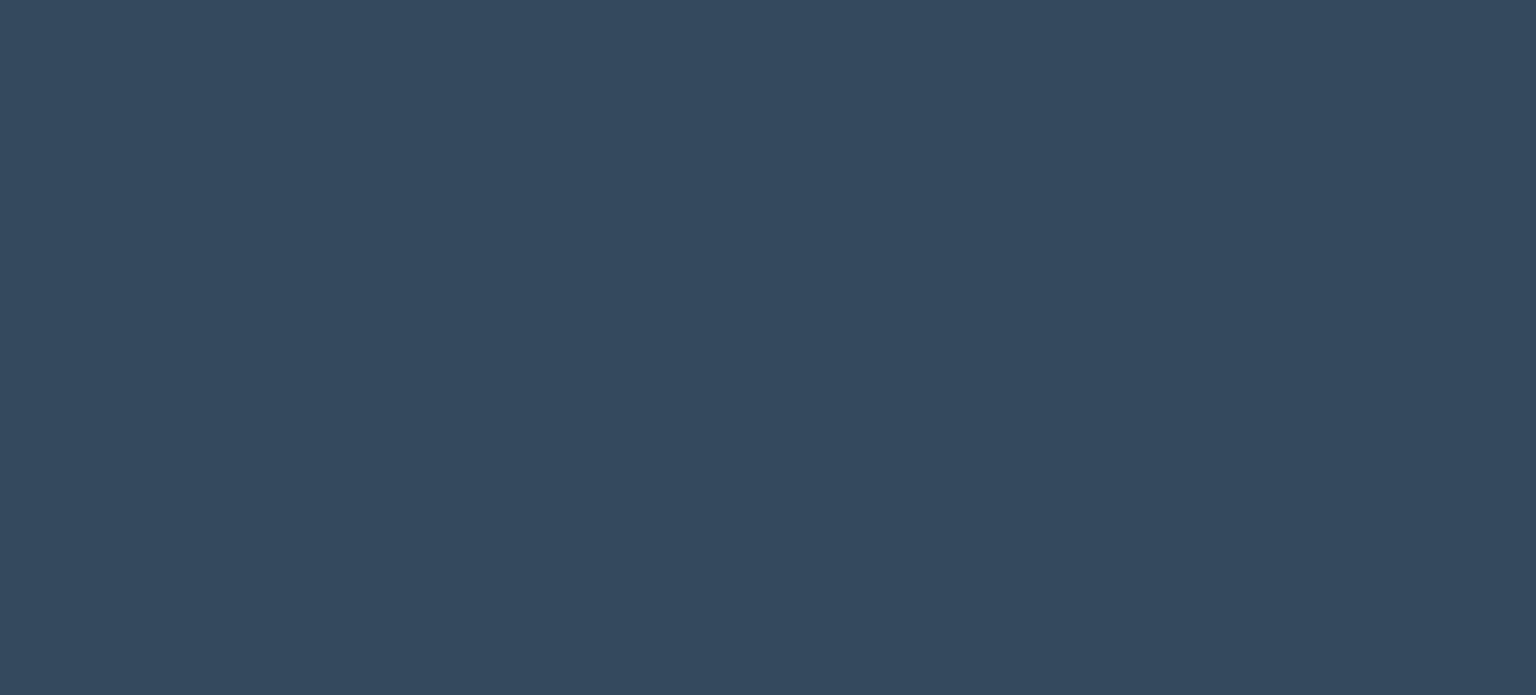 scroll, scrollTop: 0, scrollLeft: 0, axis: both 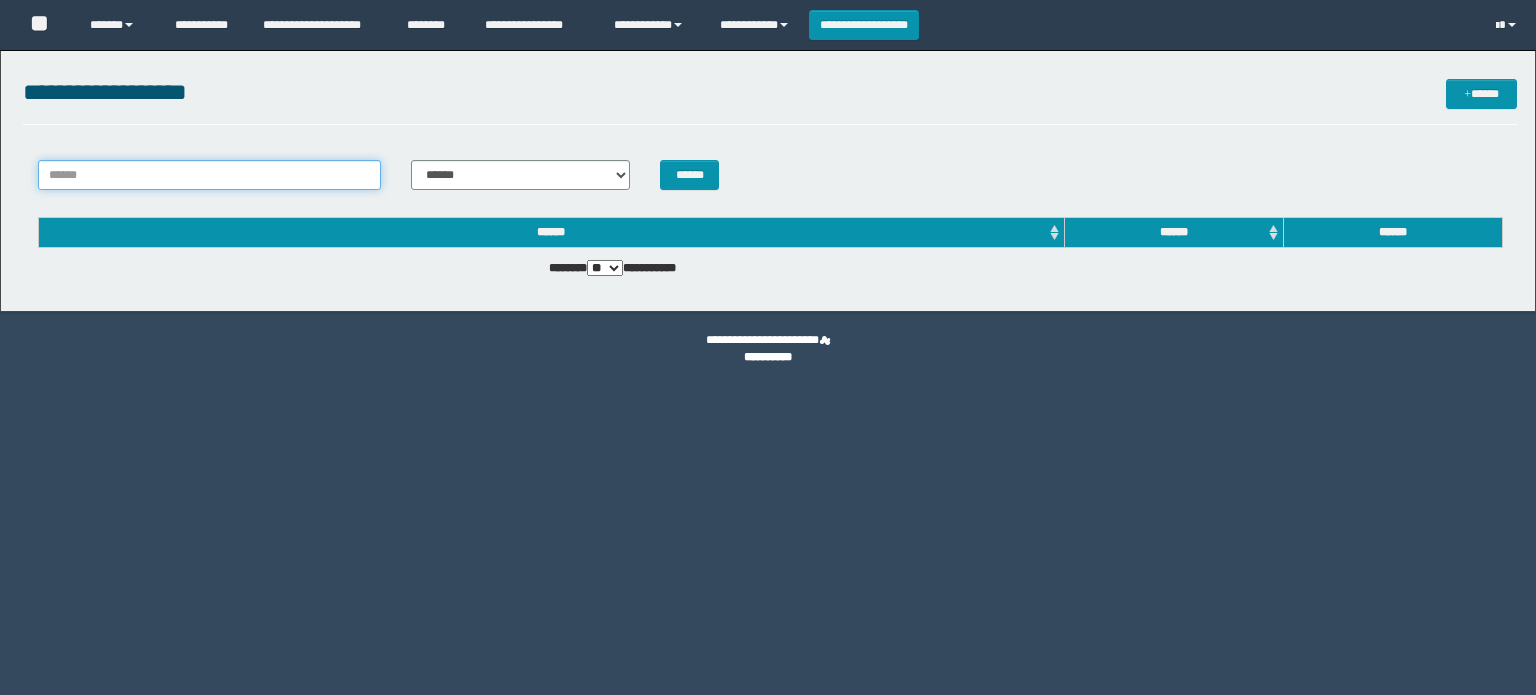 click on "******" at bounding box center [210, 175] 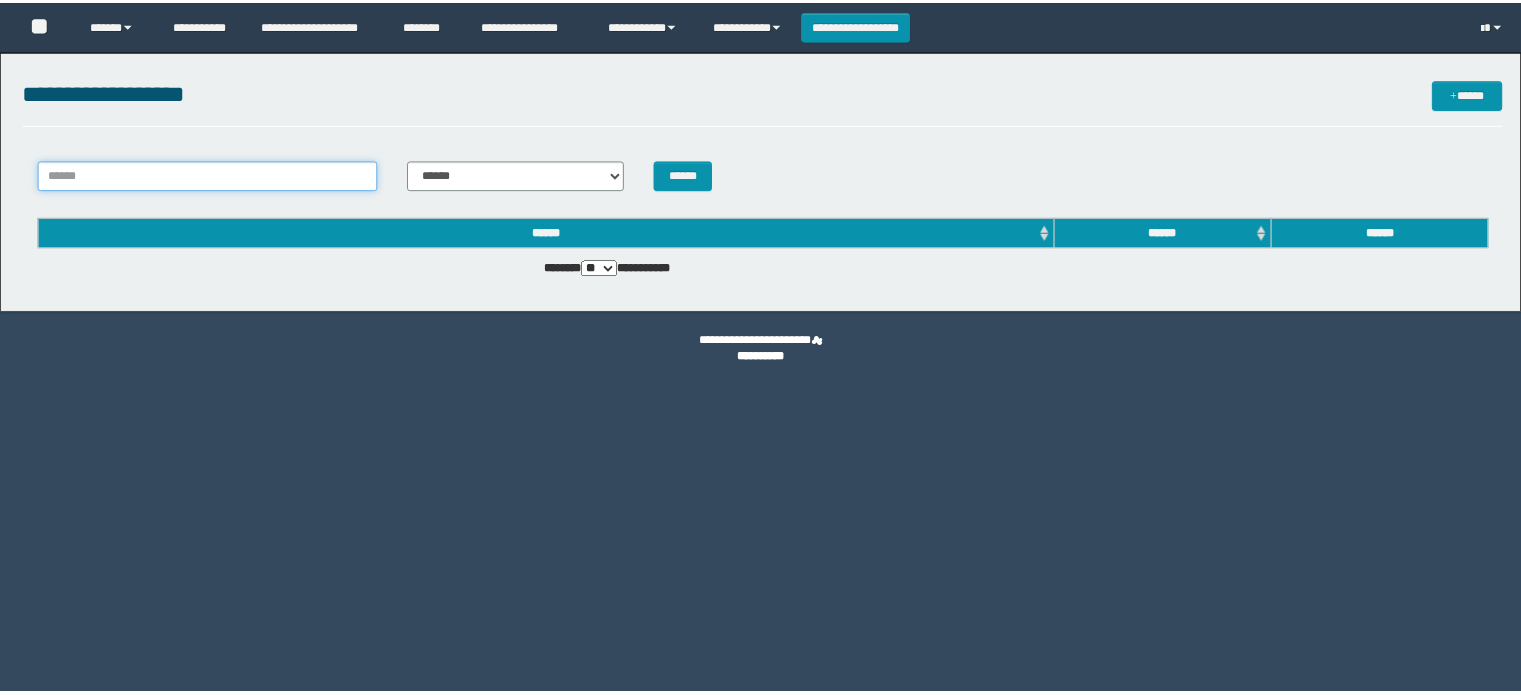 scroll, scrollTop: 0, scrollLeft: 0, axis: both 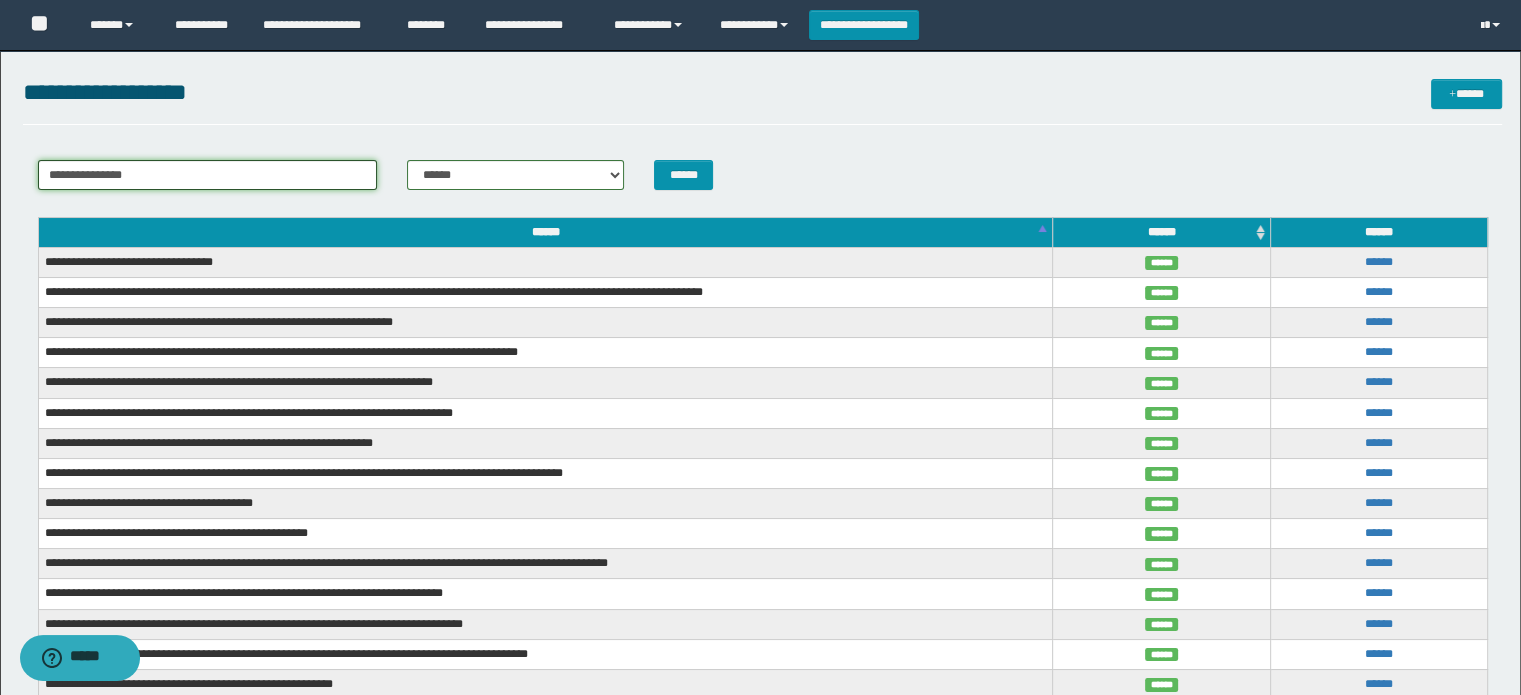 type on "**********" 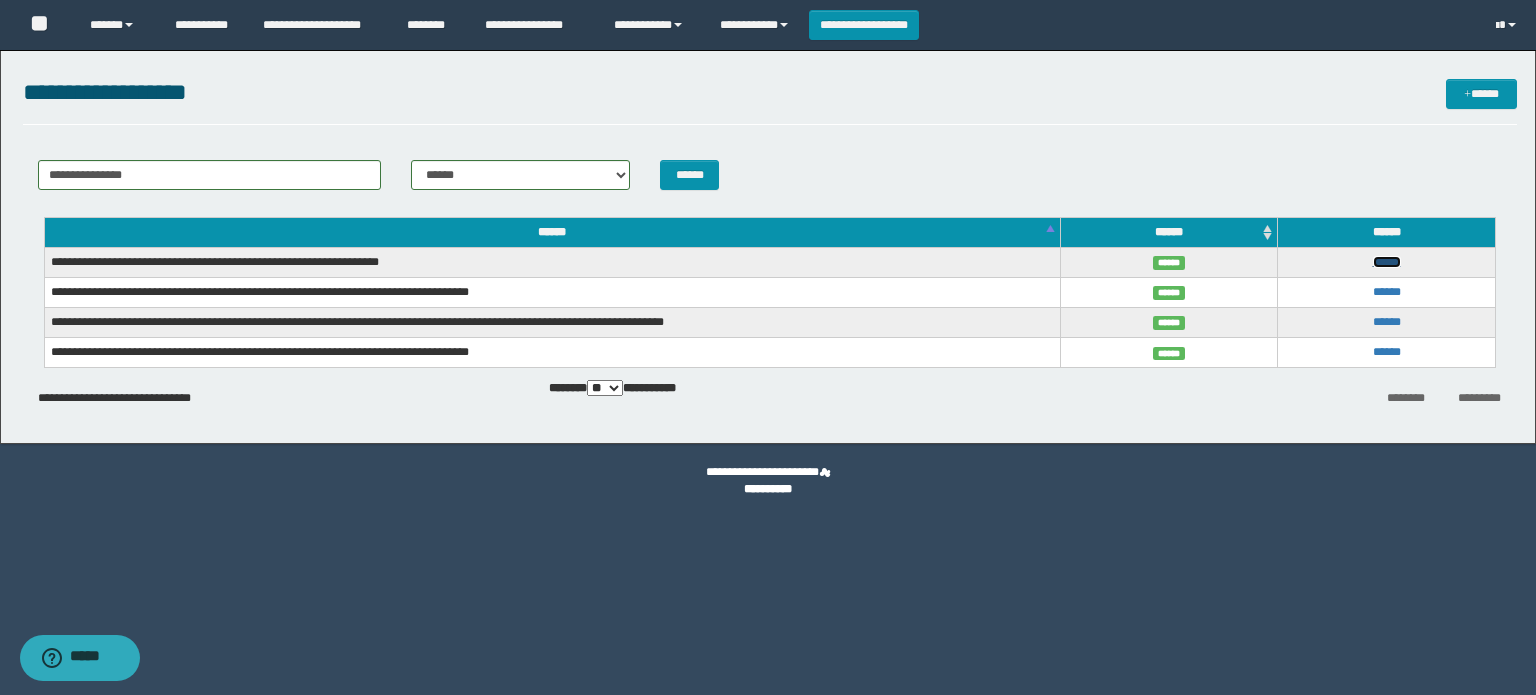 click on "******" at bounding box center (1387, 262) 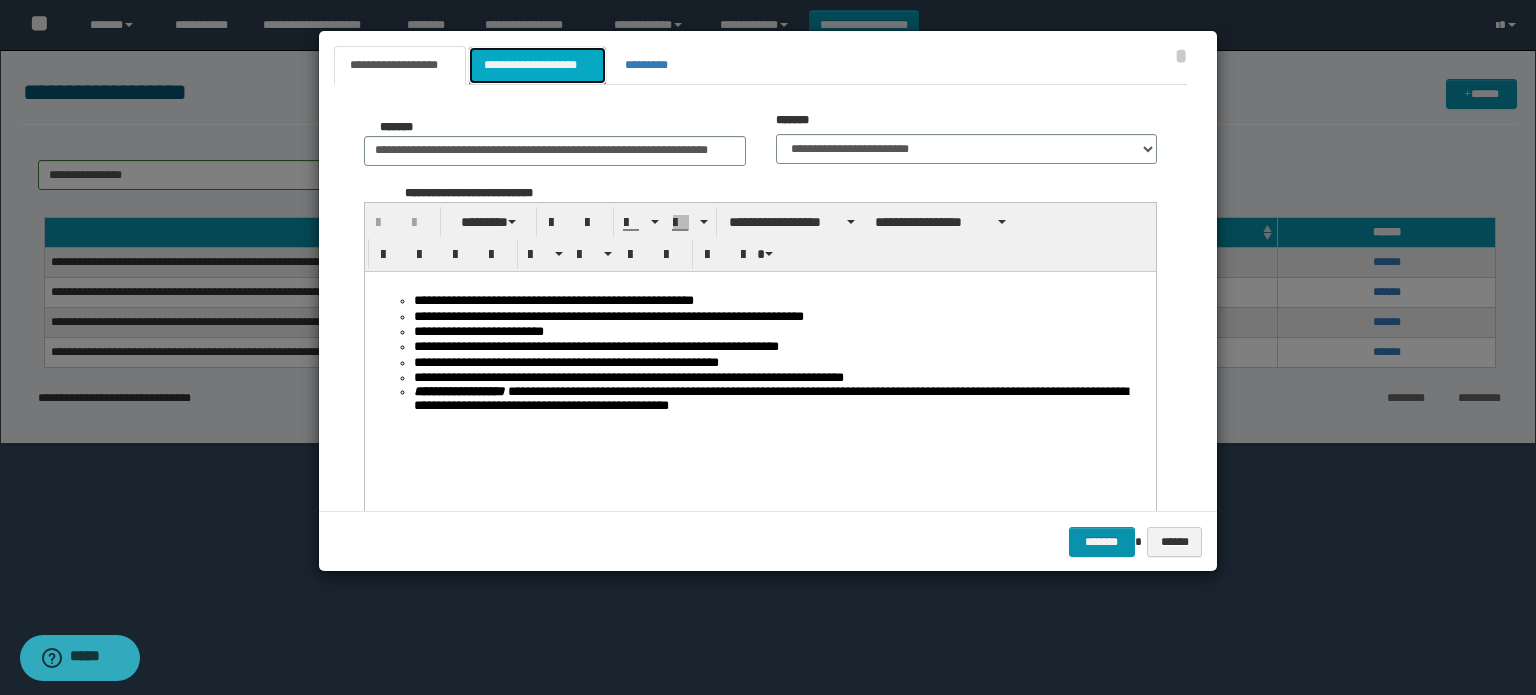 click on "**********" at bounding box center [537, 65] 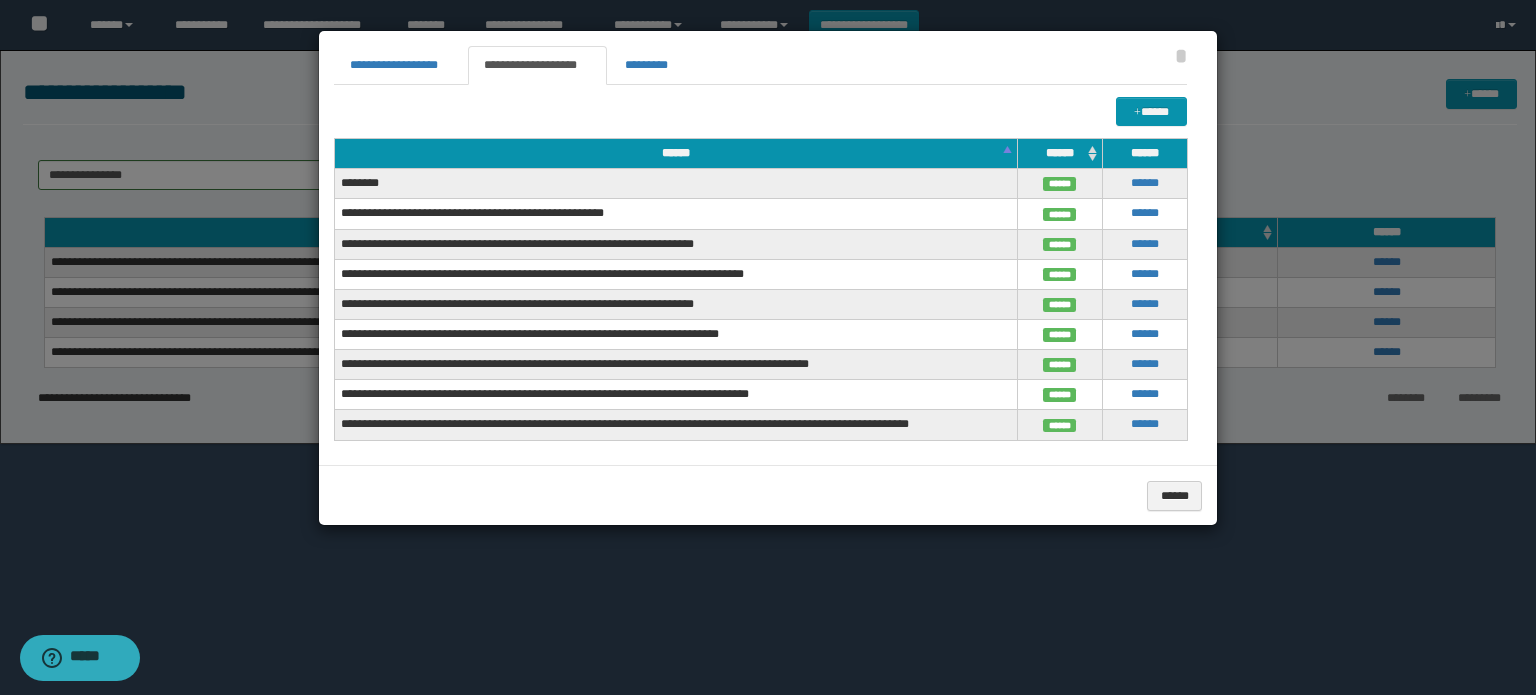 click at bounding box center [768, 347] 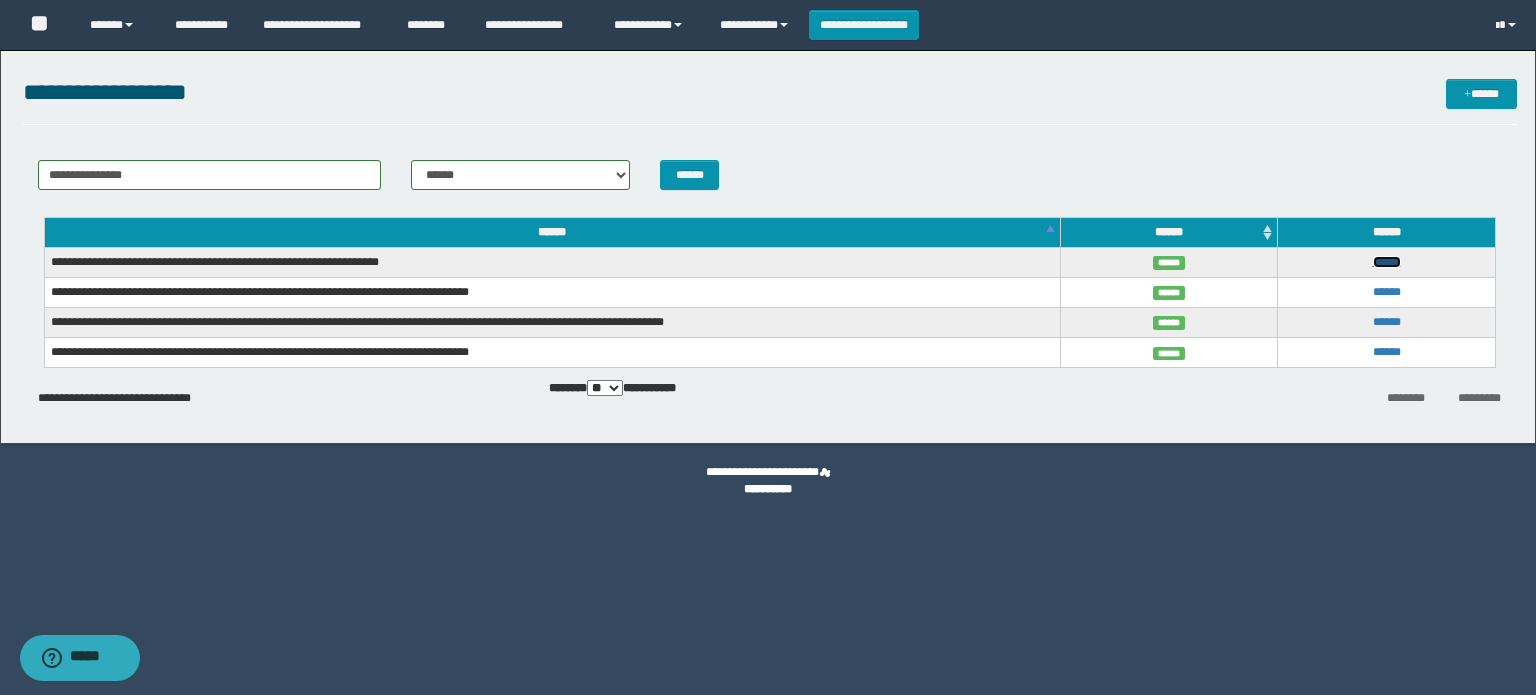 click on "******" at bounding box center (1387, 262) 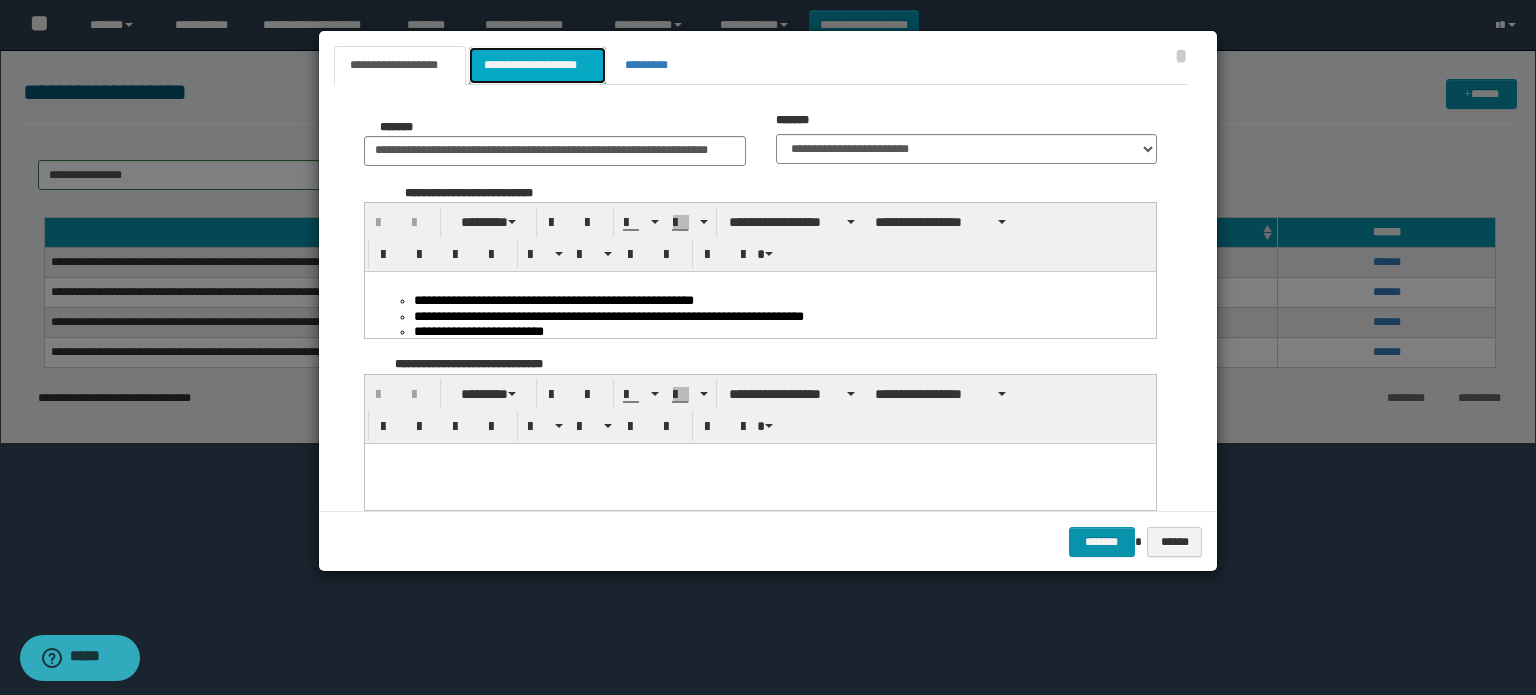 click on "**********" at bounding box center [537, 65] 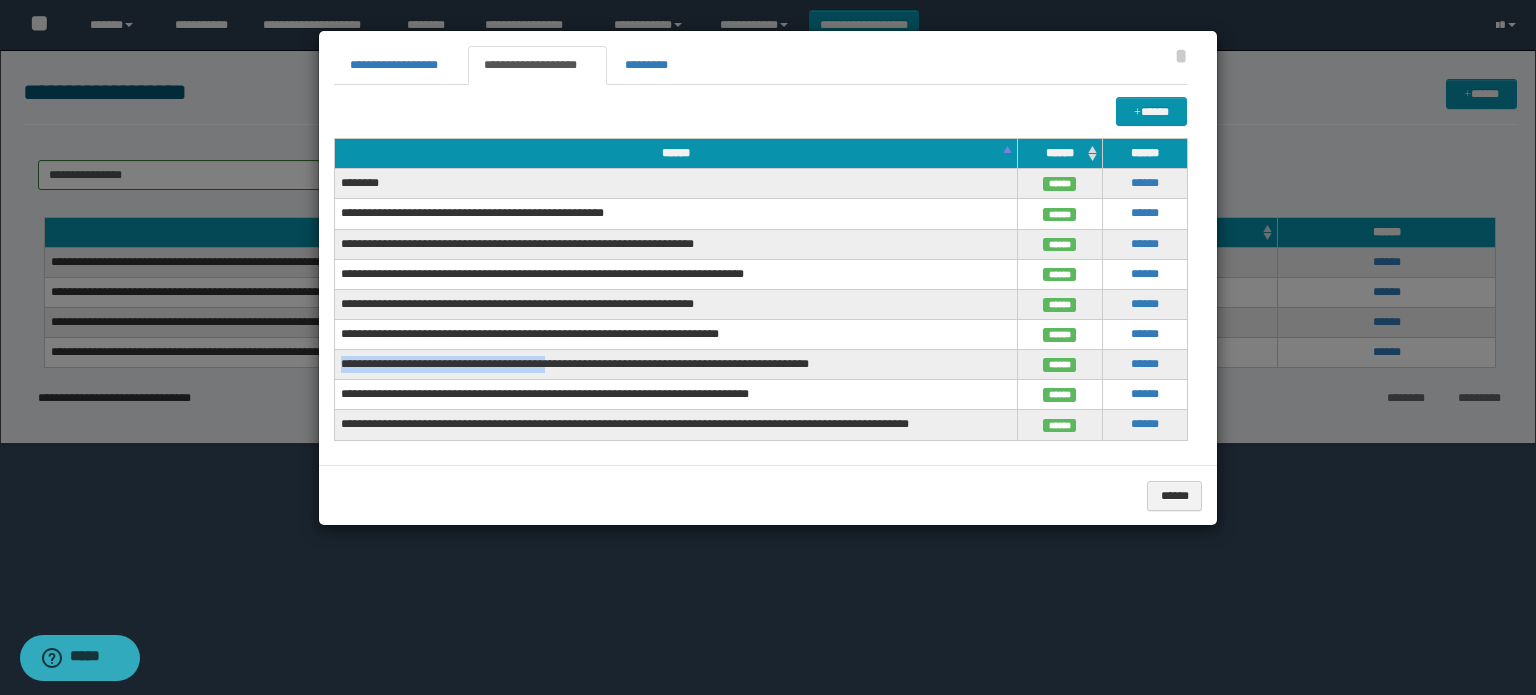 drag, startPoint x: 340, startPoint y: 362, endPoint x: 552, endPoint y: 369, distance: 212.11554 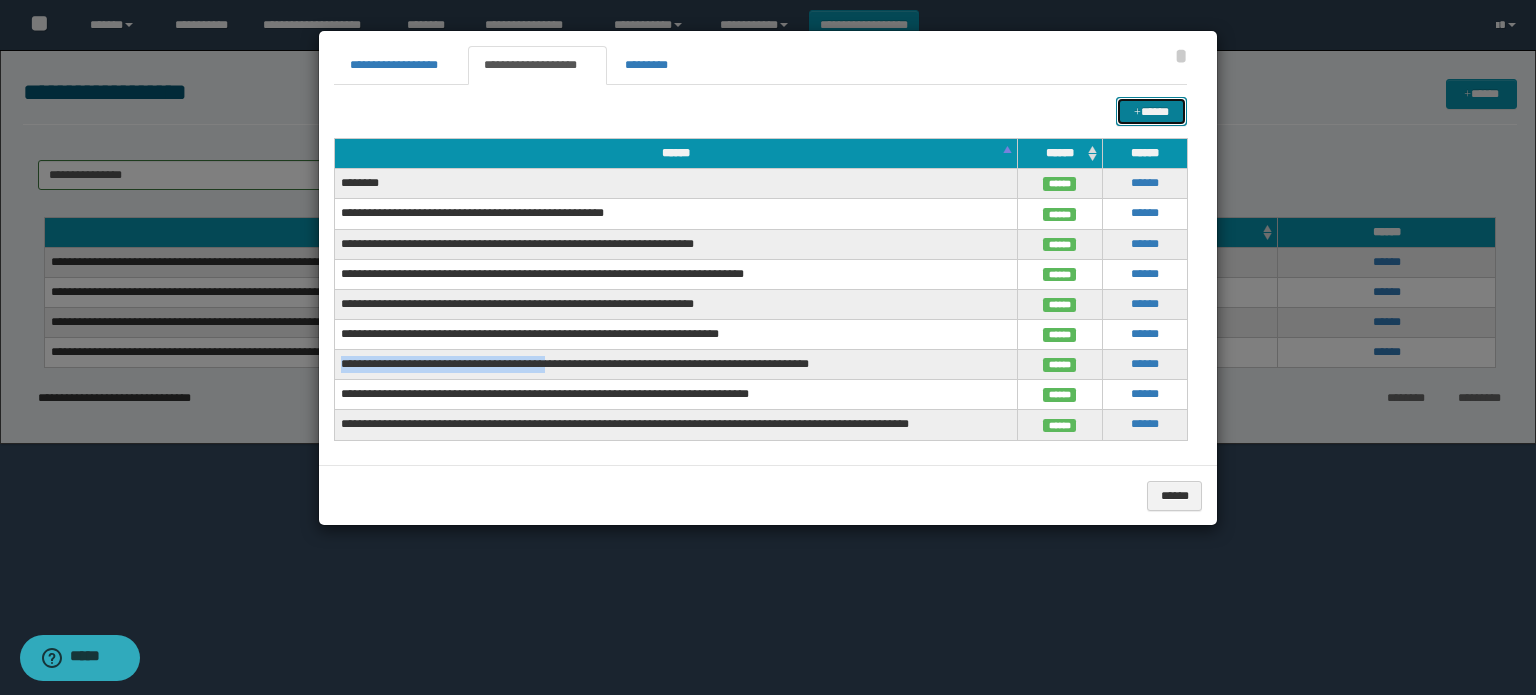 click on "*****" at bounding box center (1152, 112) 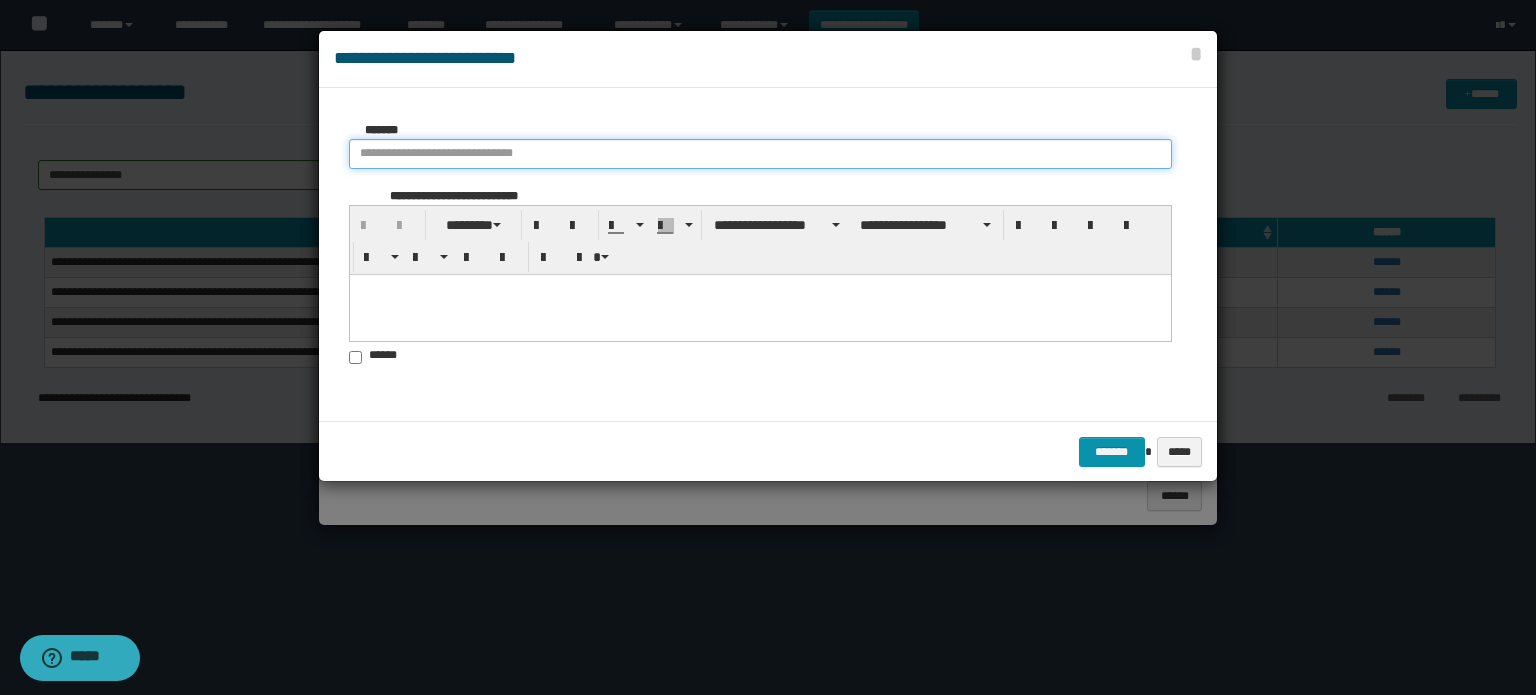 click on "*******" at bounding box center [760, 154] 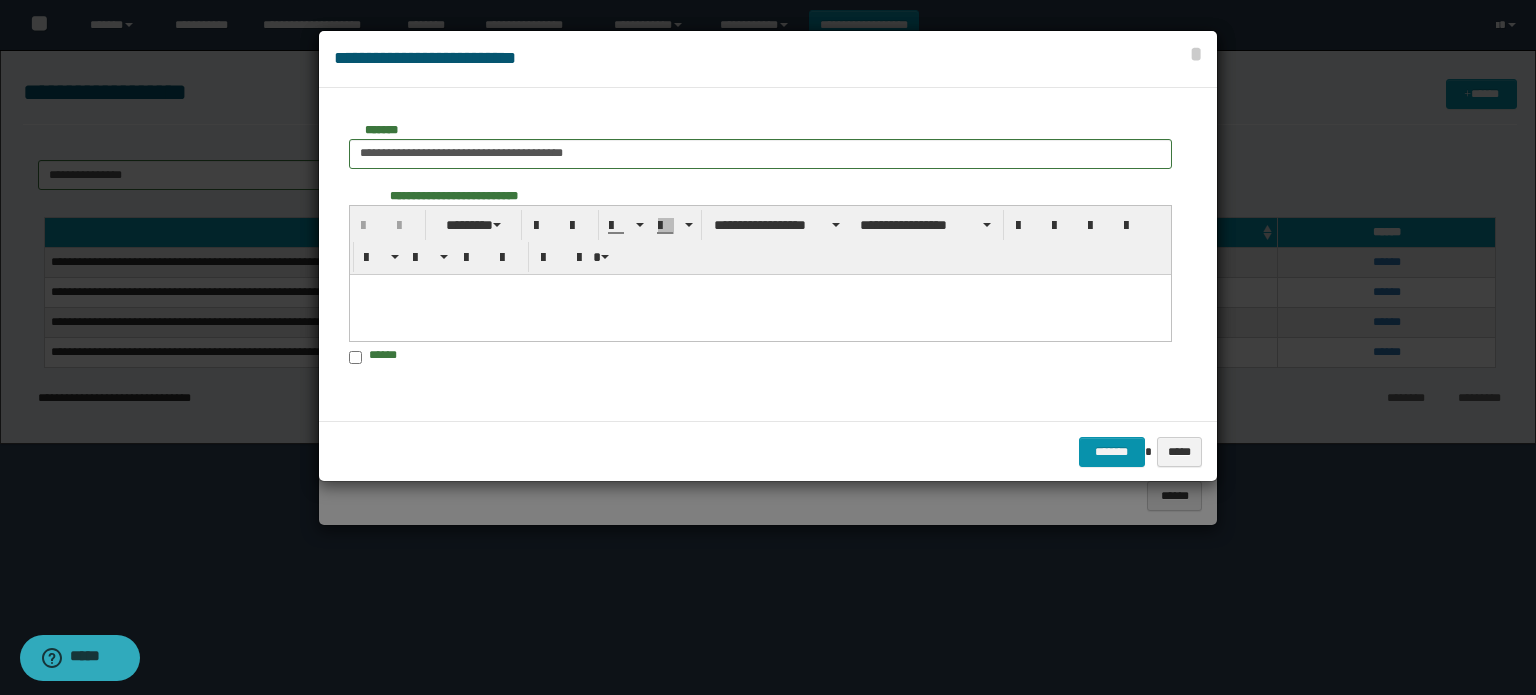 click on "******" at bounding box center [375, 357] 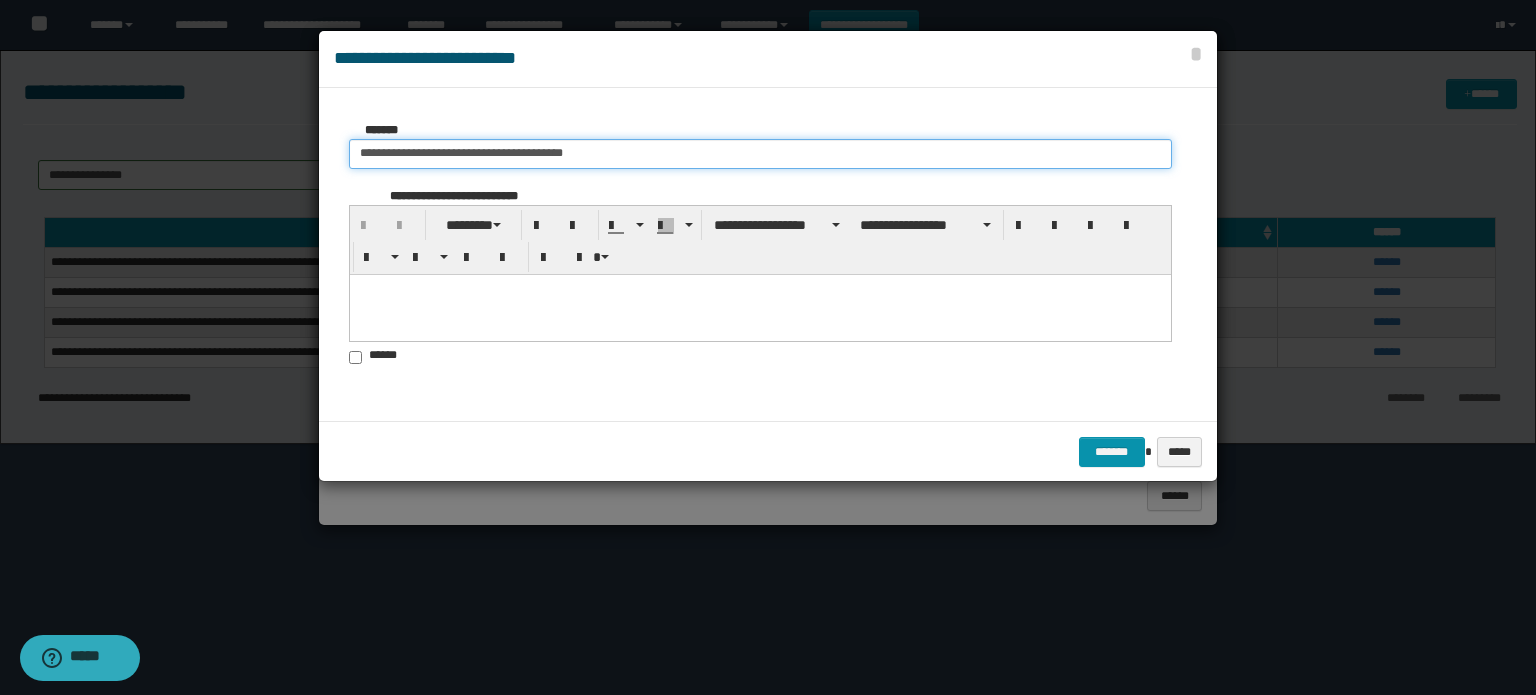 click on "**********" at bounding box center [760, 154] 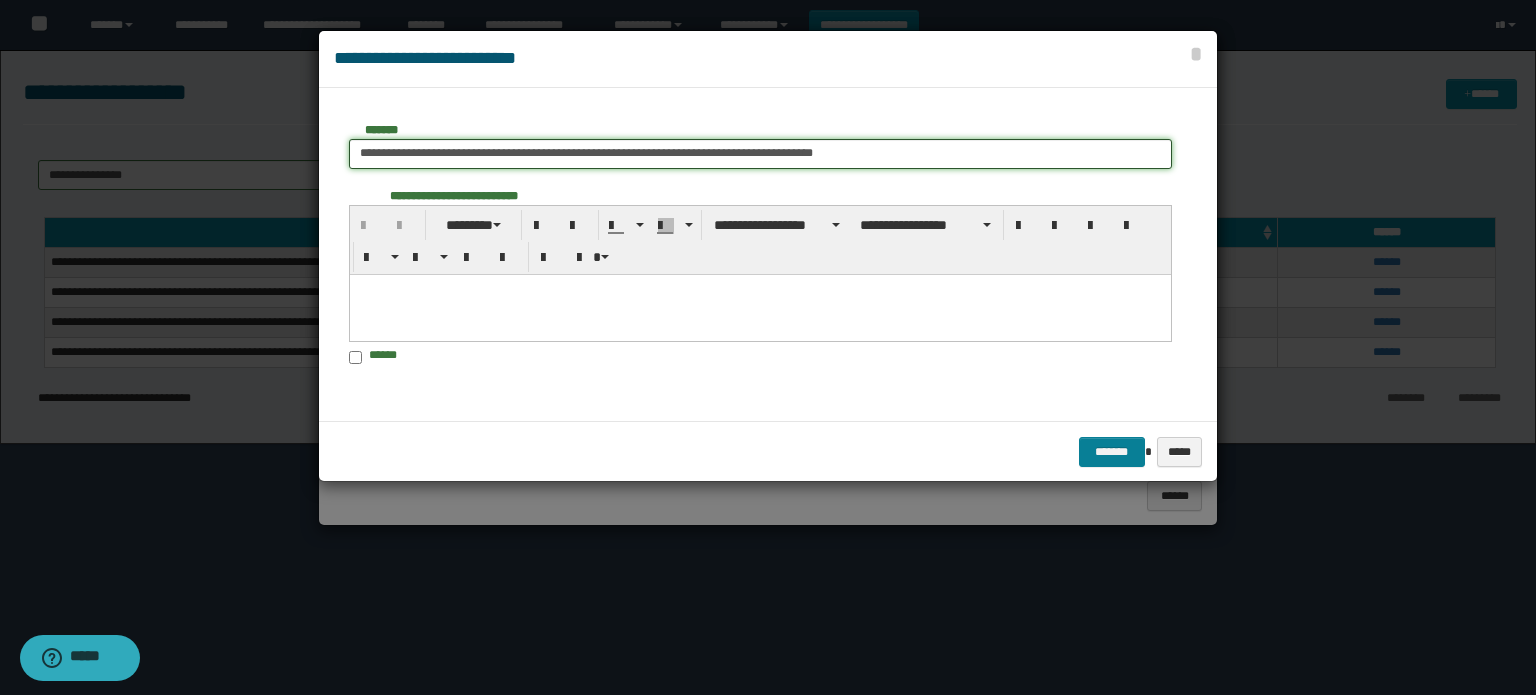 type on "**********" 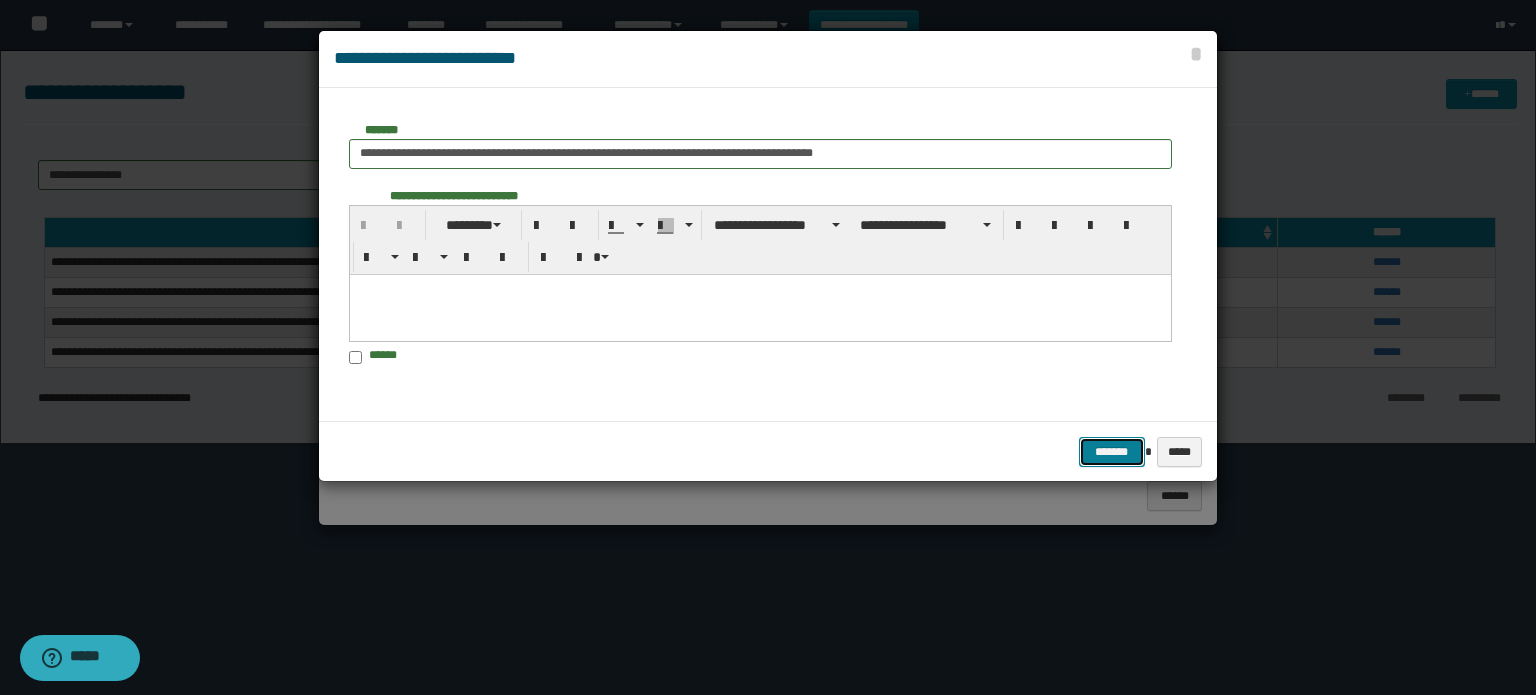 click on "*******" at bounding box center [1112, 452] 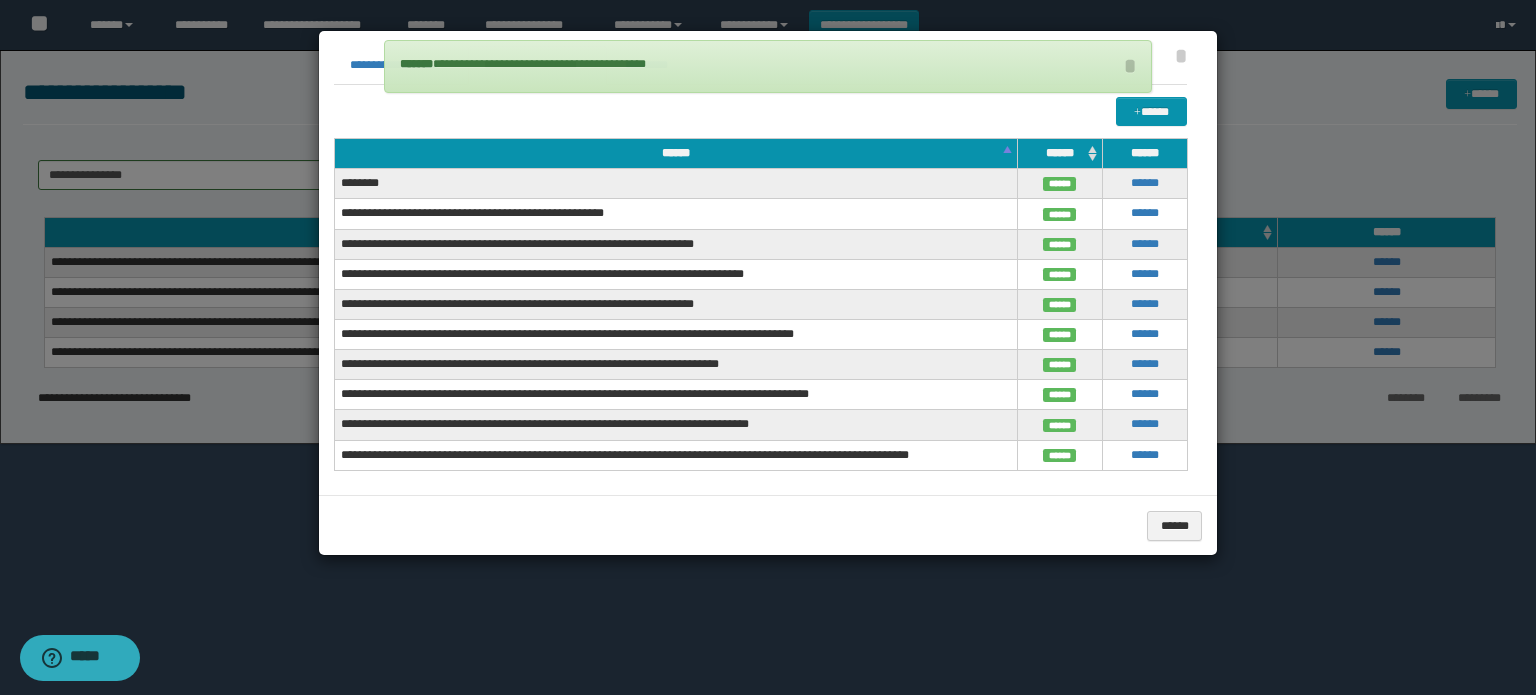 click at bounding box center (768, 347) 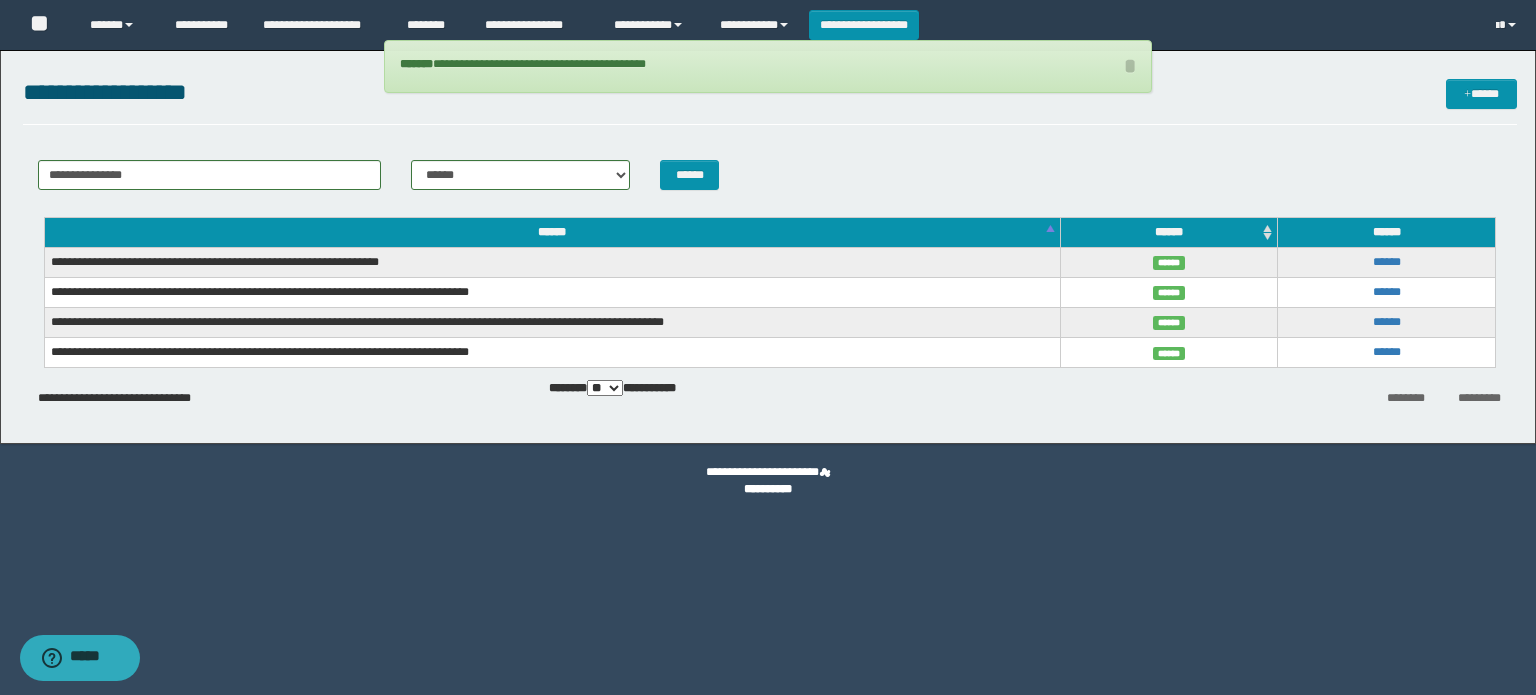 type 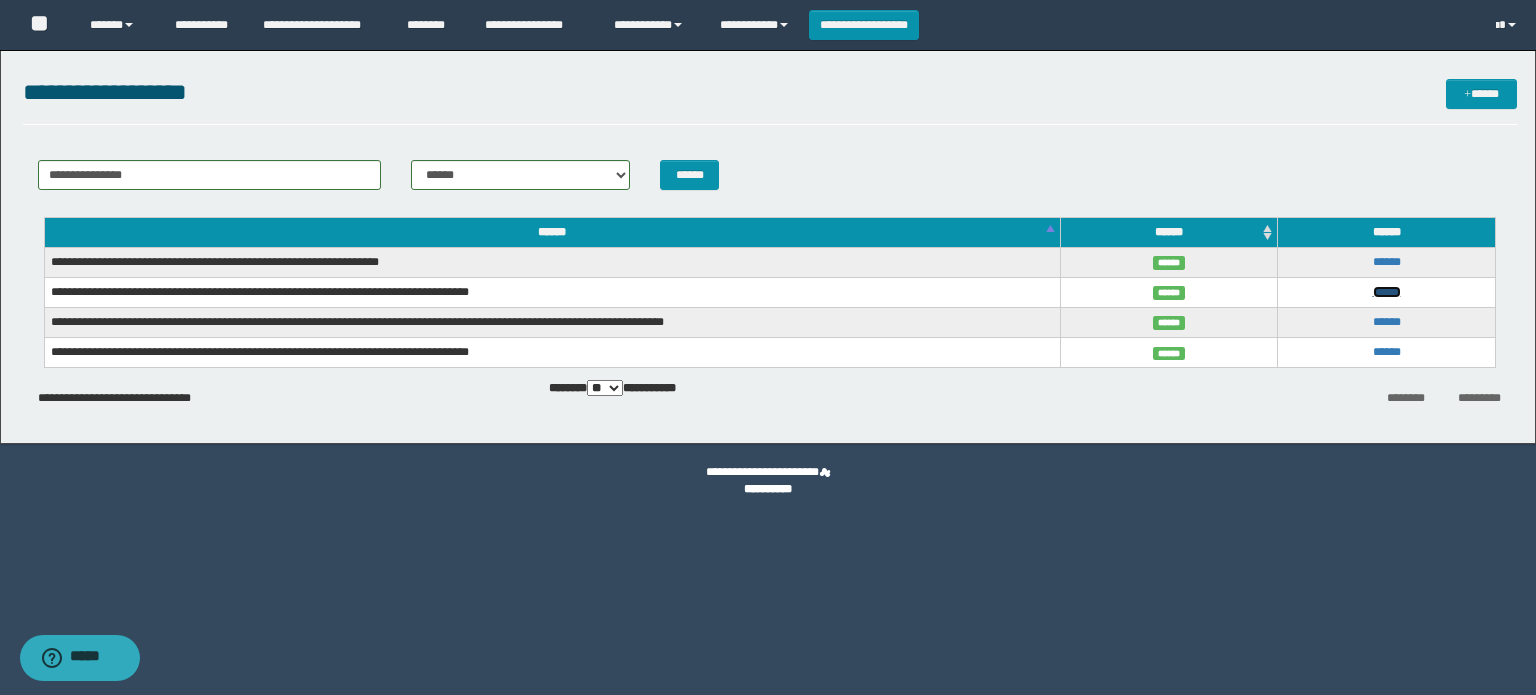 click on "******" at bounding box center [1387, 292] 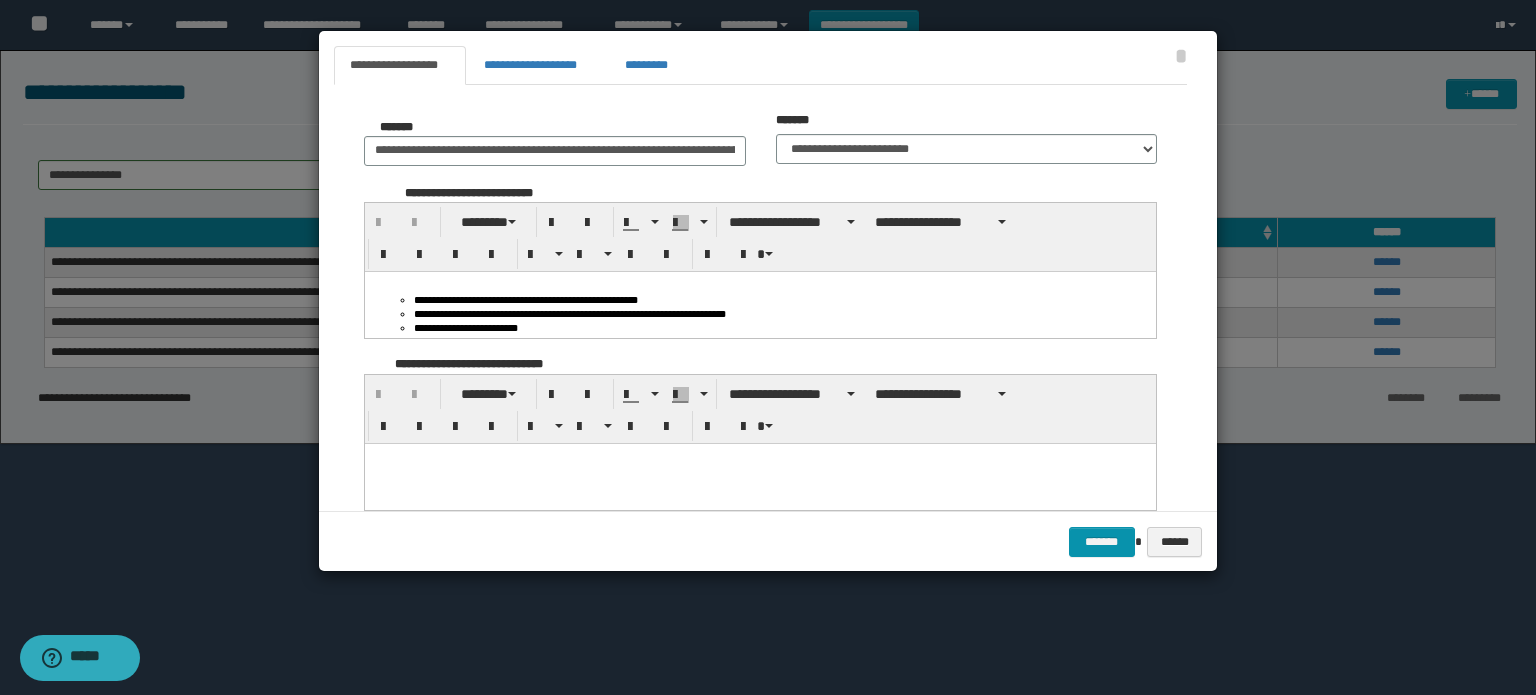 click at bounding box center [768, 347] 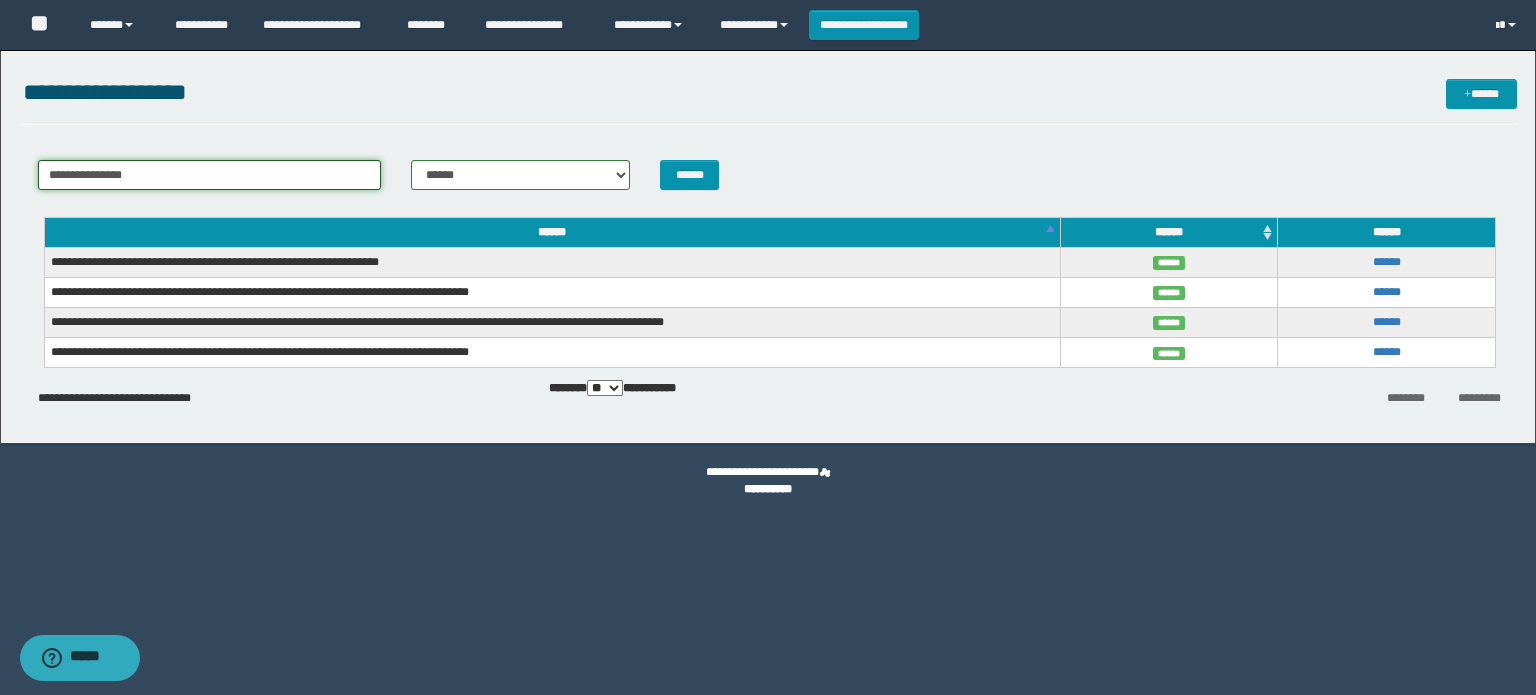 drag, startPoint x: 192, startPoint y: 175, endPoint x: 0, endPoint y: 177, distance: 192.01042 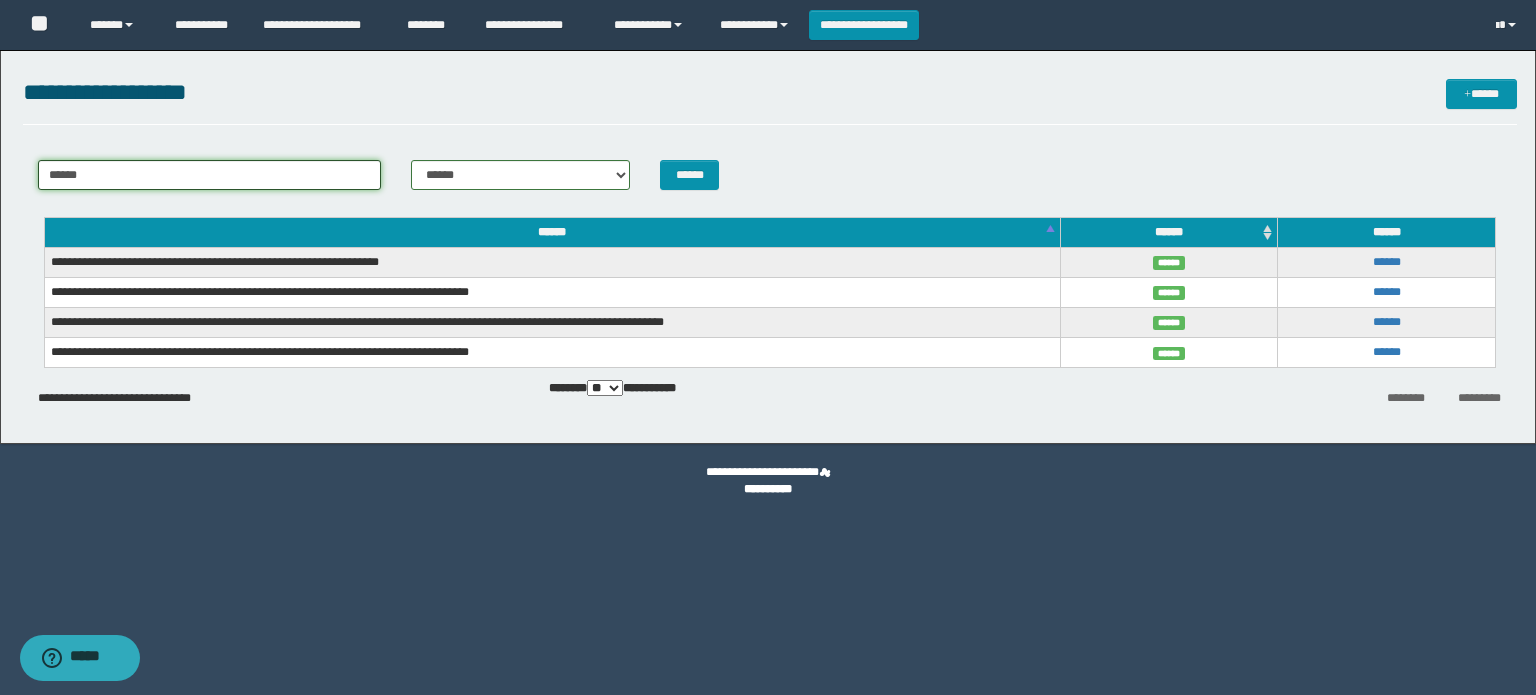 type on "******" 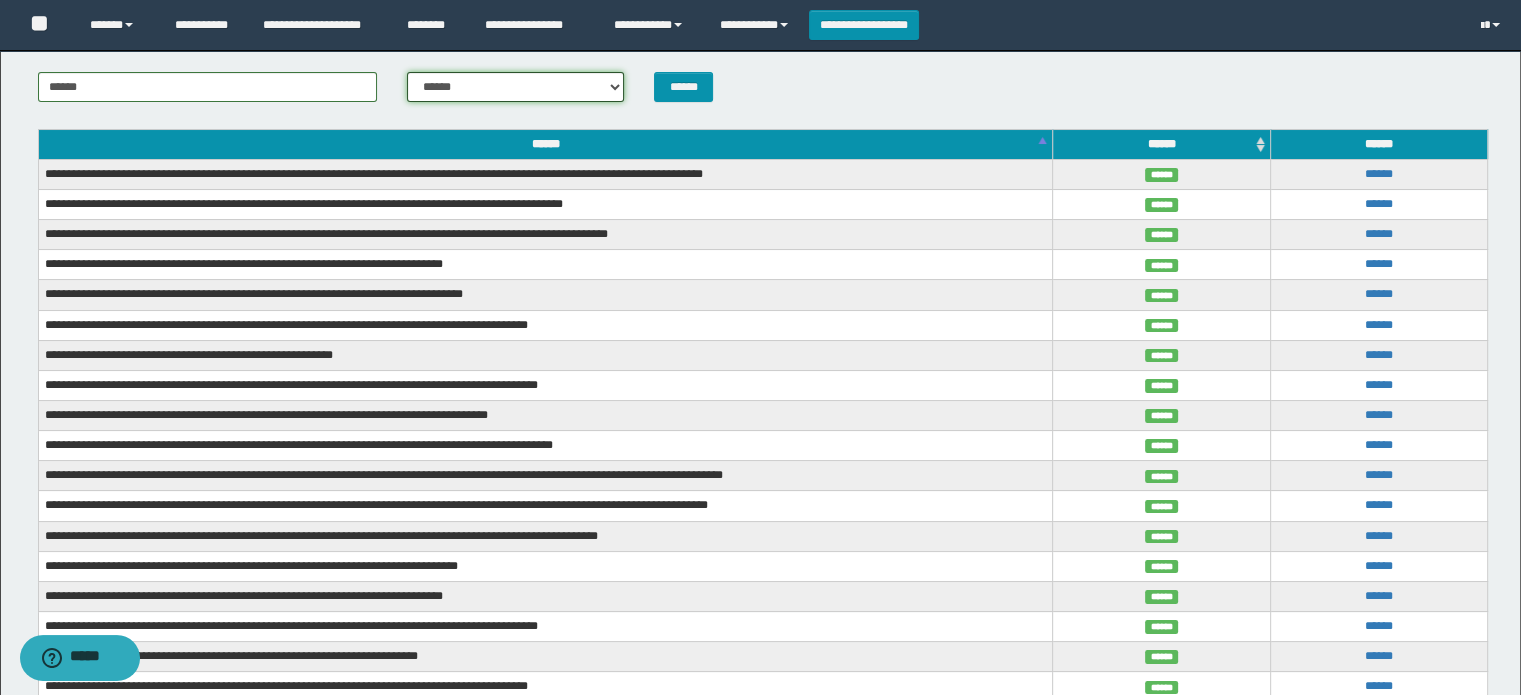 scroll, scrollTop: 100, scrollLeft: 0, axis: vertical 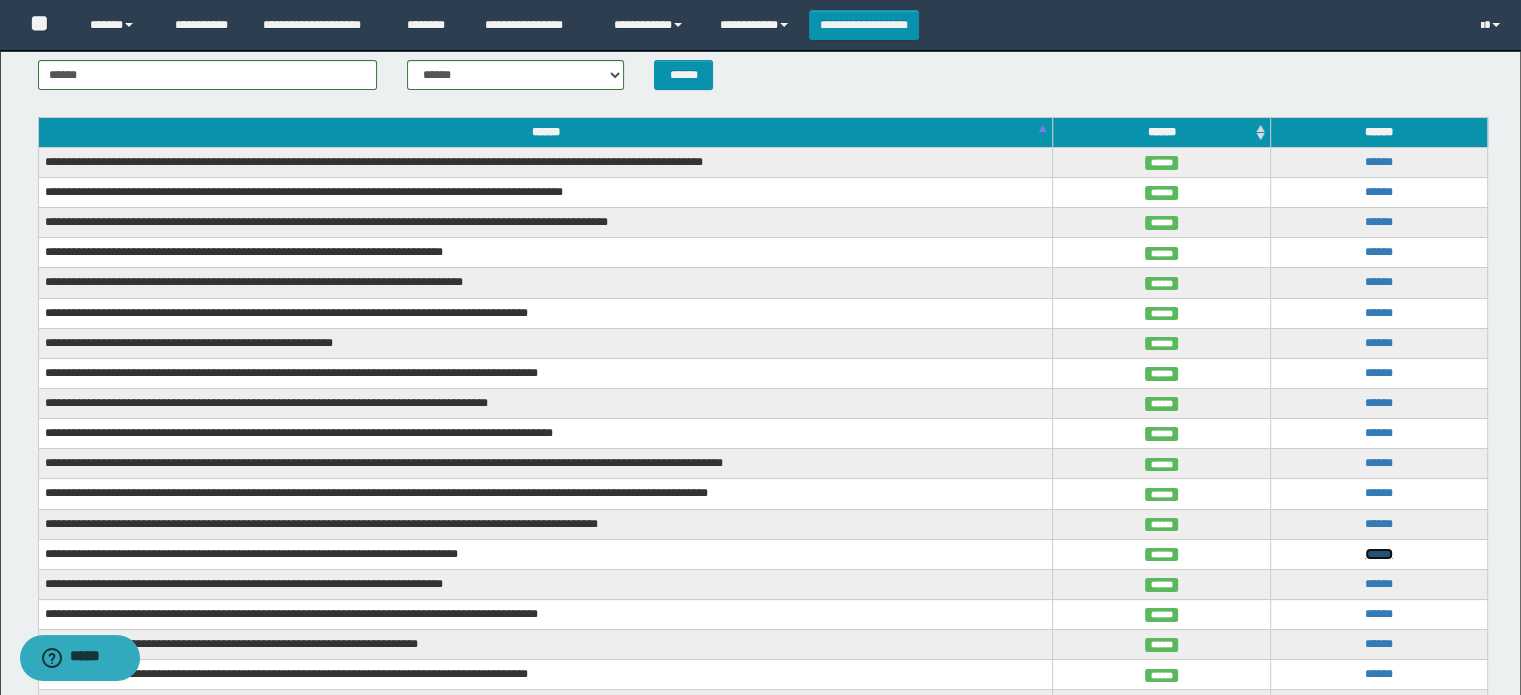 click on "******" at bounding box center (1379, 554) 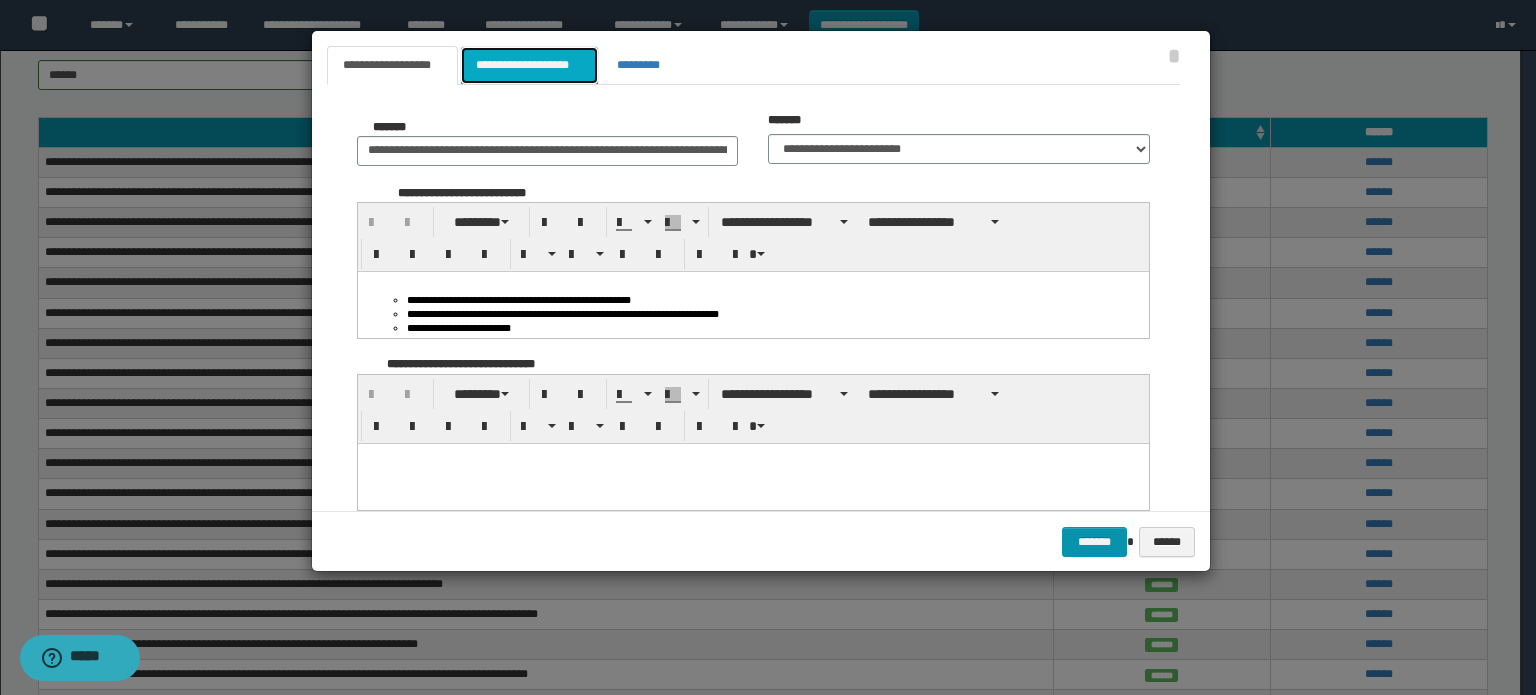 click on "**********" at bounding box center [529, 65] 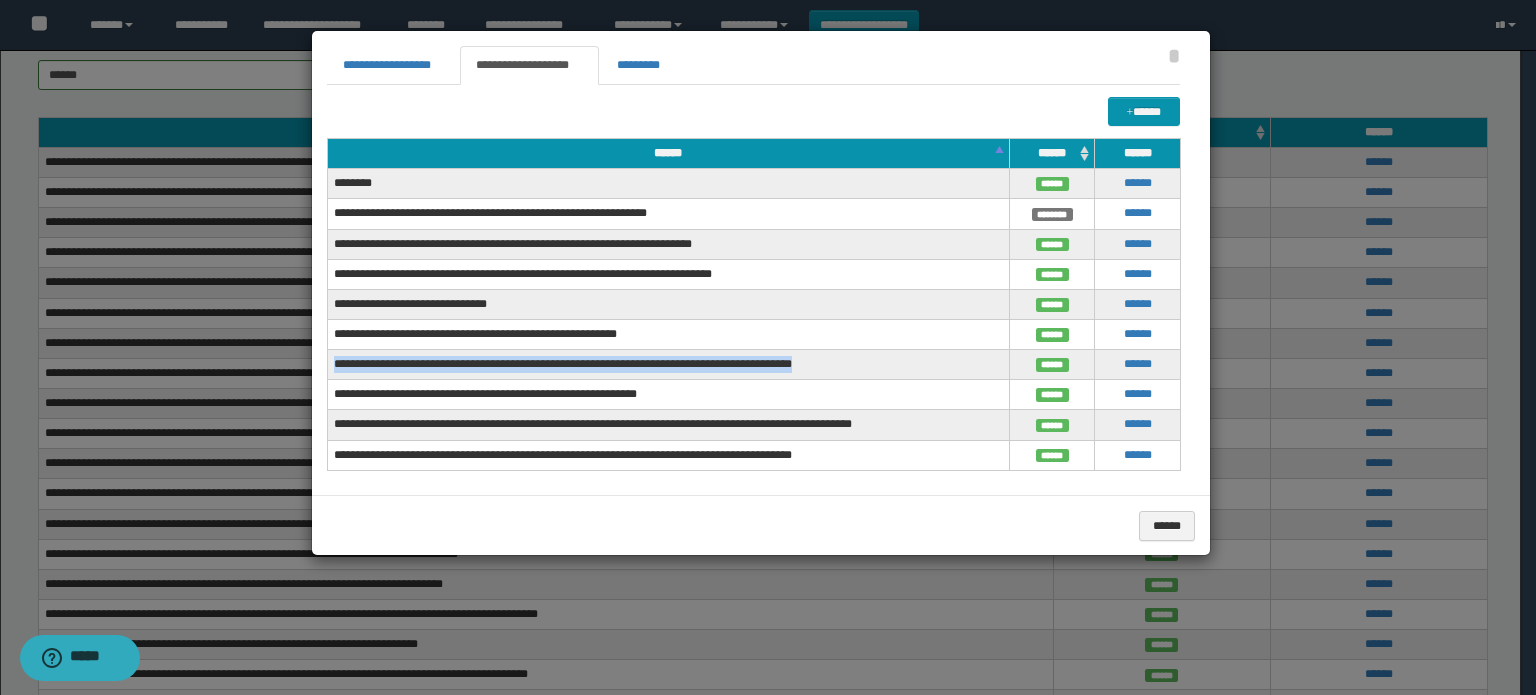 drag, startPoint x: 834, startPoint y: 364, endPoint x: 332, endPoint y: 363, distance: 502.001 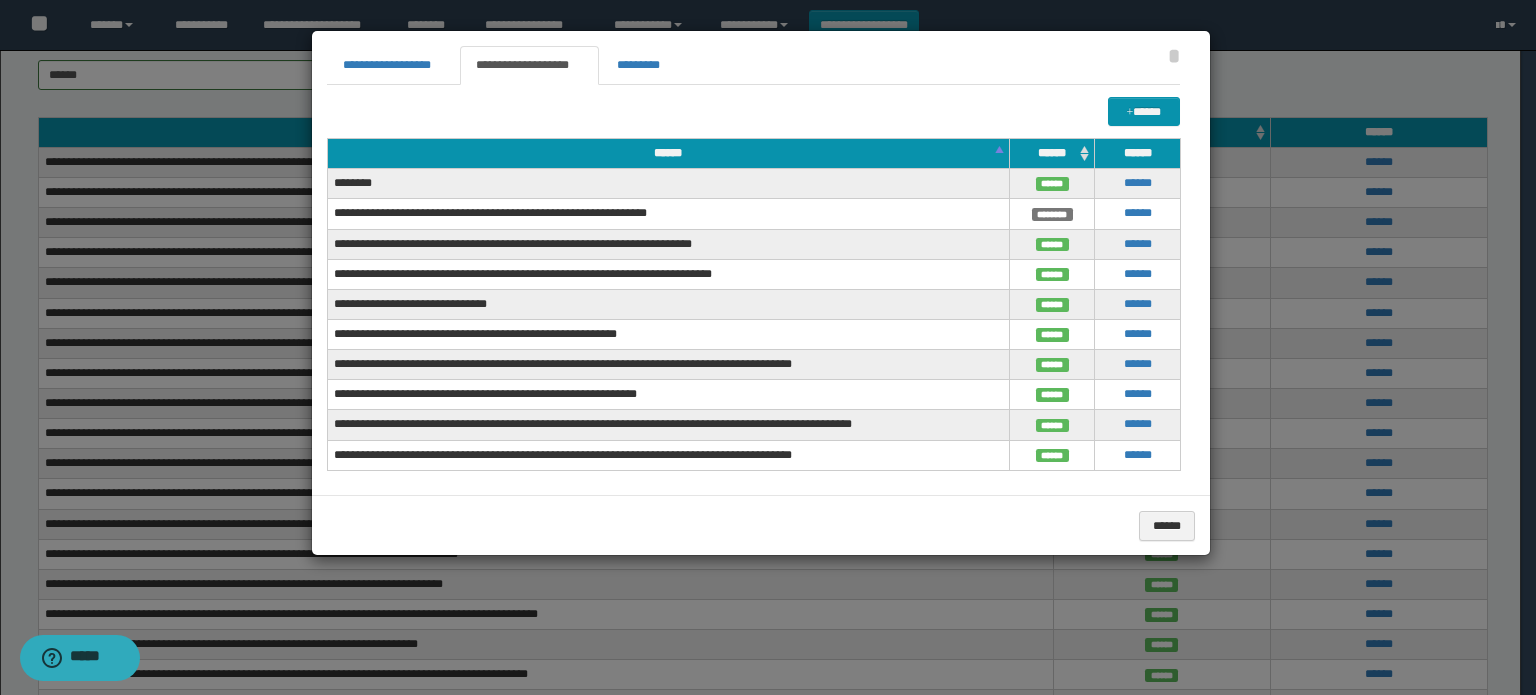 click at bounding box center (768, 347) 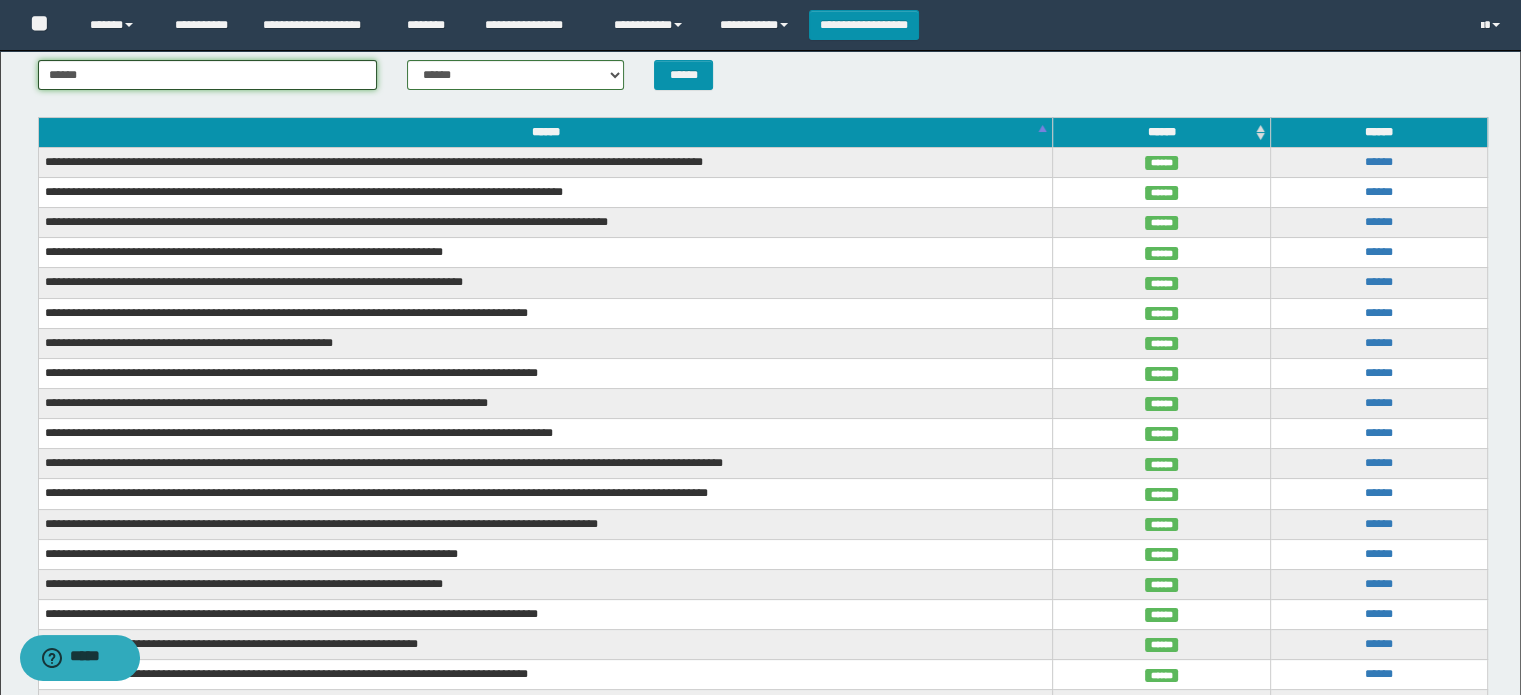 drag, startPoint x: 102, startPoint y: 76, endPoint x: 0, endPoint y: 75, distance: 102.0049 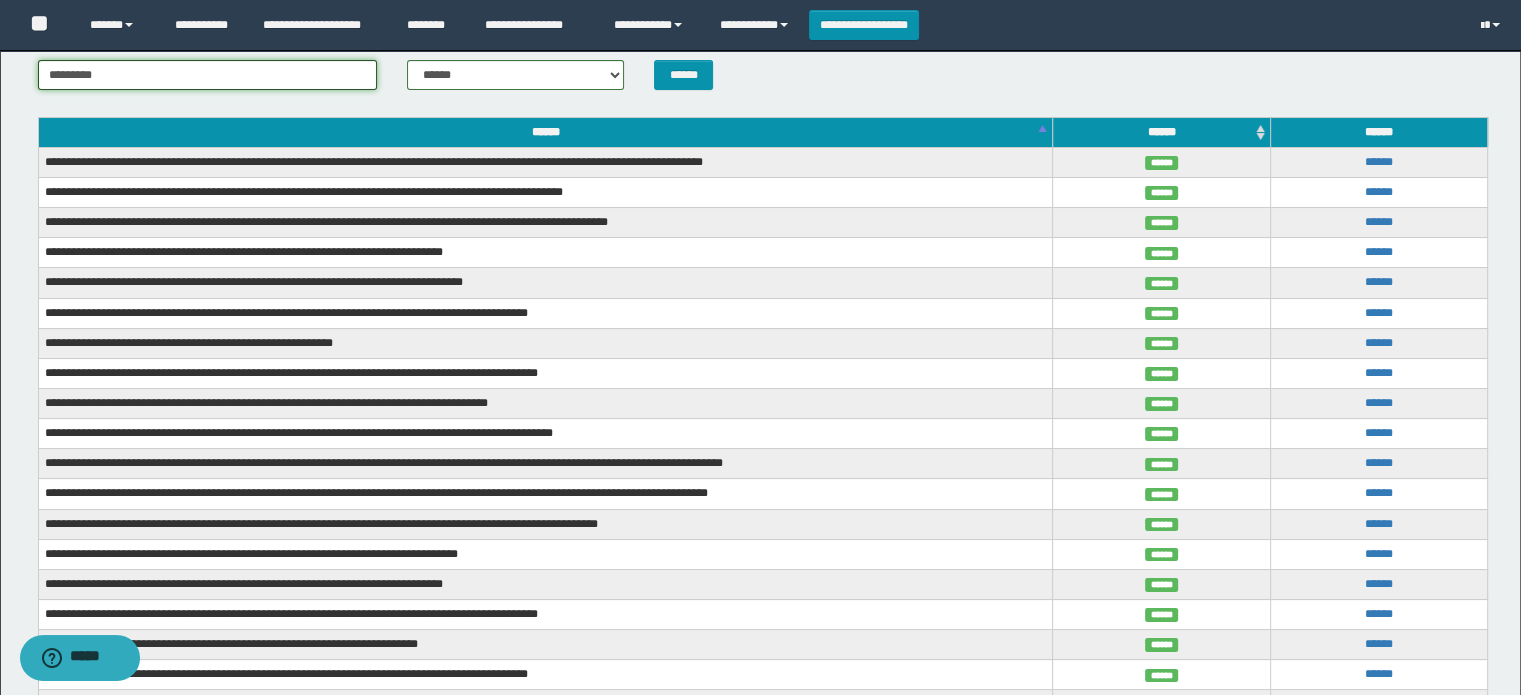 type on "*********" 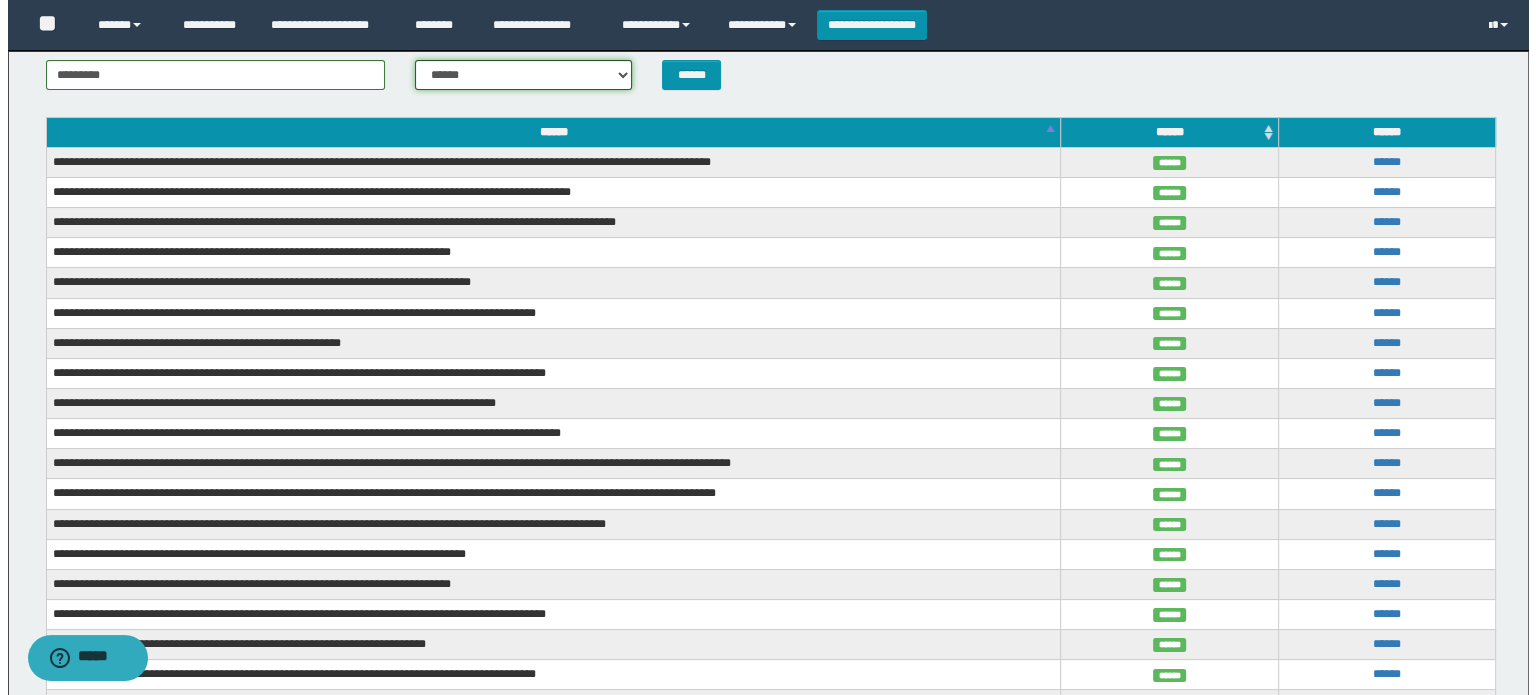 scroll, scrollTop: 0, scrollLeft: 0, axis: both 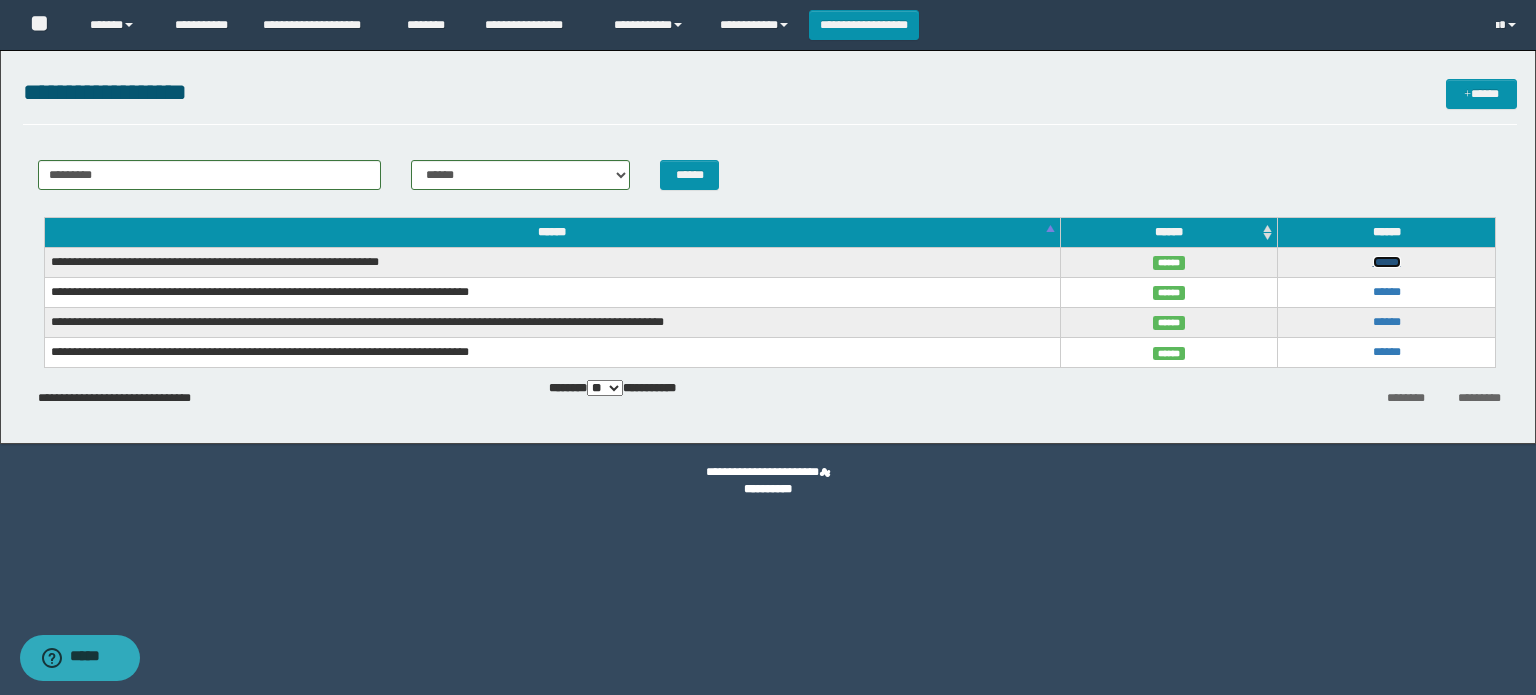 click on "******" at bounding box center (1387, 262) 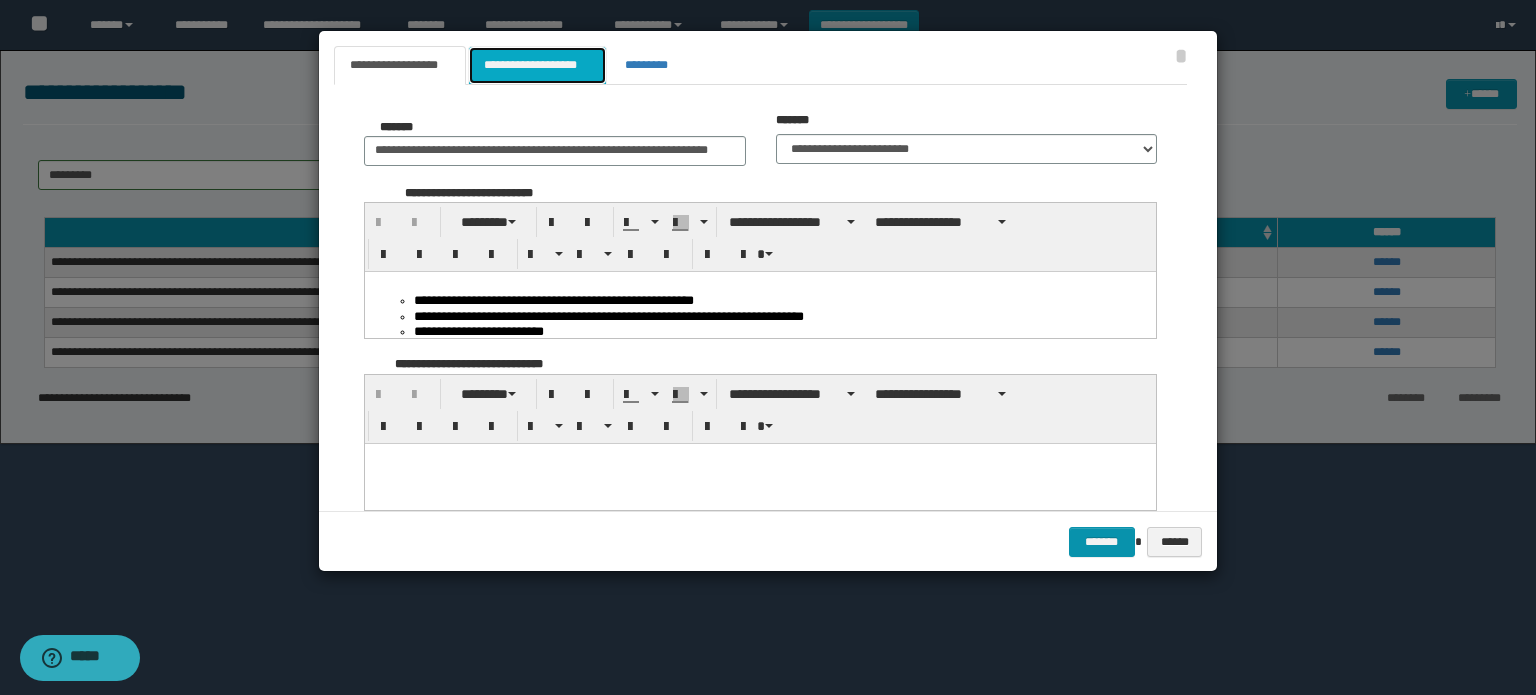 click on "**********" at bounding box center [537, 65] 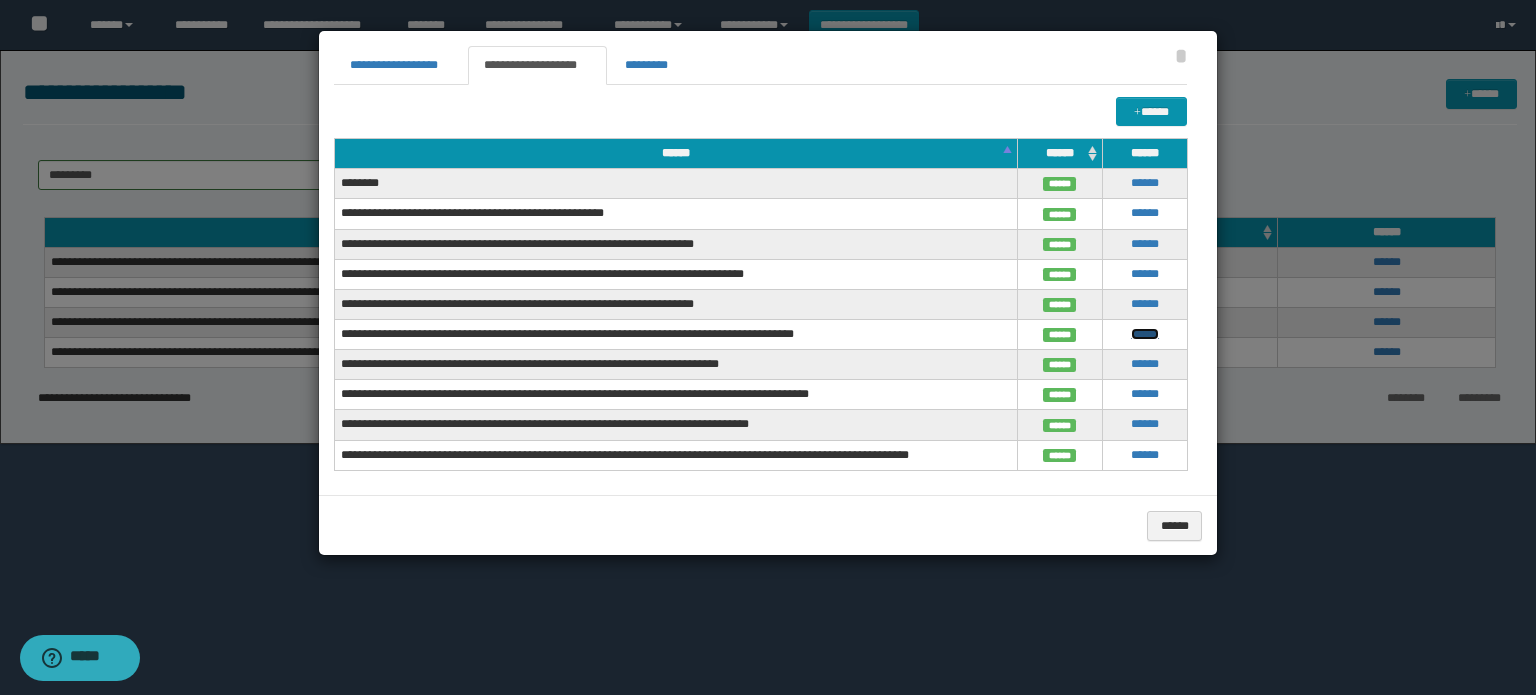 click on "******" at bounding box center [1145, 334] 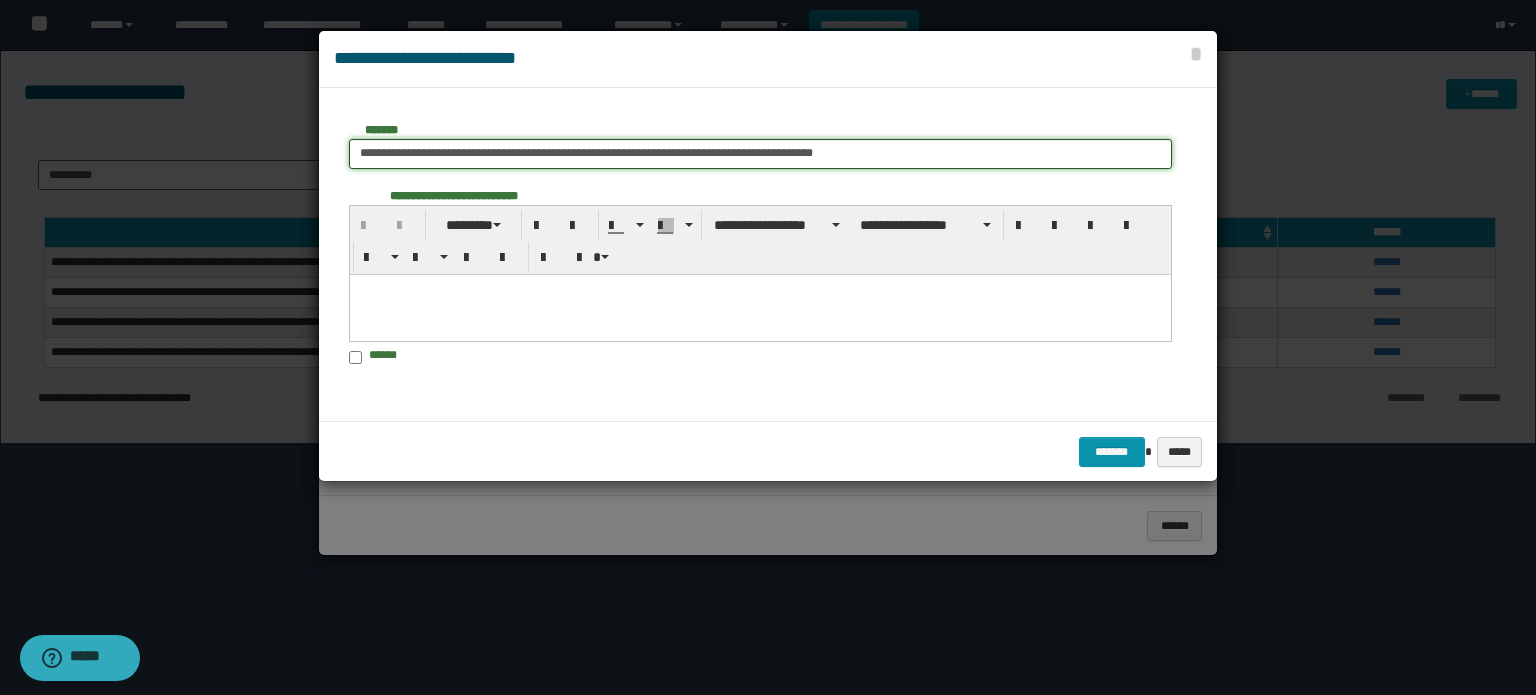 drag, startPoint x: 886, startPoint y: 153, endPoint x: 332, endPoint y: 151, distance: 554.0036 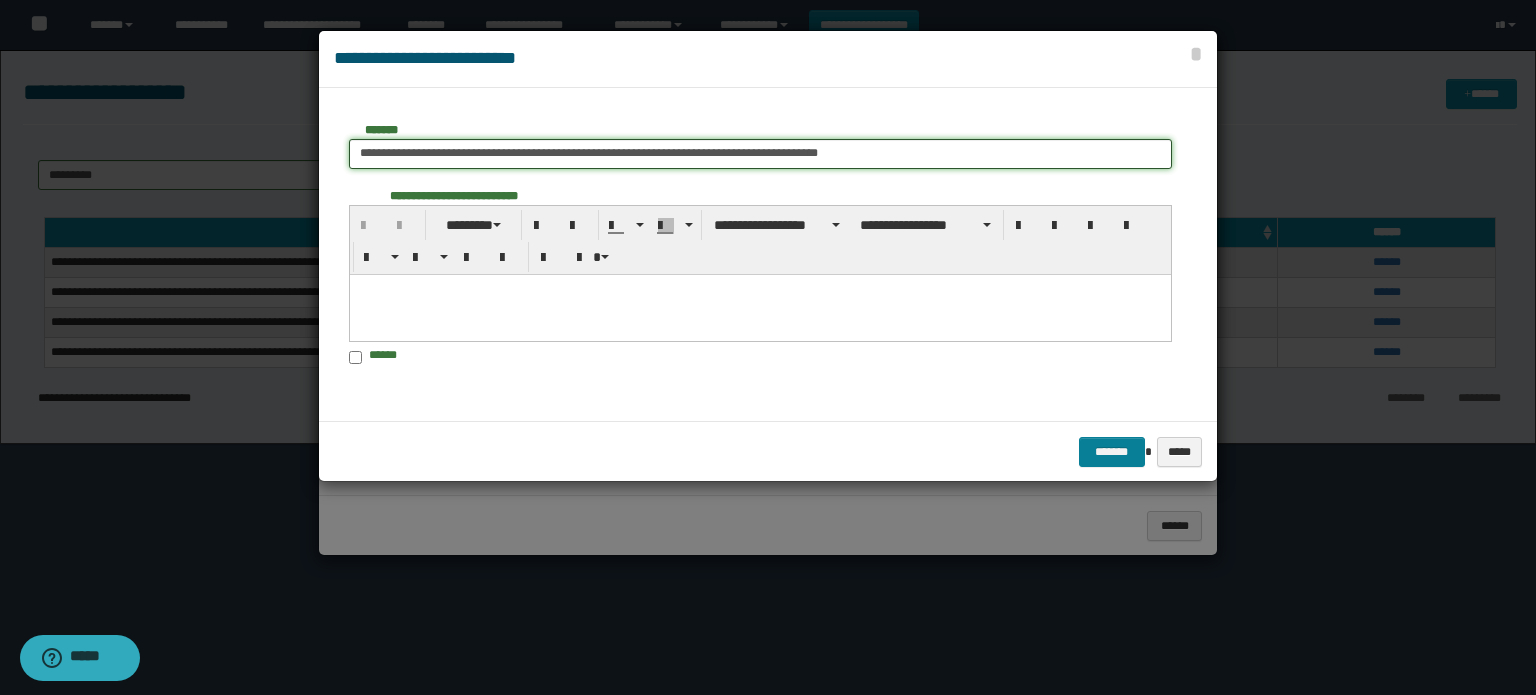 type on "**********" 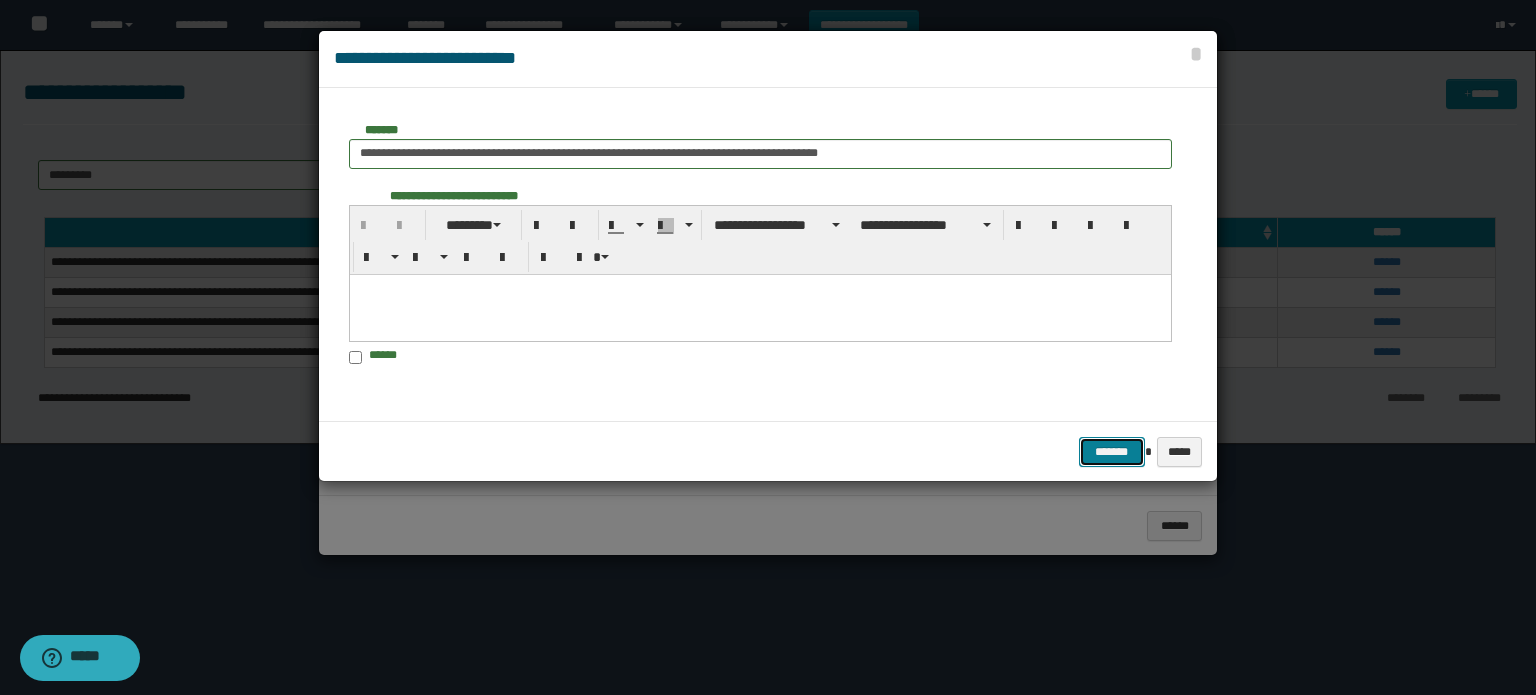 click on "*******" at bounding box center (1112, 452) 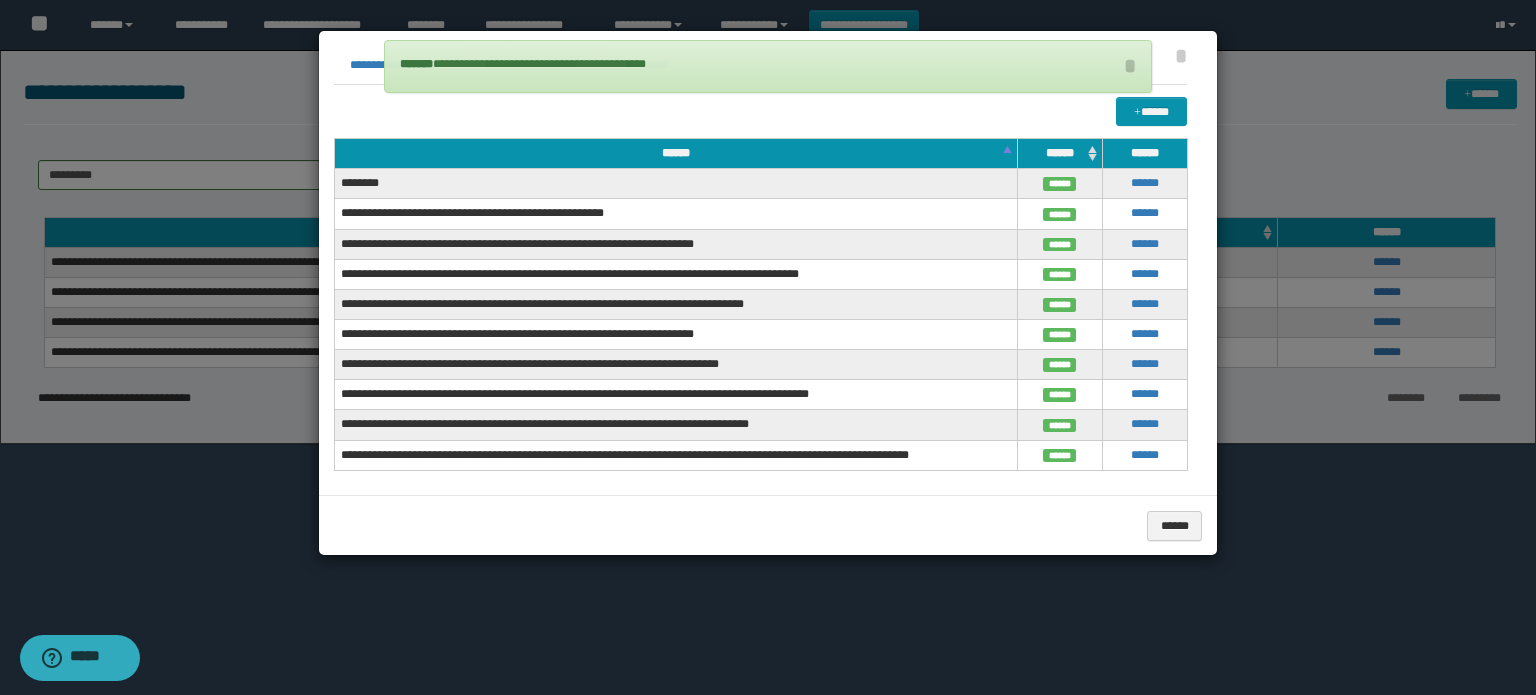 click at bounding box center [768, 347] 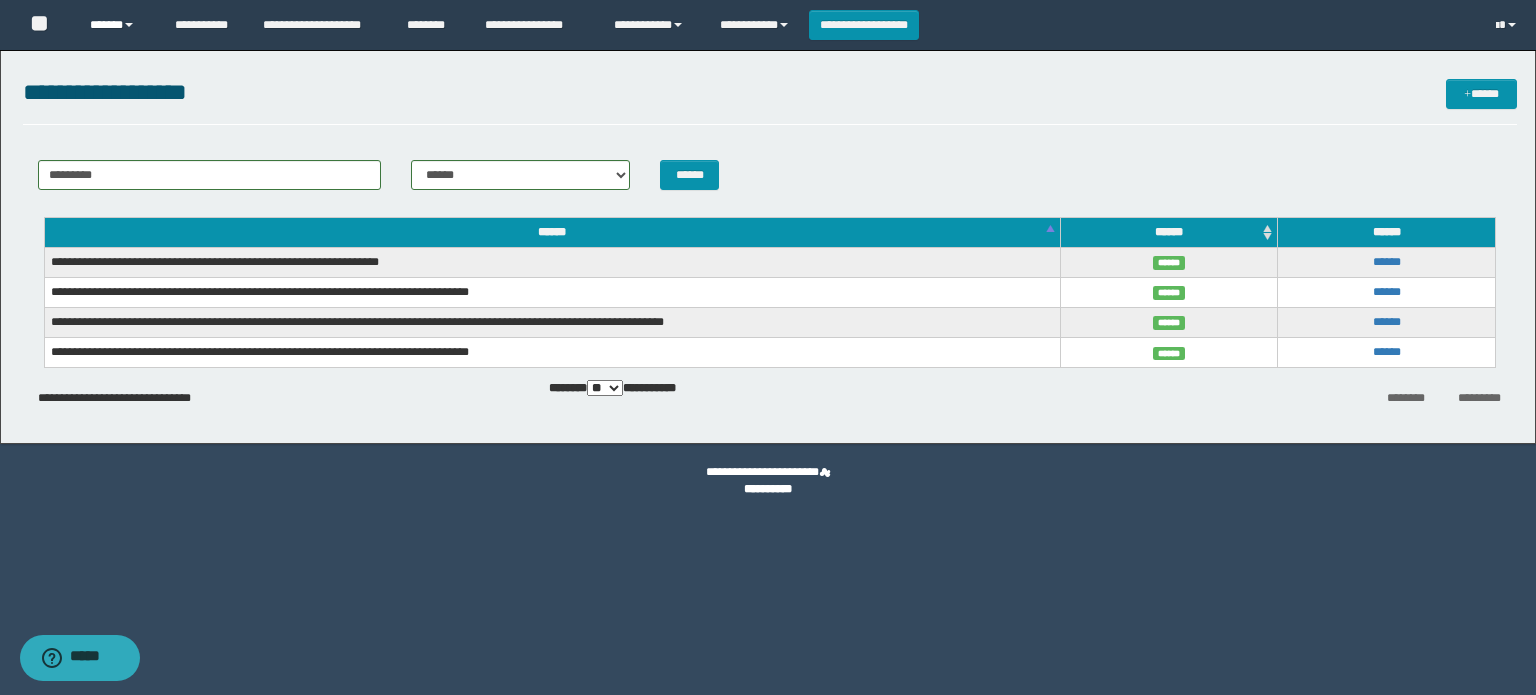 click on "******" at bounding box center (117, 25) 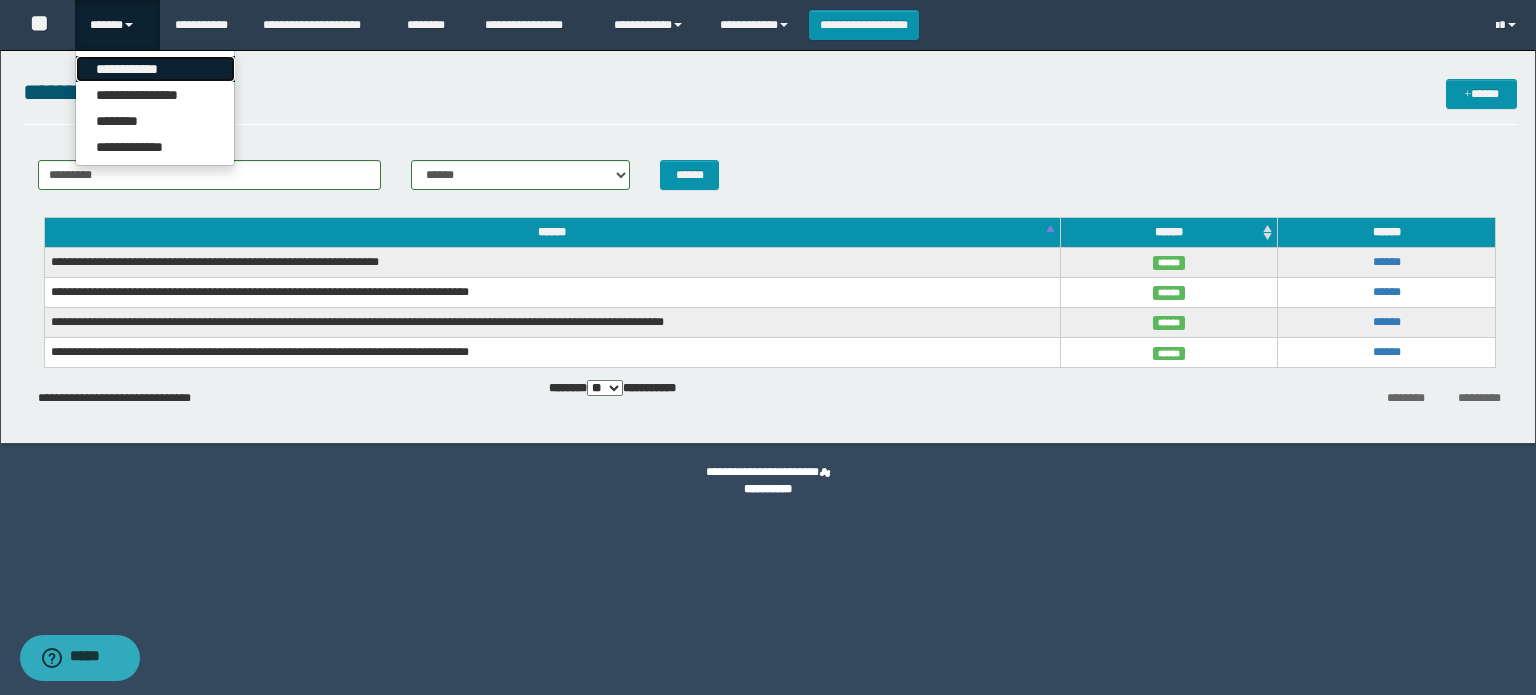 click on "**********" at bounding box center [155, 69] 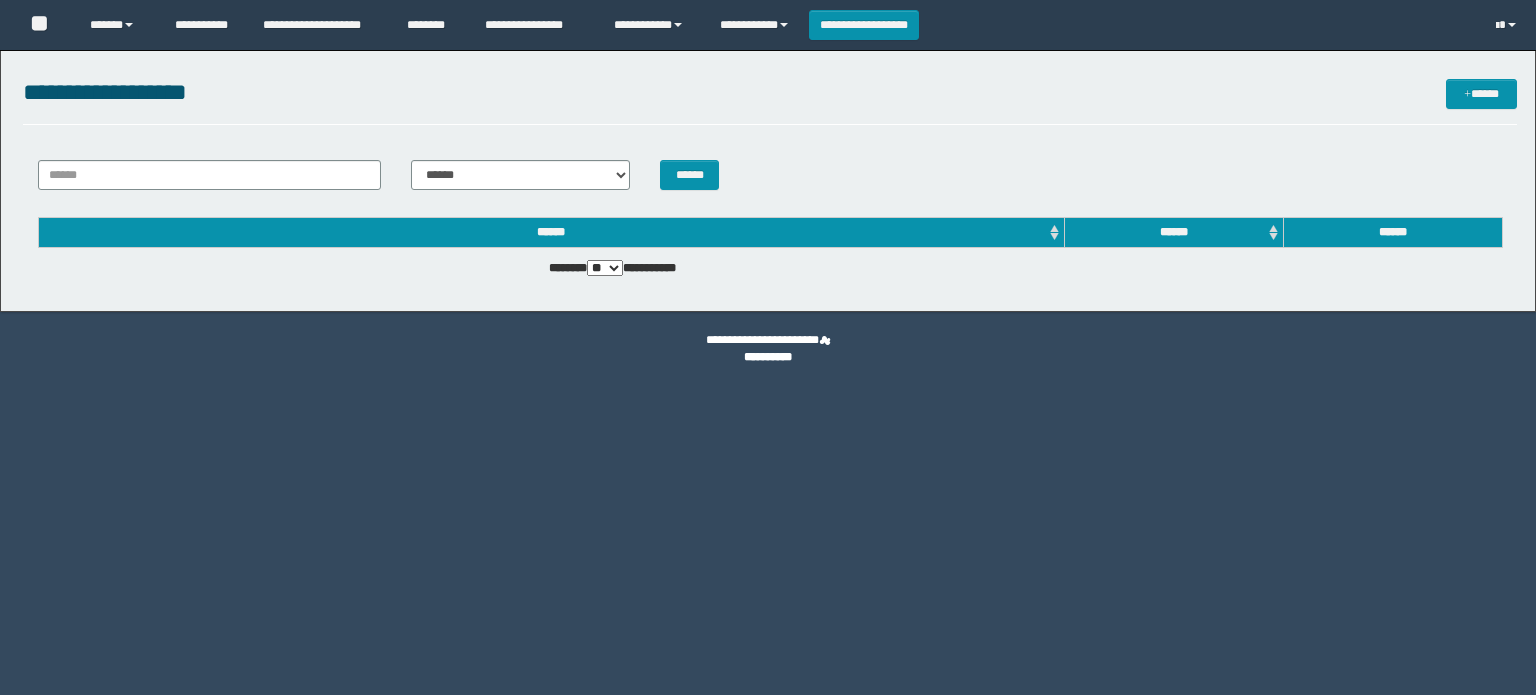 scroll, scrollTop: 0, scrollLeft: 0, axis: both 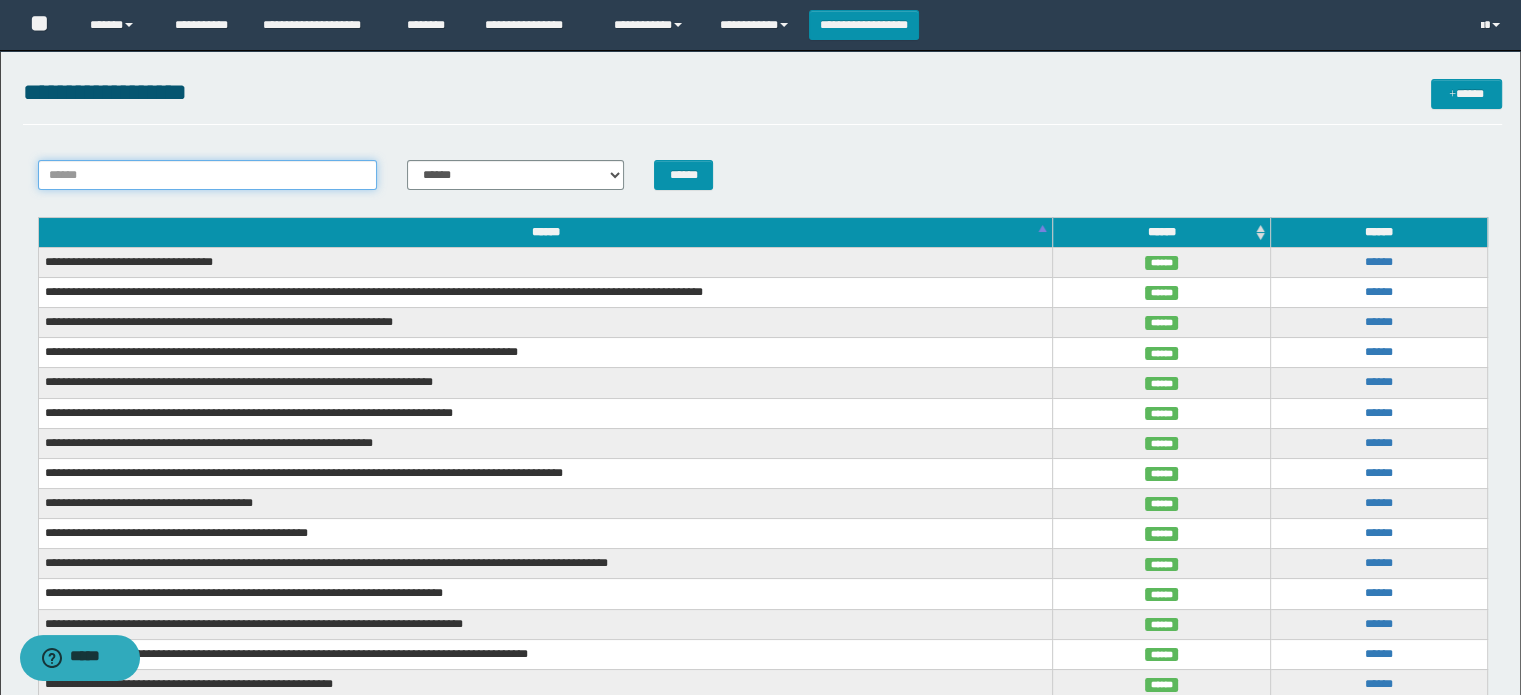 click on "******" at bounding box center [208, 175] 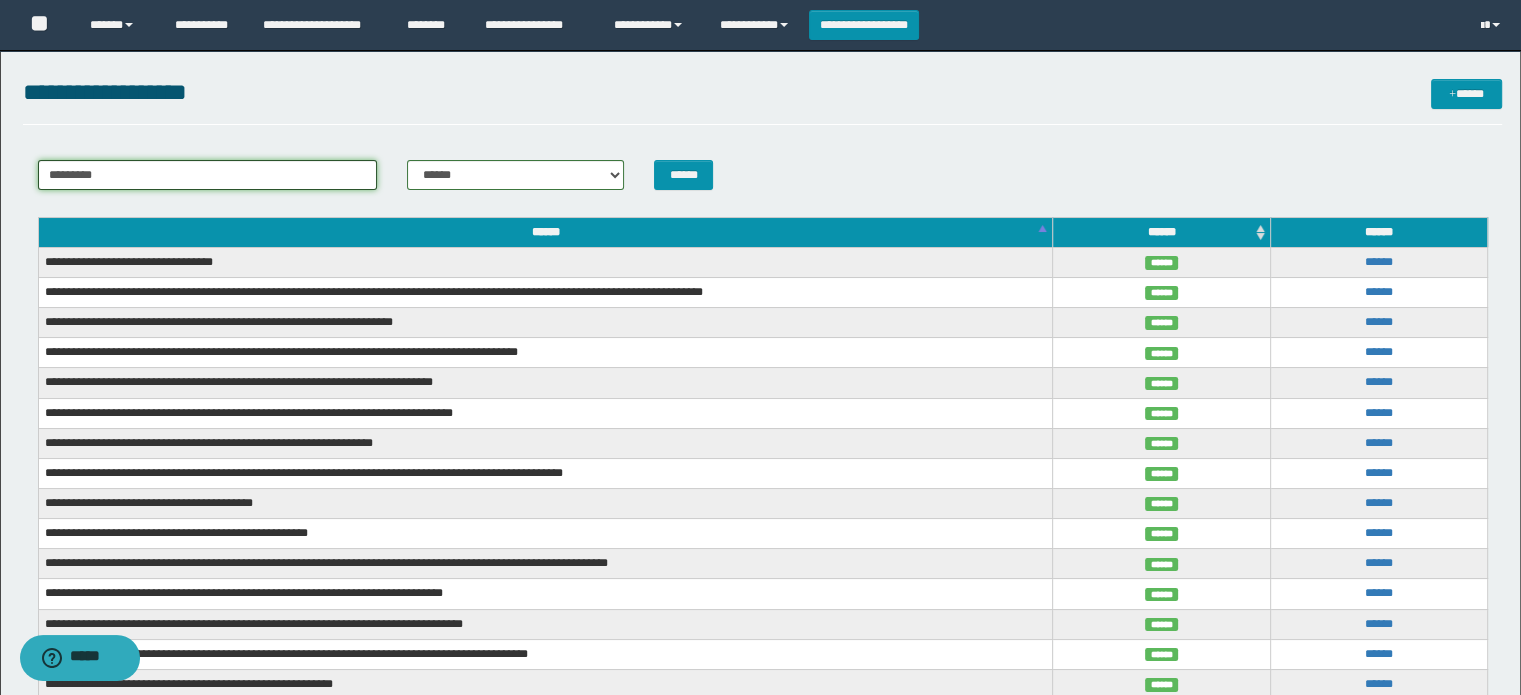 type on "*********" 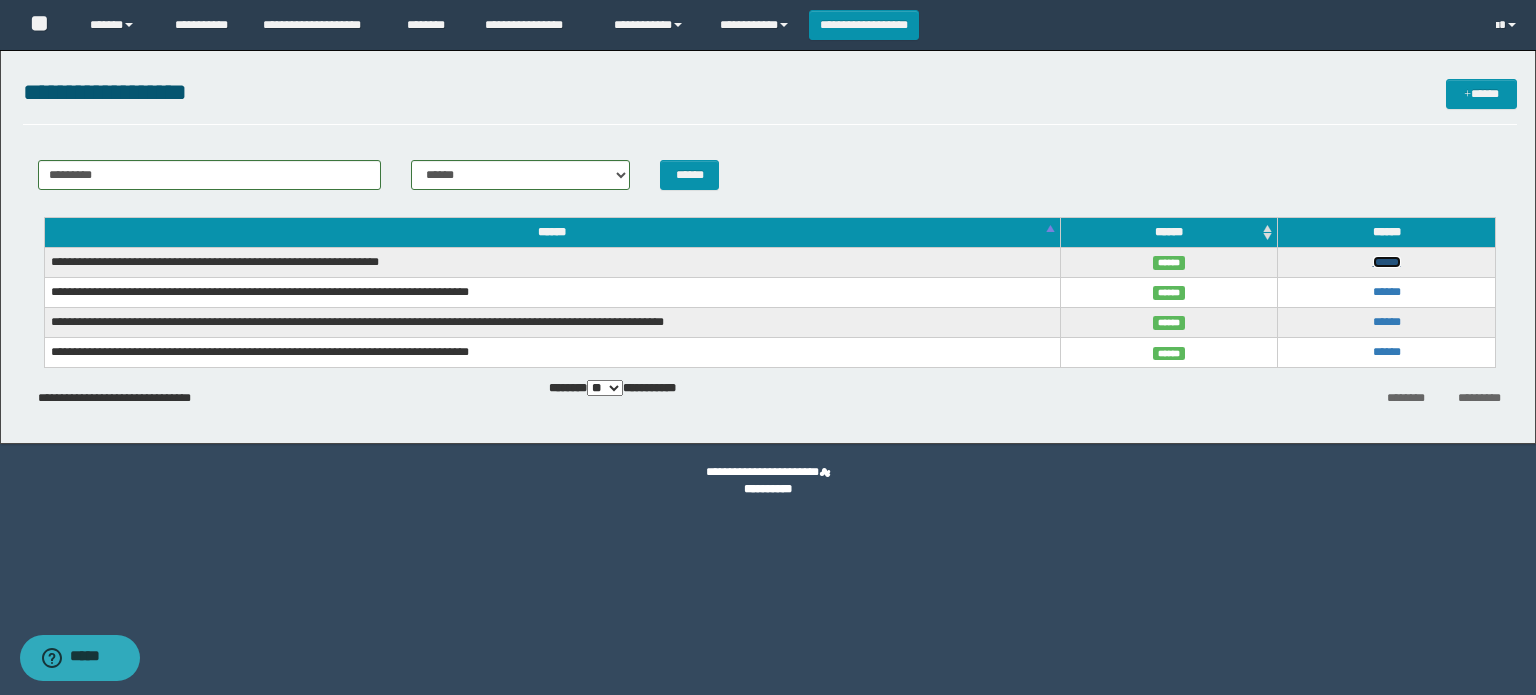 click on "******" at bounding box center [1387, 262] 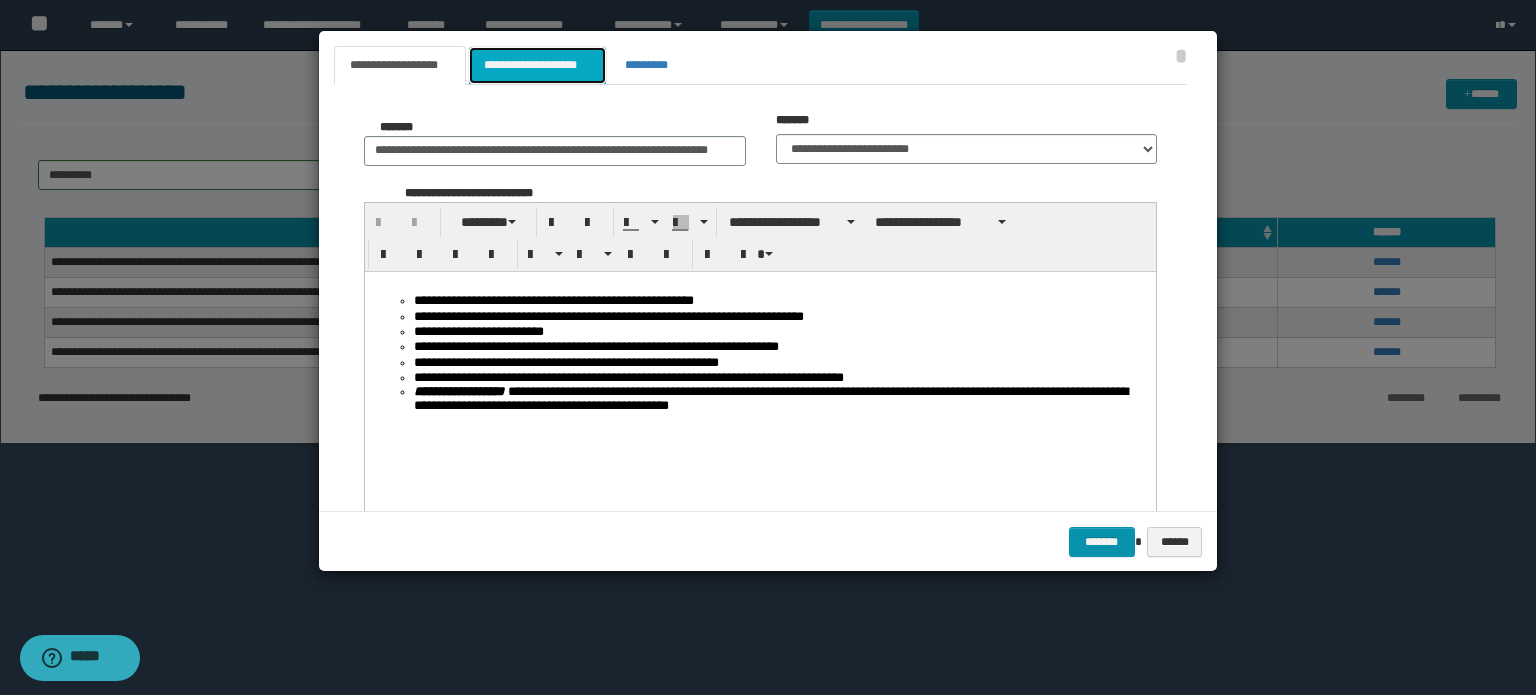 click on "**********" at bounding box center [537, 65] 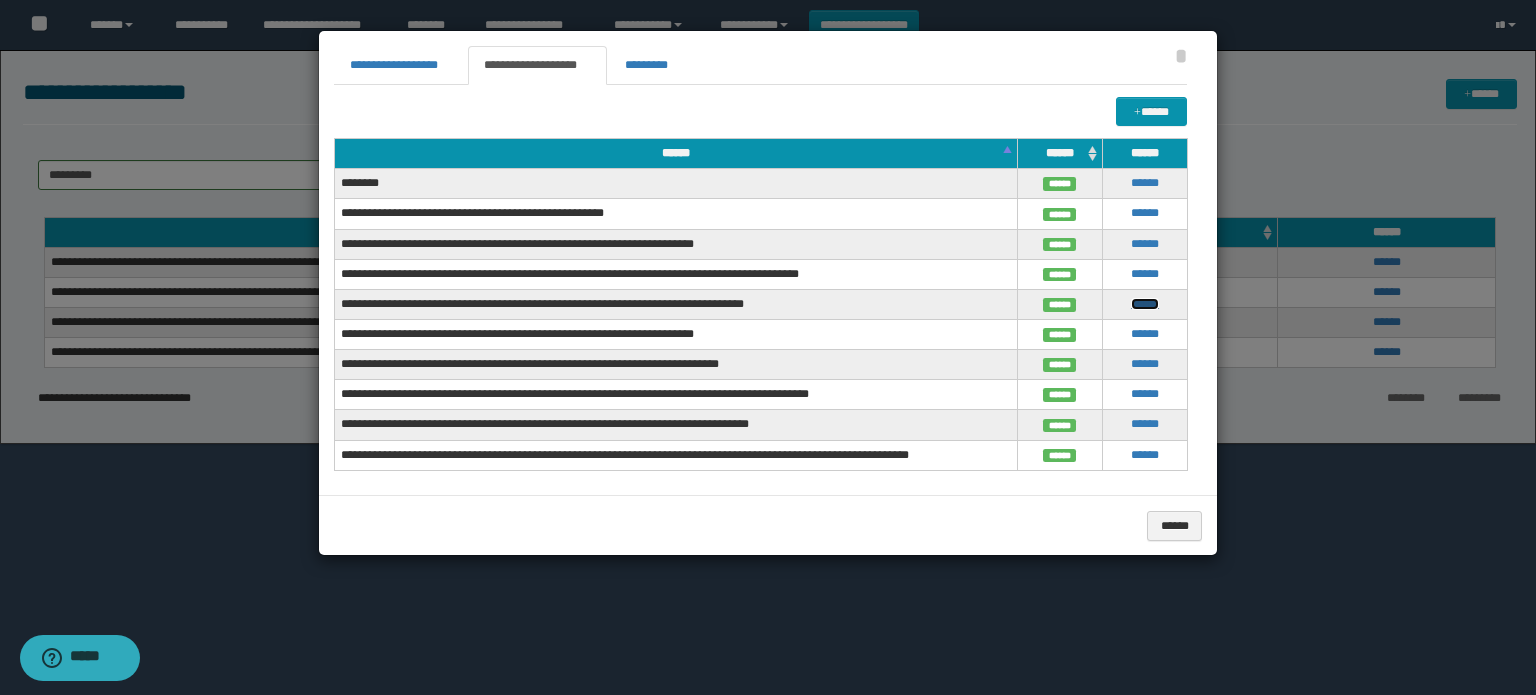 click on "******" at bounding box center (1145, 304) 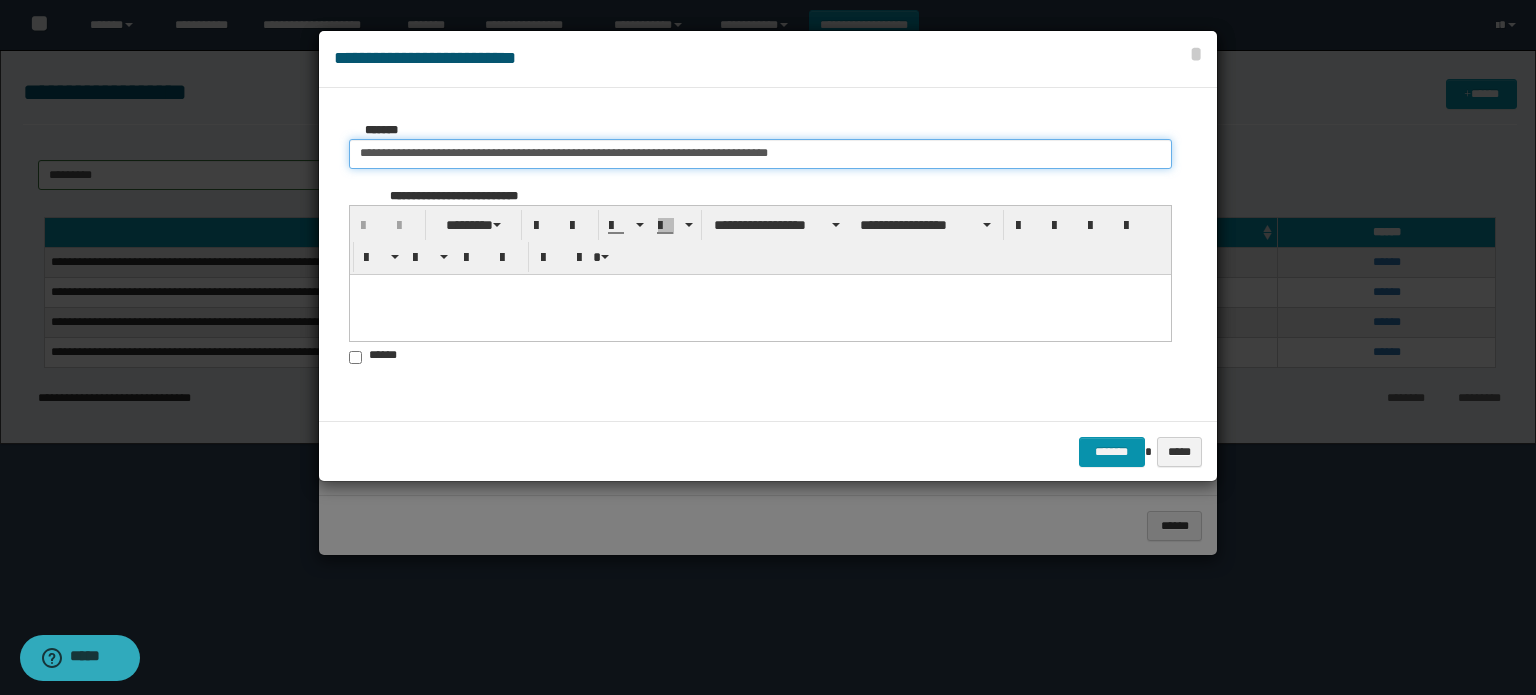 click on "**********" at bounding box center (760, 154) 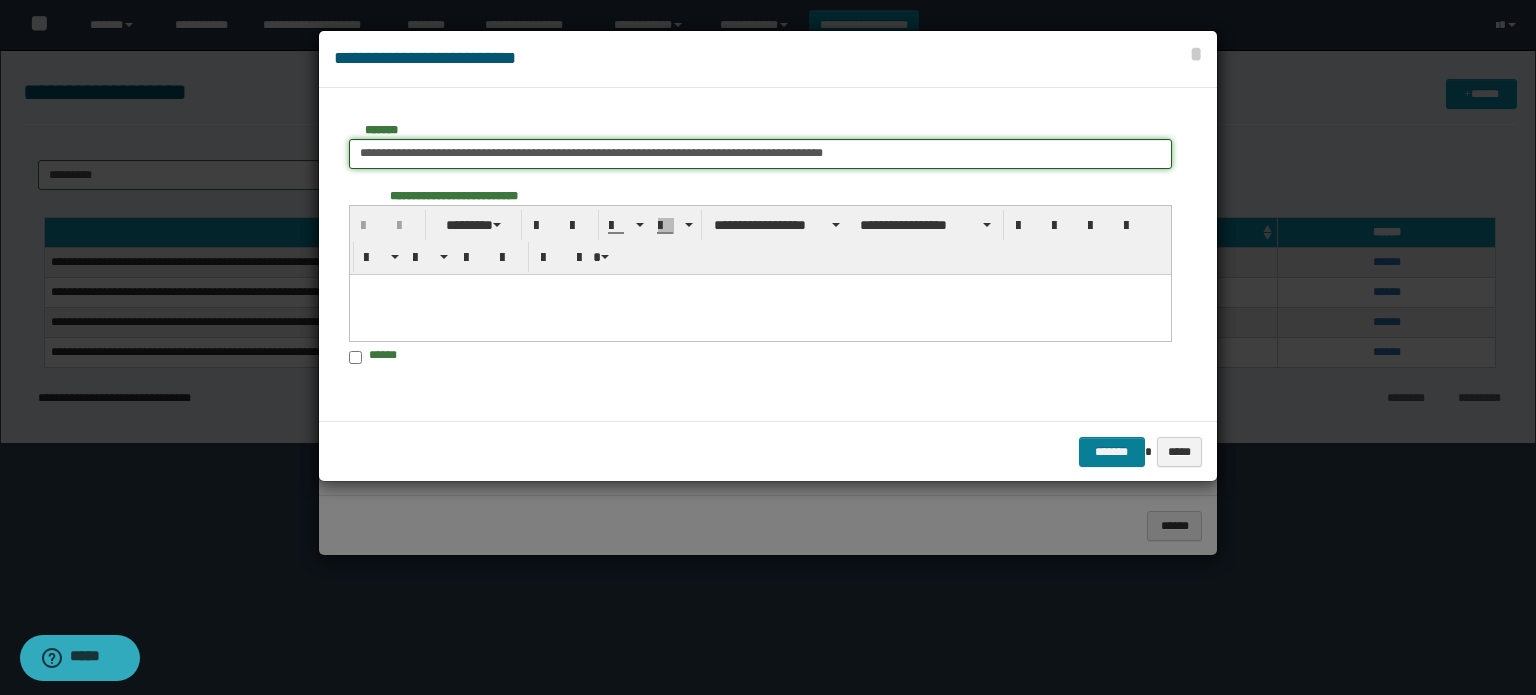 type on "**********" 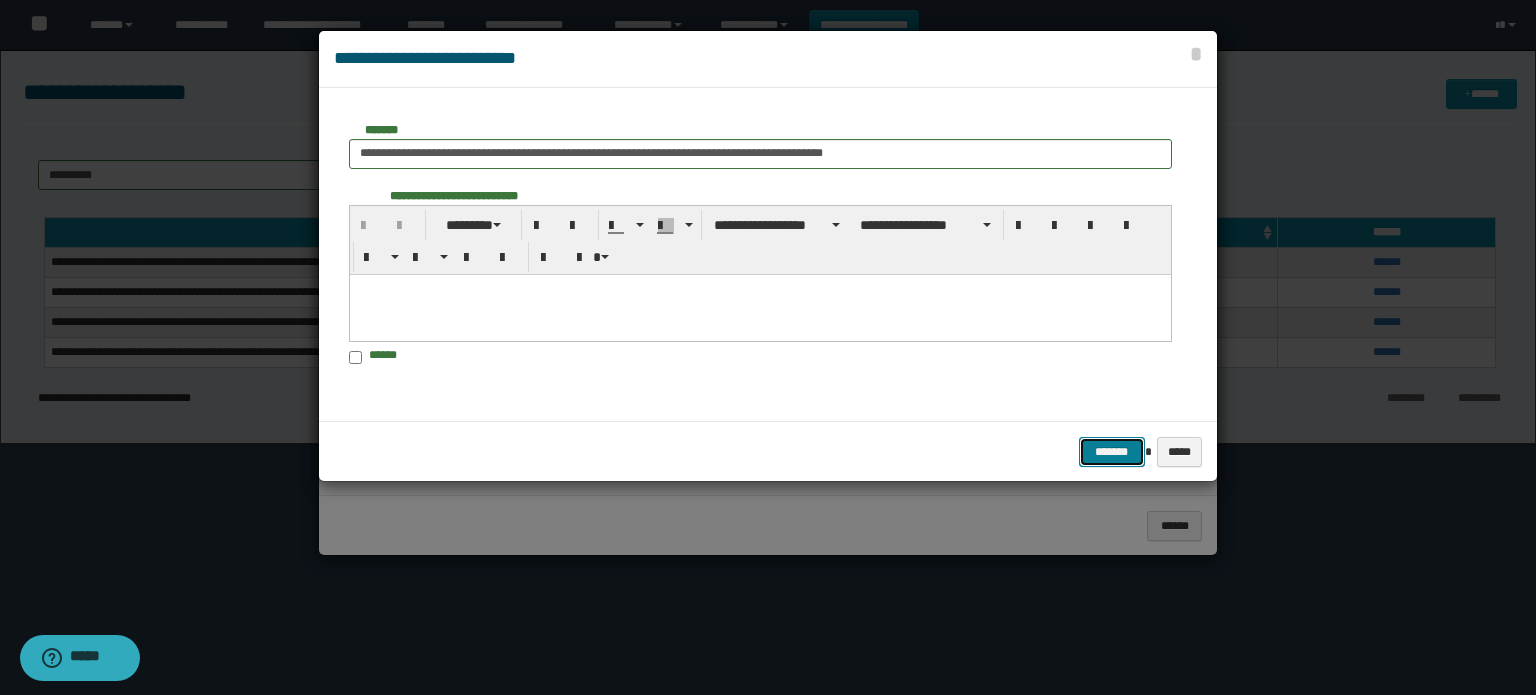click on "*******" at bounding box center [1112, 452] 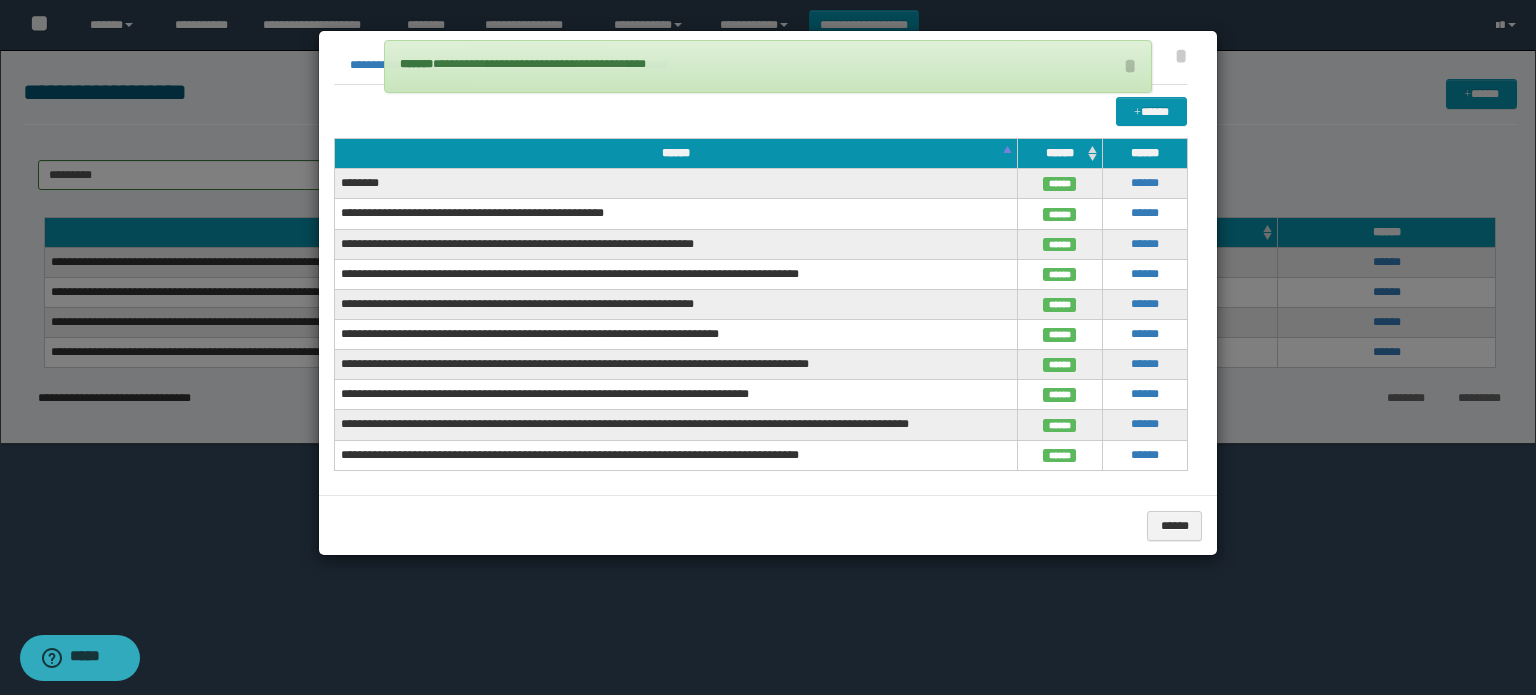 click at bounding box center (768, 347) 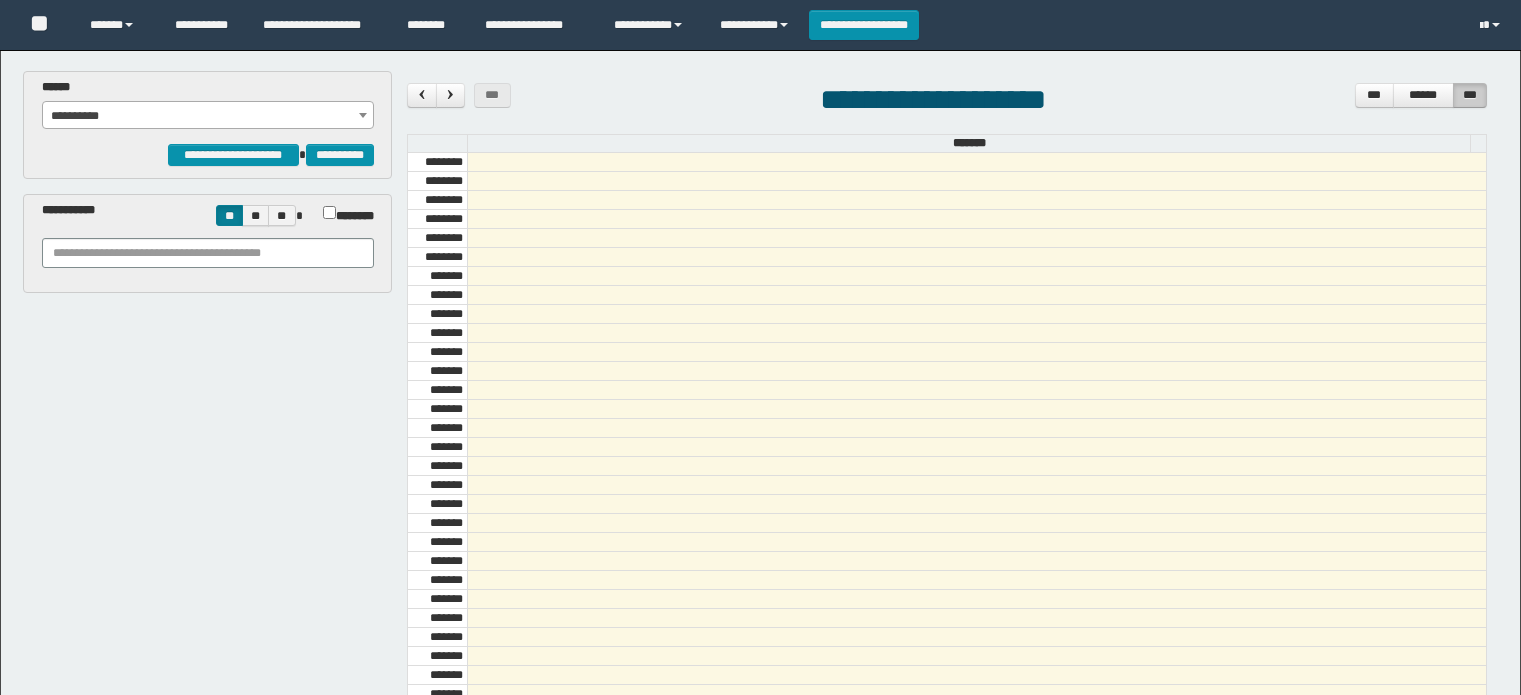 scroll, scrollTop: 0, scrollLeft: 0, axis: both 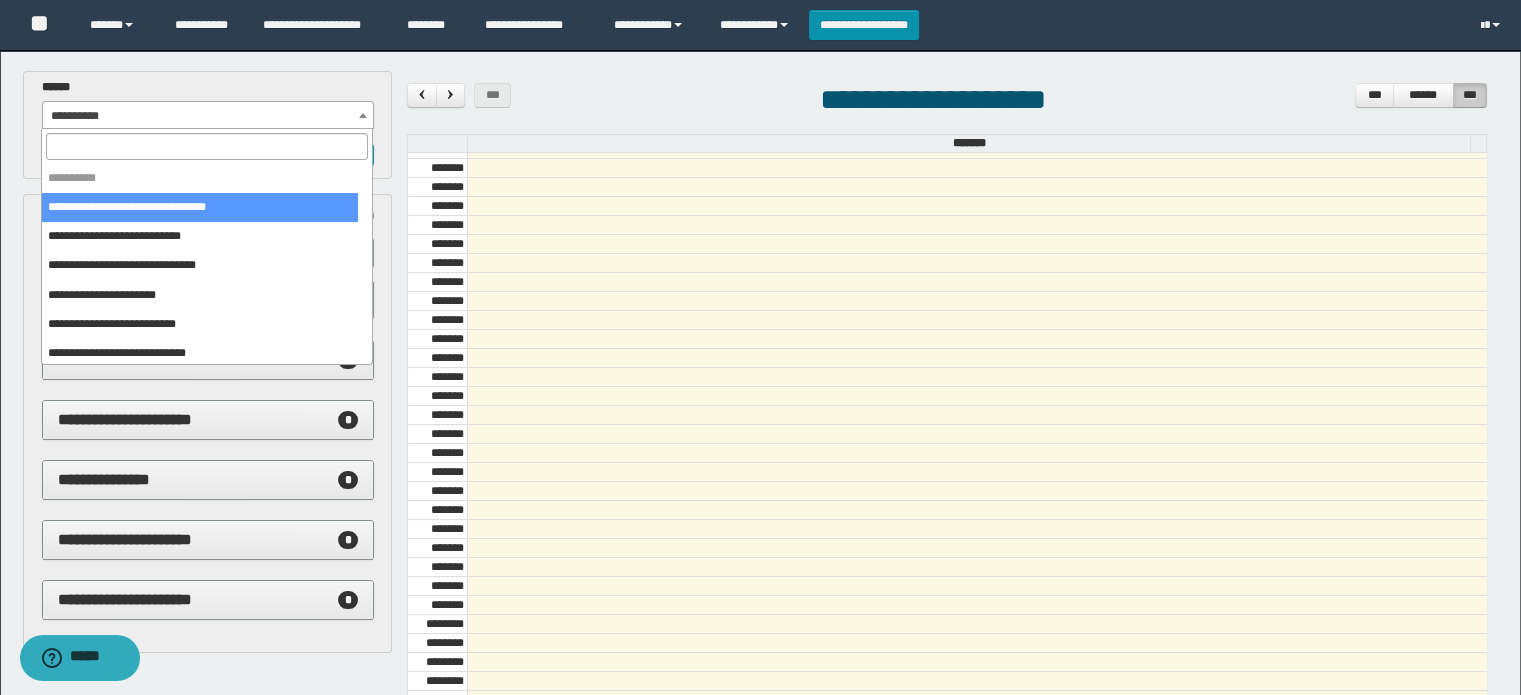 click on "**********" at bounding box center (208, 116) 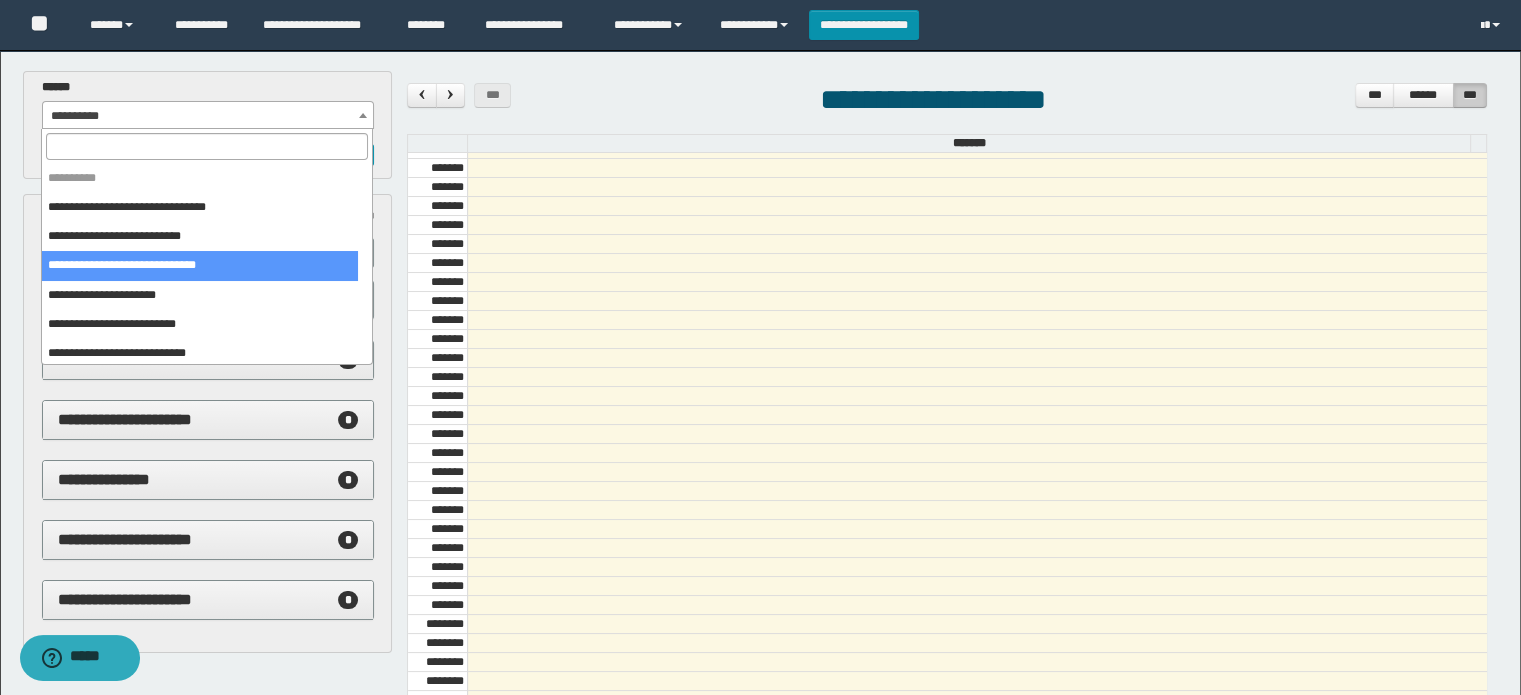 select on "******" 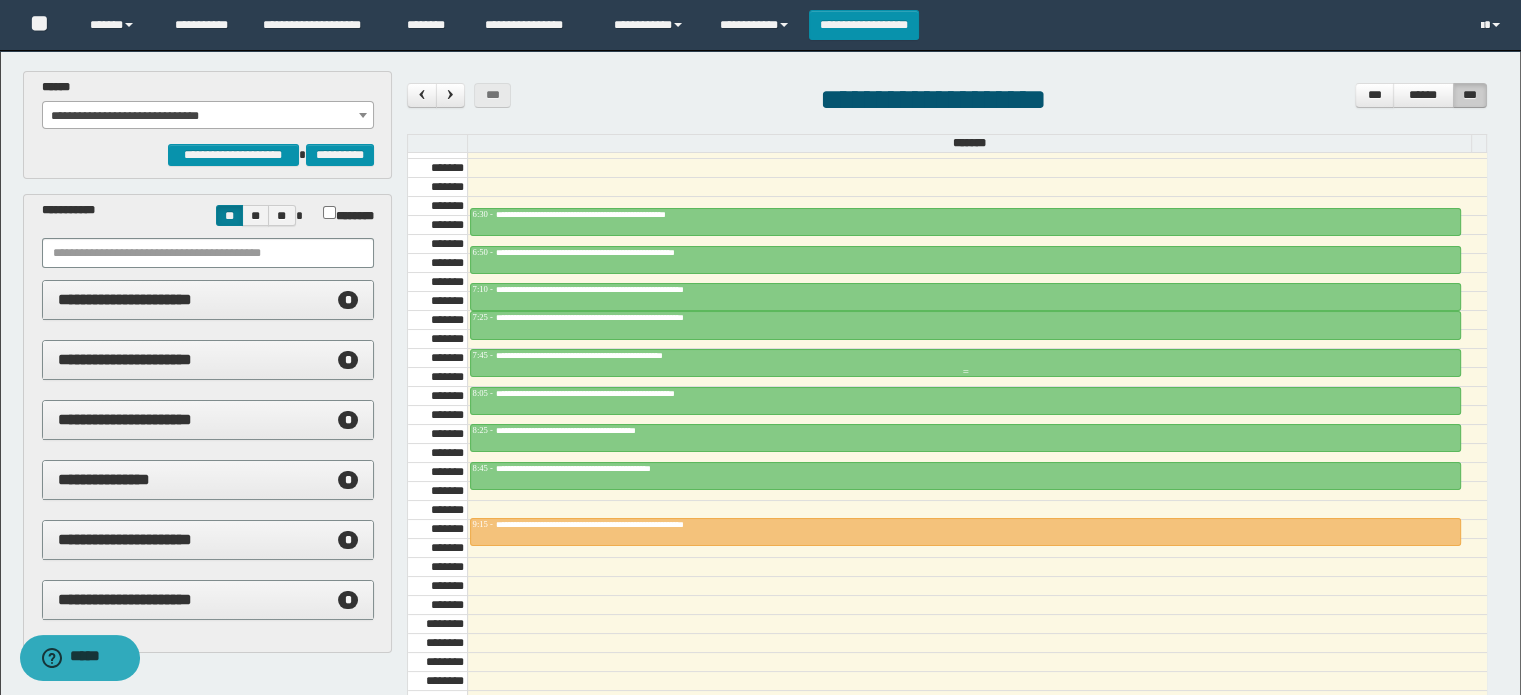 click on "**********" at bounding box center (613, 355) 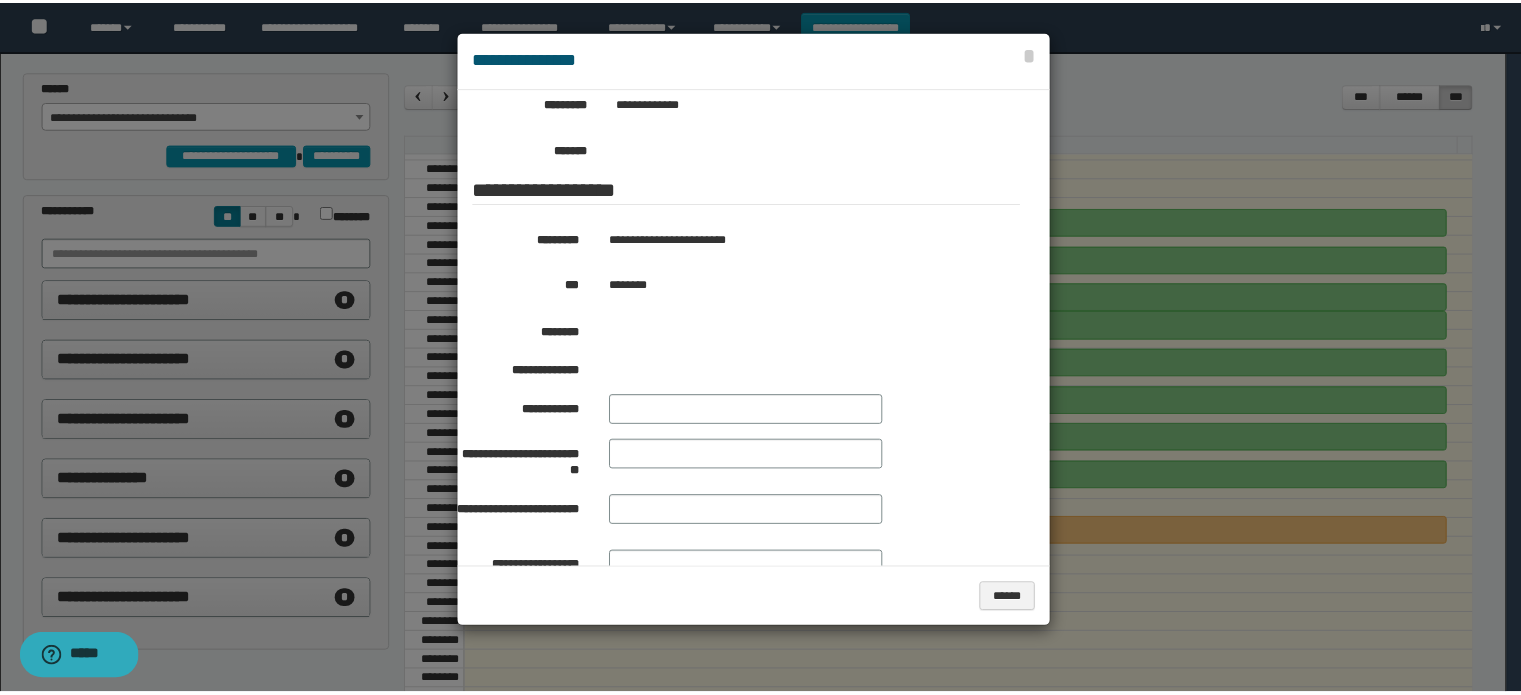 scroll, scrollTop: 300, scrollLeft: 0, axis: vertical 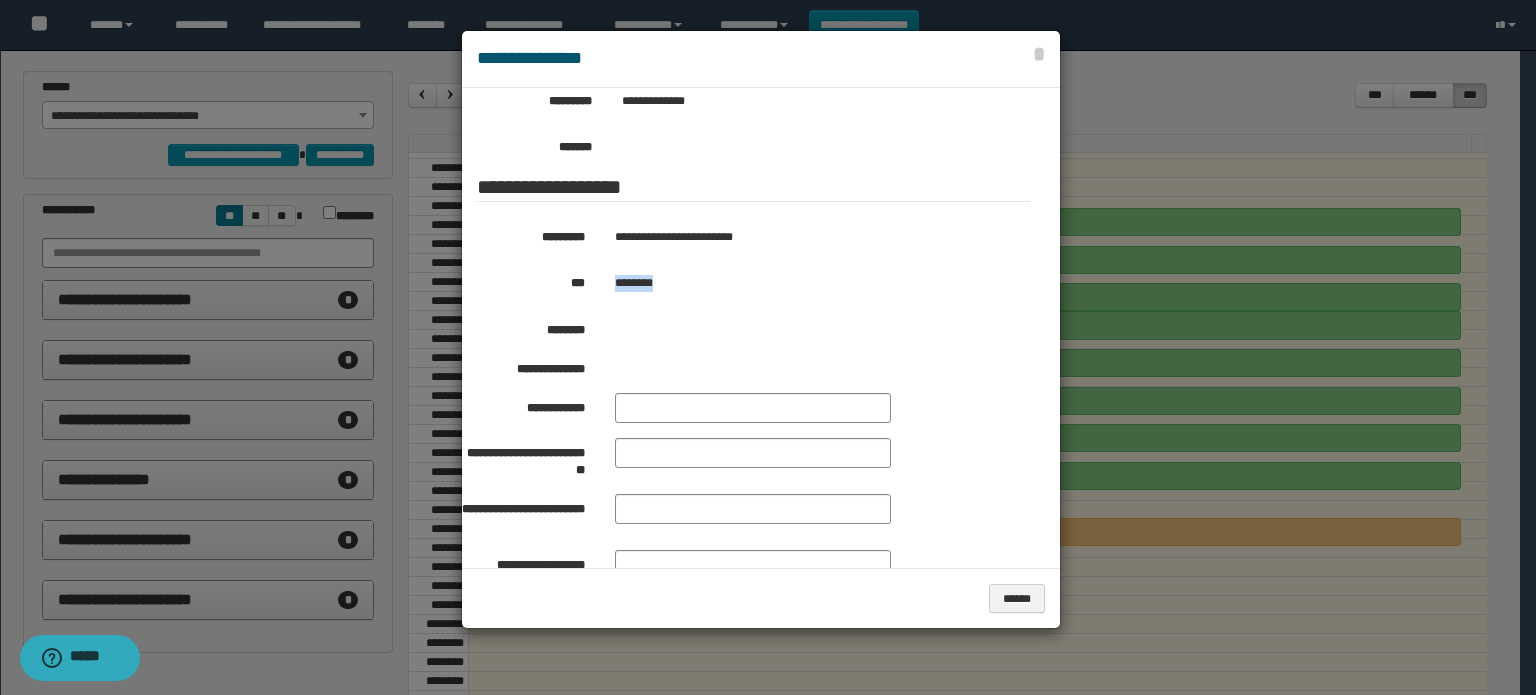 drag, startPoint x: 671, startPoint y: 283, endPoint x: 613, endPoint y: 291, distance: 58.549126 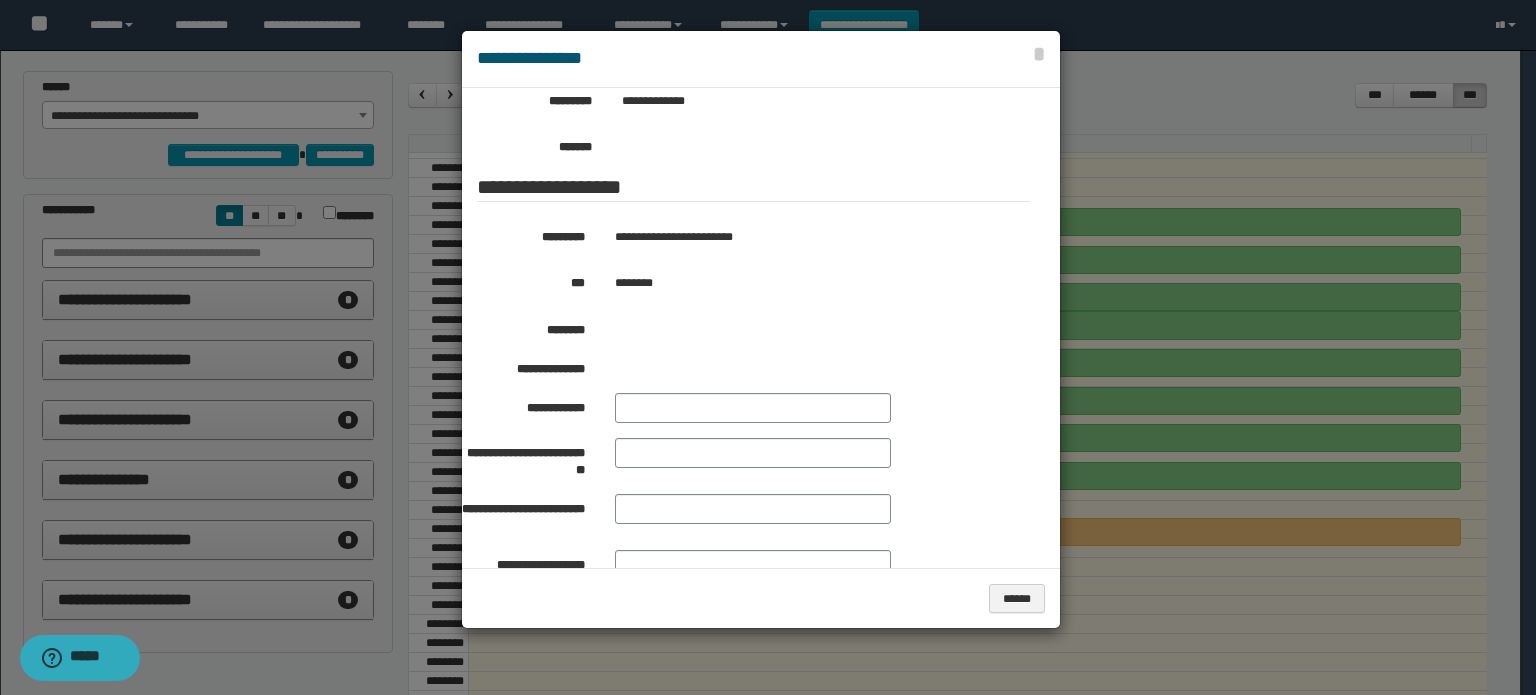 click at bounding box center (768, 347) 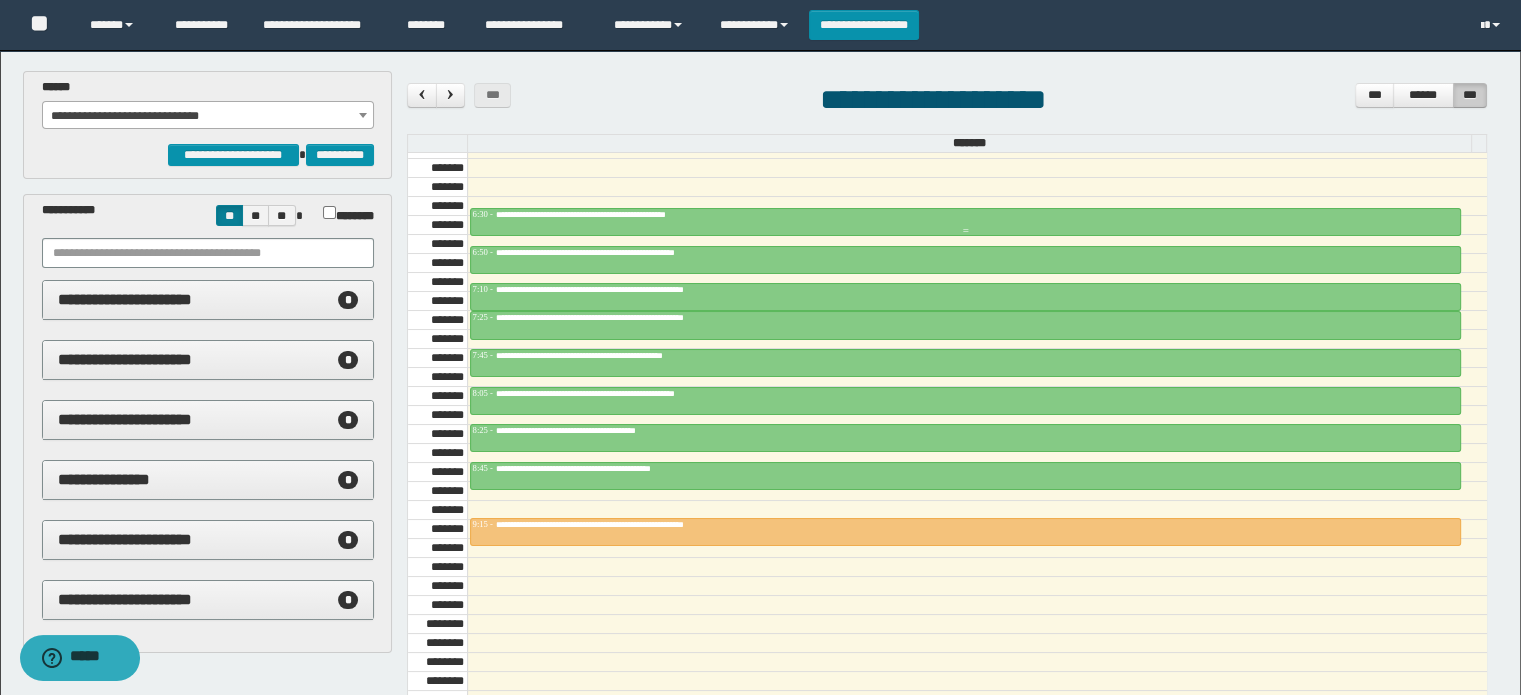 click on "**********" at bounding box center (630, 214) 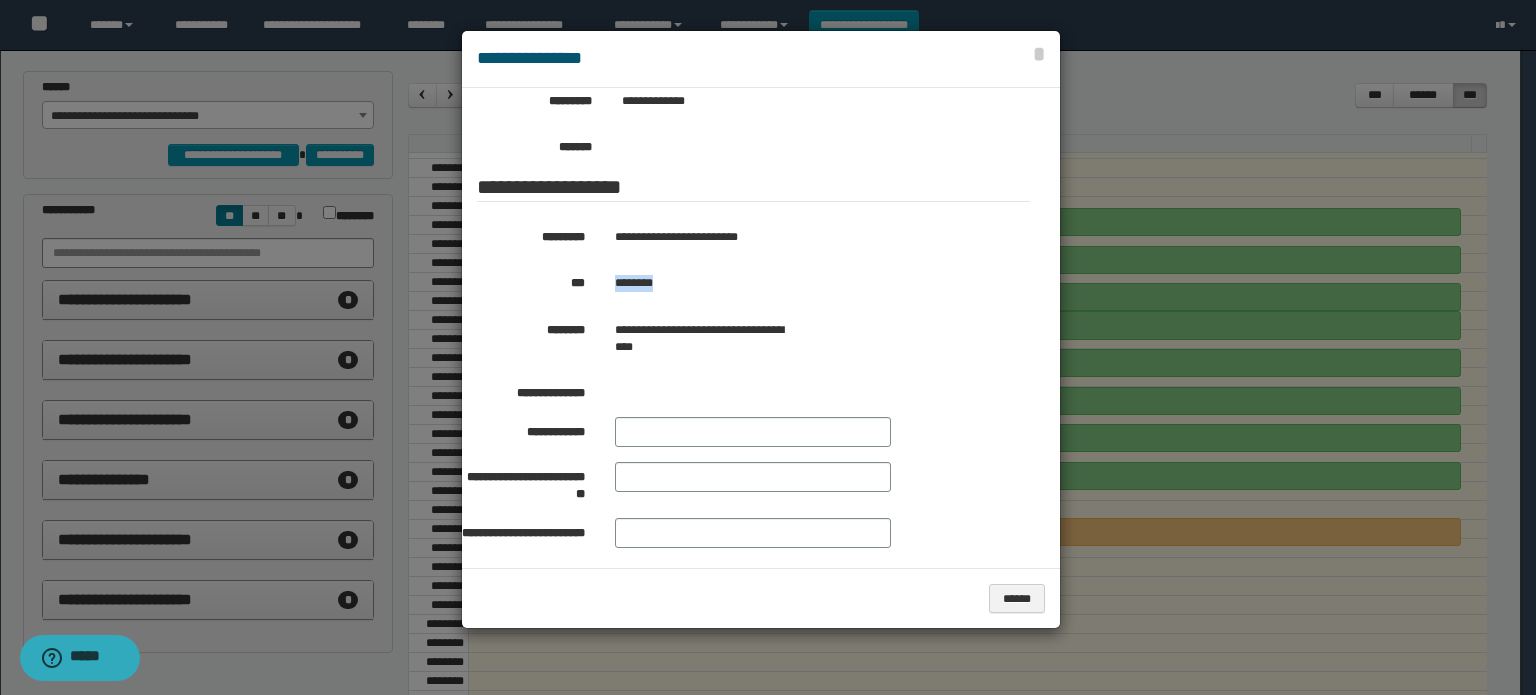 drag, startPoint x: 672, startPoint y: 280, endPoint x: 612, endPoint y: 283, distance: 60.074955 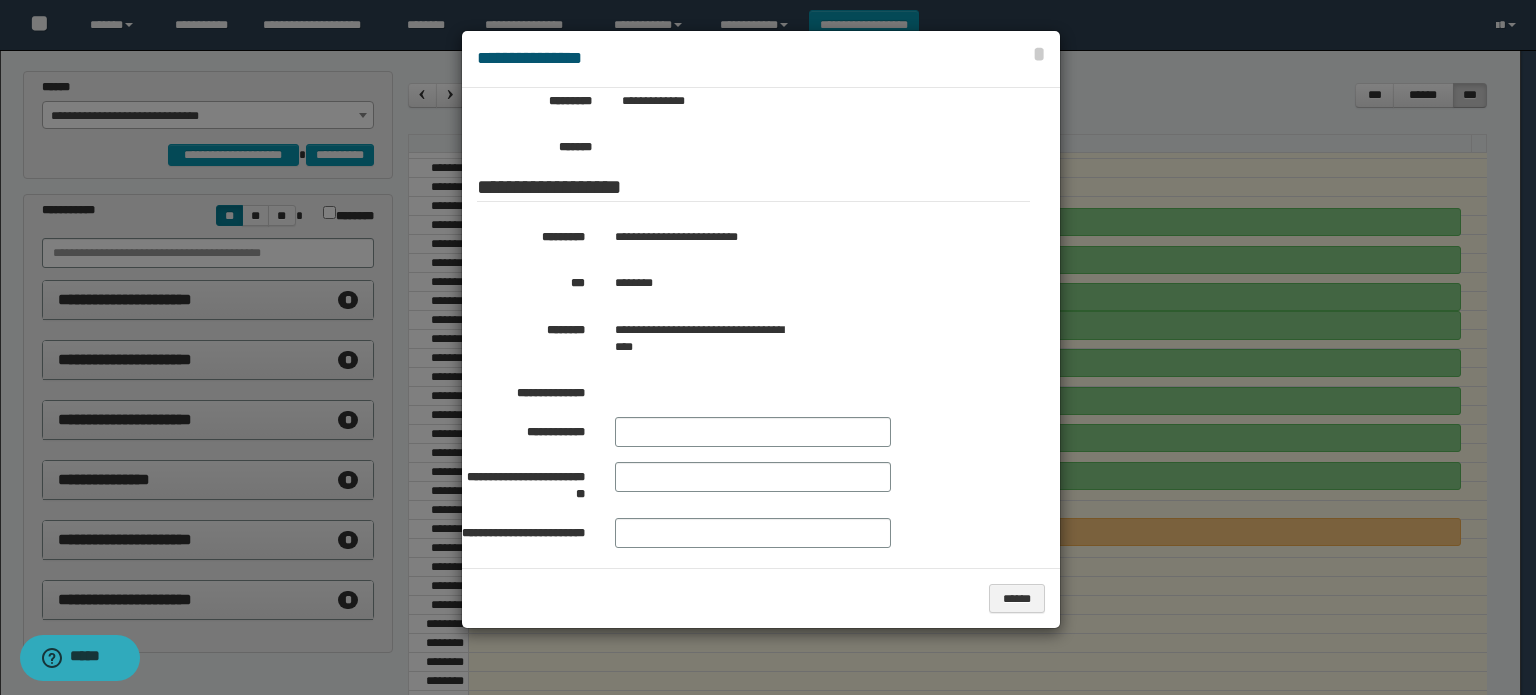 drag, startPoint x: 1195, startPoint y: 658, endPoint x: 1195, endPoint y: 633, distance: 25 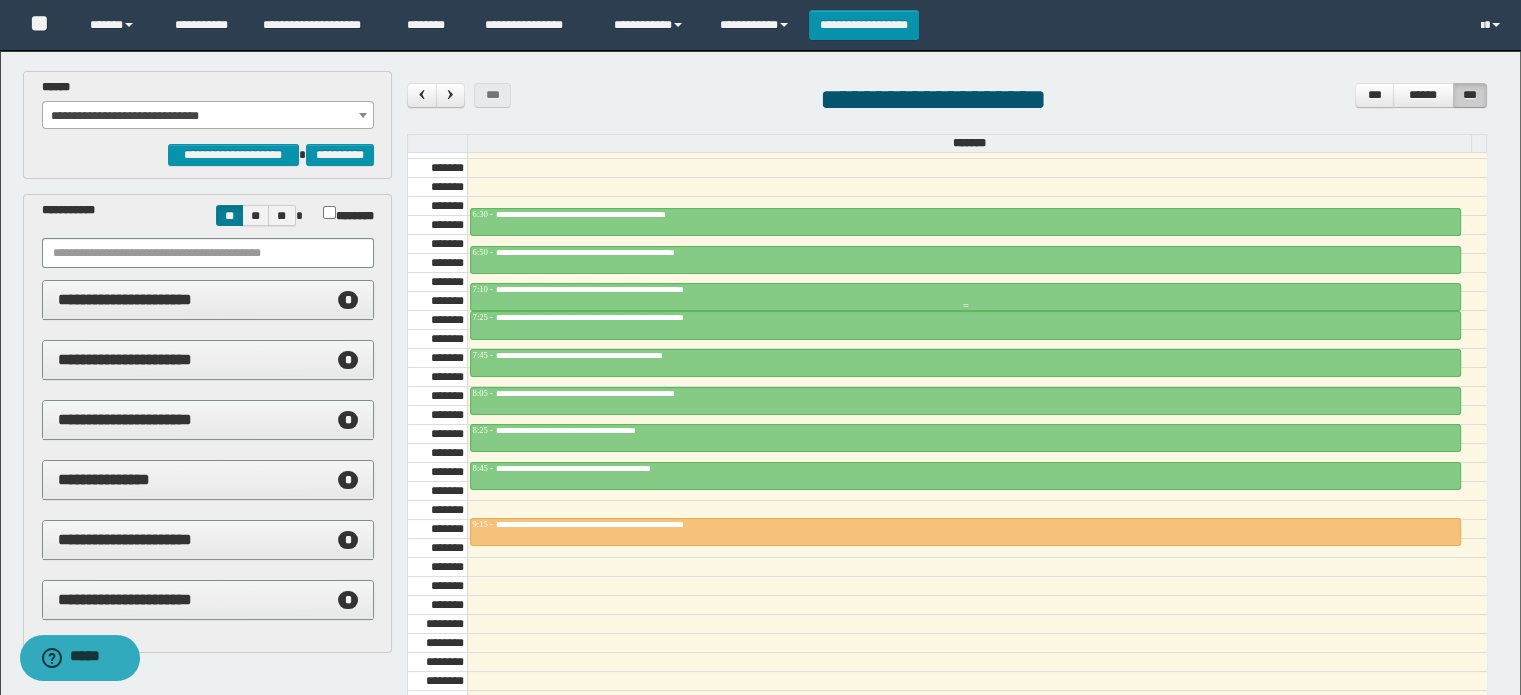 click on "**********" at bounding box center [642, 289] 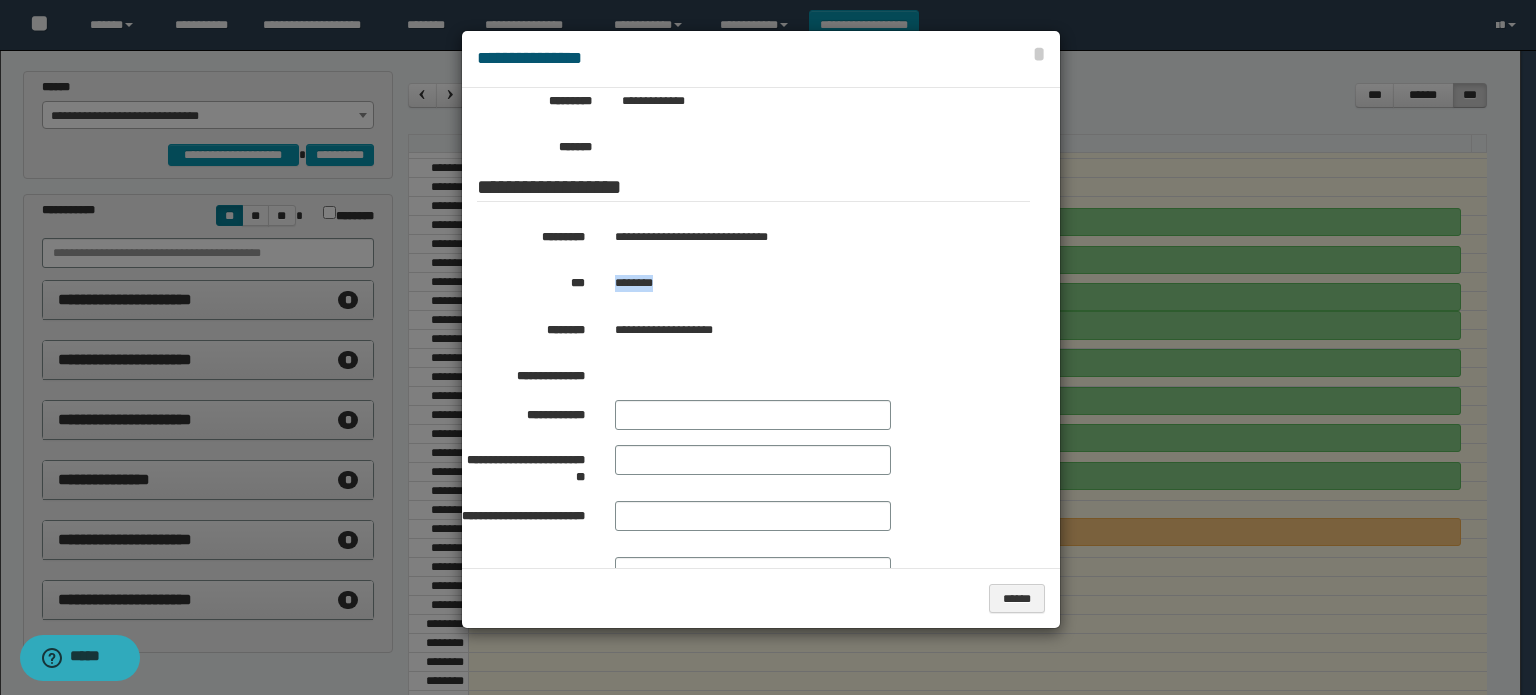 drag, startPoint x: 666, startPoint y: 283, endPoint x: 613, endPoint y: 287, distance: 53.15073 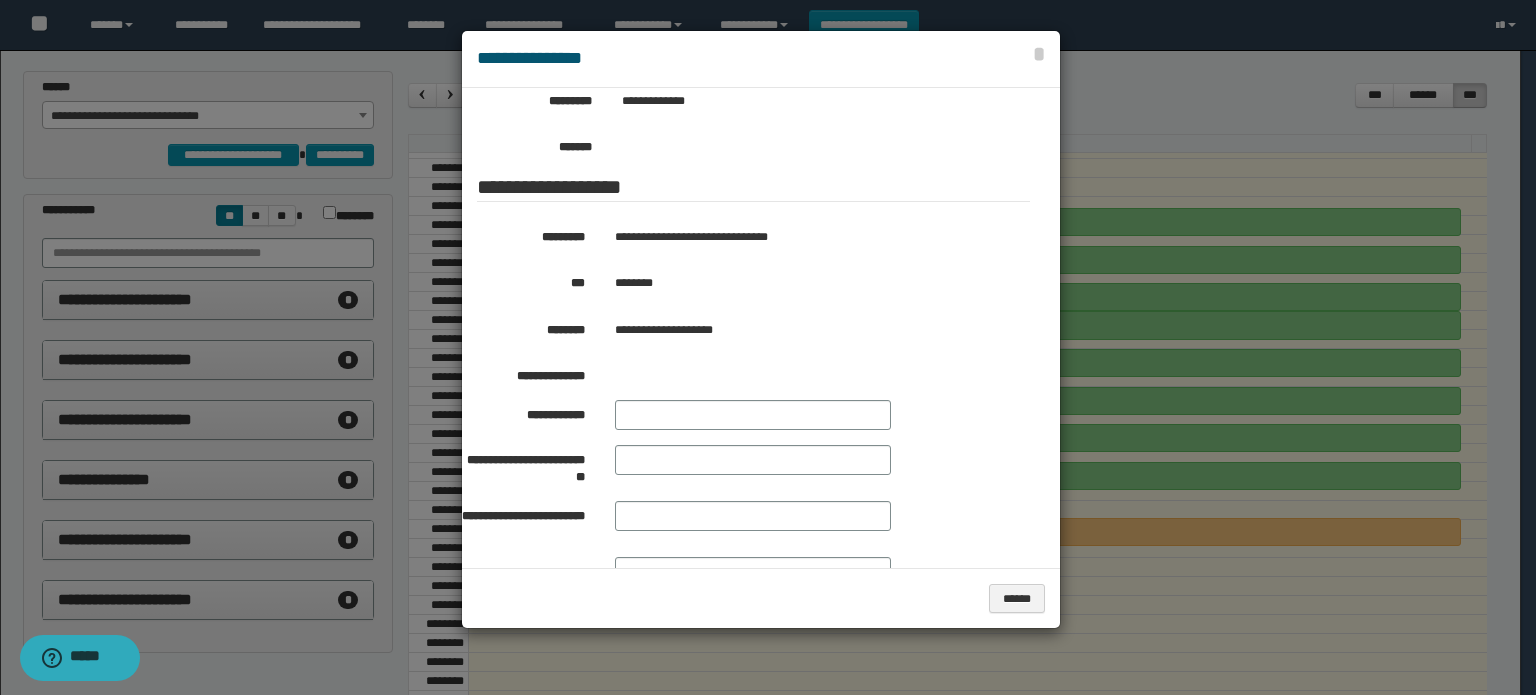 click at bounding box center (768, 347) 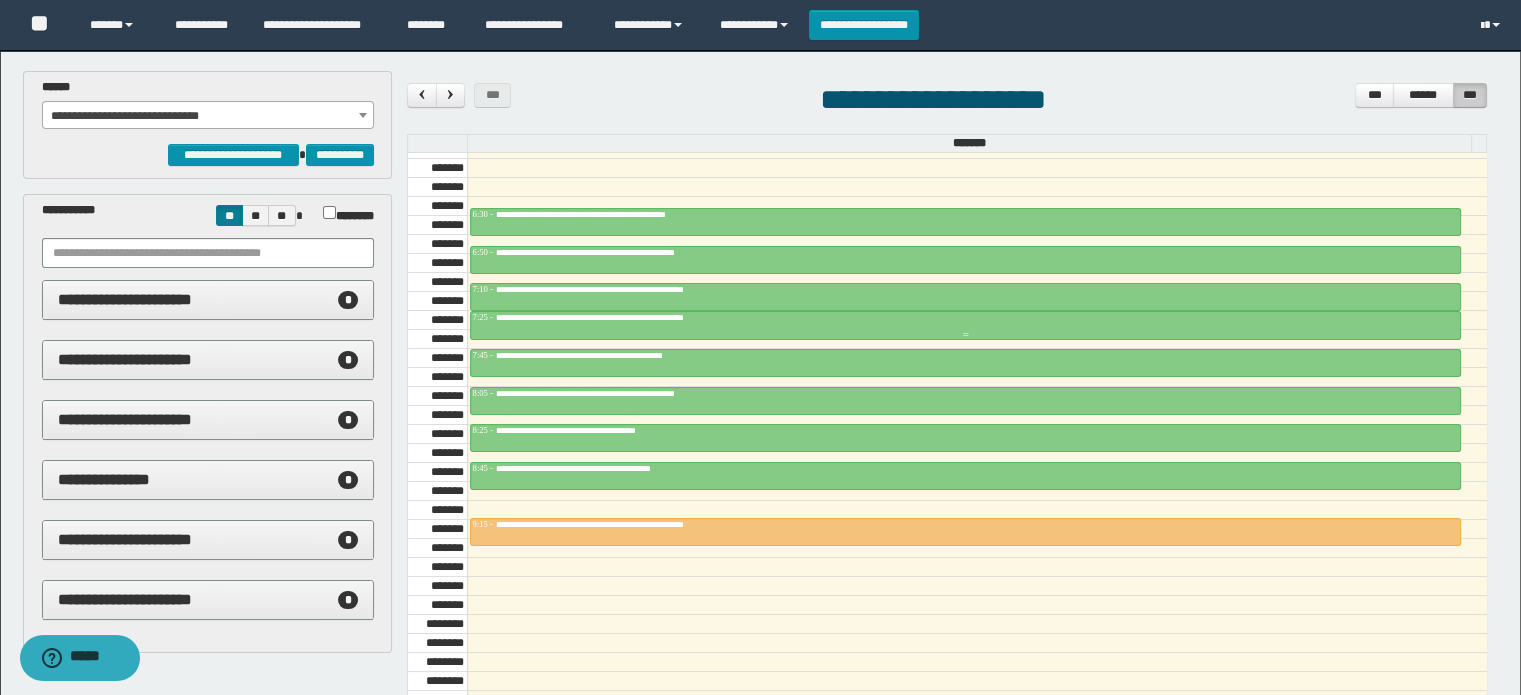 click on "**********" at bounding box center [644, 317] 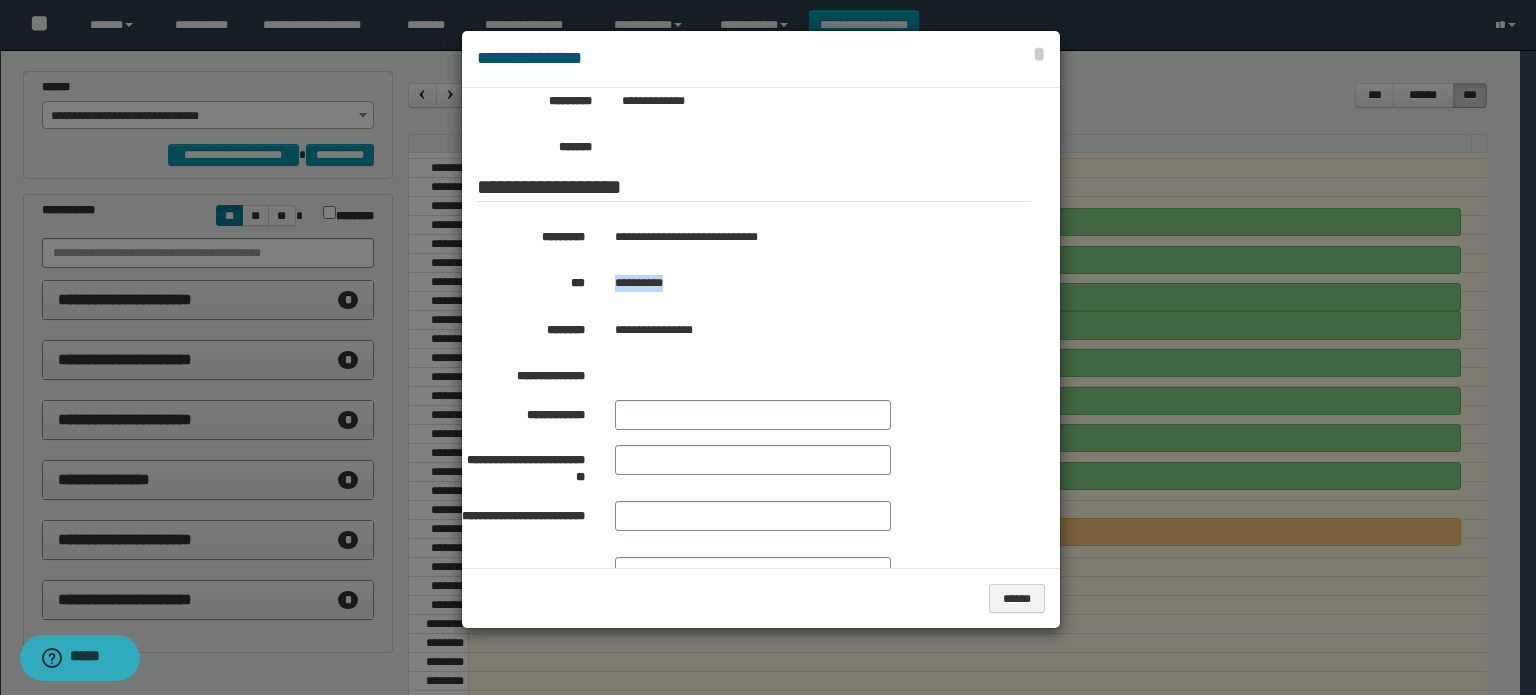drag, startPoint x: 692, startPoint y: 286, endPoint x: 615, endPoint y: 284, distance: 77.02597 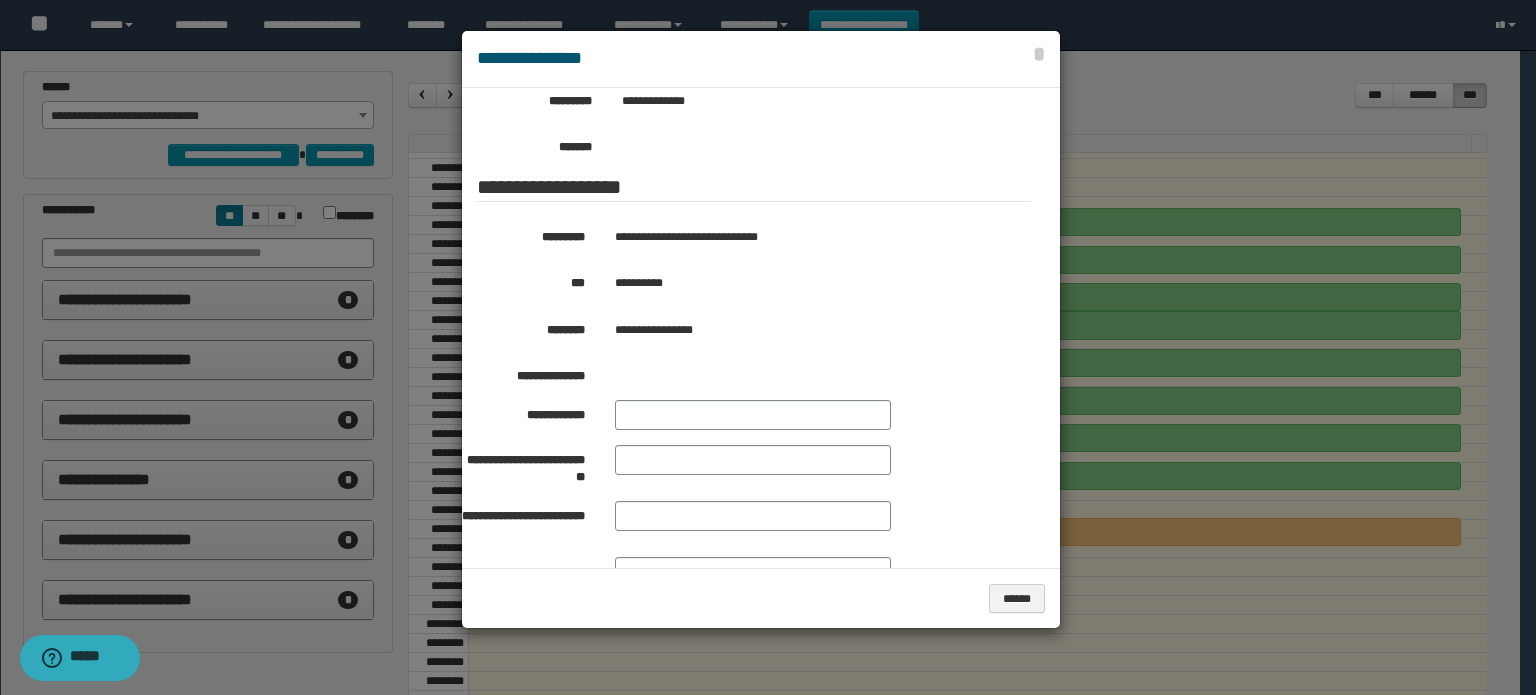 drag, startPoint x: 207, startPoint y: 571, endPoint x: 215, endPoint y: 584, distance: 15.264338 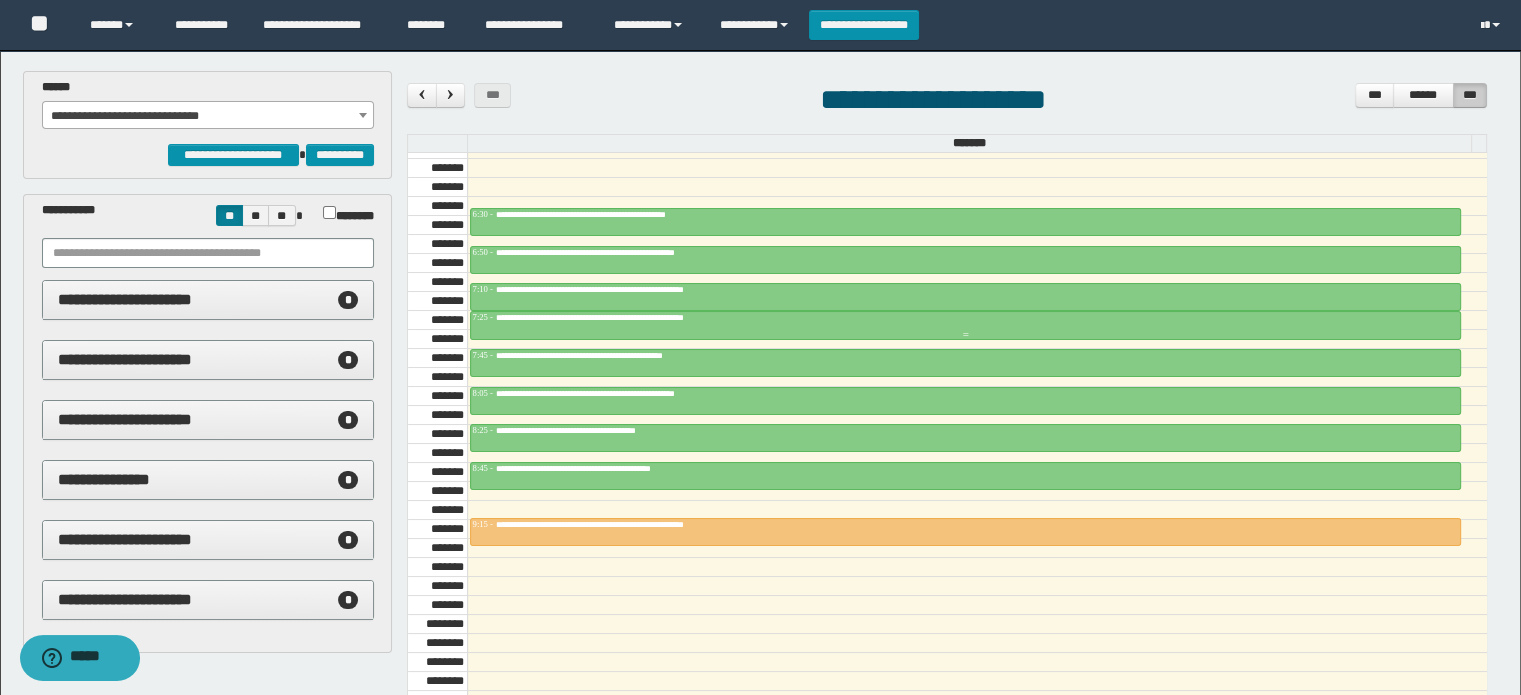 click on "**********" at bounding box center [644, 317] 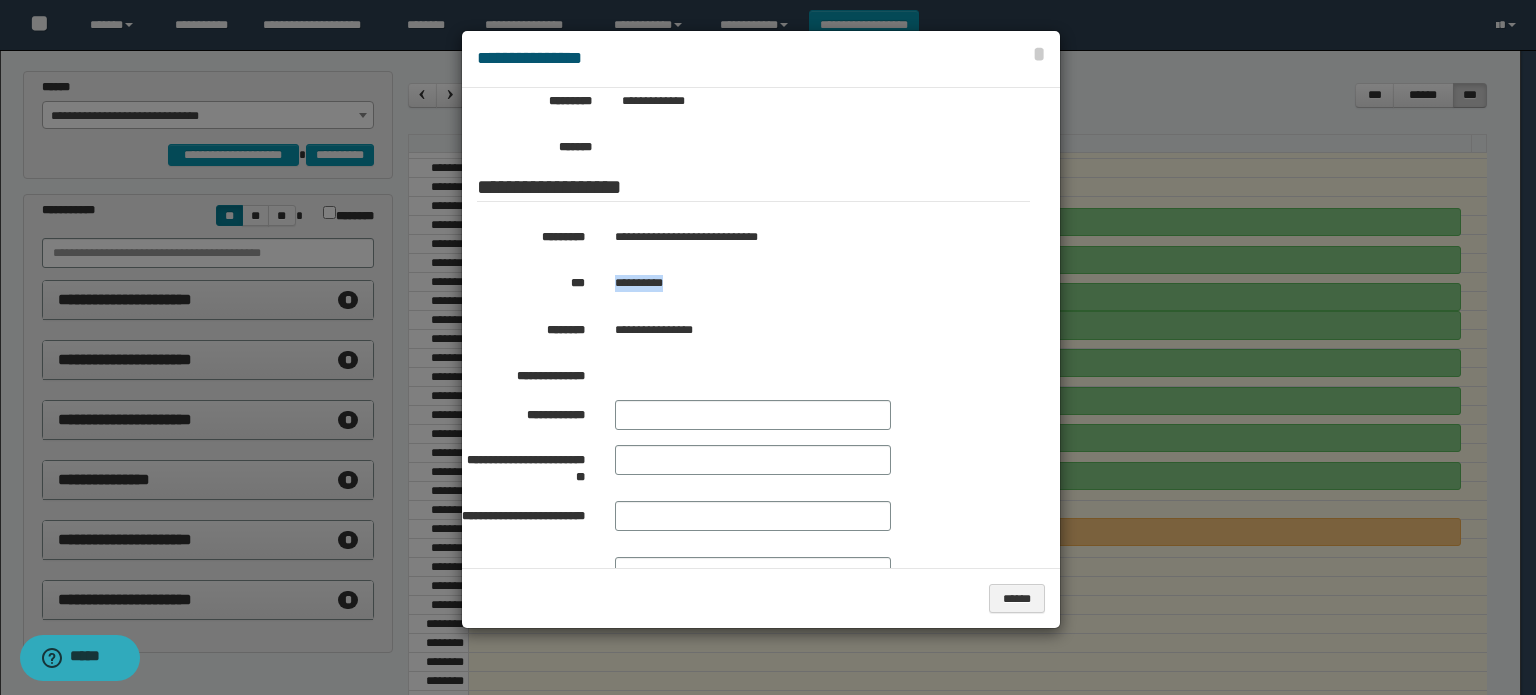 drag, startPoint x: 681, startPoint y: 280, endPoint x: 610, endPoint y: 279, distance: 71.00704 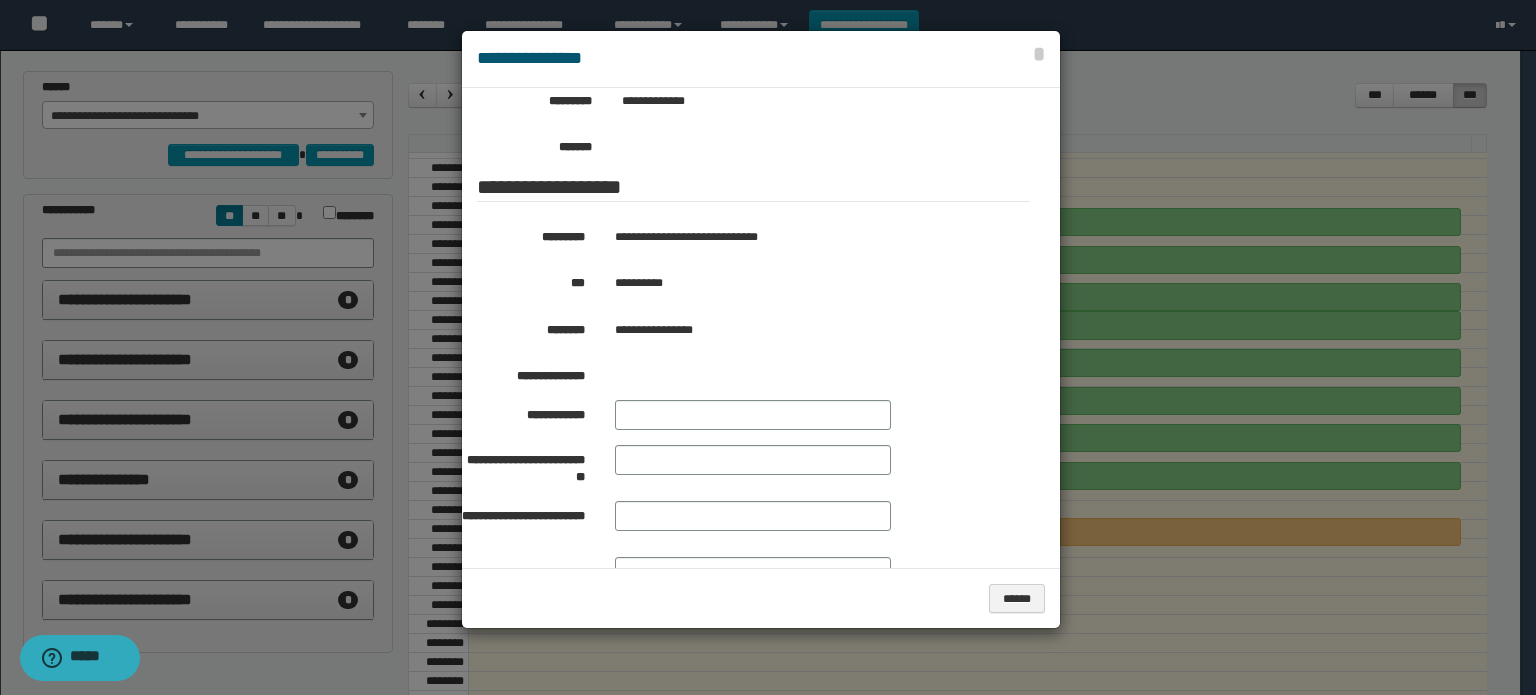 click at bounding box center (768, 347) 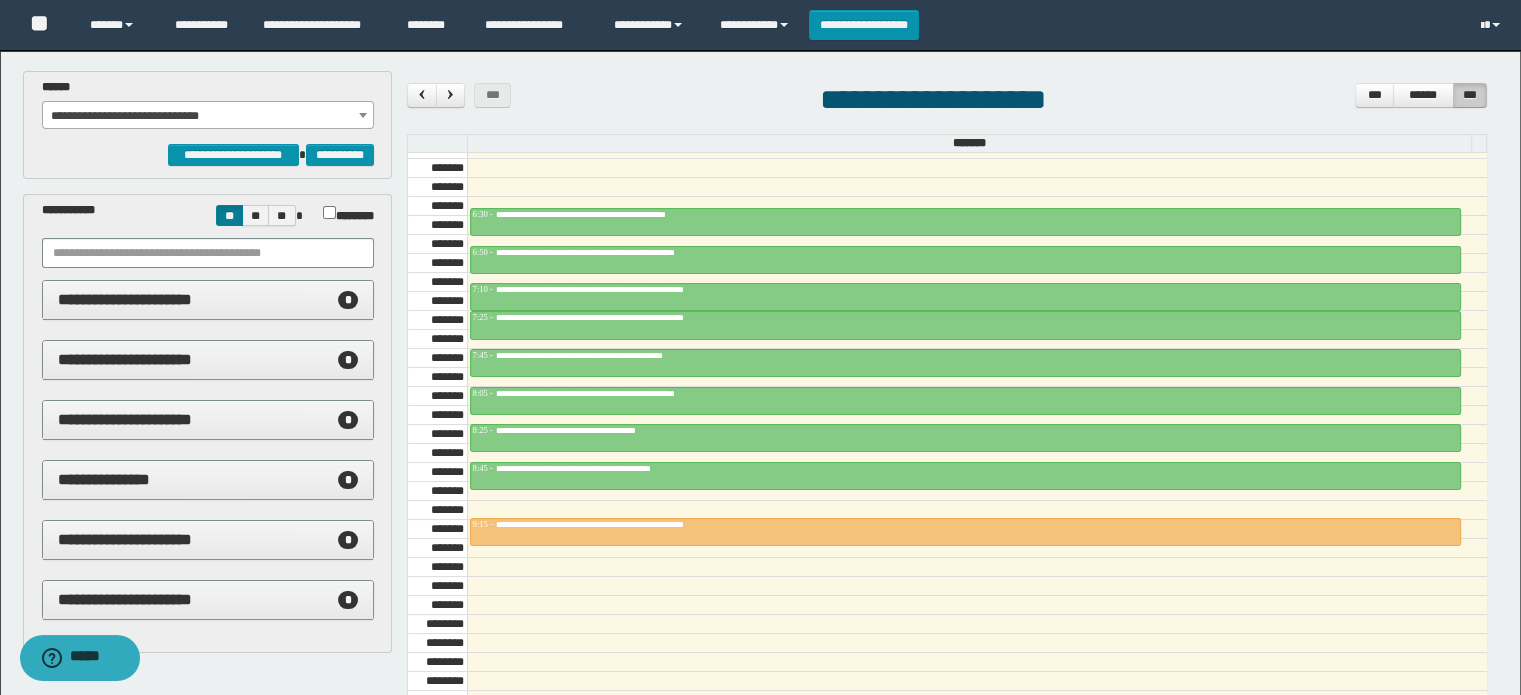 click on "**********" at bounding box center (208, 116) 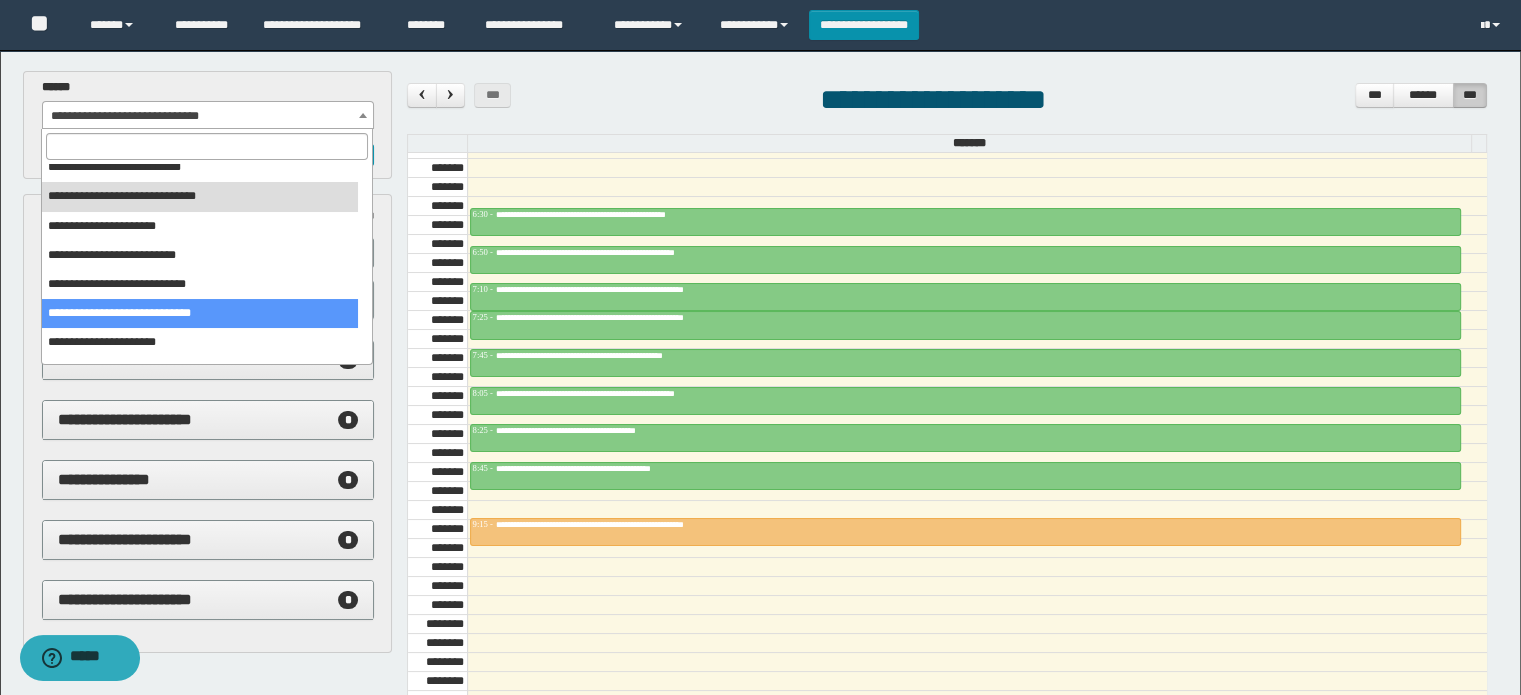 scroll, scrollTop: 149, scrollLeft: 0, axis: vertical 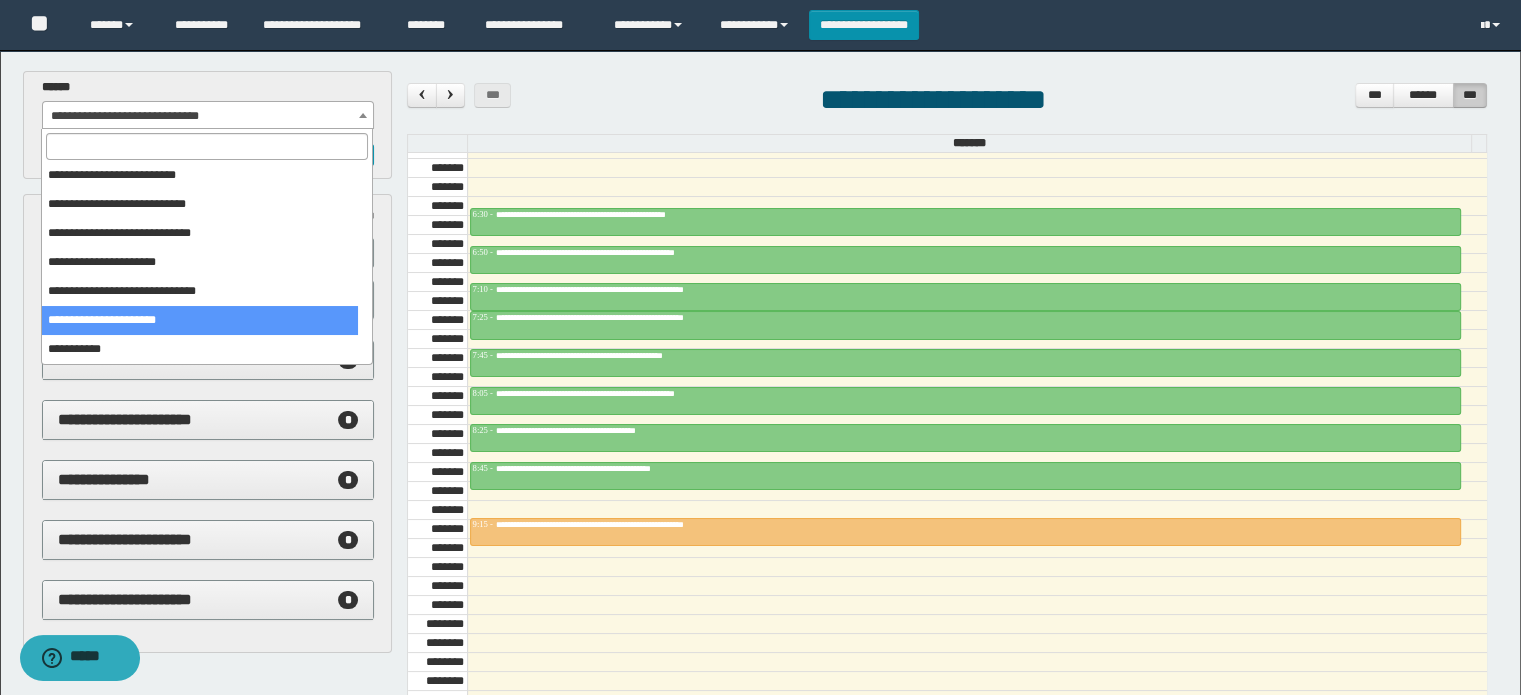 select on "******" 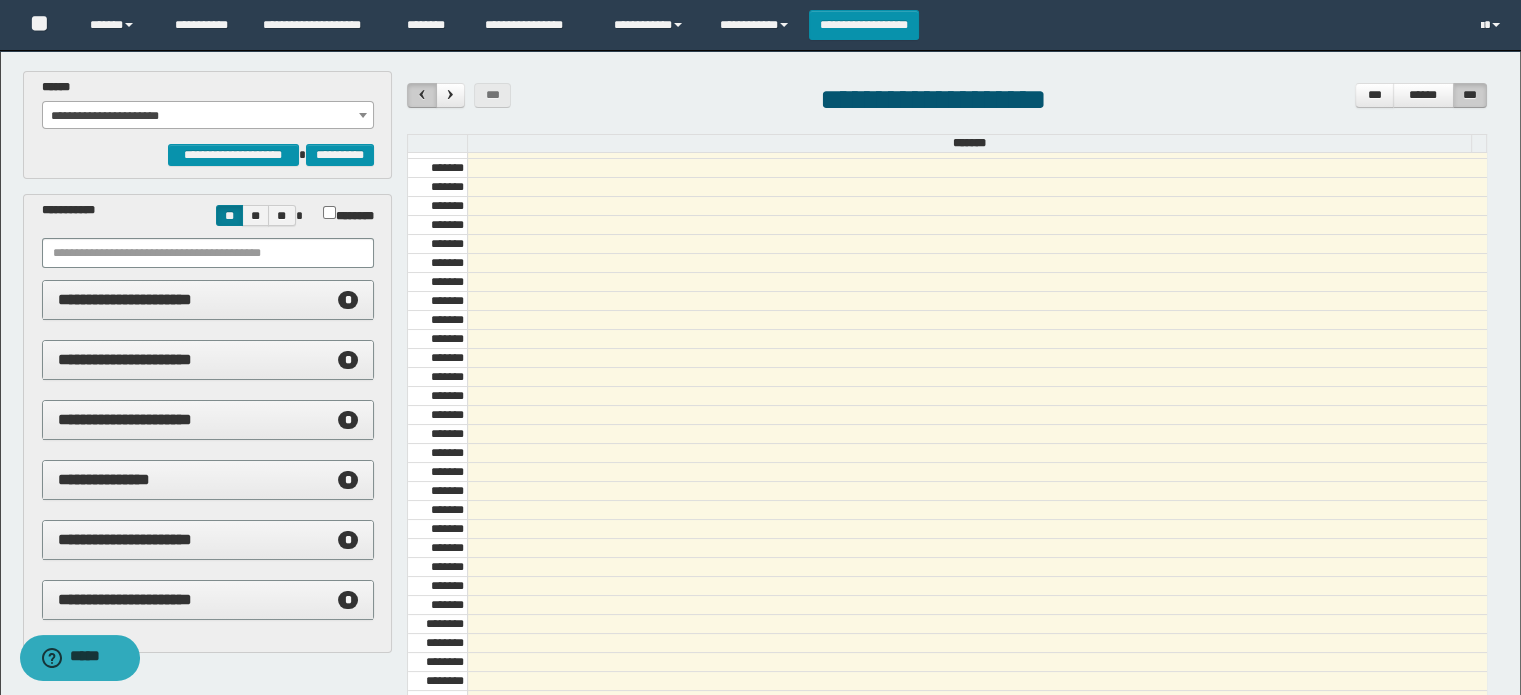 click at bounding box center [421, 95] 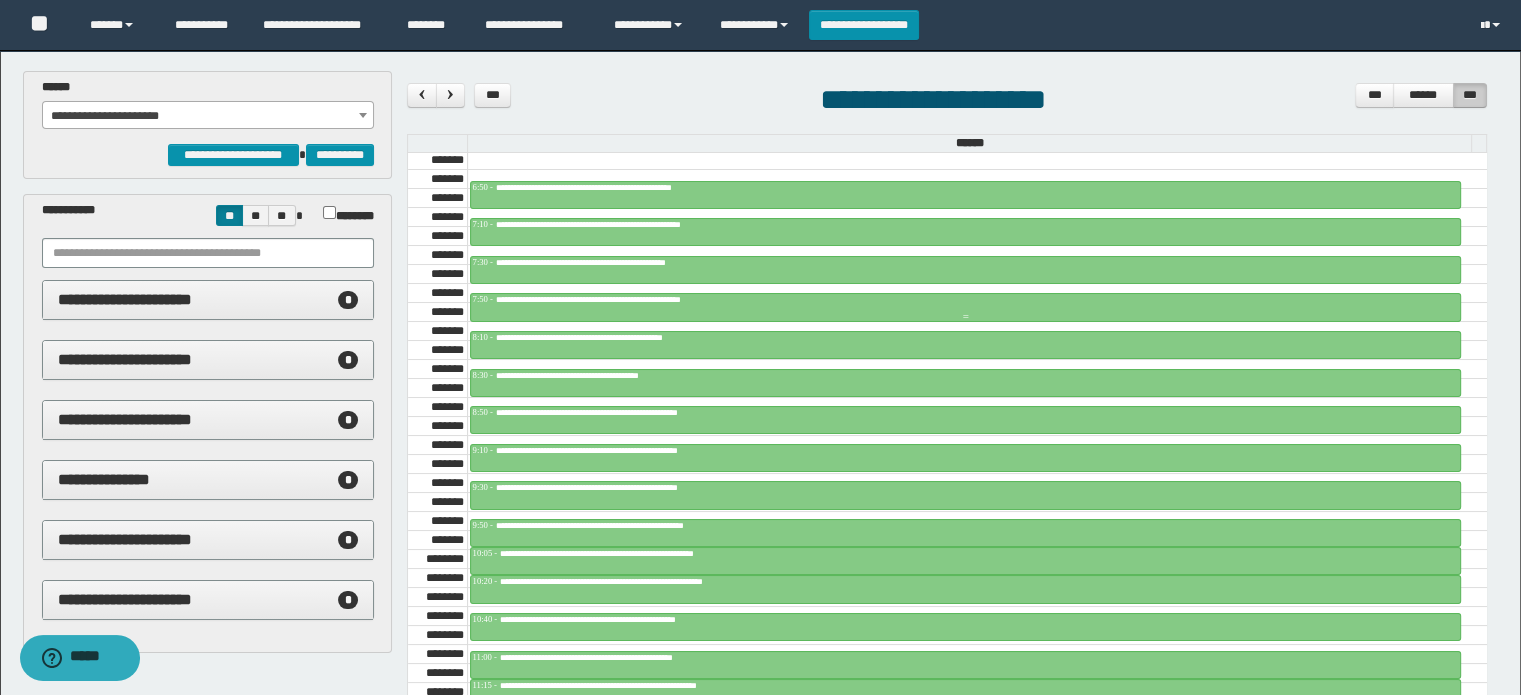 scroll, scrollTop: 778, scrollLeft: 0, axis: vertical 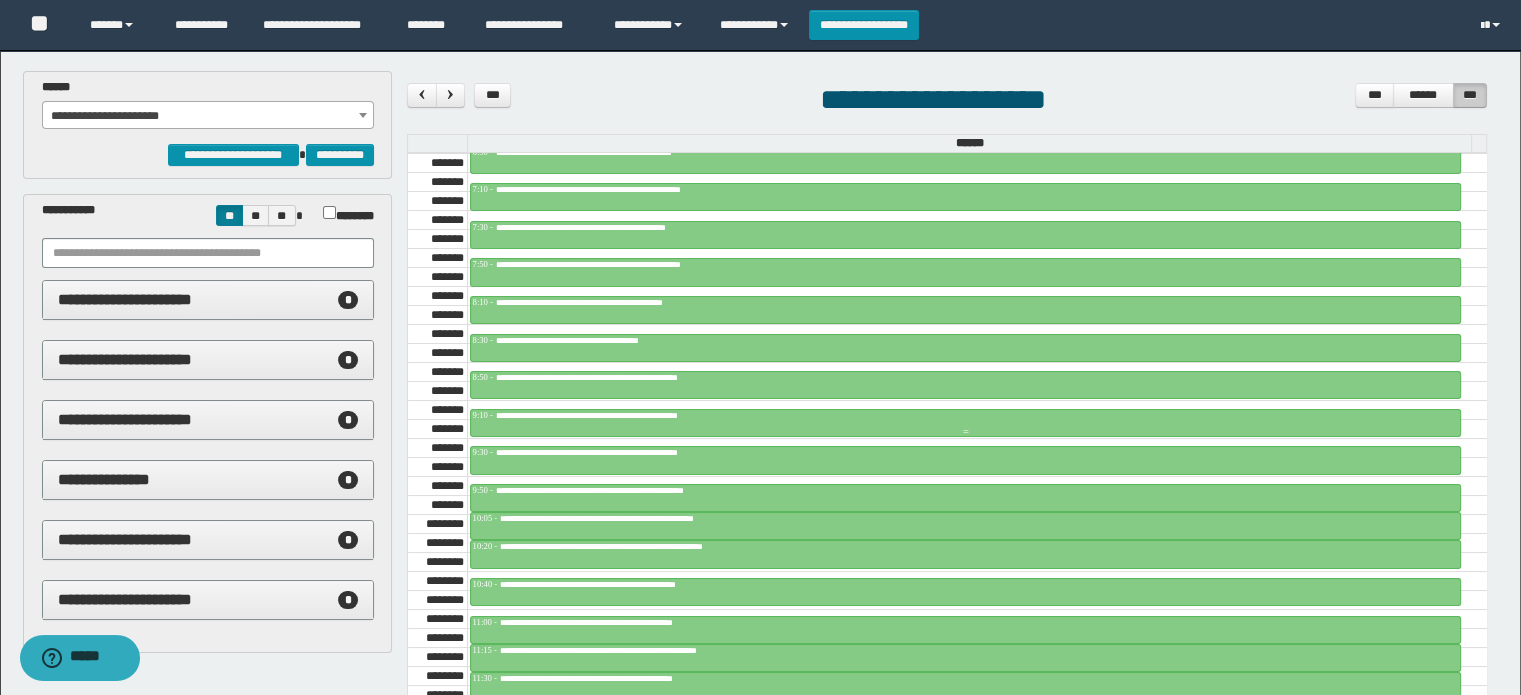 click on "**********" at bounding box center (965, 416) 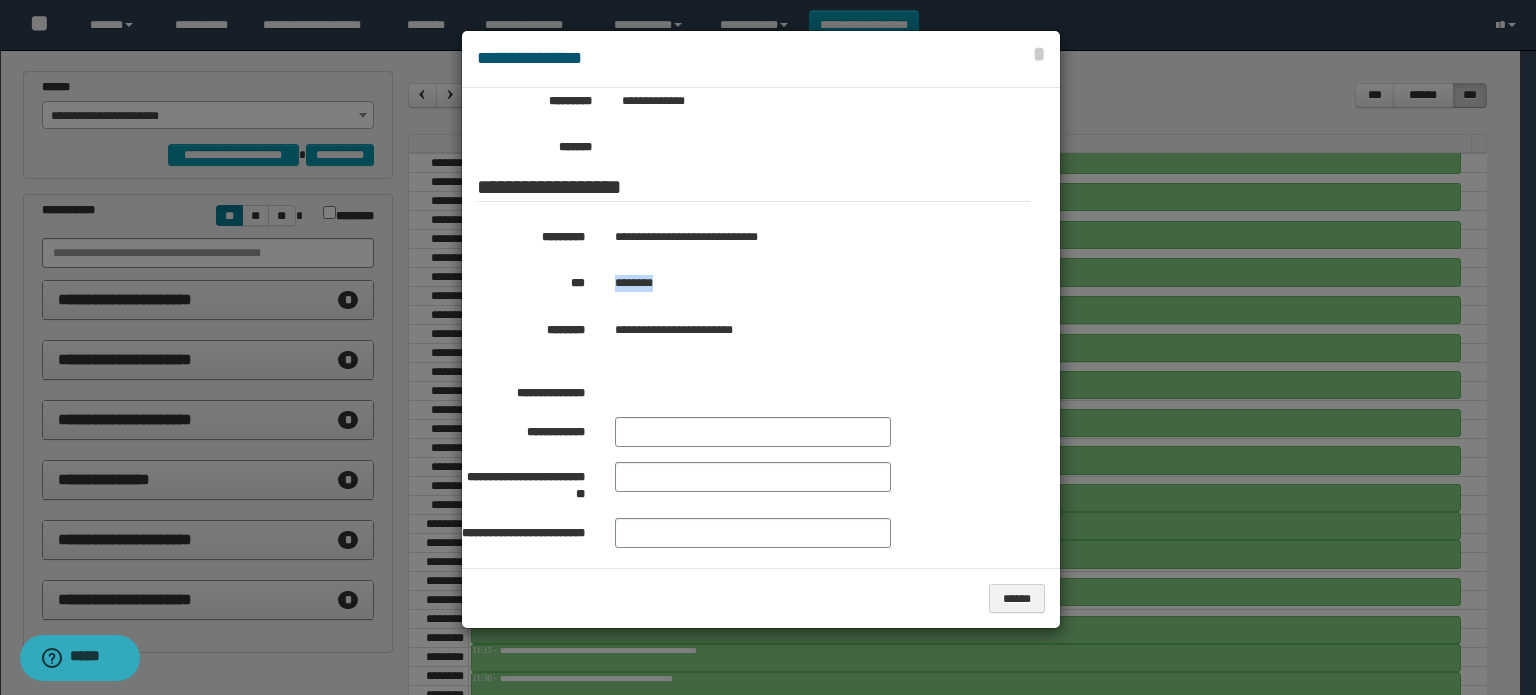 drag, startPoint x: 678, startPoint y: 281, endPoint x: 616, endPoint y: 281, distance: 62 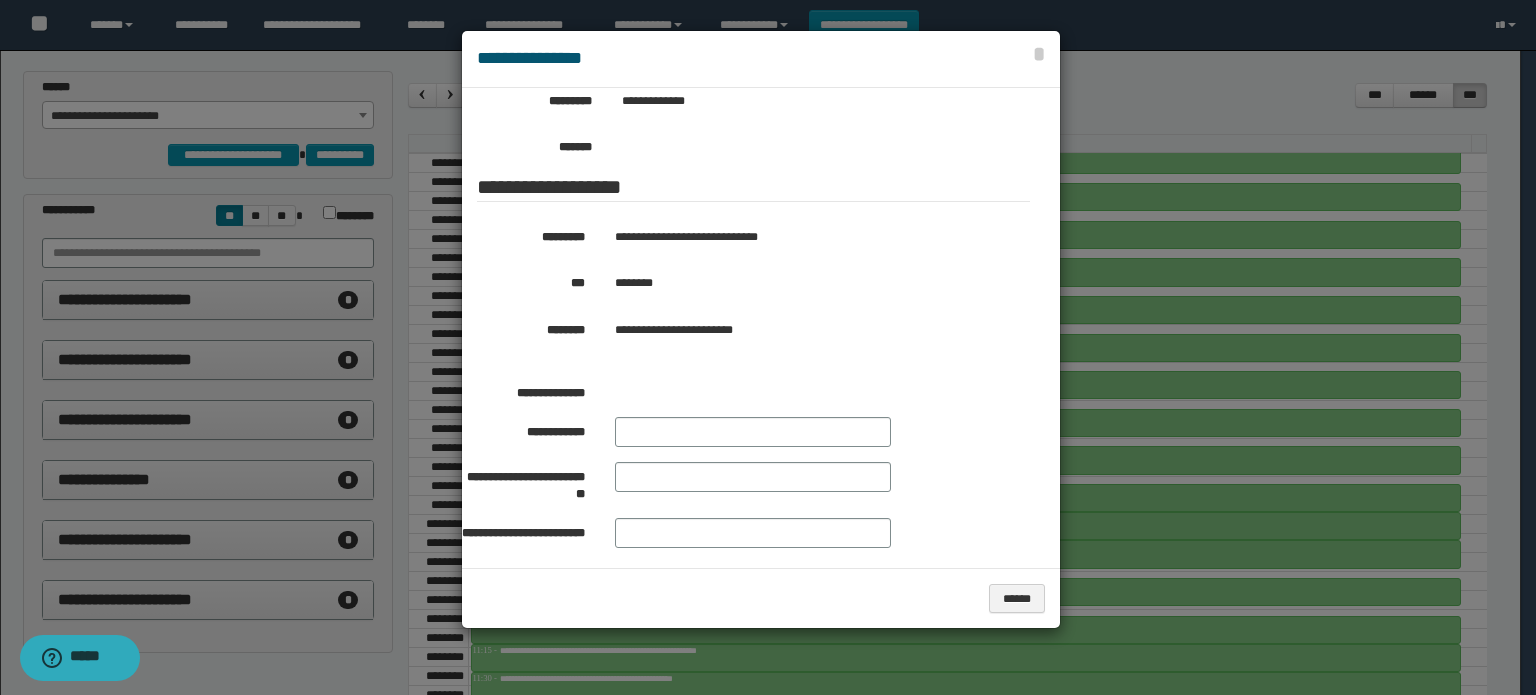 click at bounding box center (768, 347) 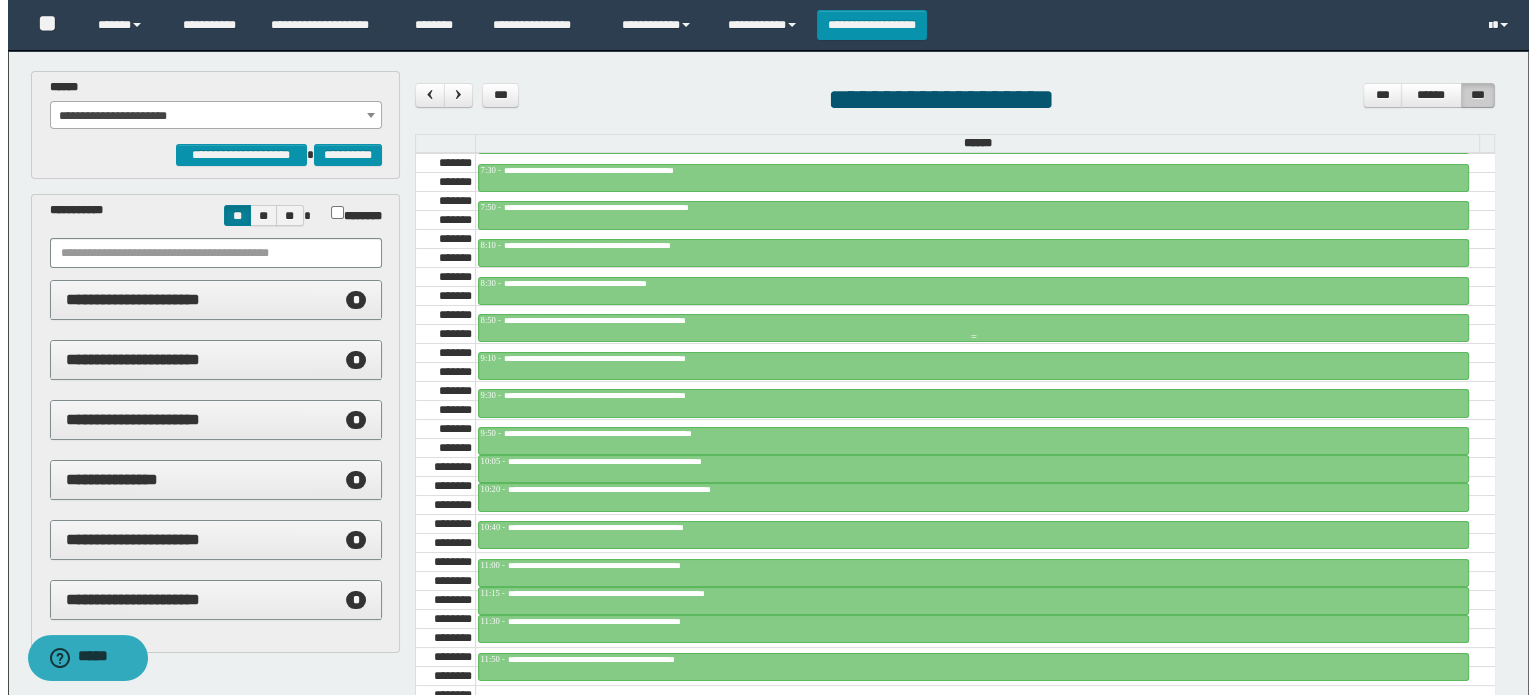 scroll, scrollTop: 878, scrollLeft: 0, axis: vertical 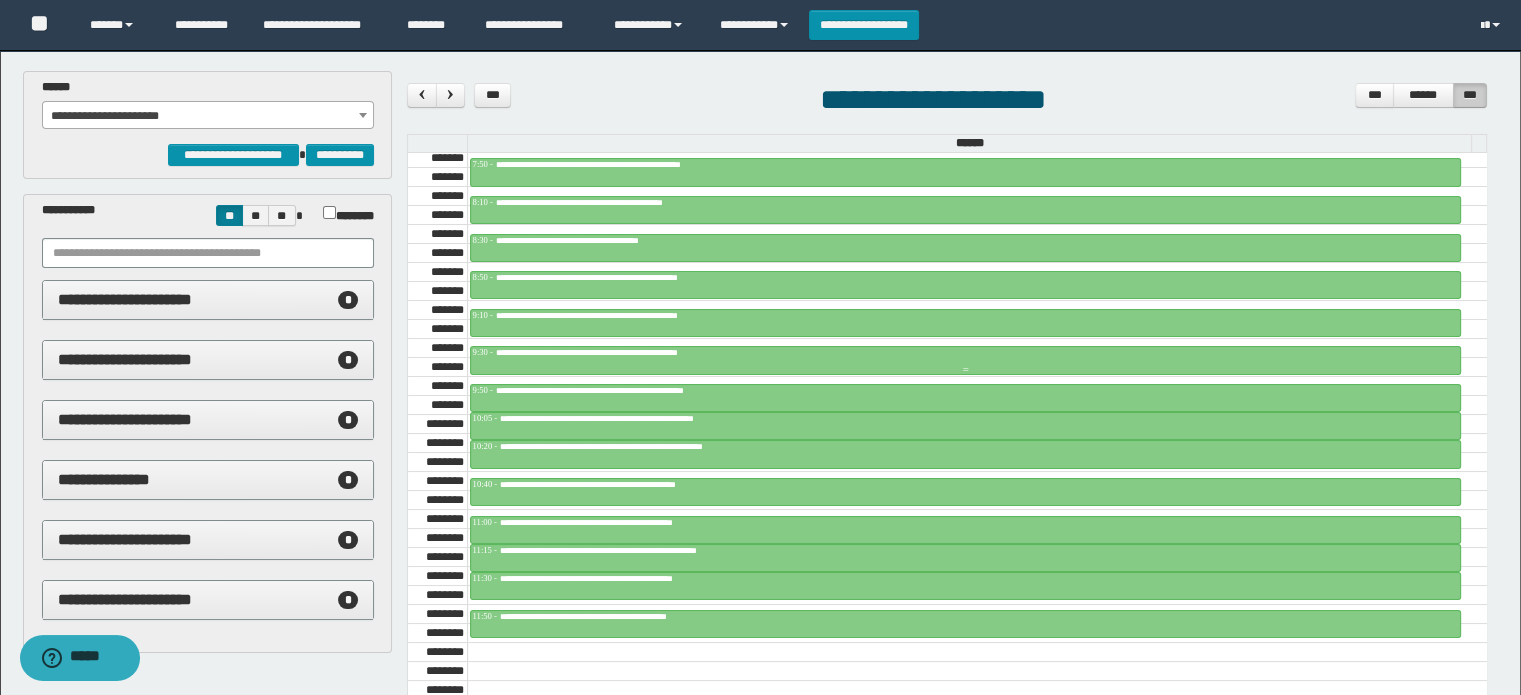 click on "**********" at bounding box center [622, 352] 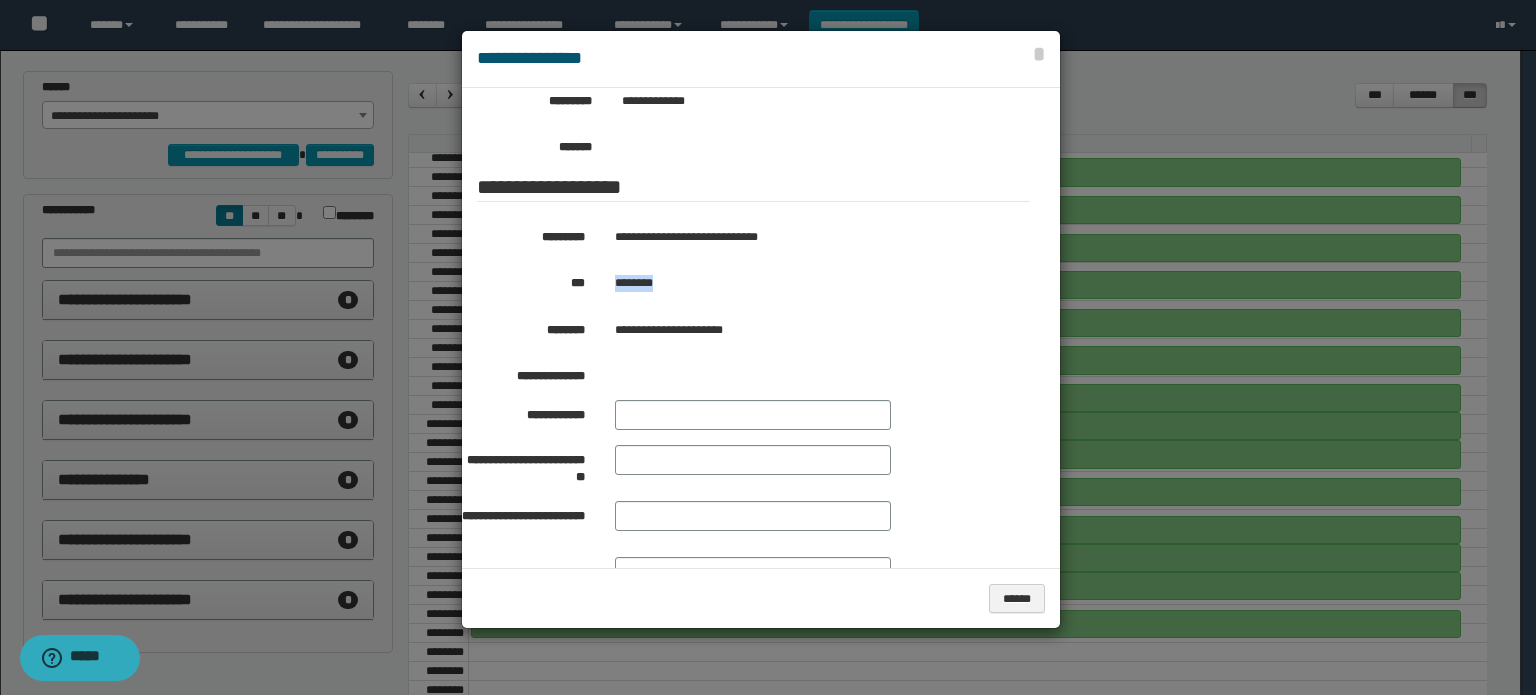 drag, startPoint x: 668, startPoint y: 280, endPoint x: 612, endPoint y: 280, distance: 56 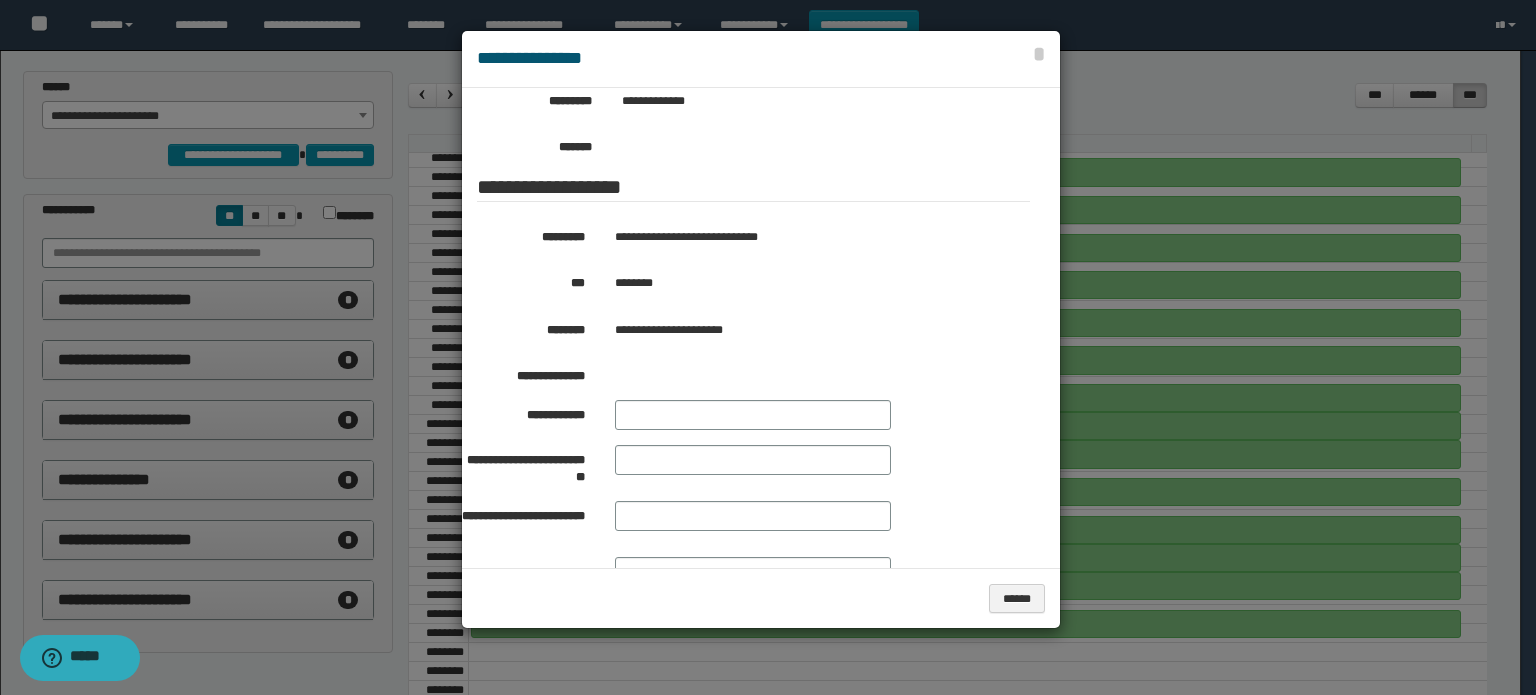 click at bounding box center [768, 347] 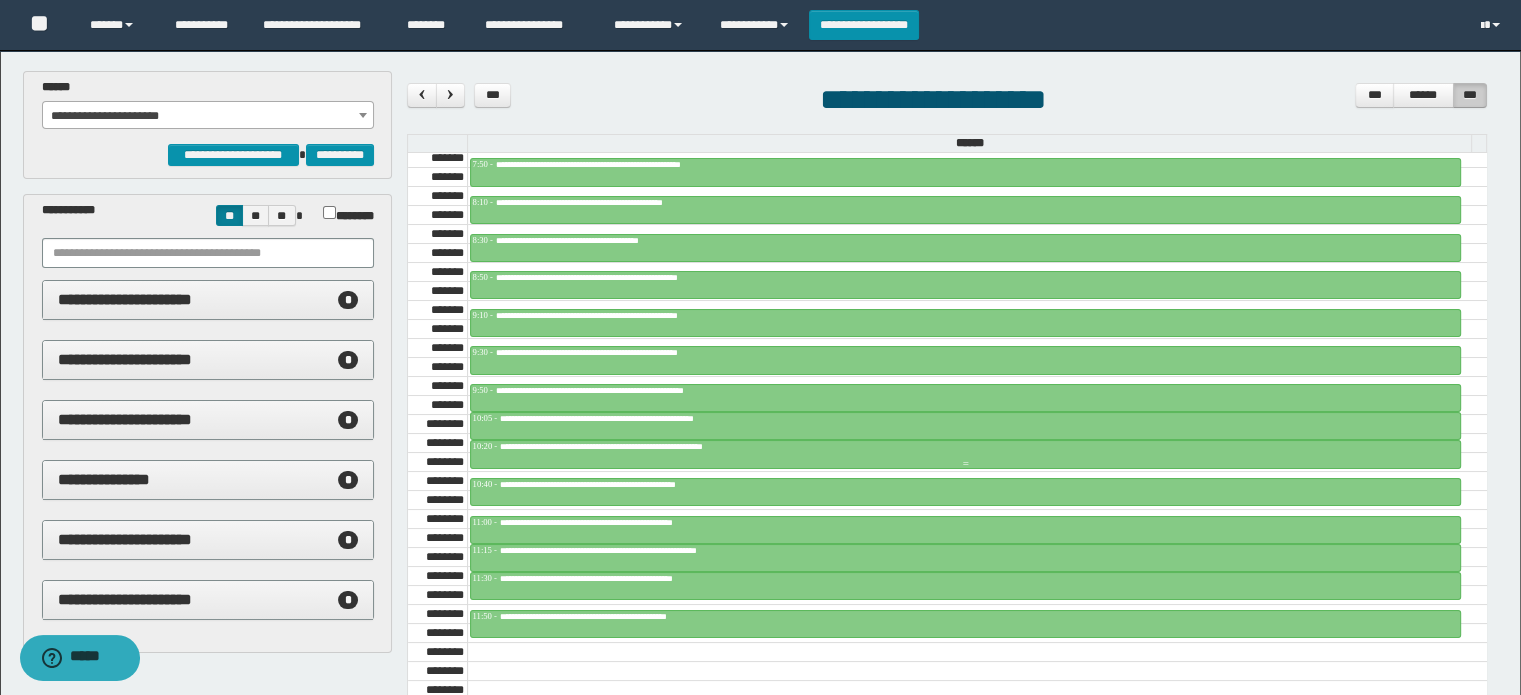 click on "**********" at bounding box center (662, 446) 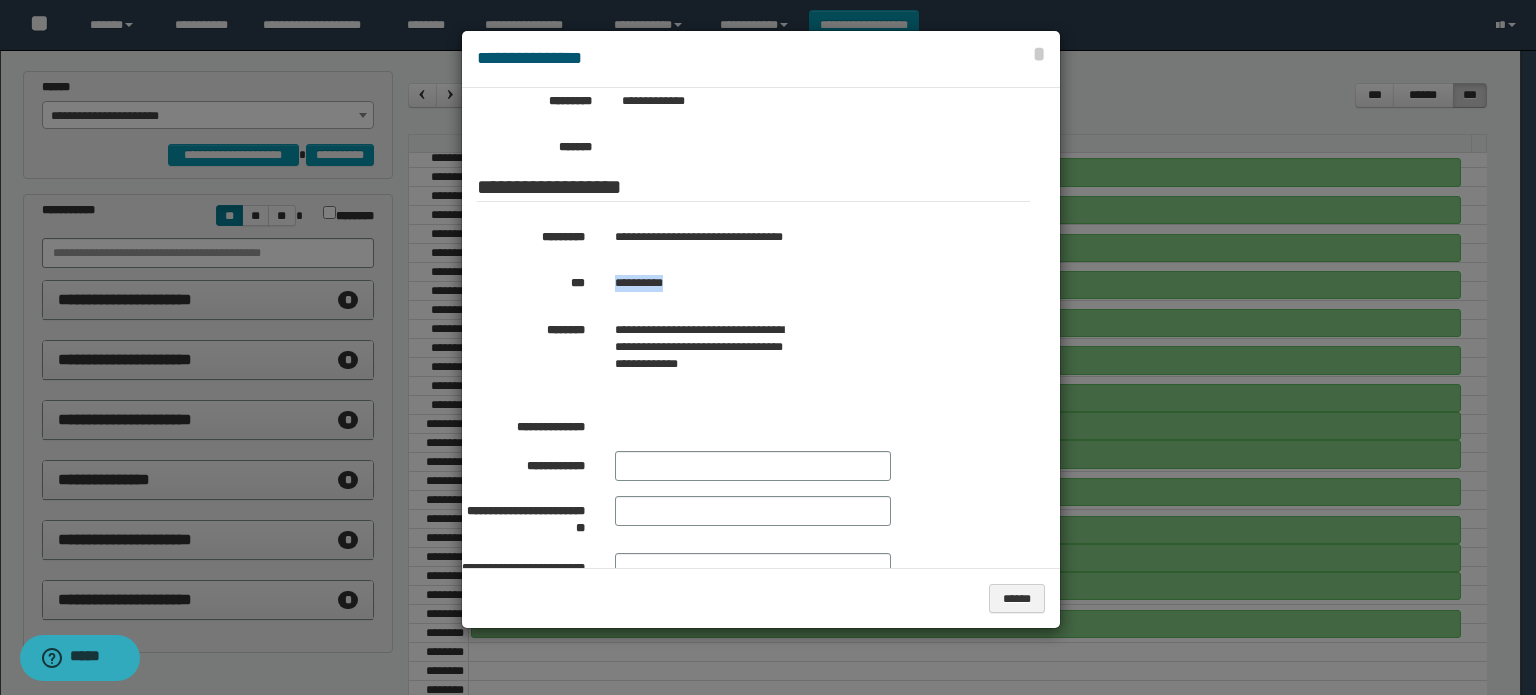 drag, startPoint x: 693, startPoint y: 283, endPoint x: 602, endPoint y: 279, distance: 91.08787 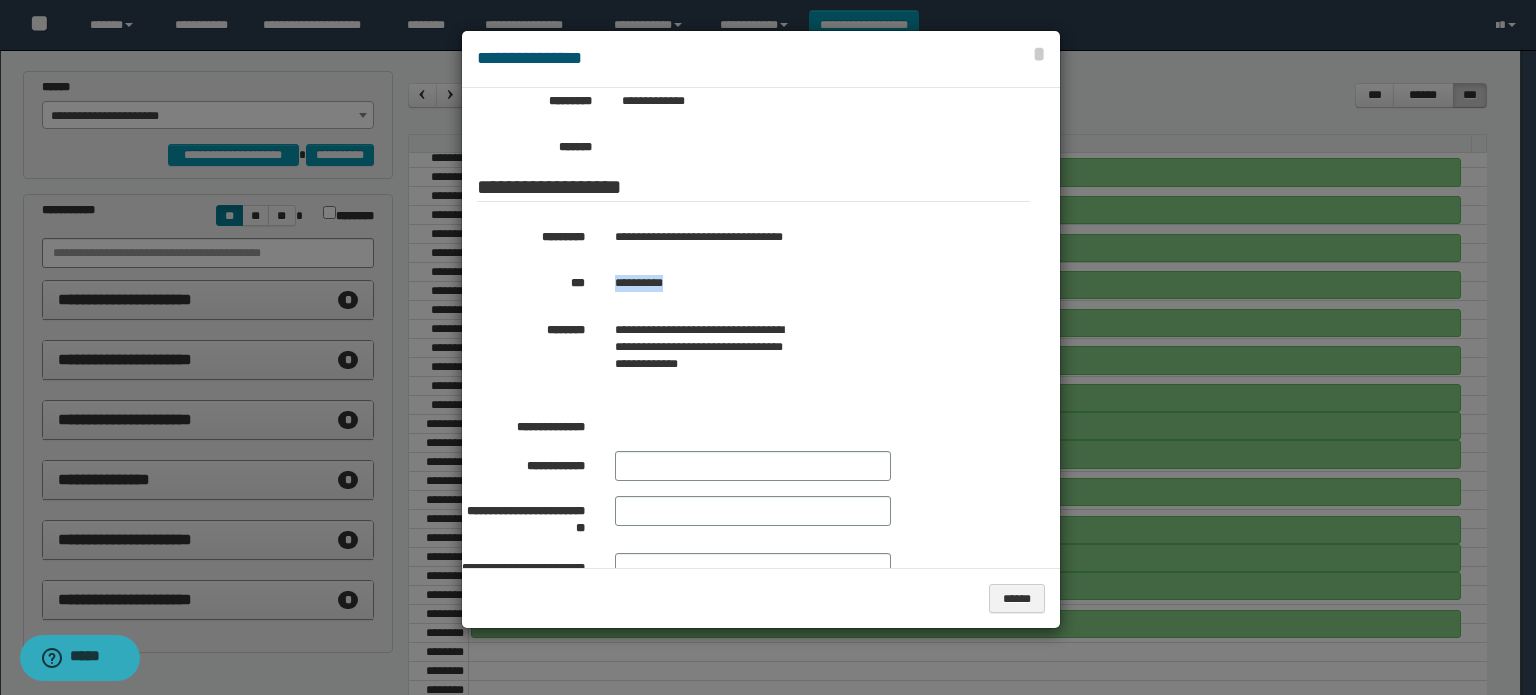 copy on "**********" 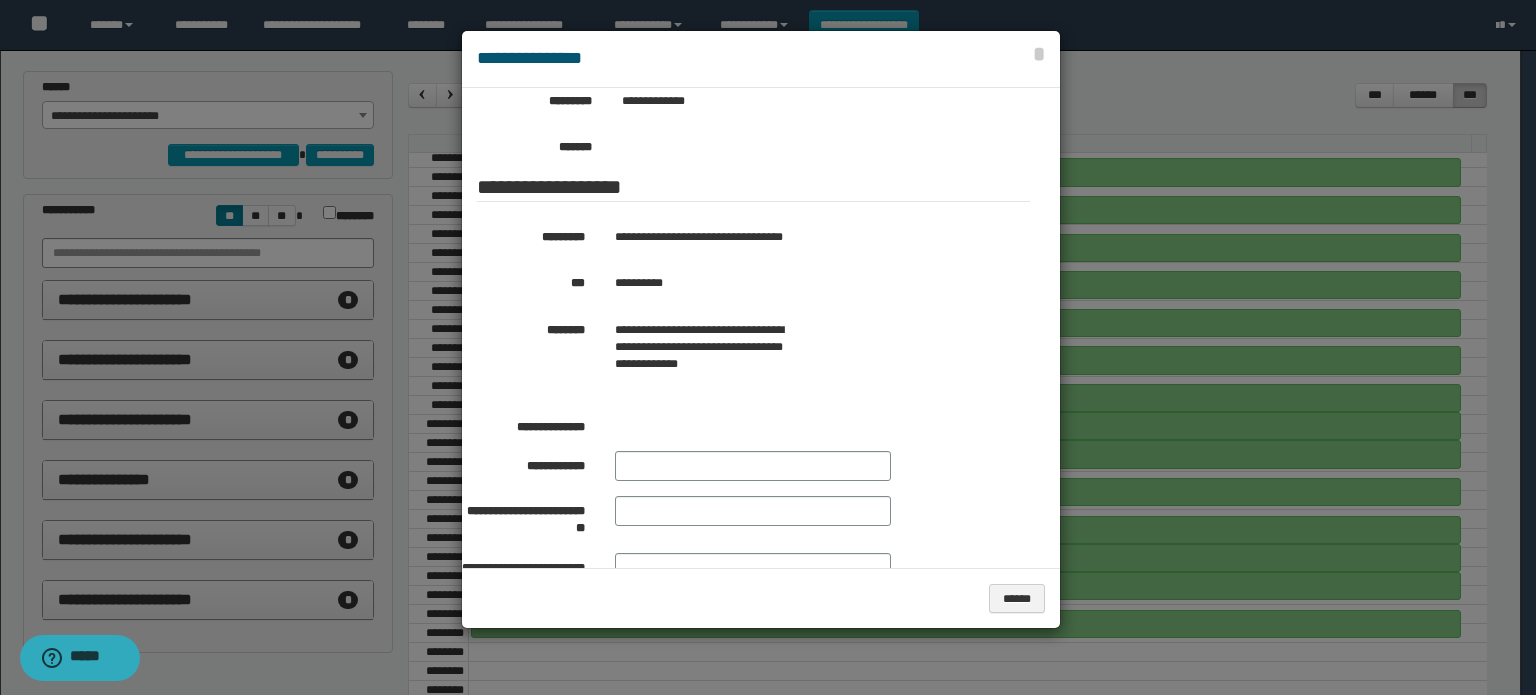 click at bounding box center [768, 347] 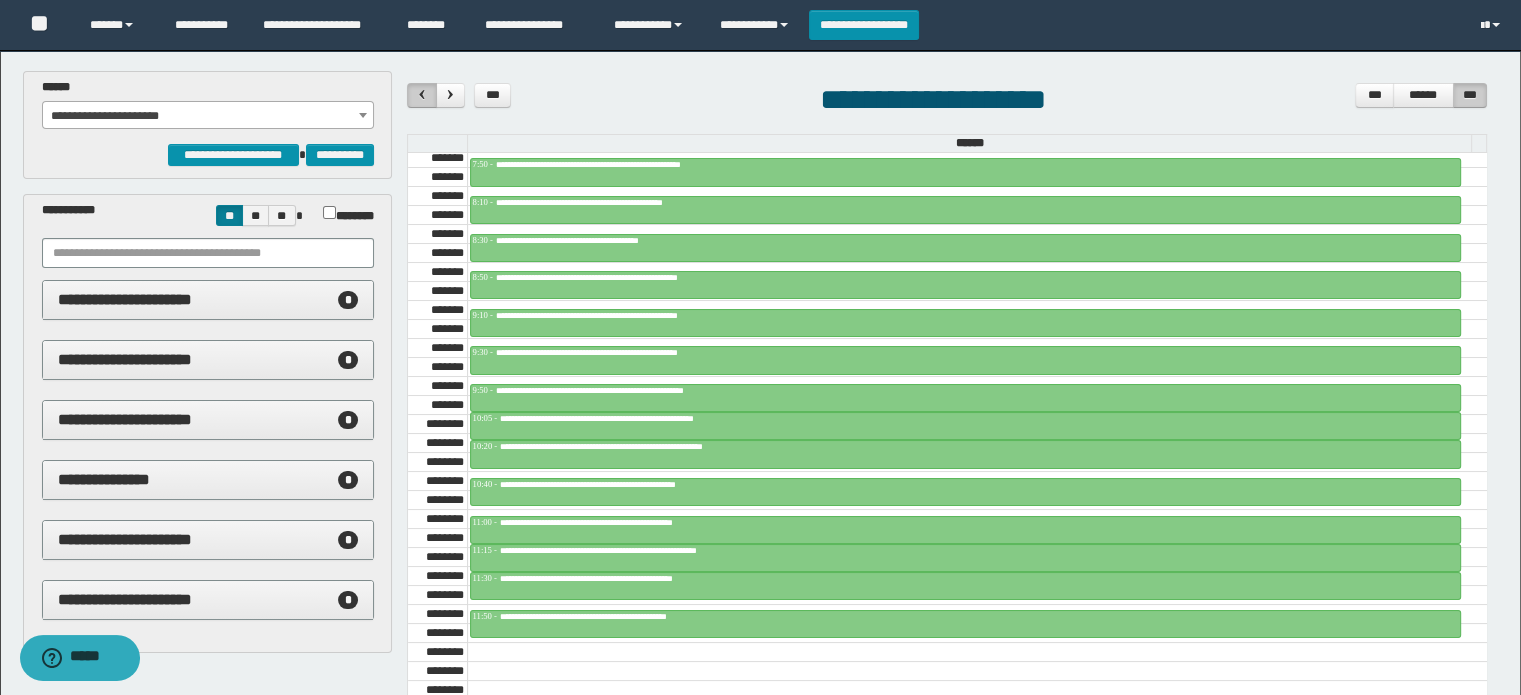 click at bounding box center (422, 94) 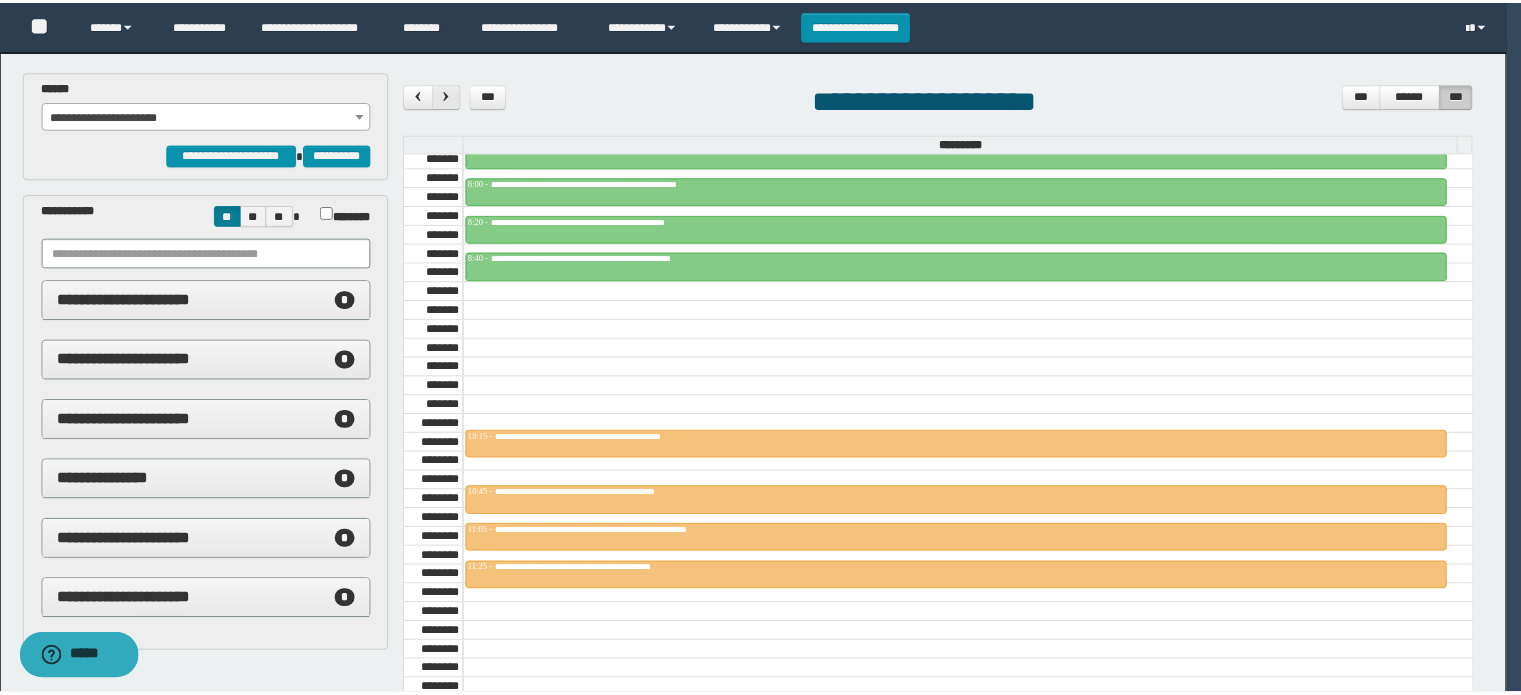 scroll, scrollTop: 678, scrollLeft: 0, axis: vertical 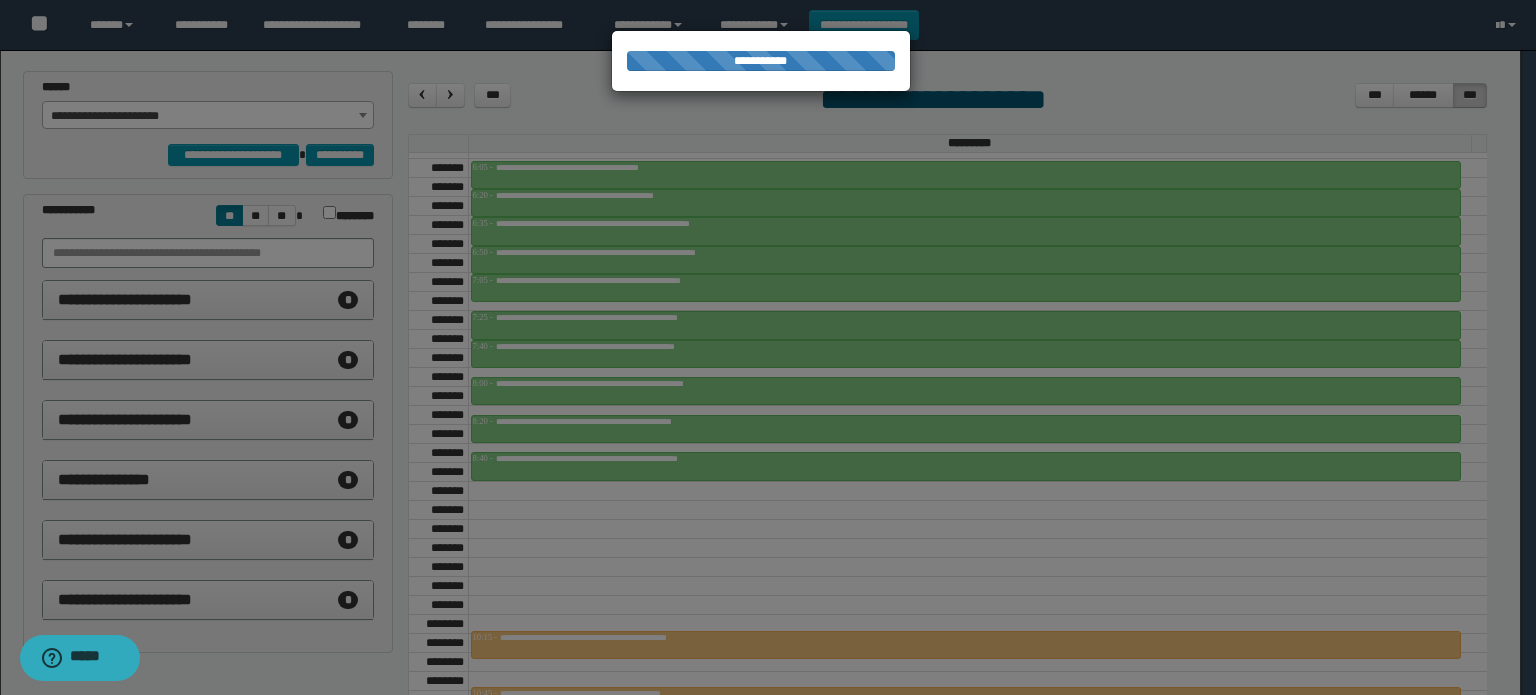 click at bounding box center (768, 347) 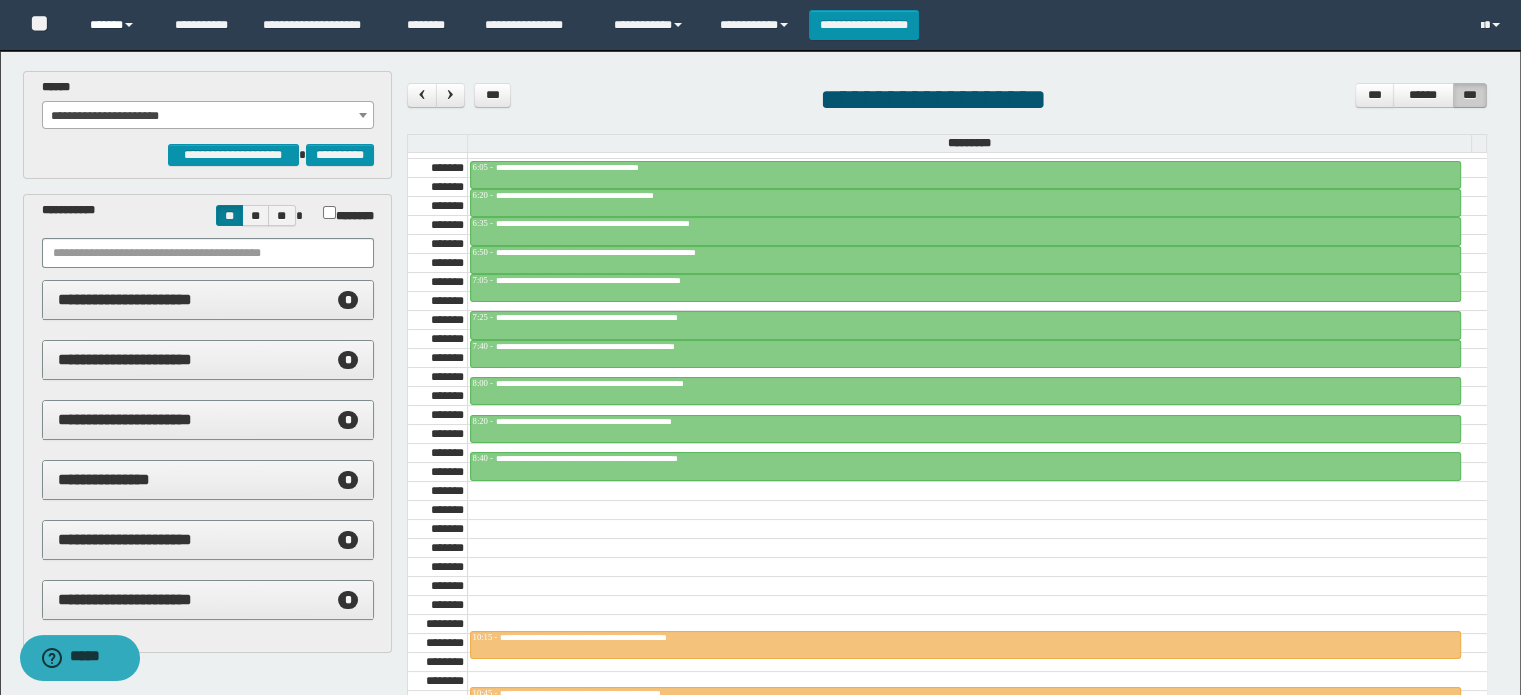 click on "******" at bounding box center (117, 25) 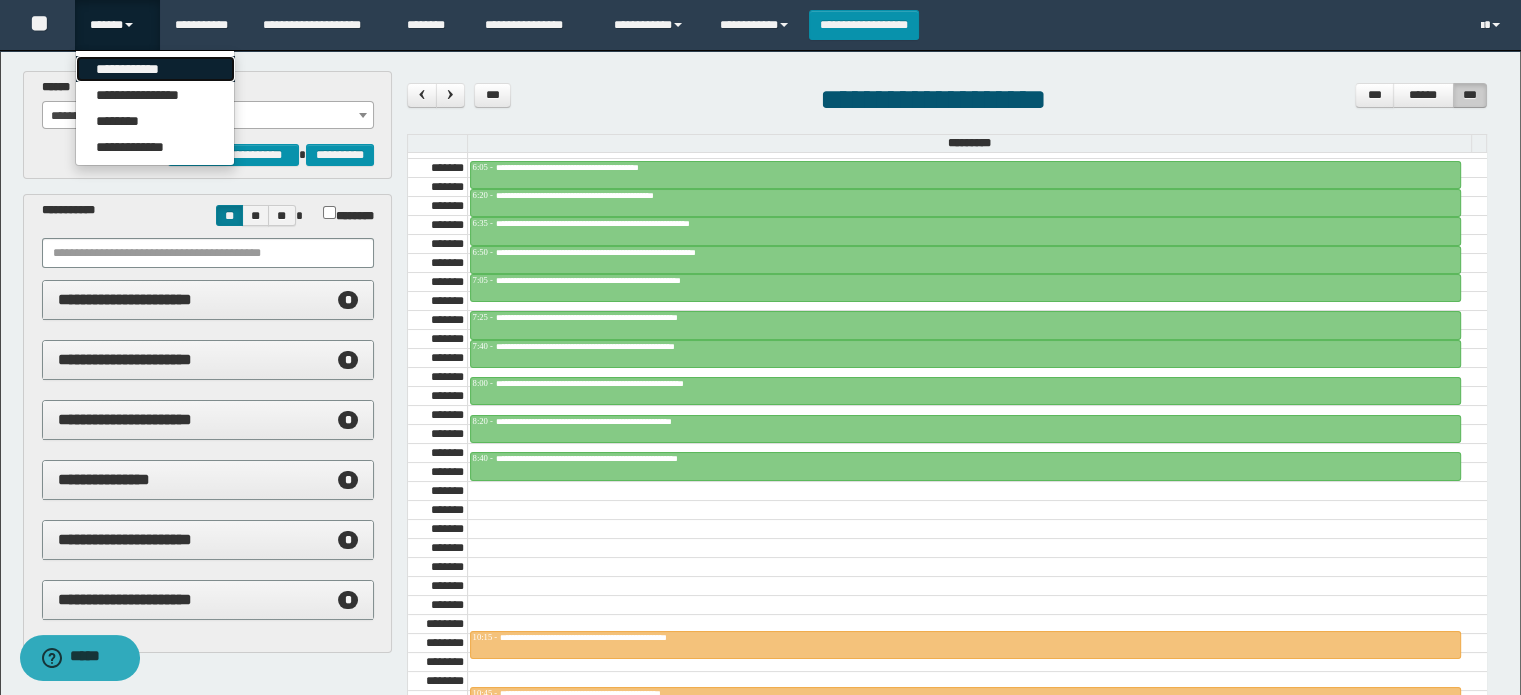 click on "**********" at bounding box center [155, 69] 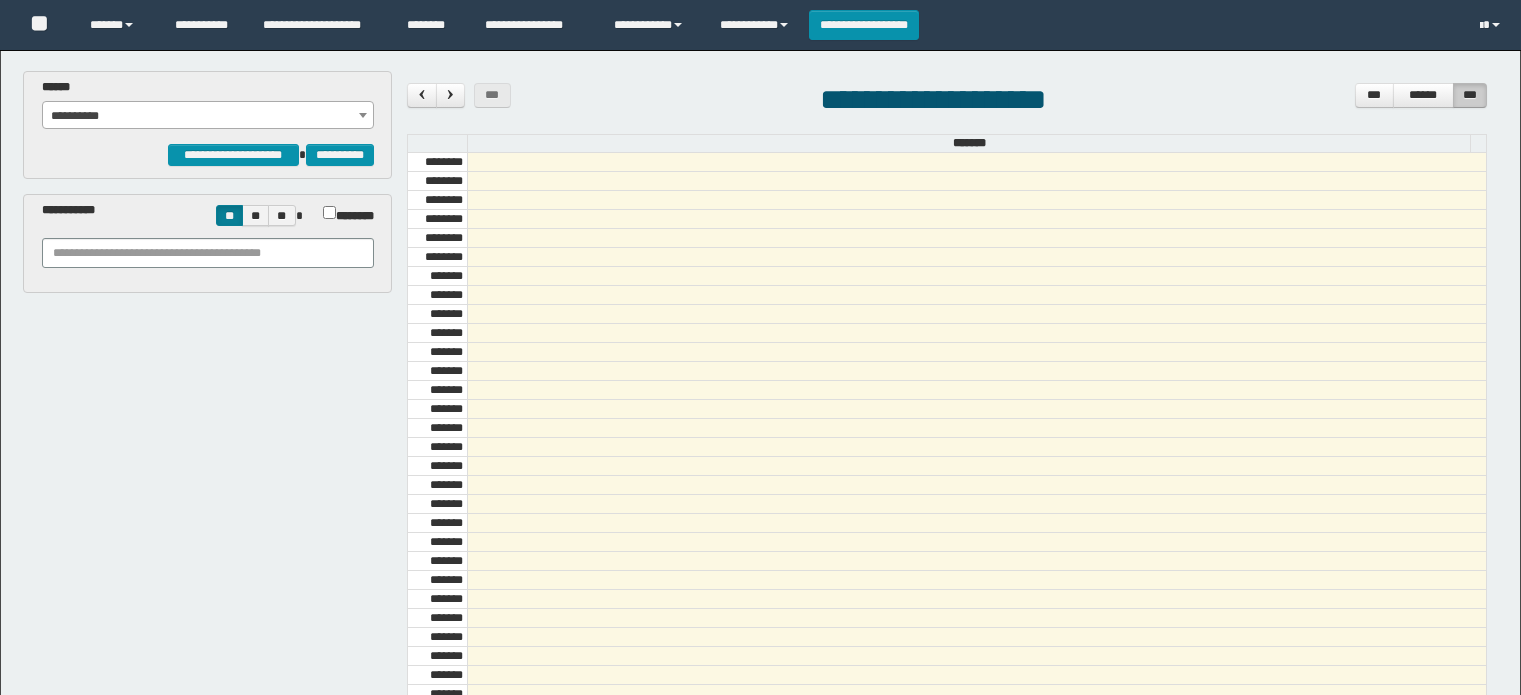 scroll, scrollTop: 0, scrollLeft: 0, axis: both 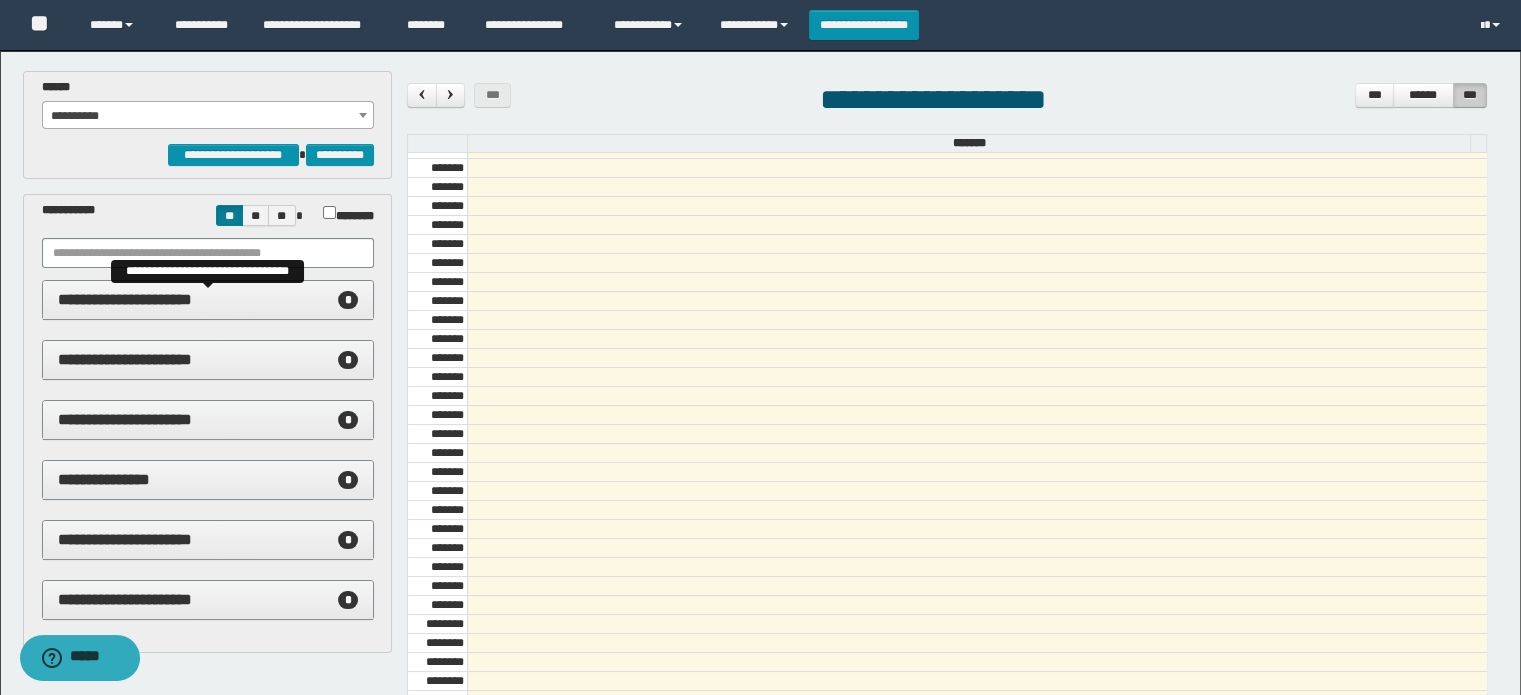 click on "**********" at bounding box center [125, 299] 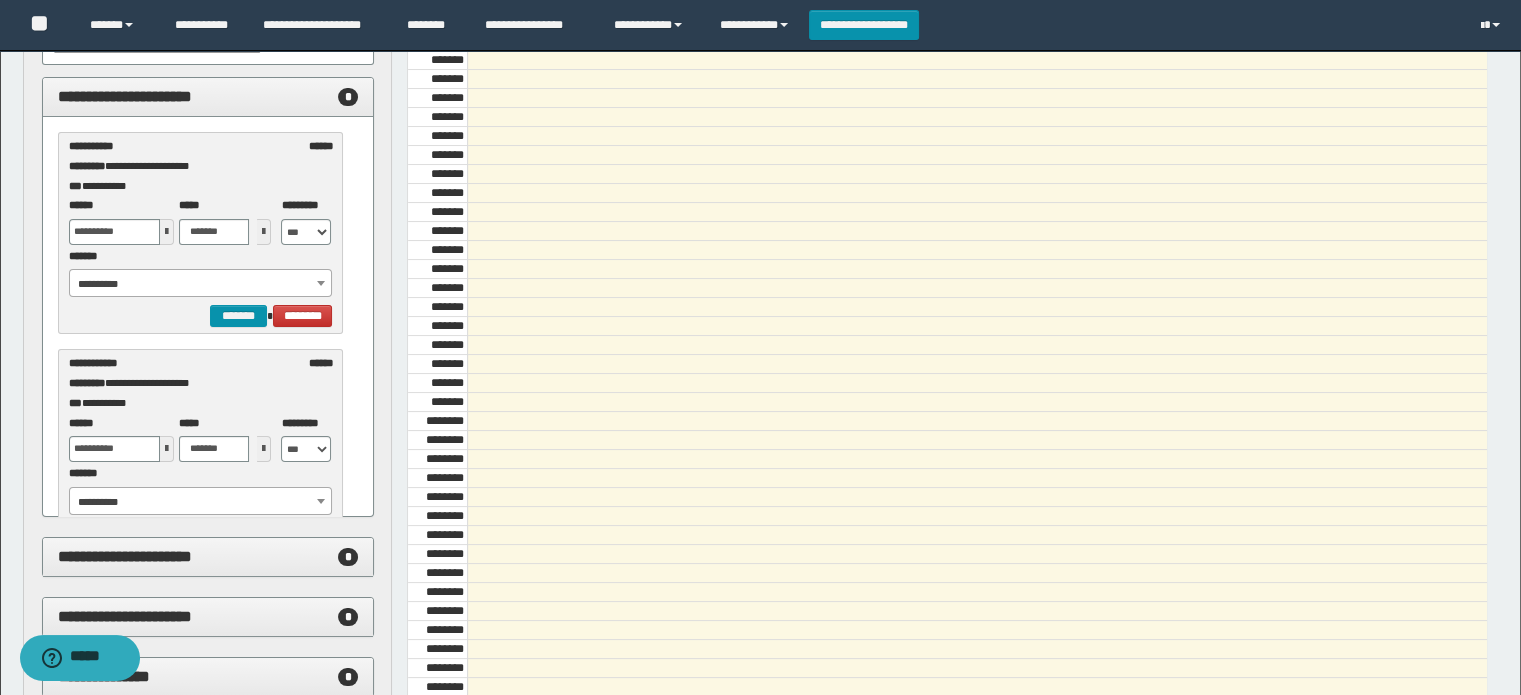 scroll, scrollTop: 300, scrollLeft: 0, axis: vertical 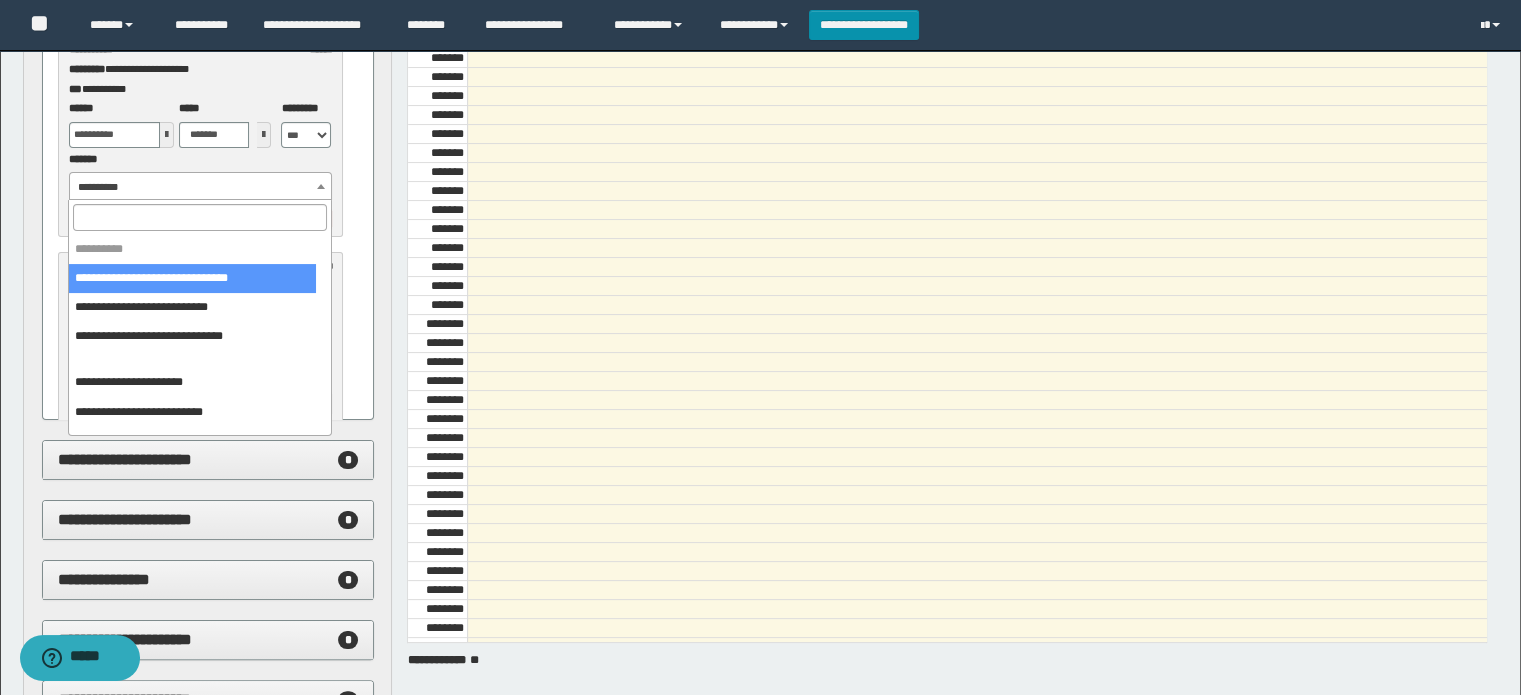 click on "**********" at bounding box center (201, 187) 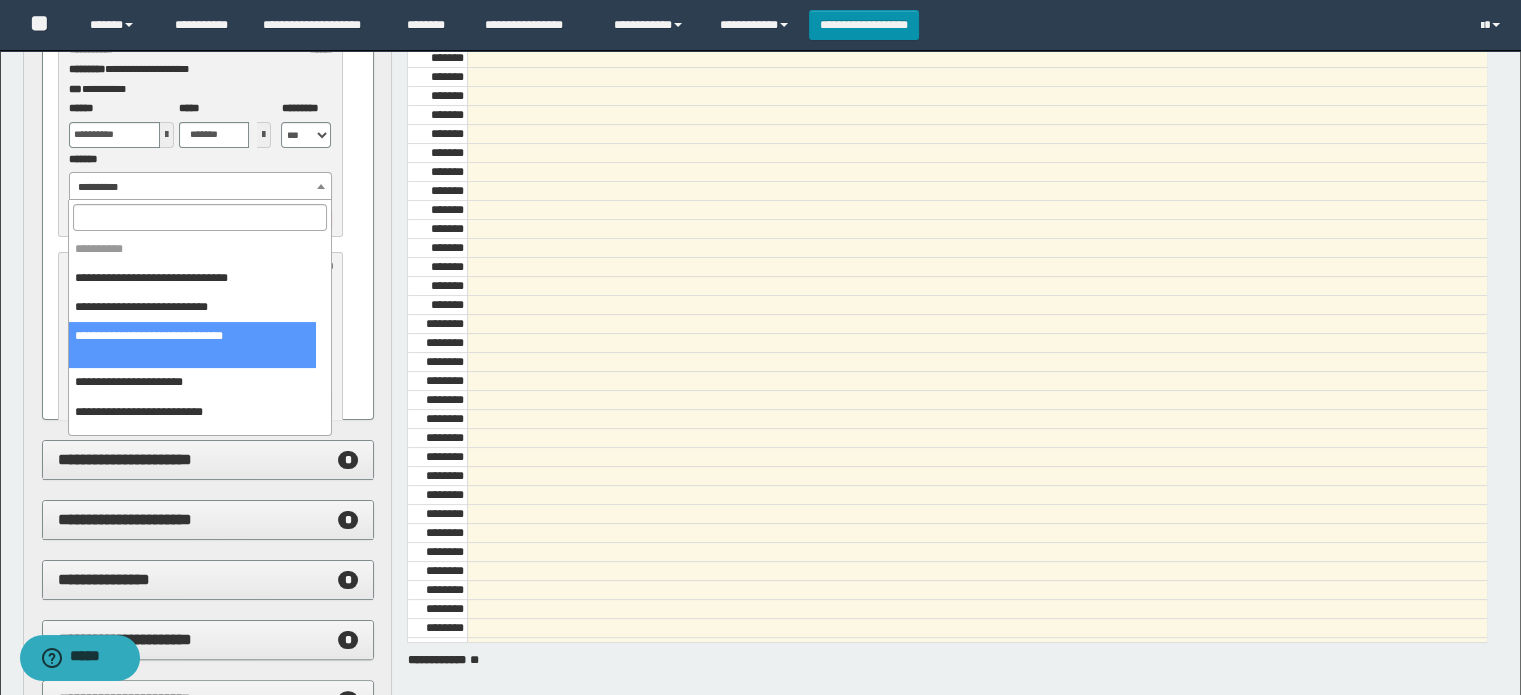 scroll, scrollTop: 100, scrollLeft: 0, axis: vertical 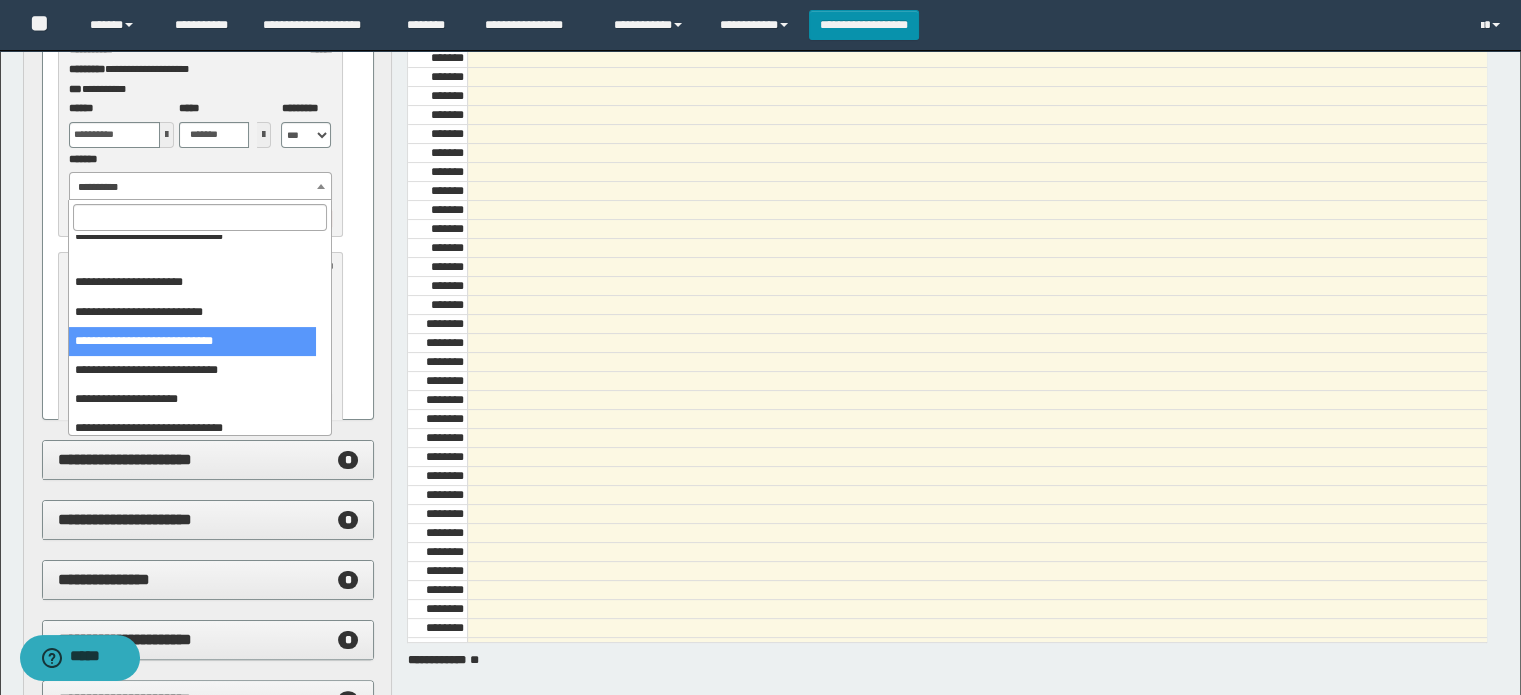 select on "******" 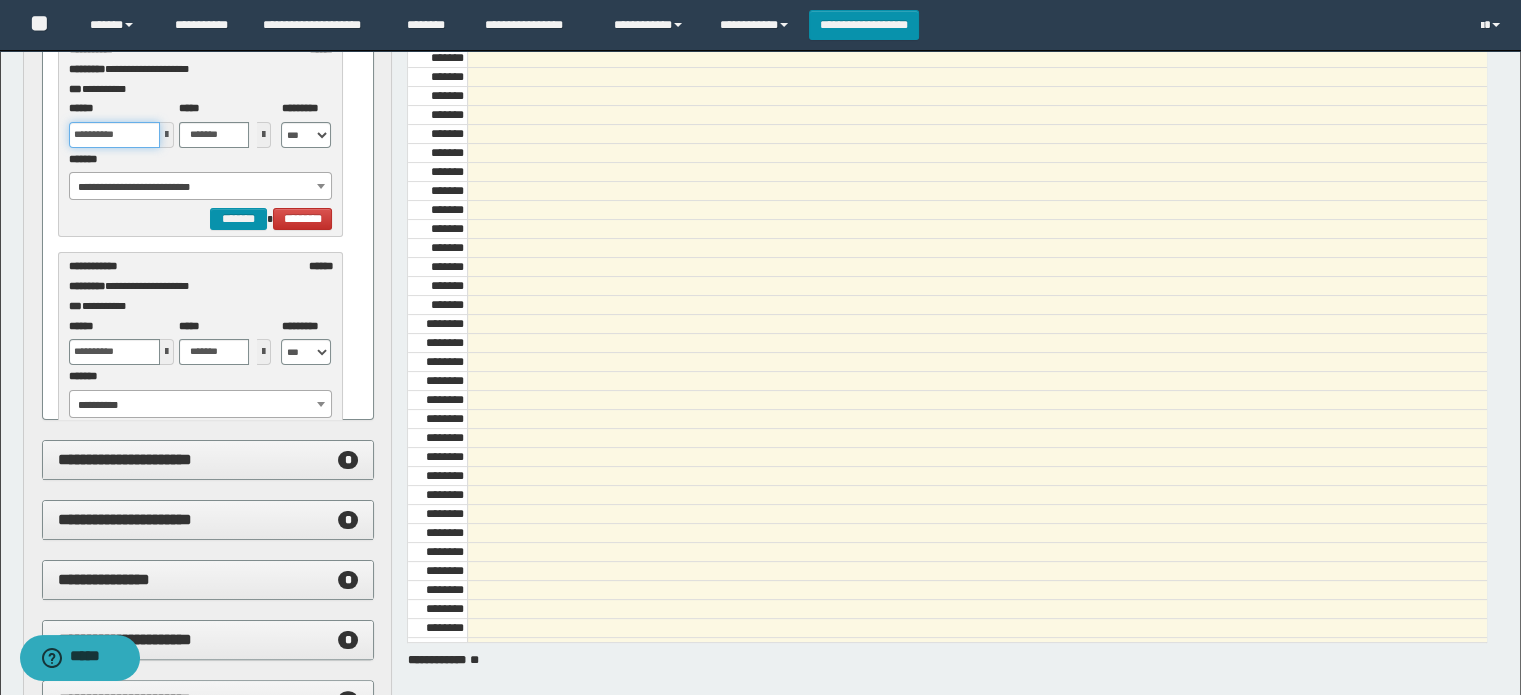 click on "**********" at bounding box center [114, 135] 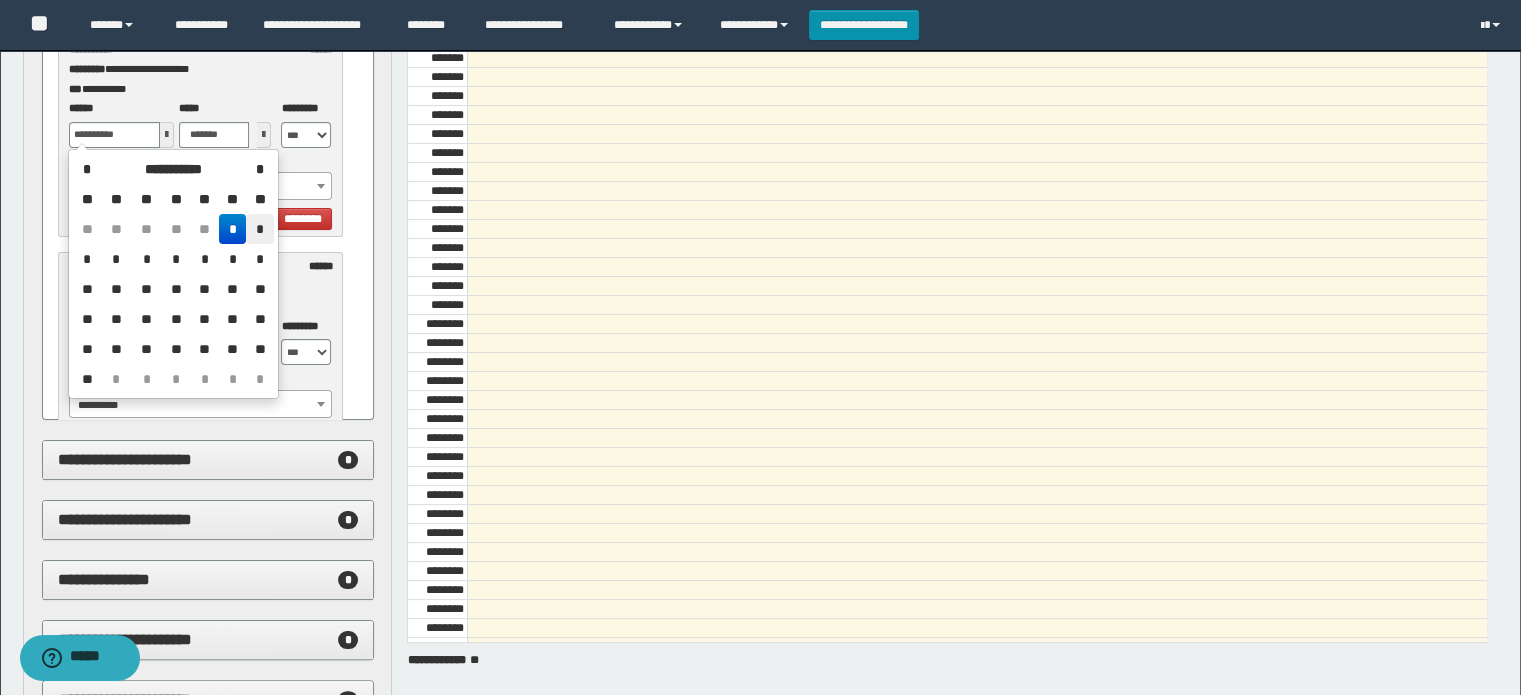 click on "*" at bounding box center (259, 229) 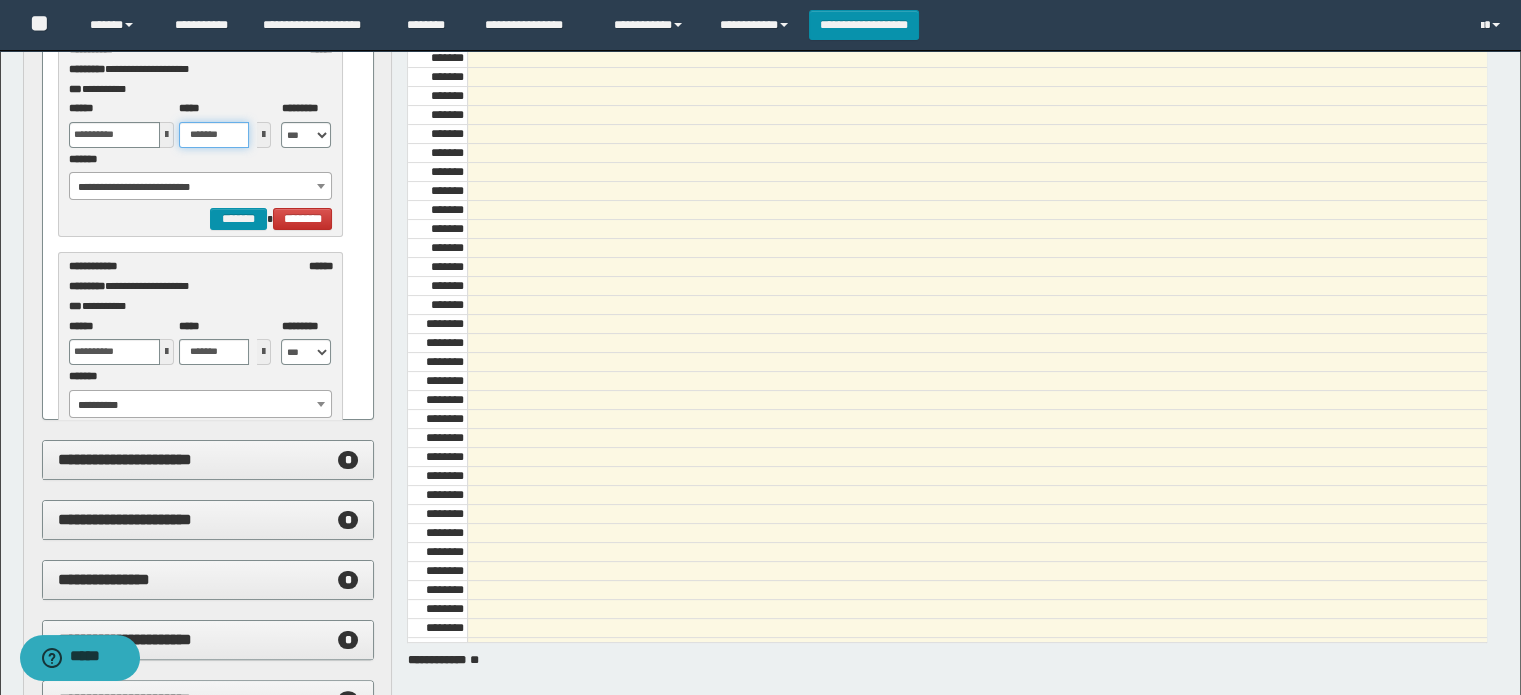 click on "*******" at bounding box center (214, 135) 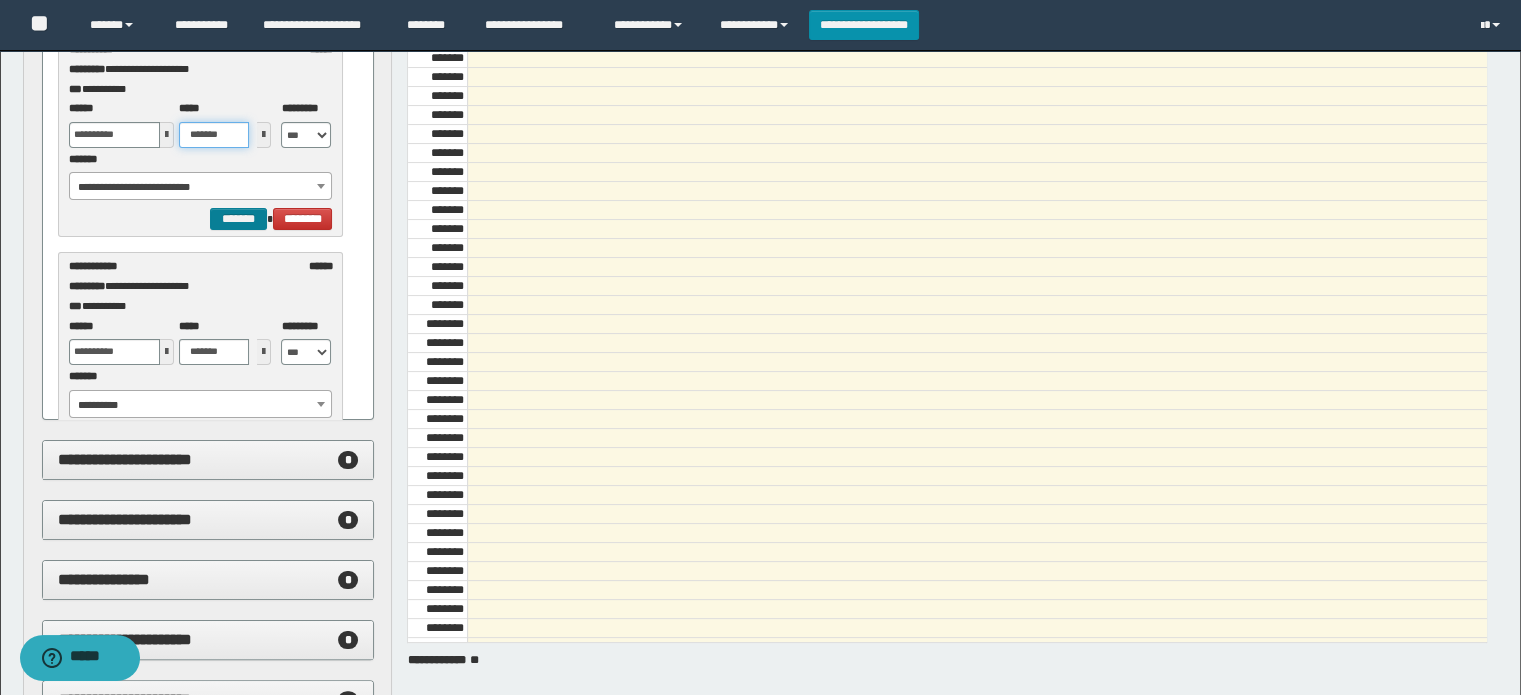 type on "*******" 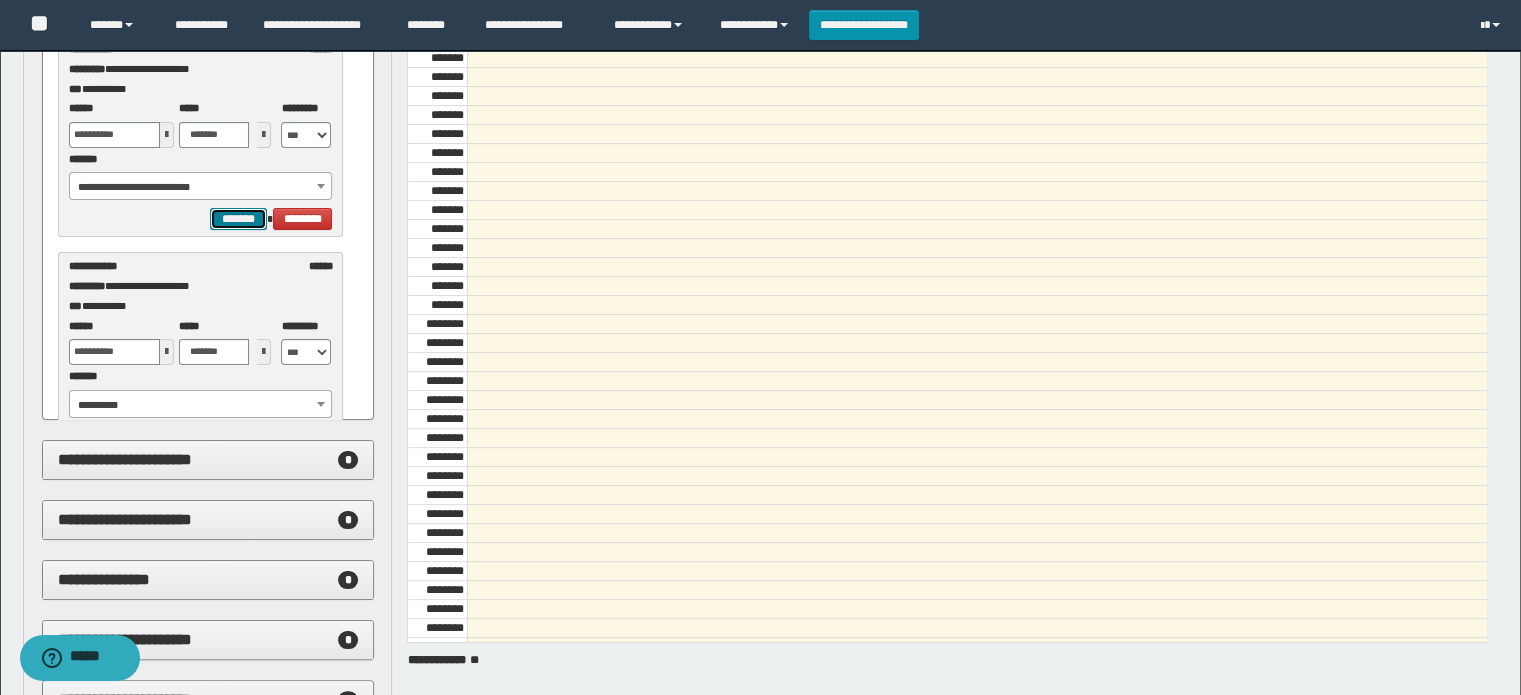 click on "*******" at bounding box center [238, 219] 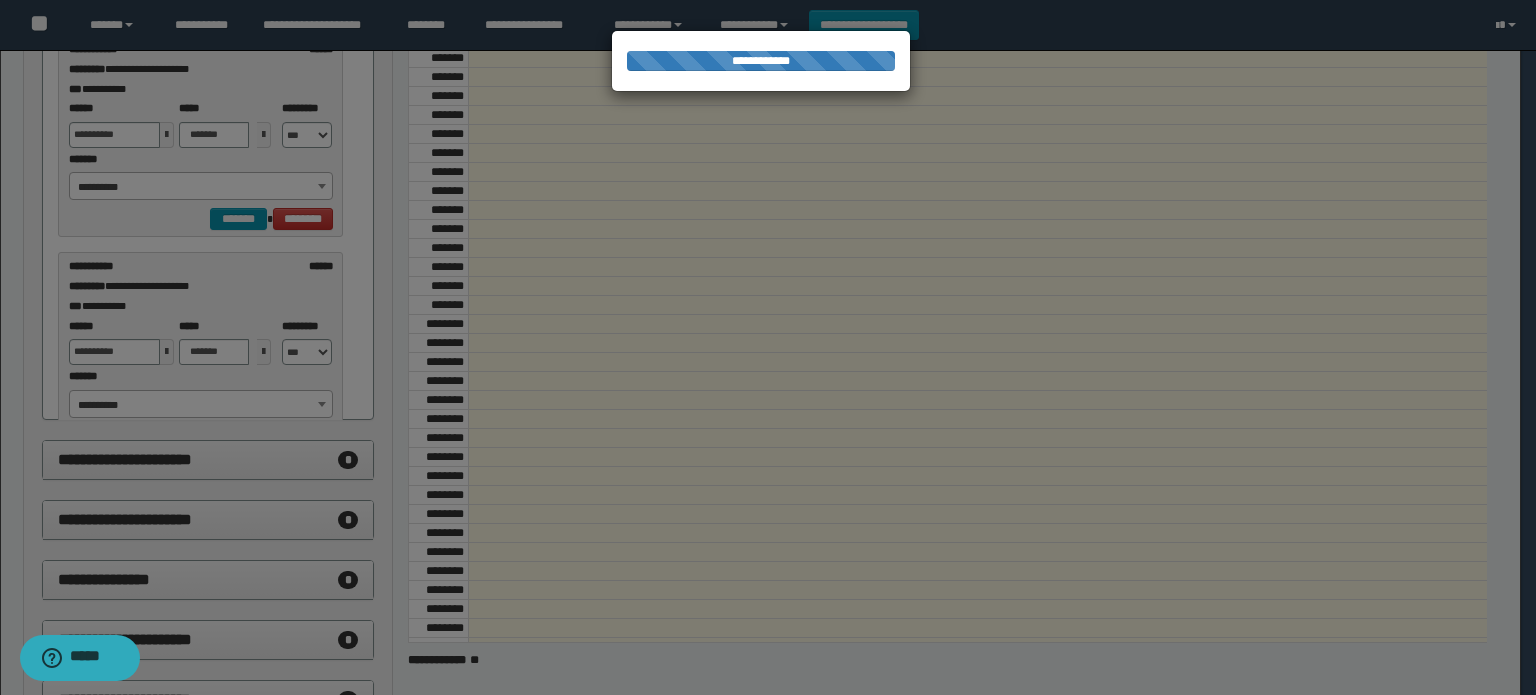select on "******" 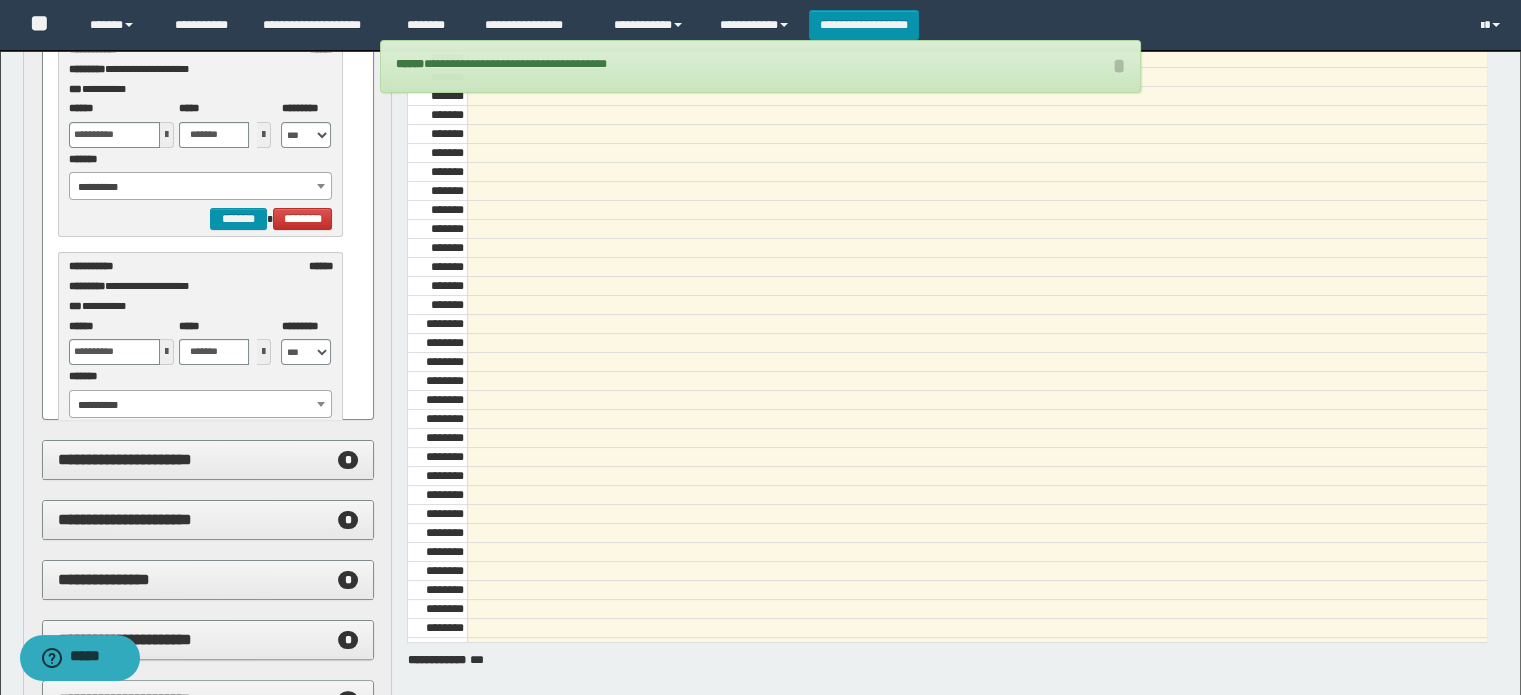 click on "**********" at bounding box center (201, 187) 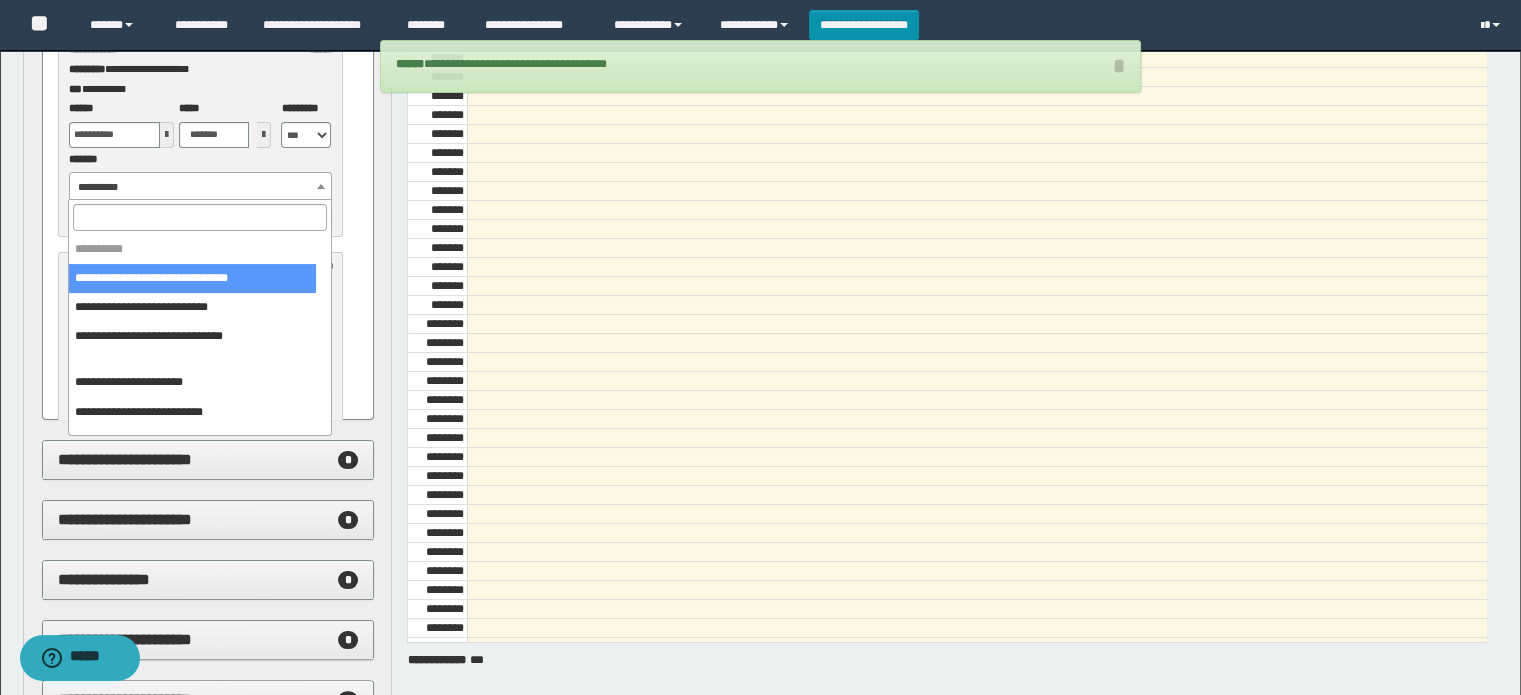 scroll, scrollTop: 166, scrollLeft: 0, axis: vertical 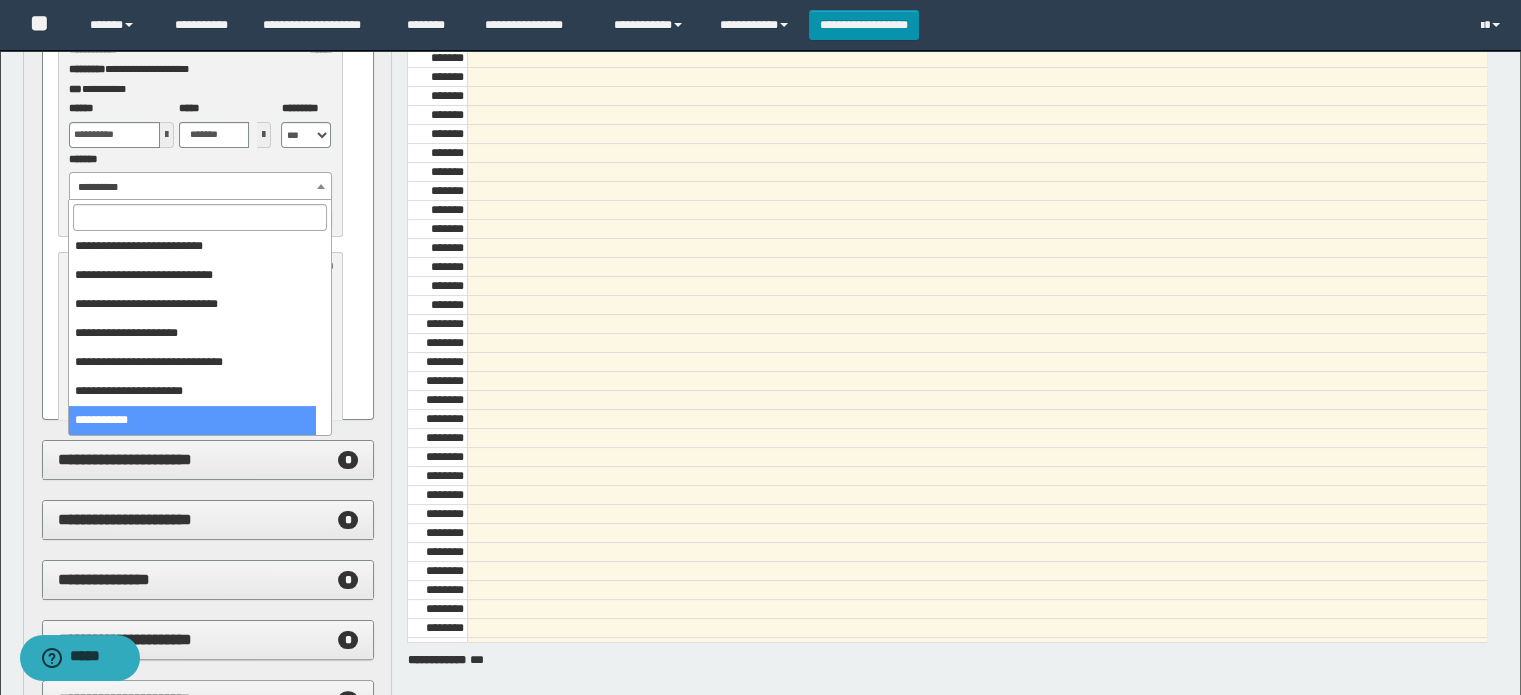 select on "******" 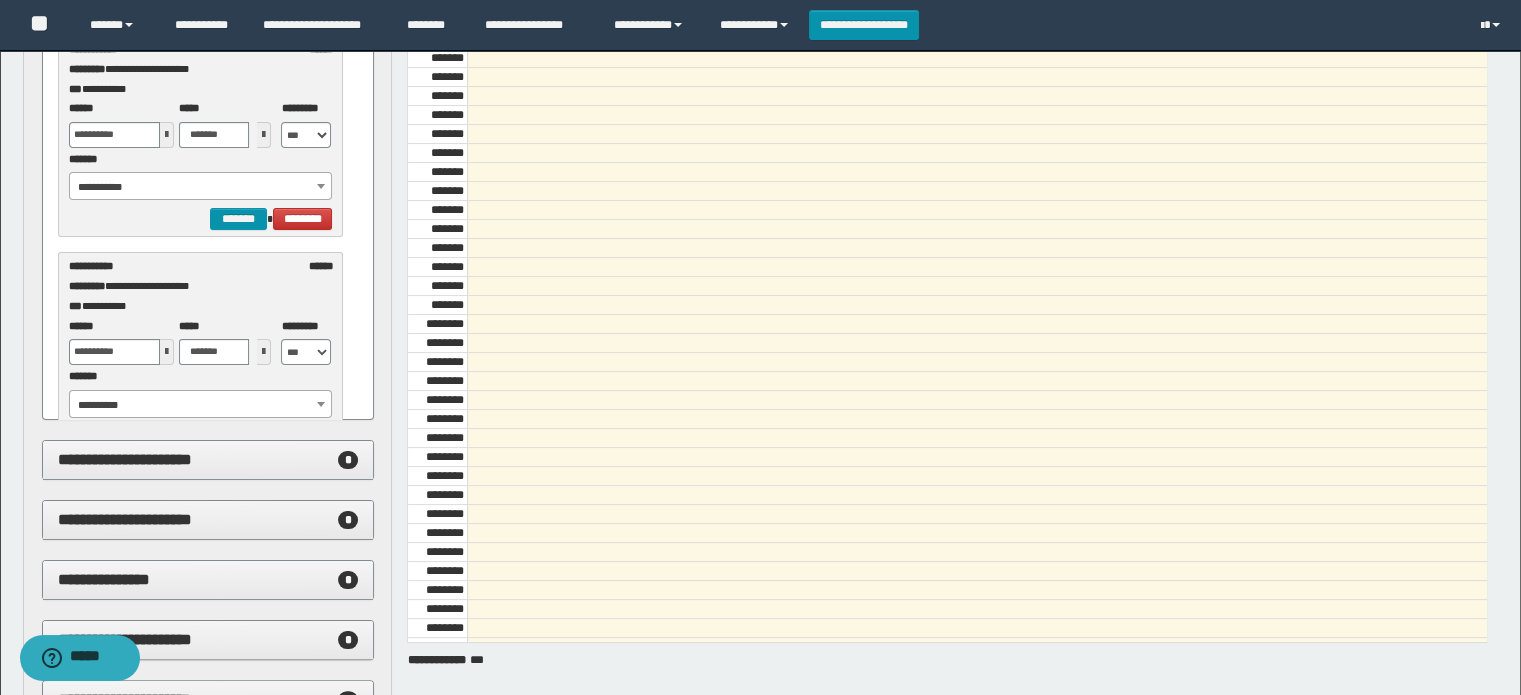 click at bounding box center [167, 135] 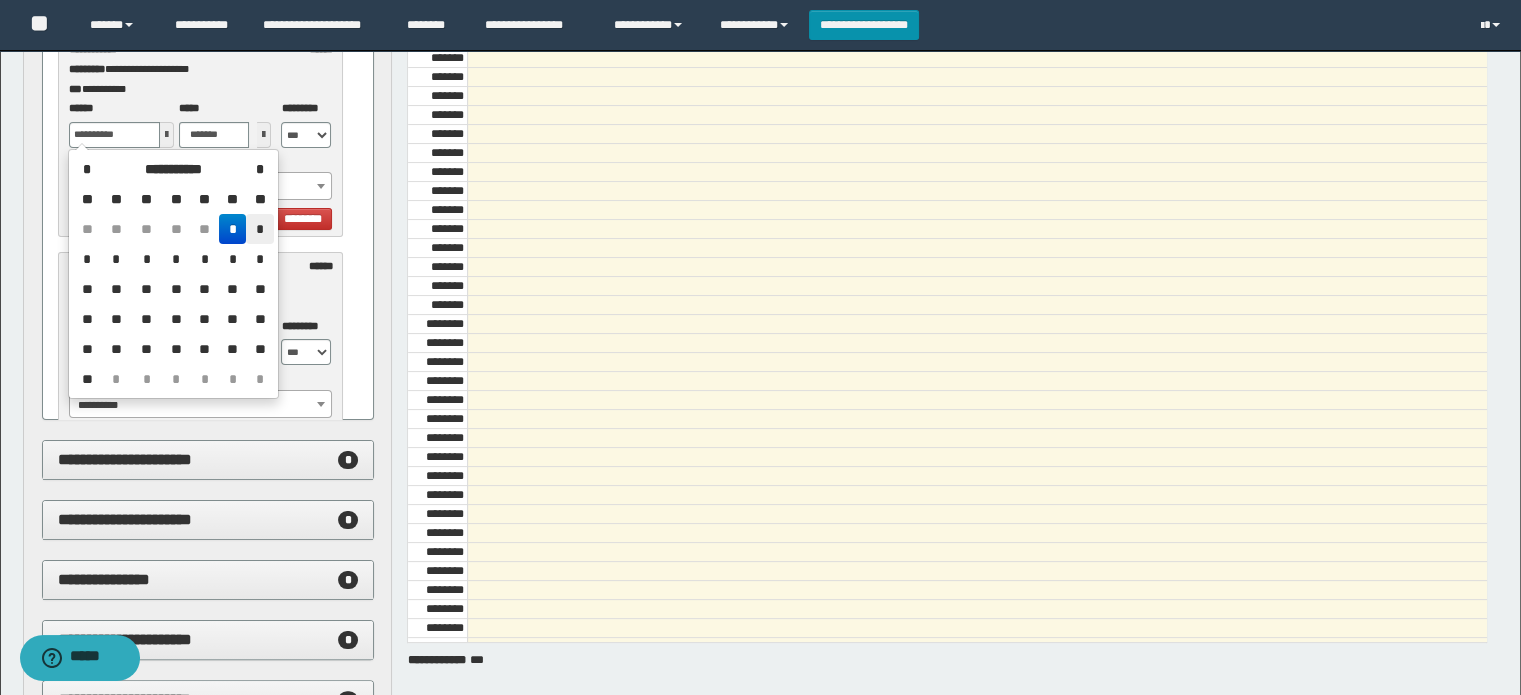 click on "*" at bounding box center (259, 229) 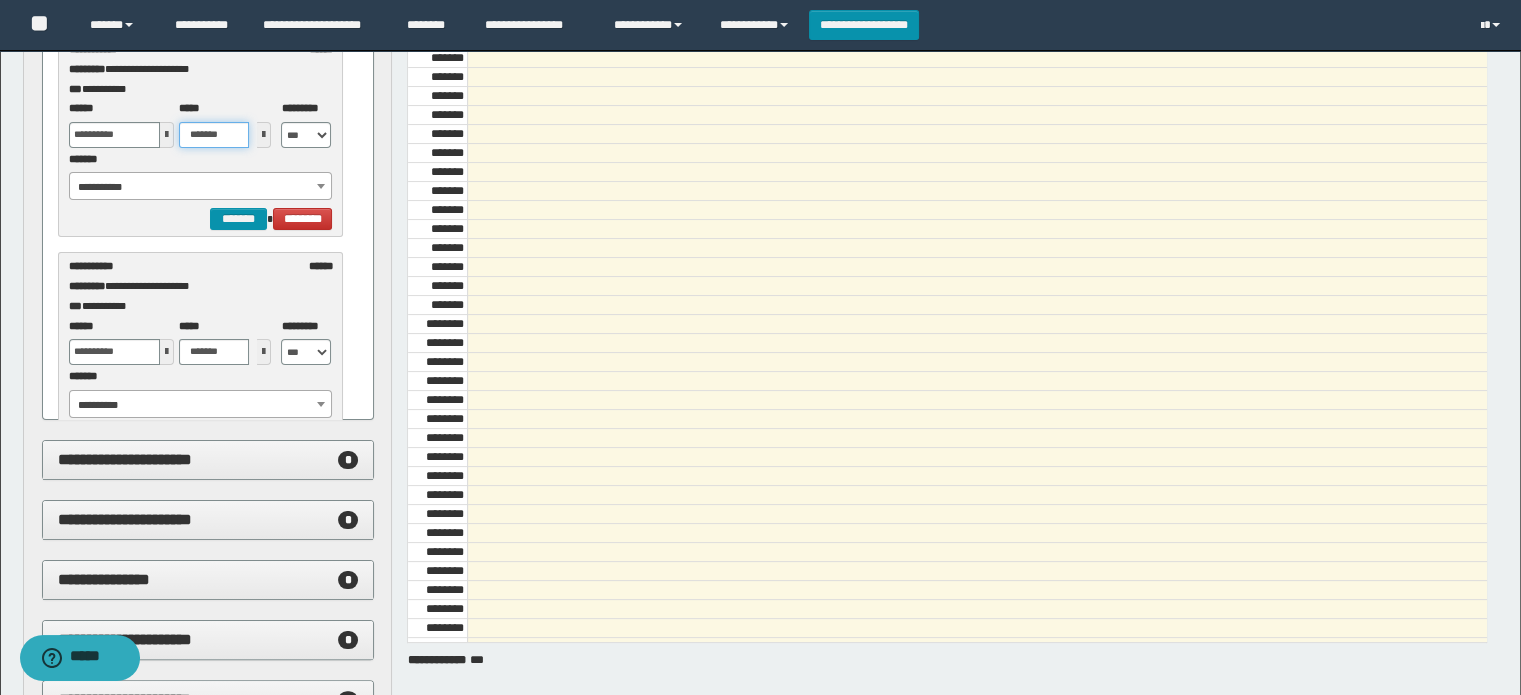 click on "*******" at bounding box center (214, 135) 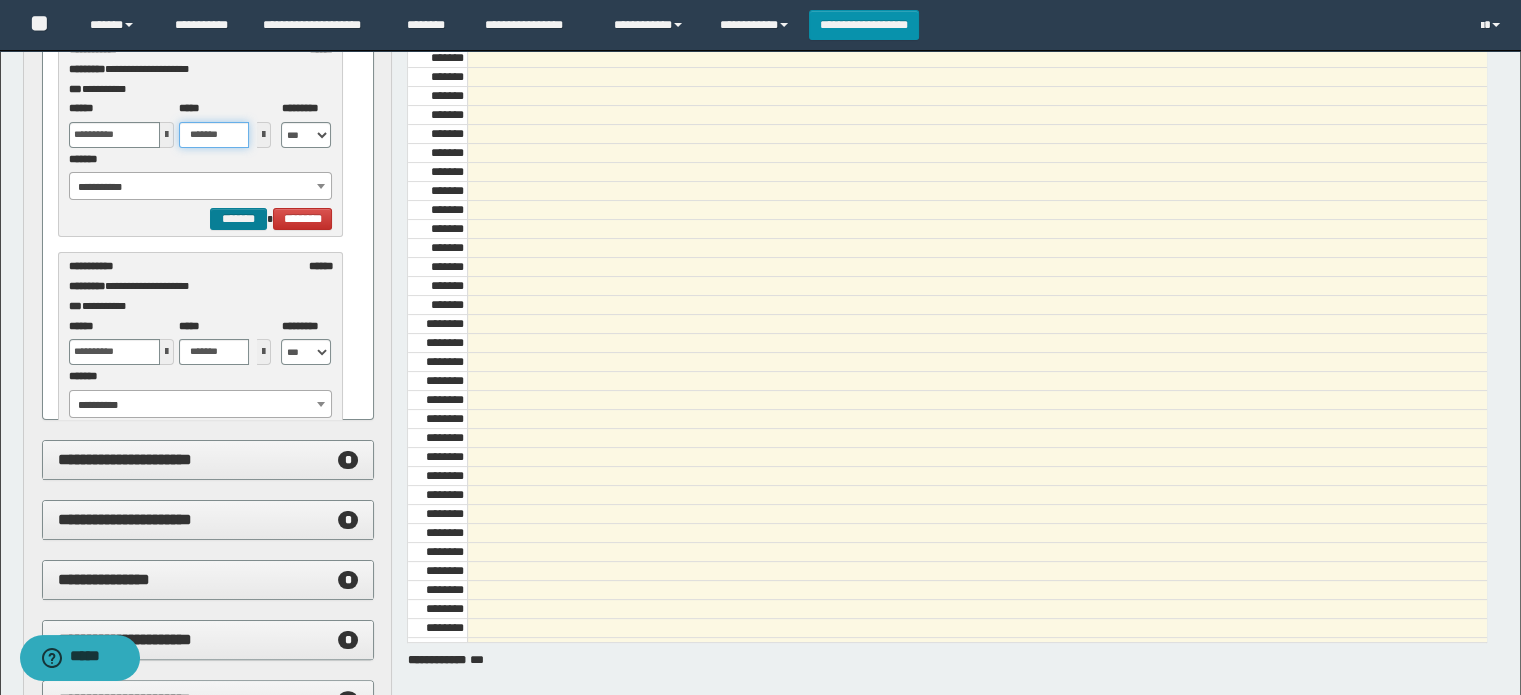 type on "*******" 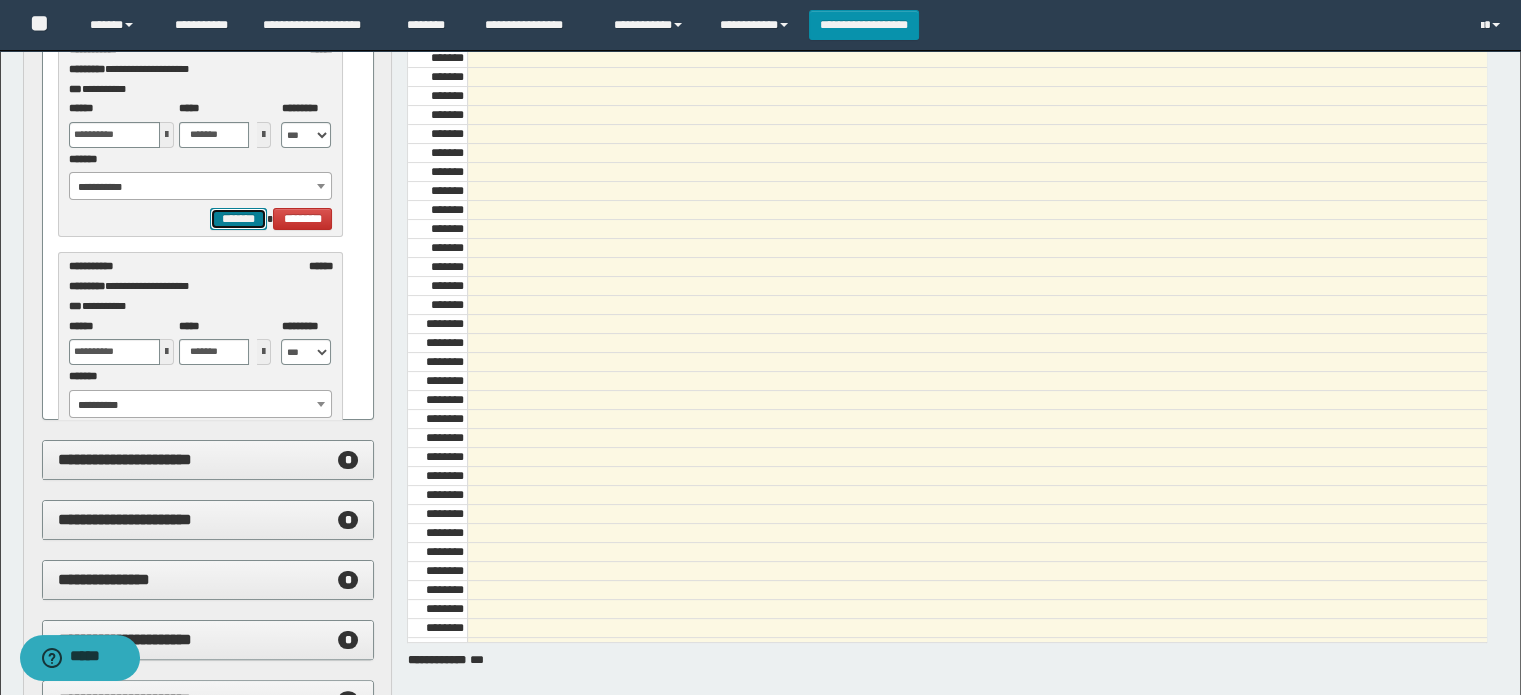 click on "*******" at bounding box center [238, 219] 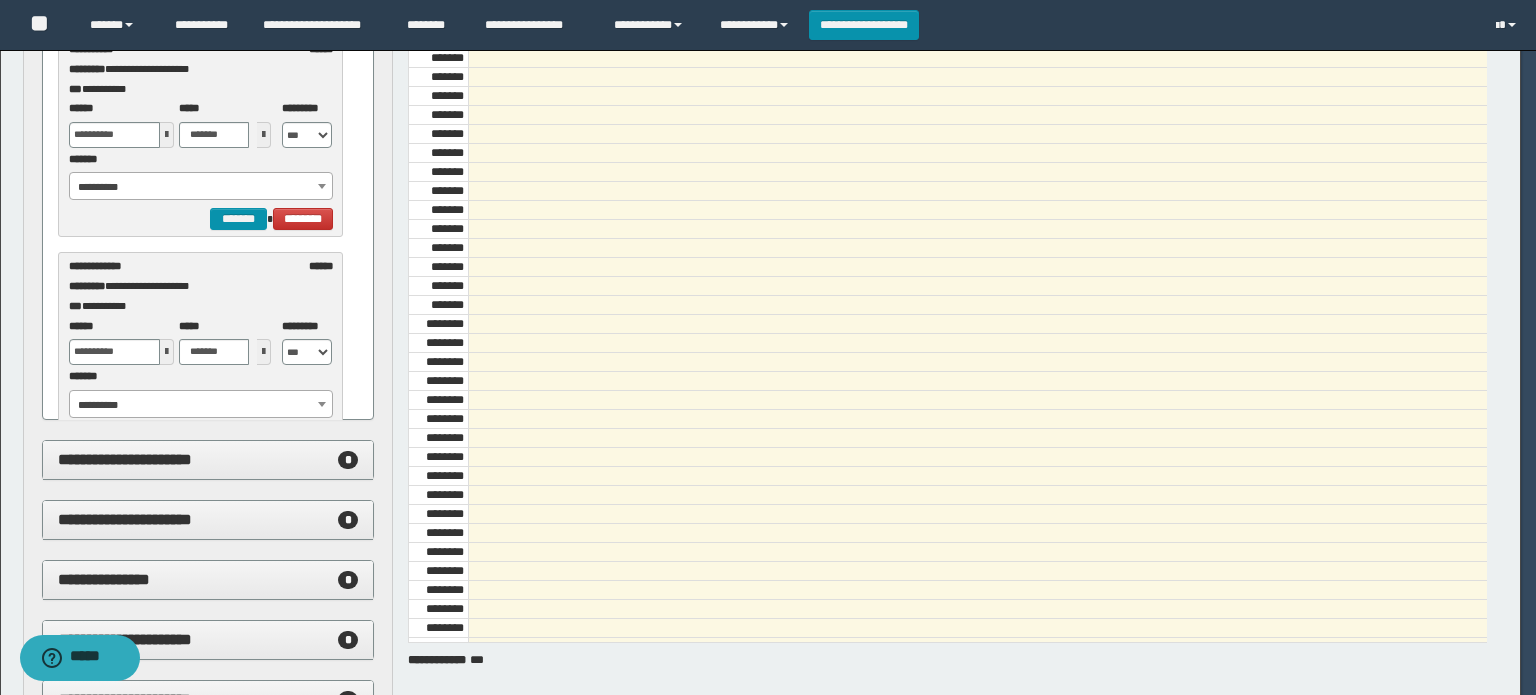 select on "******" 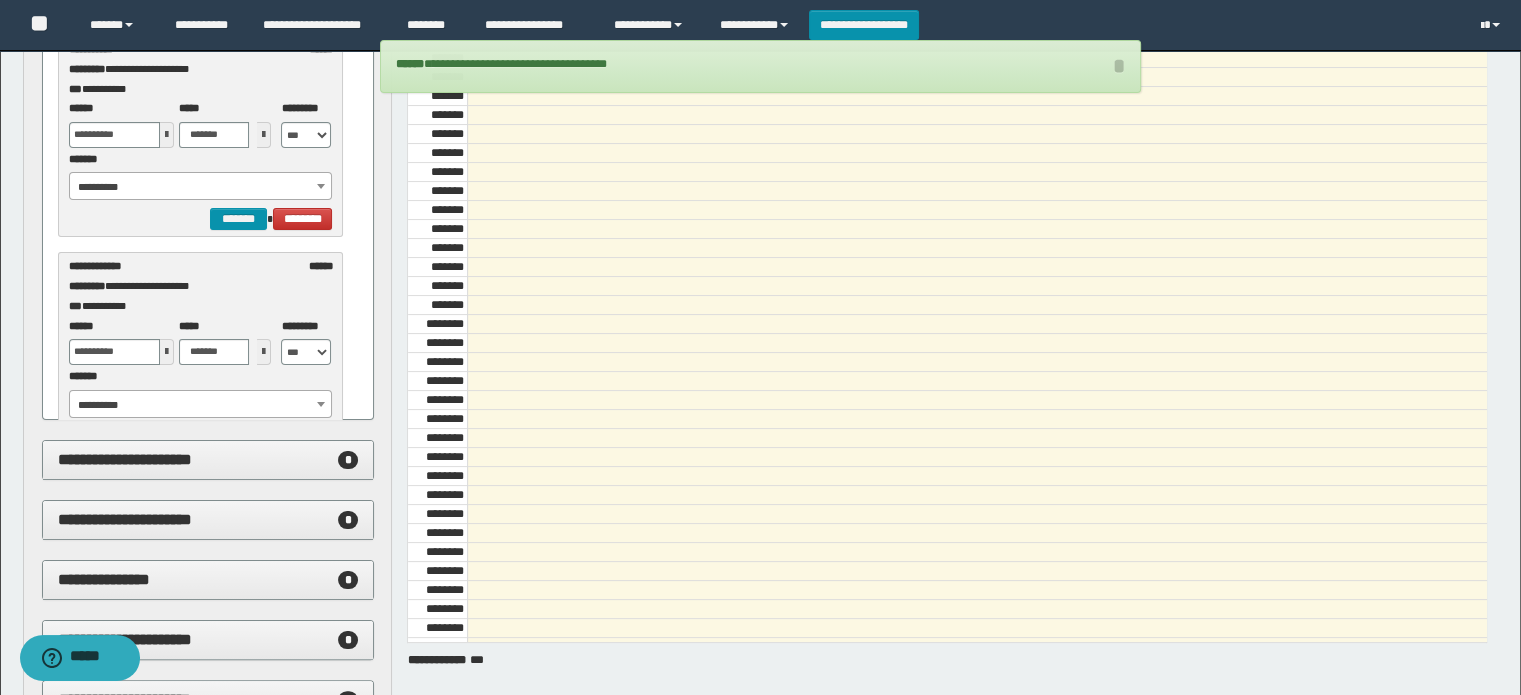 click on "**********" at bounding box center [201, 187] 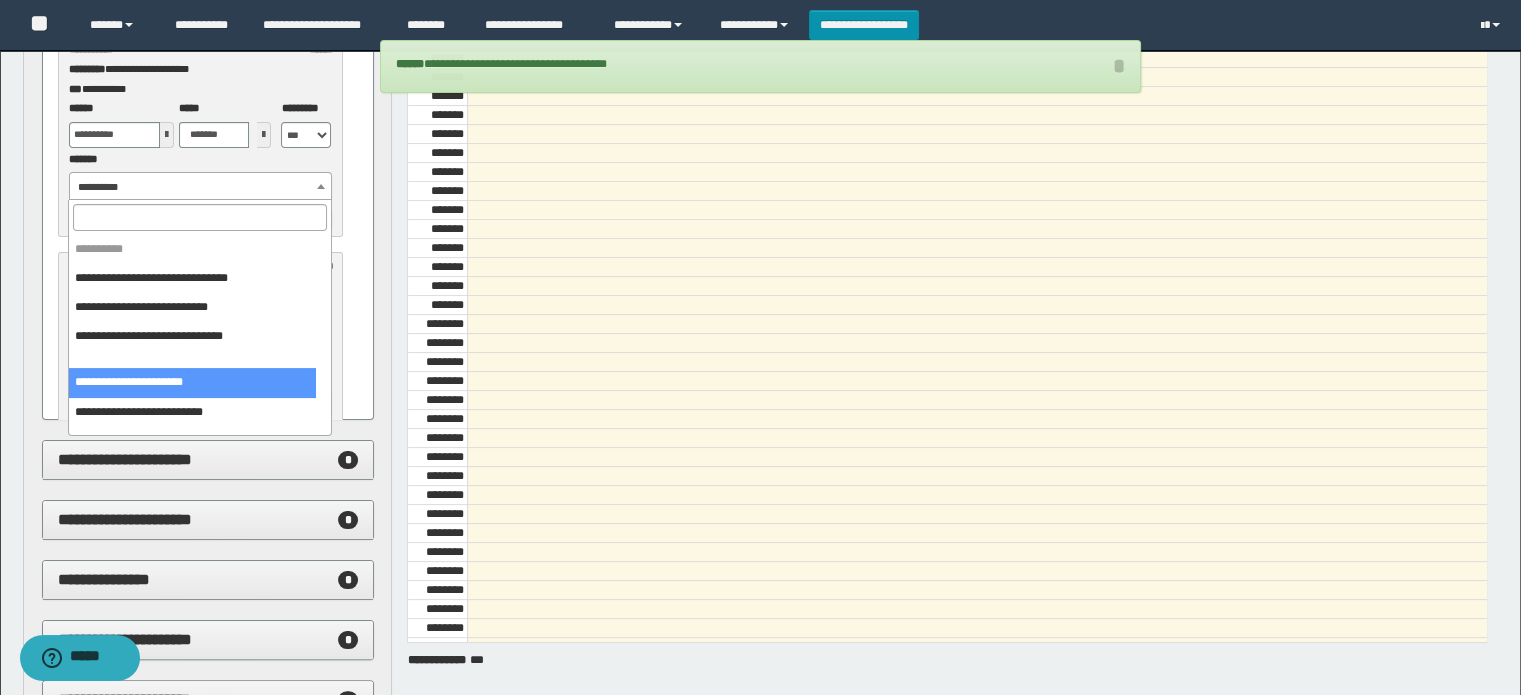 select on "******" 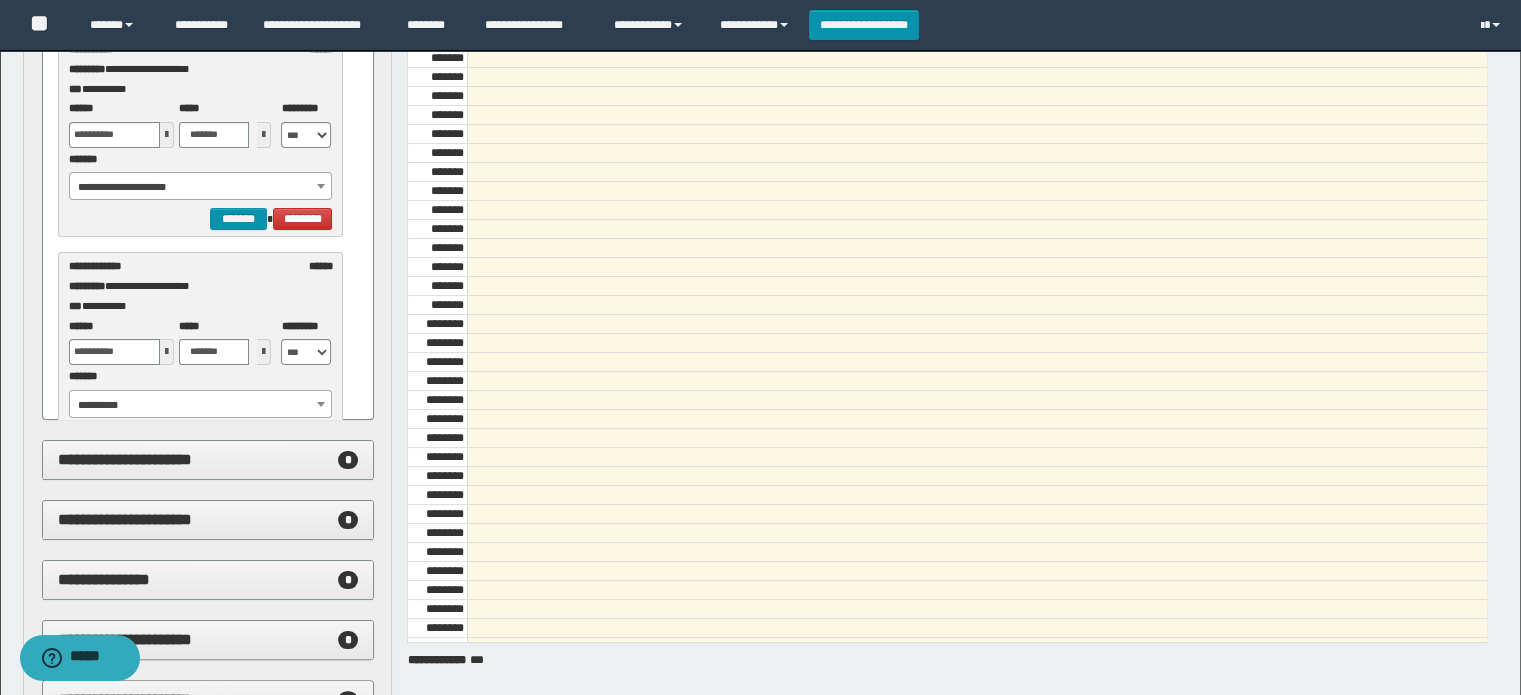 click at bounding box center [167, 135] 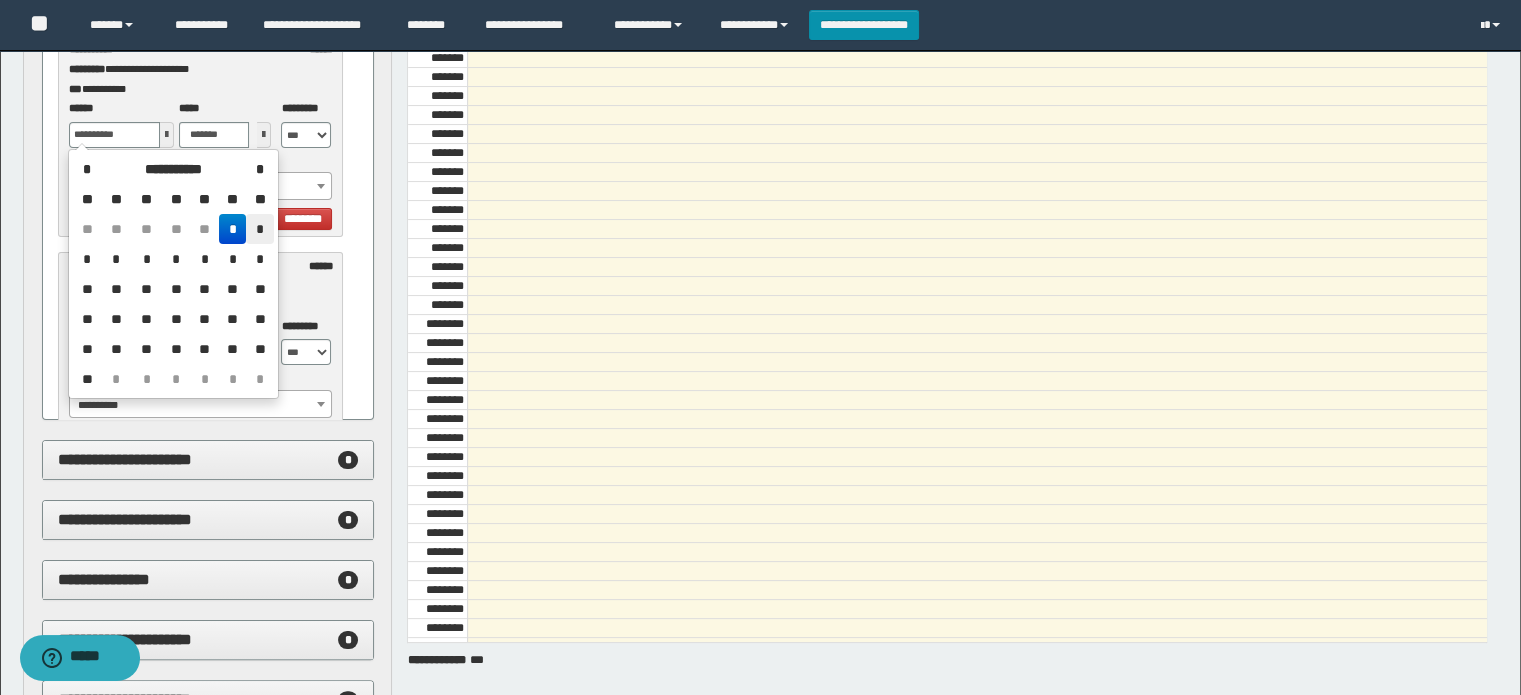 click on "*" at bounding box center [259, 229] 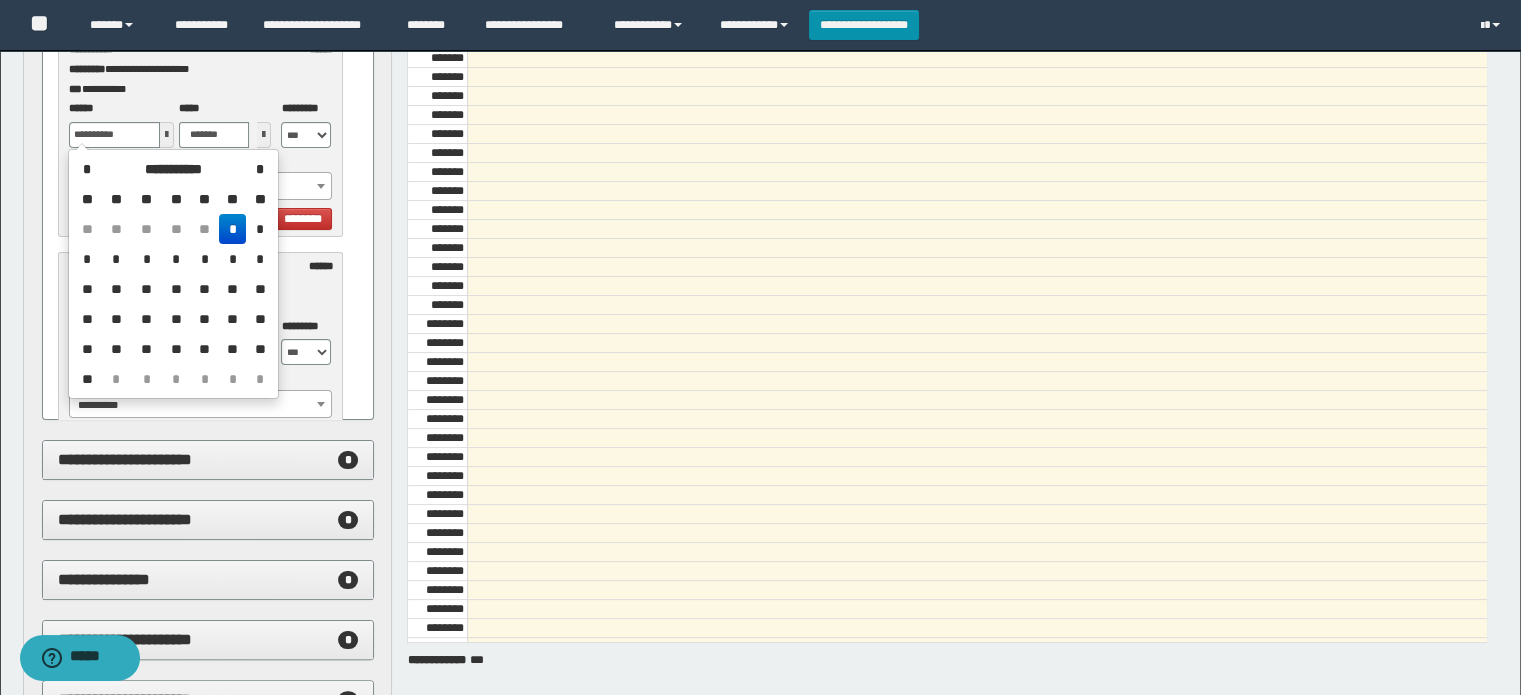 type on "**********" 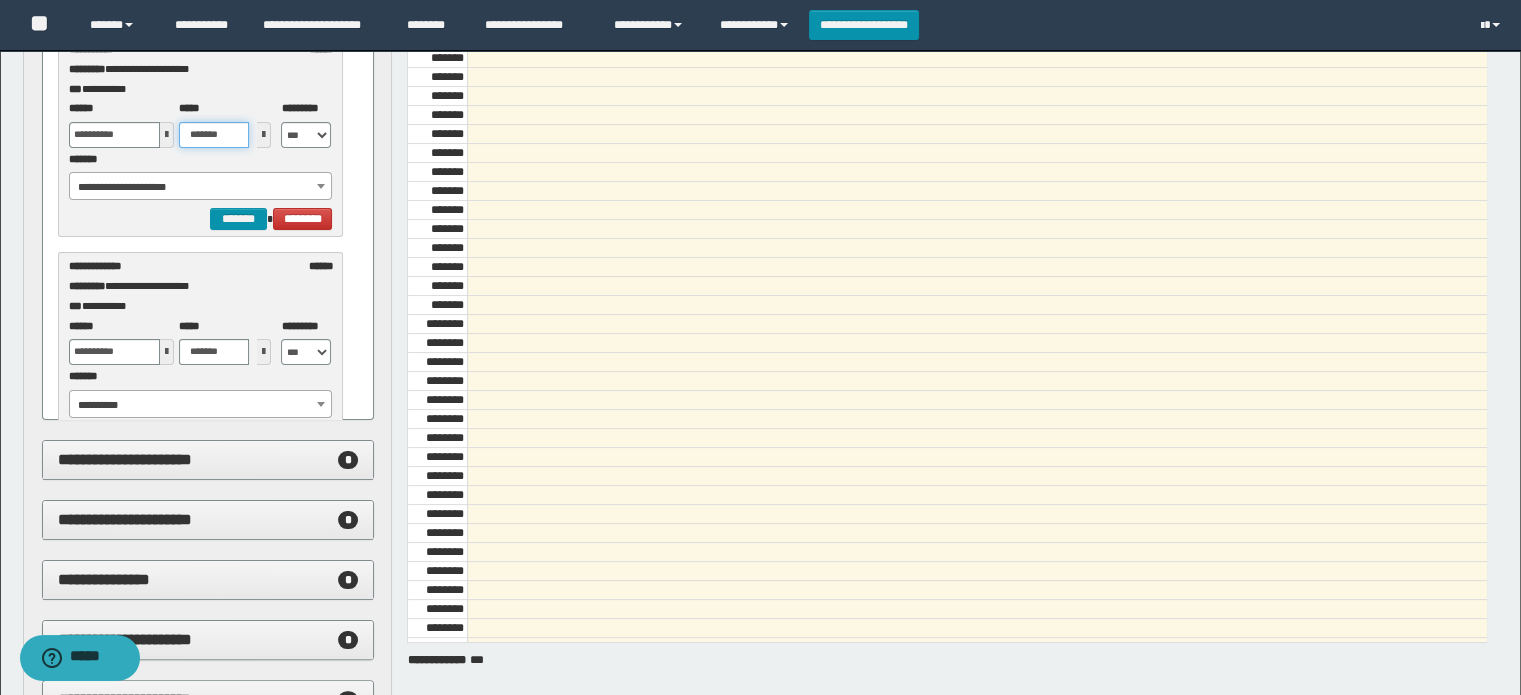 click on "*******" at bounding box center (214, 135) 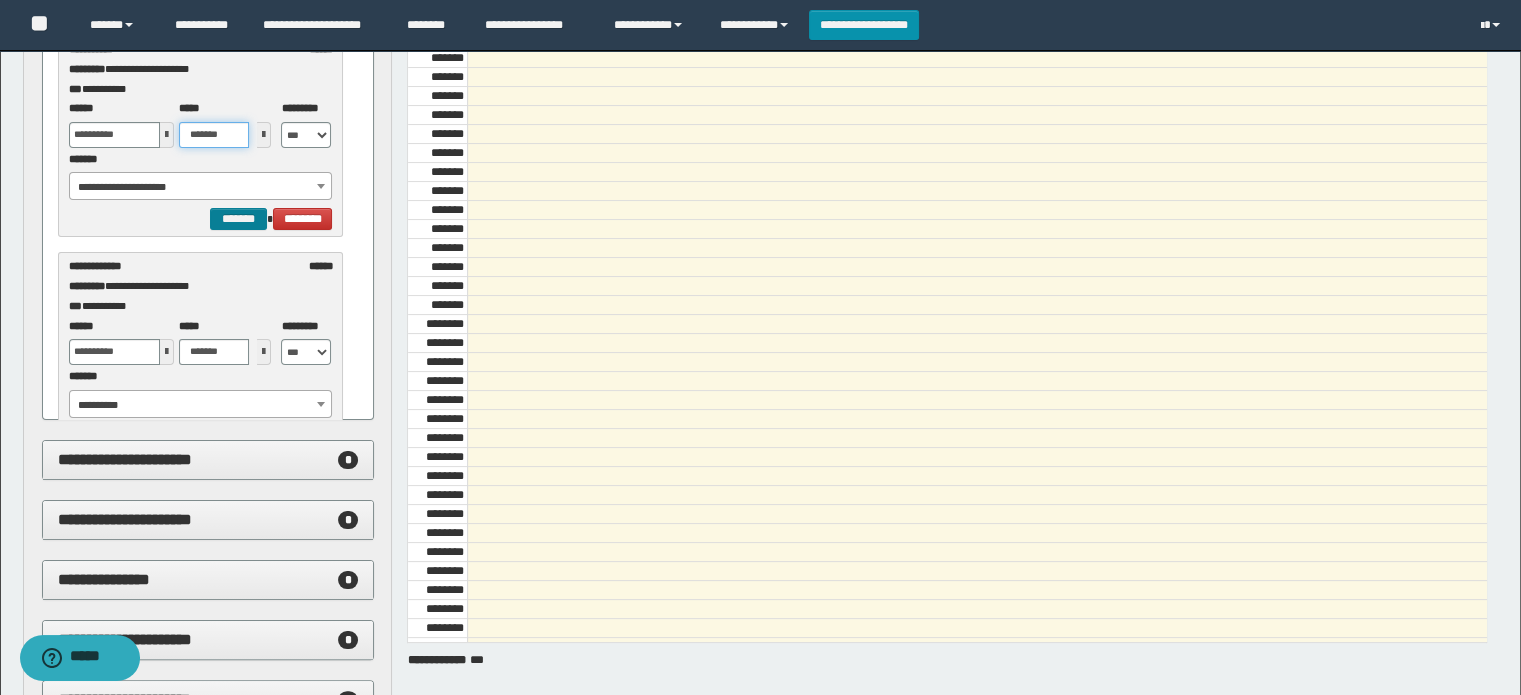 type on "*******" 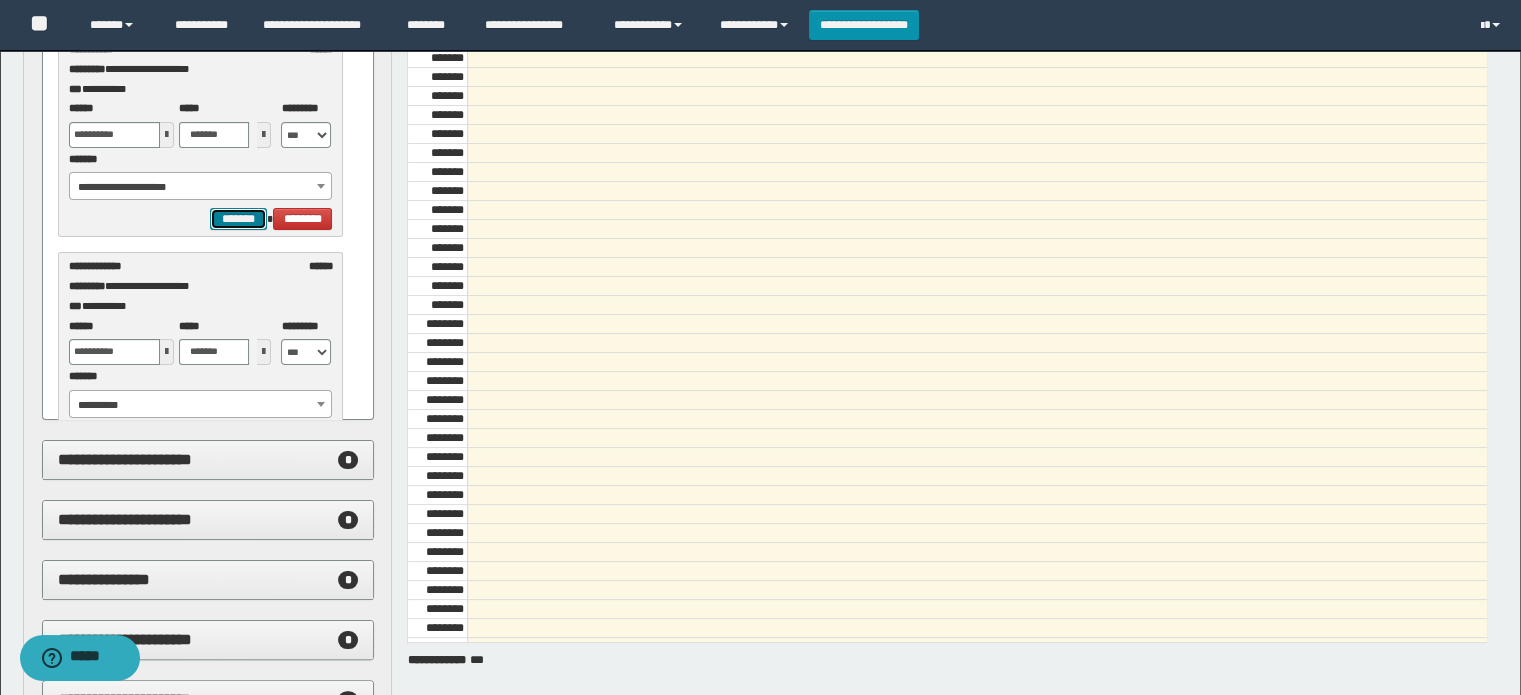 click on "*******" at bounding box center [238, 219] 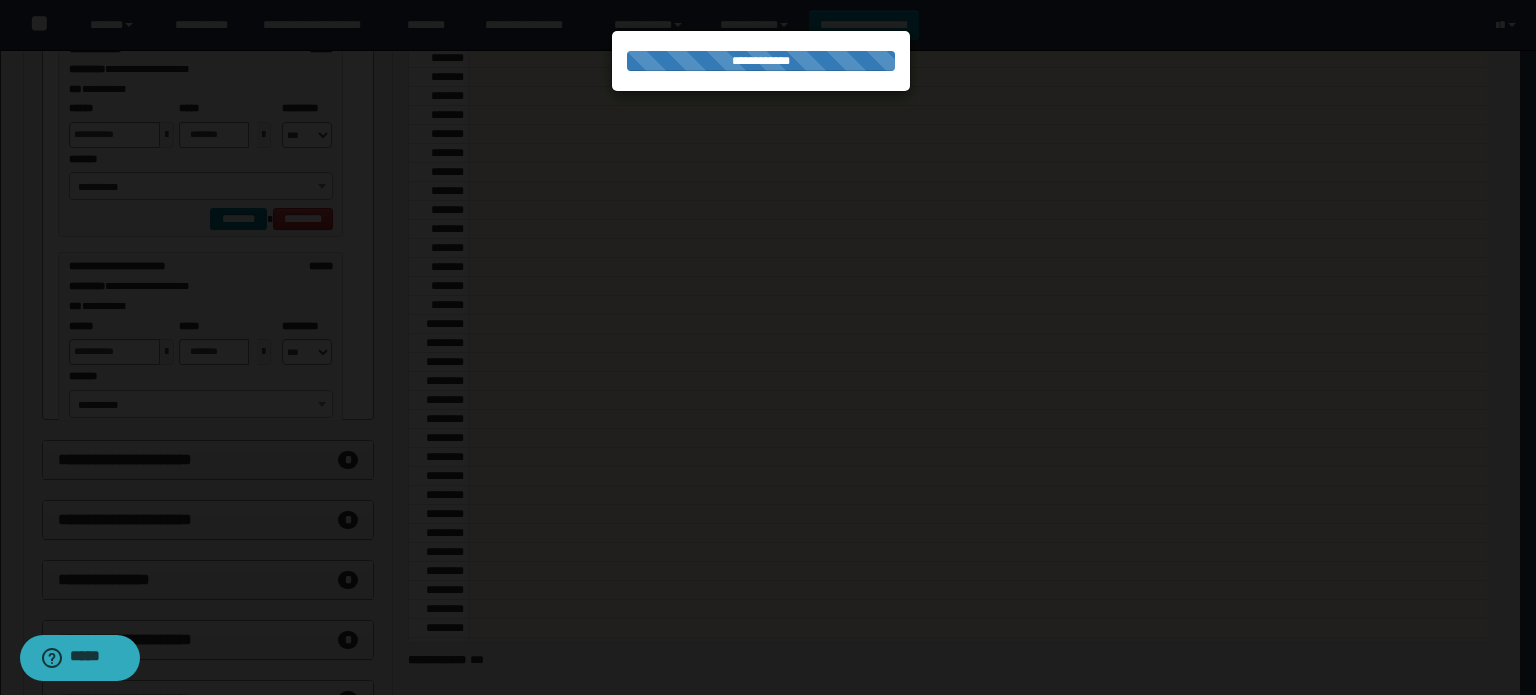 select on "******" 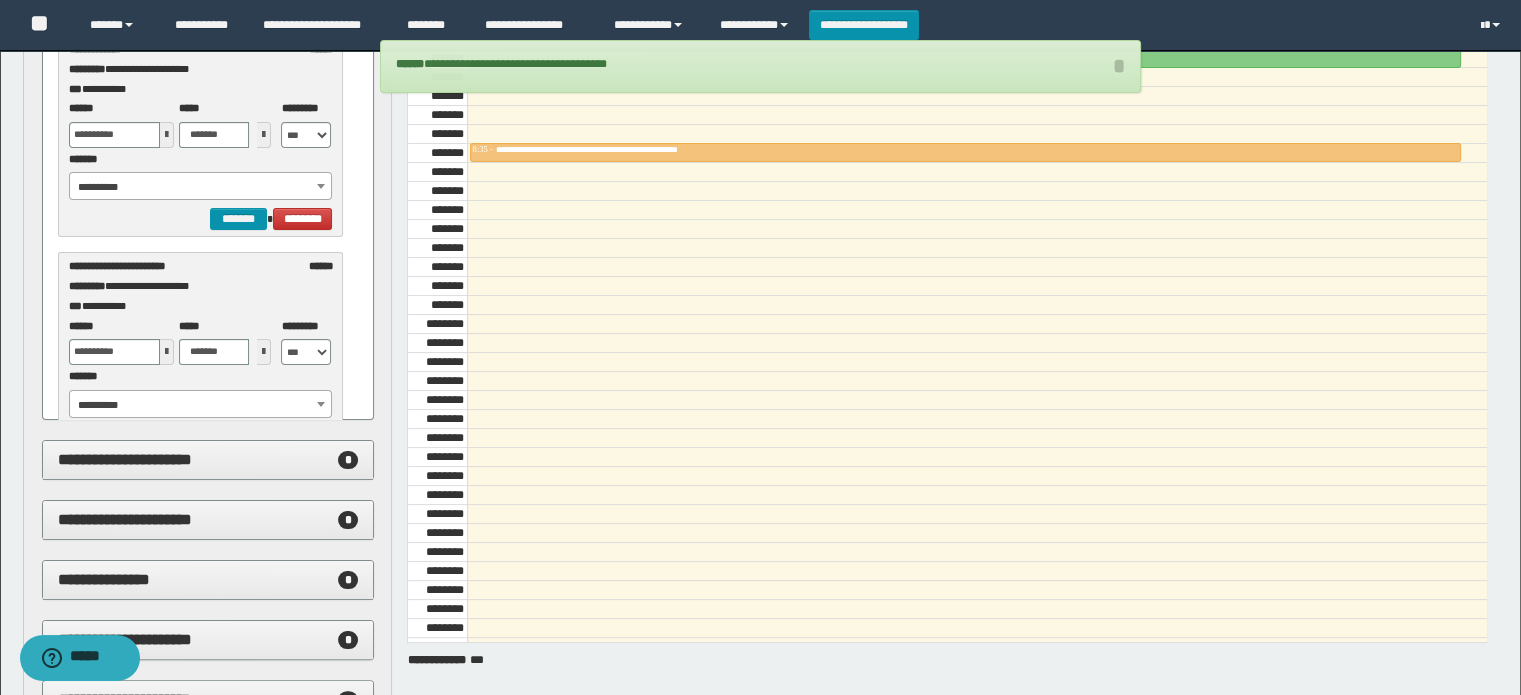 scroll, scrollTop: 200, scrollLeft: 0, axis: vertical 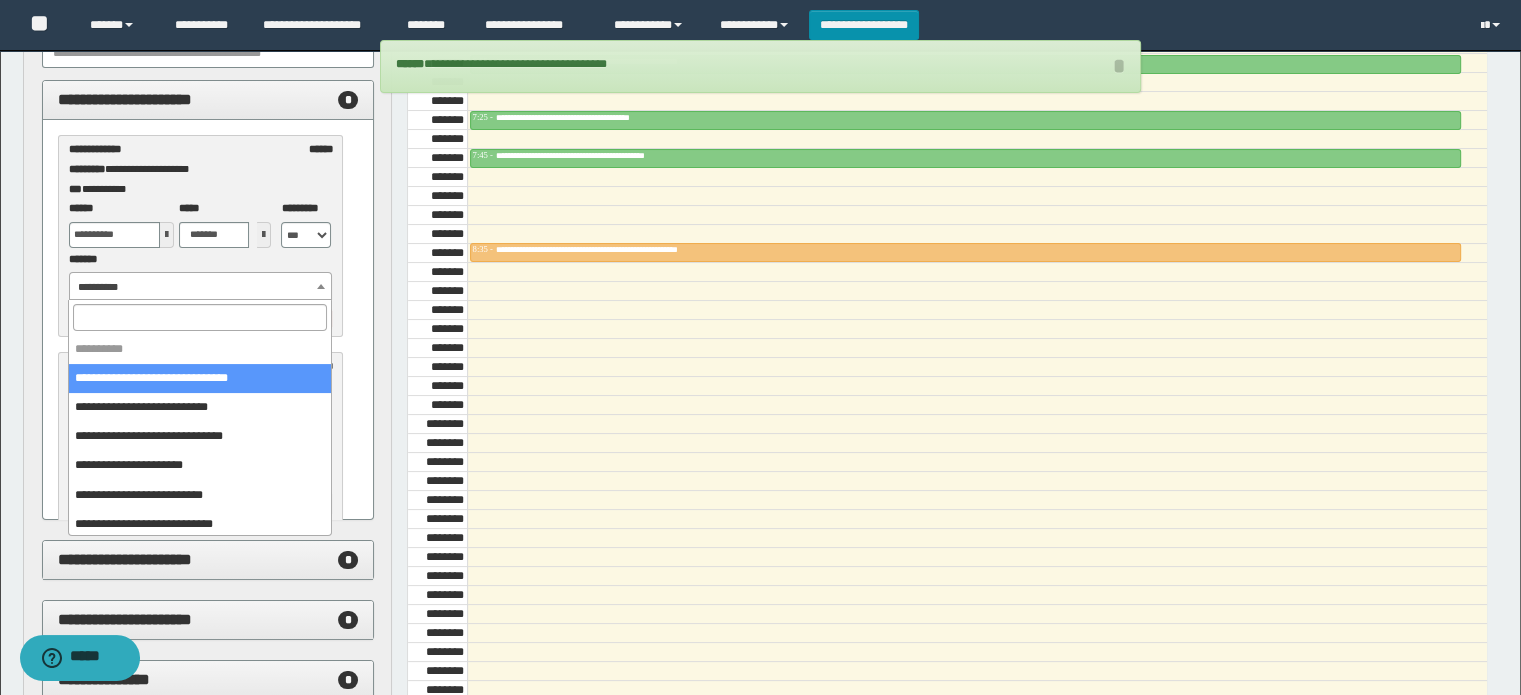 click on "**********" at bounding box center (201, 287) 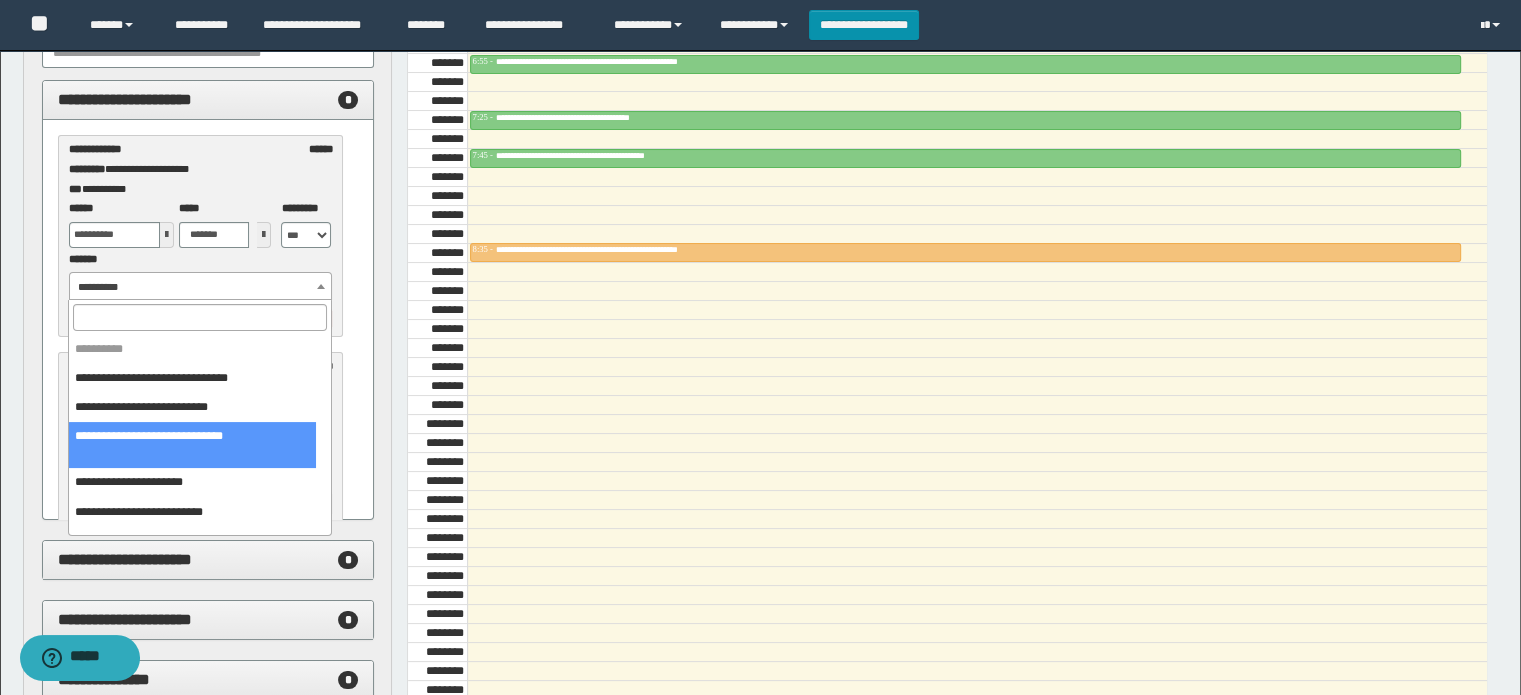 scroll, scrollTop: 100, scrollLeft: 0, axis: vertical 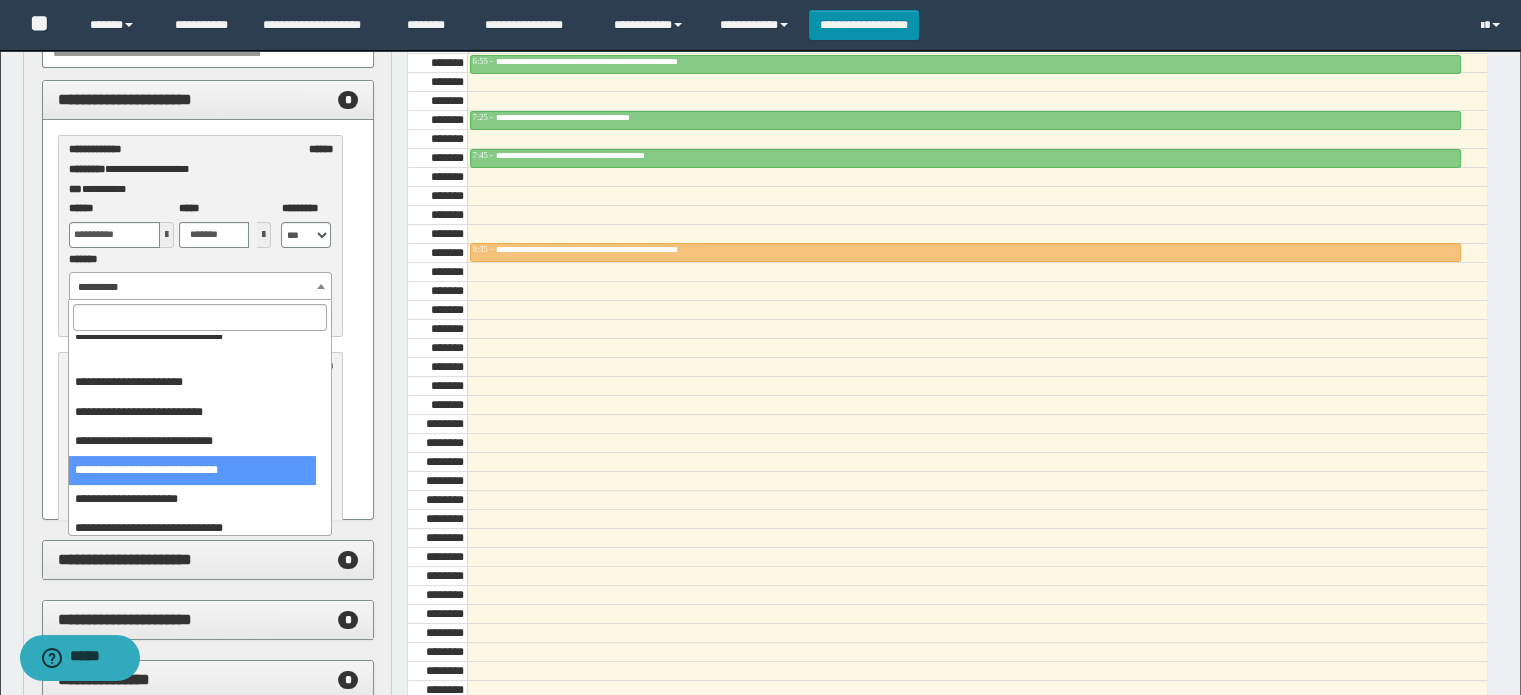 select on "******" 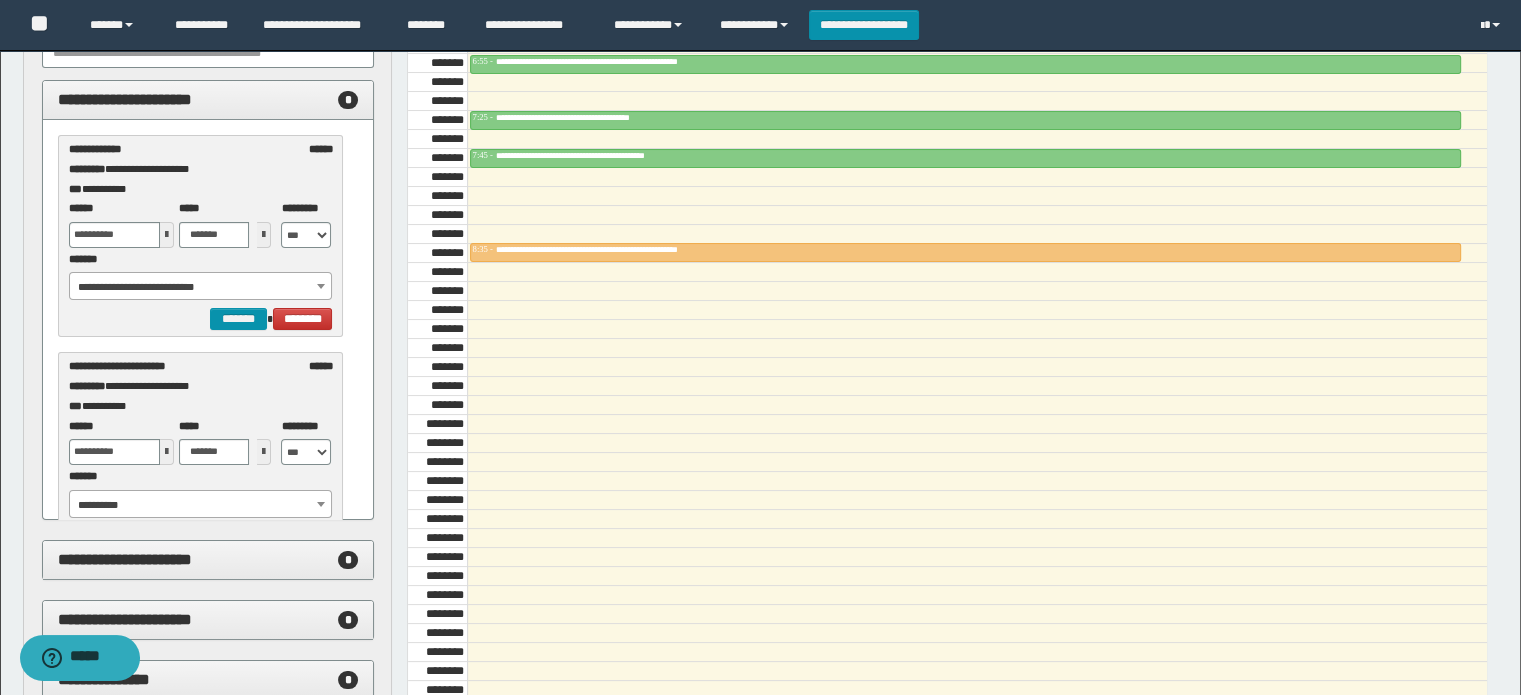 click at bounding box center (167, 235) 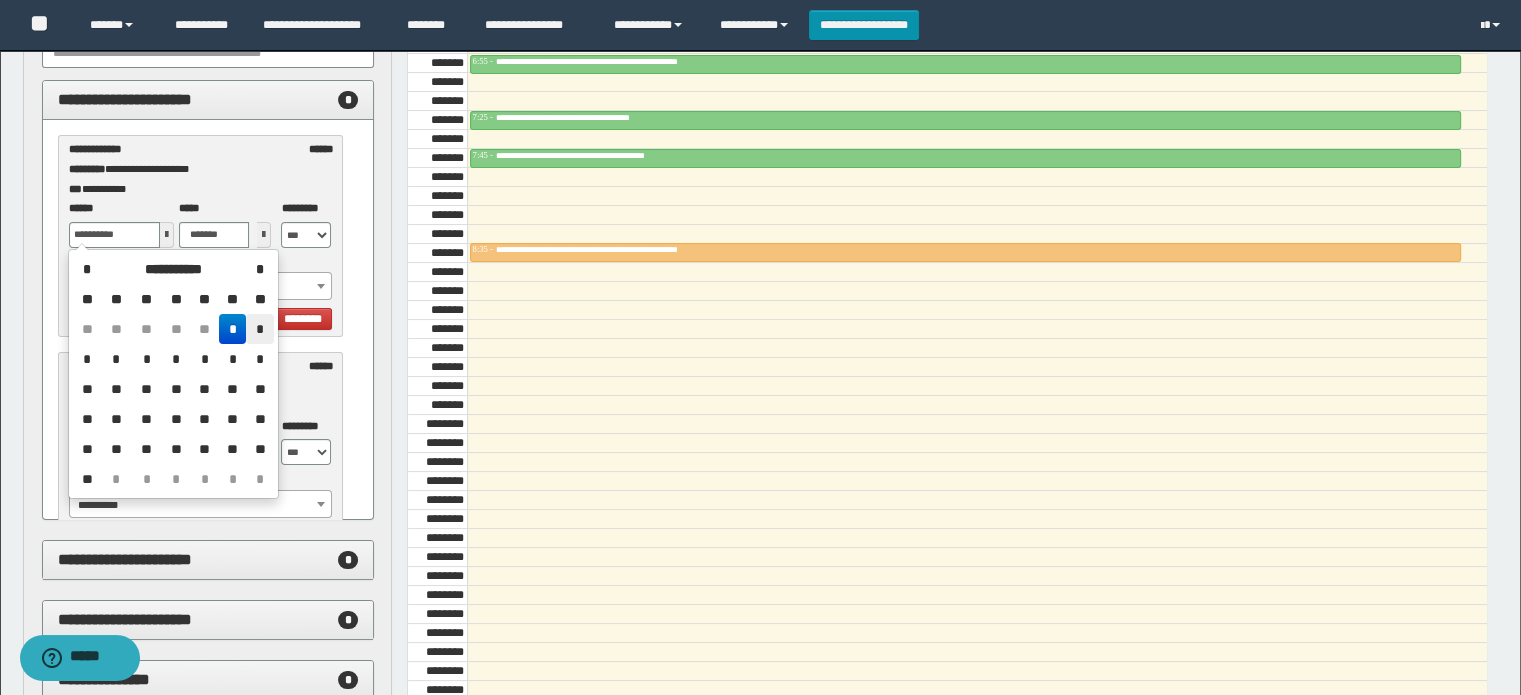 click on "*" at bounding box center (259, 329) 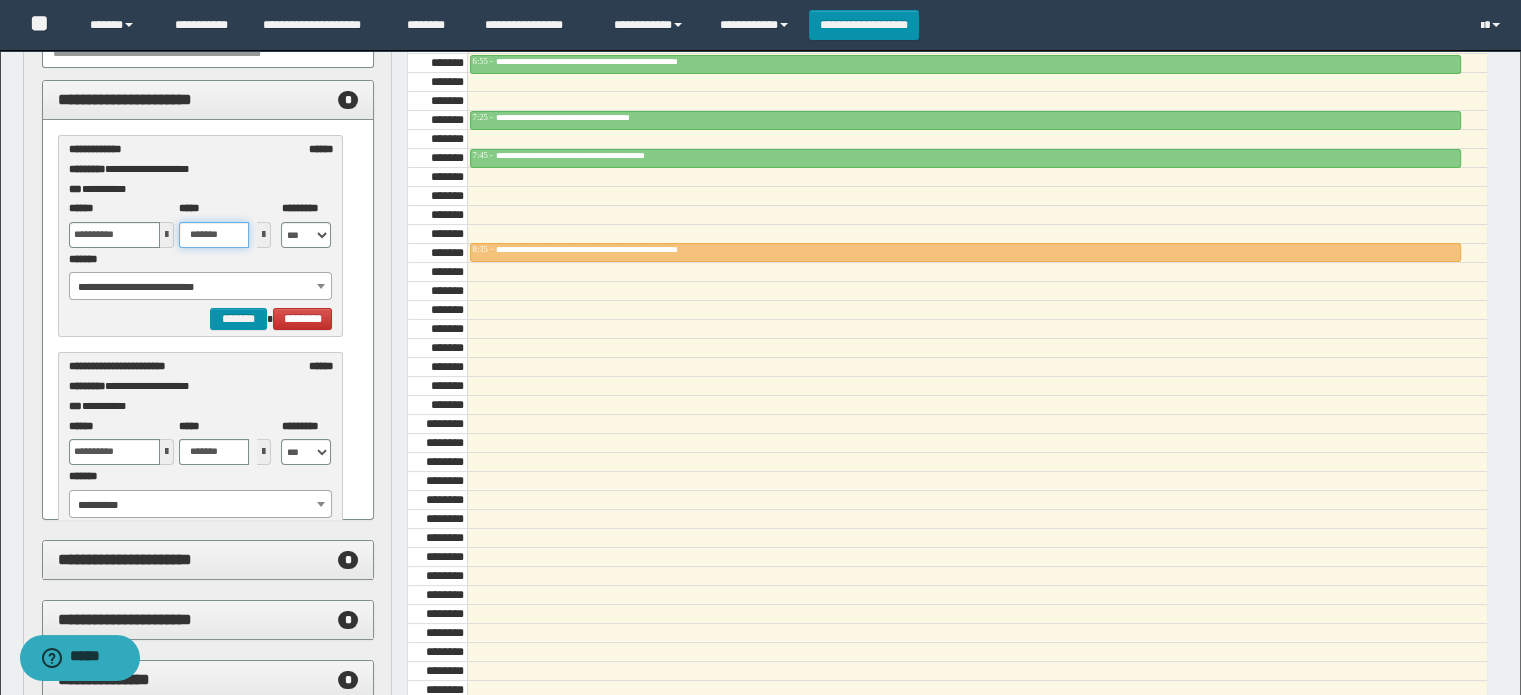 click on "*******" at bounding box center [214, 235] 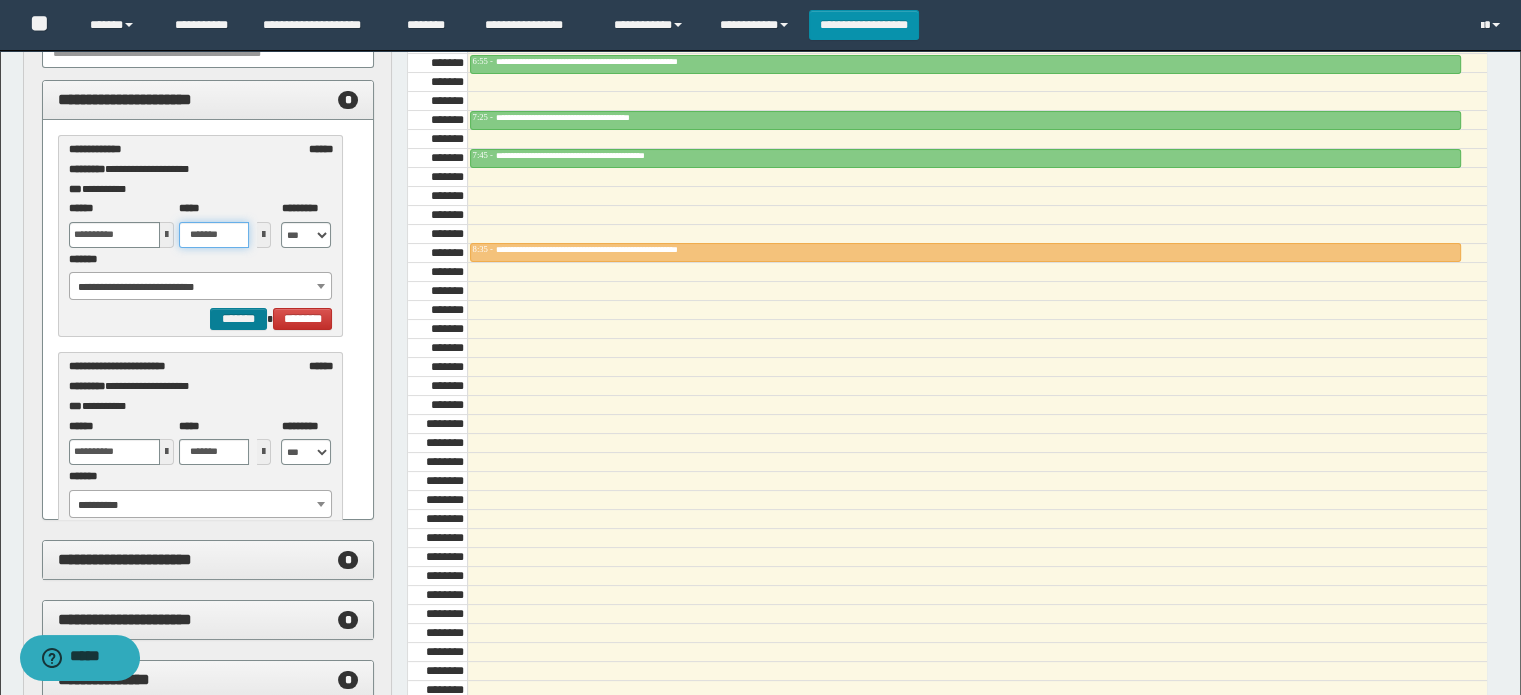type on "*******" 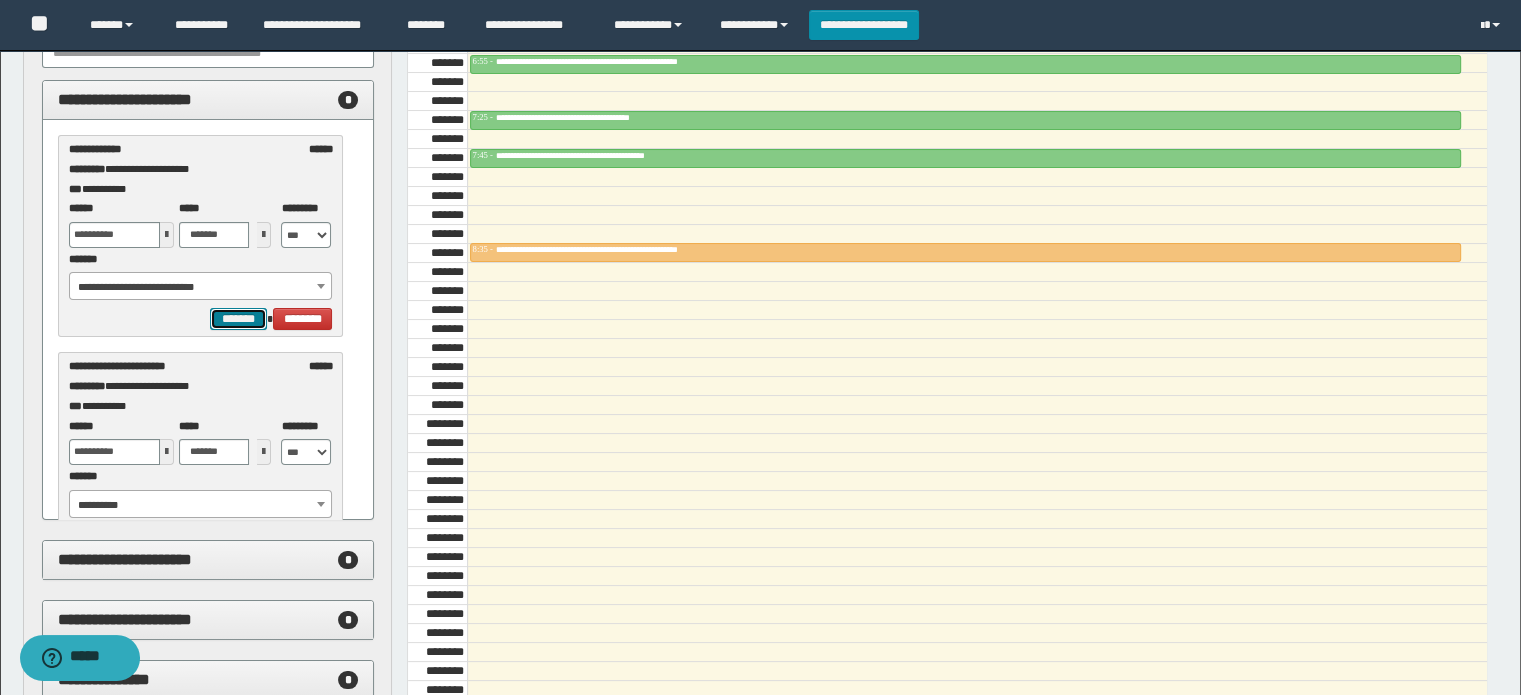 click on "*******" at bounding box center [238, 319] 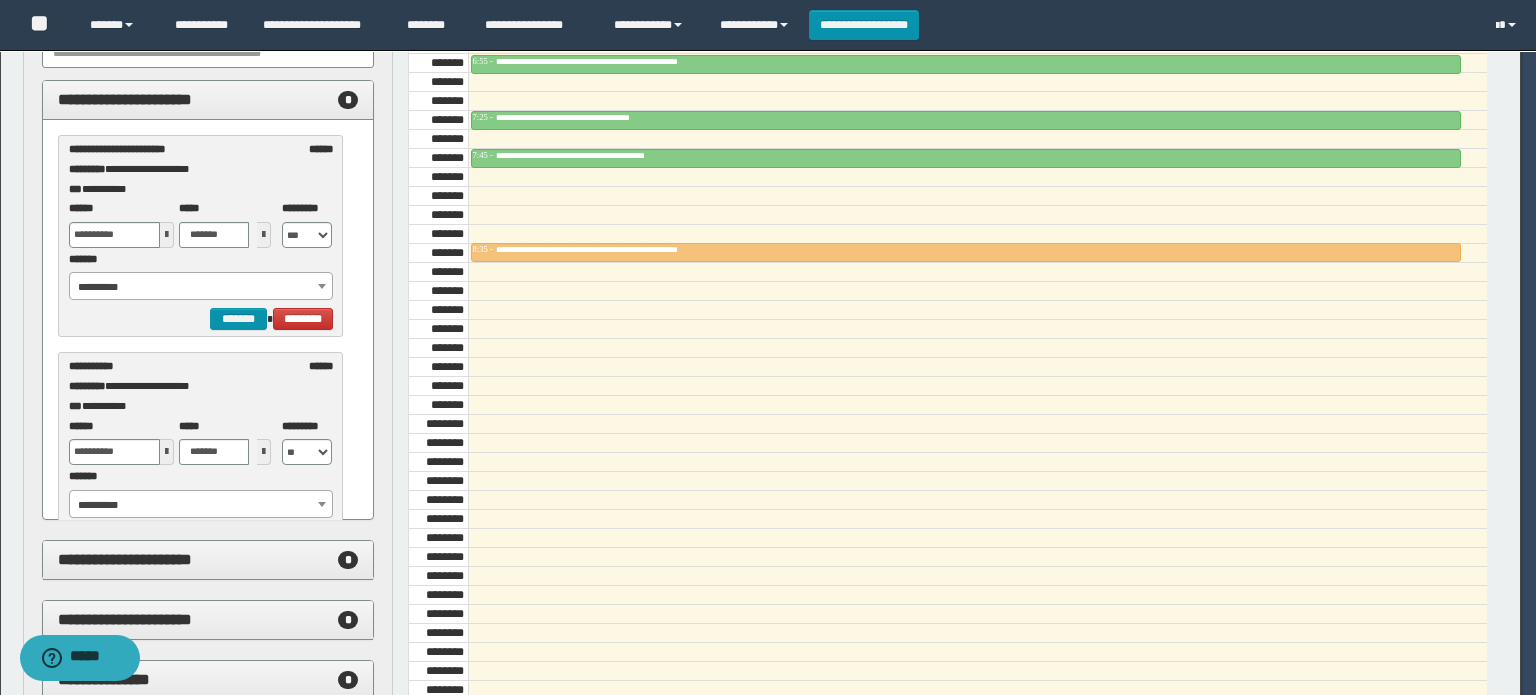 select on "******" 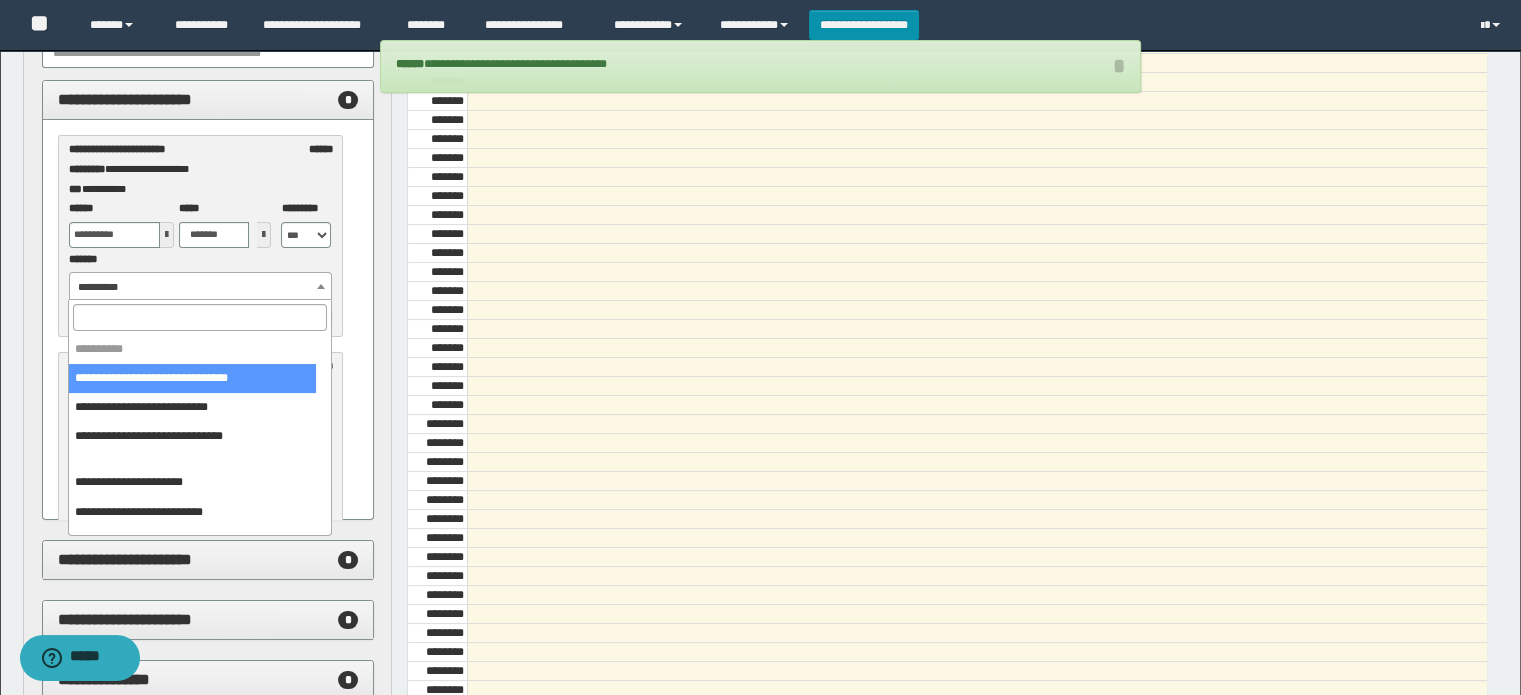 click on "**********" at bounding box center (201, 287) 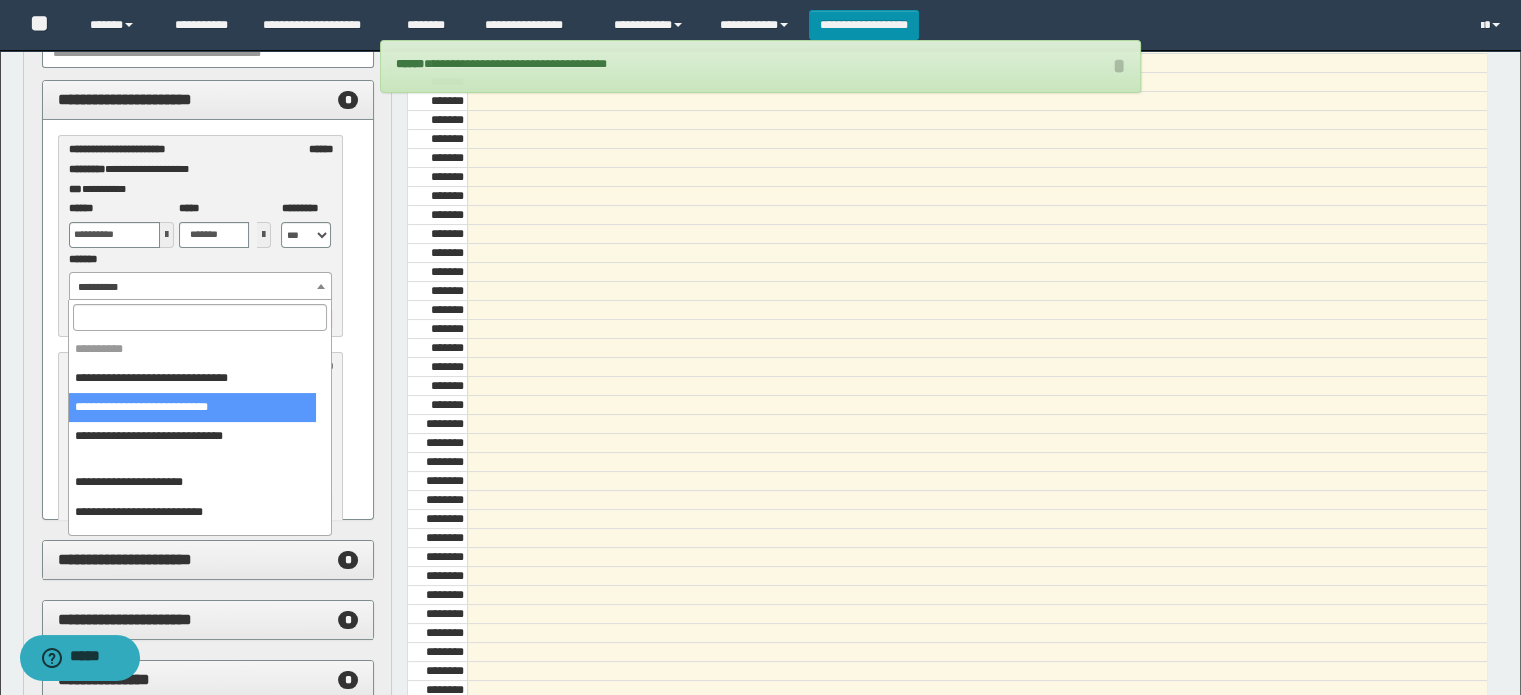 select on "******" 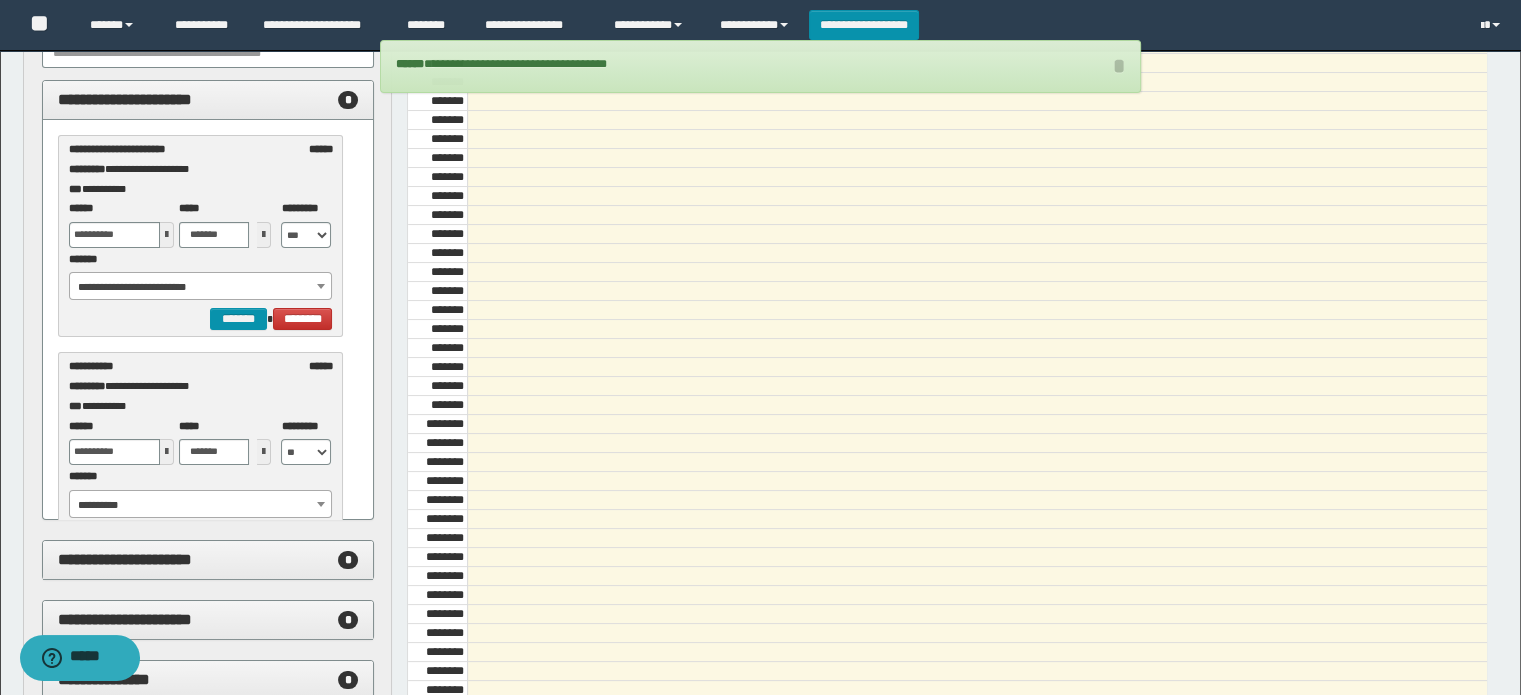 click at bounding box center (167, 235) 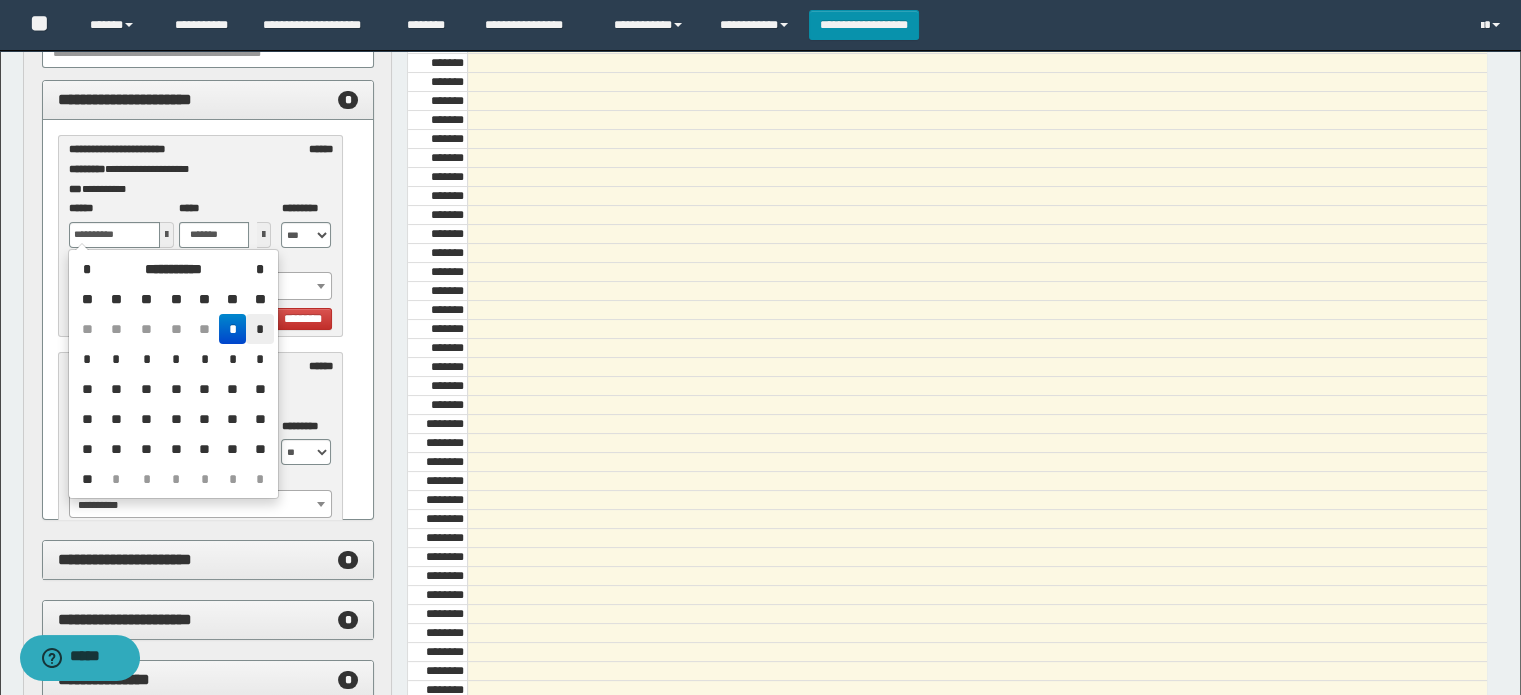 click on "*" at bounding box center [259, 329] 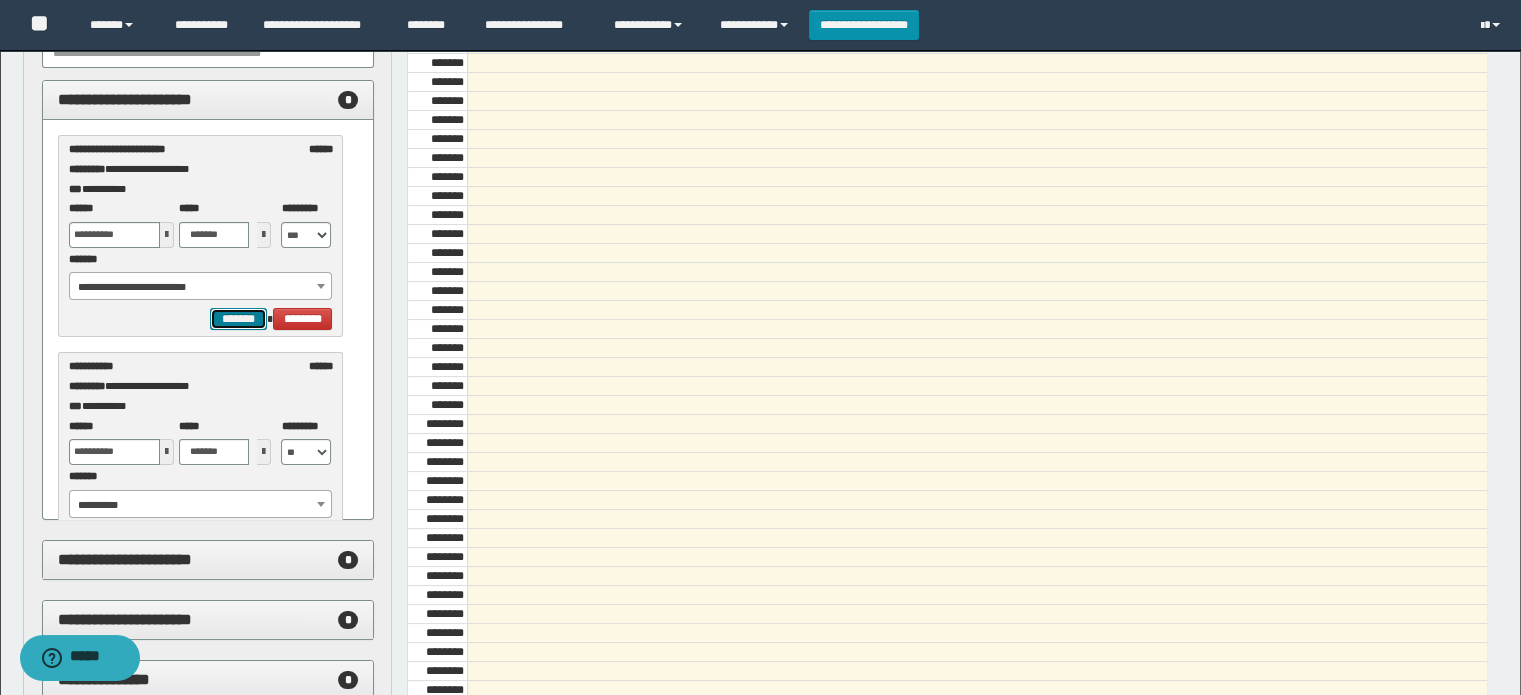 click on "*******" at bounding box center (238, 319) 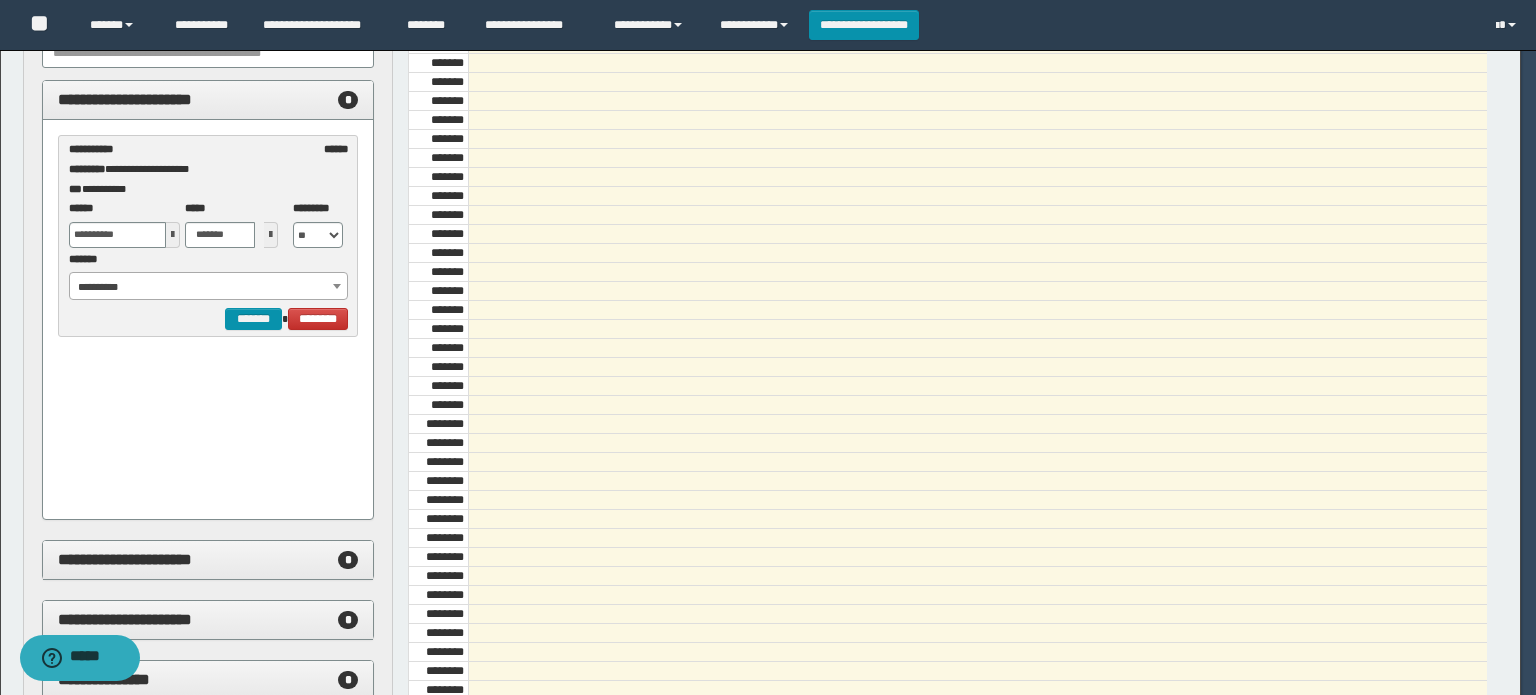 select on "******" 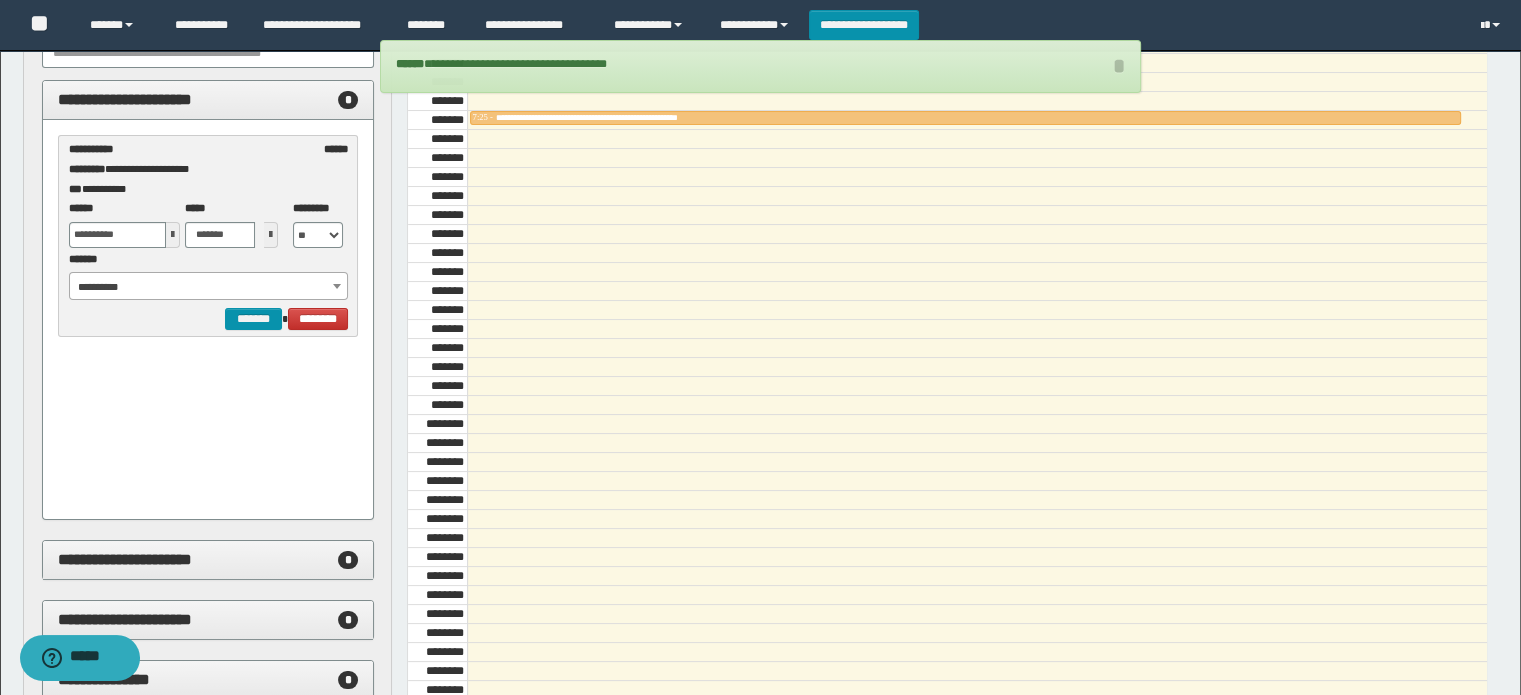 click on "**********" at bounding box center (209, 287) 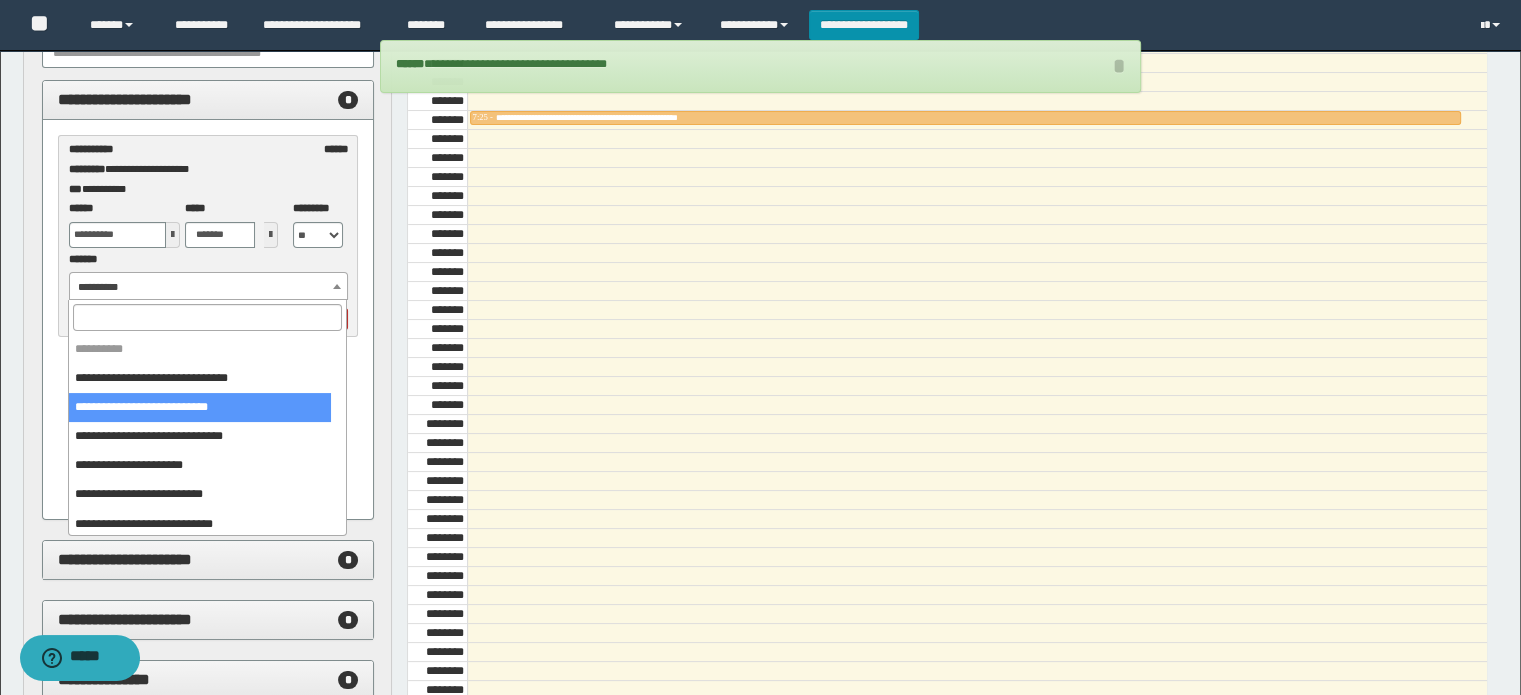 drag, startPoint x: 149, startPoint y: 404, endPoint x: 149, endPoint y: 291, distance: 113 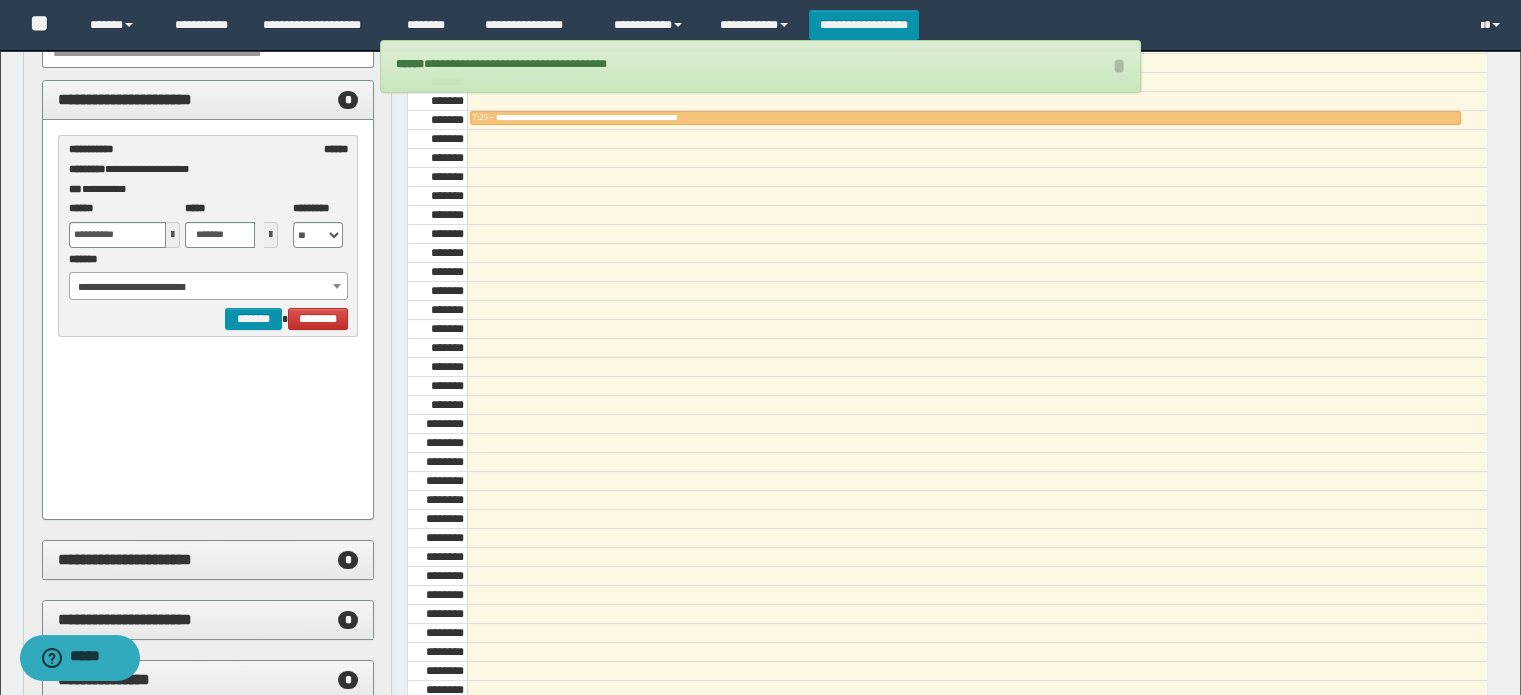 click at bounding box center [173, 235] 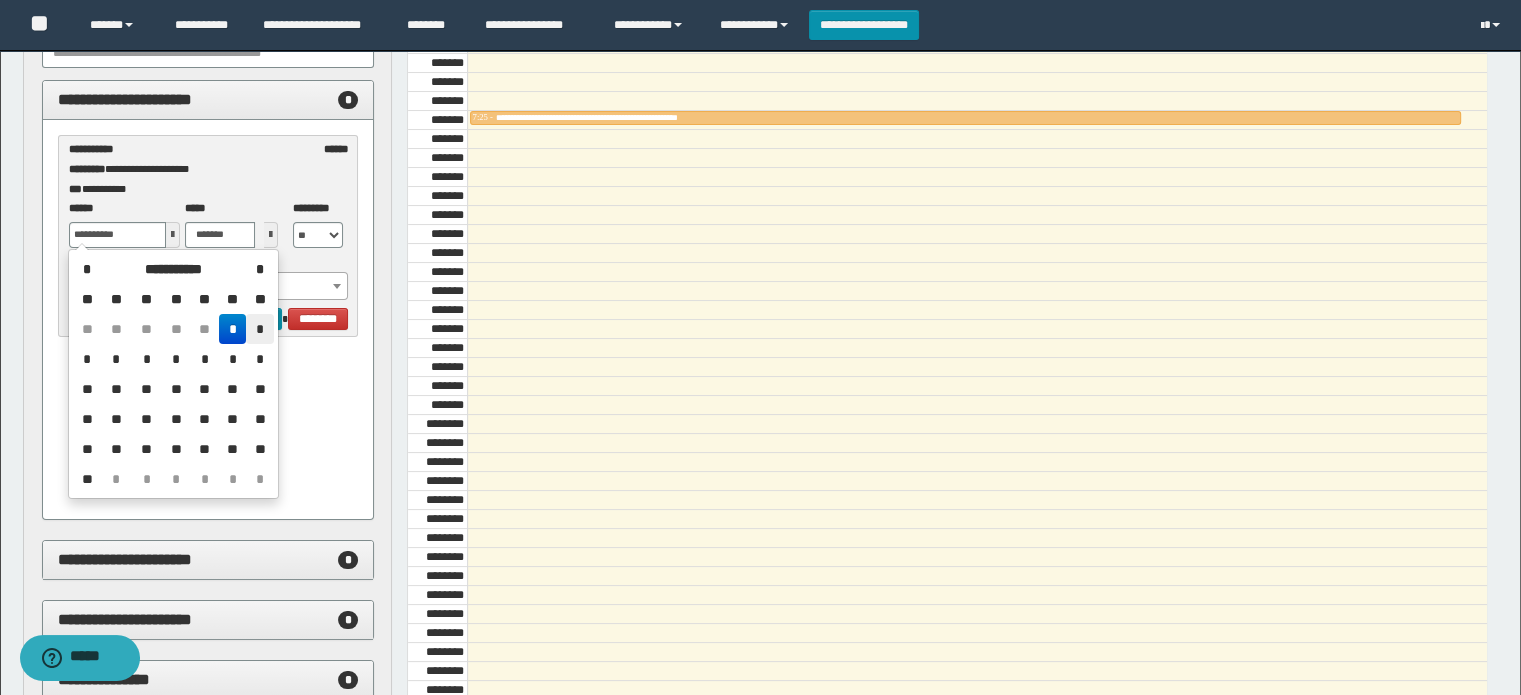 click on "*" at bounding box center [259, 329] 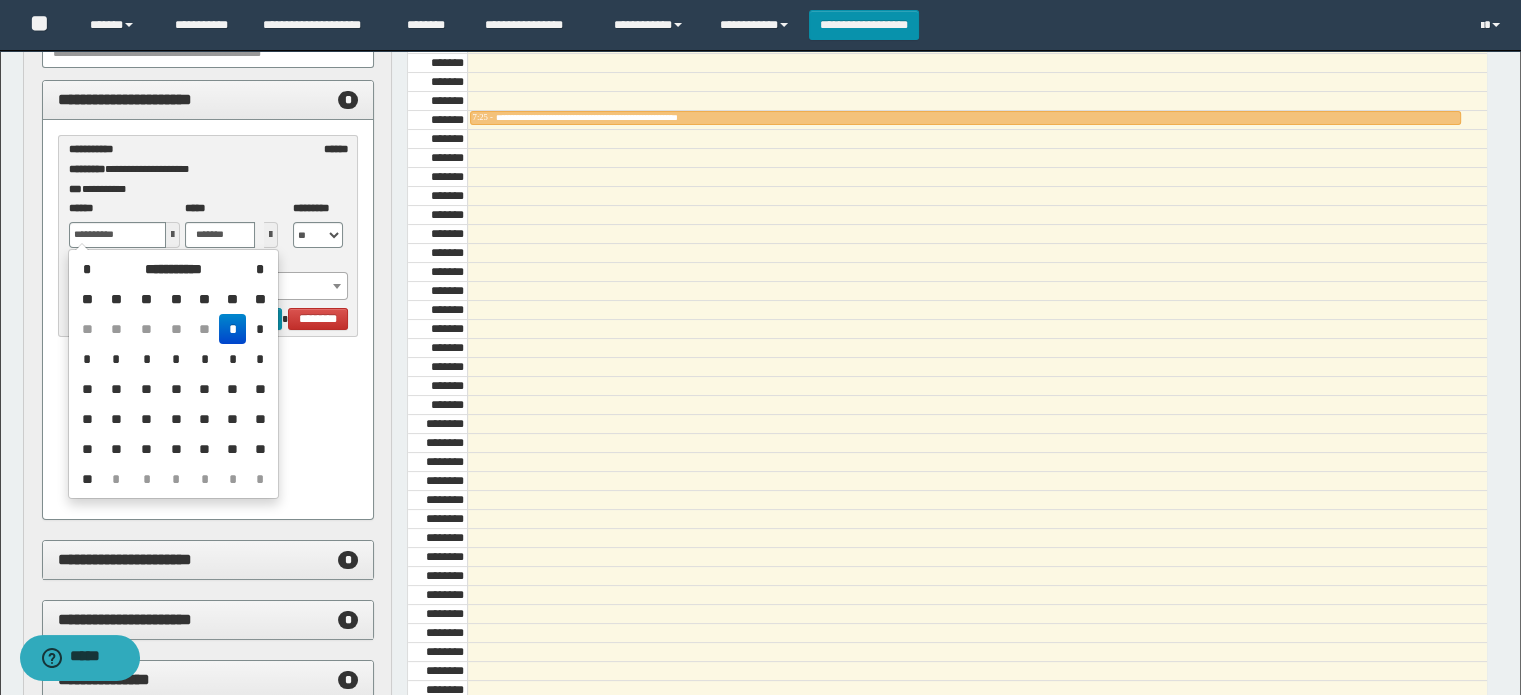 type on "**********" 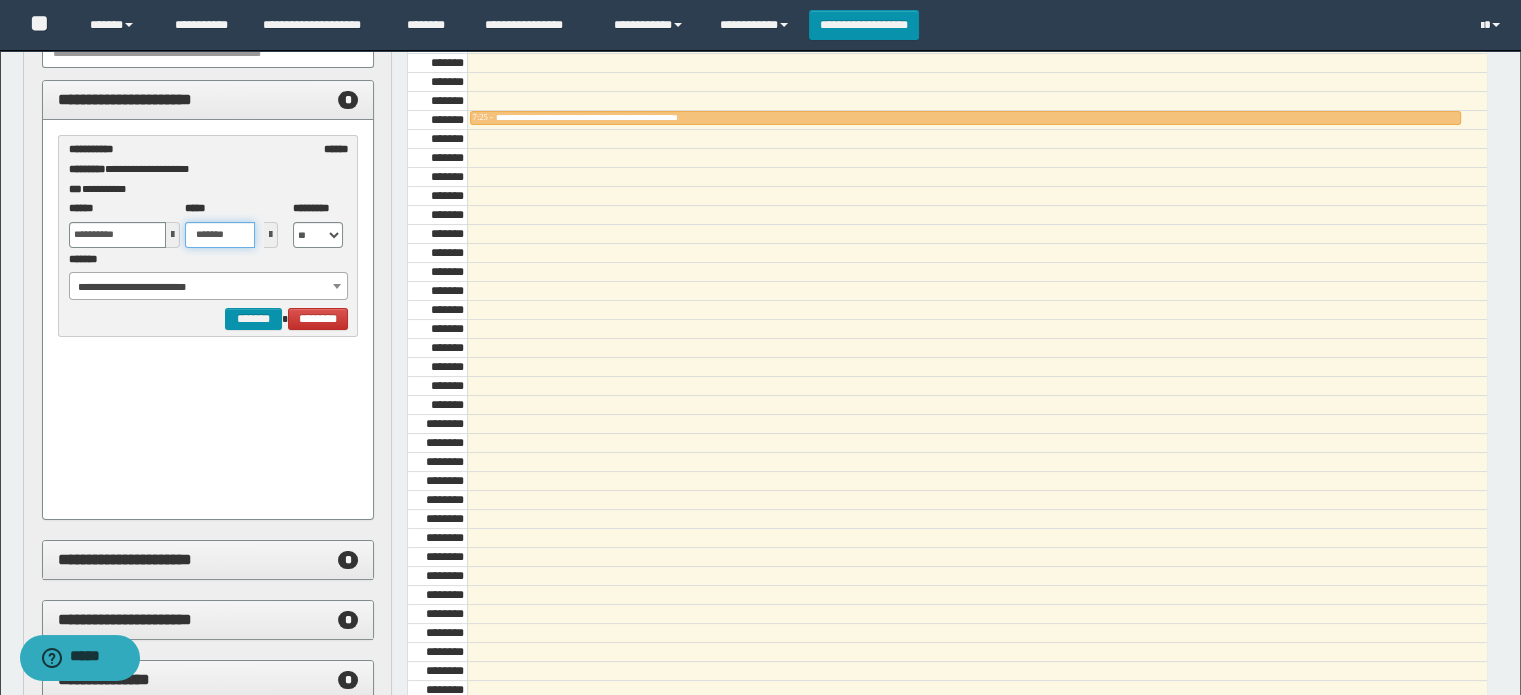 click on "*******" at bounding box center [220, 235] 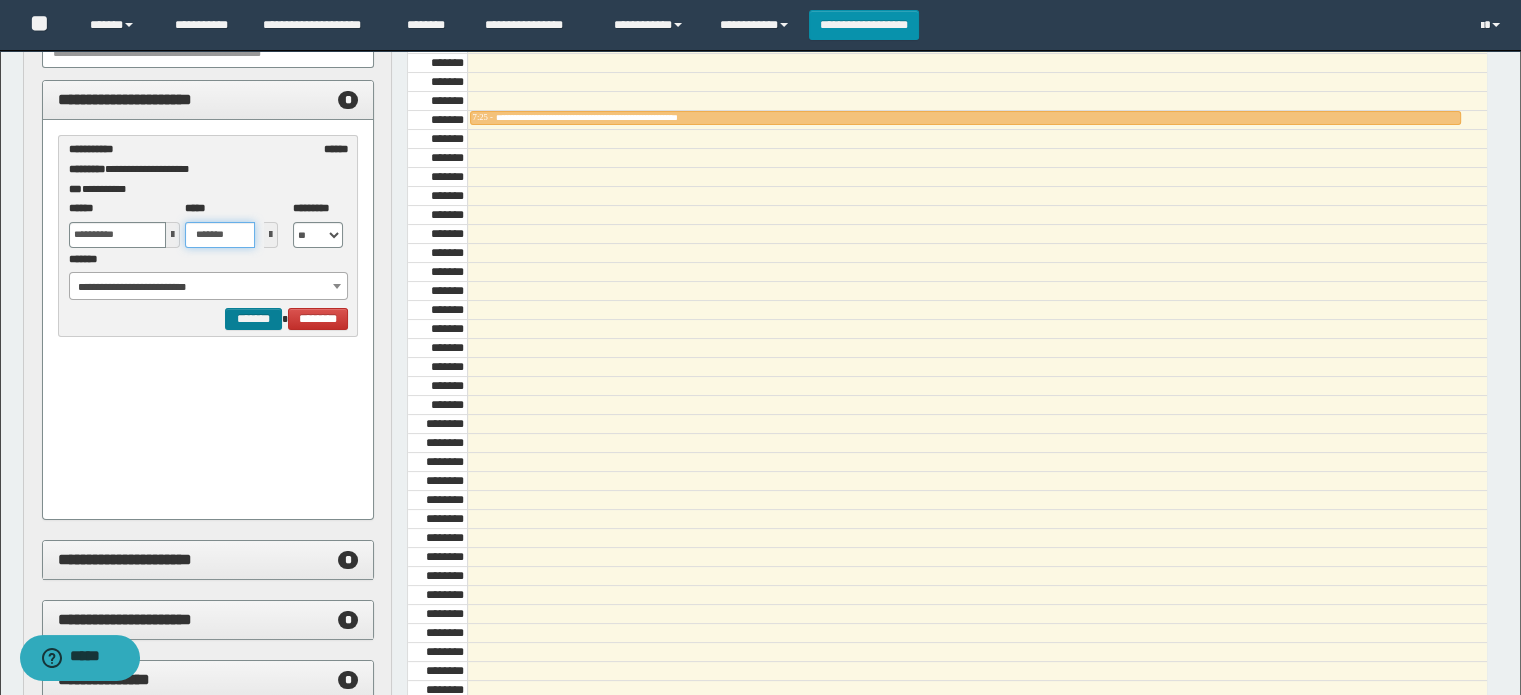 type on "*******" 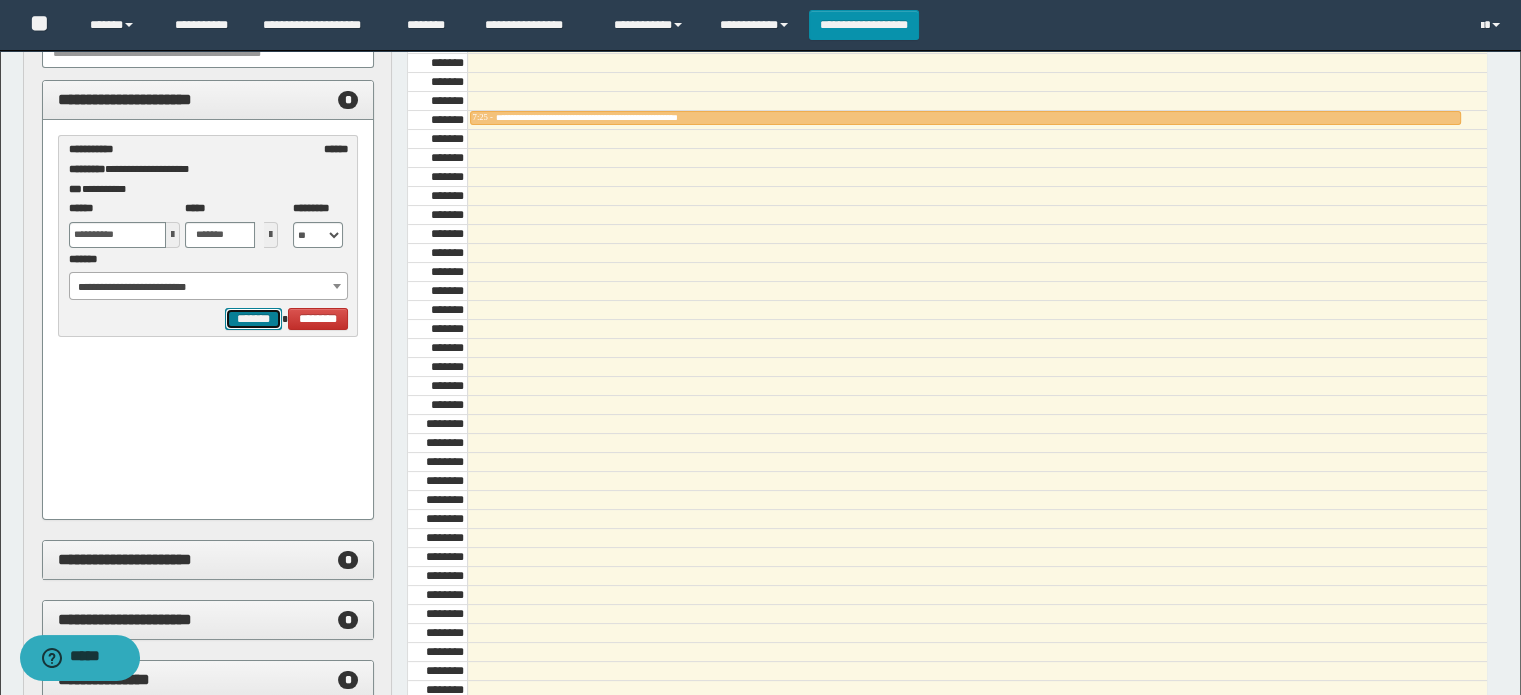 click on "*******" at bounding box center [253, 319] 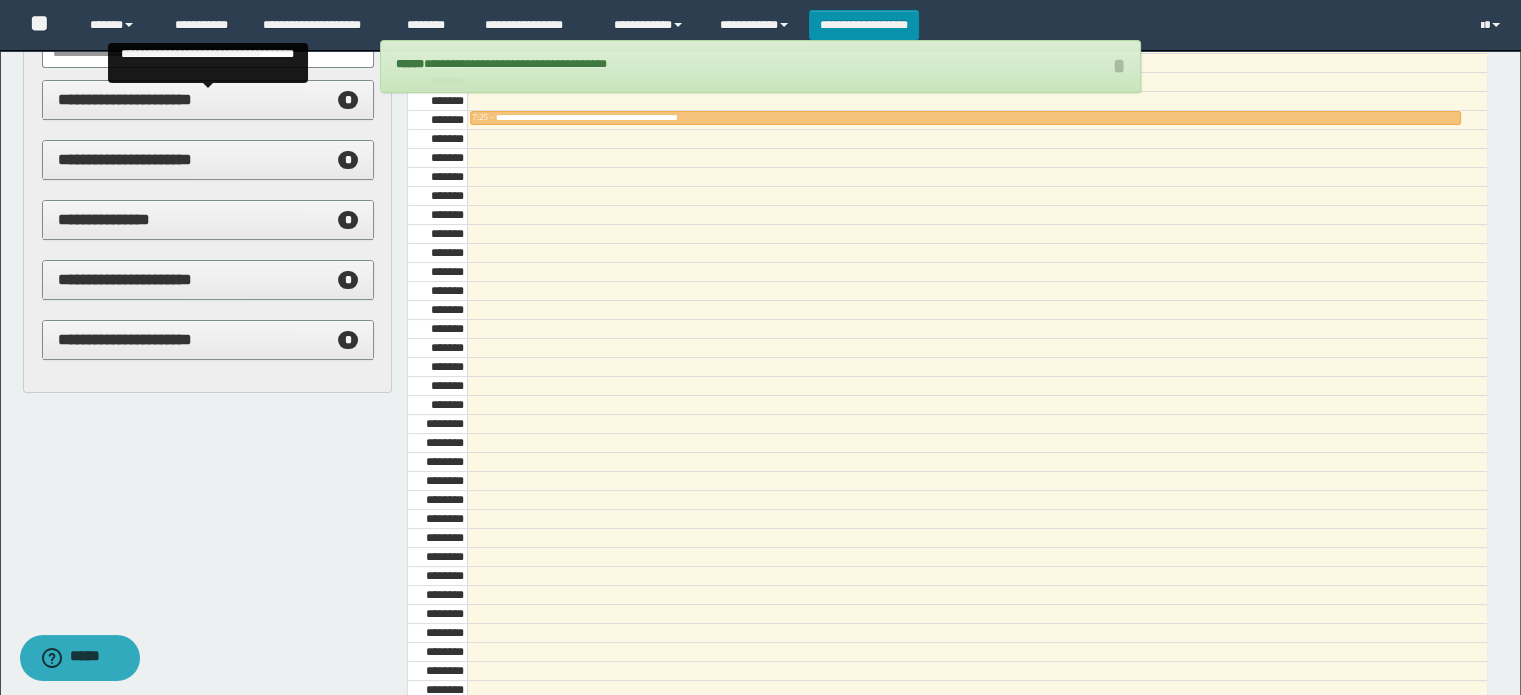 click on "*" at bounding box center [348, 100] 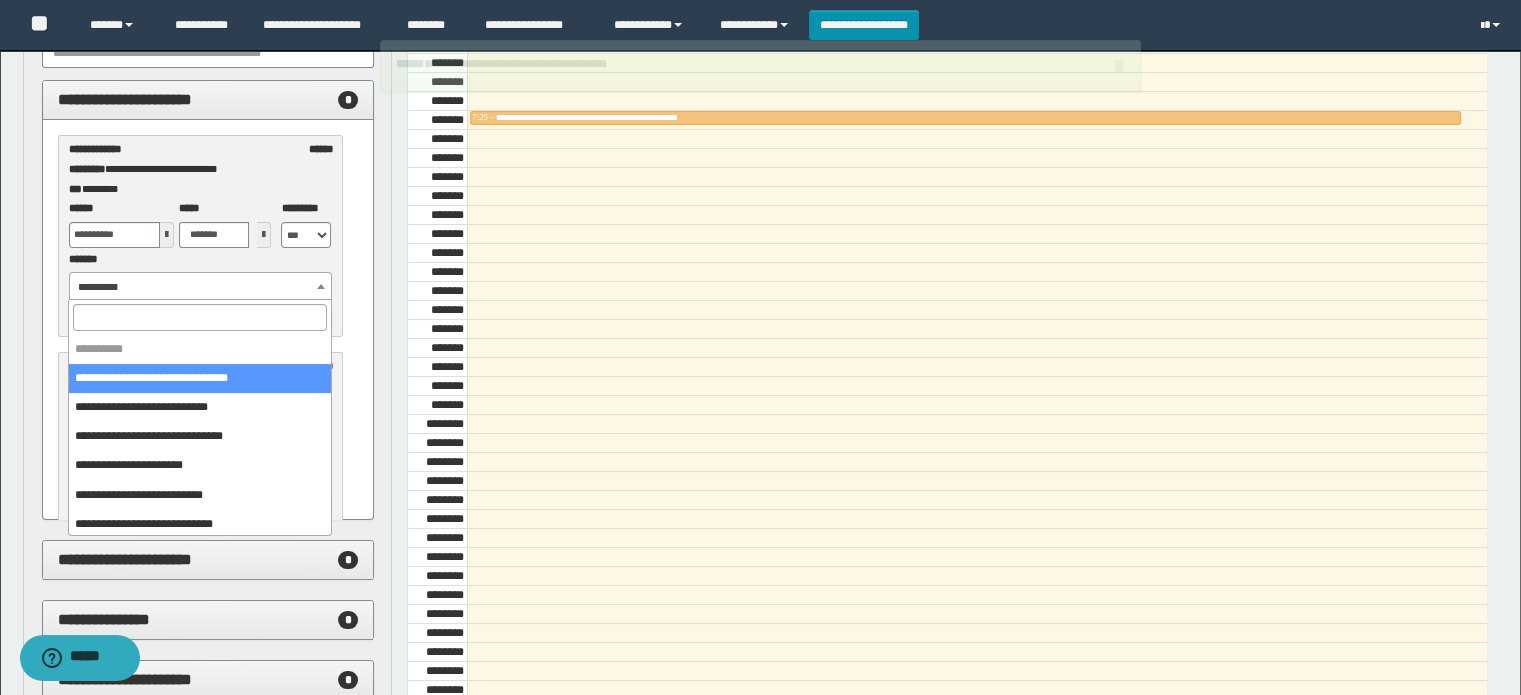 click on "**********" at bounding box center [201, 287] 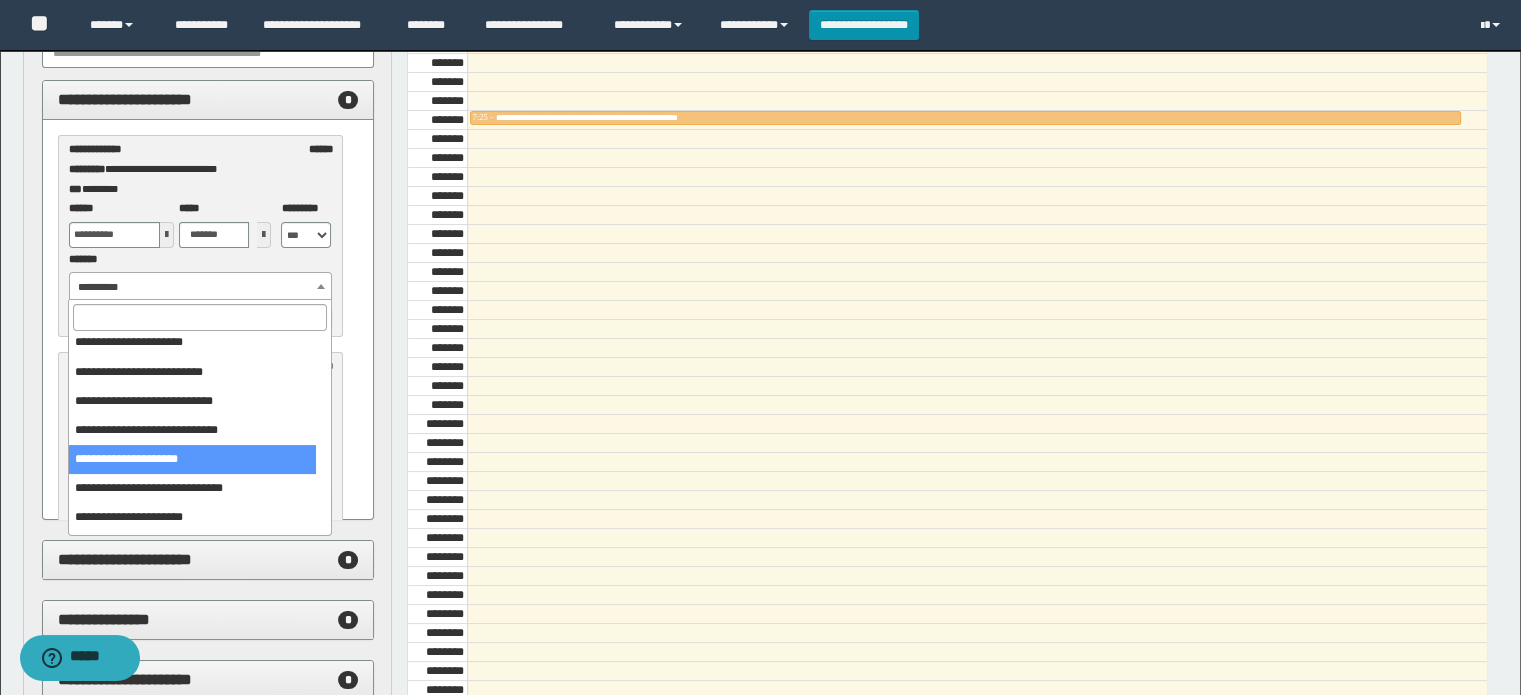 scroll, scrollTop: 166, scrollLeft: 0, axis: vertical 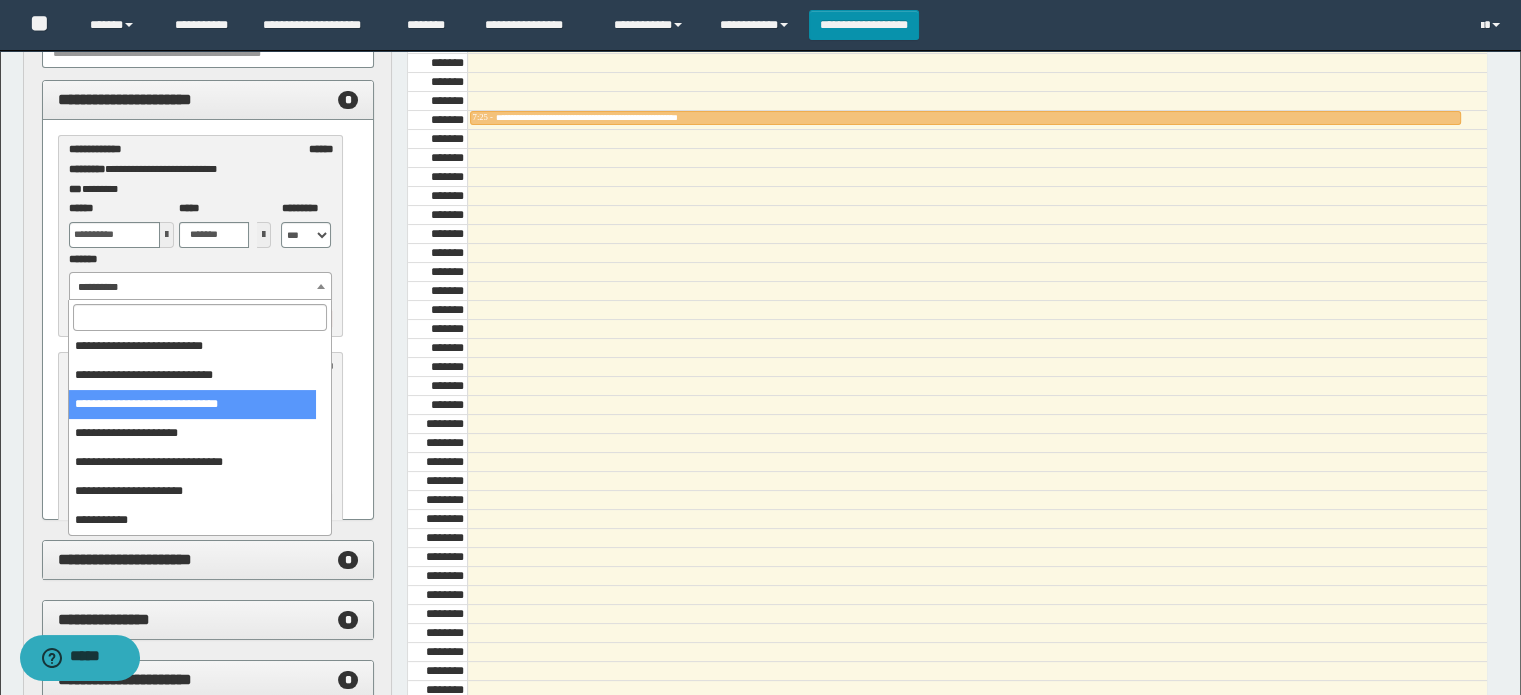 select on "******" 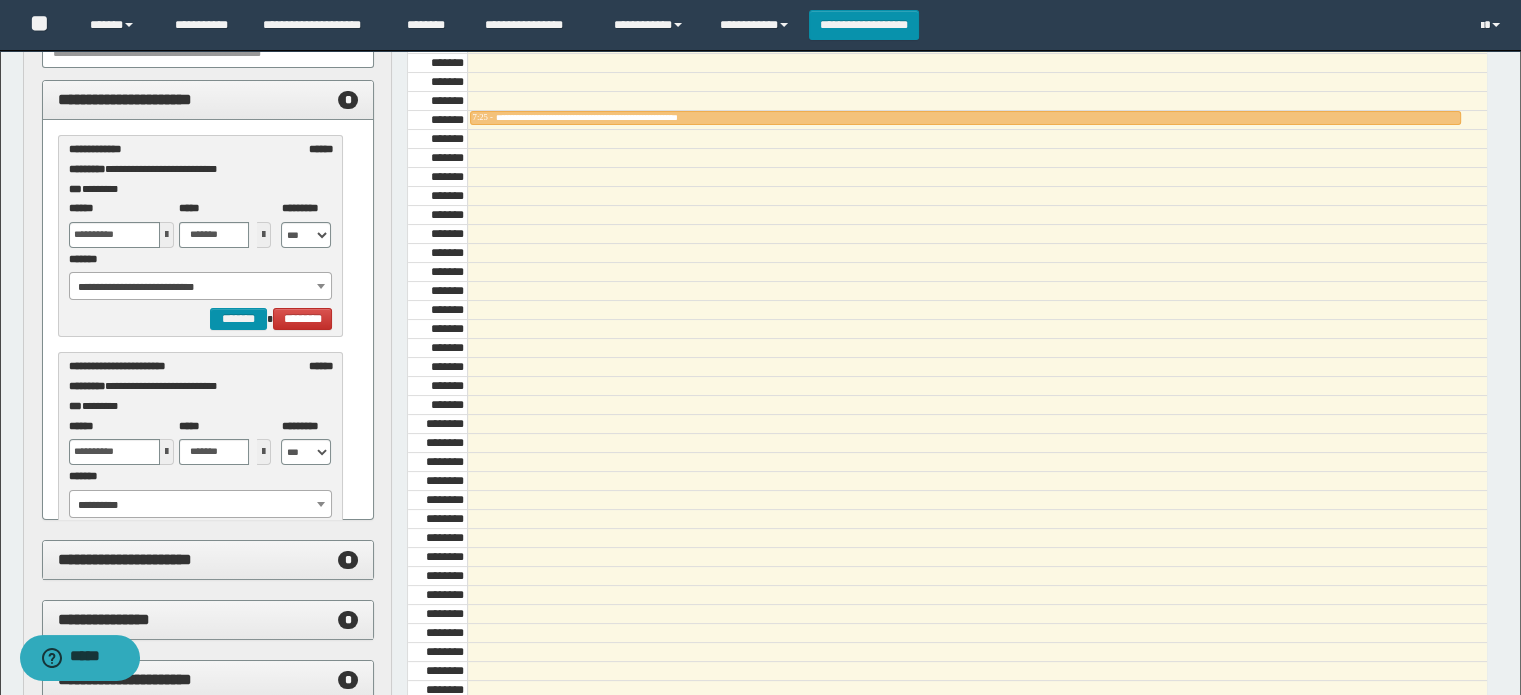 click at bounding box center (167, 235) 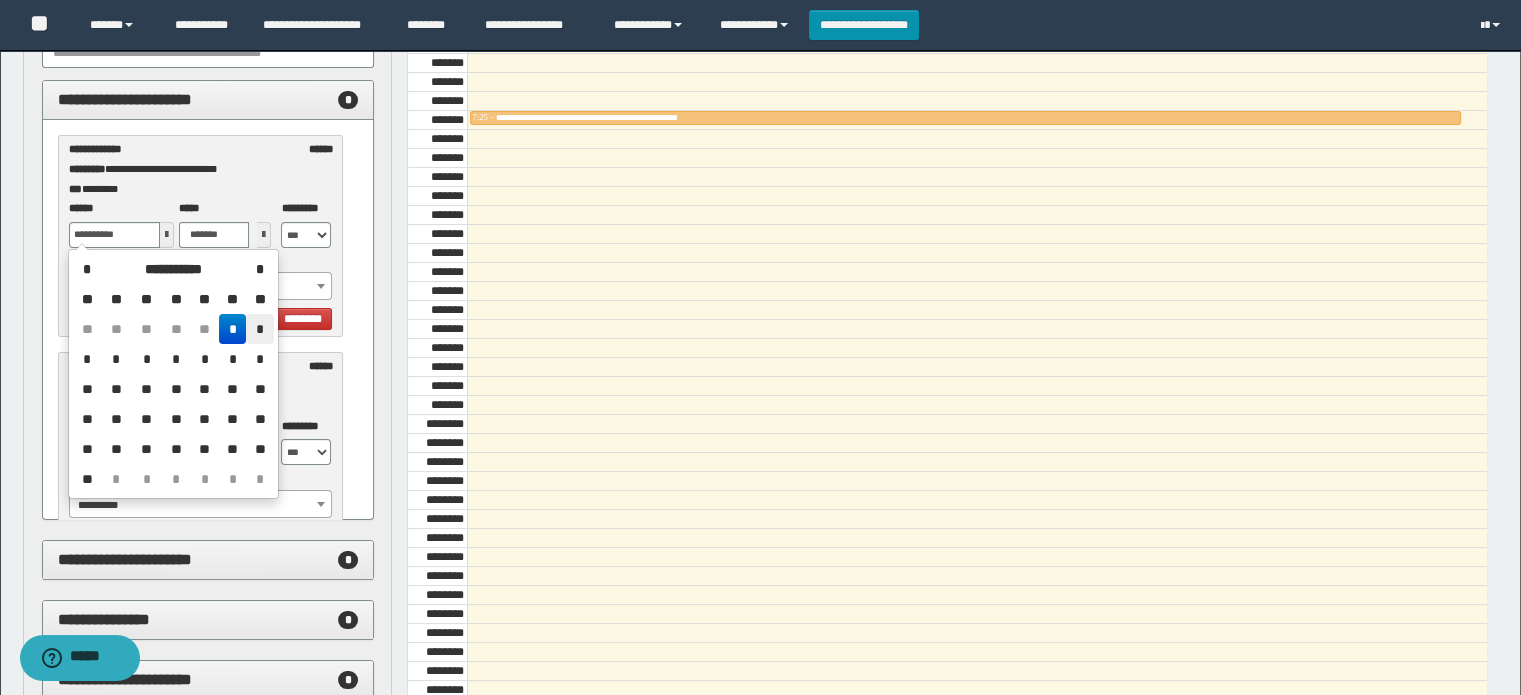 click on "*" at bounding box center (259, 329) 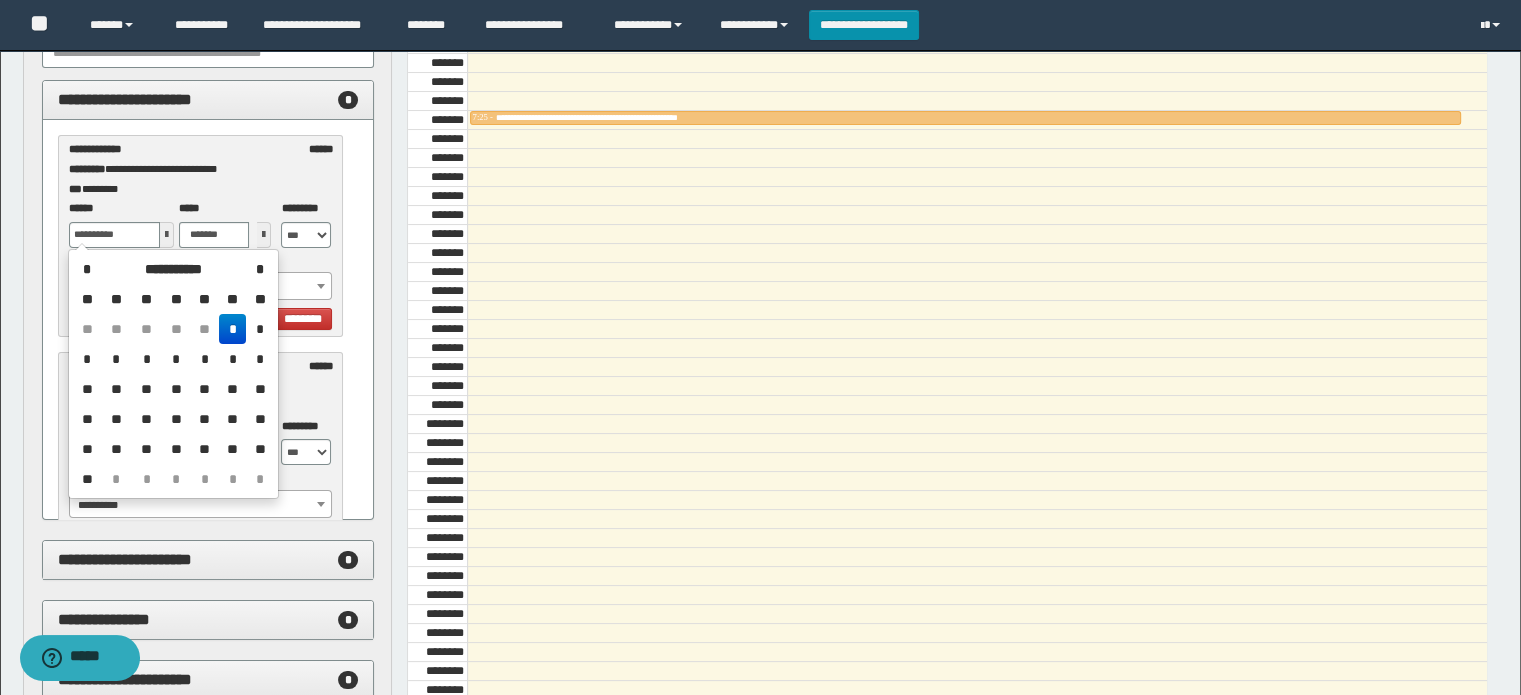 type on "**********" 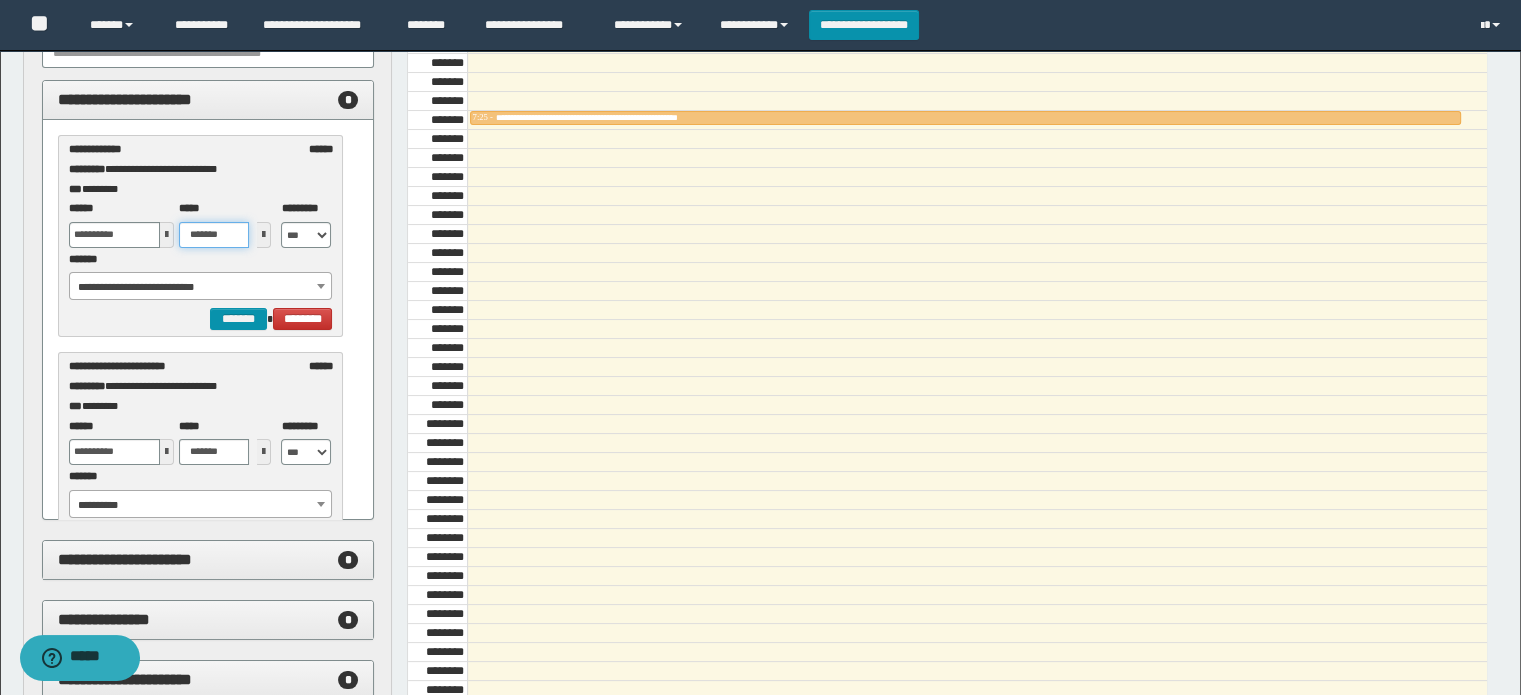 click on "*******" at bounding box center [214, 235] 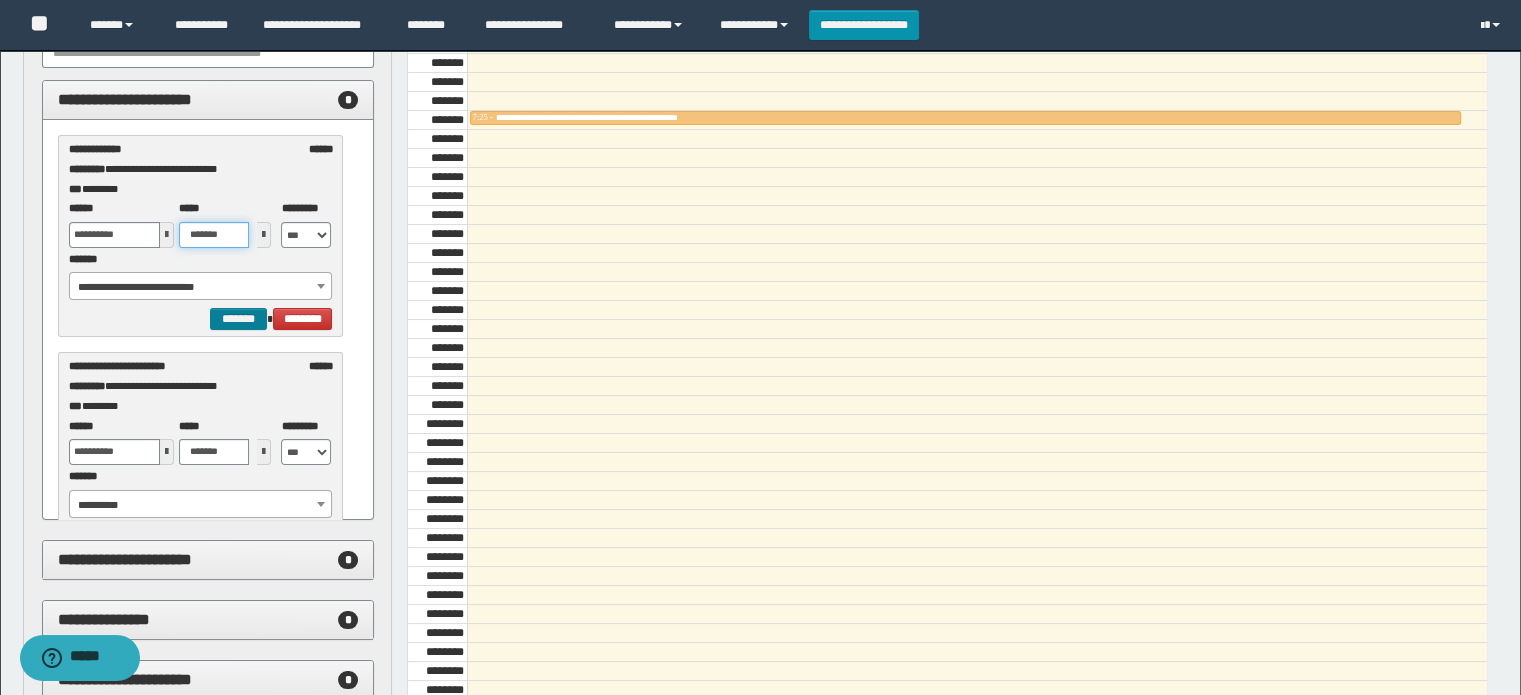 type on "*******" 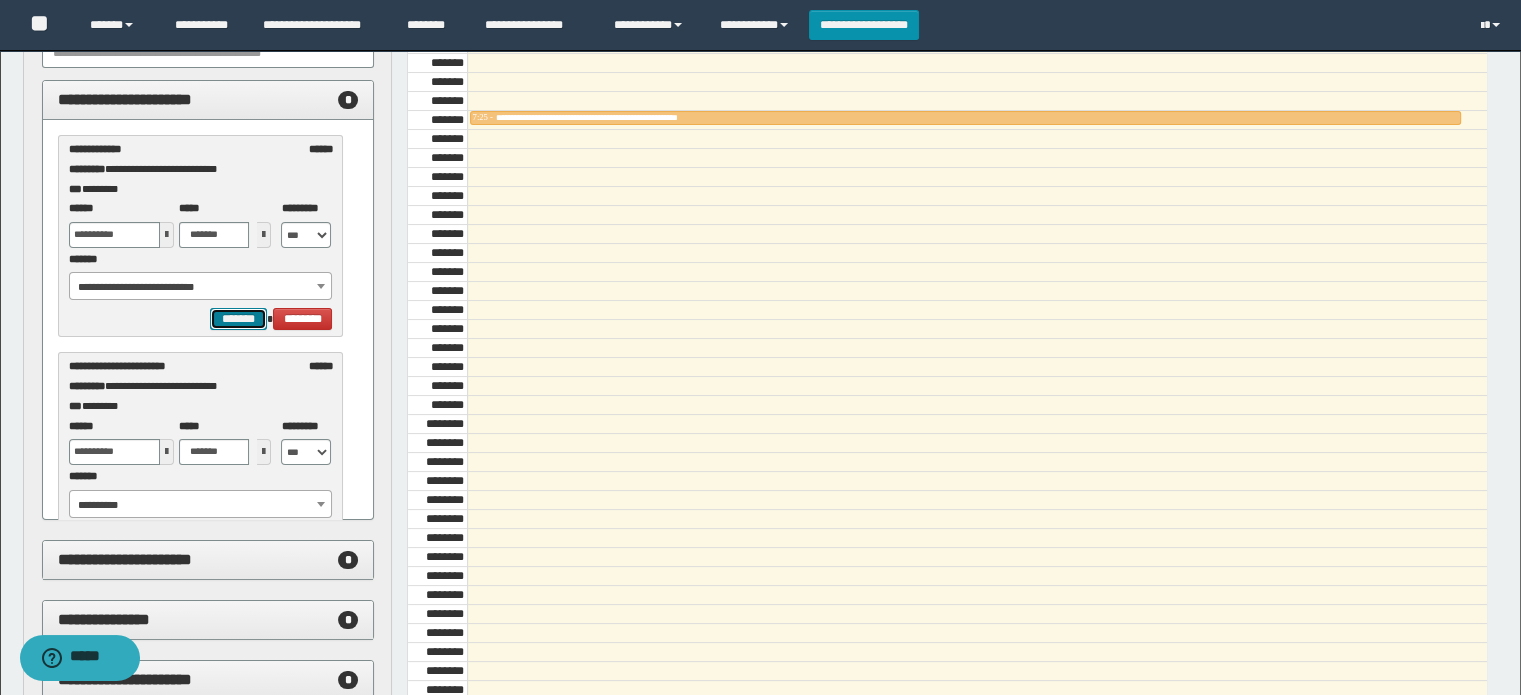 click on "*******" at bounding box center [238, 319] 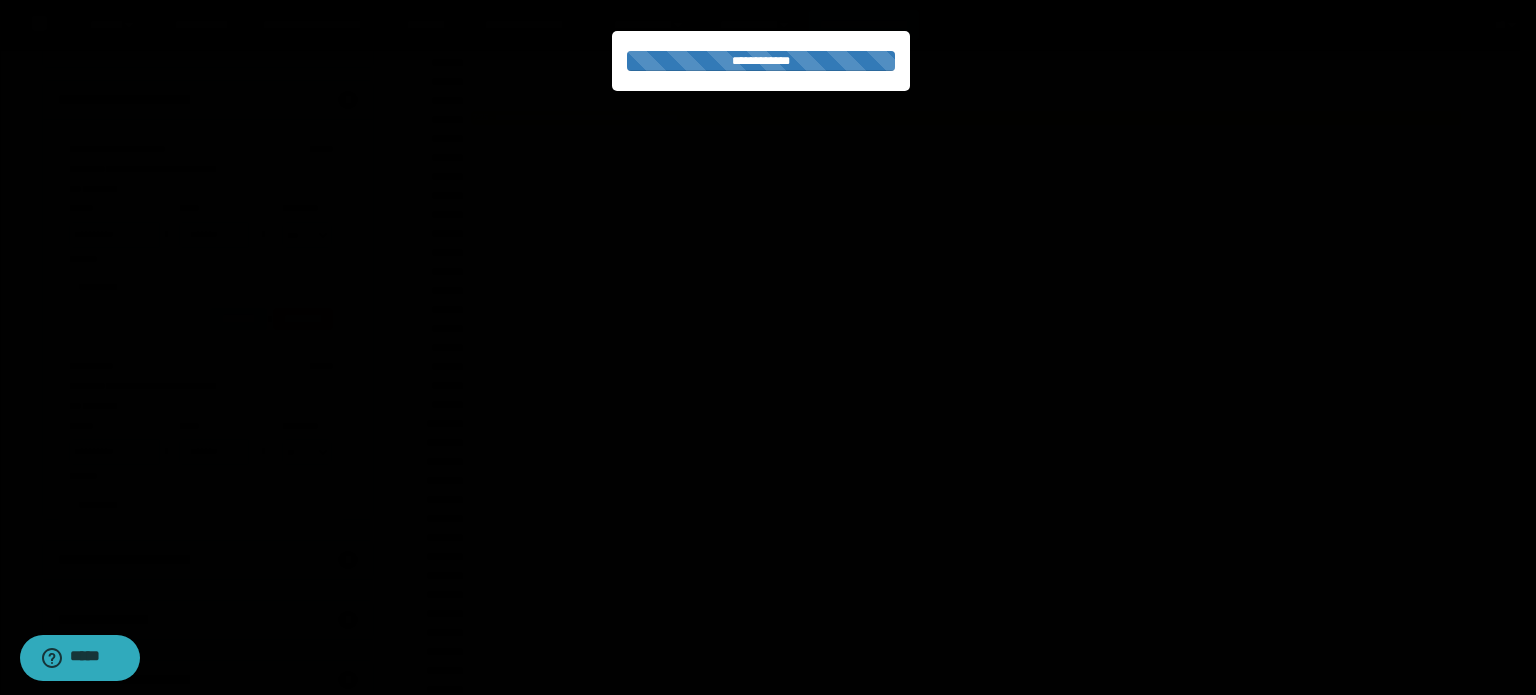 select on "******" 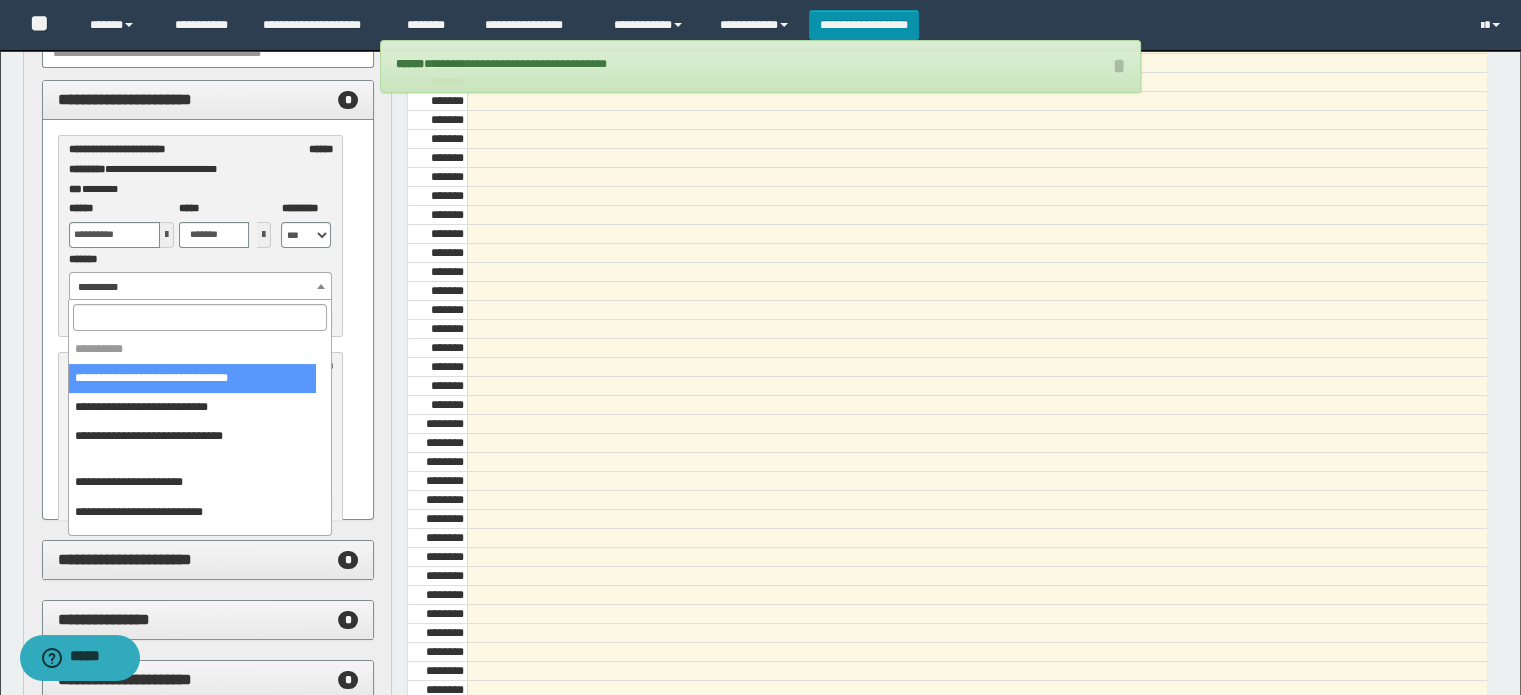 click on "**********" at bounding box center (201, 287) 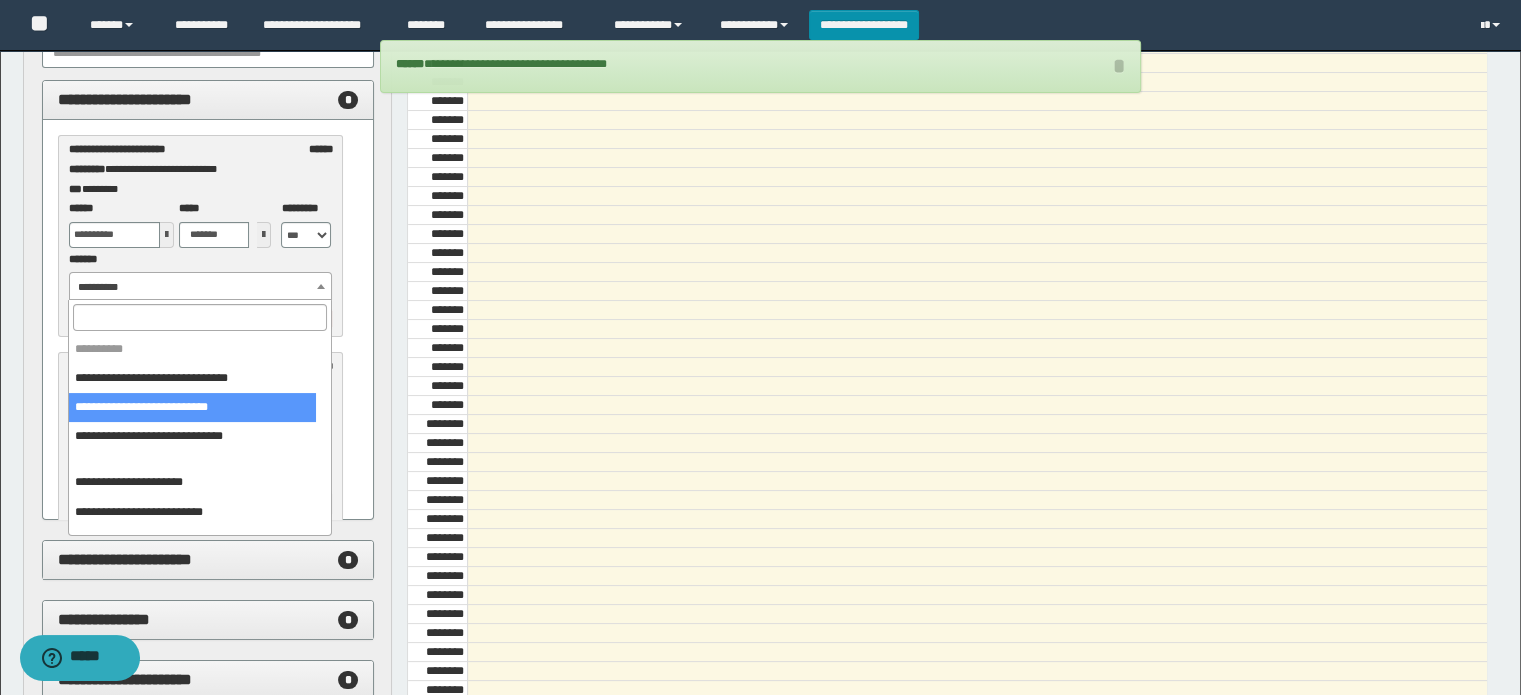 select on "******" 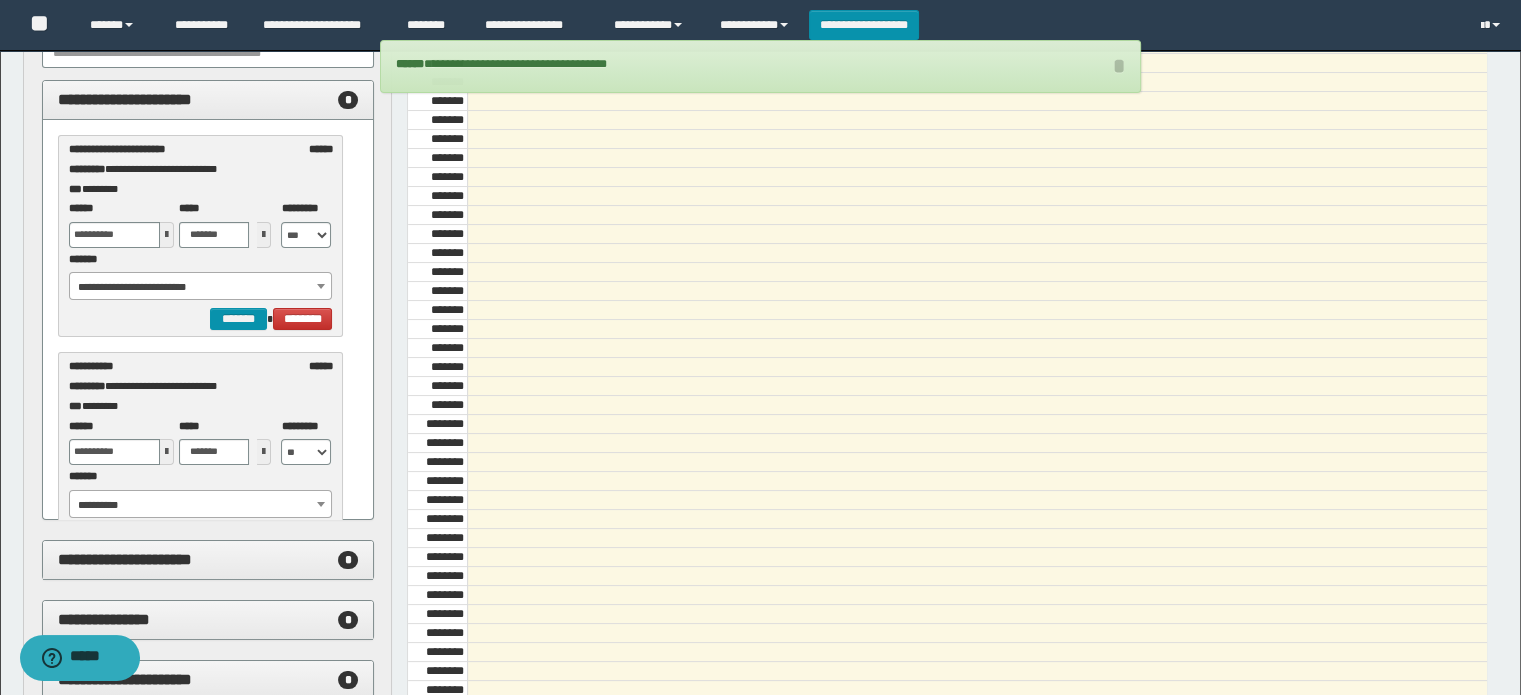 click at bounding box center [167, 235] 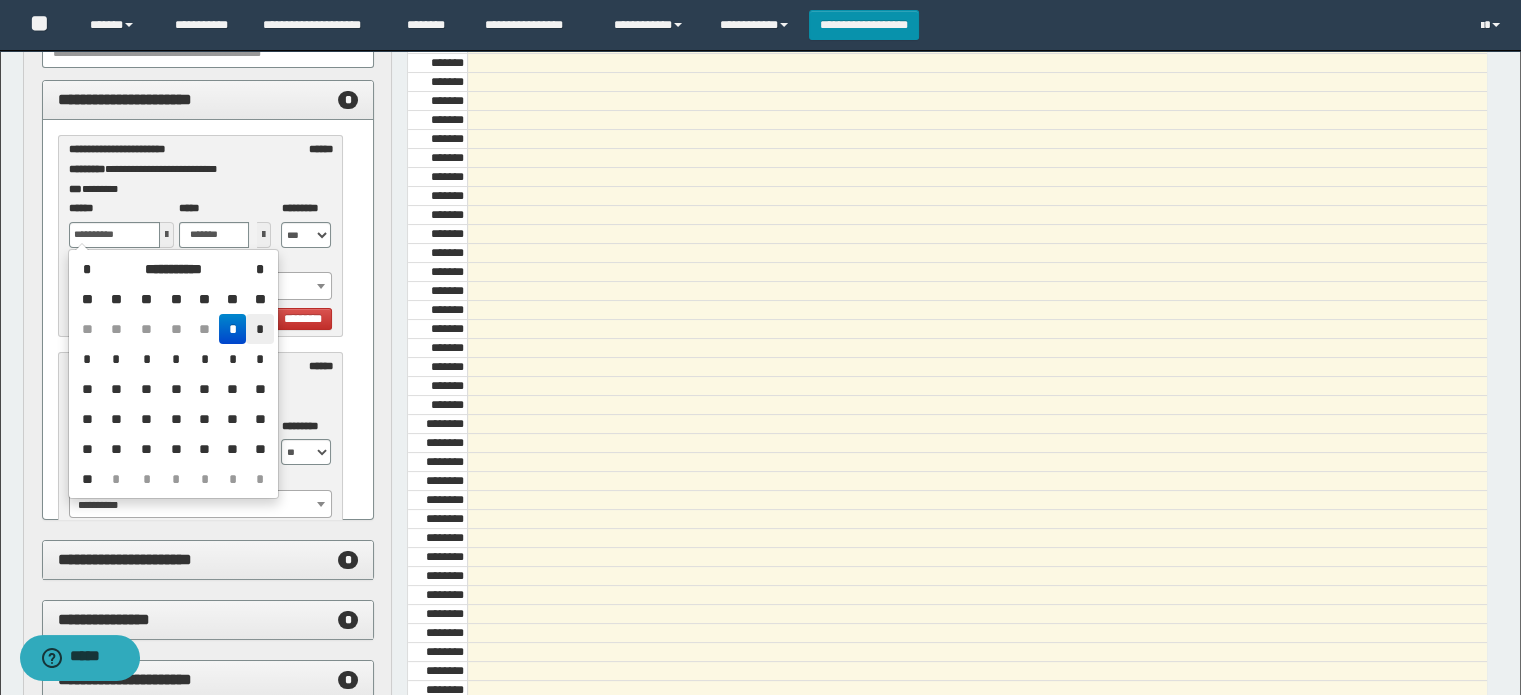 click on "*" at bounding box center [259, 329] 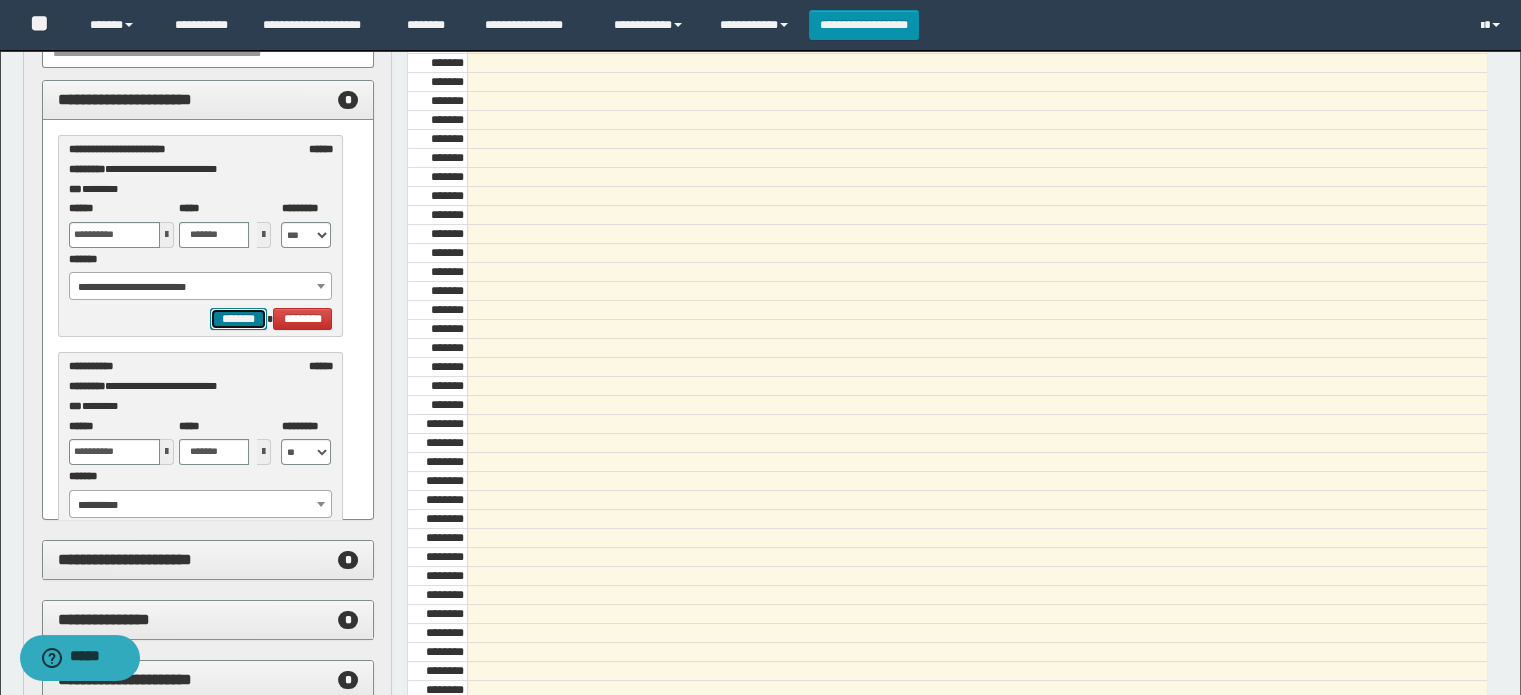 click on "*******" at bounding box center (238, 319) 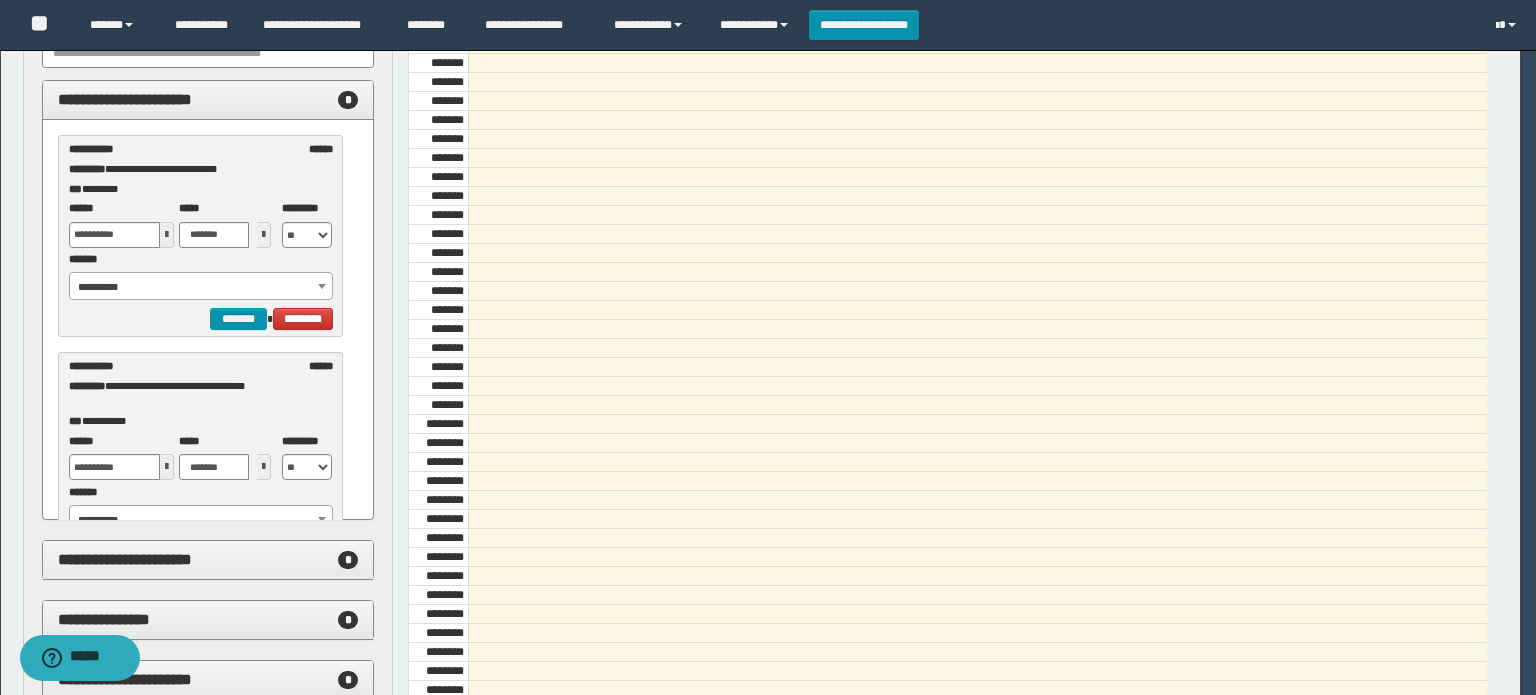 select on "******" 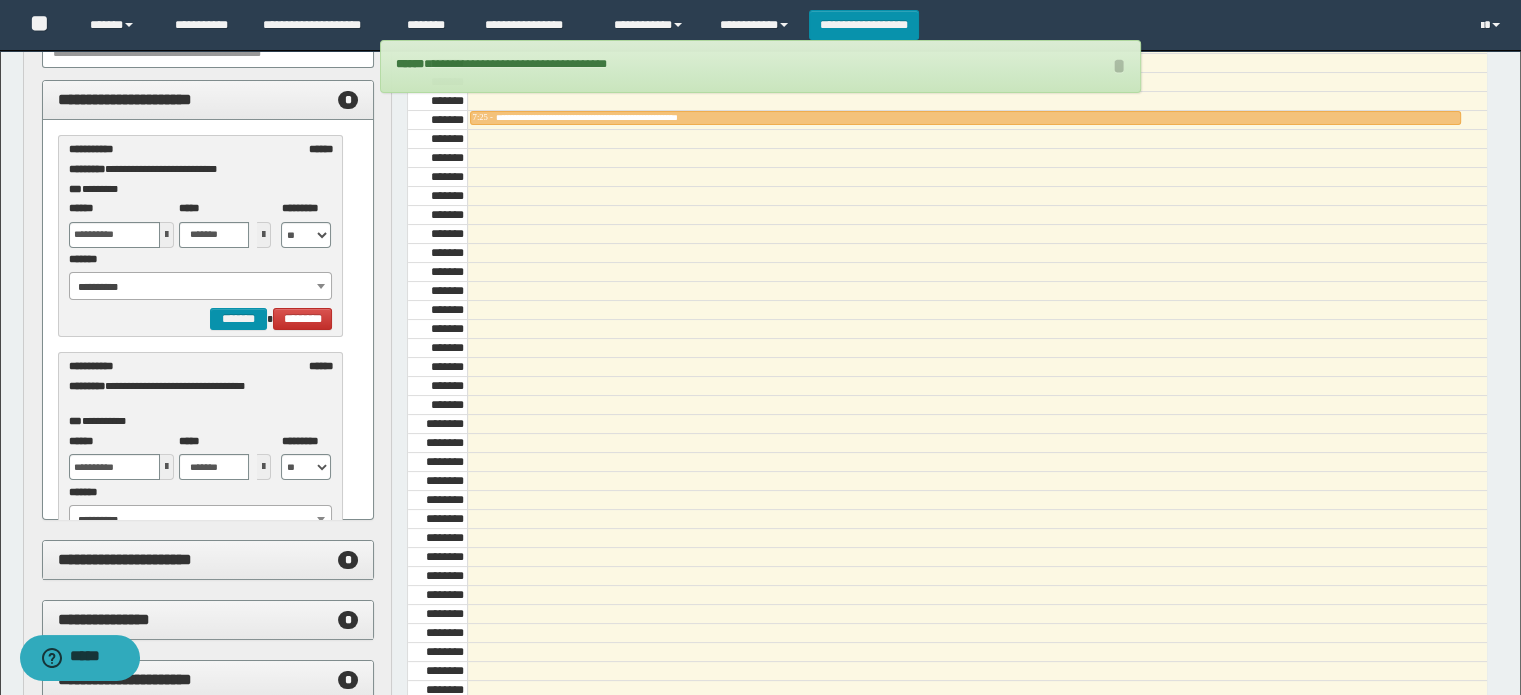 click on "**********" at bounding box center [201, 287] 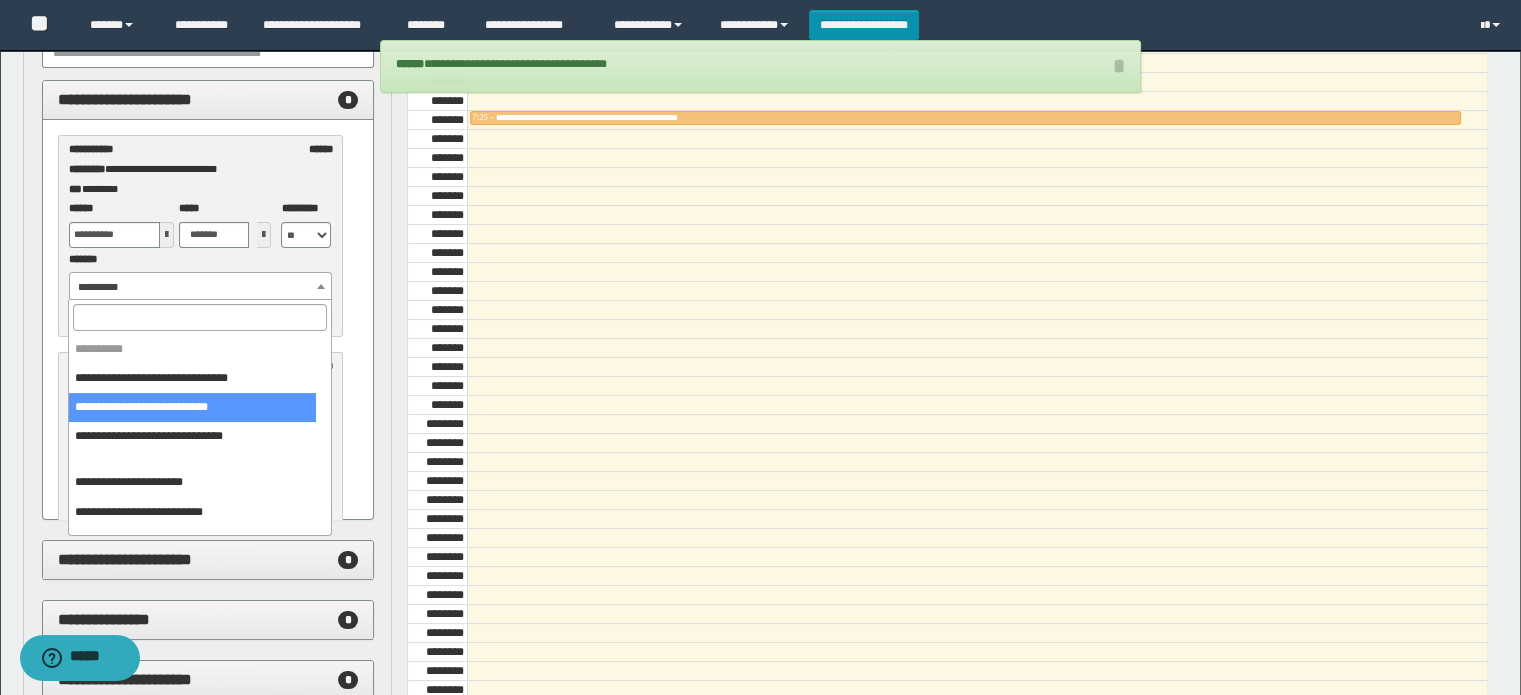 select on "******" 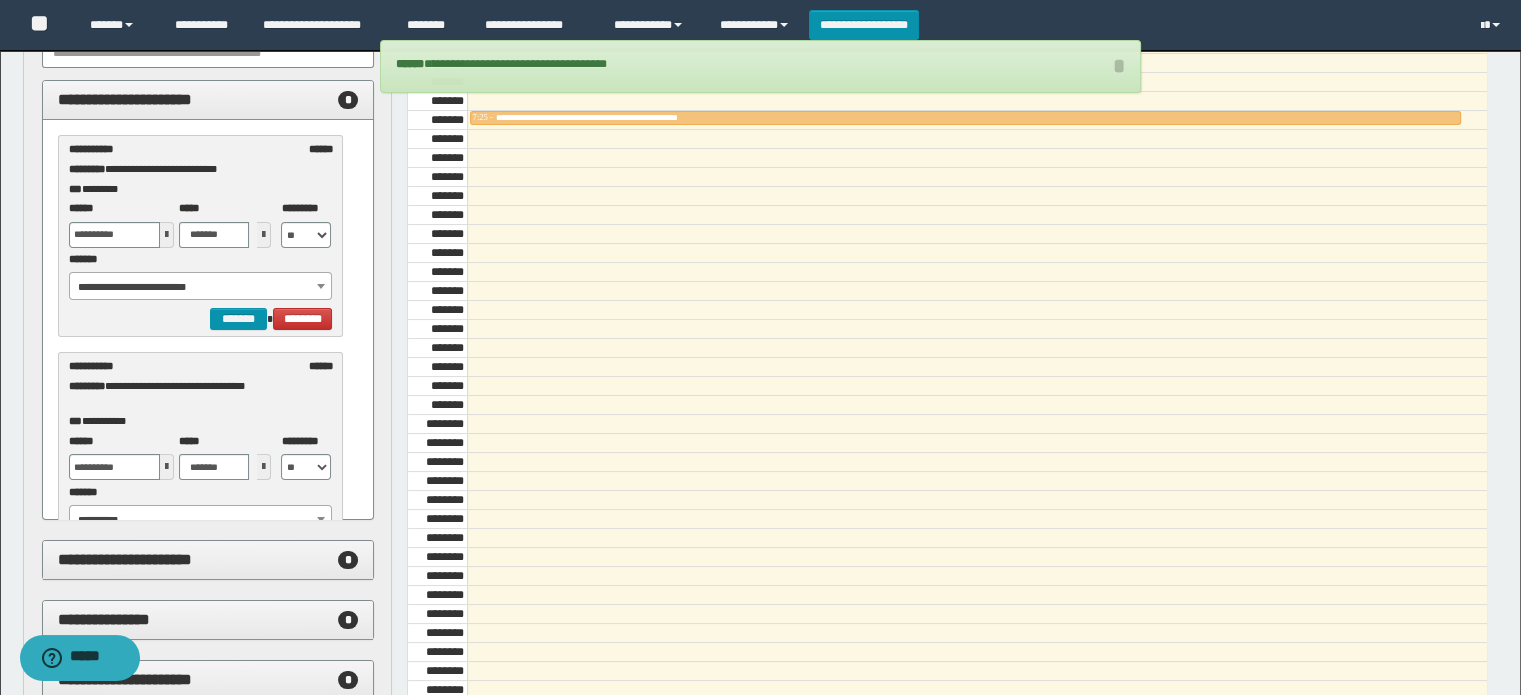 click at bounding box center (167, 235) 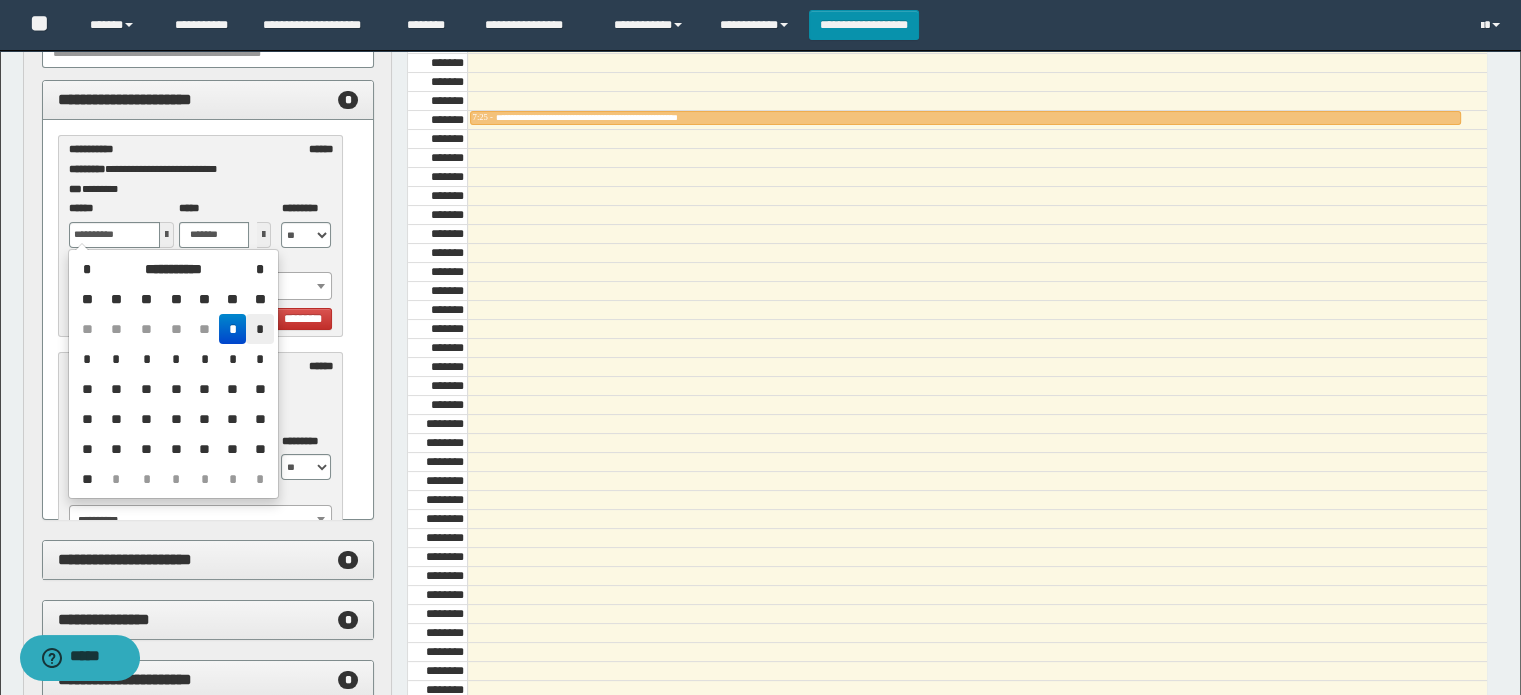 click on "*" at bounding box center (259, 329) 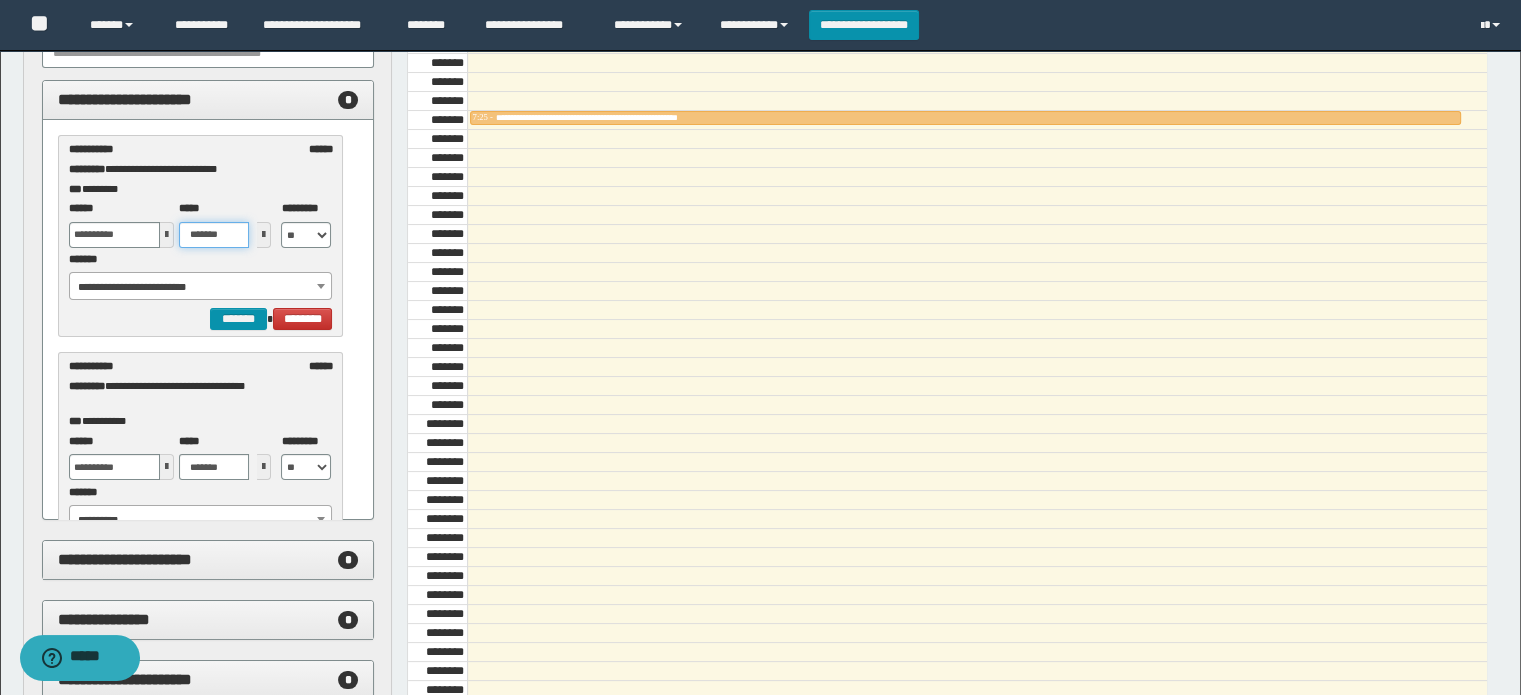 click on "*******" at bounding box center (214, 235) 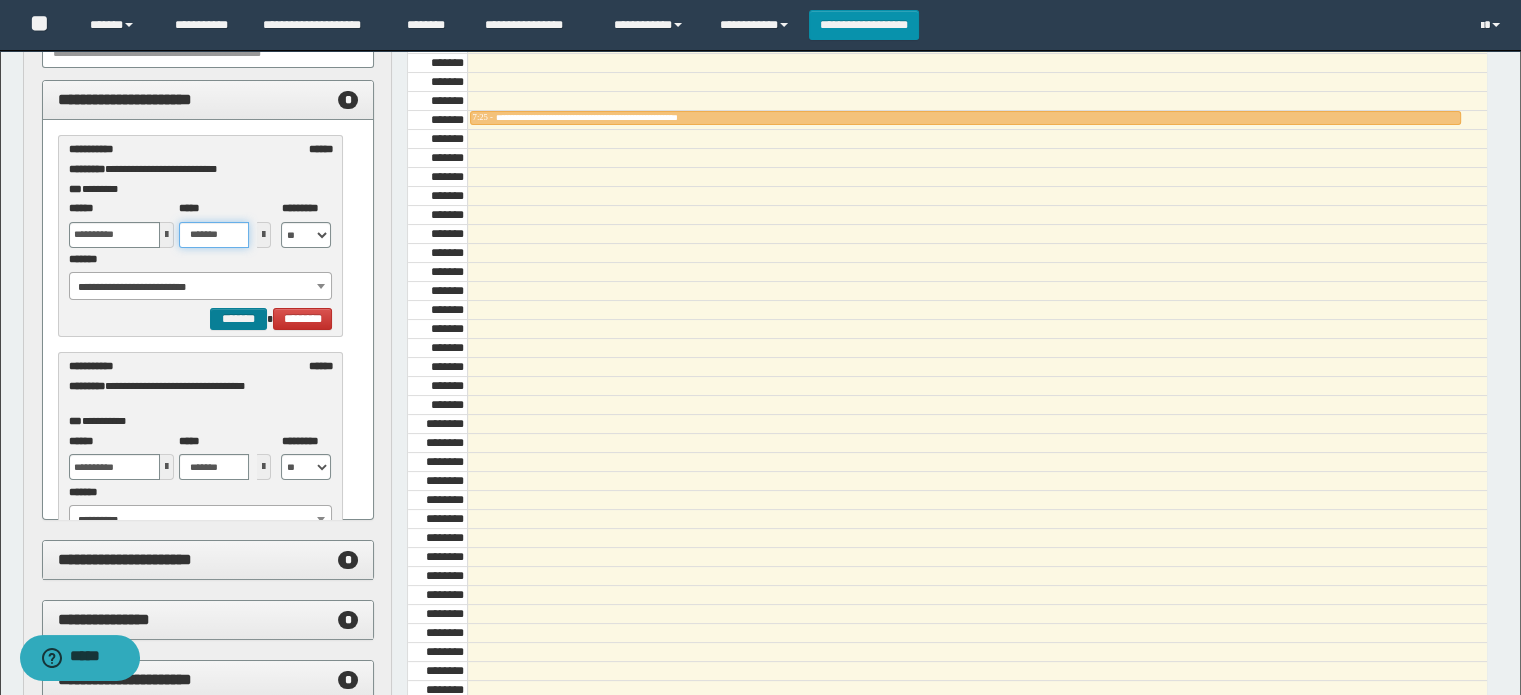 type on "*******" 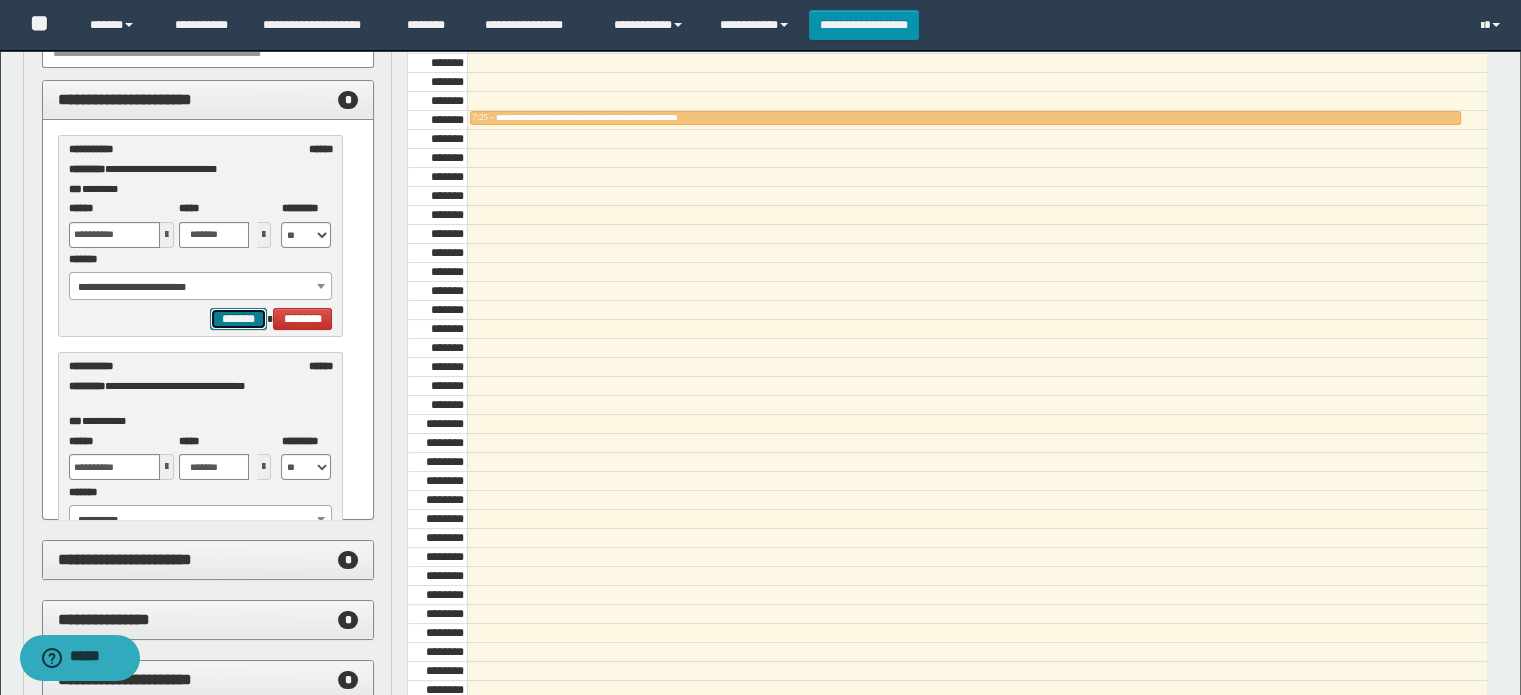 click on "*******" at bounding box center [238, 319] 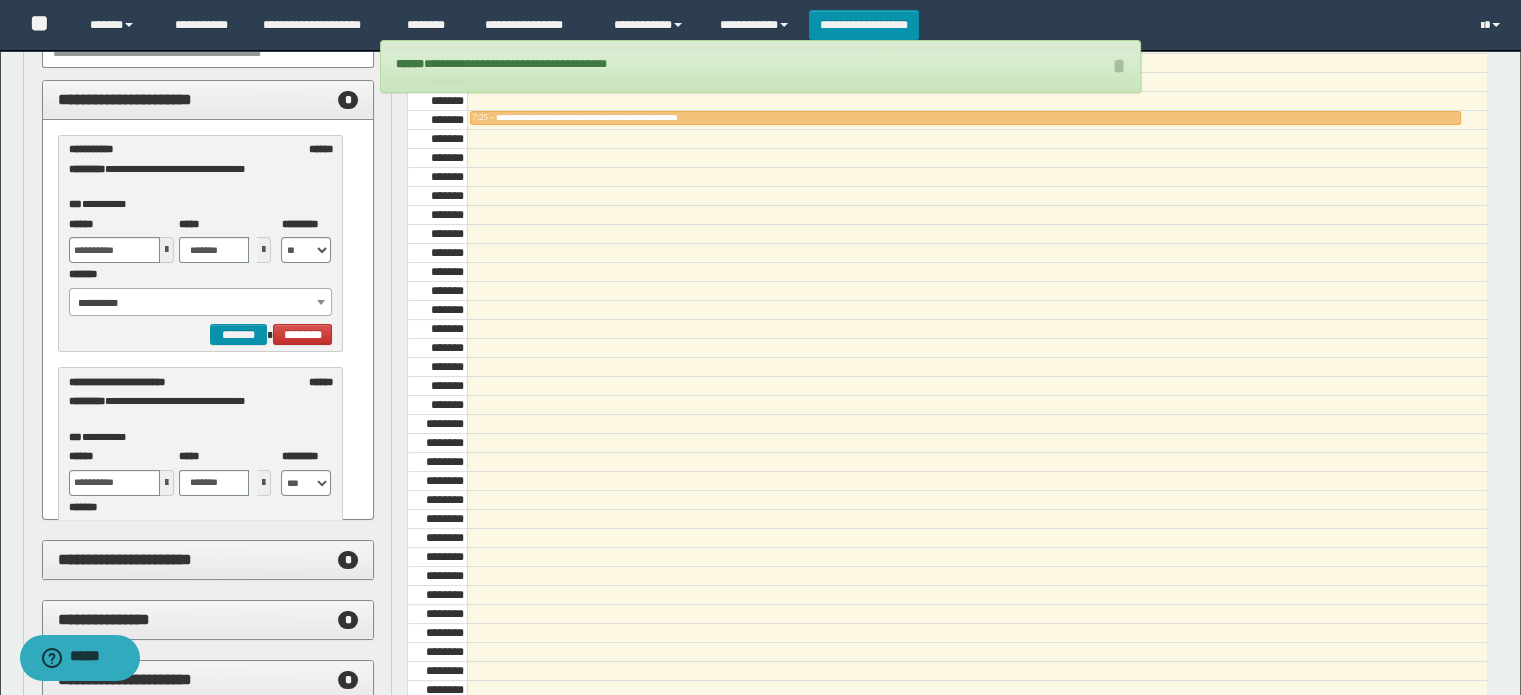 click on "**********" at bounding box center [201, 303] 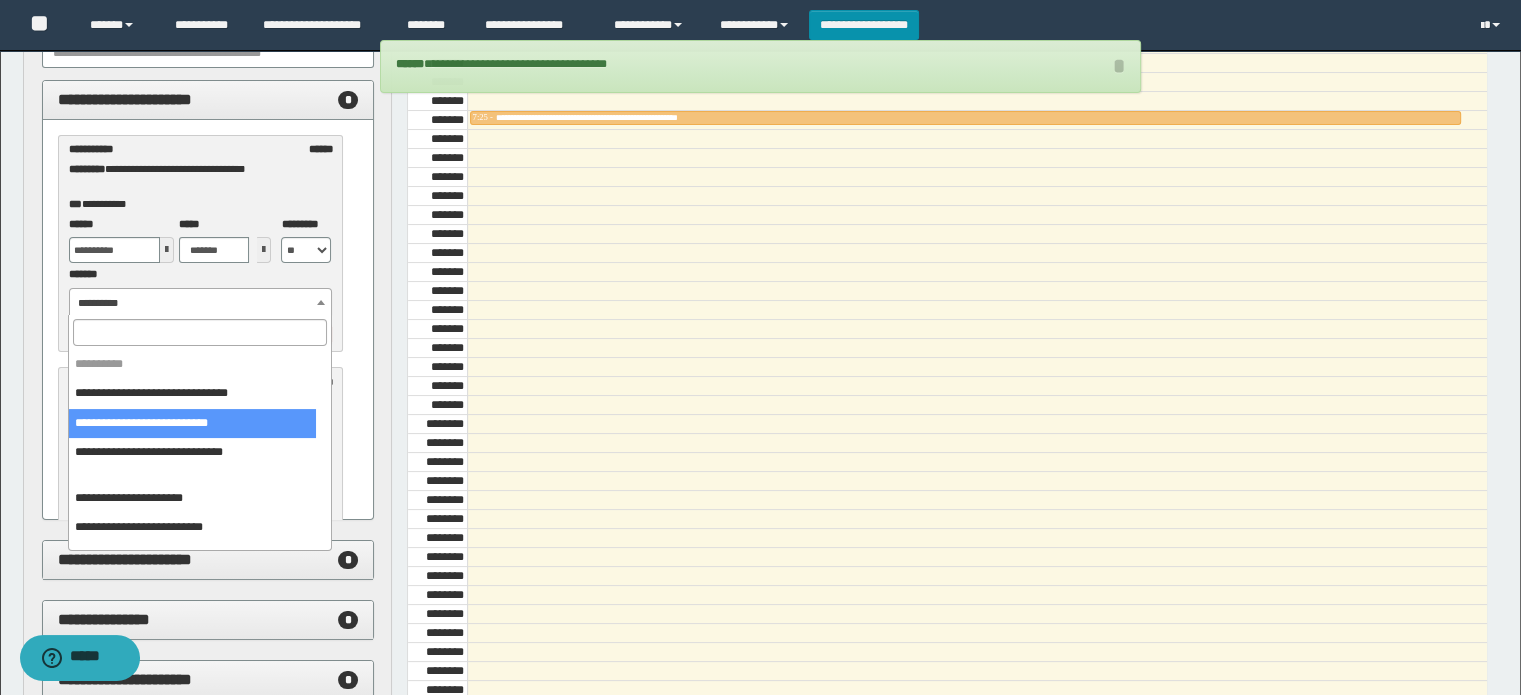 select on "******" 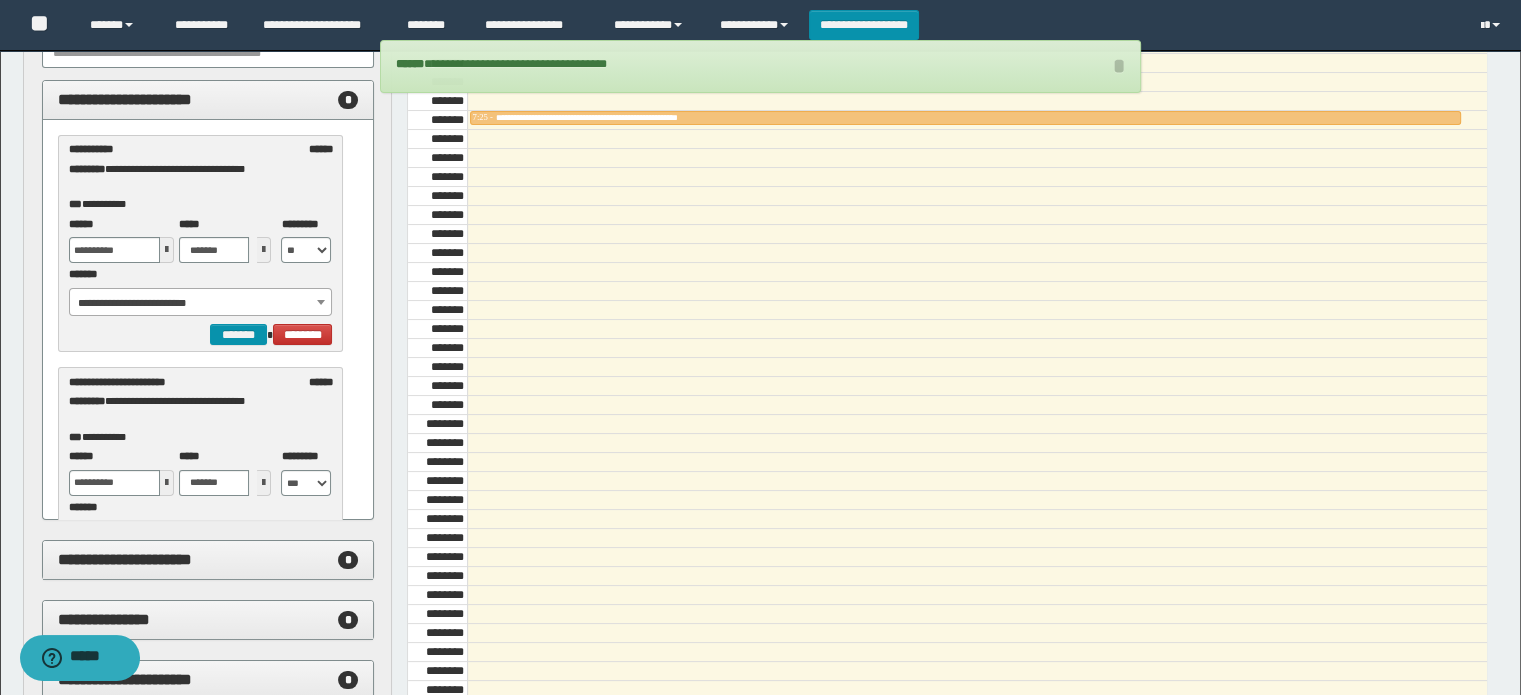 click at bounding box center (167, 250) 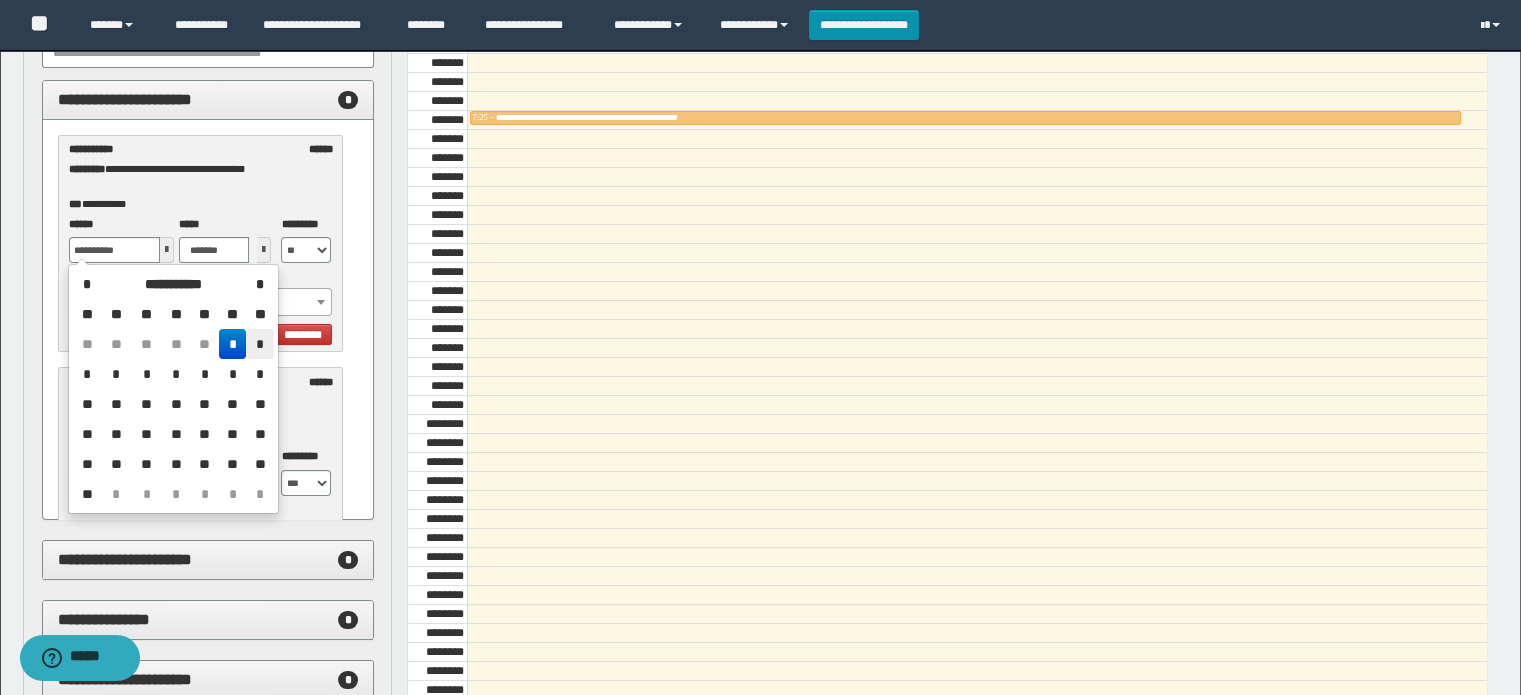 click on "*" at bounding box center (259, 344) 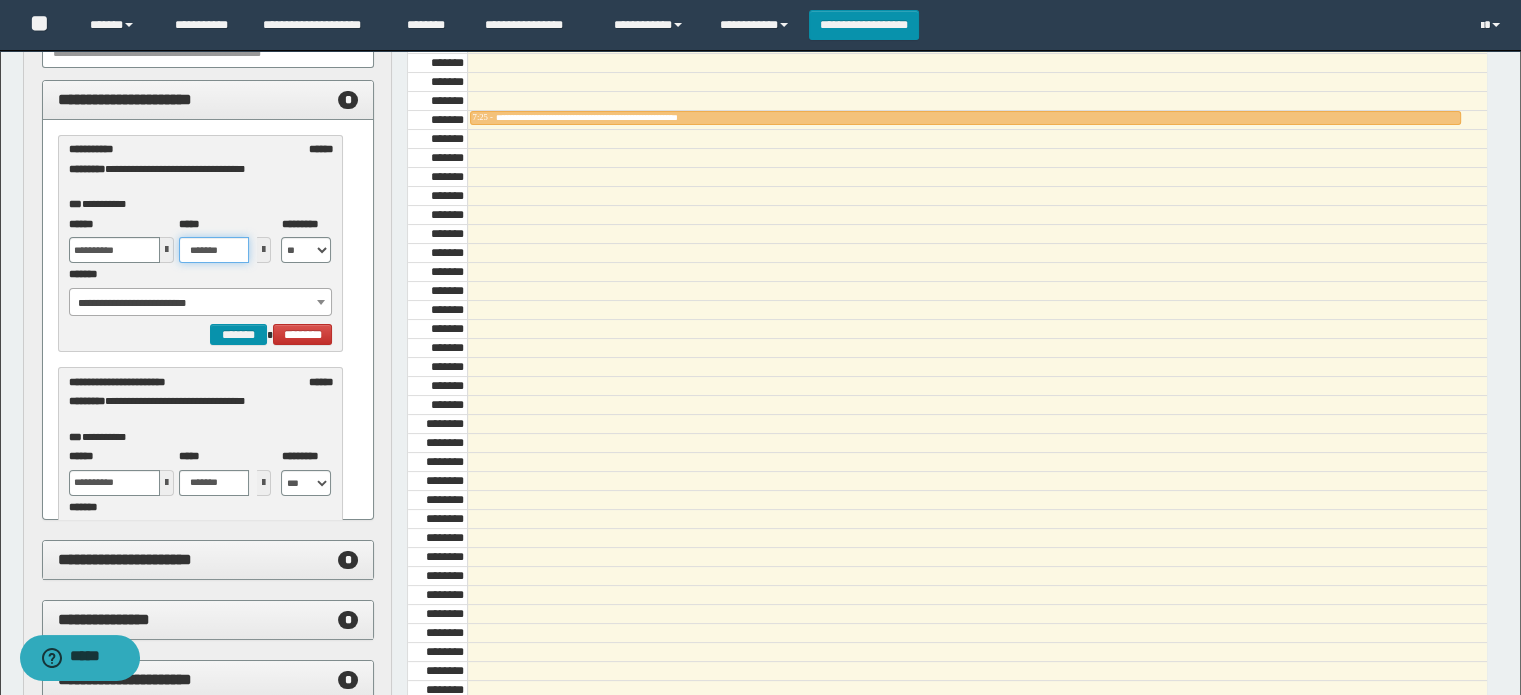 click on "*******" at bounding box center (214, 250) 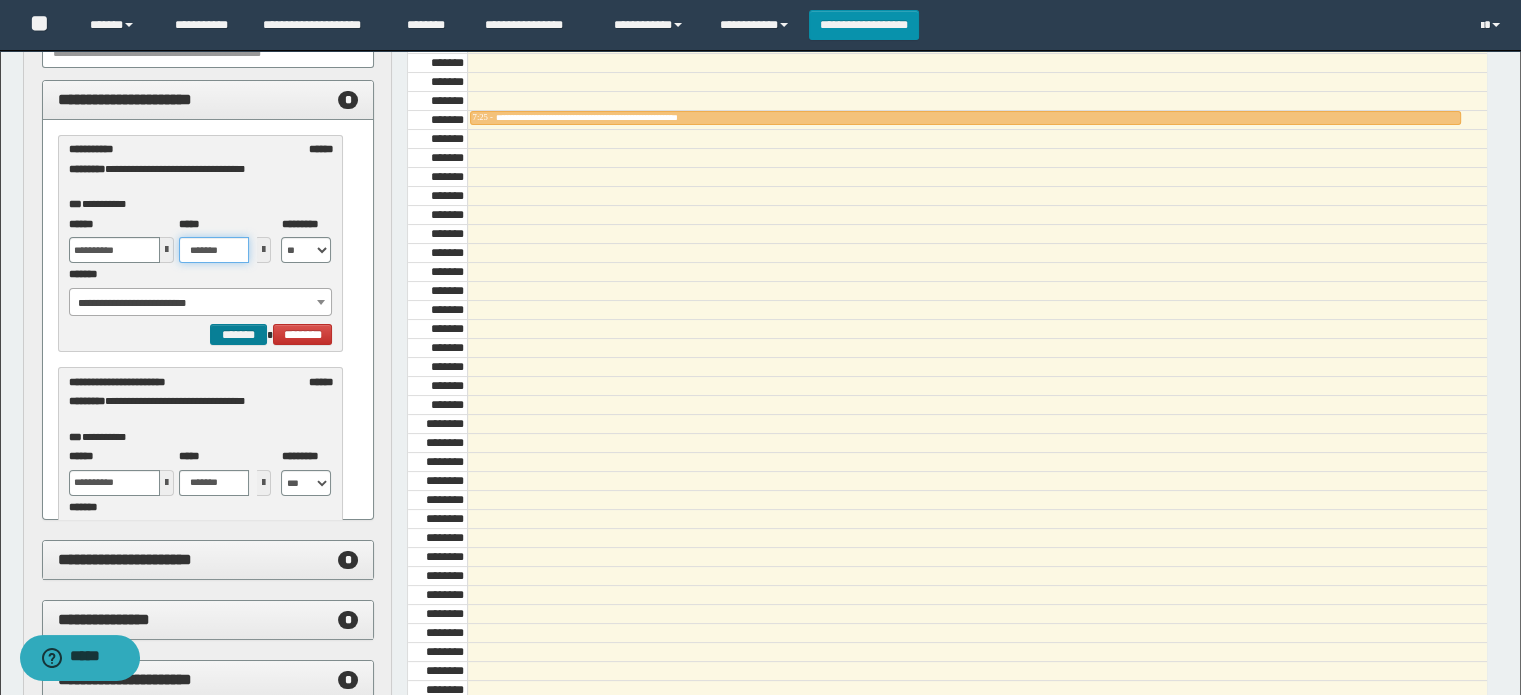 type on "*******" 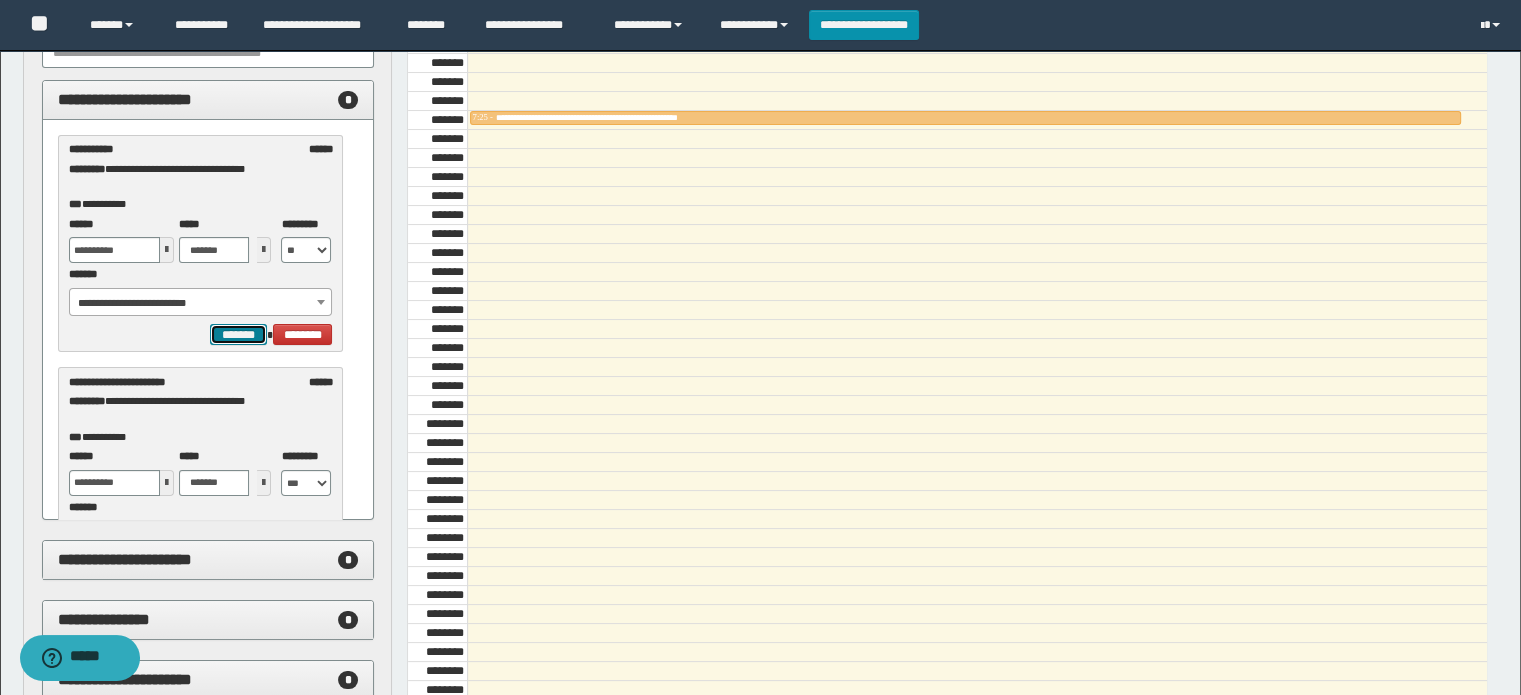 click on "*******" at bounding box center (238, 335) 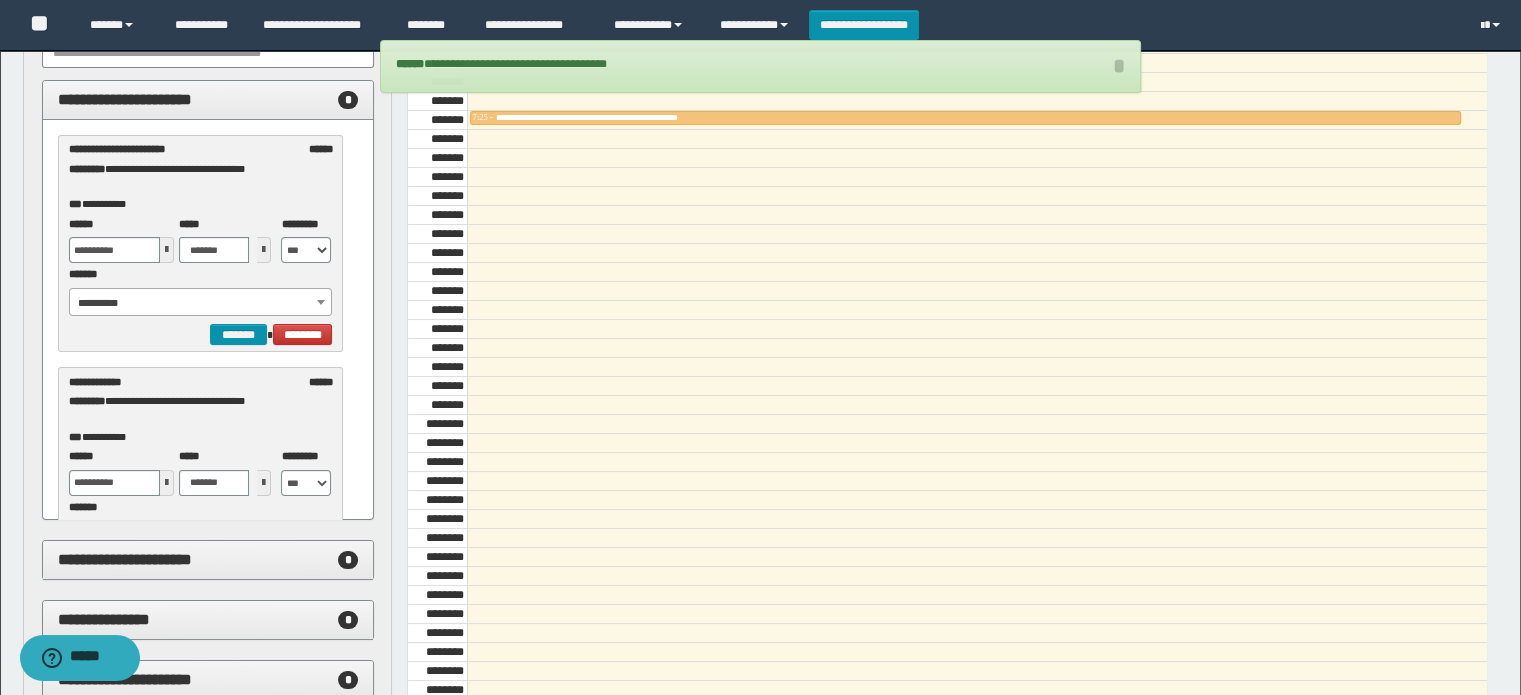 click on "**********" at bounding box center (201, 303) 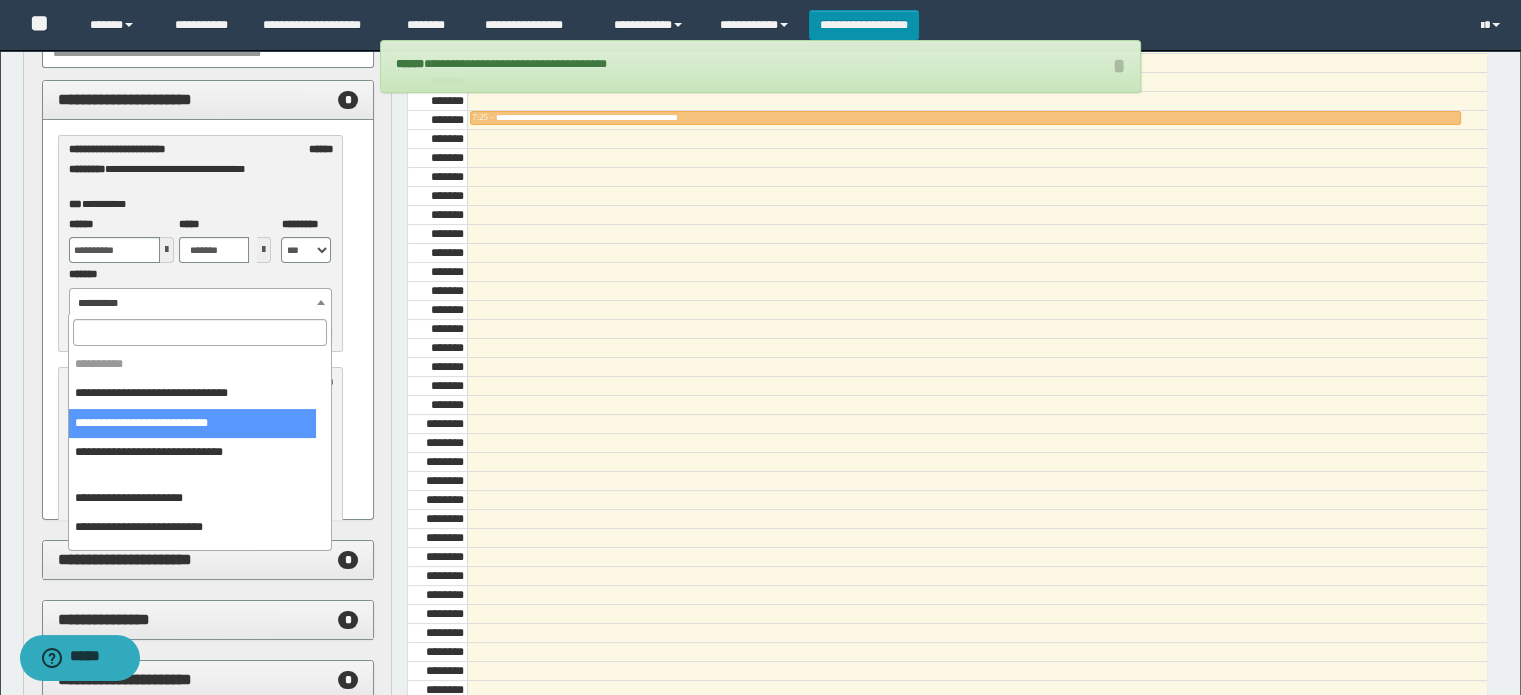 select on "******" 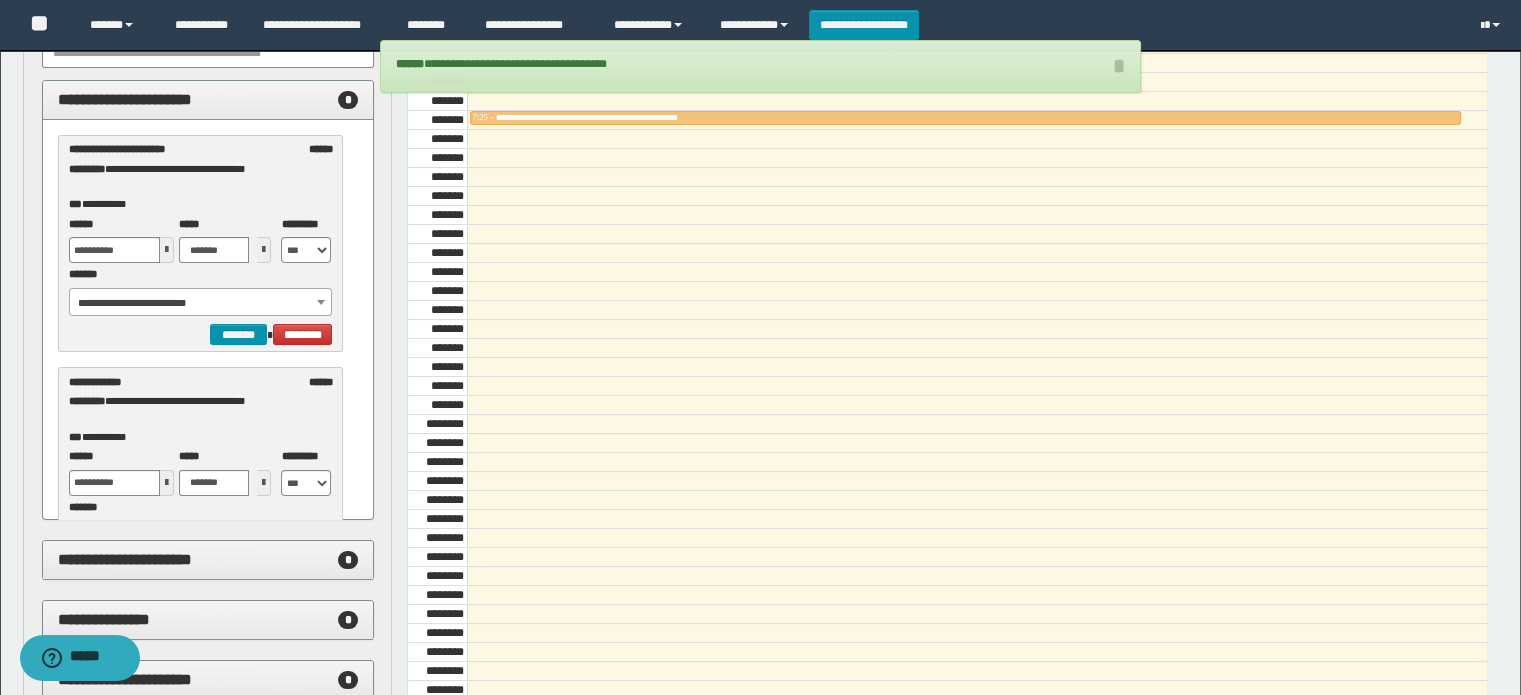 click at bounding box center (167, 250) 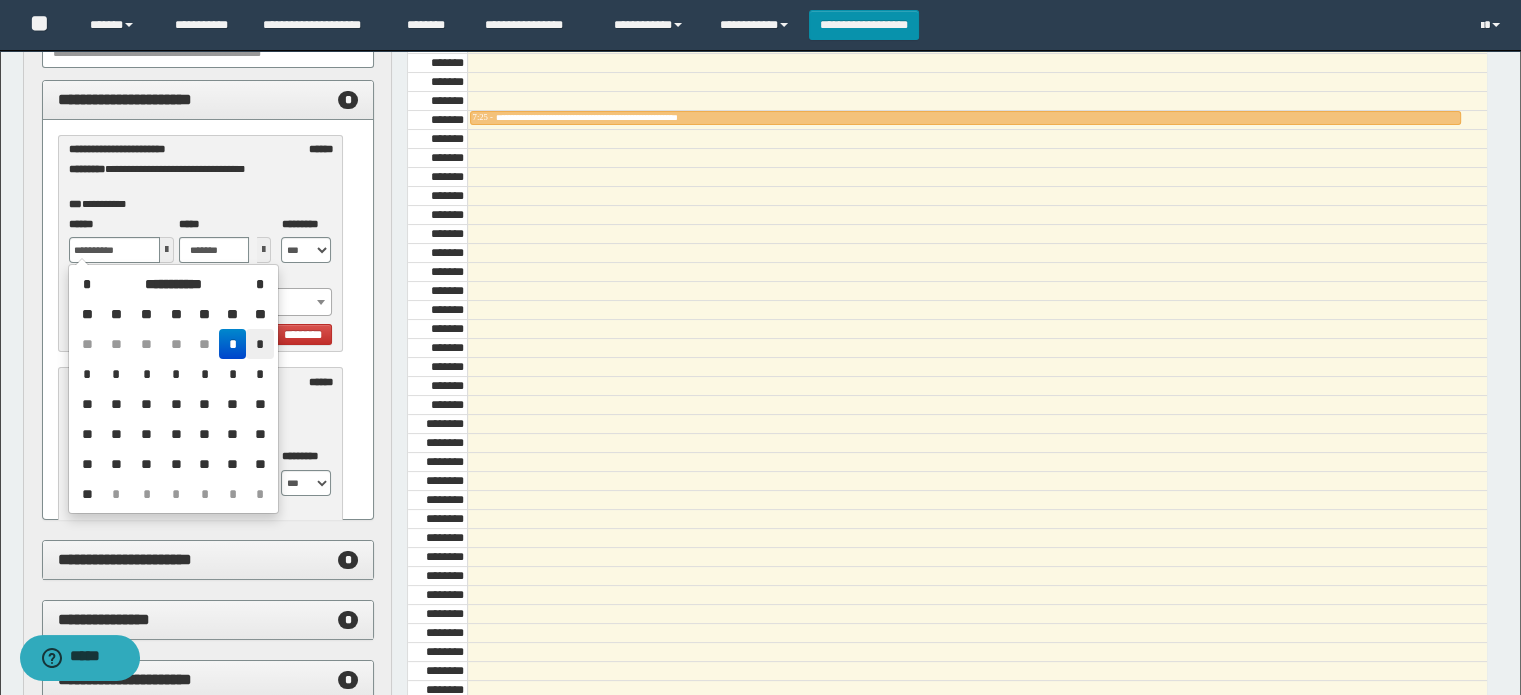 click on "*" at bounding box center (259, 344) 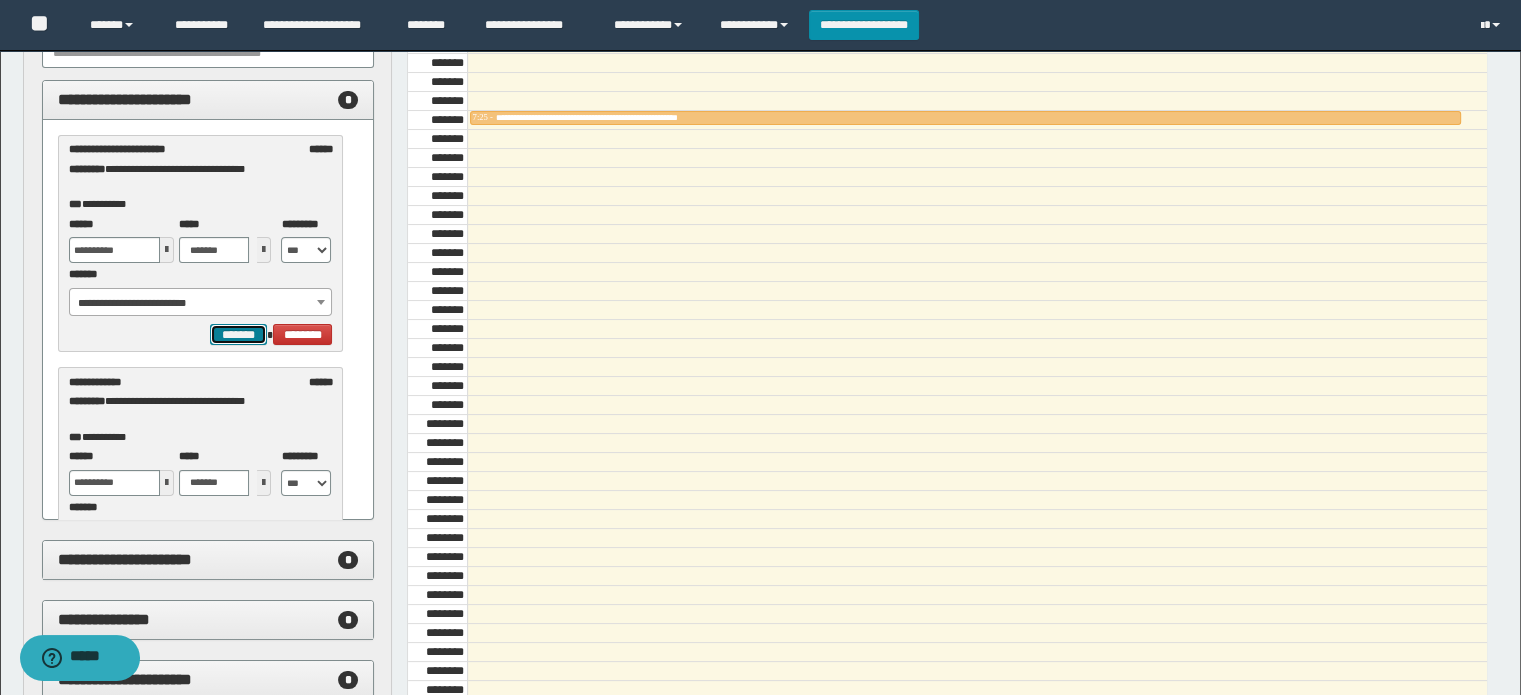click on "*******" at bounding box center (238, 335) 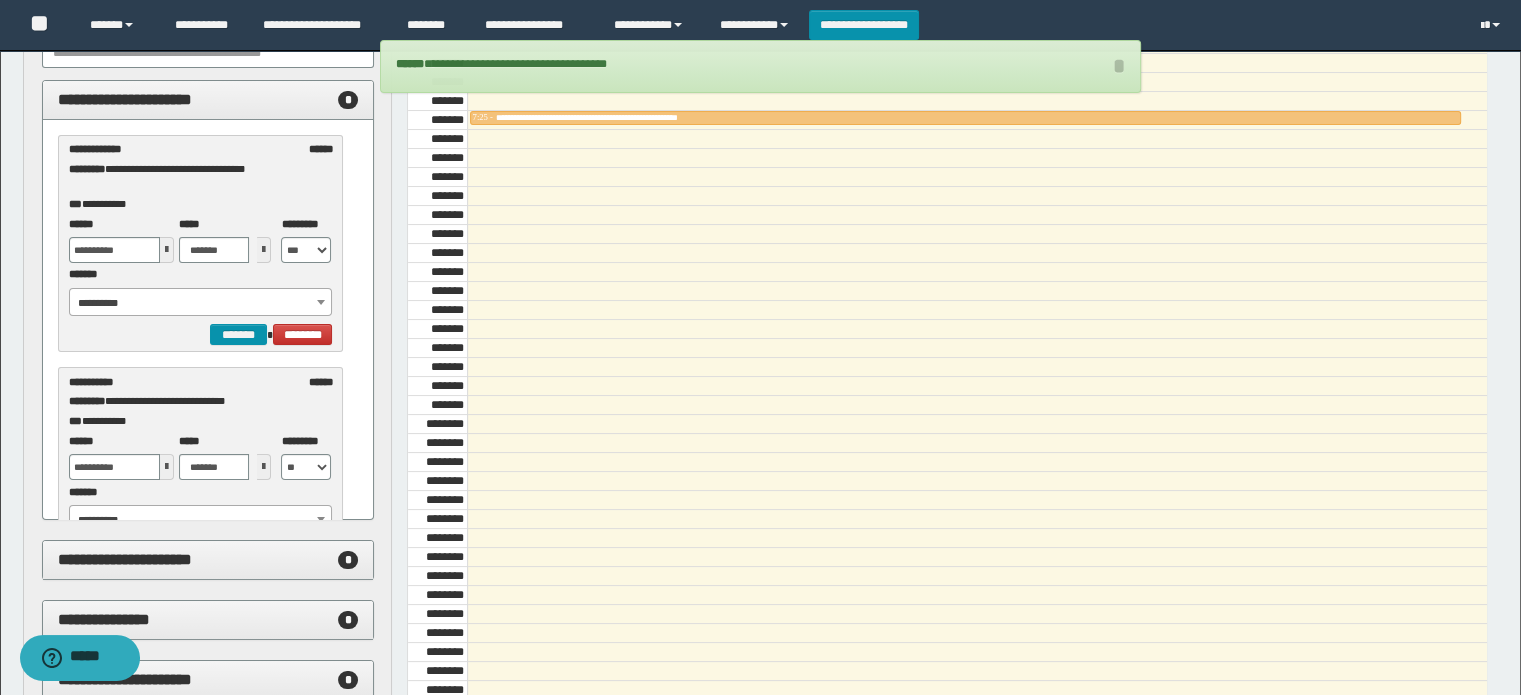 click on "**********" at bounding box center (201, 303) 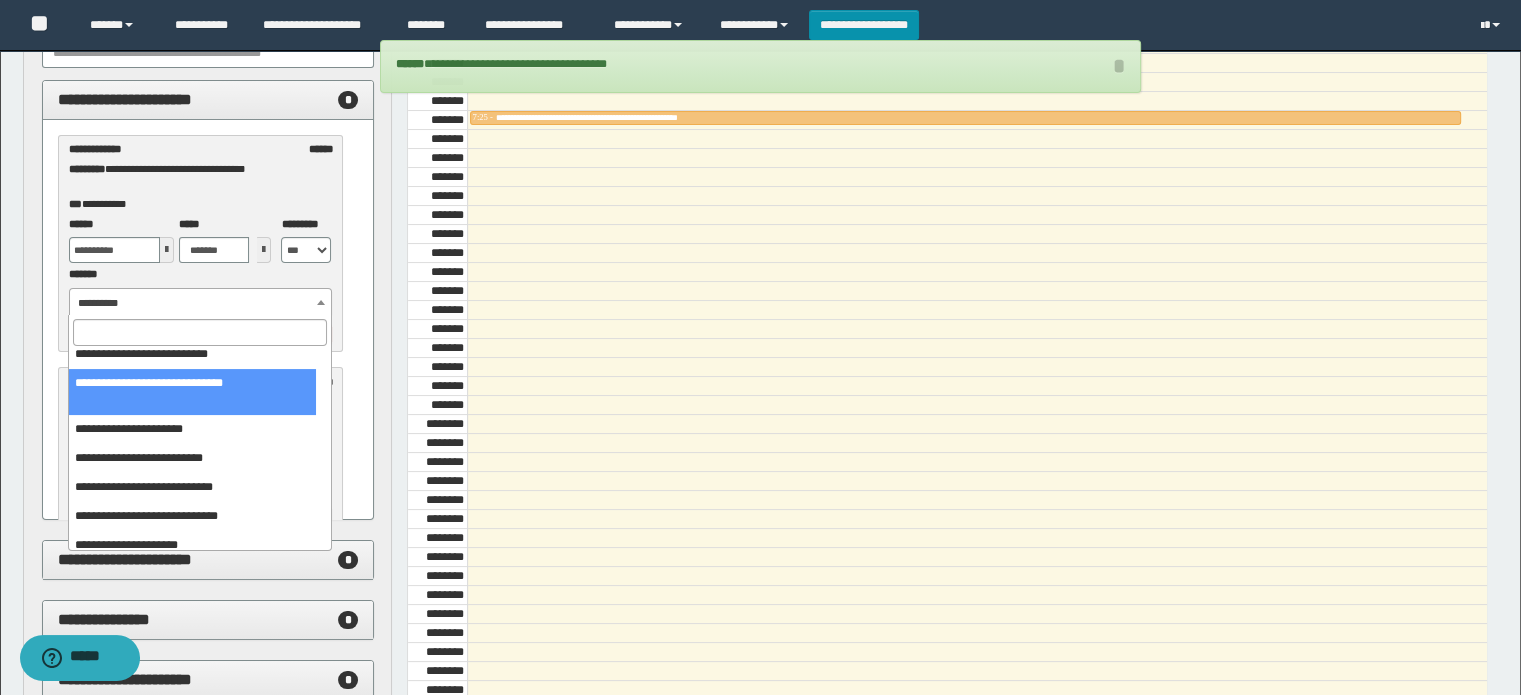 scroll, scrollTop: 166, scrollLeft: 0, axis: vertical 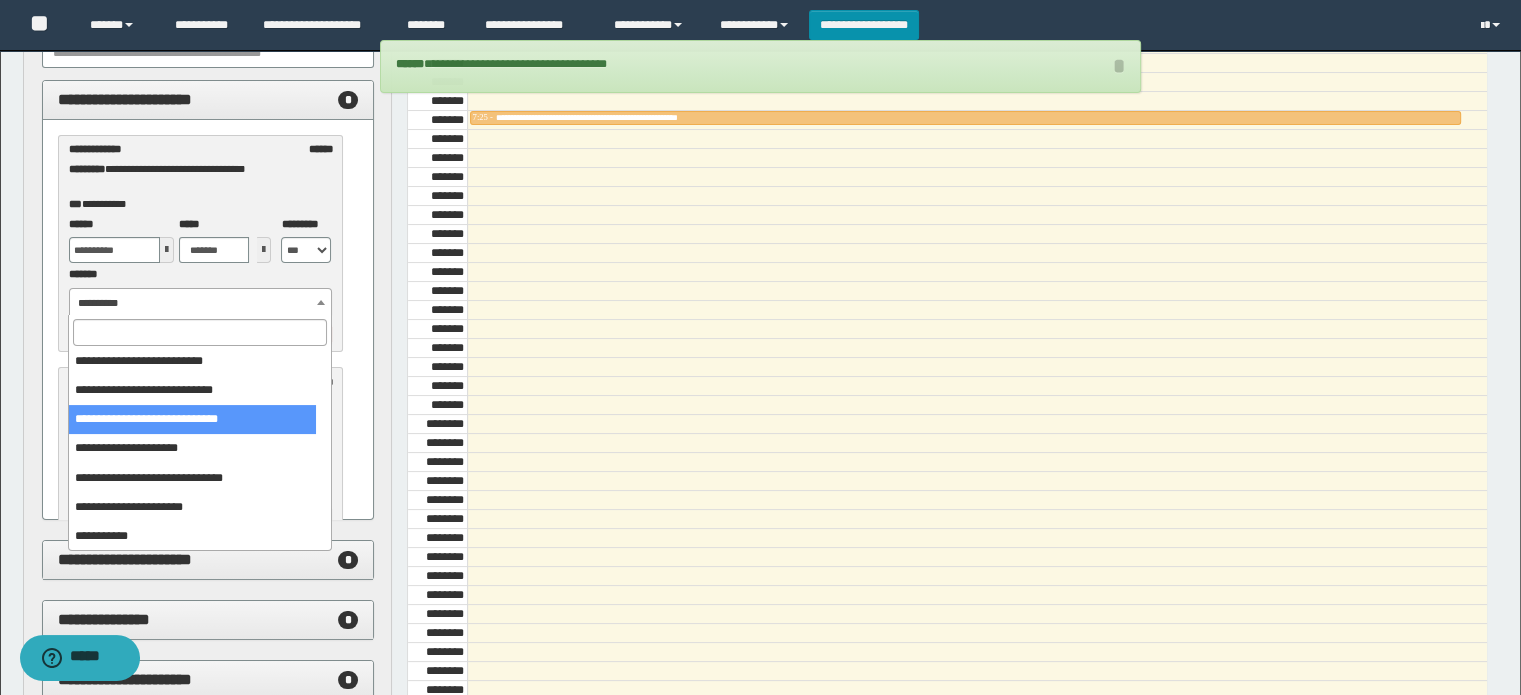 select on "******" 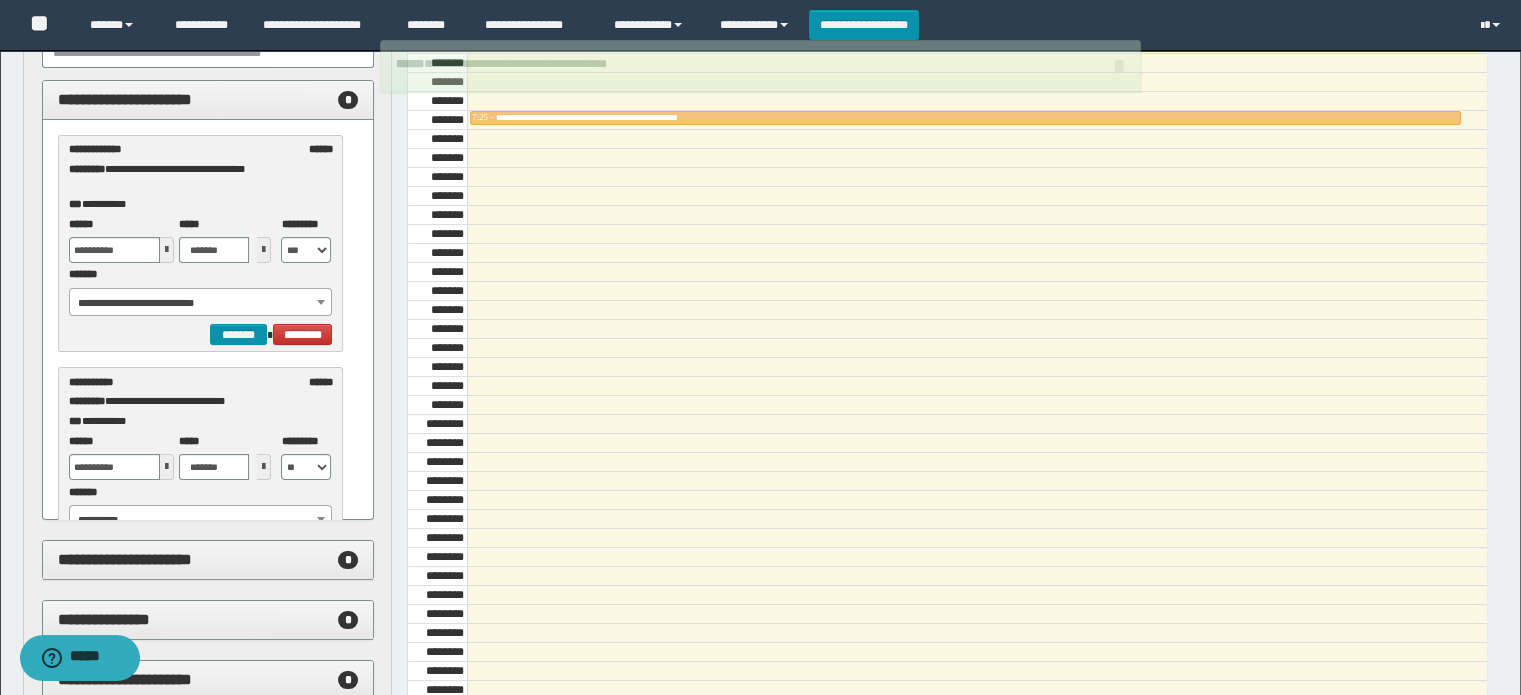 click at bounding box center (167, 250) 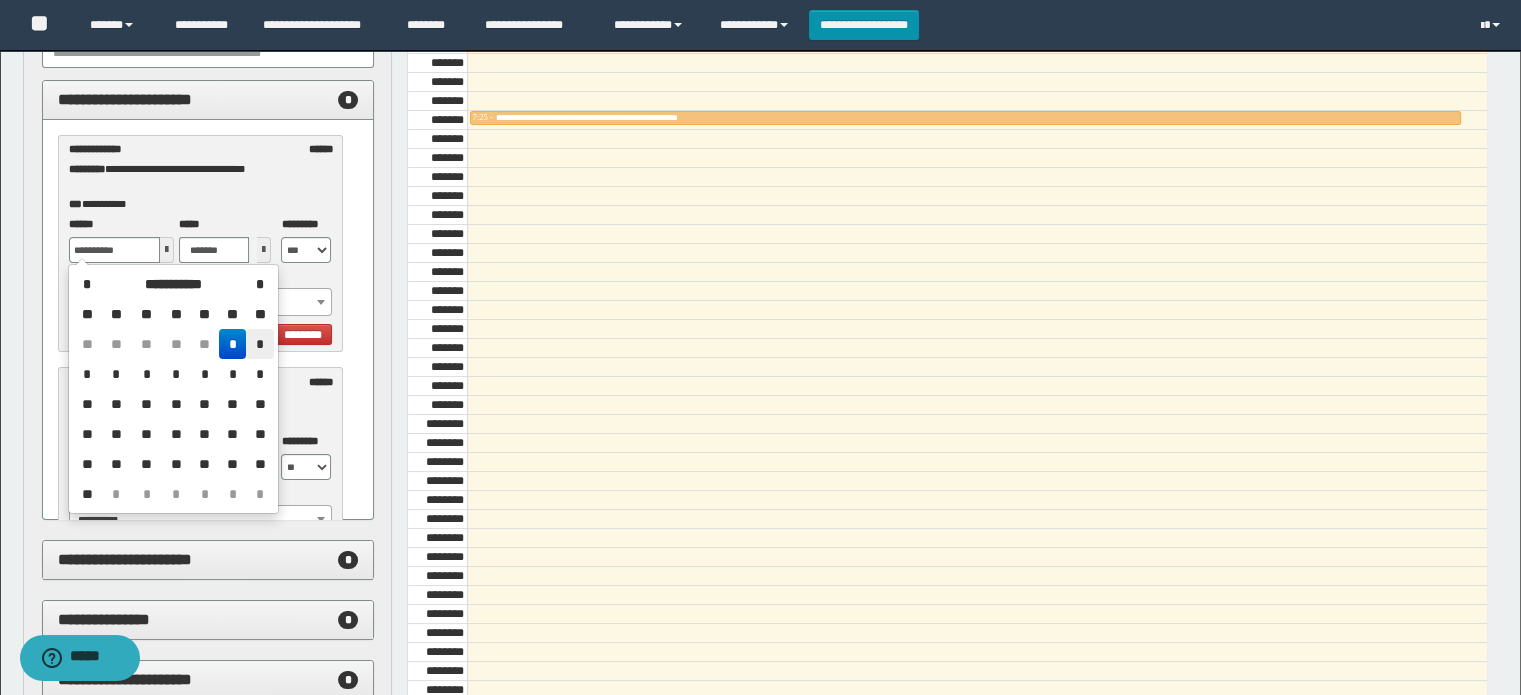 click on "*" at bounding box center (259, 344) 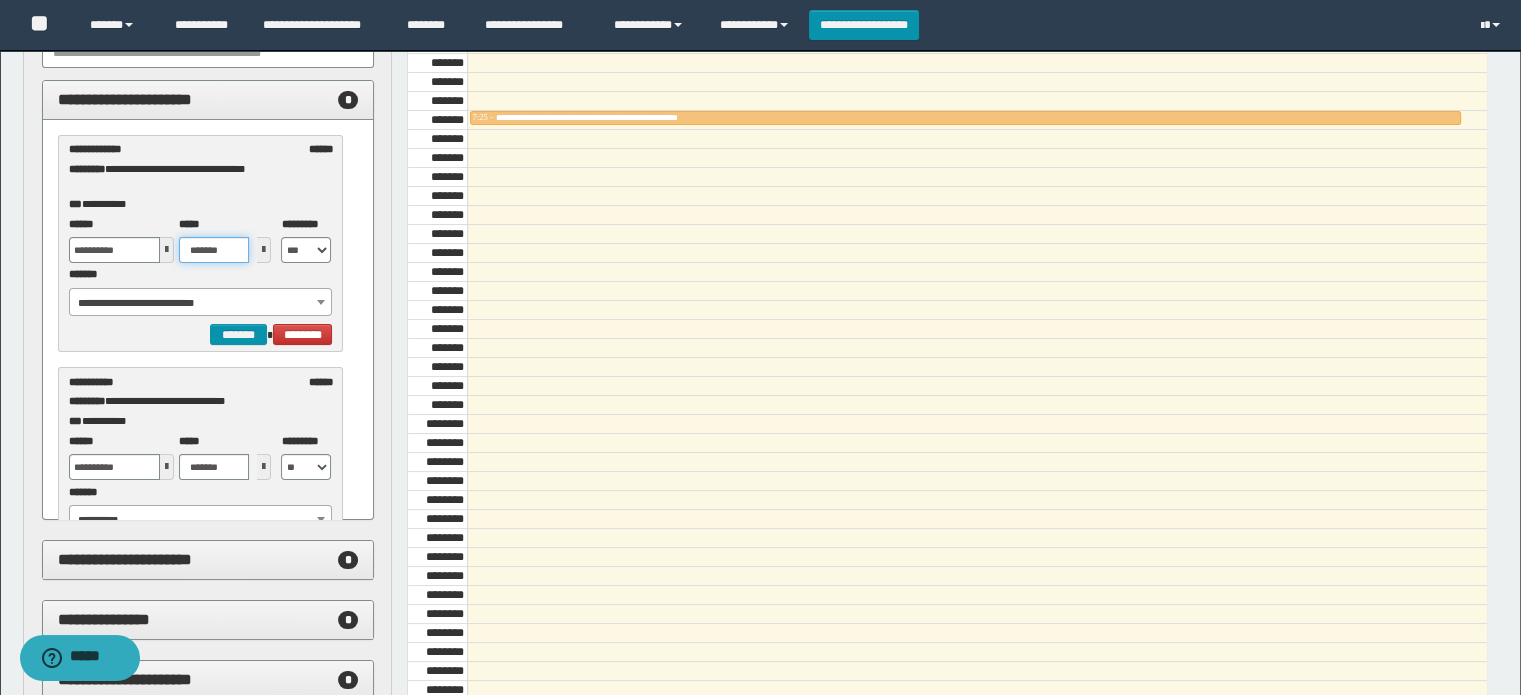 click on "*******" at bounding box center (214, 250) 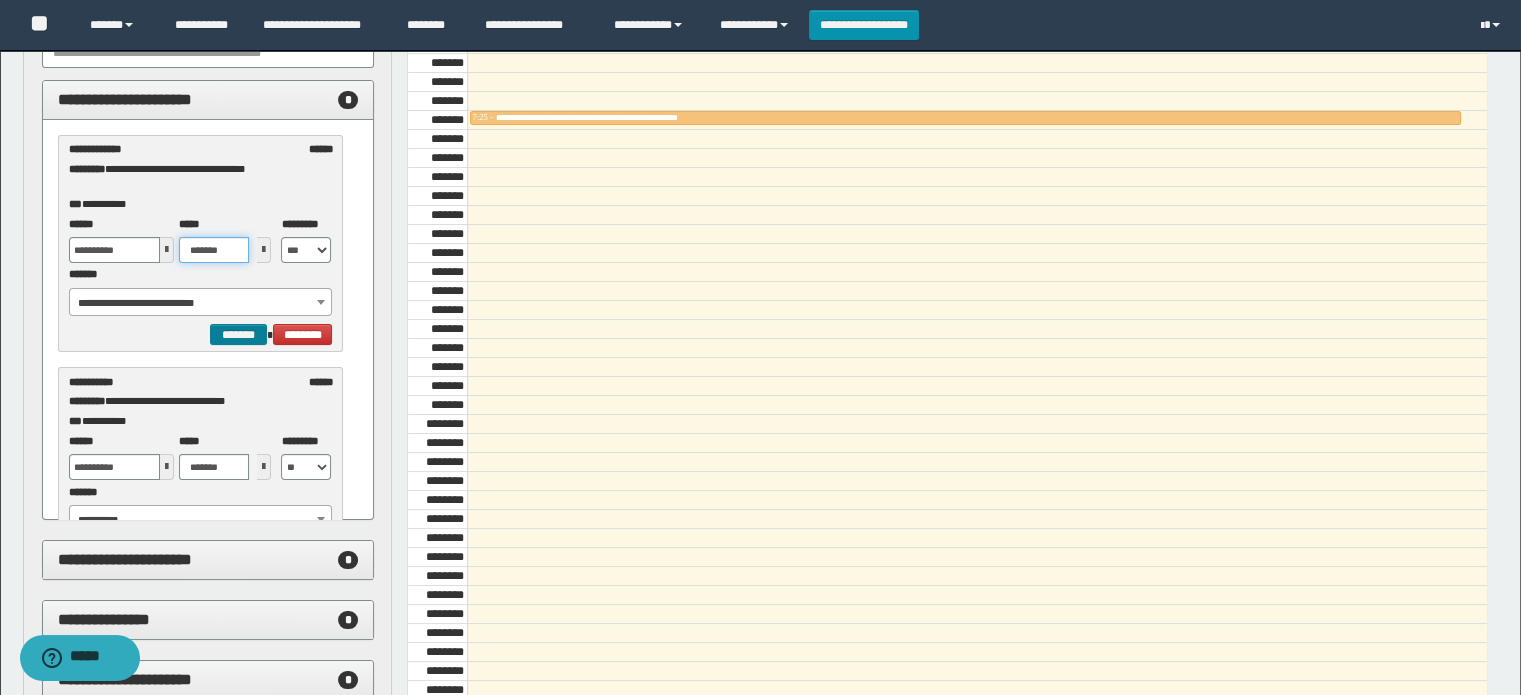 type on "*******" 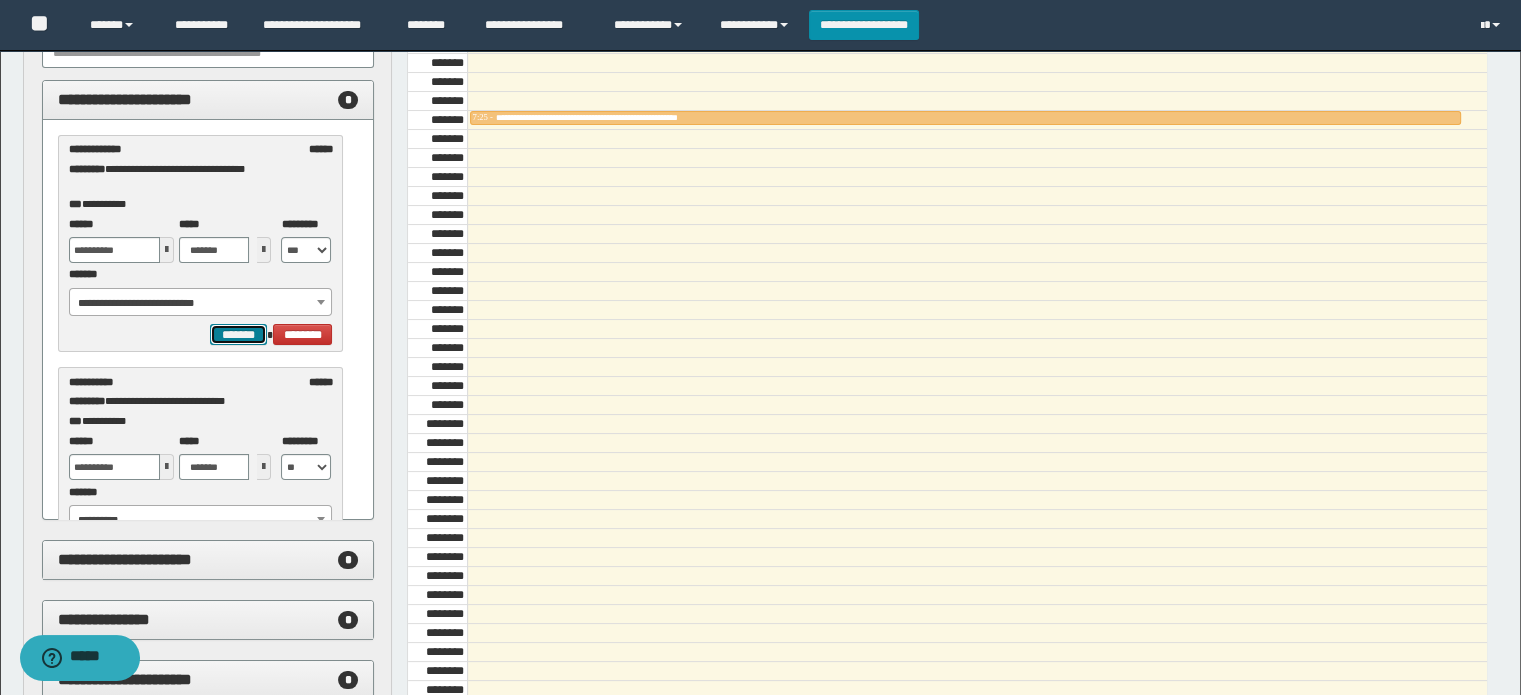 click on "*******" at bounding box center [238, 335] 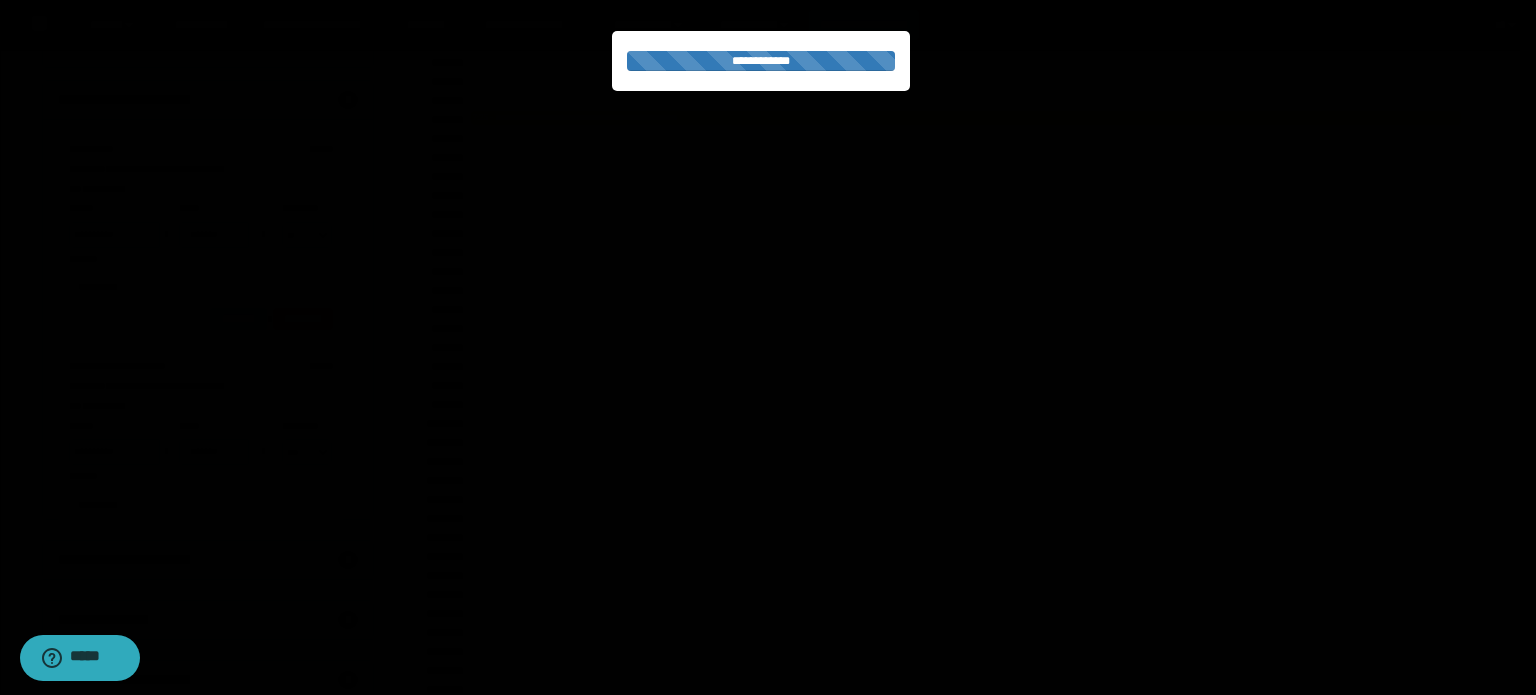 select on "******" 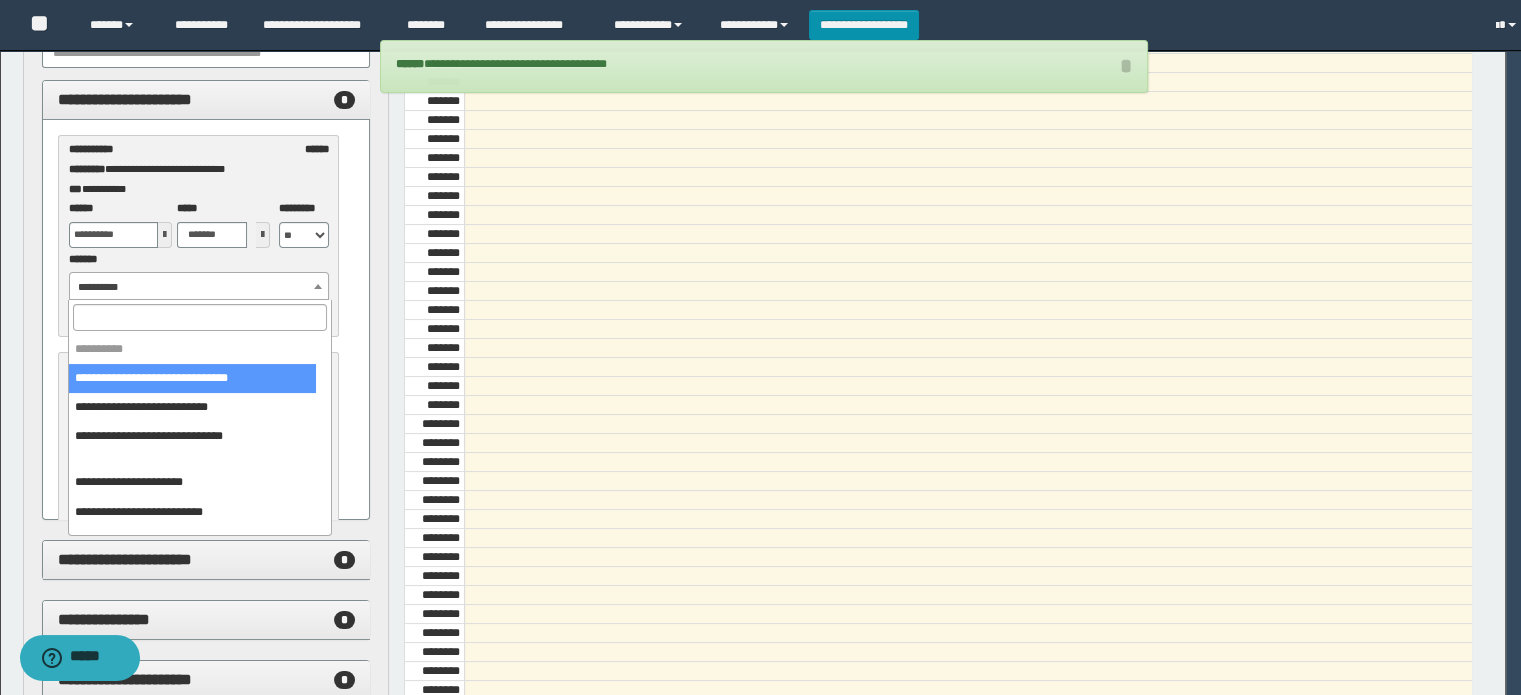 click on "**********" at bounding box center [199, 287] 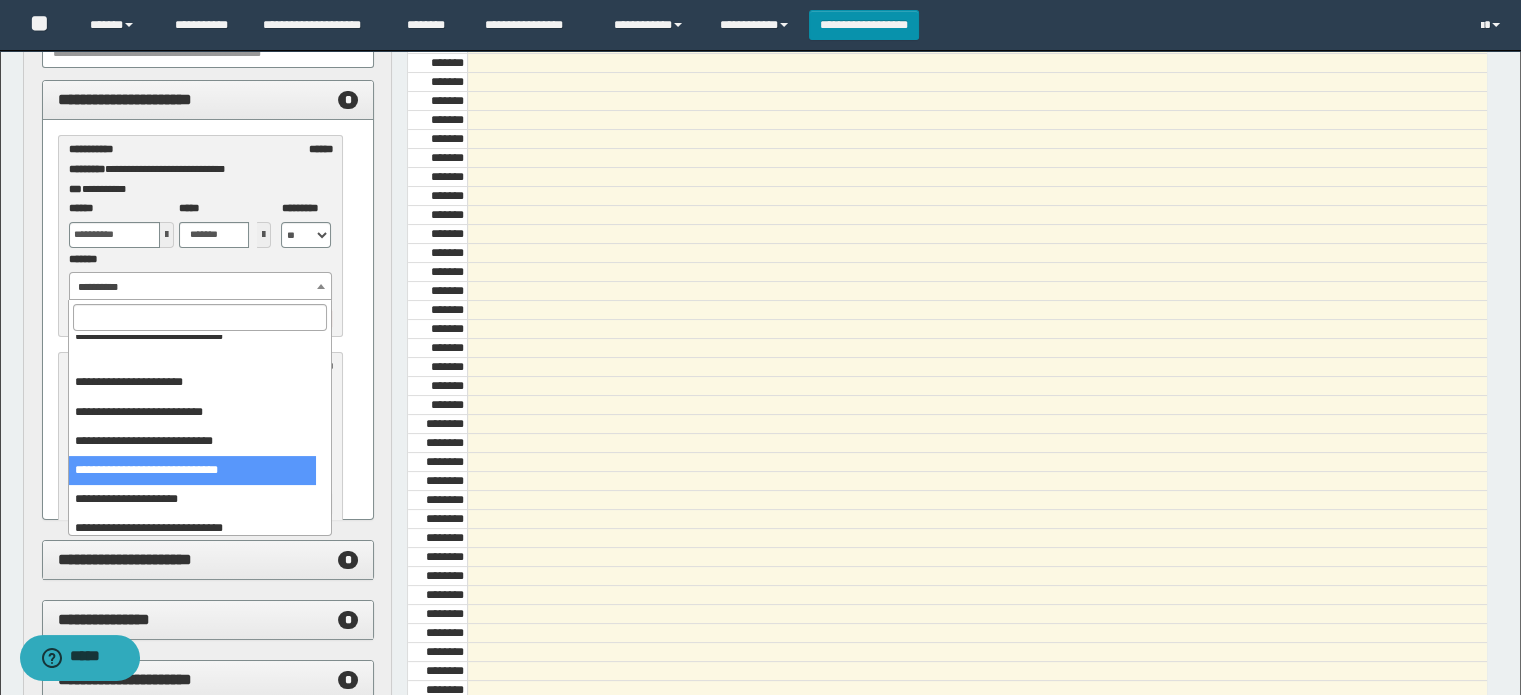 scroll, scrollTop: 0, scrollLeft: 0, axis: both 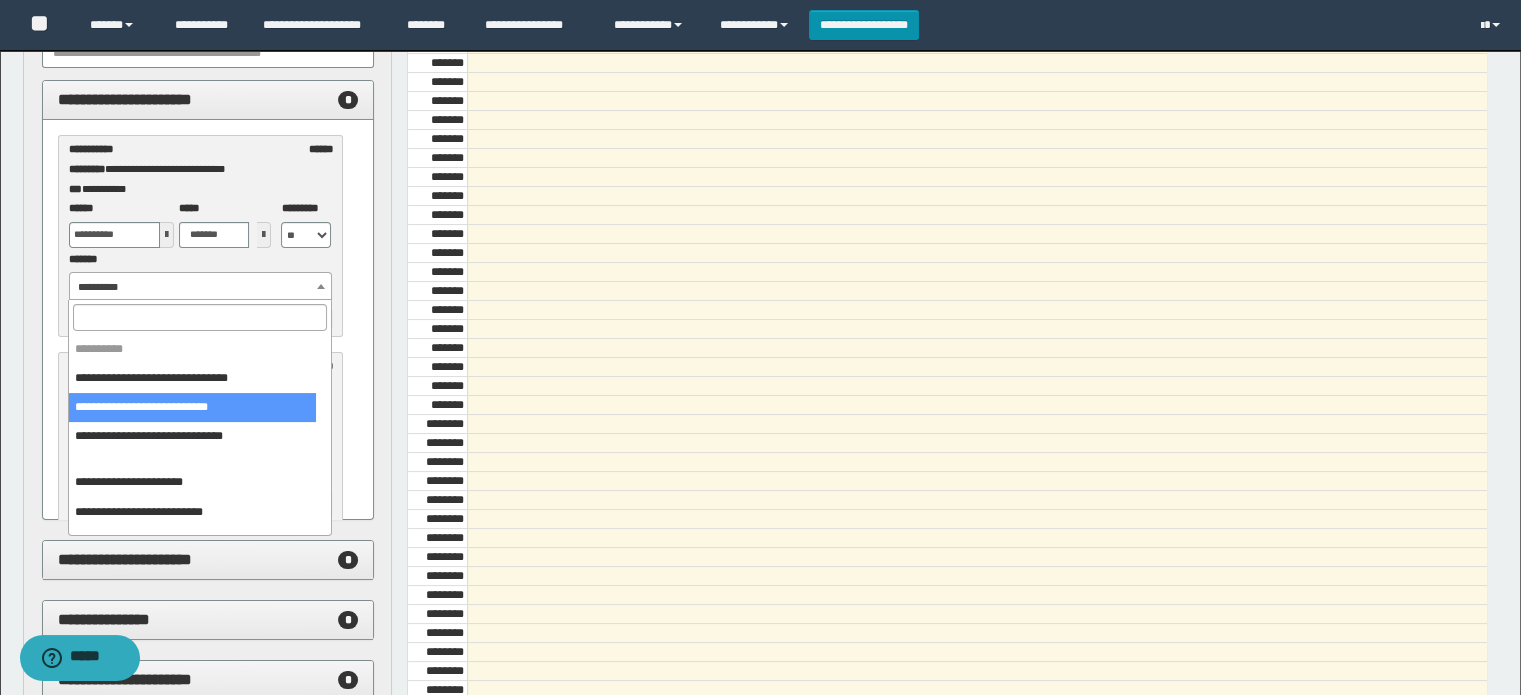 select on "******" 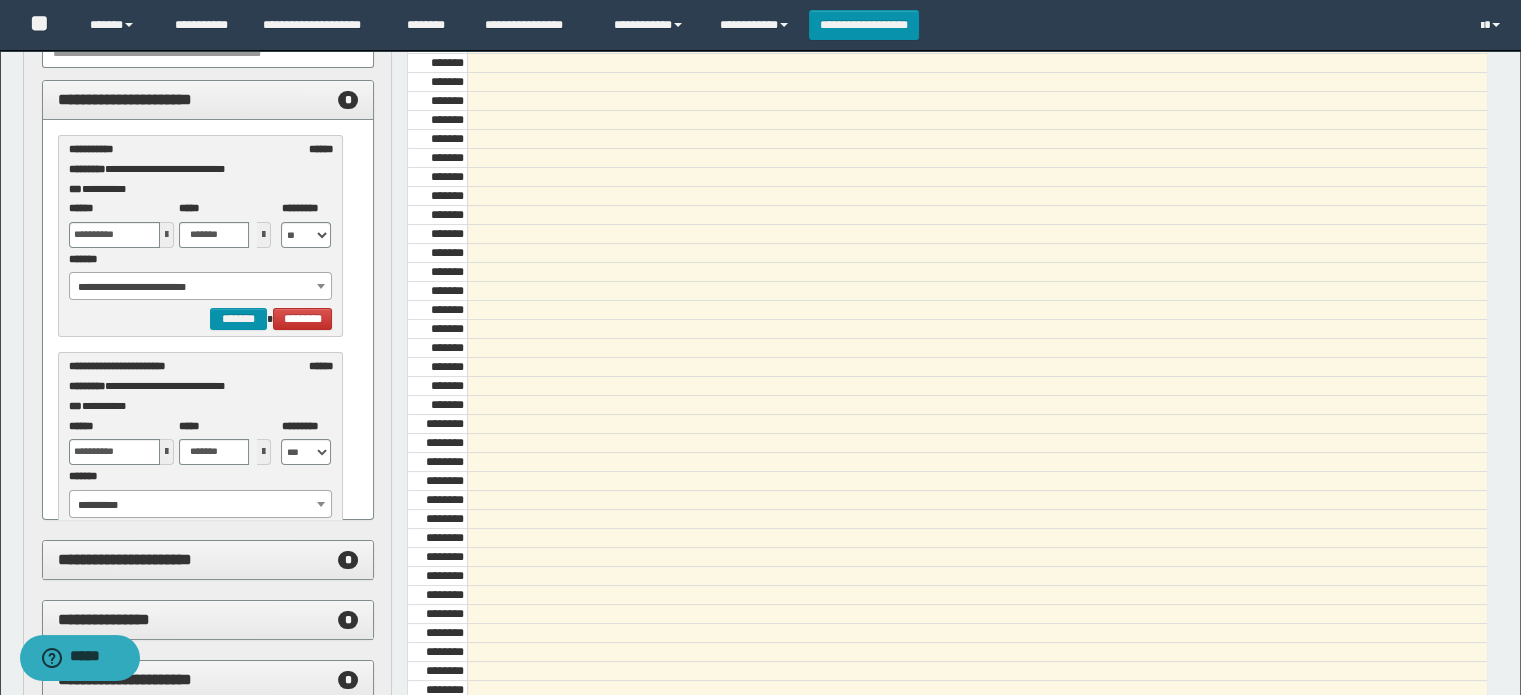click at bounding box center [167, 235] 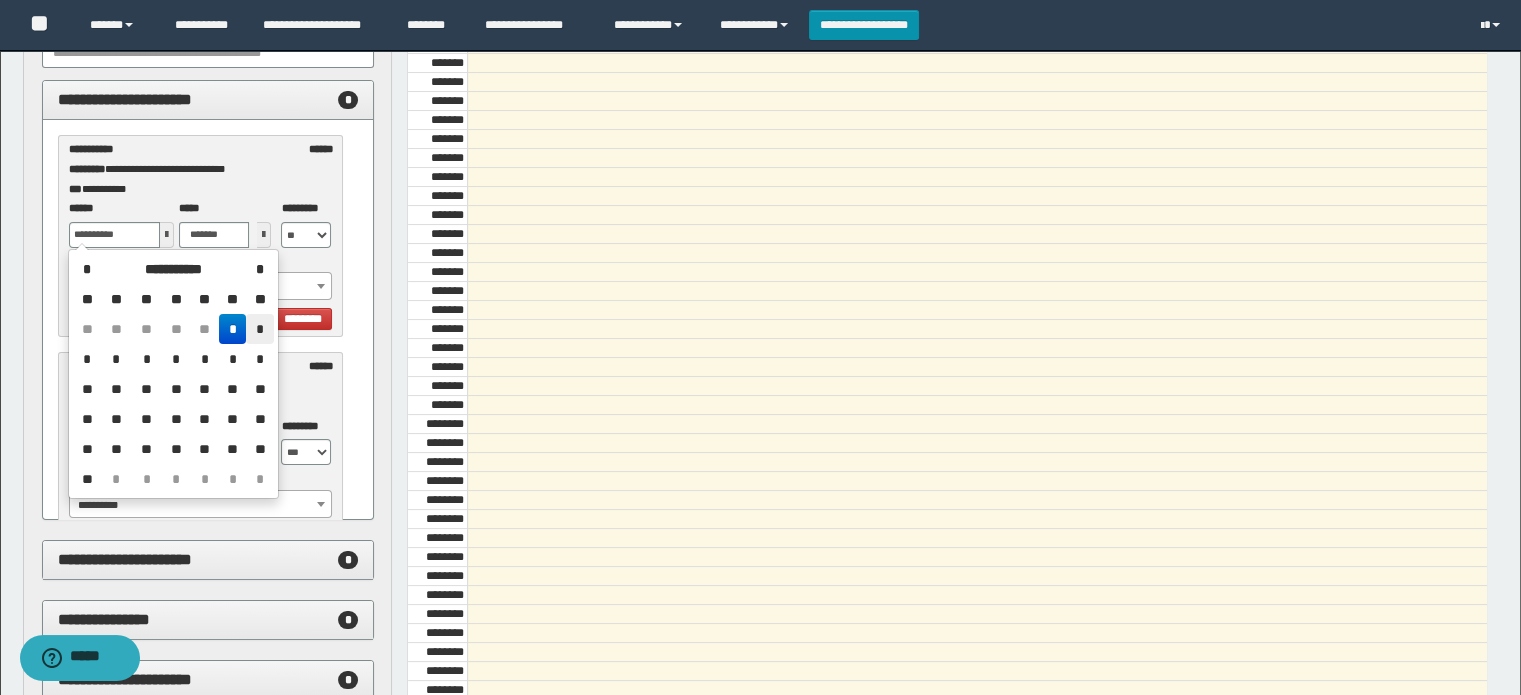 click on "*" at bounding box center [259, 329] 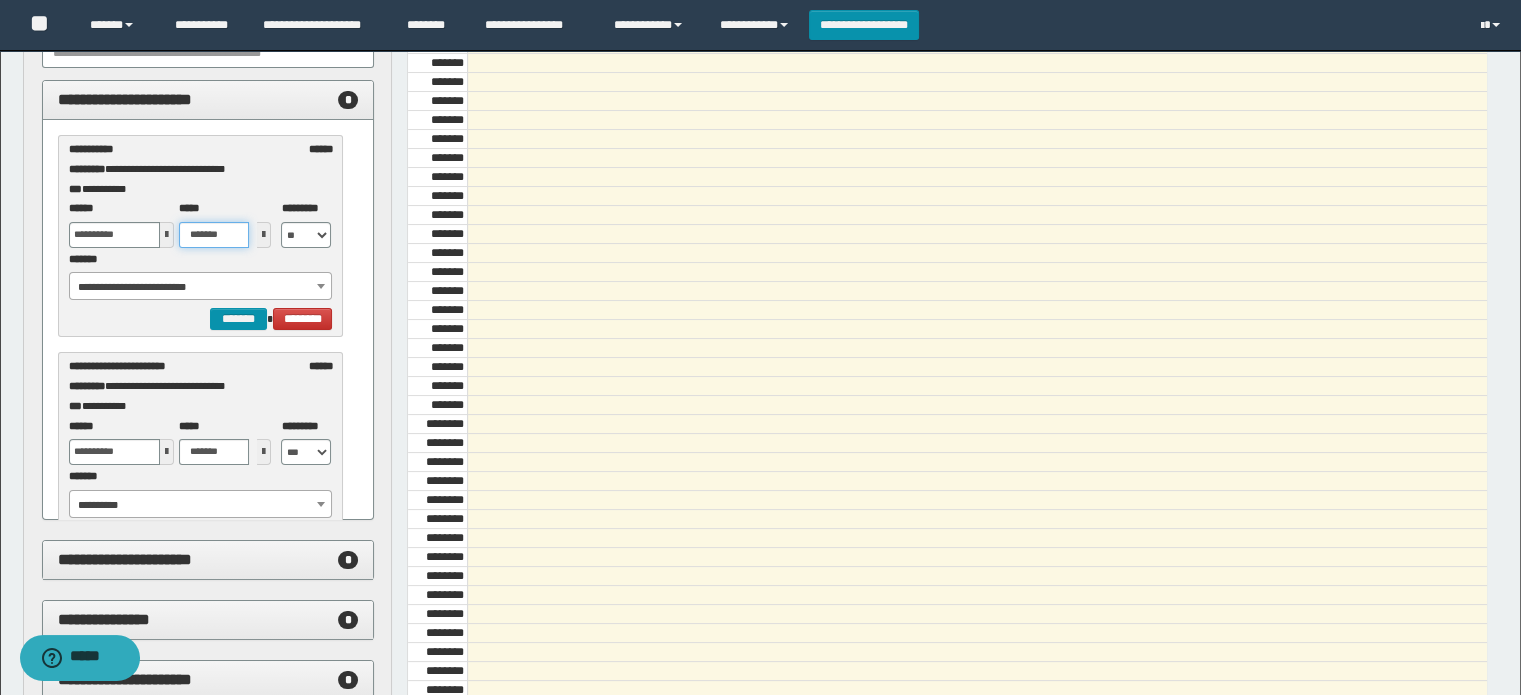 click on "*******" at bounding box center (214, 235) 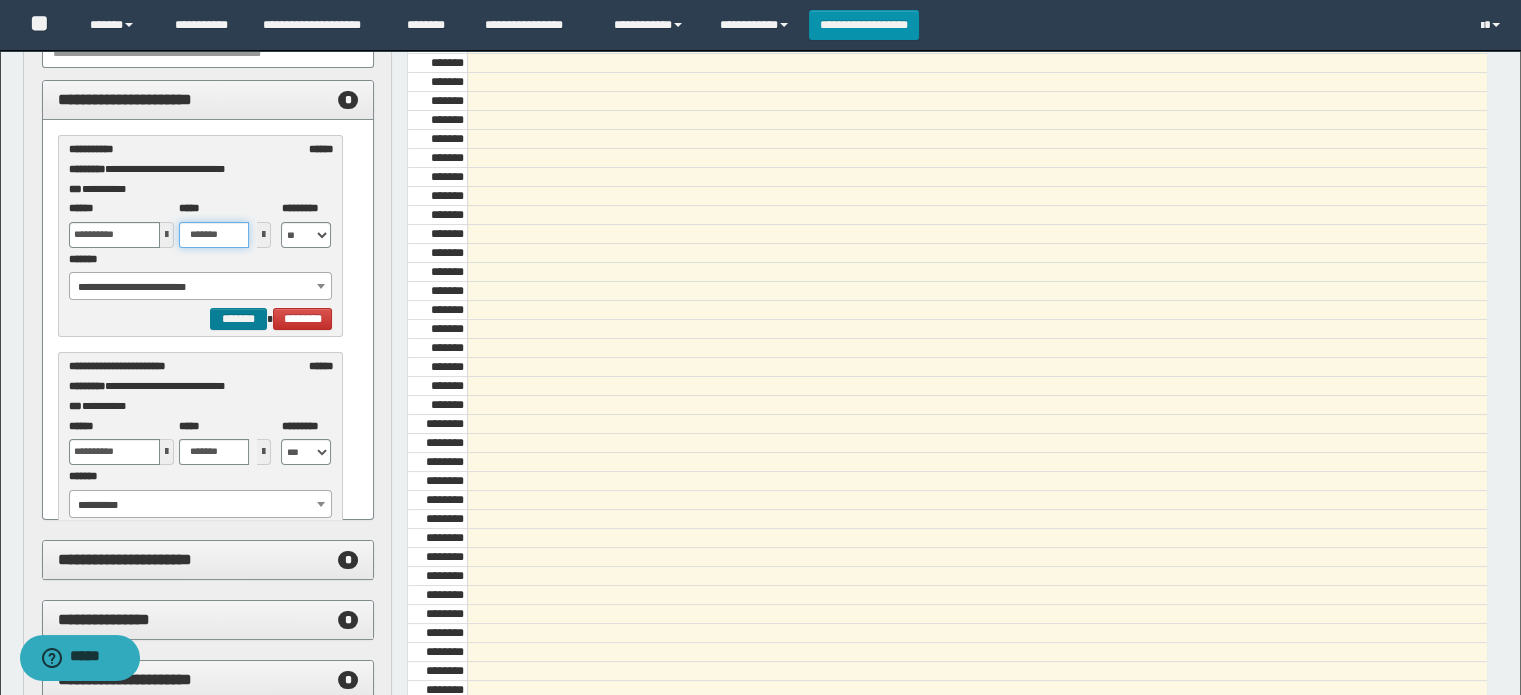 type on "*******" 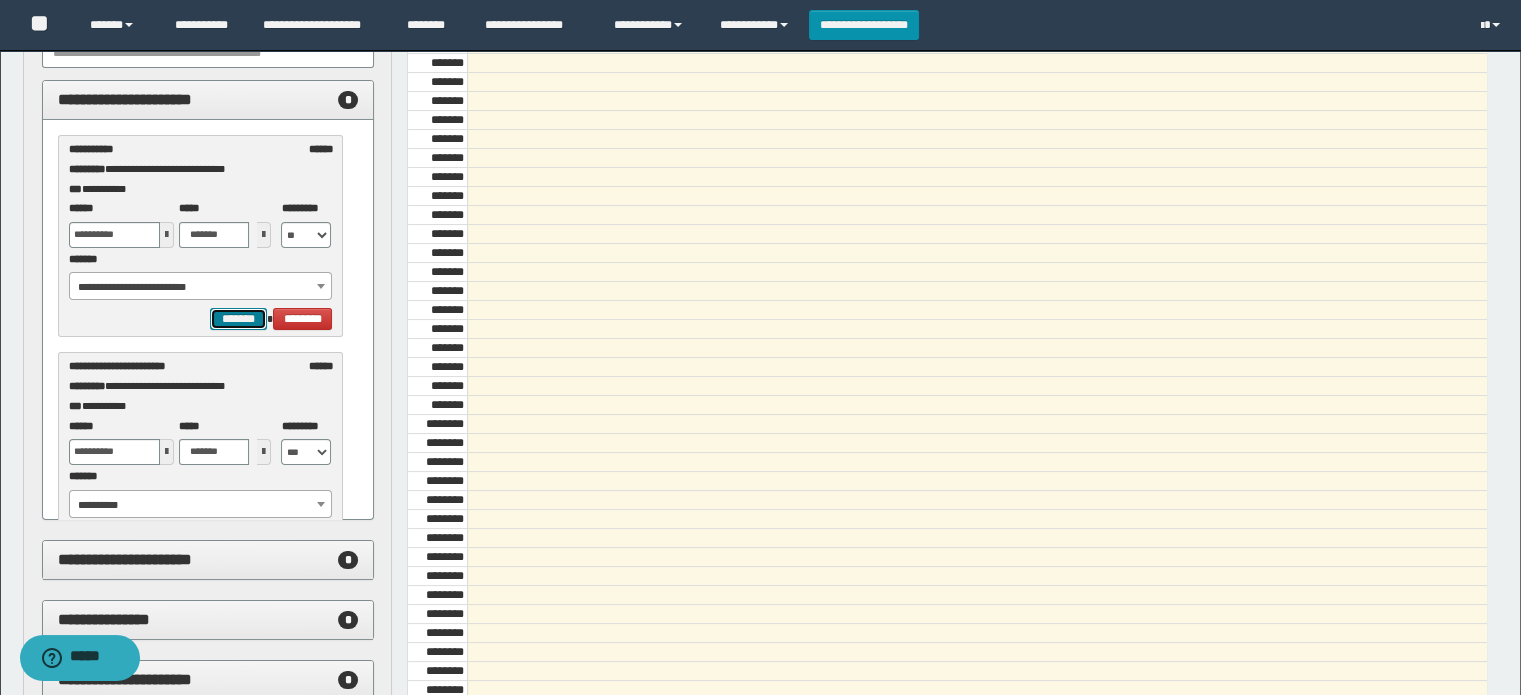 click on "*******" at bounding box center [238, 319] 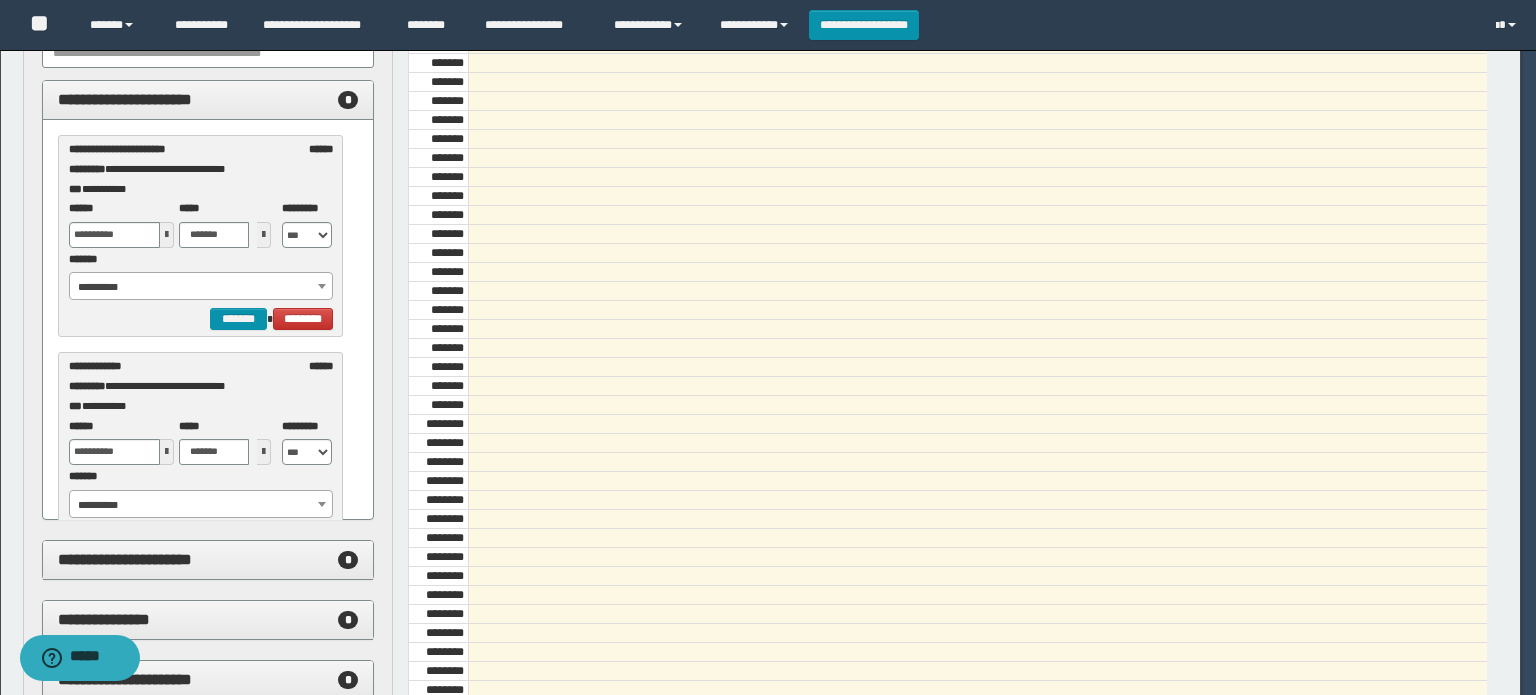 select on "******" 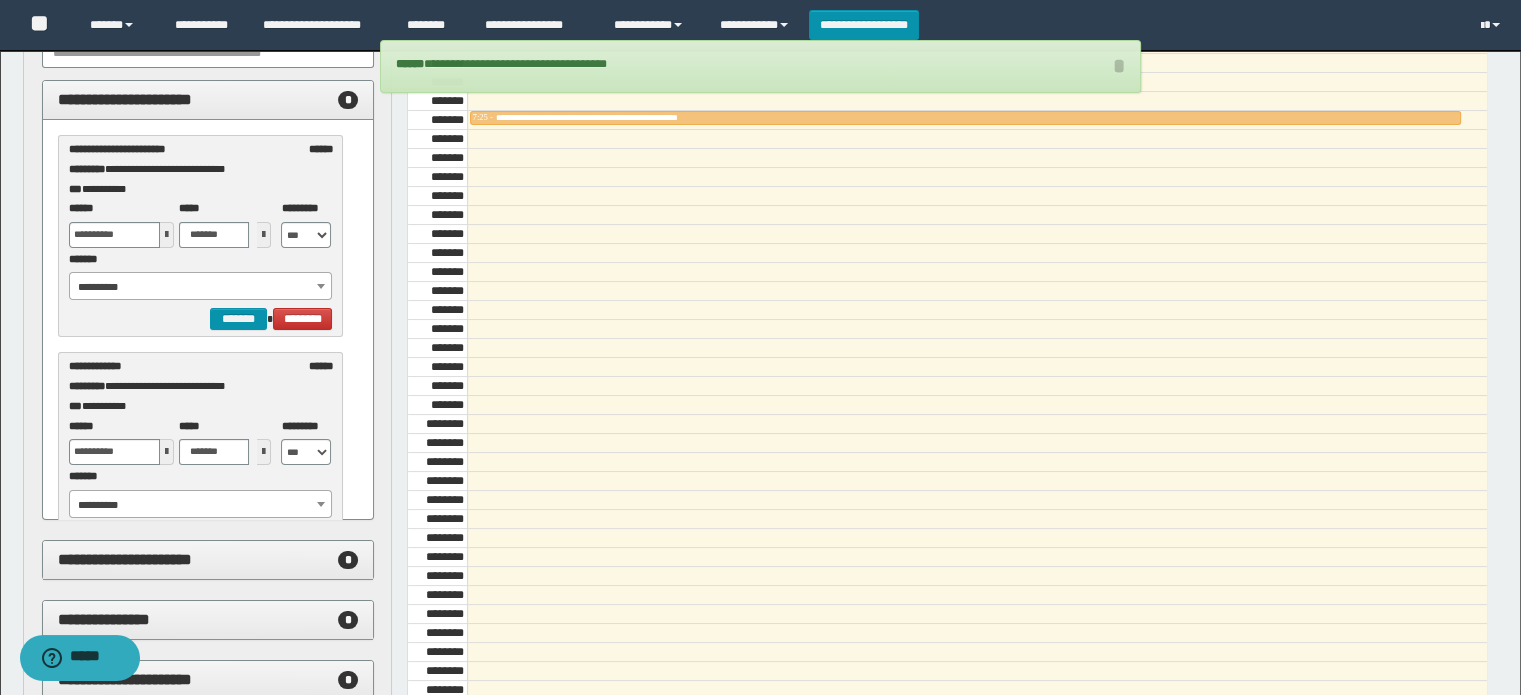 click on "**********" at bounding box center [201, 287] 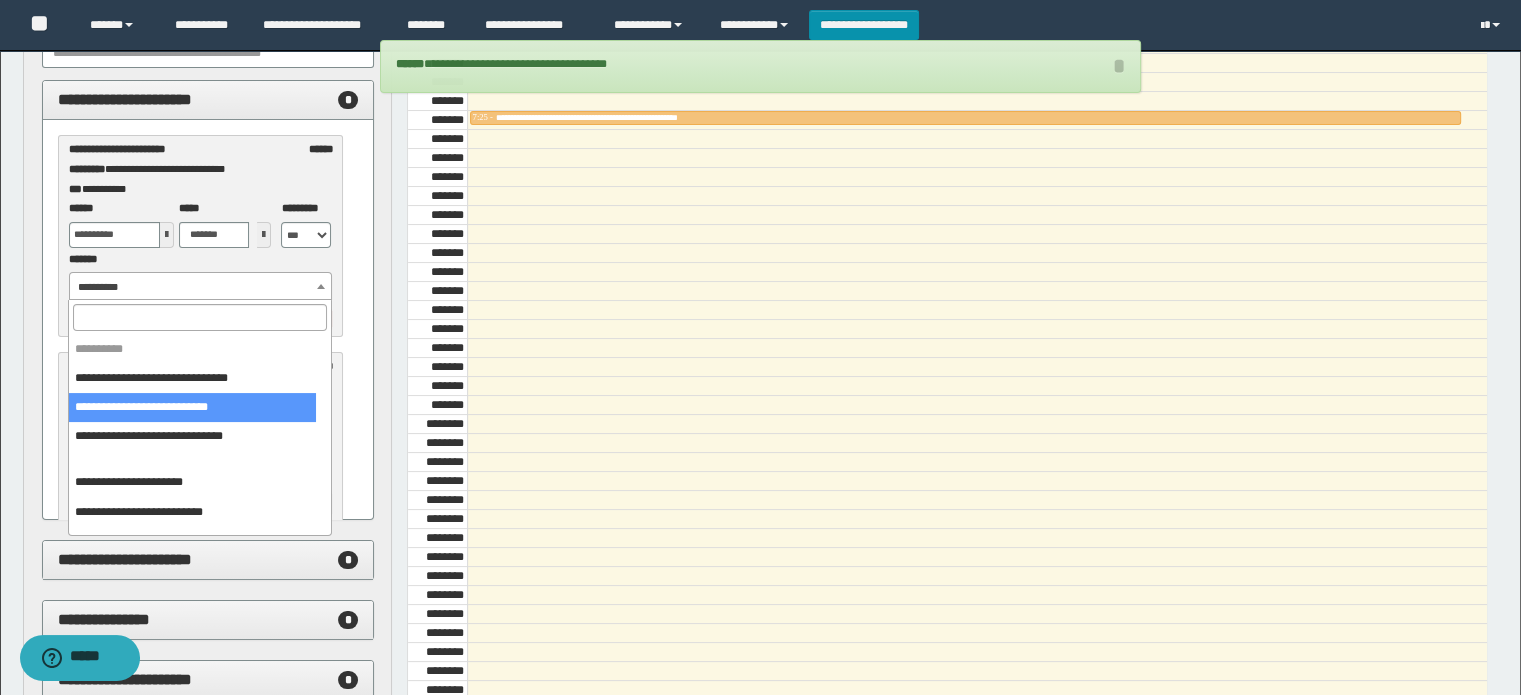 select on "******" 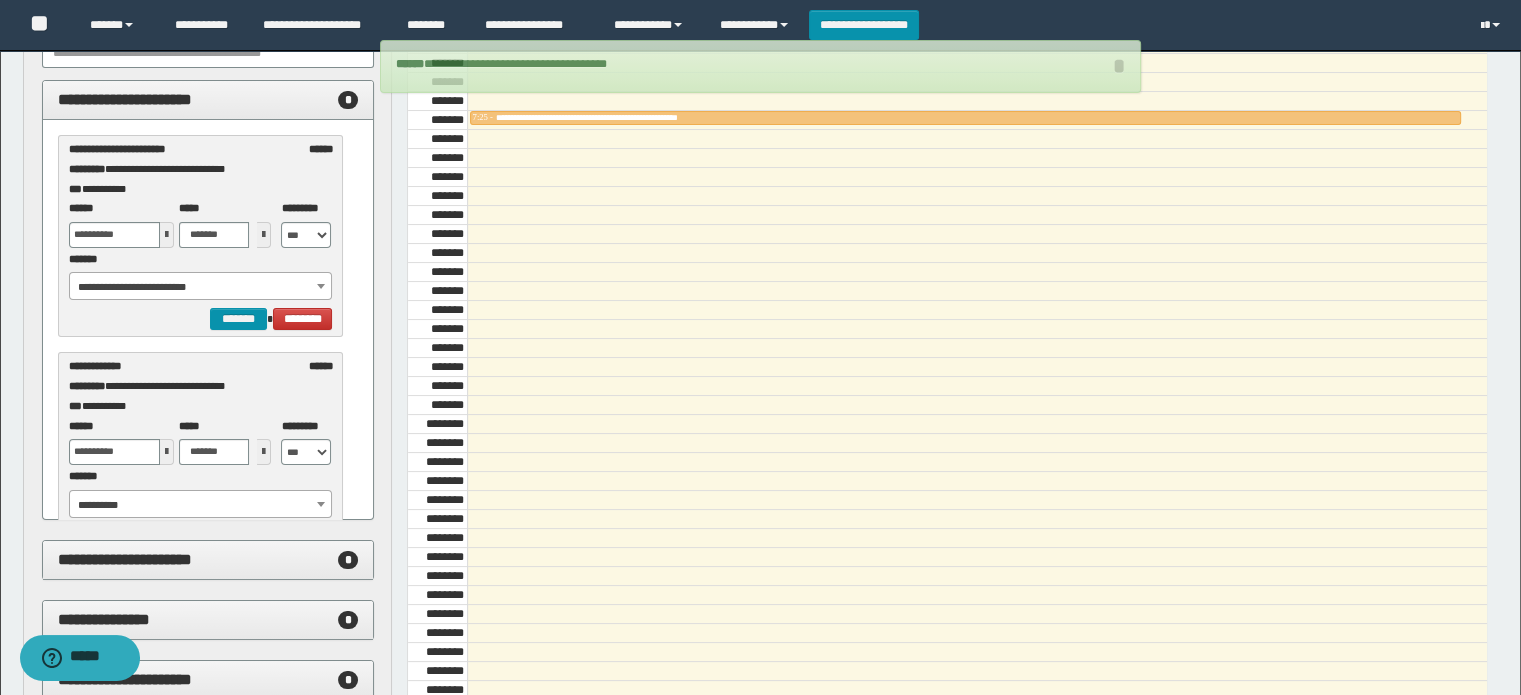 click at bounding box center (167, 235) 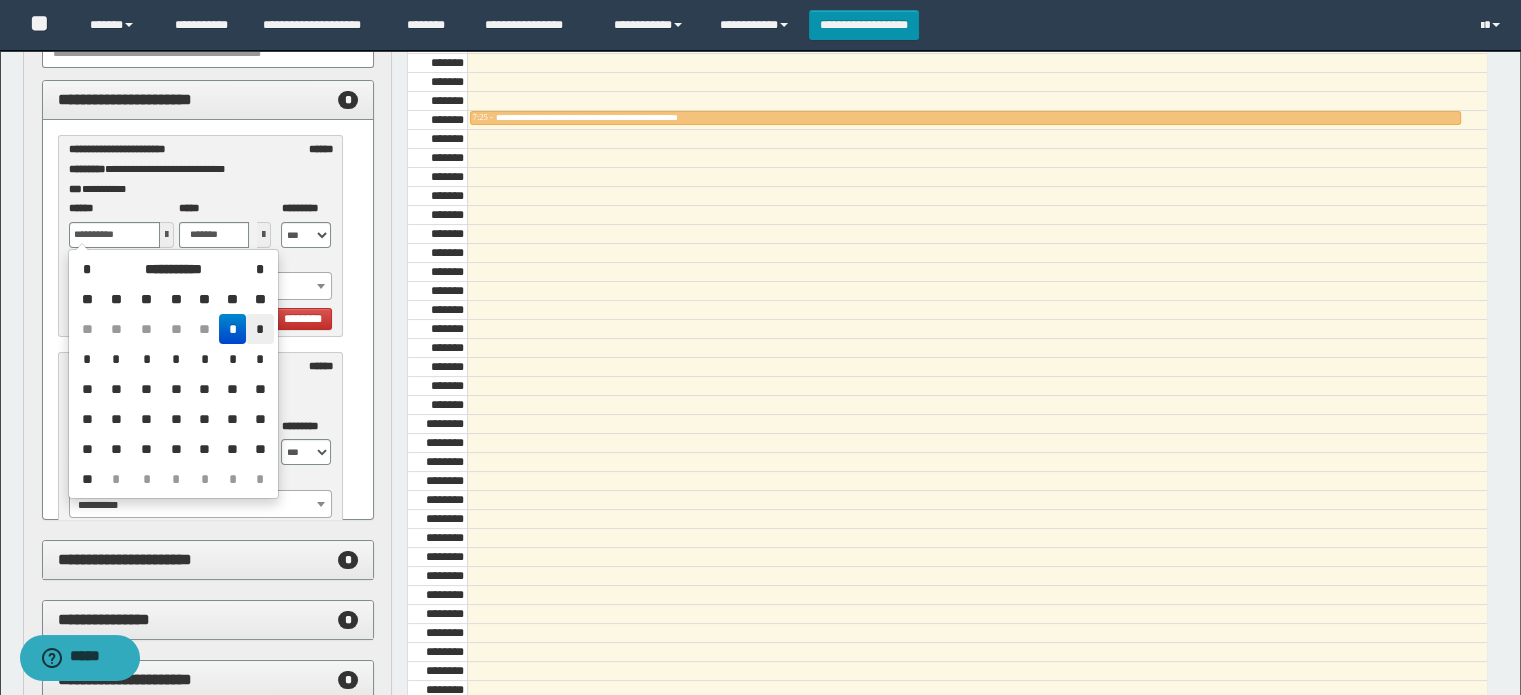 click on "*" at bounding box center (259, 329) 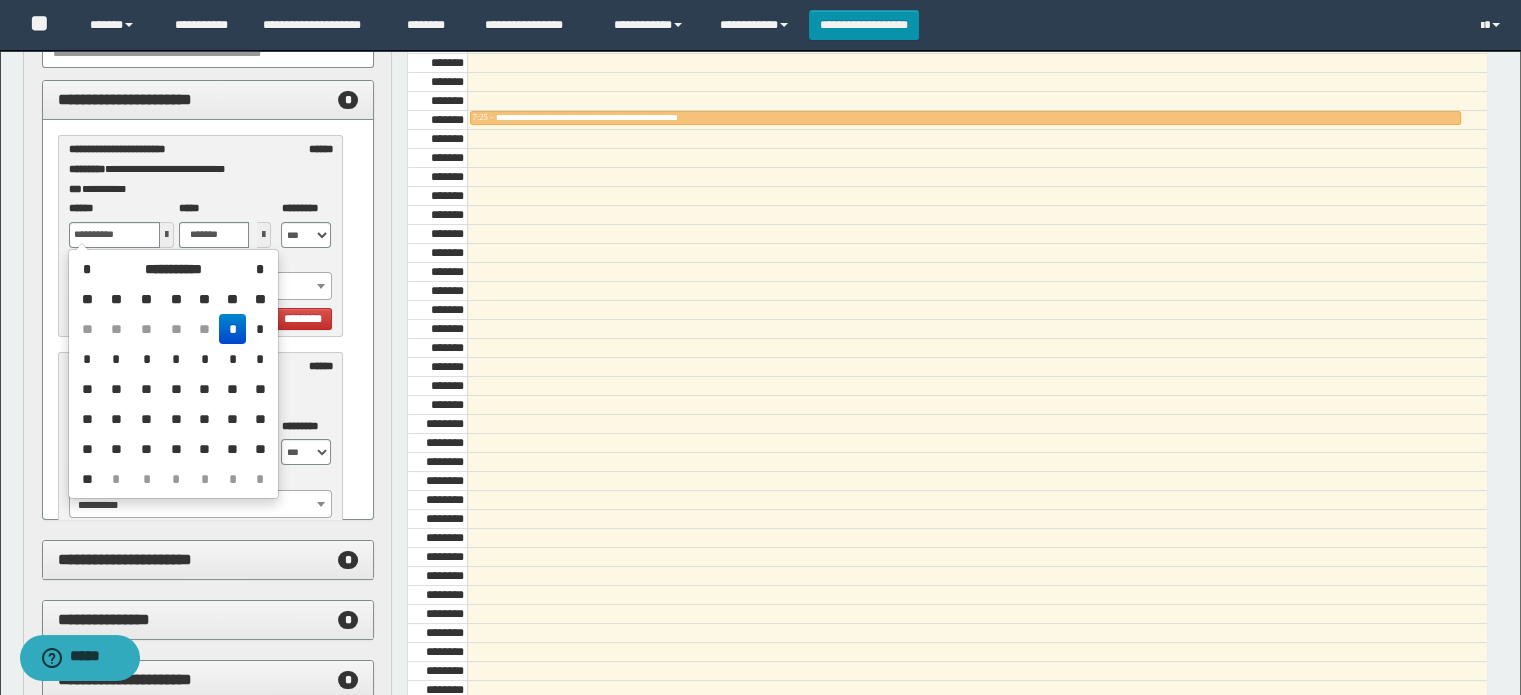 type on "**********" 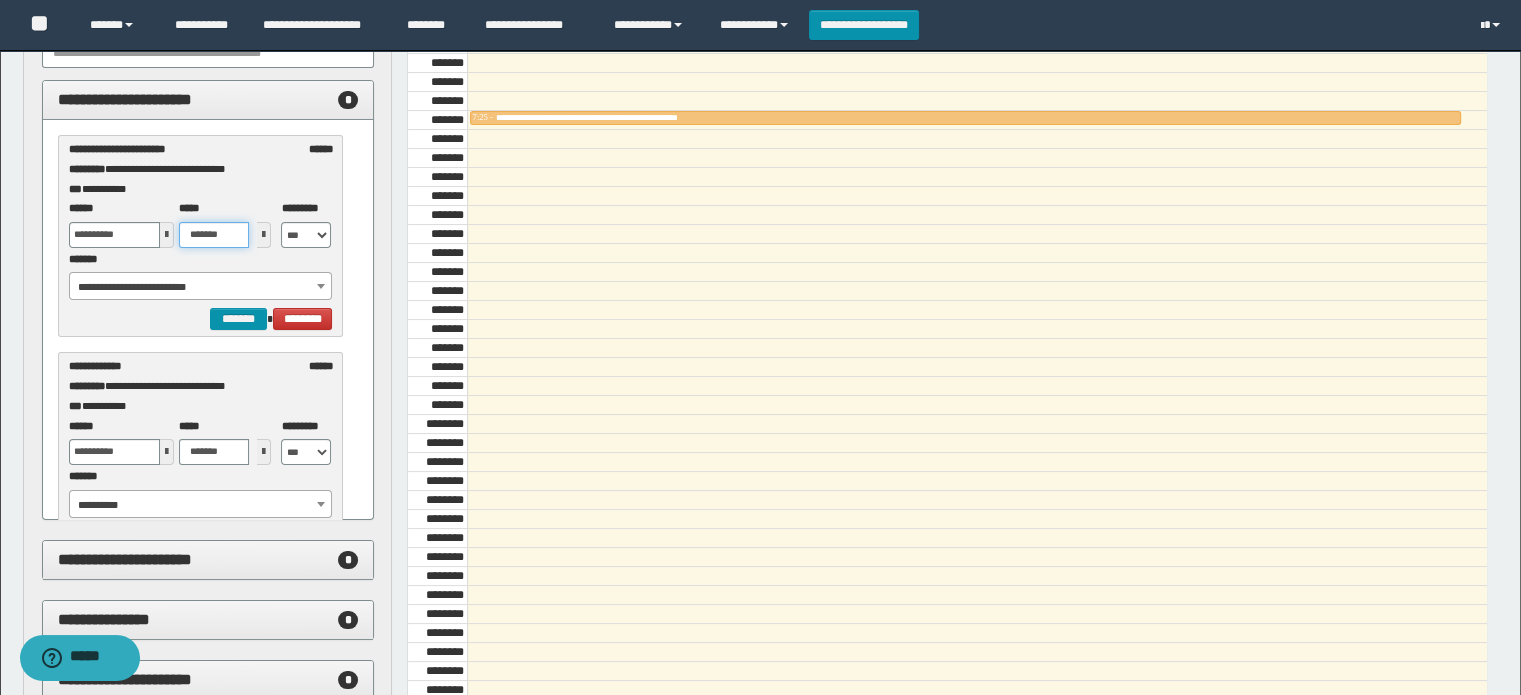 click on "*******" at bounding box center [214, 235] 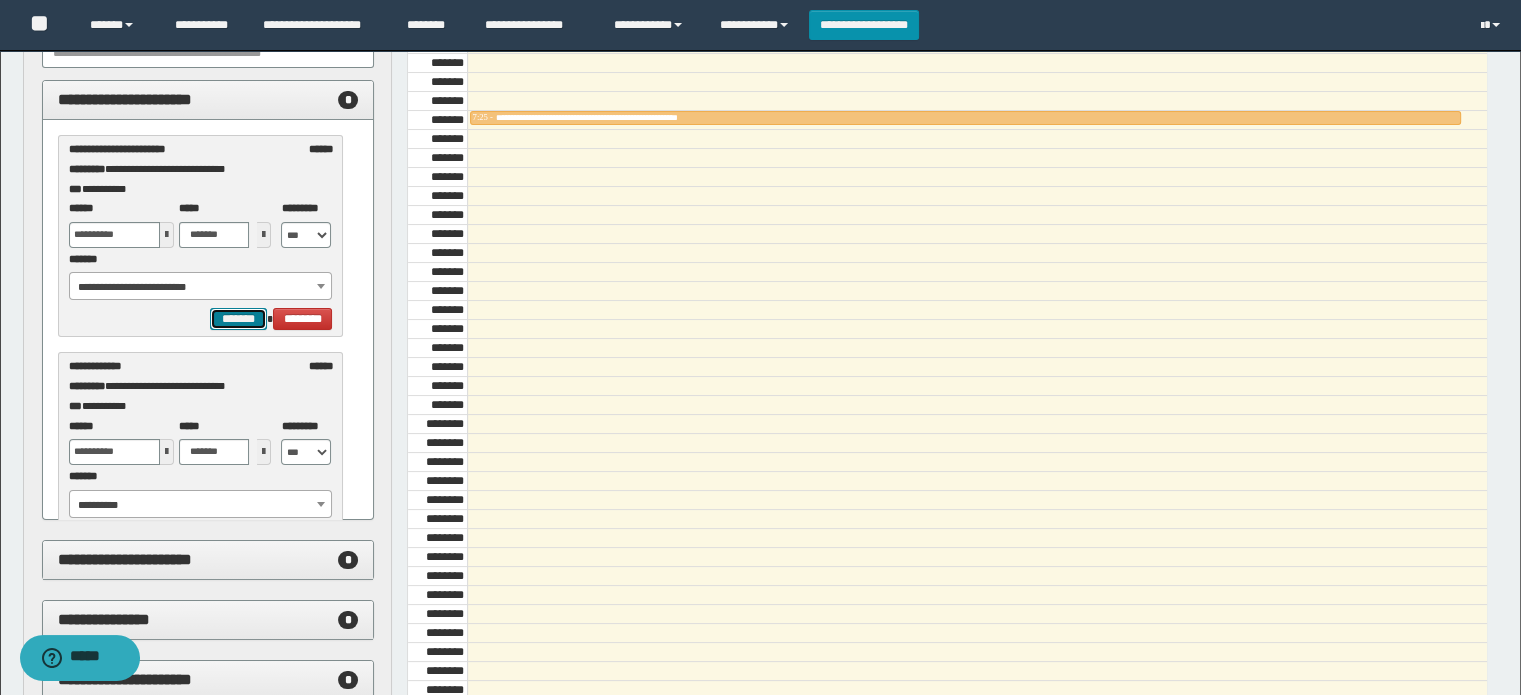 click on "*******" at bounding box center (238, 319) 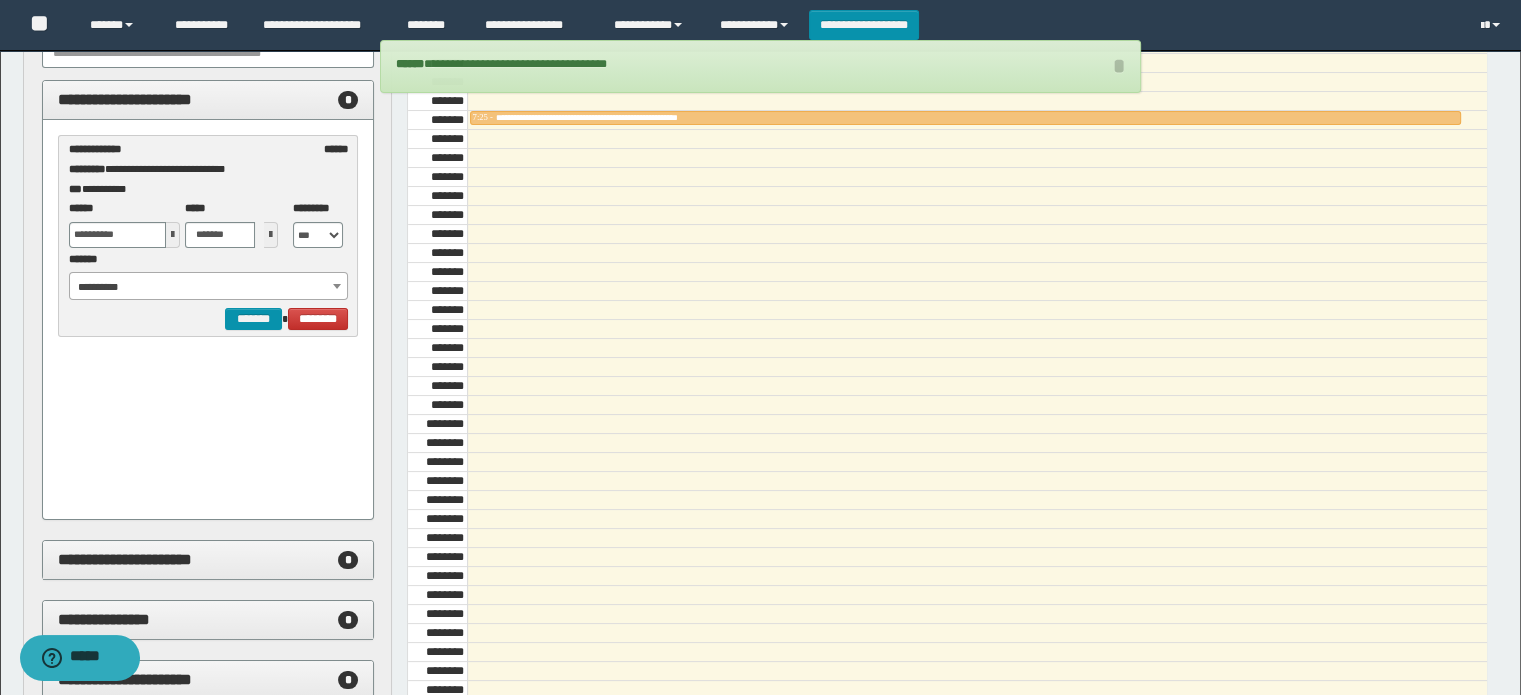 click on "**********" at bounding box center (209, 287) 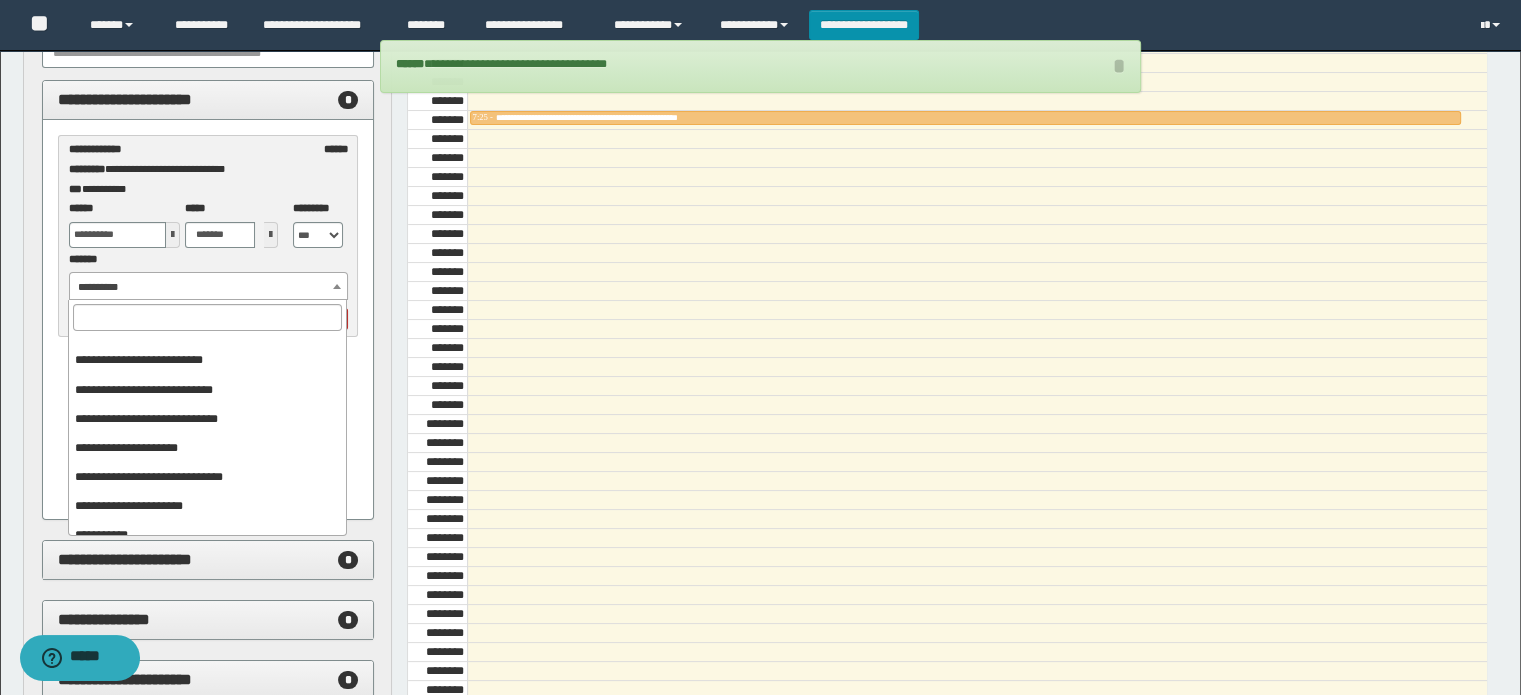 scroll, scrollTop: 149, scrollLeft: 0, axis: vertical 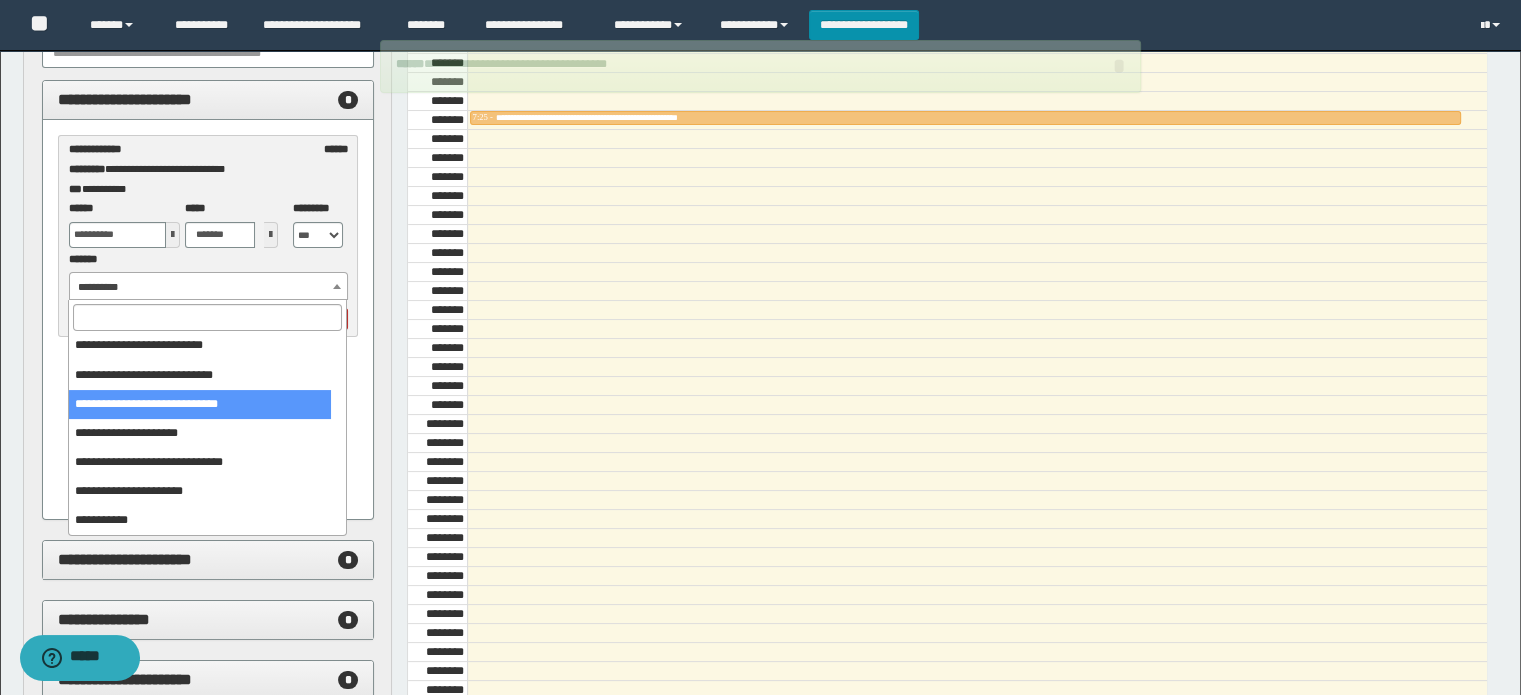 select on "******" 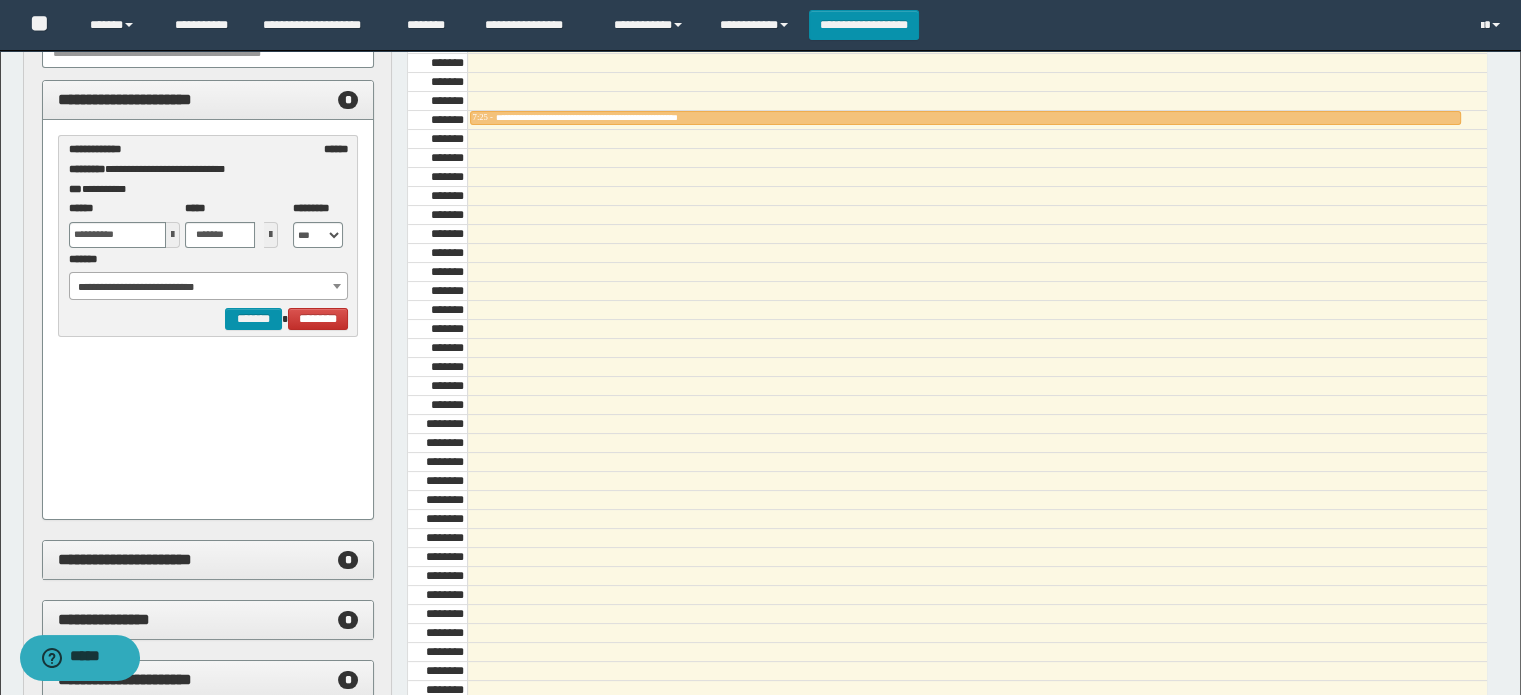 click at bounding box center (173, 235) 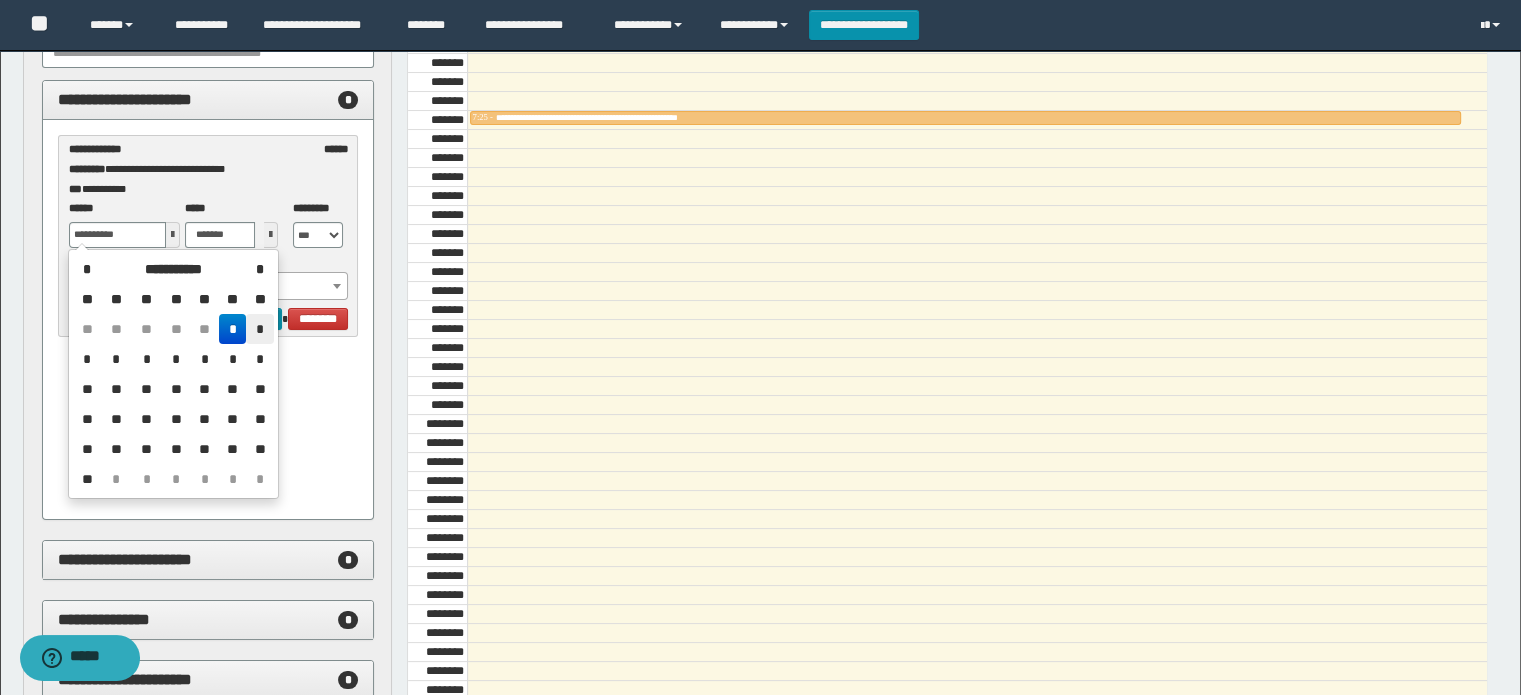 click on "*" at bounding box center (259, 329) 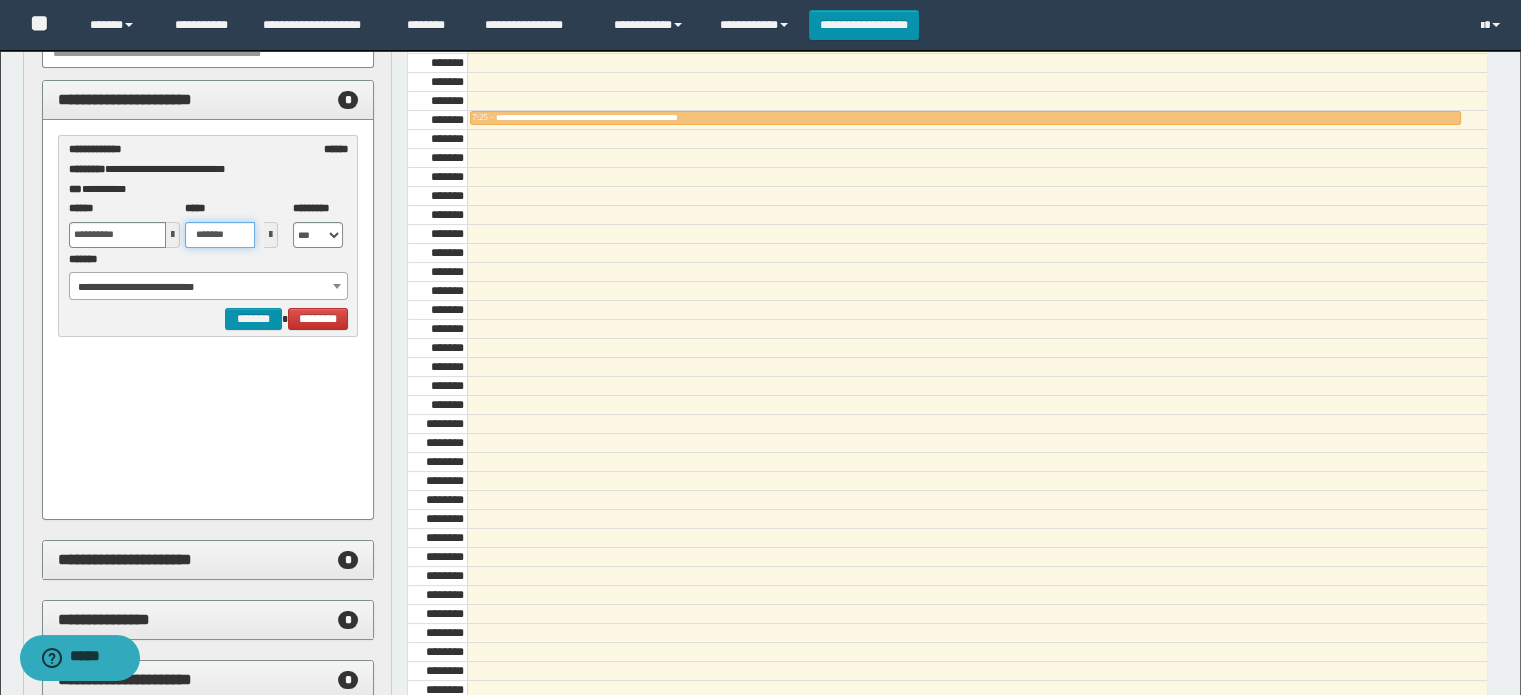 click on "*******" at bounding box center [220, 235] 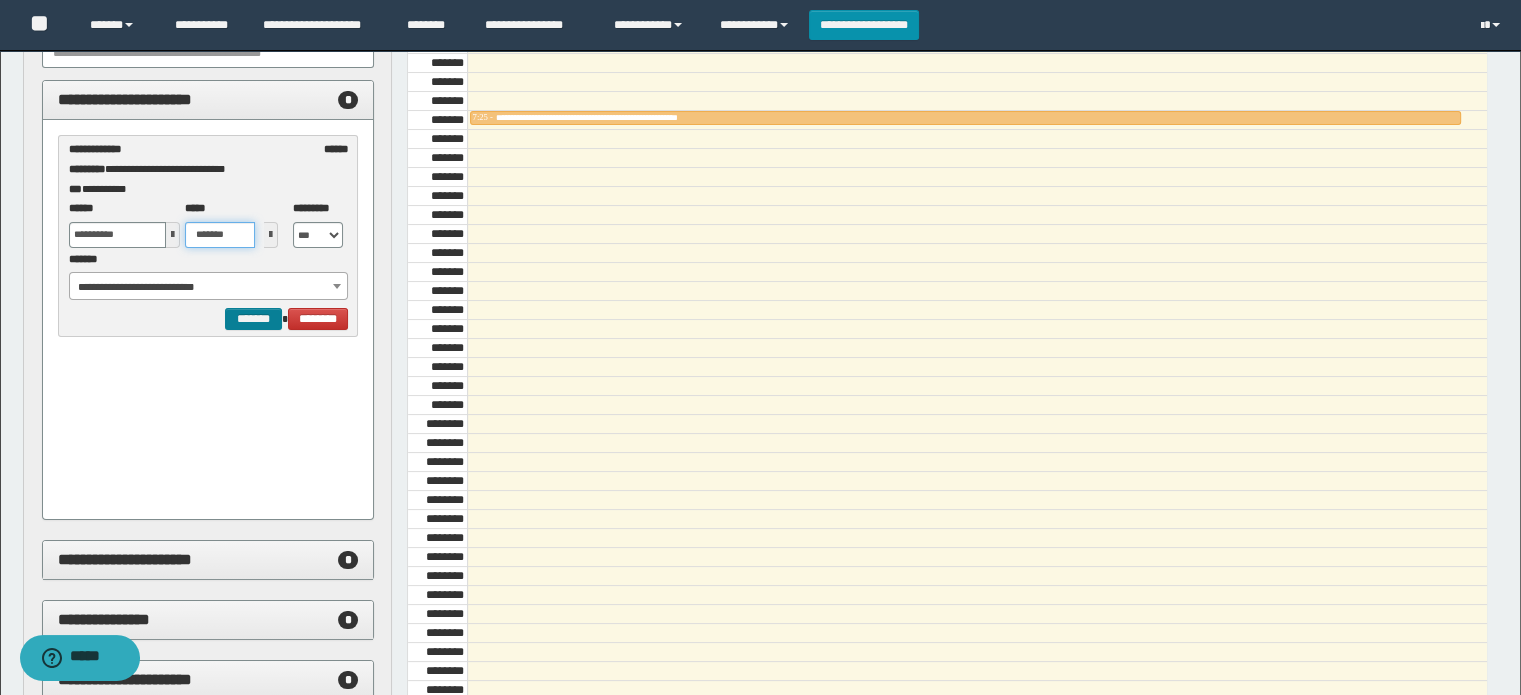 type on "*******" 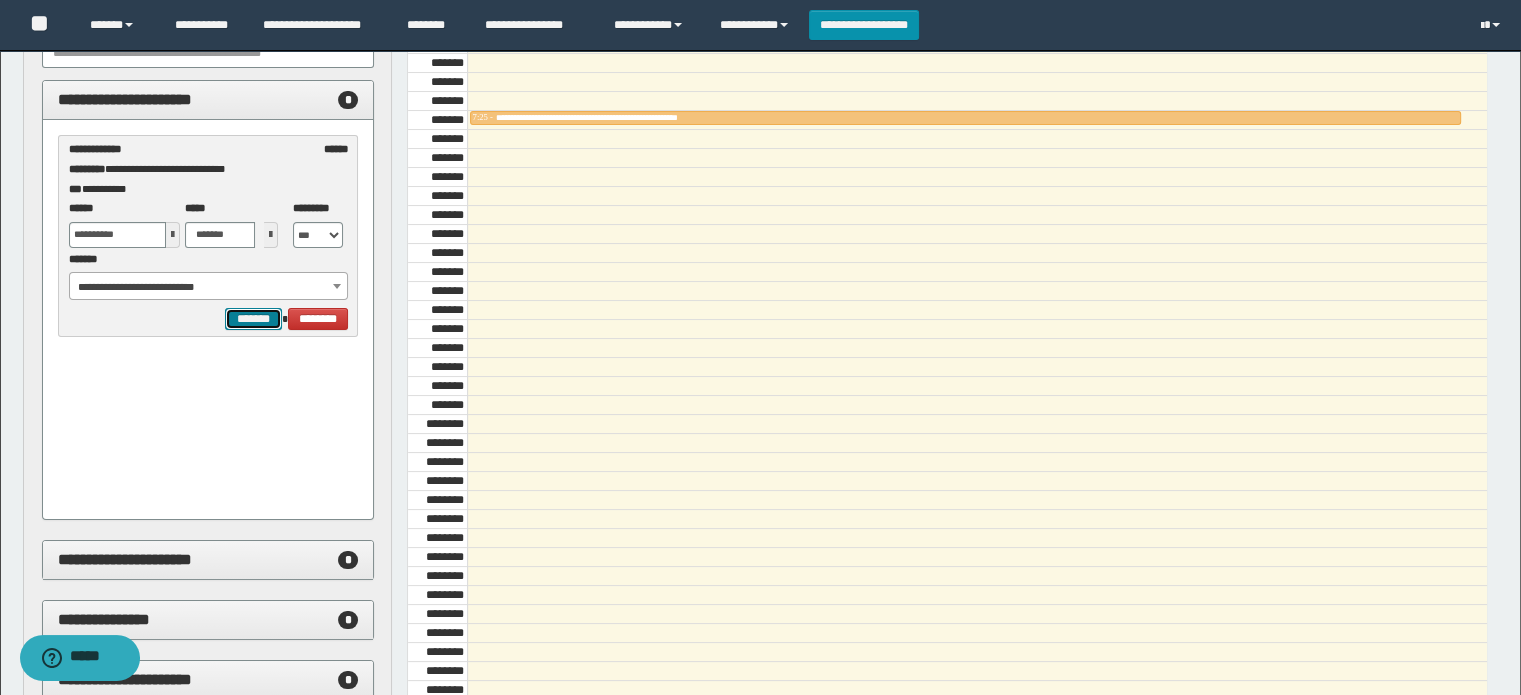 click on "*******" at bounding box center [253, 319] 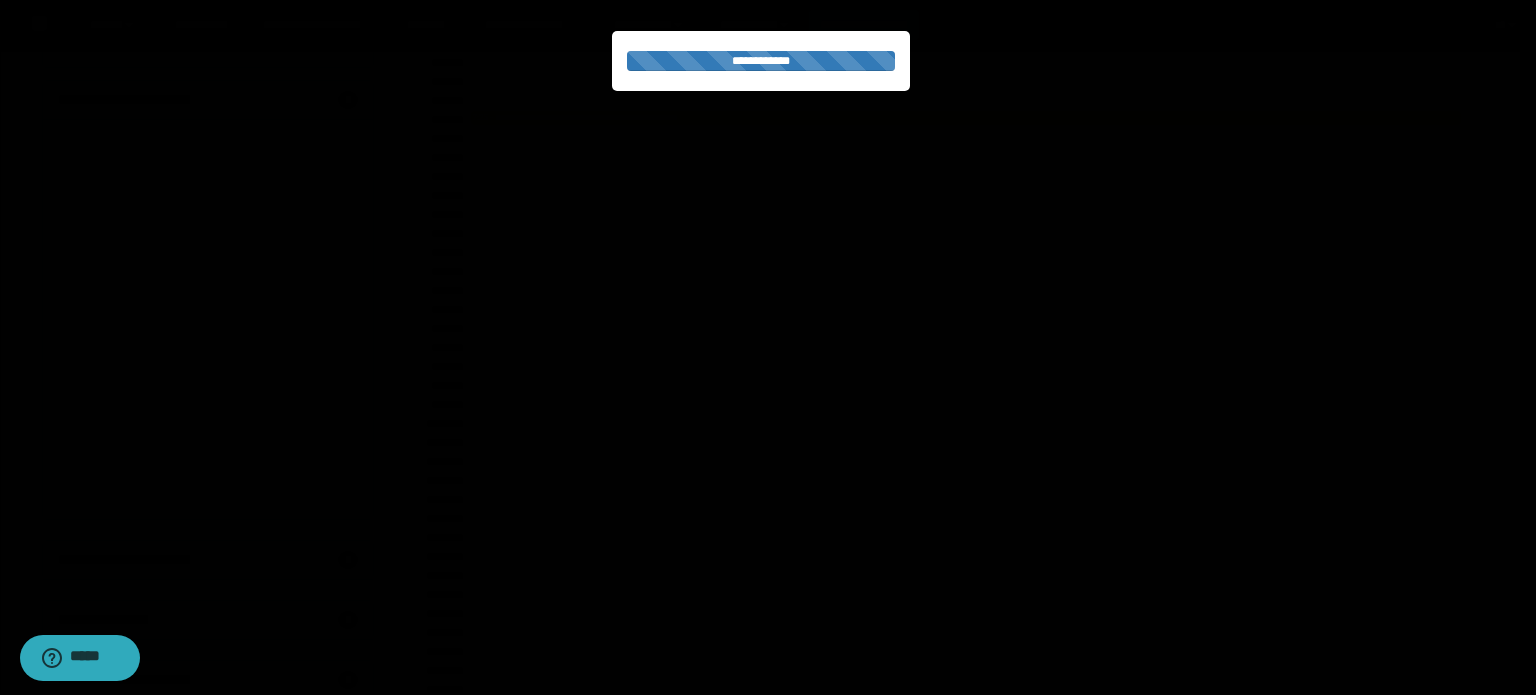select on "******" 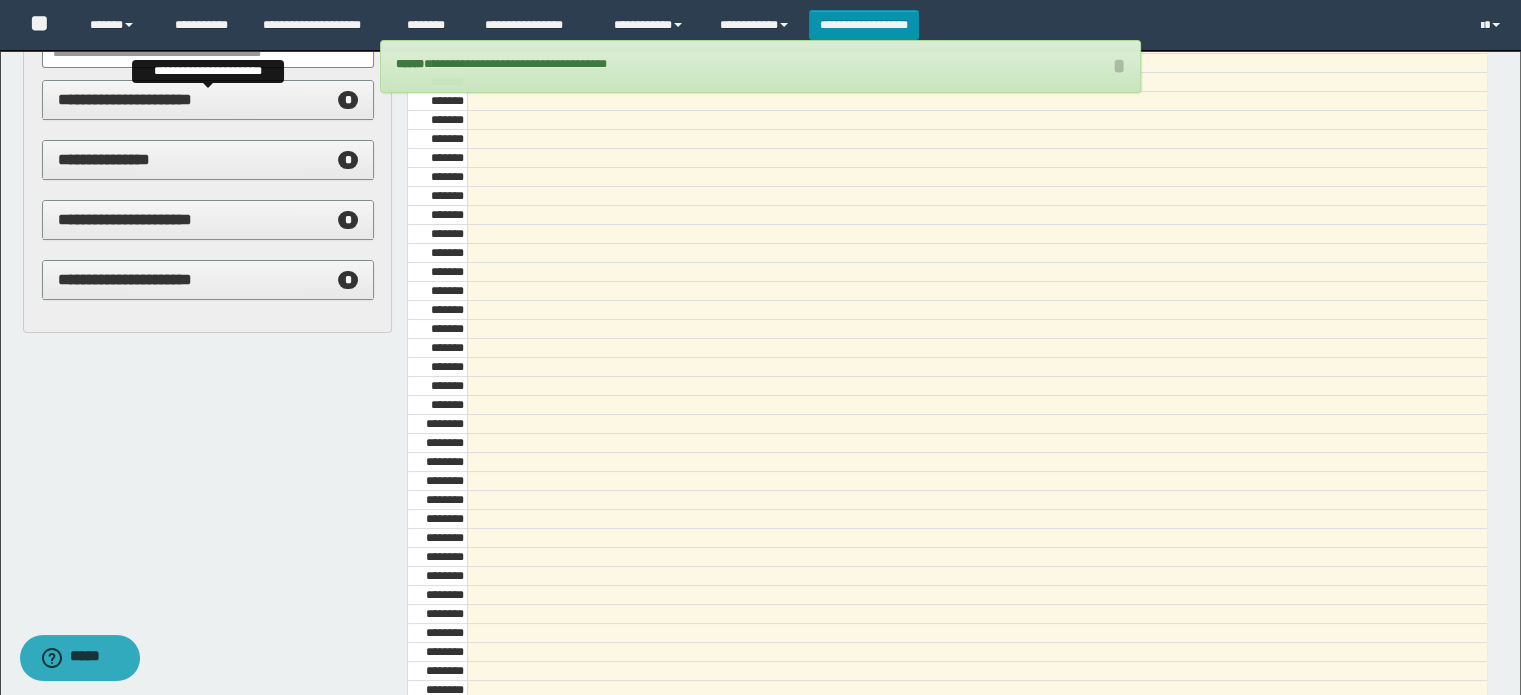 click on "**********" at bounding box center [208, 100] 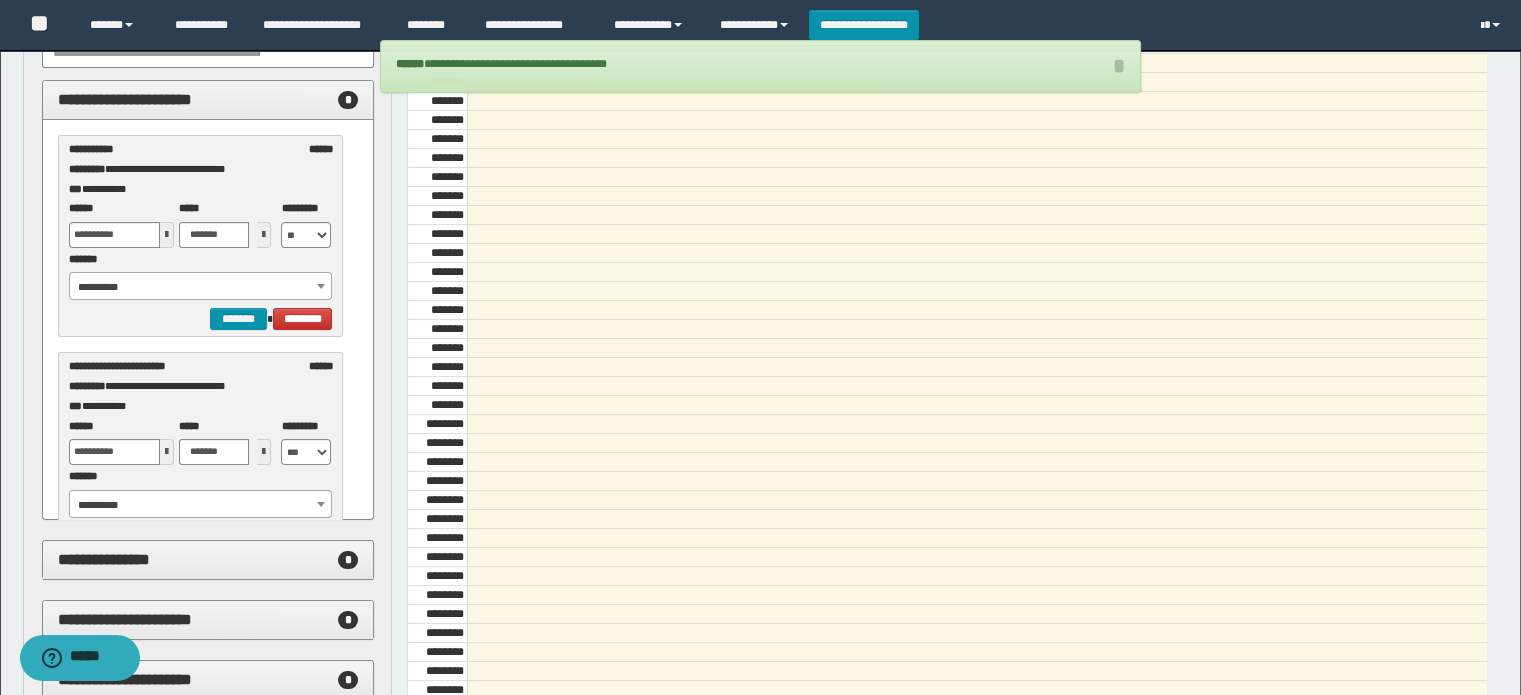 click on "**********" at bounding box center [201, 287] 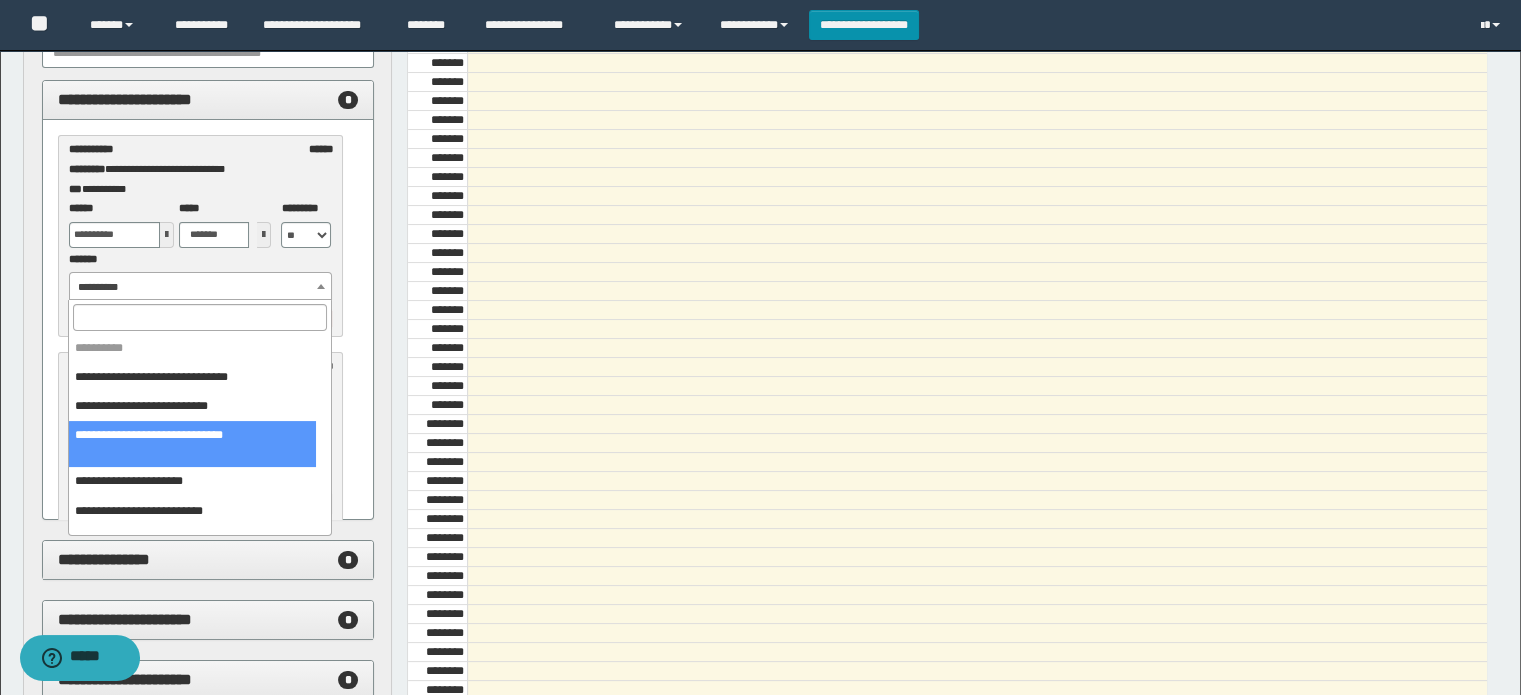 scroll, scrollTop: 0, scrollLeft: 0, axis: both 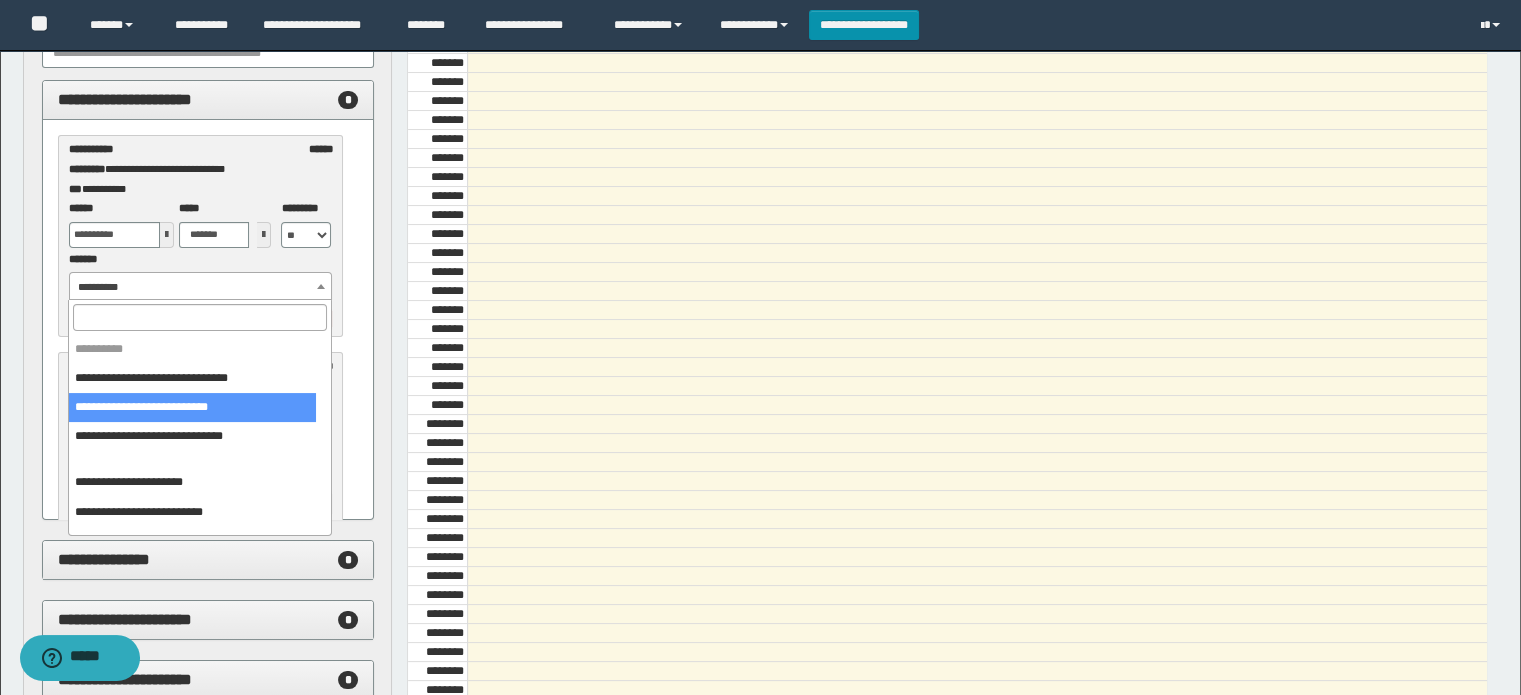 select on "******" 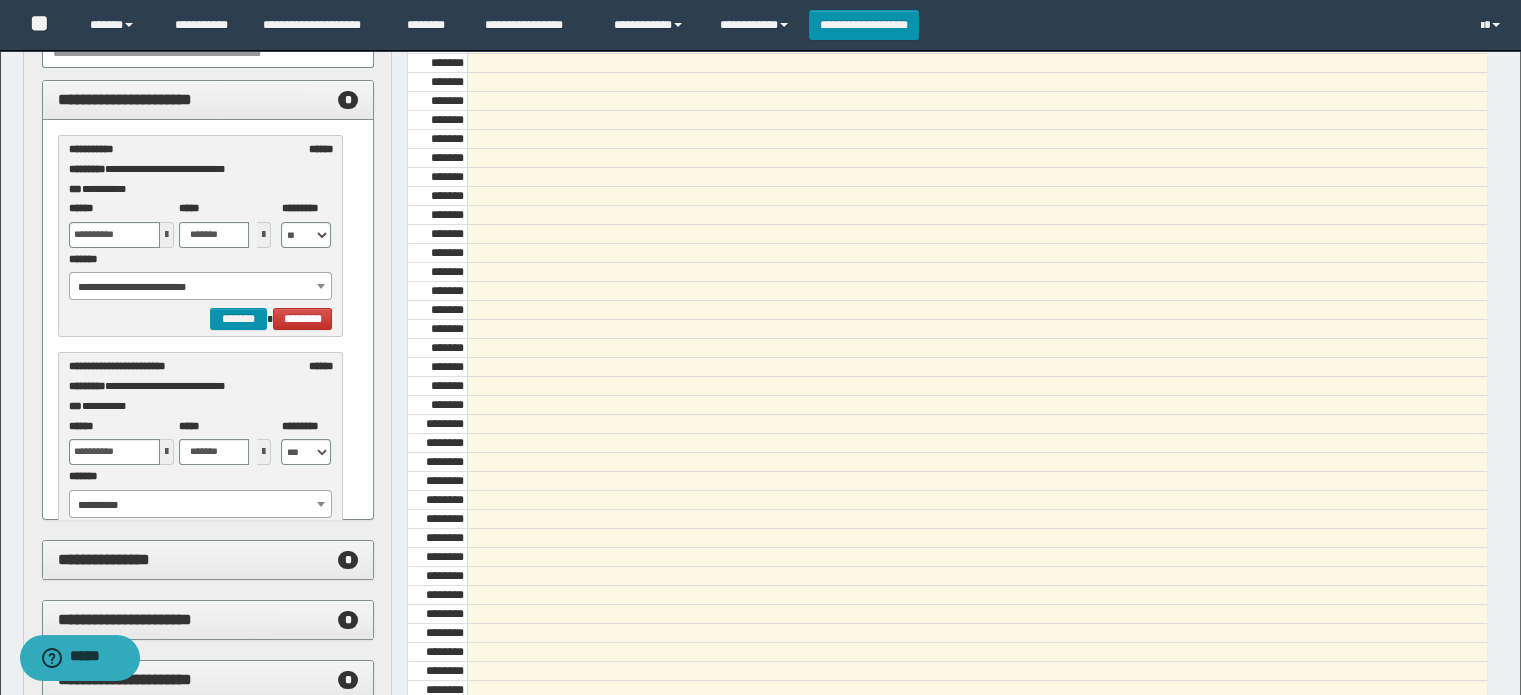 click at bounding box center (167, 235) 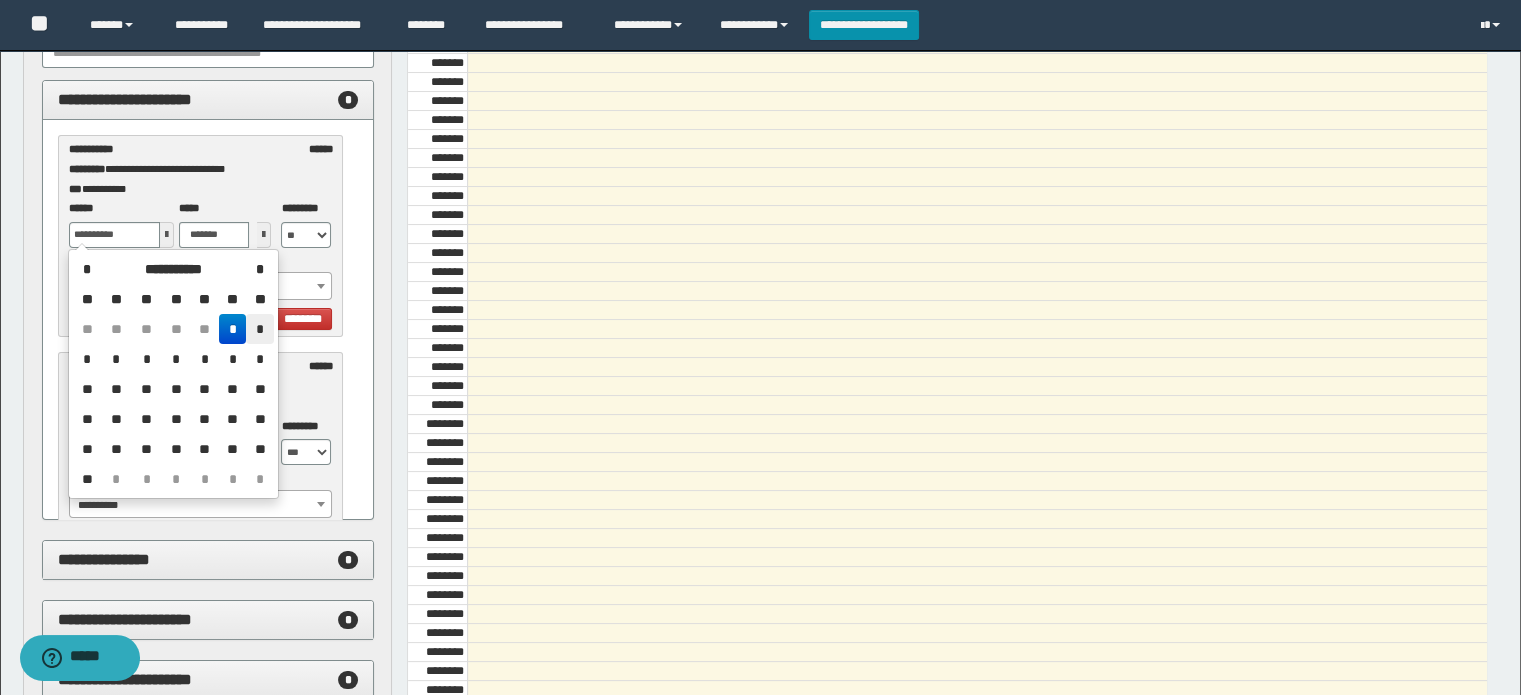 click on "*" at bounding box center [259, 329] 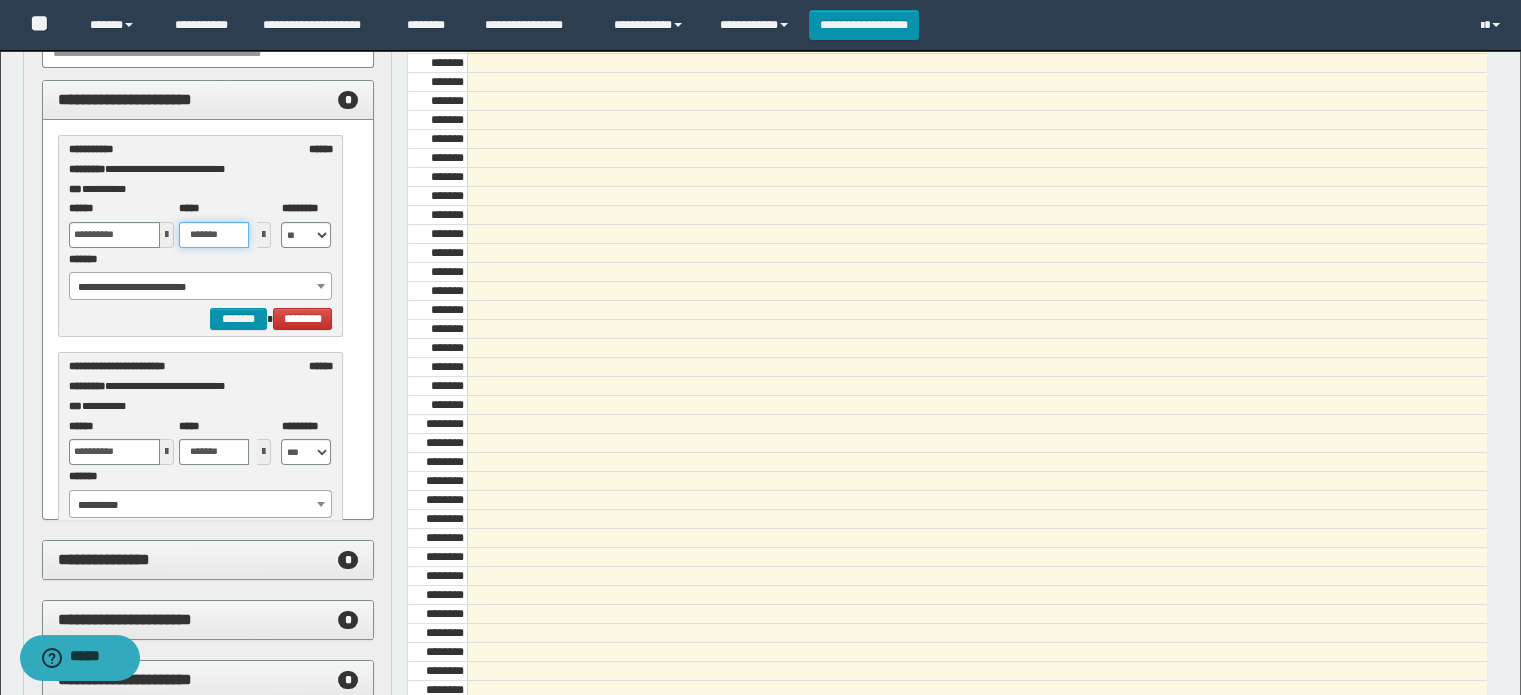 click on "*******" at bounding box center [214, 235] 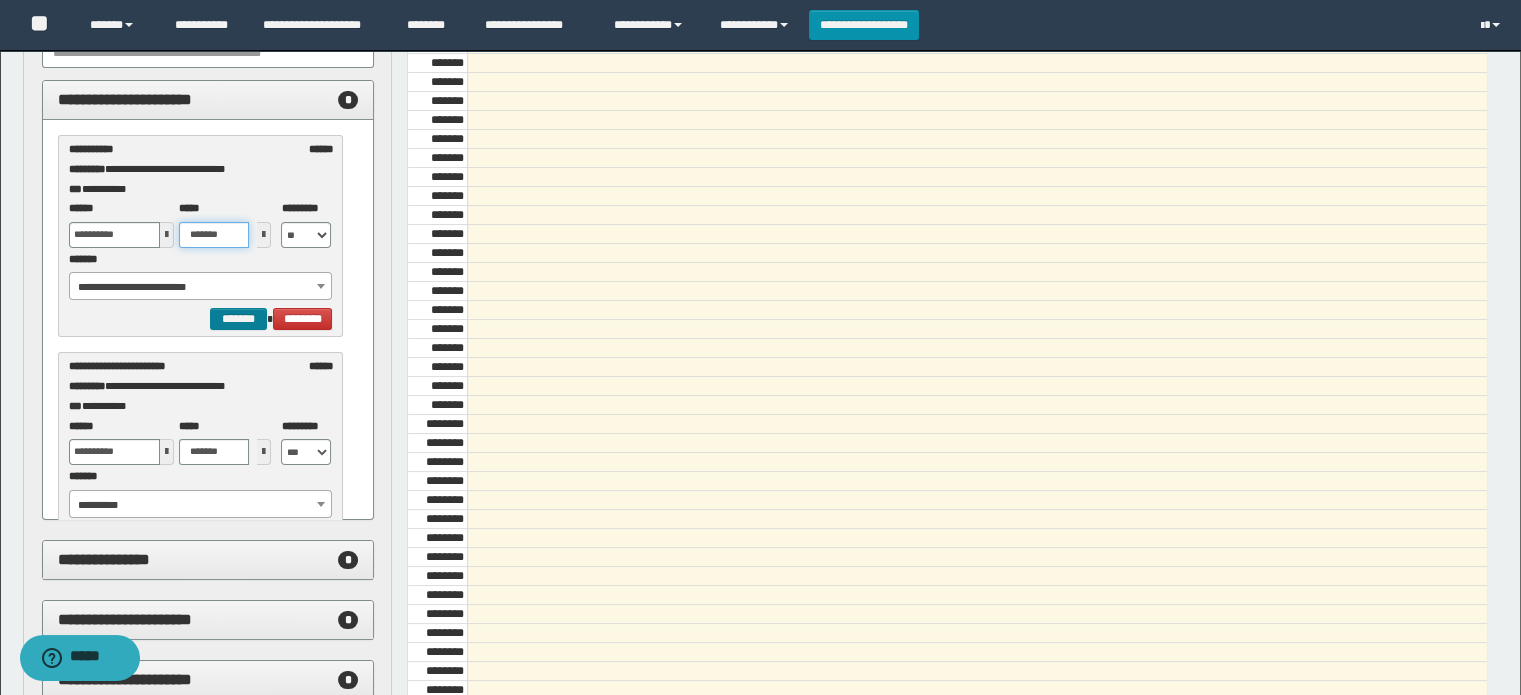 type on "*******" 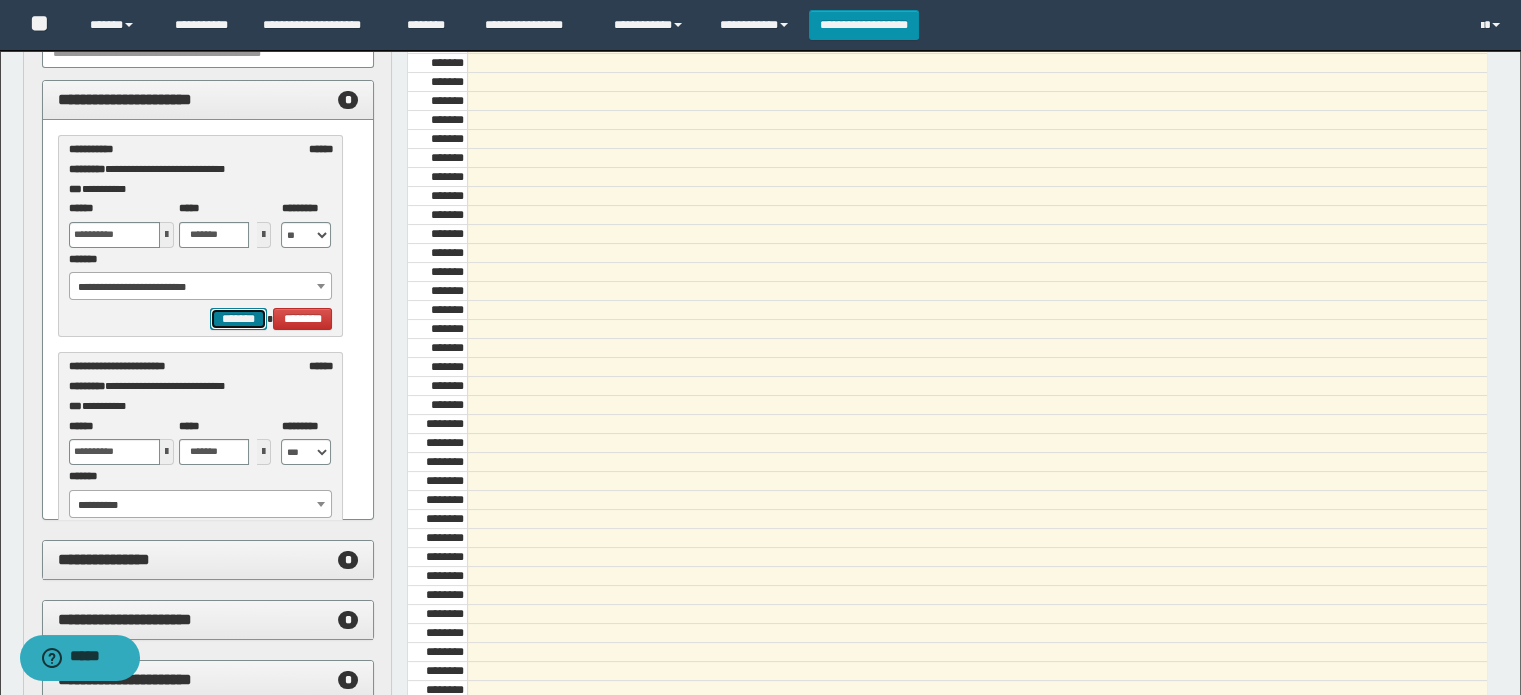 click on "*******" at bounding box center [238, 319] 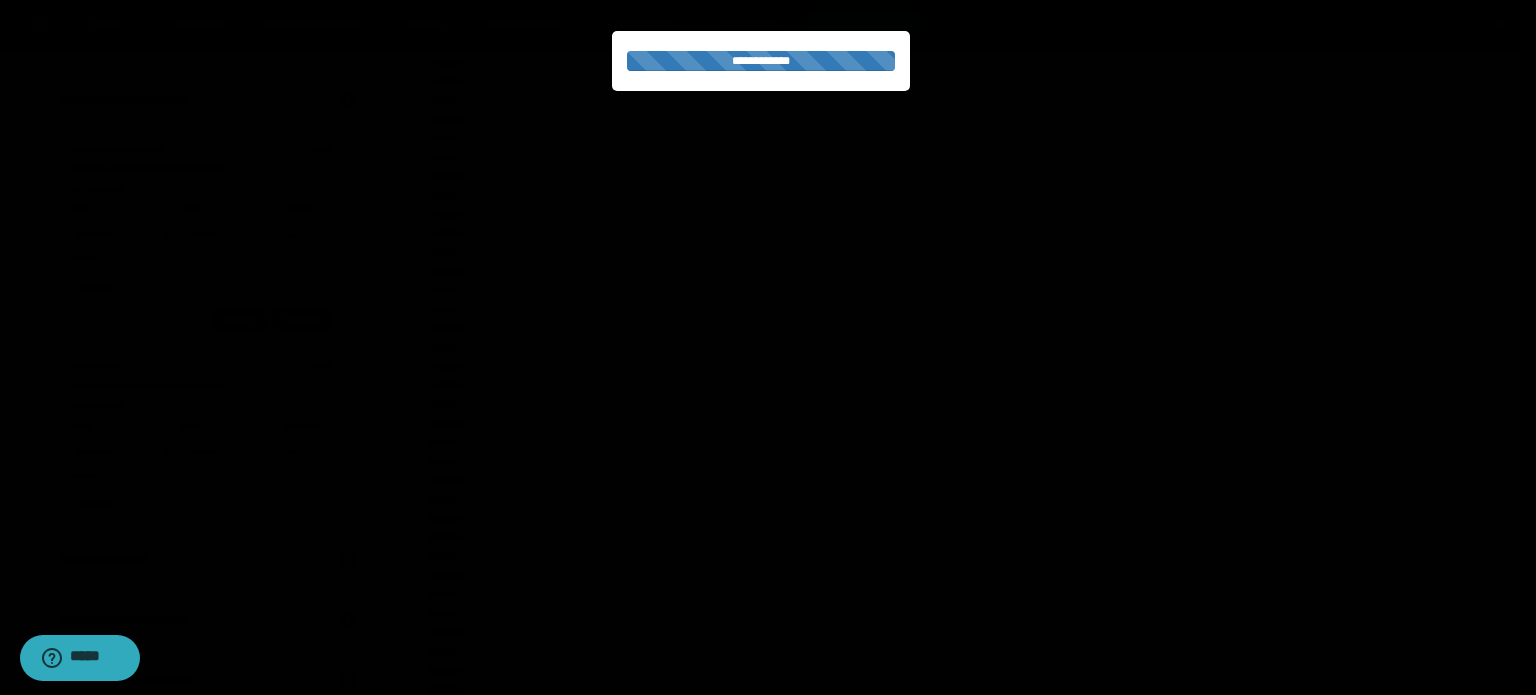 select on "******" 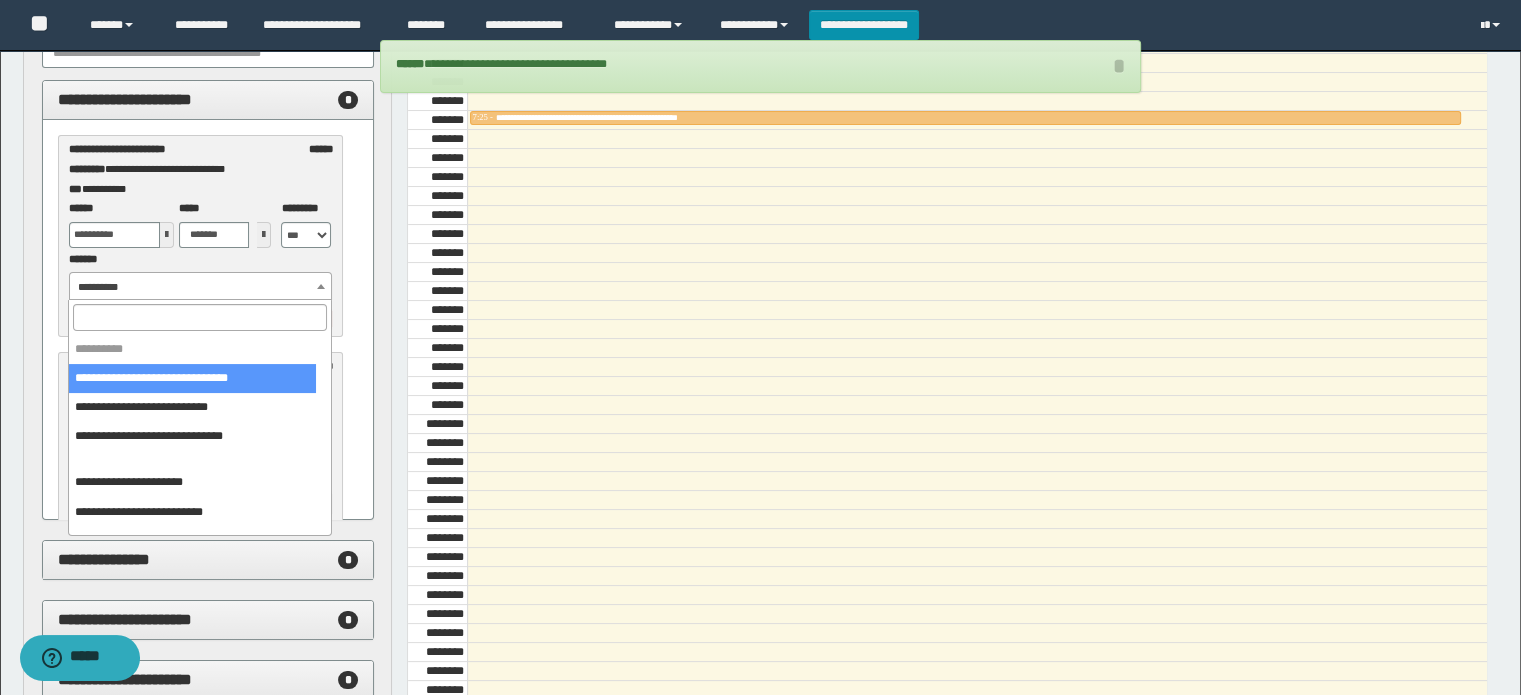 click on "**********" at bounding box center [201, 287] 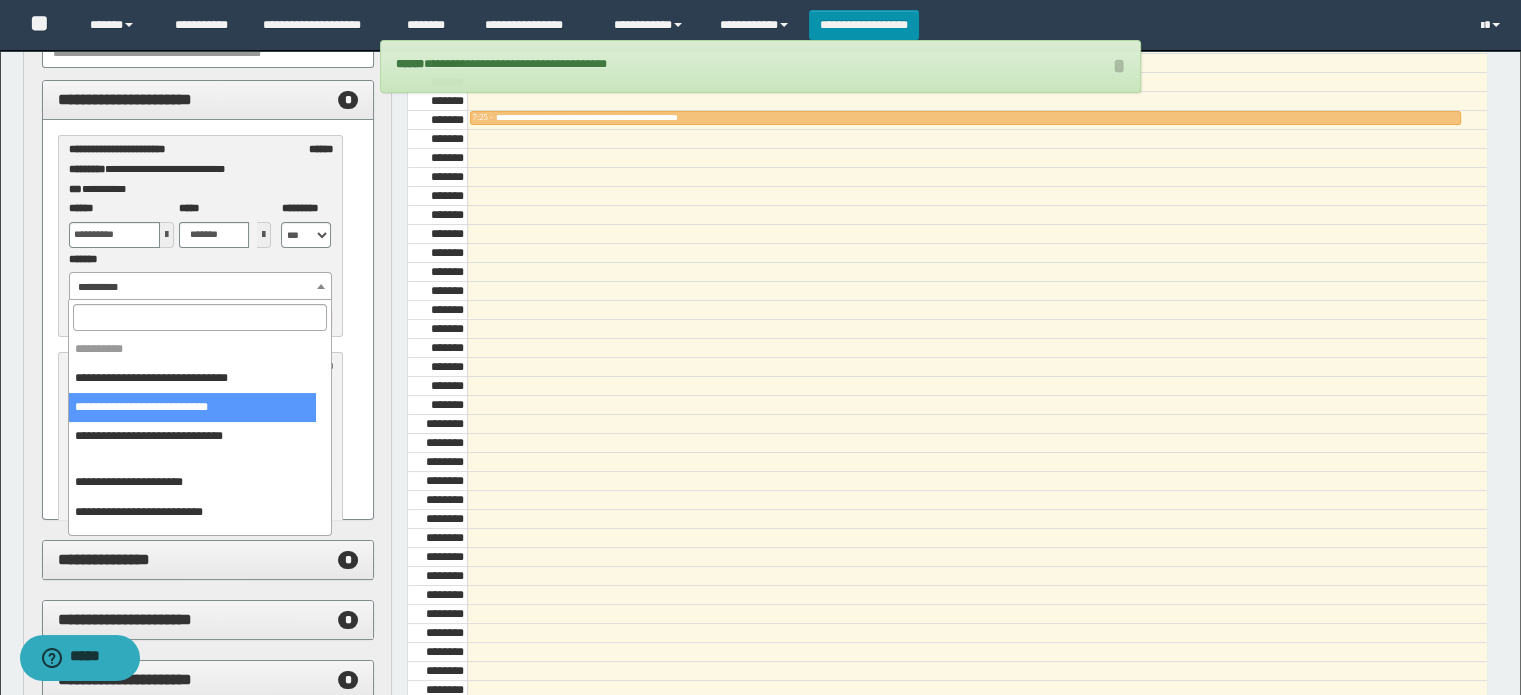 select on "******" 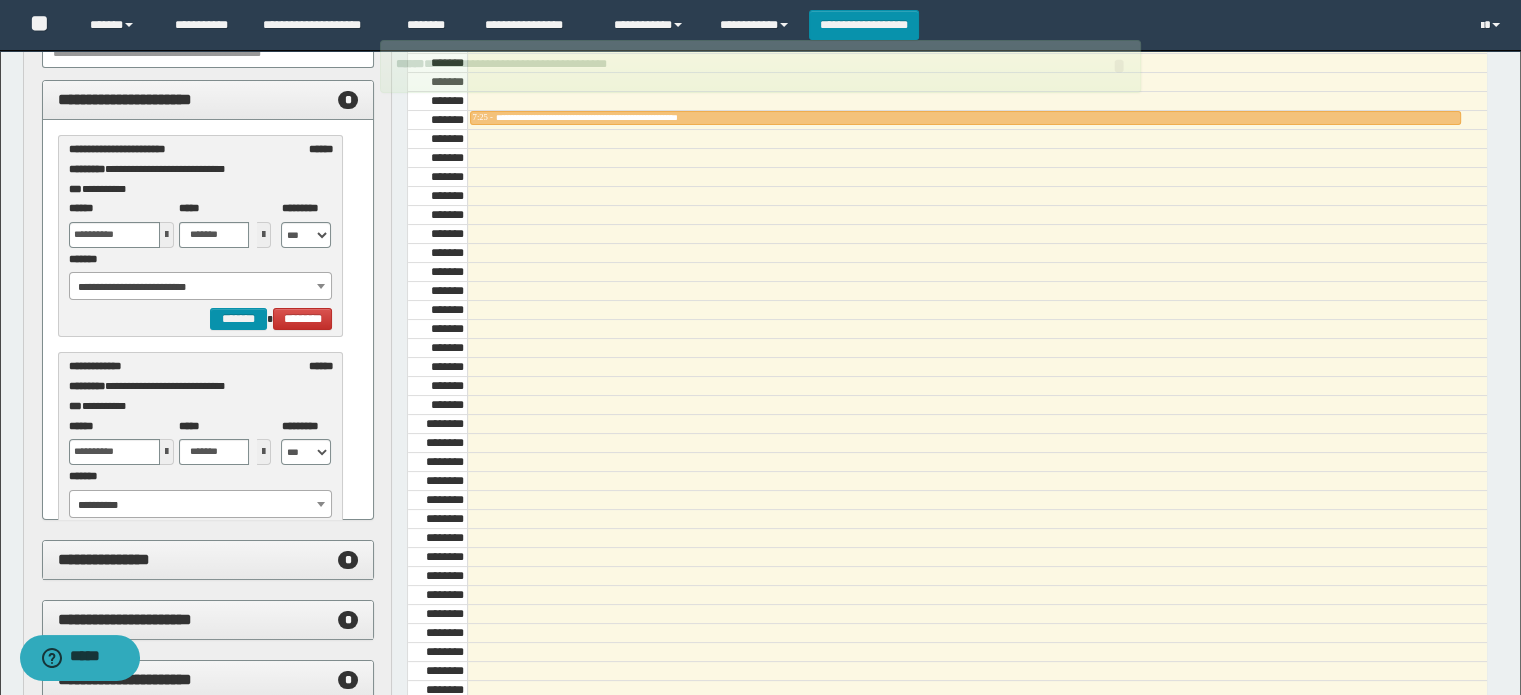click at bounding box center (167, 235) 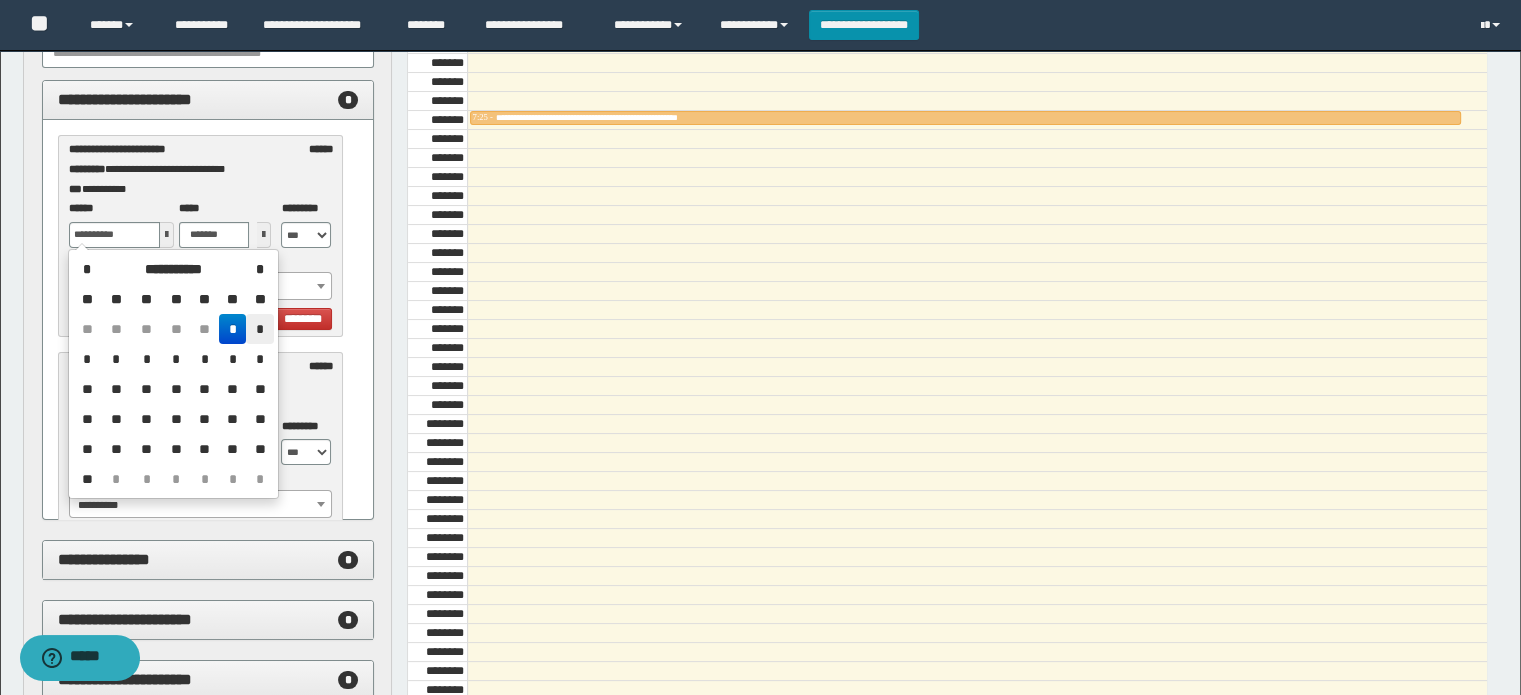 click on "*" at bounding box center (259, 329) 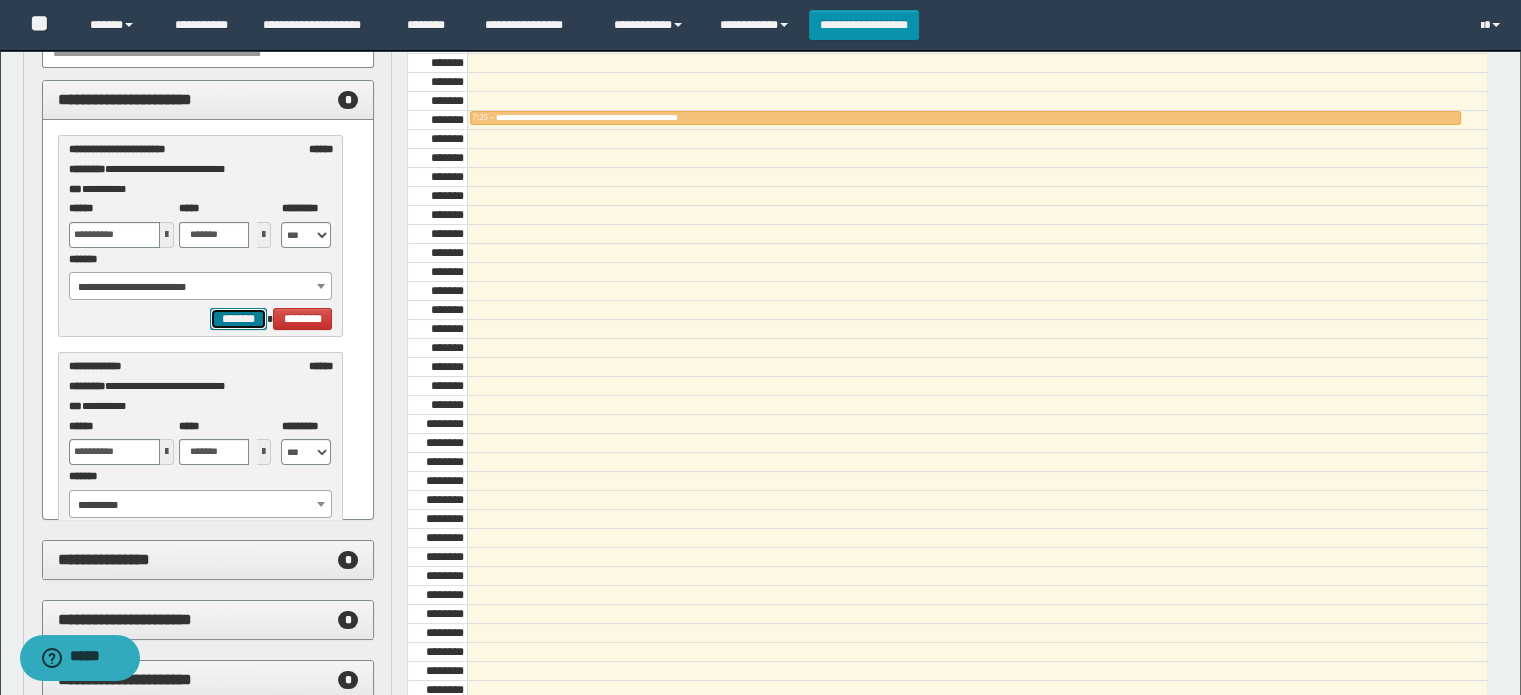 click on "*******" at bounding box center [238, 319] 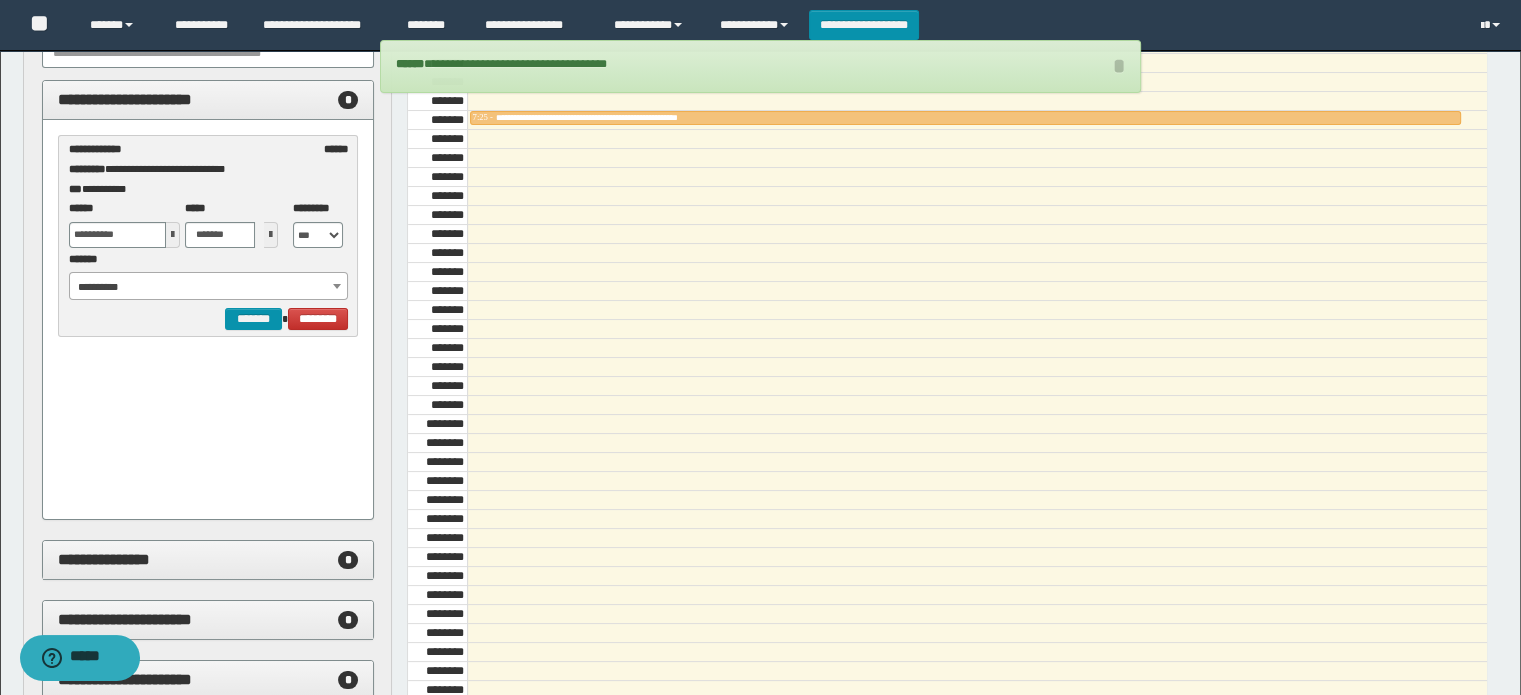 click on "**********" at bounding box center (209, 287) 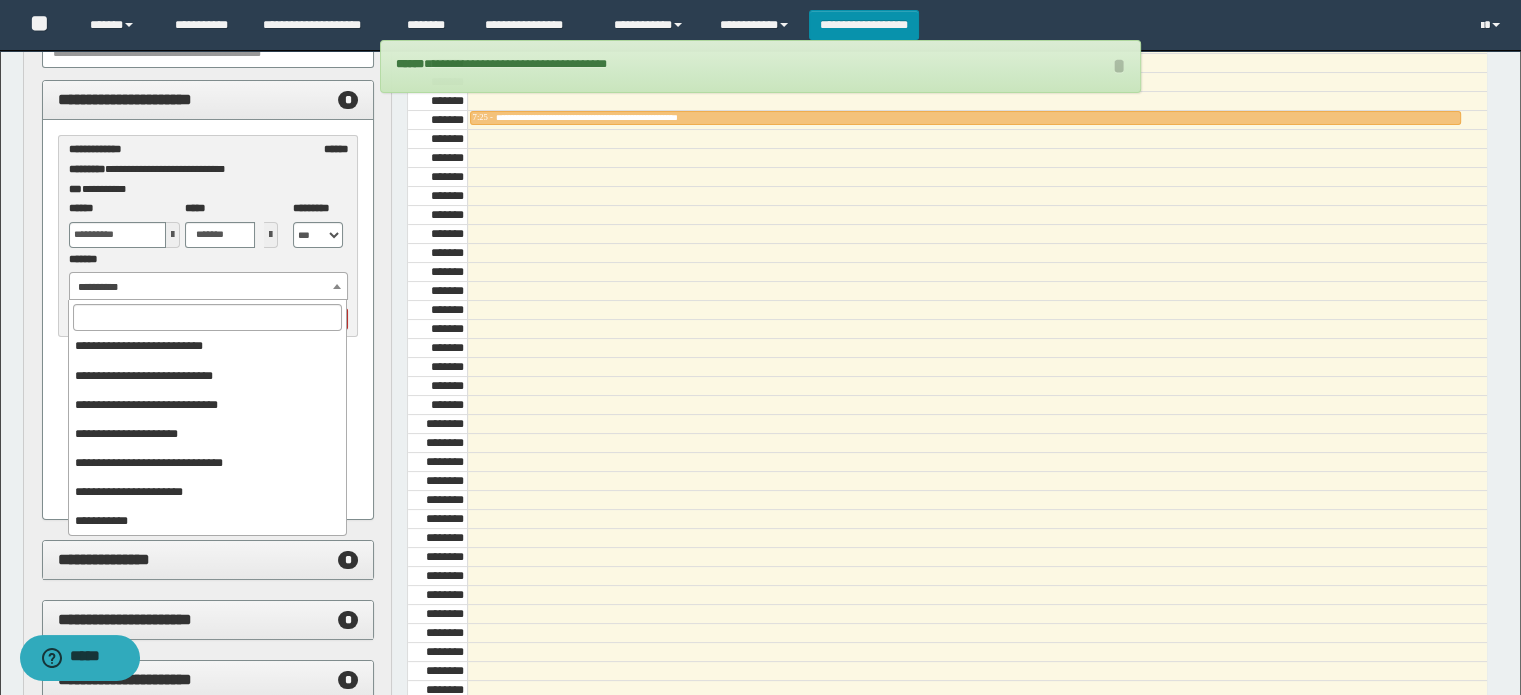 scroll, scrollTop: 149, scrollLeft: 0, axis: vertical 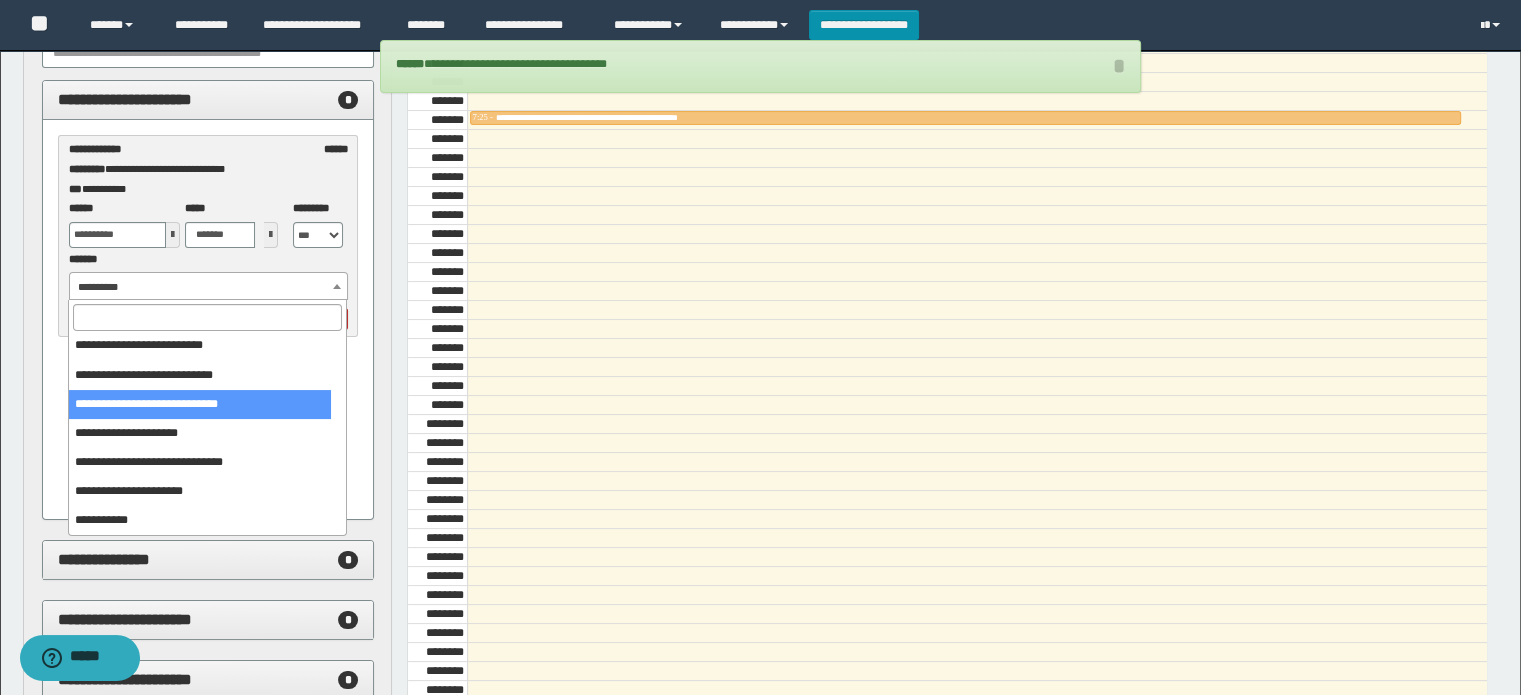 select on "******" 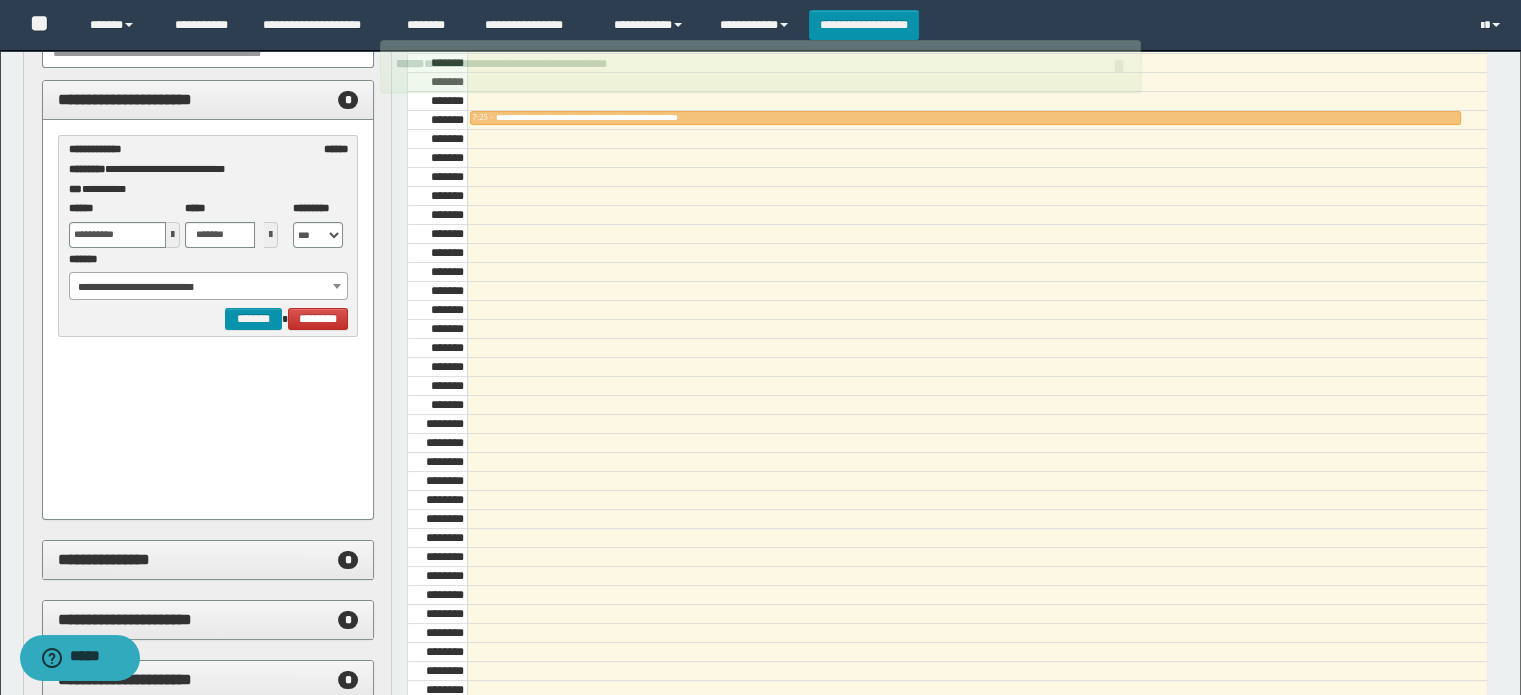 click at bounding box center (173, 235) 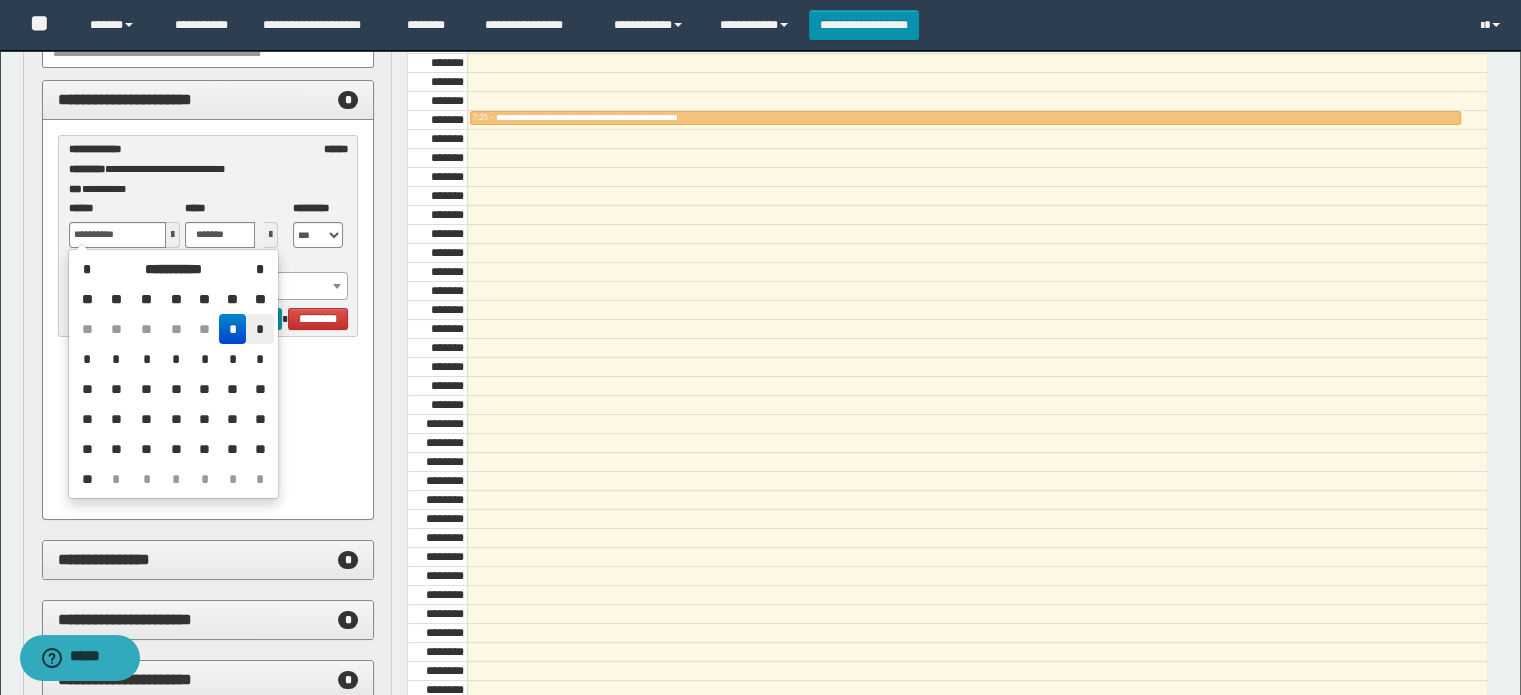 click on "*" at bounding box center (259, 329) 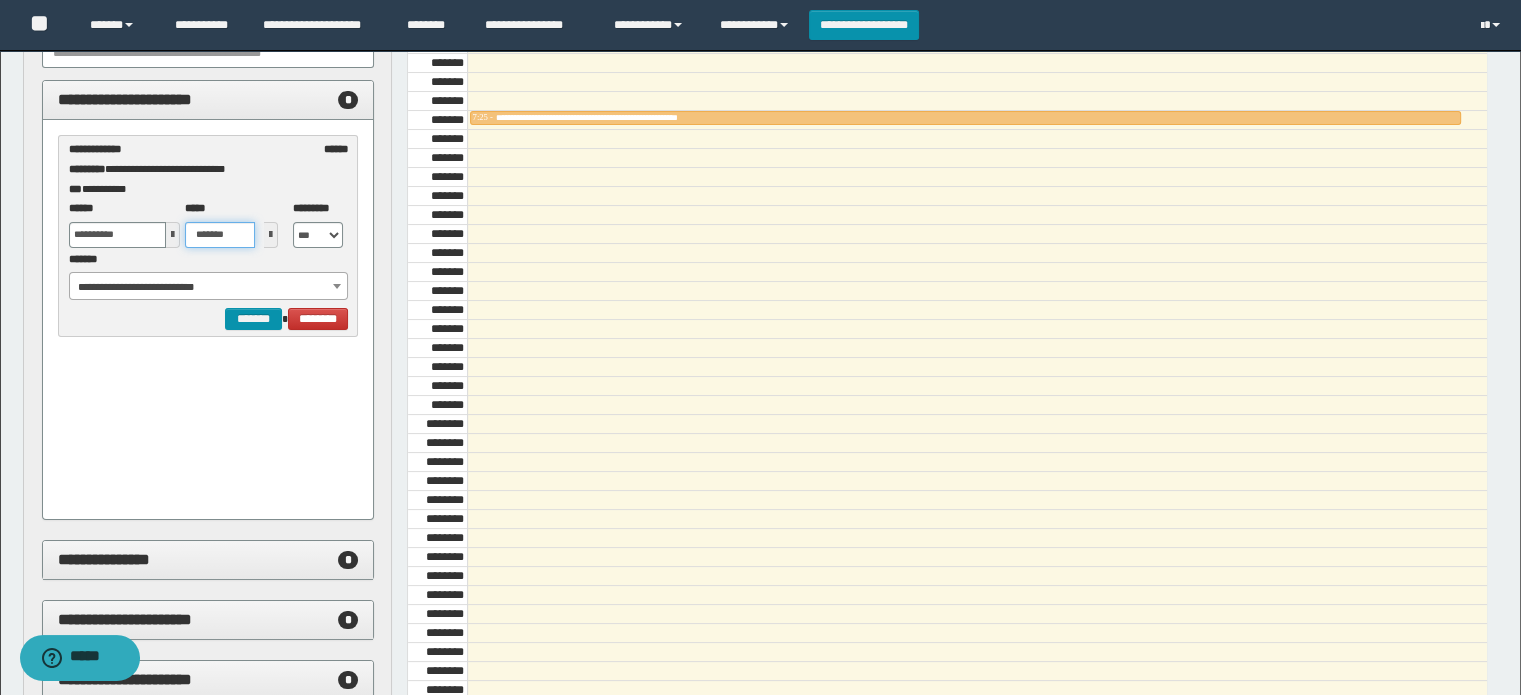 click on "*******" at bounding box center [220, 235] 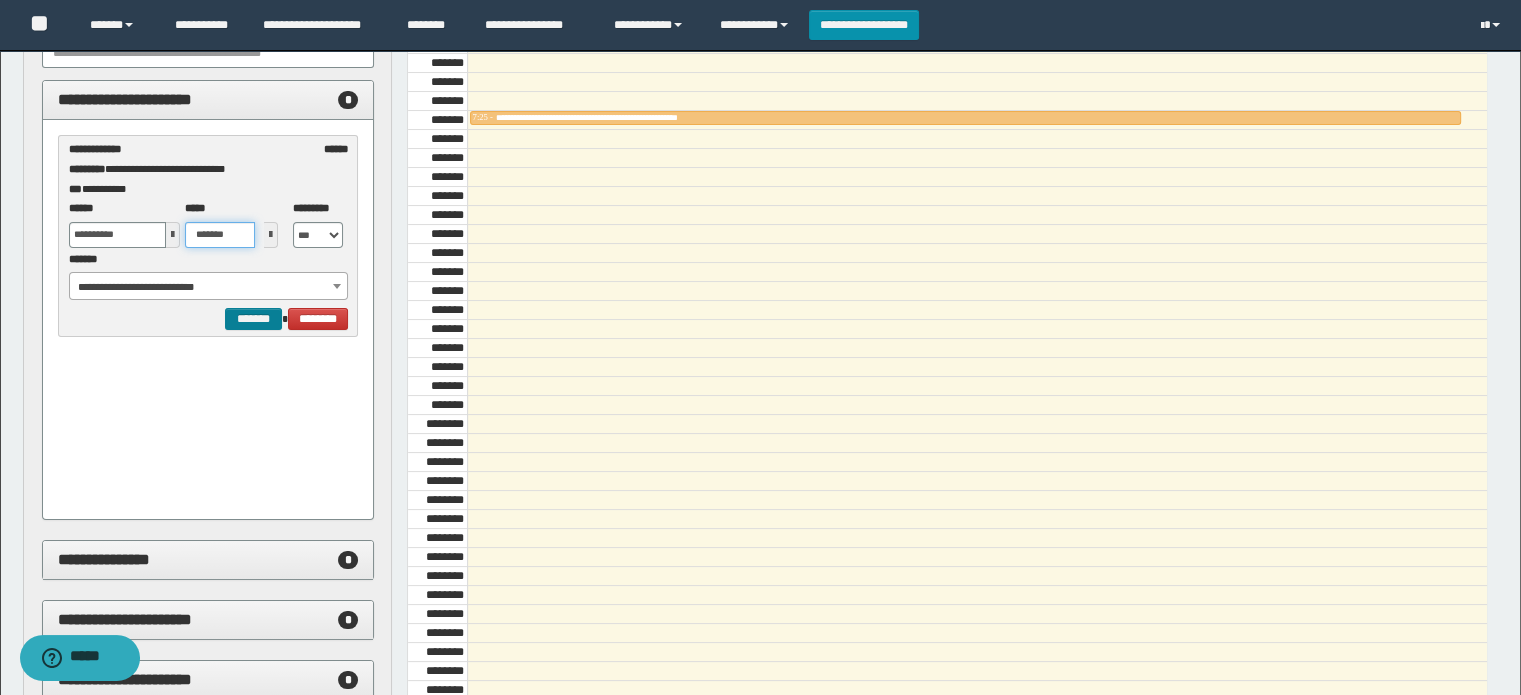 type on "*******" 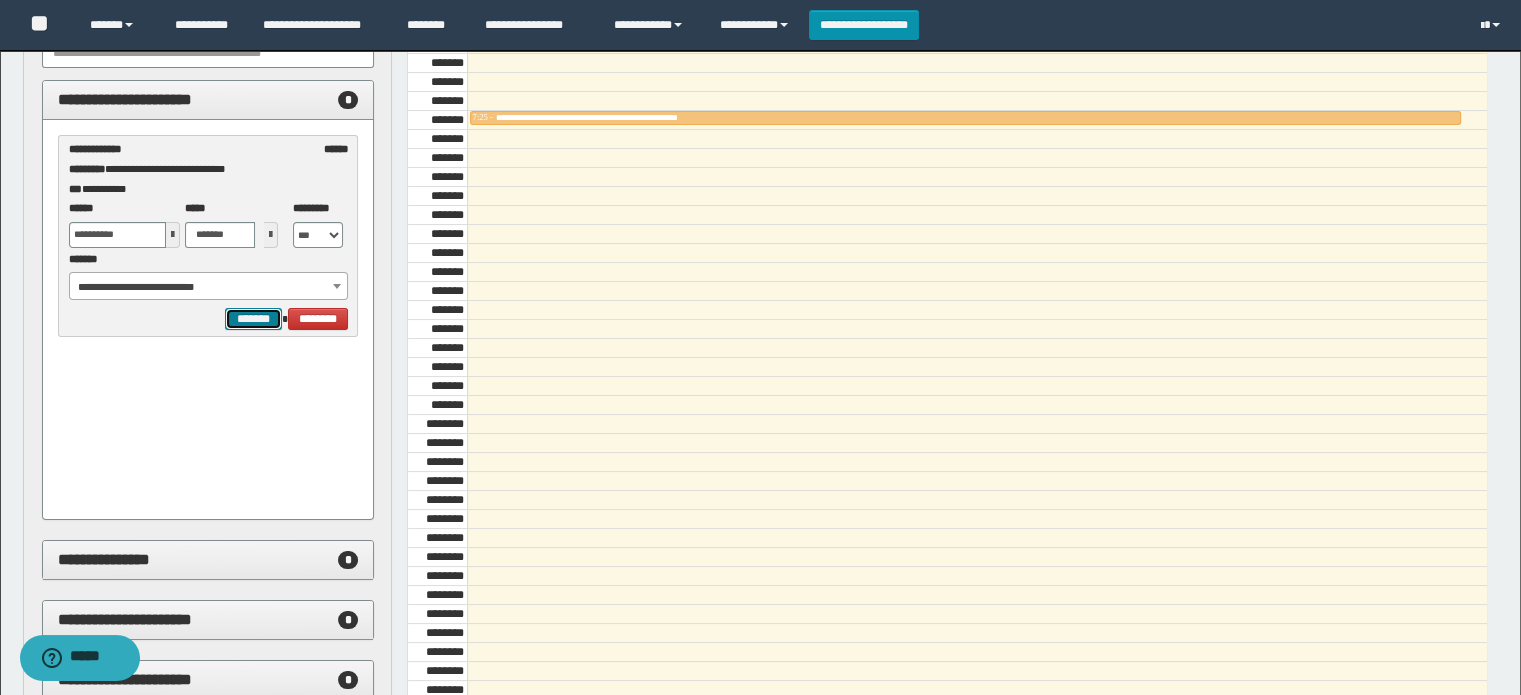 click on "*******" at bounding box center (253, 319) 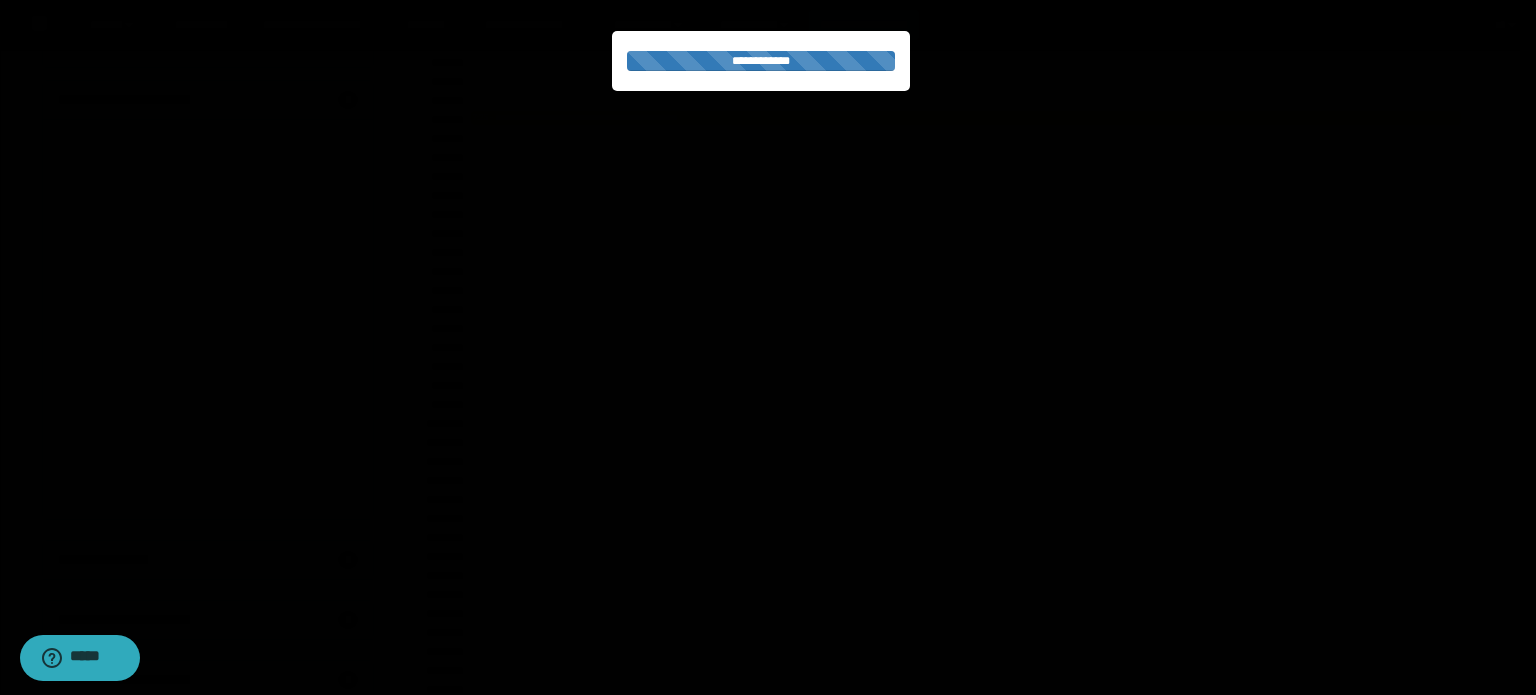 select on "******" 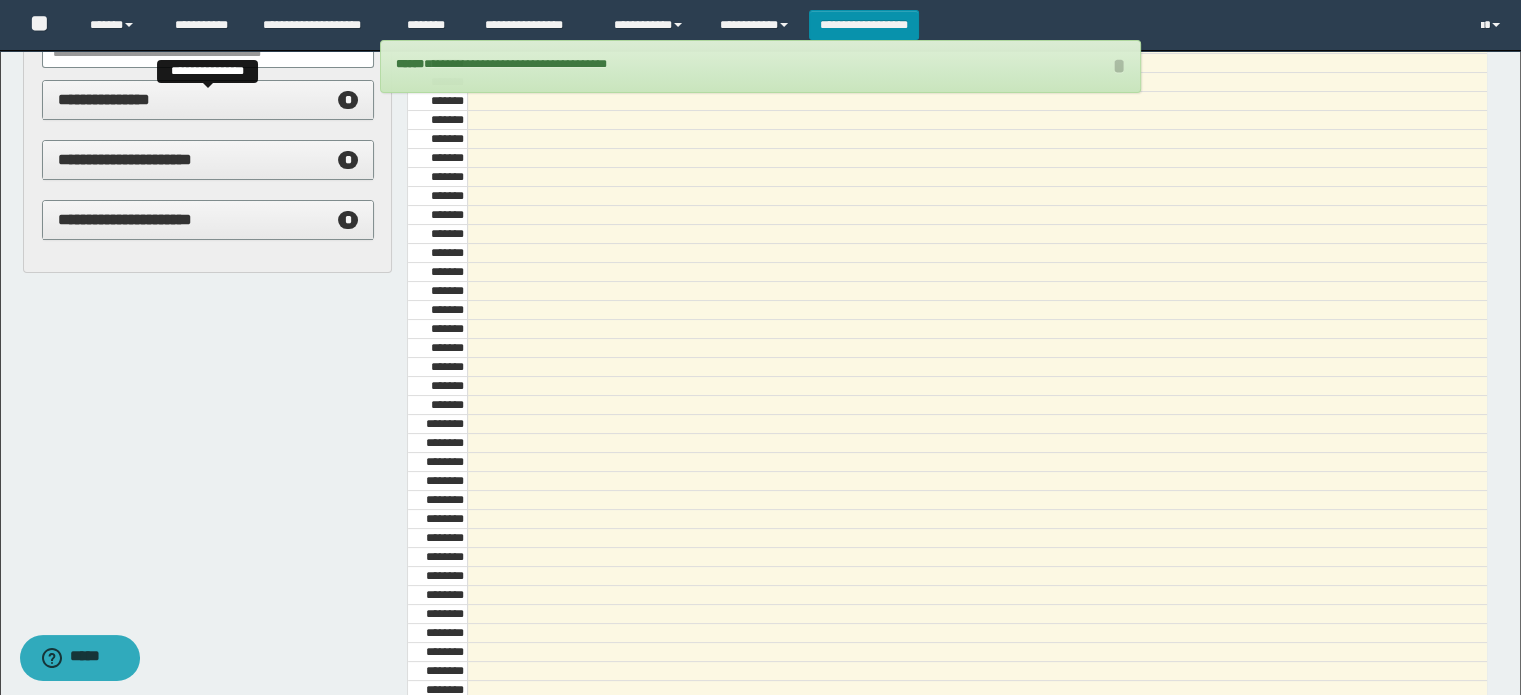 click on "**********" at bounding box center [208, 100] 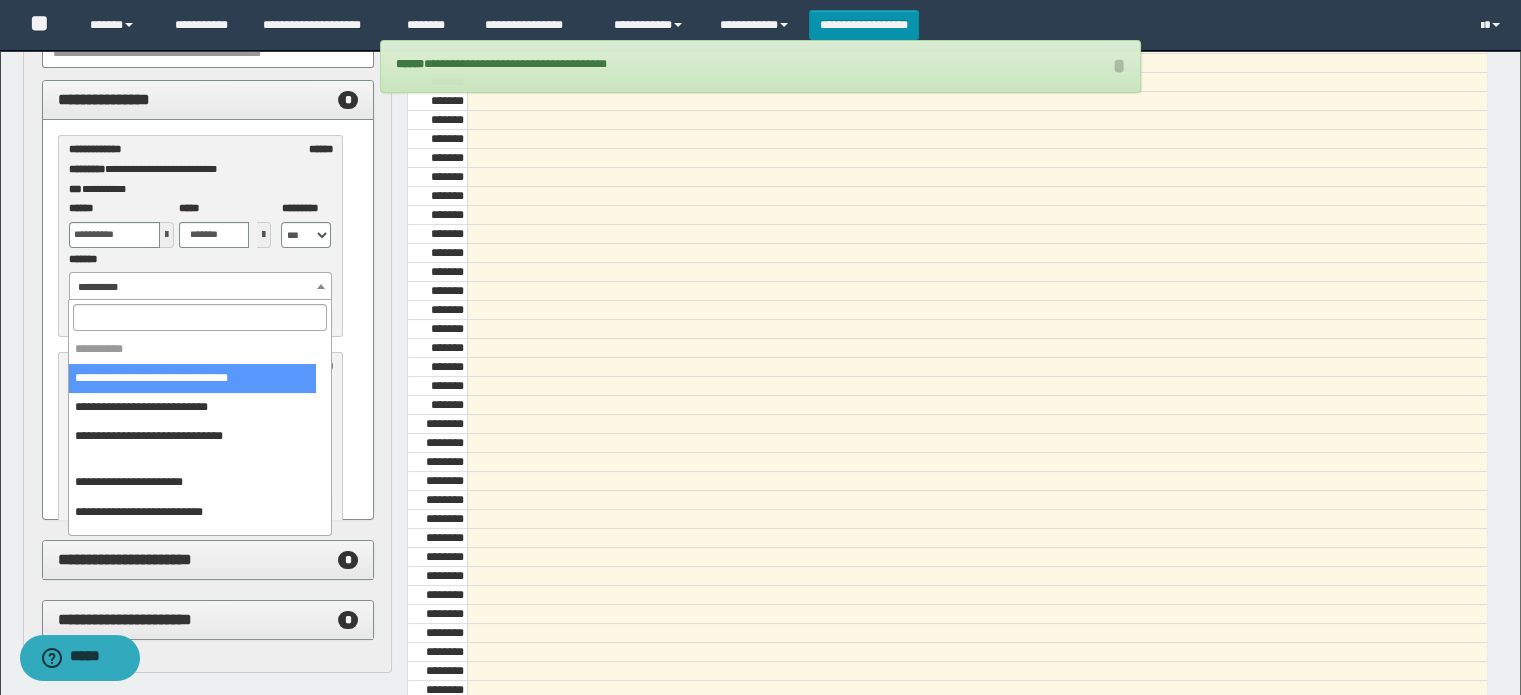 click on "**********" at bounding box center [201, 287] 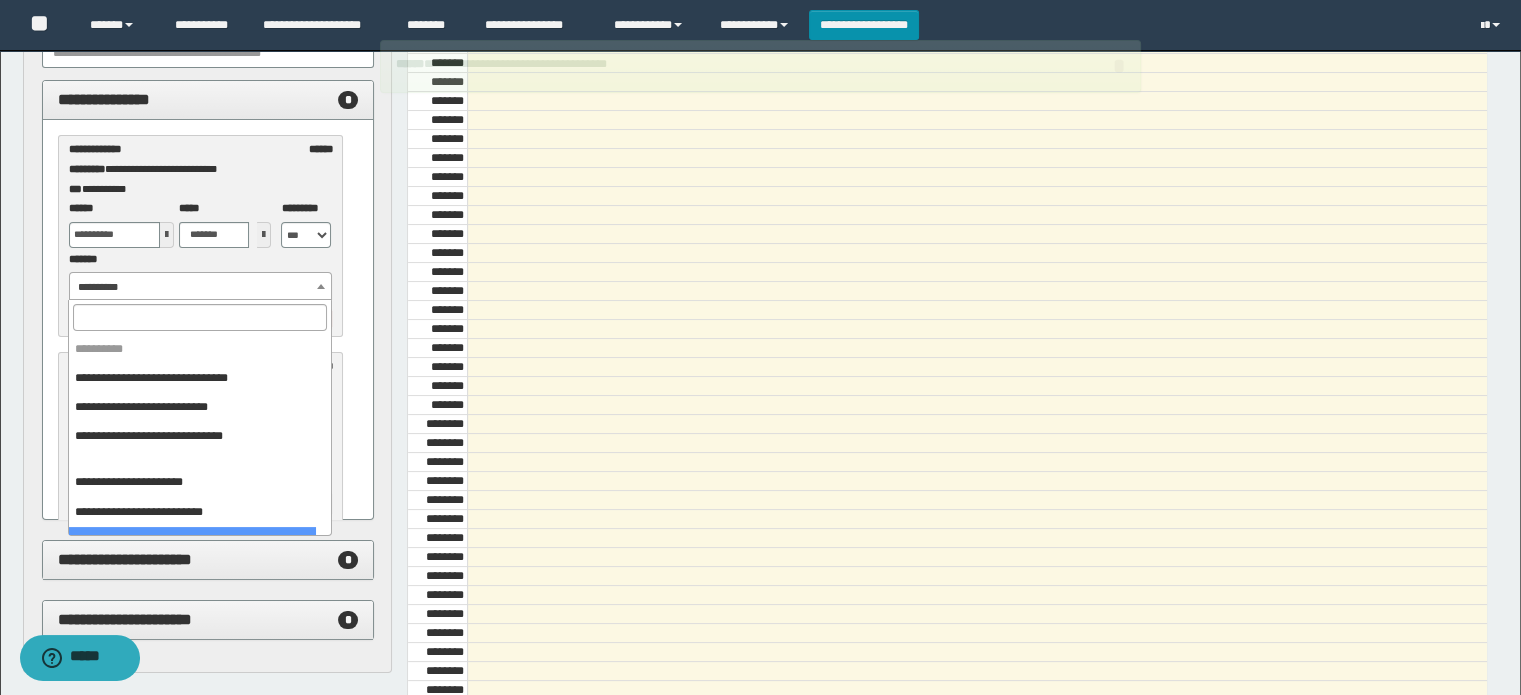 scroll, scrollTop: 100, scrollLeft: 0, axis: vertical 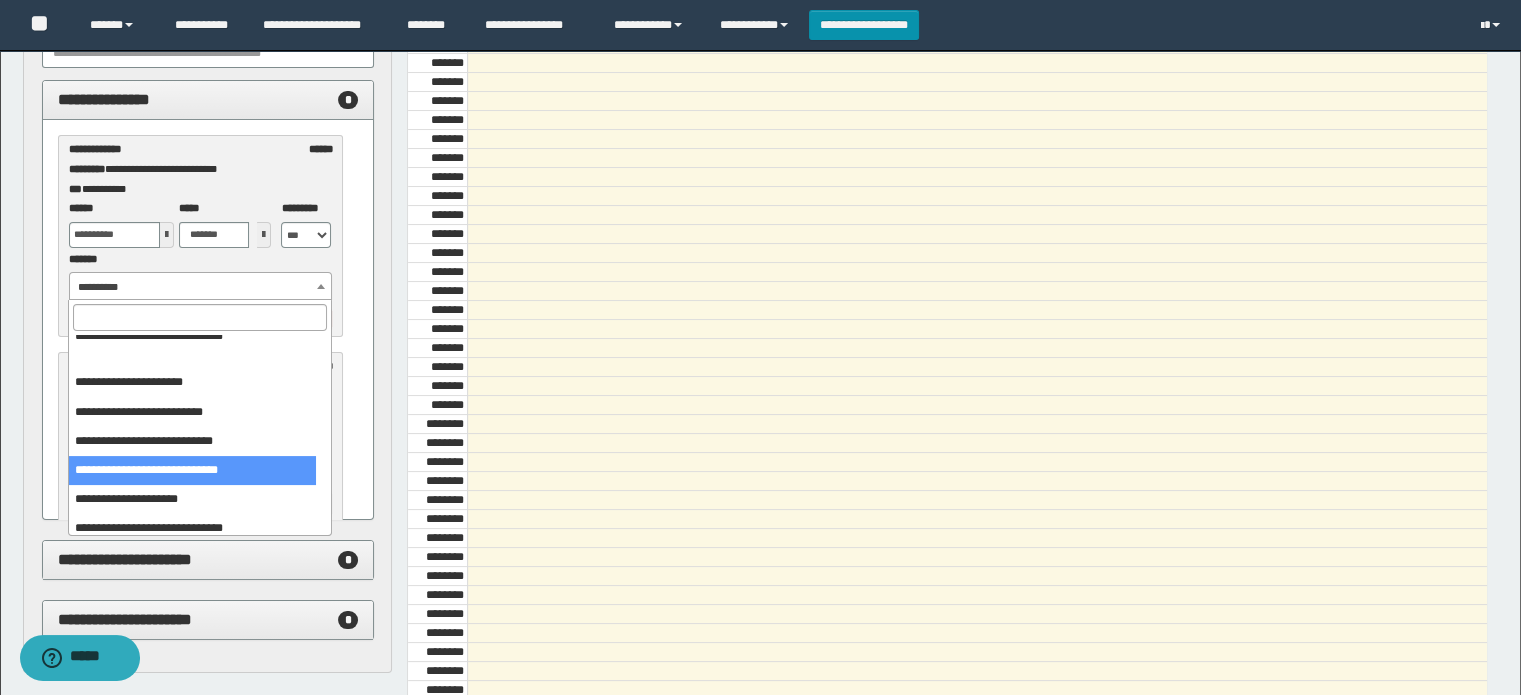 select on "******" 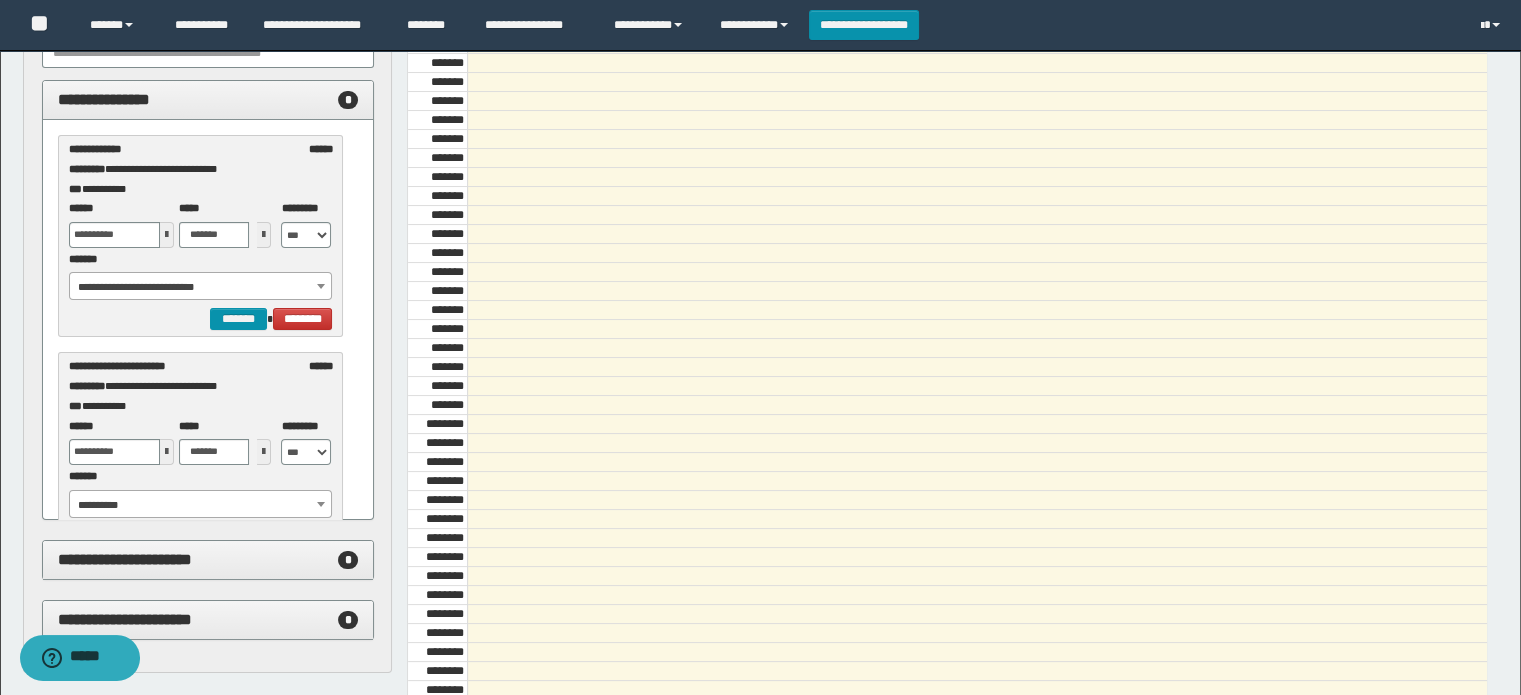 click at bounding box center (167, 235) 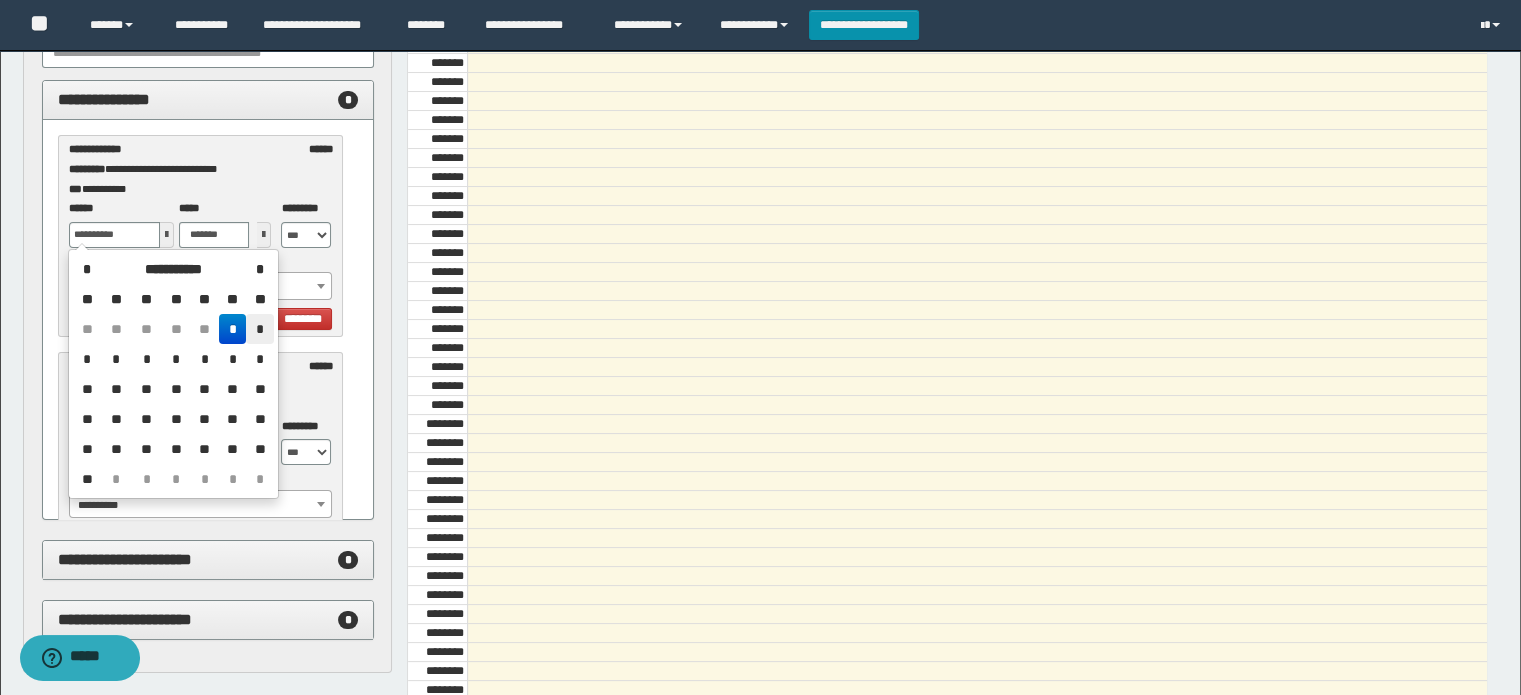 click on "*" at bounding box center (259, 329) 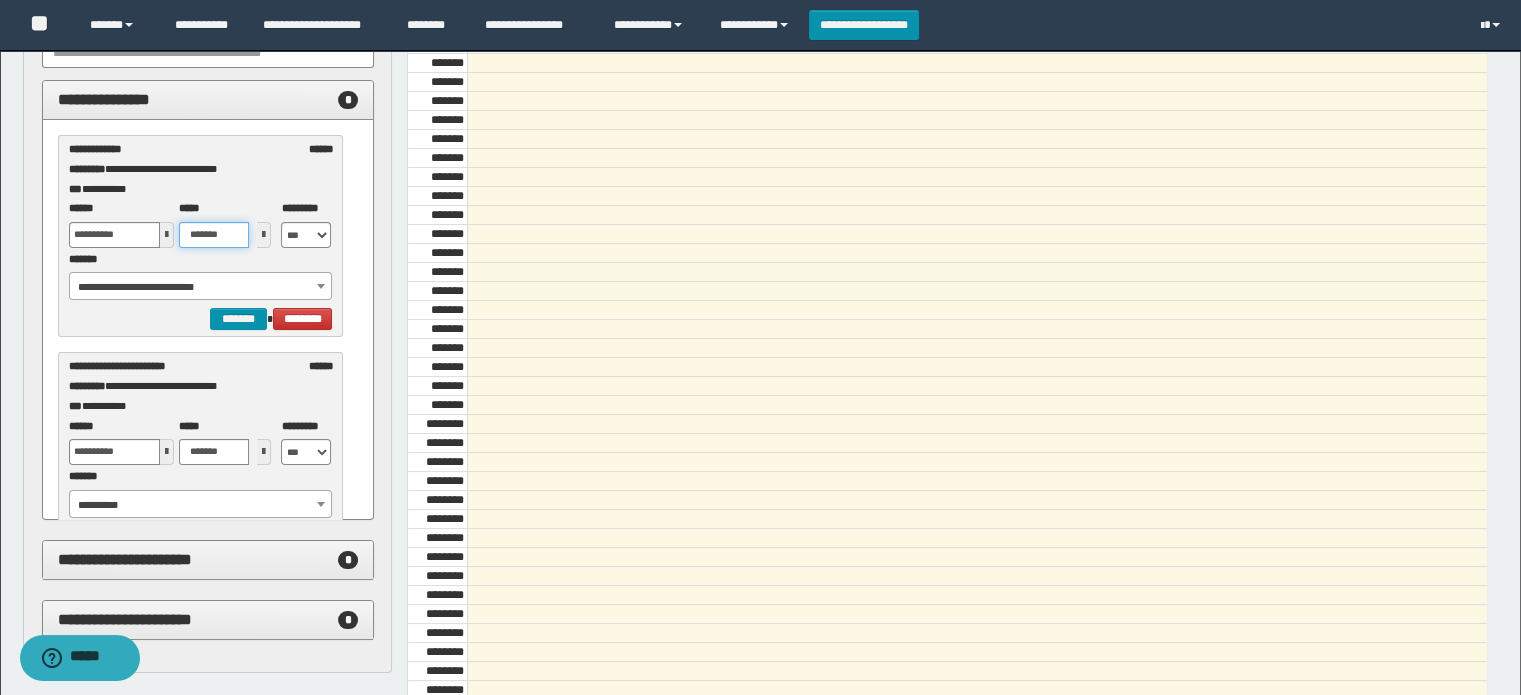 click on "*******" at bounding box center [214, 235] 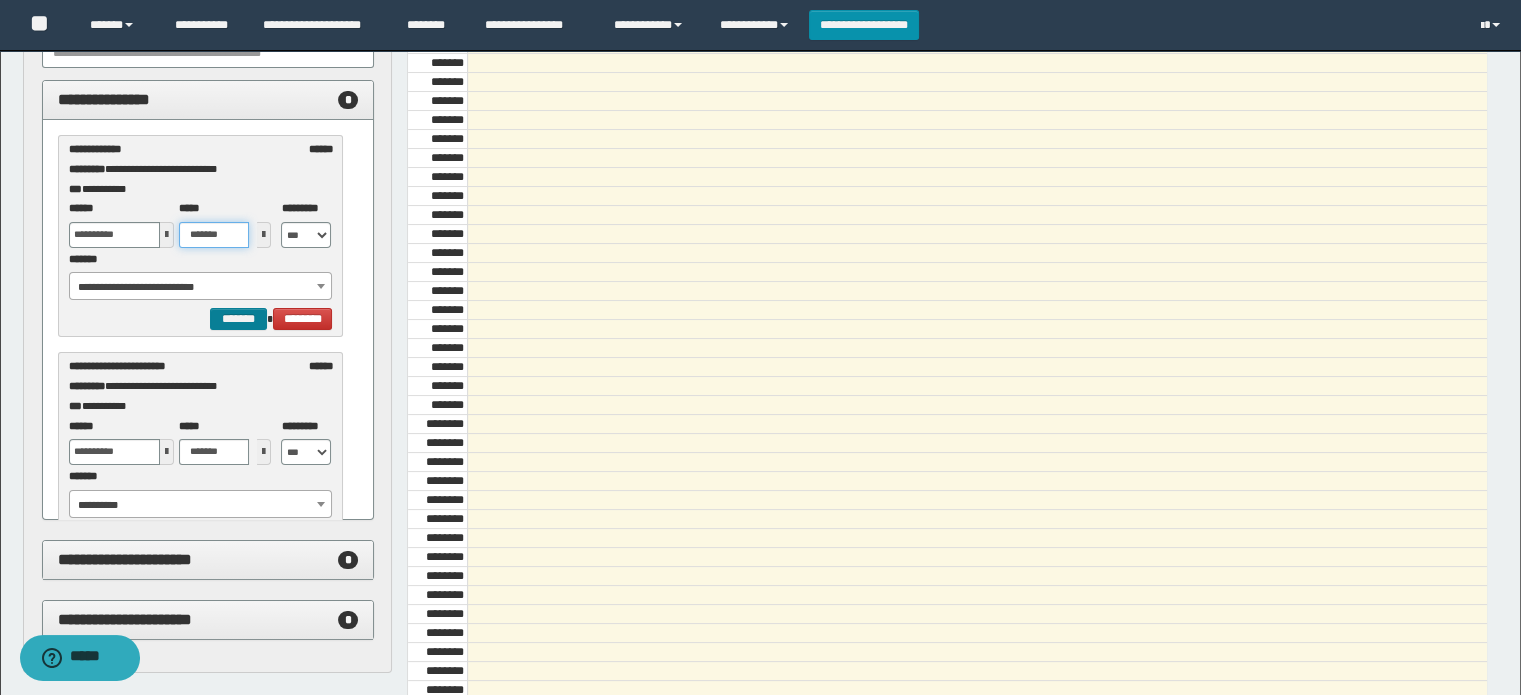 type on "*******" 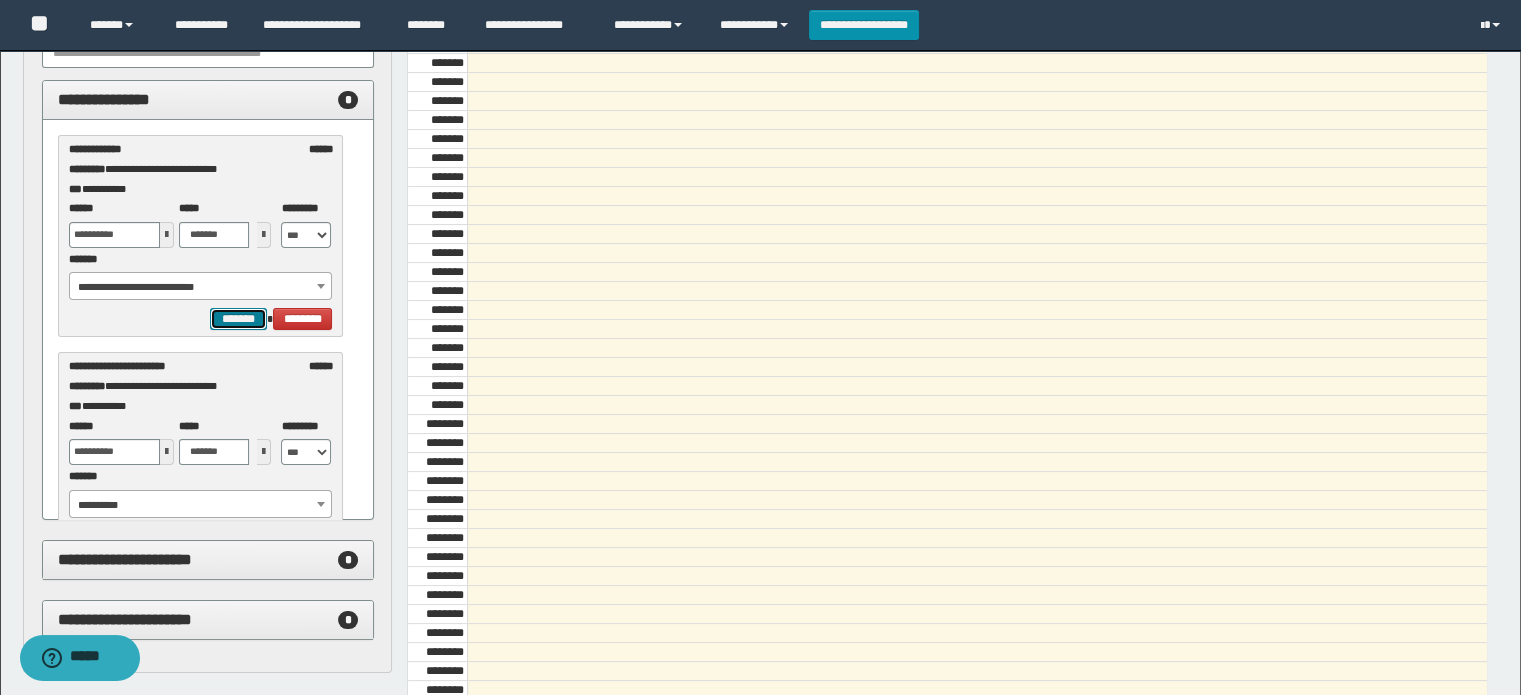 click on "*******" at bounding box center (238, 319) 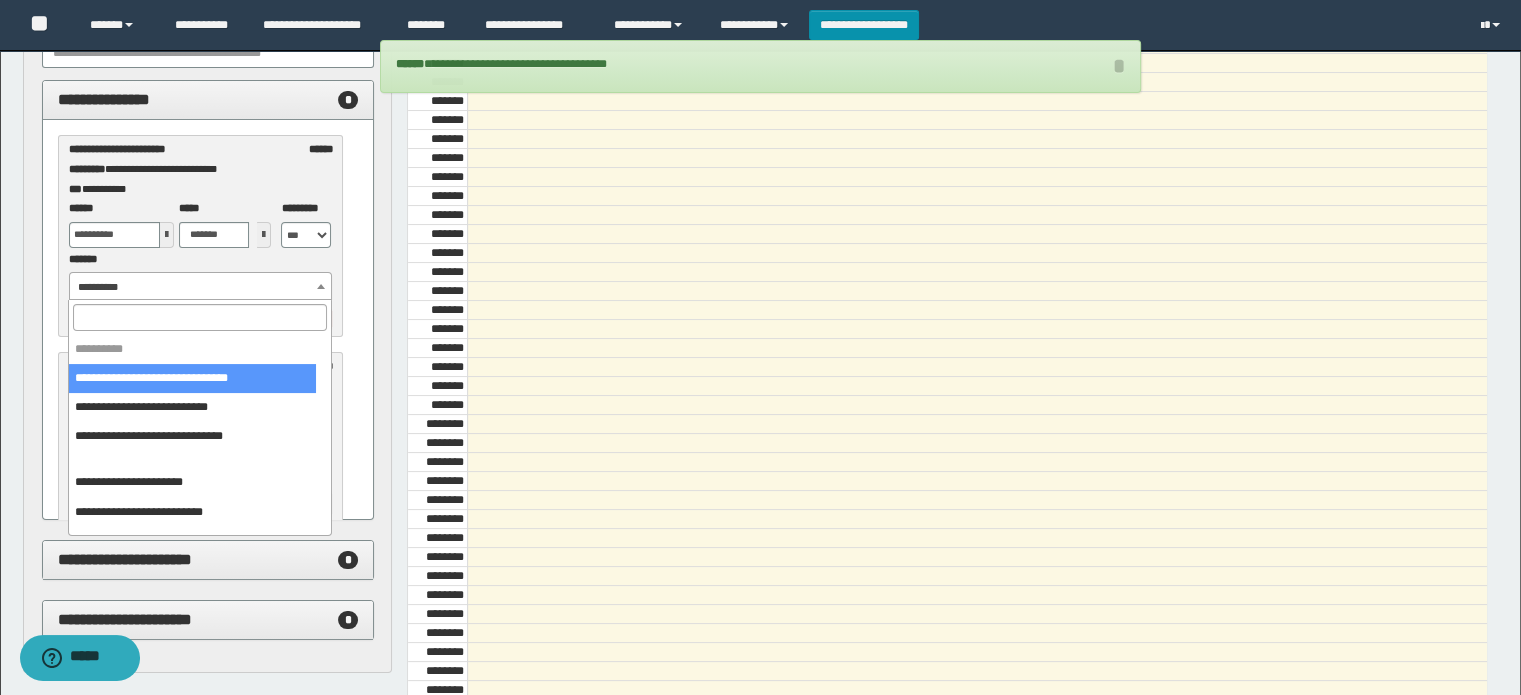 click on "**********" at bounding box center (201, 287) 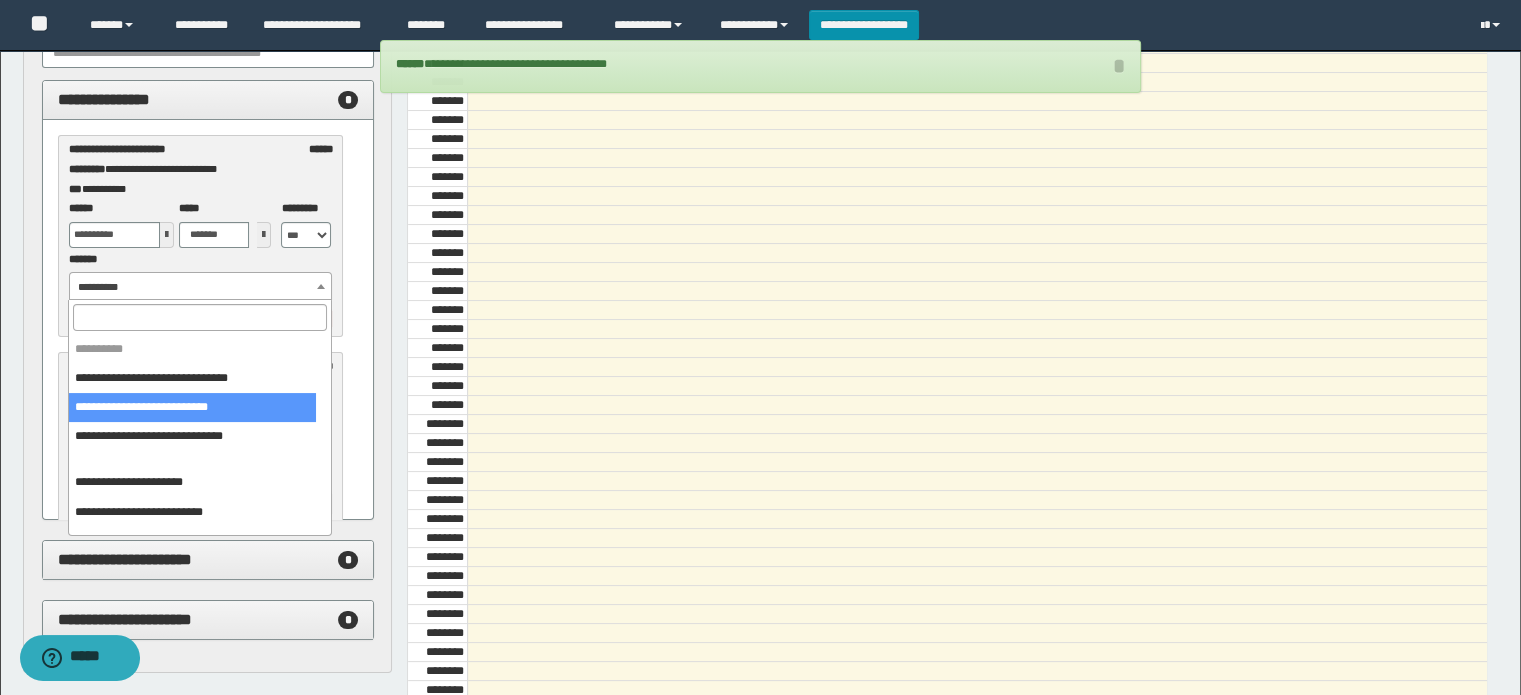 select on "******" 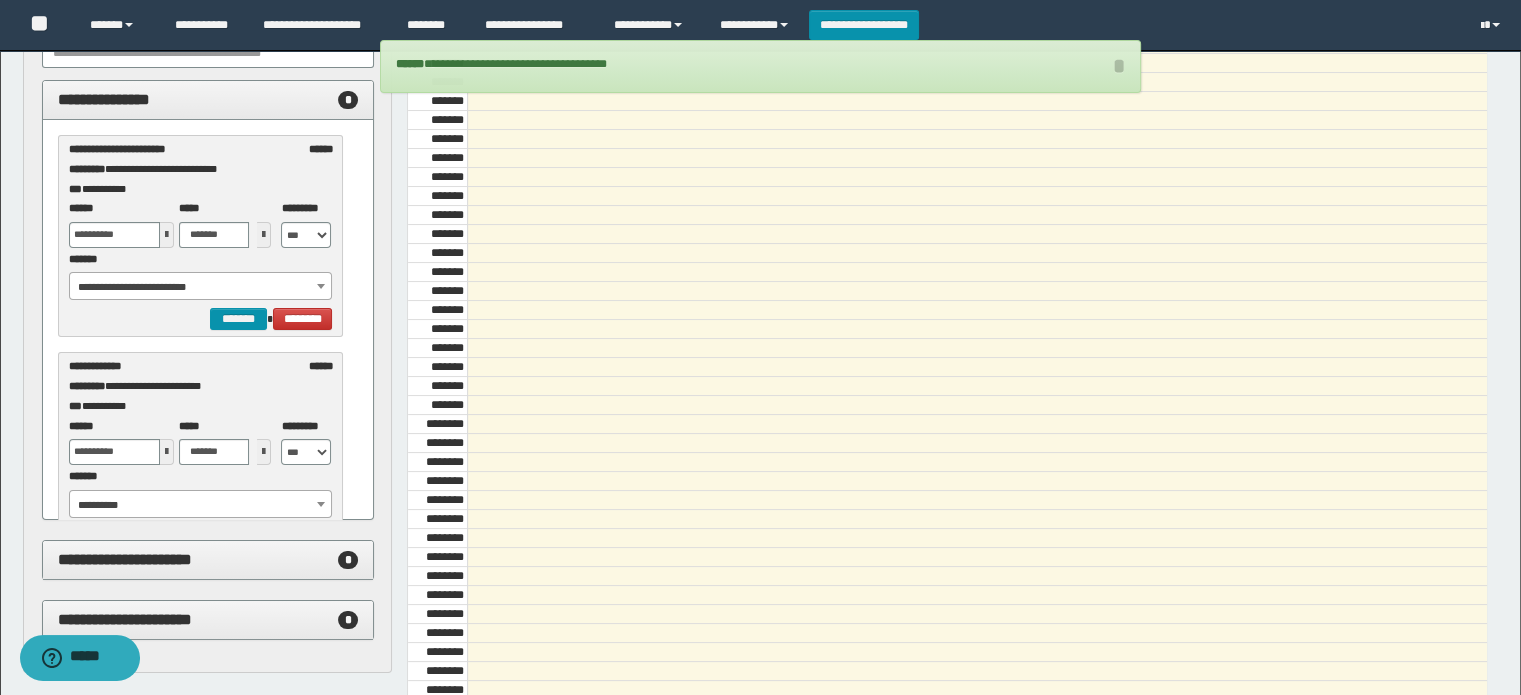 click at bounding box center [167, 235] 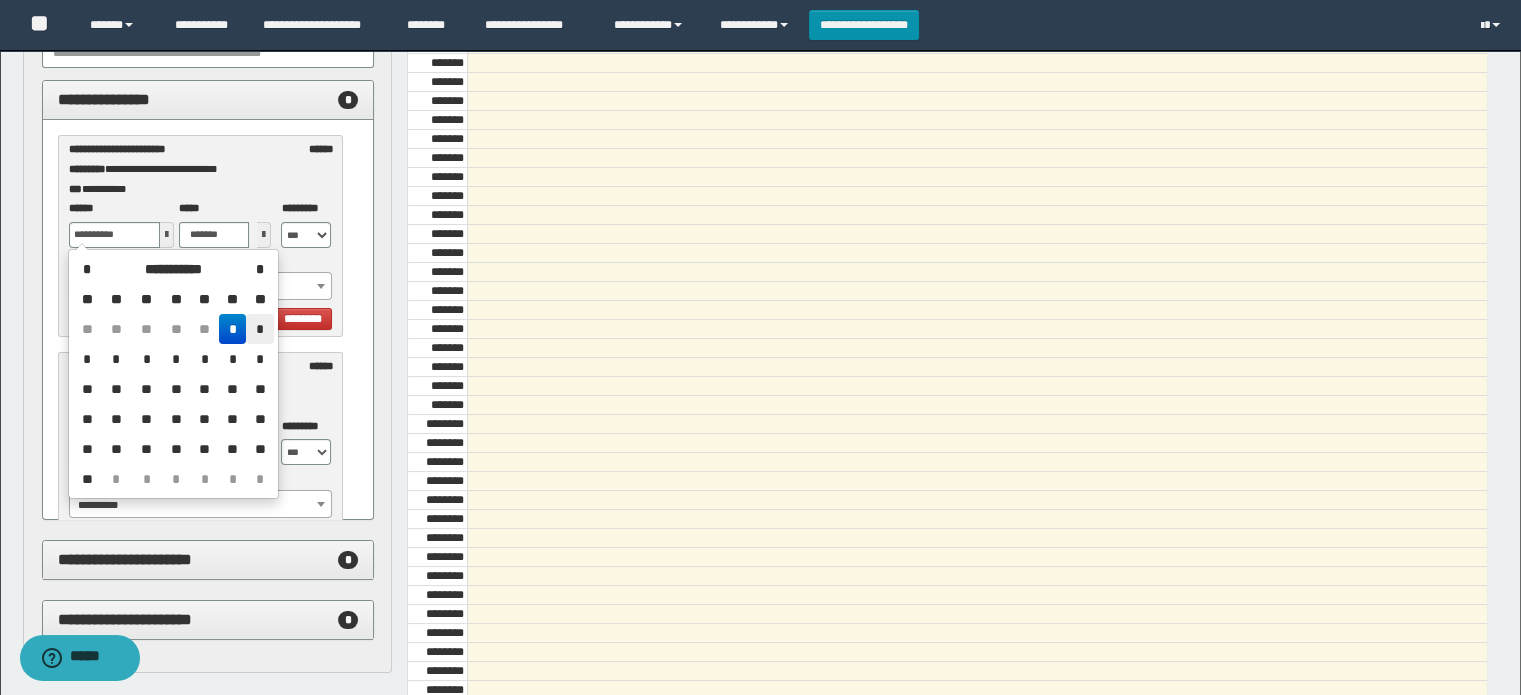 click on "*" at bounding box center [259, 329] 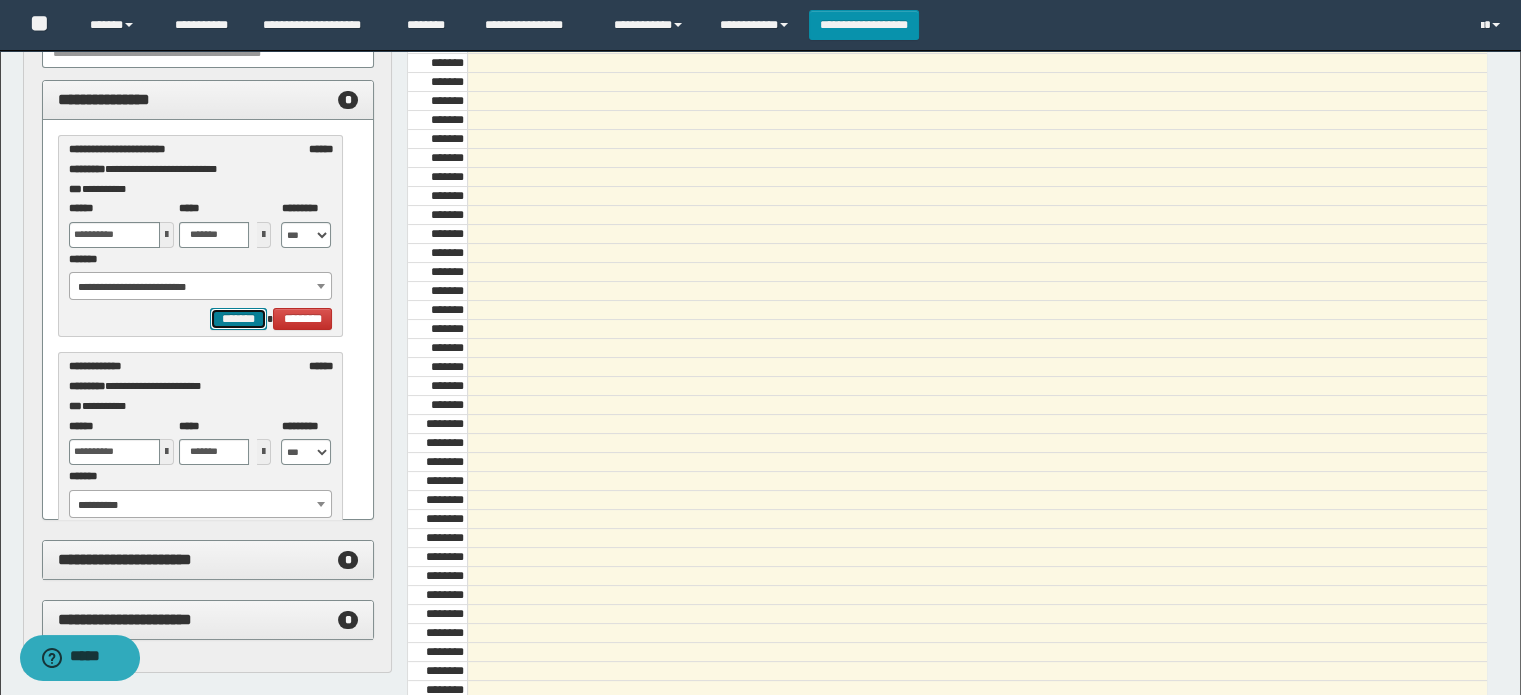 click on "*******" at bounding box center (238, 319) 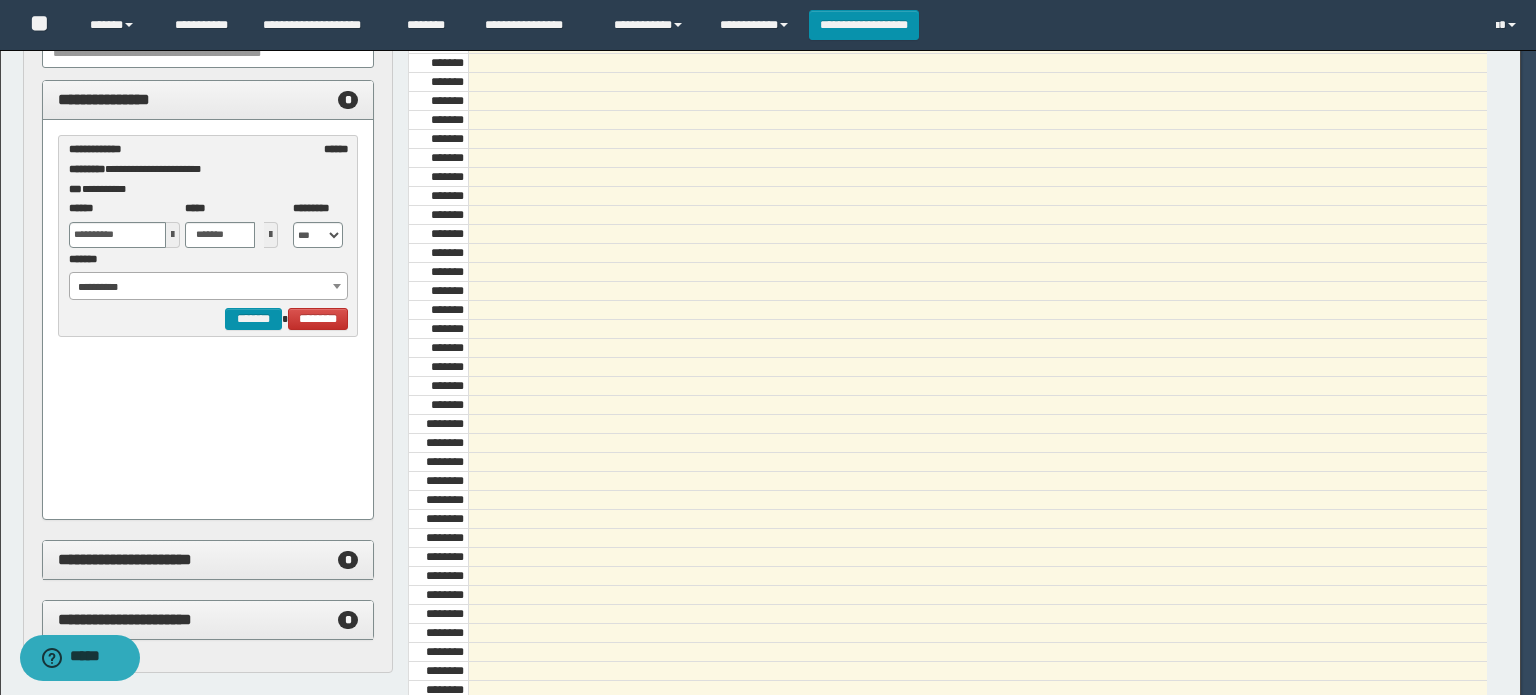 select on "******" 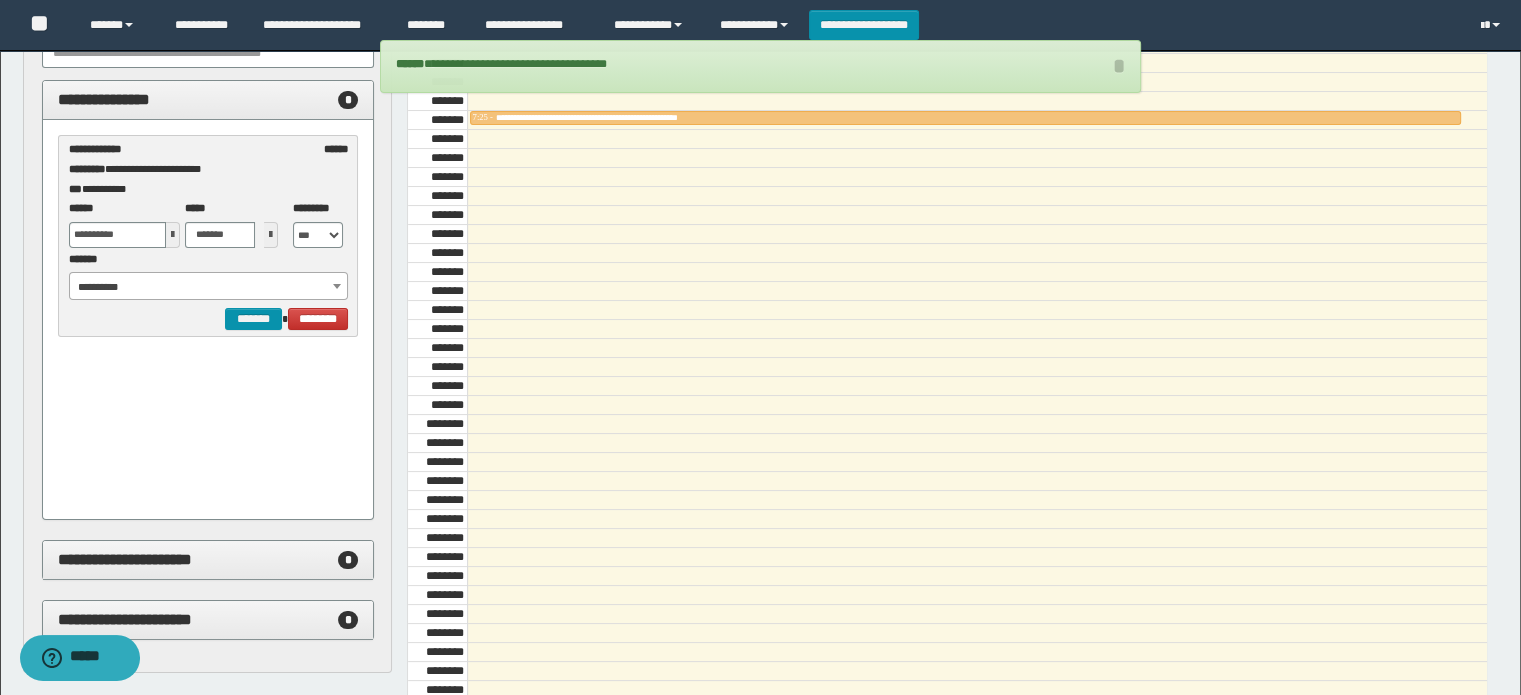 click on "**********" at bounding box center [209, 287] 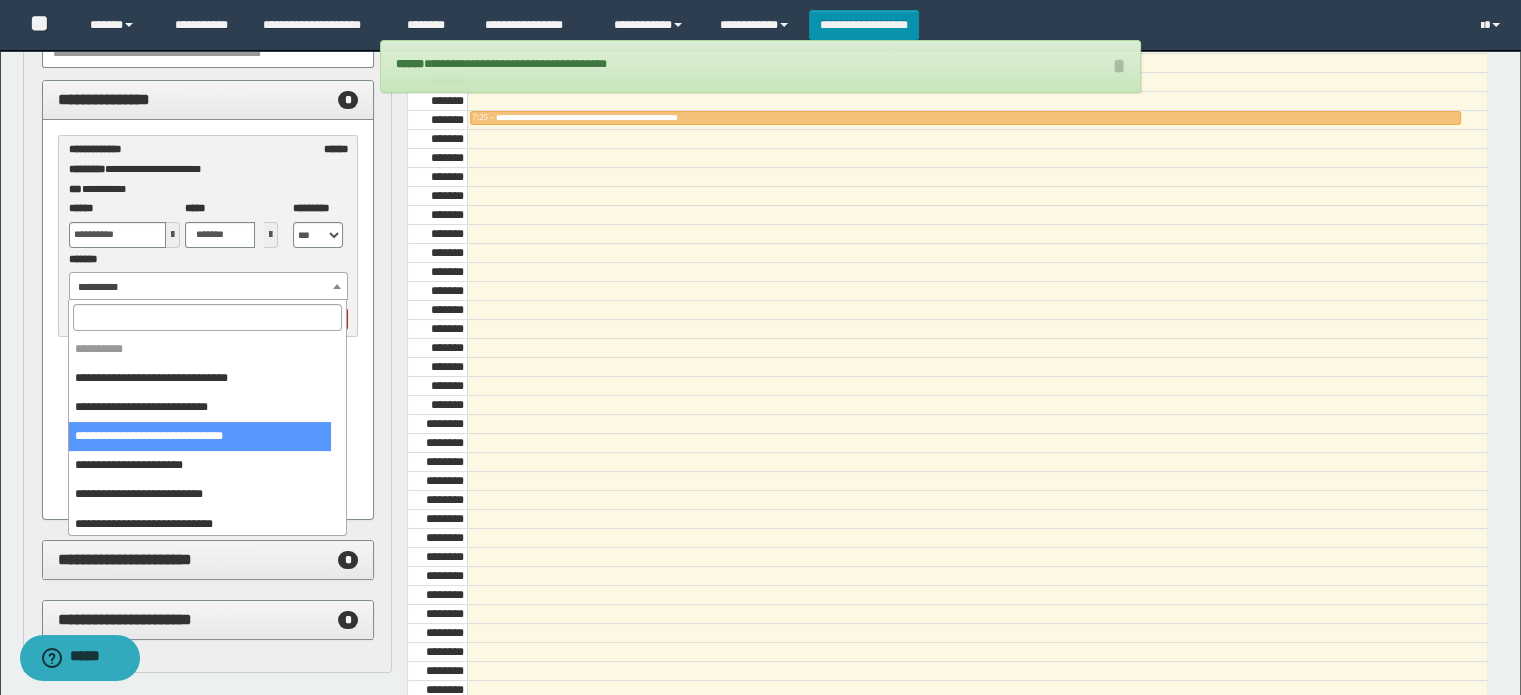 scroll, scrollTop: 149, scrollLeft: 0, axis: vertical 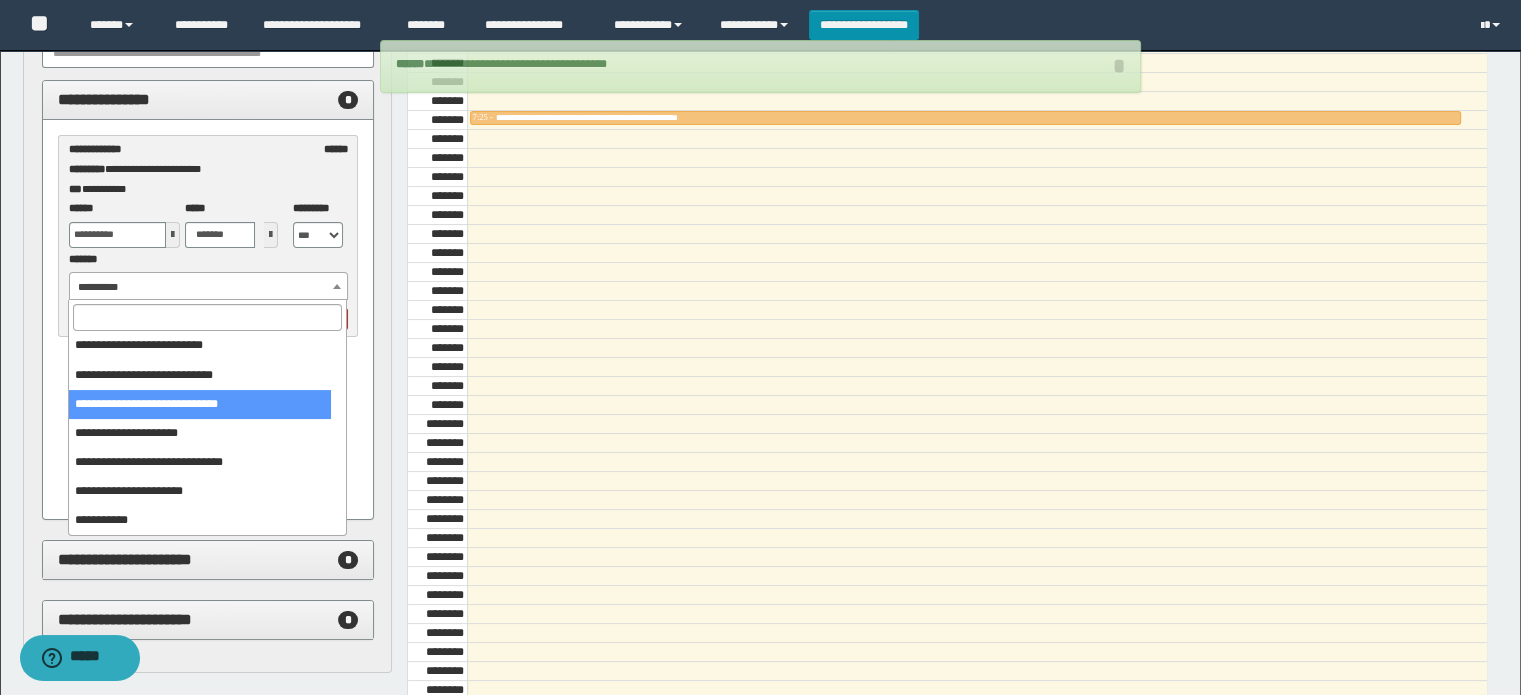 select on "******" 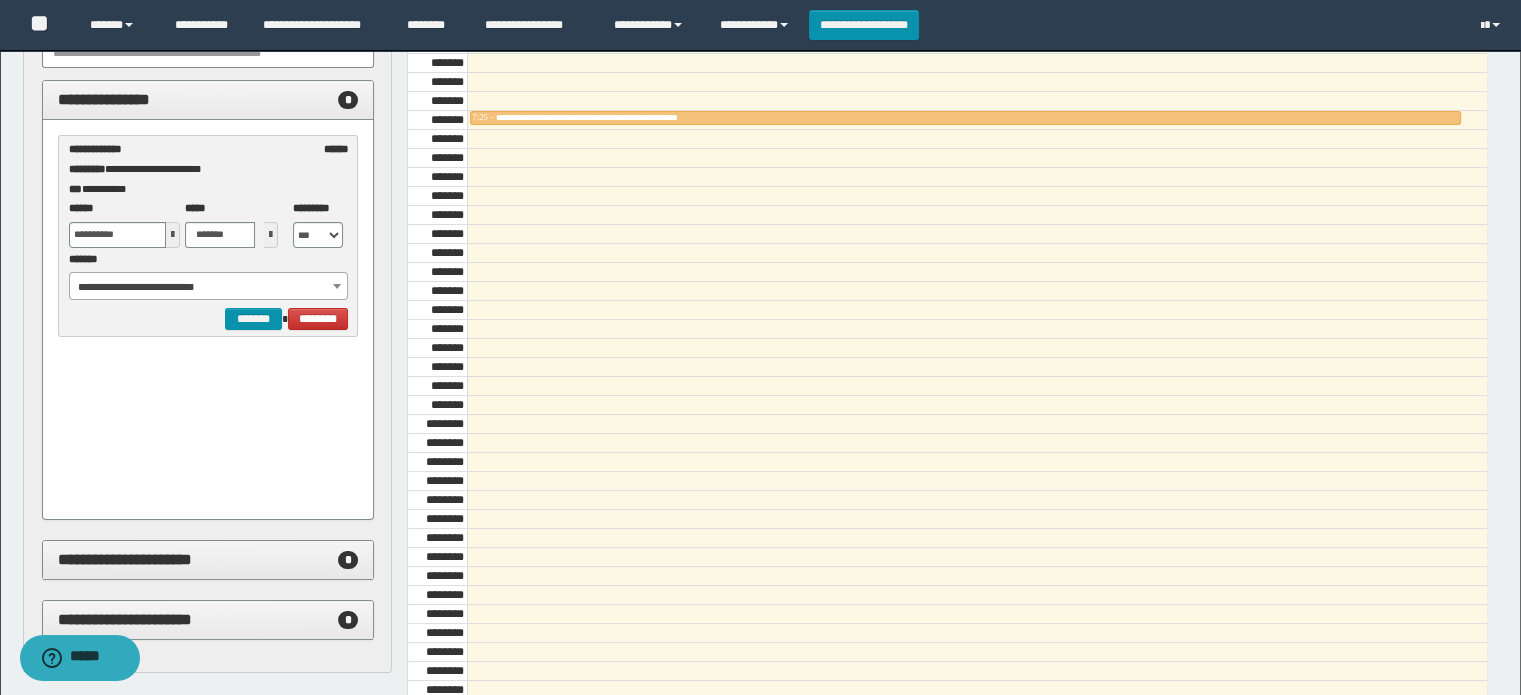 click at bounding box center (173, 235) 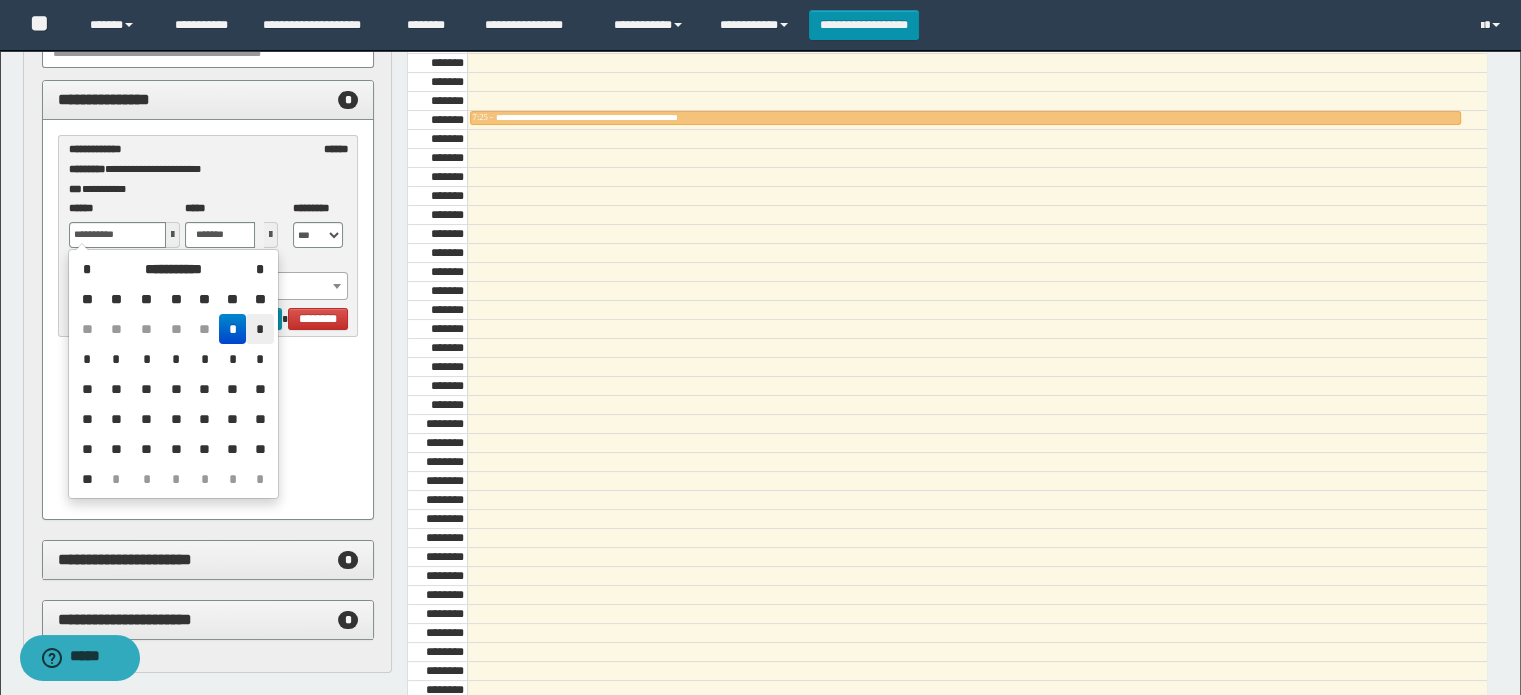 click on "*" at bounding box center (259, 329) 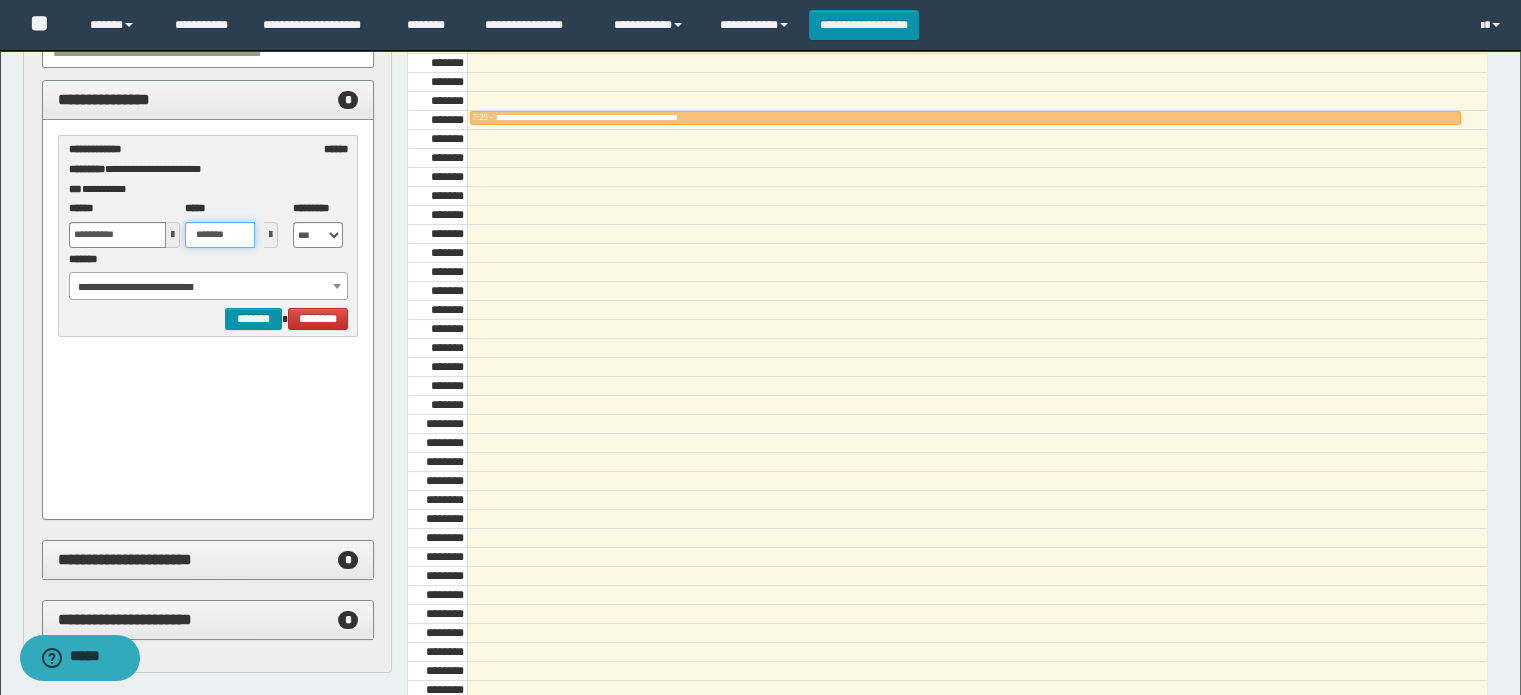 click on "*******" at bounding box center [220, 235] 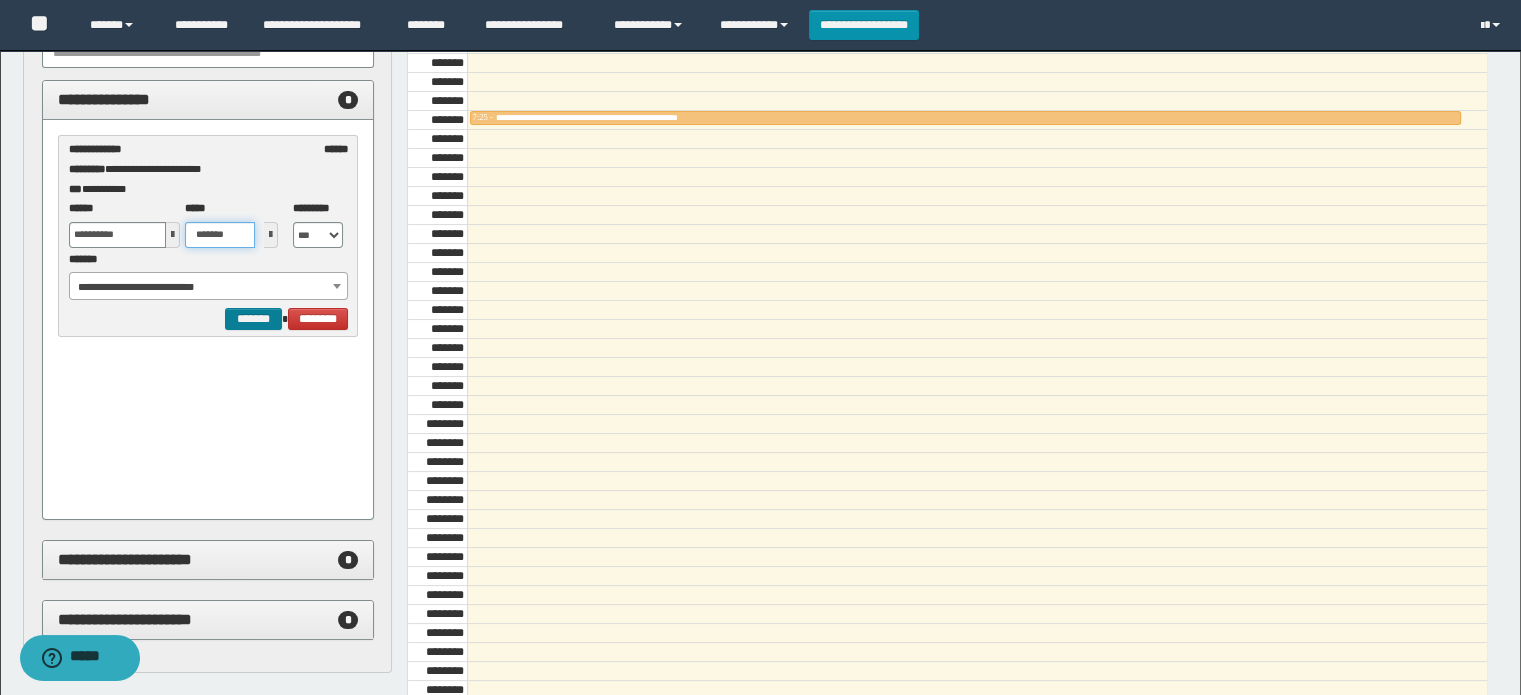 type on "*******" 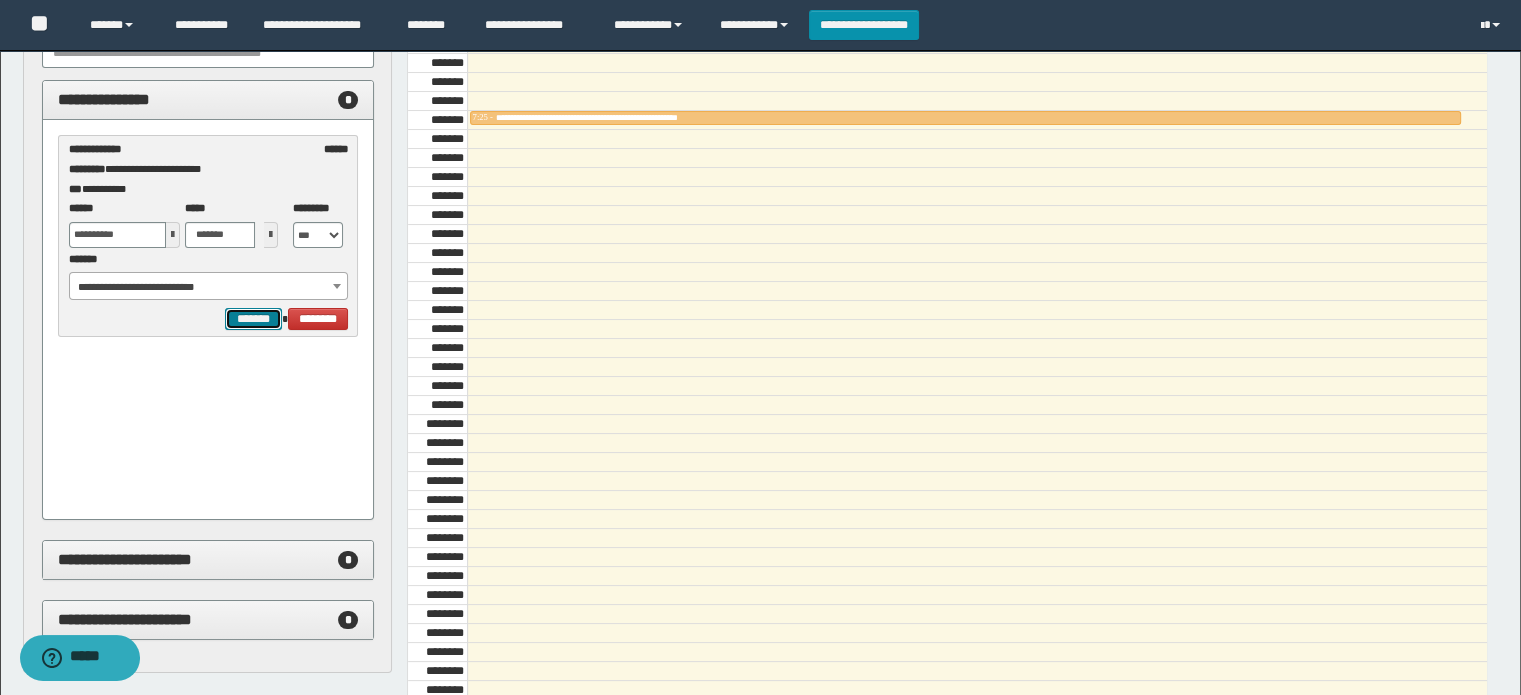 click on "*******" at bounding box center [253, 319] 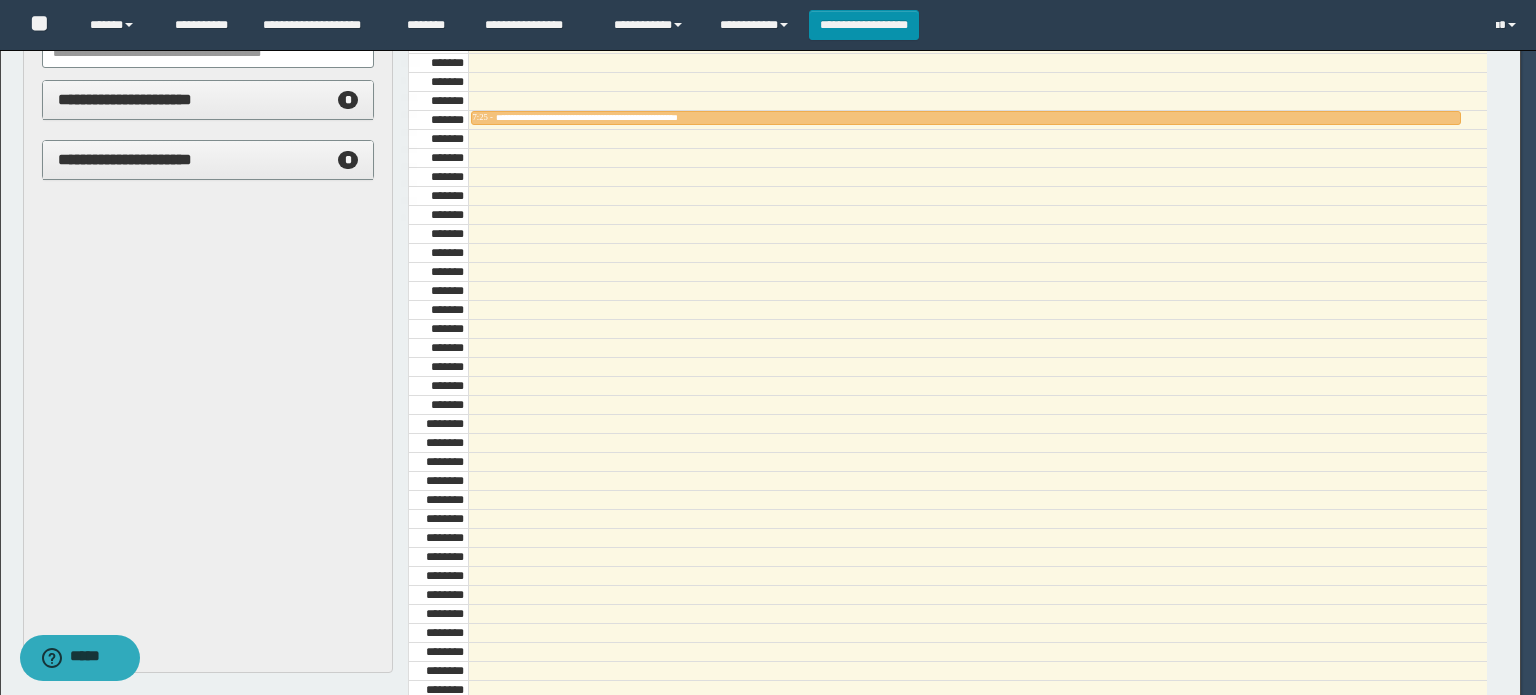 select on "******" 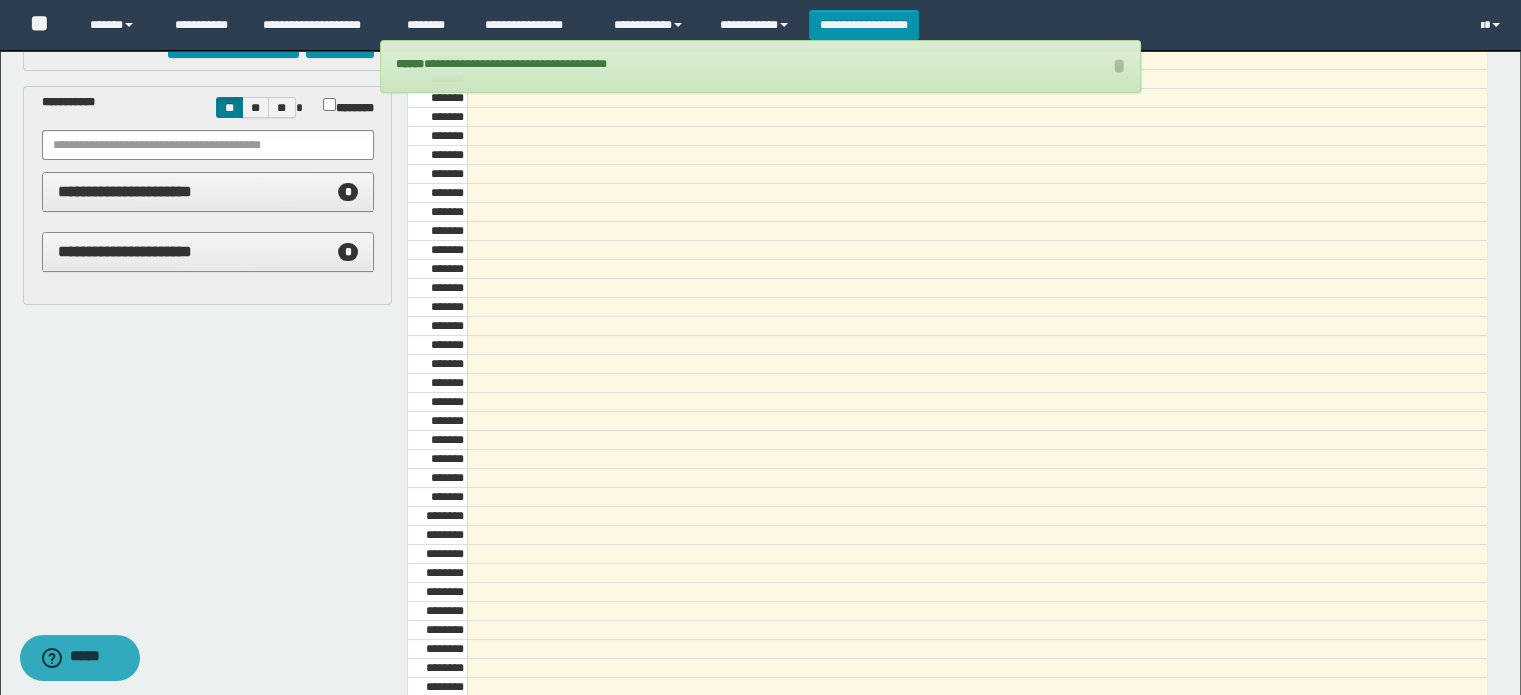 scroll, scrollTop: 0, scrollLeft: 0, axis: both 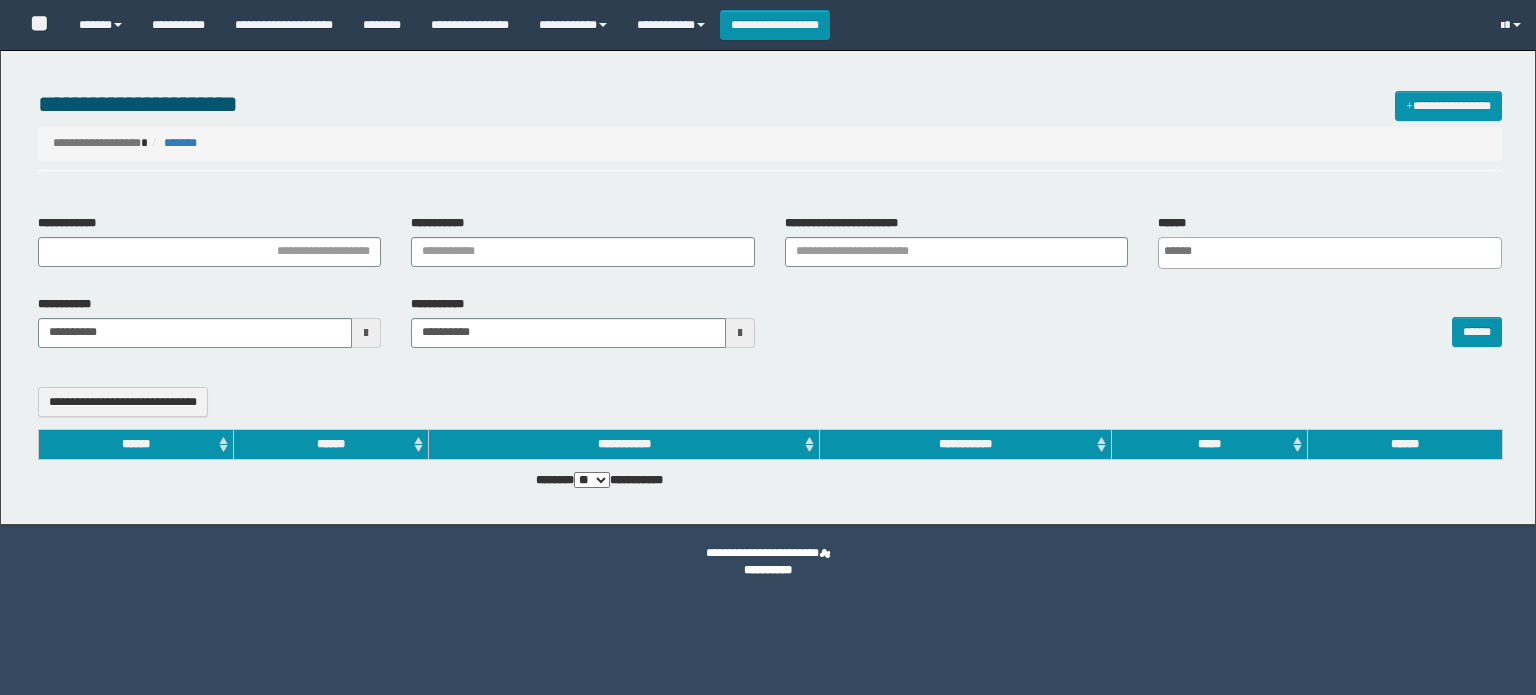 select 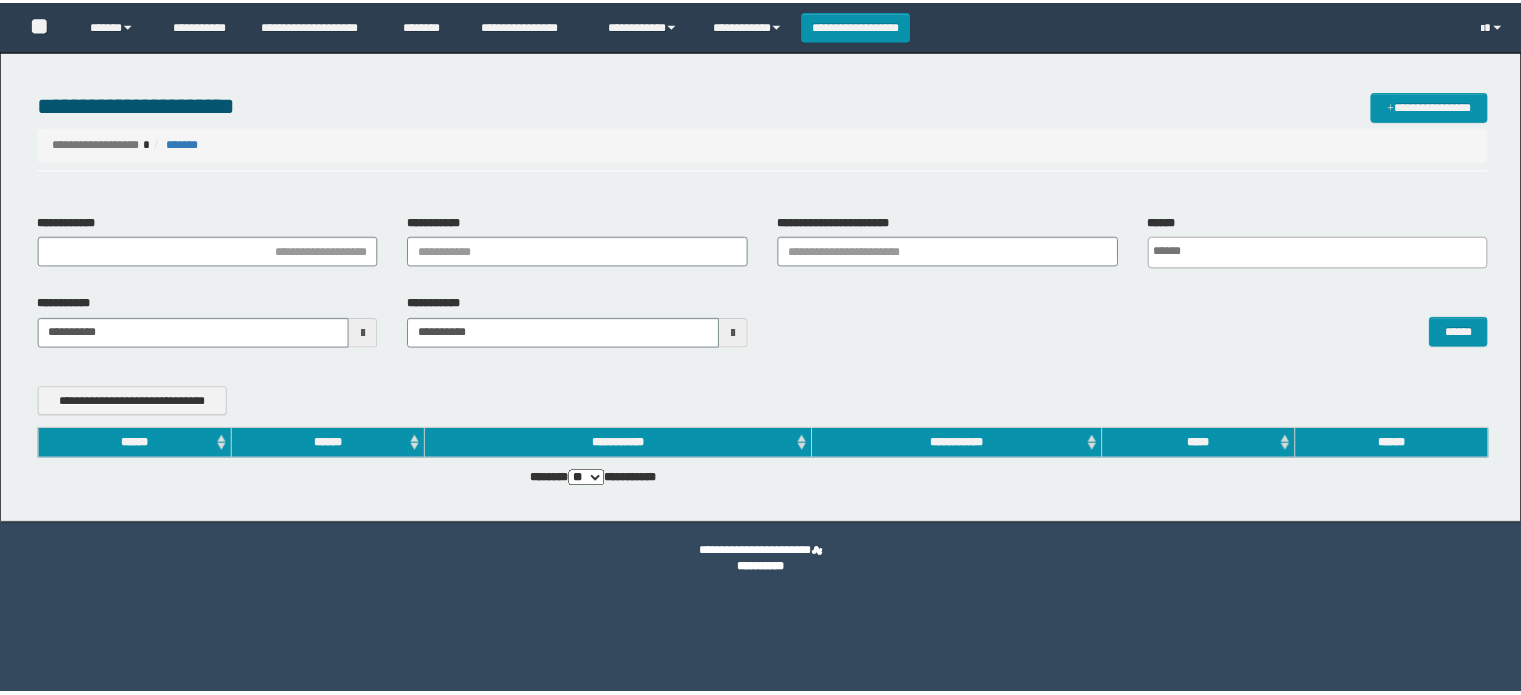 scroll, scrollTop: 0, scrollLeft: 0, axis: both 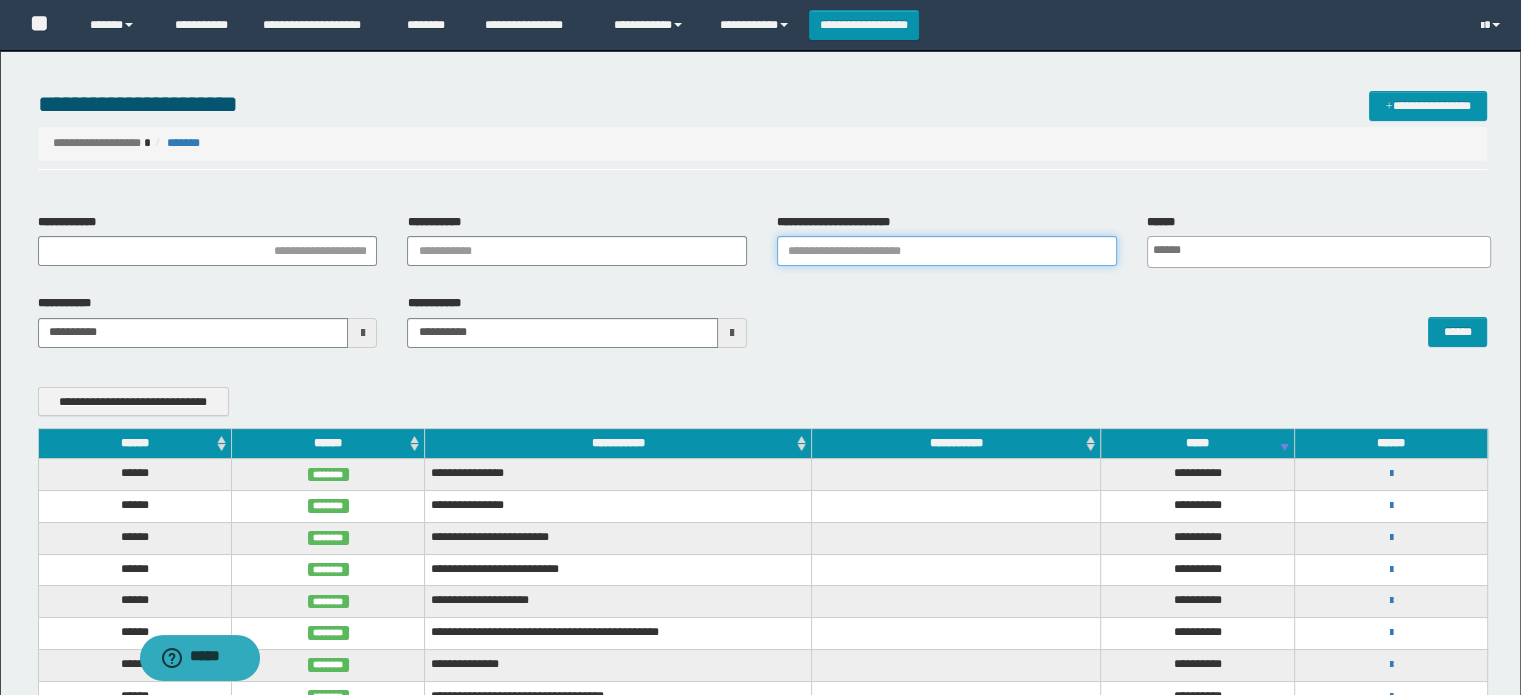 click on "**********" at bounding box center [947, 251] 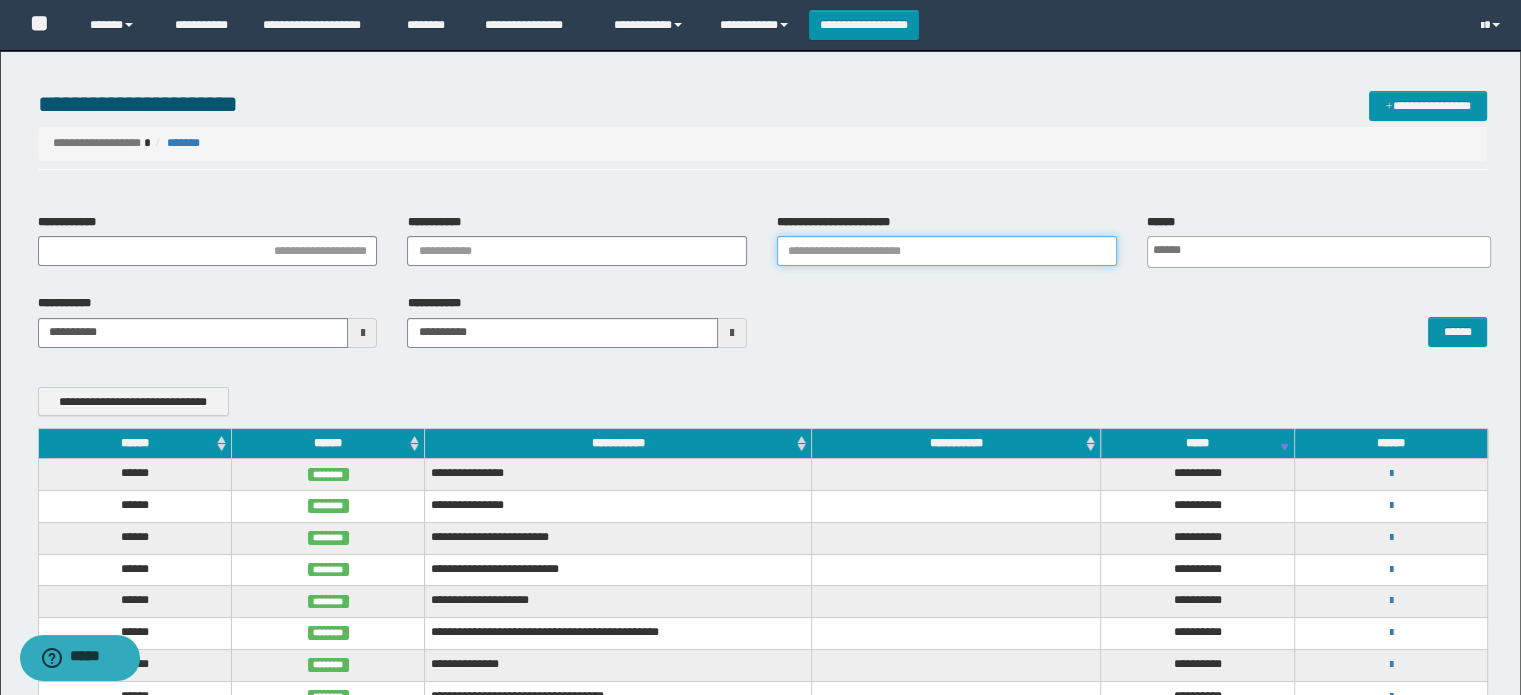 paste on "*********" 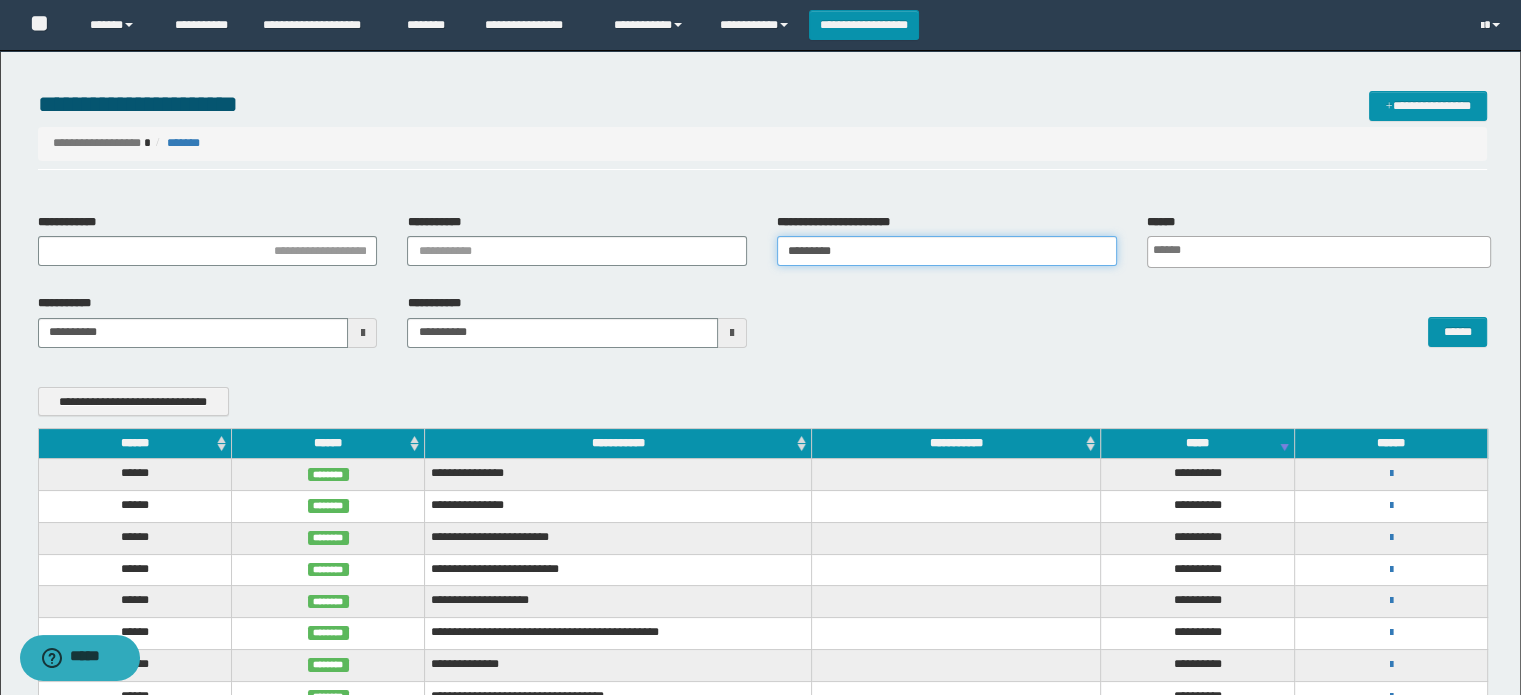 type on "*********" 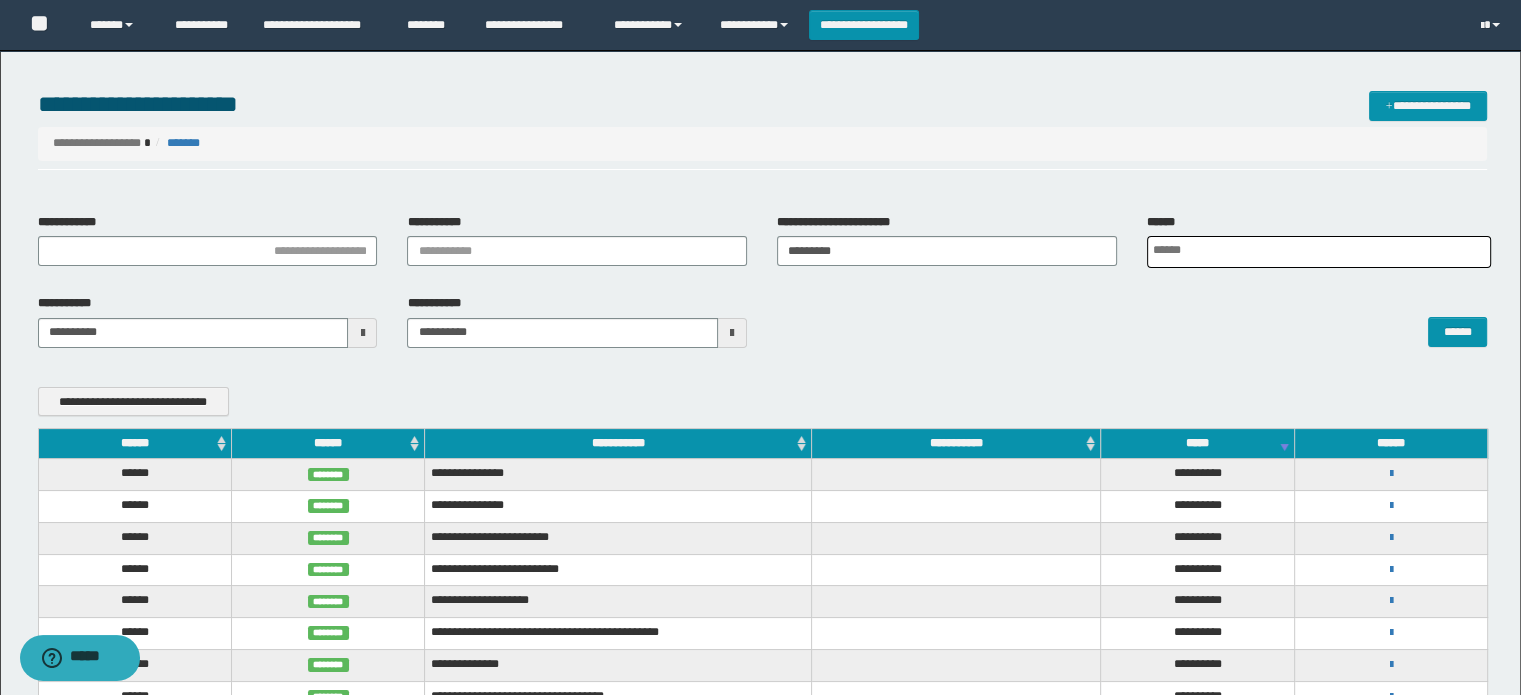 scroll, scrollTop: 0, scrollLeft: 4, axis: horizontal 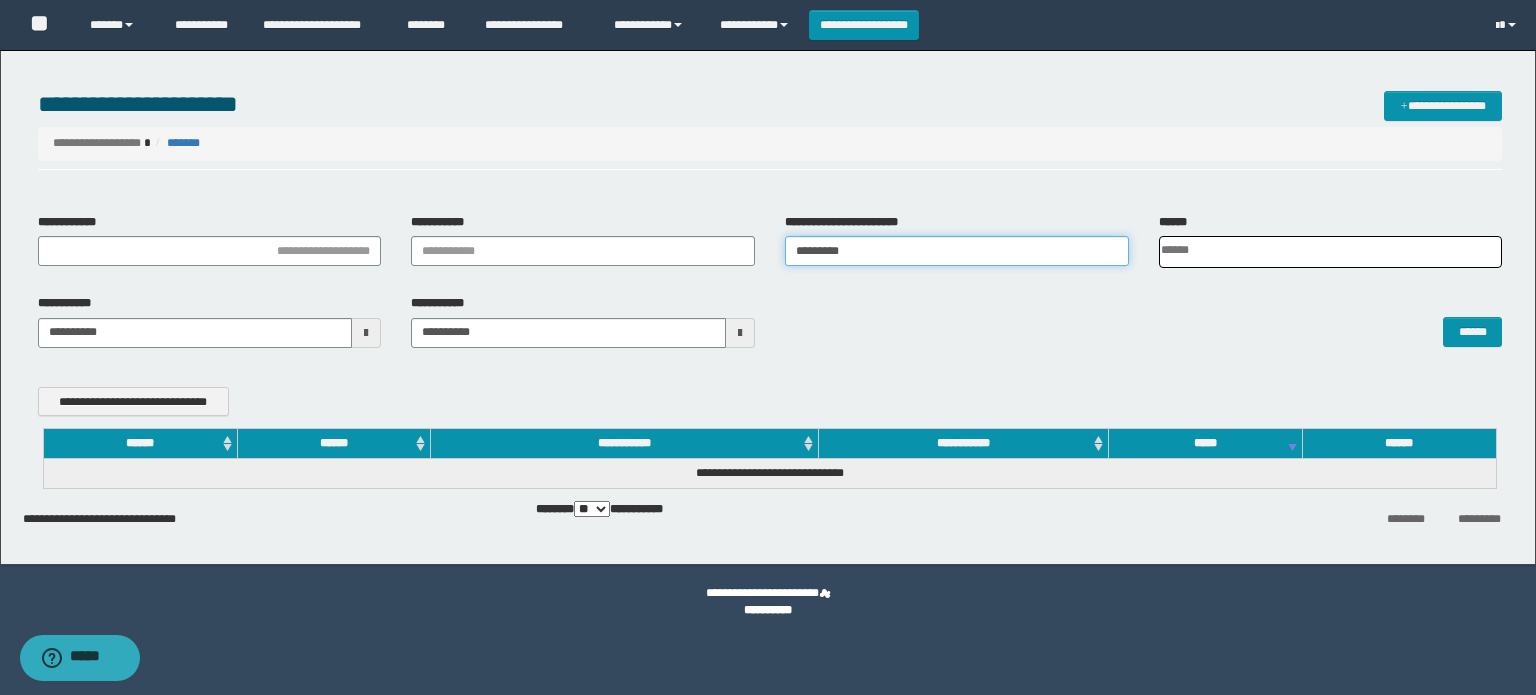 click on "*********" at bounding box center [957, 251] 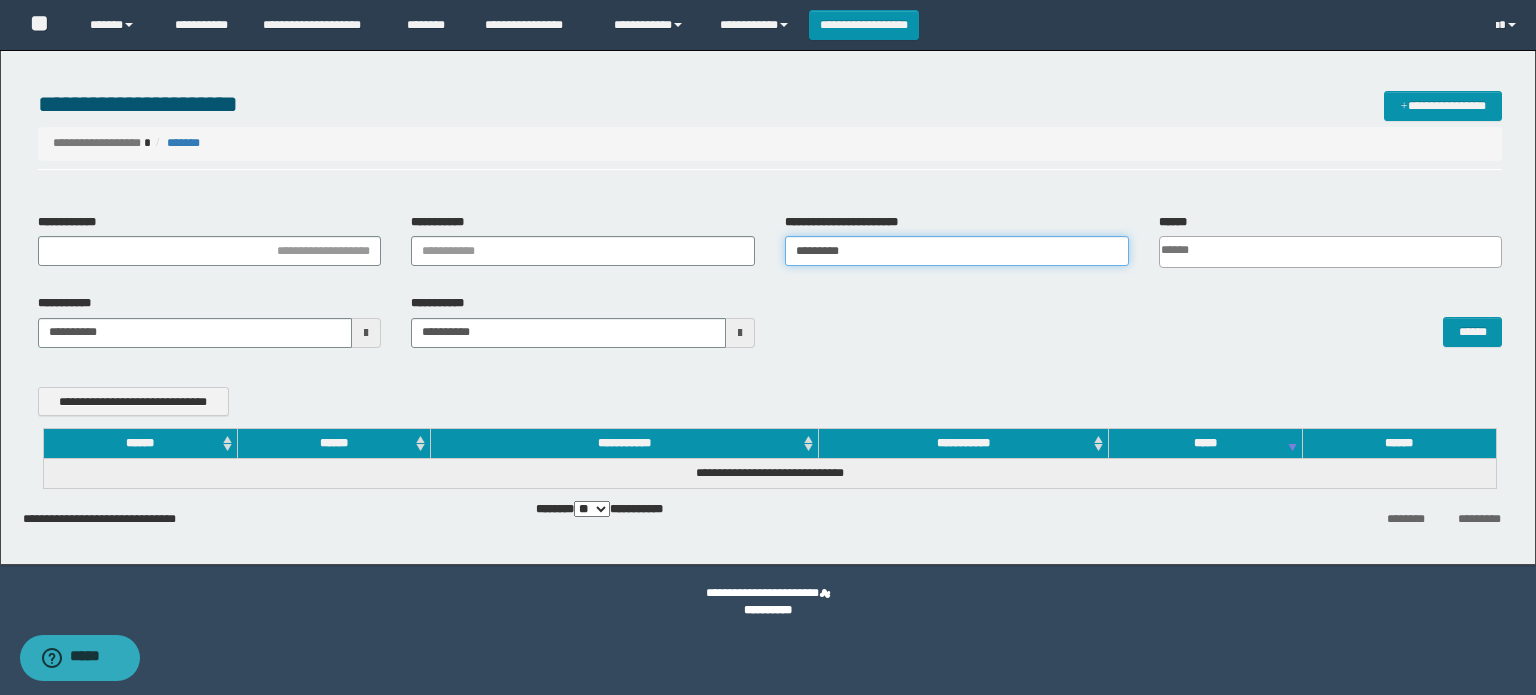 drag, startPoint x: 862, startPoint y: 255, endPoint x: 728, endPoint y: 267, distance: 134.53624 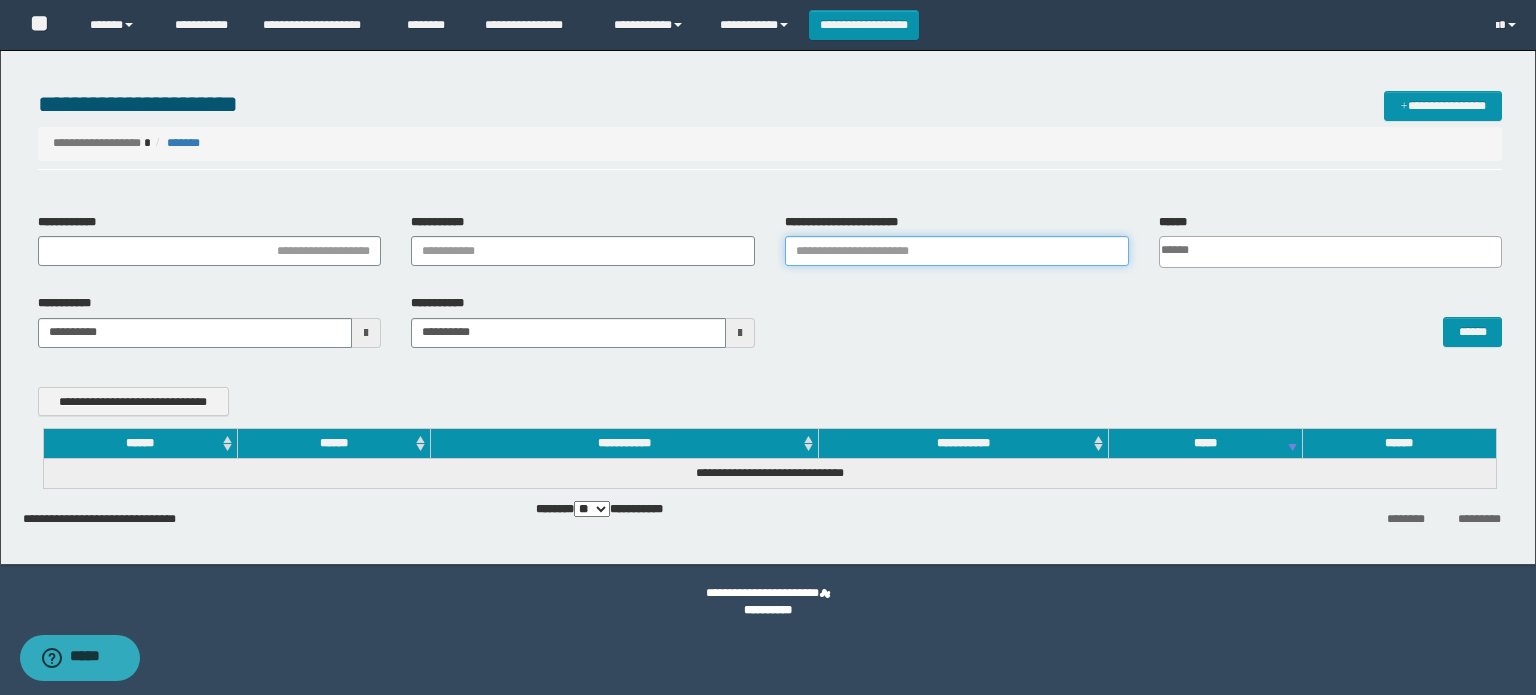 type 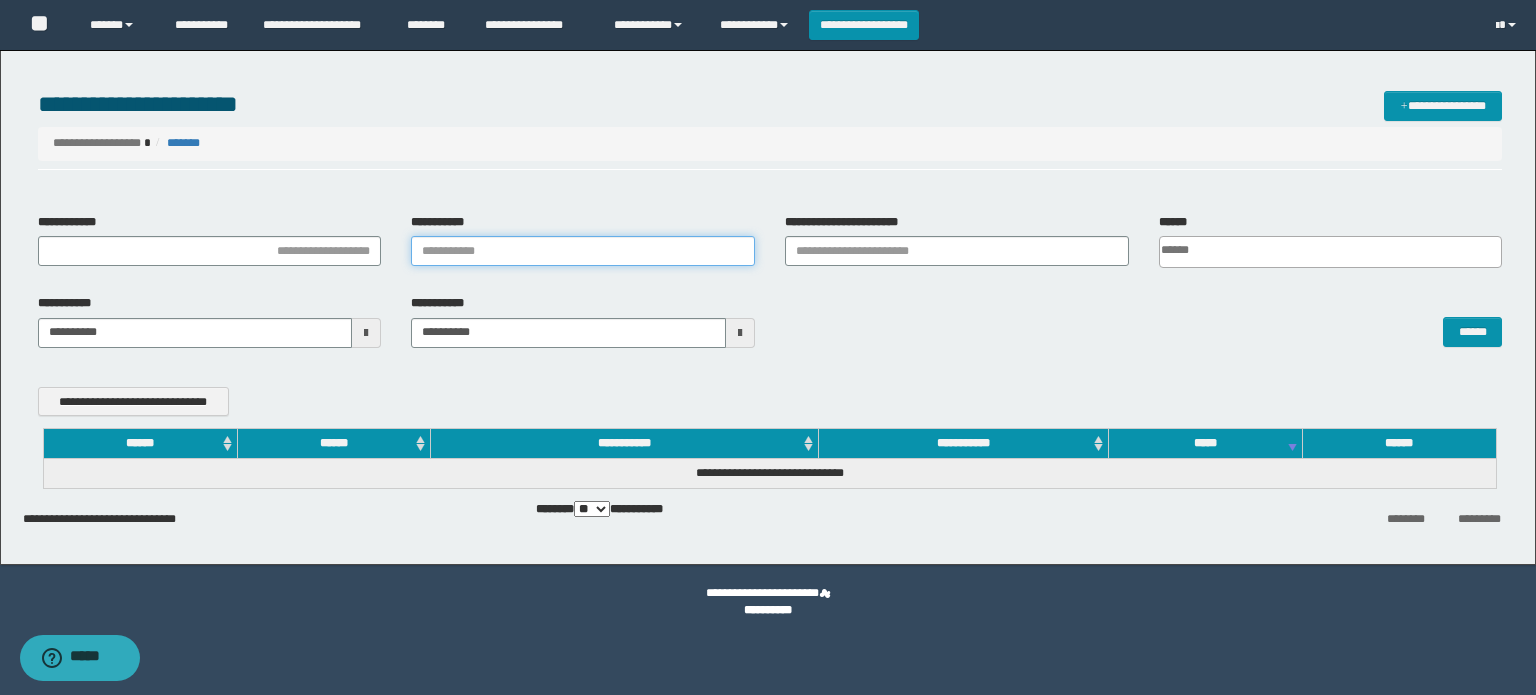 click on "**********" at bounding box center [583, 251] 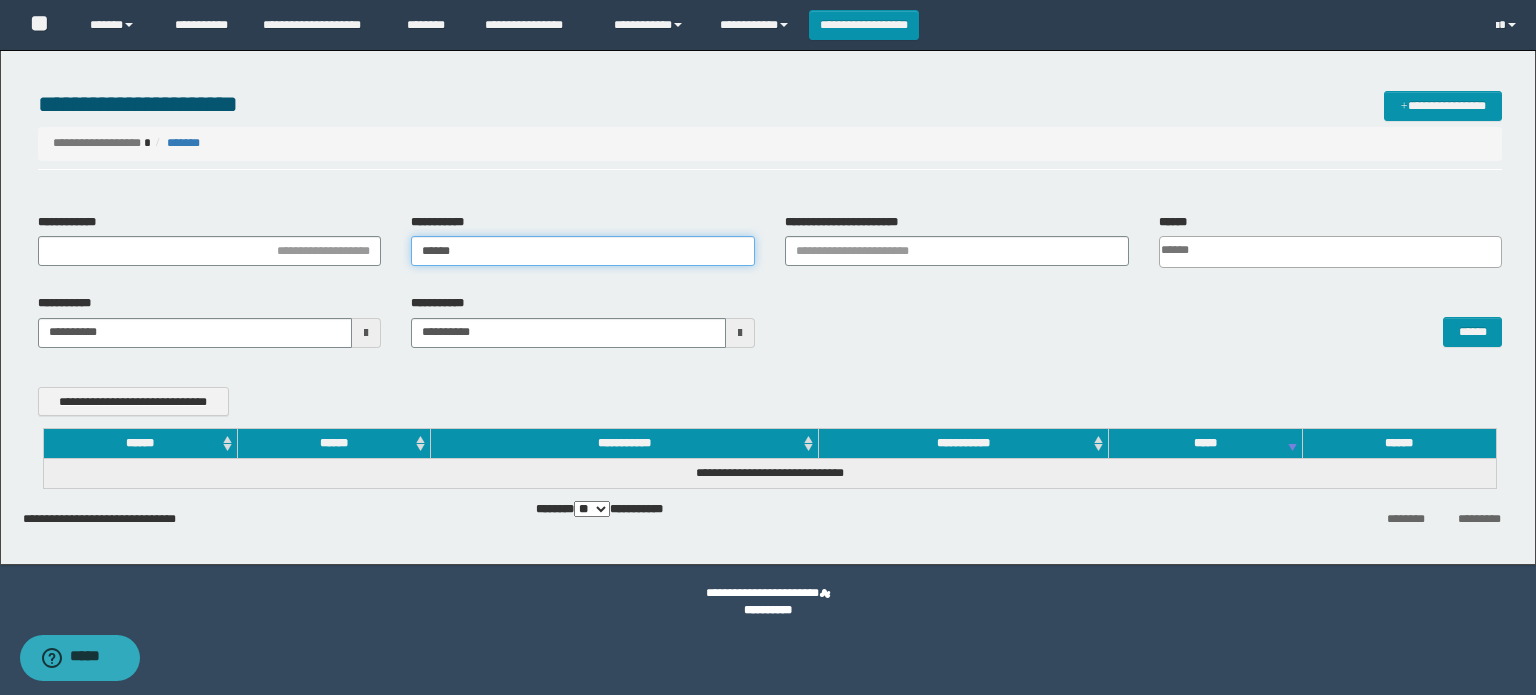 type on "******" 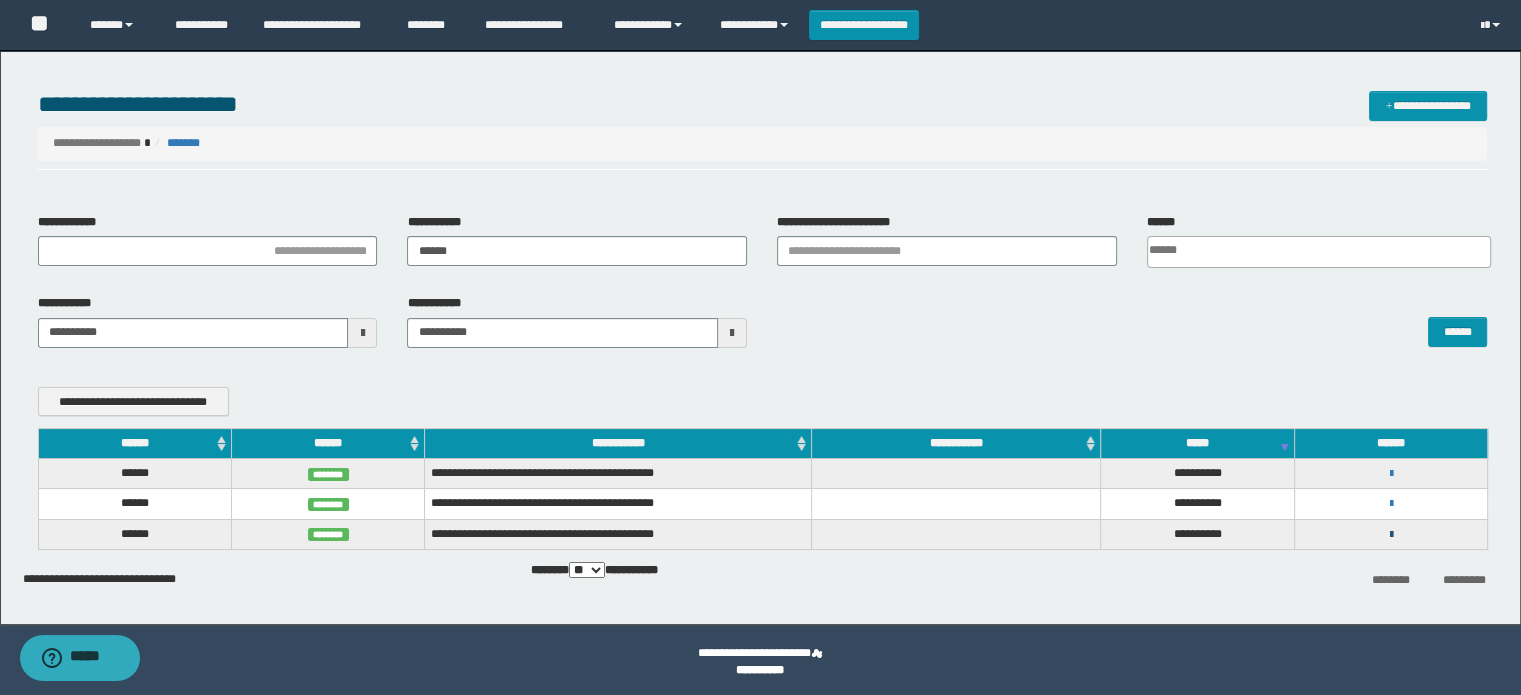 click at bounding box center [1390, 535] 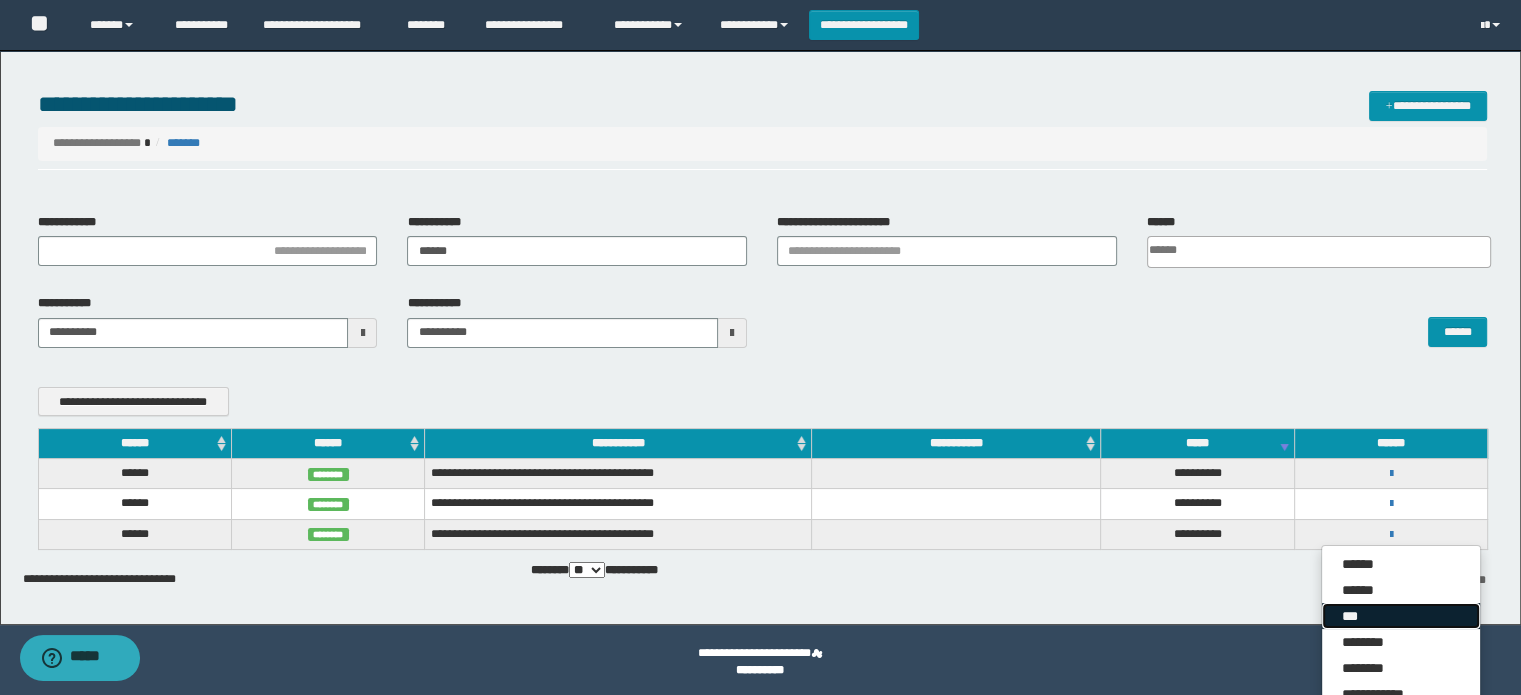 click on "***" at bounding box center [1401, 616] 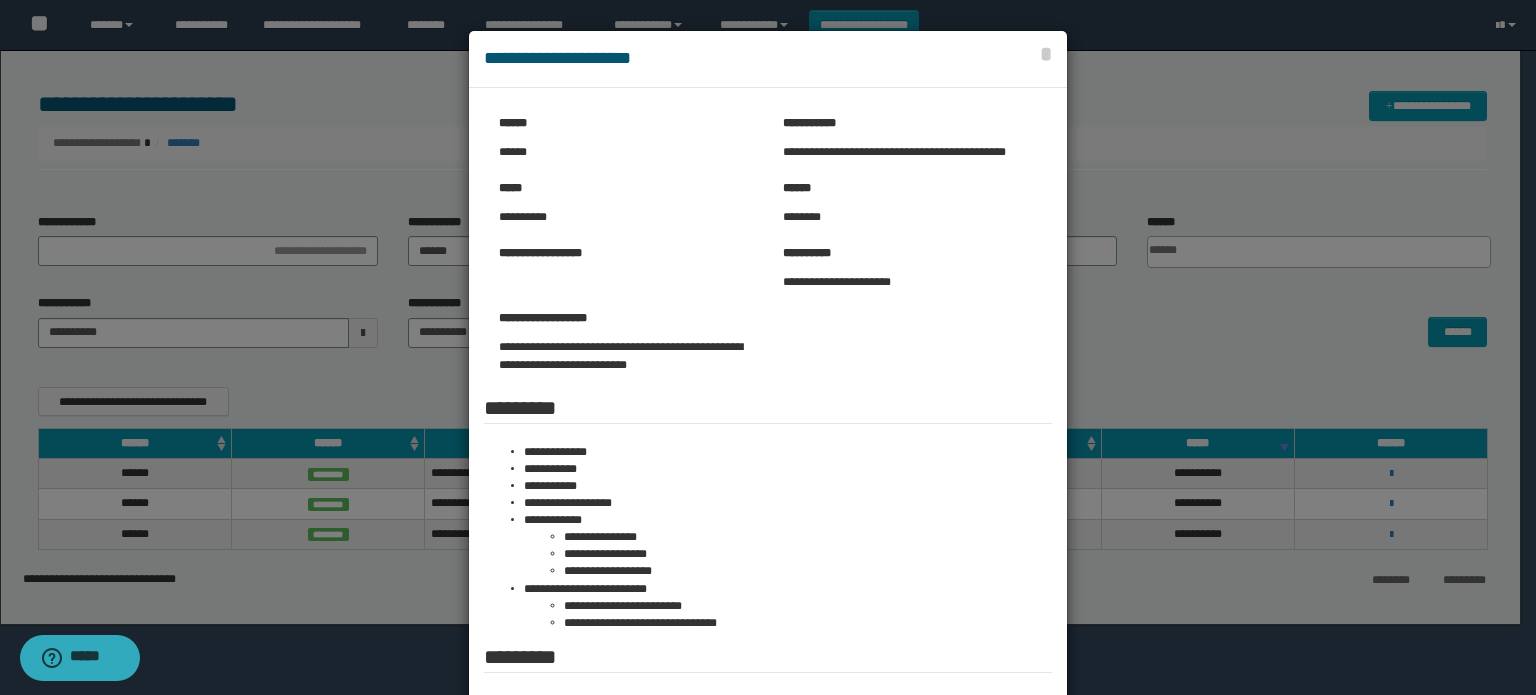 click at bounding box center (768, 443) 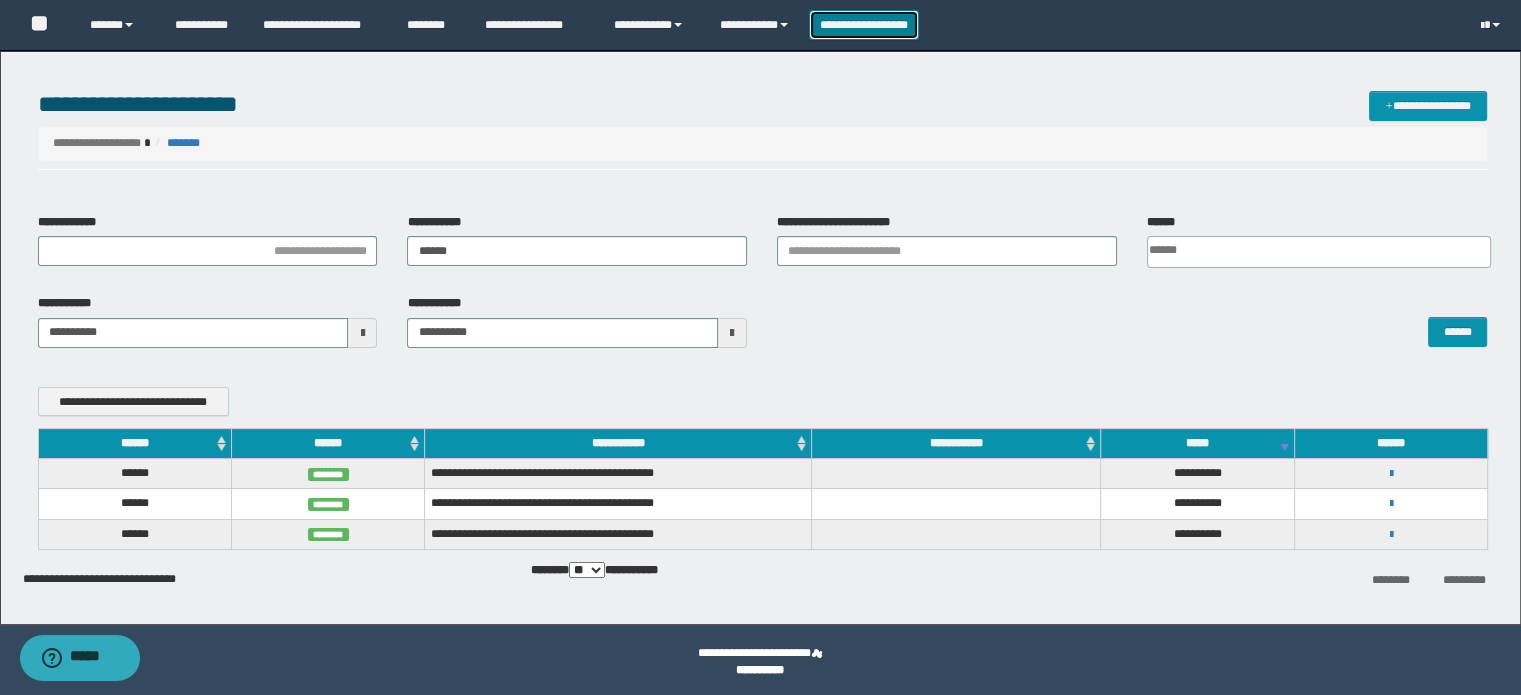 click on "**********" at bounding box center [864, 25] 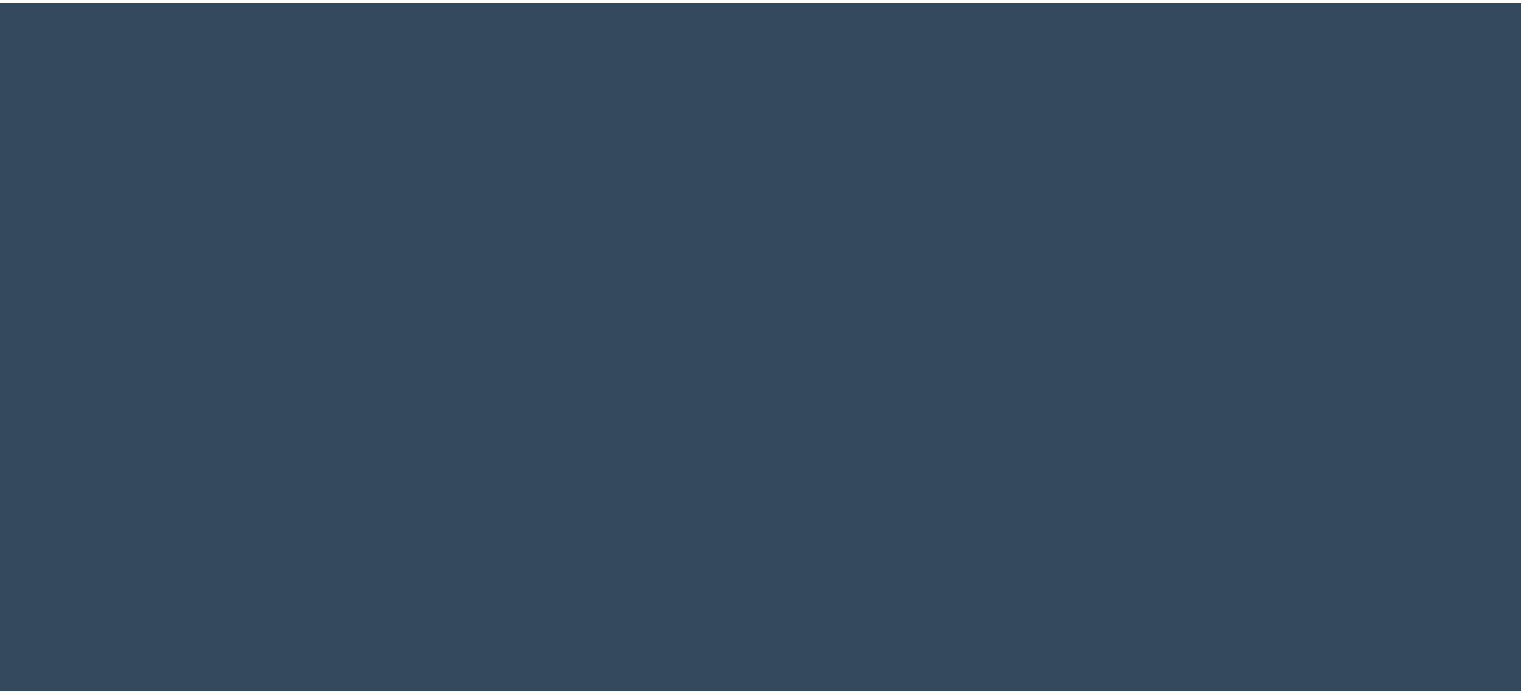 scroll, scrollTop: 0, scrollLeft: 0, axis: both 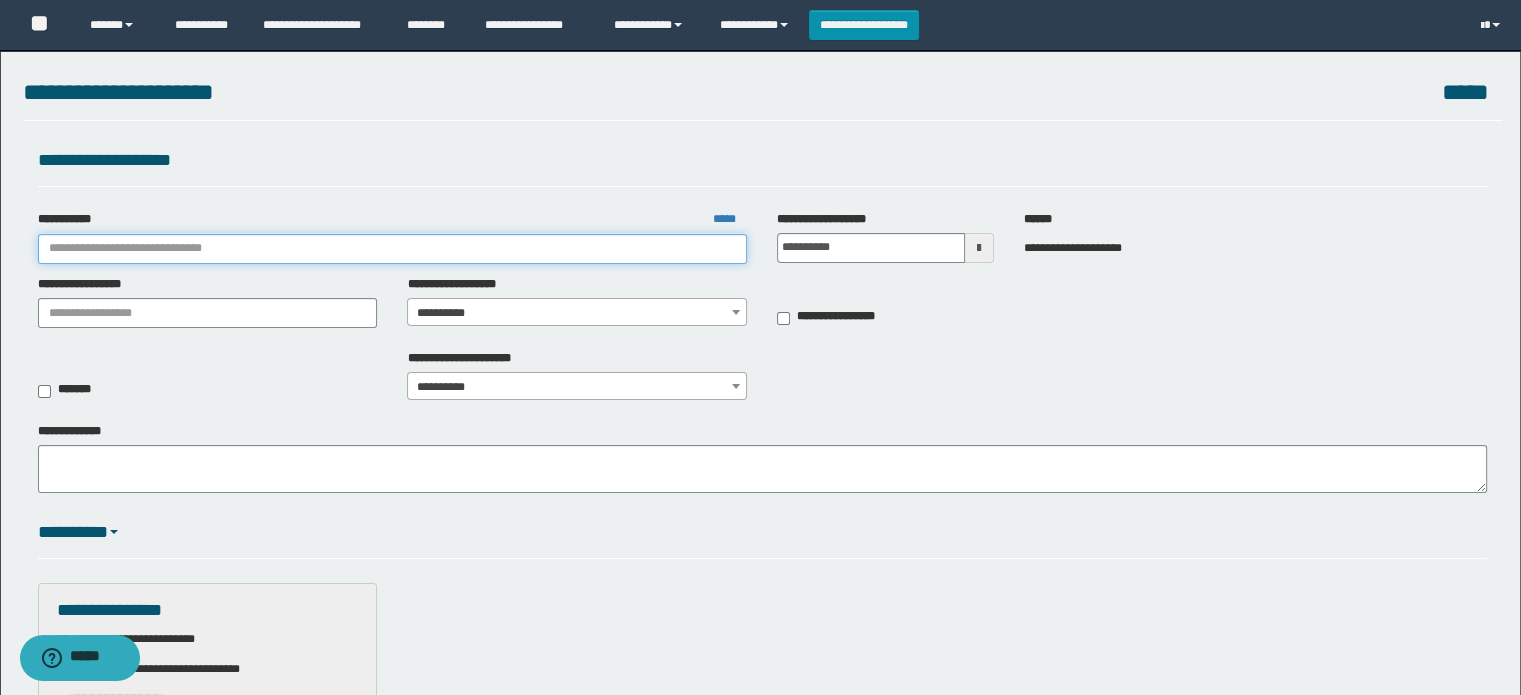 click on "**********" at bounding box center [393, 249] 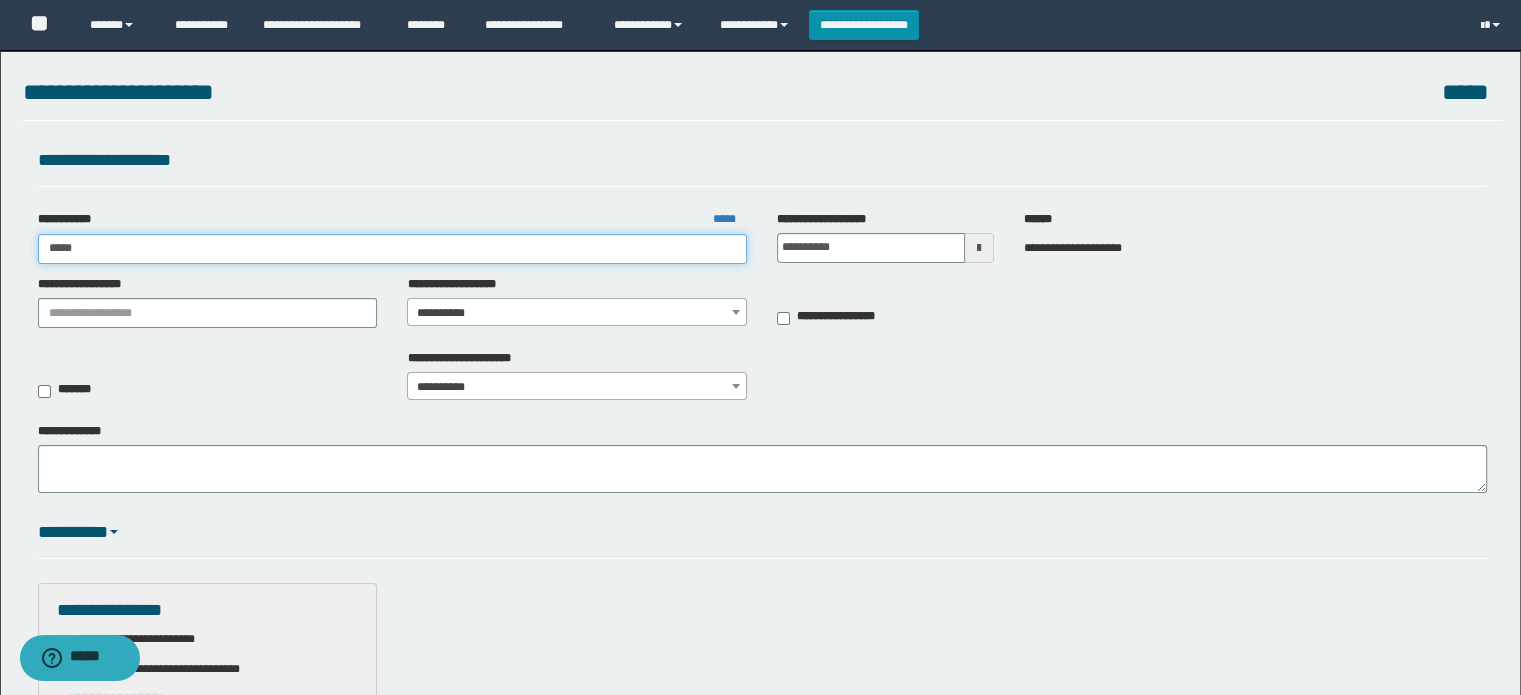 type on "******" 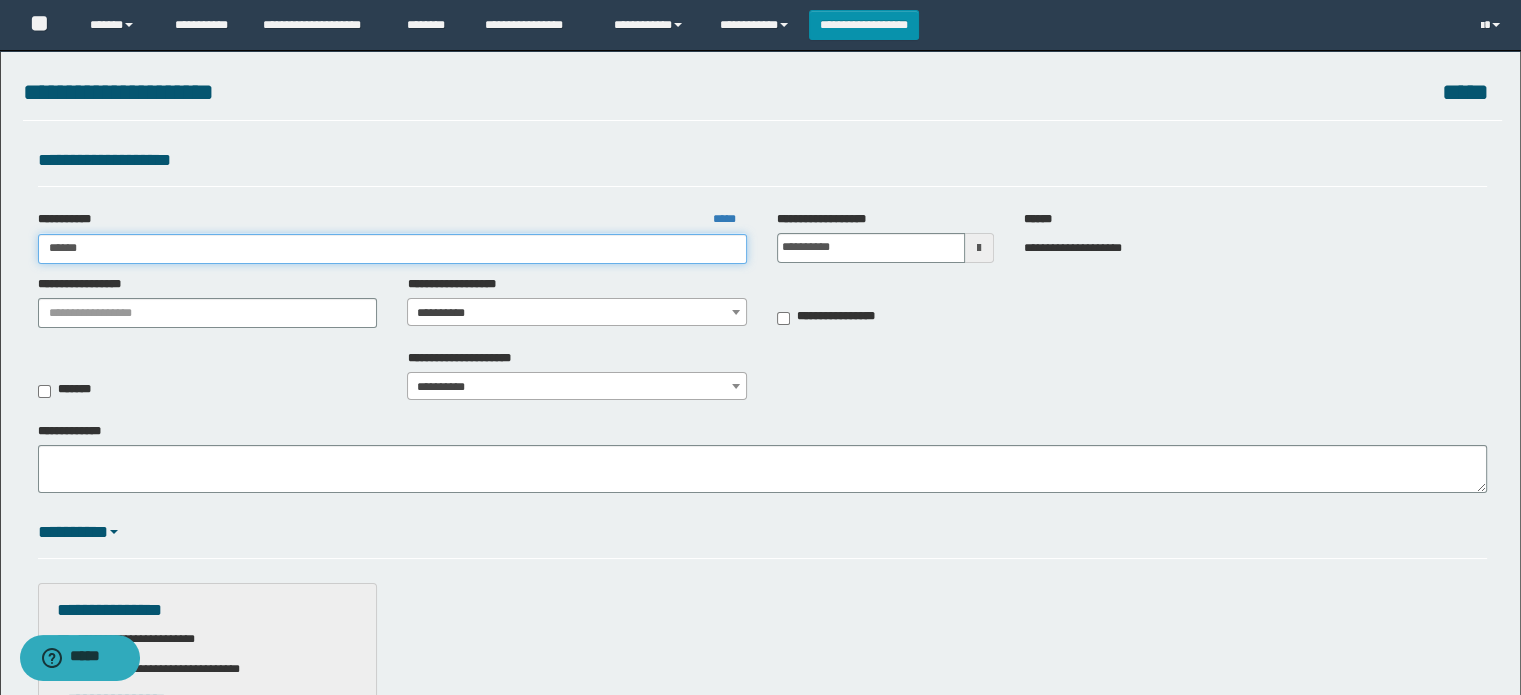 type on "******" 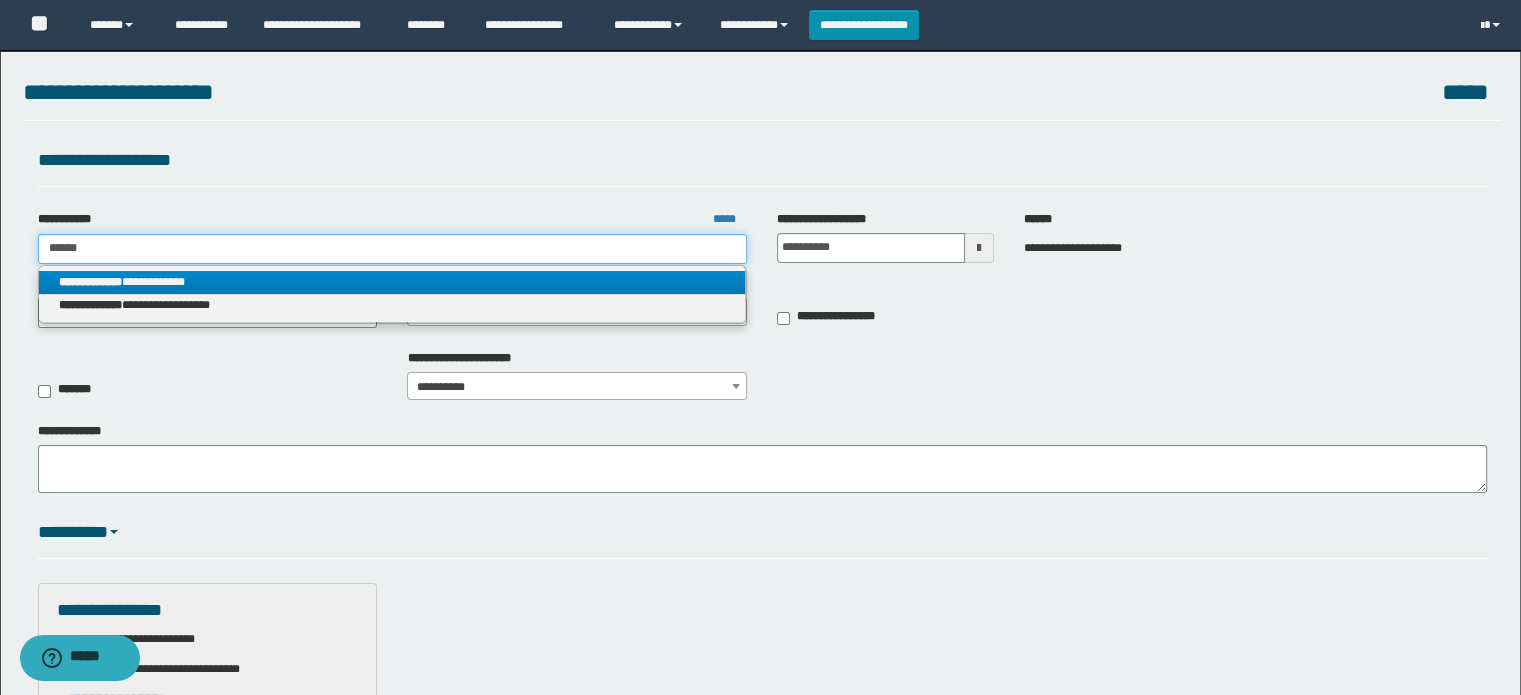 type on "******" 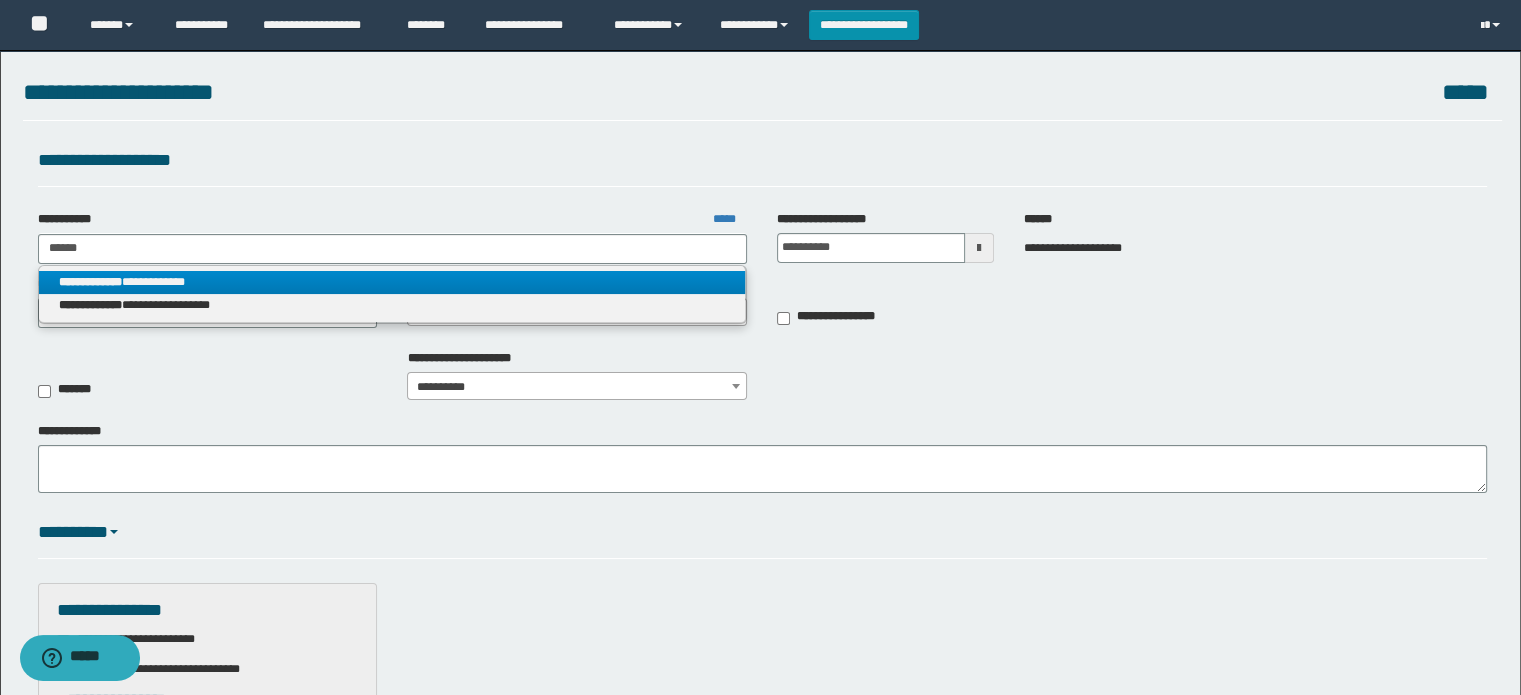 click on "**********" at bounding box center (392, 282) 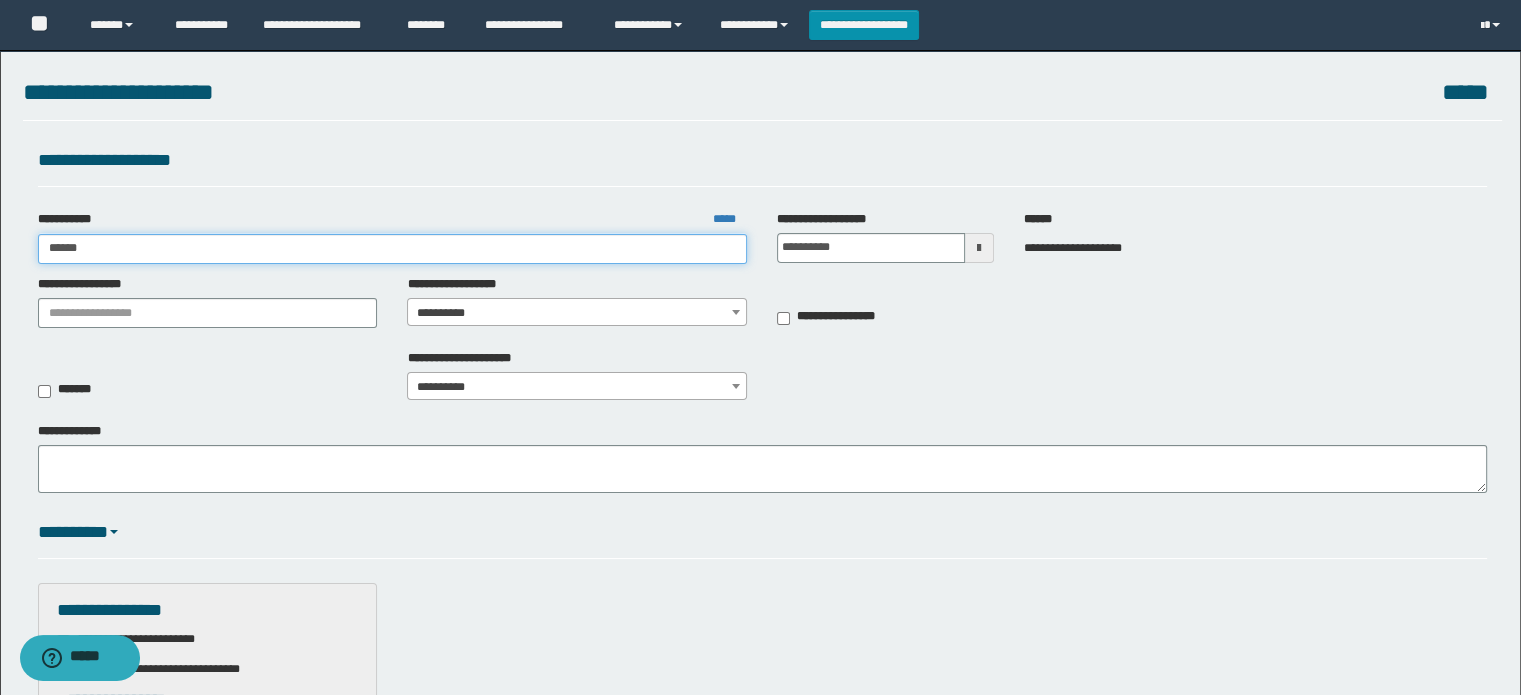 type 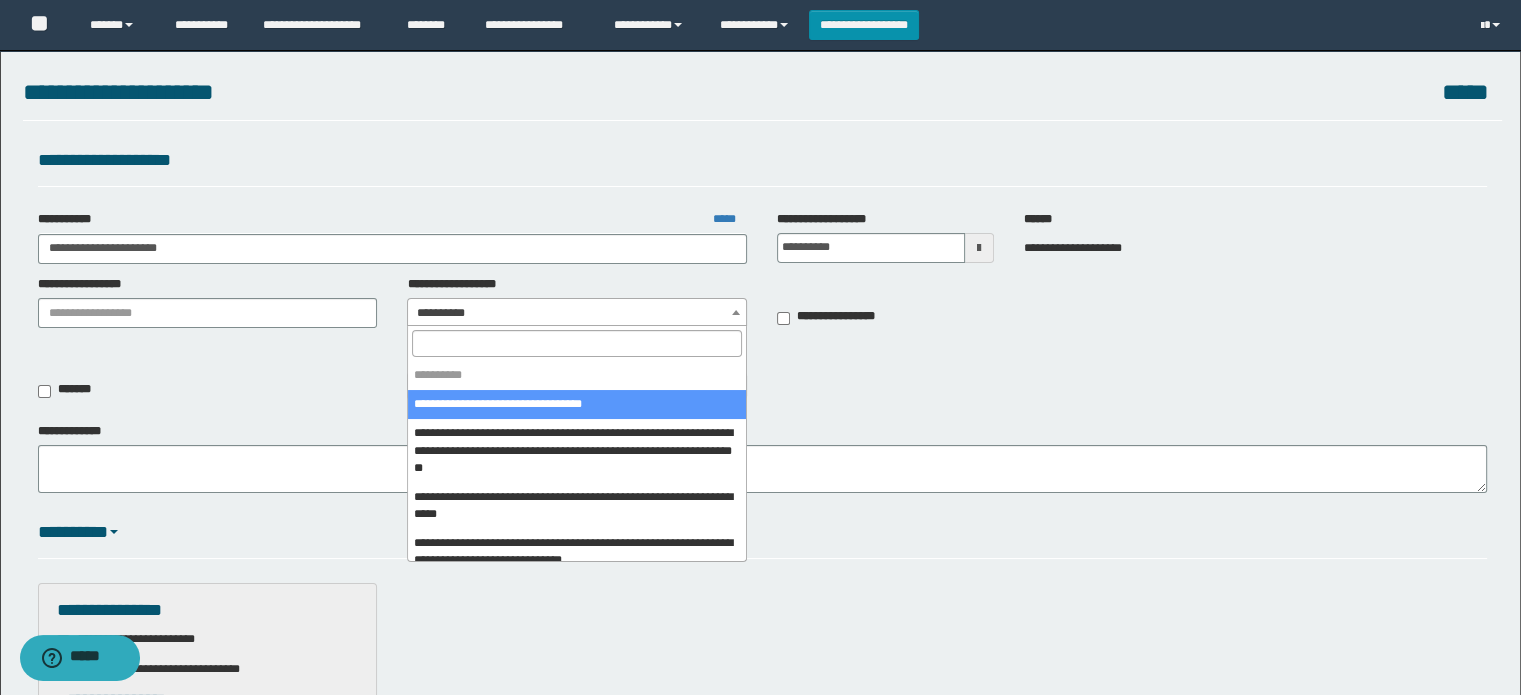 click on "**********" at bounding box center (577, 313) 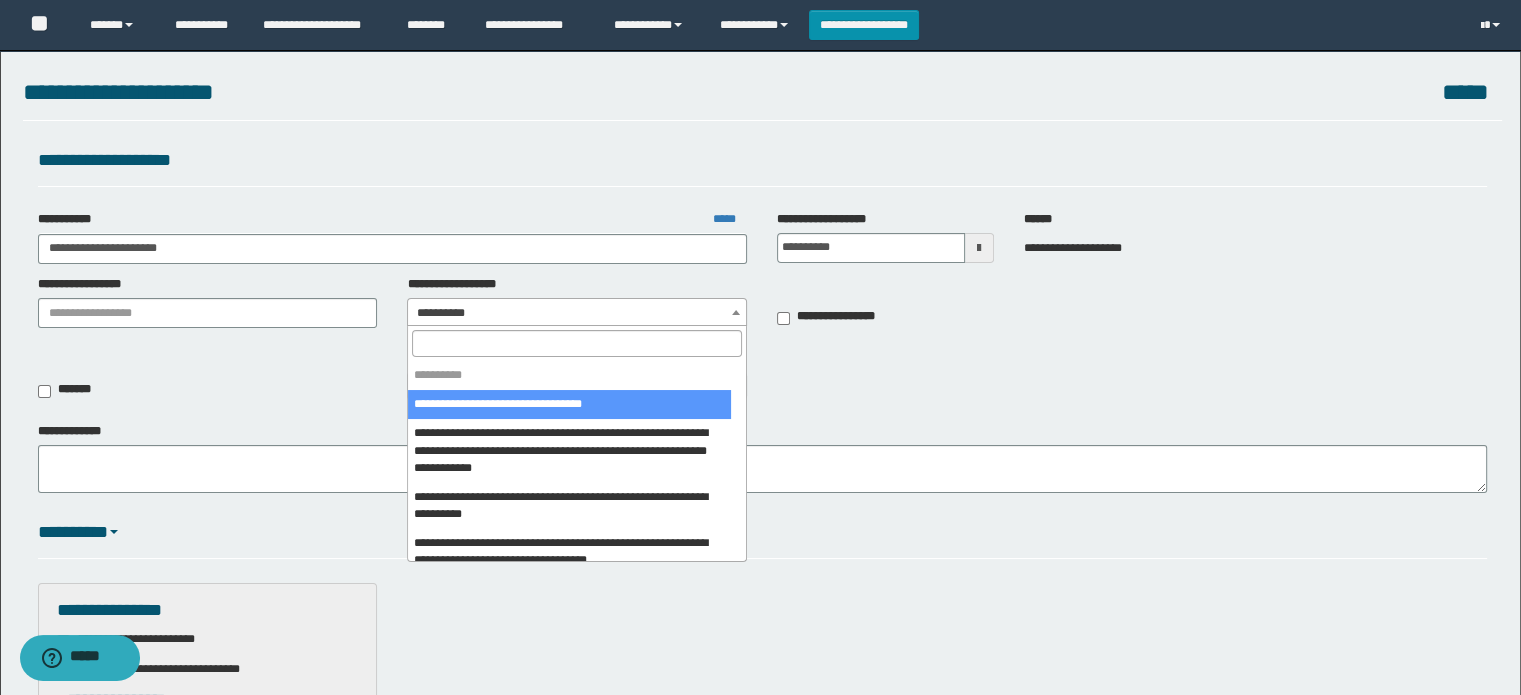 click on "**********" at bounding box center (569, 375) 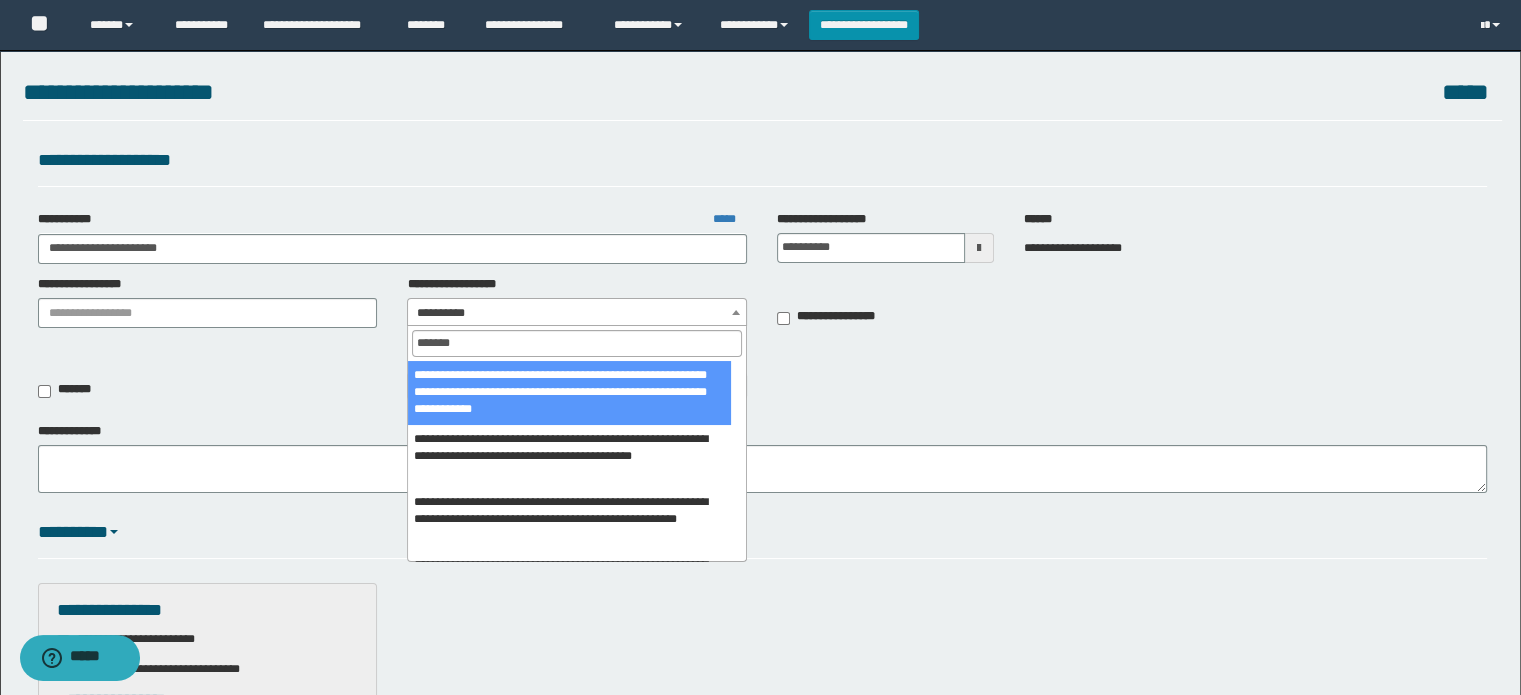 type on "*******" 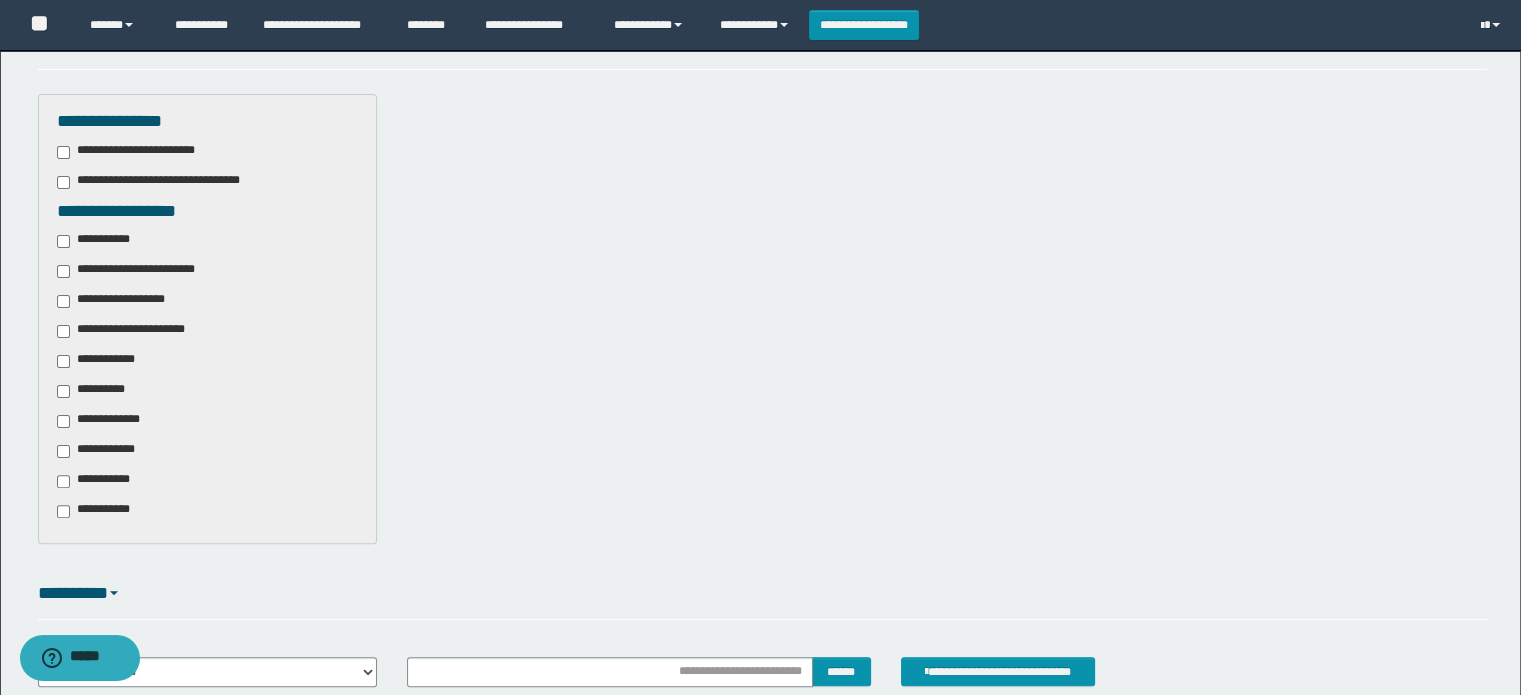 scroll, scrollTop: 500, scrollLeft: 0, axis: vertical 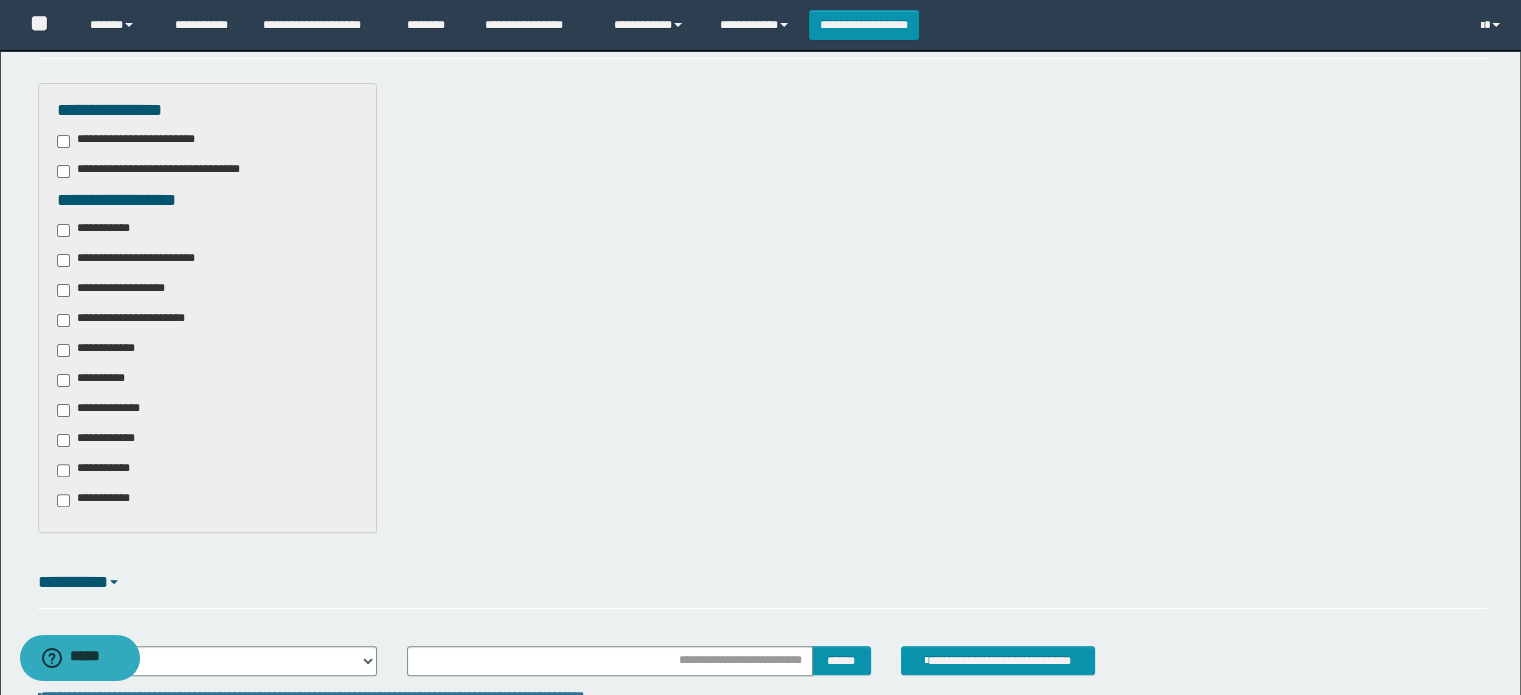 click on "**********" at bounding box center [110, 410] 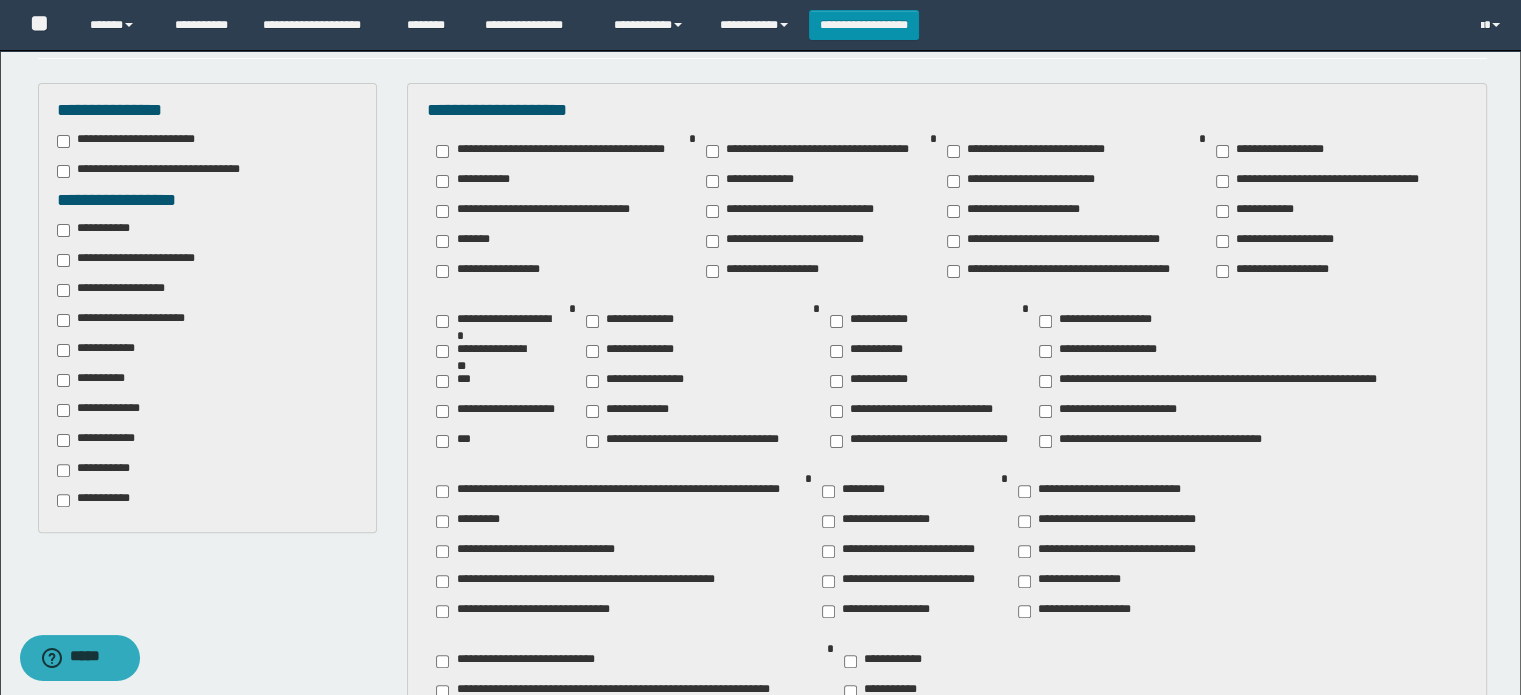 click on "**********" at bounding box center [137, 260] 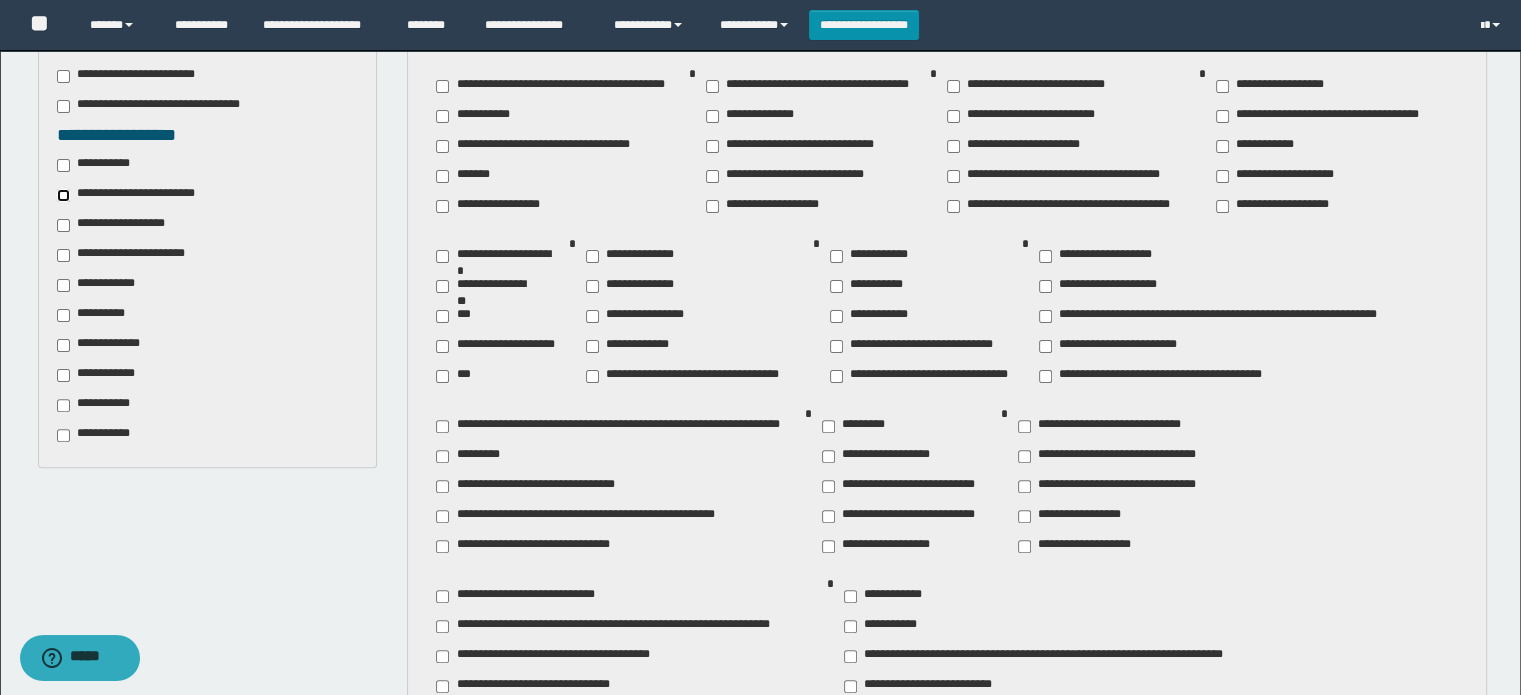 scroll, scrollTop: 600, scrollLeft: 0, axis: vertical 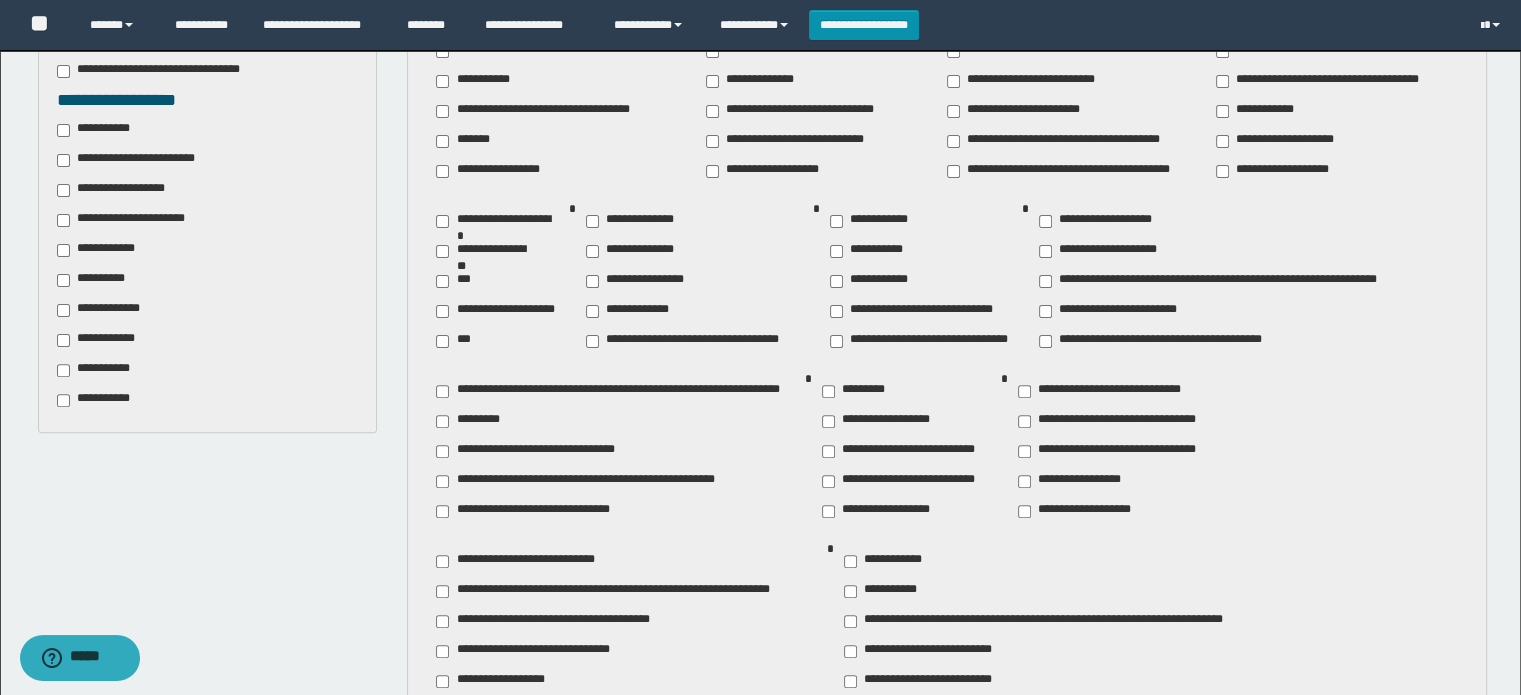 click on "**********" at bounding box center [1077, 481] 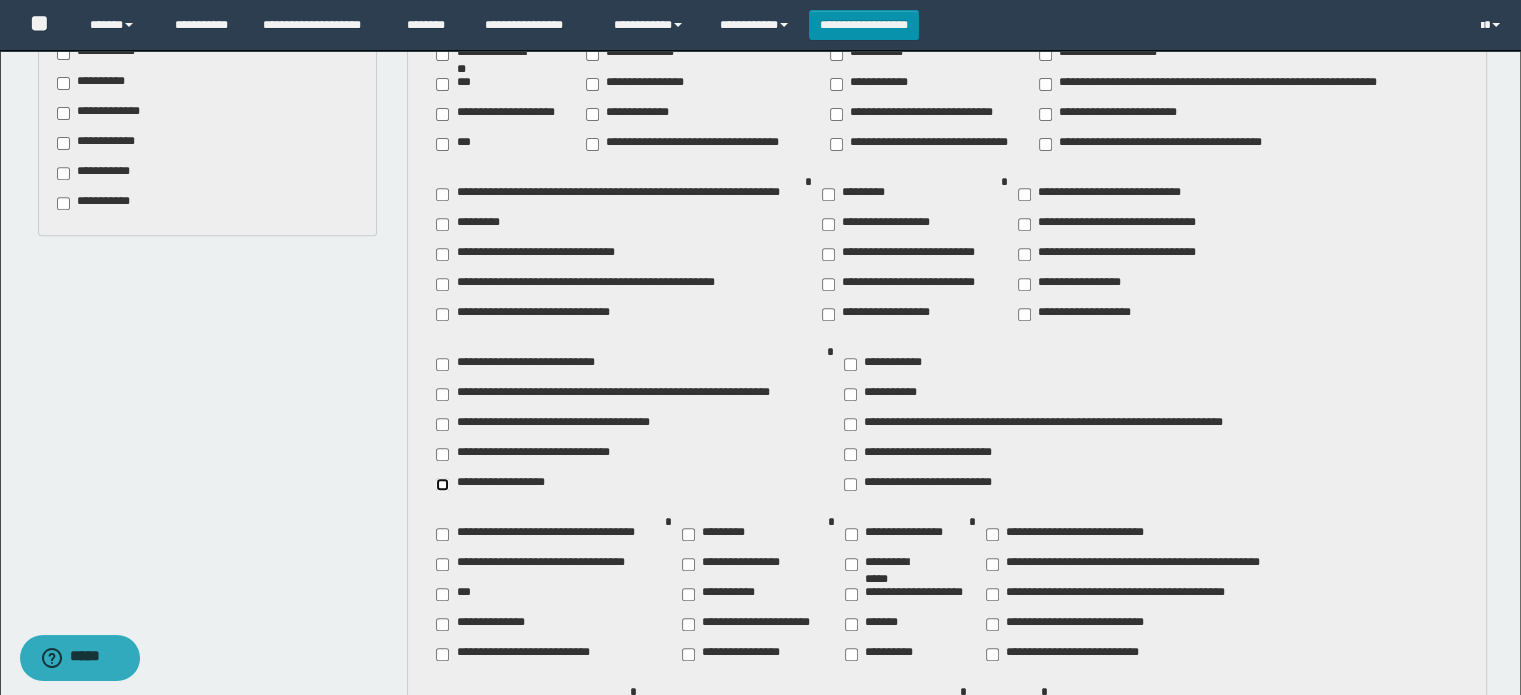 scroll, scrollTop: 800, scrollLeft: 0, axis: vertical 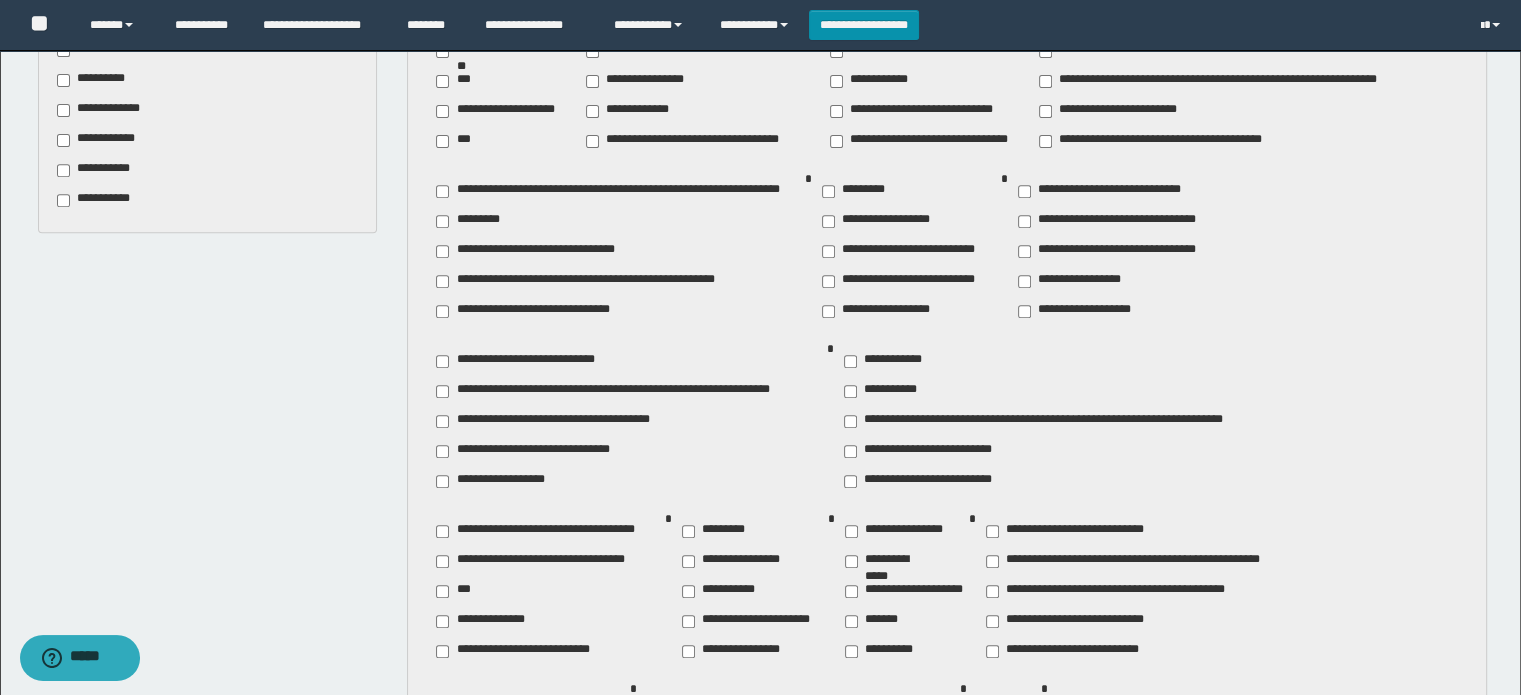 click on "**********" at bounding box center [891, 561] 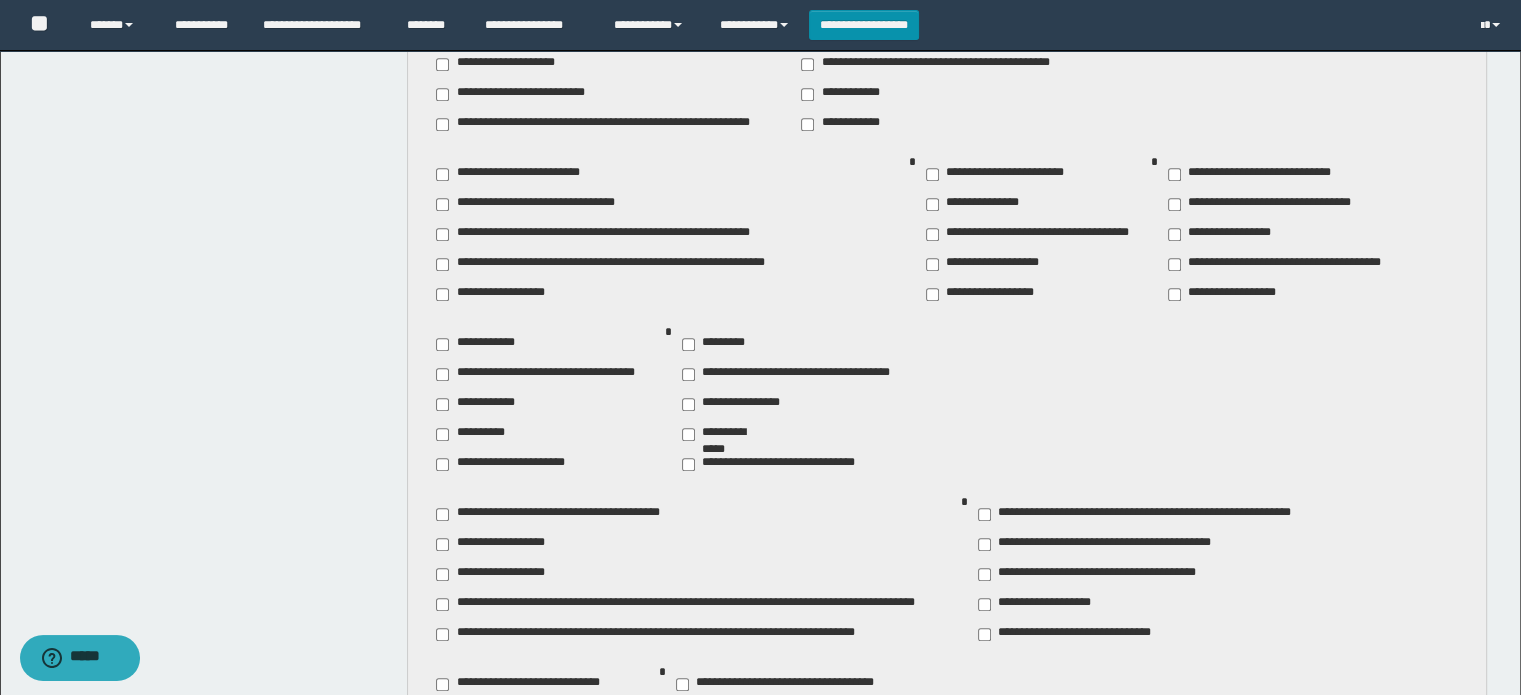 scroll, scrollTop: 2100, scrollLeft: 0, axis: vertical 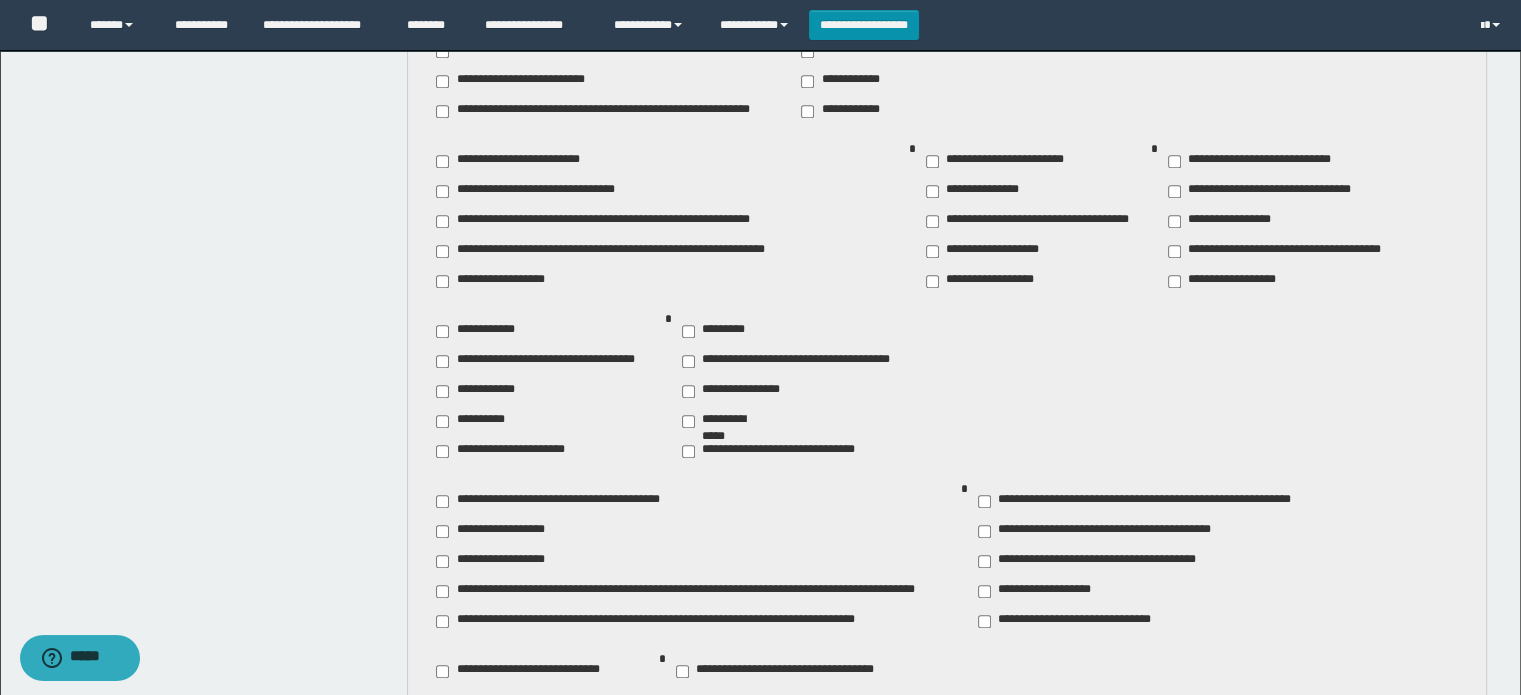 click on "**********" at bounding box center [665, 621] 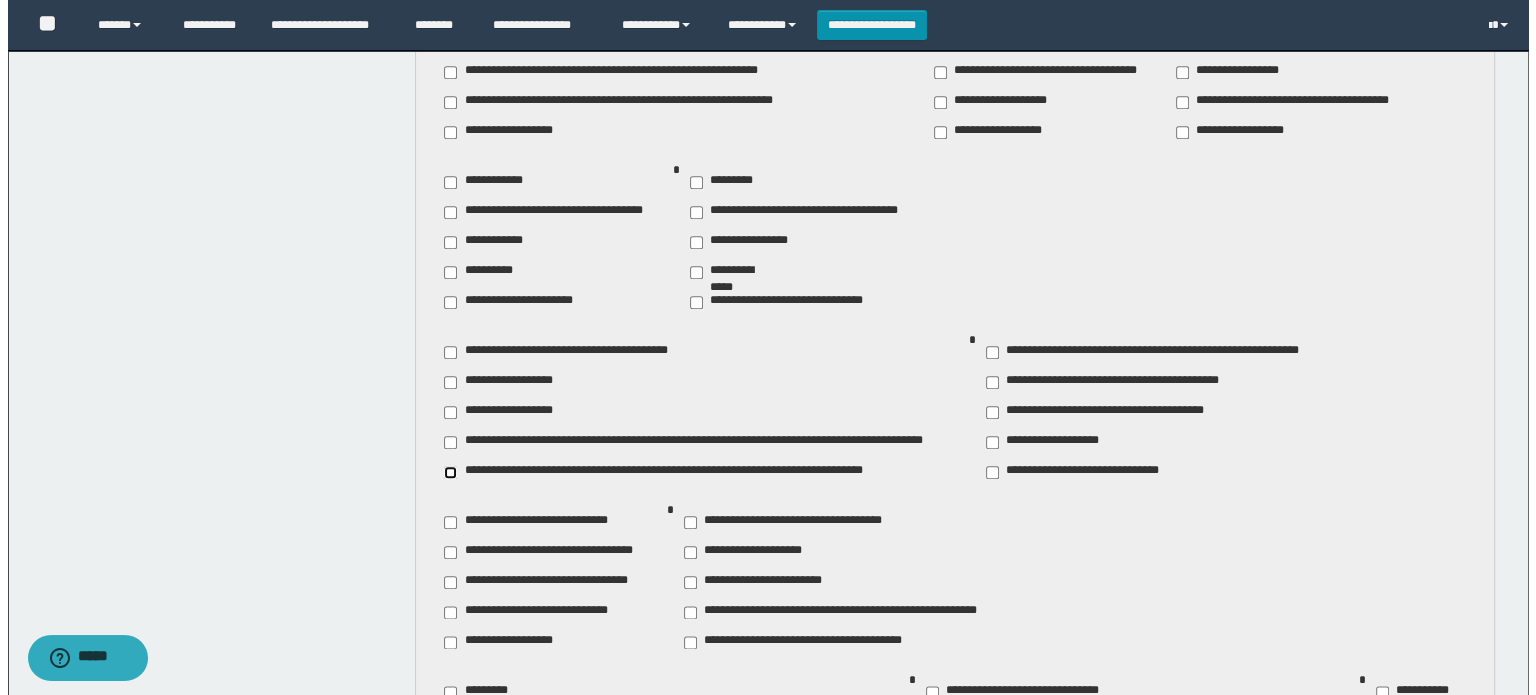 scroll, scrollTop: 2600, scrollLeft: 0, axis: vertical 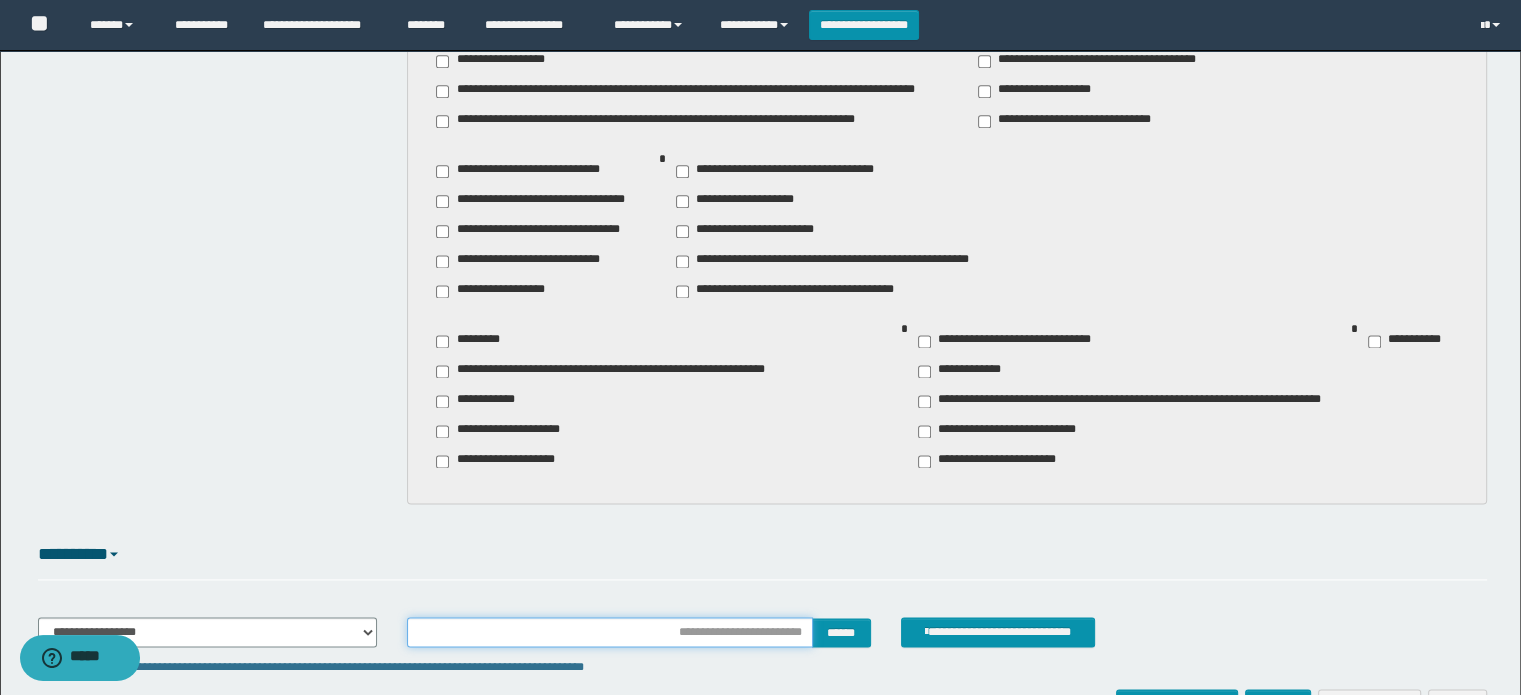 click at bounding box center (609, 632) 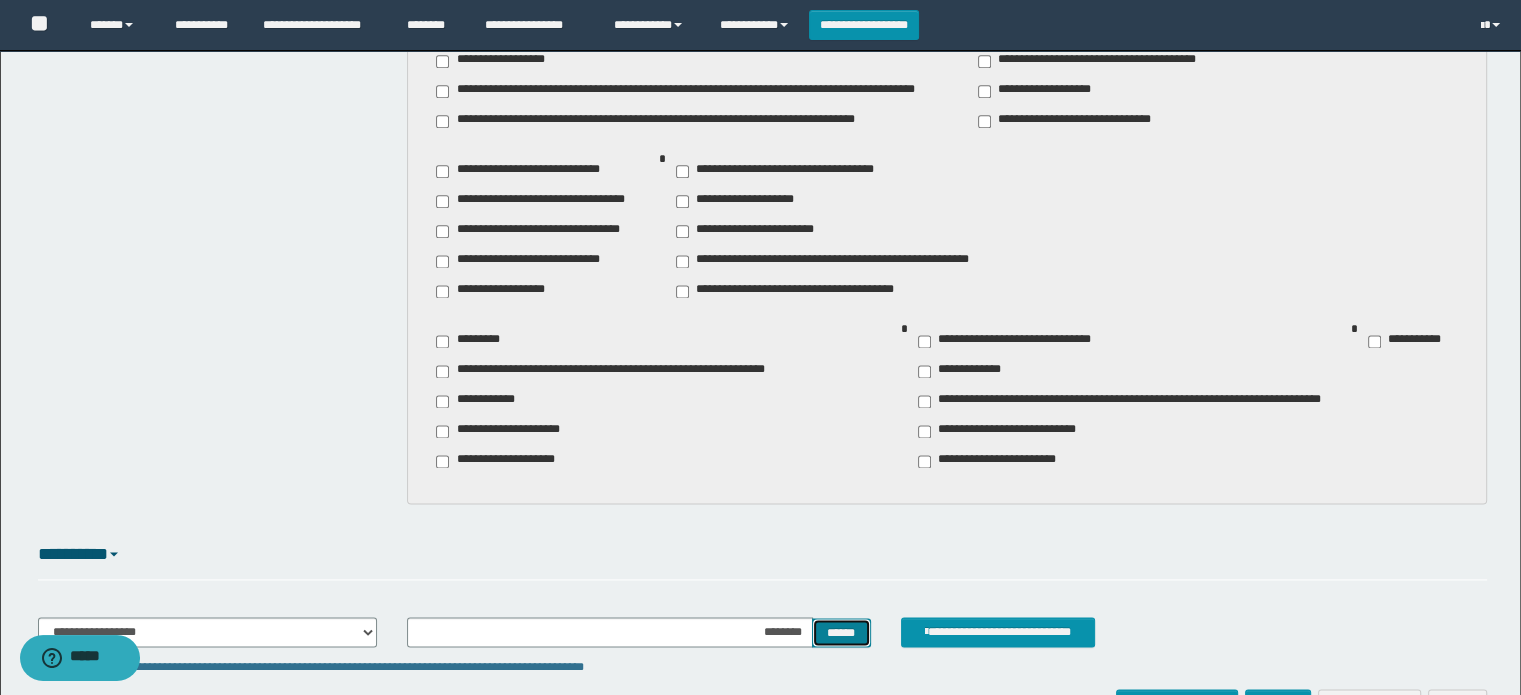 click on "******" at bounding box center (841, 633) 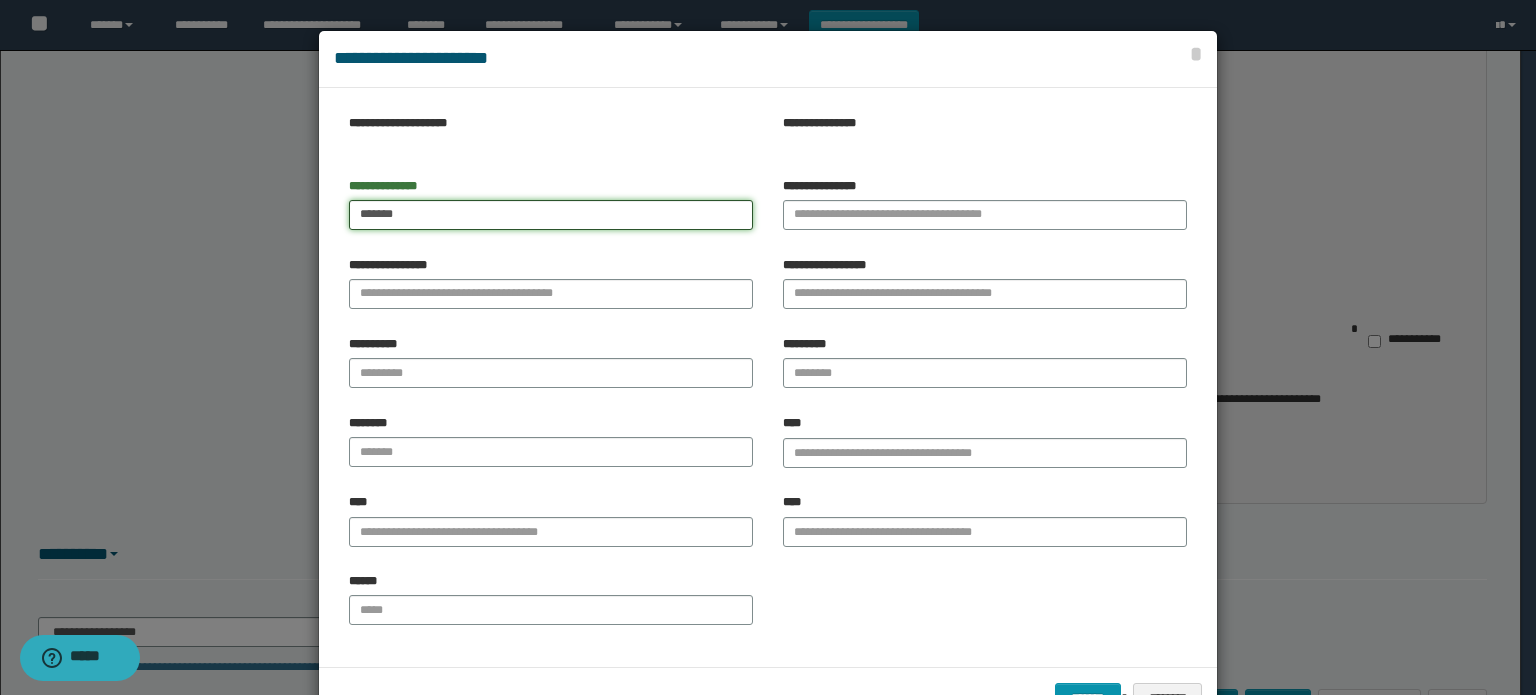 type on "*******" 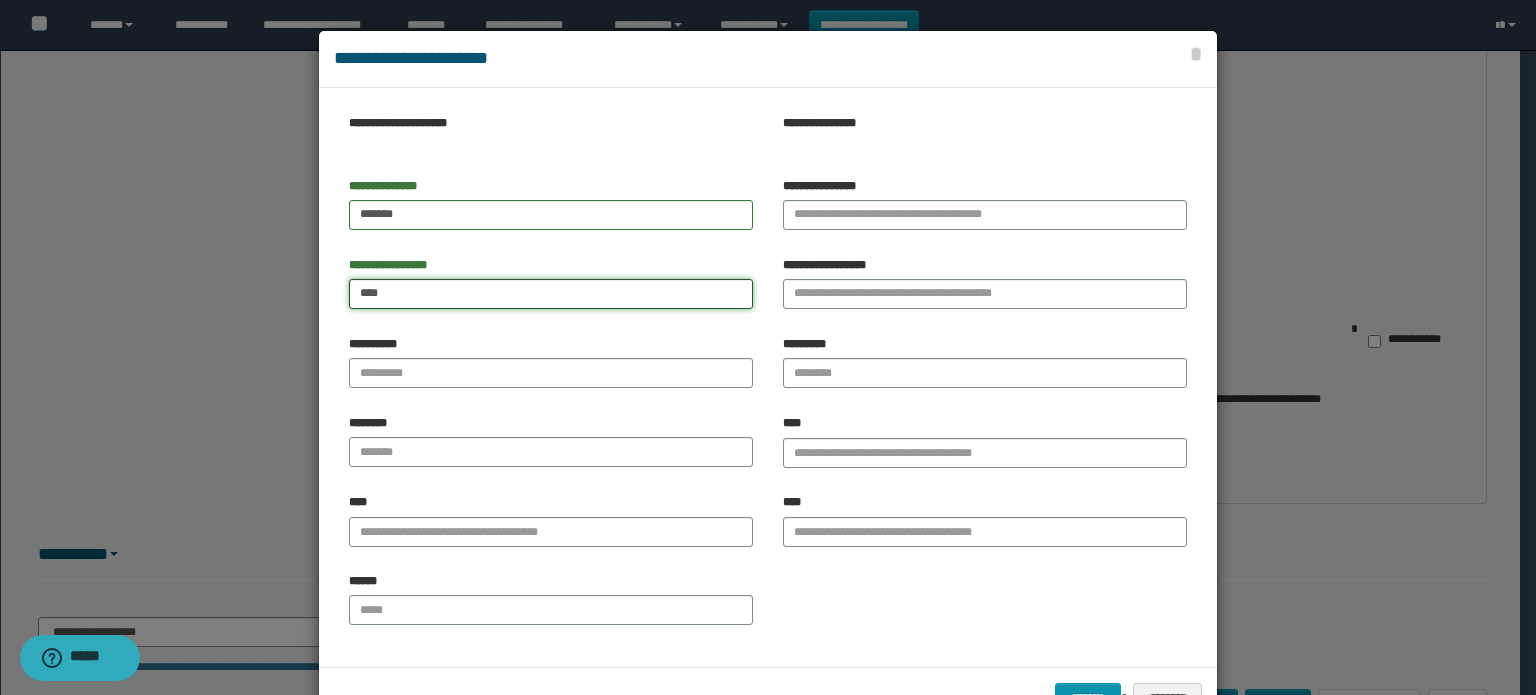 type on "****" 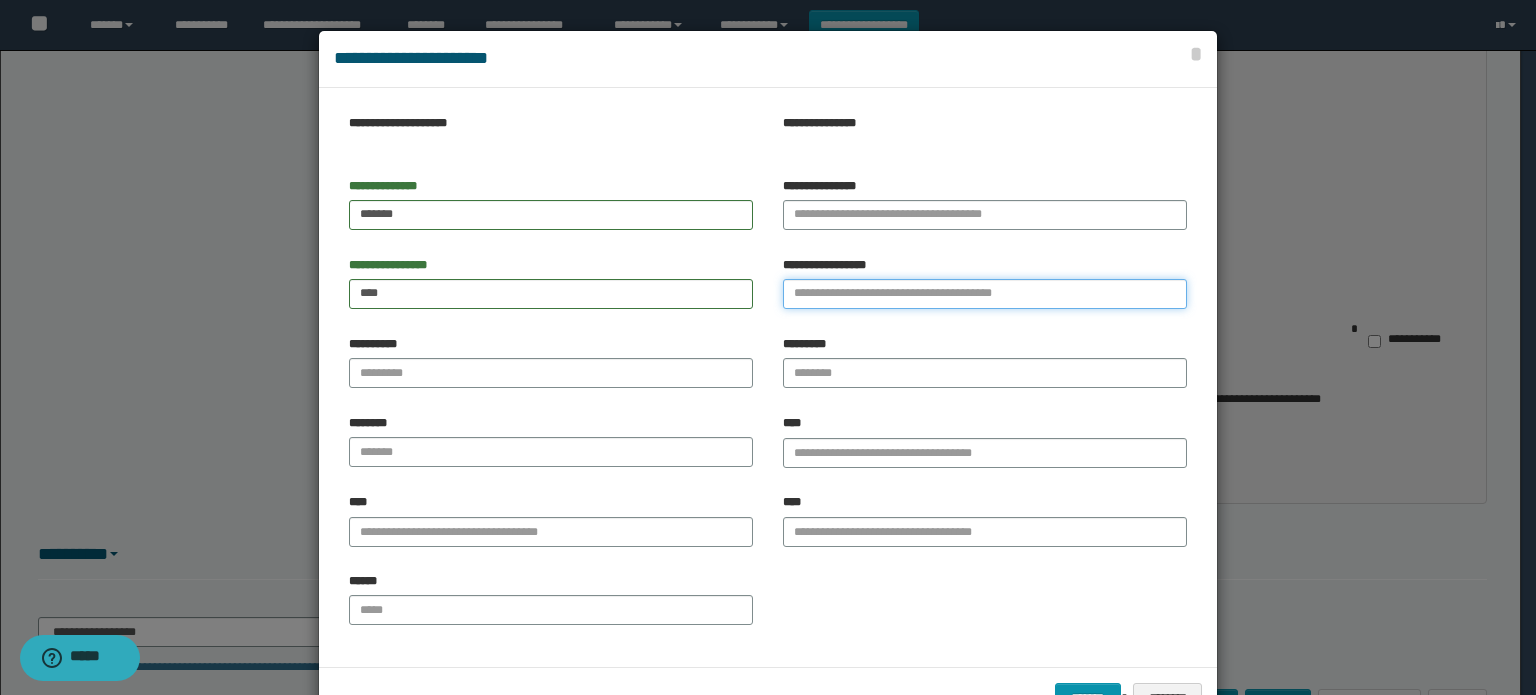 click on "**********" at bounding box center [985, 294] 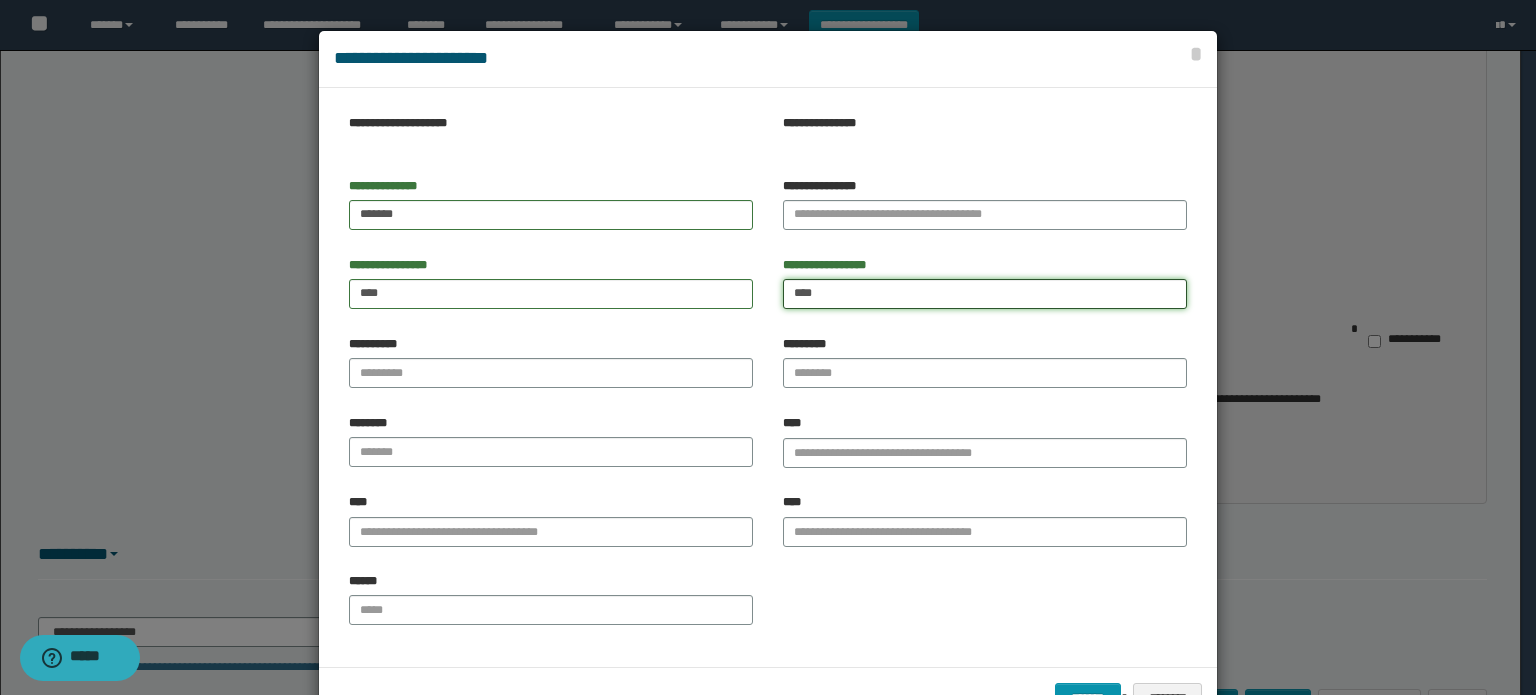 type on "****" 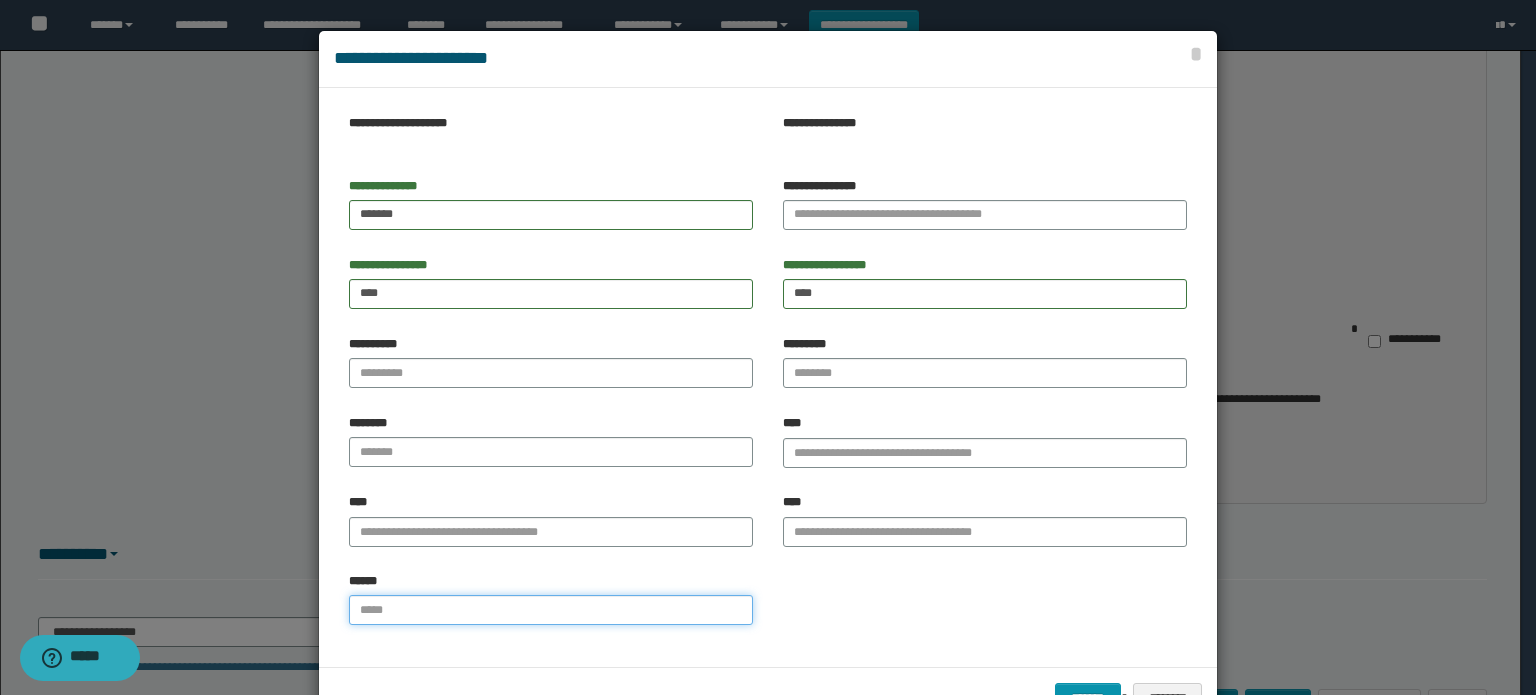 click on "******" at bounding box center [551, 610] 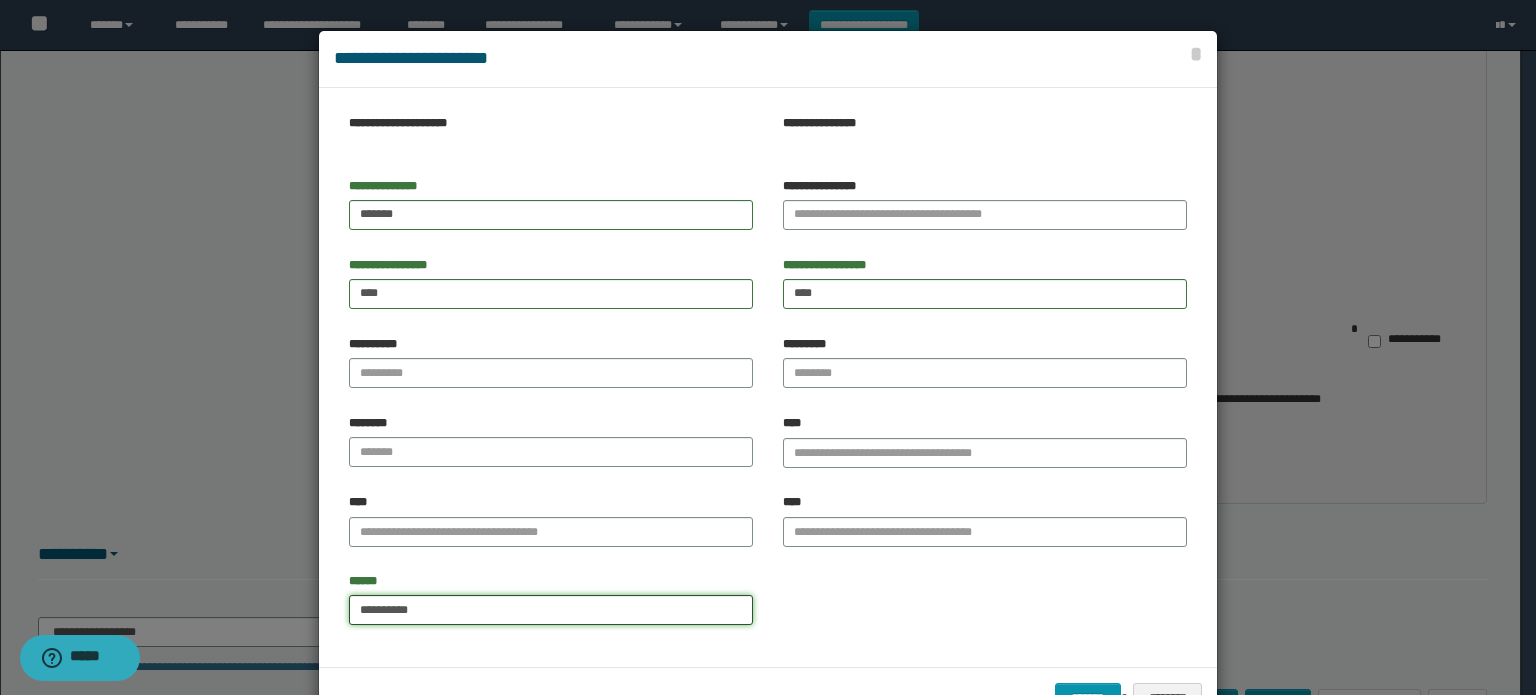 type on "**********" 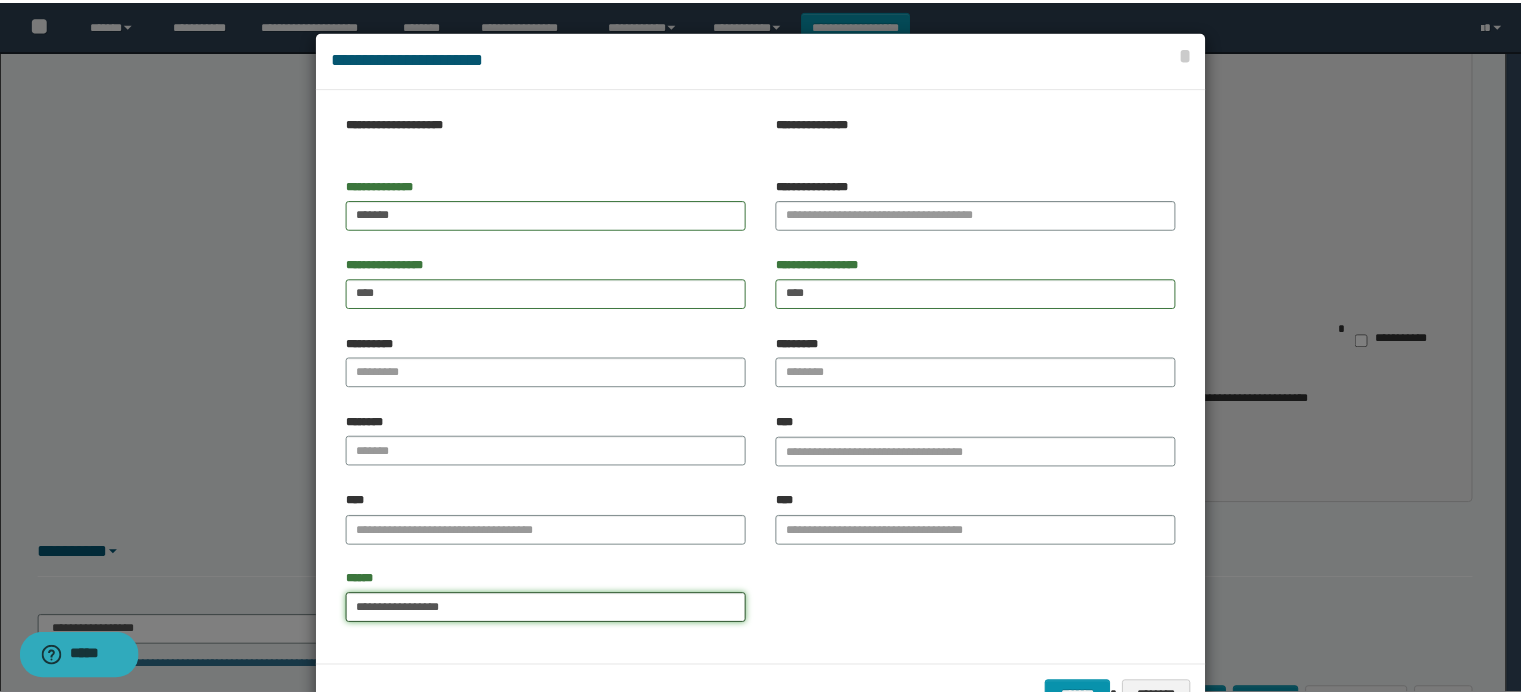 scroll, scrollTop: 63, scrollLeft: 0, axis: vertical 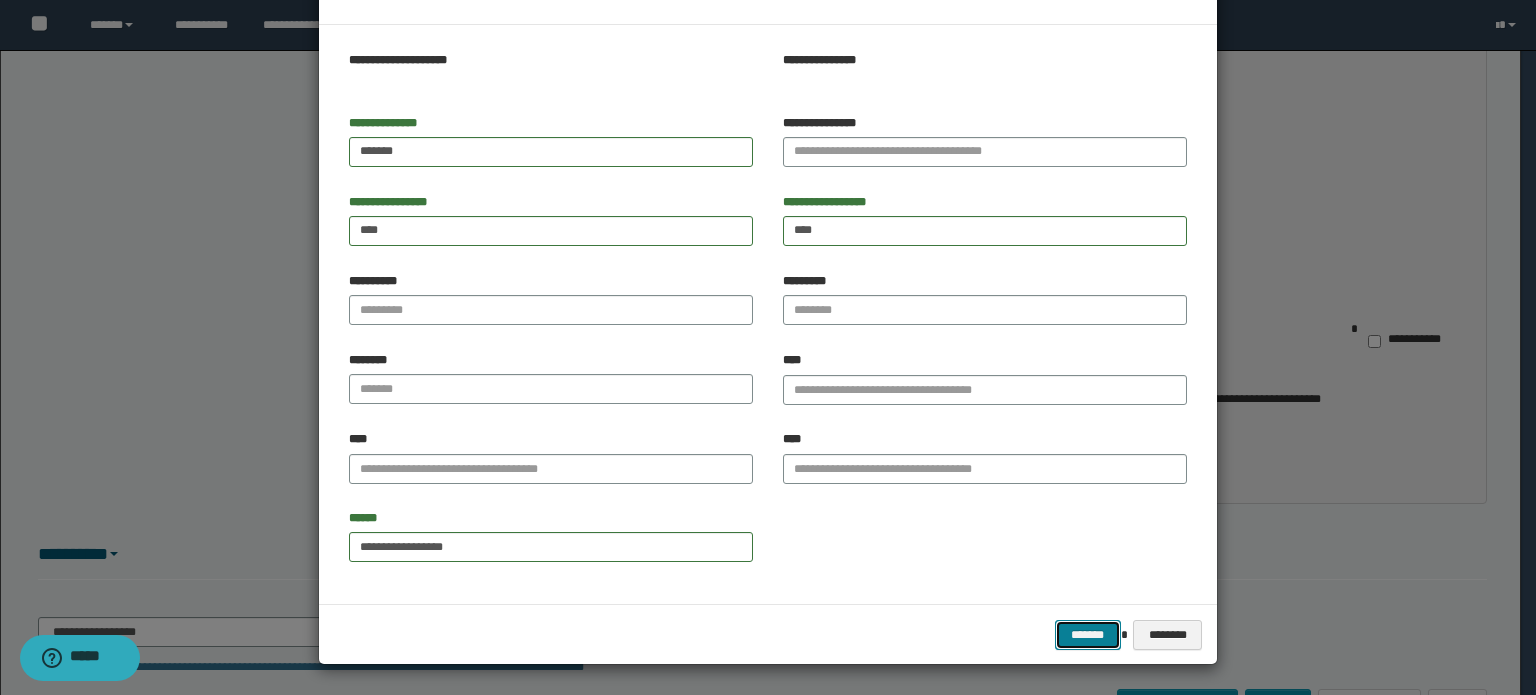 click on "*******" at bounding box center (1088, 635) 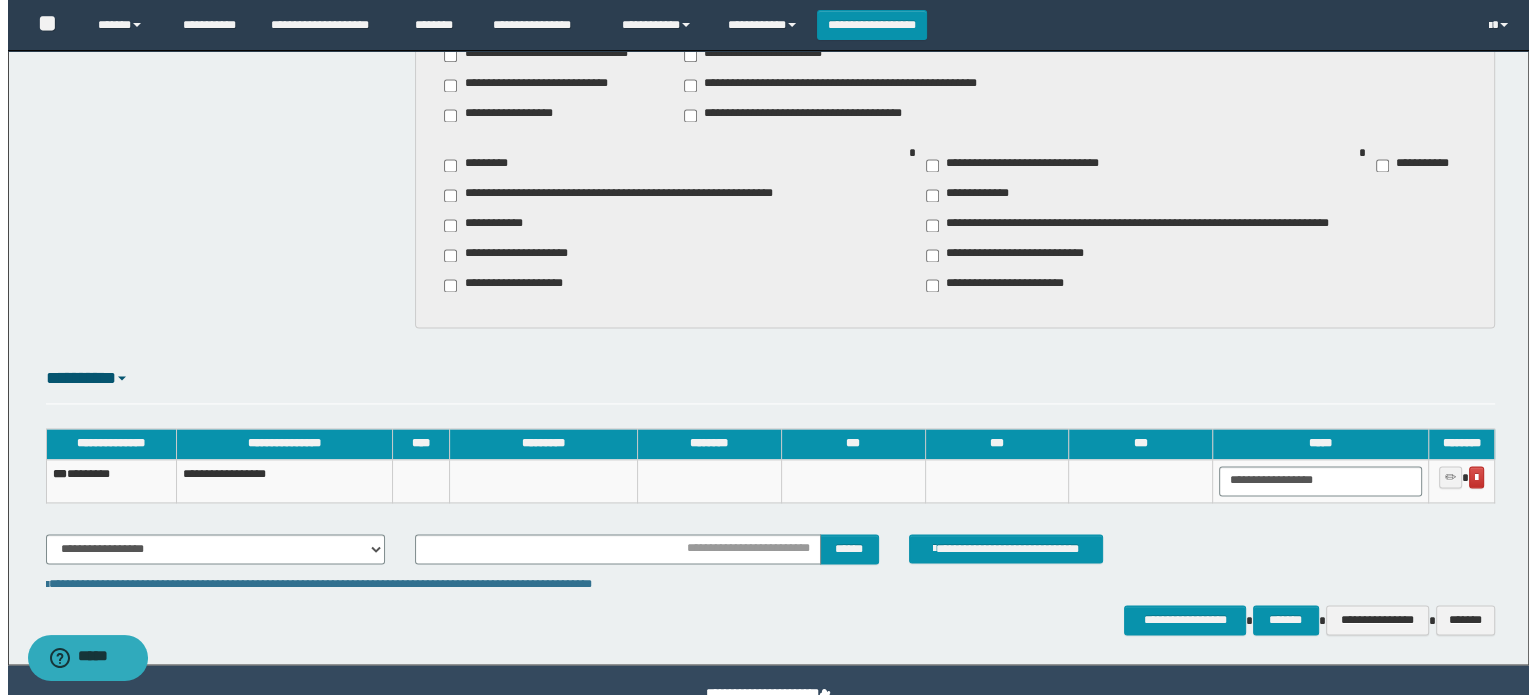 scroll, scrollTop: 2800, scrollLeft: 0, axis: vertical 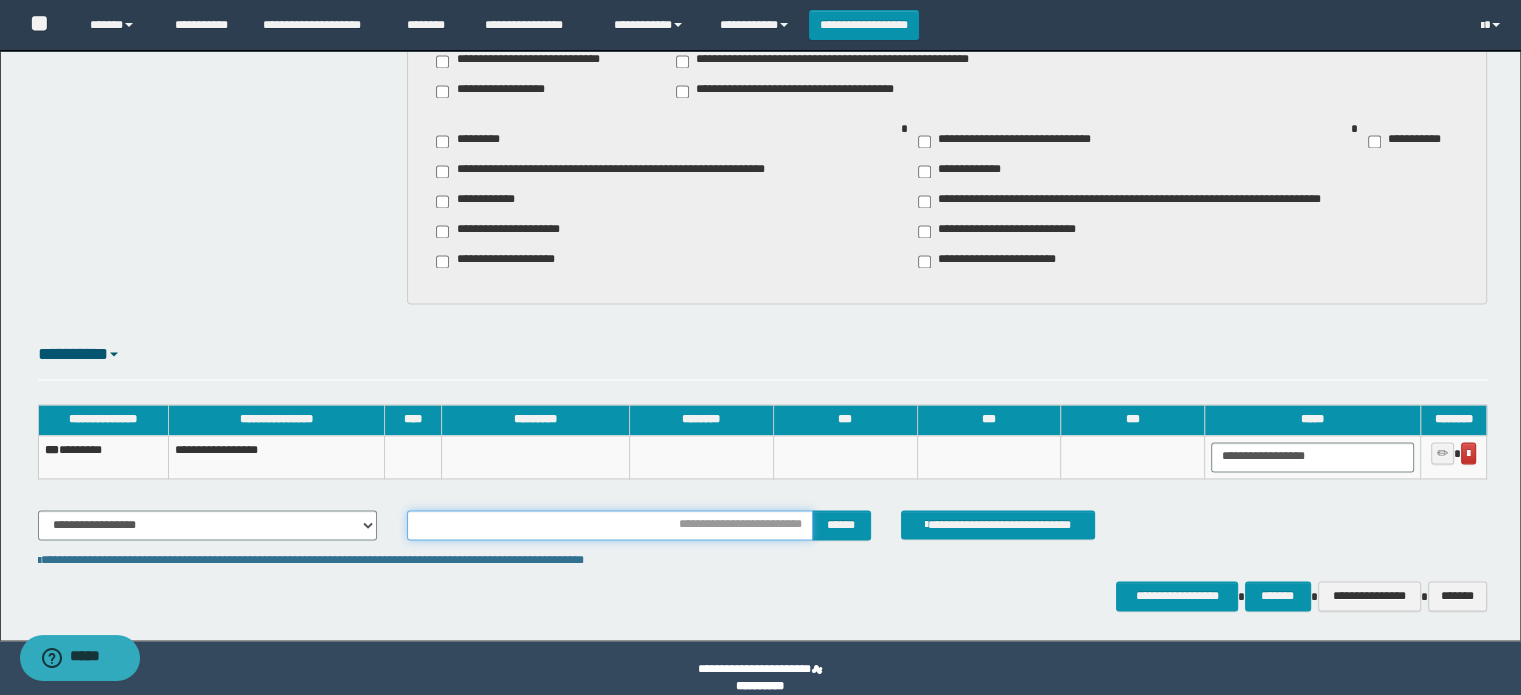 click at bounding box center (609, 525) 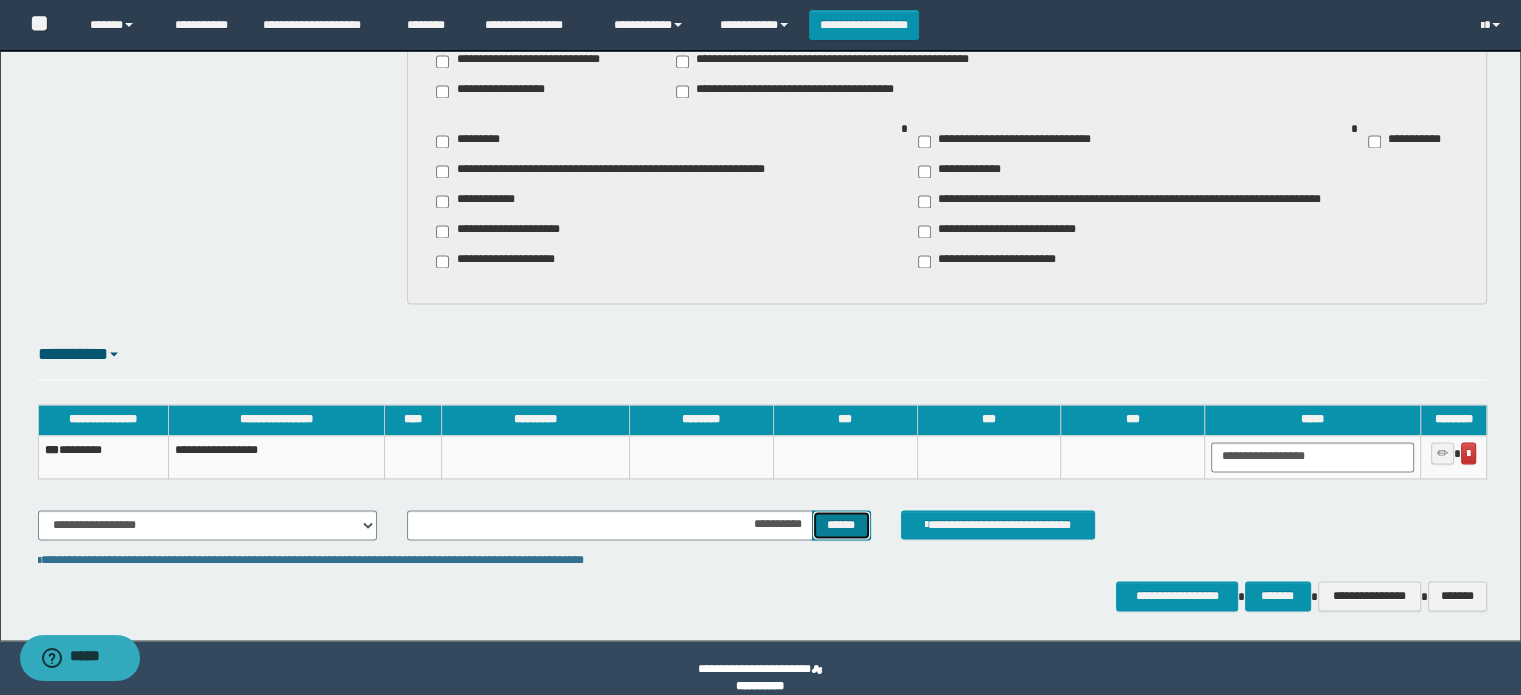 click on "******" at bounding box center [841, 525] 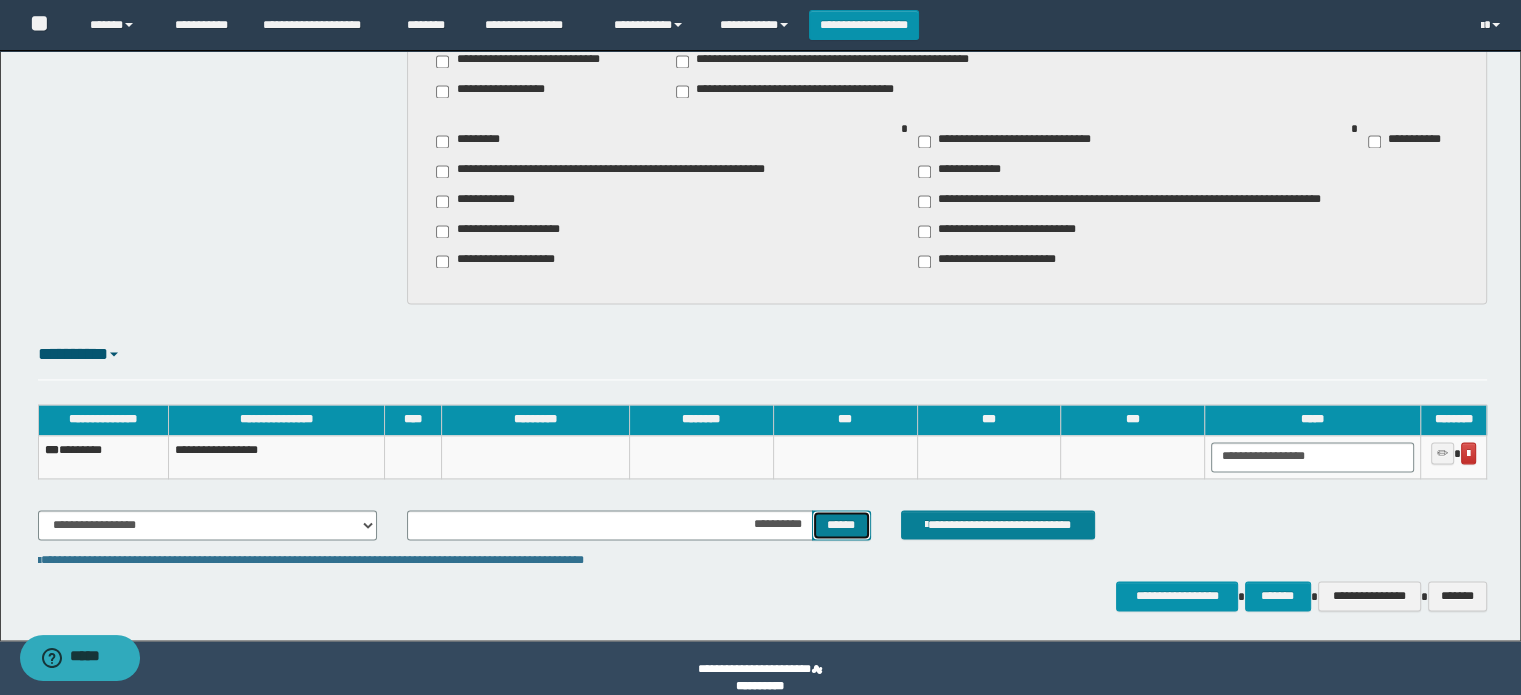 type 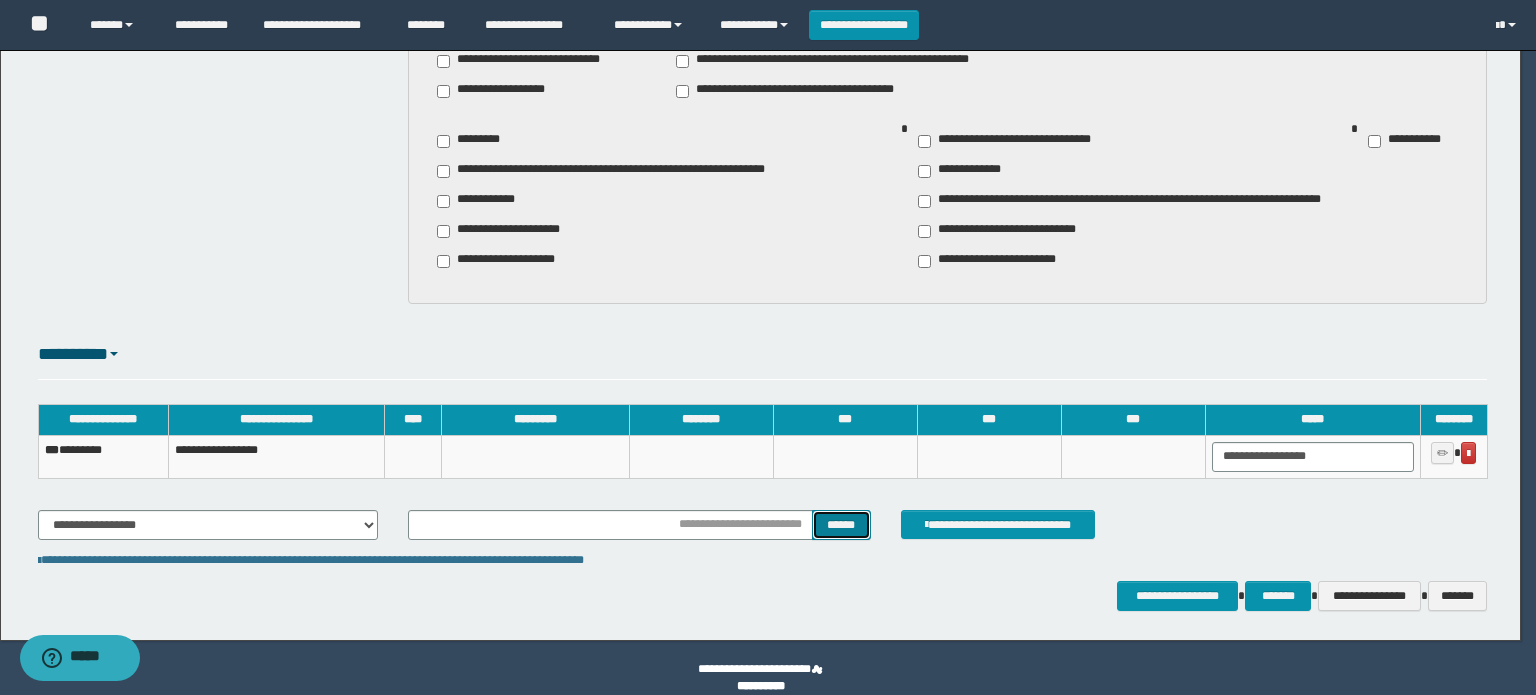 scroll, scrollTop: 0, scrollLeft: 0, axis: both 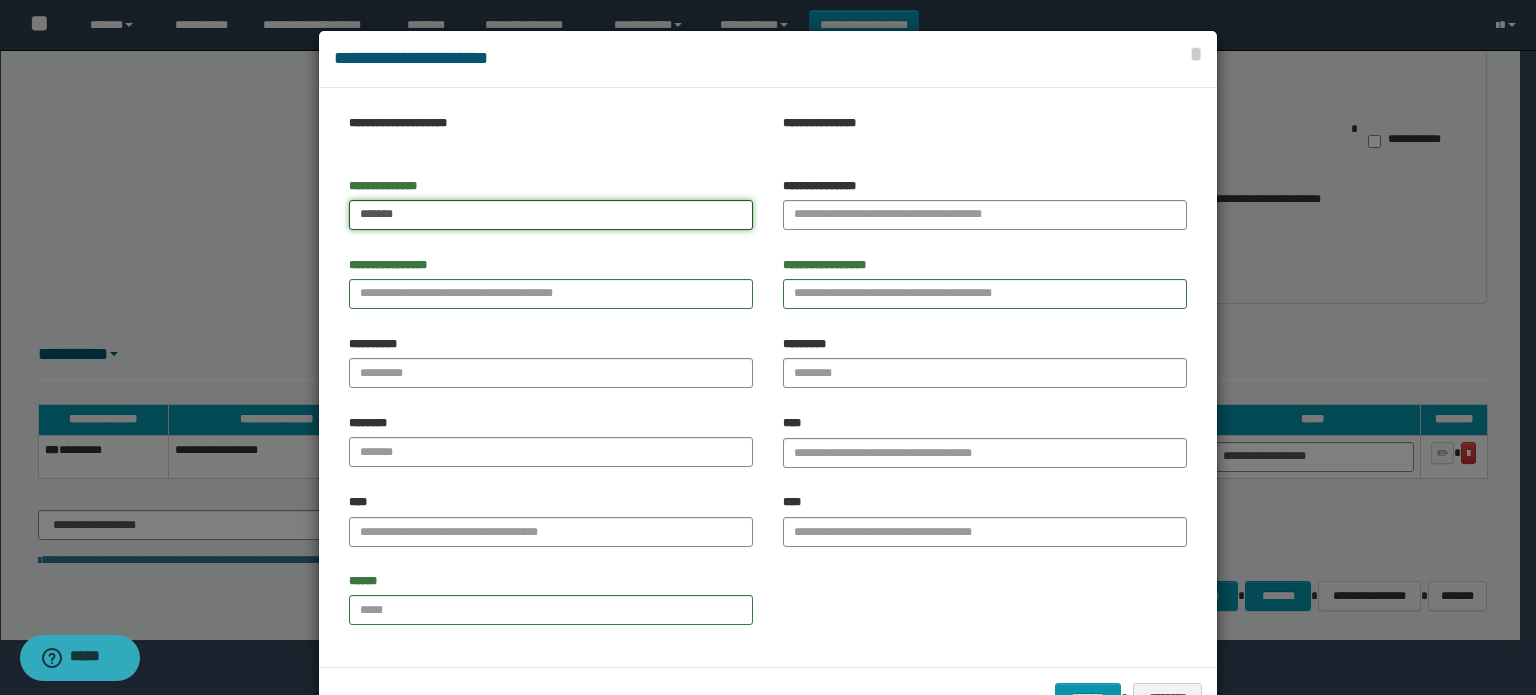 type on "*******" 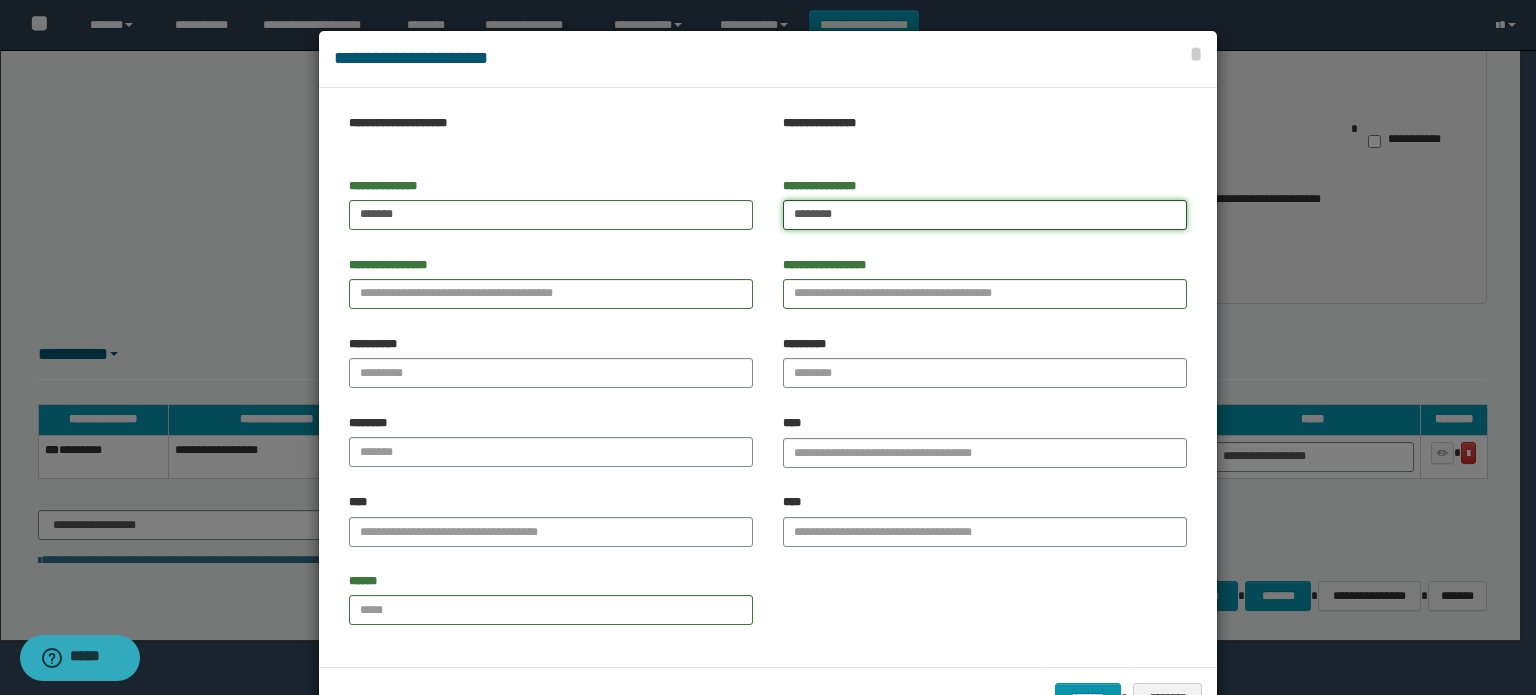 type on "********" 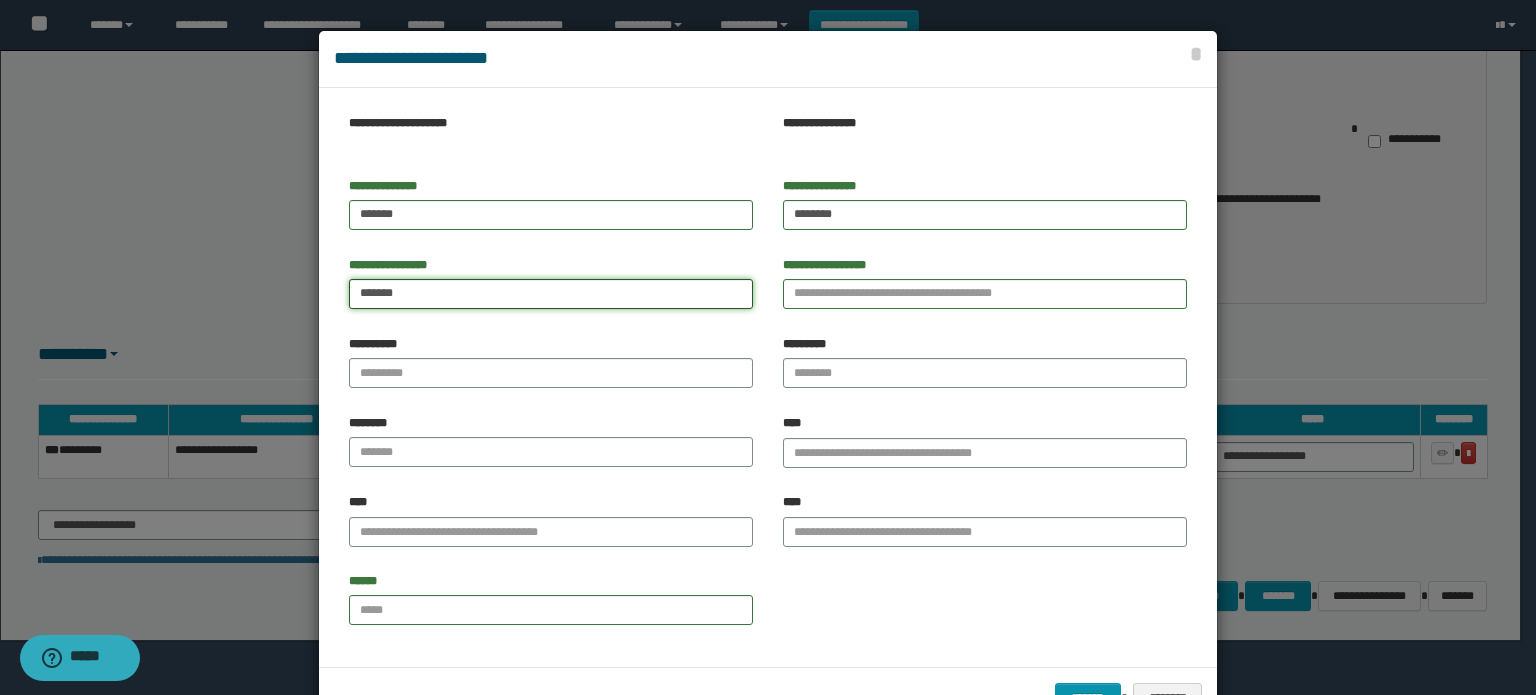 type on "*******" 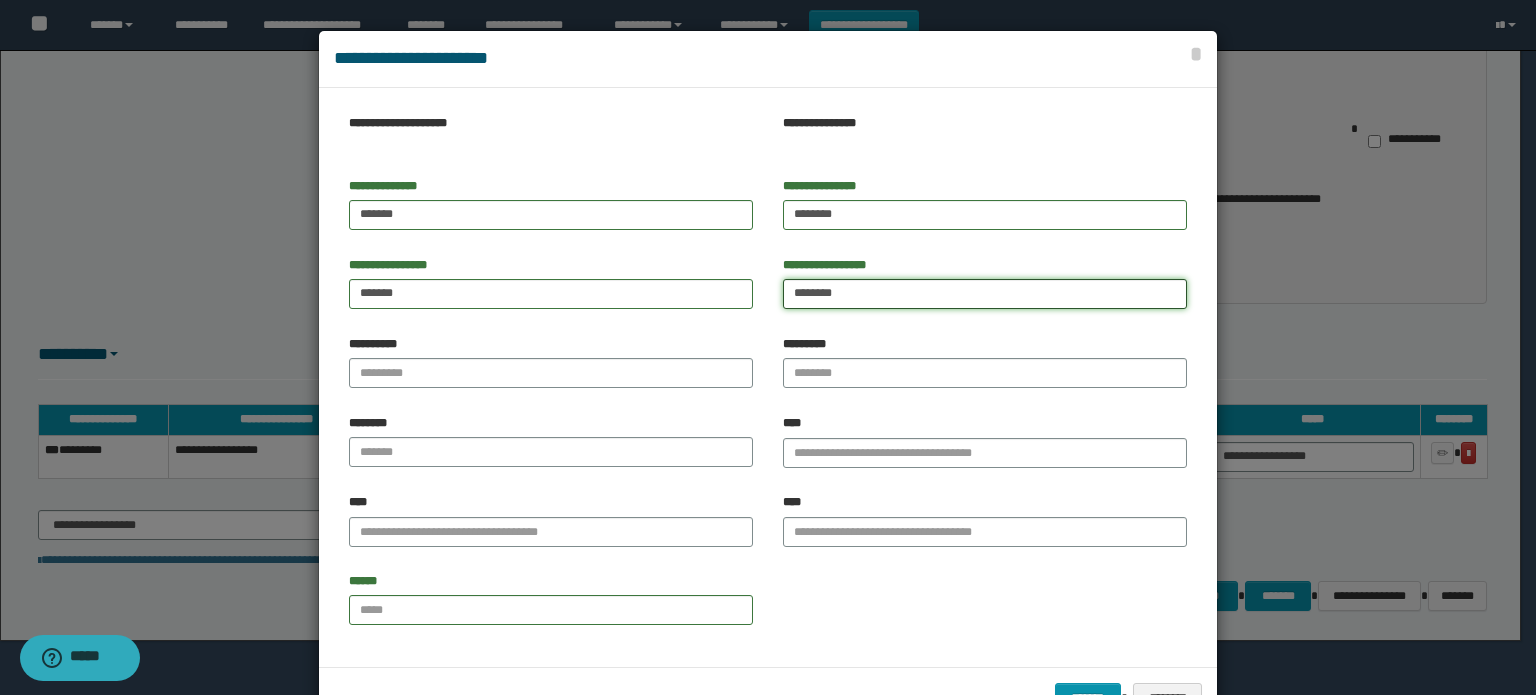 type on "********" 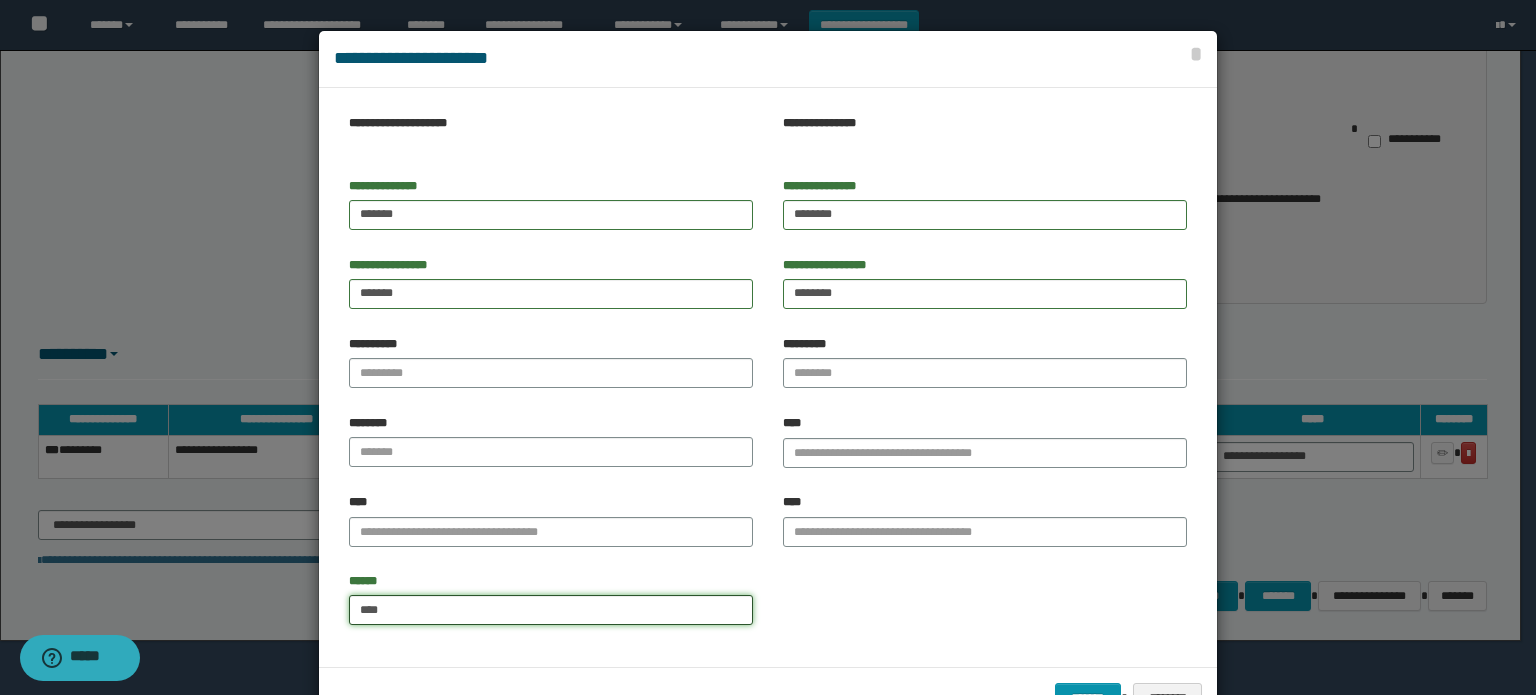 type on "**********" 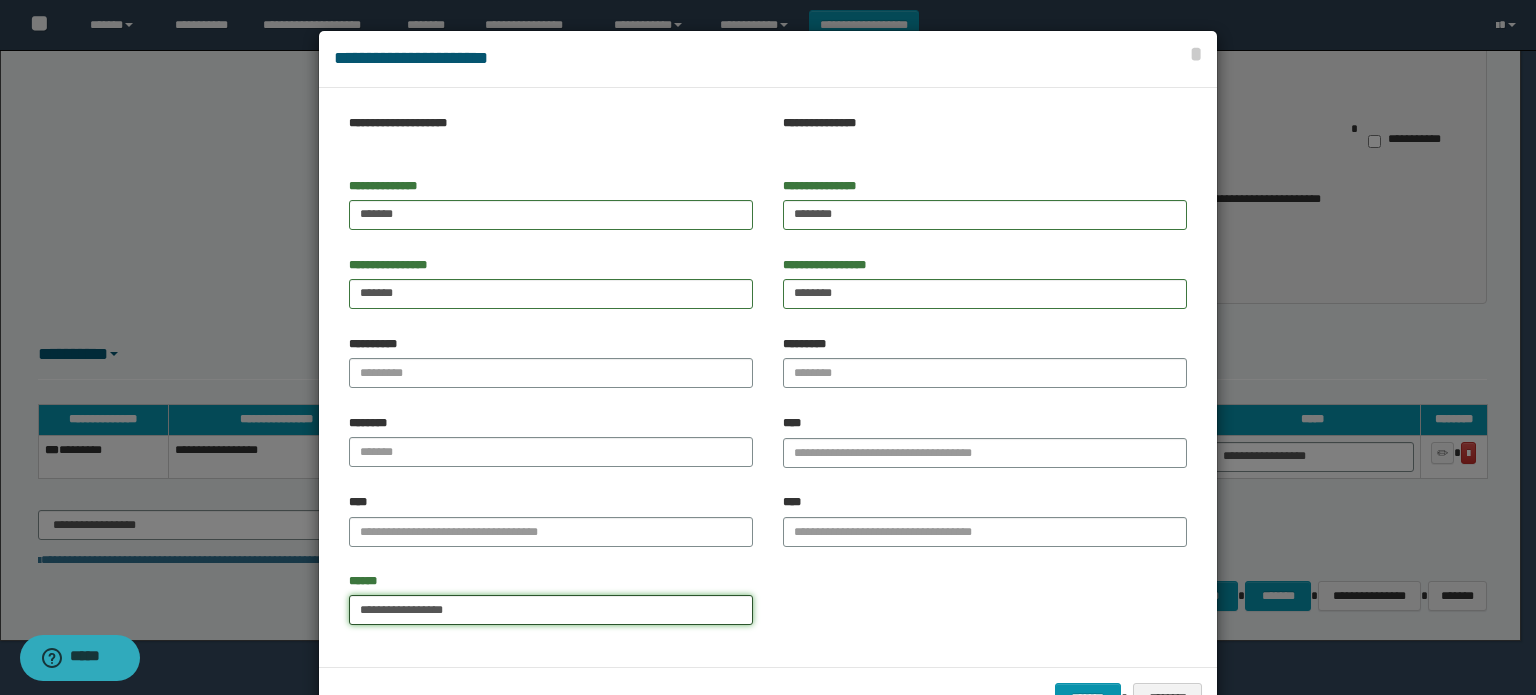 scroll, scrollTop: 63, scrollLeft: 0, axis: vertical 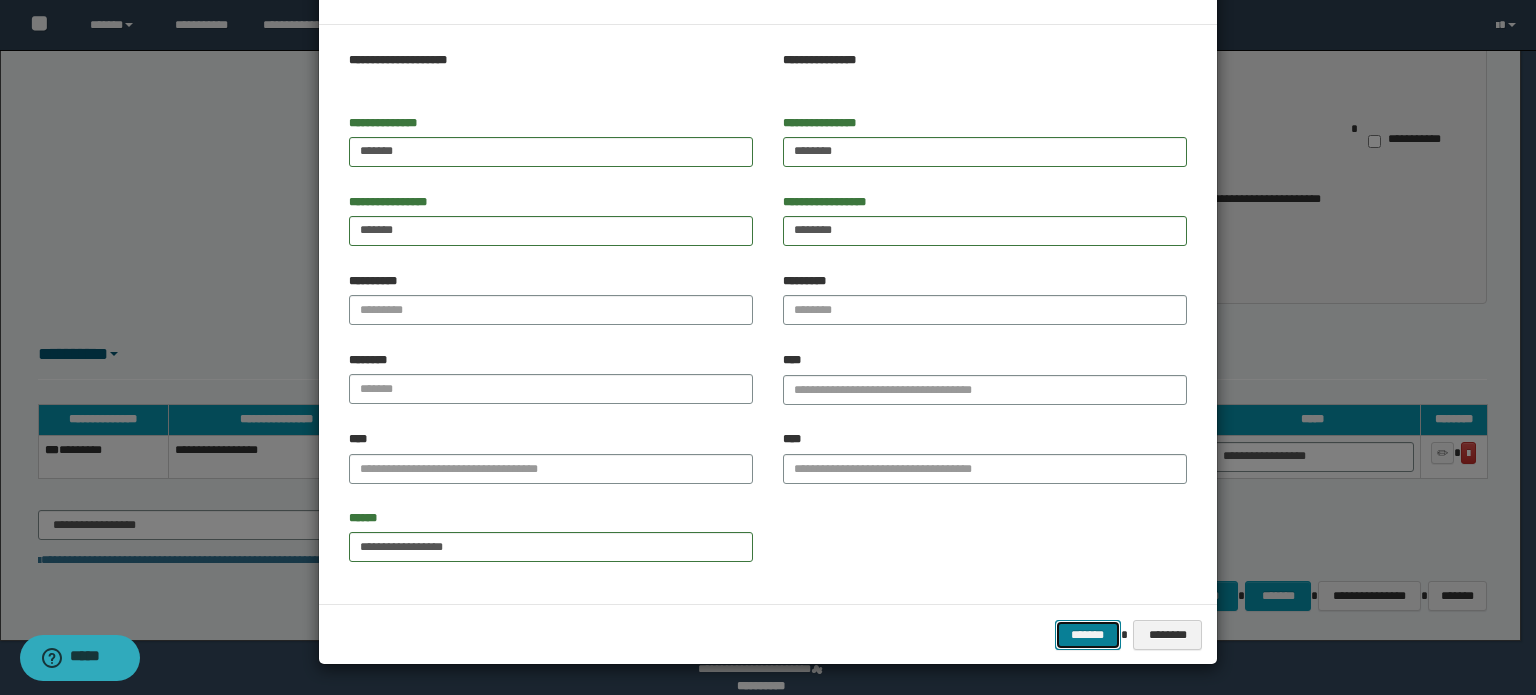 drag, startPoint x: 1084, startPoint y: 628, endPoint x: 1090, endPoint y: 614, distance: 15.231546 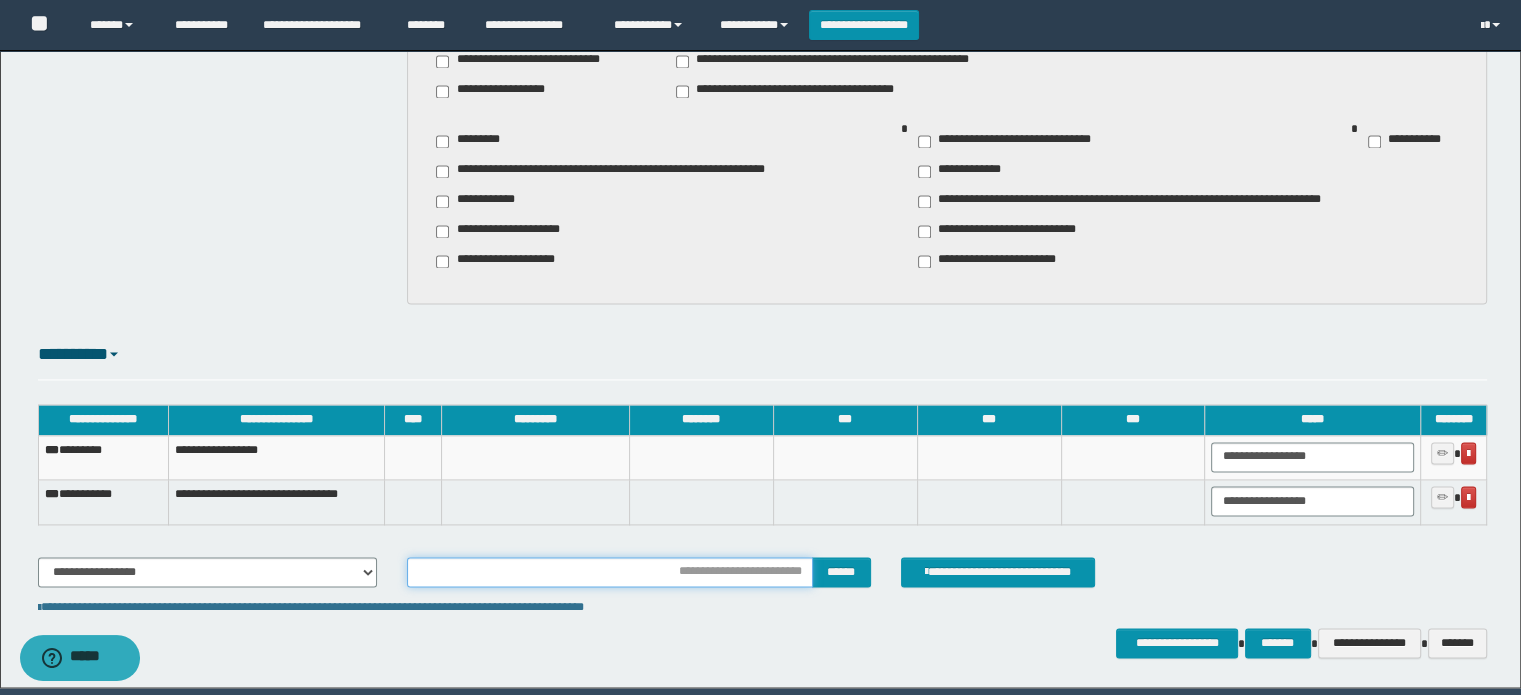 click at bounding box center [609, 572] 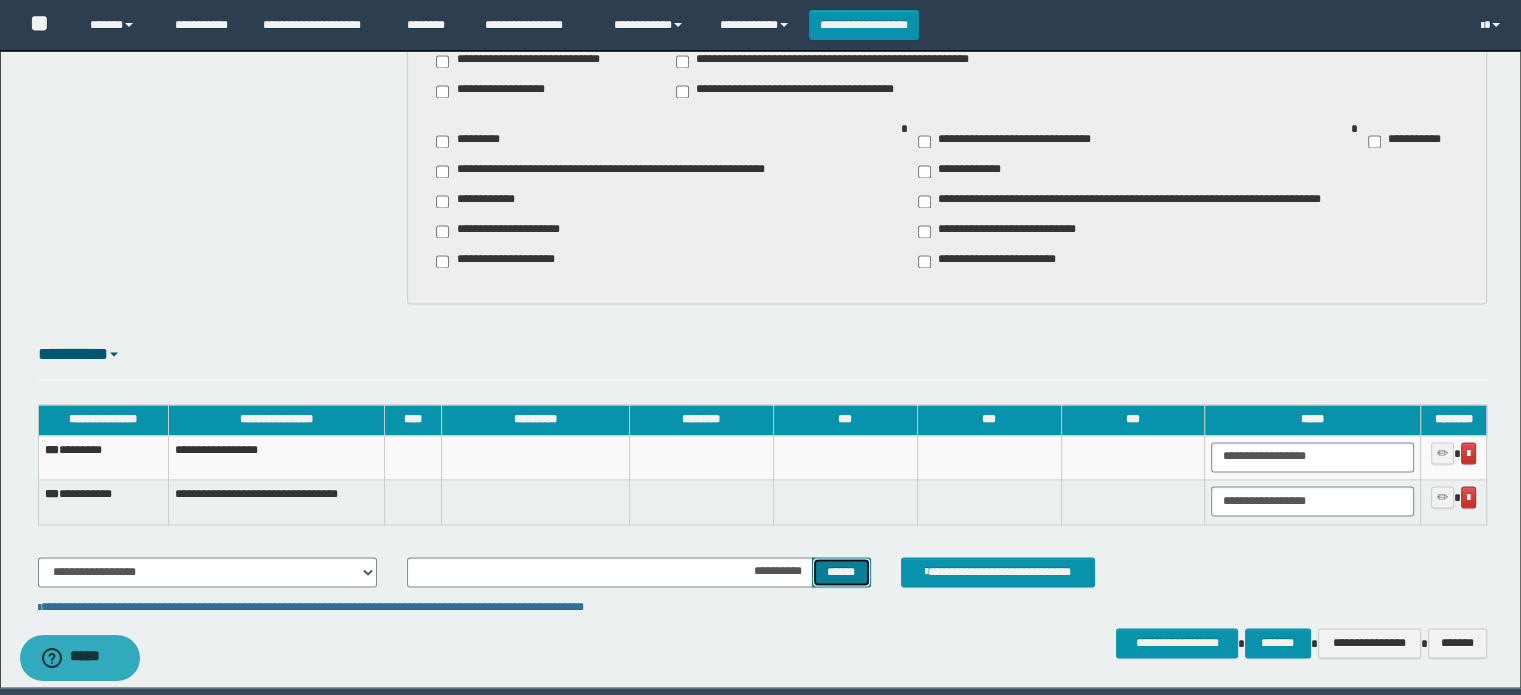 click on "******" at bounding box center (841, 572) 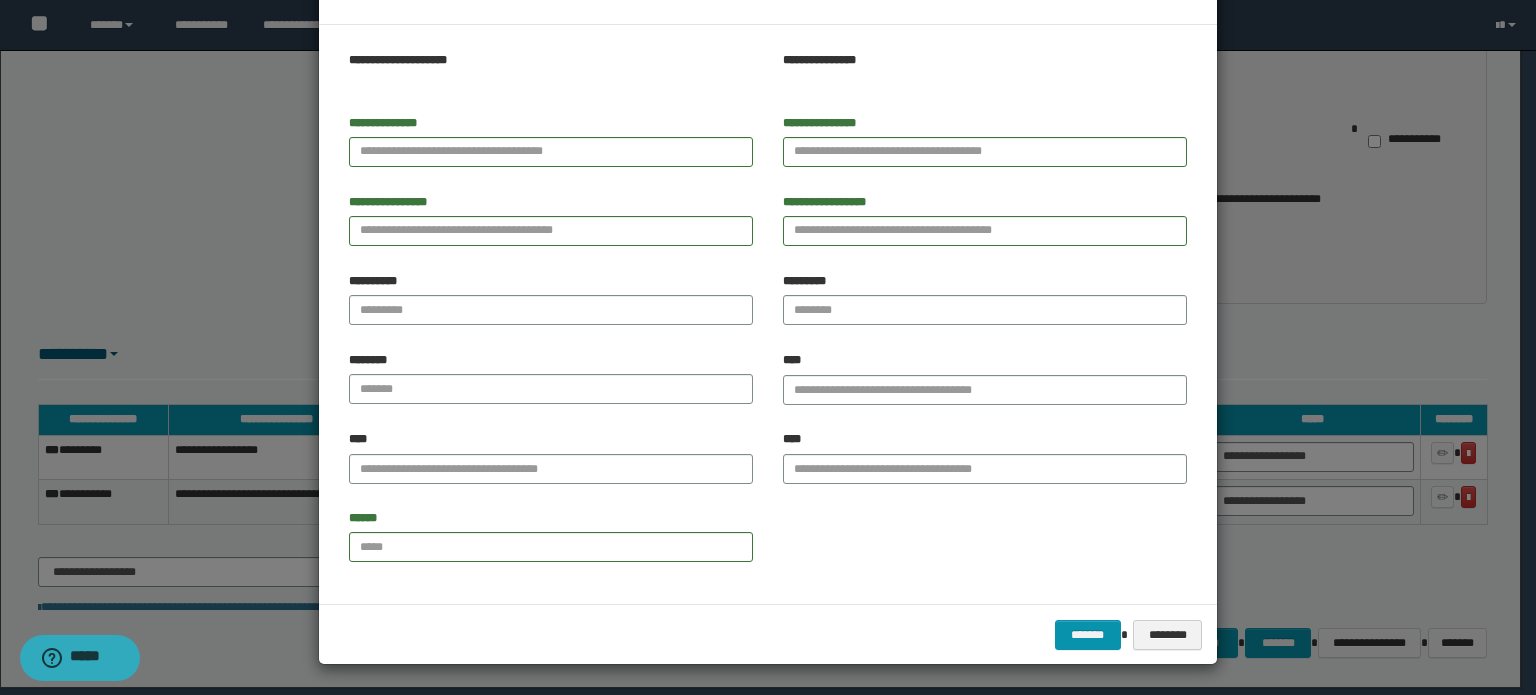 scroll, scrollTop: 0, scrollLeft: 0, axis: both 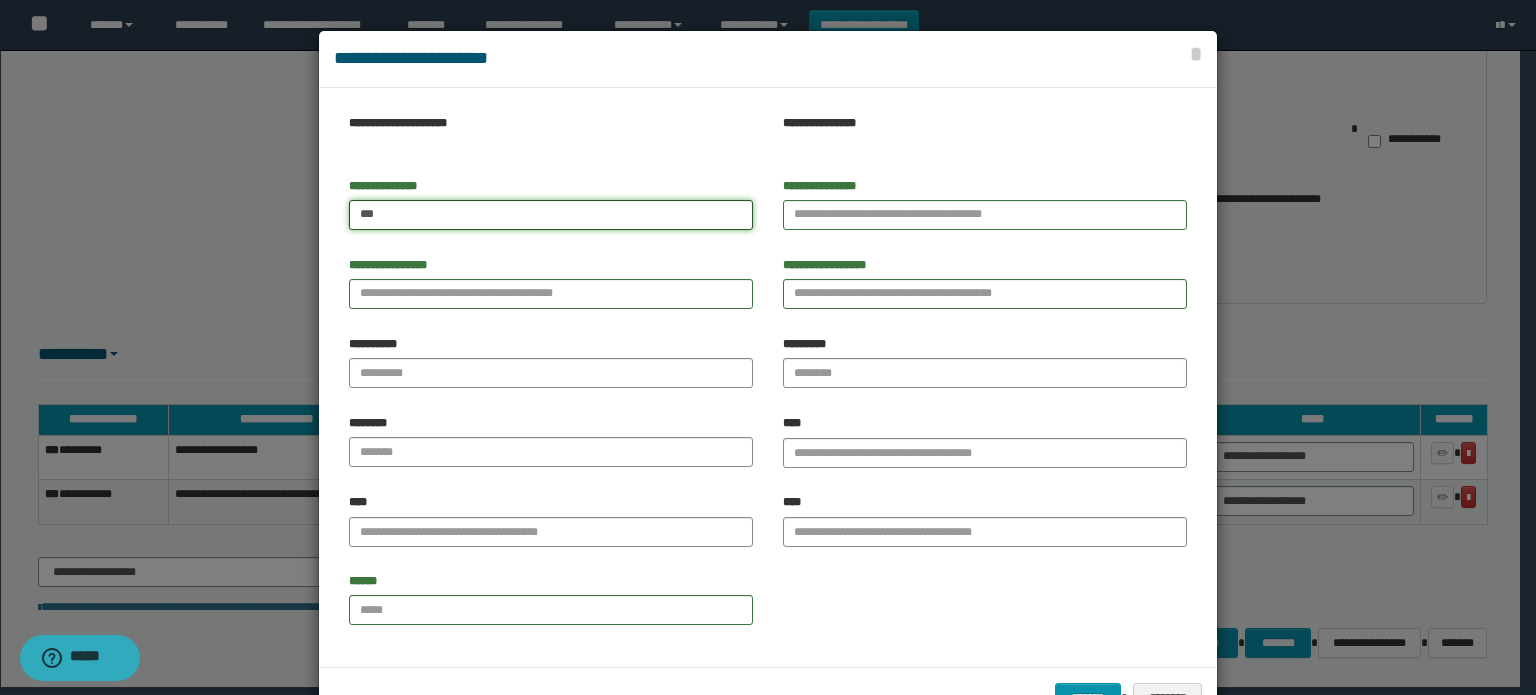 type on "***" 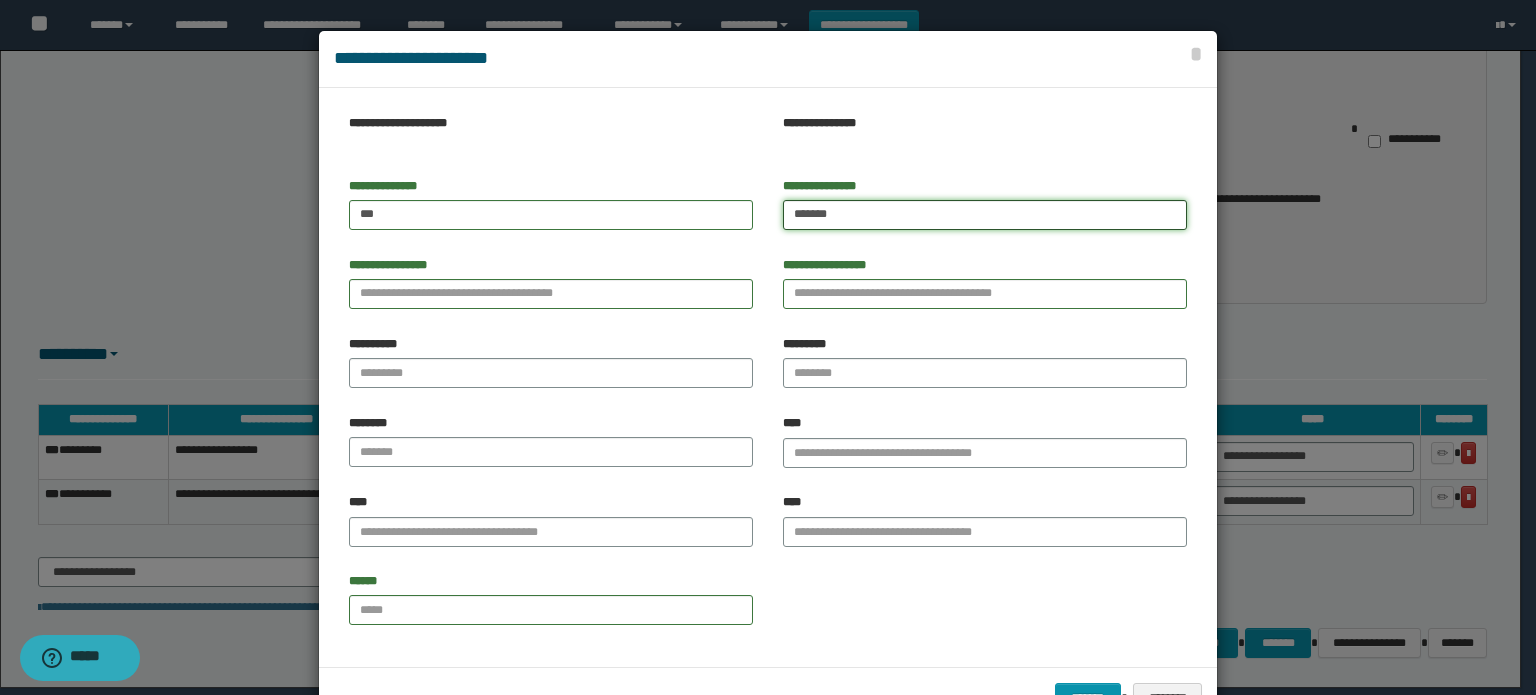 type on "*******" 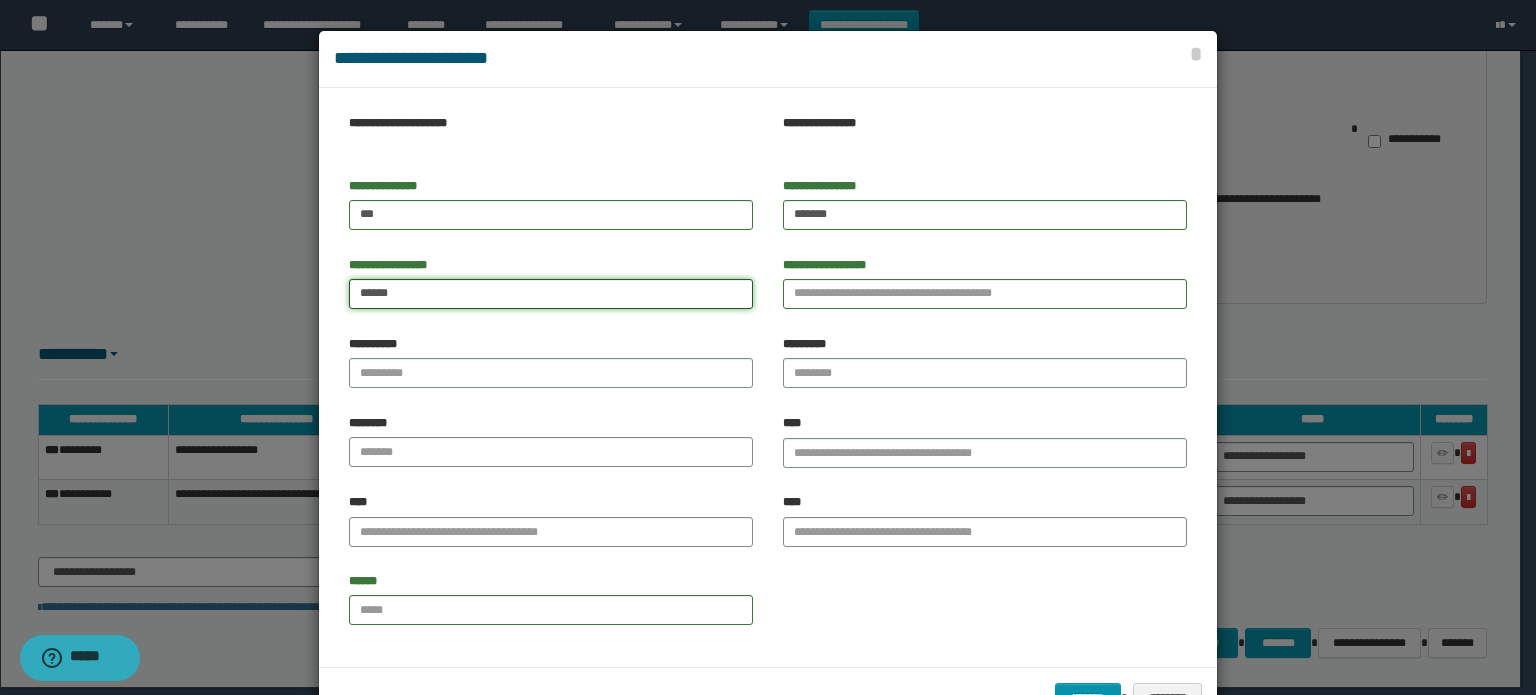 type on "******" 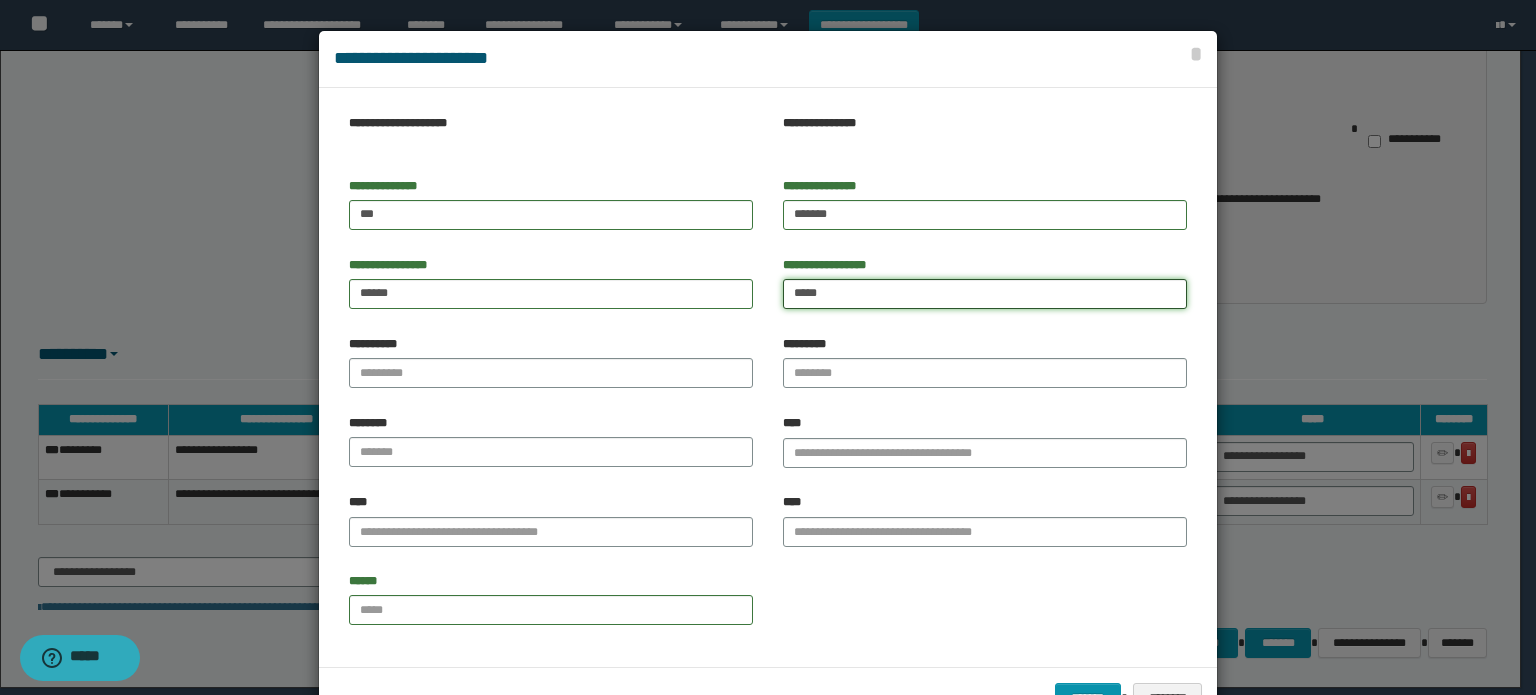 type on "*****" 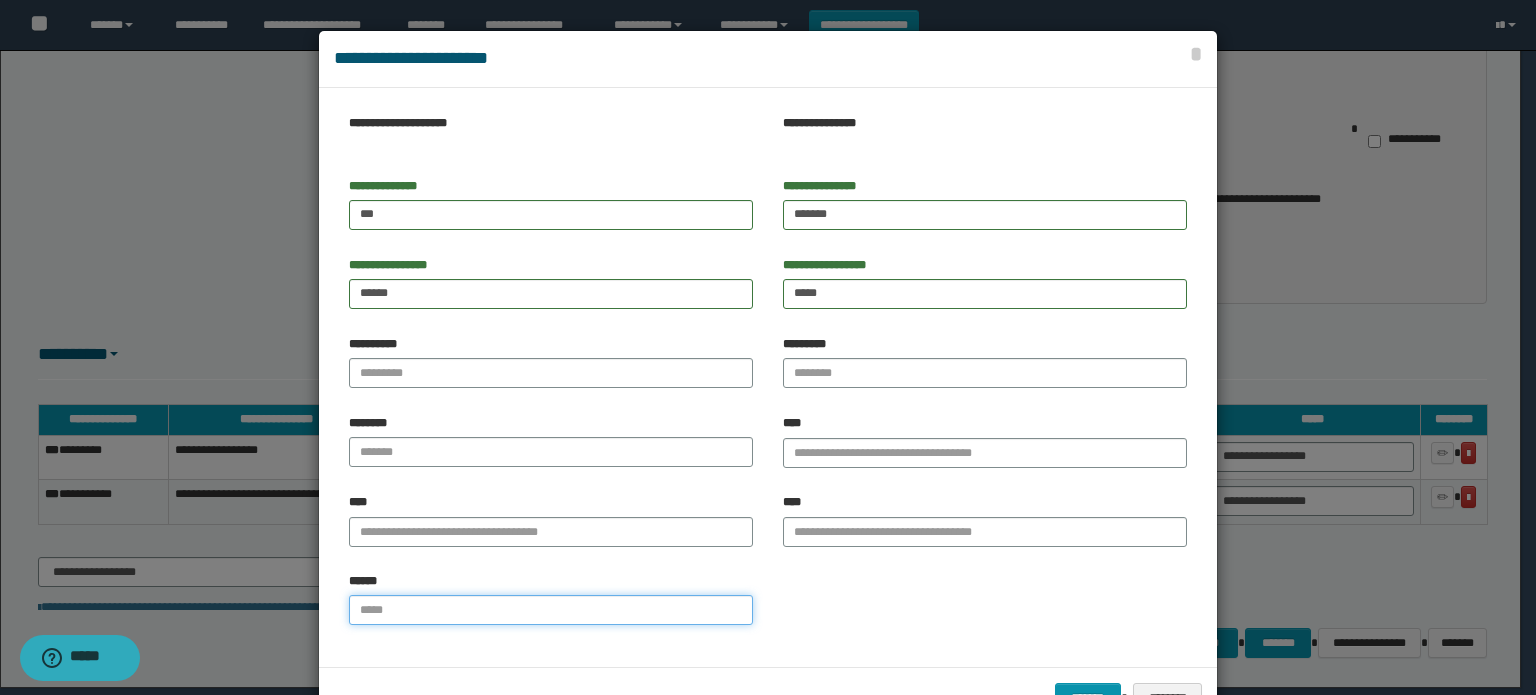 click on "******" at bounding box center [551, 610] 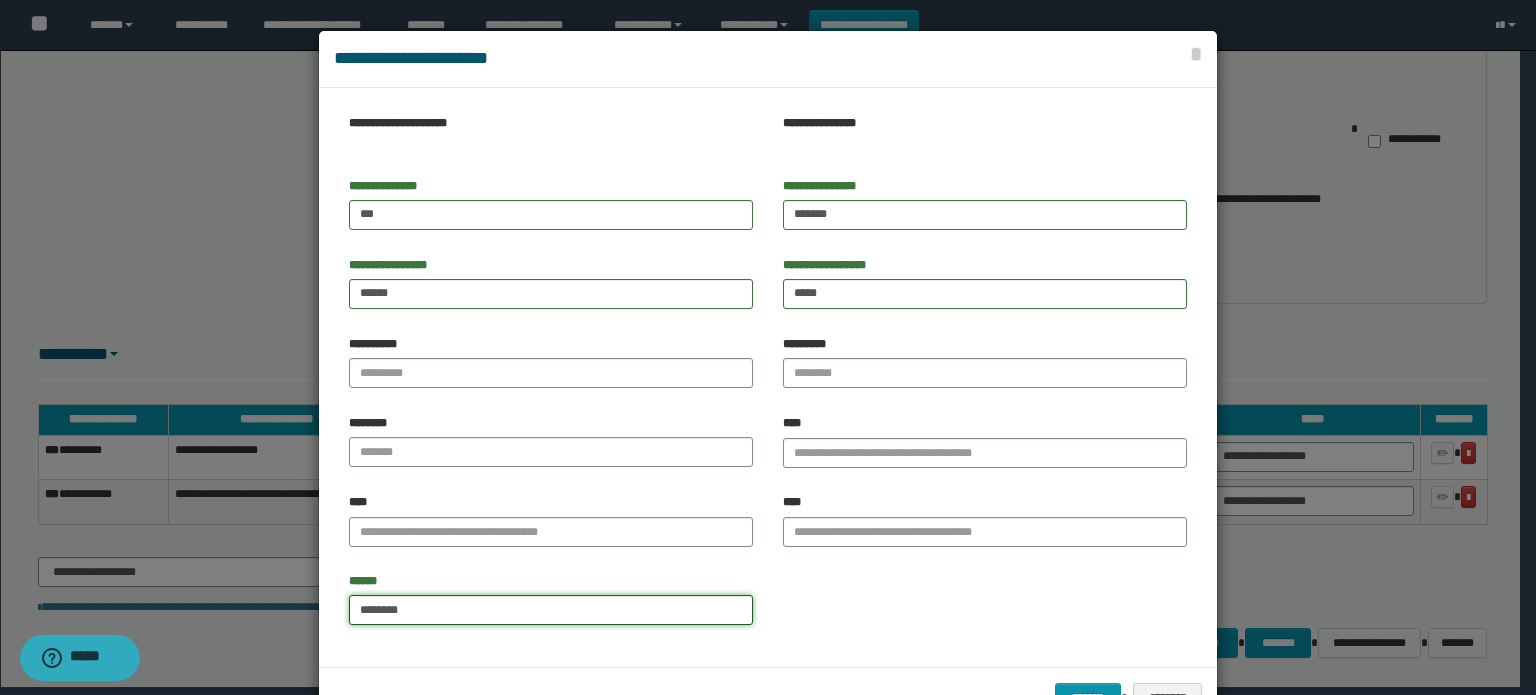 type on "**********" 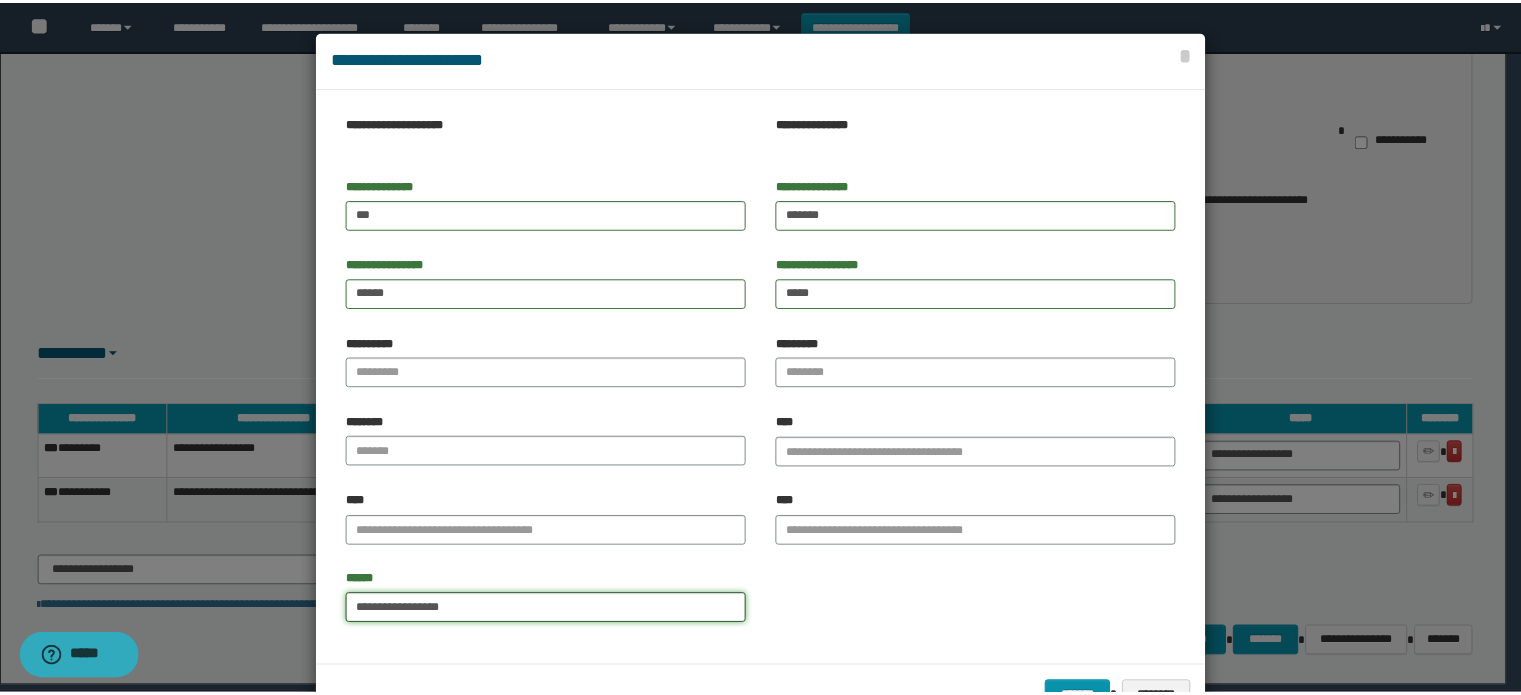 scroll, scrollTop: 63, scrollLeft: 0, axis: vertical 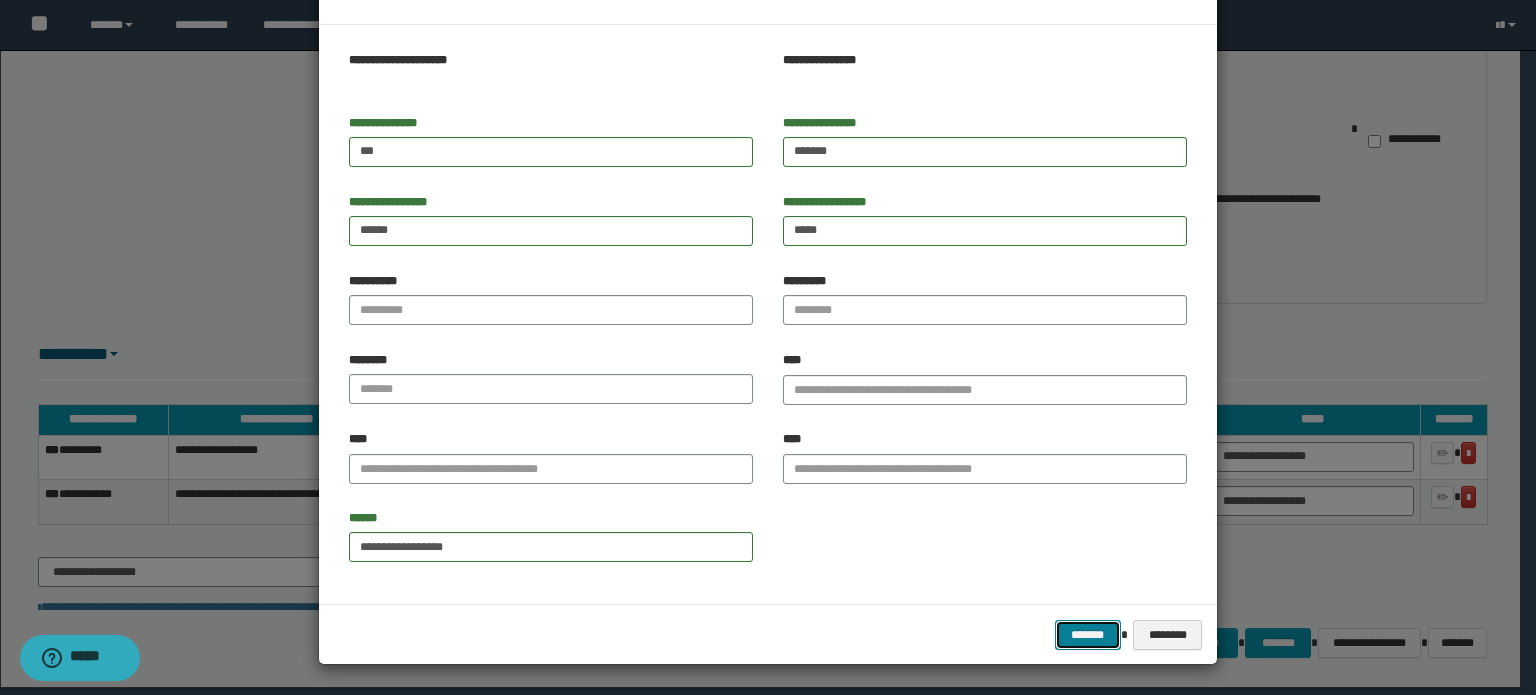 click on "*******" at bounding box center (1088, 635) 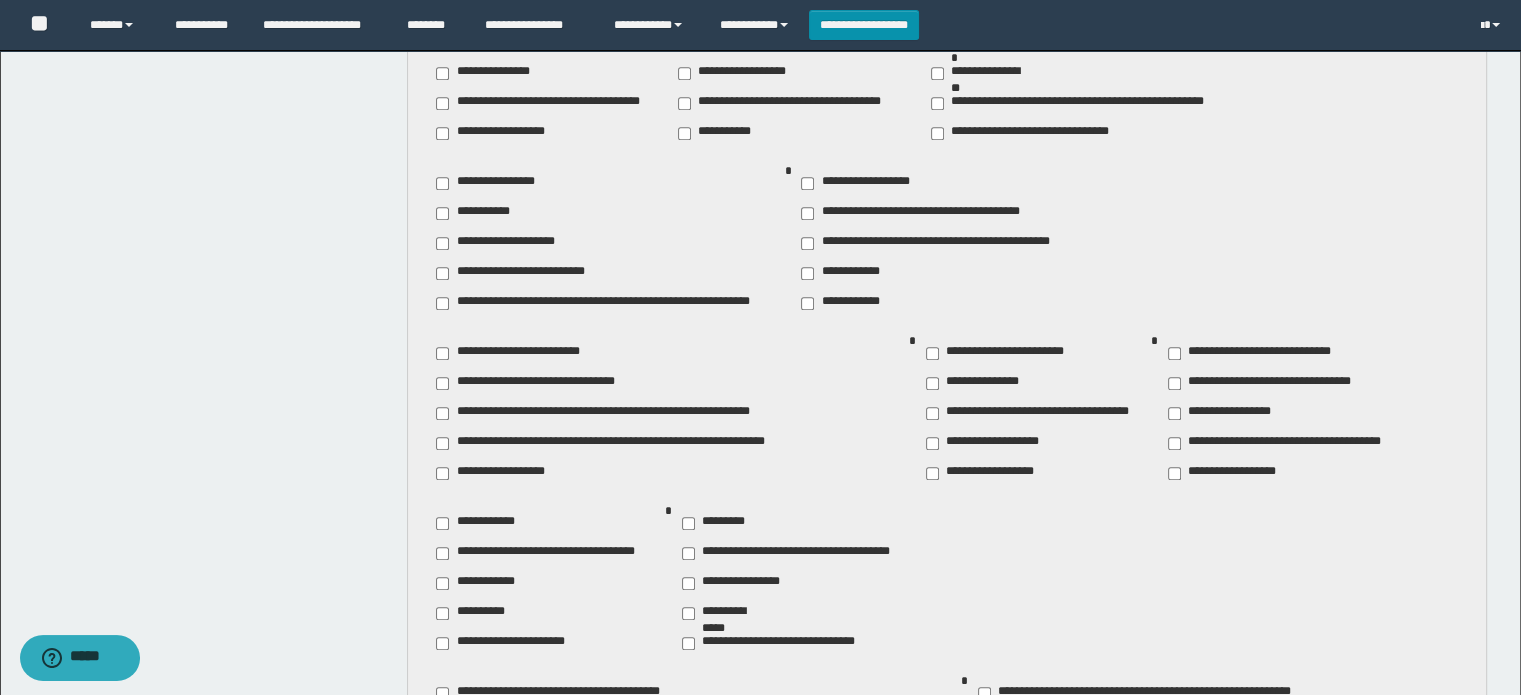 scroll, scrollTop: 1900, scrollLeft: 0, axis: vertical 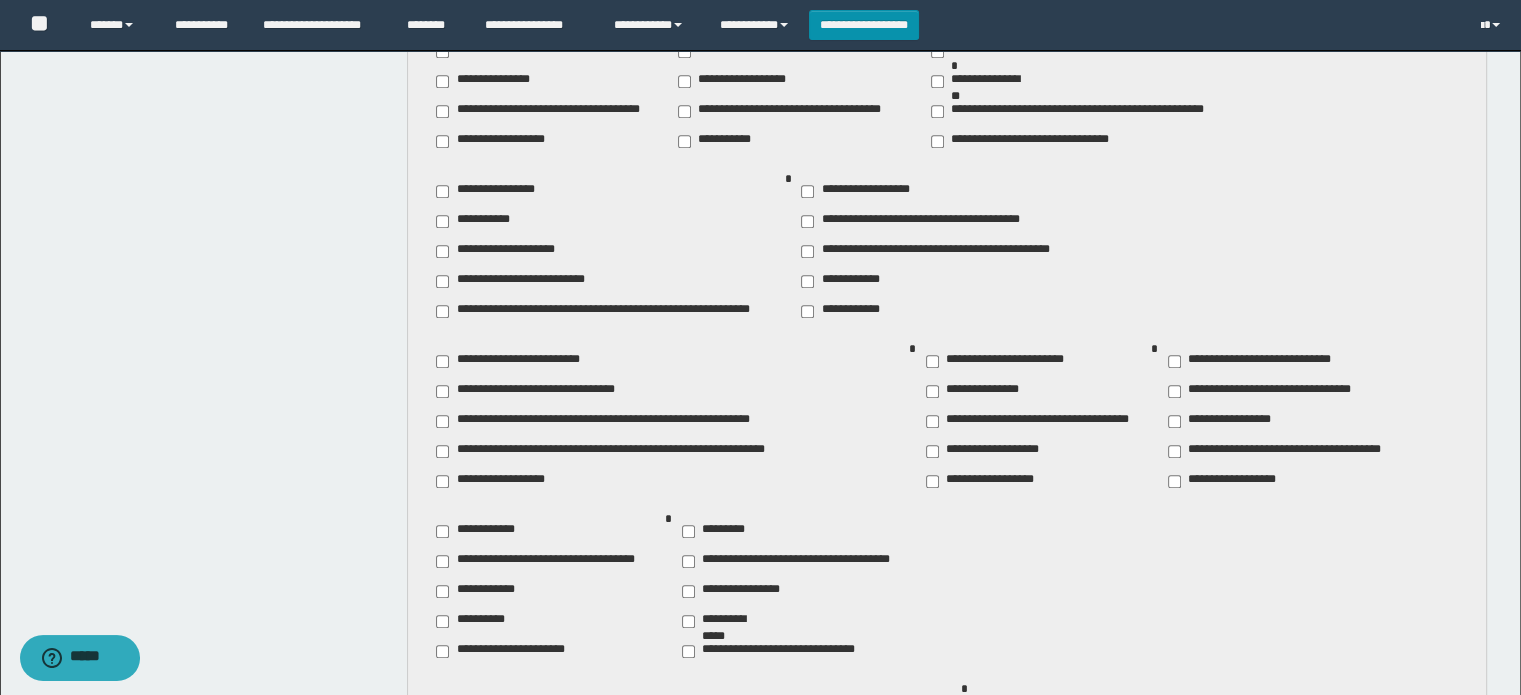 click on "**********" at bounding box center [863, 191] 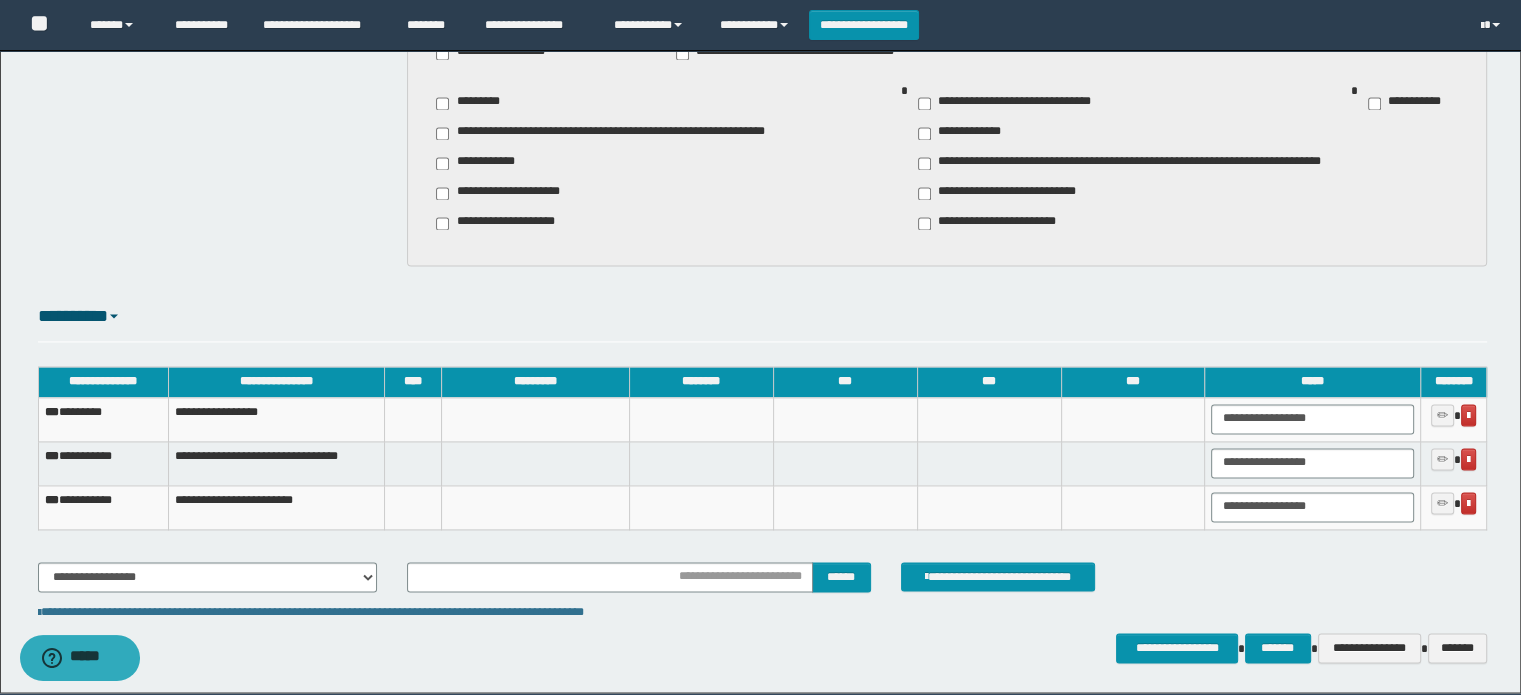 scroll, scrollTop: 2910, scrollLeft: 0, axis: vertical 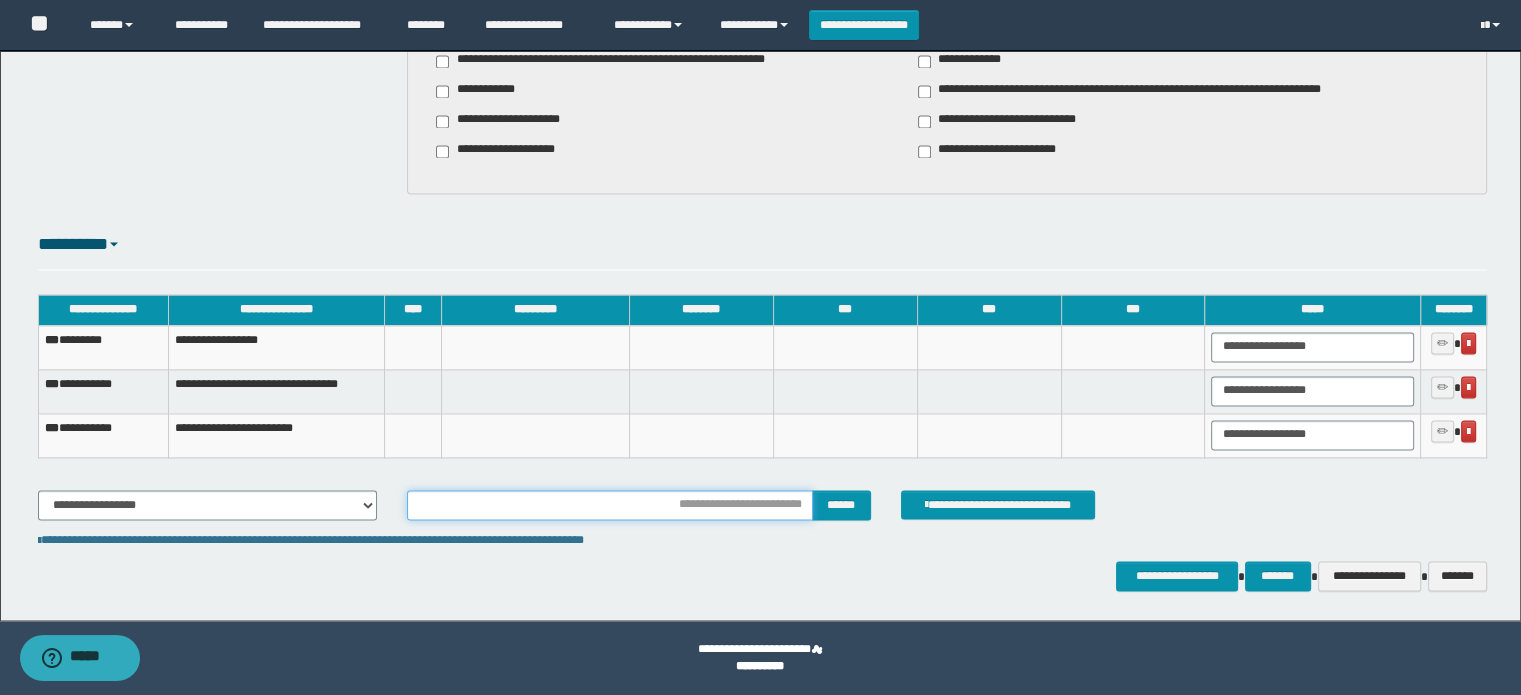 click at bounding box center [609, 505] 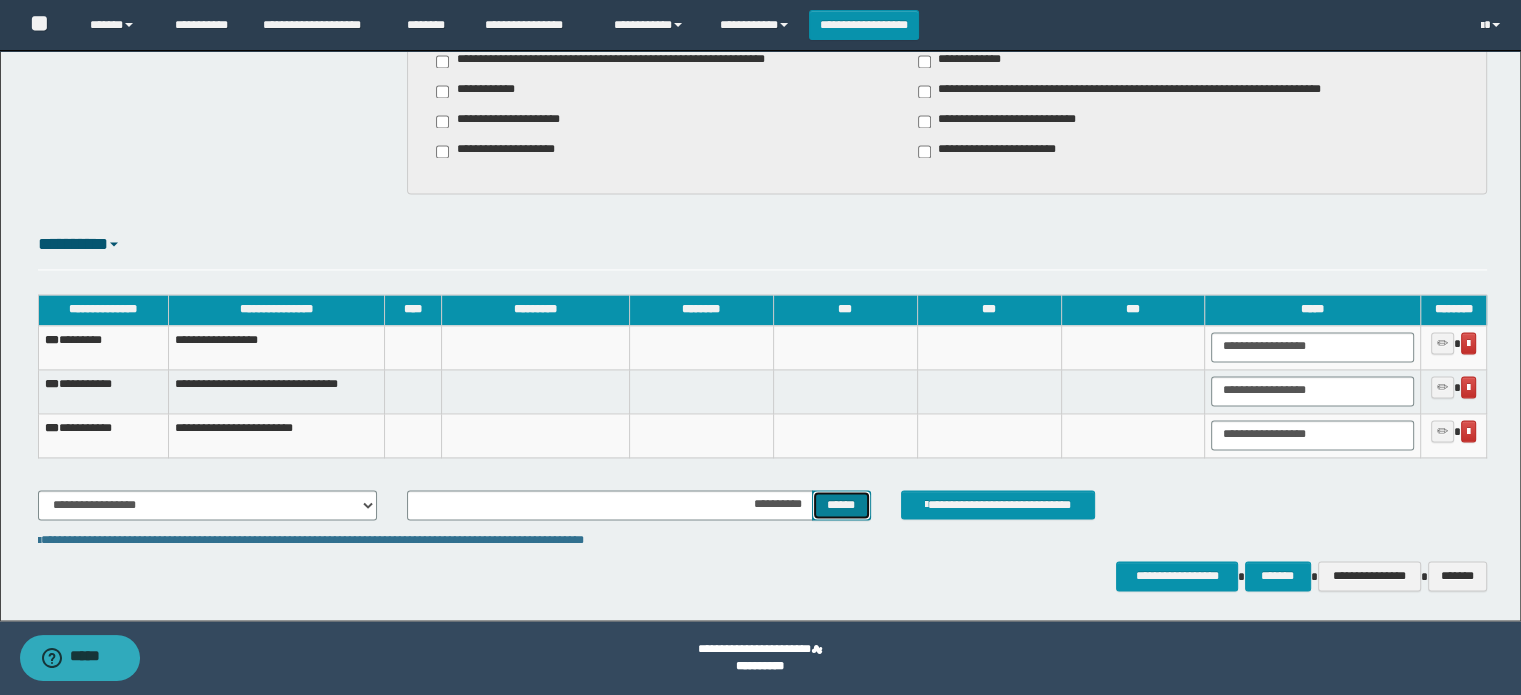 drag, startPoint x: 834, startPoint y: 507, endPoint x: 835, endPoint y: 488, distance: 19.026299 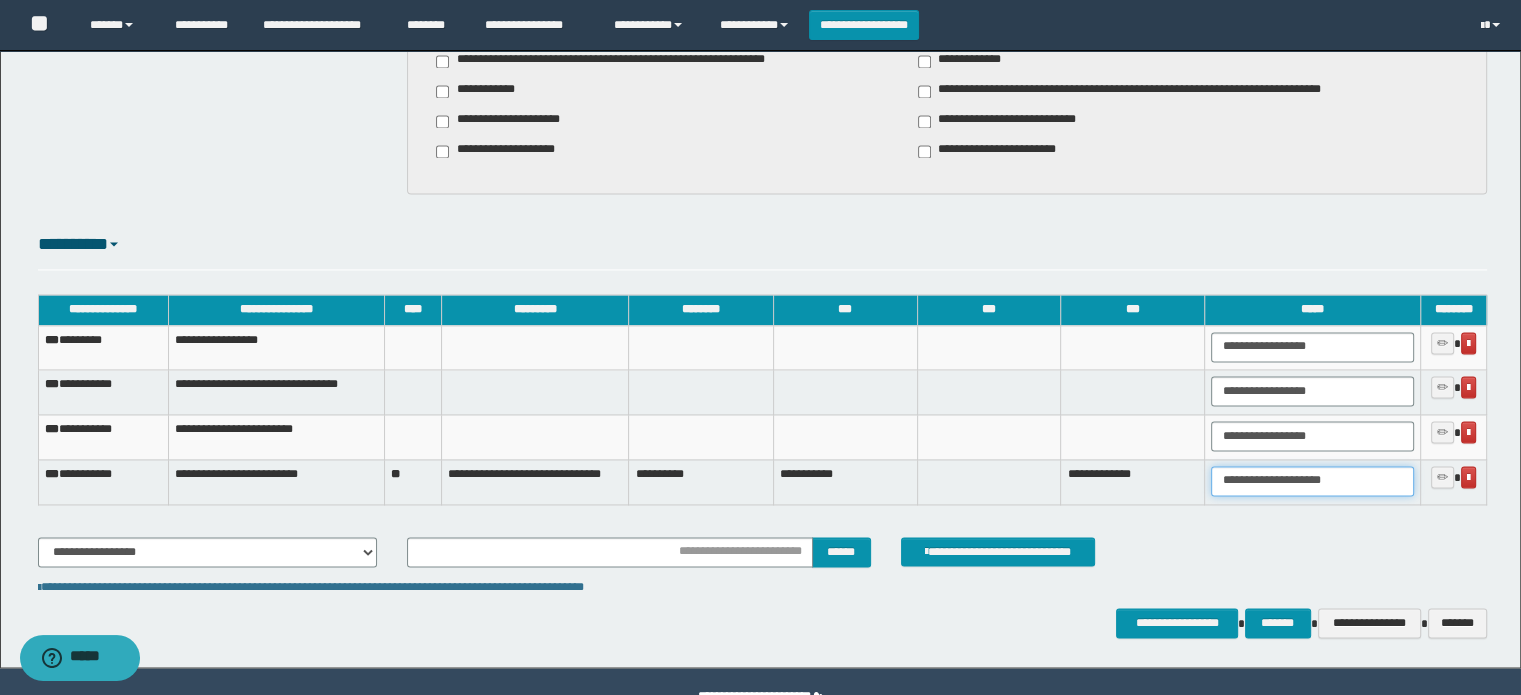 drag, startPoint x: 1352, startPoint y: 479, endPoint x: 1268, endPoint y: 479, distance: 84 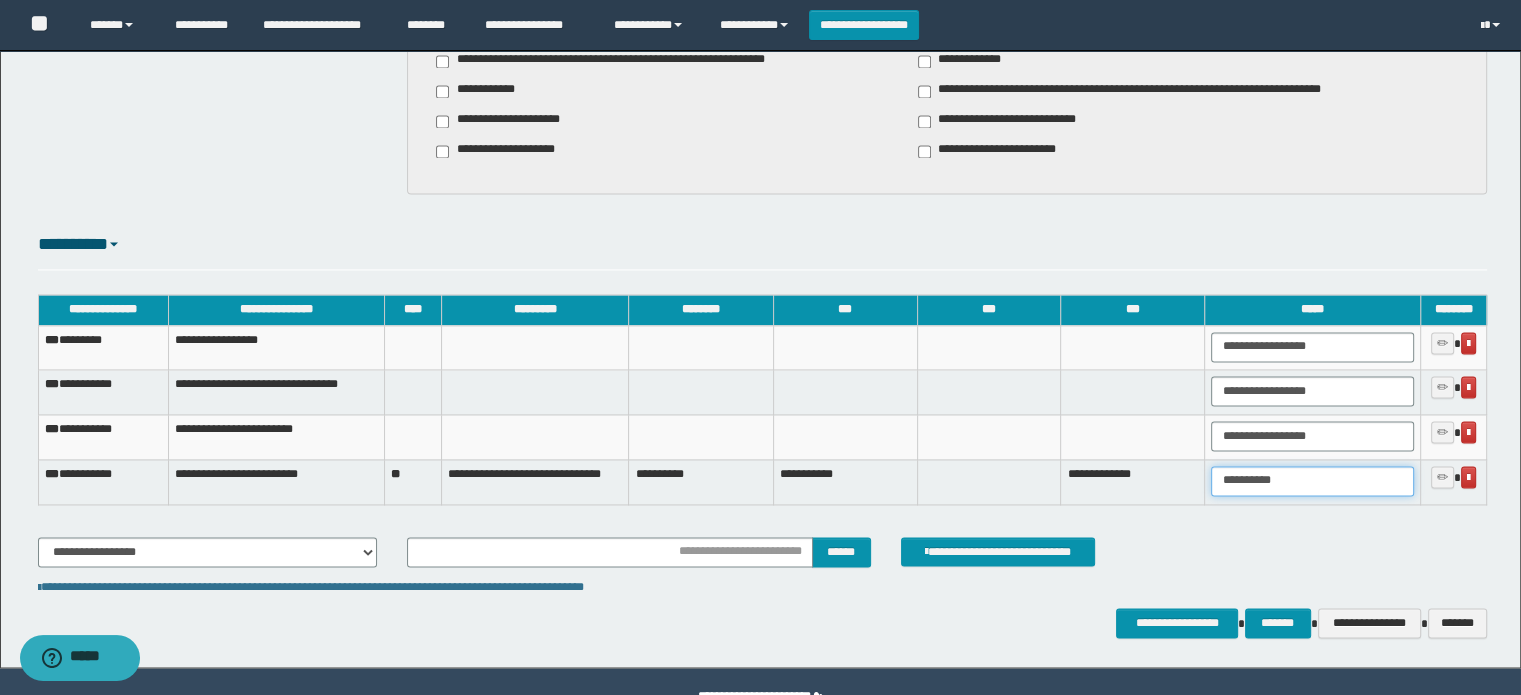 type on "**********" 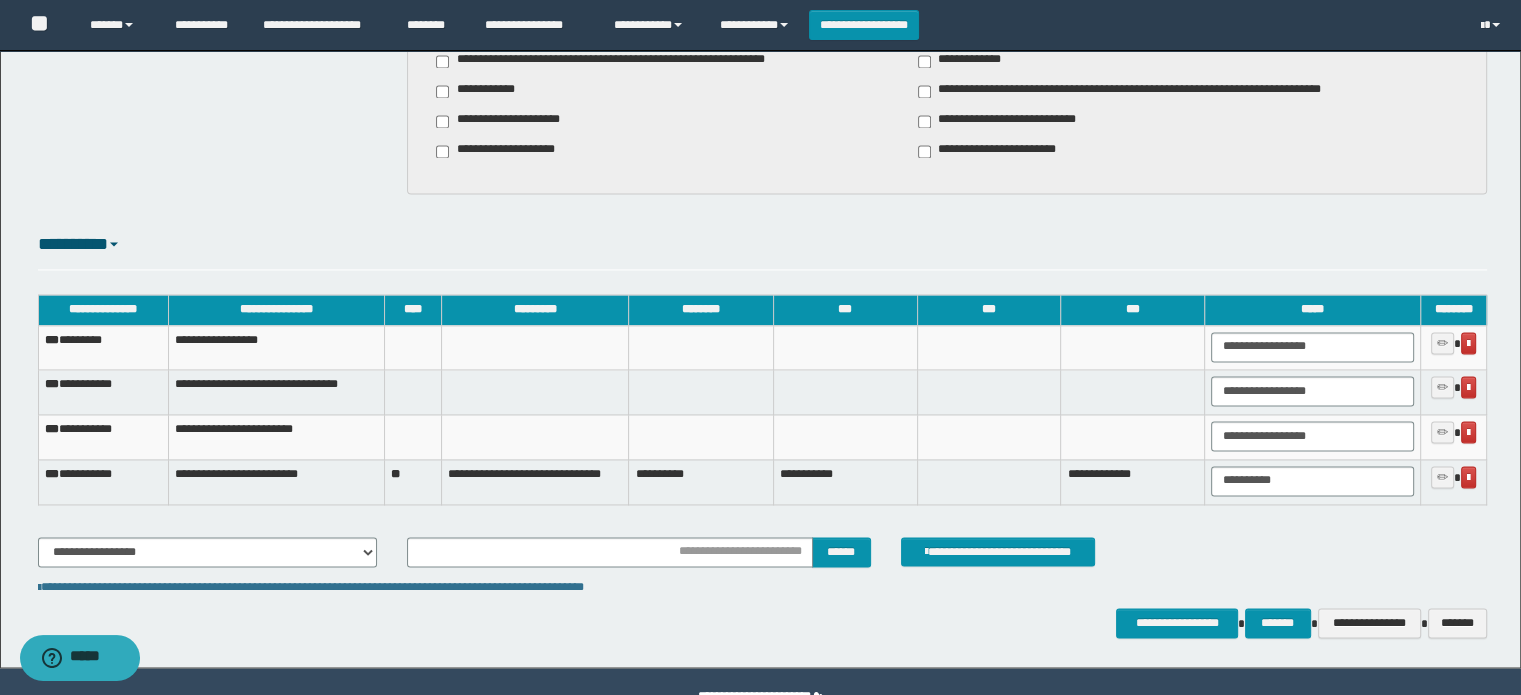 click on "**********" at bounding box center [763, 445] 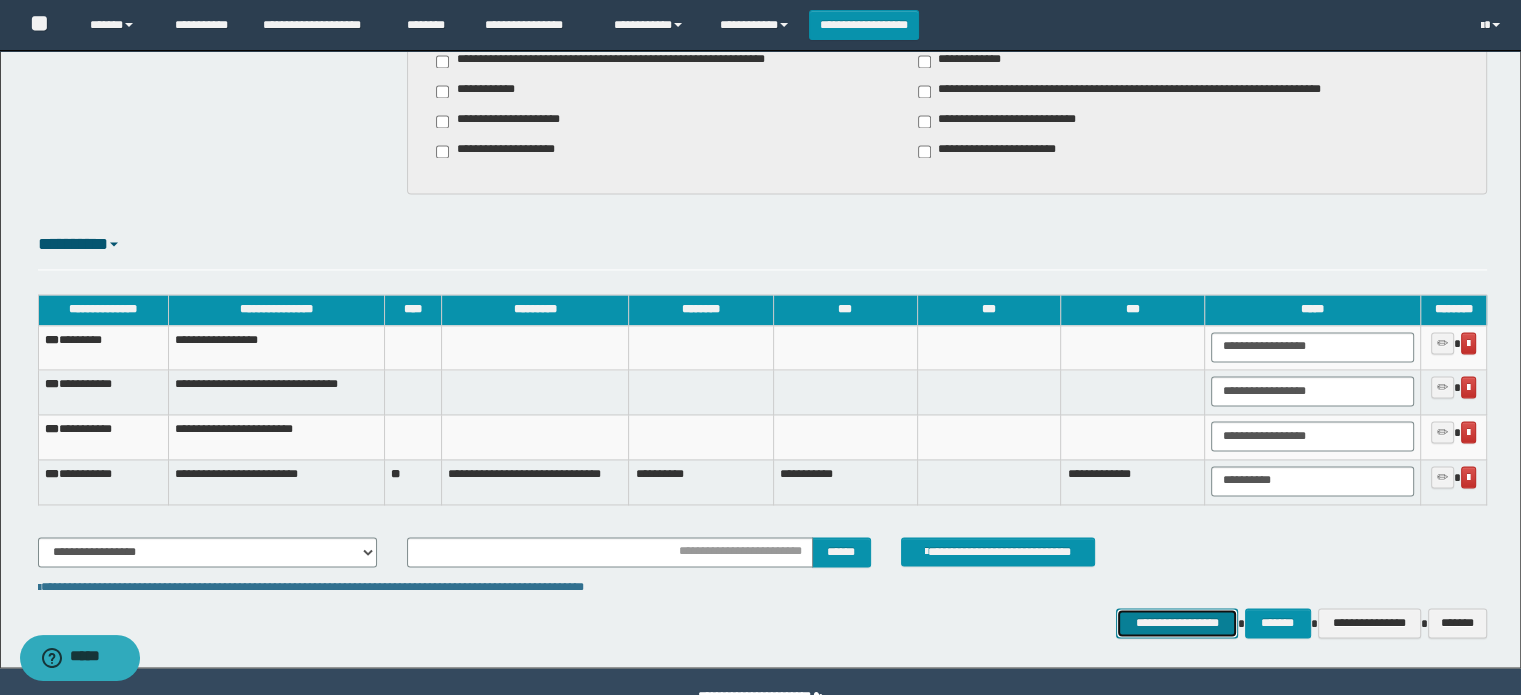 click on "**********" at bounding box center [1177, 623] 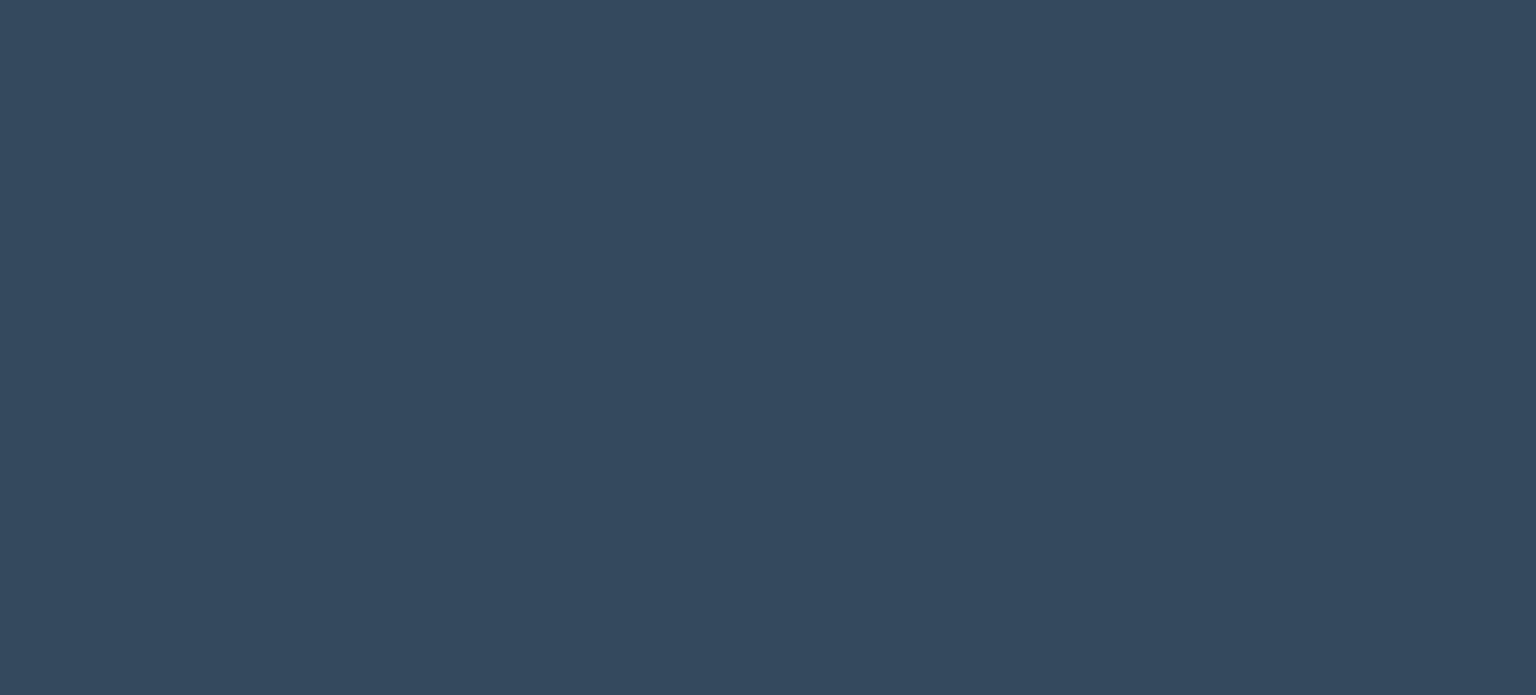 scroll, scrollTop: 0, scrollLeft: 0, axis: both 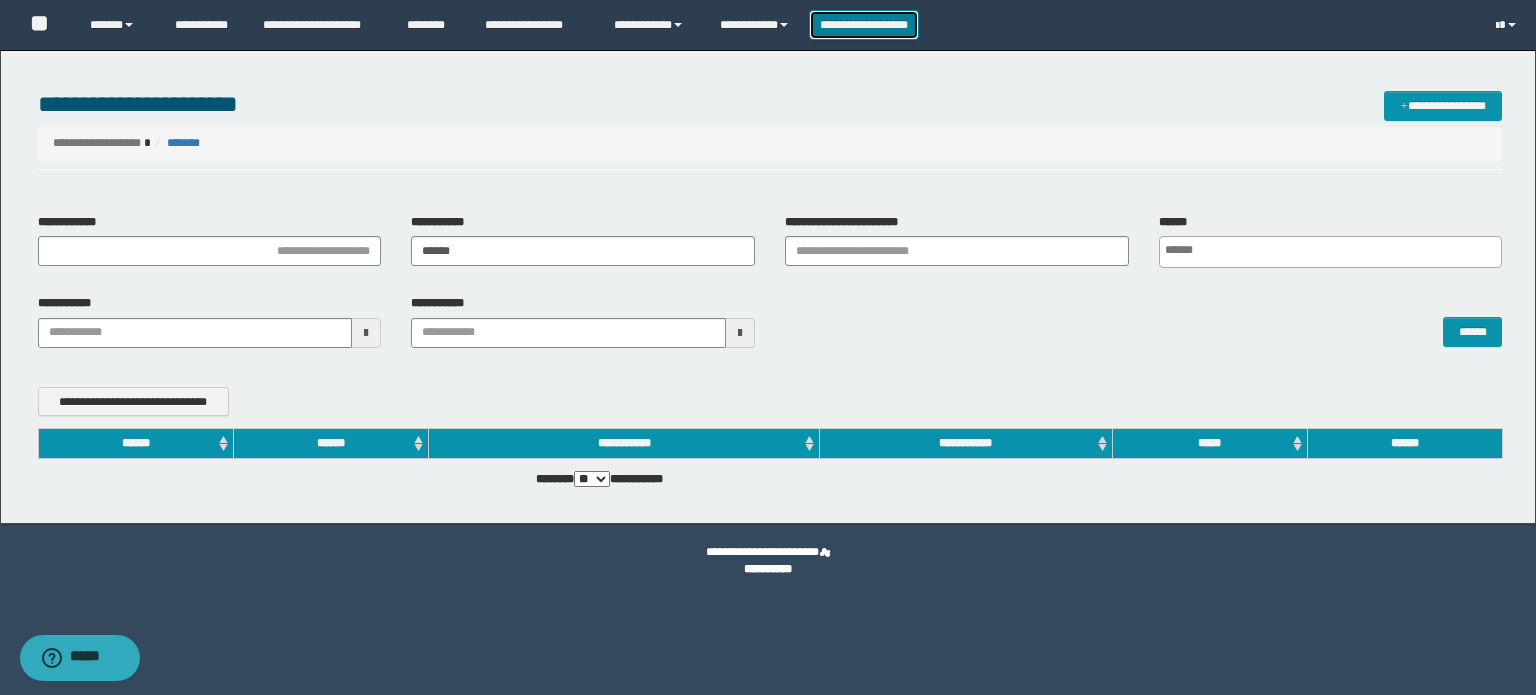 click on "**********" at bounding box center (864, 25) 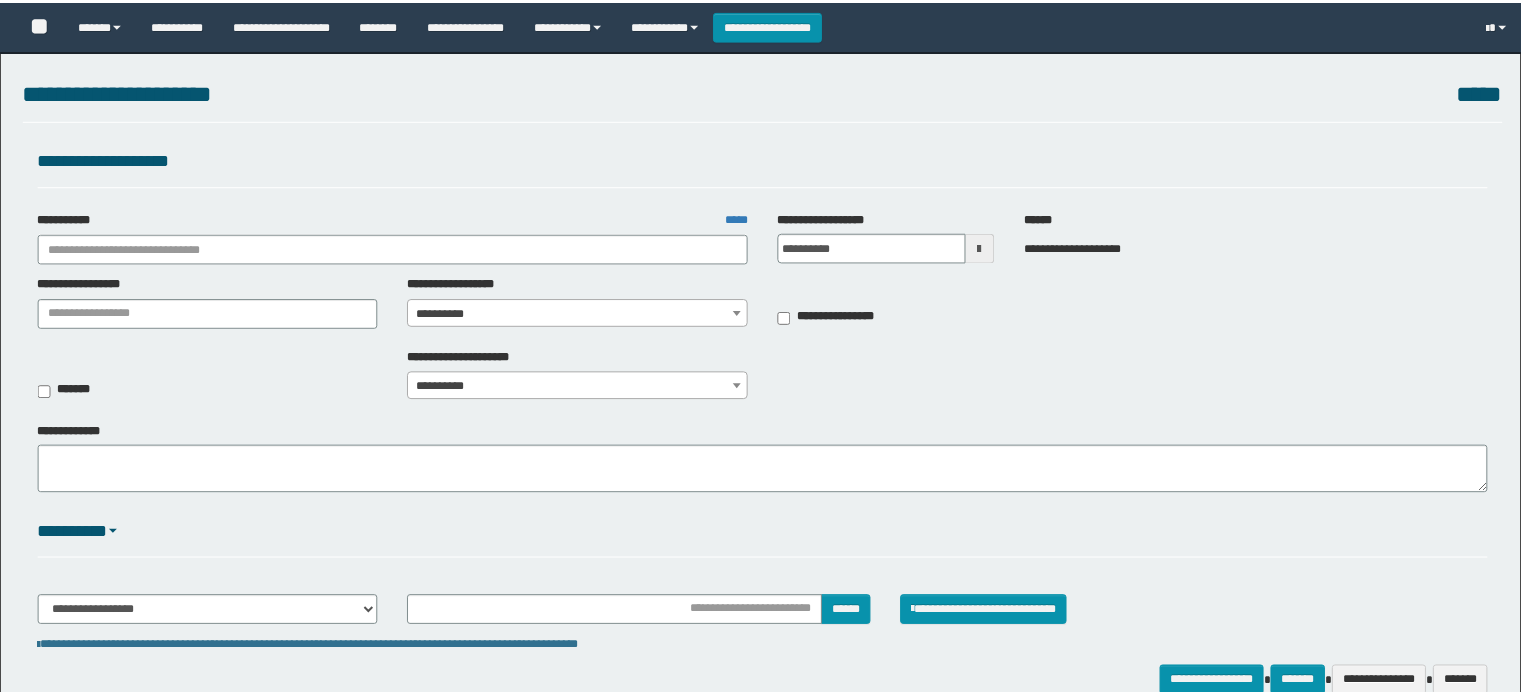 scroll, scrollTop: 0, scrollLeft: 0, axis: both 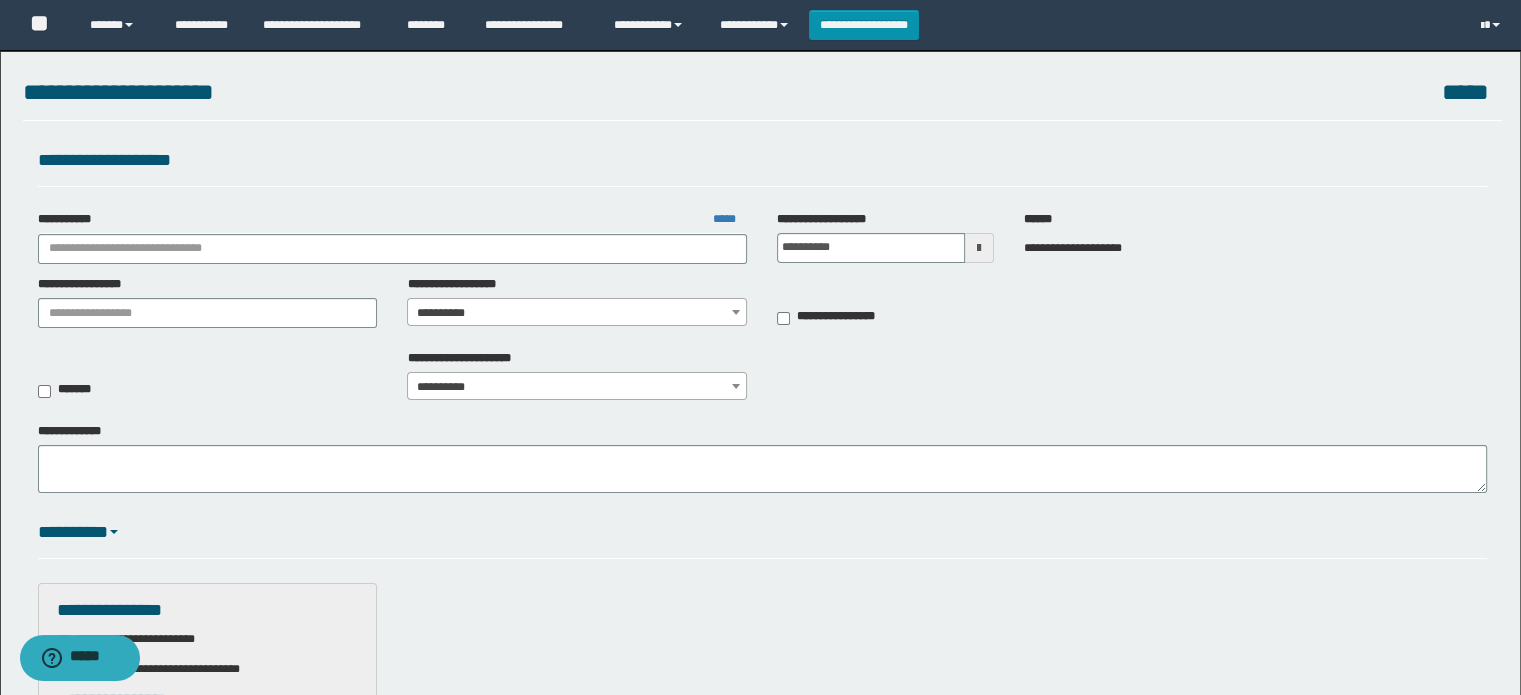 click on "**********" at bounding box center [763, 237] 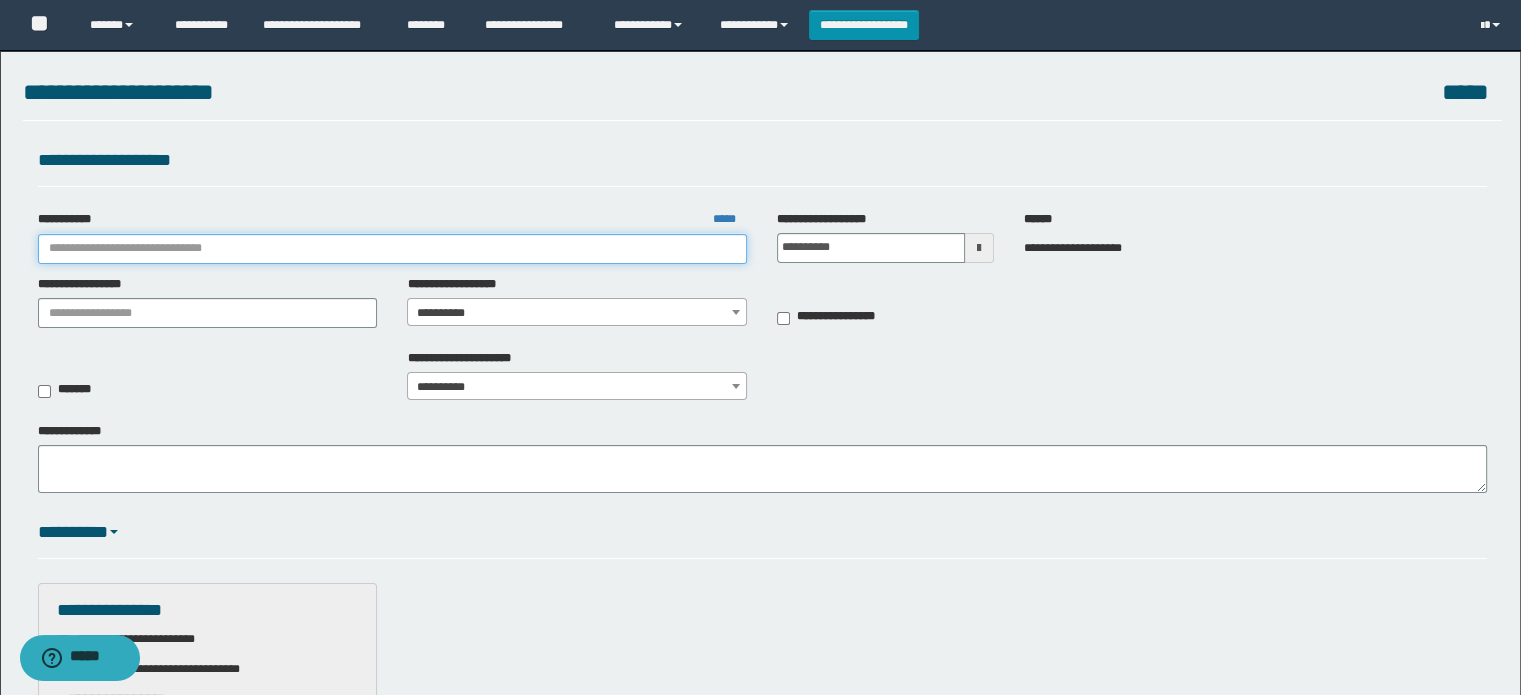 click on "**********" at bounding box center (393, 249) 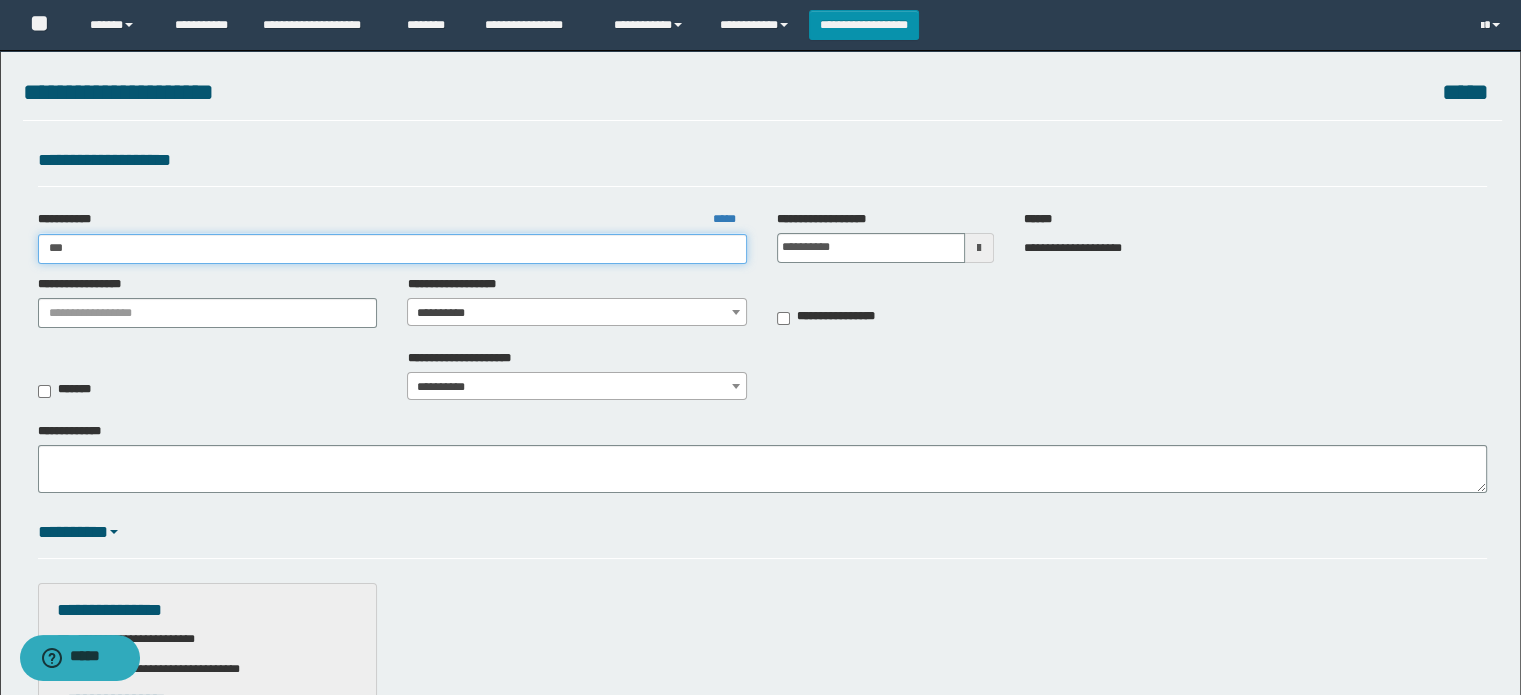 type on "****" 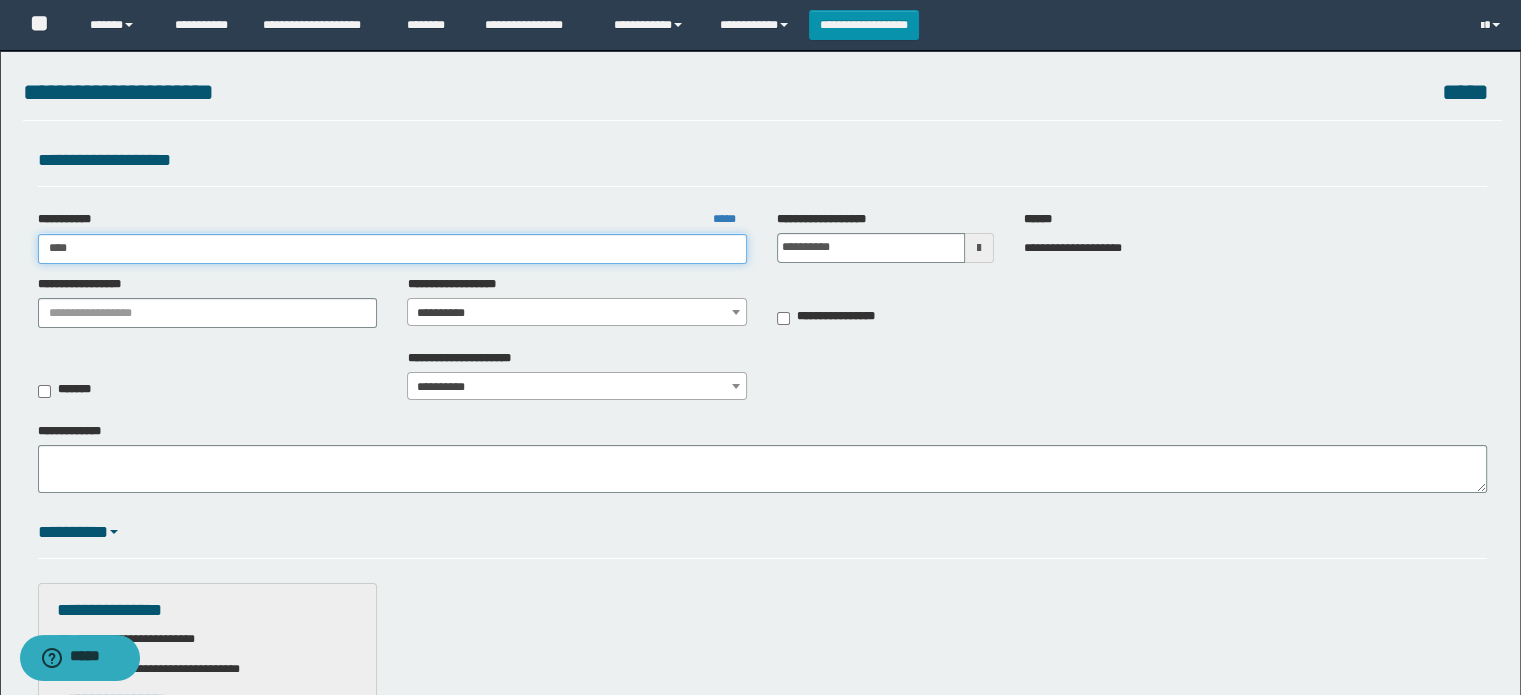 type on "****" 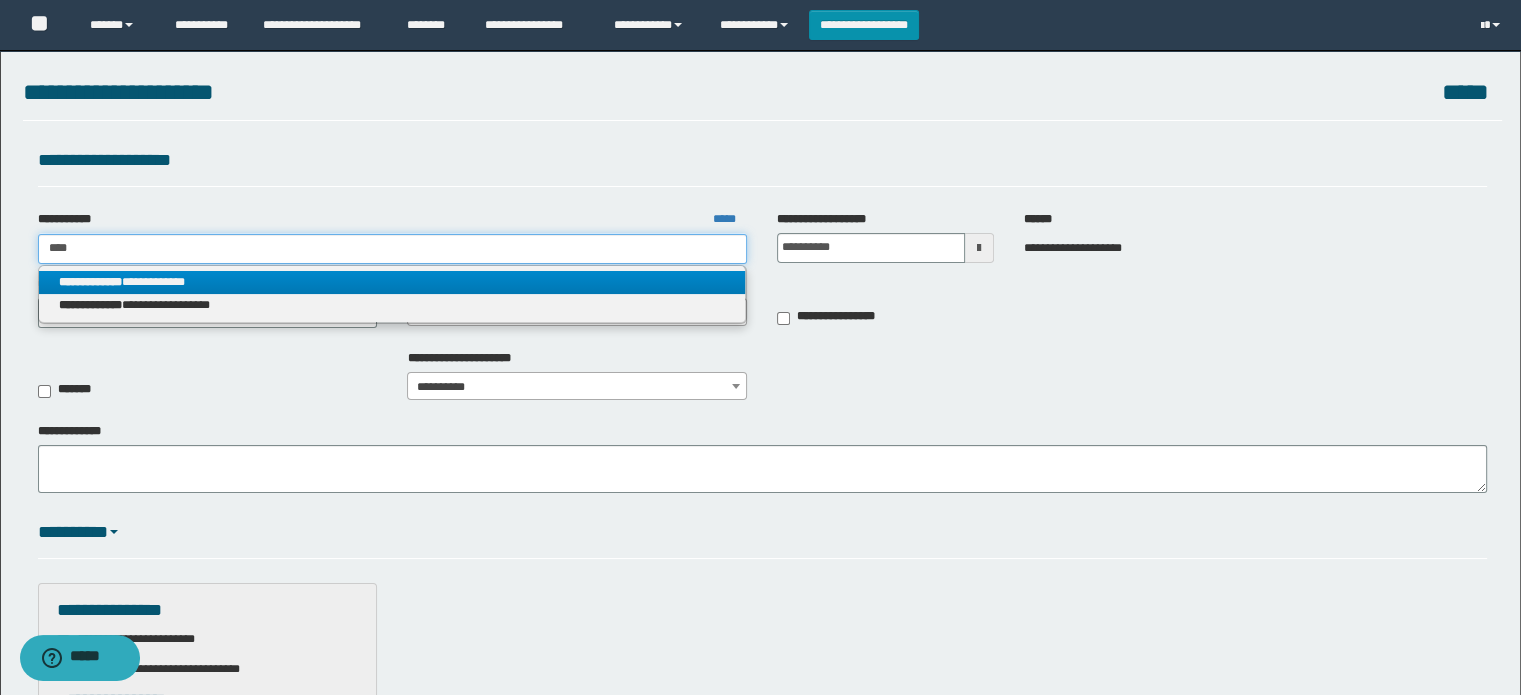 type on "****" 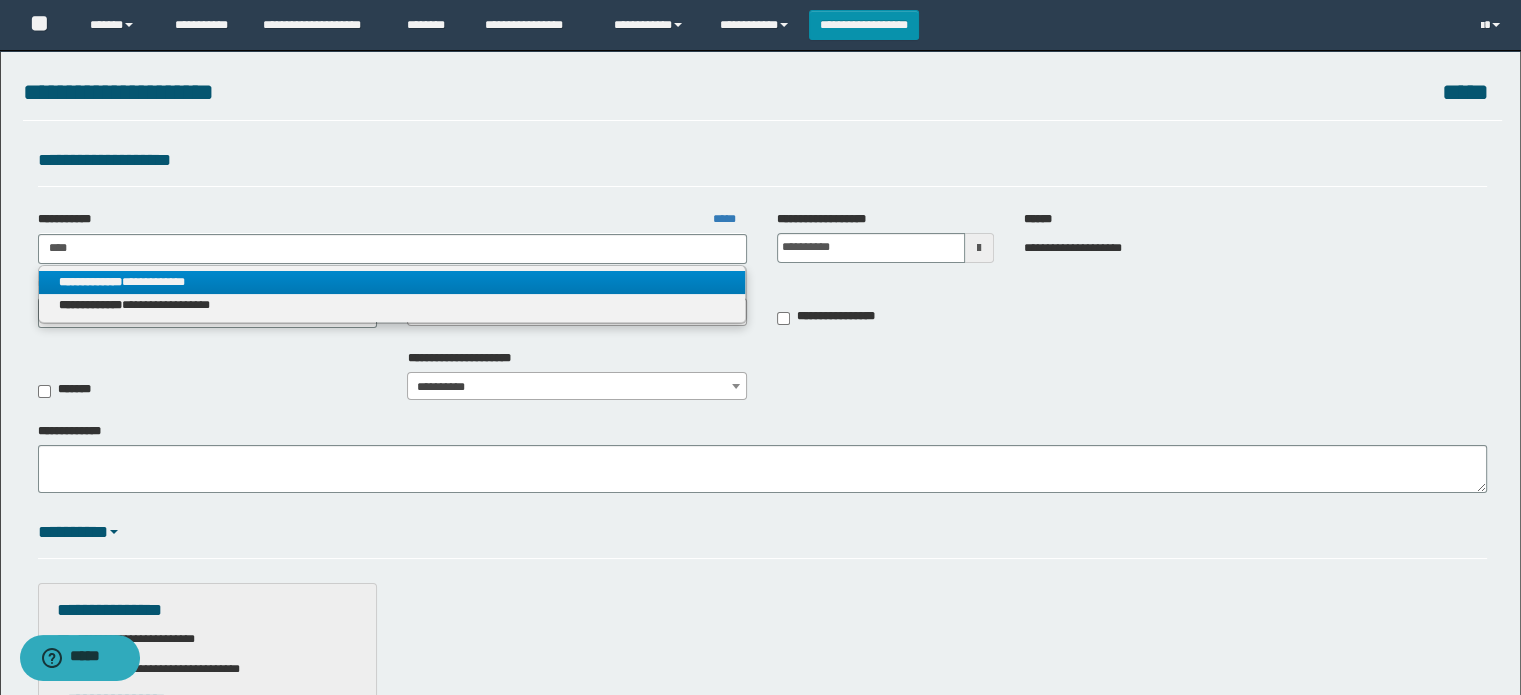 click on "**********" at bounding box center [392, 282] 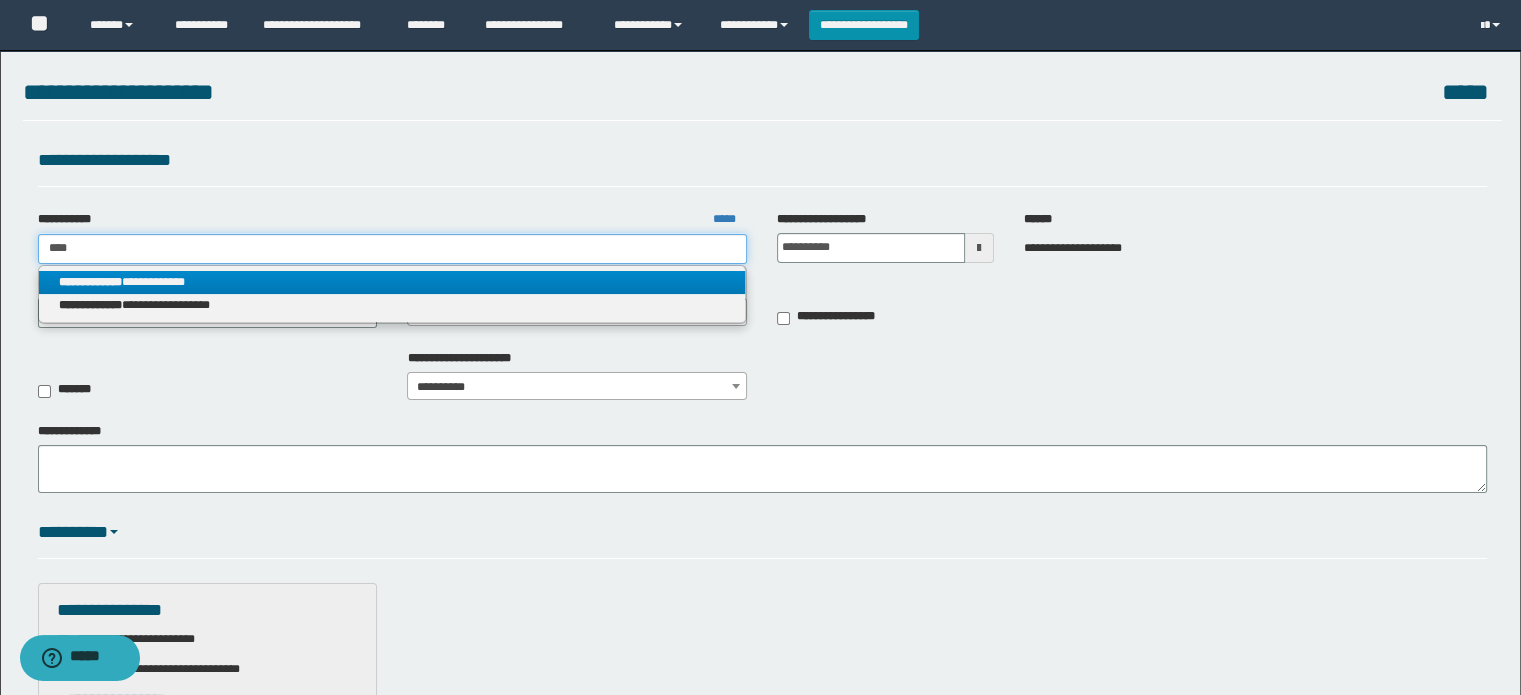 type 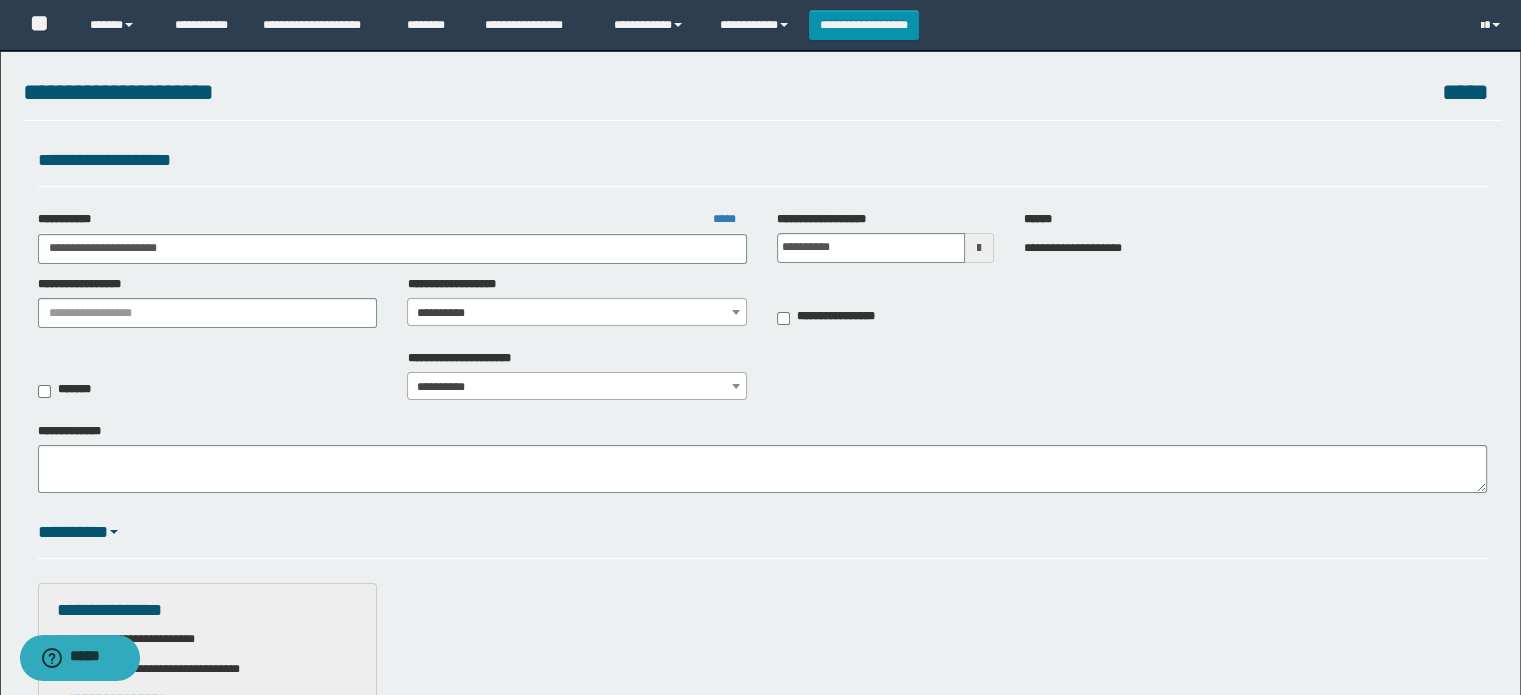 click on "**********" at bounding box center (577, 313) 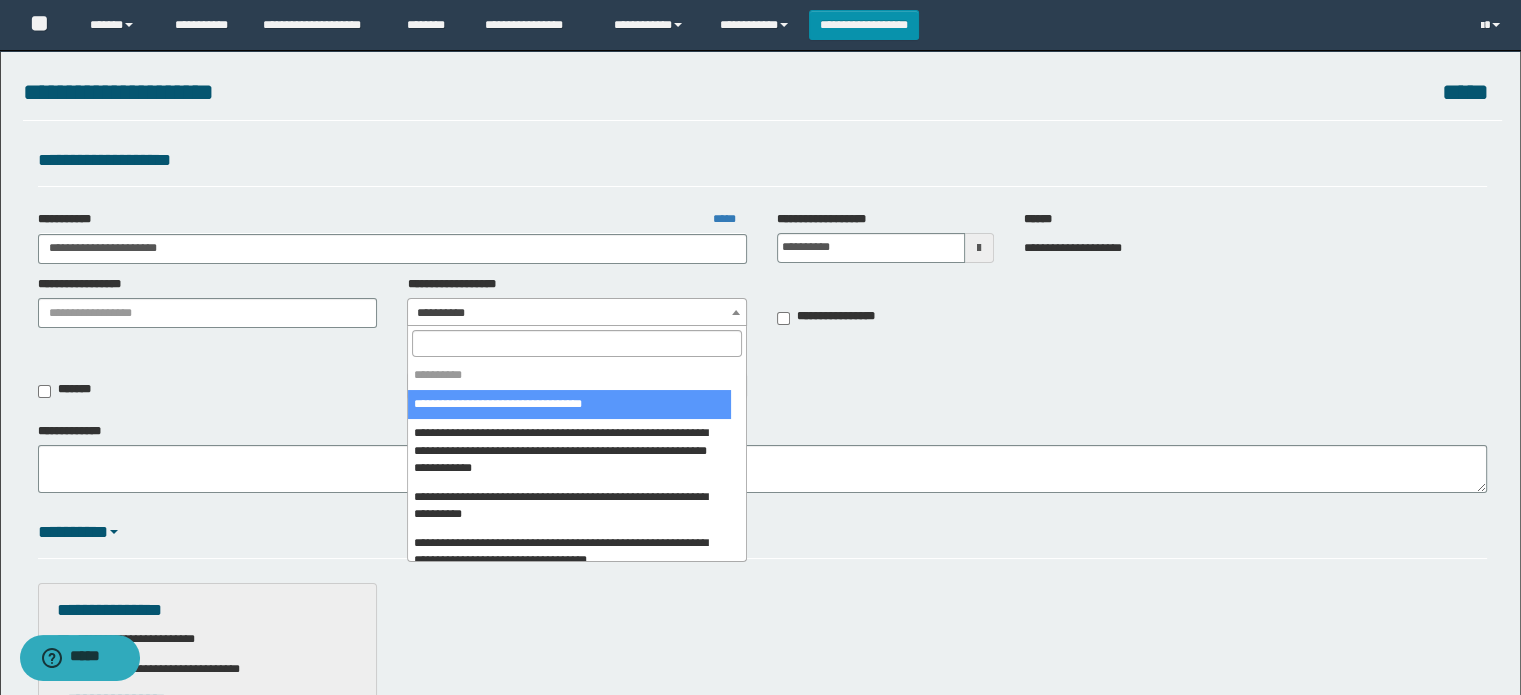 click at bounding box center (577, 343) 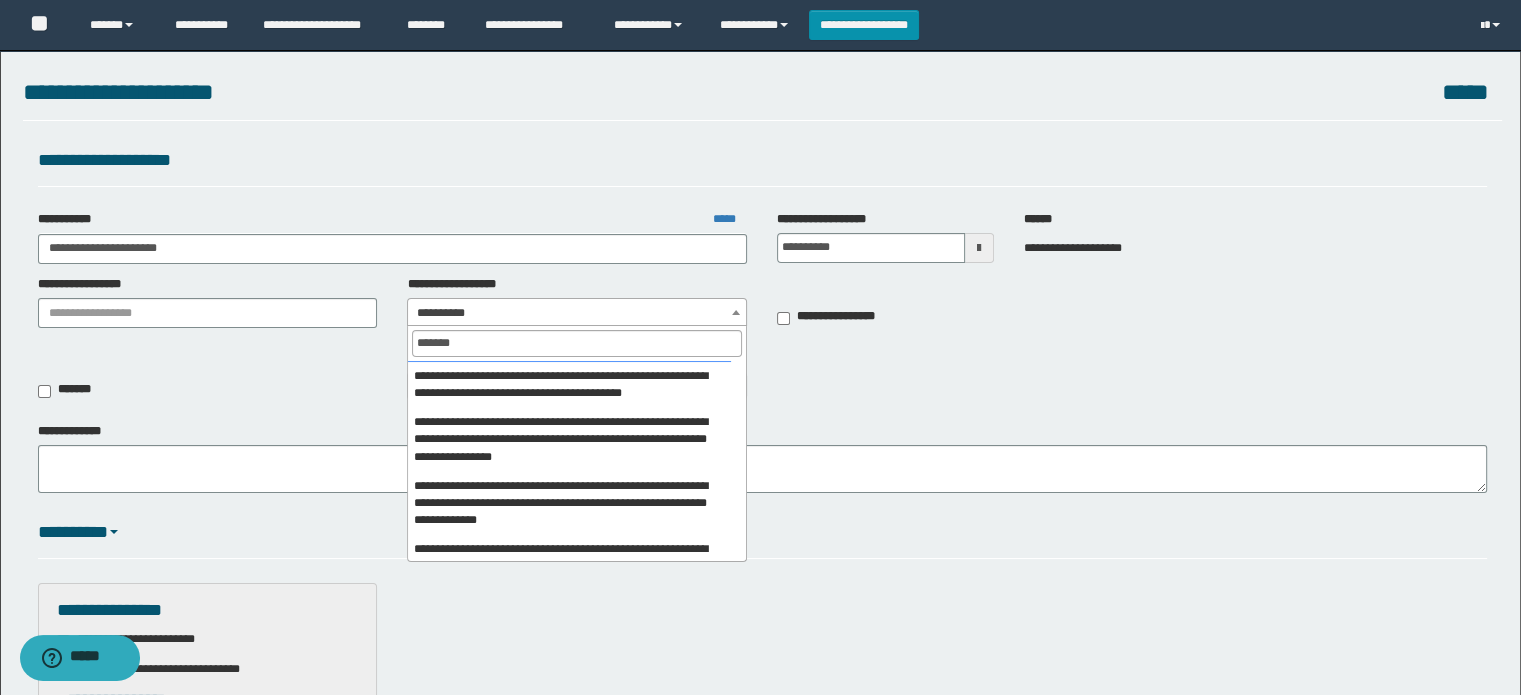 scroll, scrollTop: 500, scrollLeft: 0, axis: vertical 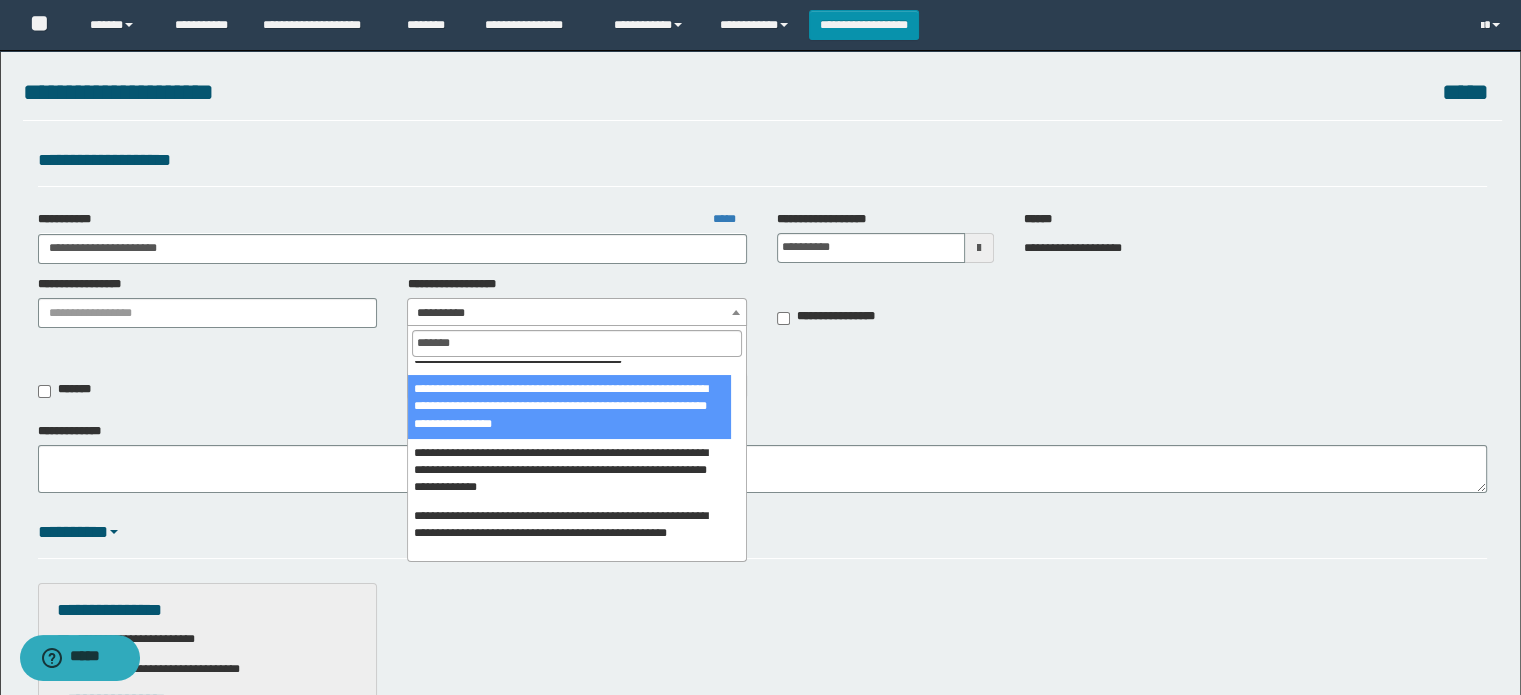 type on "*******" 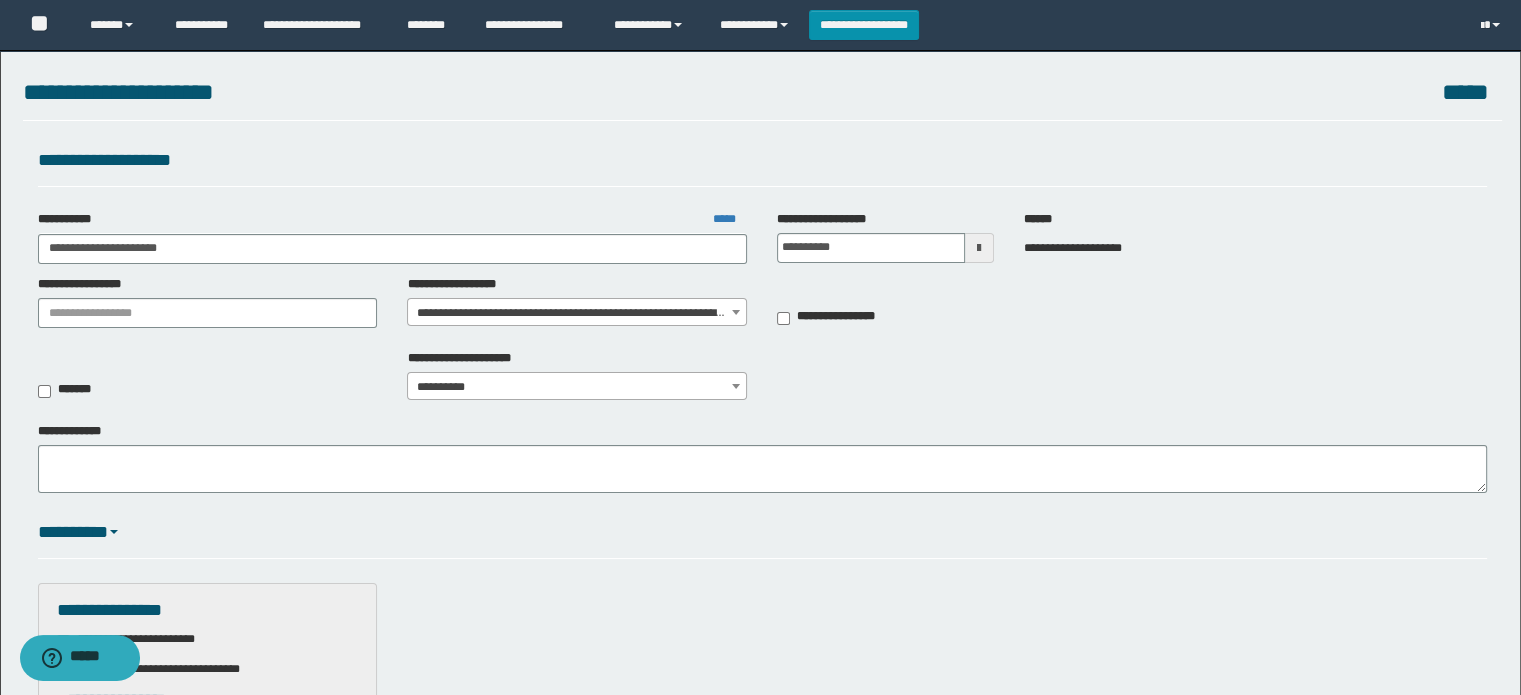 scroll, scrollTop: 500, scrollLeft: 0, axis: vertical 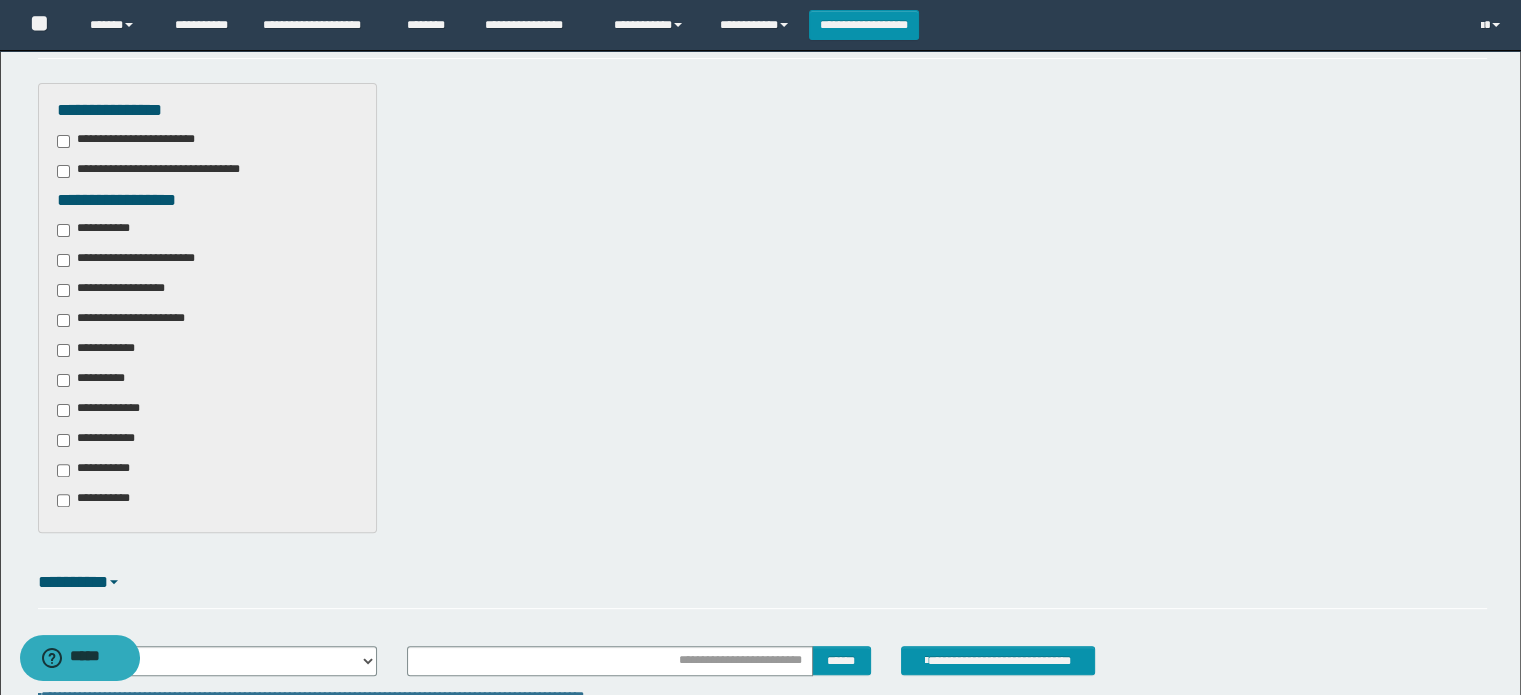 click on "**********" at bounding box center [110, 410] 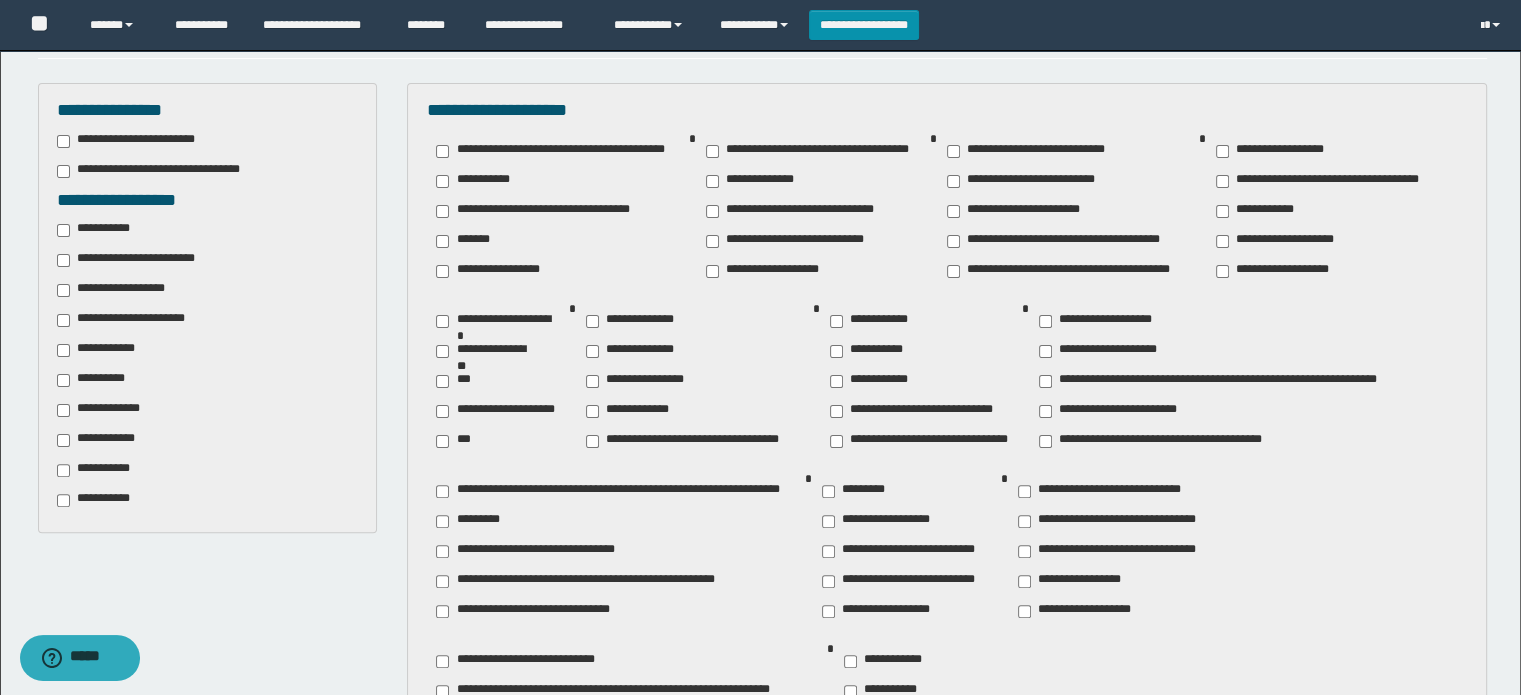 click on "**********" at bounding box center [137, 260] 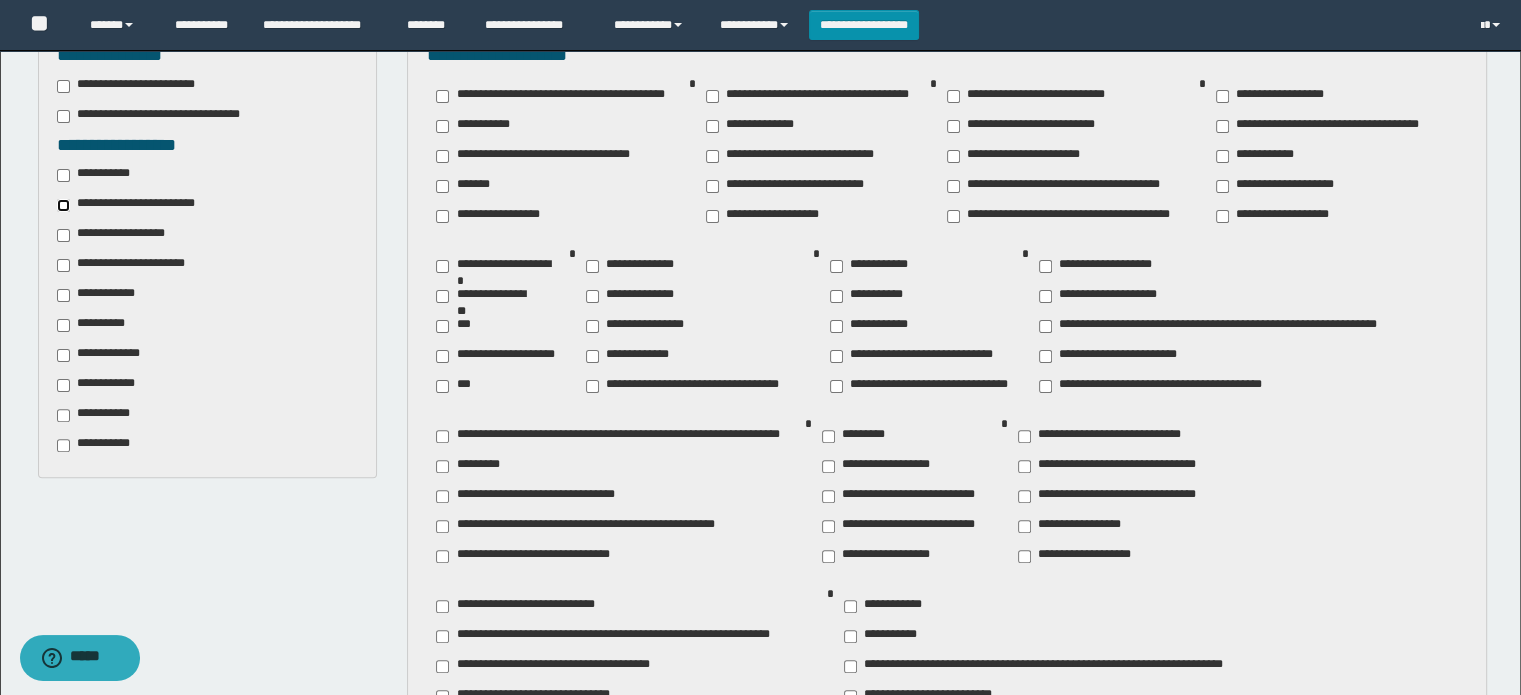 scroll, scrollTop: 600, scrollLeft: 0, axis: vertical 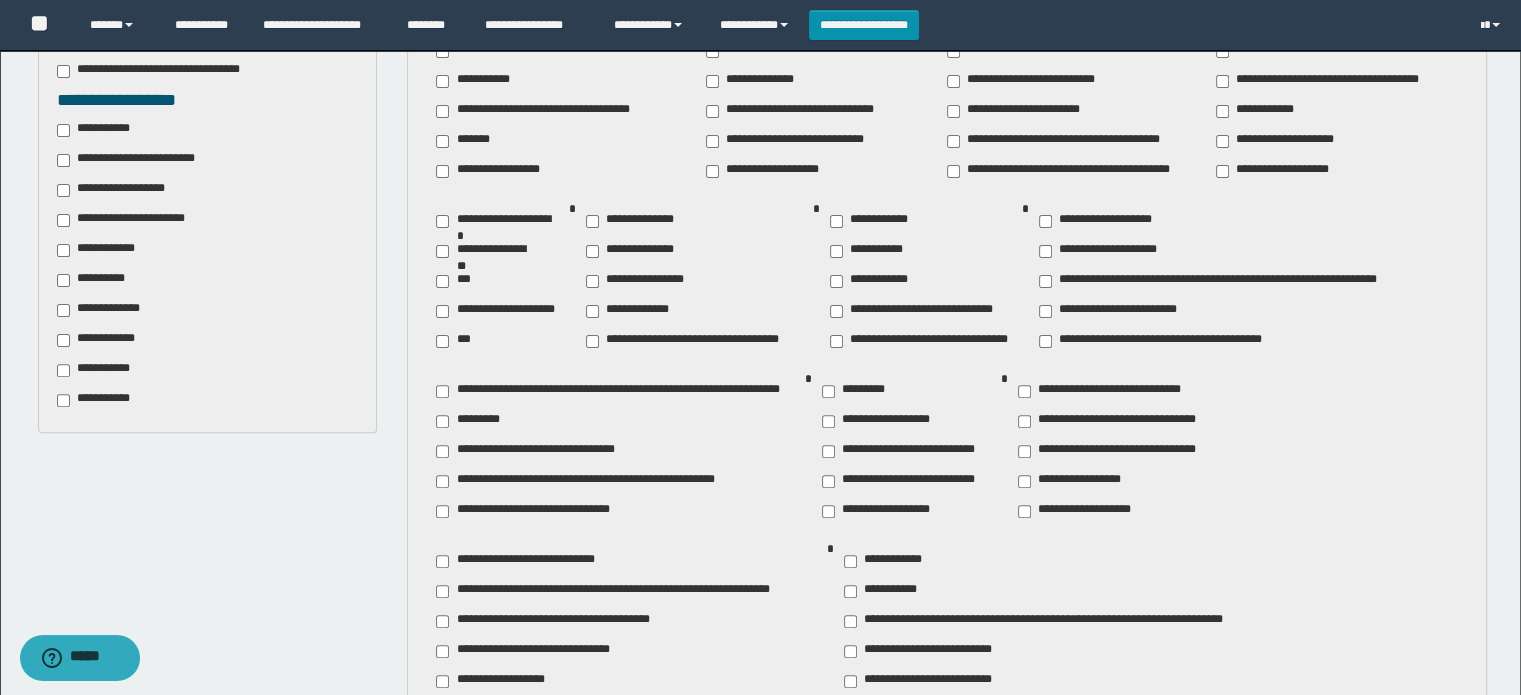 click on "**********" at bounding box center (506, 681) 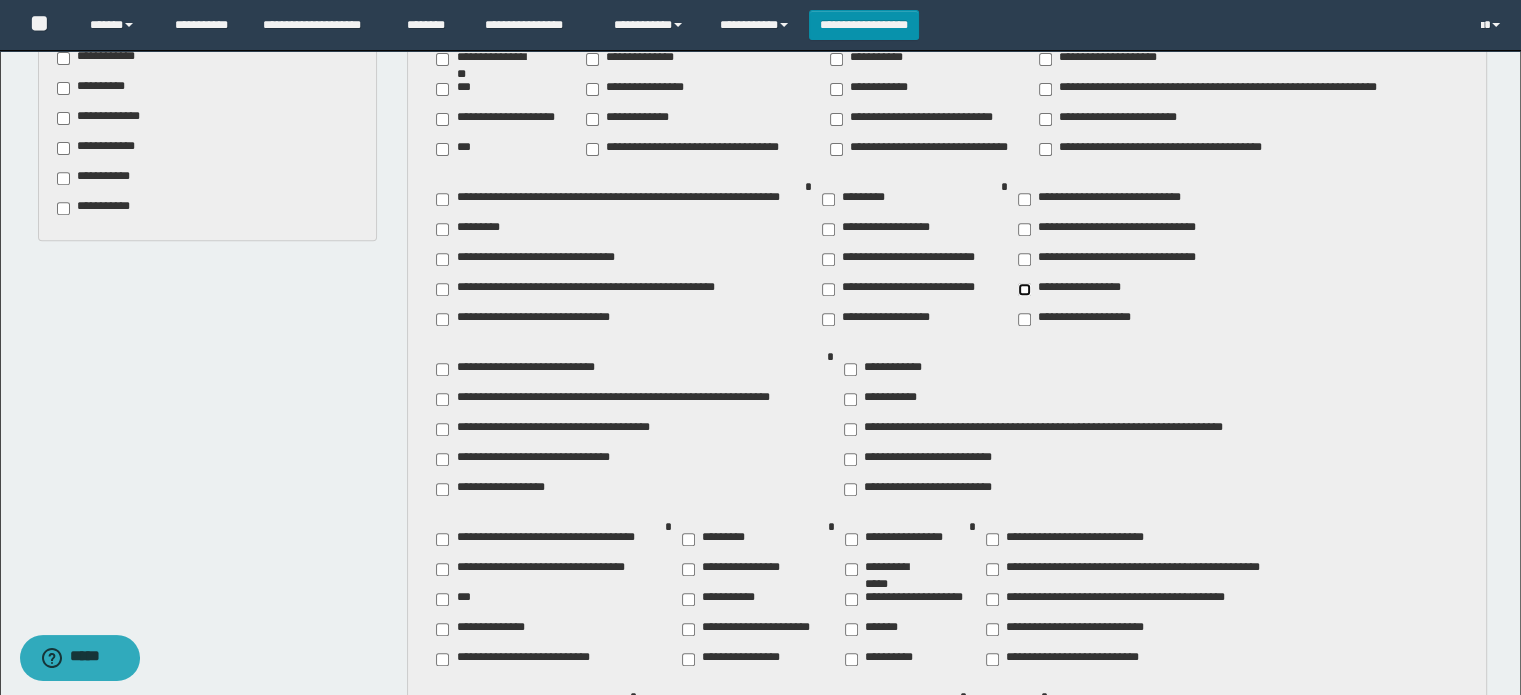 scroll, scrollTop: 800, scrollLeft: 0, axis: vertical 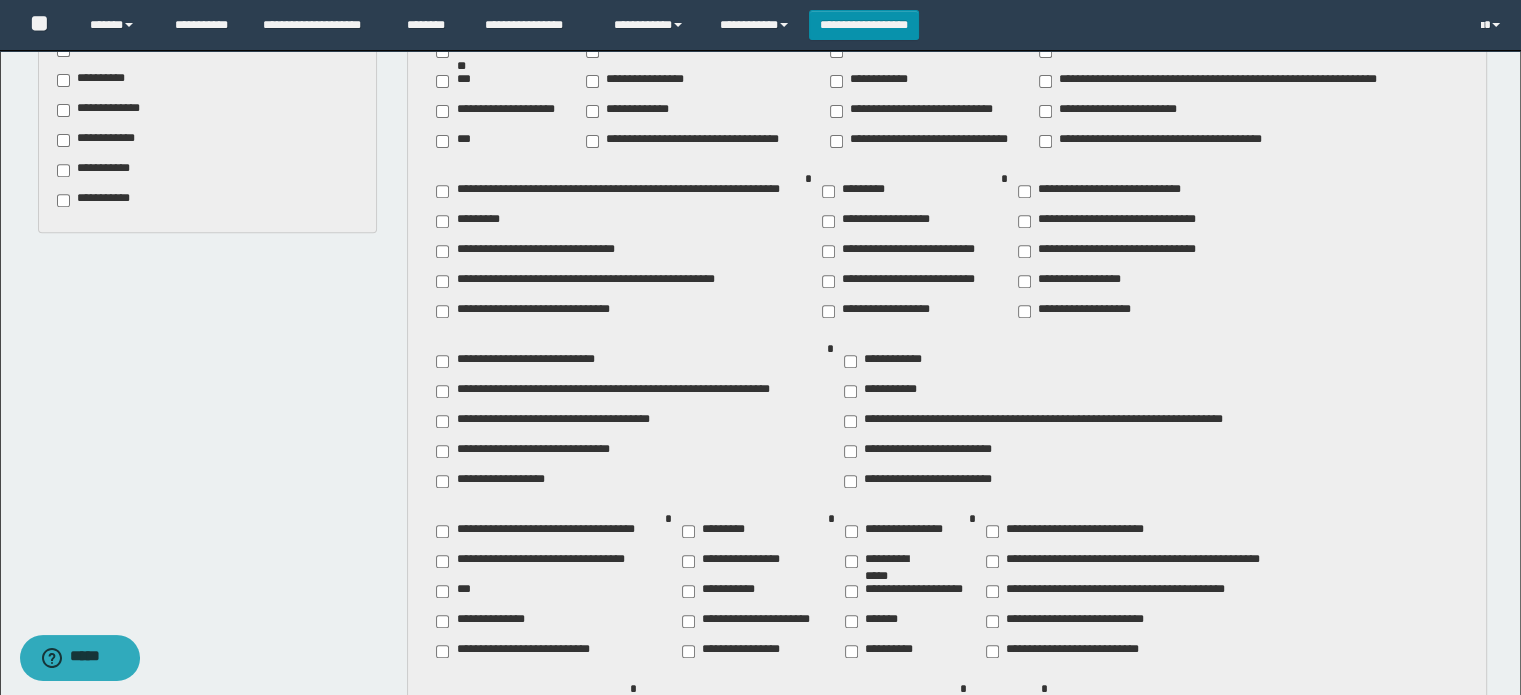 click on "**********" at bounding box center (891, 561) 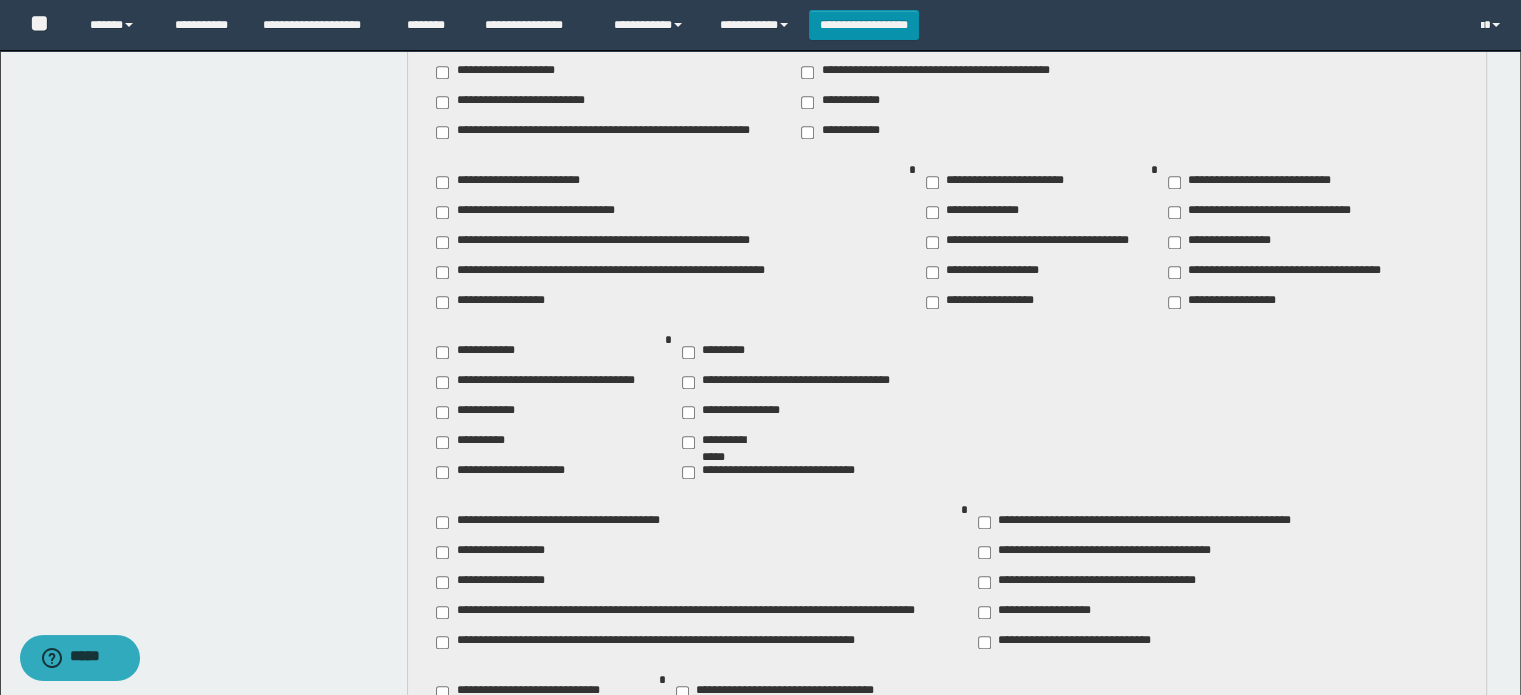 scroll, scrollTop: 2100, scrollLeft: 0, axis: vertical 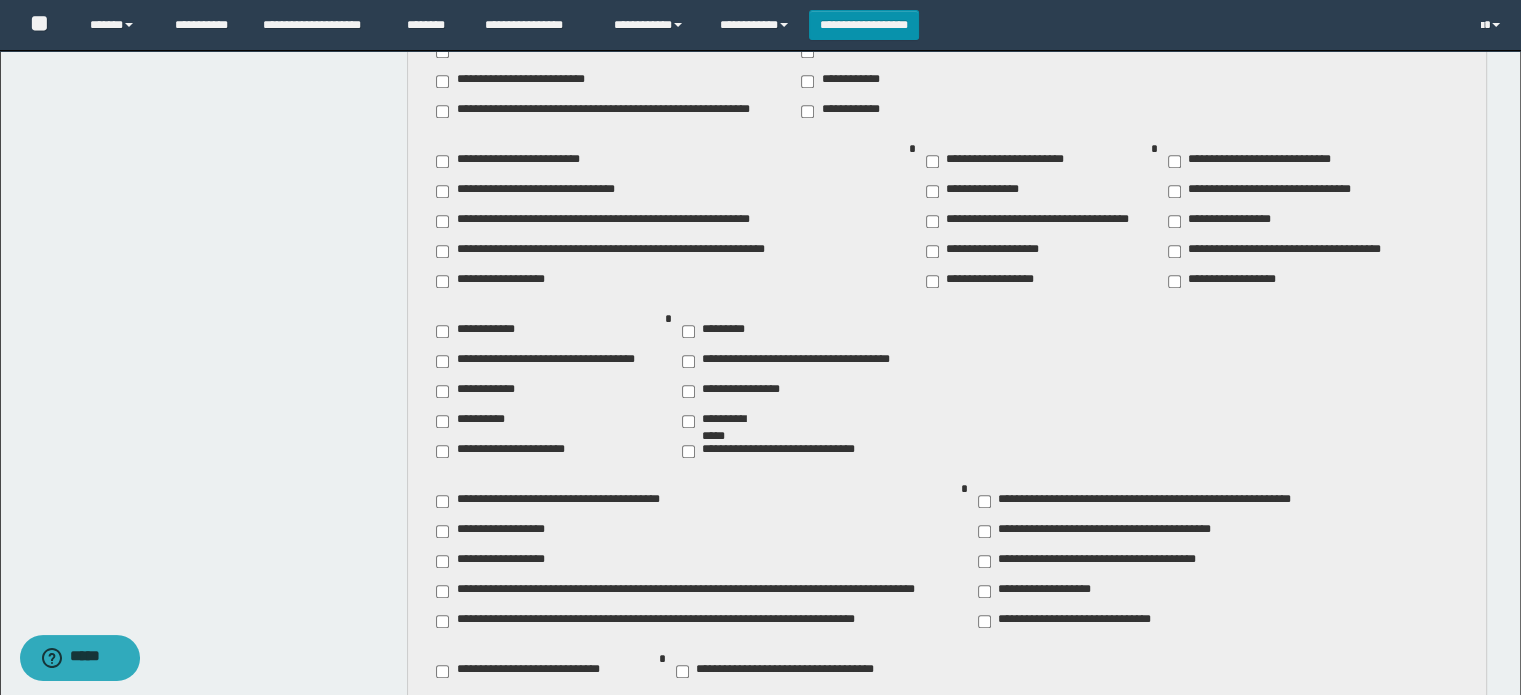 click on "**********" at bounding box center [698, 591] 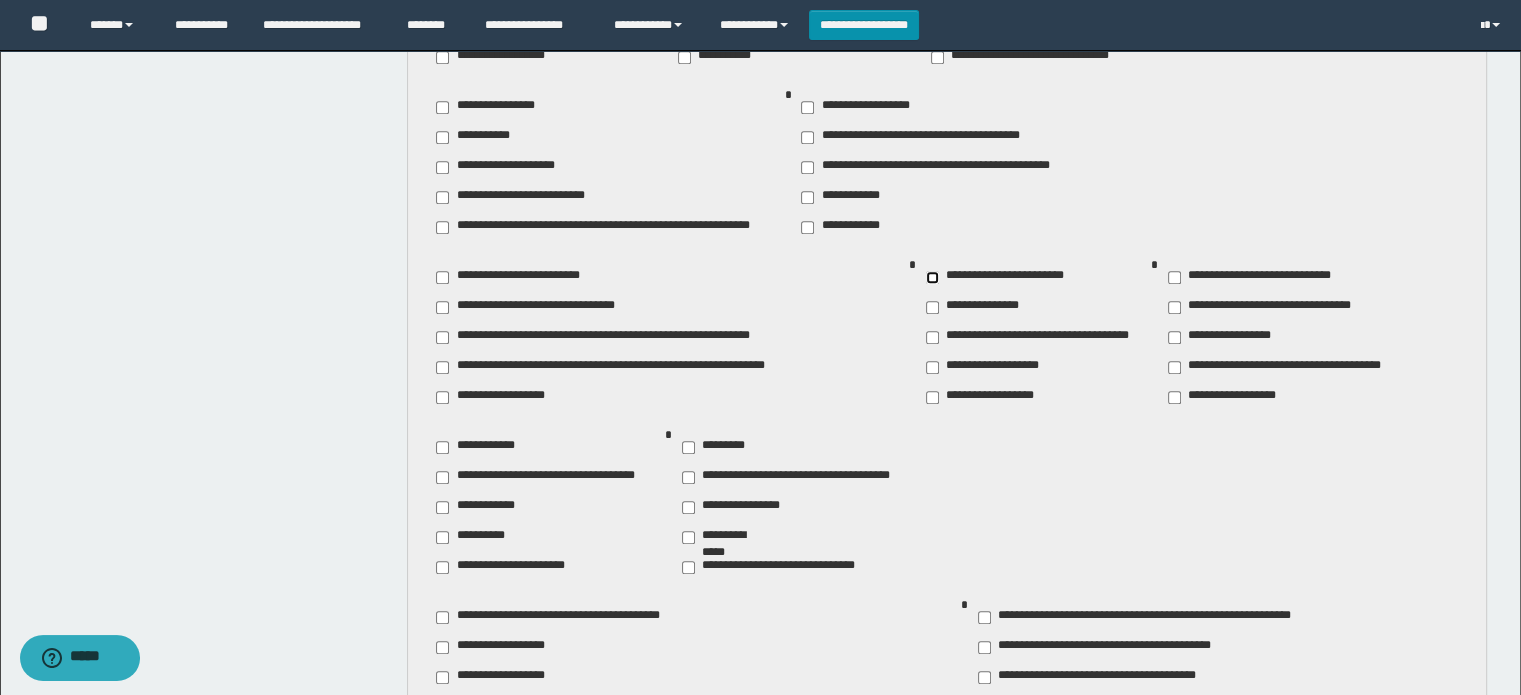 scroll, scrollTop: 1900, scrollLeft: 0, axis: vertical 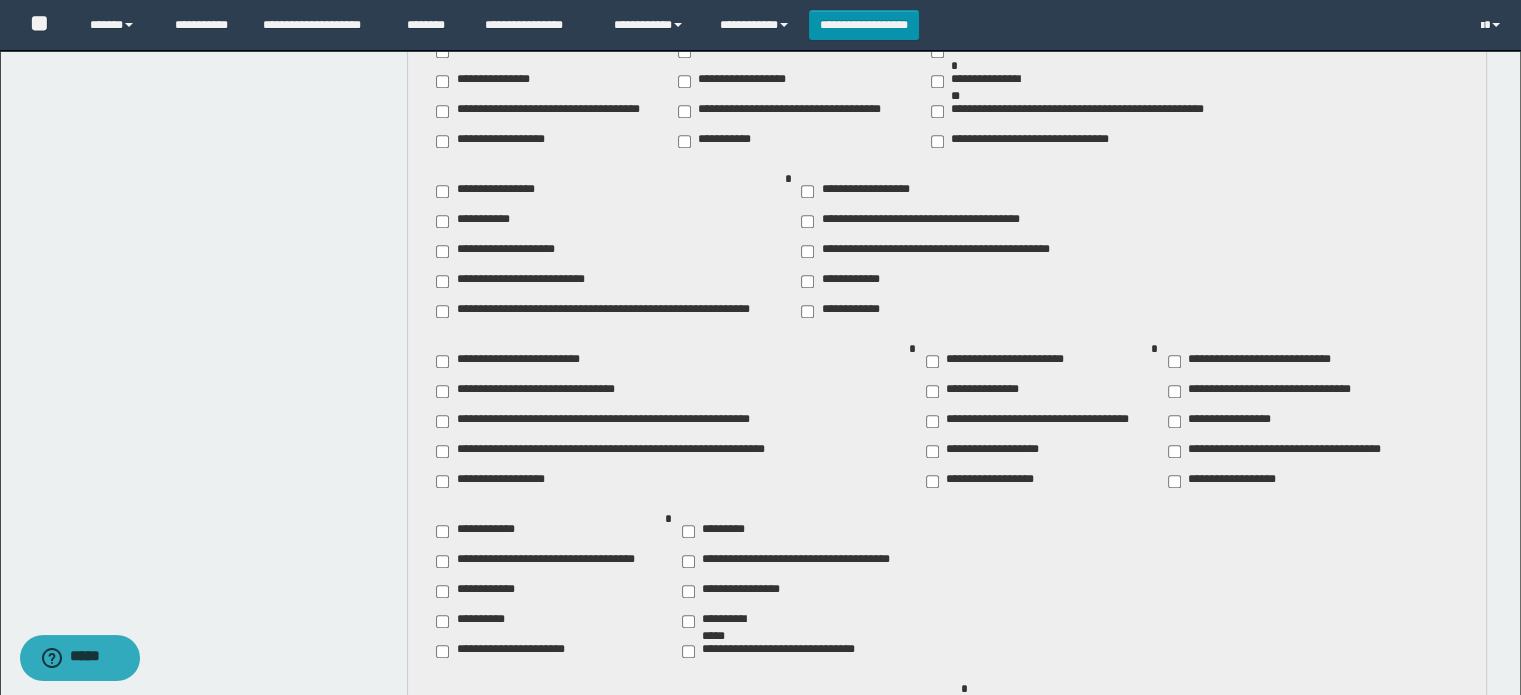 click on "**********" at bounding box center (863, 191) 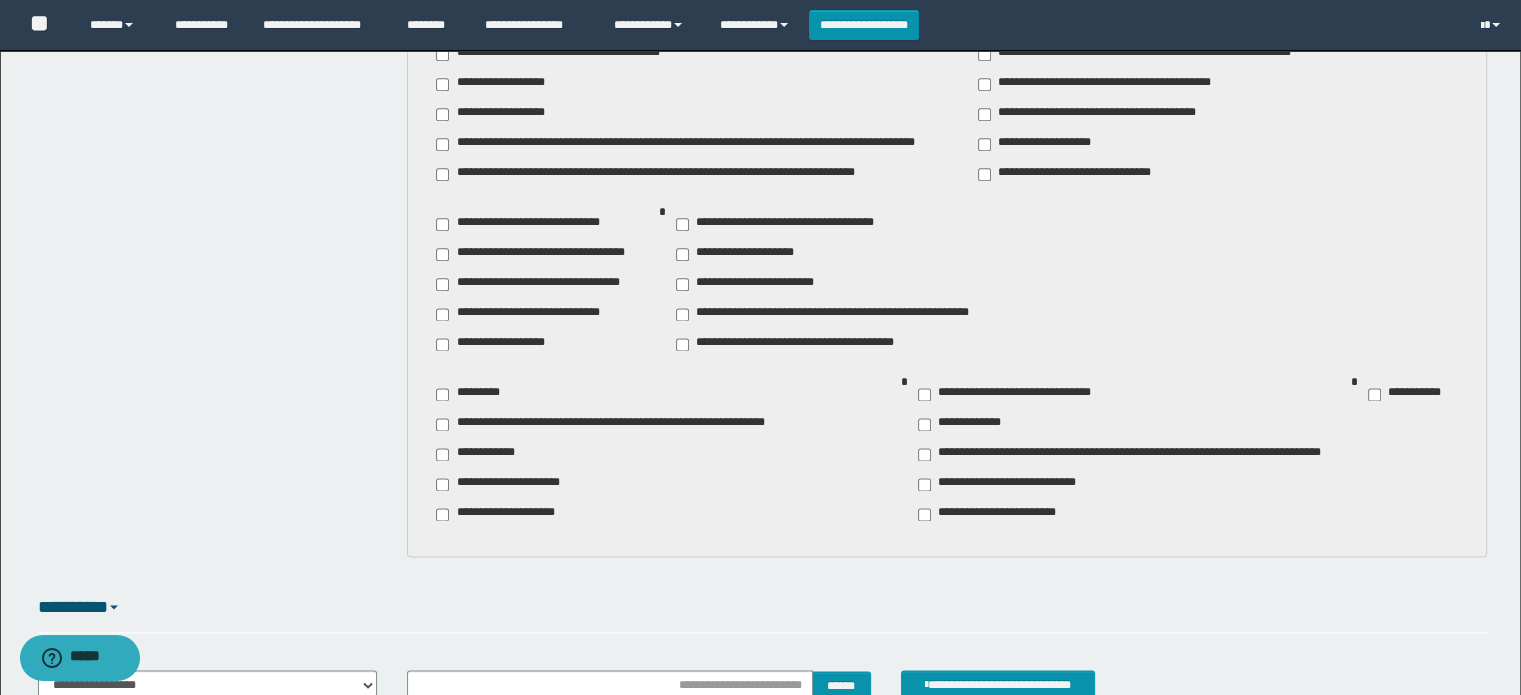 scroll, scrollTop: 2600, scrollLeft: 0, axis: vertical 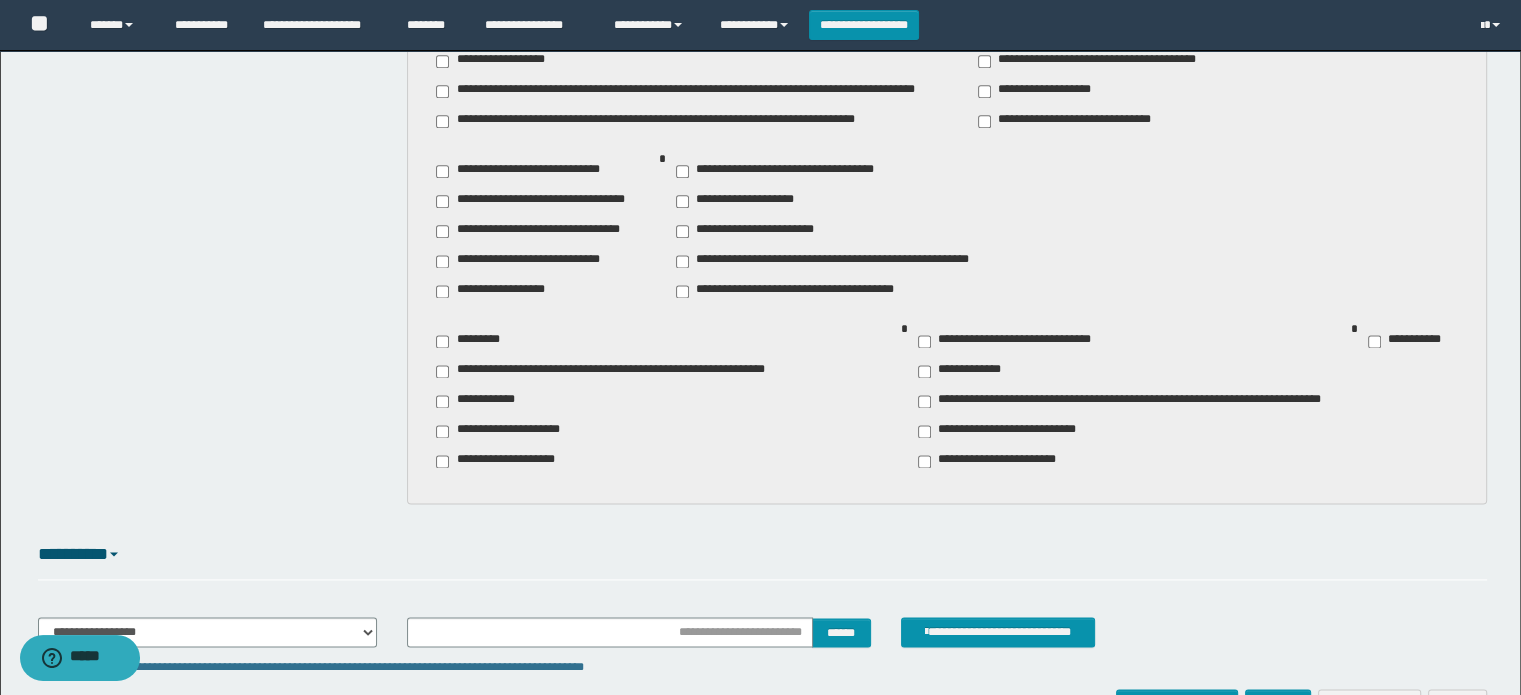 click on "**********" at bounding box center (1015, 341) 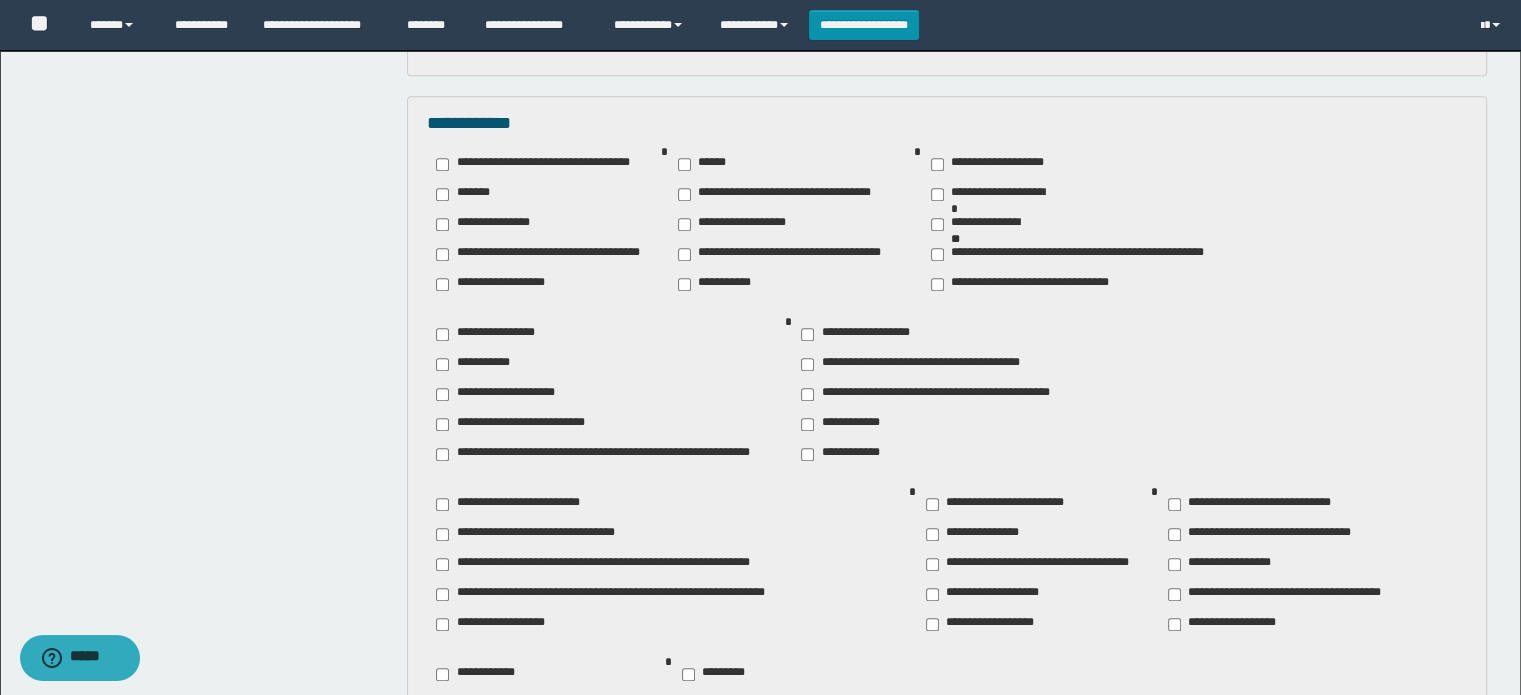 scroll, scrollTop: 1700, scrollLeft: 0, axis: vertical 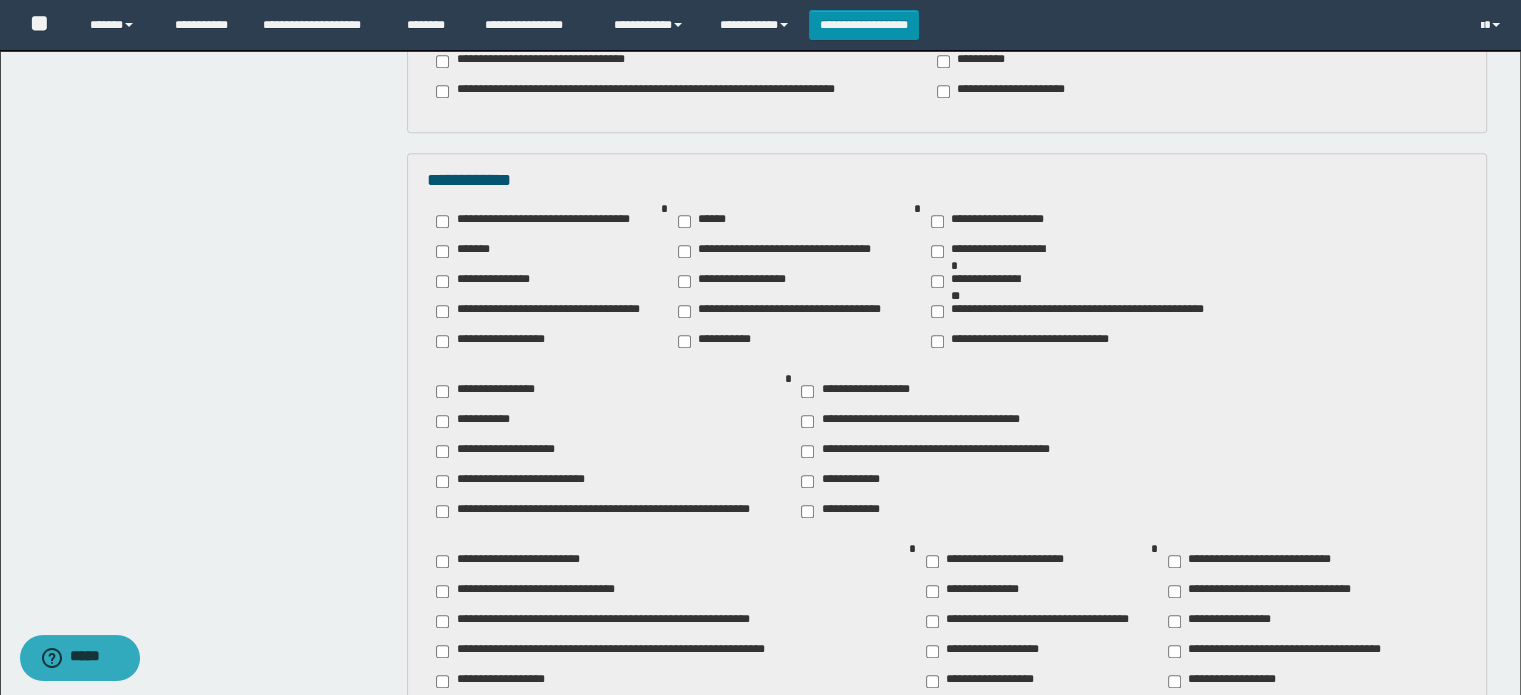 click on "*******" at bounding box center [465, 251] 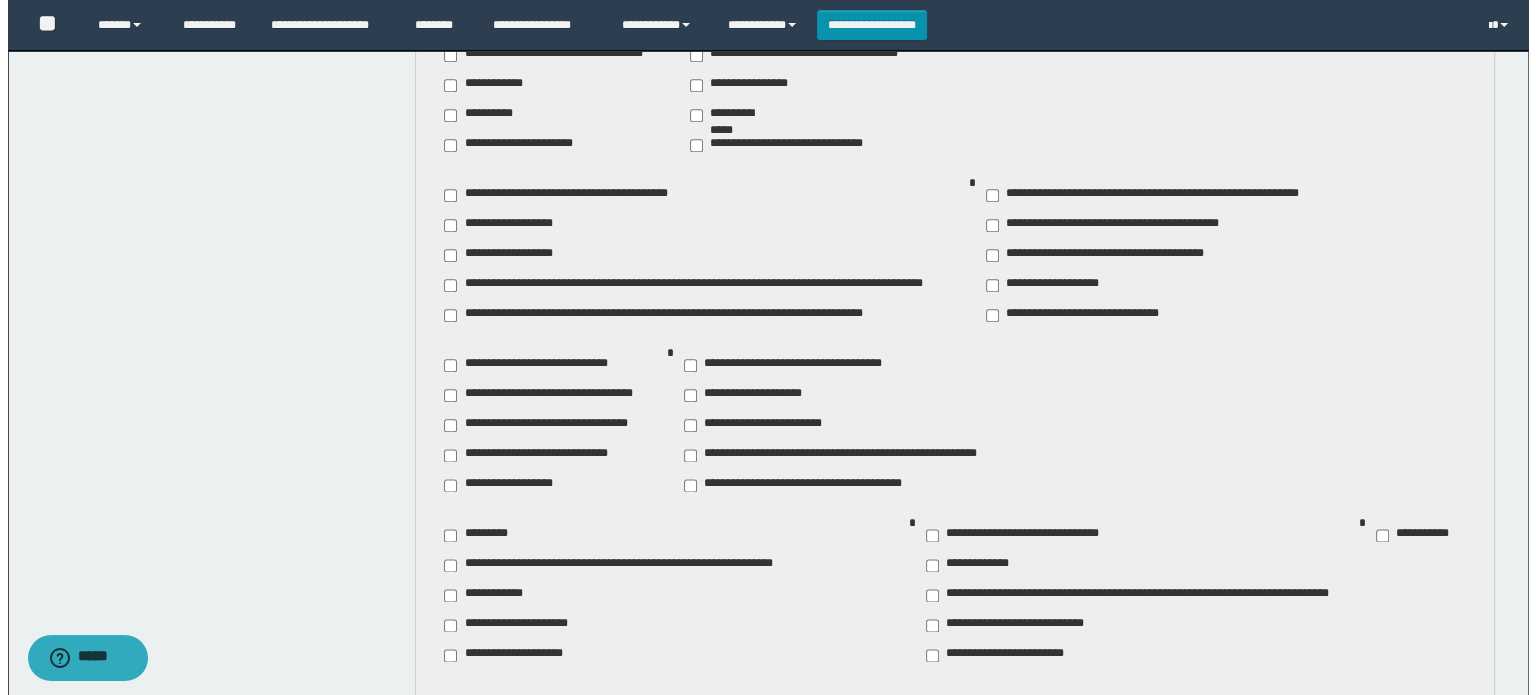 scroll, scrollTop: 2728, scrollLeft: 0, axis: vertical 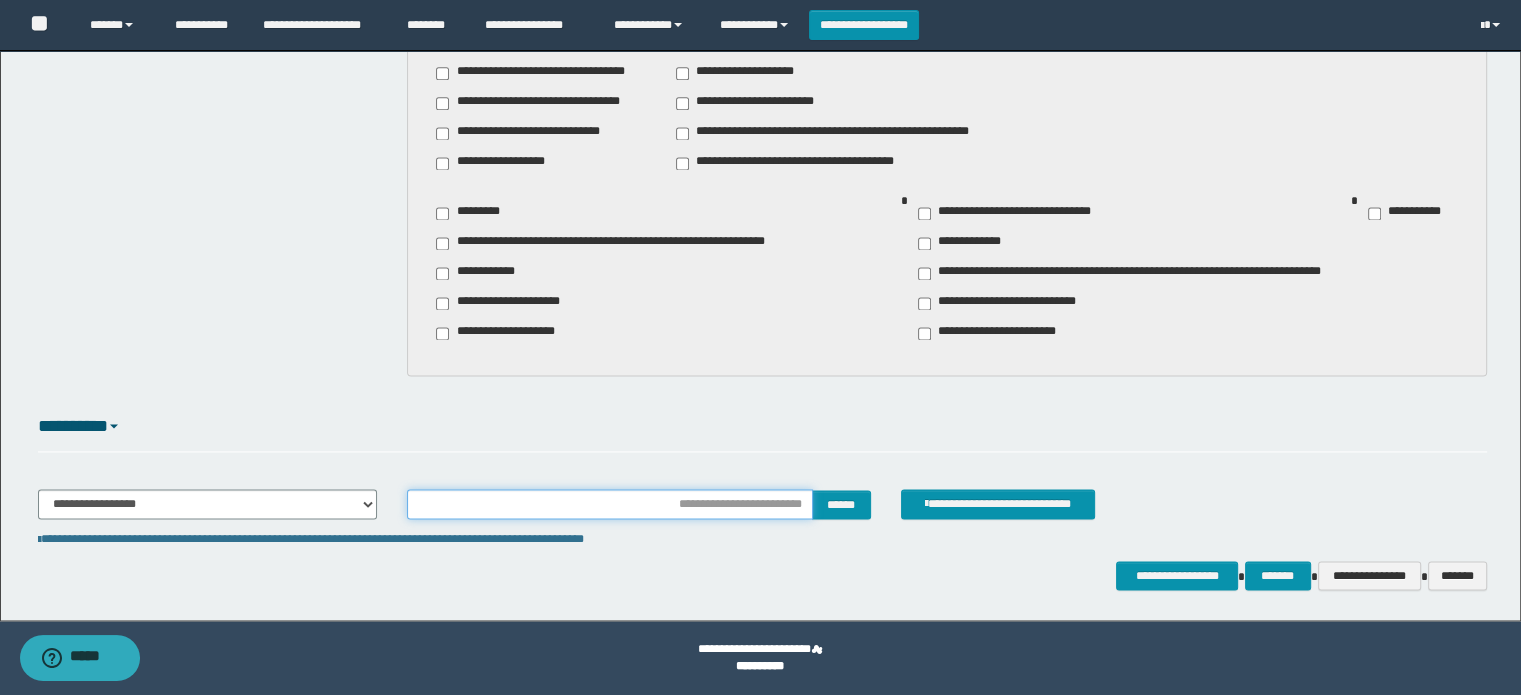 click at bounding box center [609, 504] 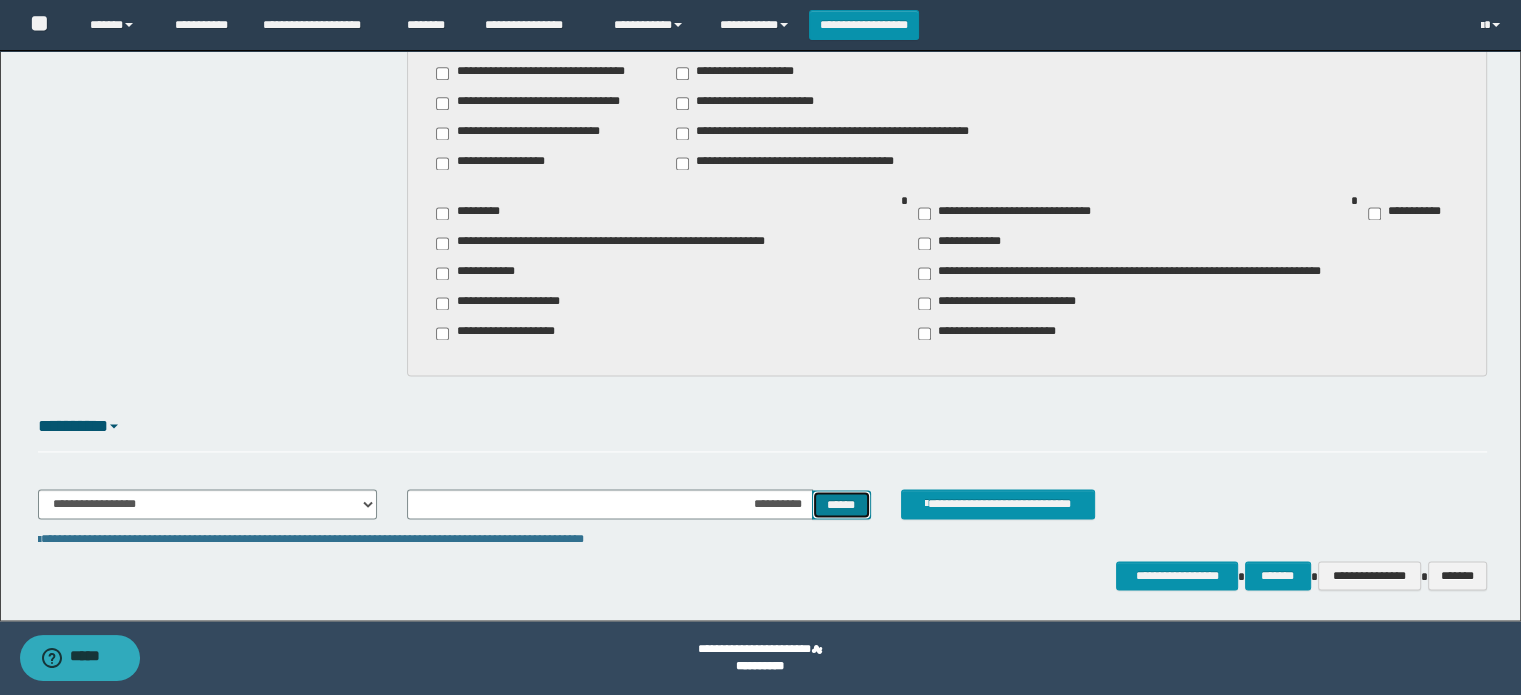 click on "******" at bounding box center (841, 505) 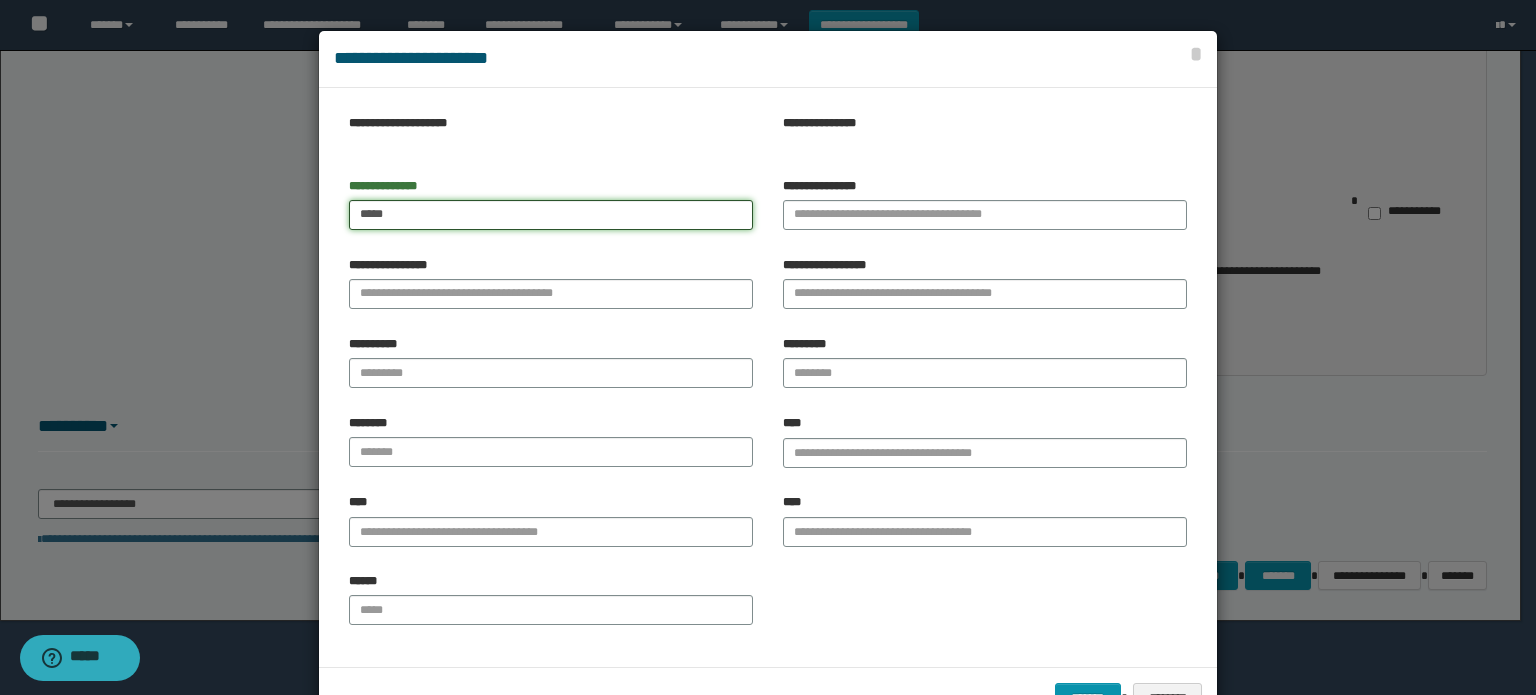 type on "*****" 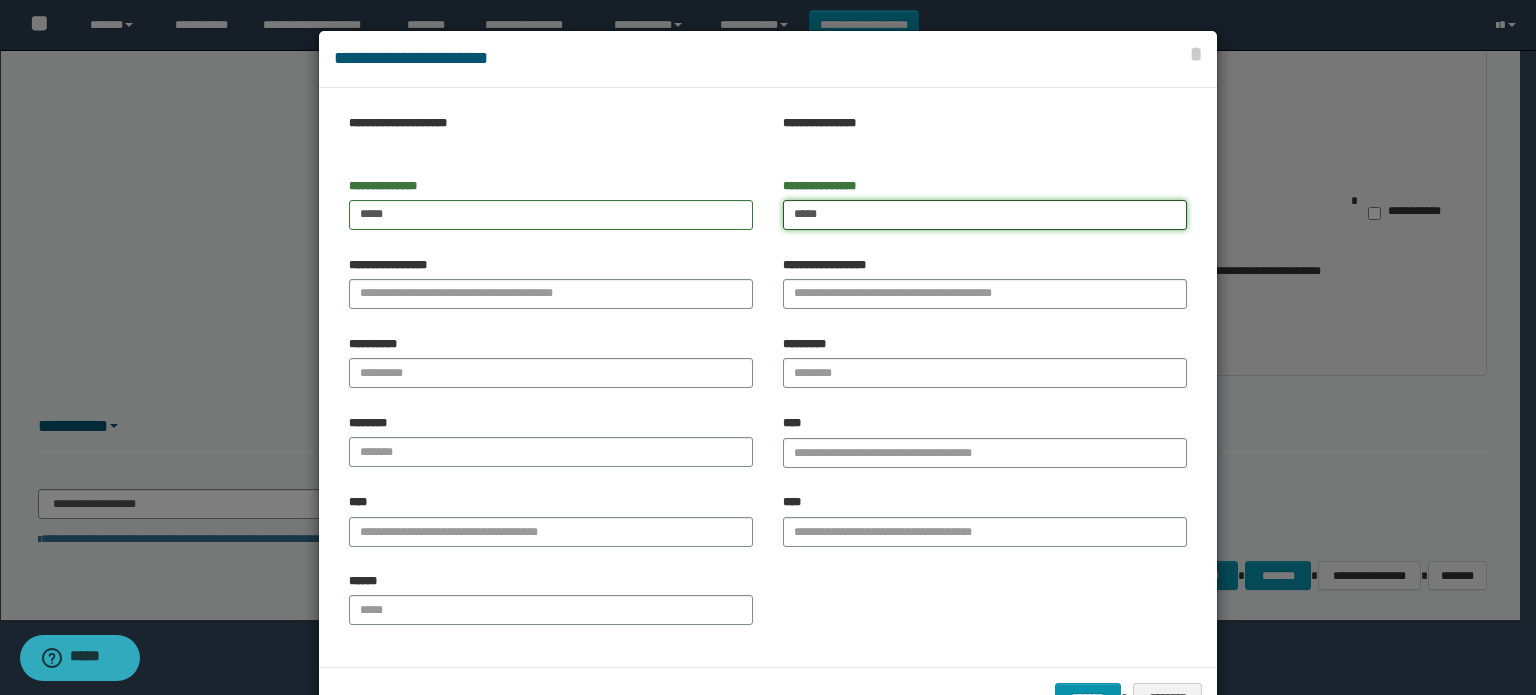 type on "*****" 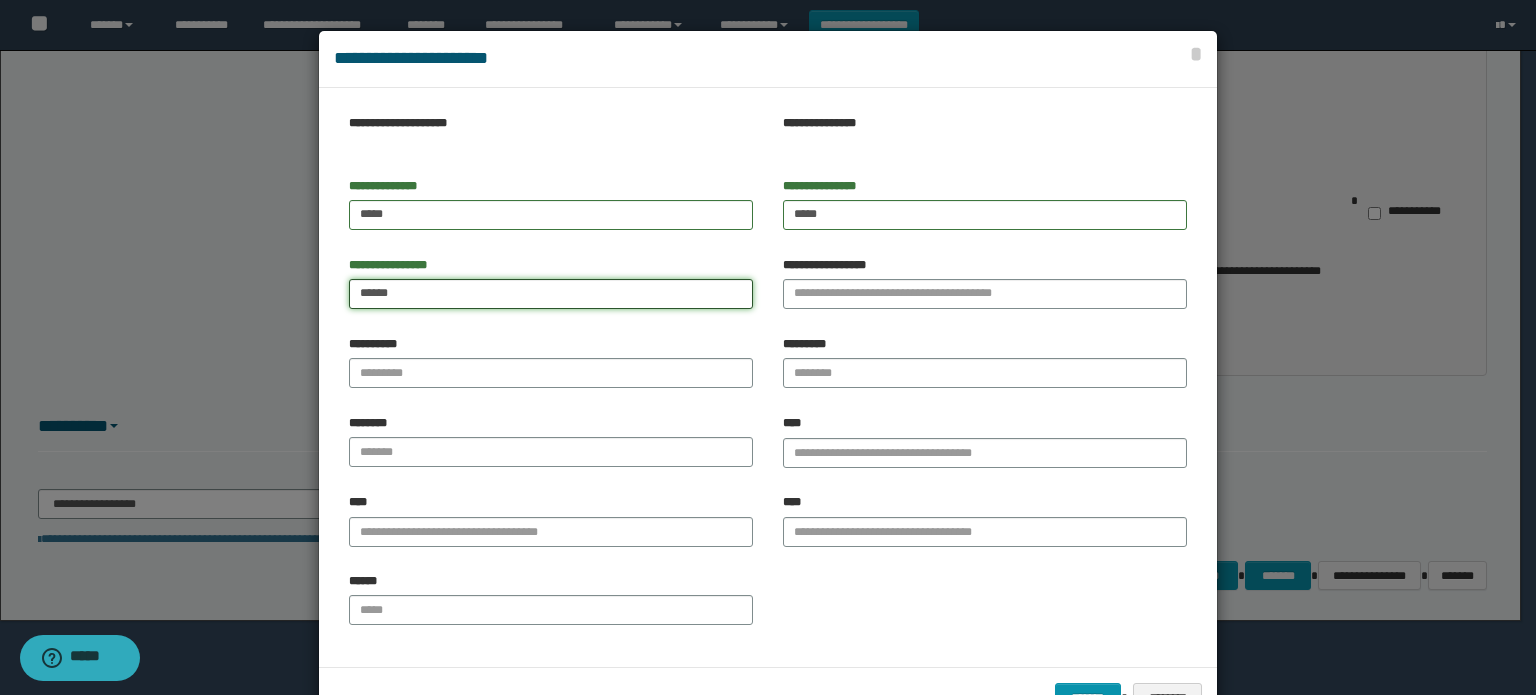 type on "******" 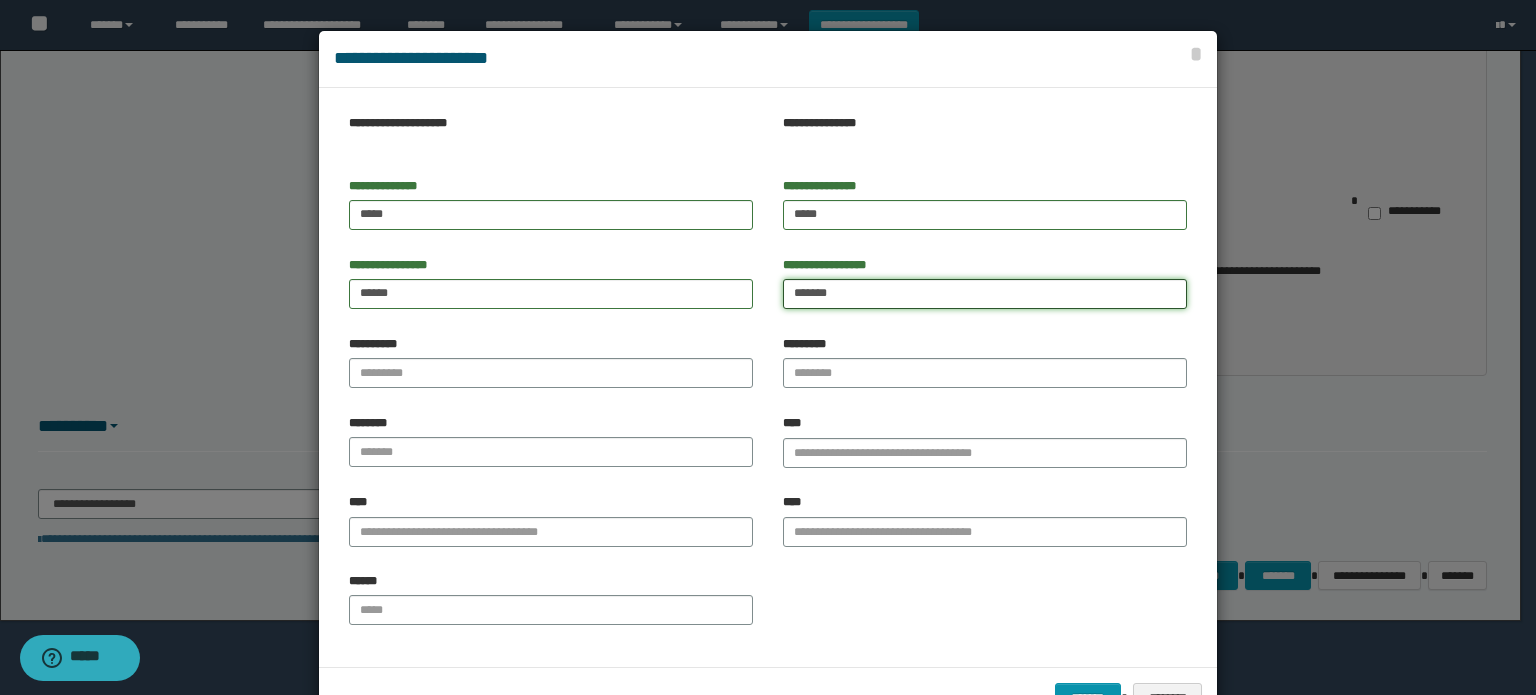 type on "*******" 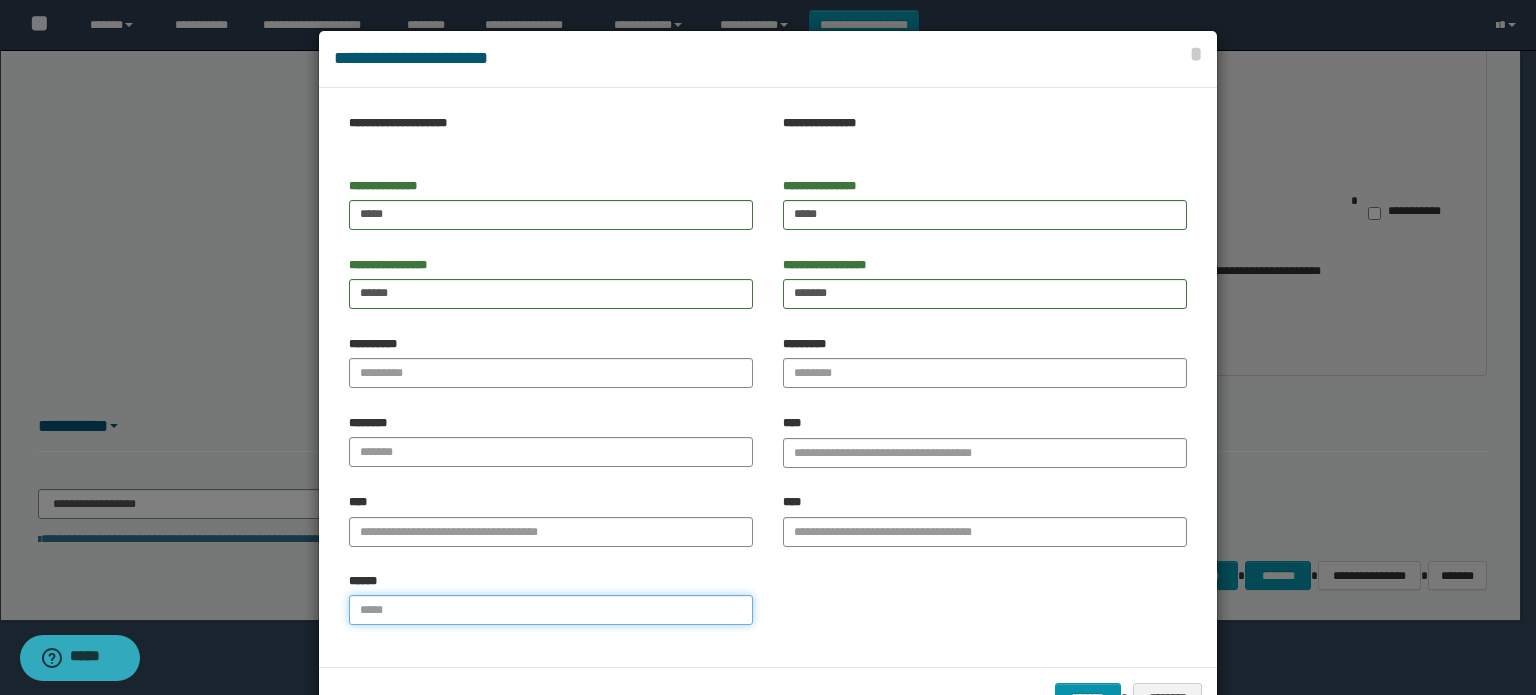 click on "******" at bounding box center (551, 610) 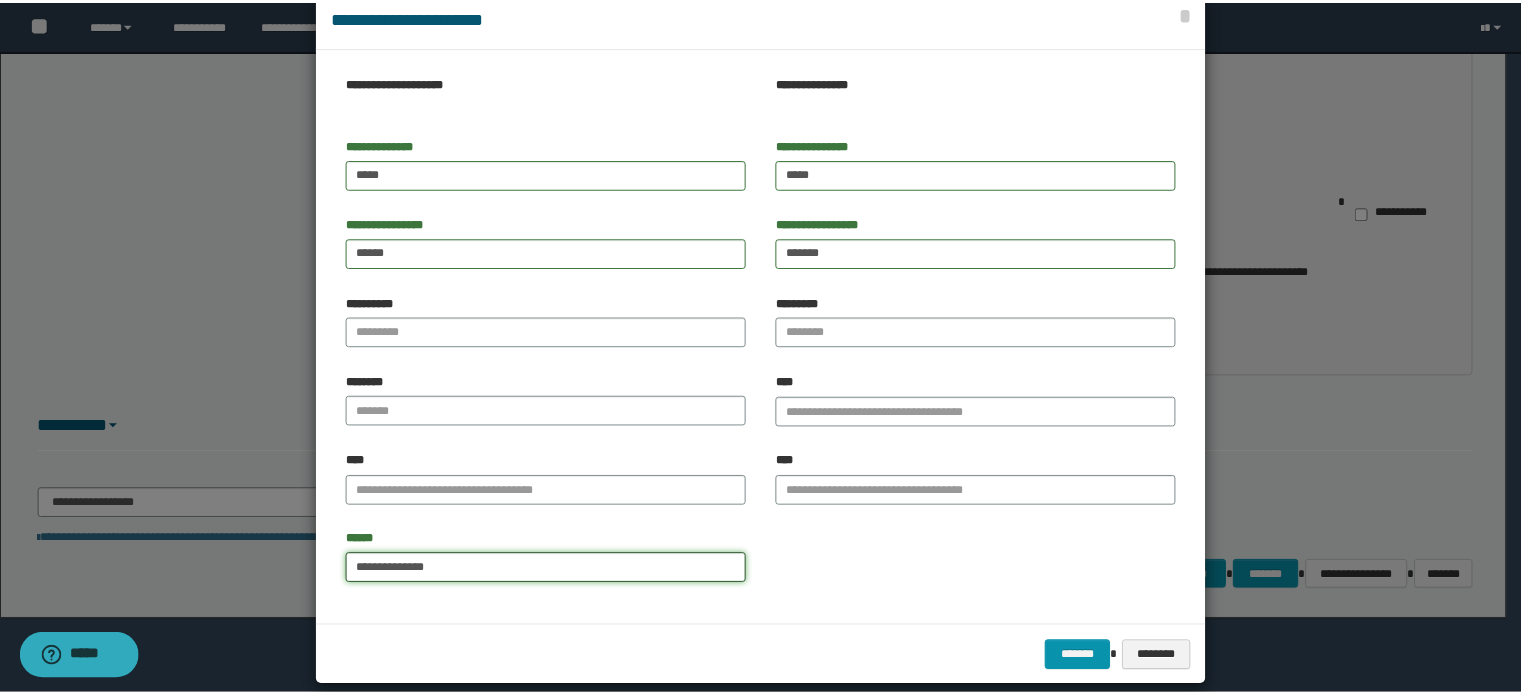 scroll, scrollTop: 63, scrollLeft: 0, axis: vertical 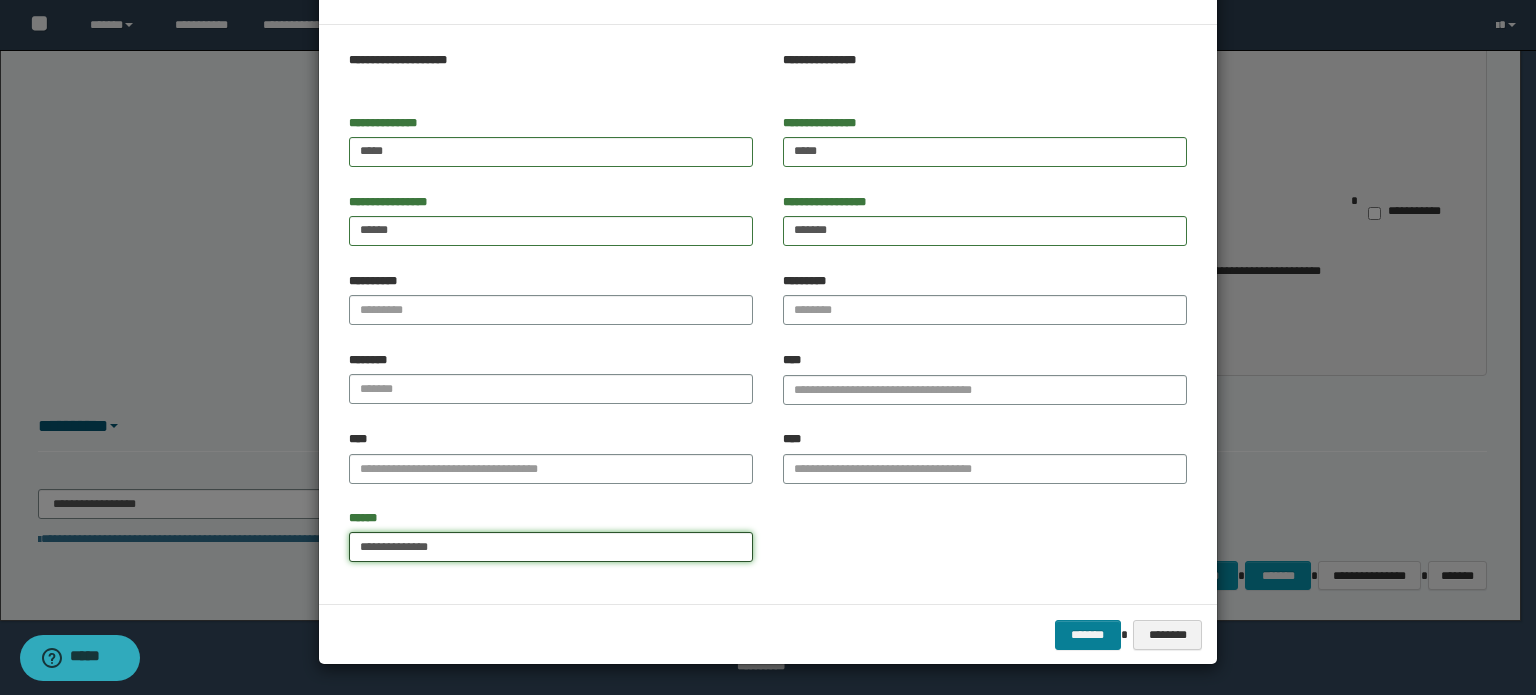 type on "**********" 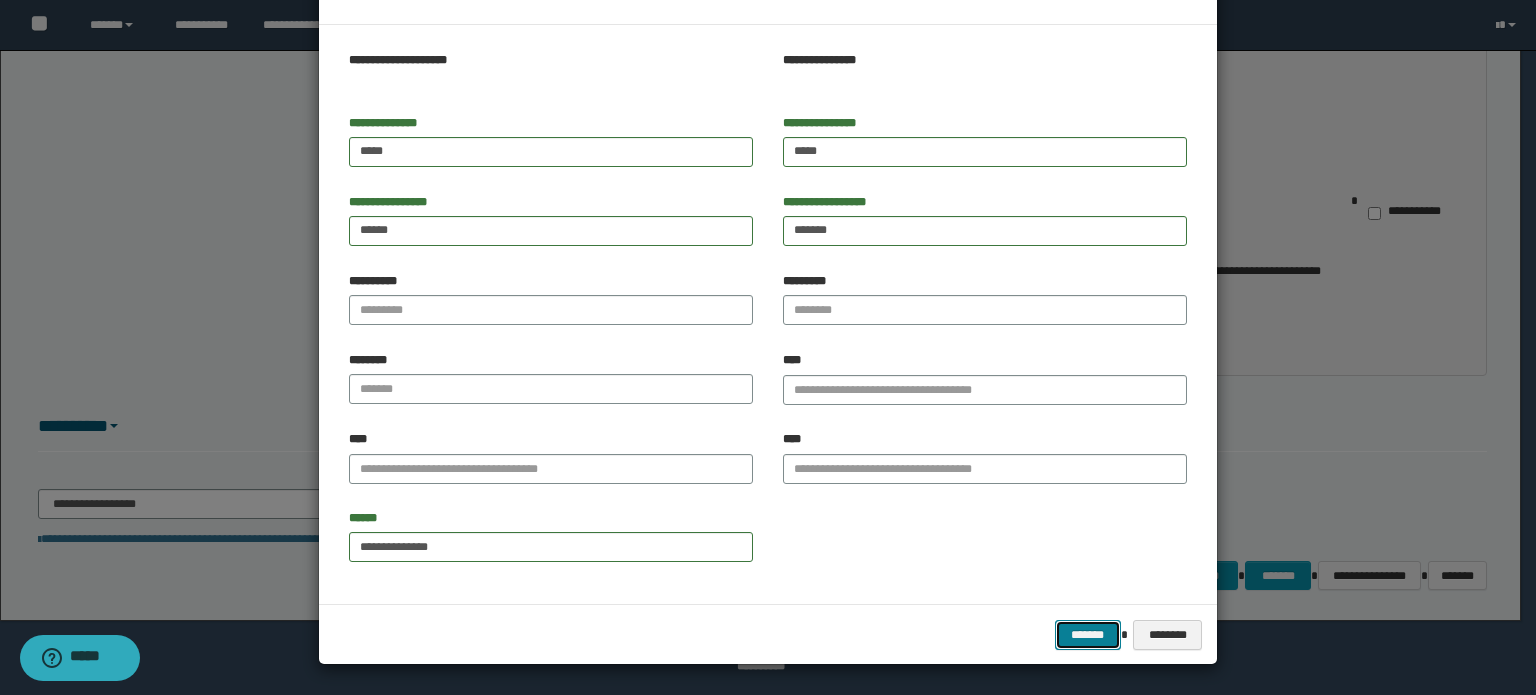click on "*******" at bounding box center (1088, 635) 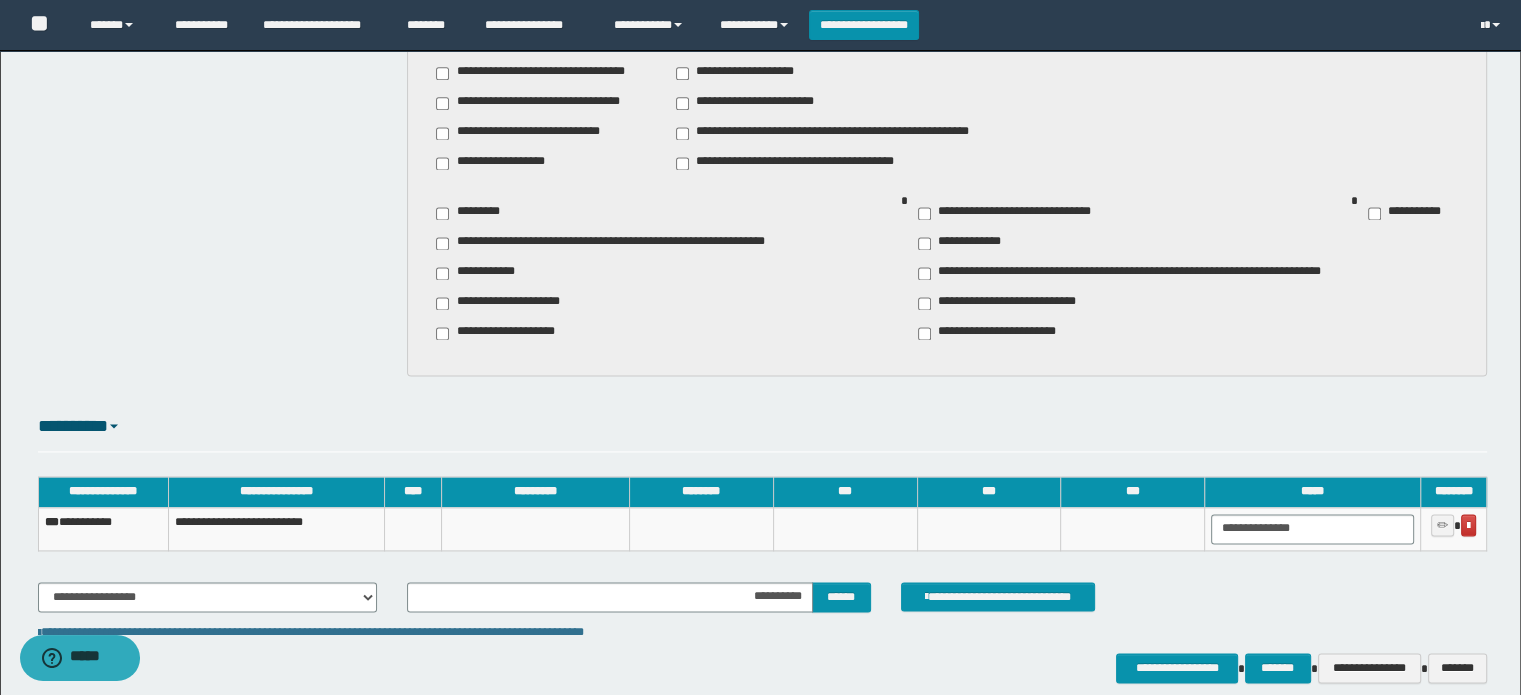 scroll, scrollTop: 2820, scrollLeft: 0, axis: vertical 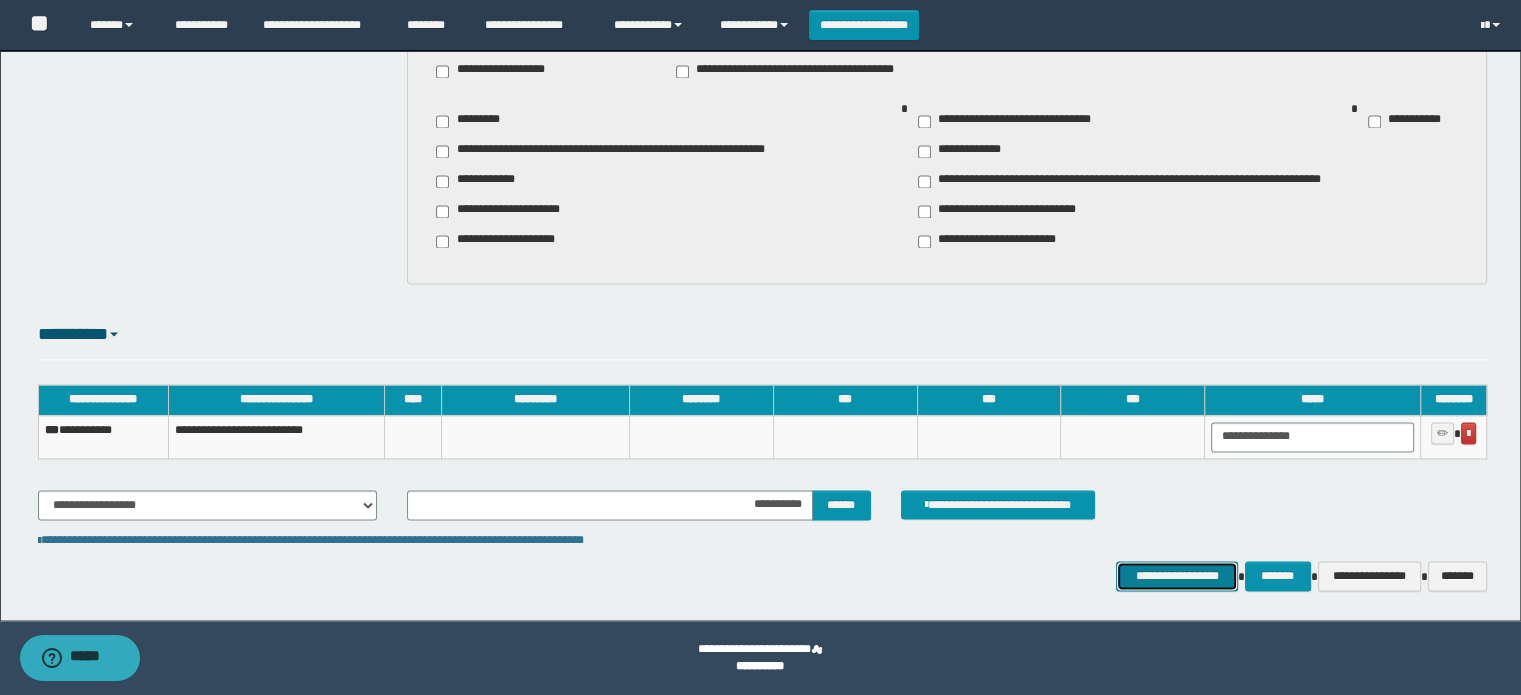 click on "**********" at bounding box center (1177, 576) 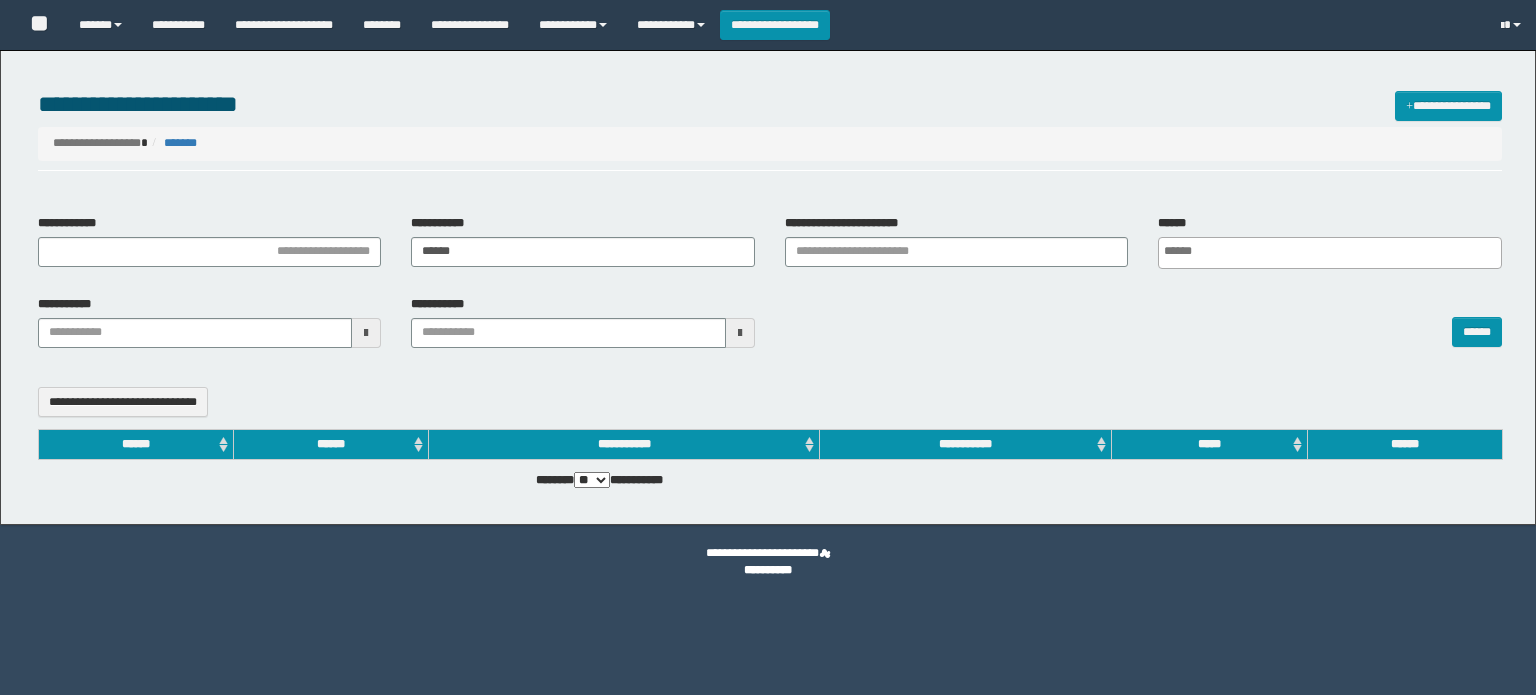 select 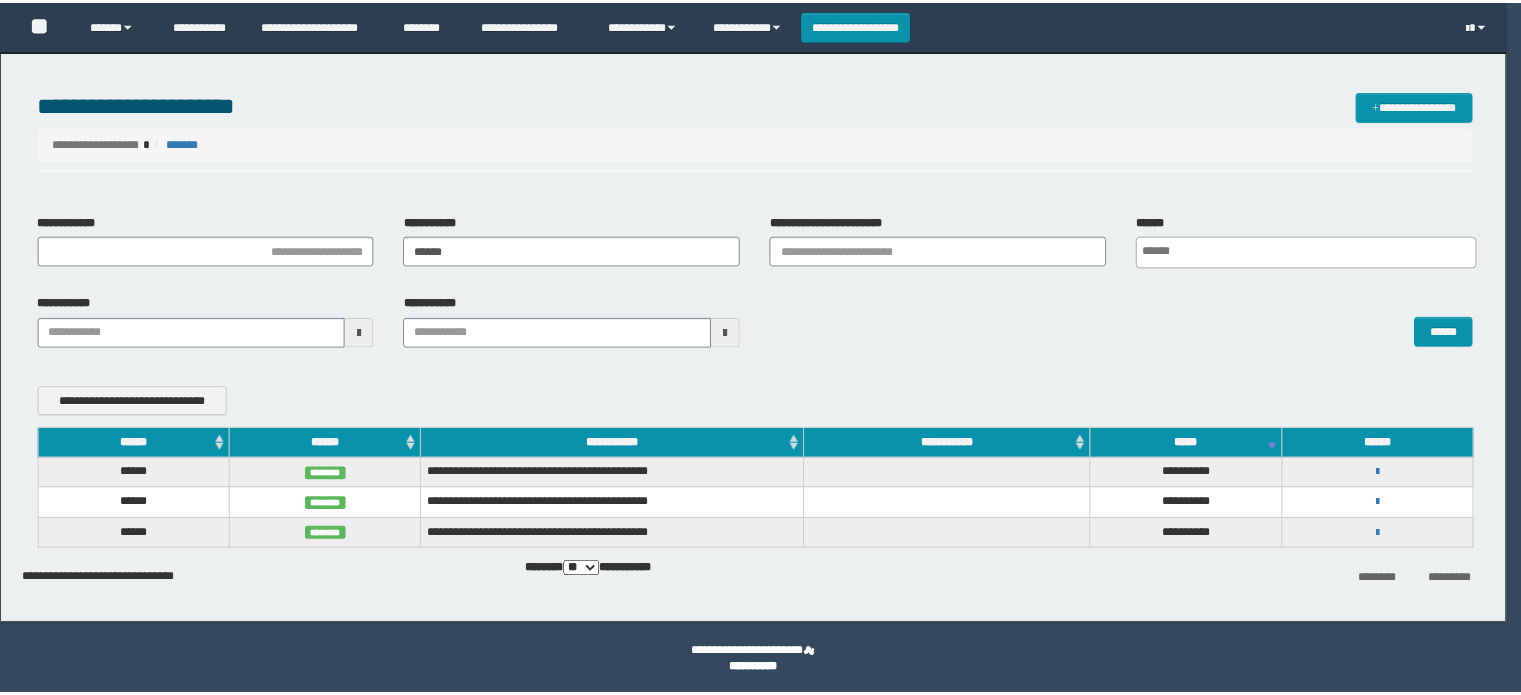 scroll, scrollTop: 0, scrollLeft: 0, axis: both 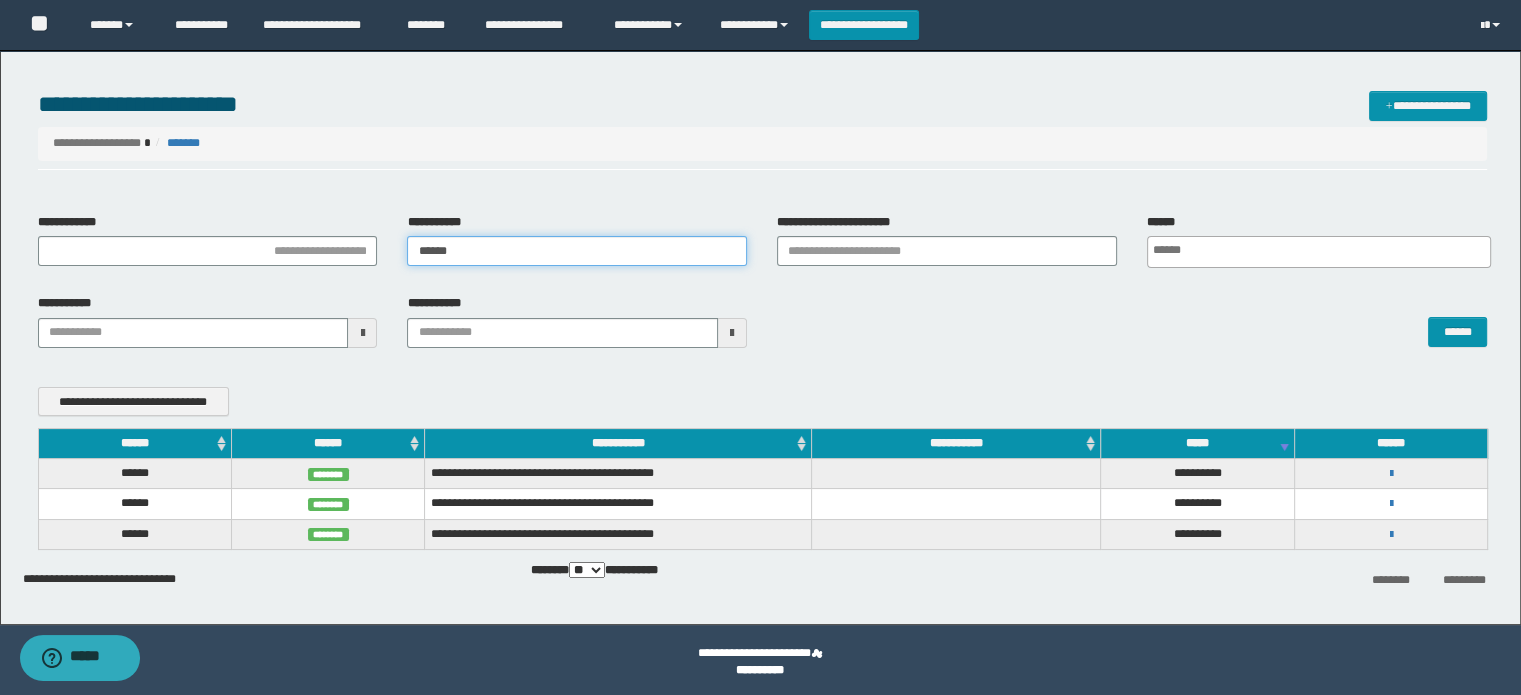 drag, startPoint x: 494, startPoint y: 251, endPoint x: 290, endPoint y: 287, distance: 207.15211 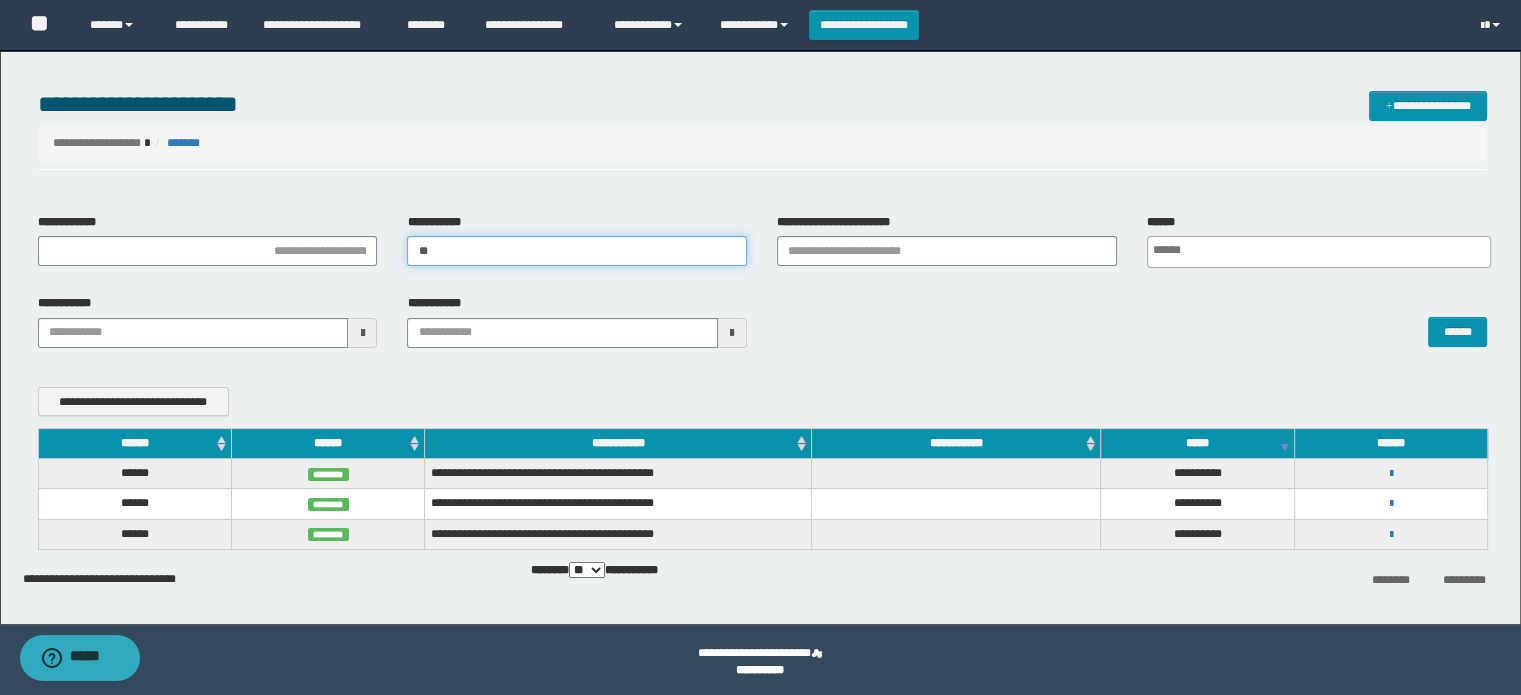 type on "******" 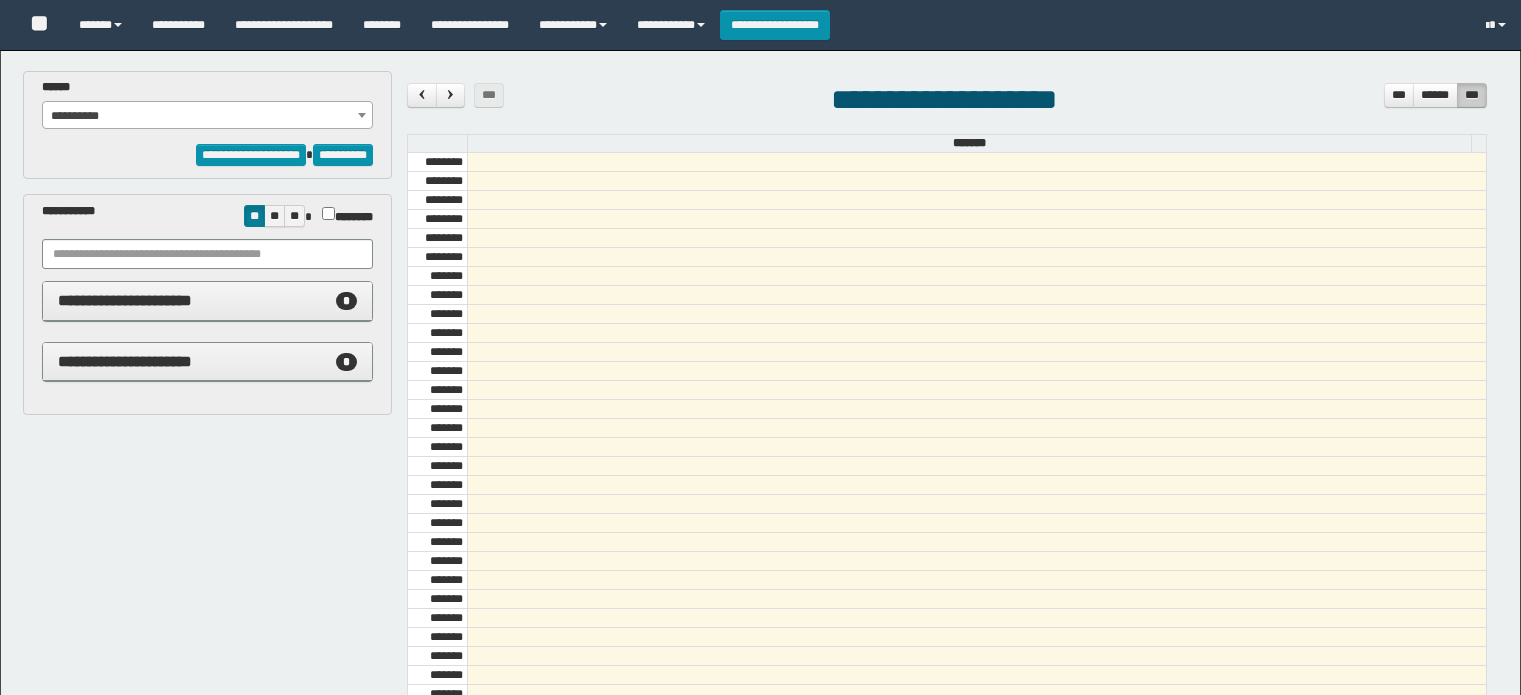 select on "******" 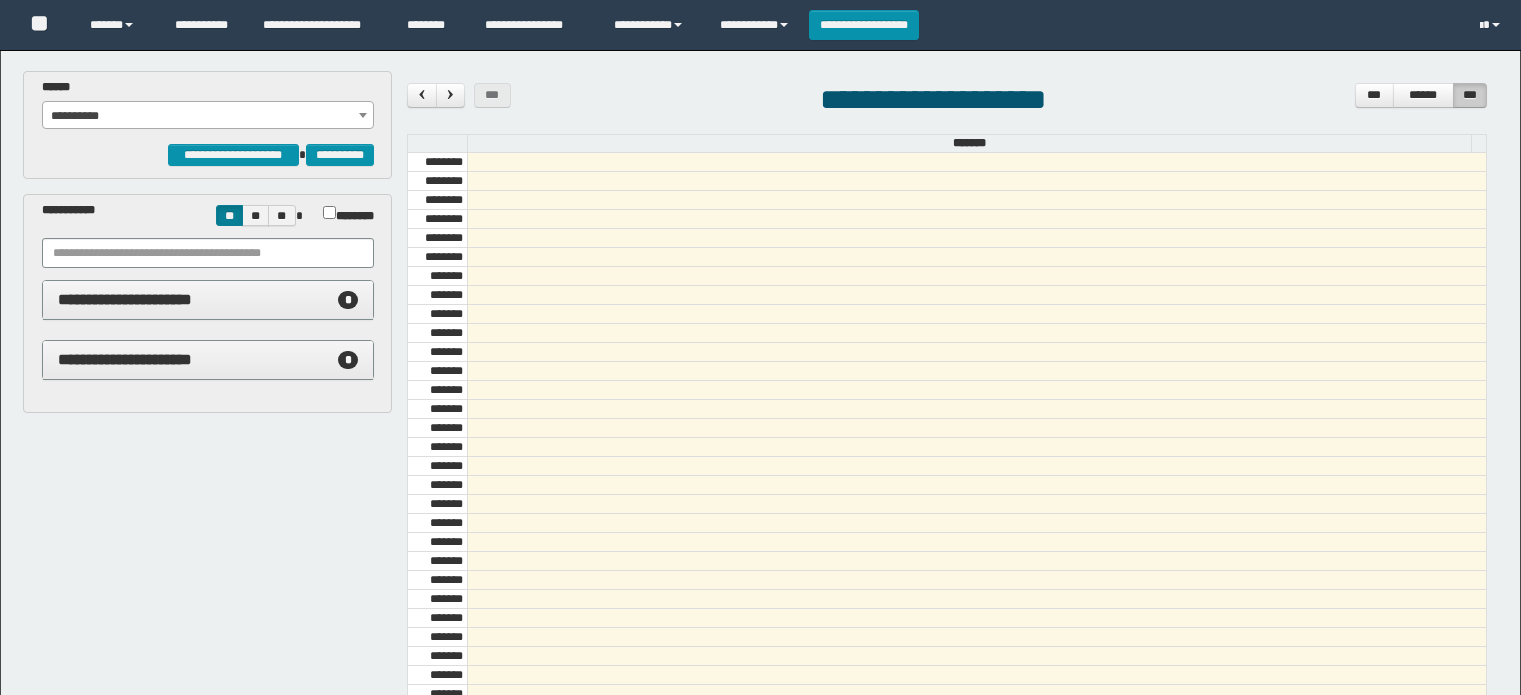 scroll, scrollTop: 0, scrollLeft: 0, axis: both 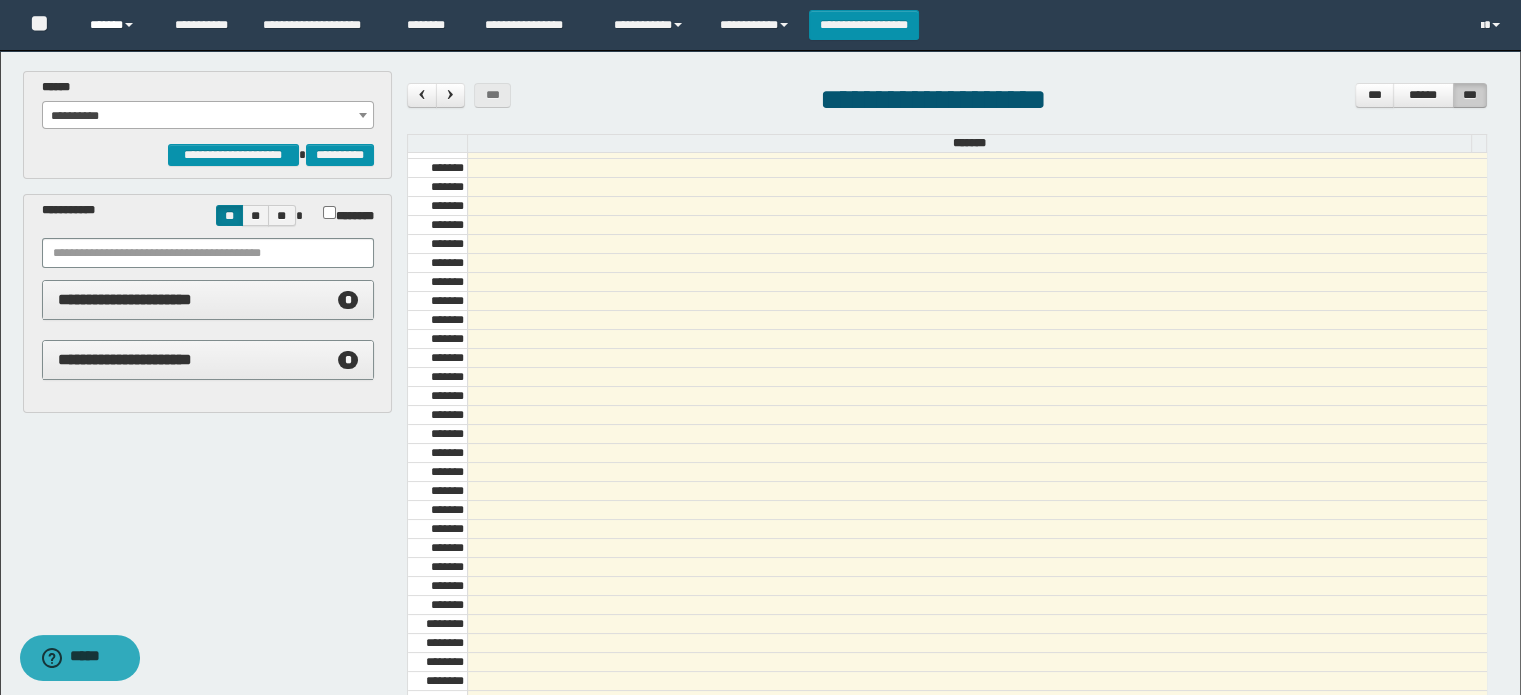click on "******" at bounding box center (117, 25) 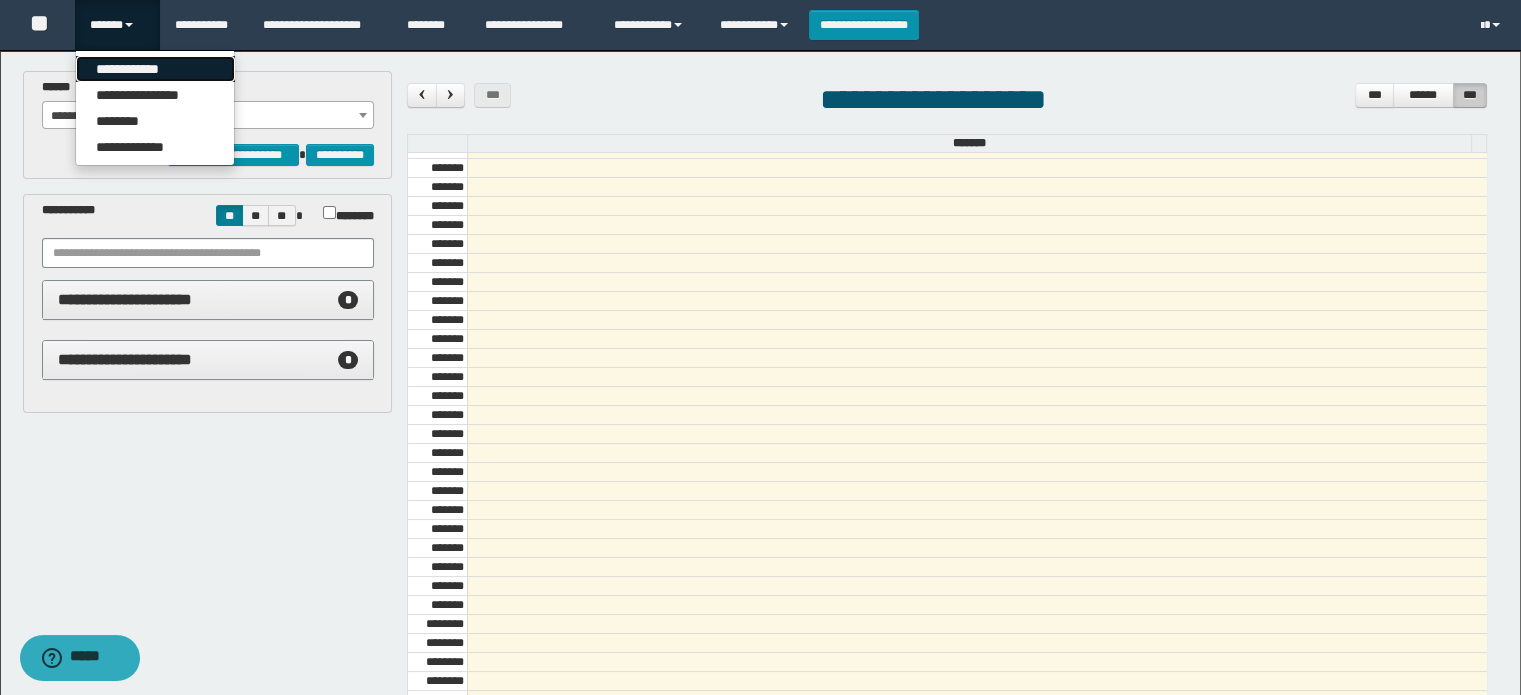 click on "**********" at bounding box center [155, 69] 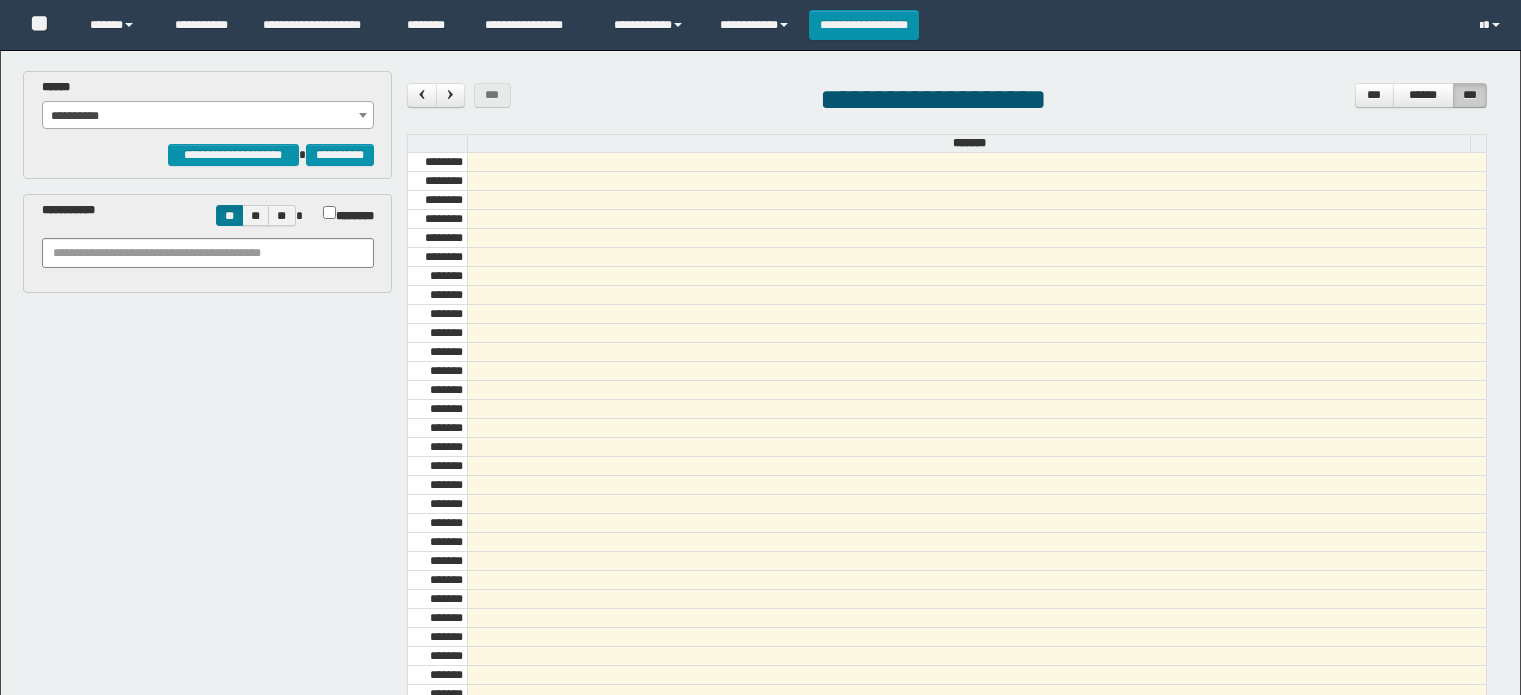 scroll, scrollTop: 0, scrollLeft: 0, axis: both 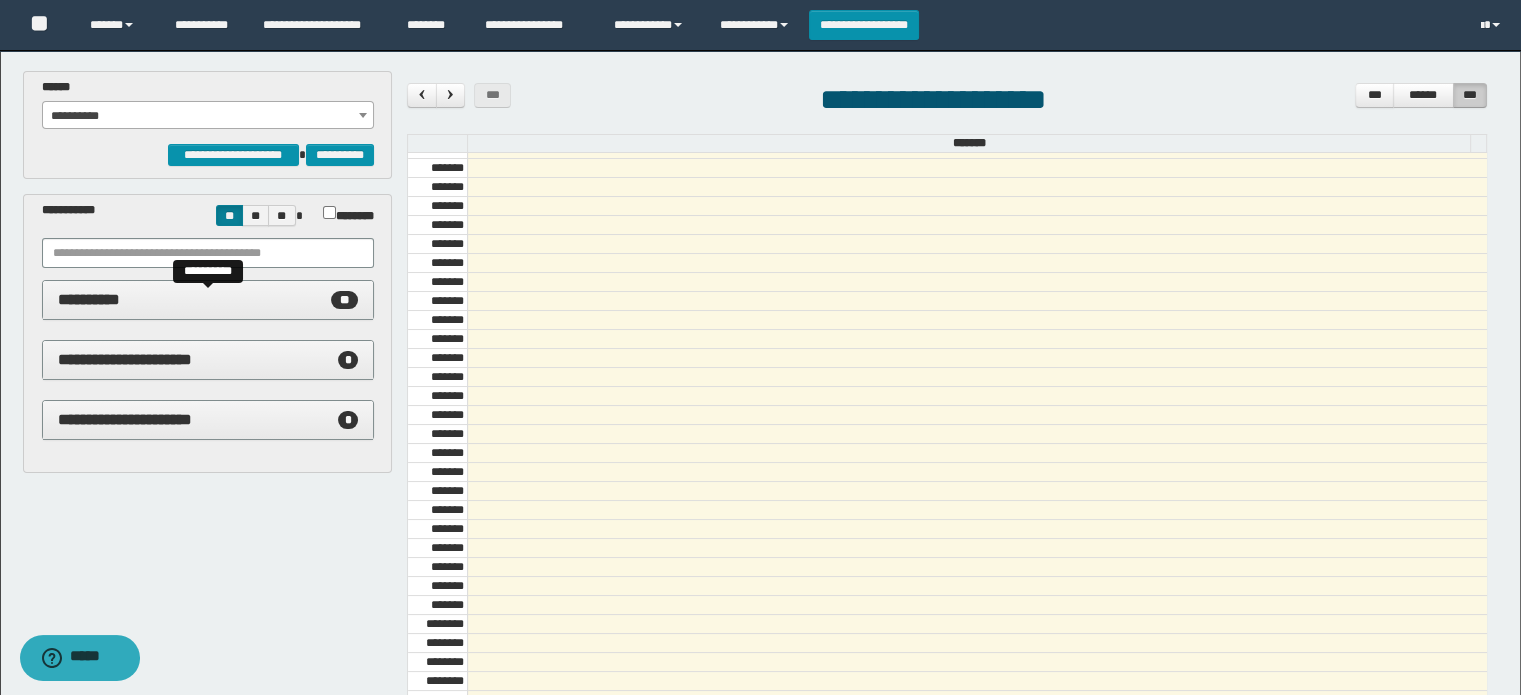 click on "**" at bounding box center (344, 300) 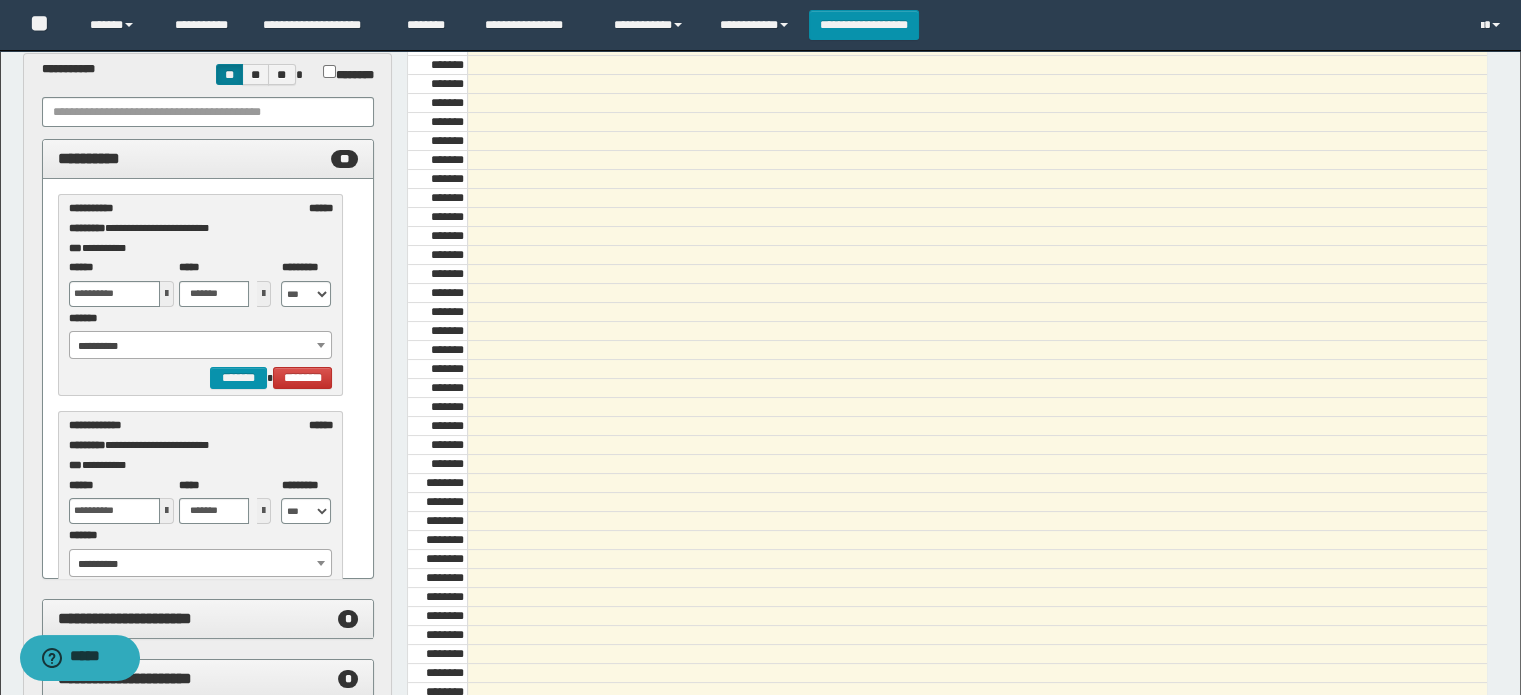 scroll, scrollTop: 200, scrollLeft: 0, axis: vertical 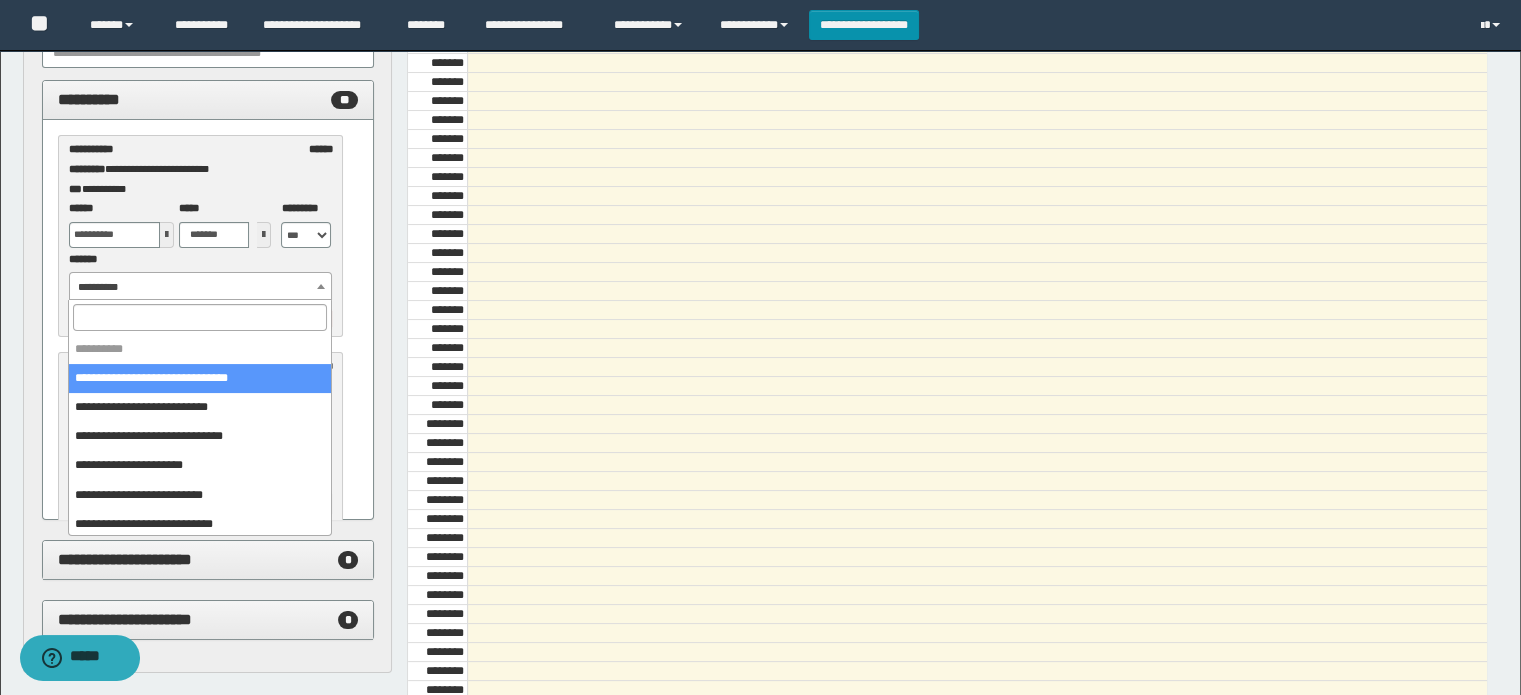 click on "**********" at bounding box center (201, 287) 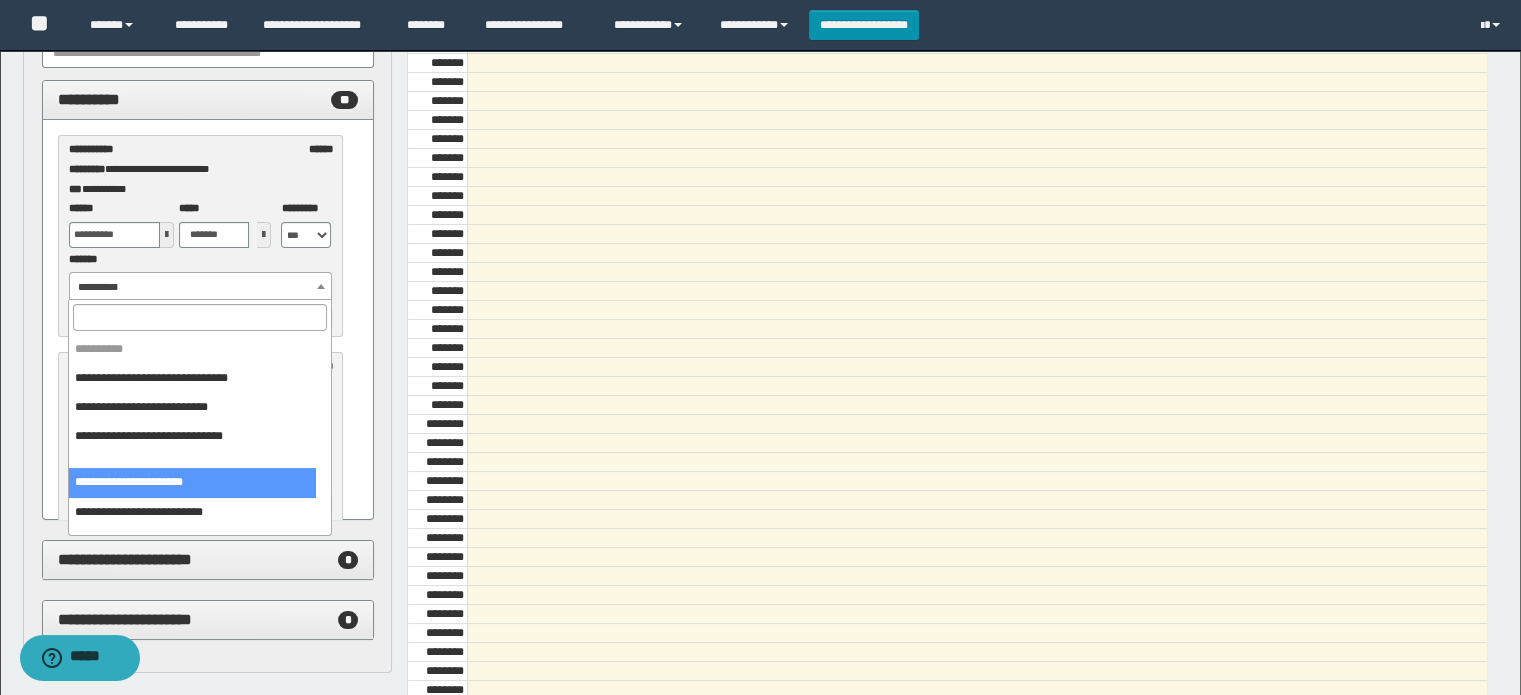 select on "******" 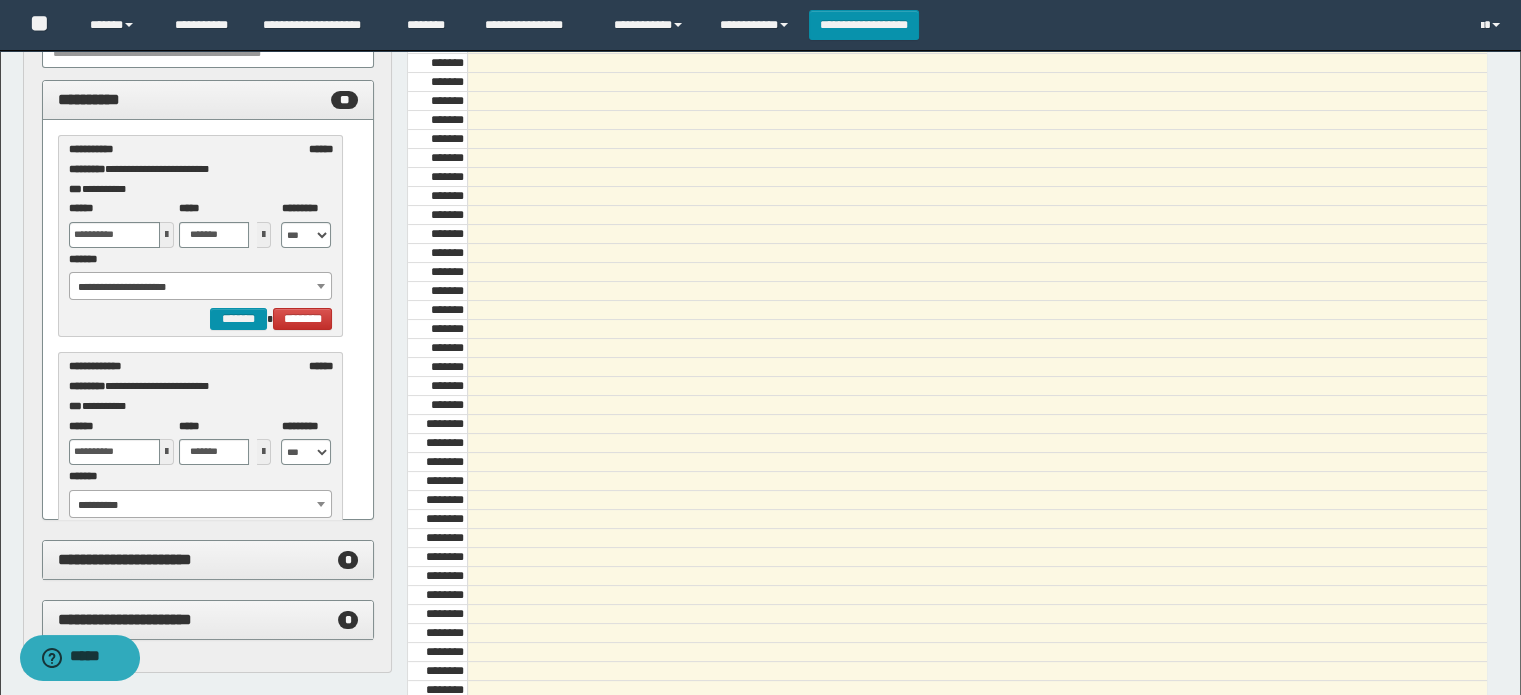 click at bounding box center (167, 235) 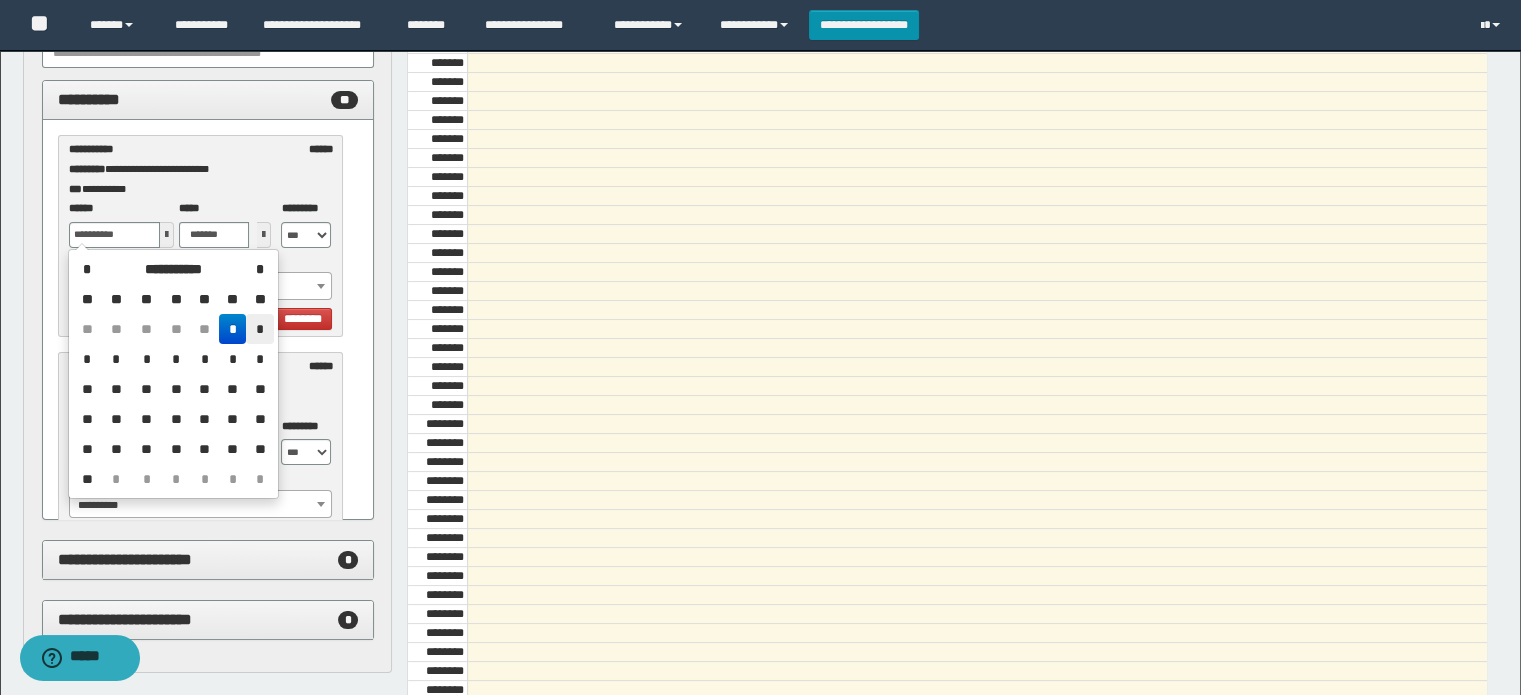 click on "*" at bounding box center [259, 329] 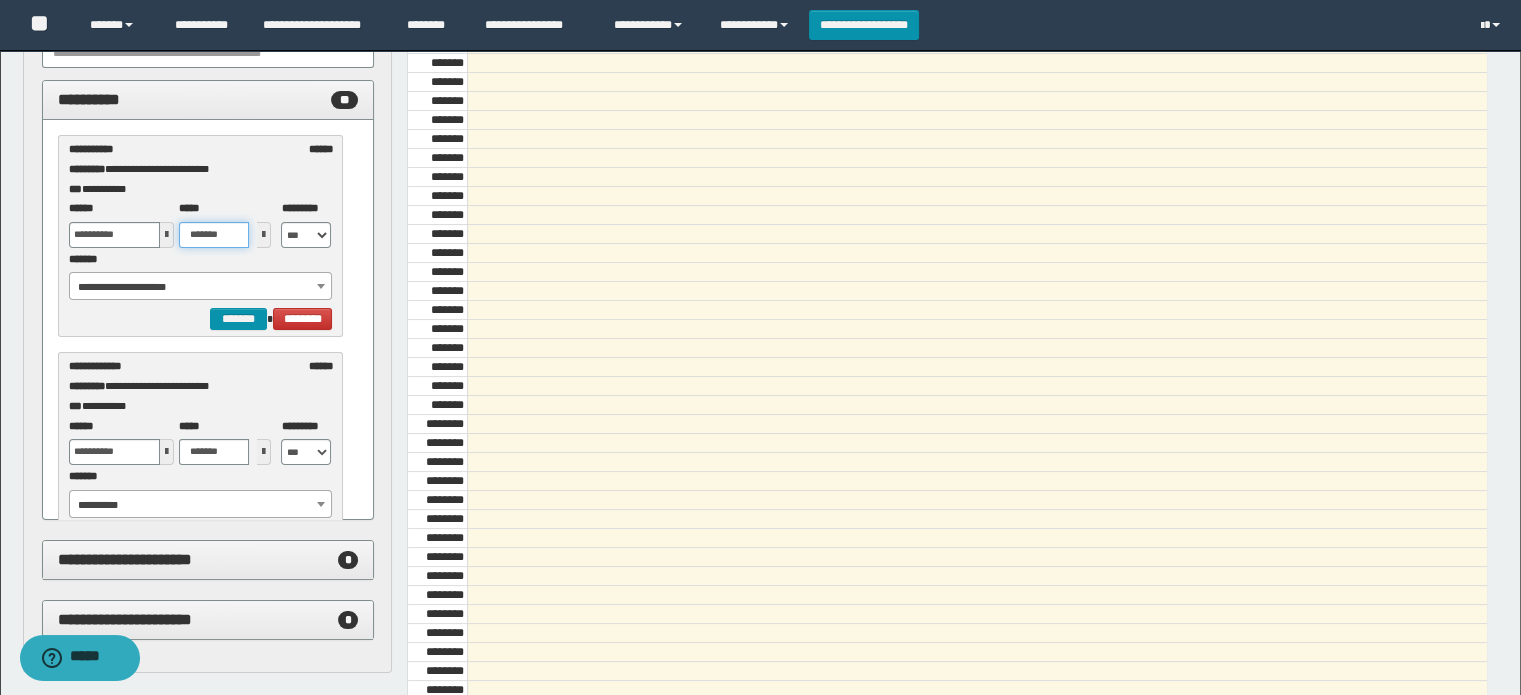 click on "*******" at bounding box center (214, 235) 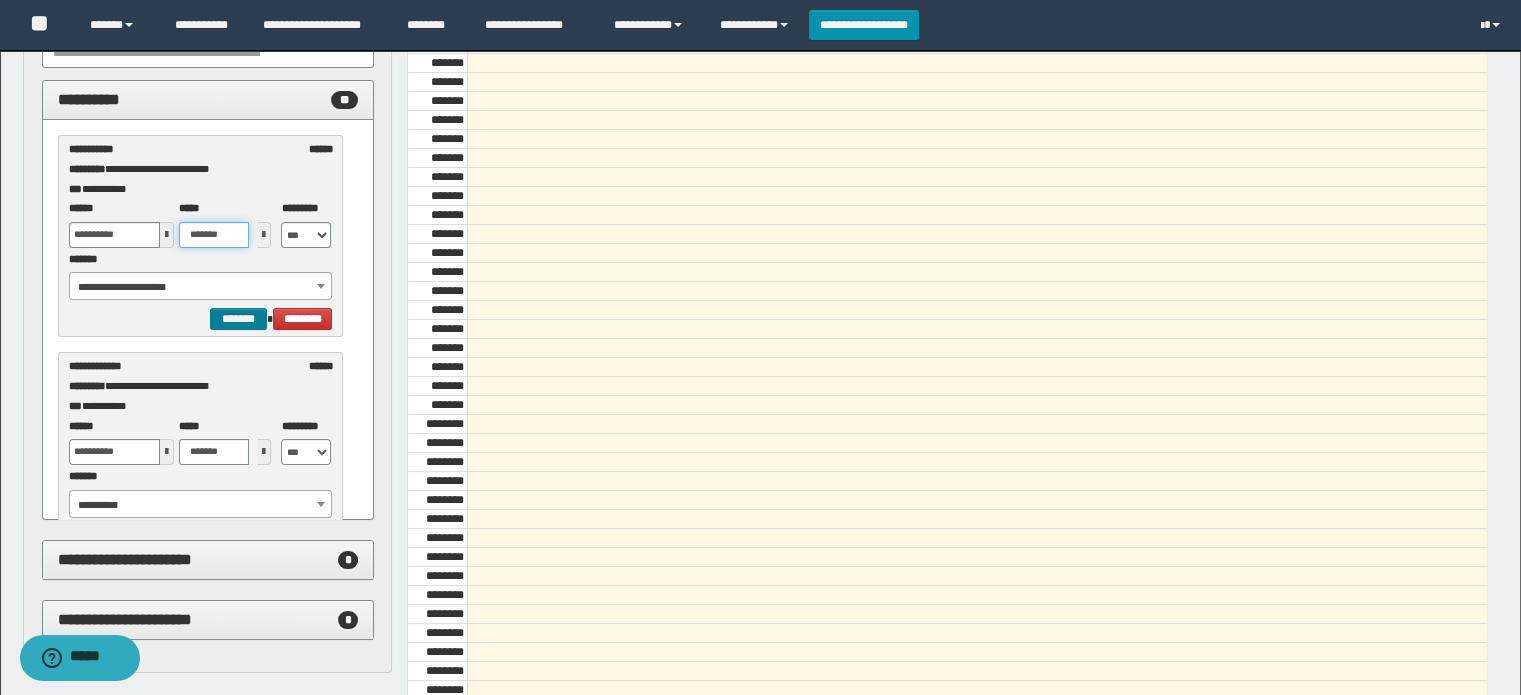 type on "*******" 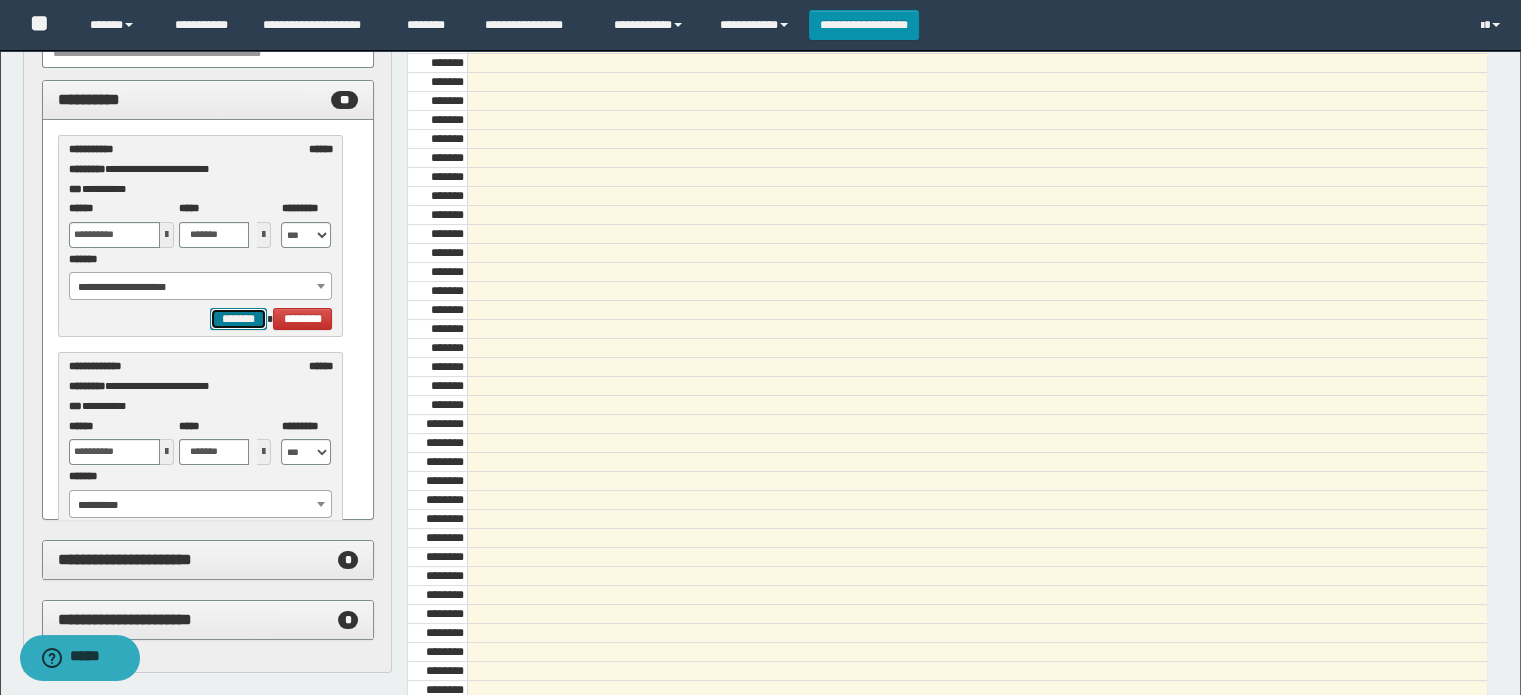 click on "*******" at bounding box center [238, 319] 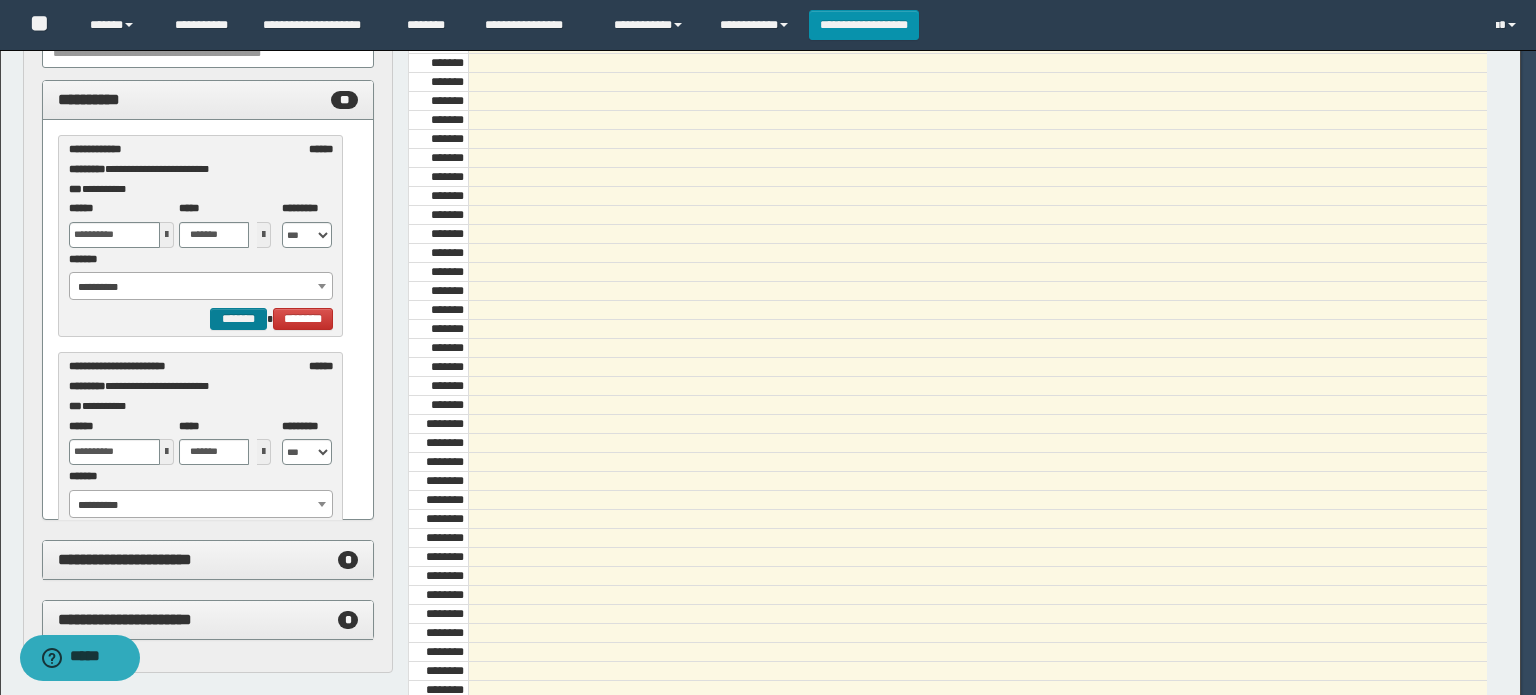 select on "******" 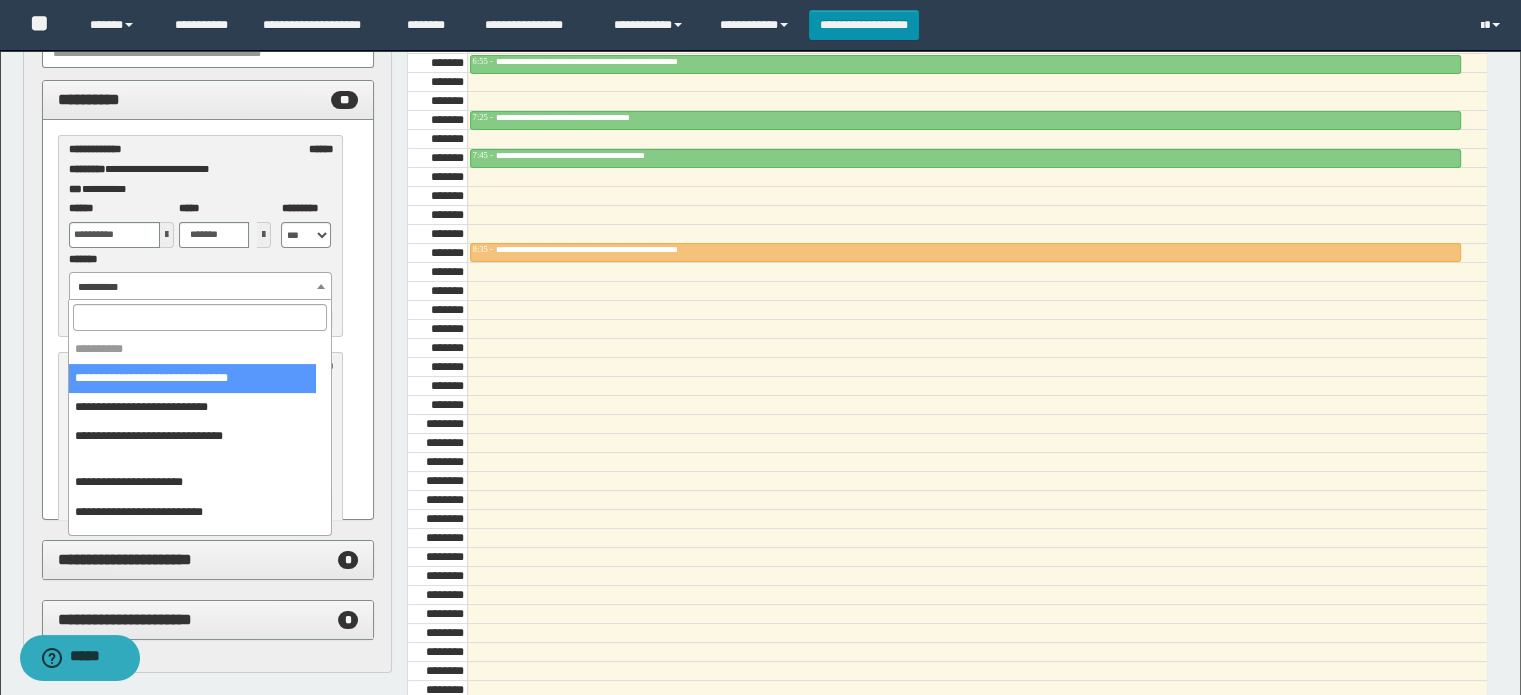 click on "**********" at bounding box center [201, 287] 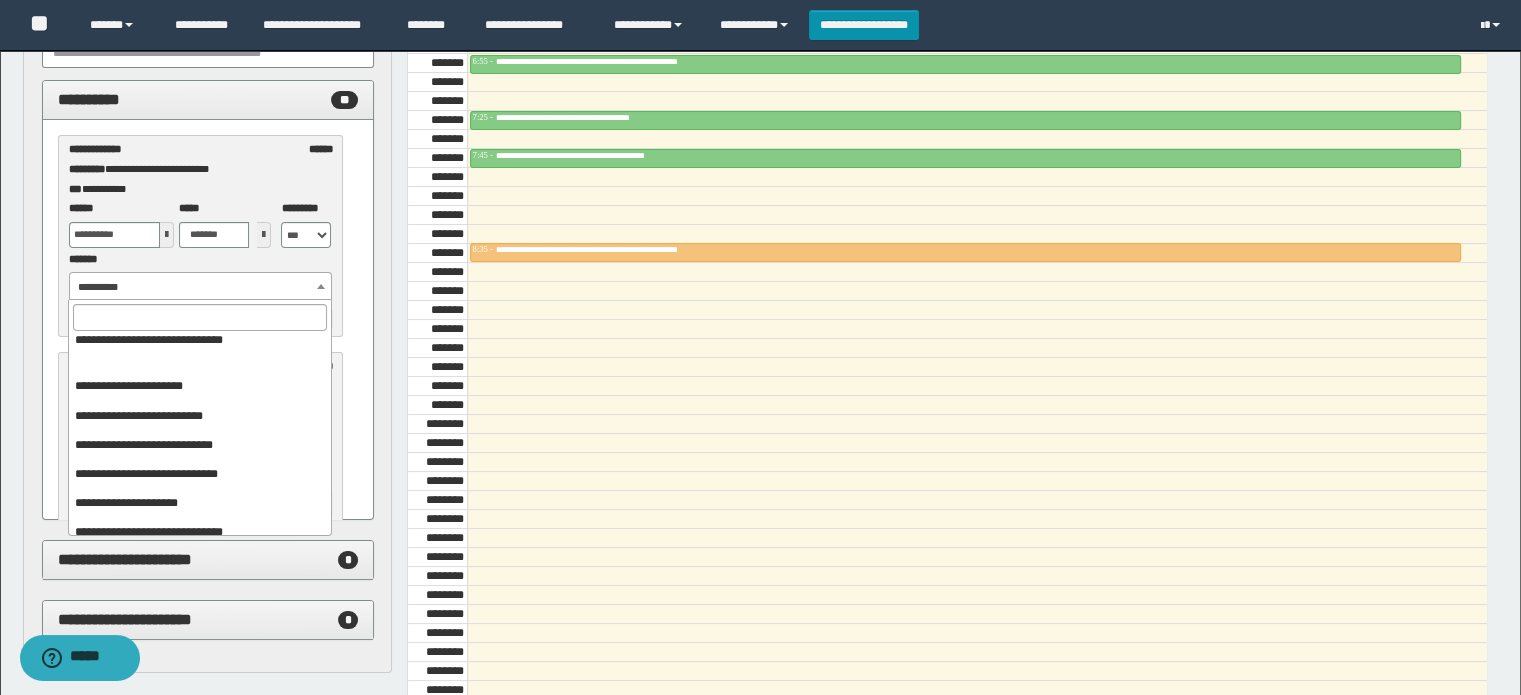 scroll, scrollTop: 166, scrollLeft: 0, axis: vertical 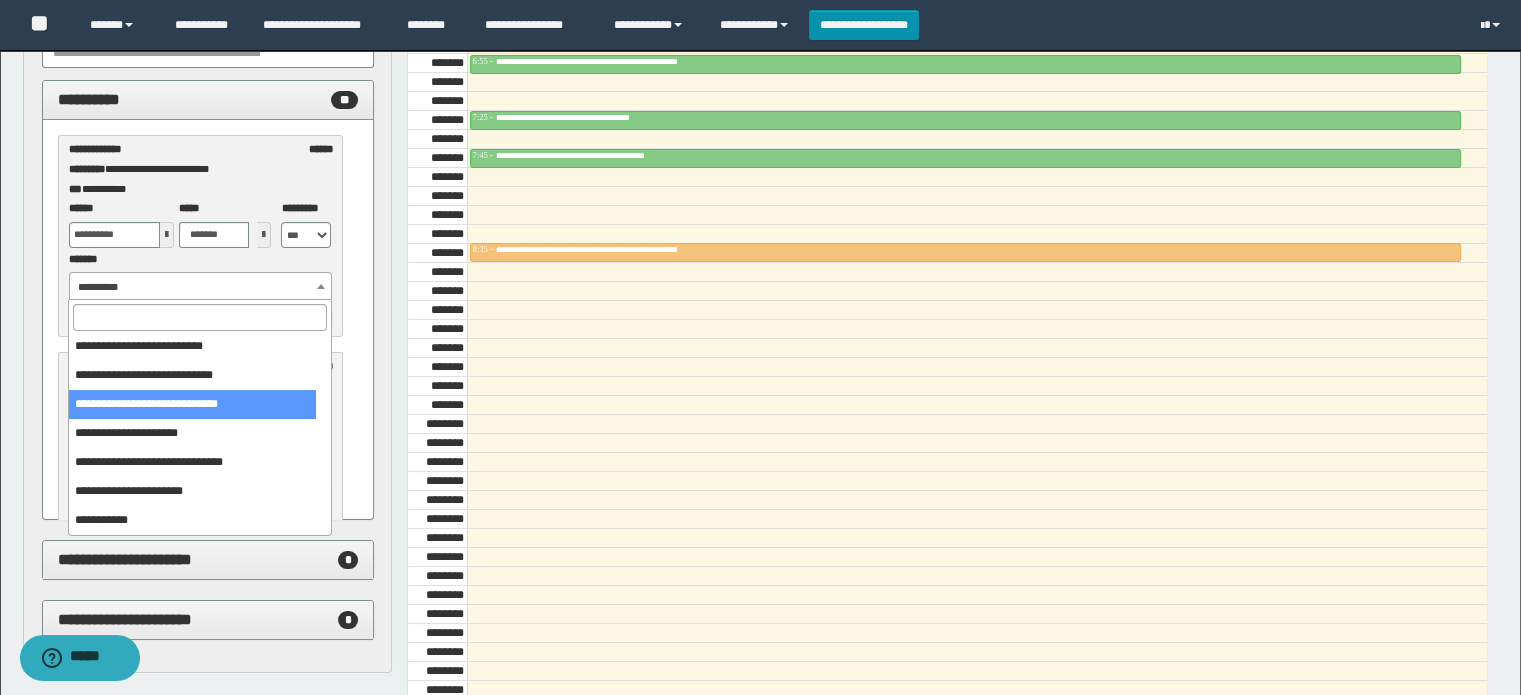 select on "******" 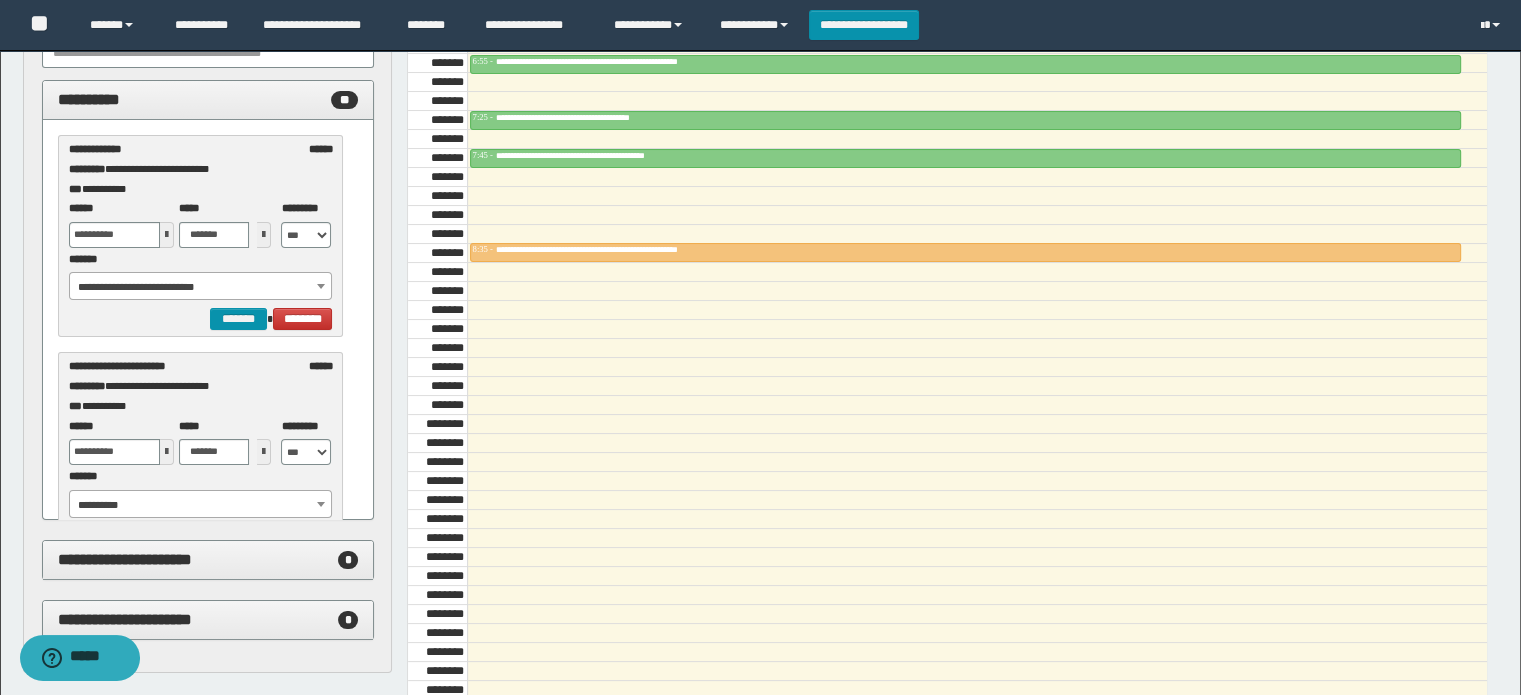 click at bounding box center [167, 235] 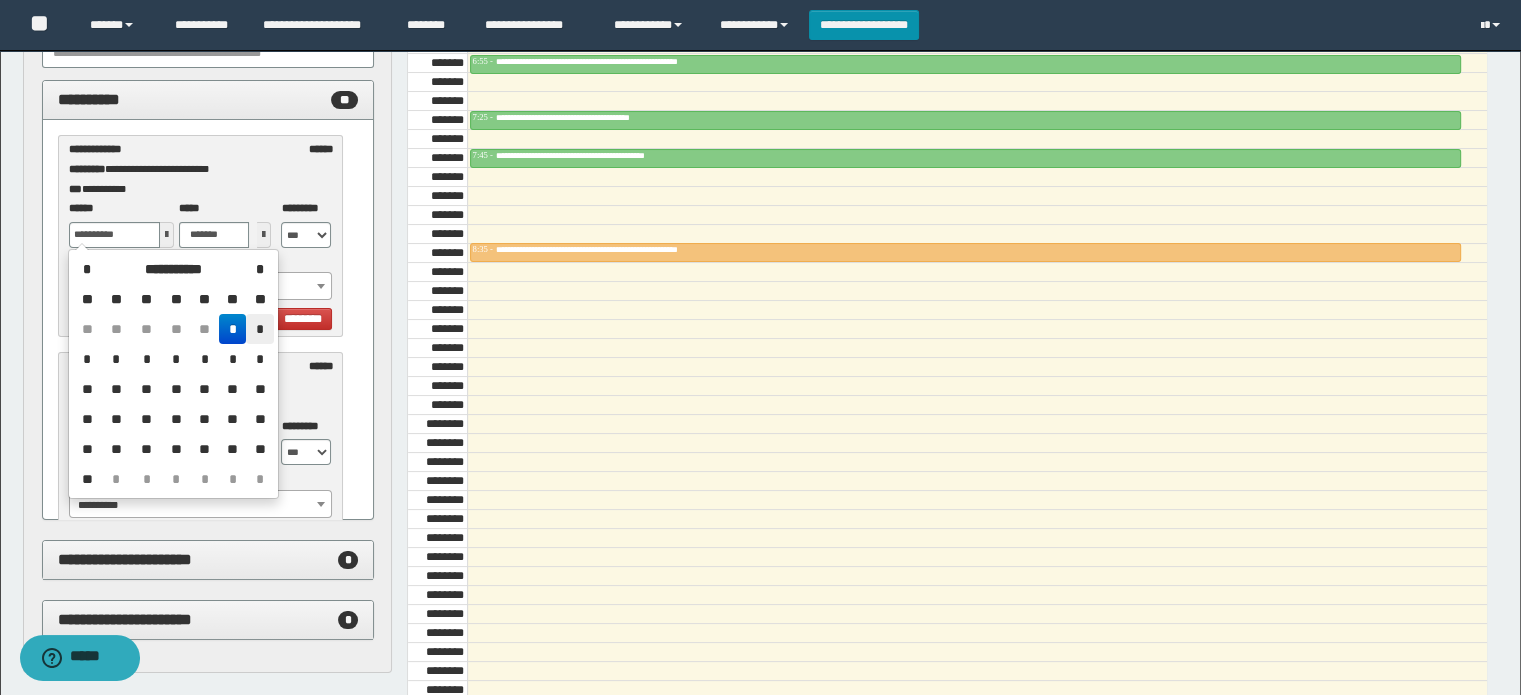 click on "*" at bounding box center [259, 329] 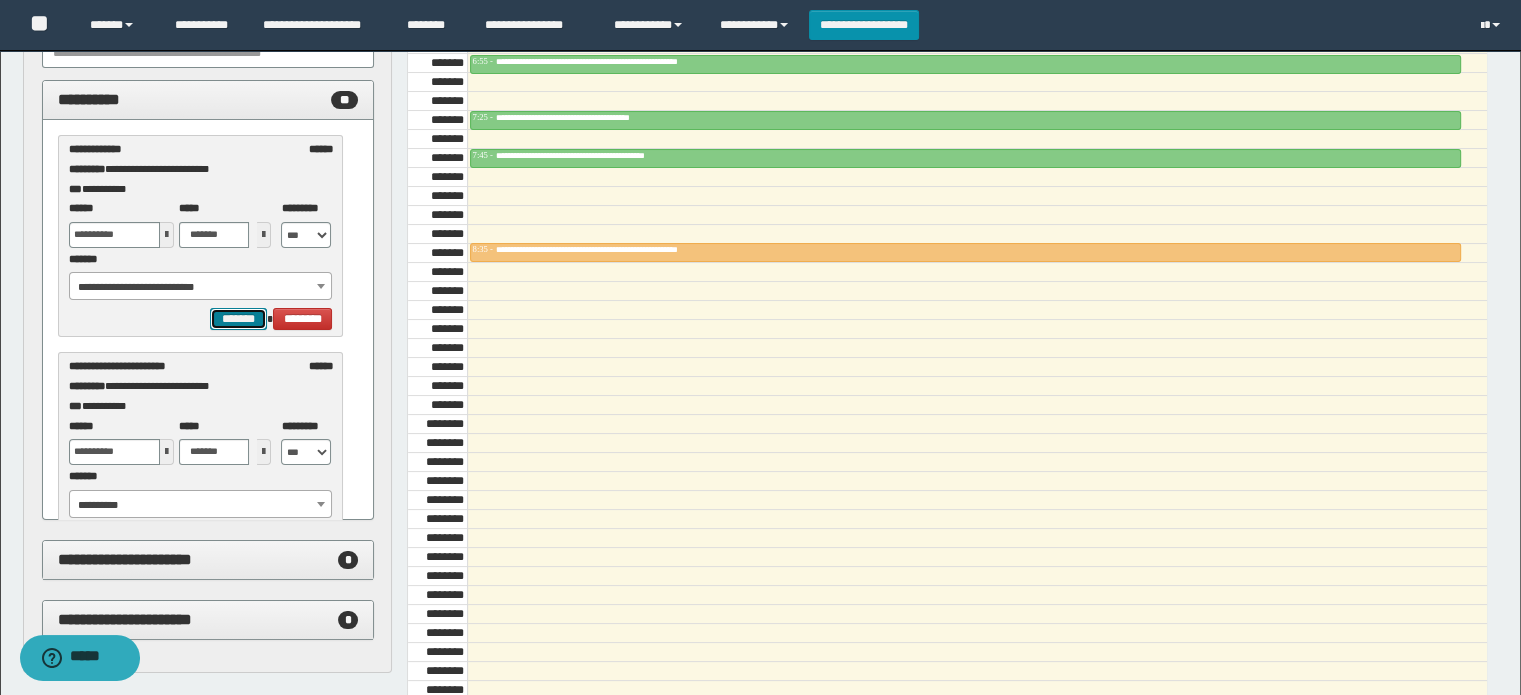click on "*******" at bounding box center [238, 319] 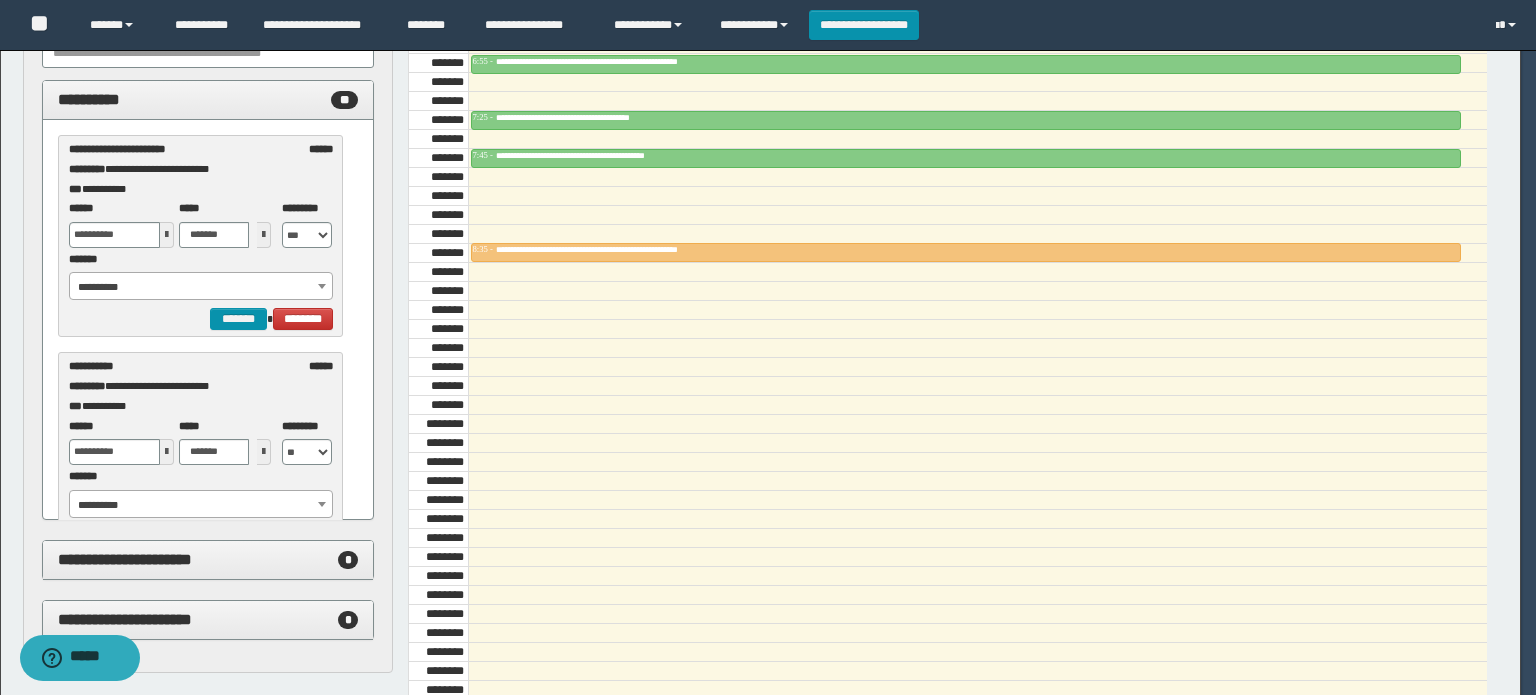 select on "******" 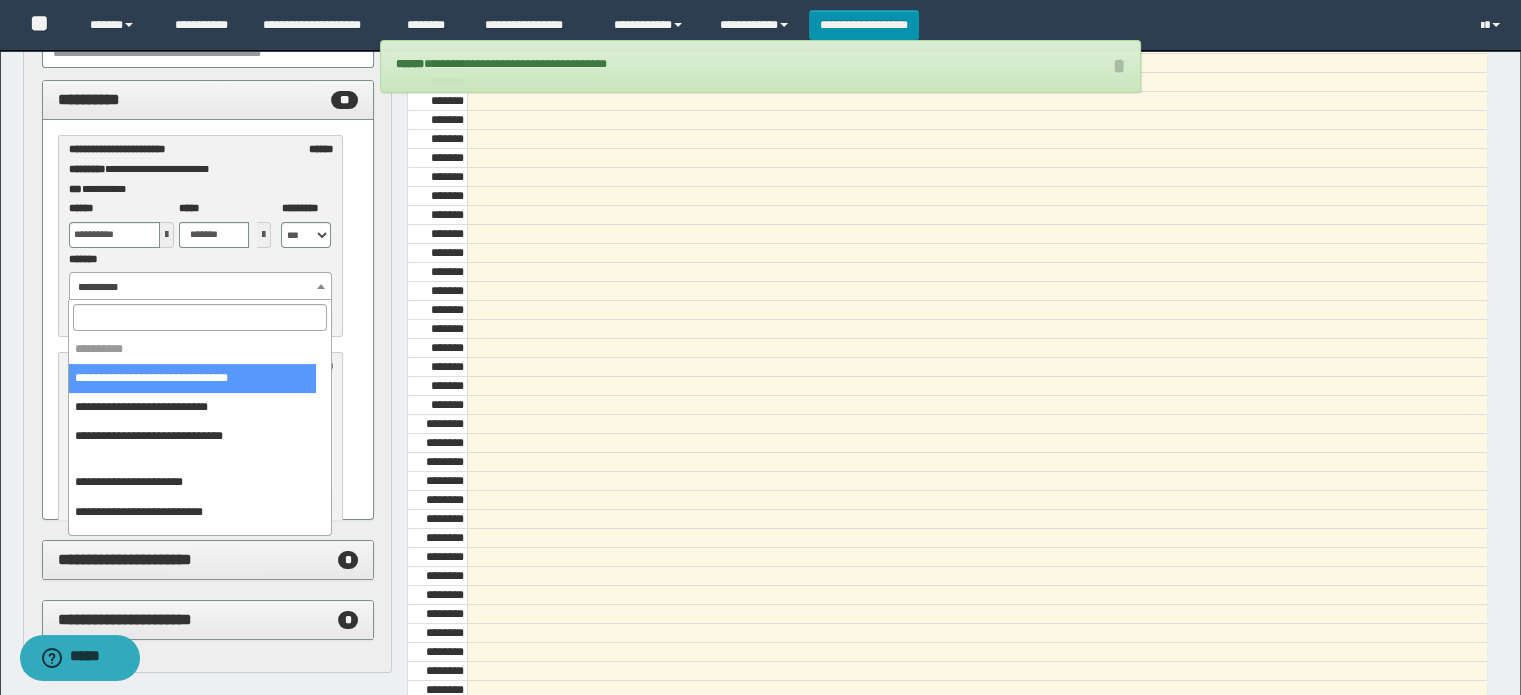 click on "**********" at bounding box center (201, 287) 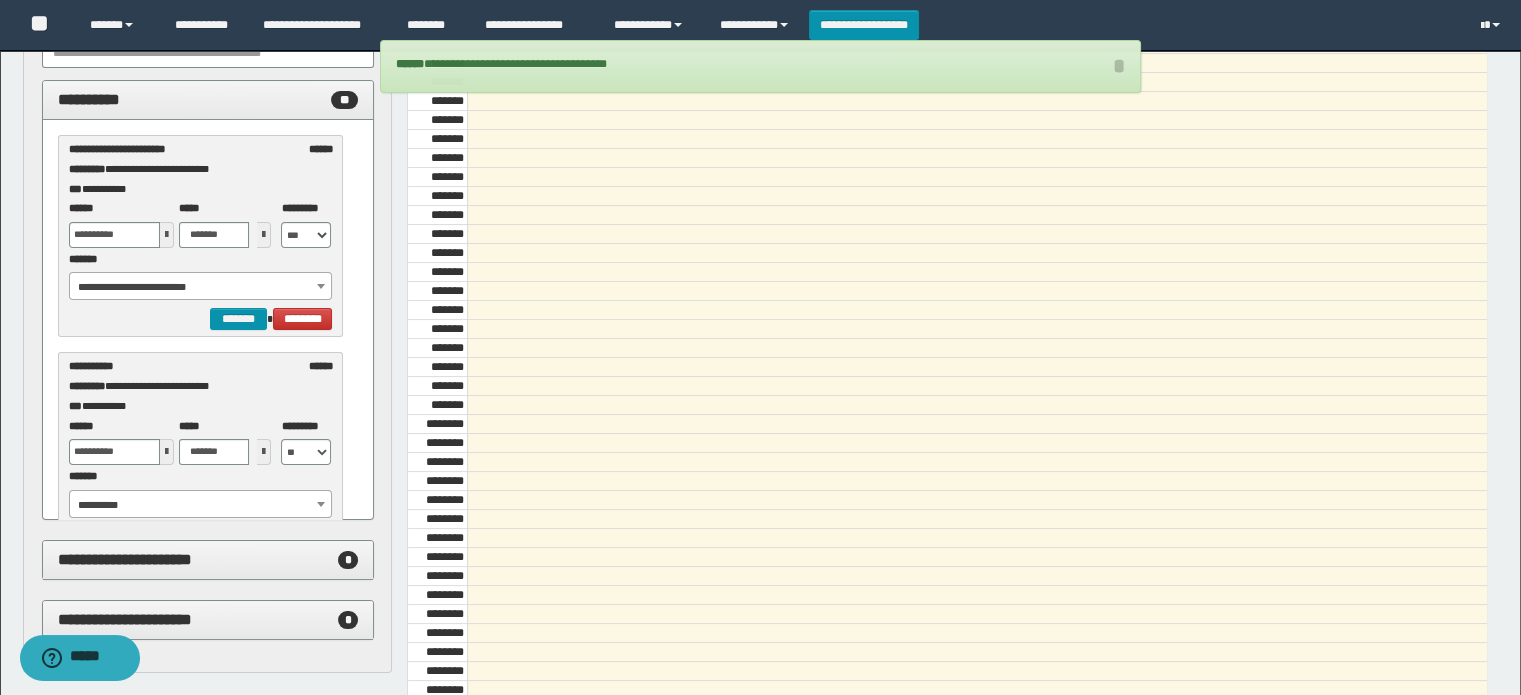 select on "******" 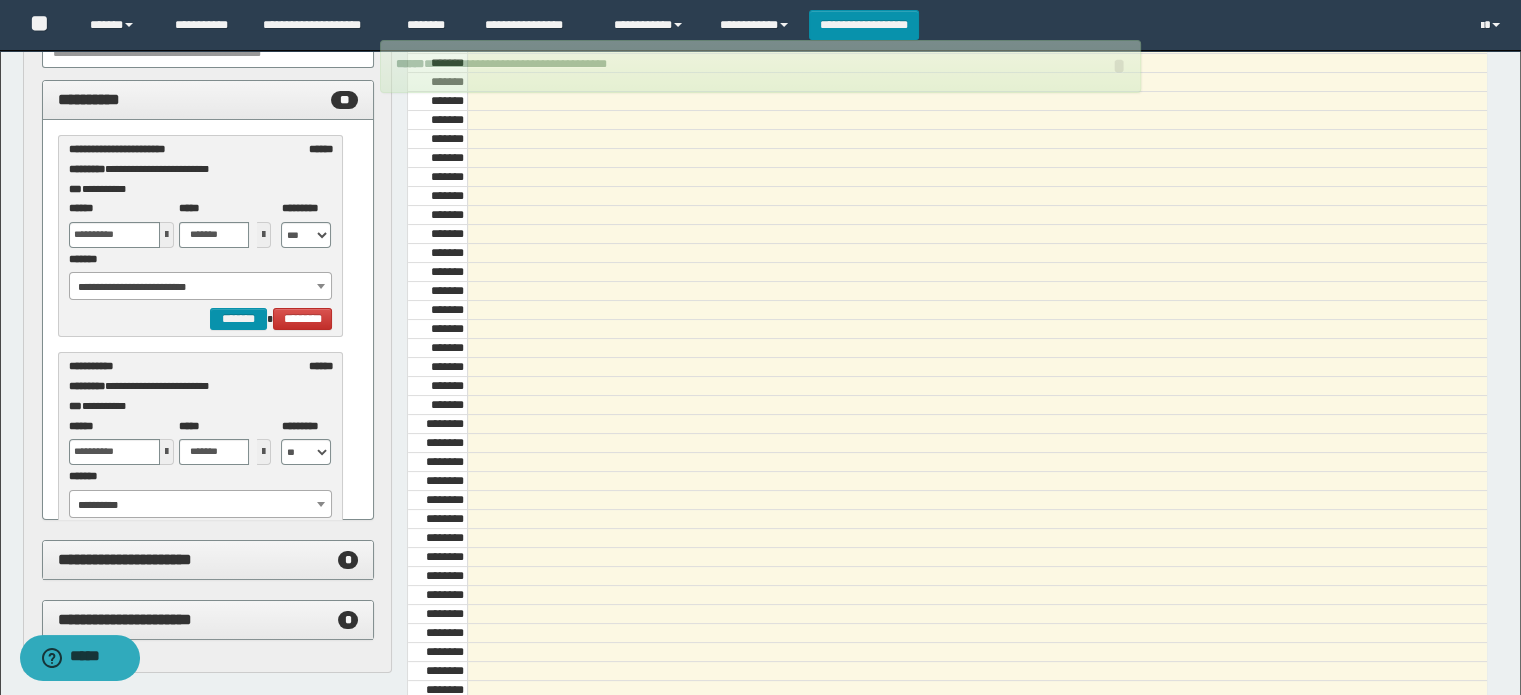 click at bounding box center [167, 235] 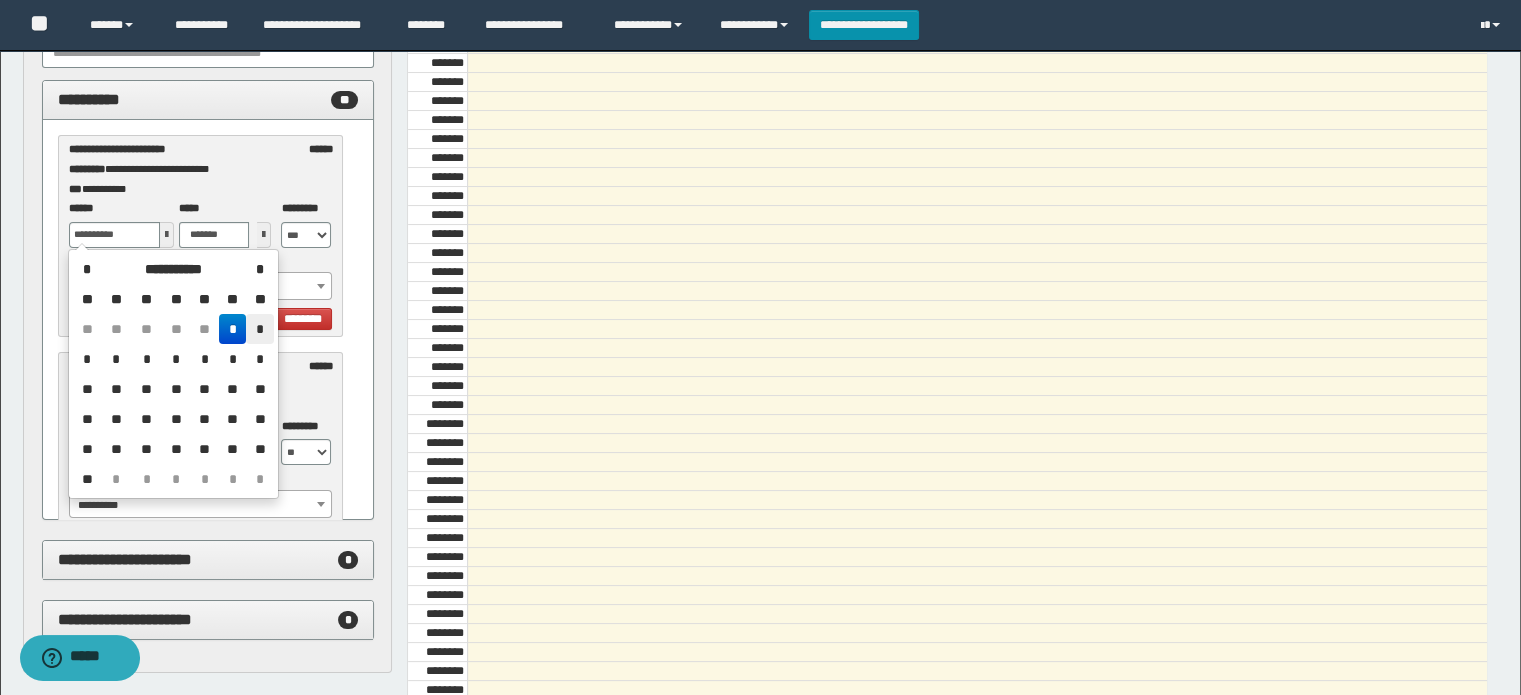 click on "*" at bounding box center [259, 329] 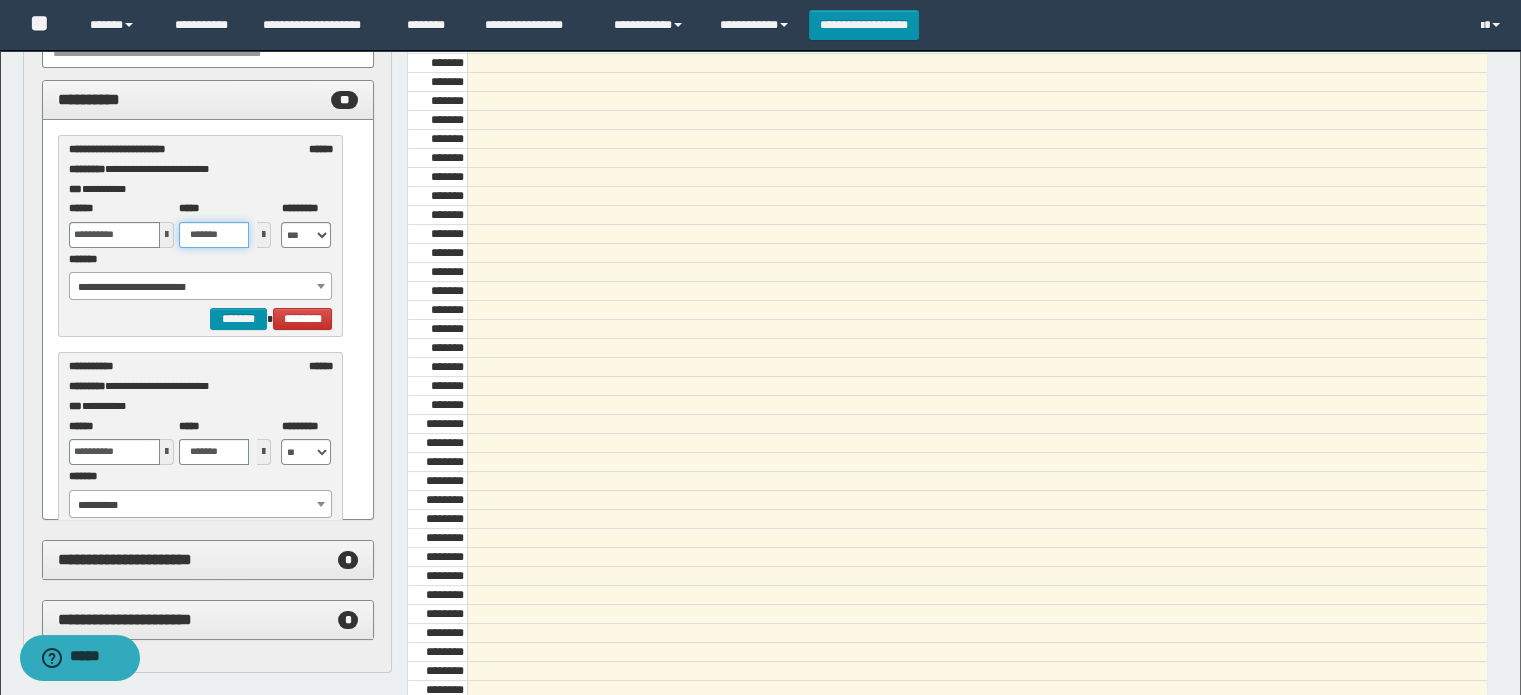 click on "*******" at bounding box center [214, 235] 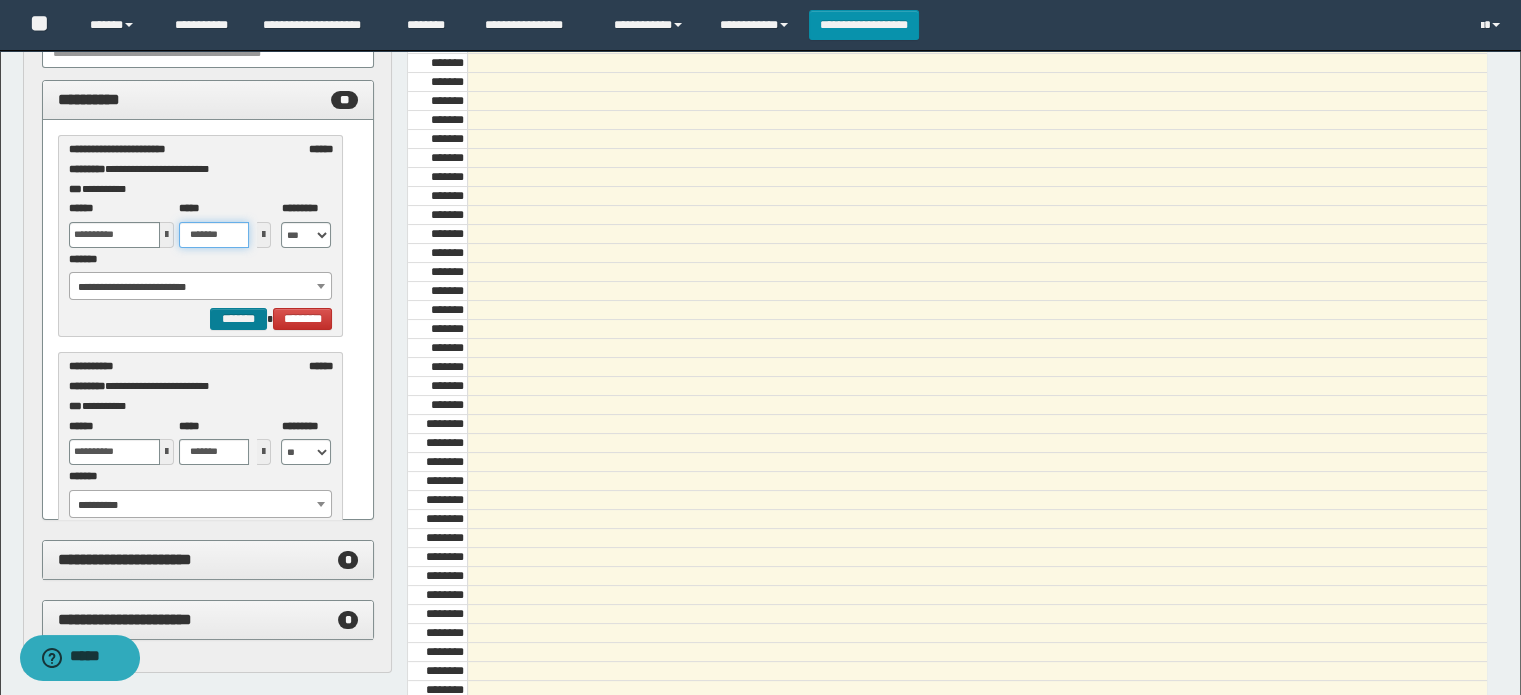 type on "*******" 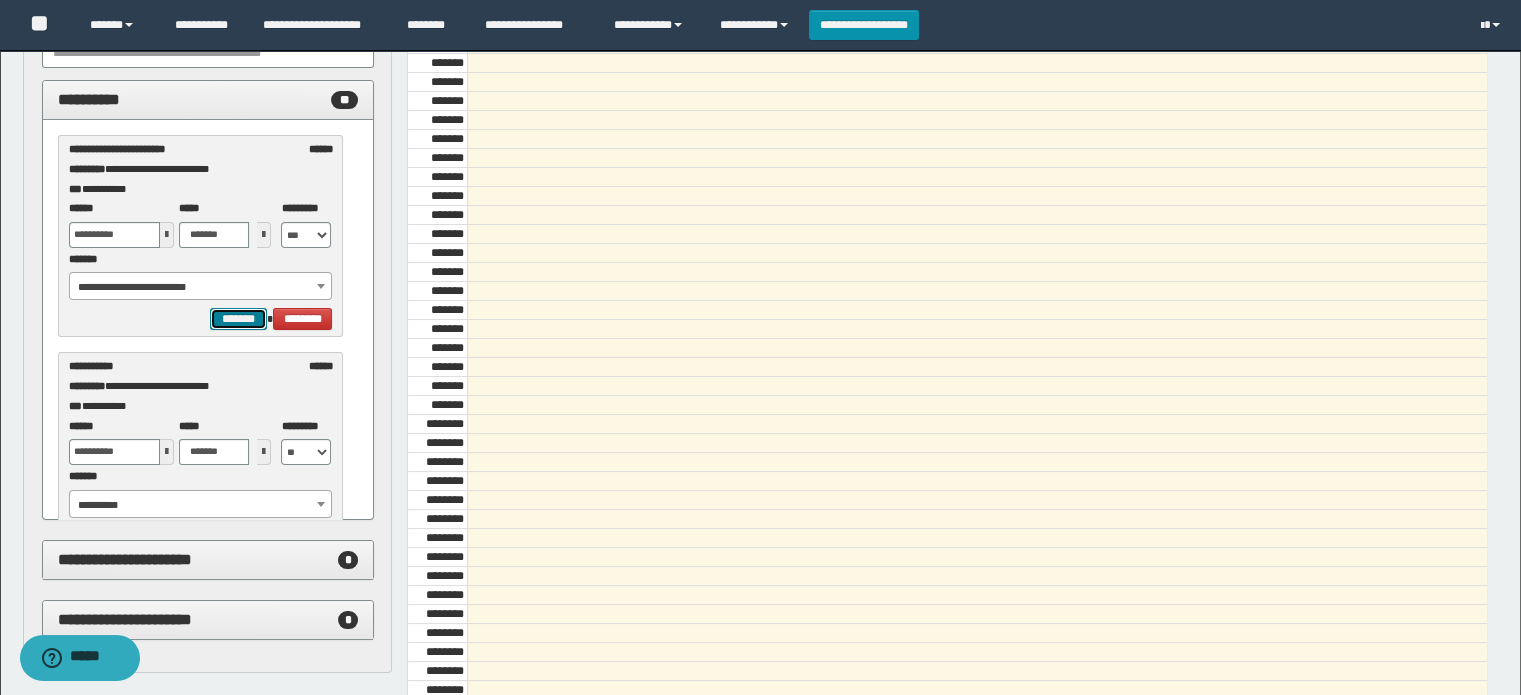 click on "*******" at bounding box center (238, 319) 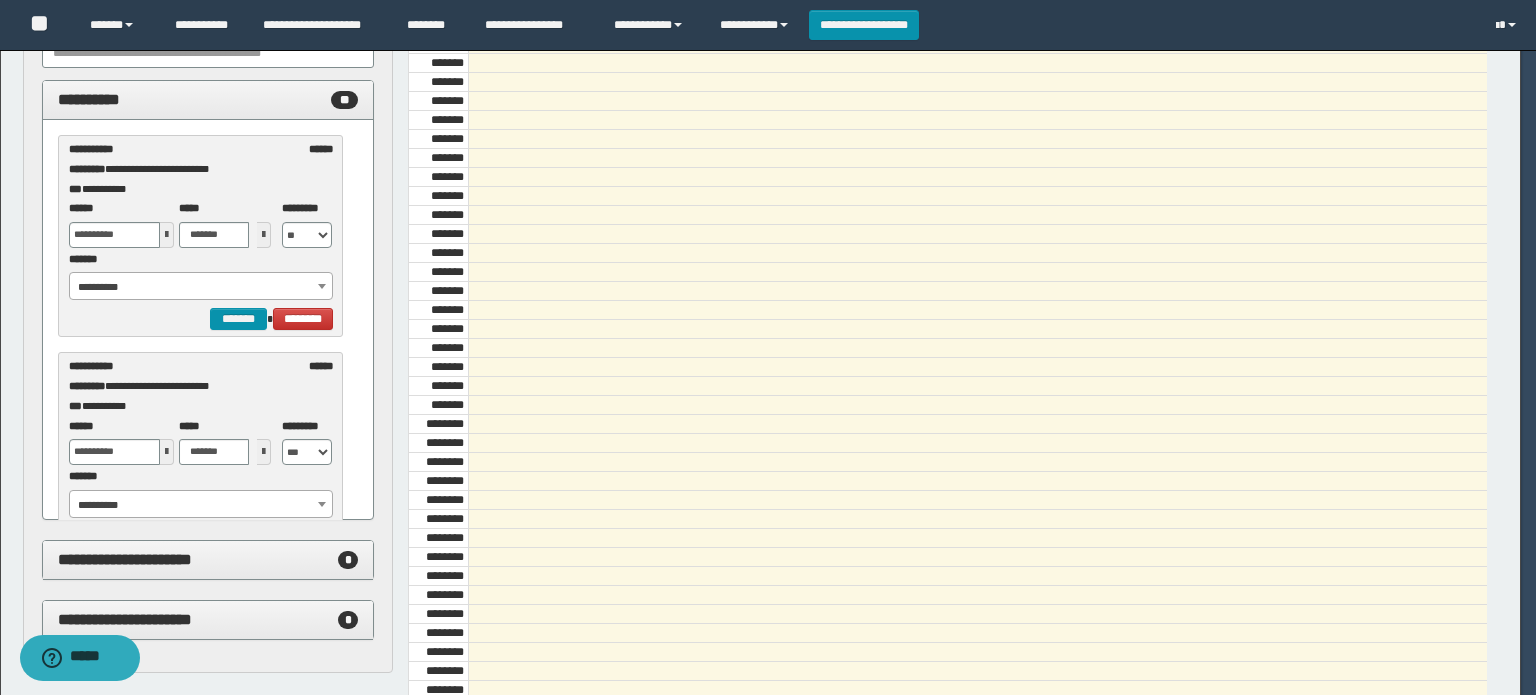 select on "******" 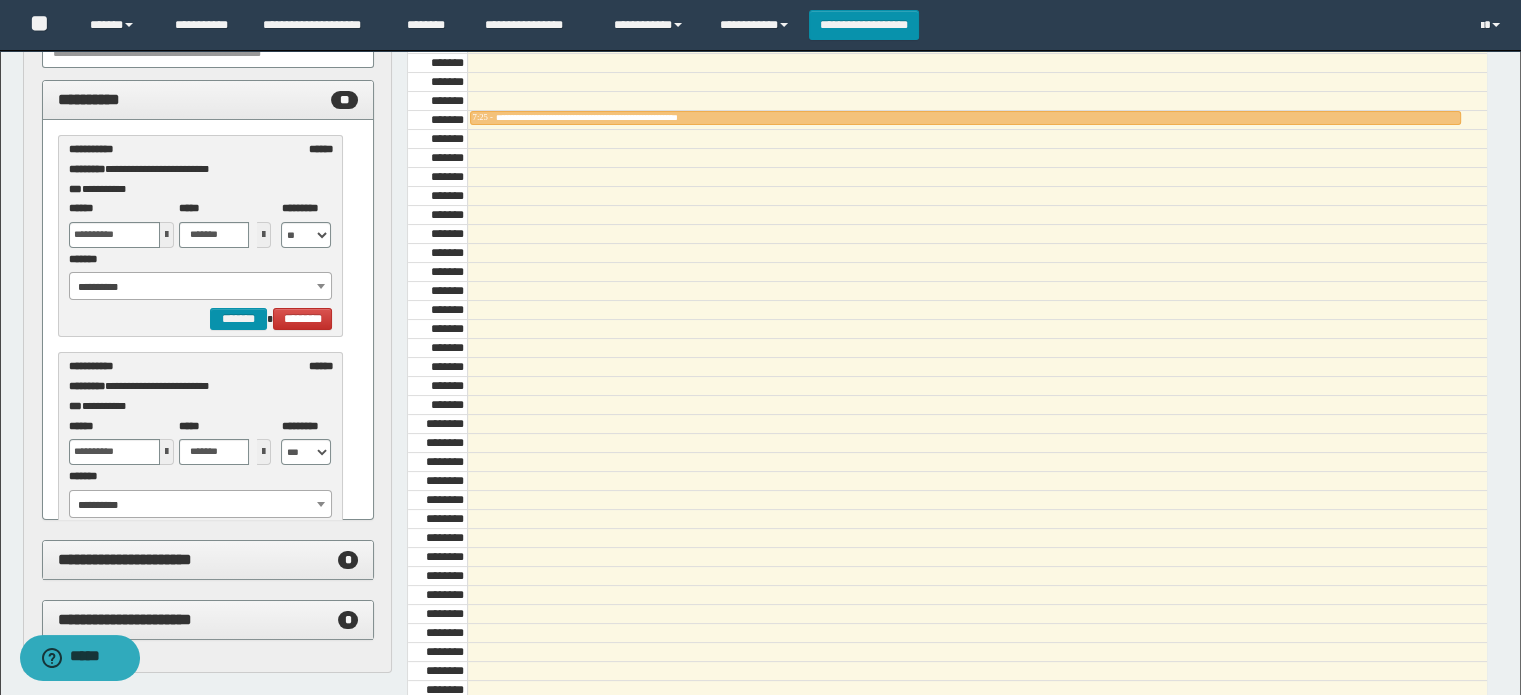 click on "**********" at bounding box center (201, 287) 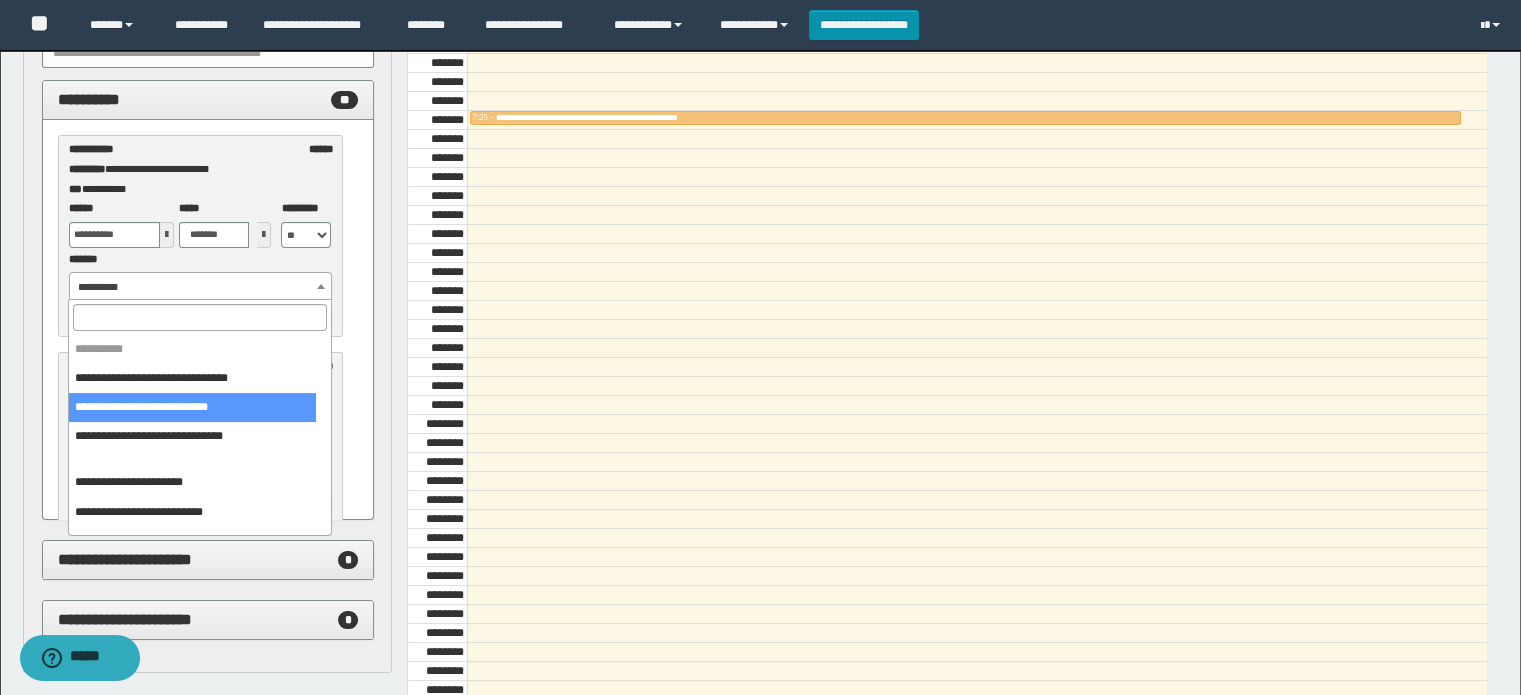 select on "******" 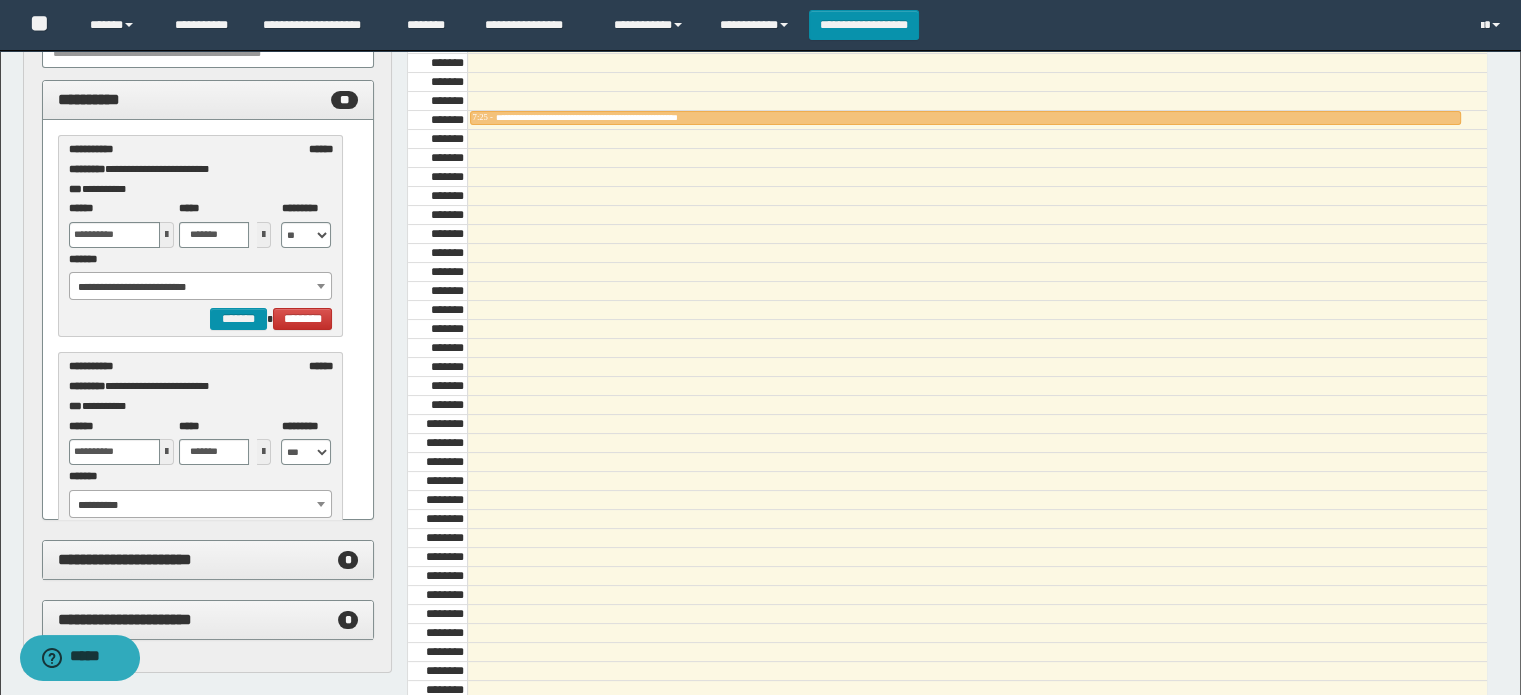 click at bounding box center (167, 235) 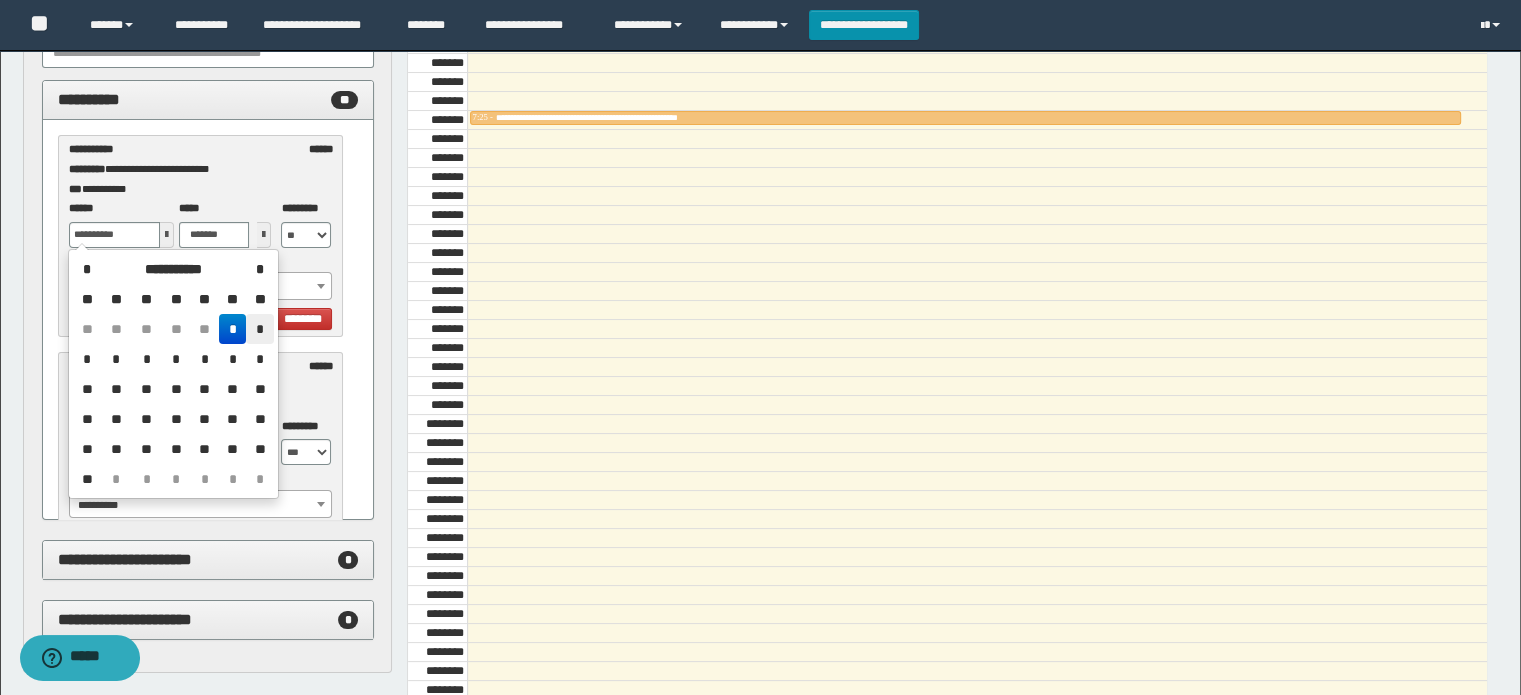click on "*" at bounding box center [259, 329] 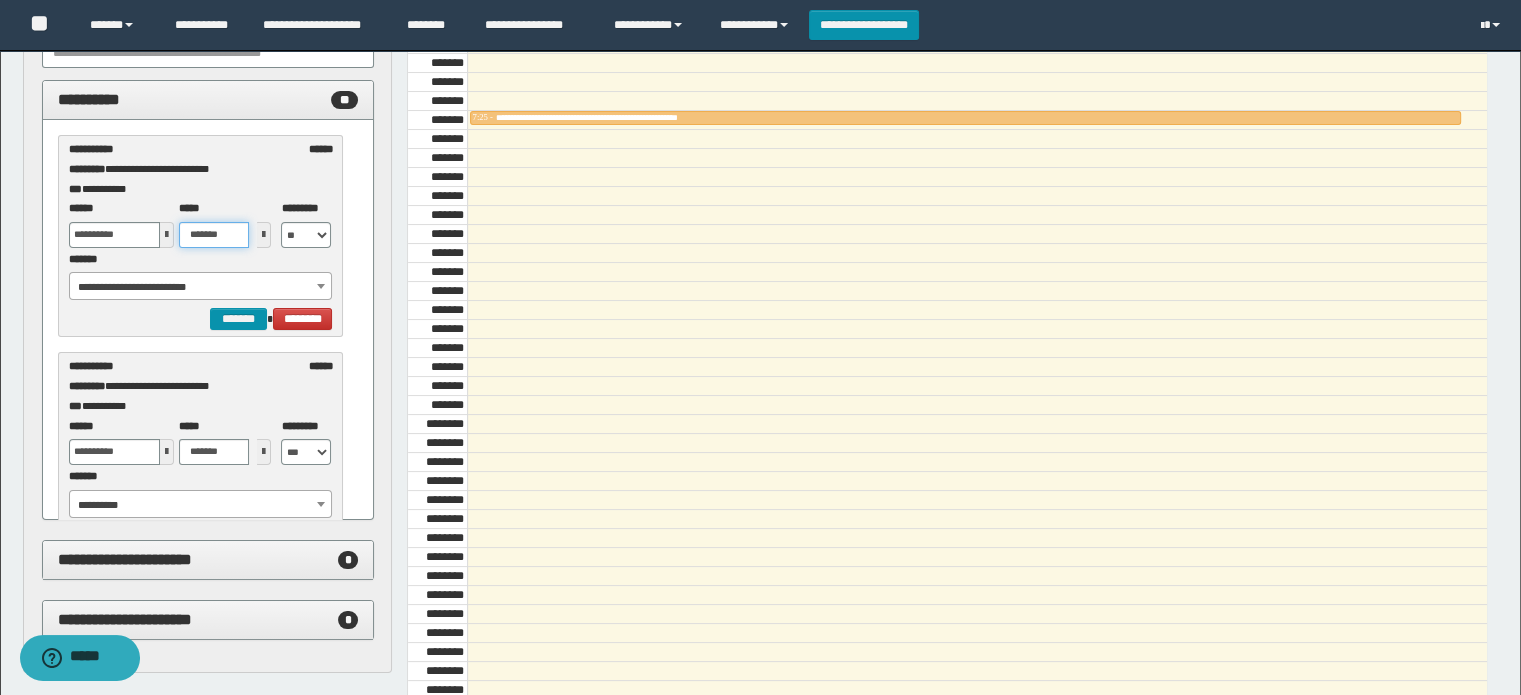 click on "*******" at bounding box center (214, 235) 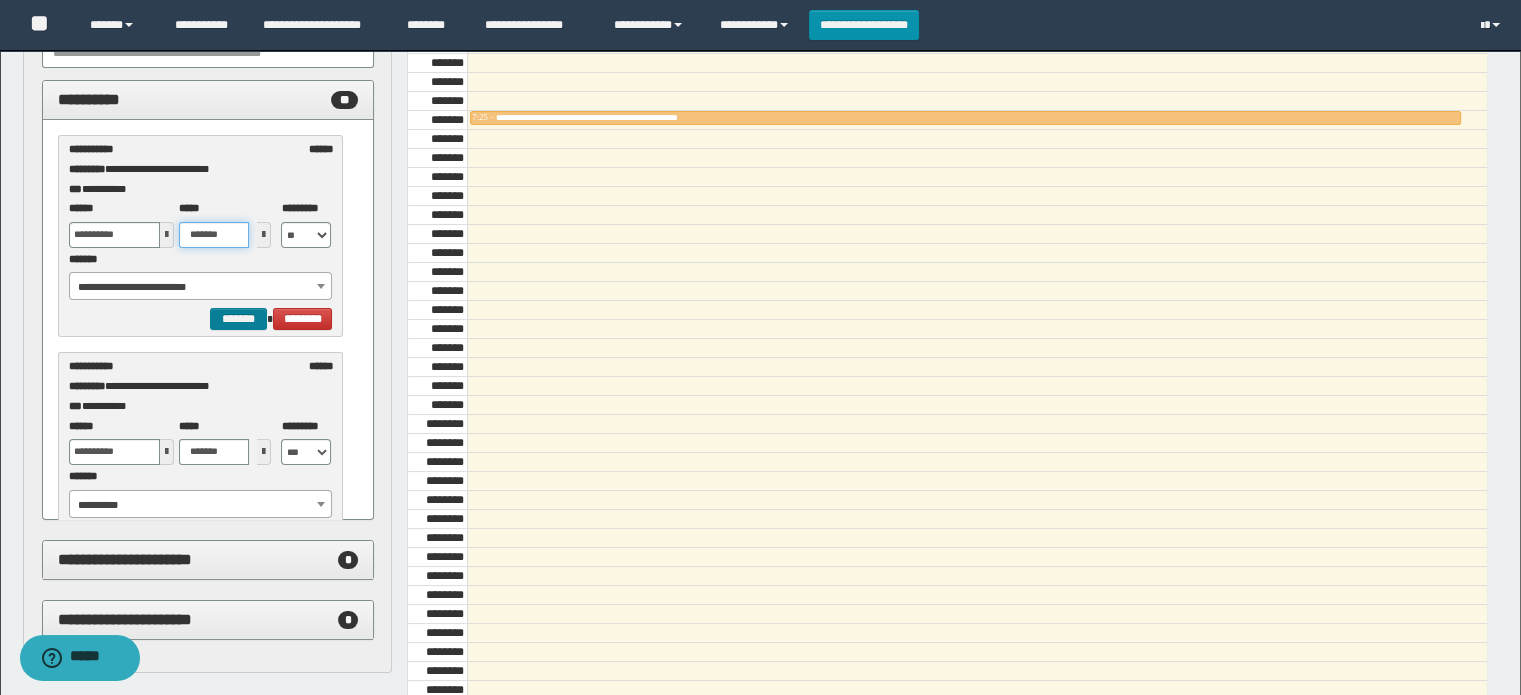type on "*******" 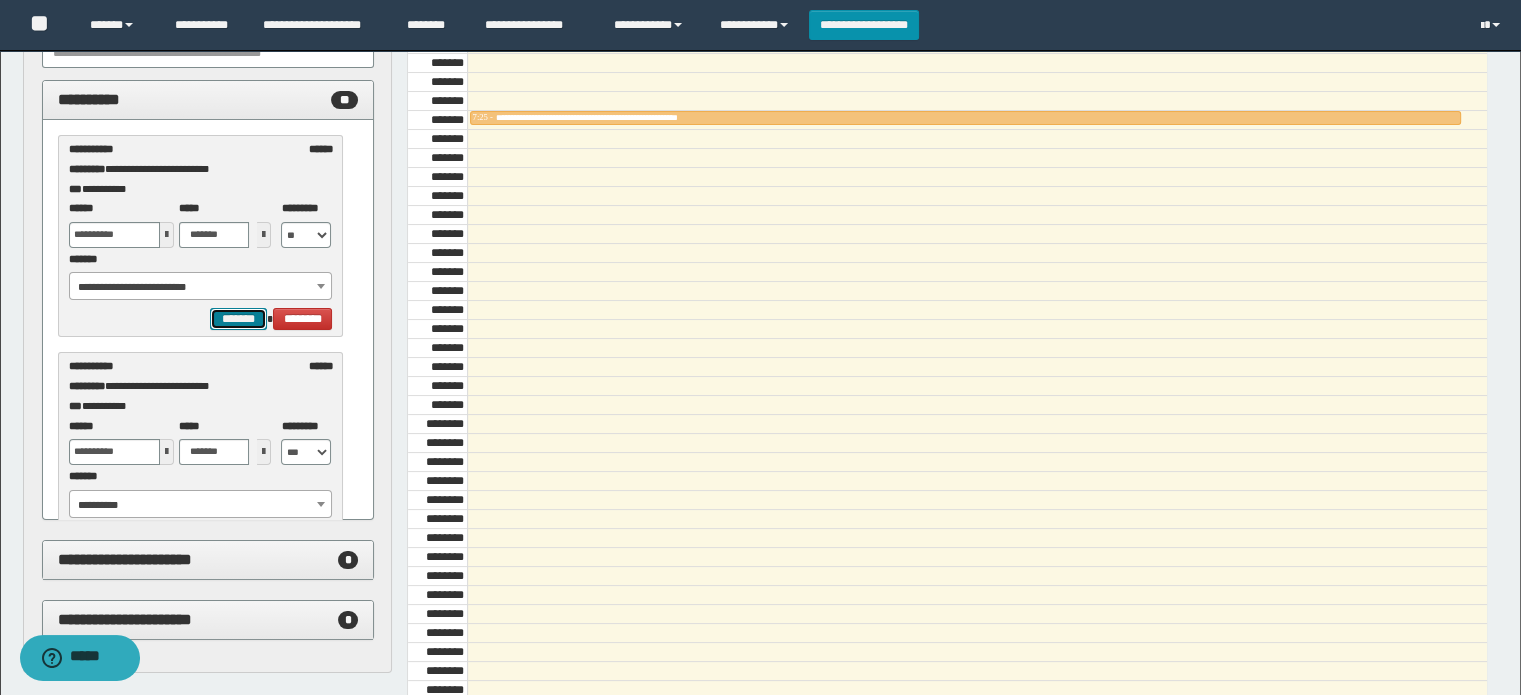 click on "*******" at bounding box center (238, 319) 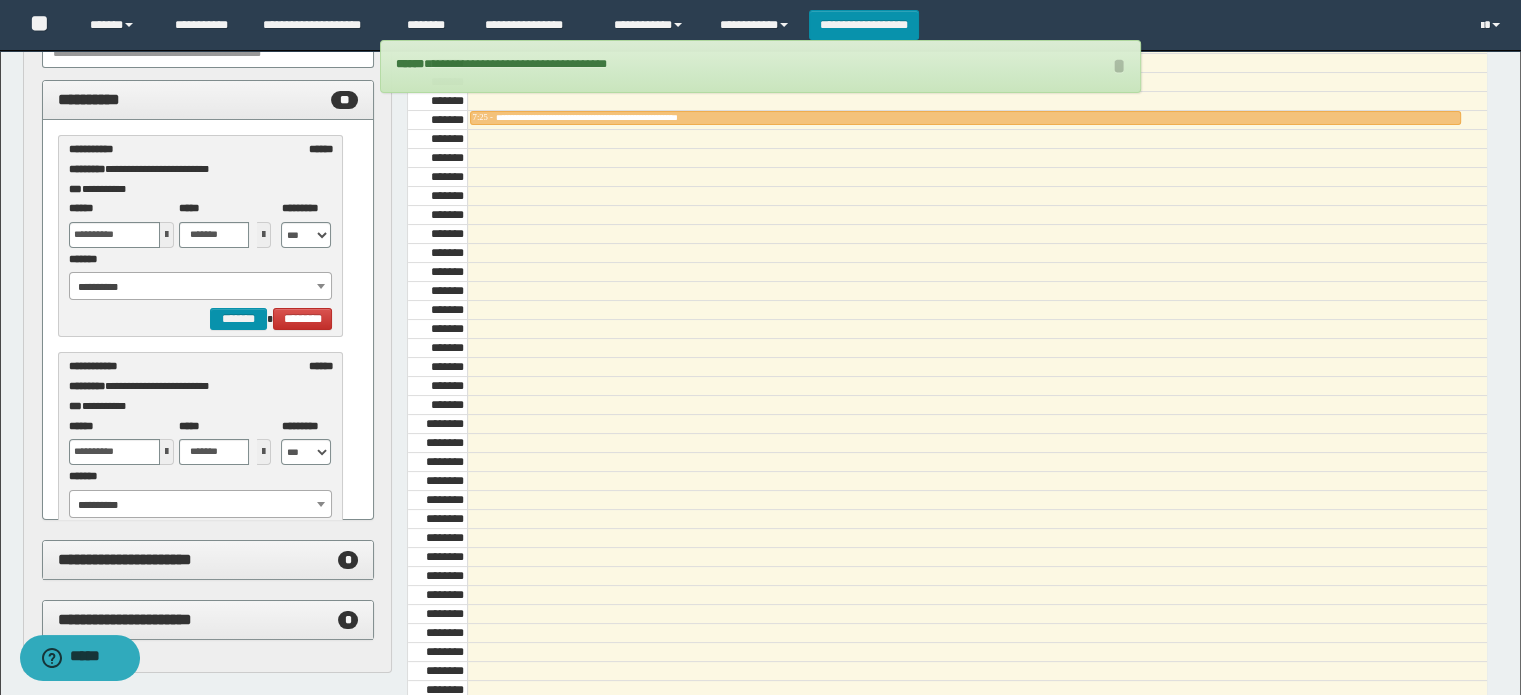 click on "**********" at bounding box center (201, 287) 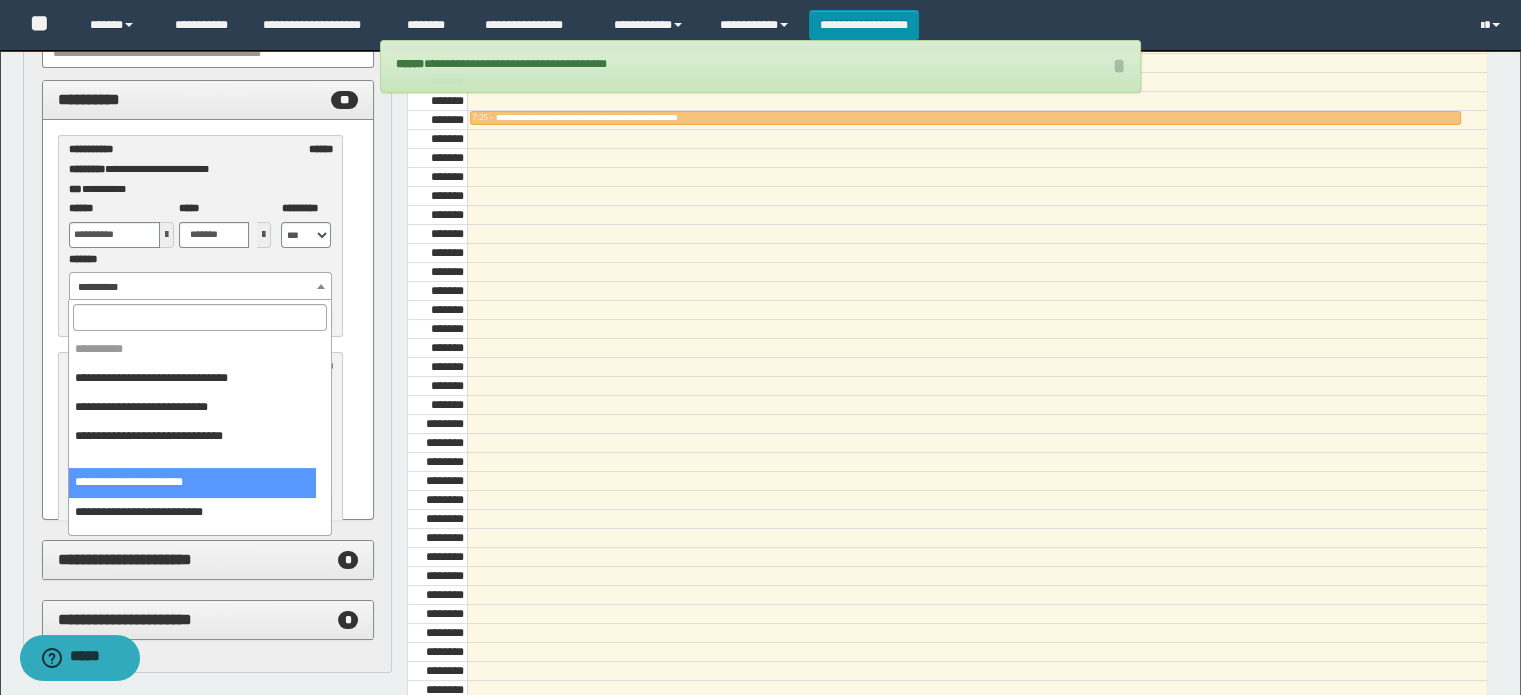 scroll, scrollTop: 100, scrollLeft: 0, axis: vertical 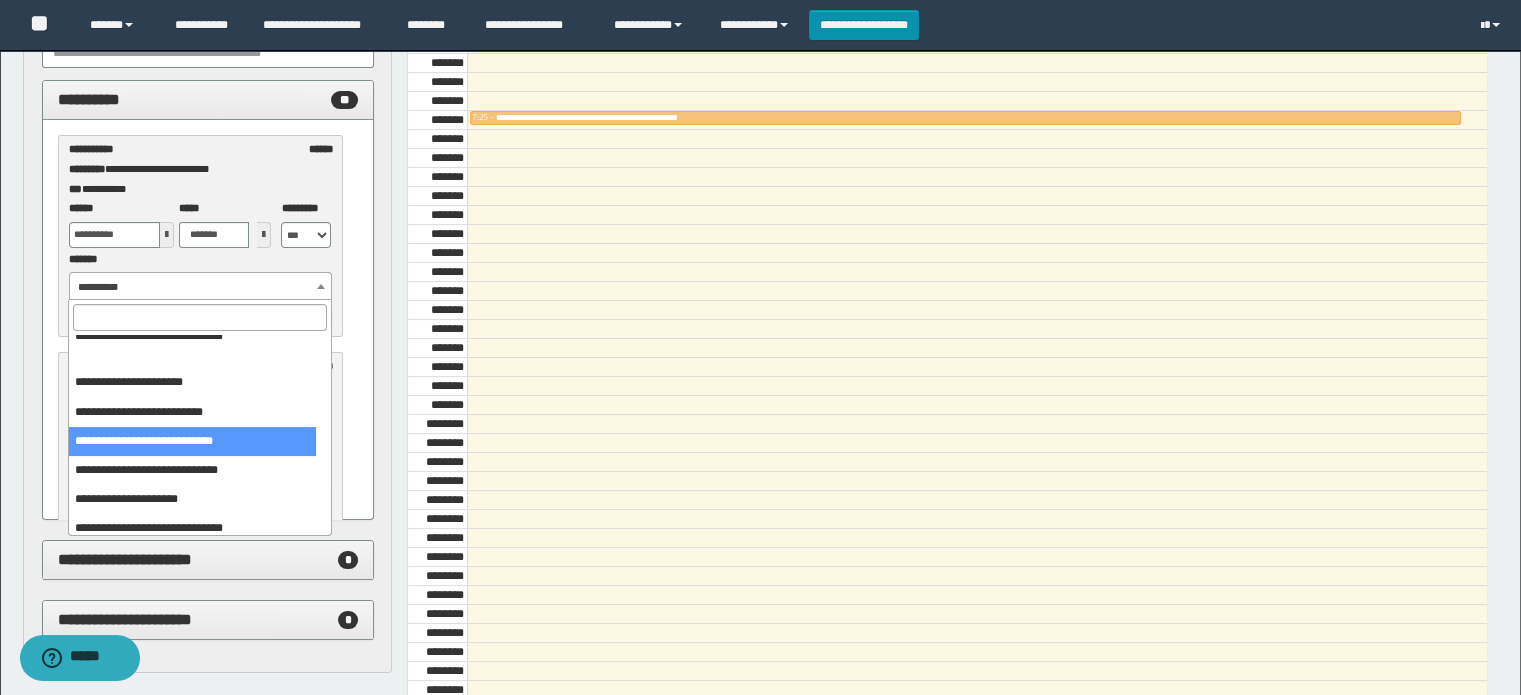 select on "******" 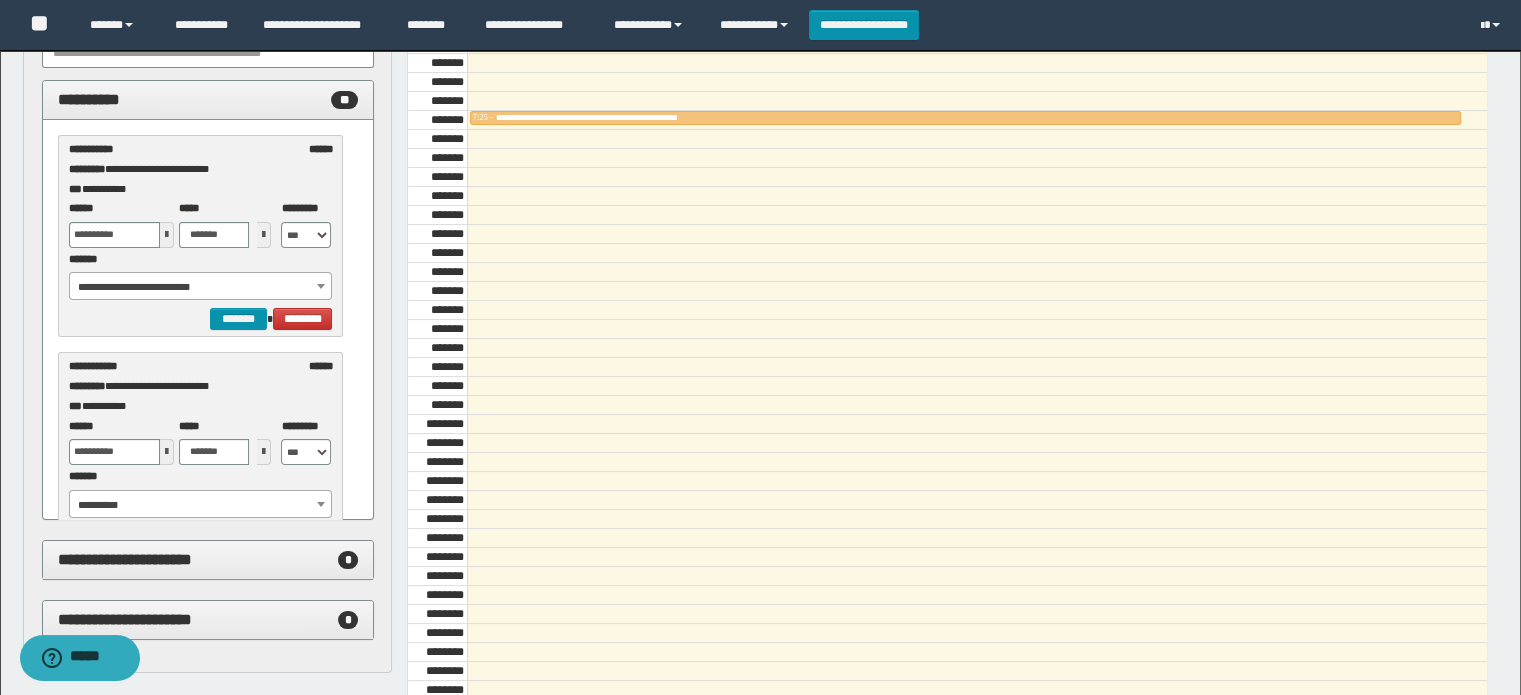 click at bounding box center [167, 235] 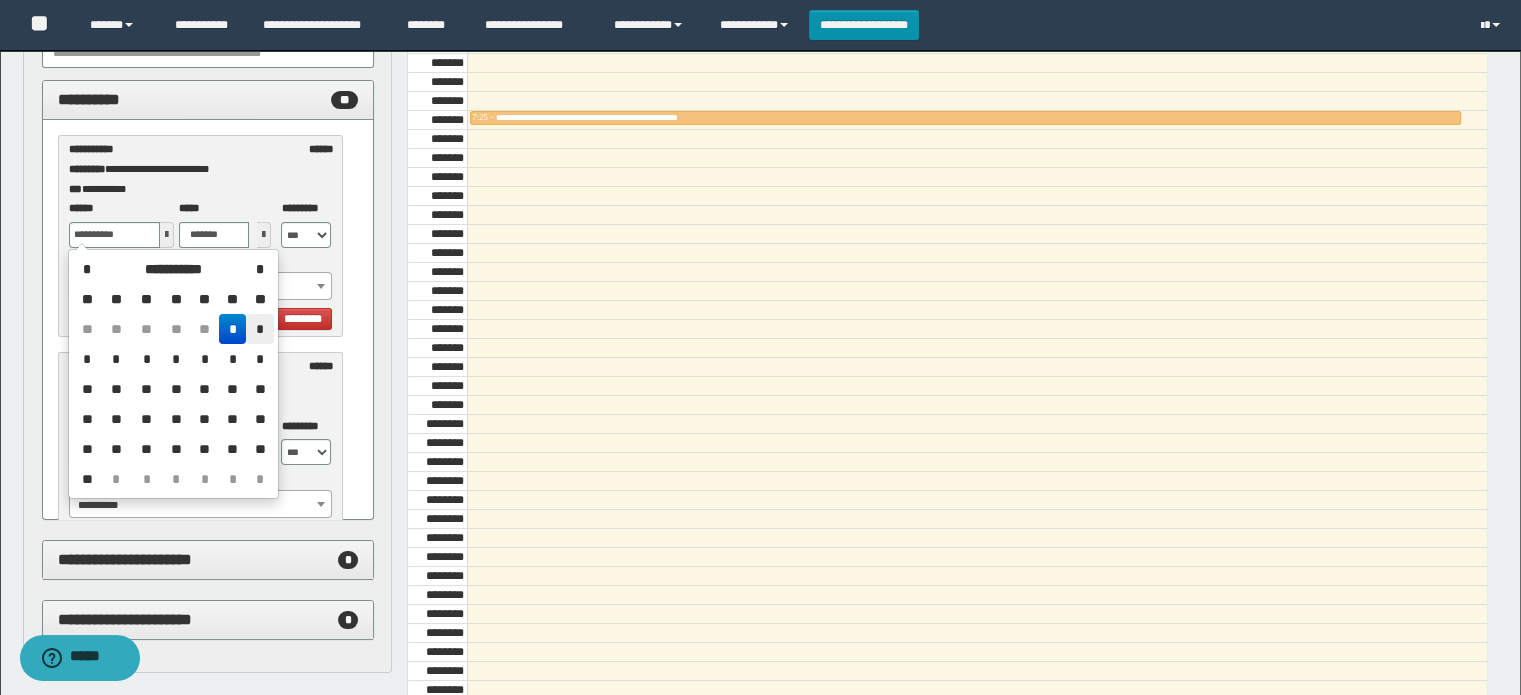 click on "*" at bounding box center [259, 329] 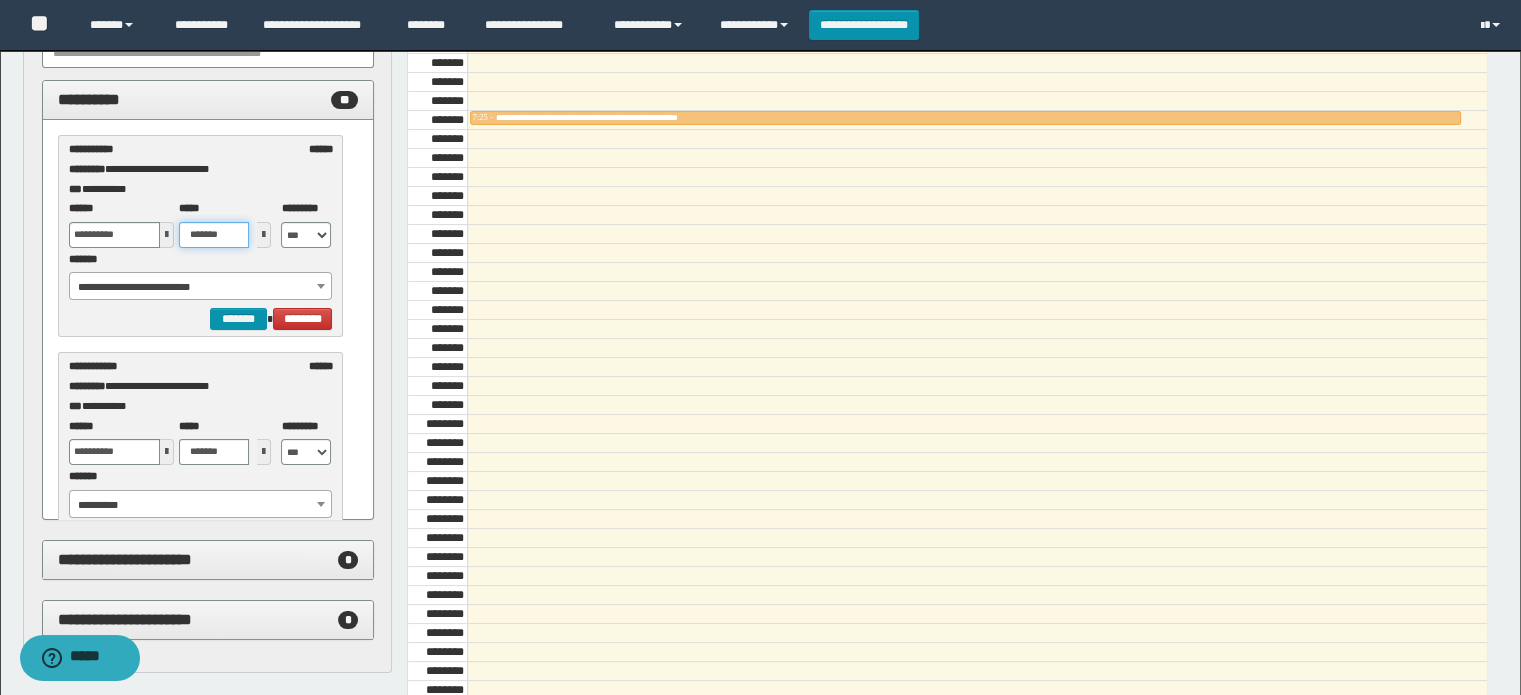 click on "*******" at bounding box center (214, 235) 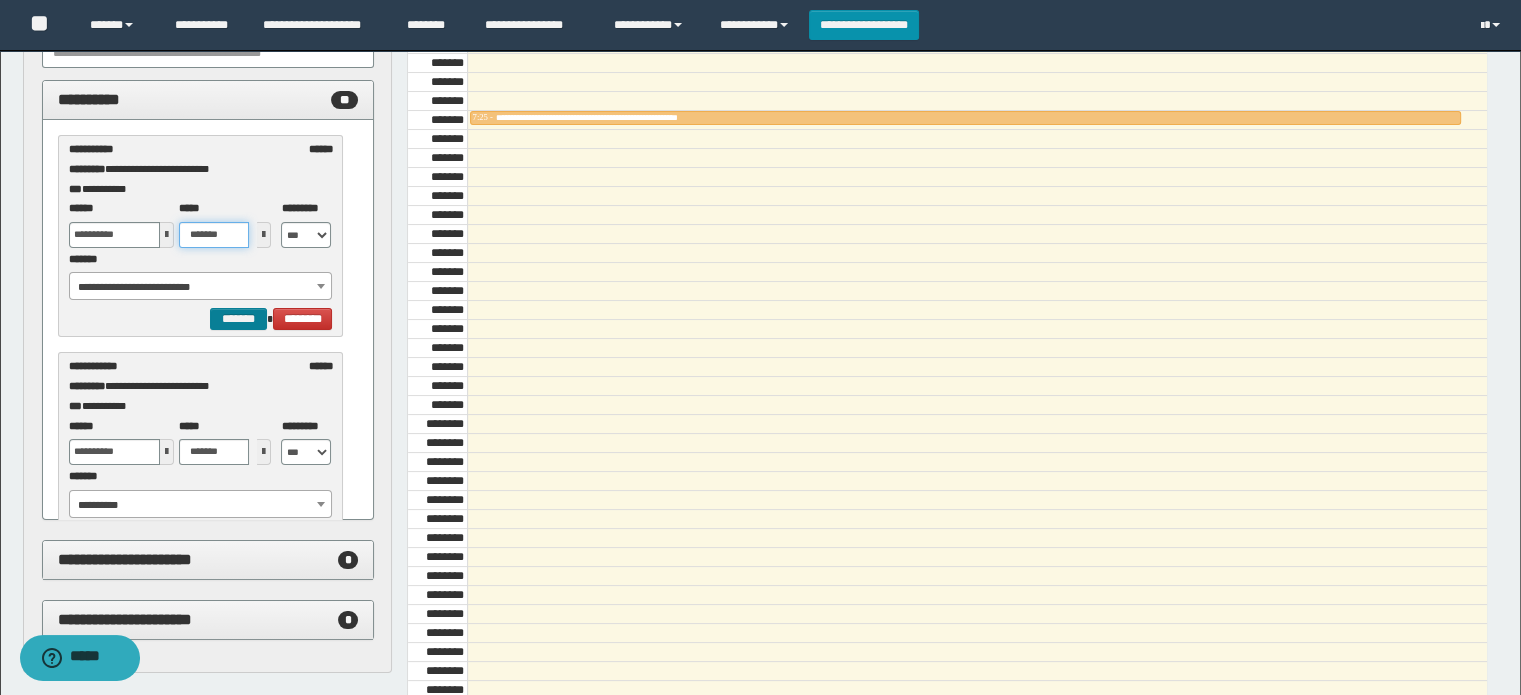 type on "*******" 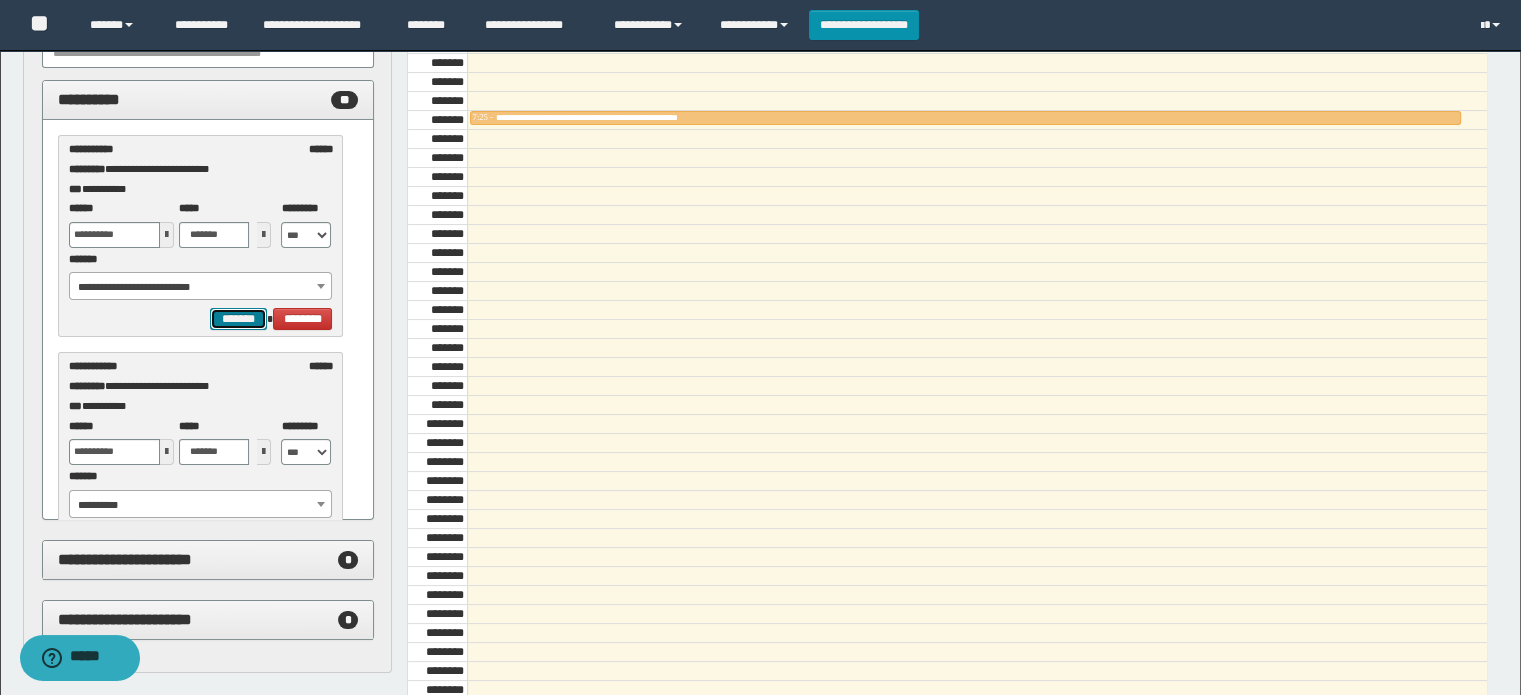 click on "*******" at bounding box center (238, 319) 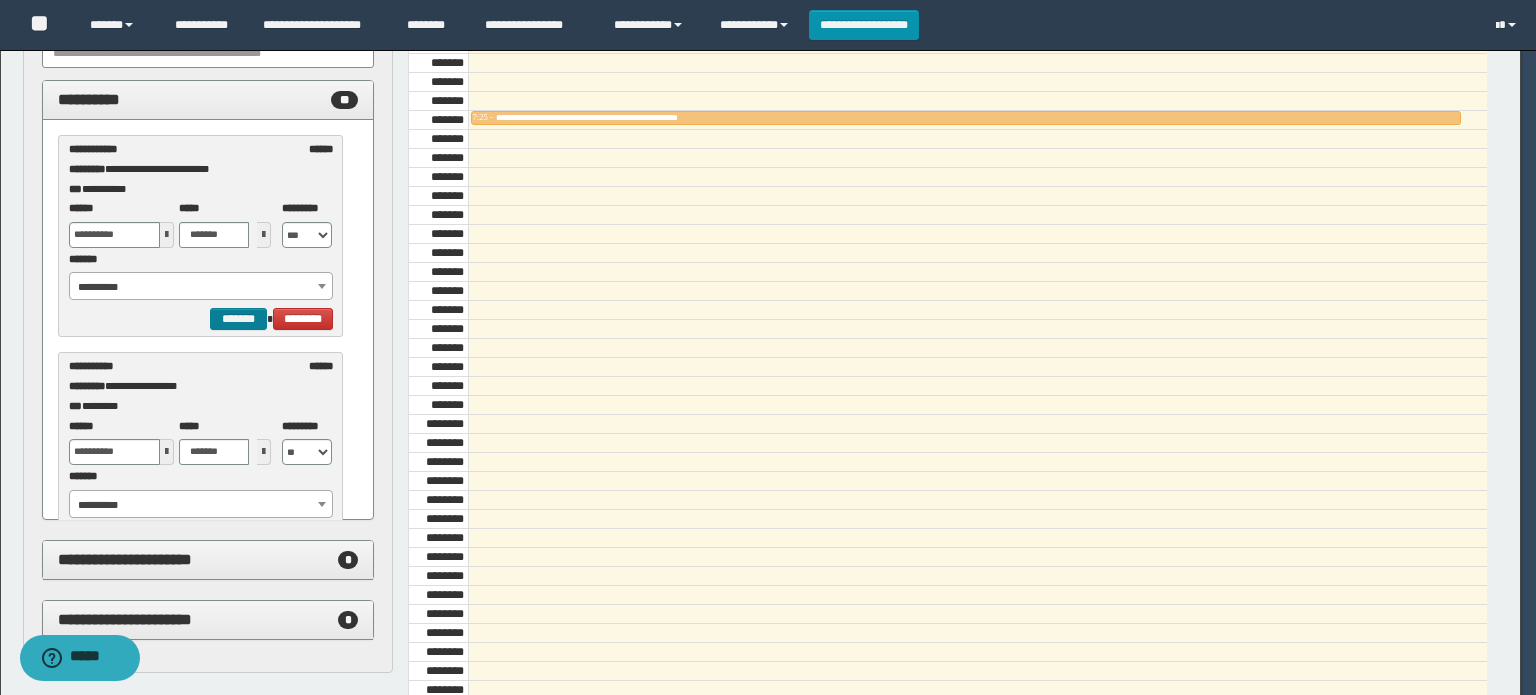 select on "******" 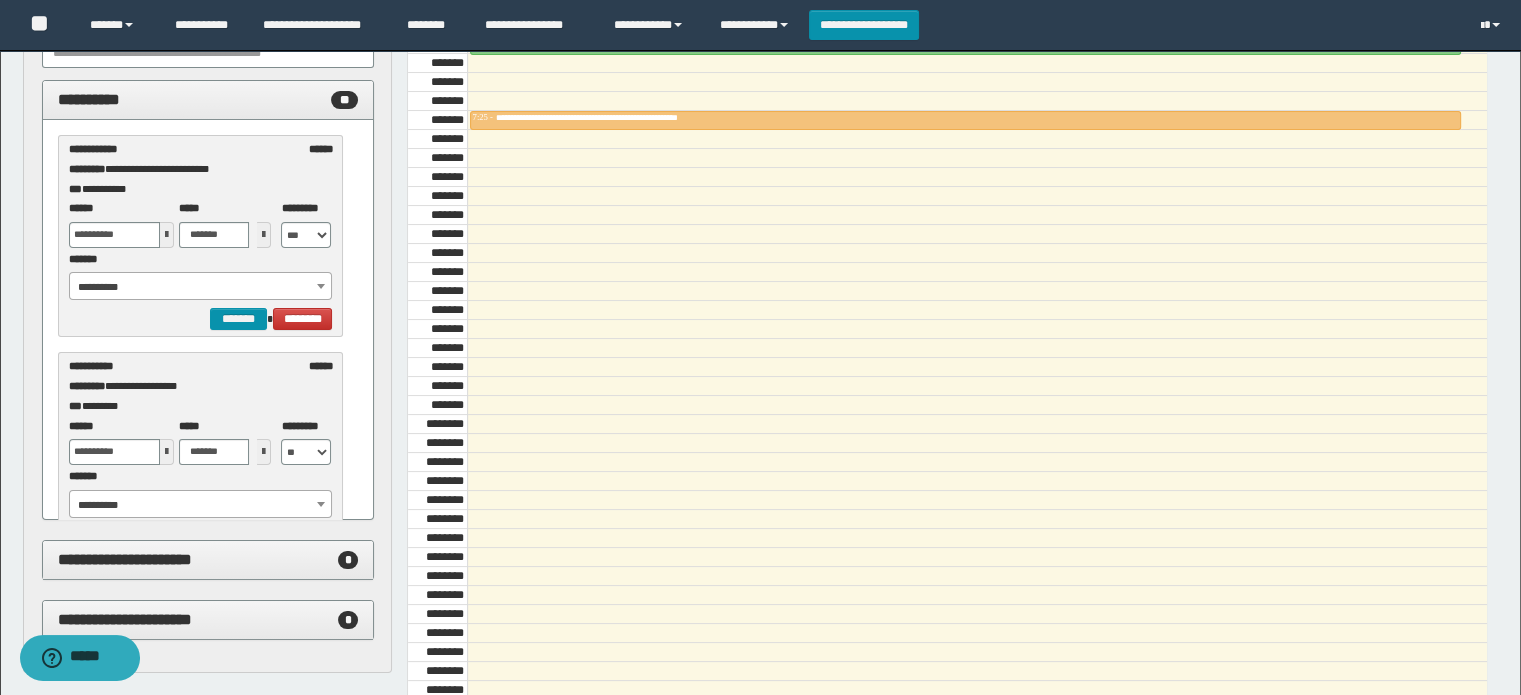 click on "**********" at bounding box center (201, 287) 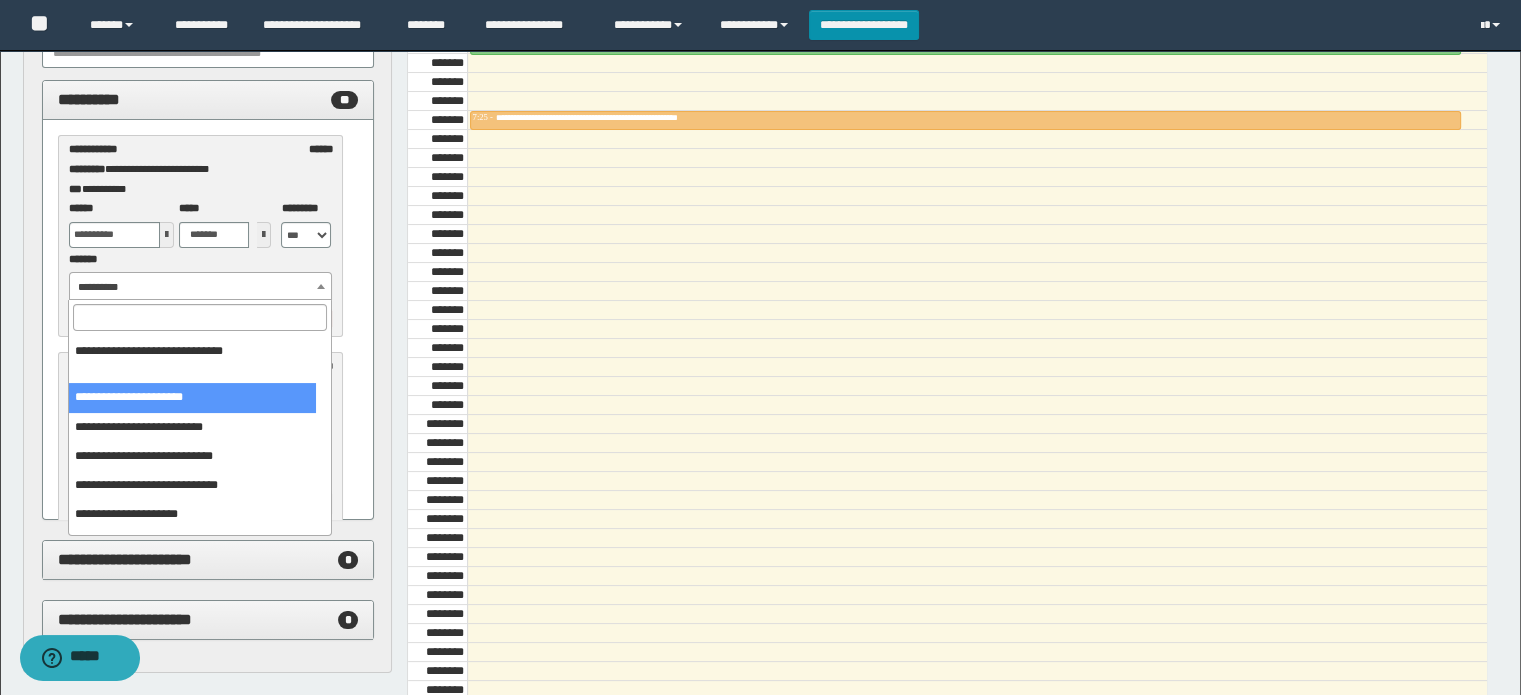 scroll, scrollTop: 166, scrollLeft: 0, axis: vertical 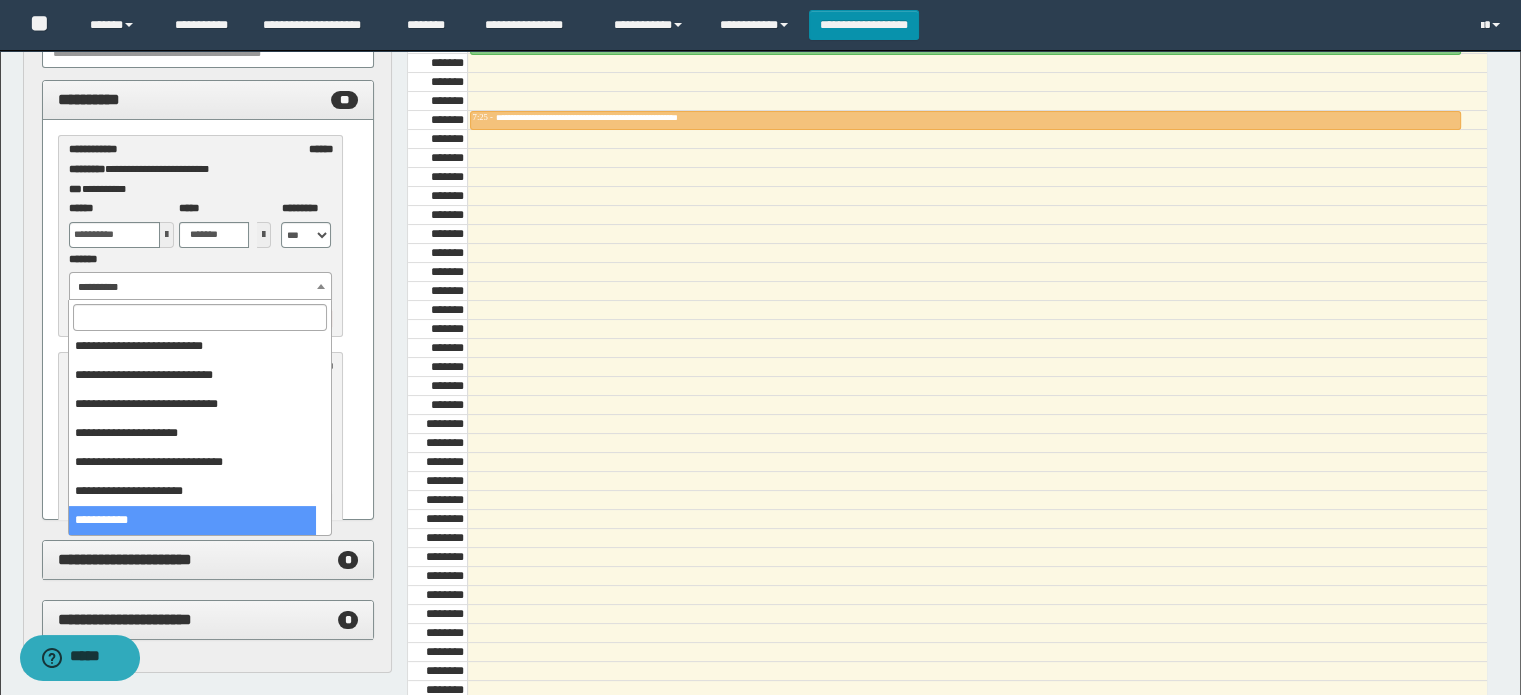 select on "******" 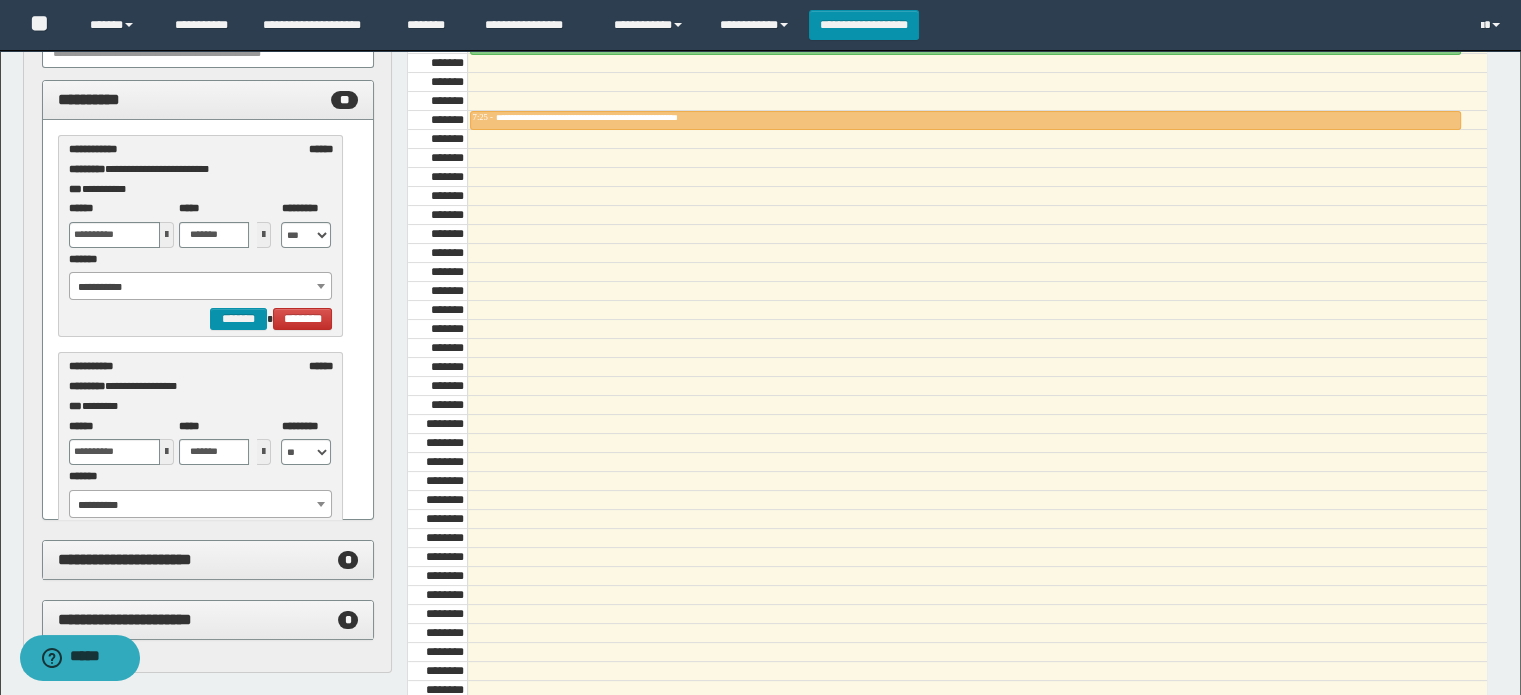 click at bounding box center (167, 235) 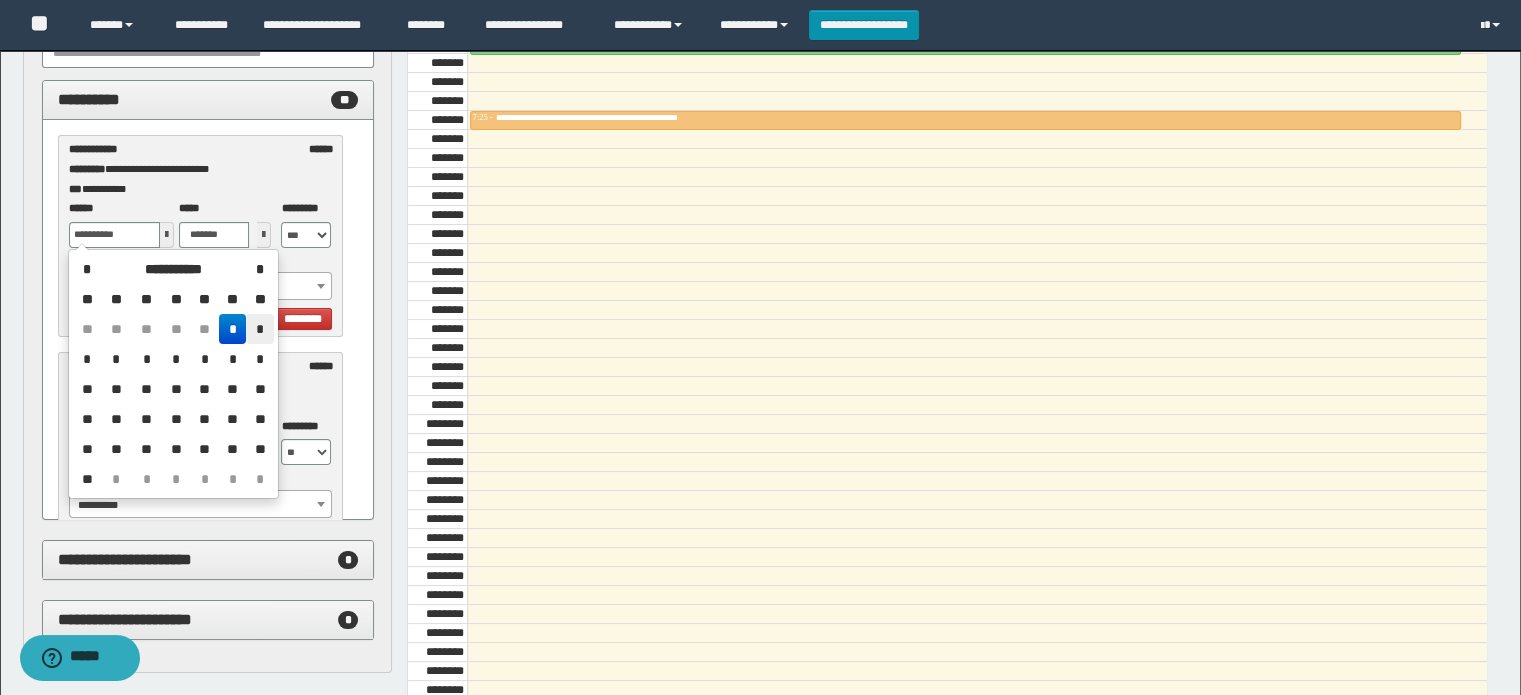 click on "*" at bounding box center [259, 329] 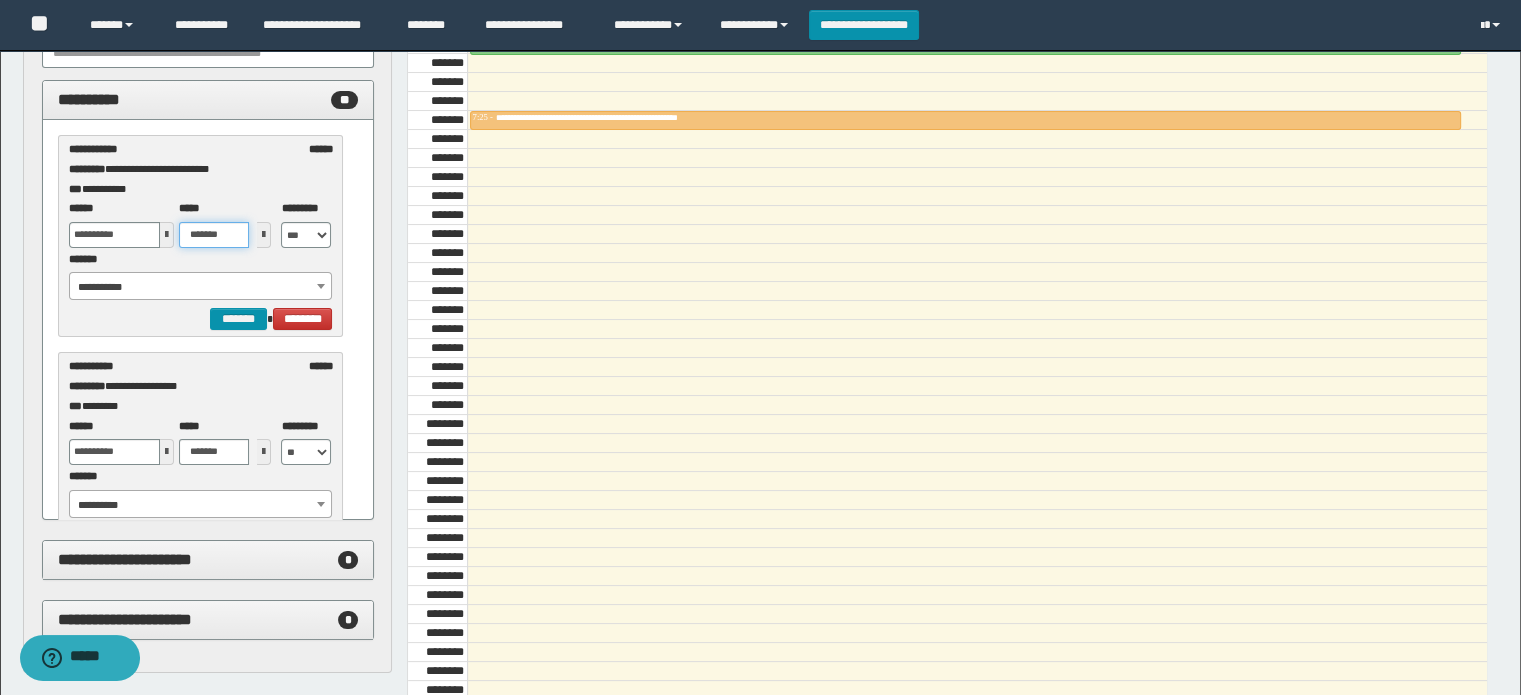 click on "*******" at bounding box center [214, 235] 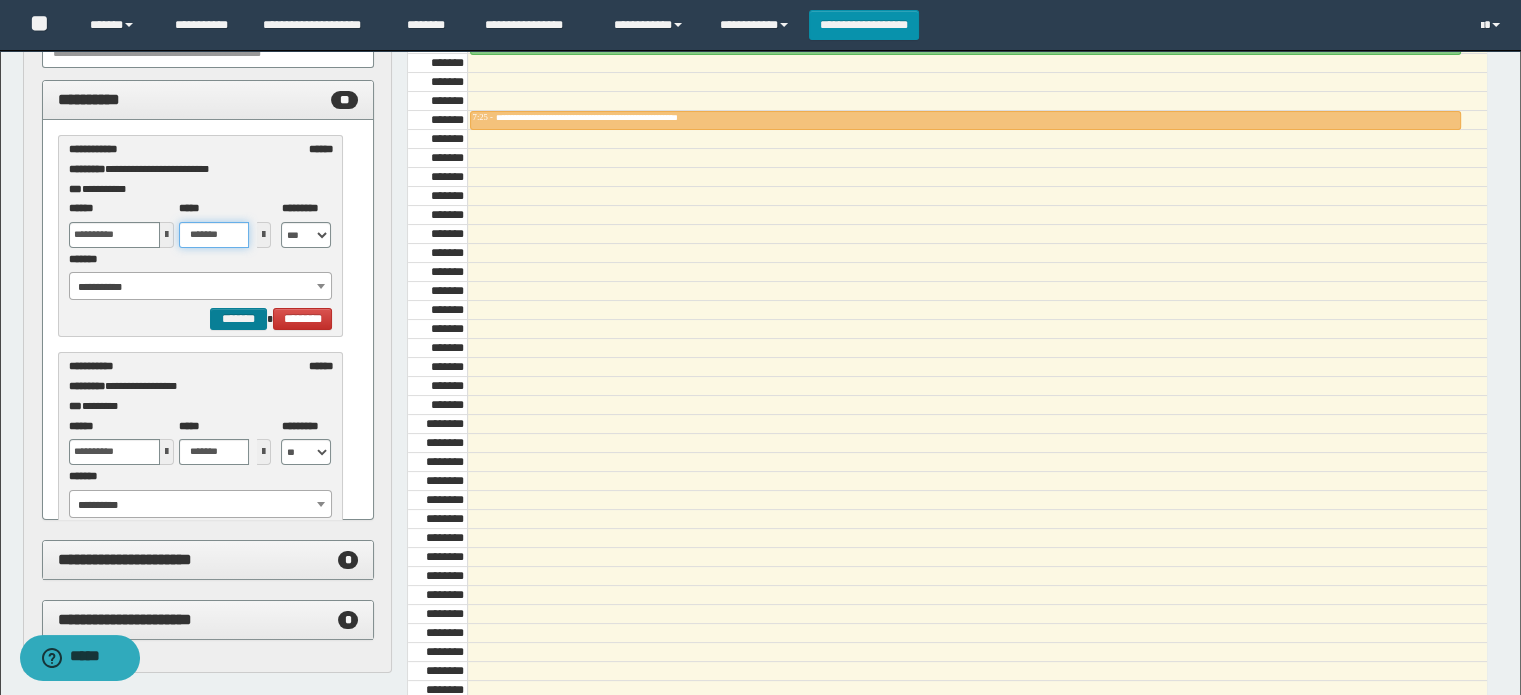 type on "*******" 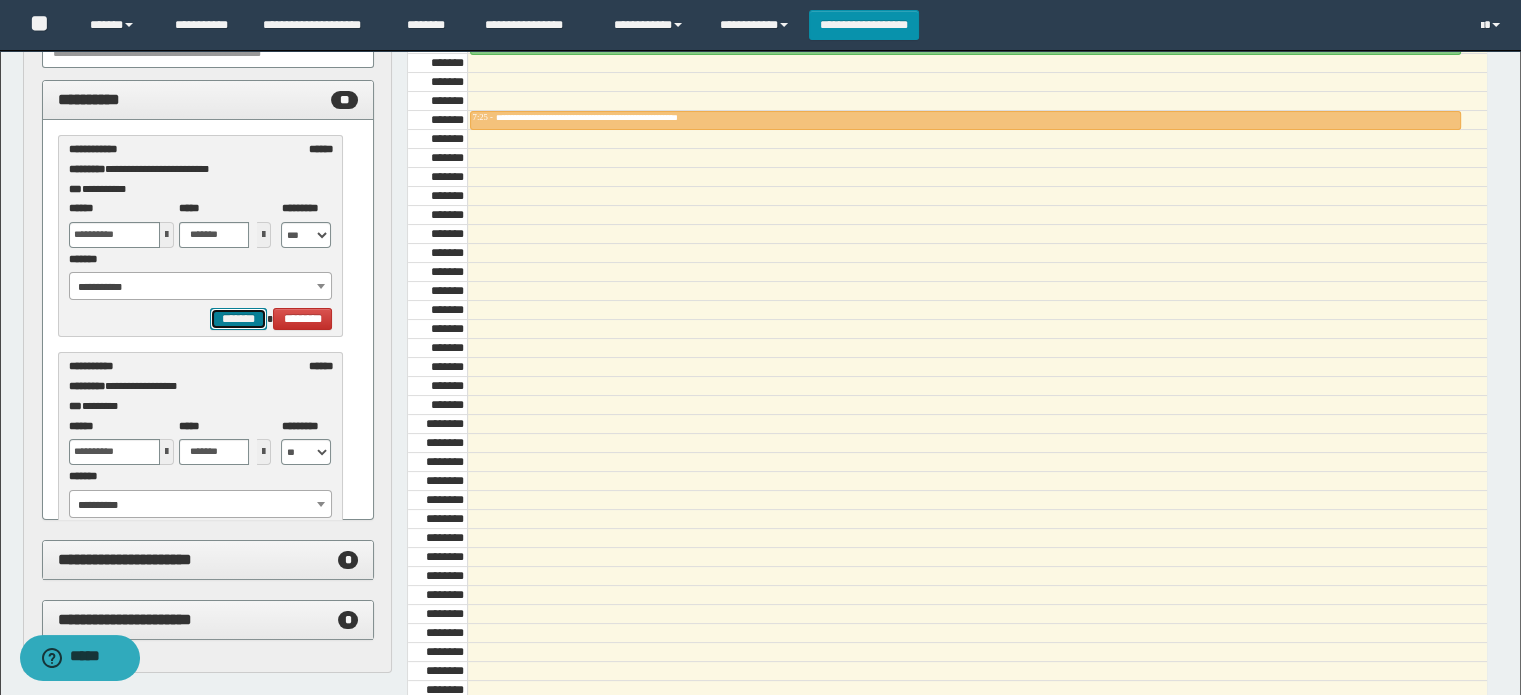 click on "*******" at bounding box center (238, 319) 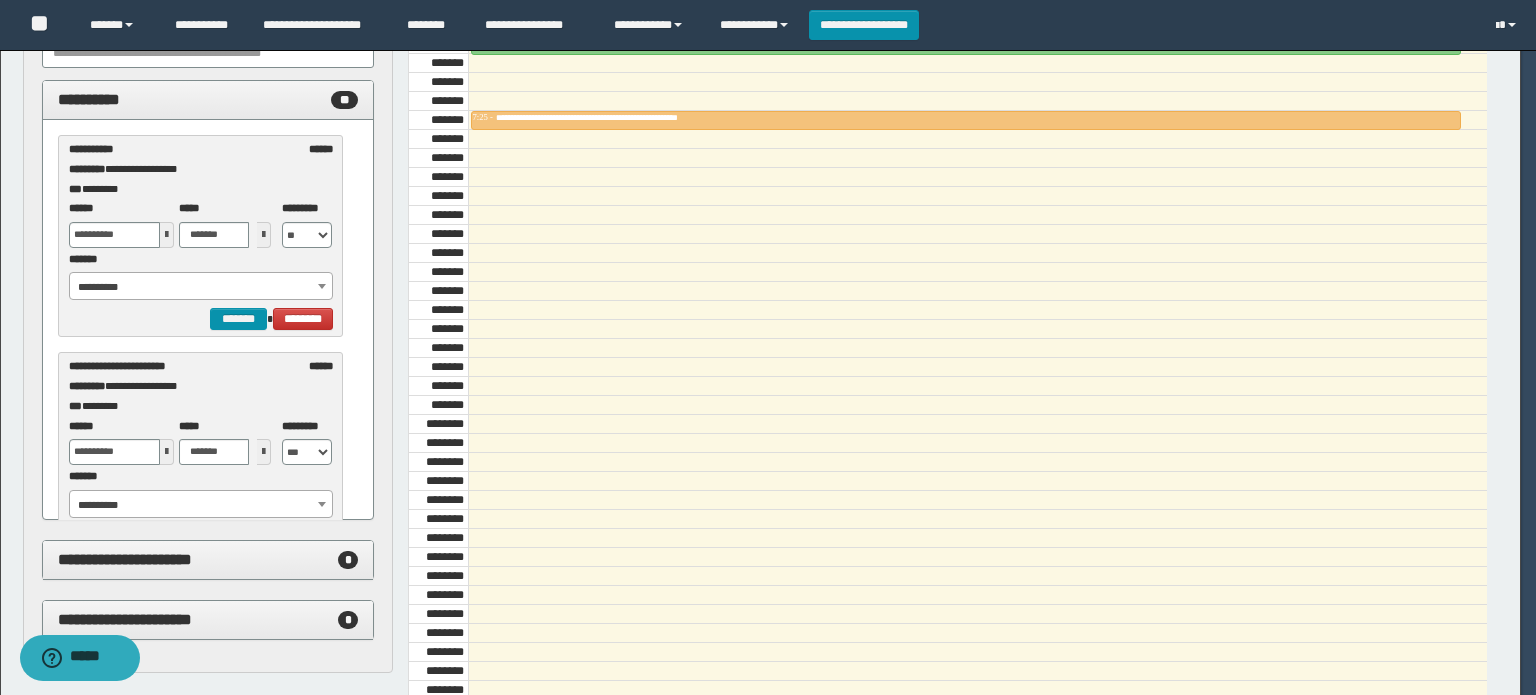 select on "******" 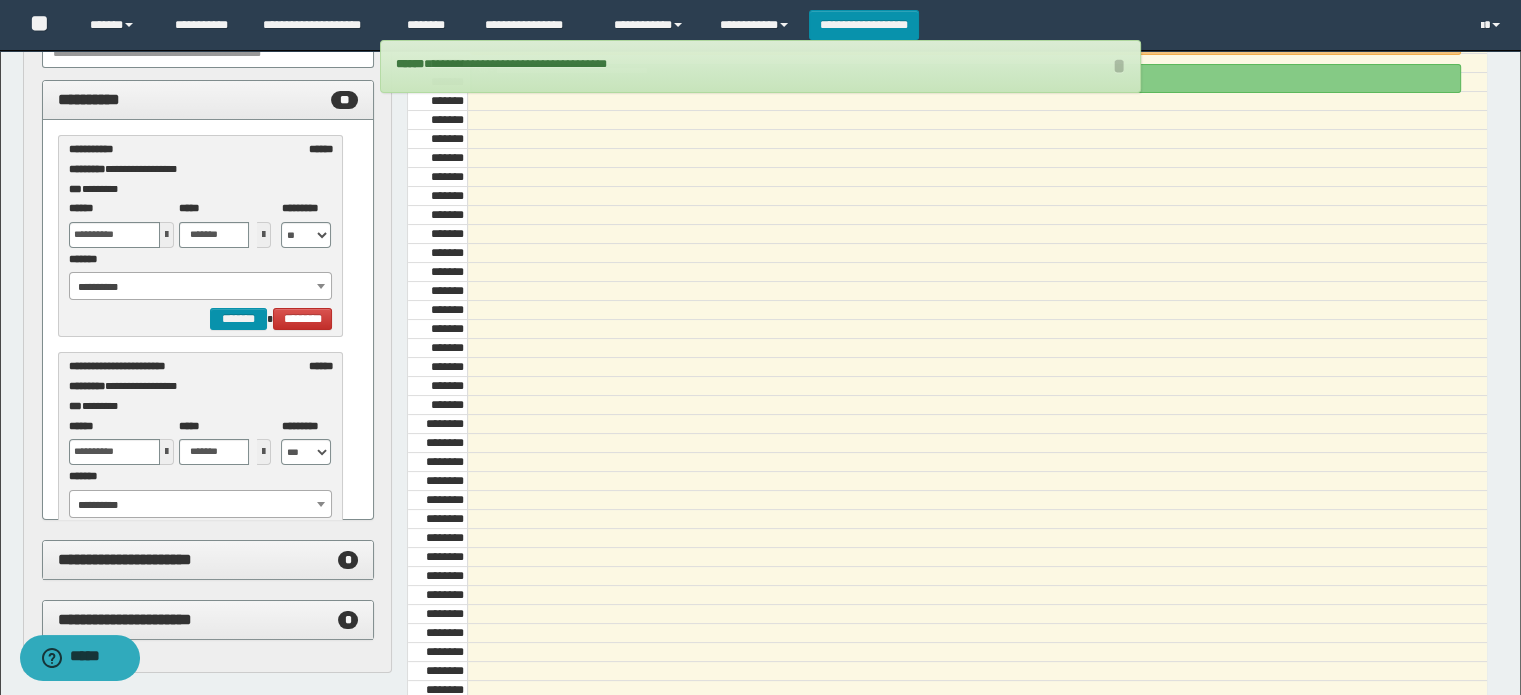 click on "**********" at bounding box center [201, 287] 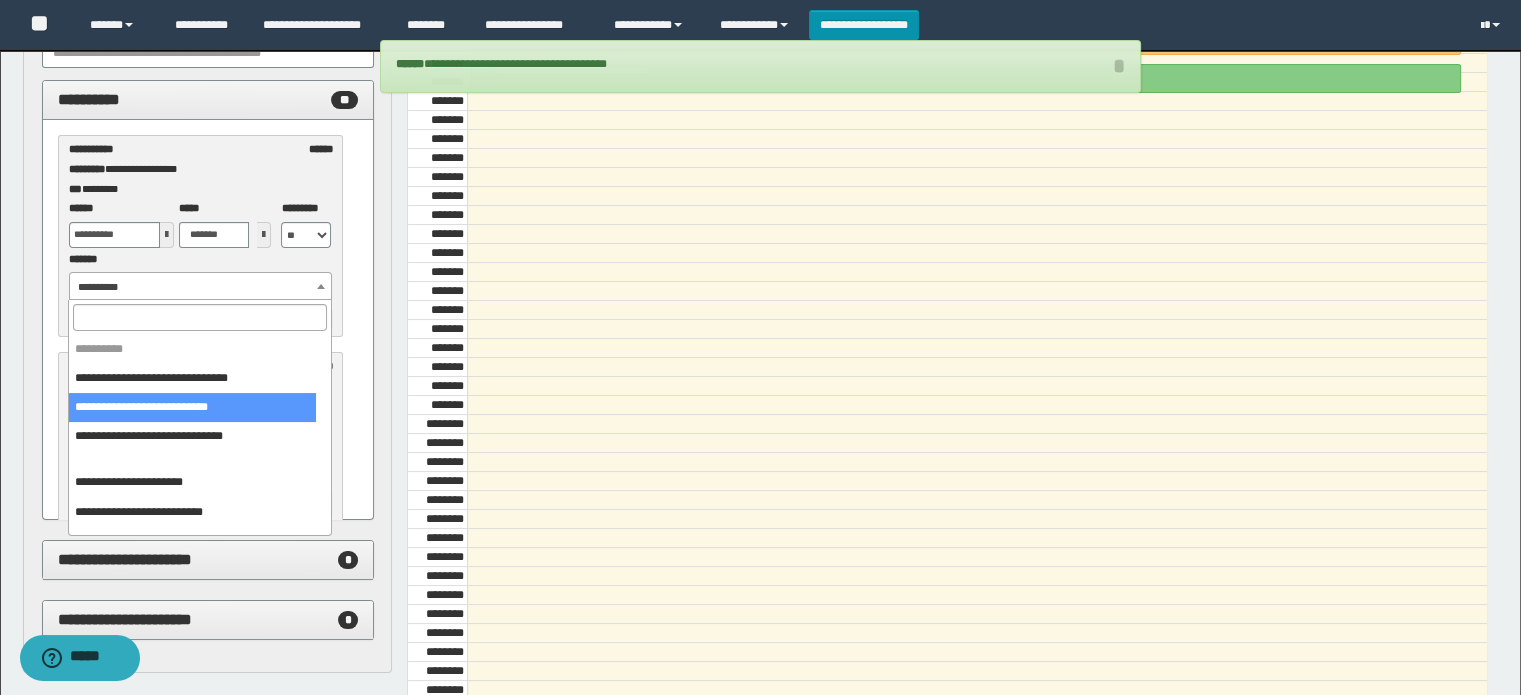 select on "******" 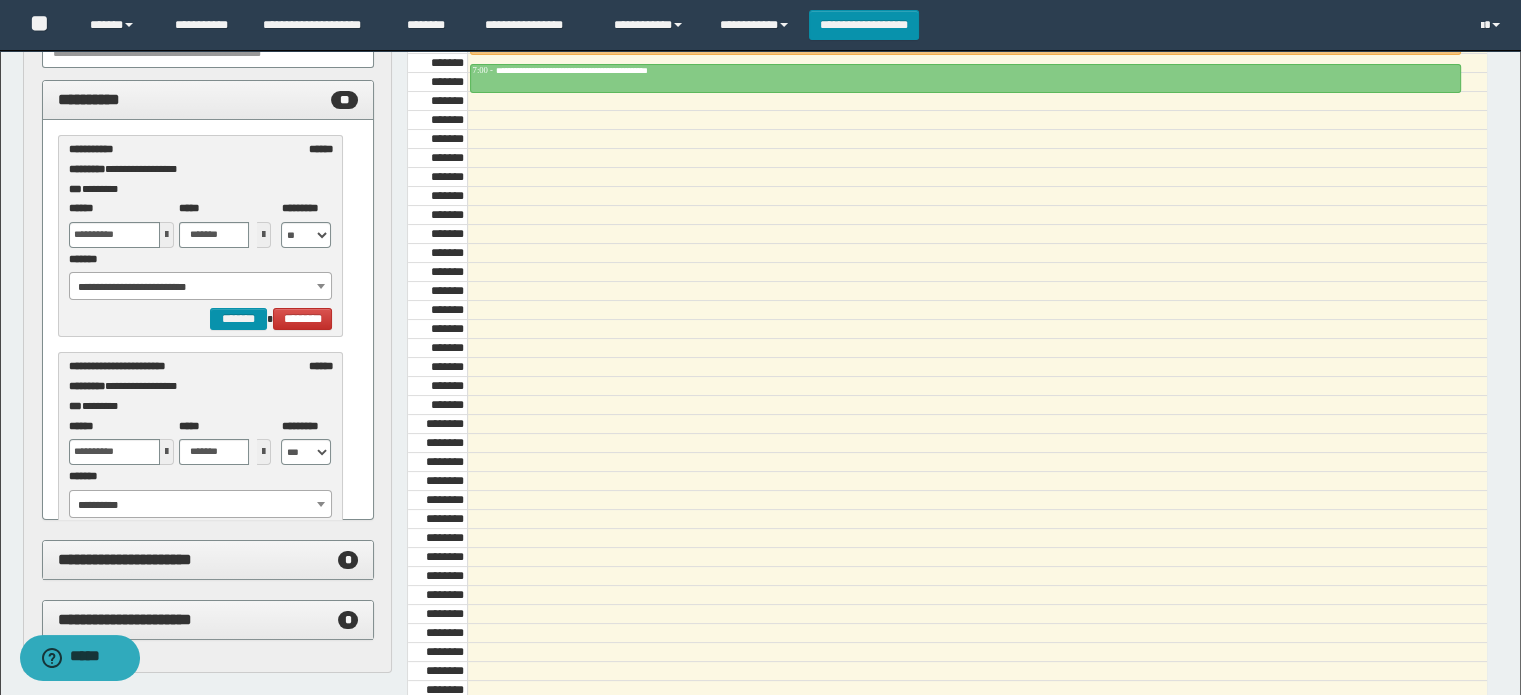 click at bounding box center (167, 235) 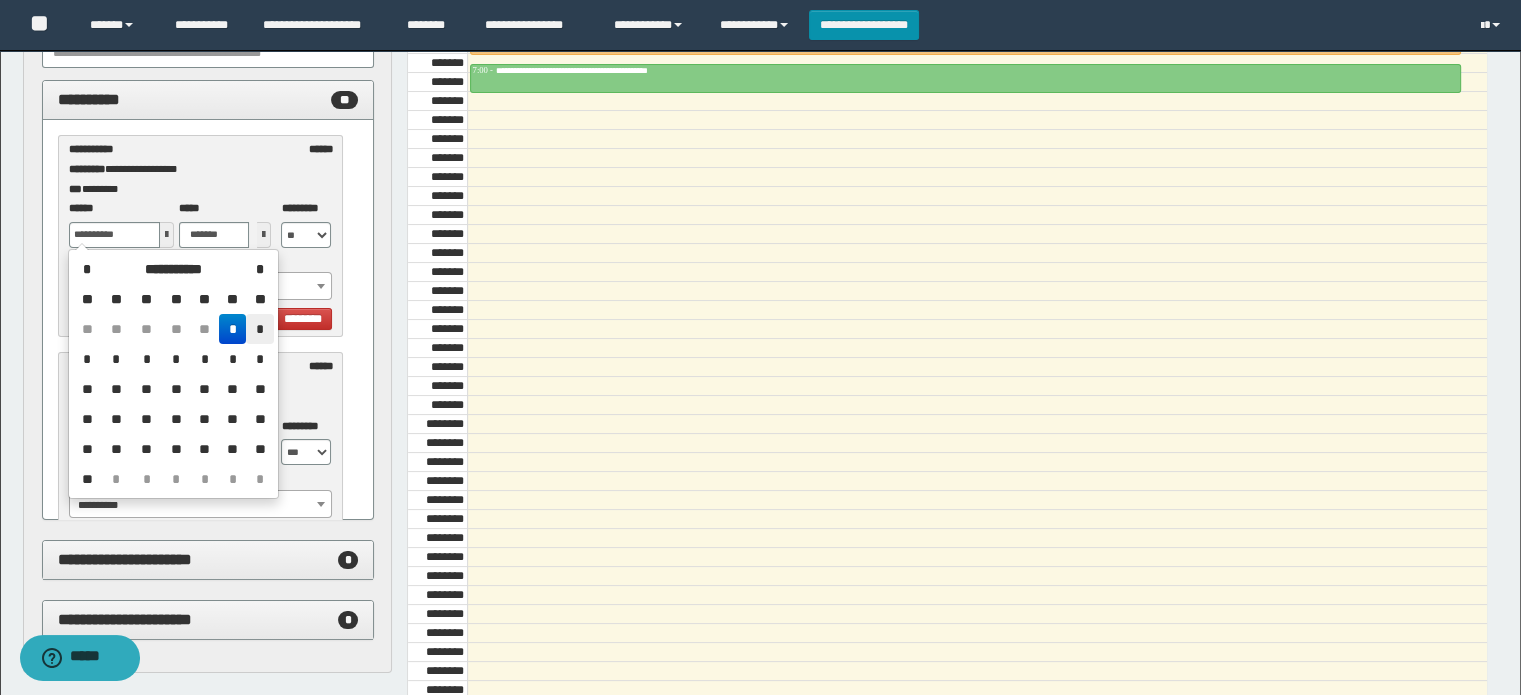 click on "*" at bounding box center (259, 329) 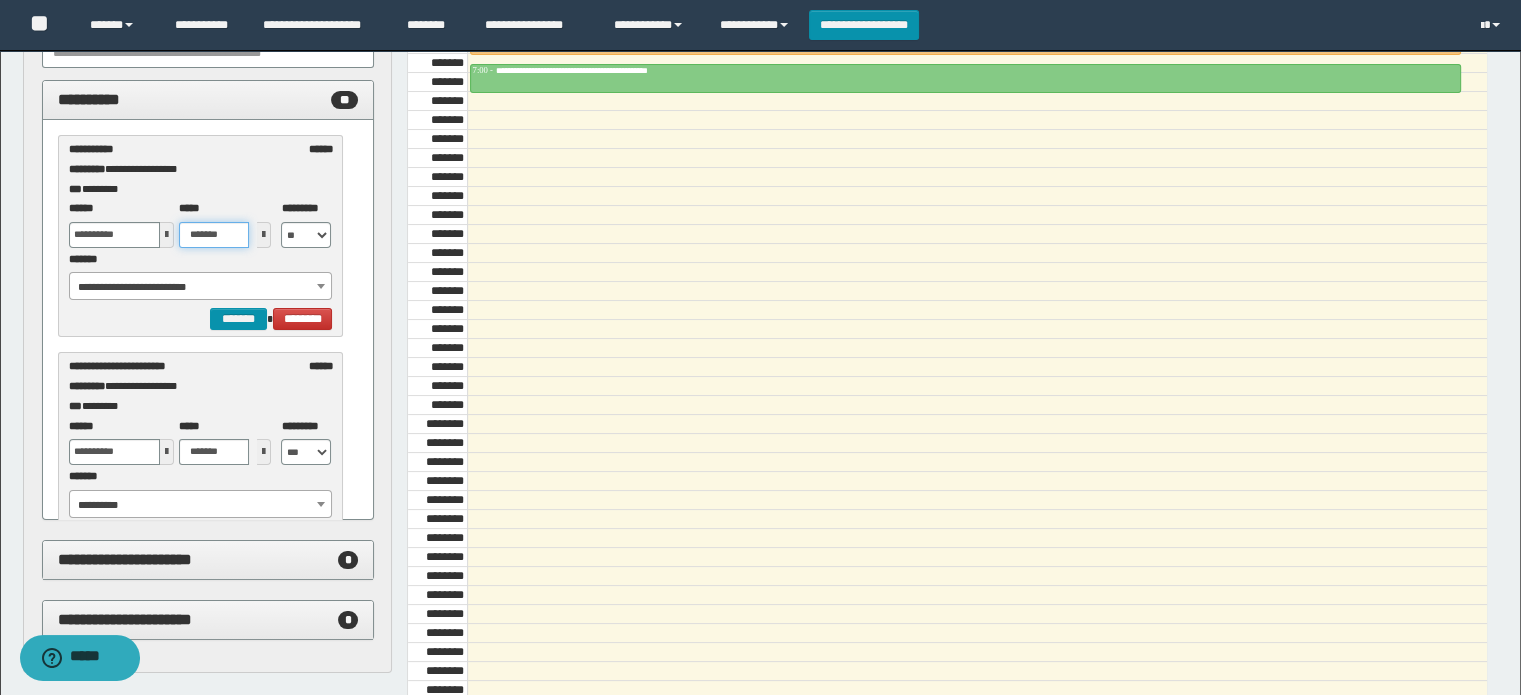 click on "*******" at bounding box center (214, 235) 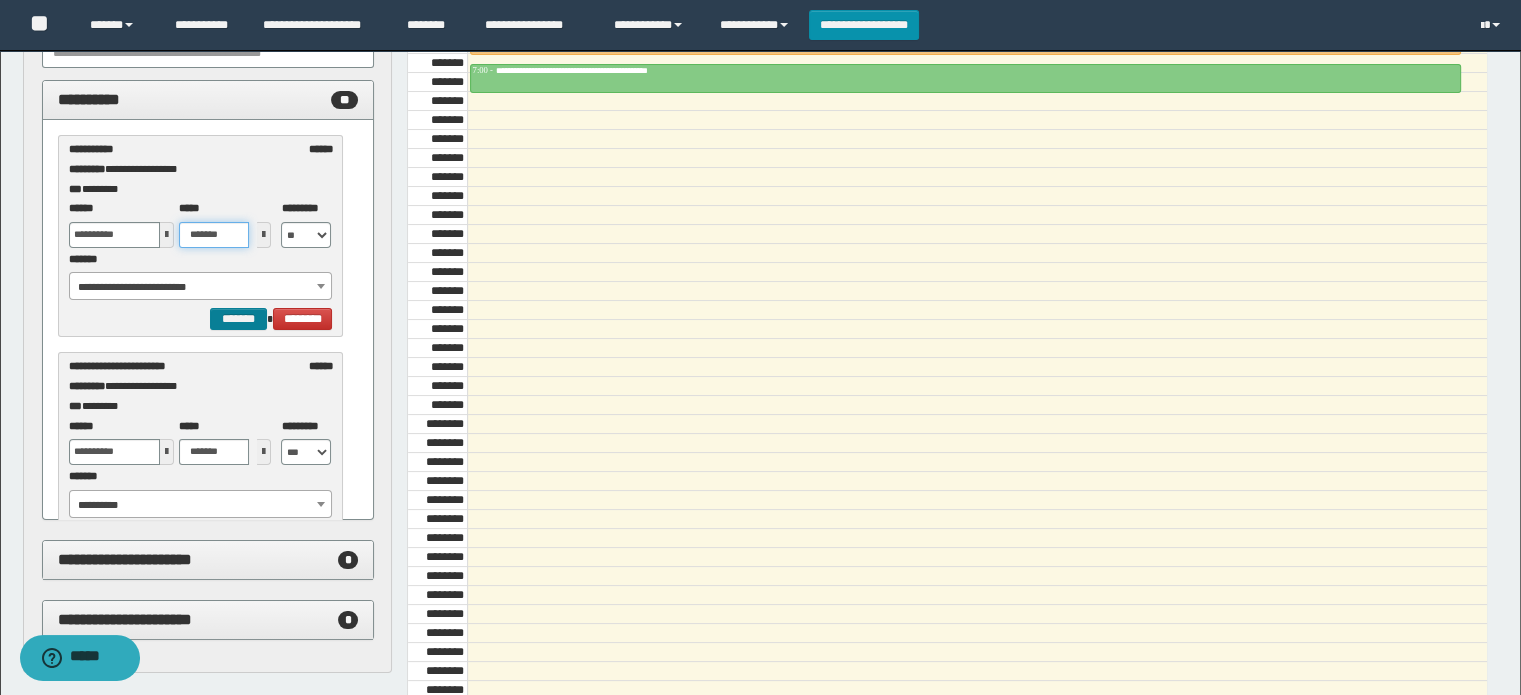 type on "*******" 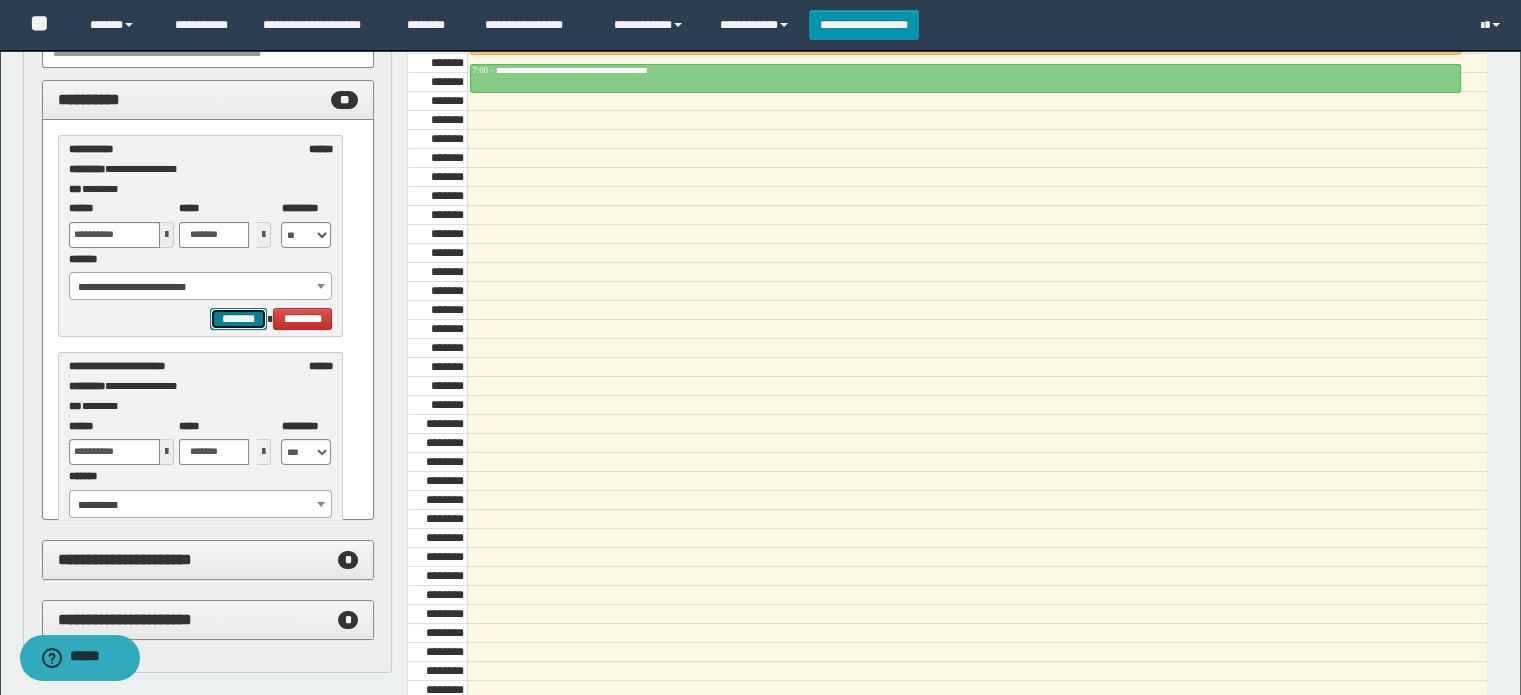 click on "*******" at bounding box center [238, 319] 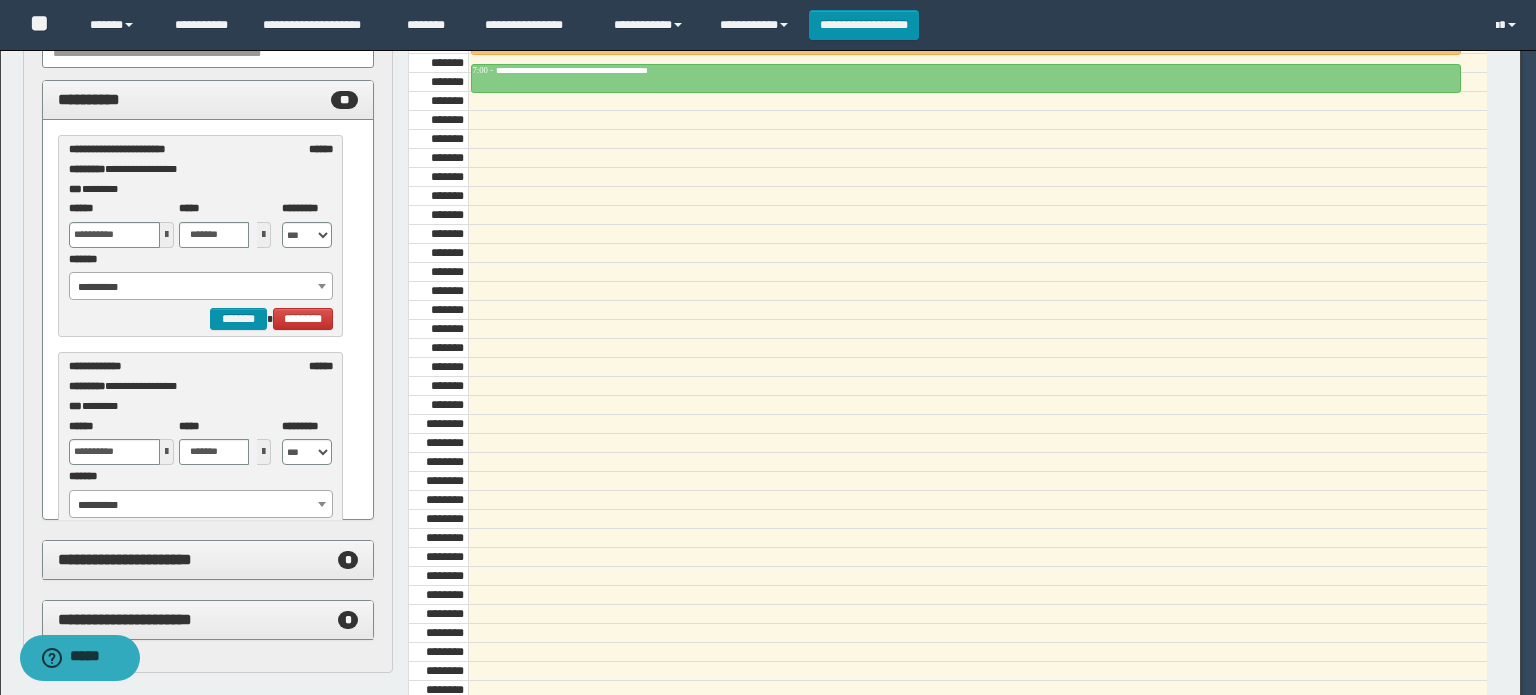 select on "******" 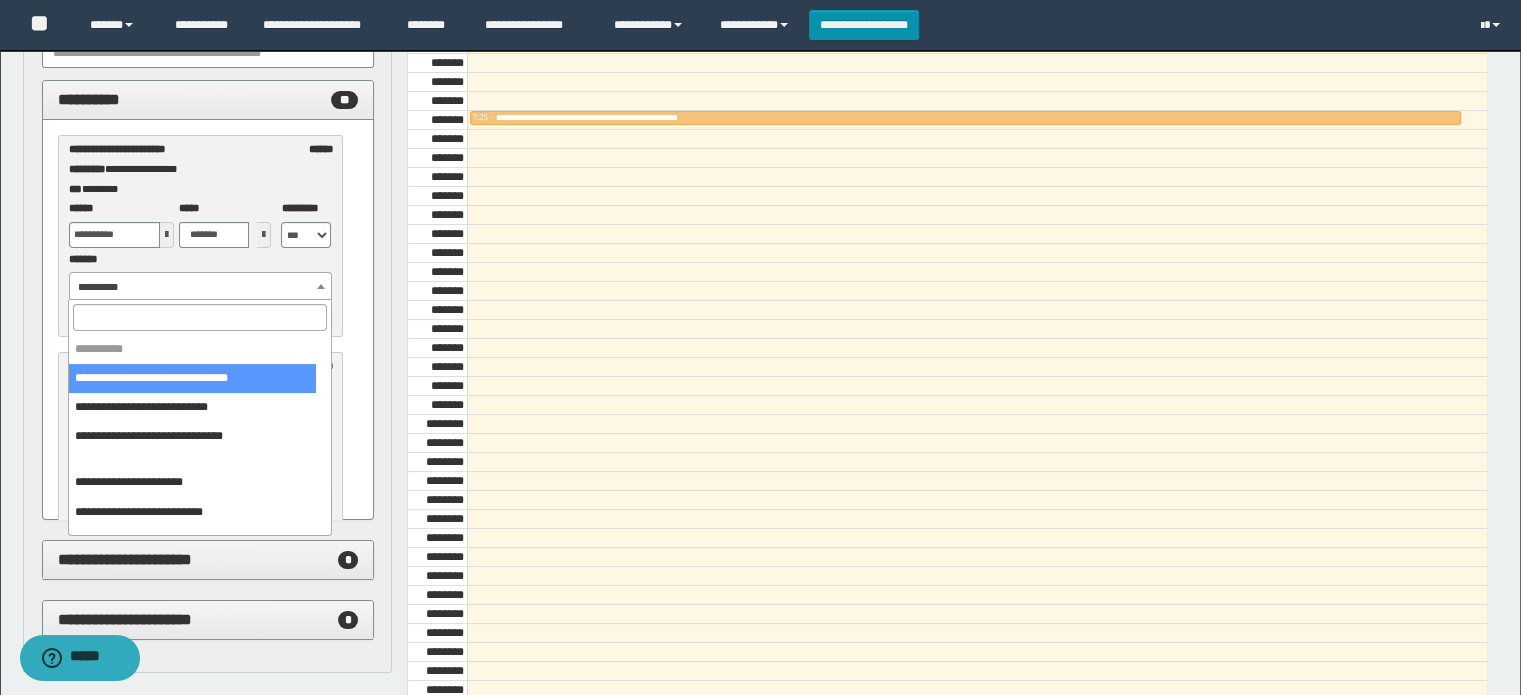 click on "**********" at bounding box center (201, 287) 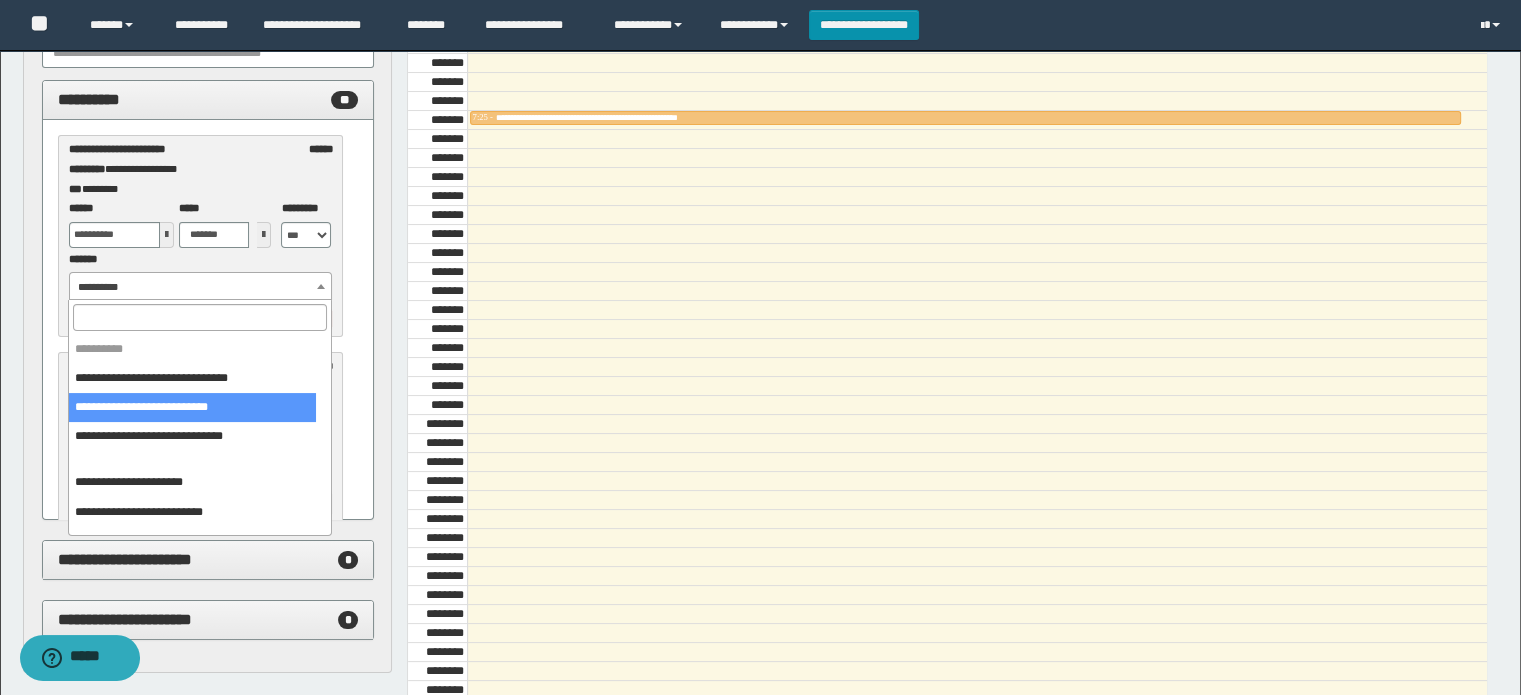 drag, startPoint x: 188, startPoint y: 400, endPoint x: 183, endPoint y: 377, distance: 23.537205 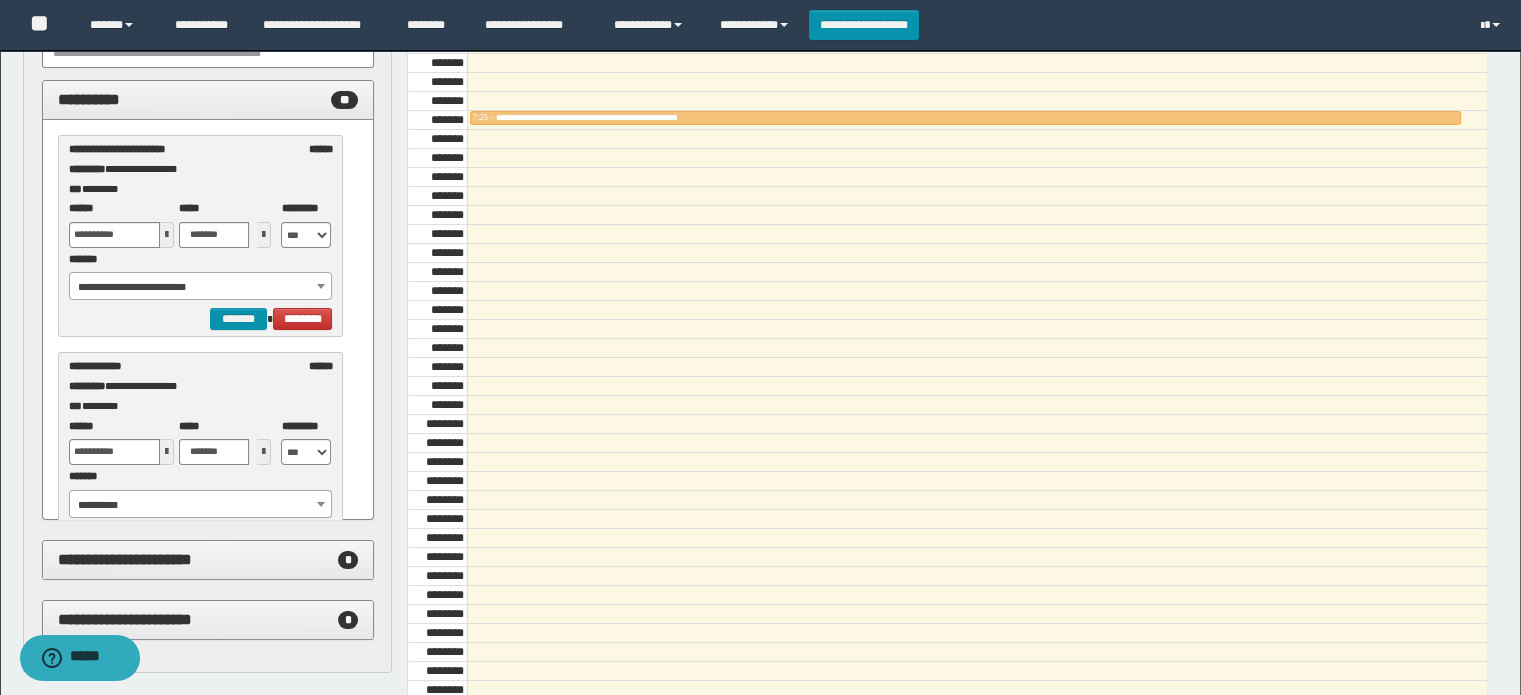 click at bounding box center [167, 235] 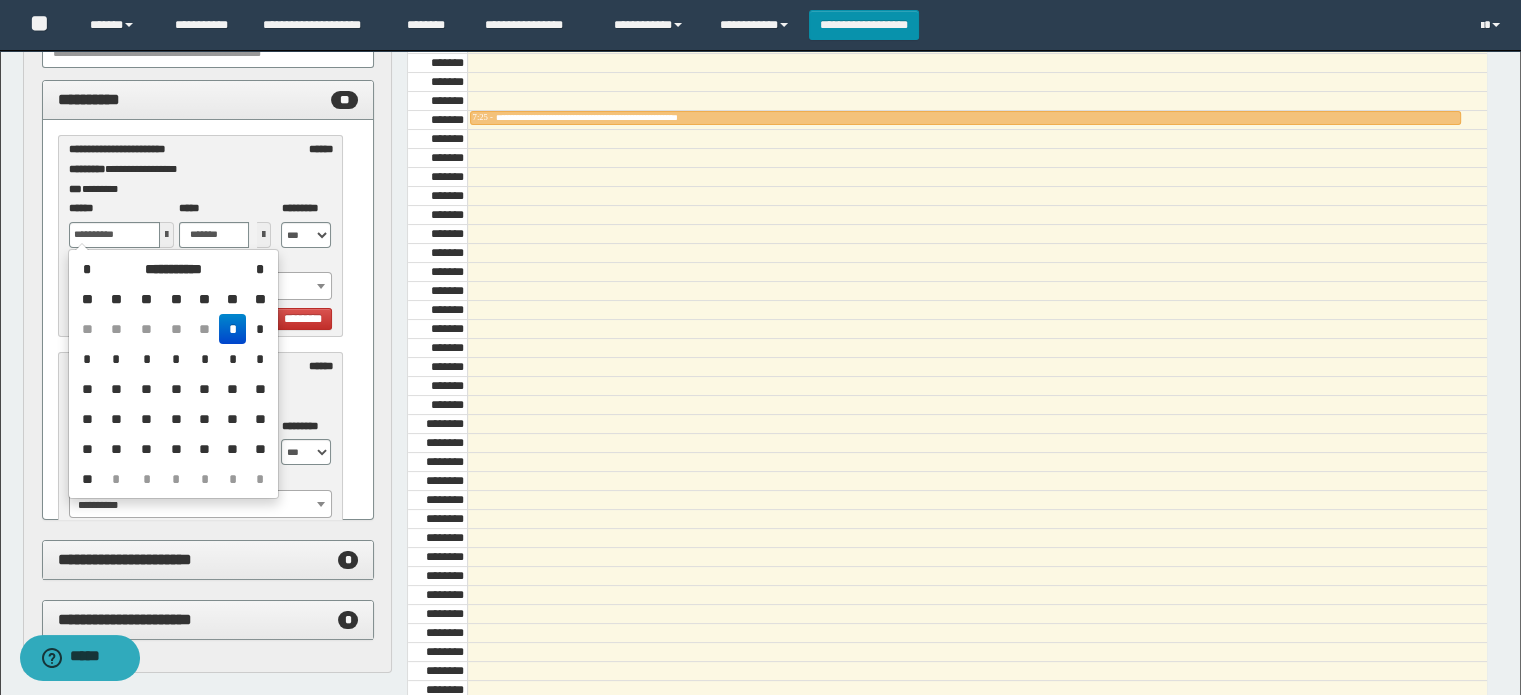 click on "*" at bounding box center [259, 329] 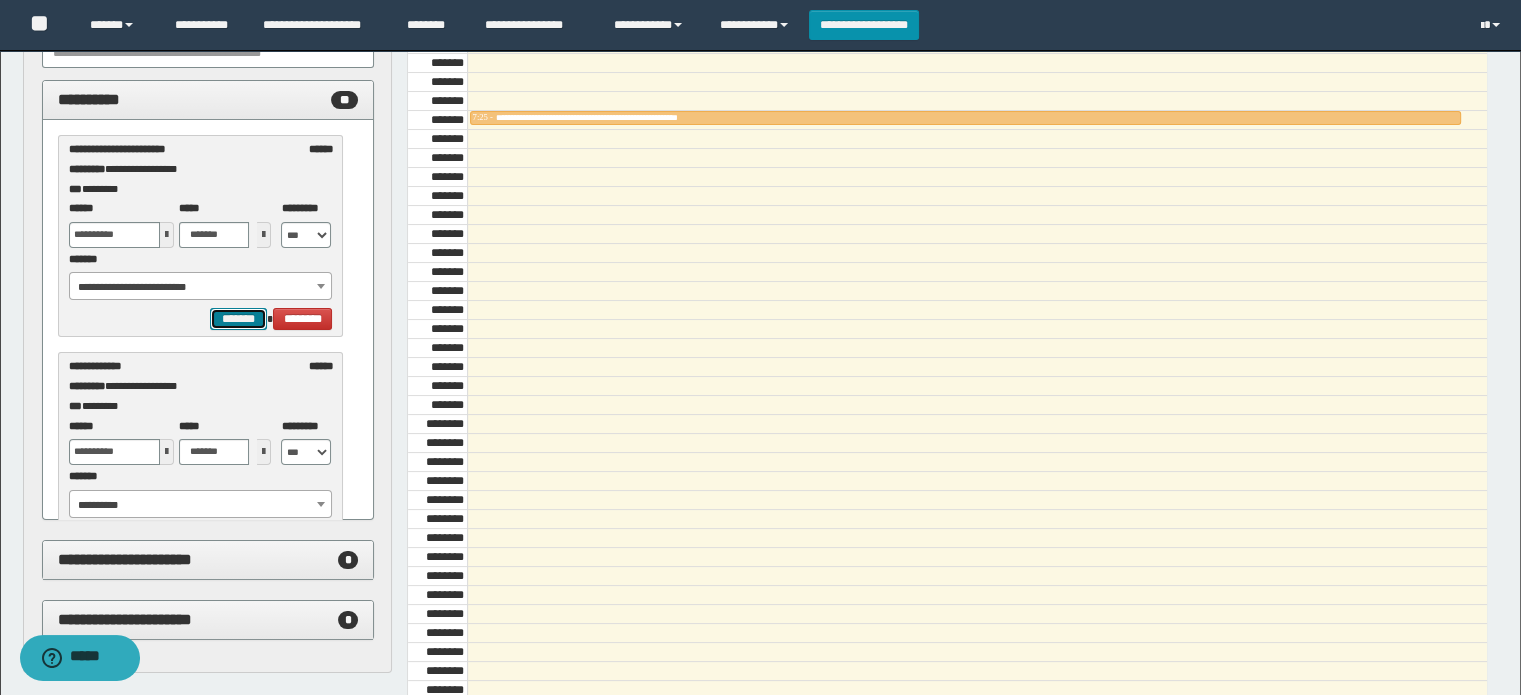 click on "*******" at bounding box center [238, 319] 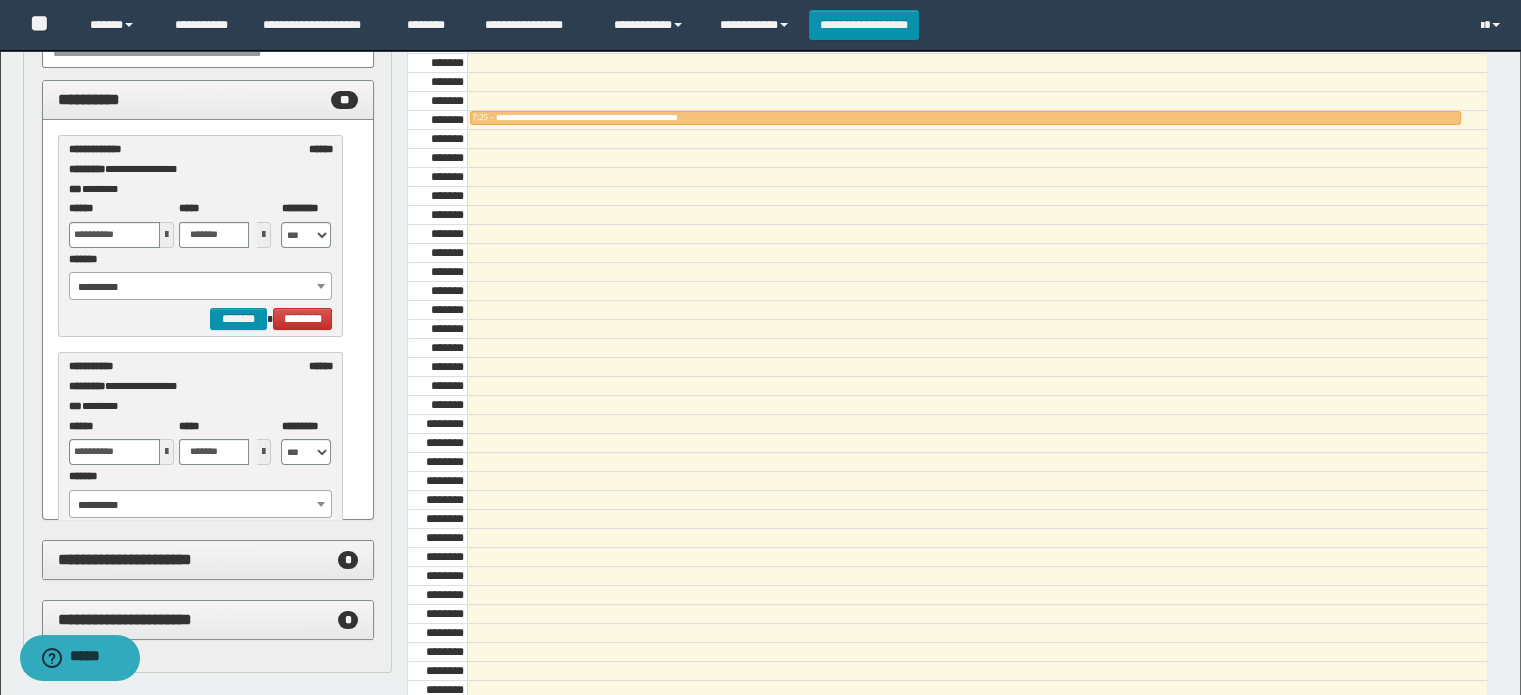 click on "**********" at bounding box center [201, 276] 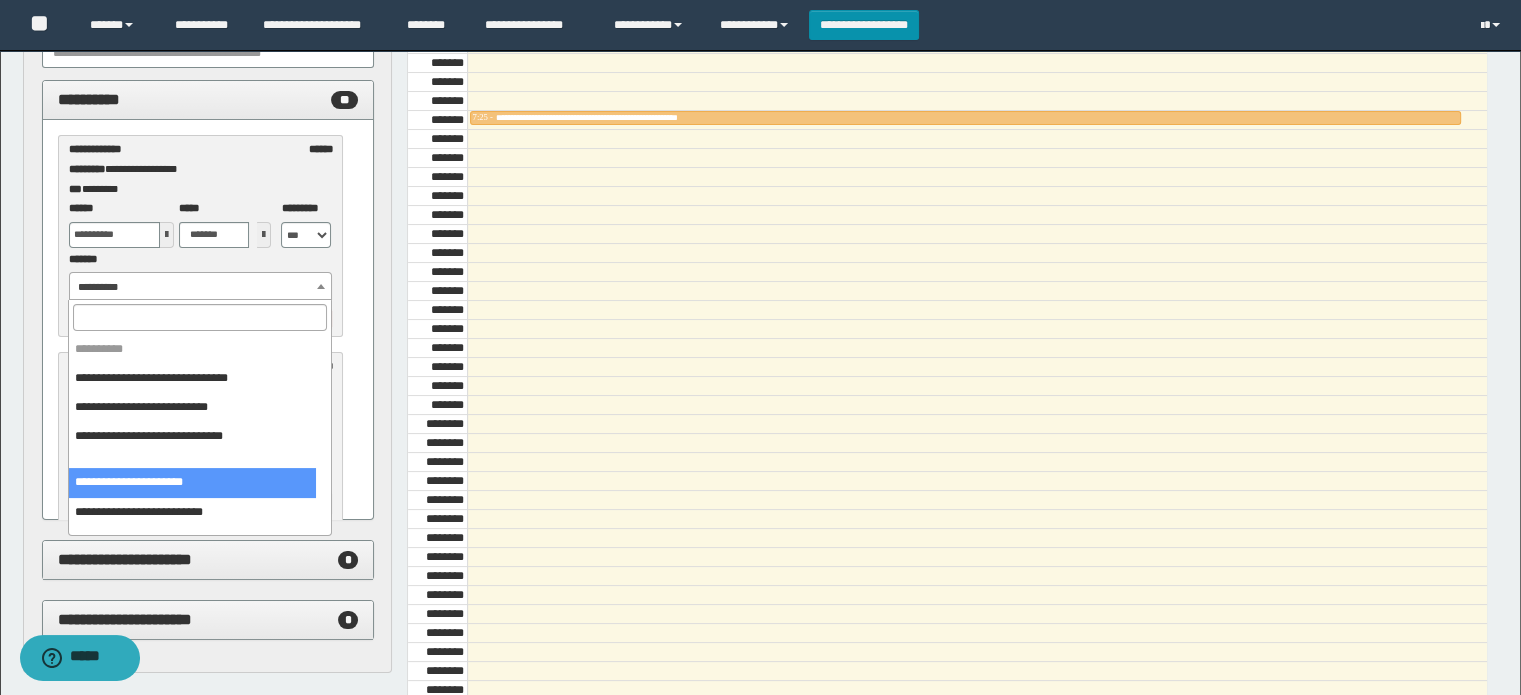 scroll, scrollTop: 166, scrollLeft: 0, axis: vertical 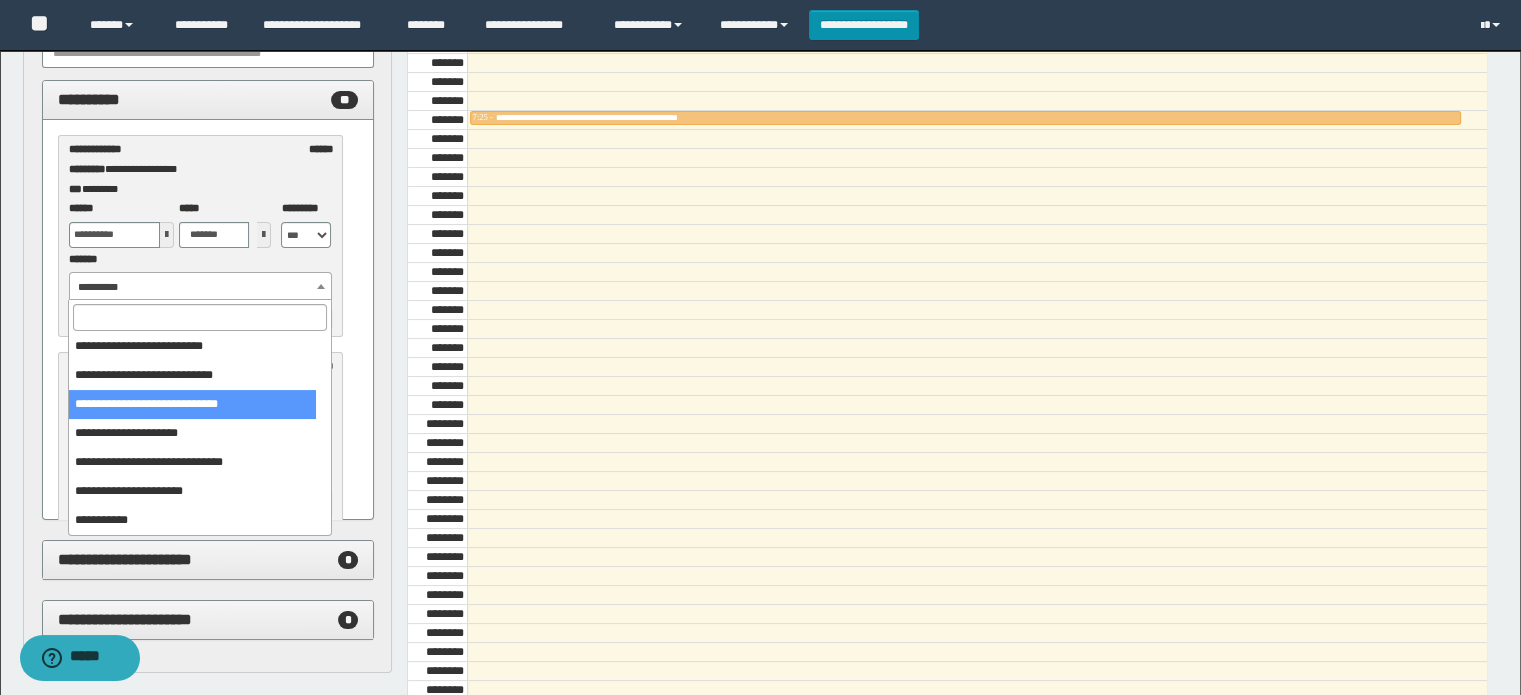 select on "******" 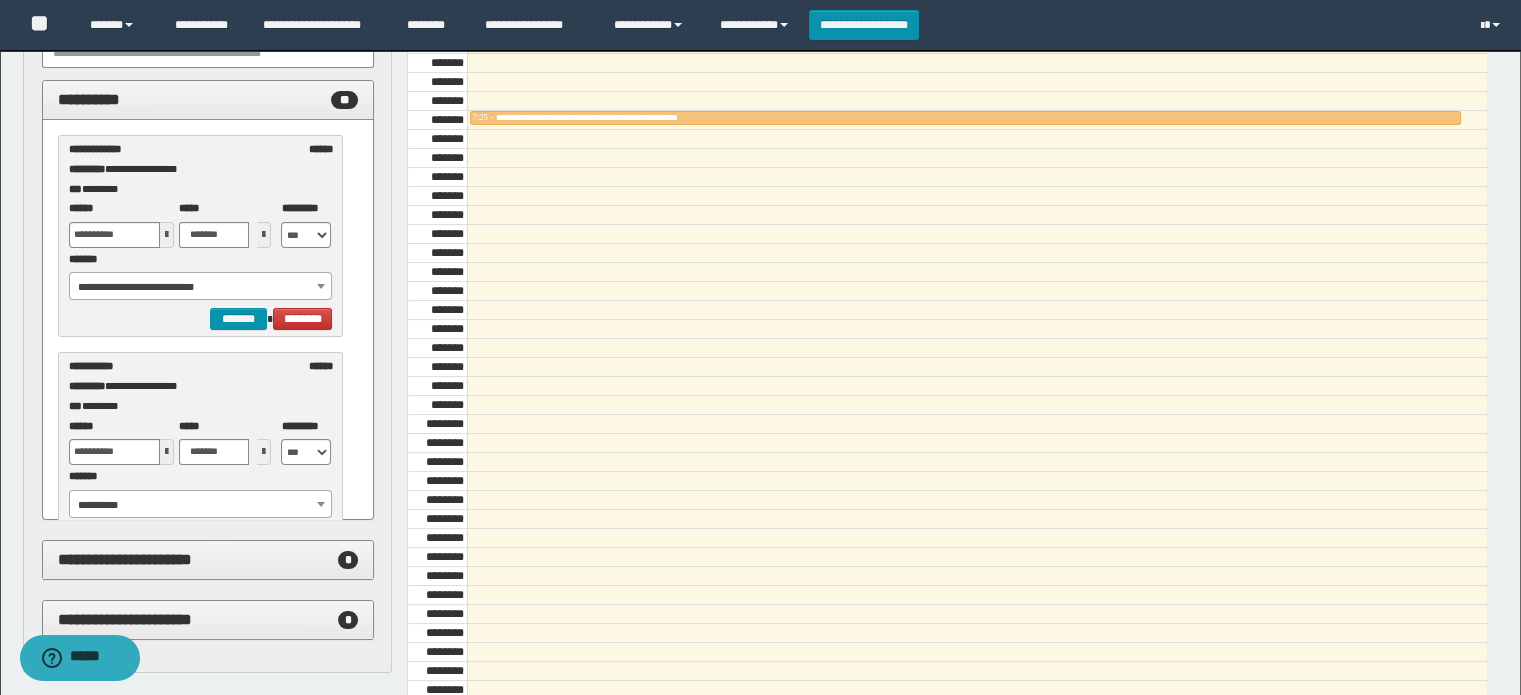 click at bounding box center (167, 235) 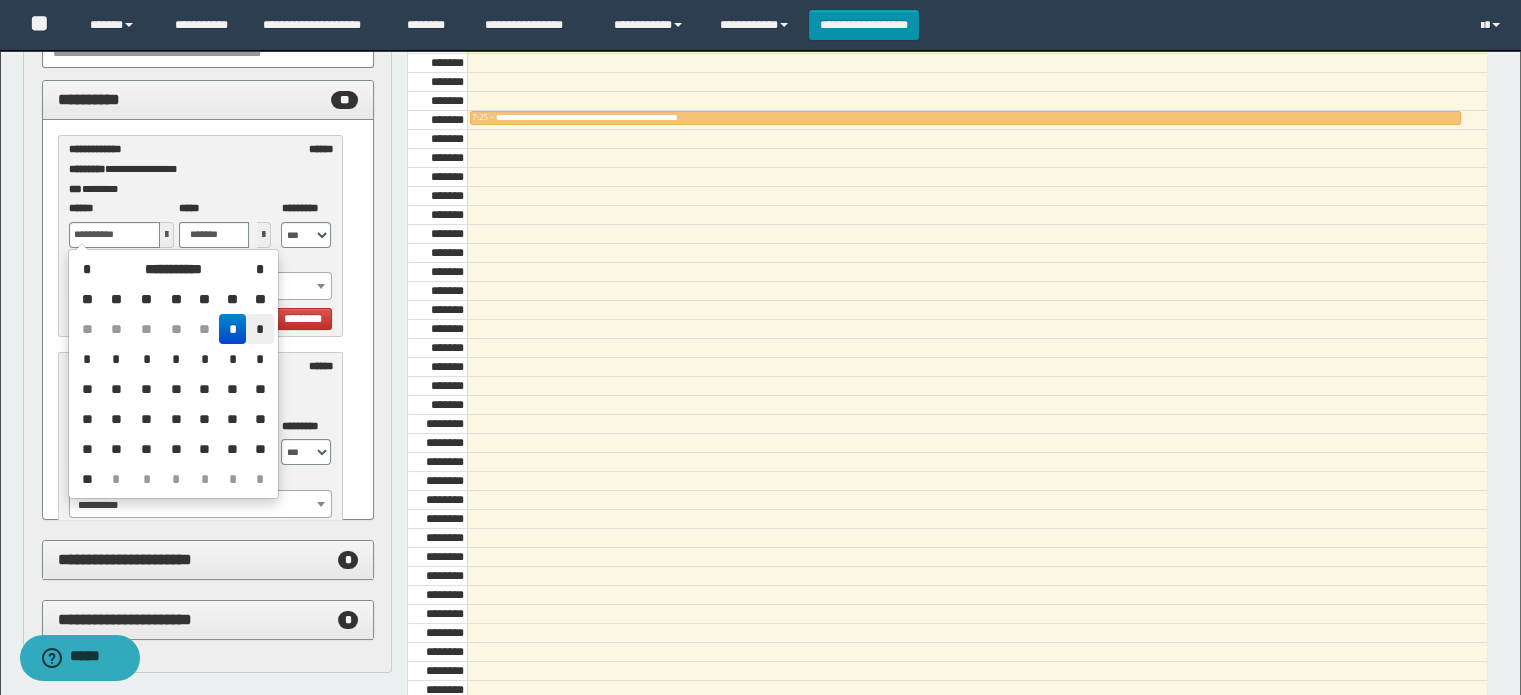 click on "*" at bounding box center [259, 329] 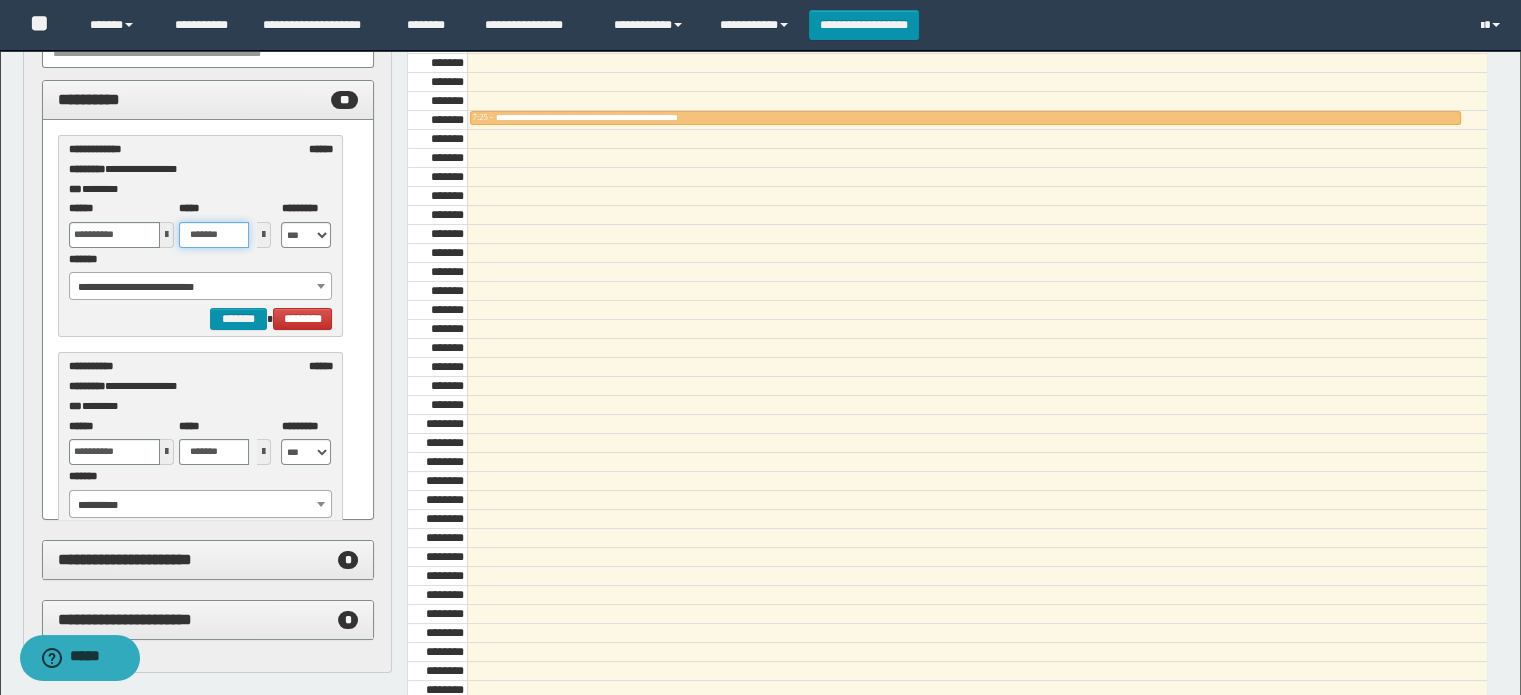 click on "*******" at bounding box center (214, 235) 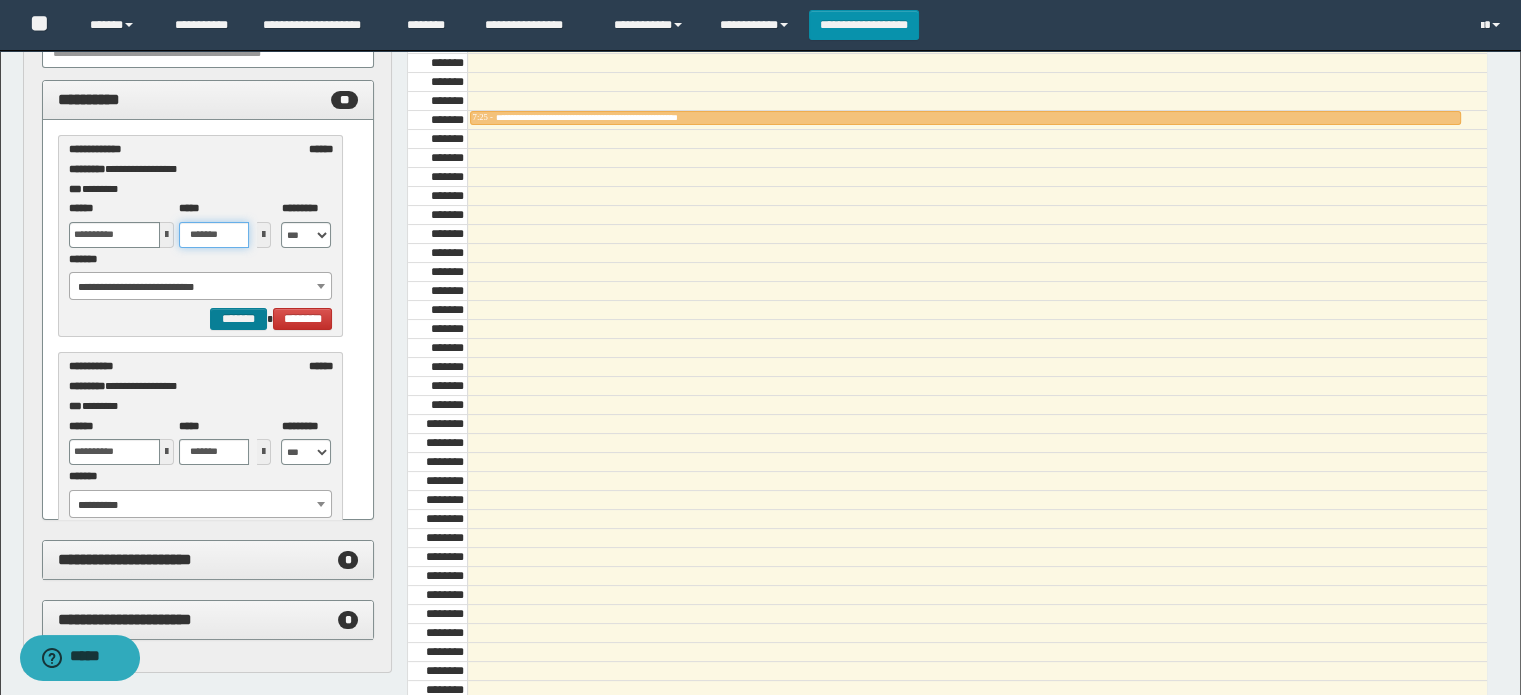 type on "*******" 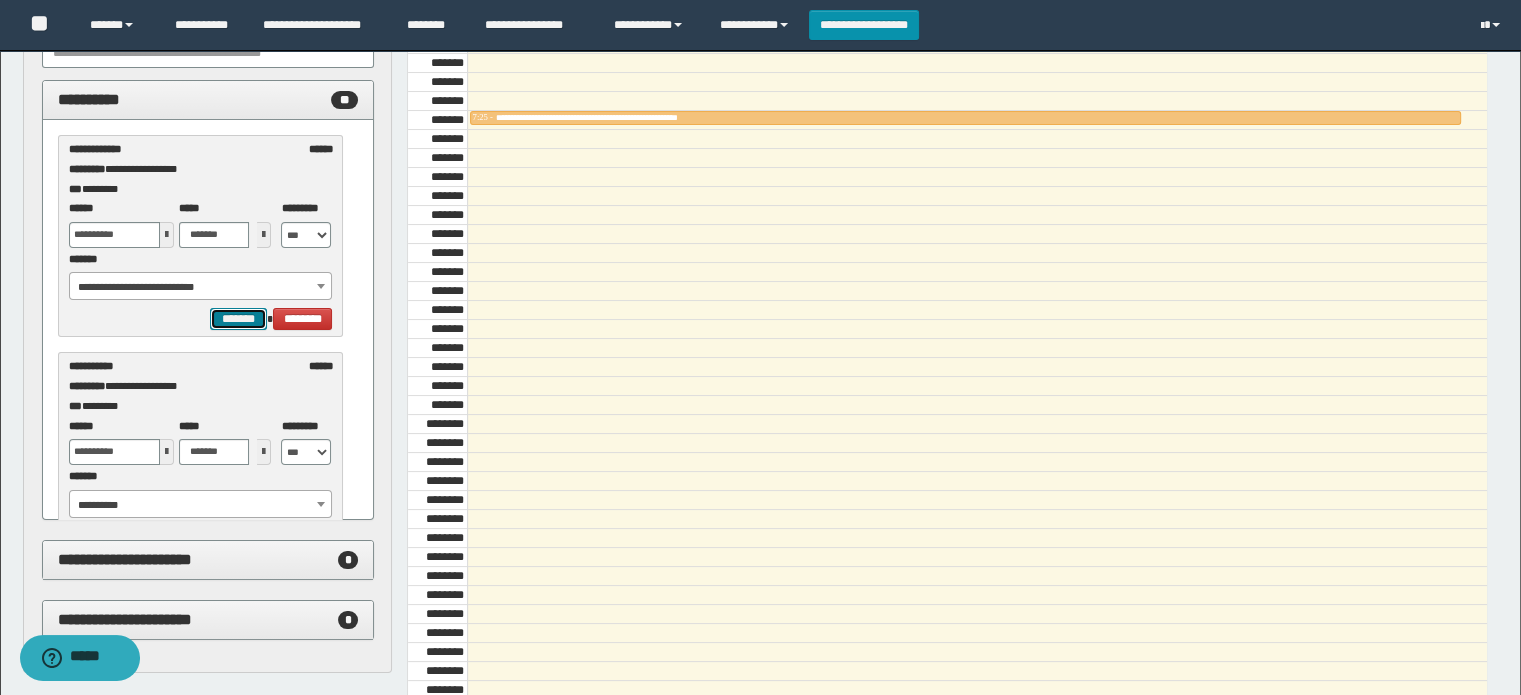click on "*******" at bounding box center [238, 319] 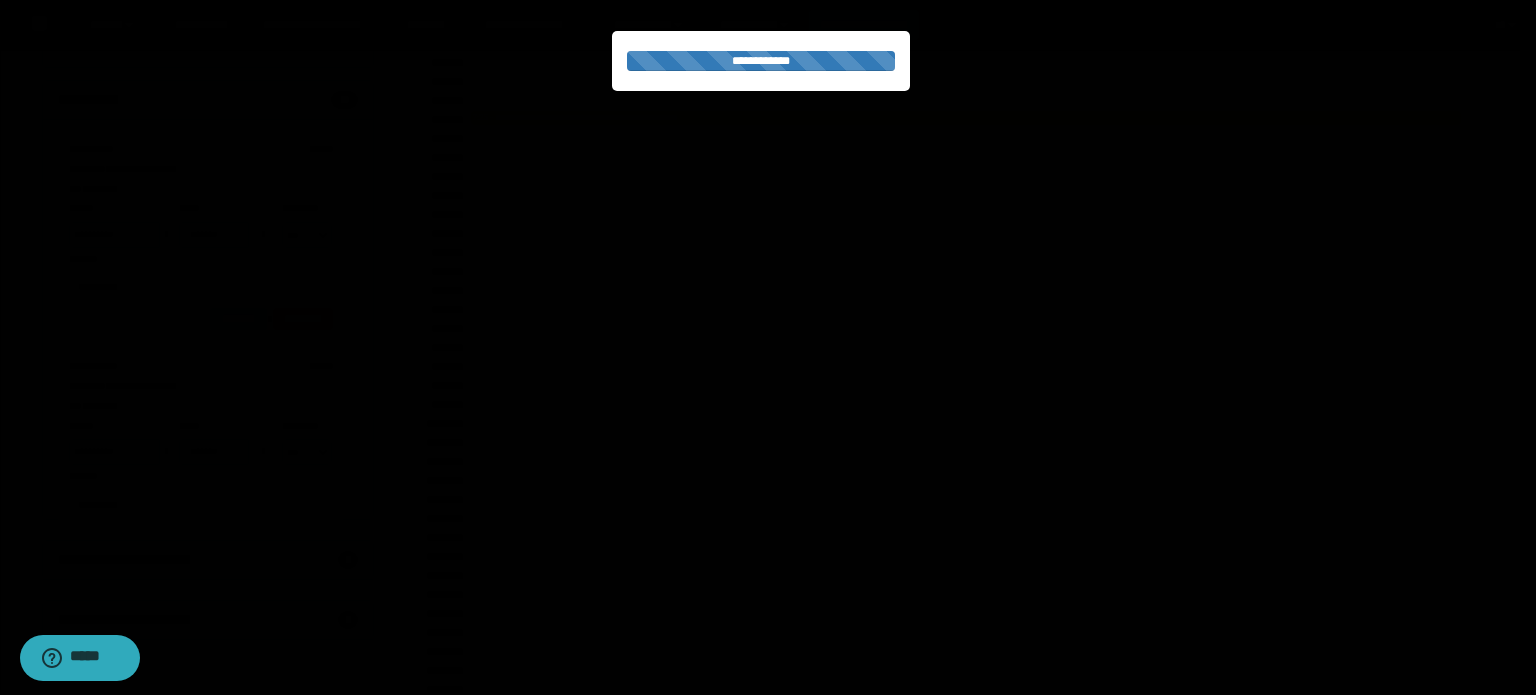 select on "******" 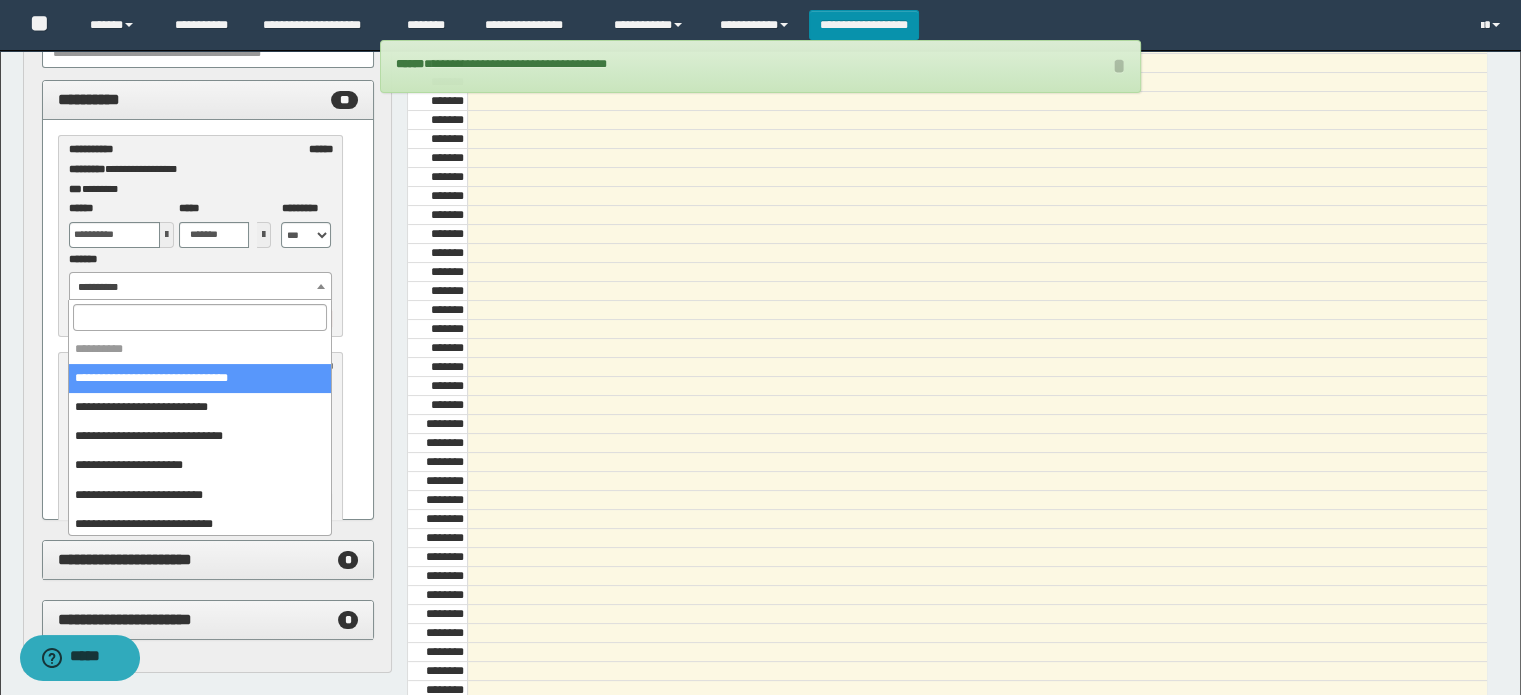 click on "**********" at bounding box center [201, 287] 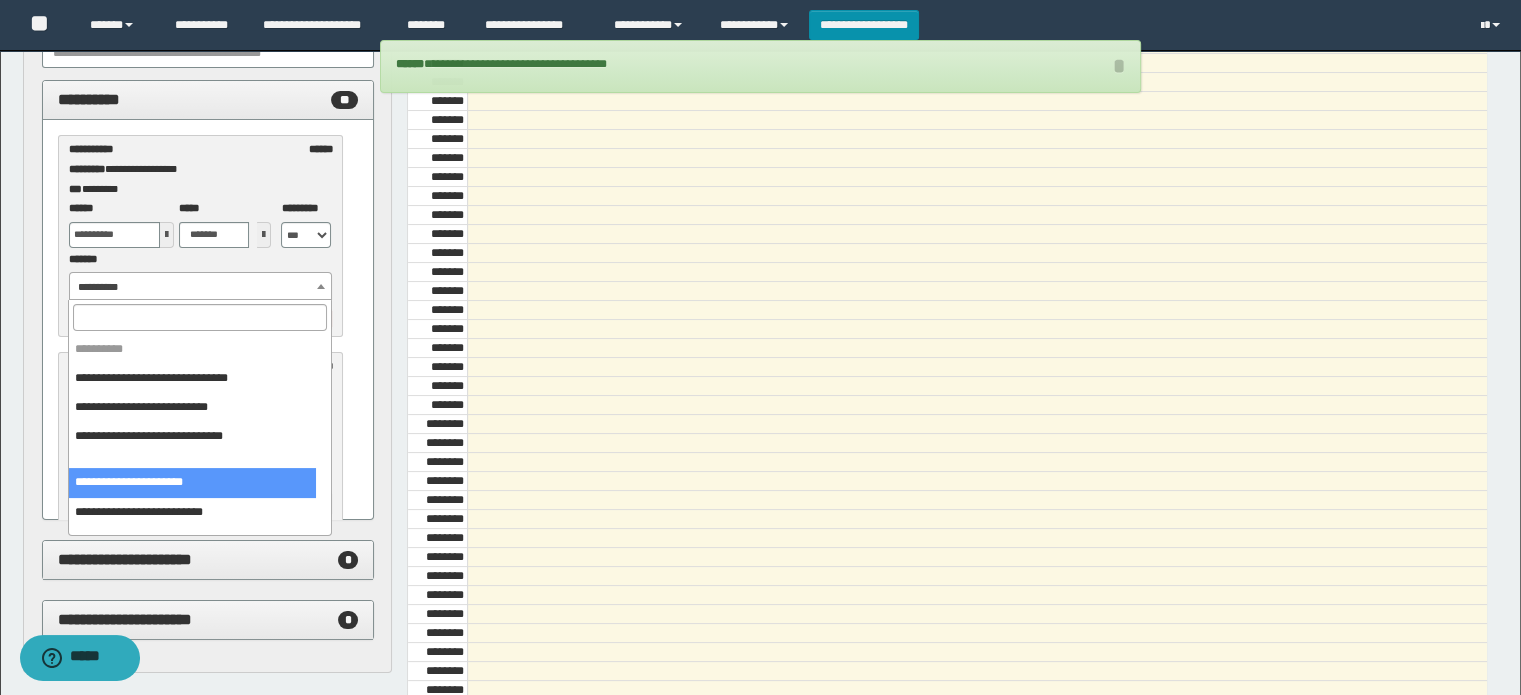 select on "******" 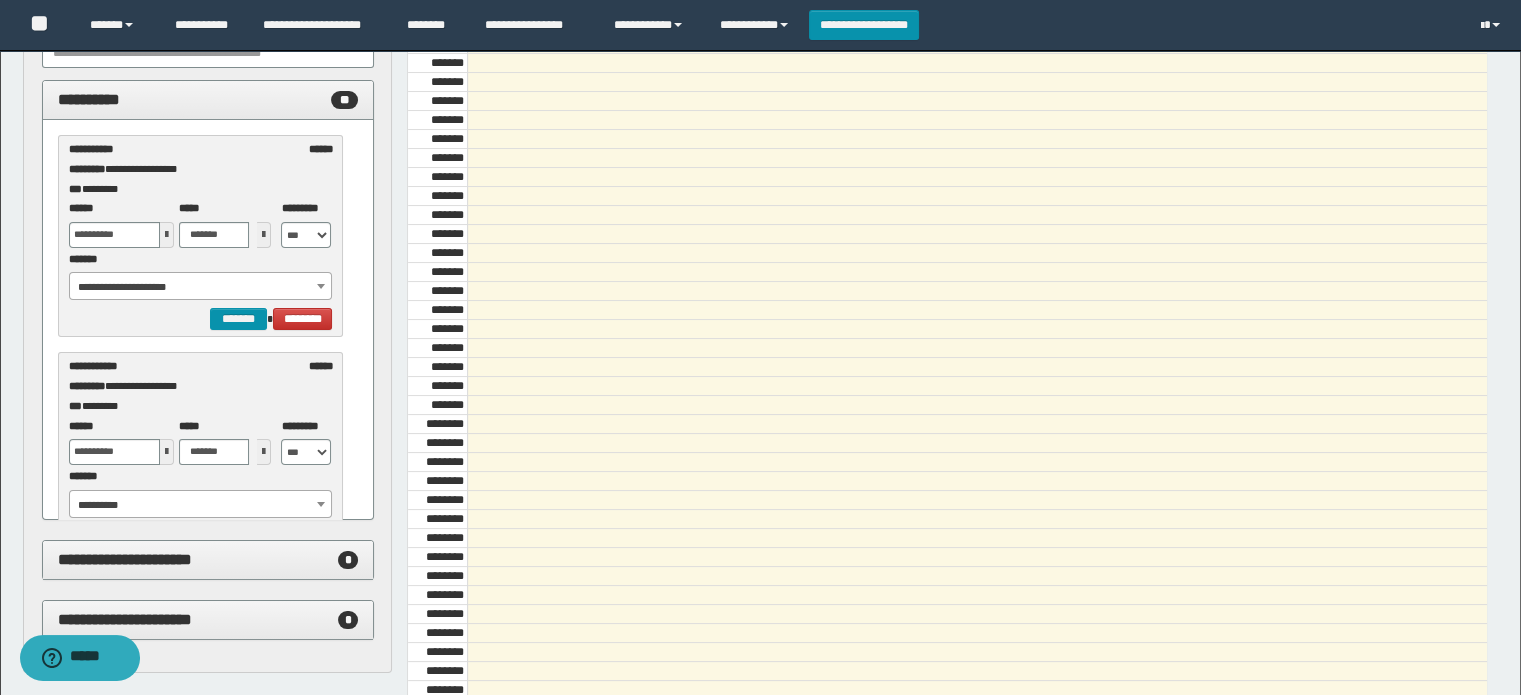click at bounding box center [167, 235] 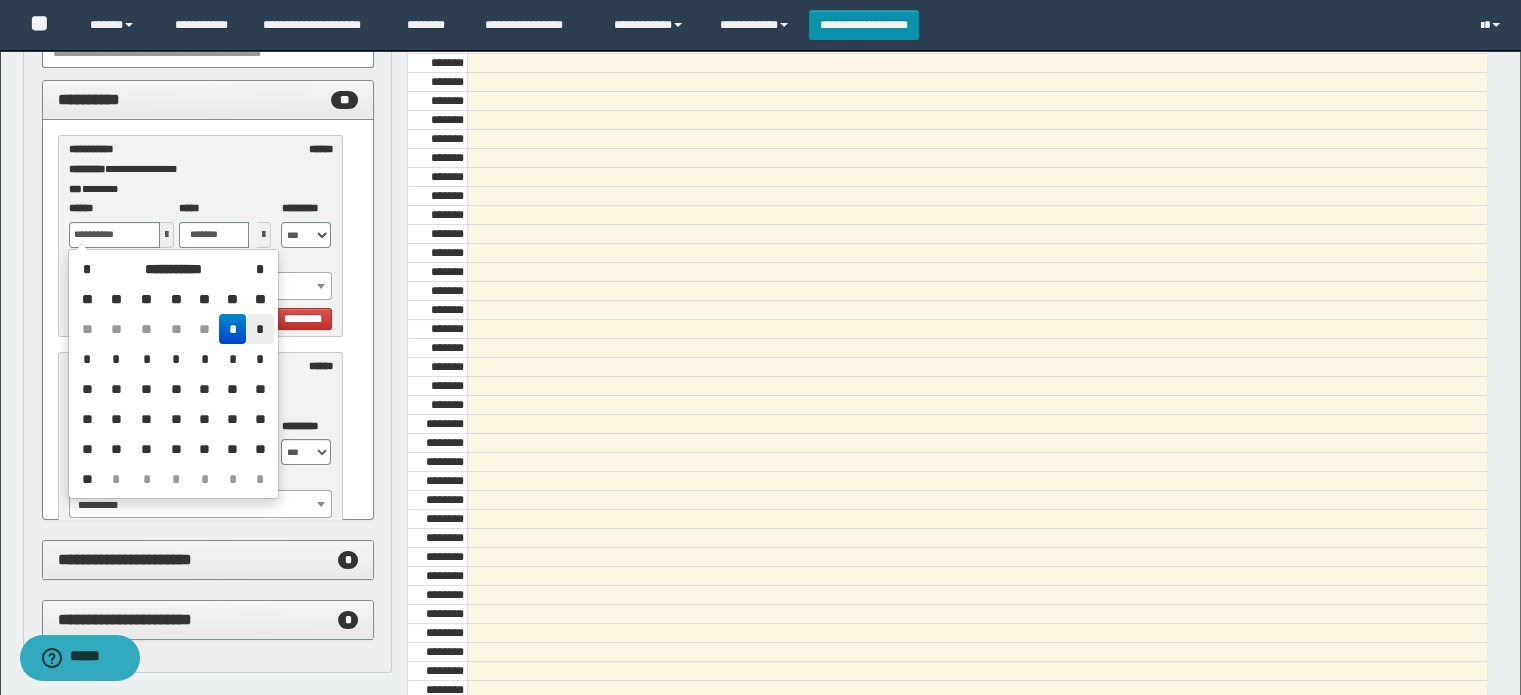 click on "*" at bounding box center [259, 329] 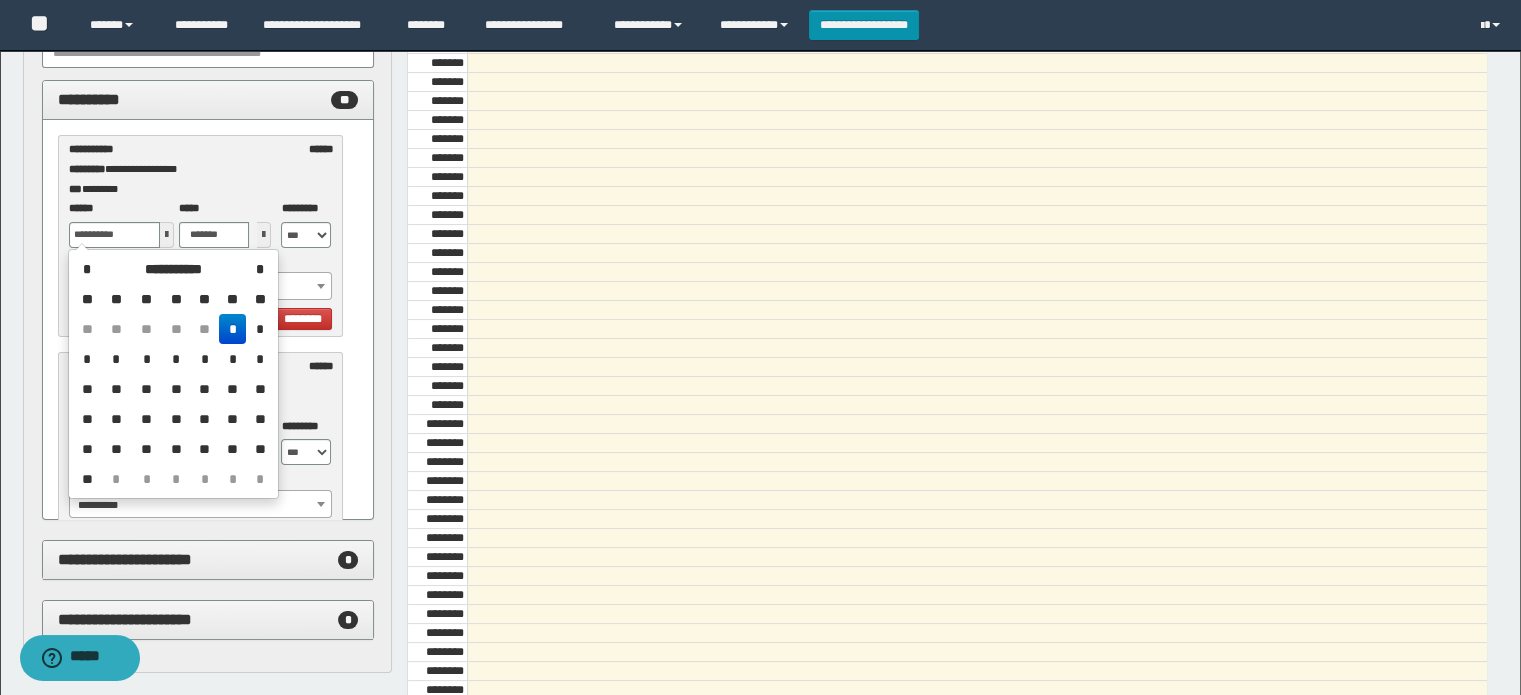 type on "**********" 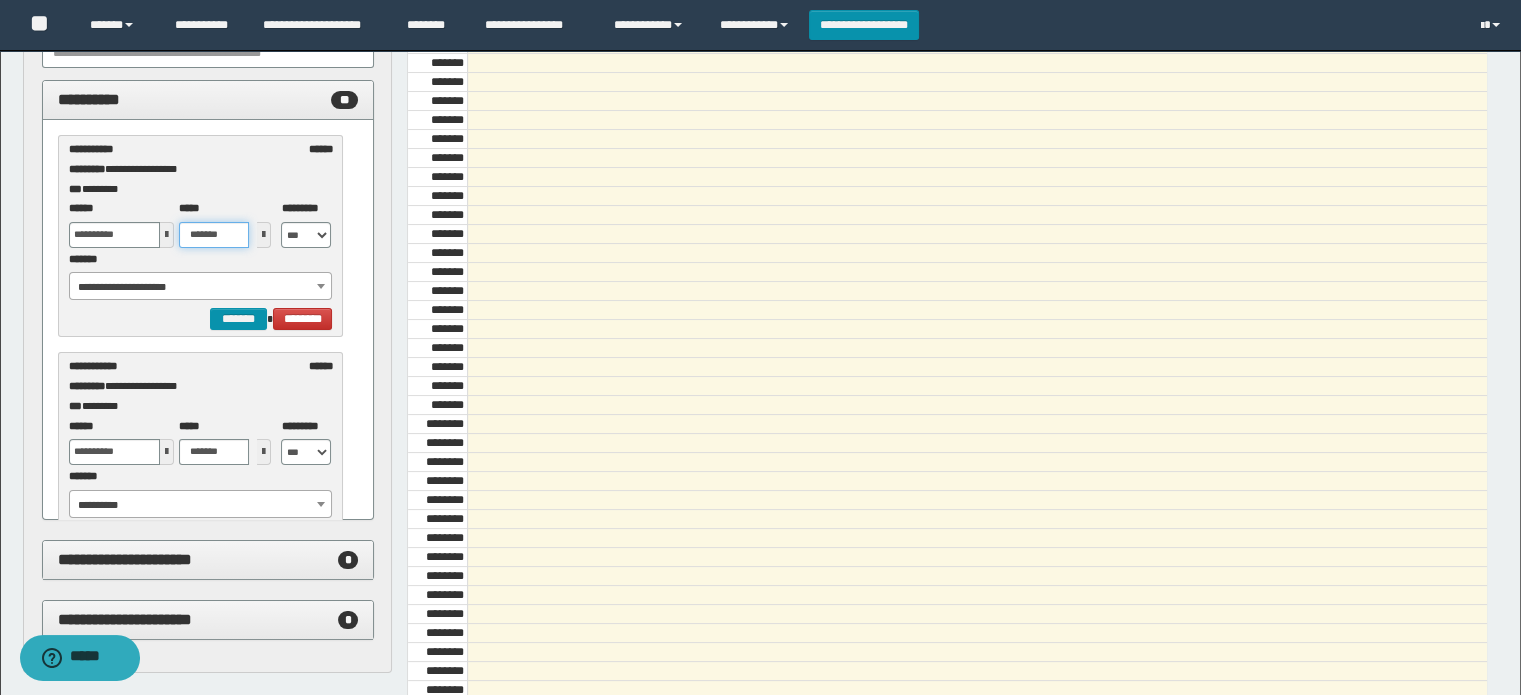 click on "*******" at bounding box center [214, 235] 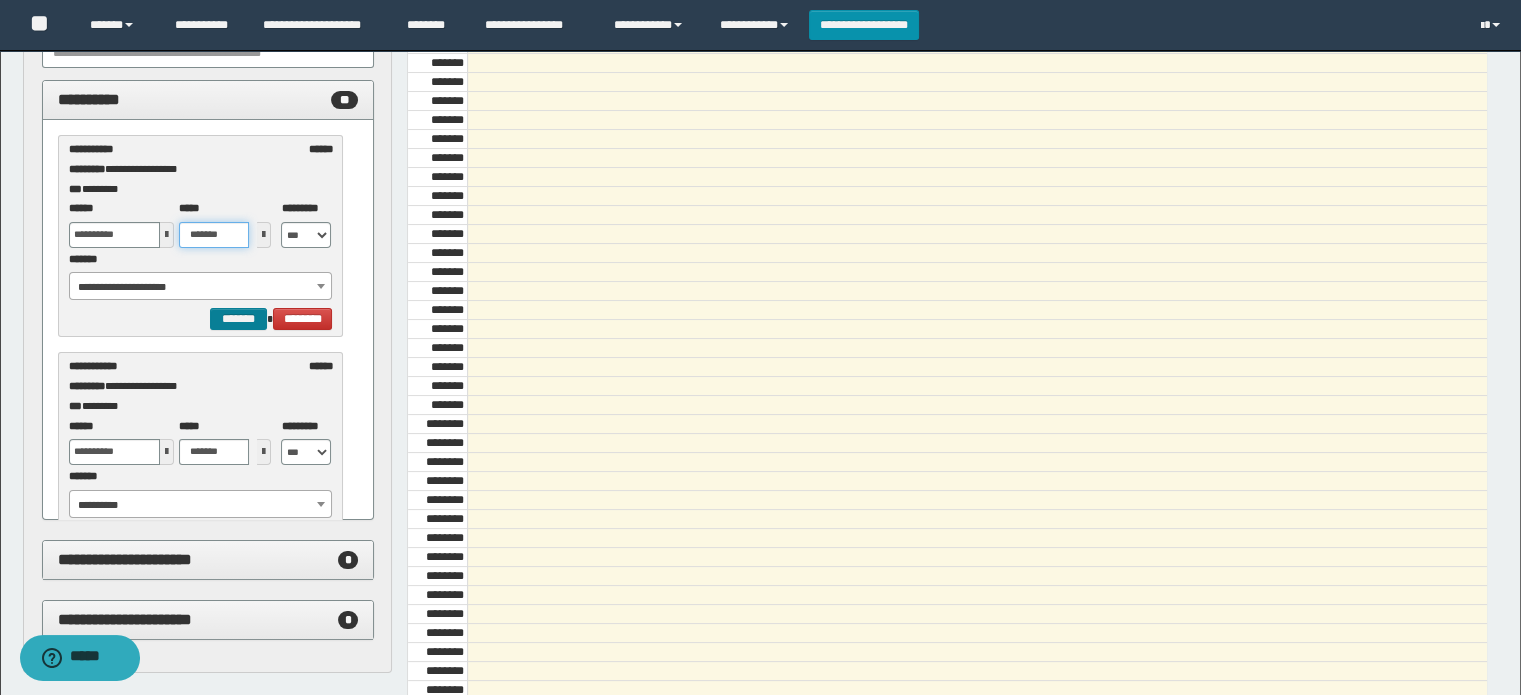 type on "*******" 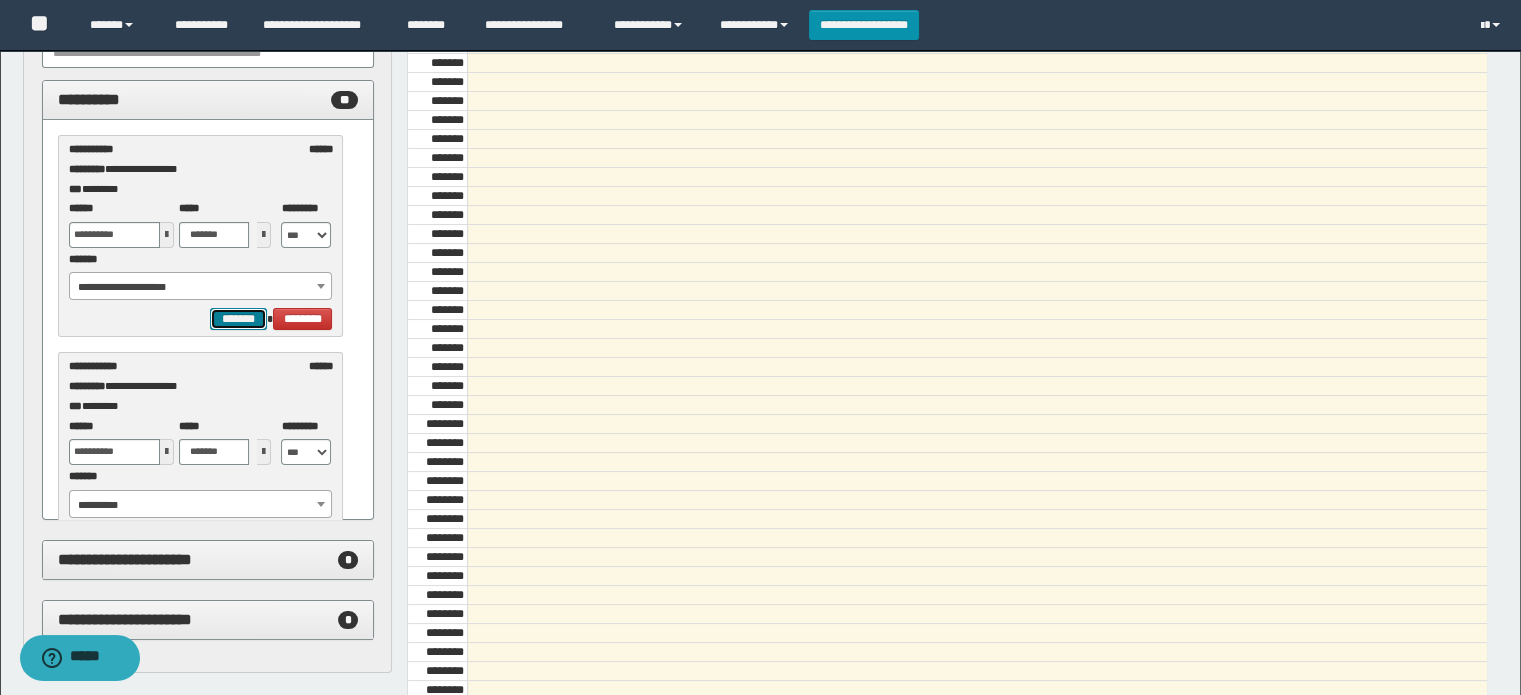 click on "*******" at bounding box center [238, 319] 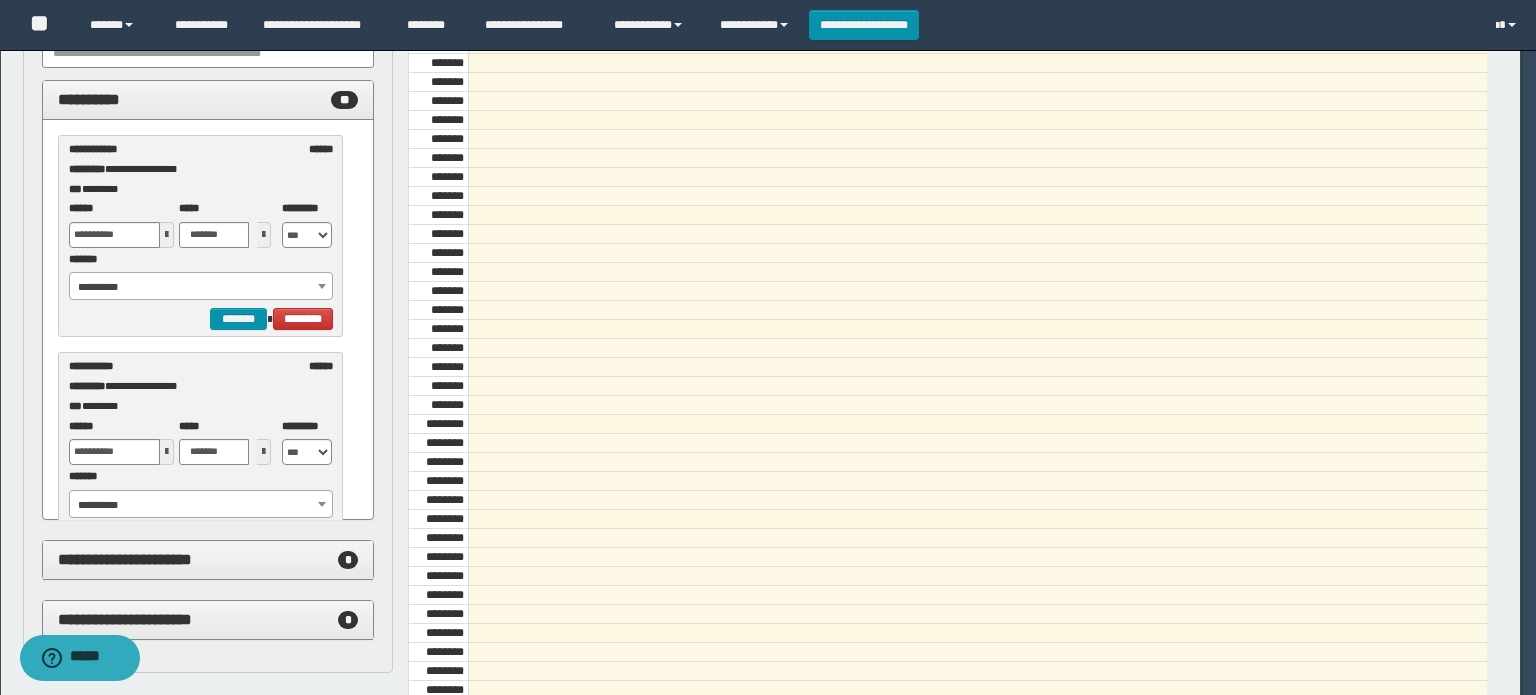 select on "******" 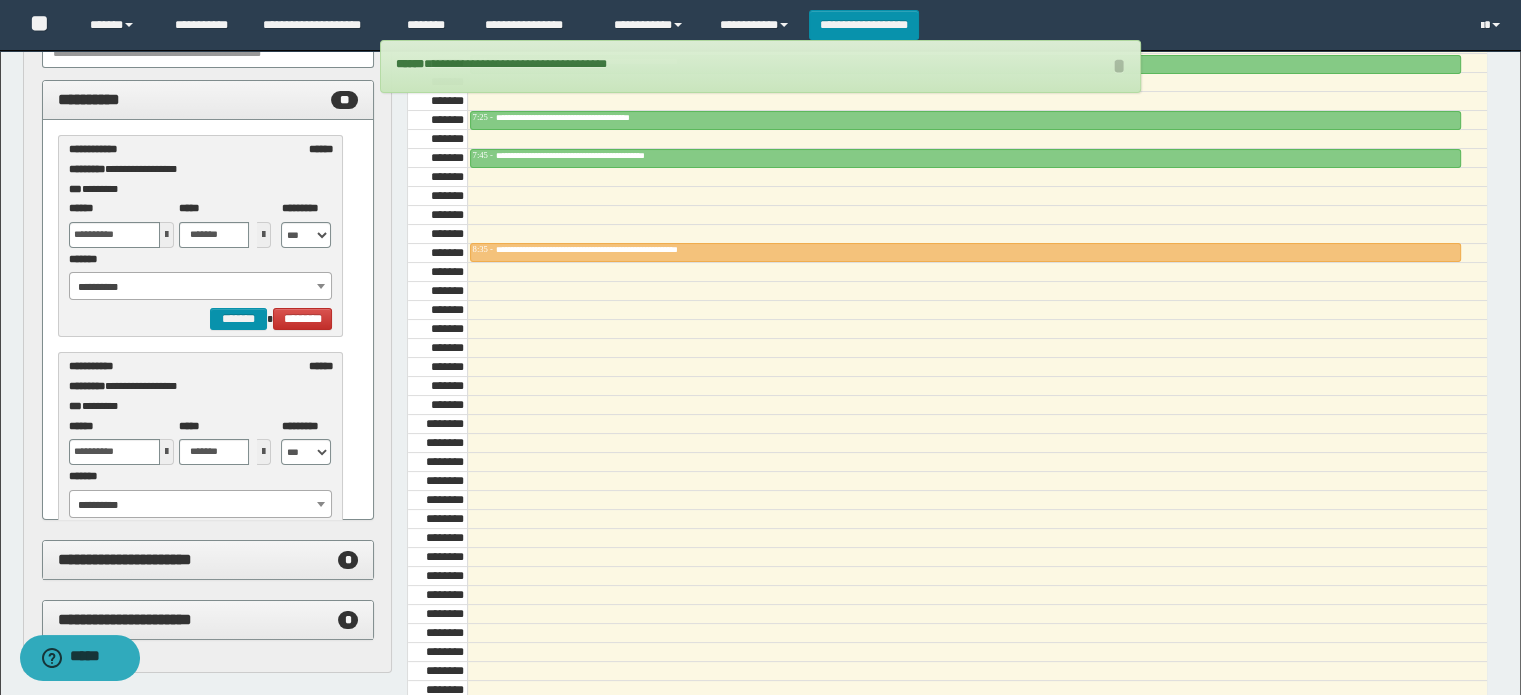 click on "**********" at bounding box center (201, 287) 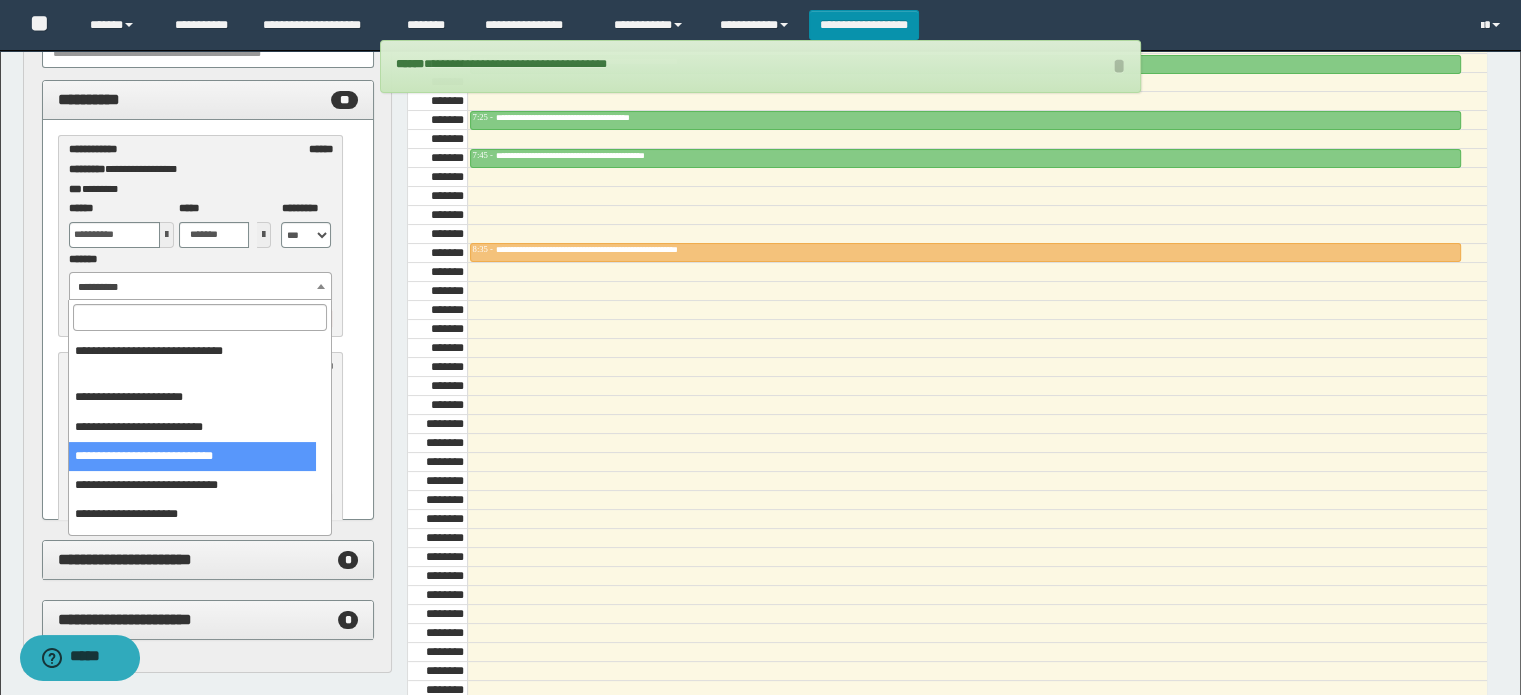 scroll, scrollTop: 166, scrollLeft: 0, axis: vertical 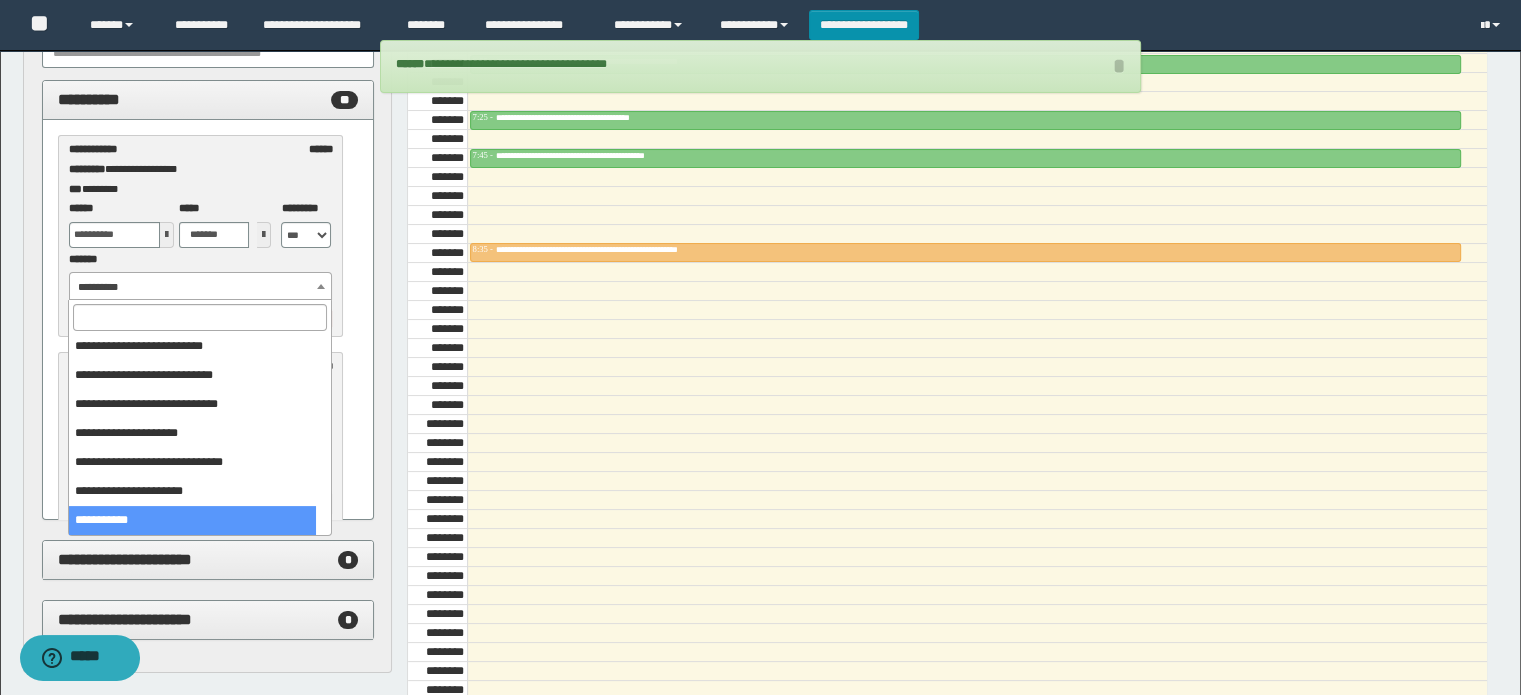 select on "******" 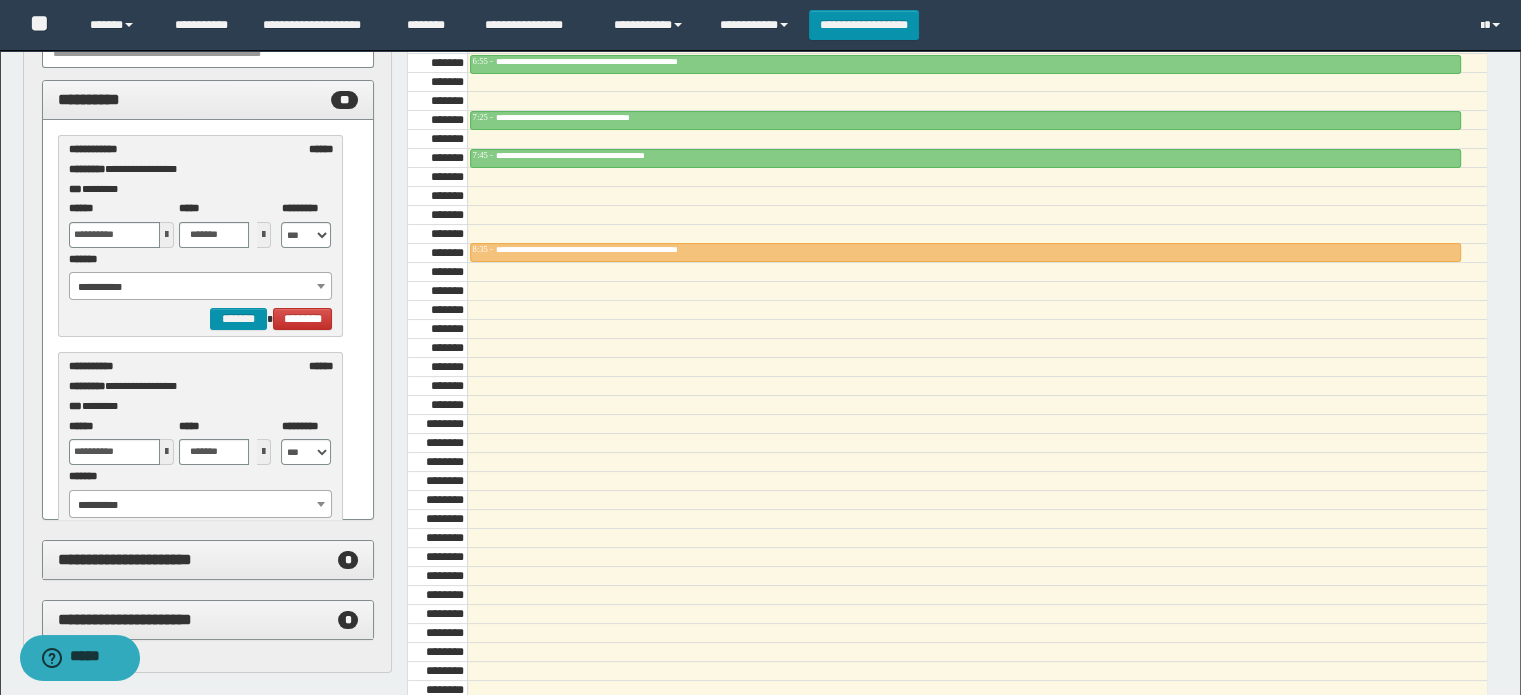 click at bounding box center (167, 235) 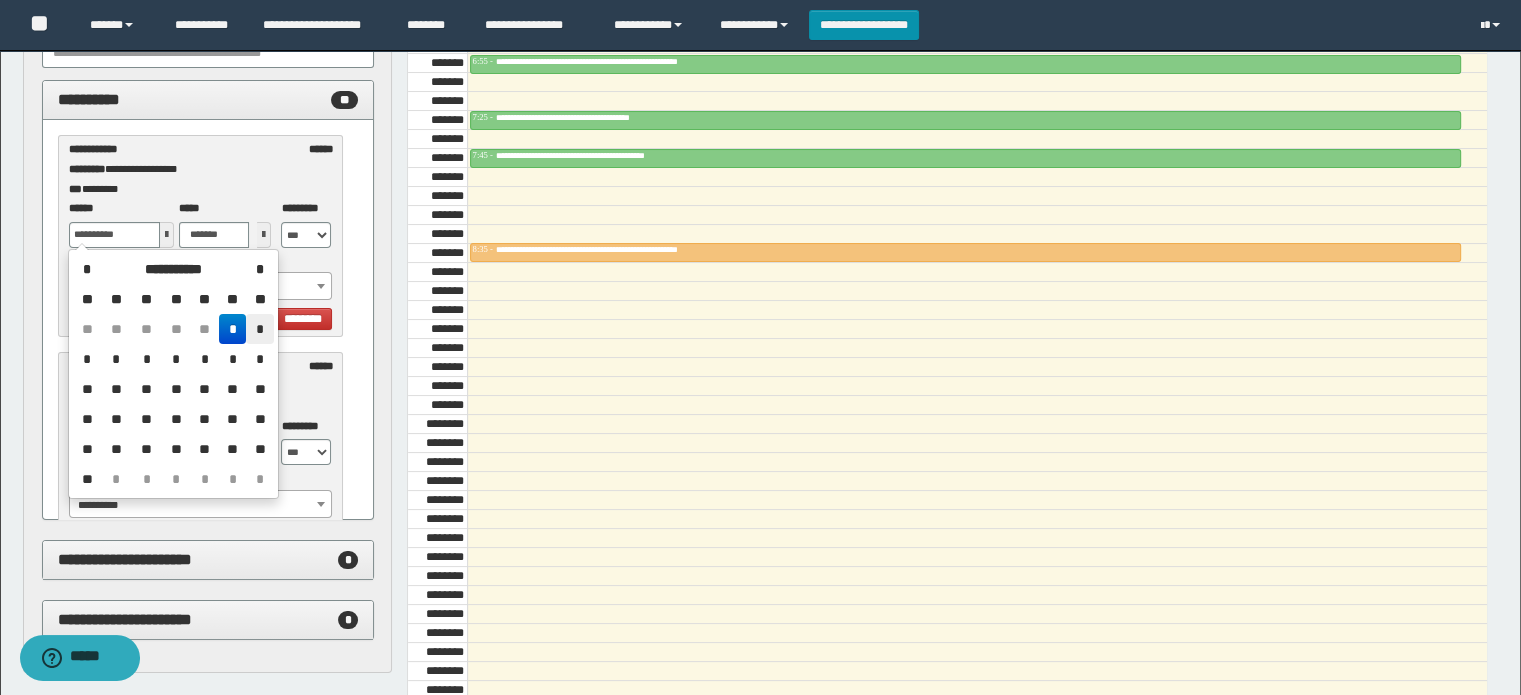 click on "*" at bounding box center (259, 329) 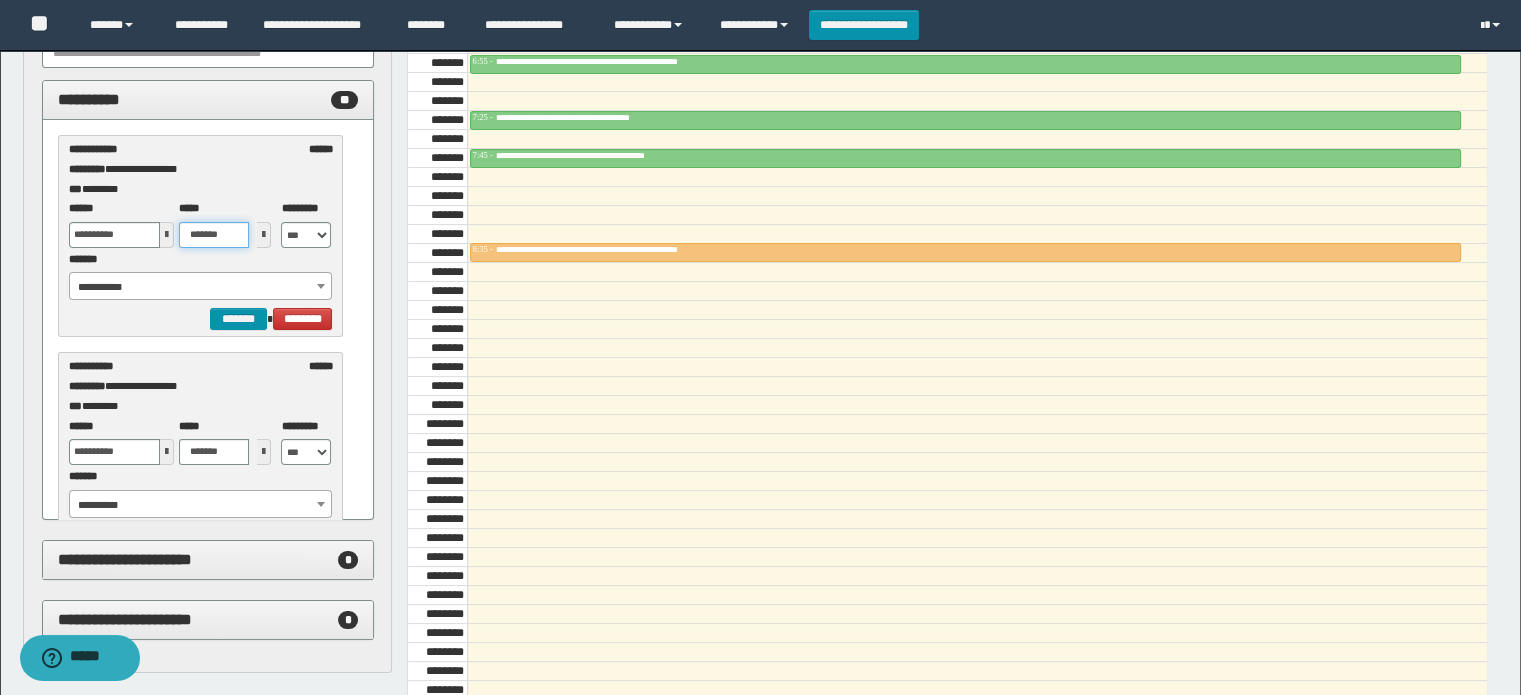 click on "*******" at bounding box center (214, 235) 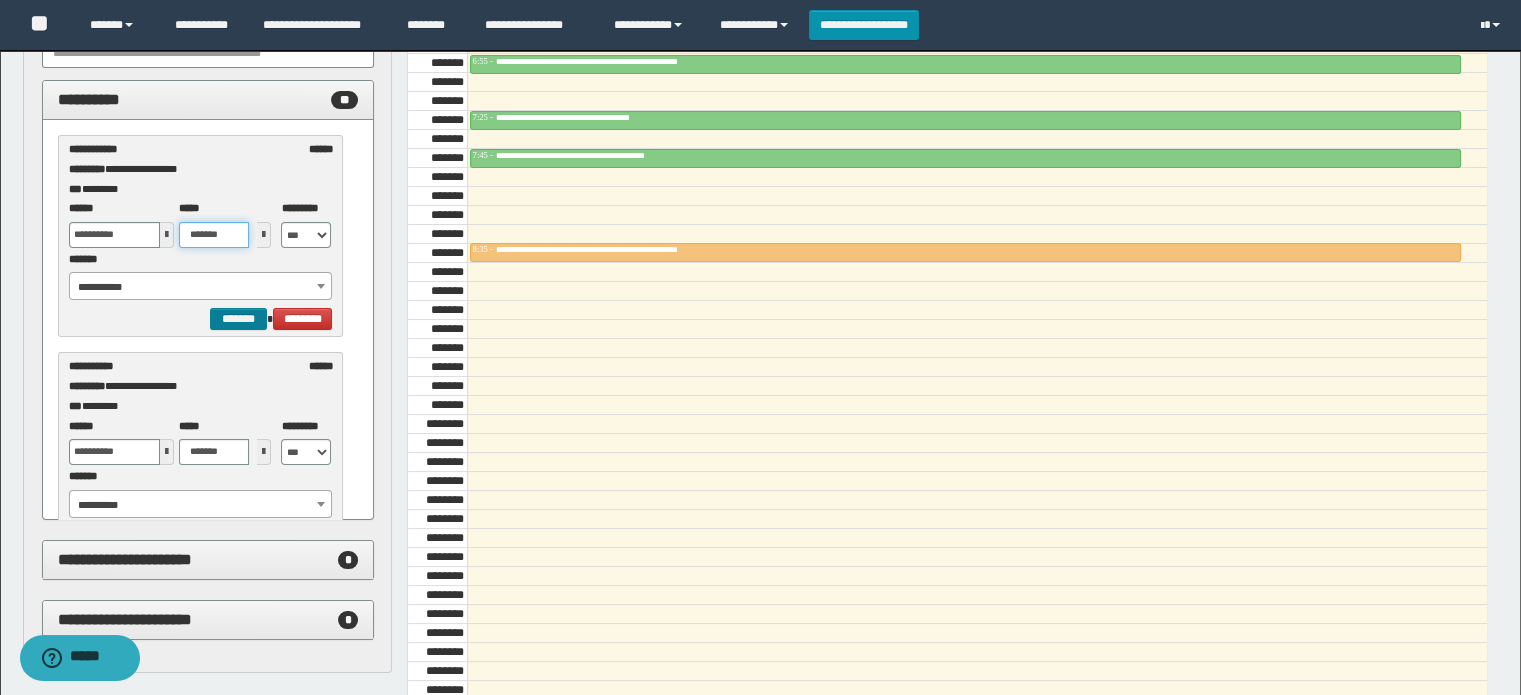 type on "*******" 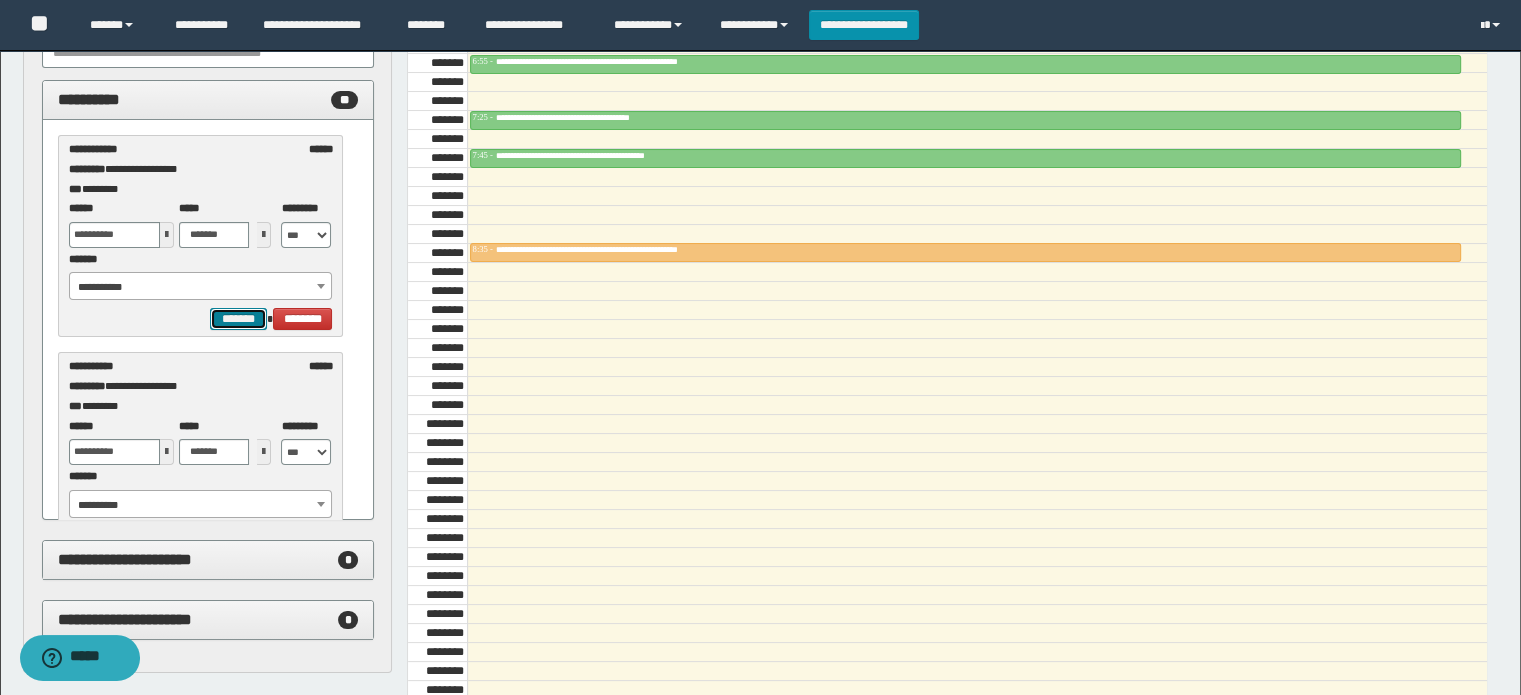 click on "*******" at bounding box center (238, 319) 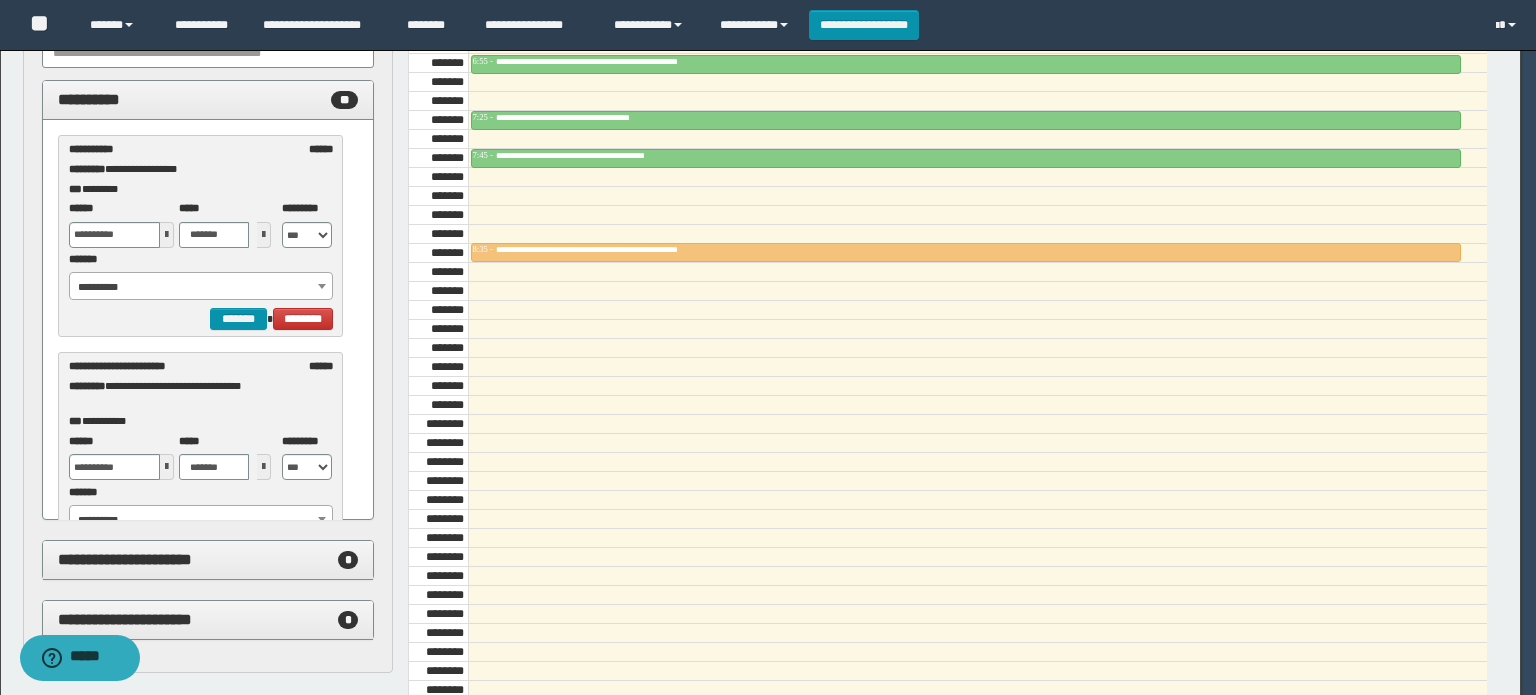 select on "******" 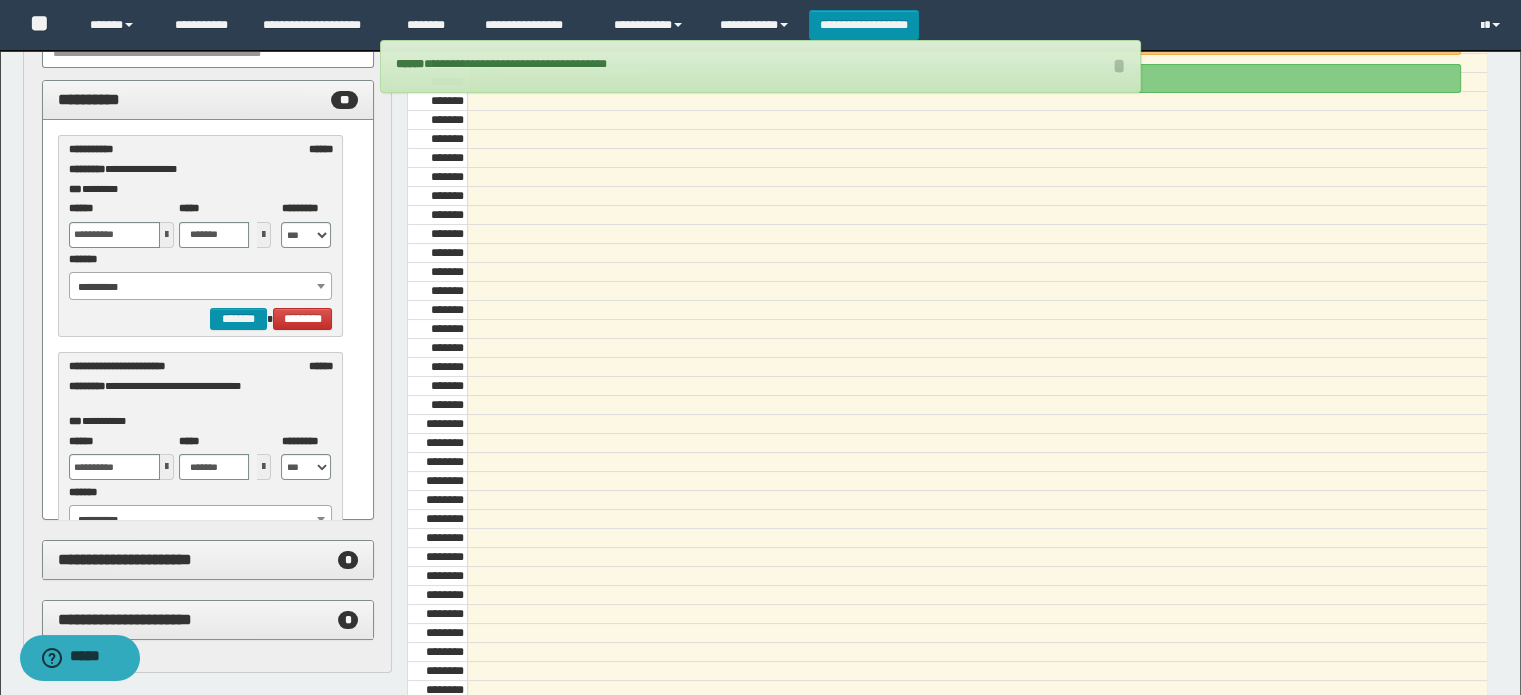 click on "**********" at bounding box center [201, 287] 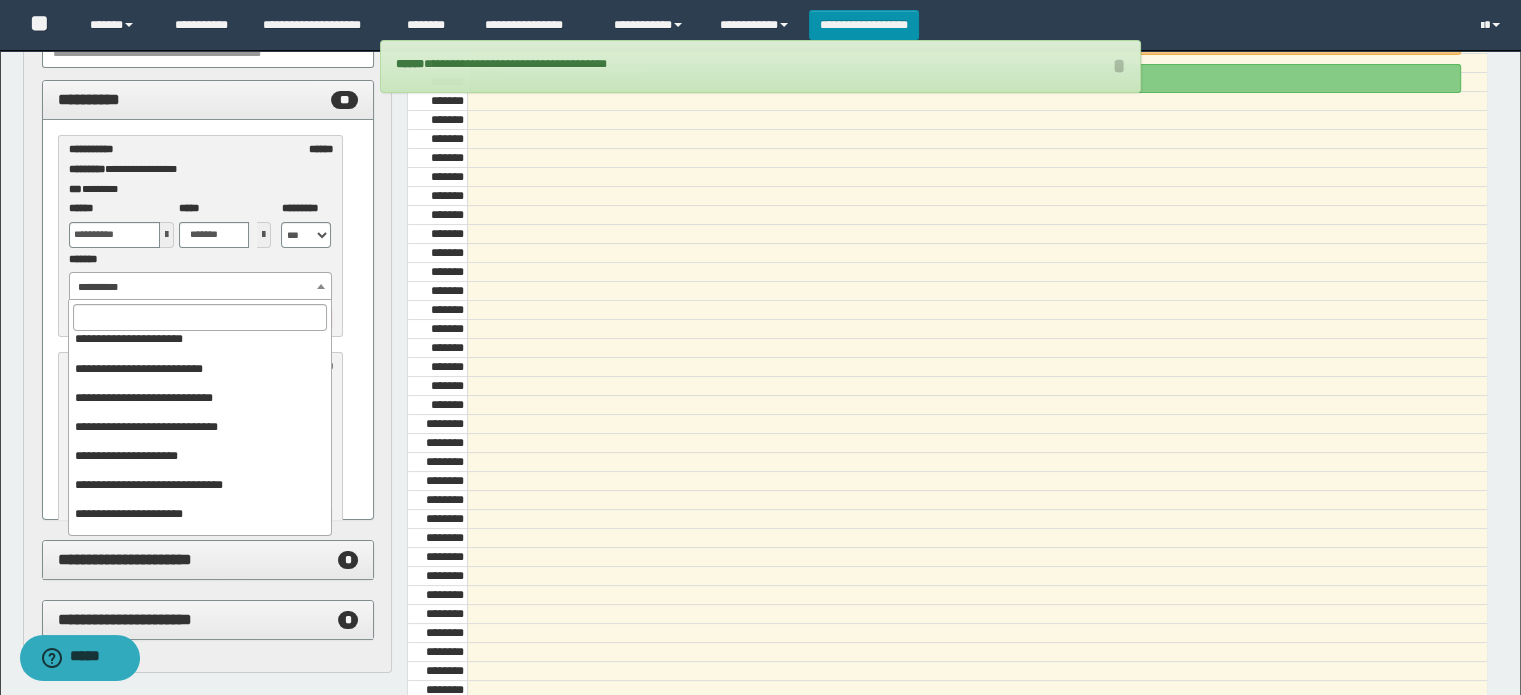 scroll, scrollTop: 166, scrollLeft: 0, axis: vertical 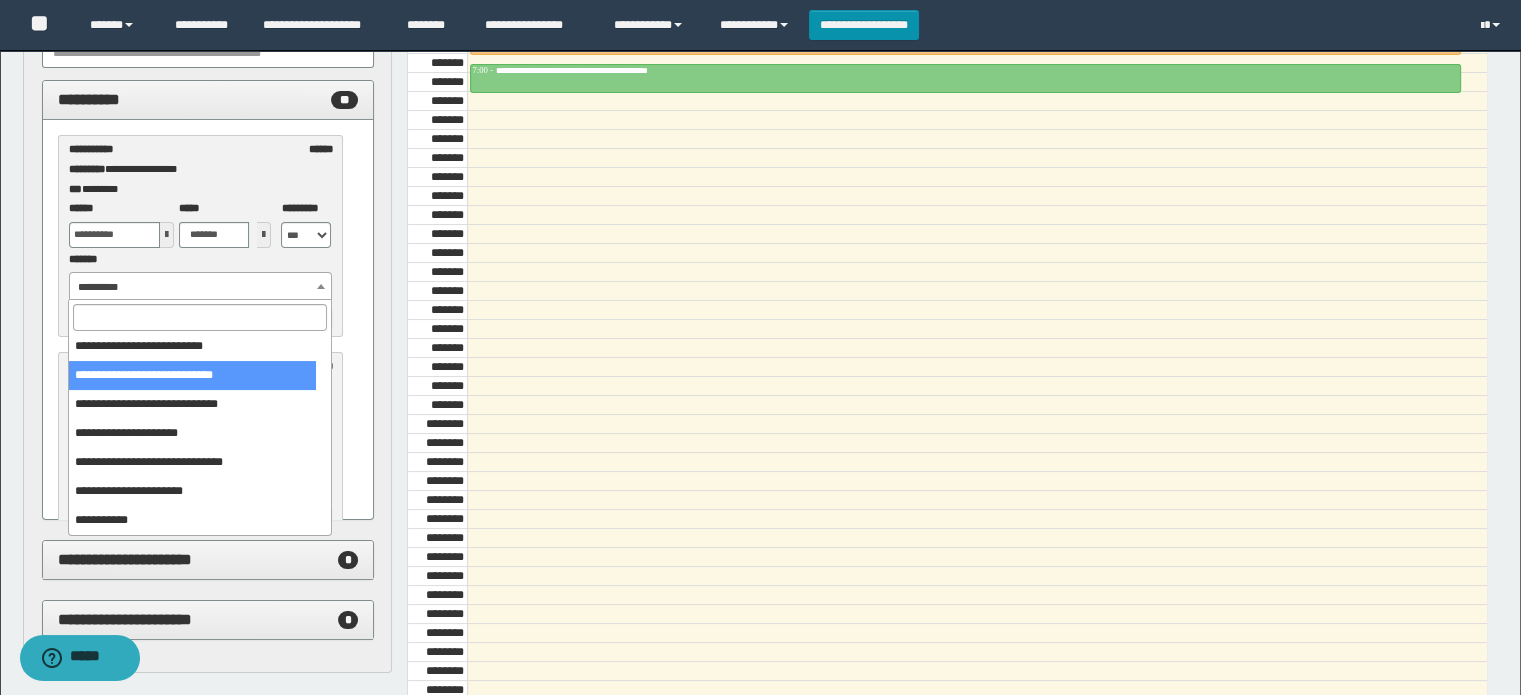 select on "******" 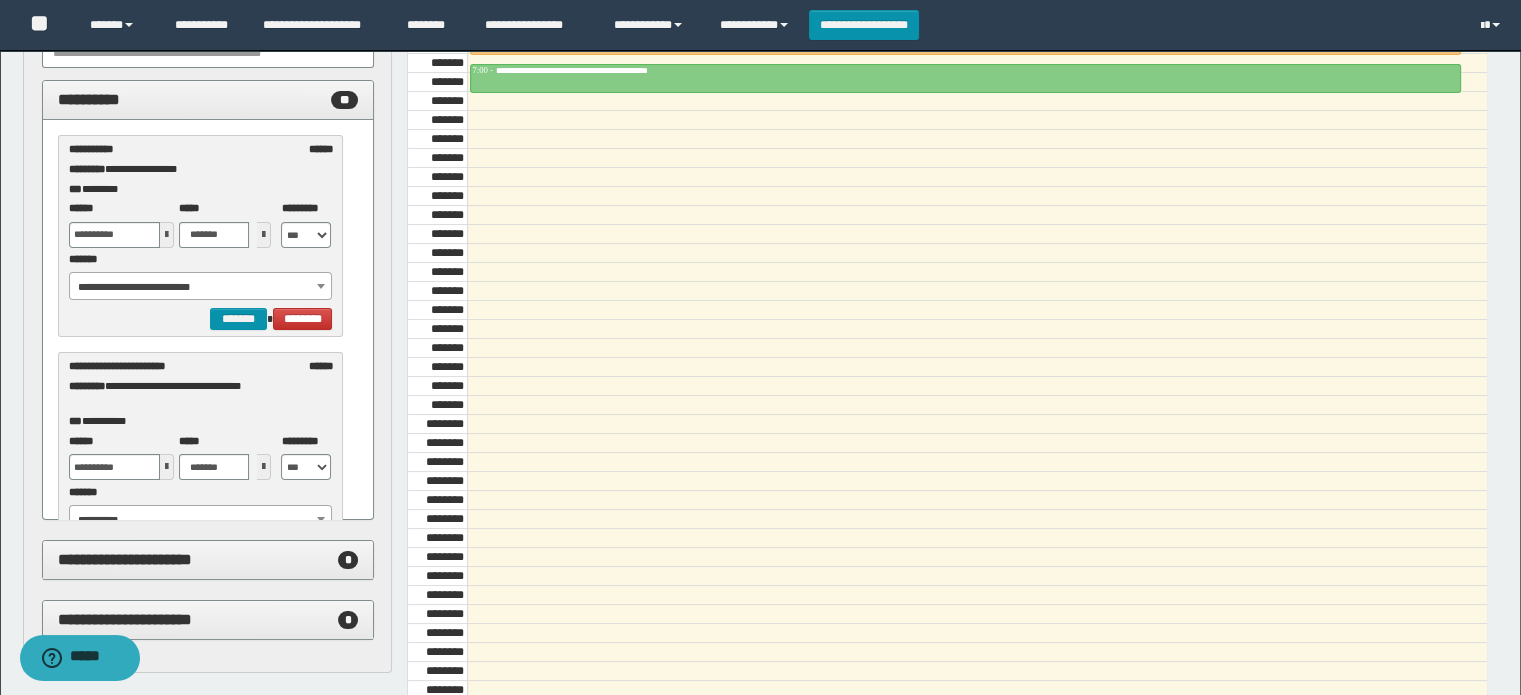 click at bounding box center (167, 235) 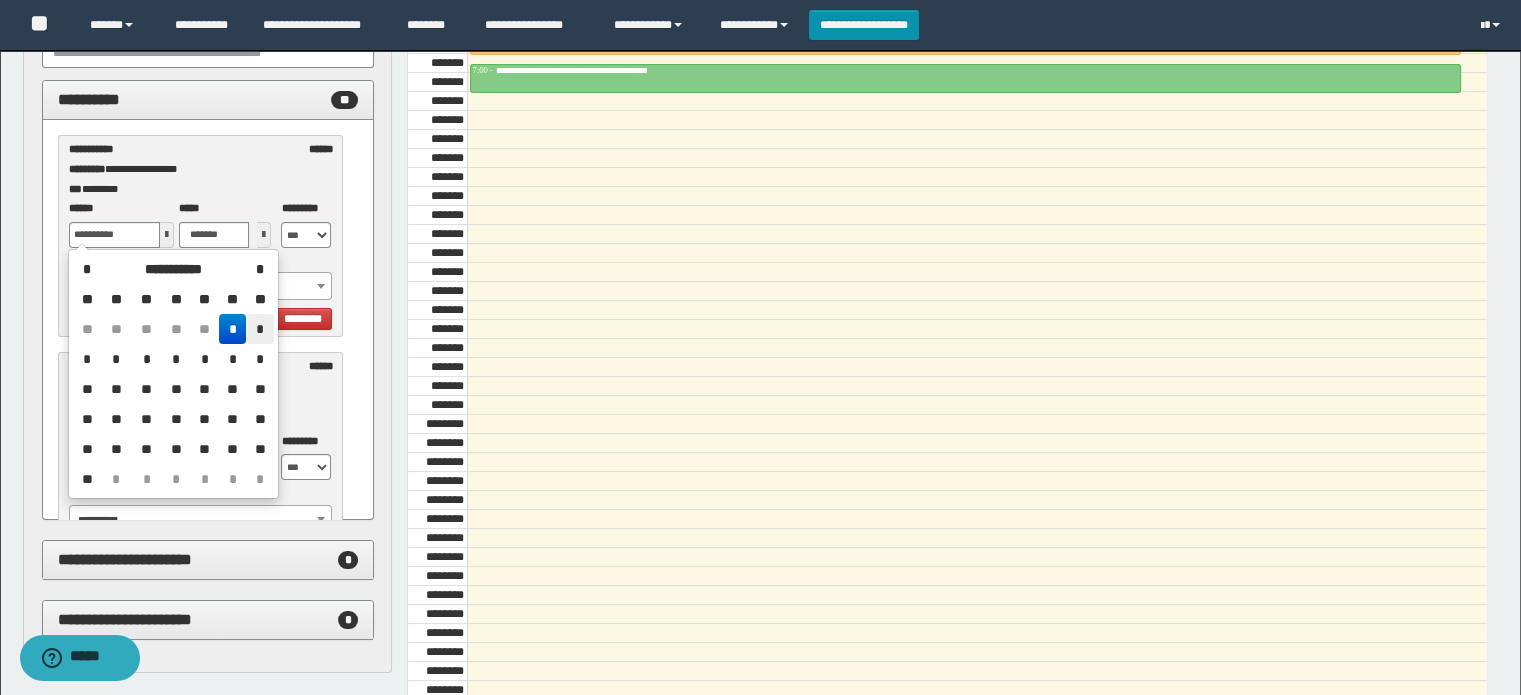 click on "*" at bounding box center [259, 329] 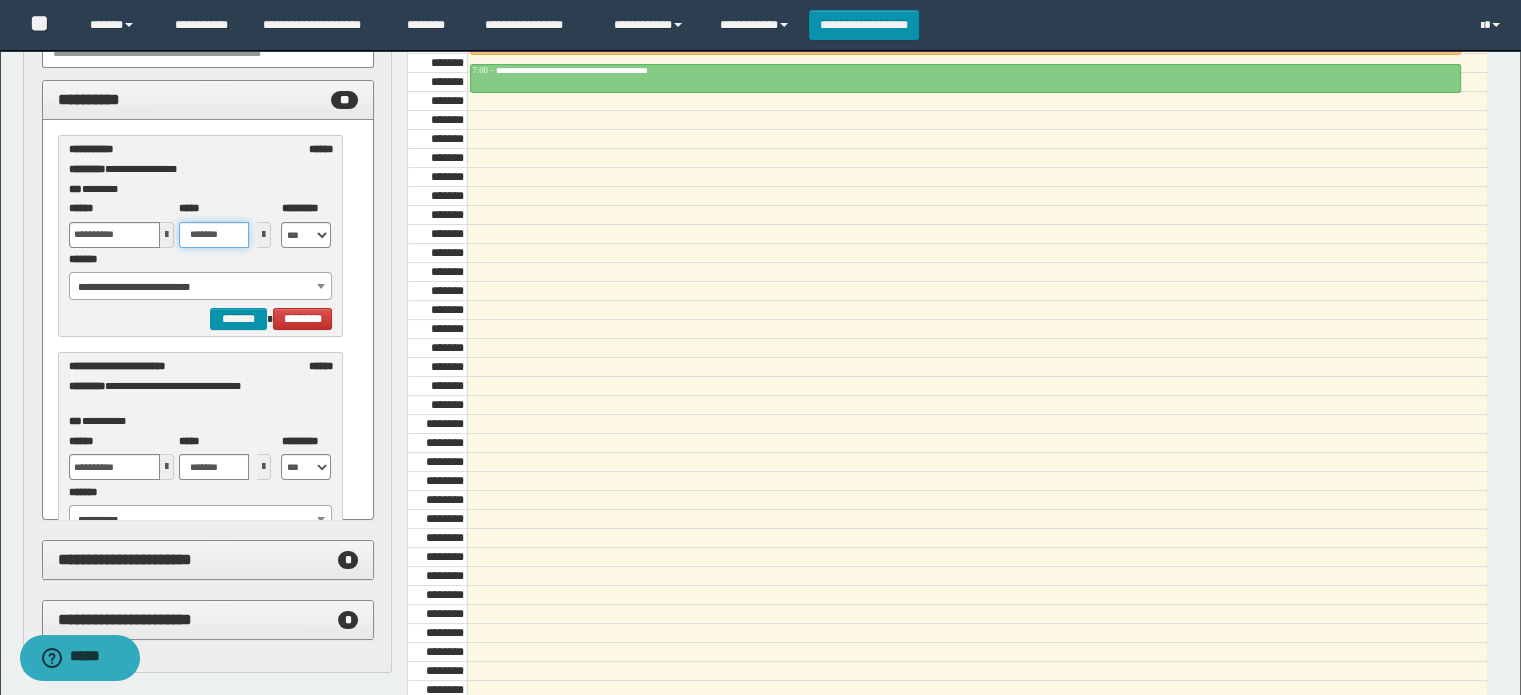 click on "*******" at bounding box center (214, 235) 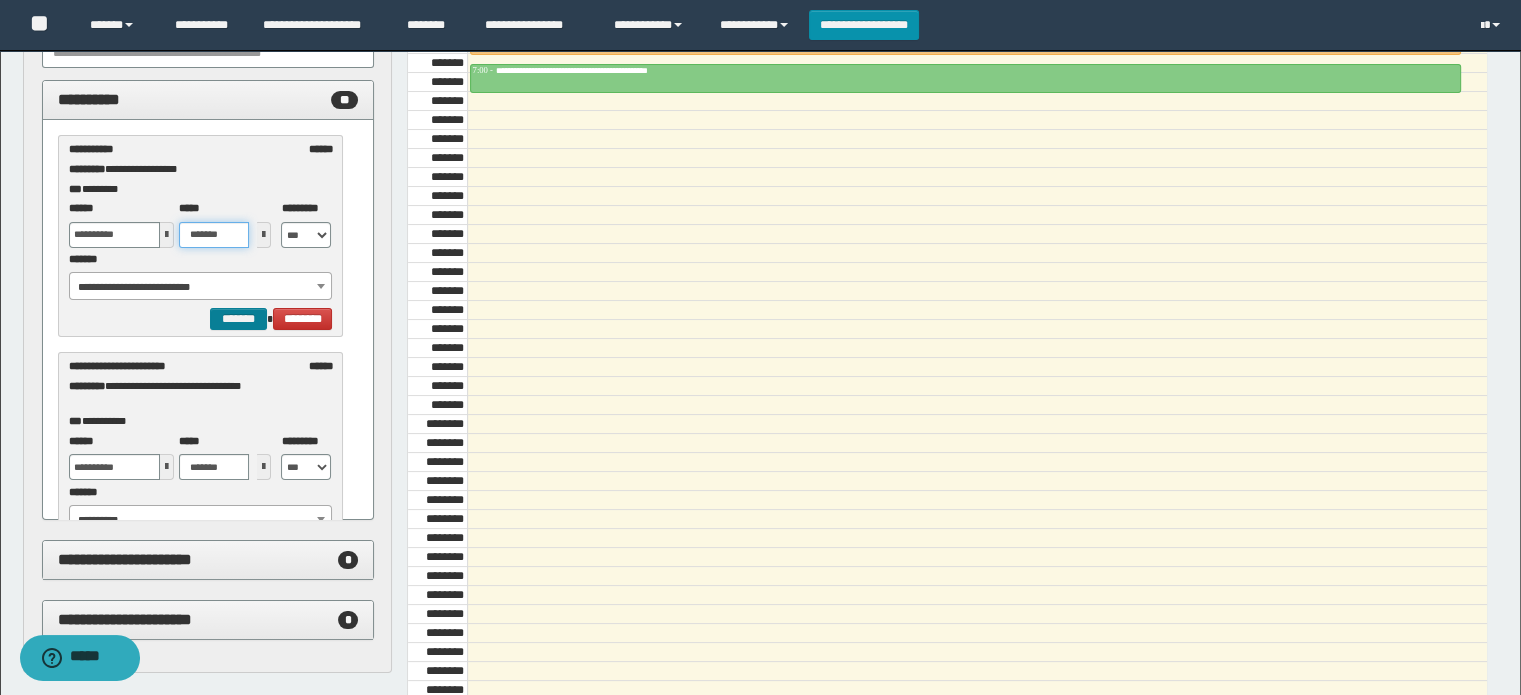 type on "*******" 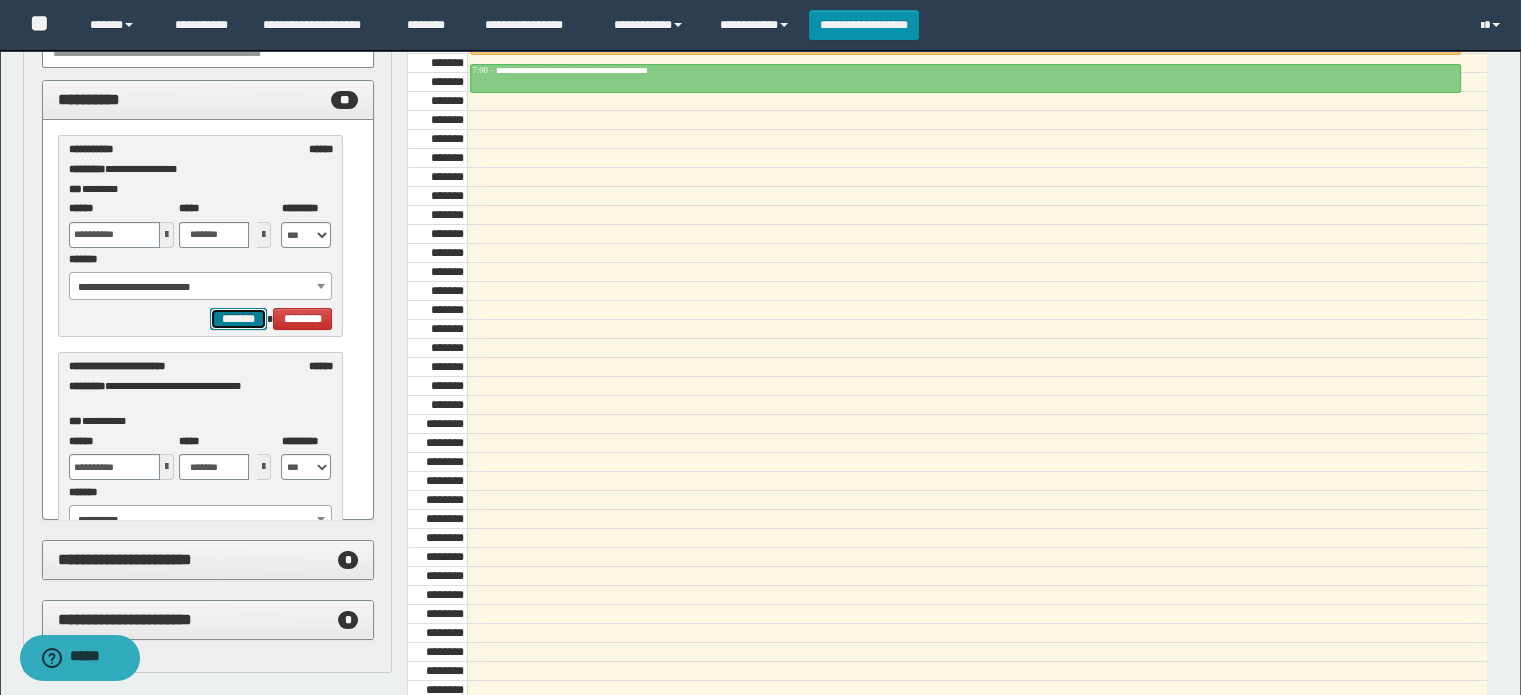 click on "*******" at bounding box center [238, 319] 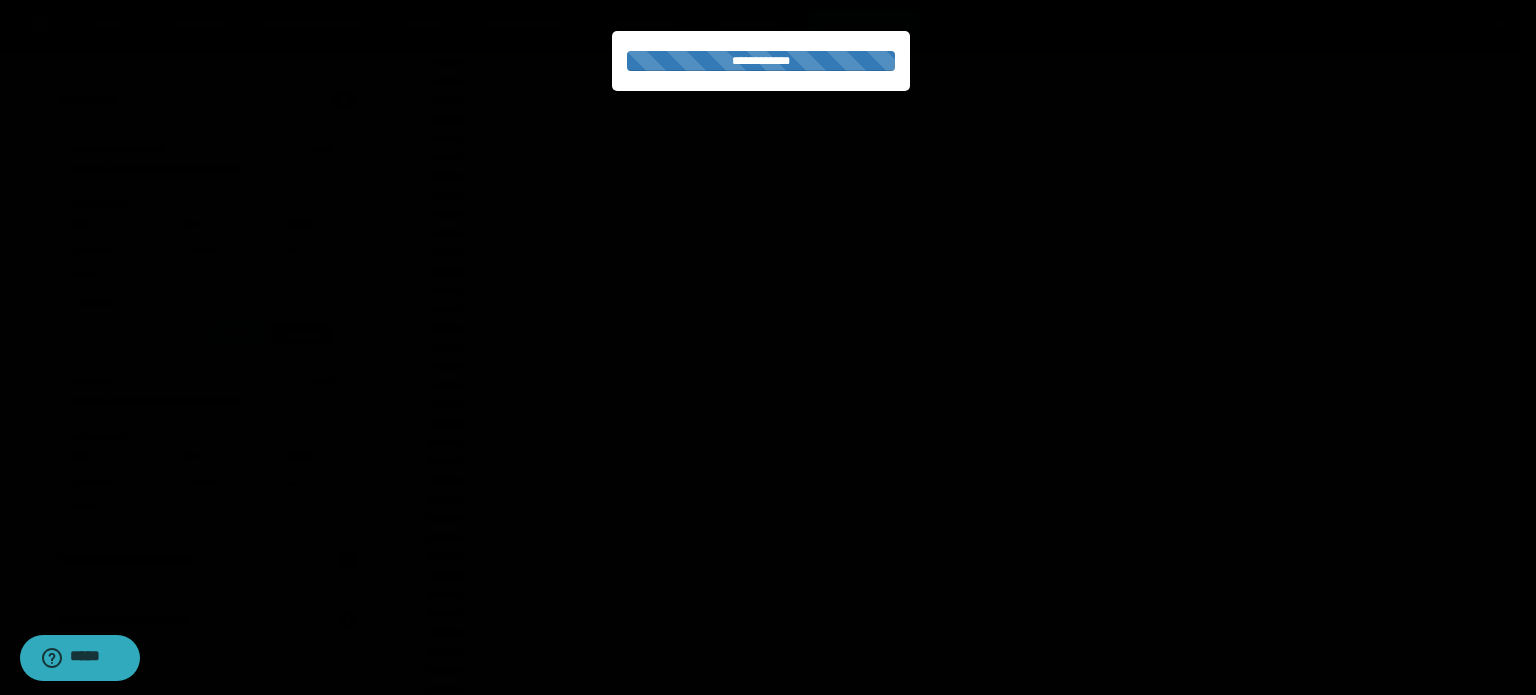 select on "******" 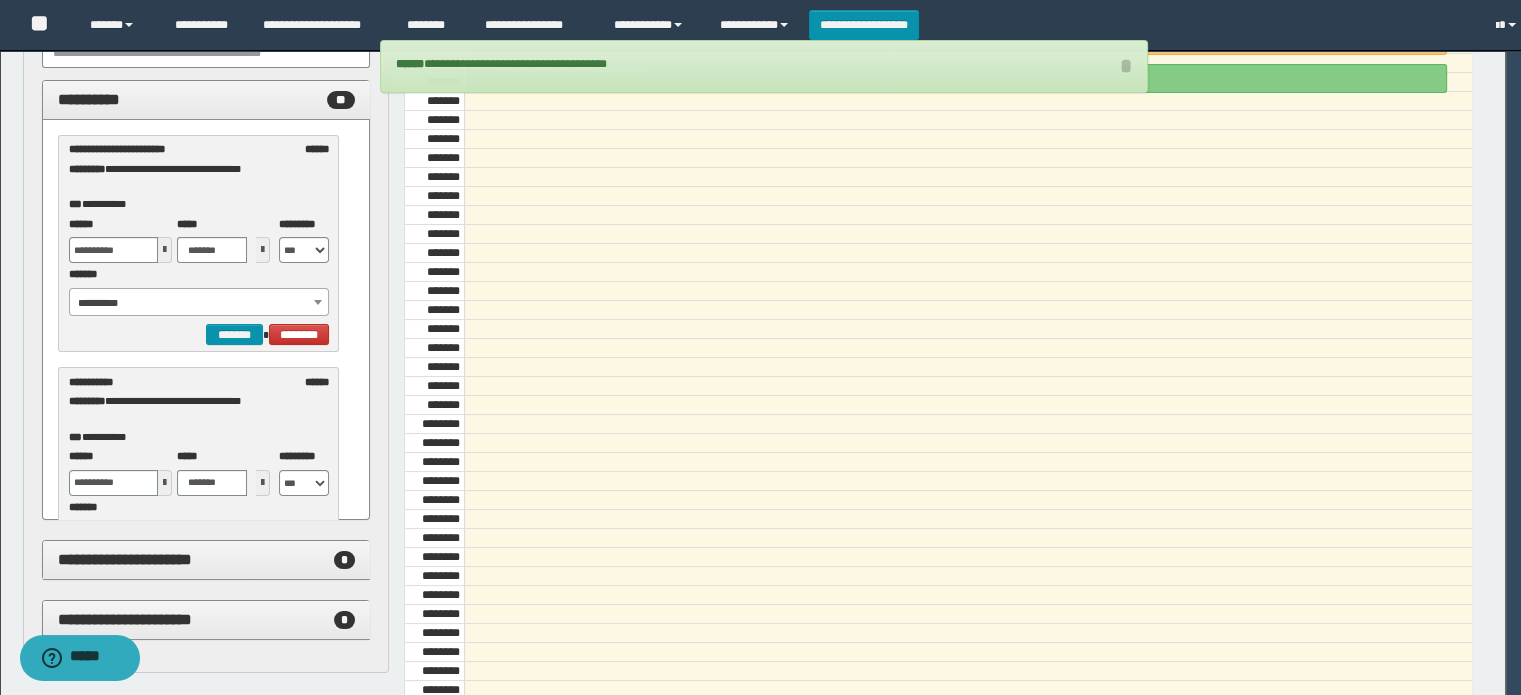 click on "**********" at bounding box center (199, 303) 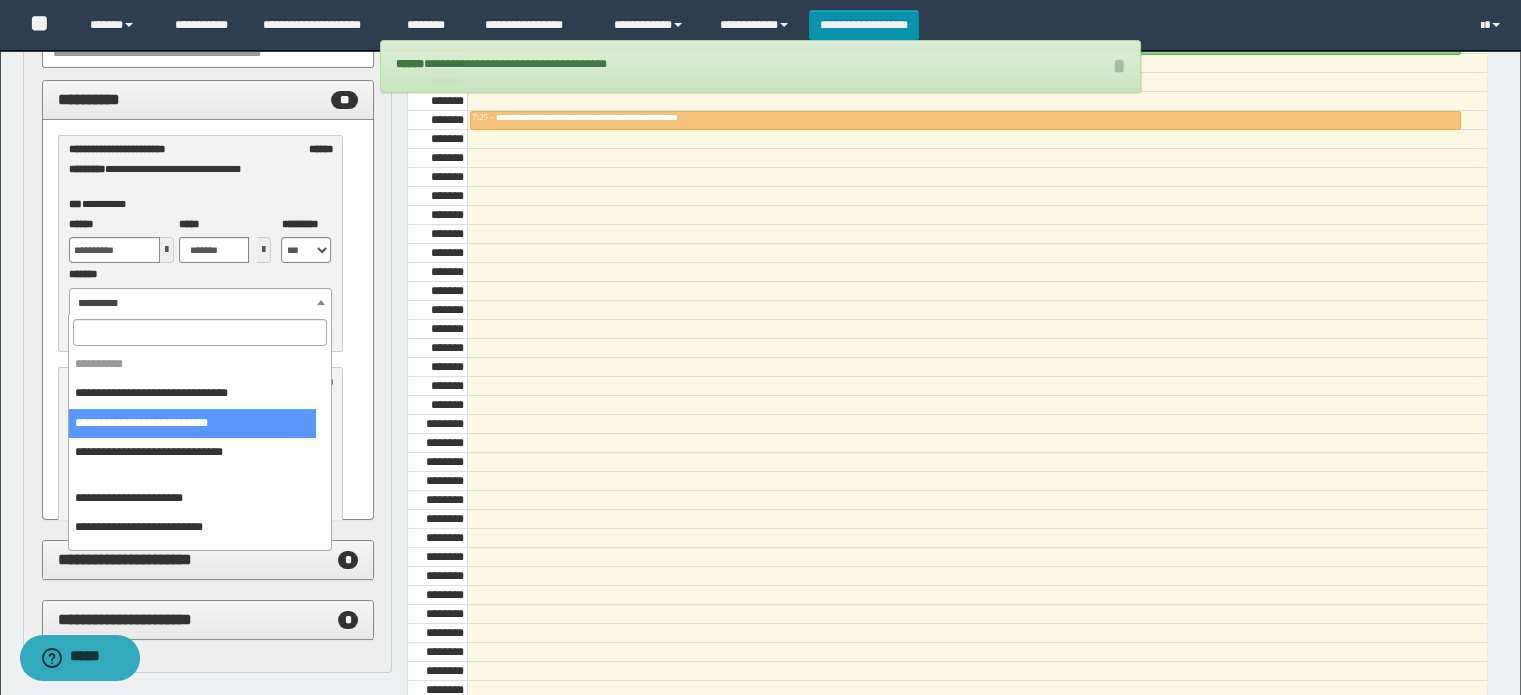 select on "******" 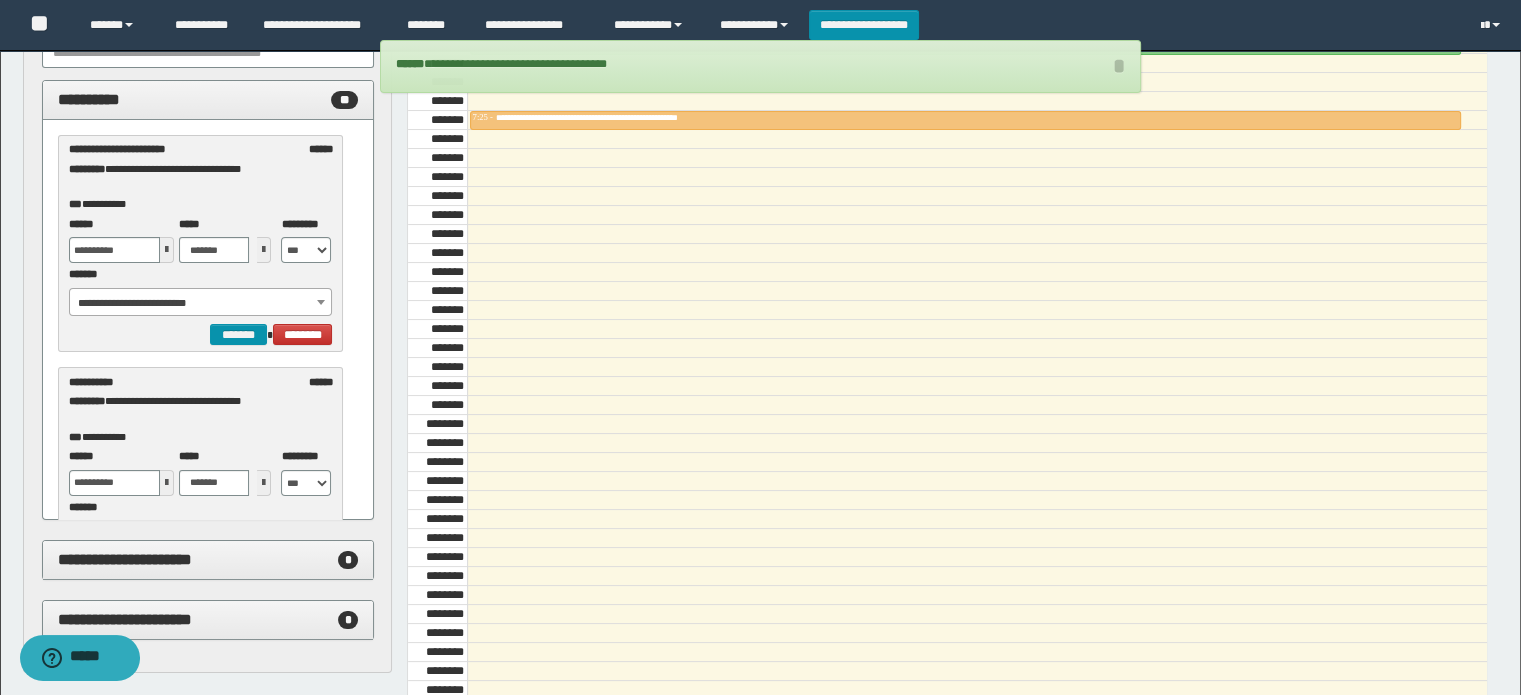 click at bounding box center (167, 250) 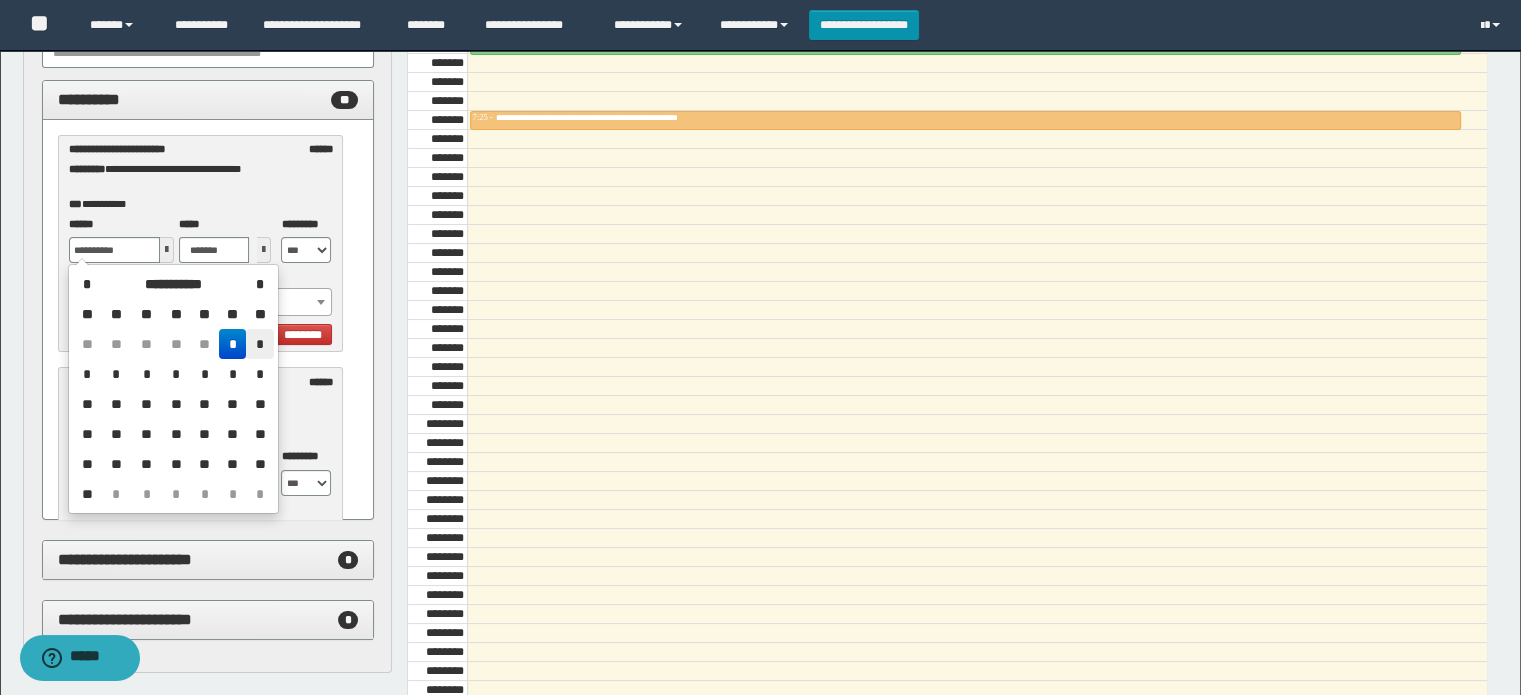click on "*" at bounding box center (259, 344) 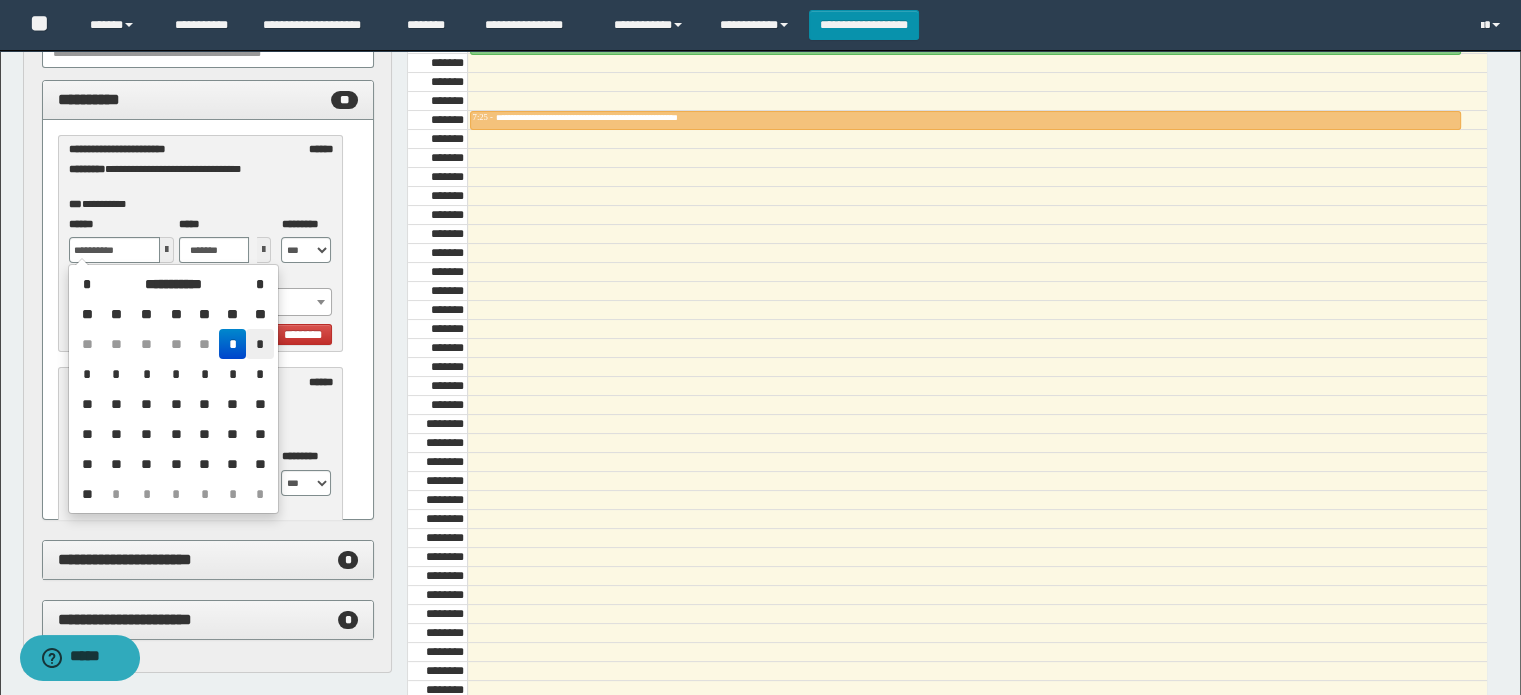type on "**********" 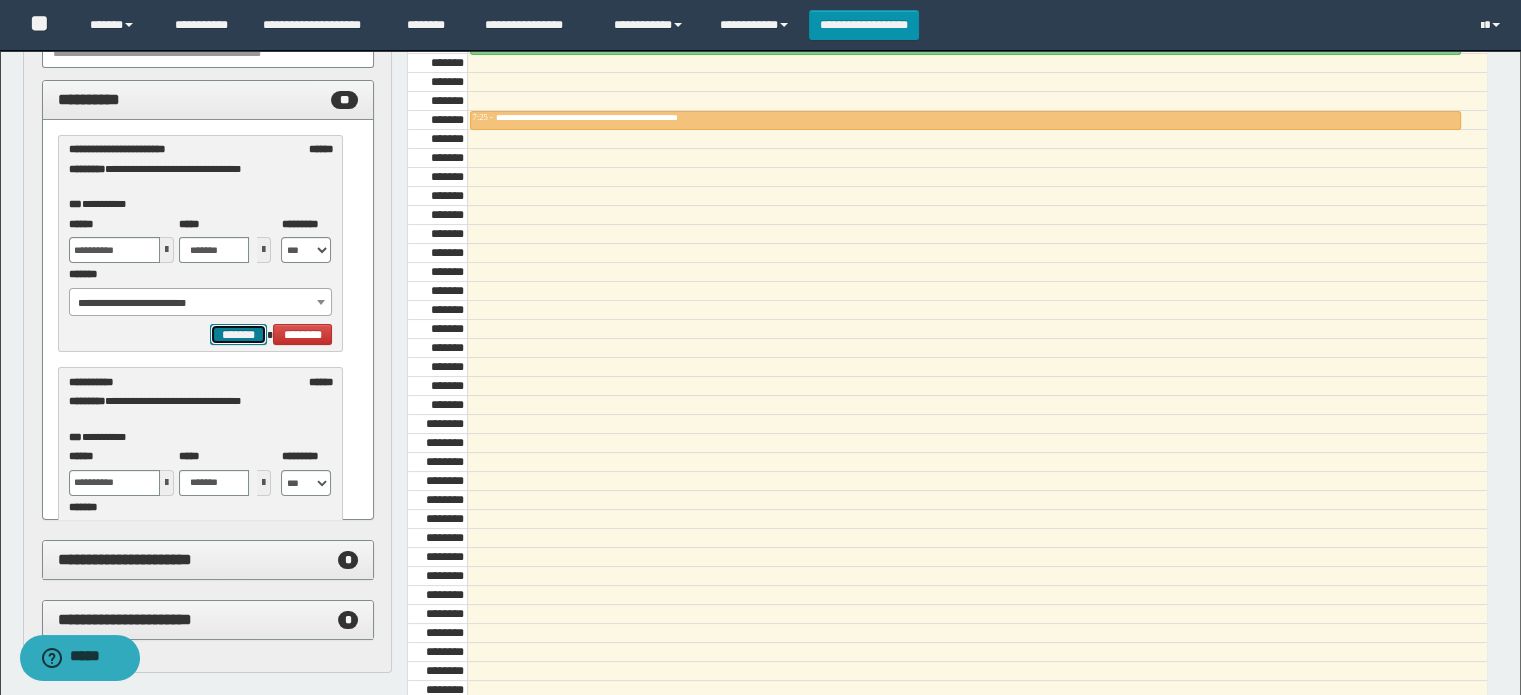 click on "*******" at bounding box center [238, 335] 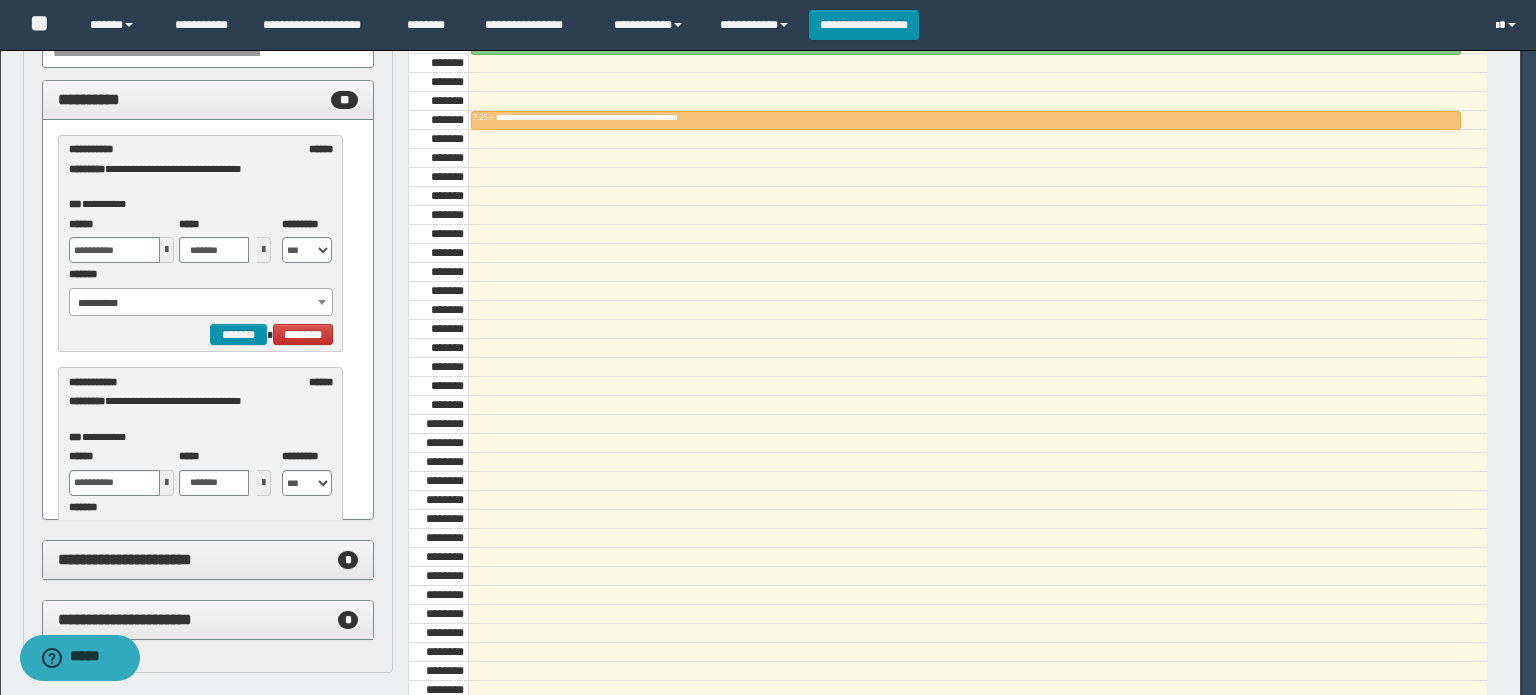 select on "******" 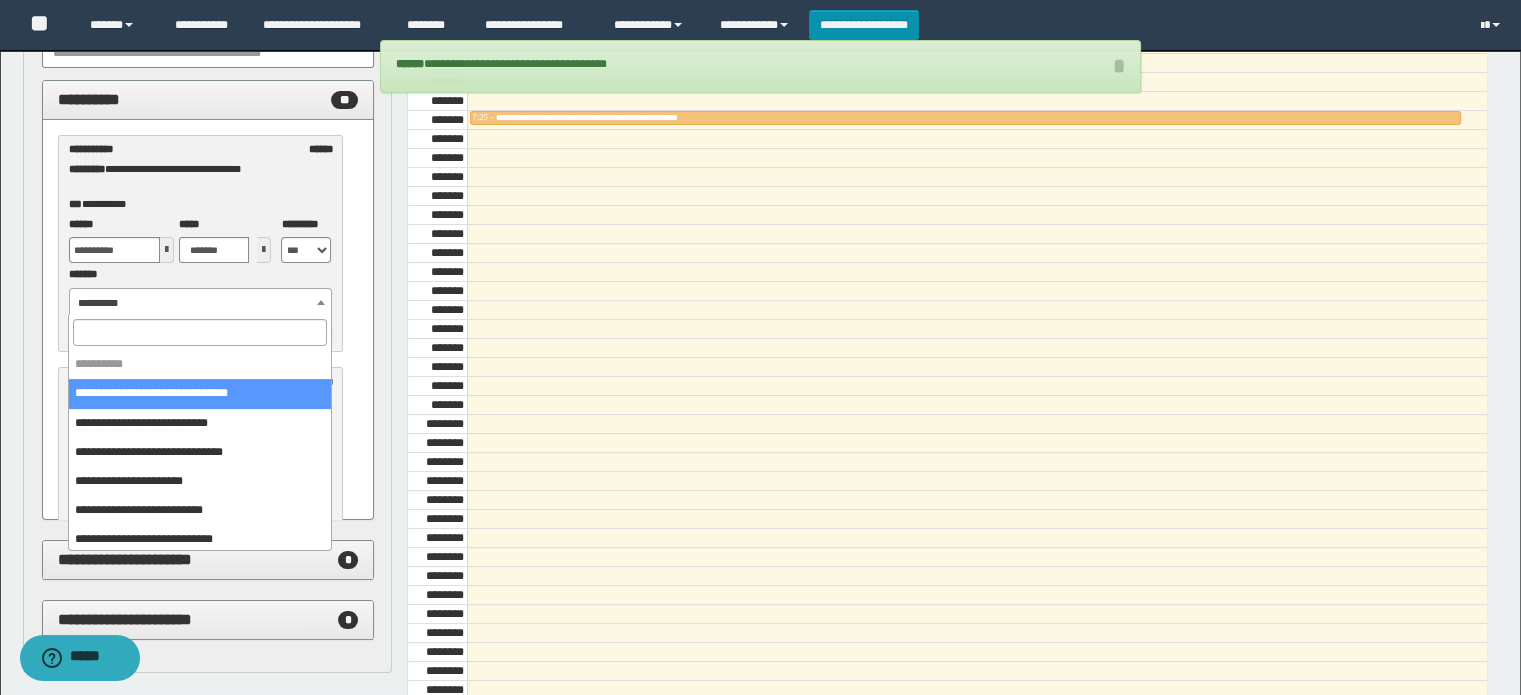 click on "**********" at bounding box center (201, 303) 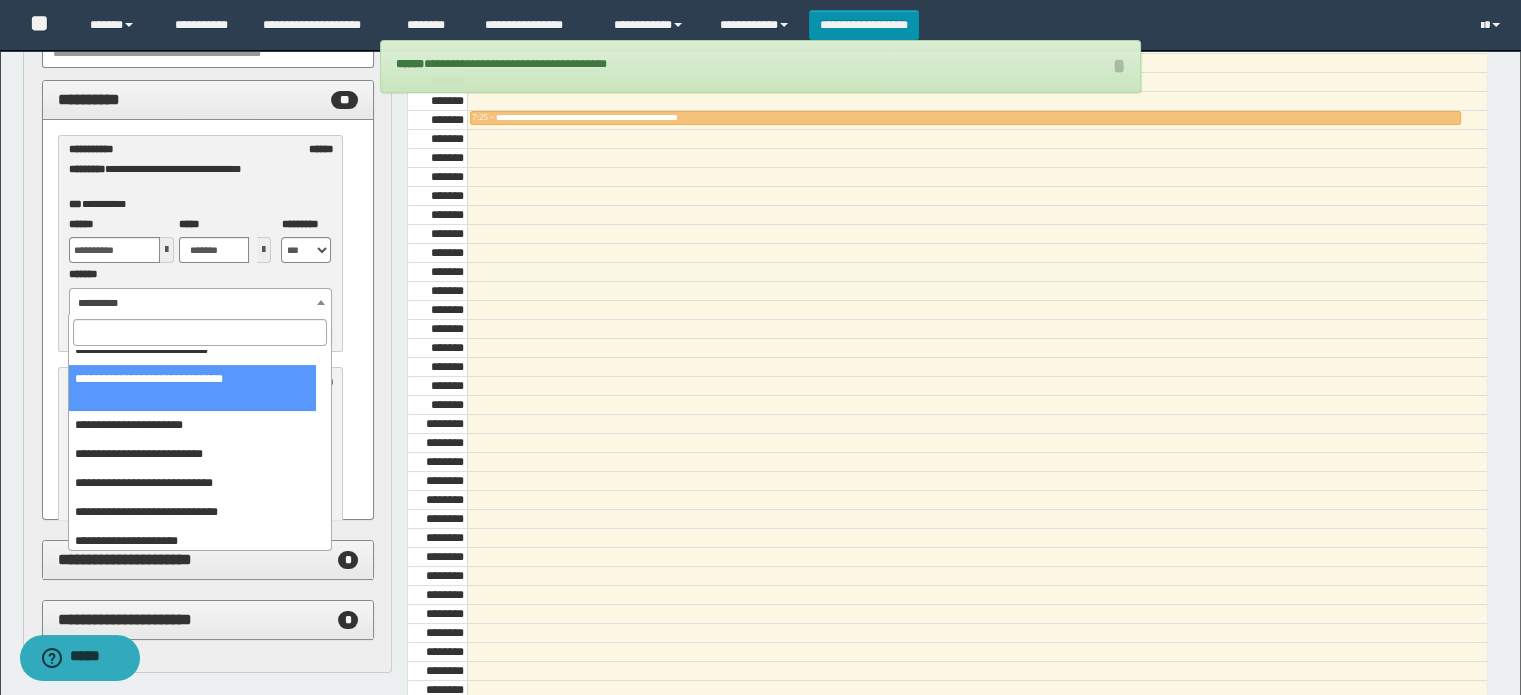 scroll, scrollTop: 100, scrollLeft: 0, axis: vertical 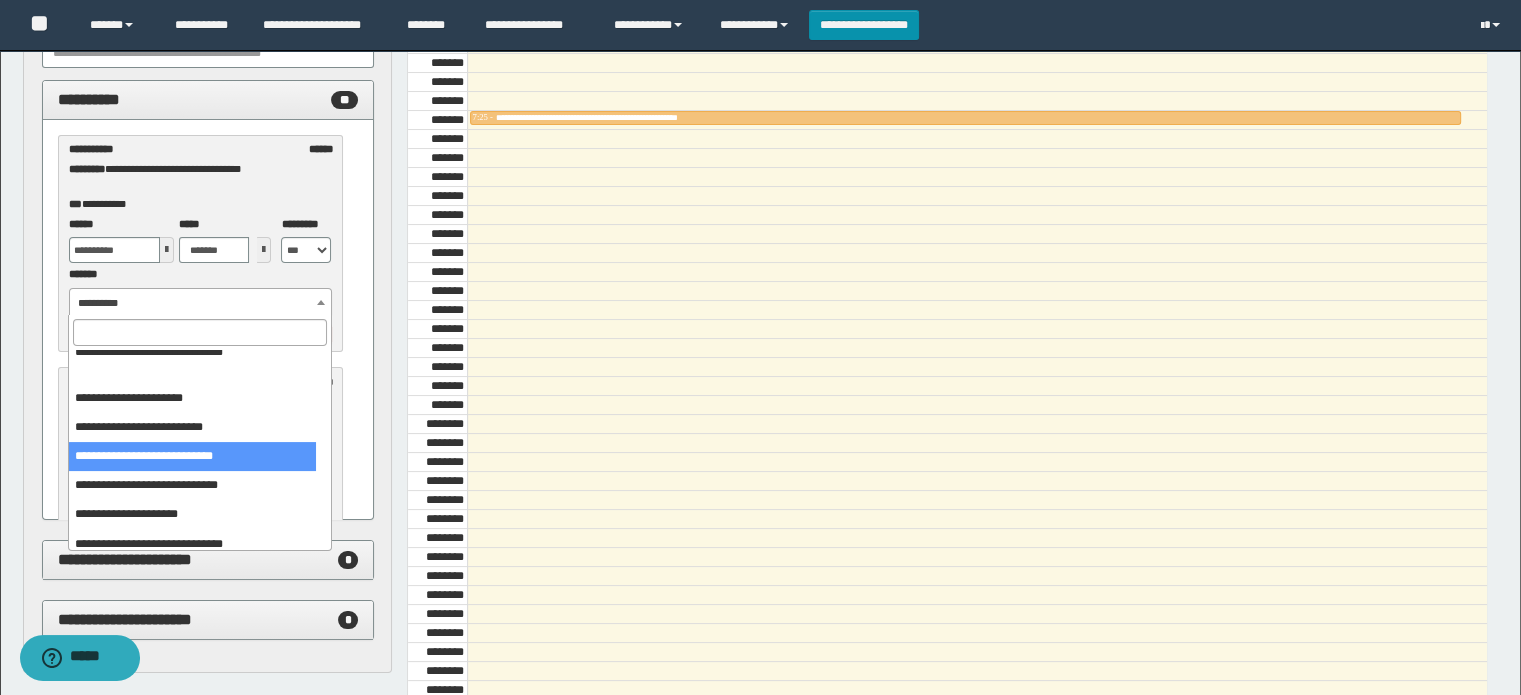 select on "******" 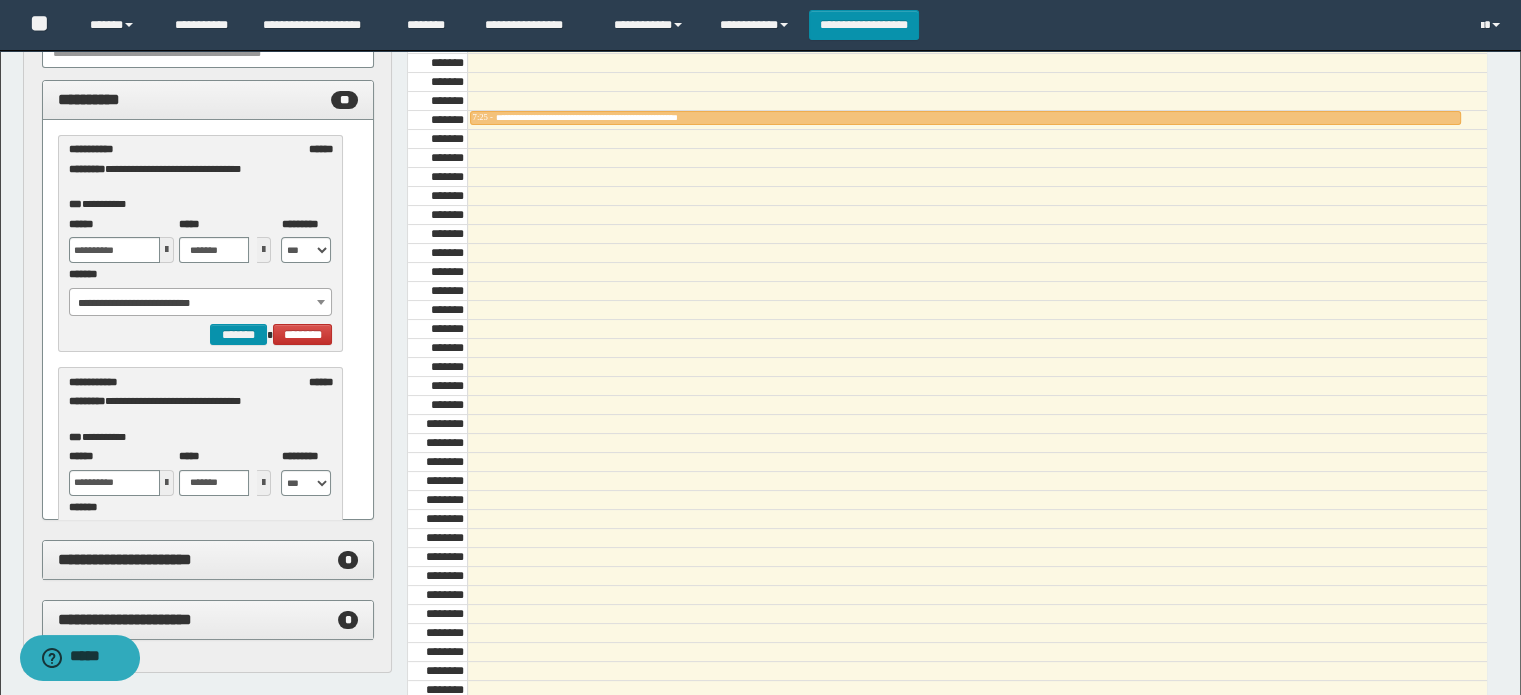 click at bounding box center [167, 250] 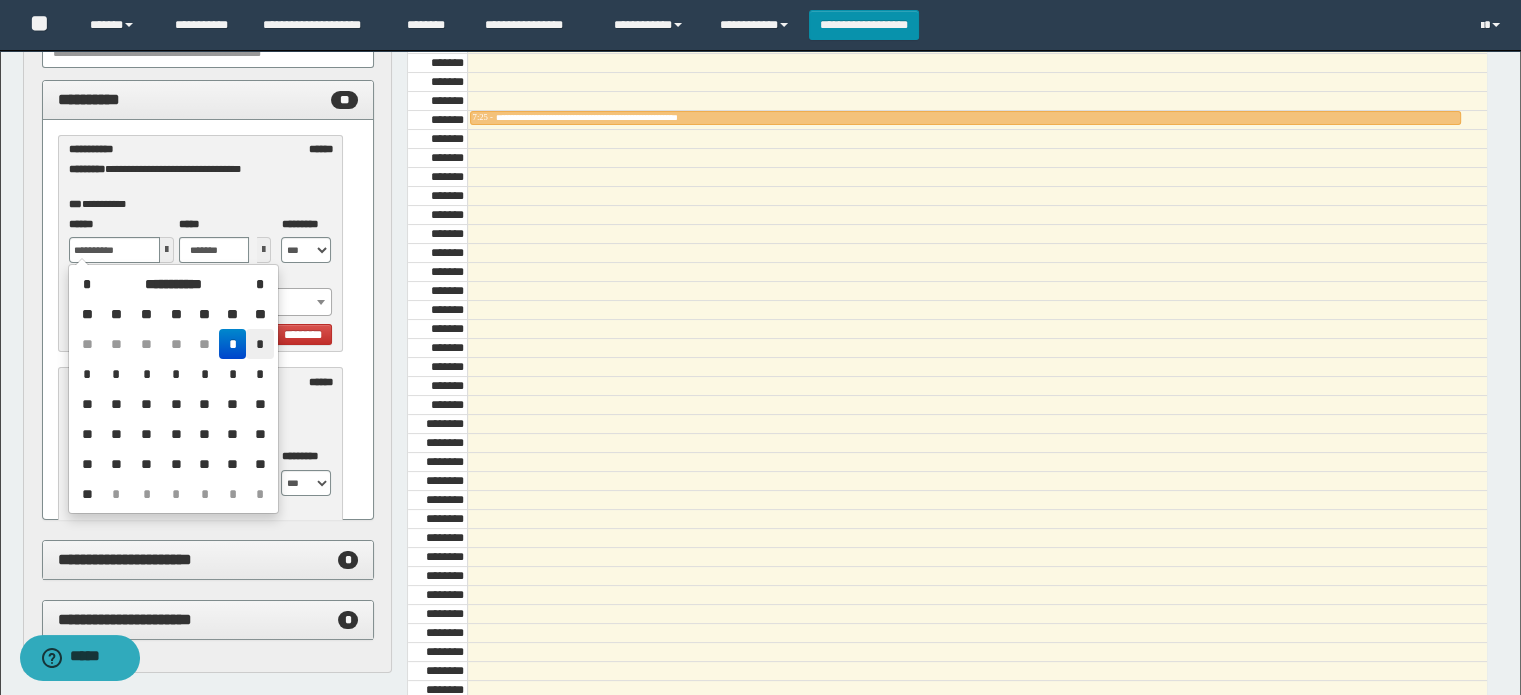 click on "*" at bounding box center [259, 344] 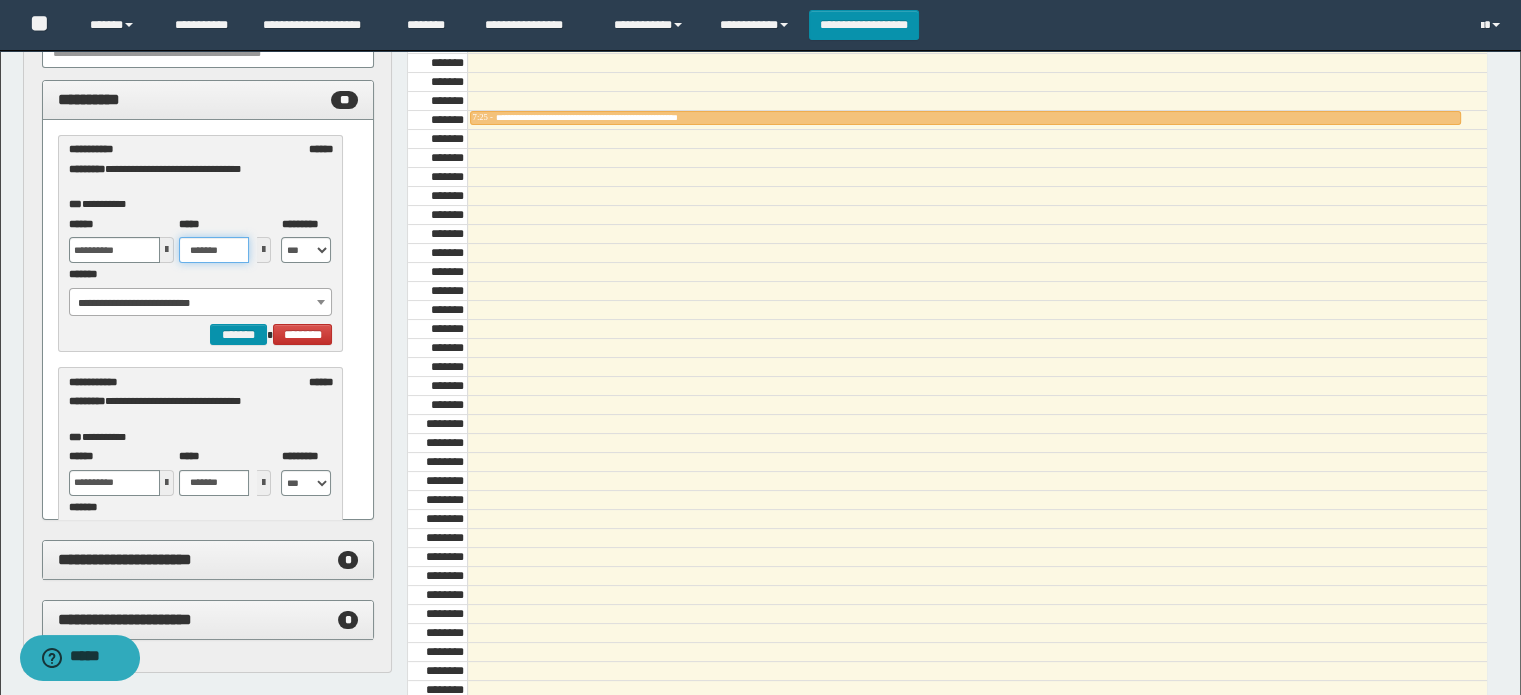 click on "*******" at bounding box center [214, 250] 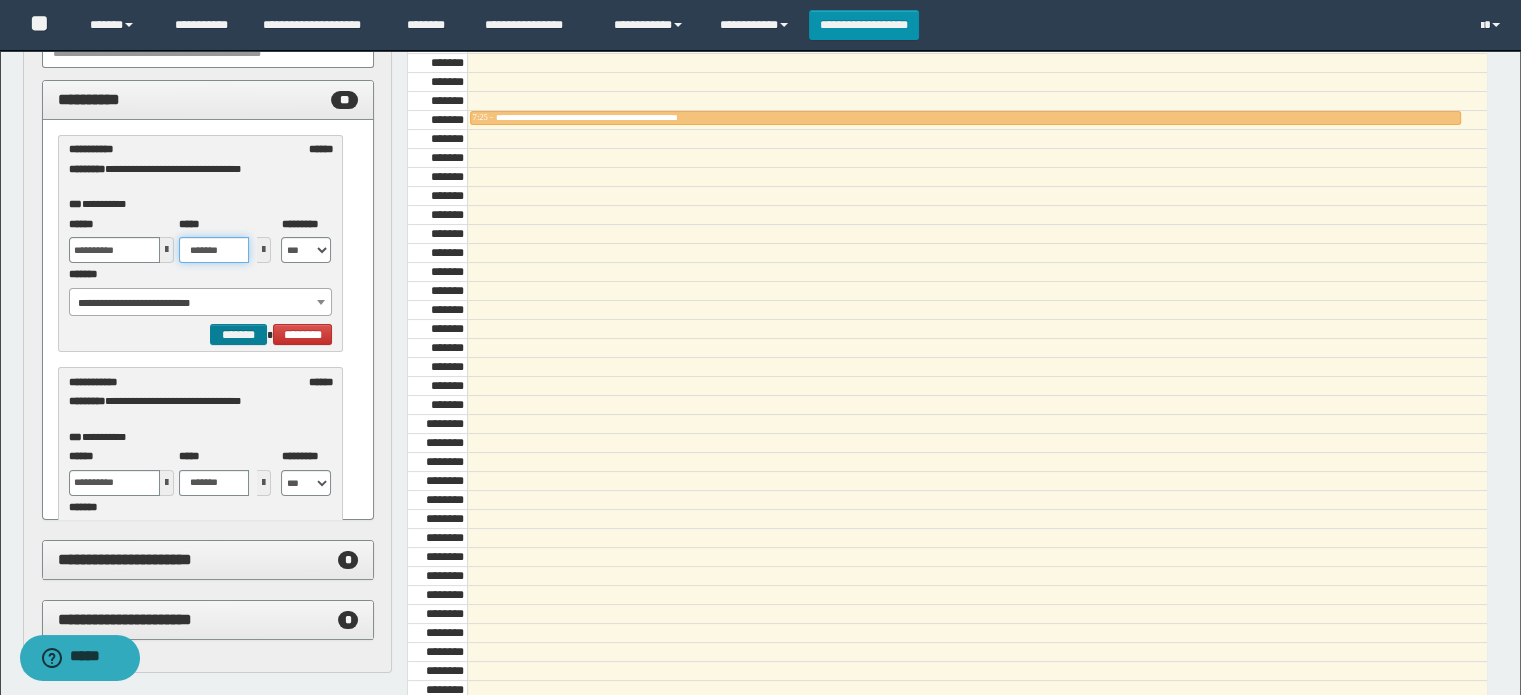 type on "*******" 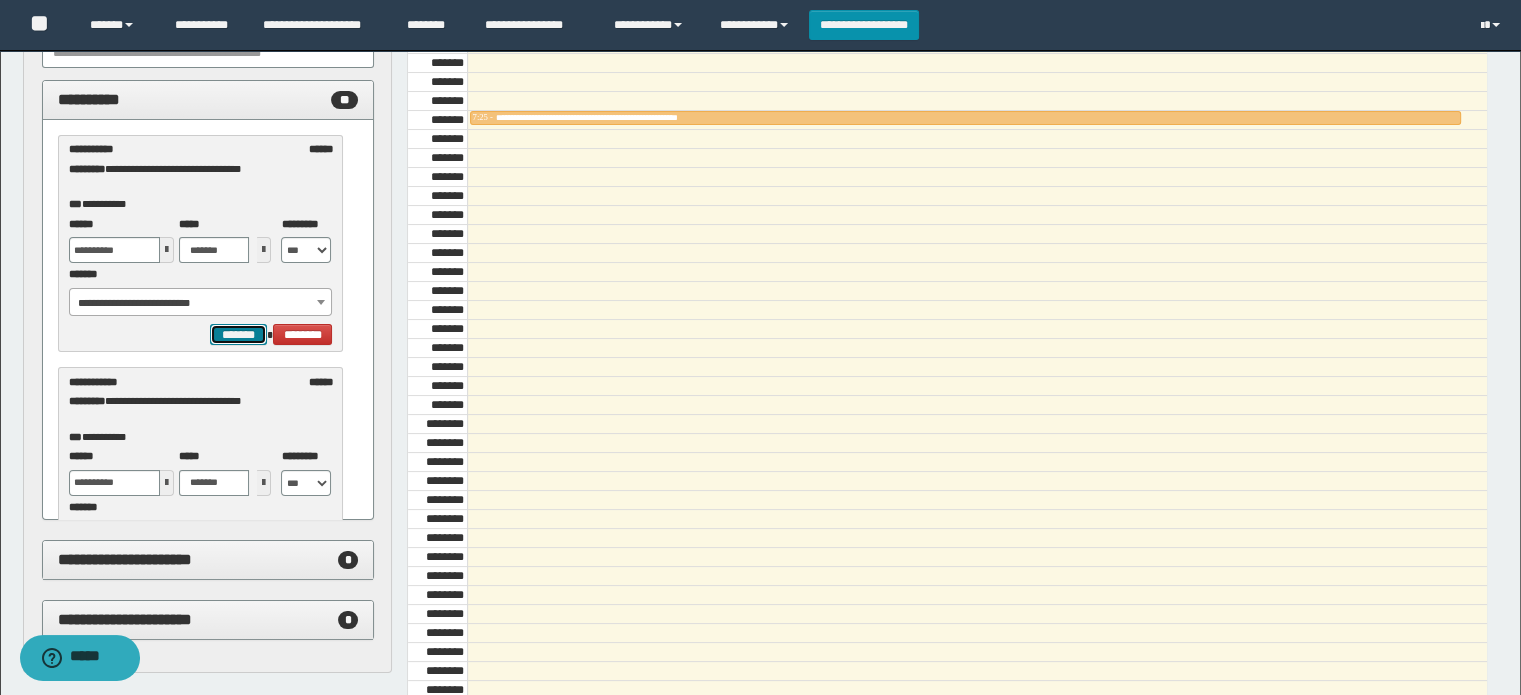 click on "*******" at bounding box center [238, 335] 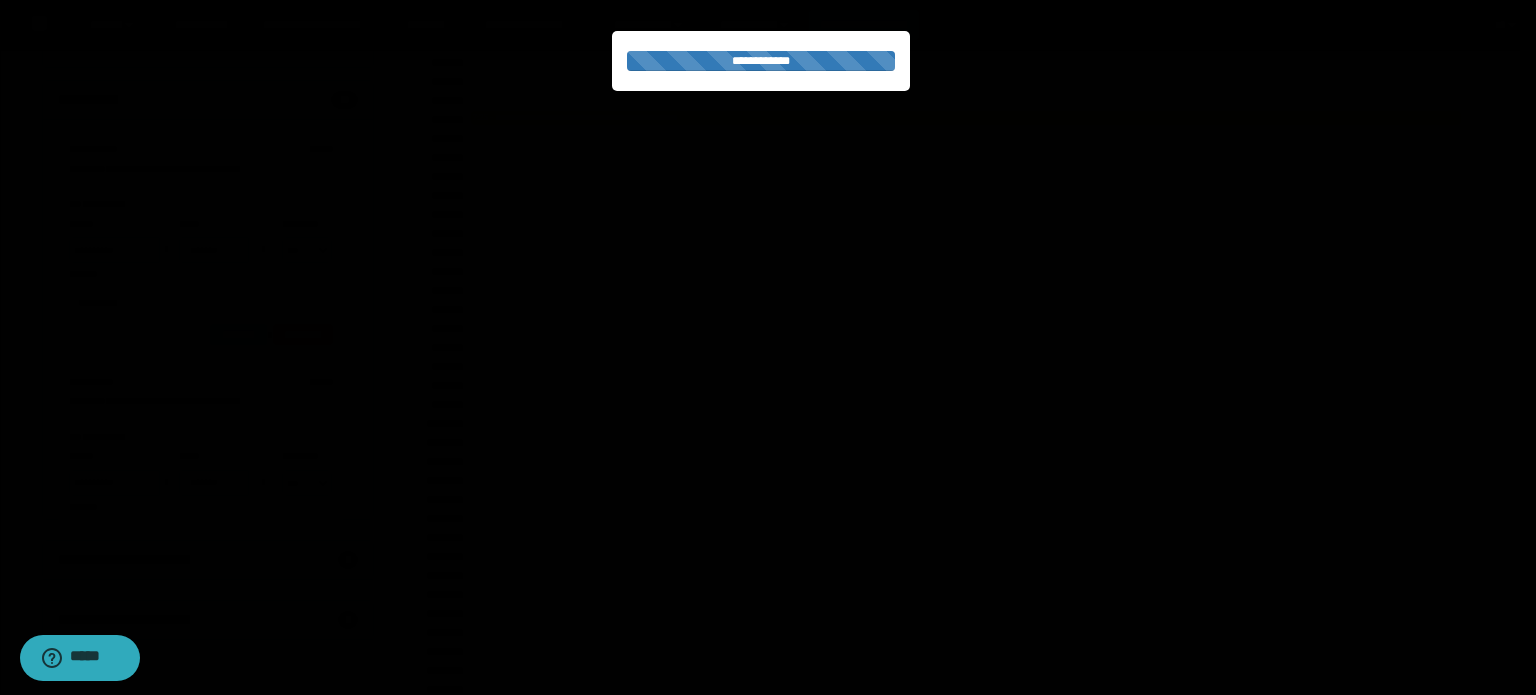 select on "******" 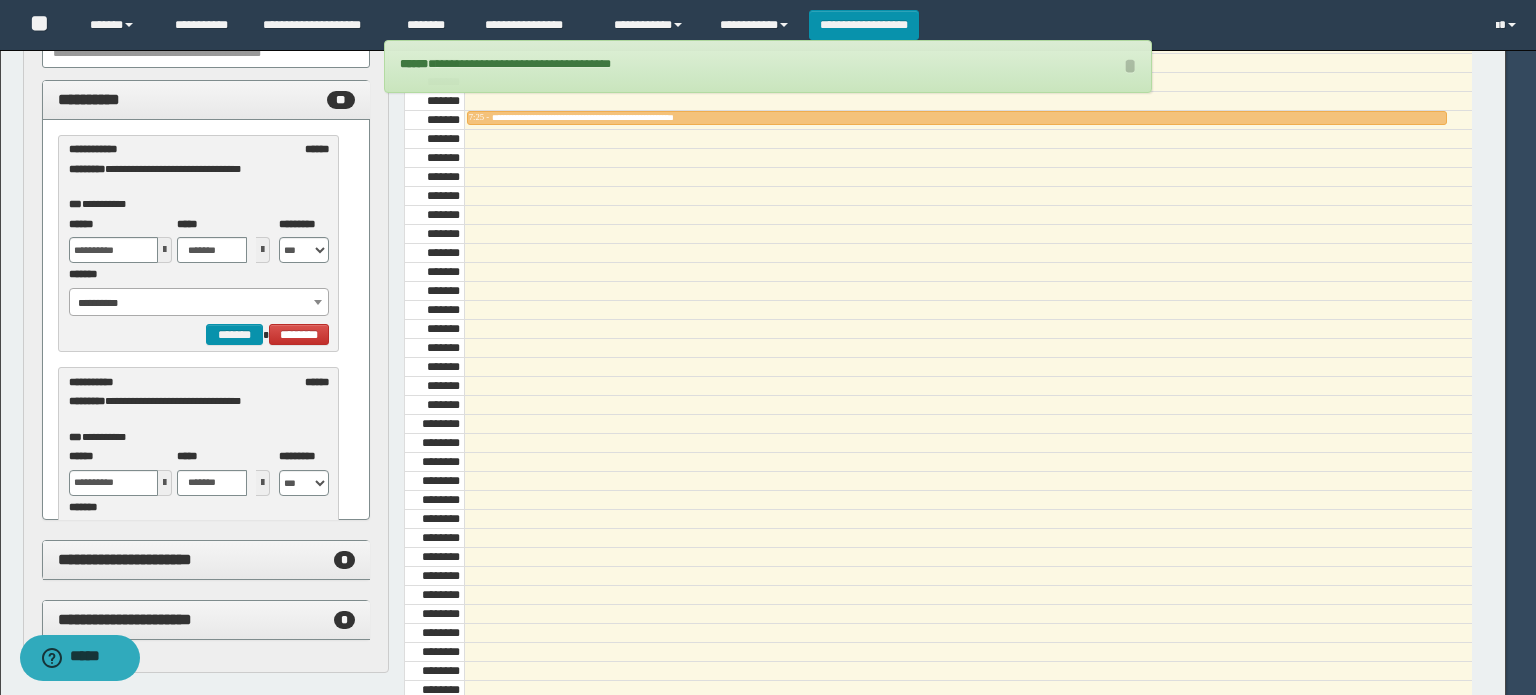 click on "**********" at bounding box center [199, 303] 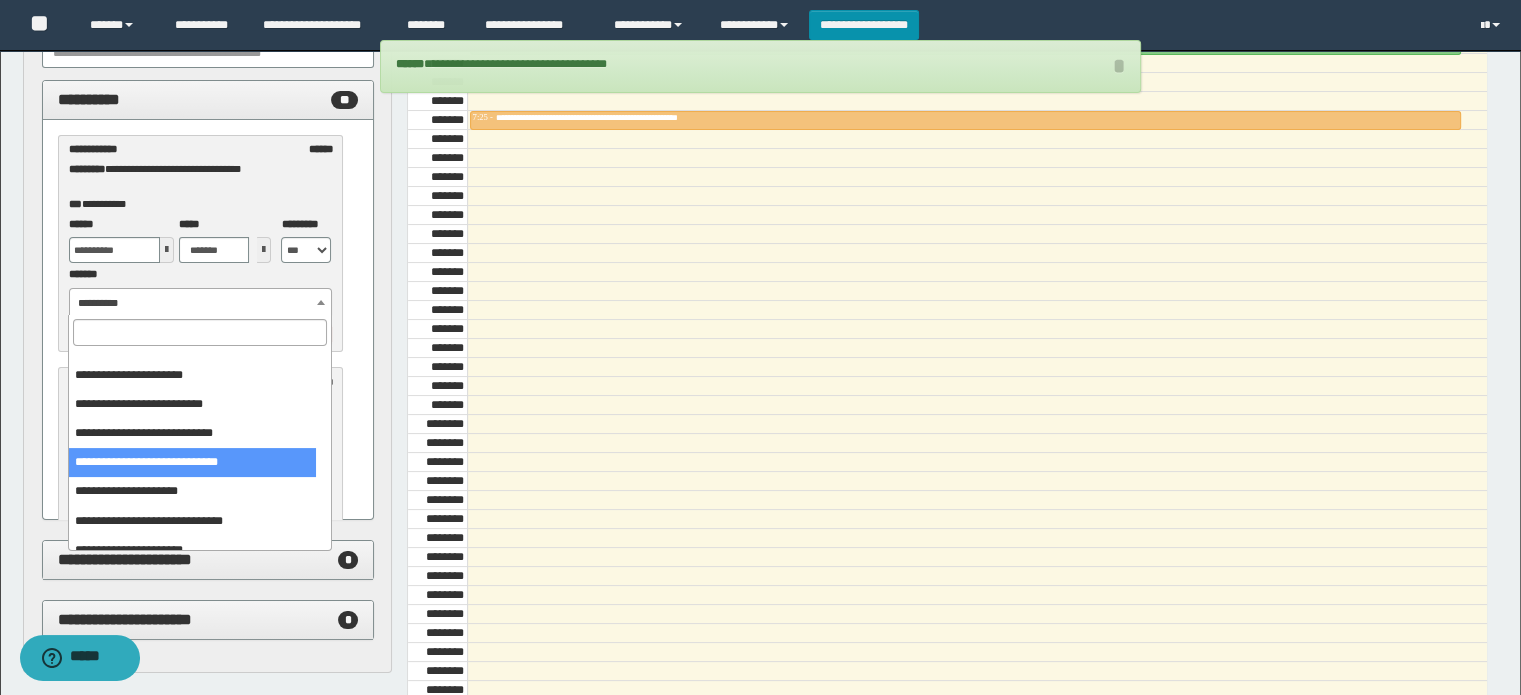 scroll, scrollTop: 166, scrollLeft: 0, axis: vertical 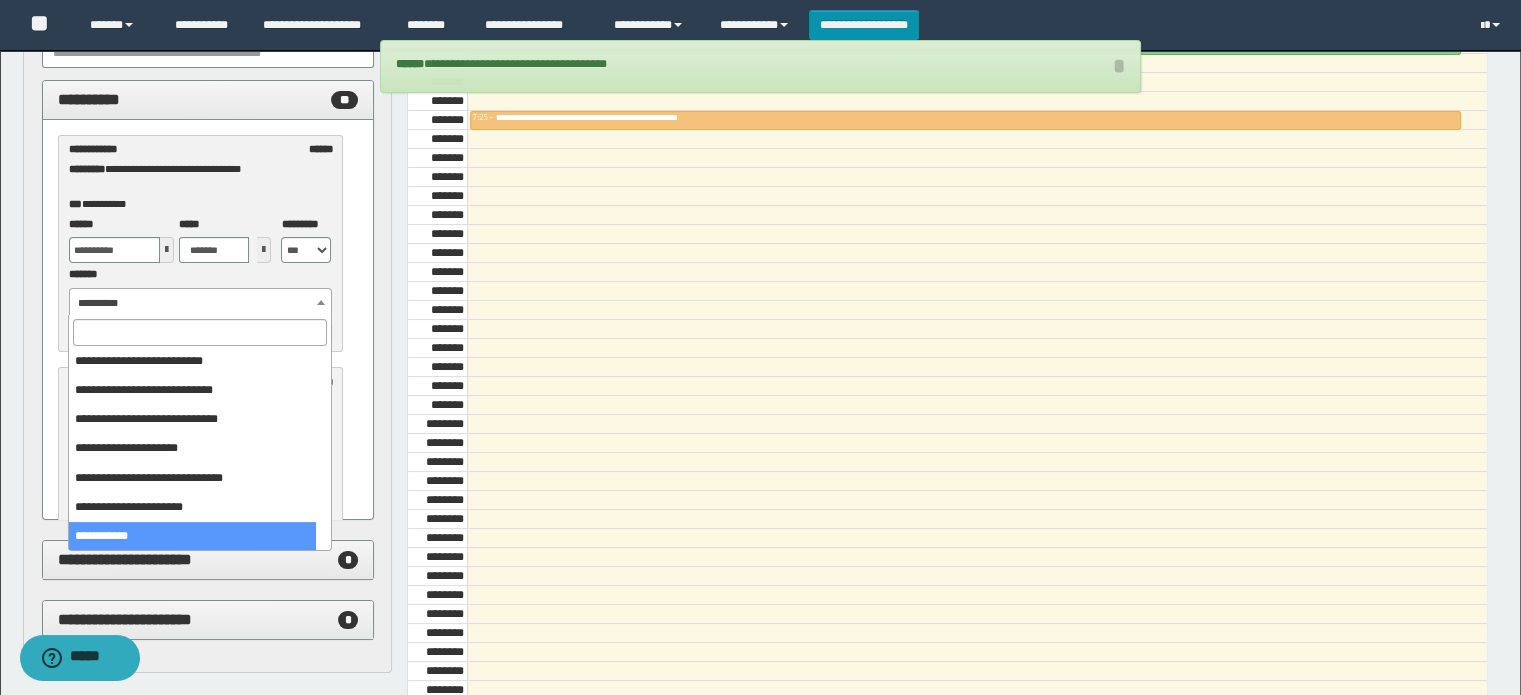 select on "******" 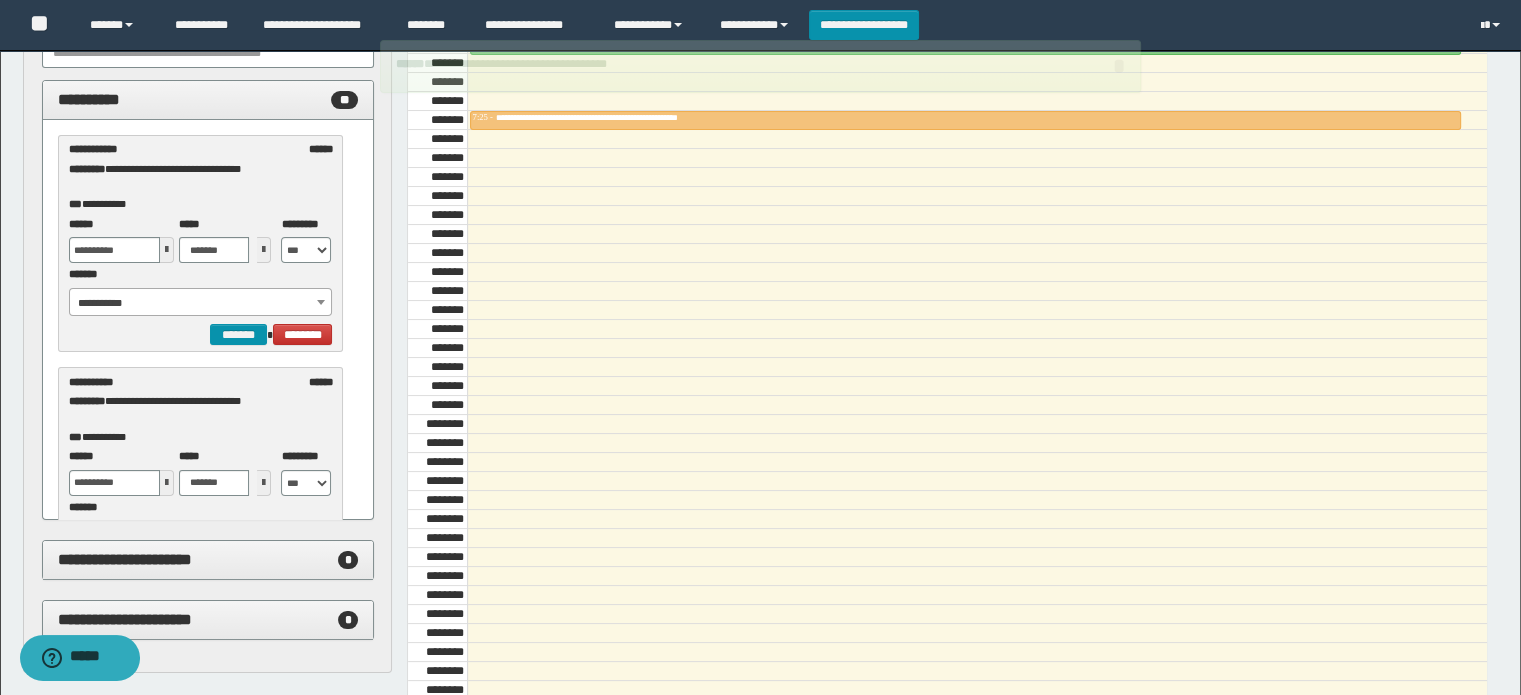click at bounding box center [167, 250] 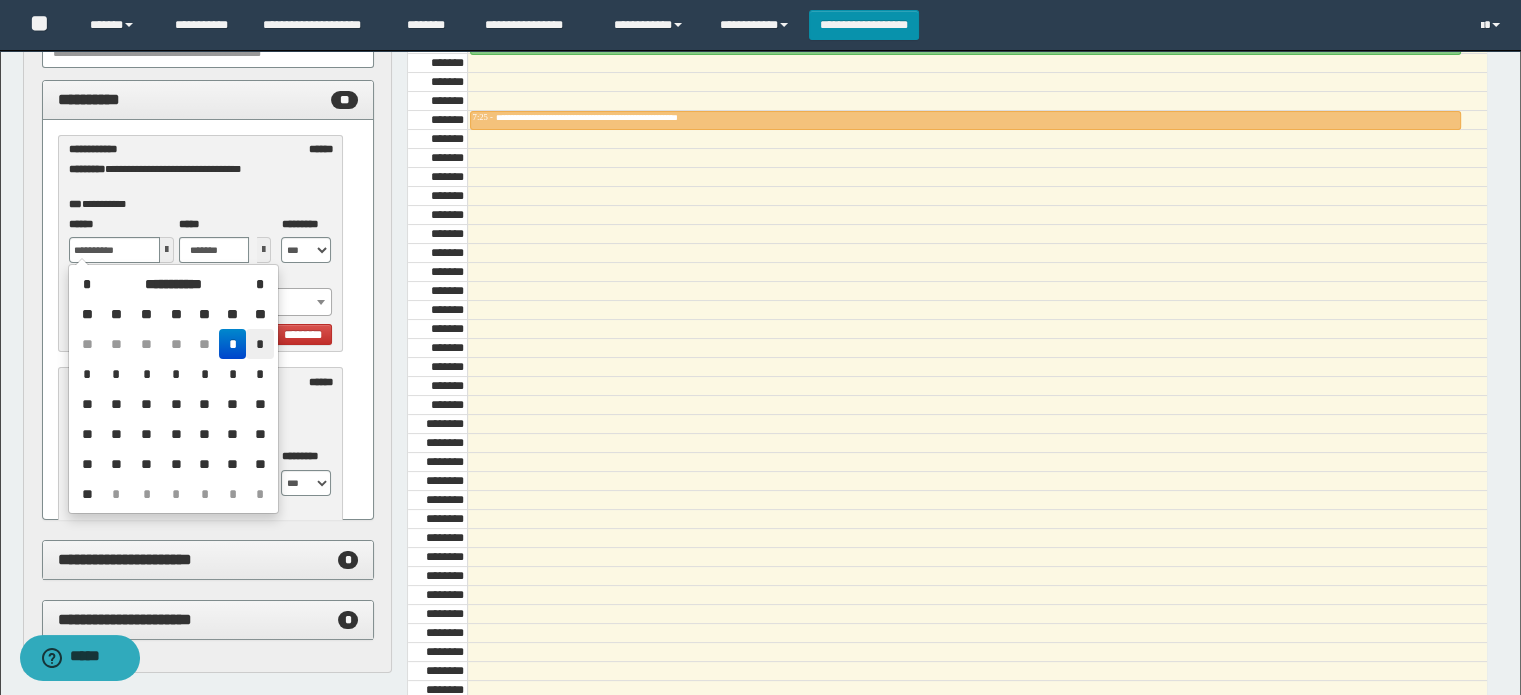 click on "*" at bounding box center (259, 344) 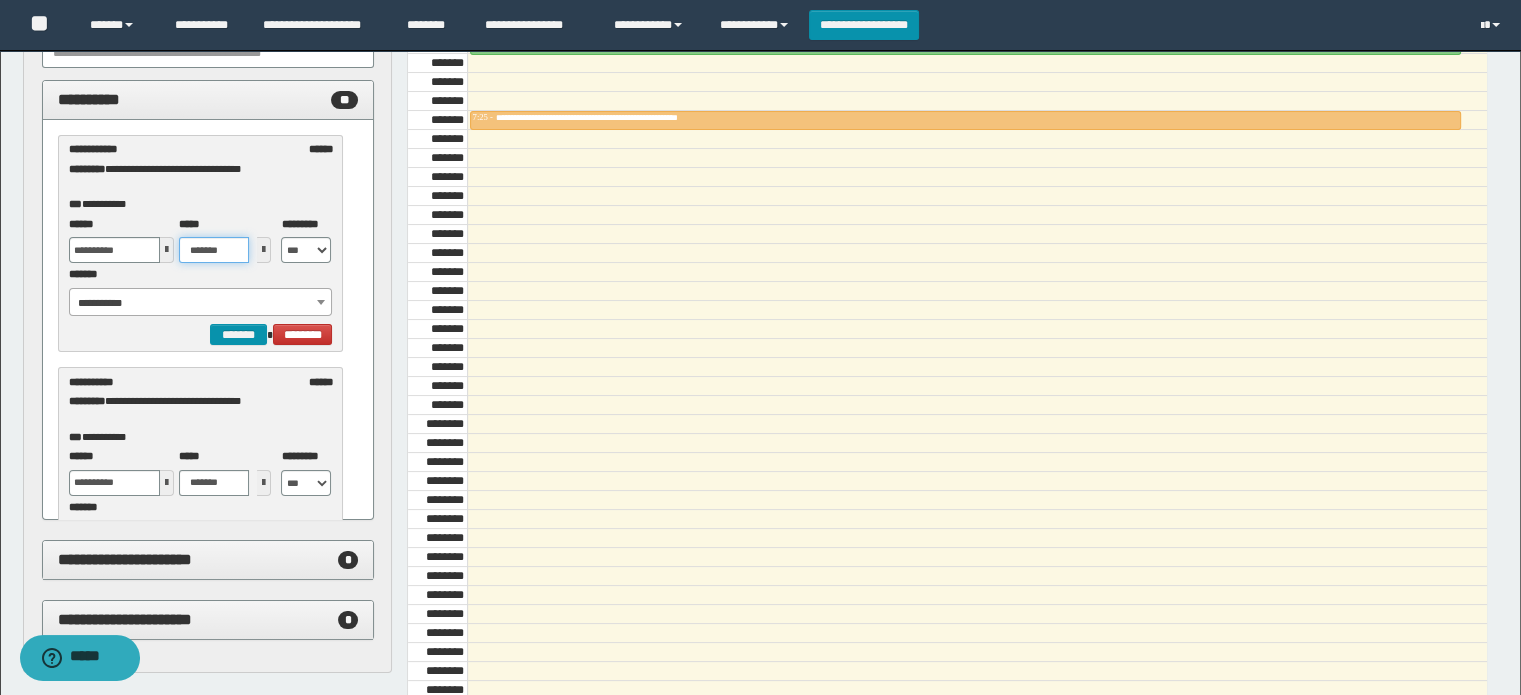 click on "*******" at bounding box center [214, 250] 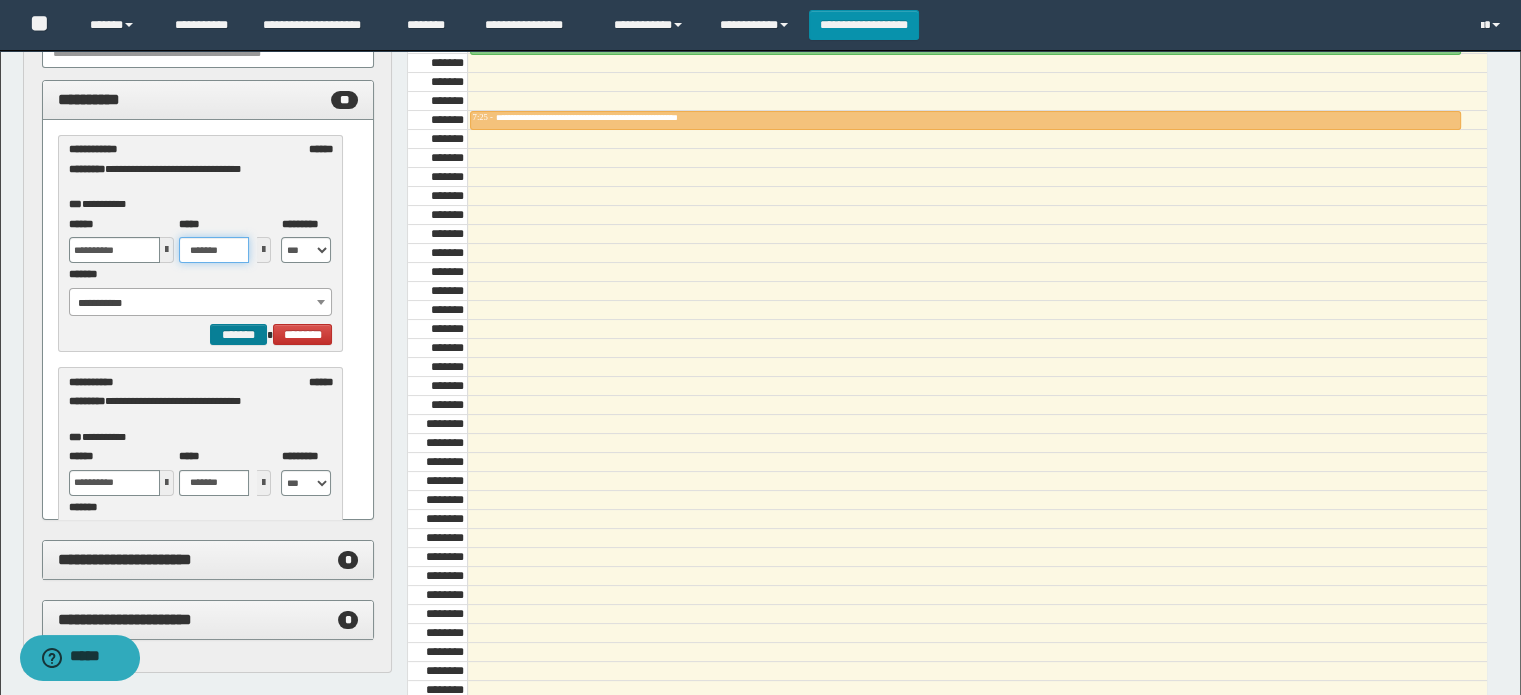 type on "*******" 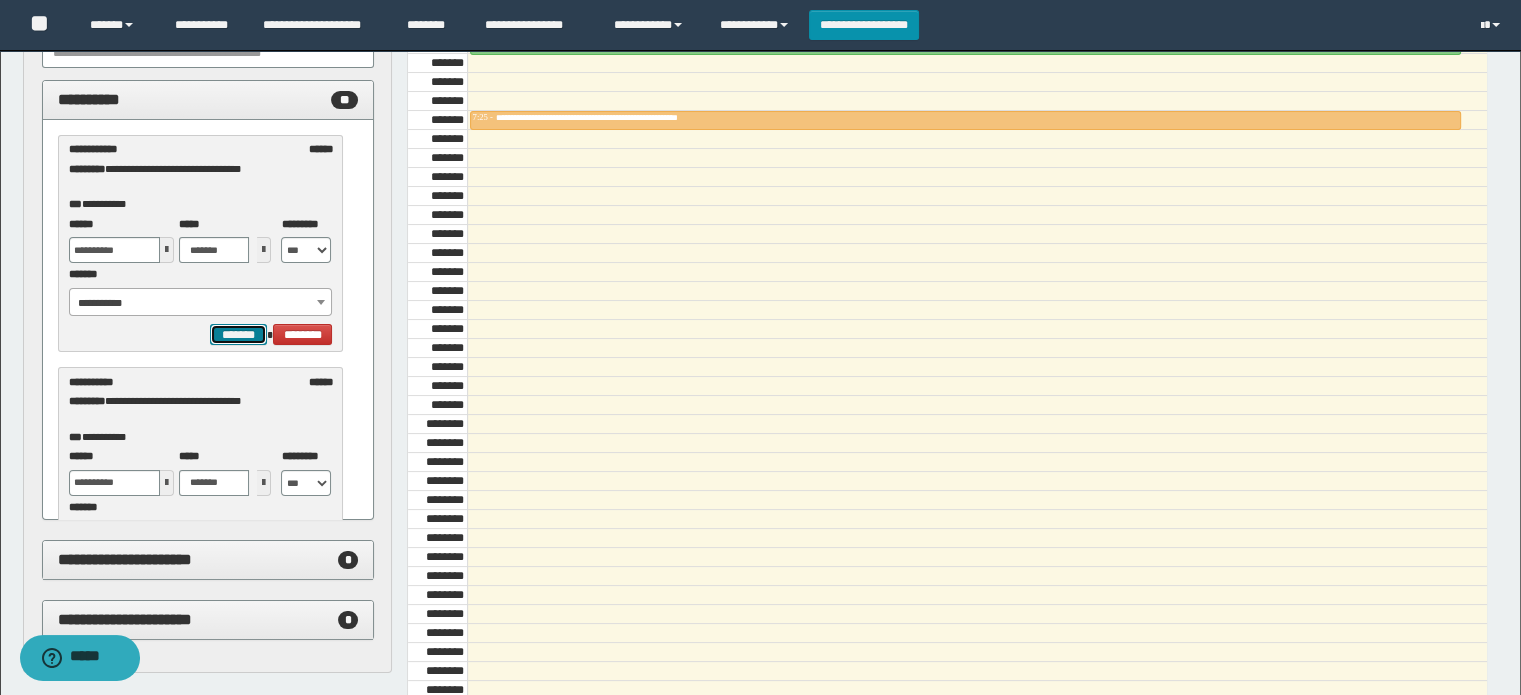 click on "*******" at bounding box center (238, 335) 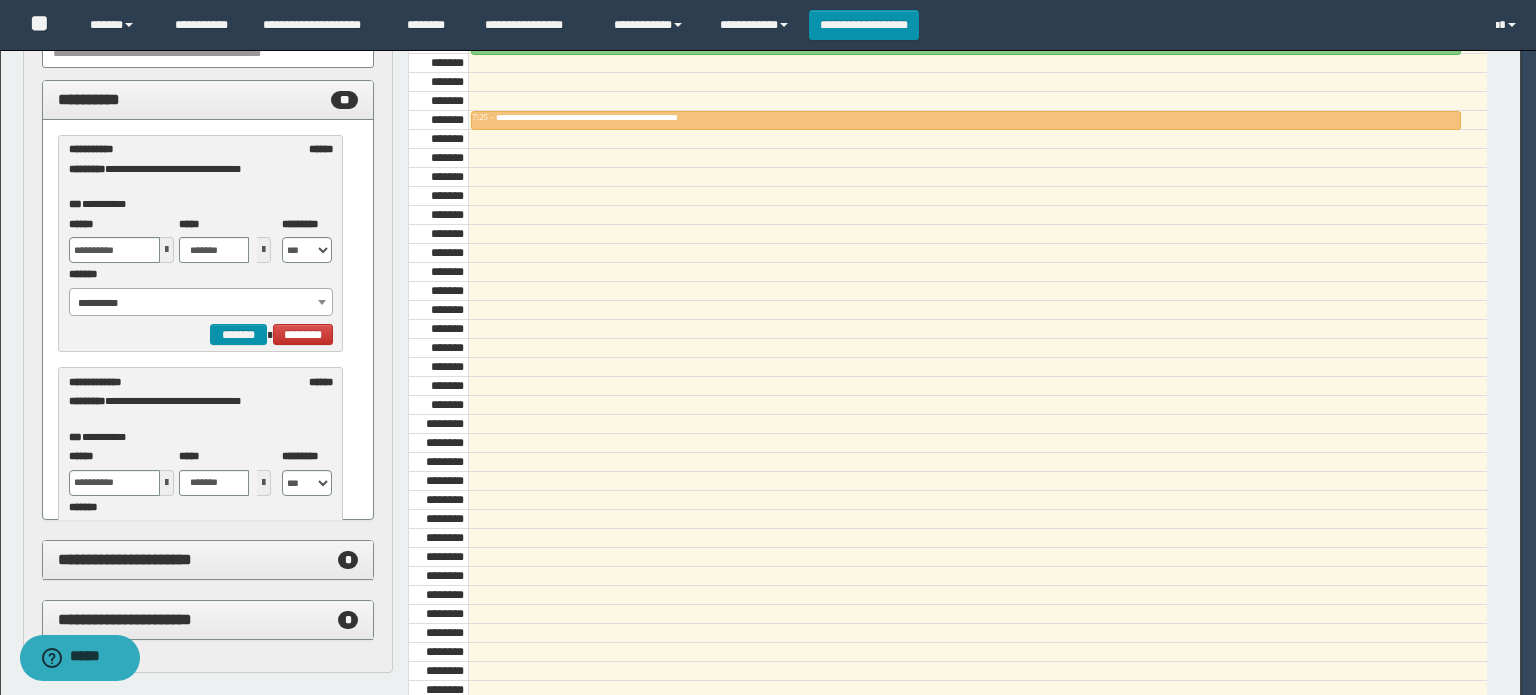 select on "******" 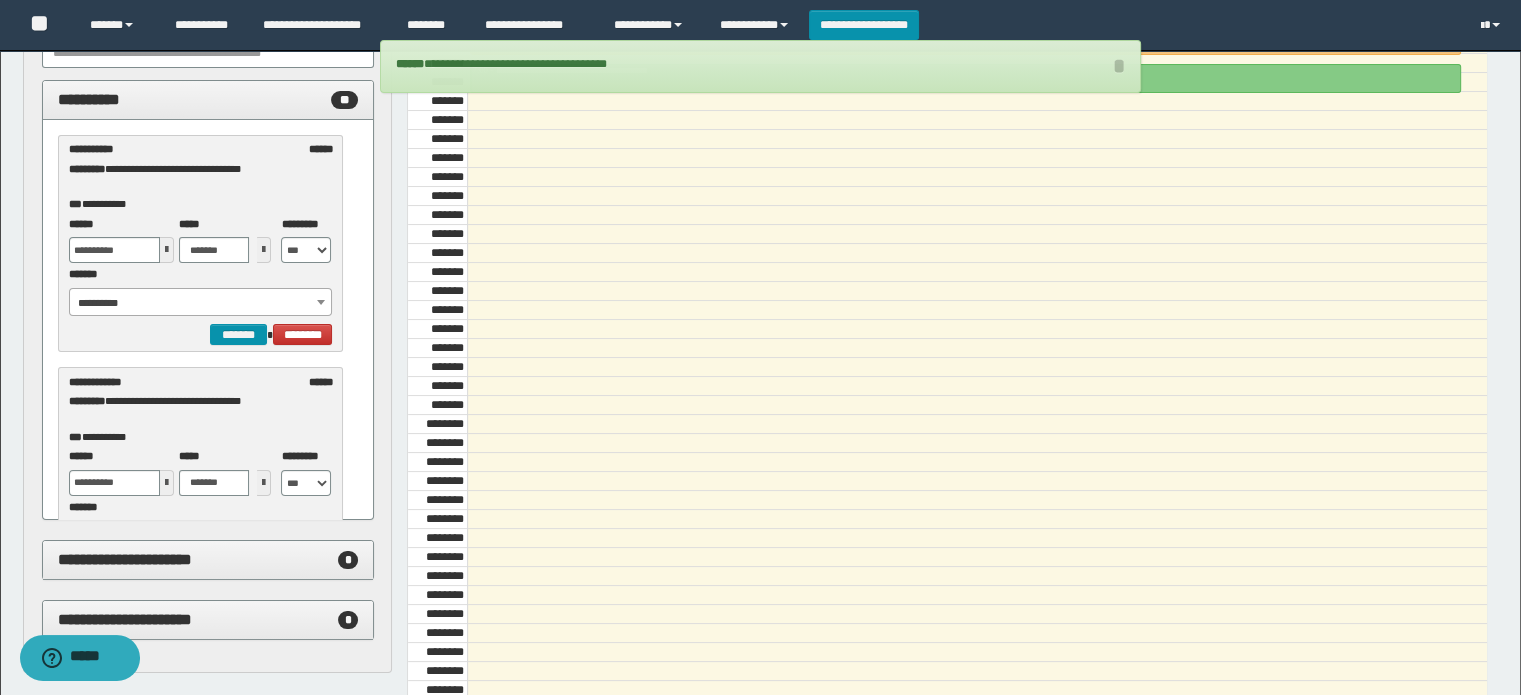 click on "**********" at bounding box center (201, 303) 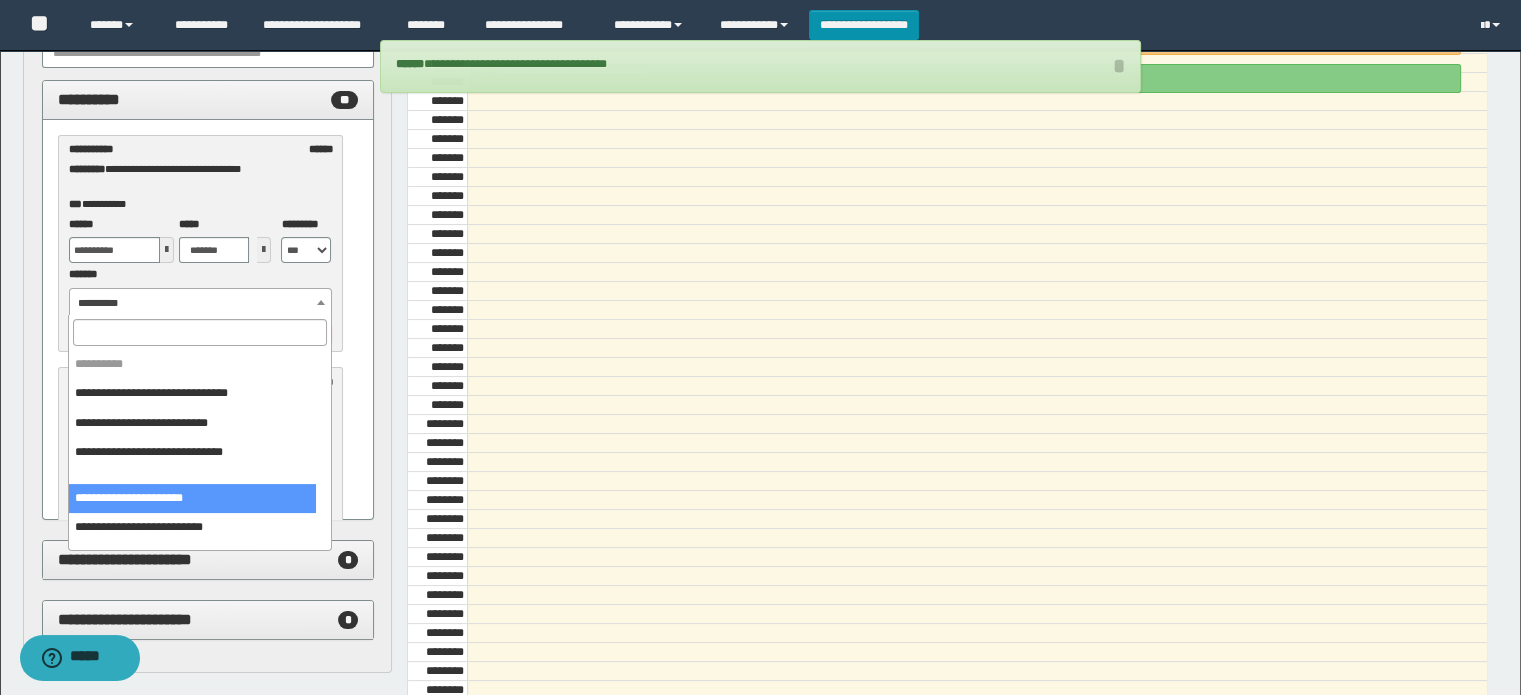 select on "******" 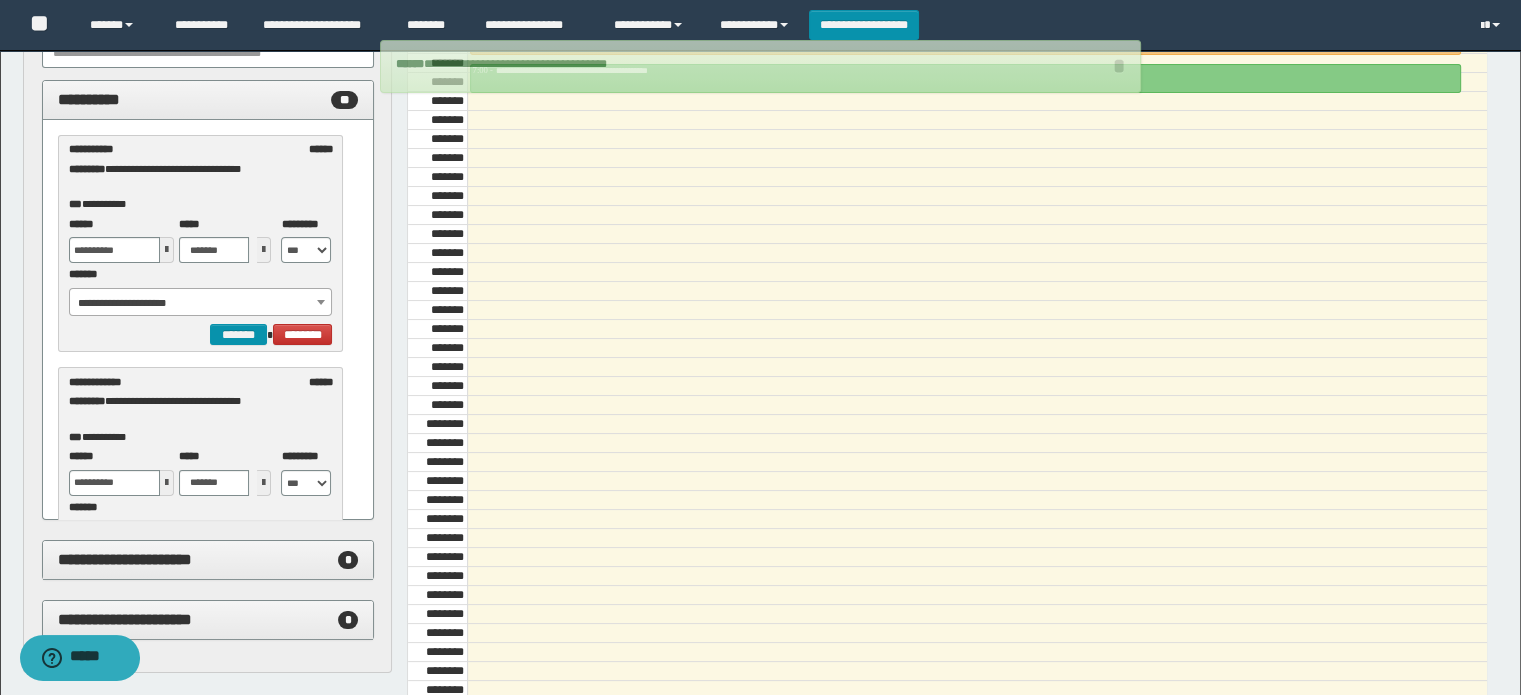 click at bounding box center [167, 250] 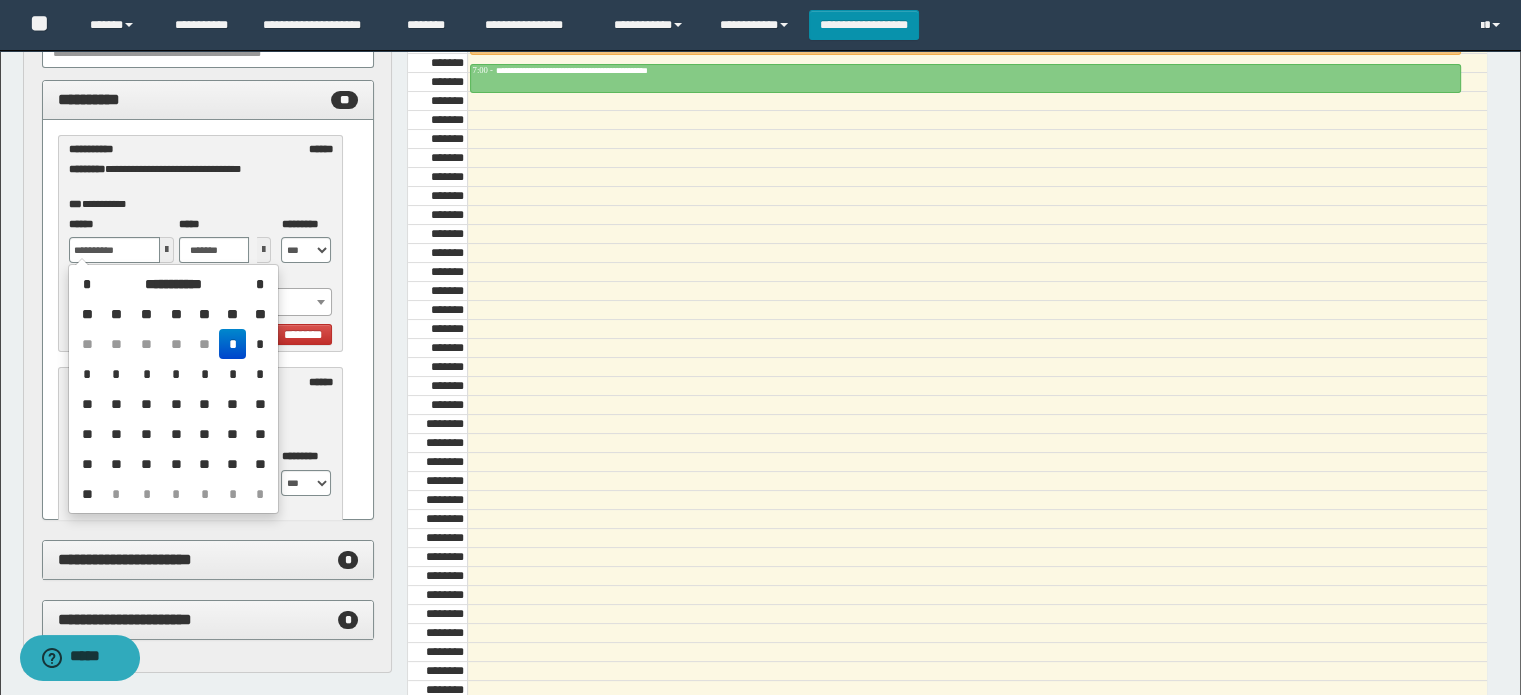 click on "*" at bounding box center (259, 344) 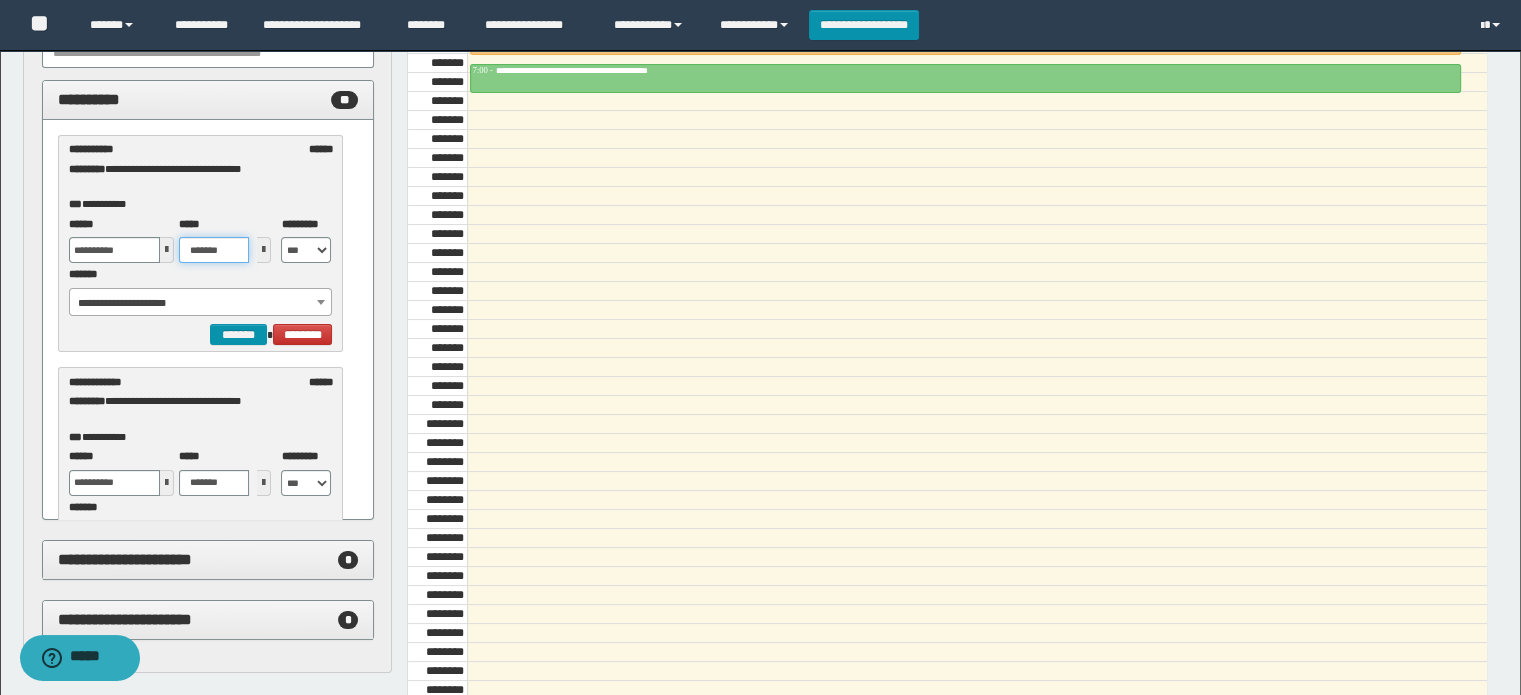click on "*******" at bounding box center [214, 250] 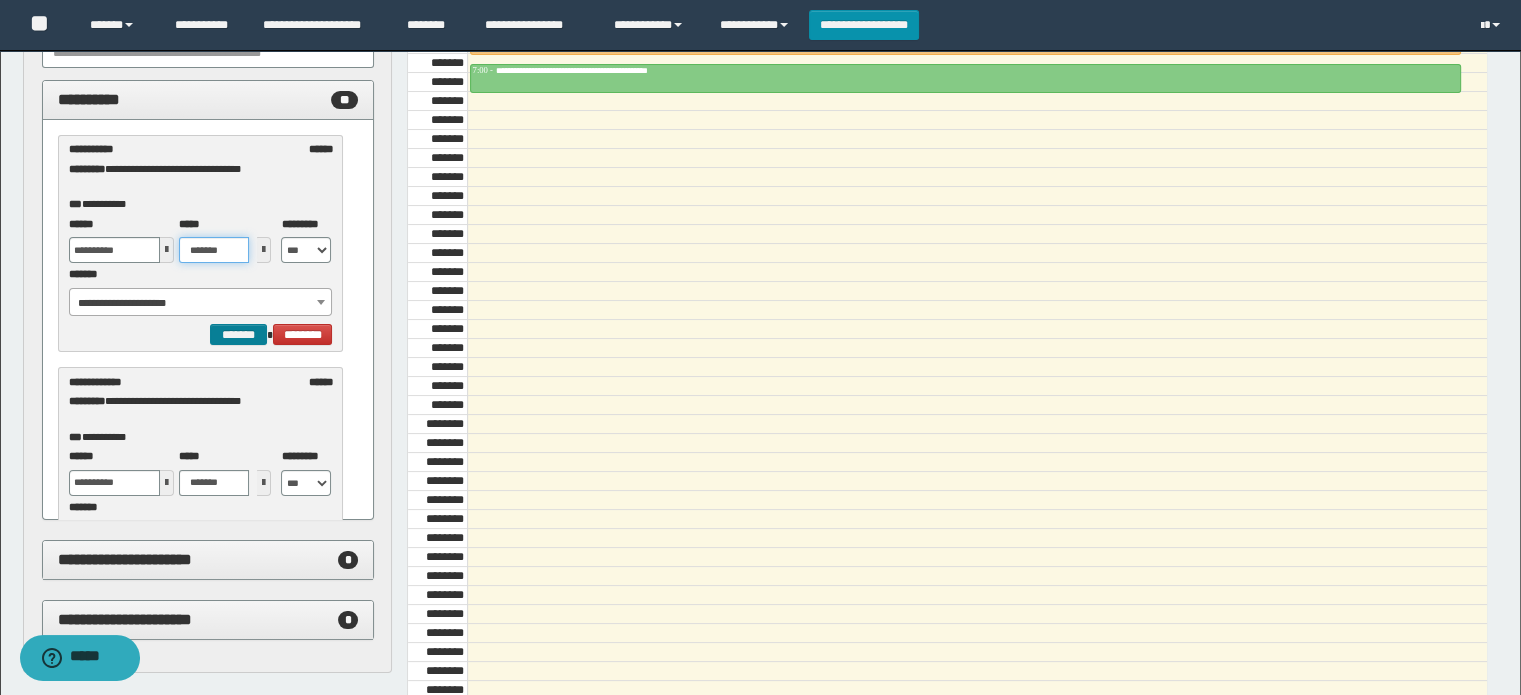 type on "*******" 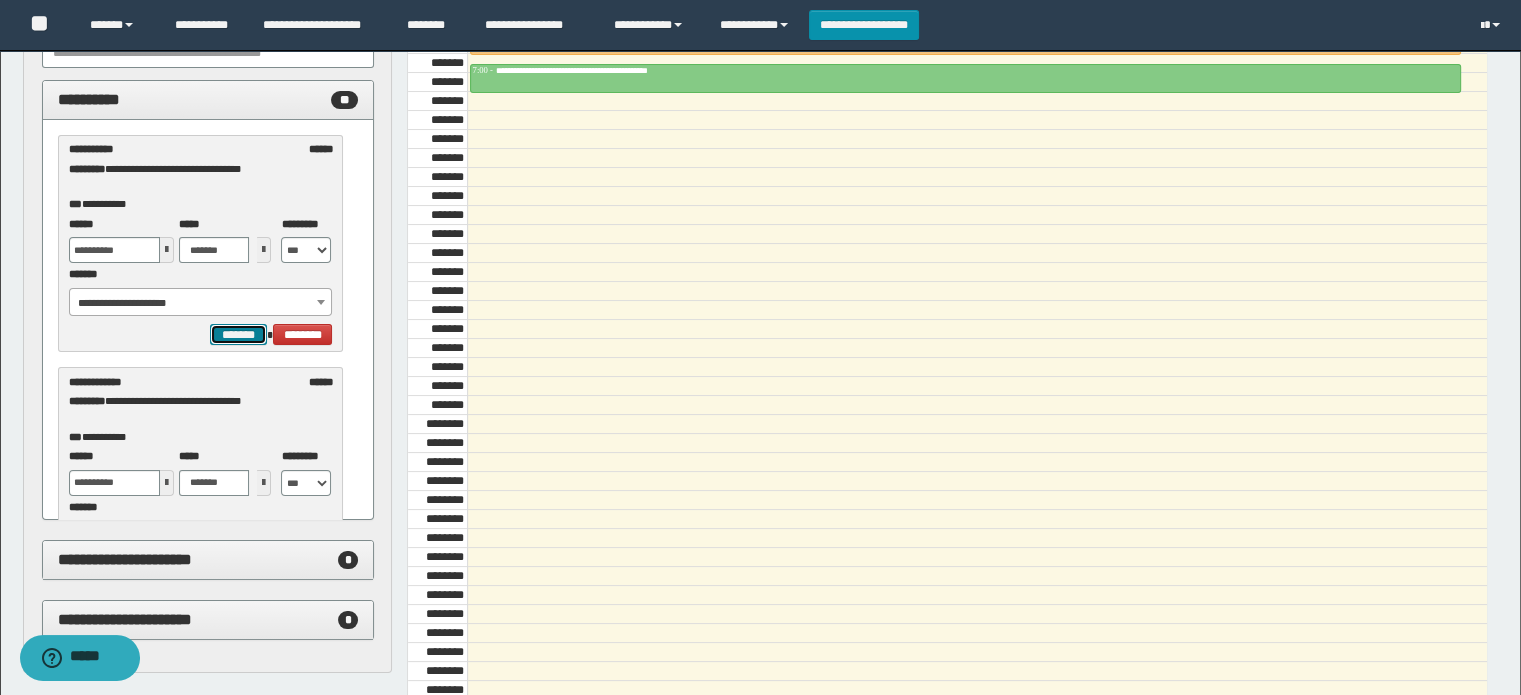 click on "*******" at bounding box center [238, 335] 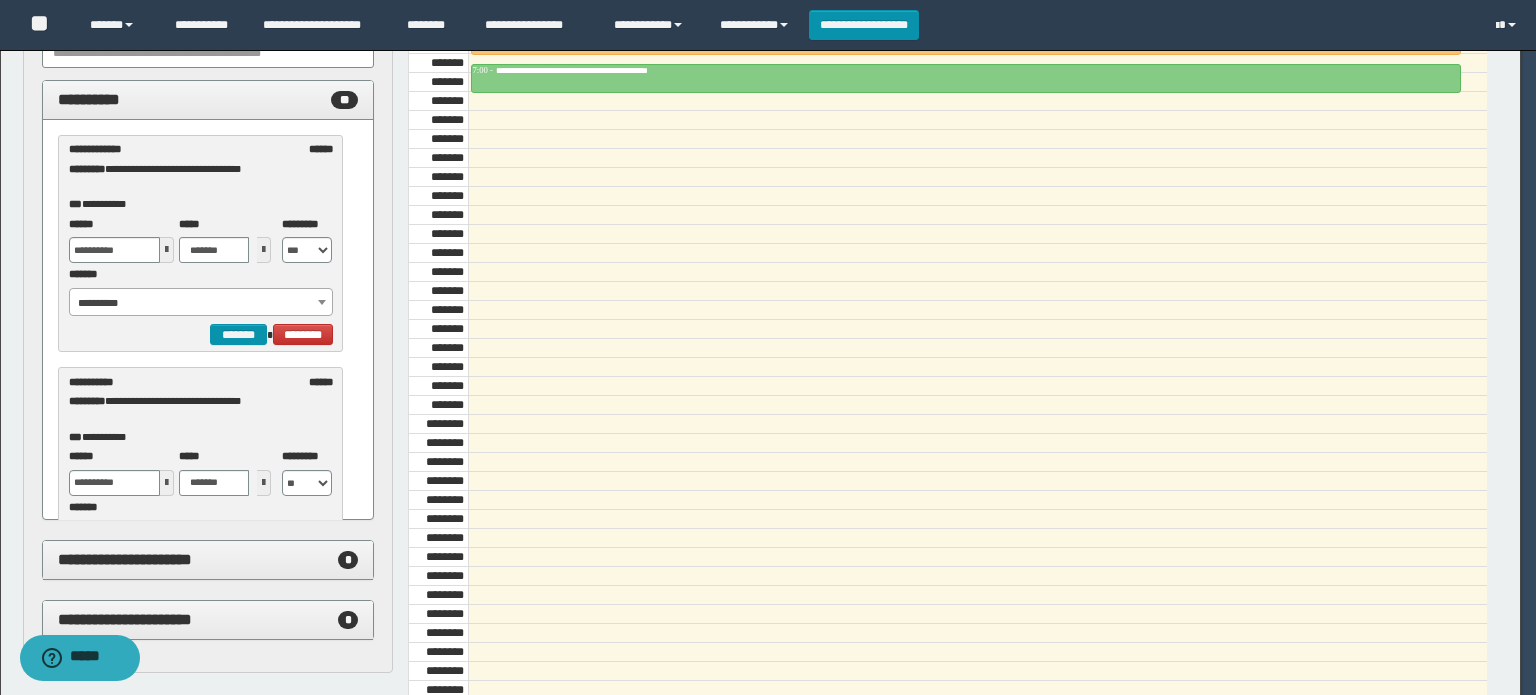 select on "******" 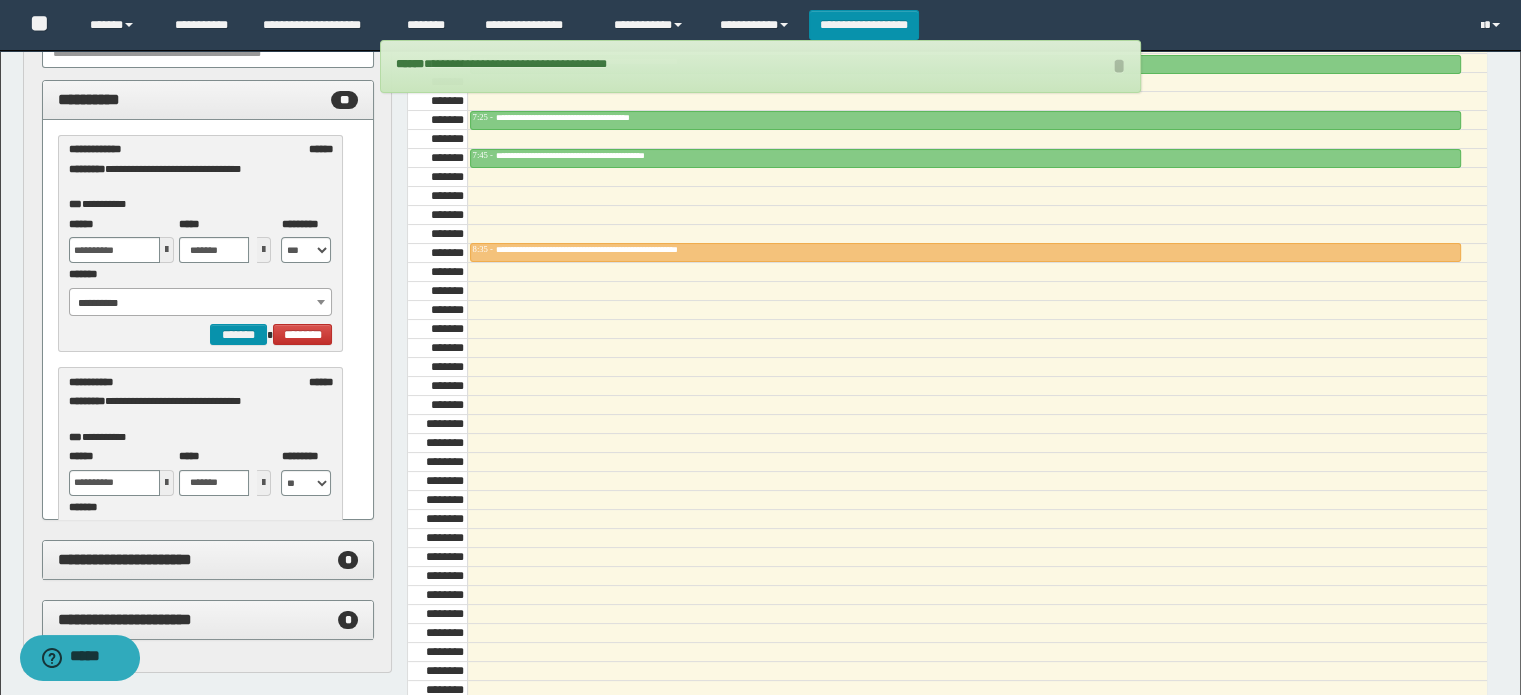 click on "**********" at bounding box center (201, 303) 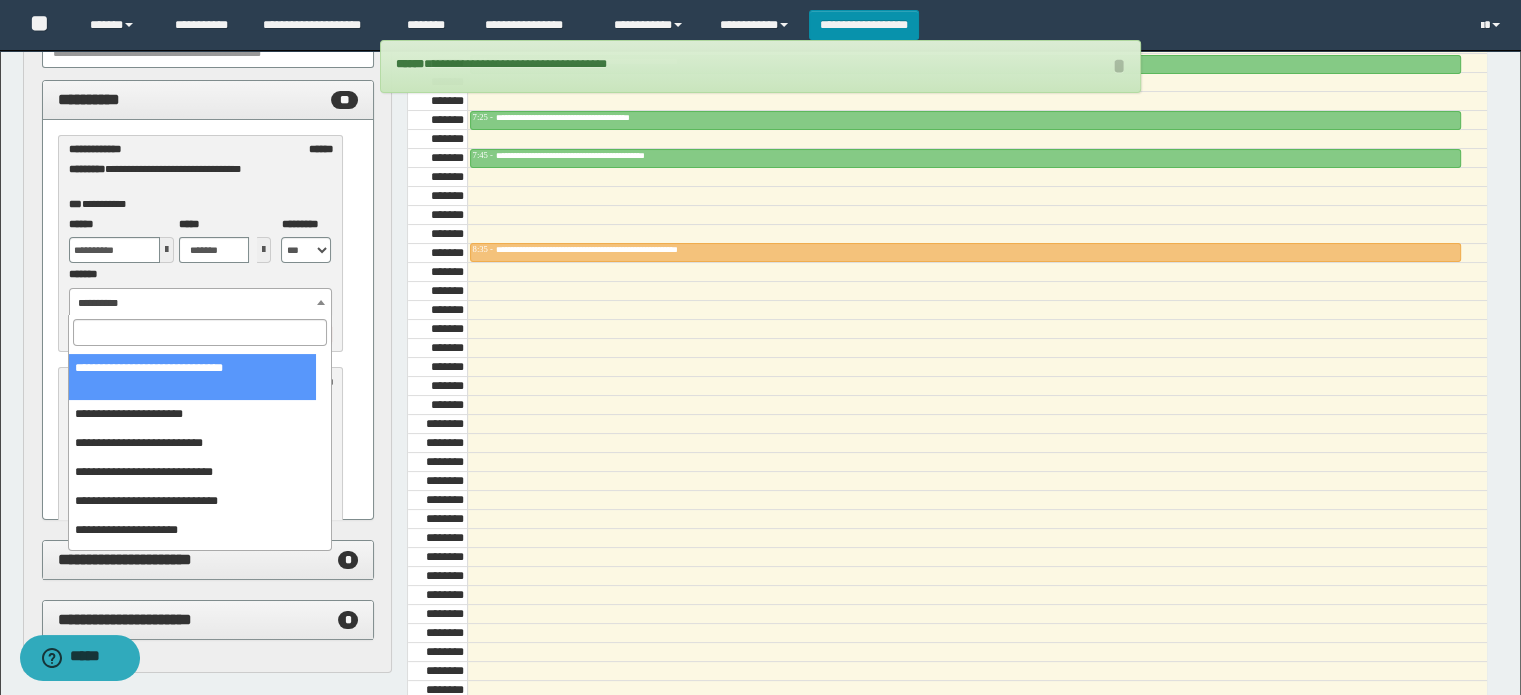 scroll, scrollTop: 166, scrollLeft: 0, axis: vertical 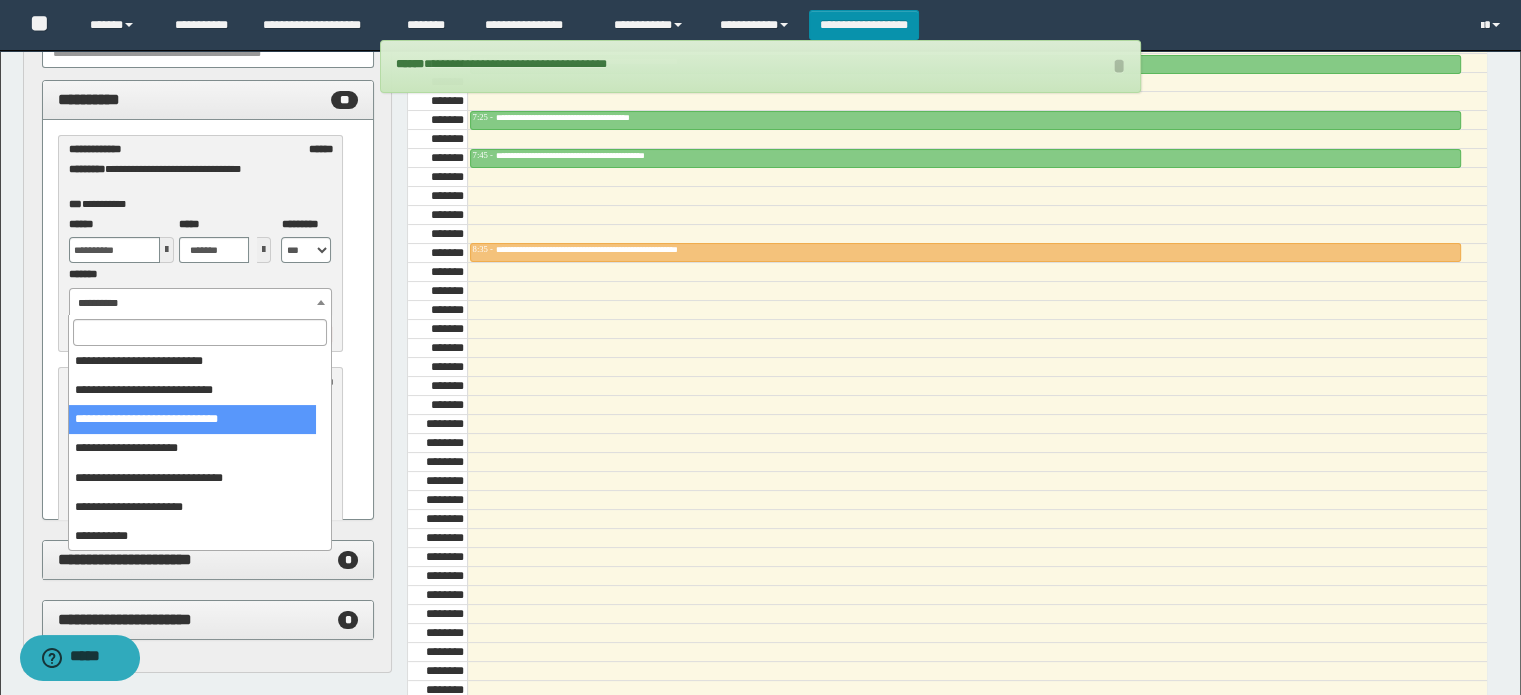 select on "******" 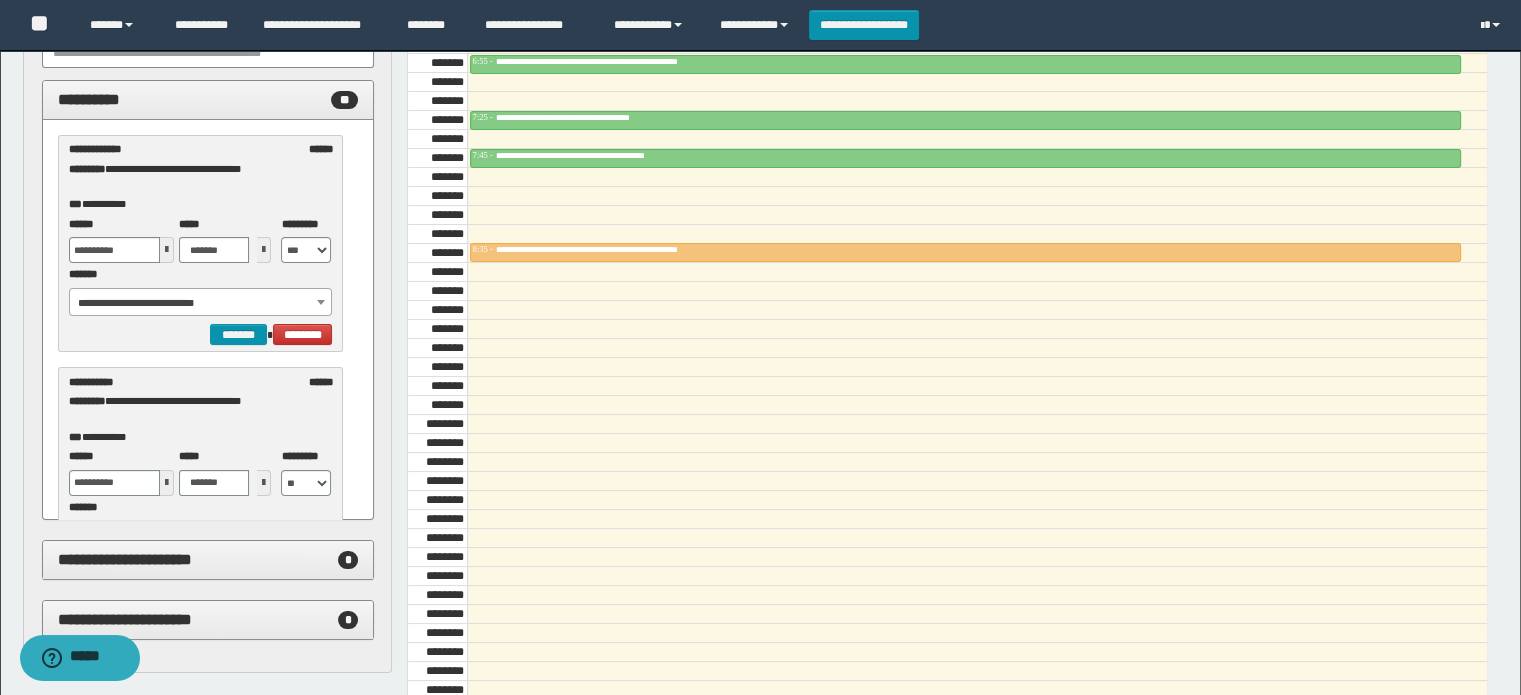 click at bounding box center [167, 250] 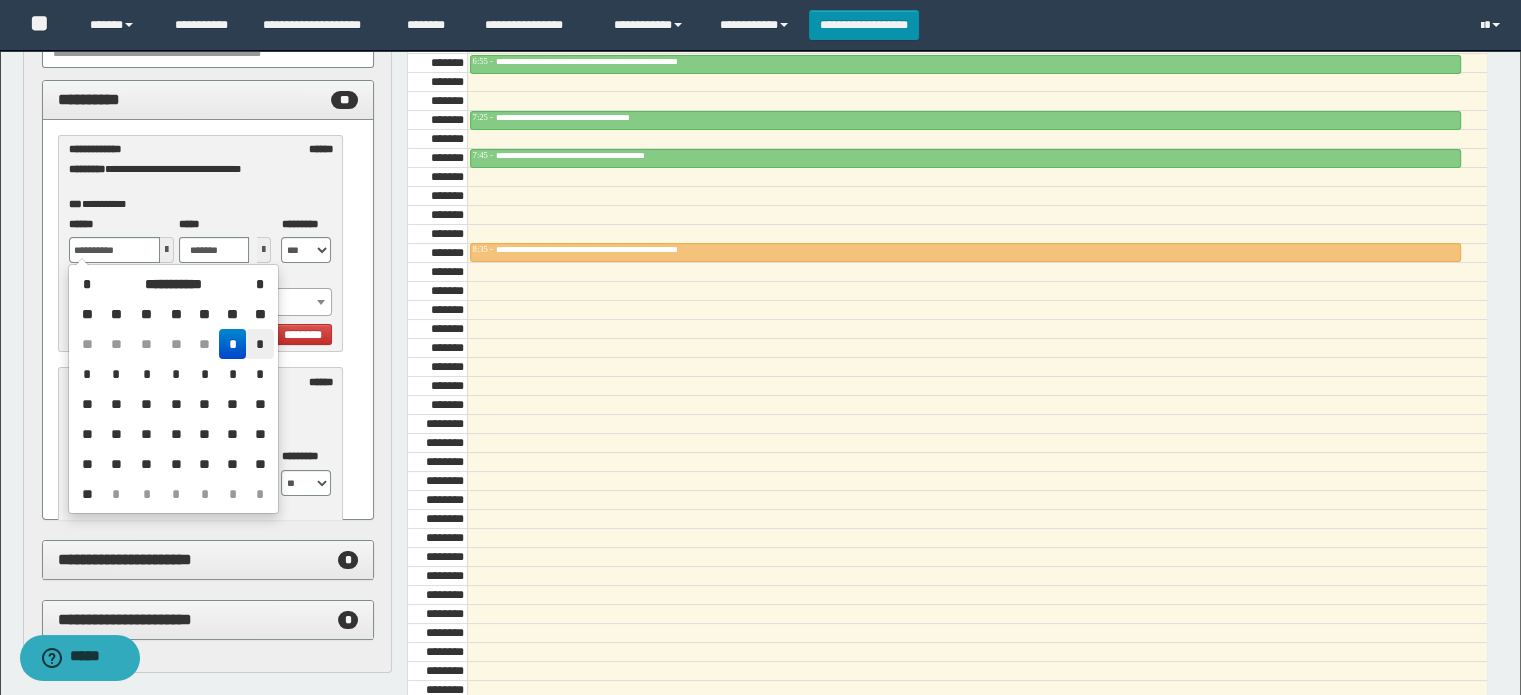 click on "*" at bounding box center [259, 344] 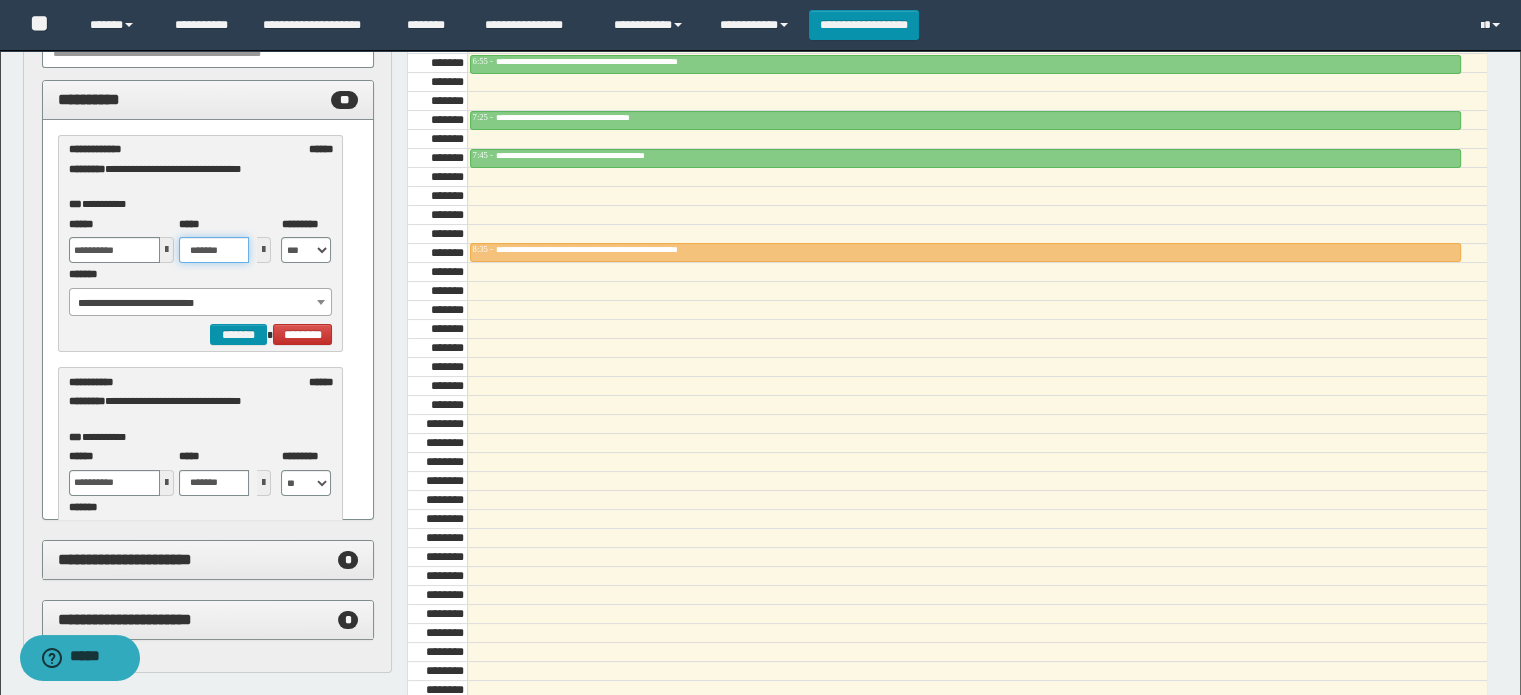 click on "*******" at bounding box center (214, 250) 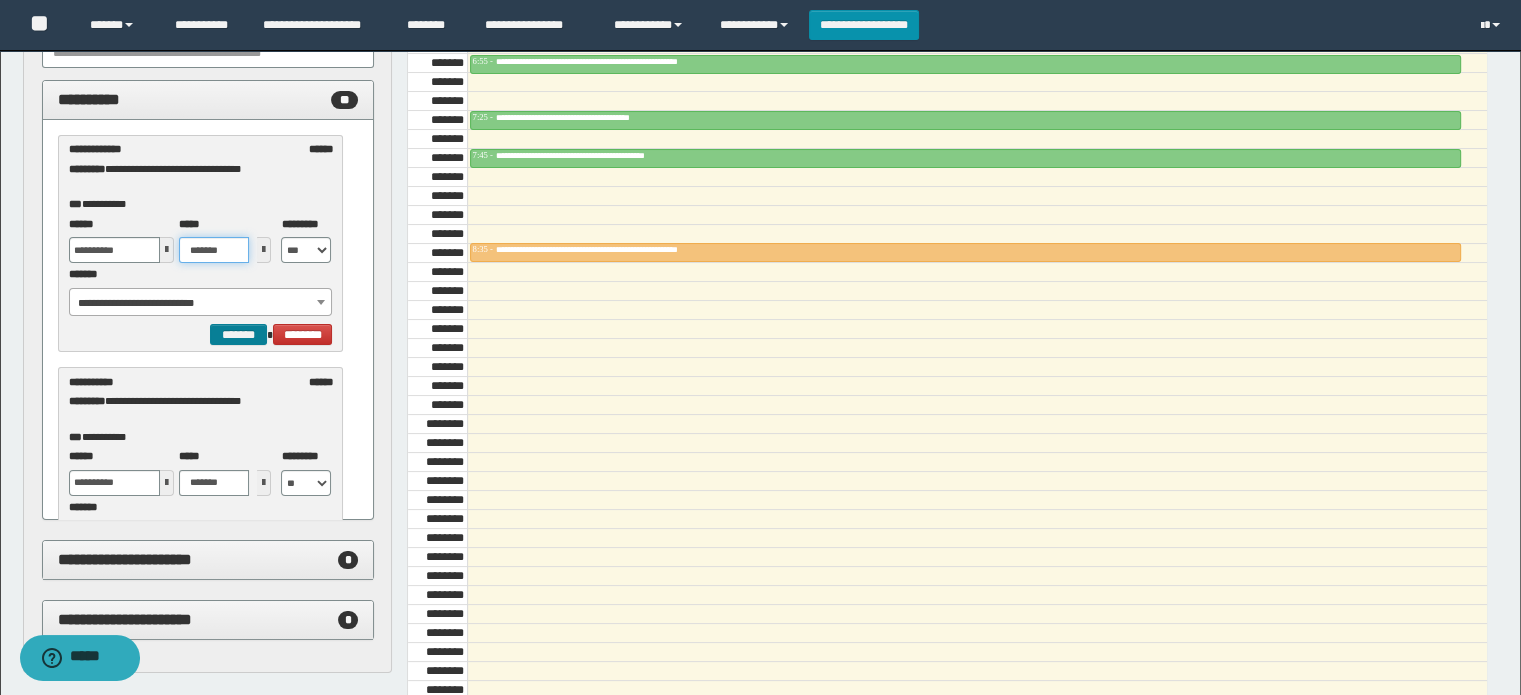 type on "*******" 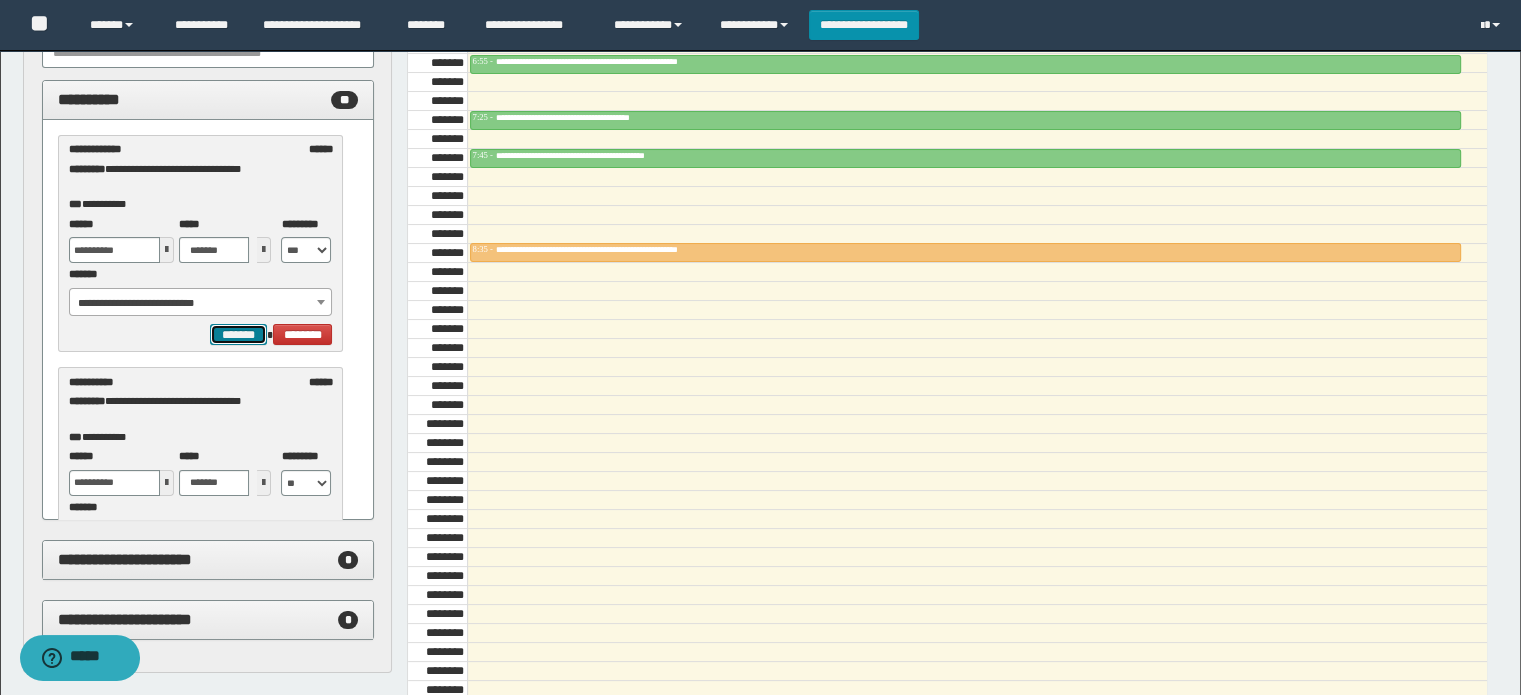 click on "*******" at bounding box center (238, 335) 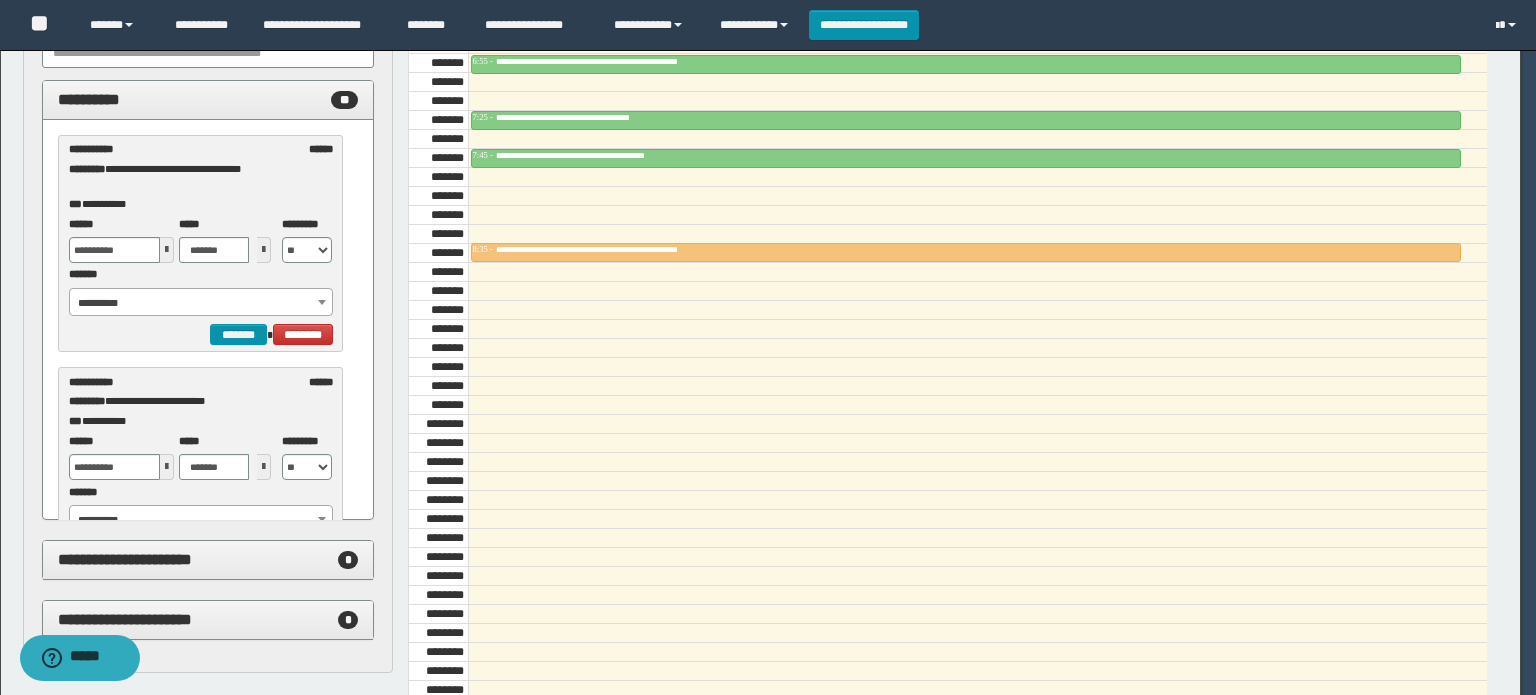 select on "******" 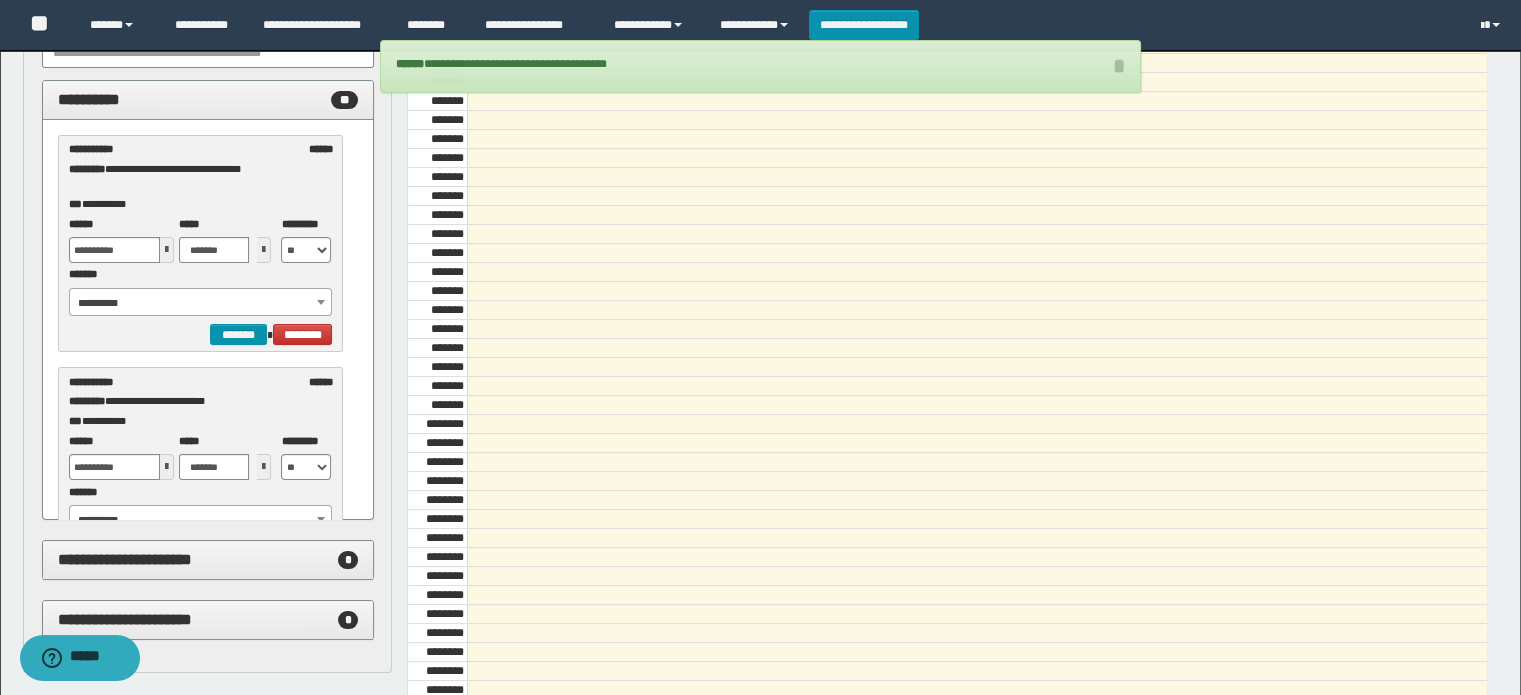 click on "**********" at bounding box center [201, 303] 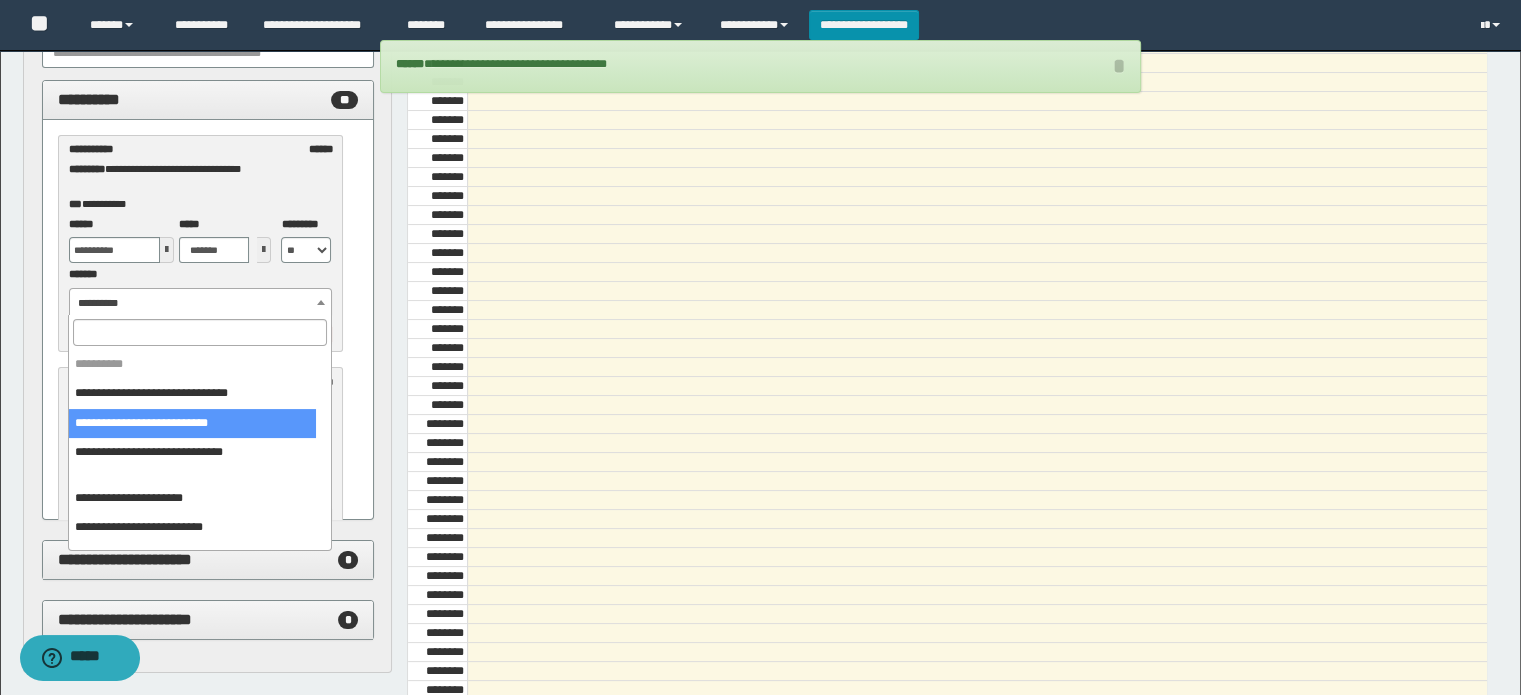 select on "******" 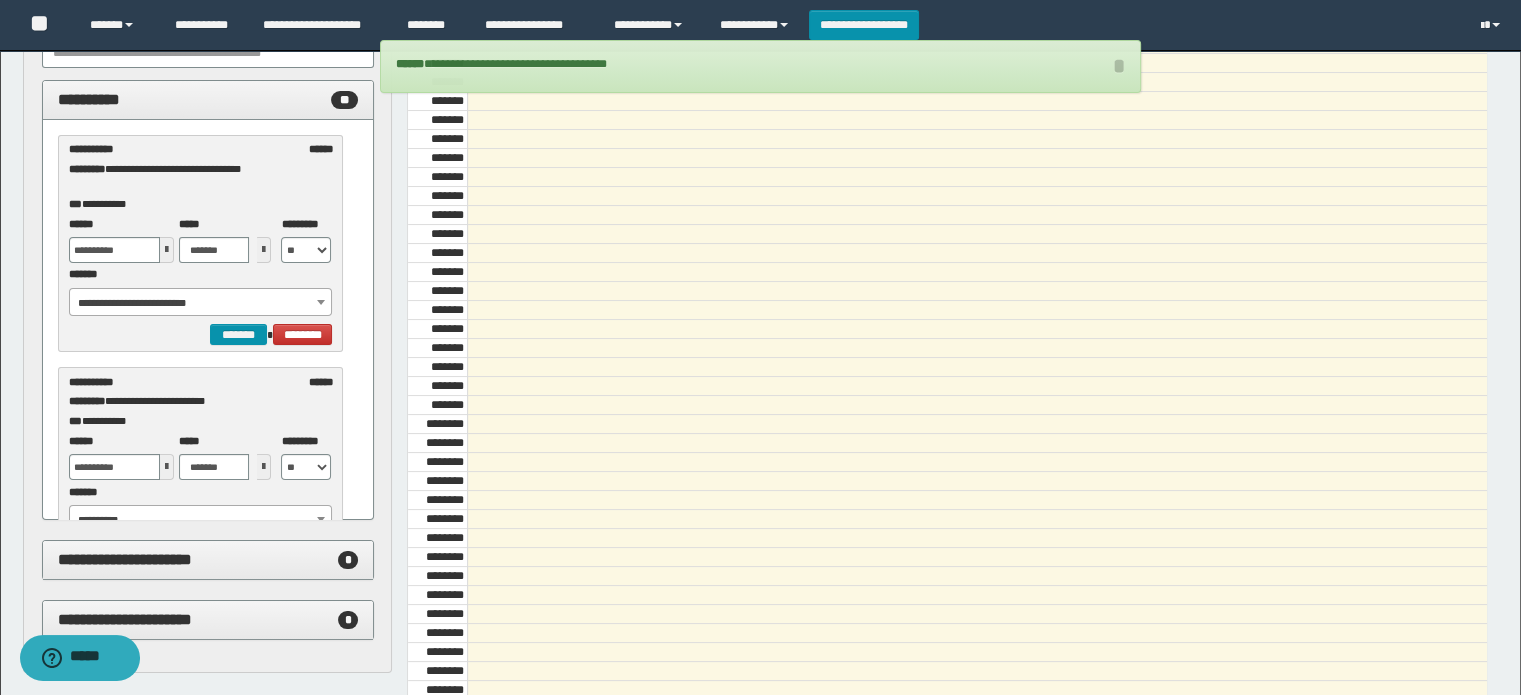 click at bounding box center (167, 250) 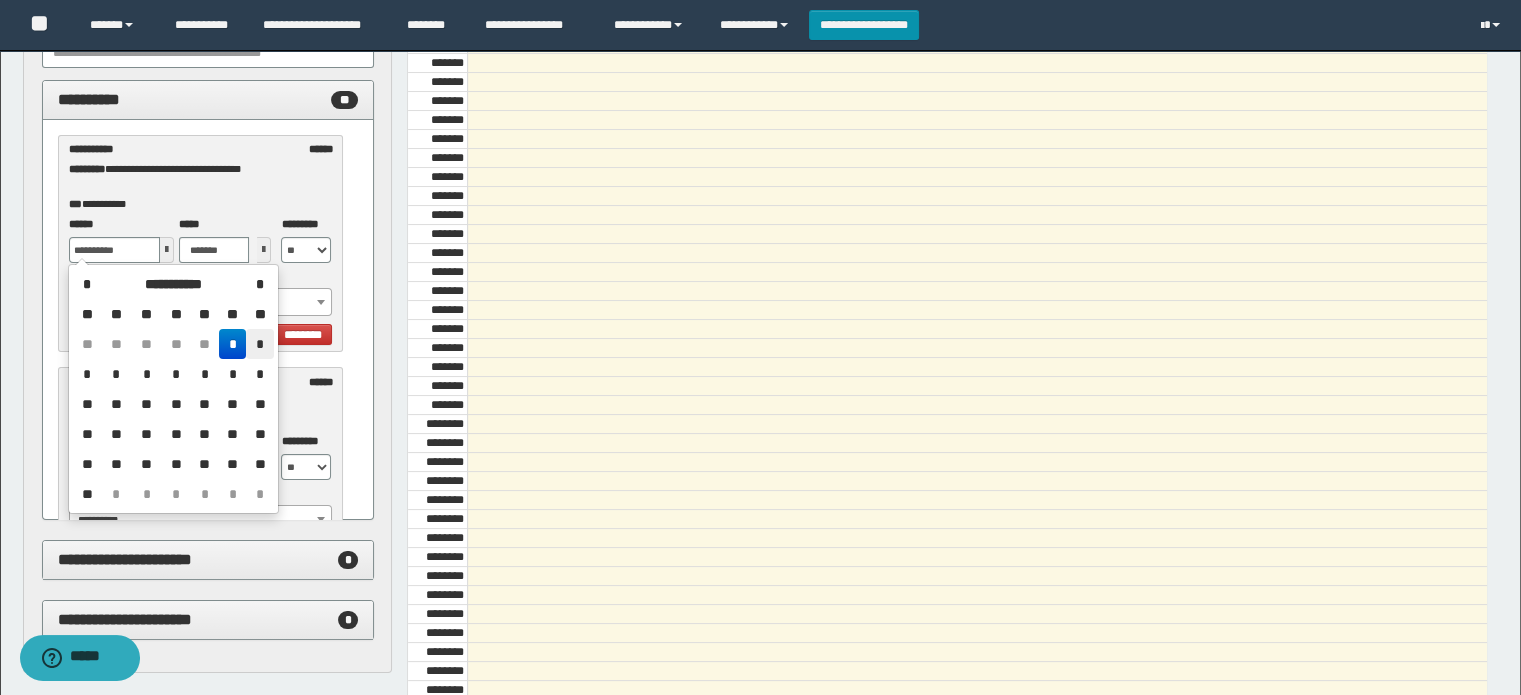 click on "*" at bounding box center (259, 344) 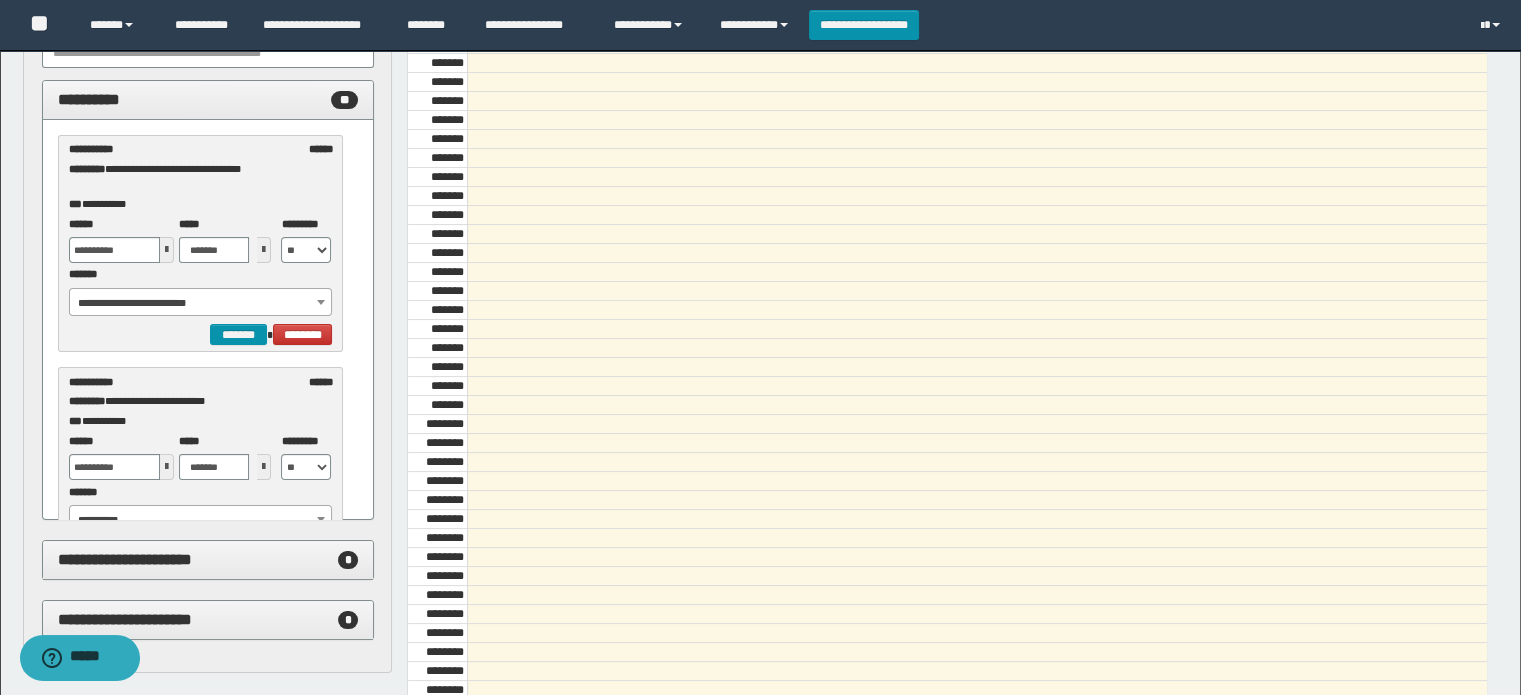 type on "**********" 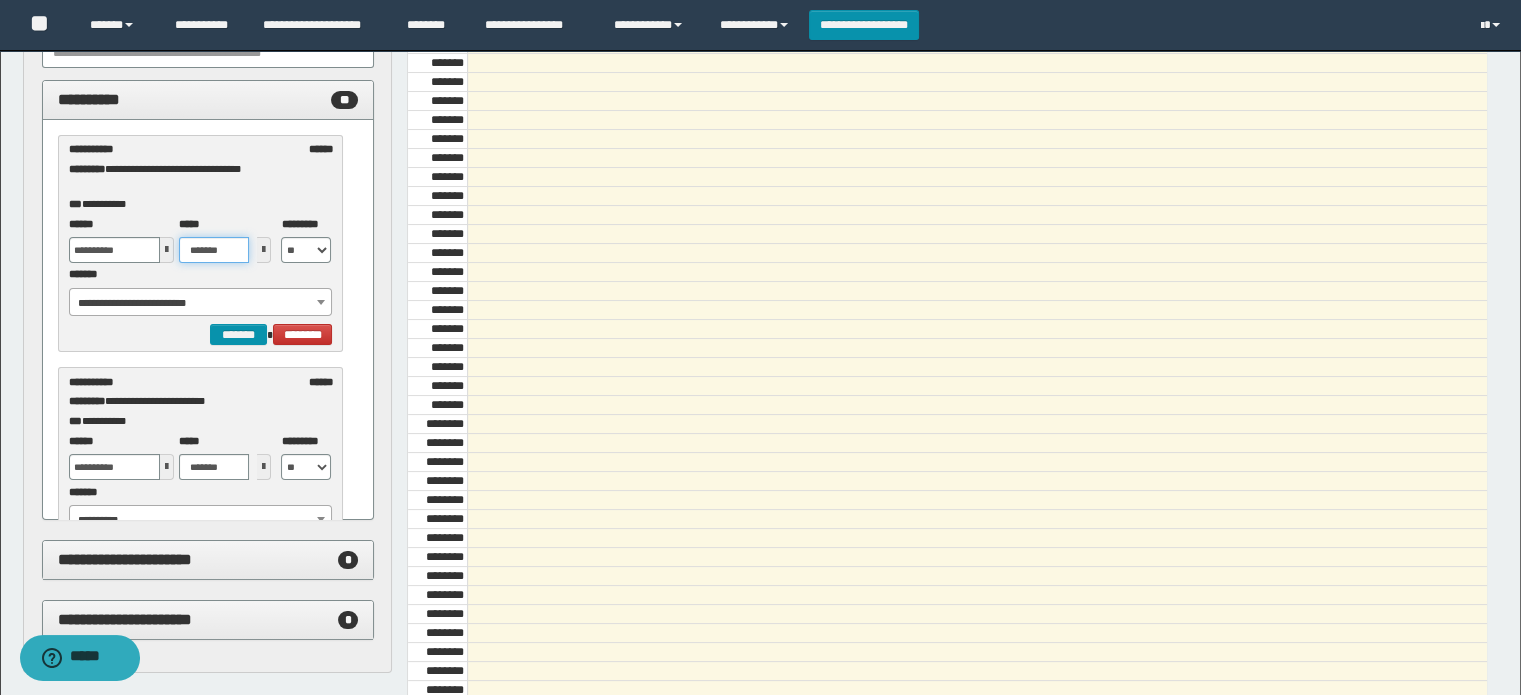 click on "*******" at bounding box center (214, 250) 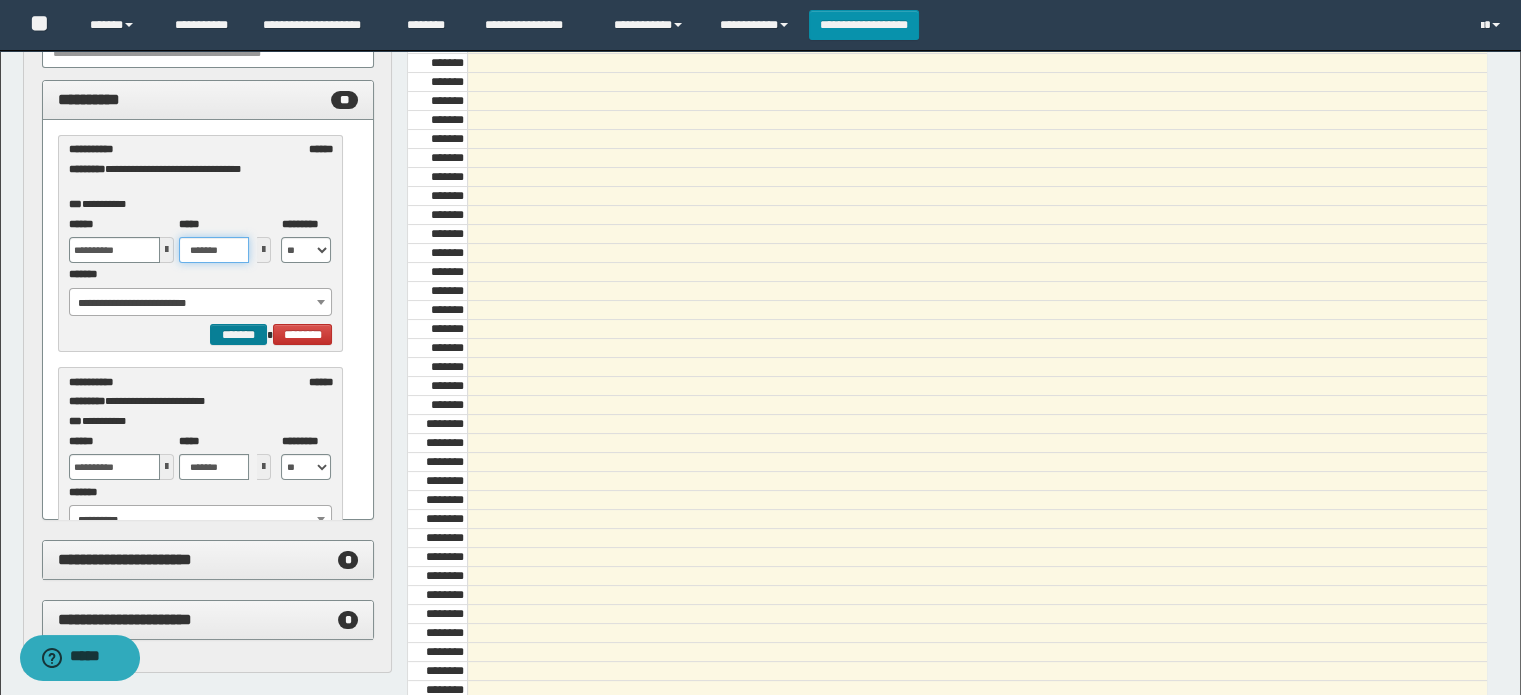 type on "*******" 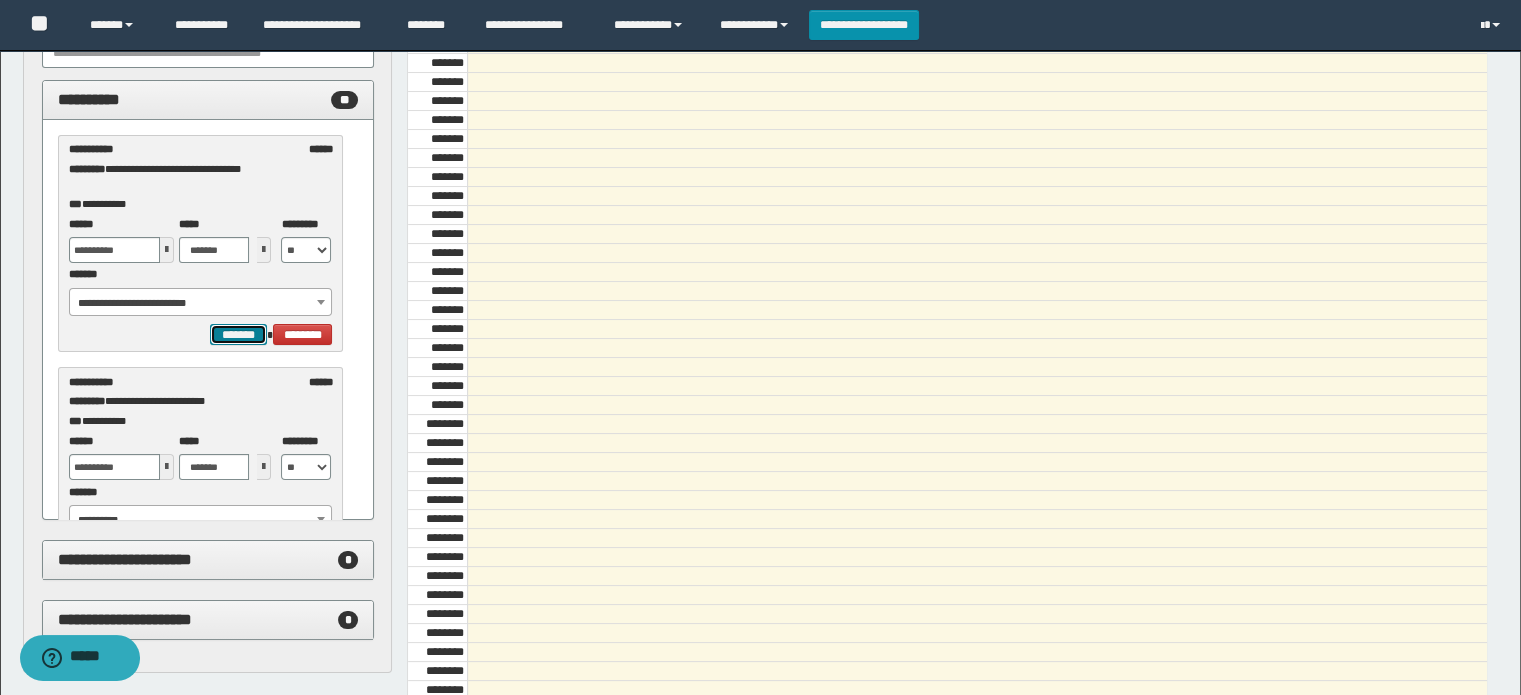 click on "*******" at bounding box center [238, 335] 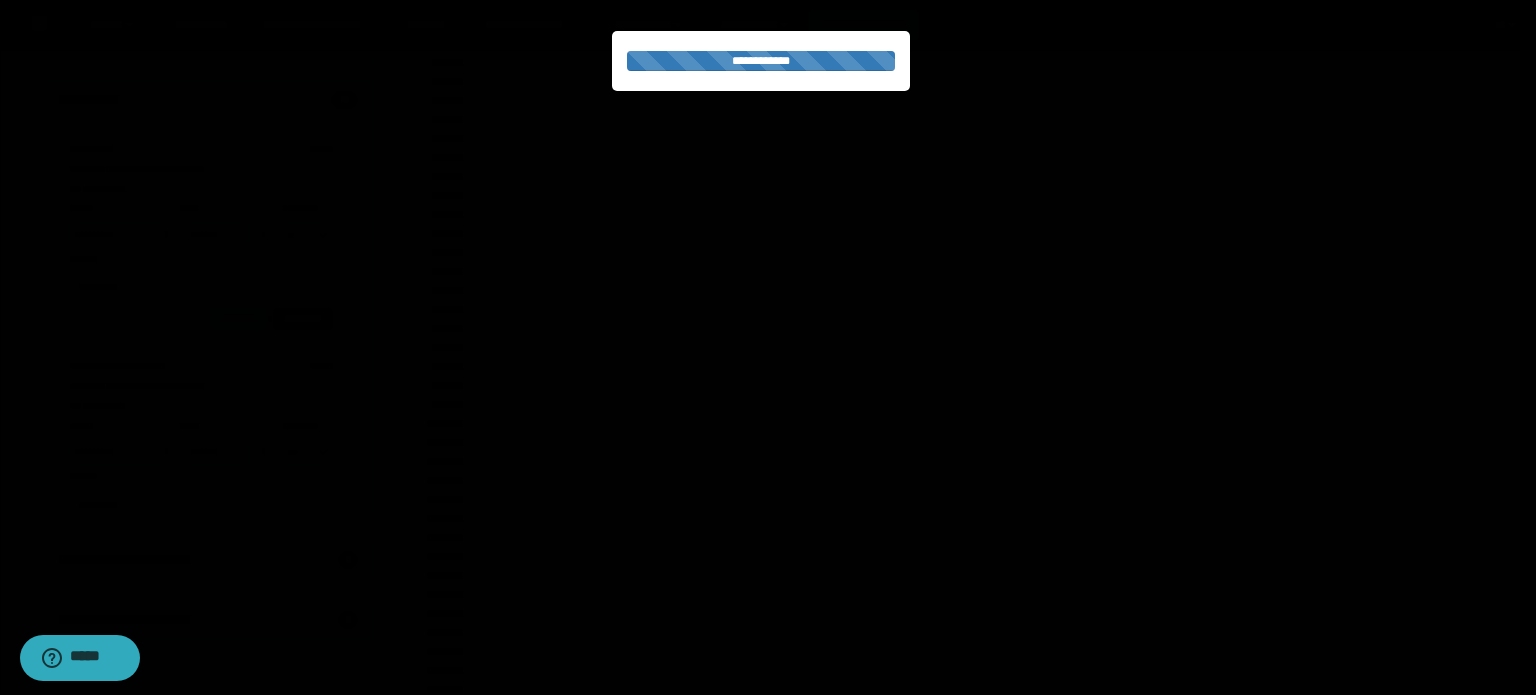 select on "******" 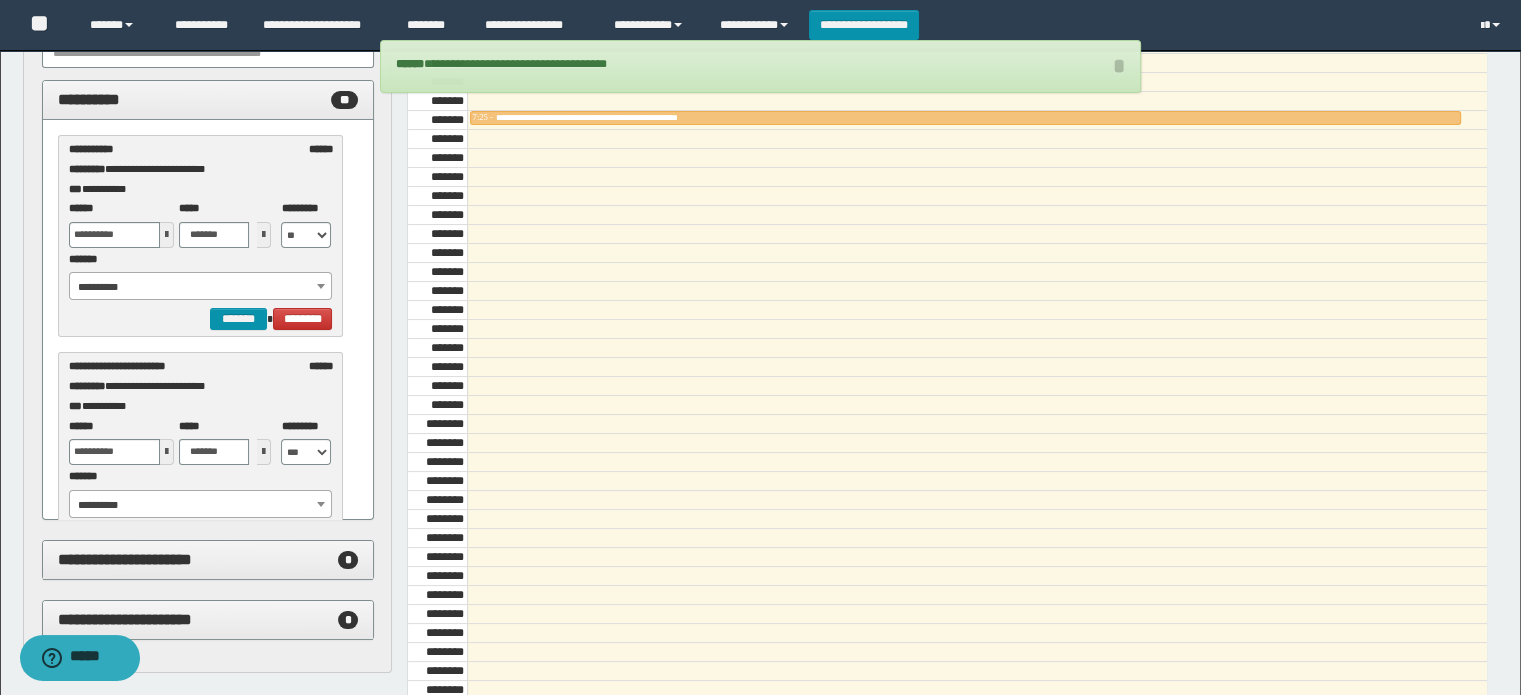 click on "**********" at bounding box center [201, 287] 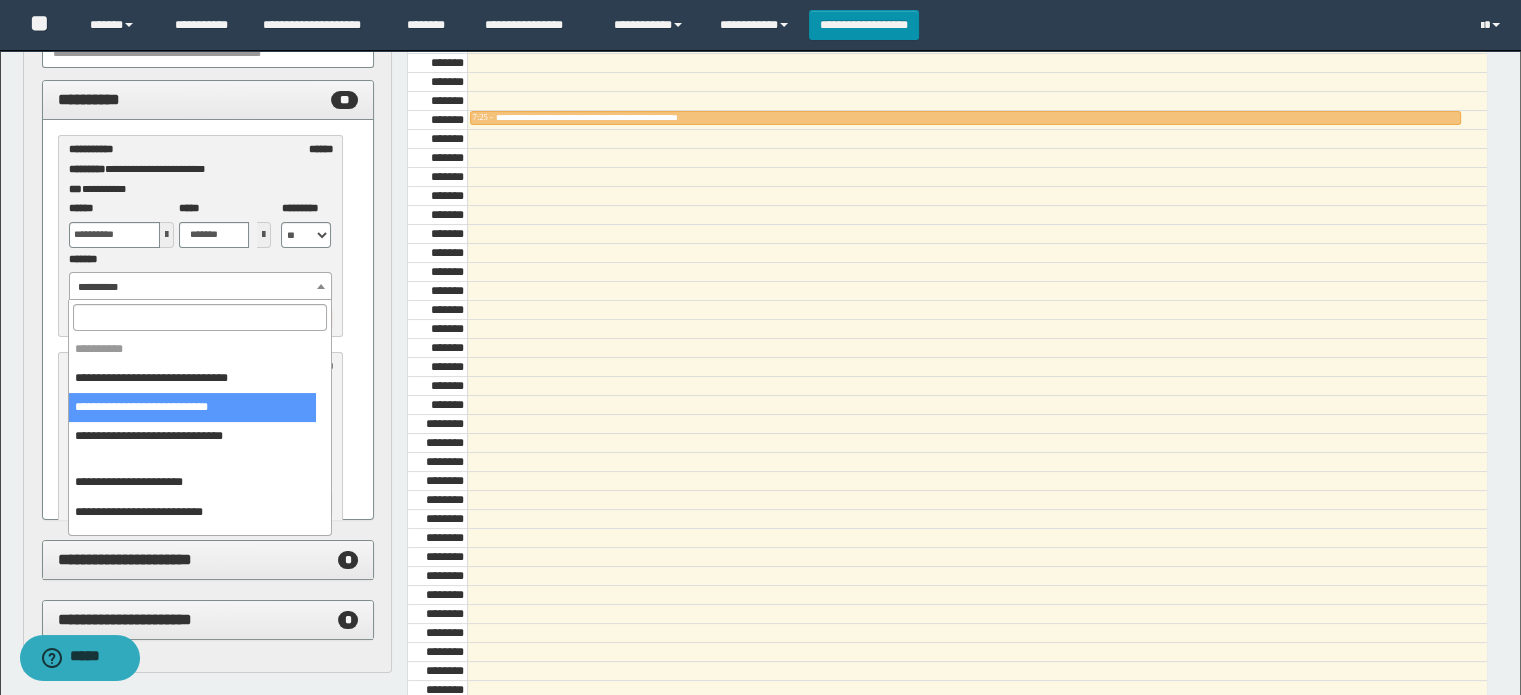 select on "******" 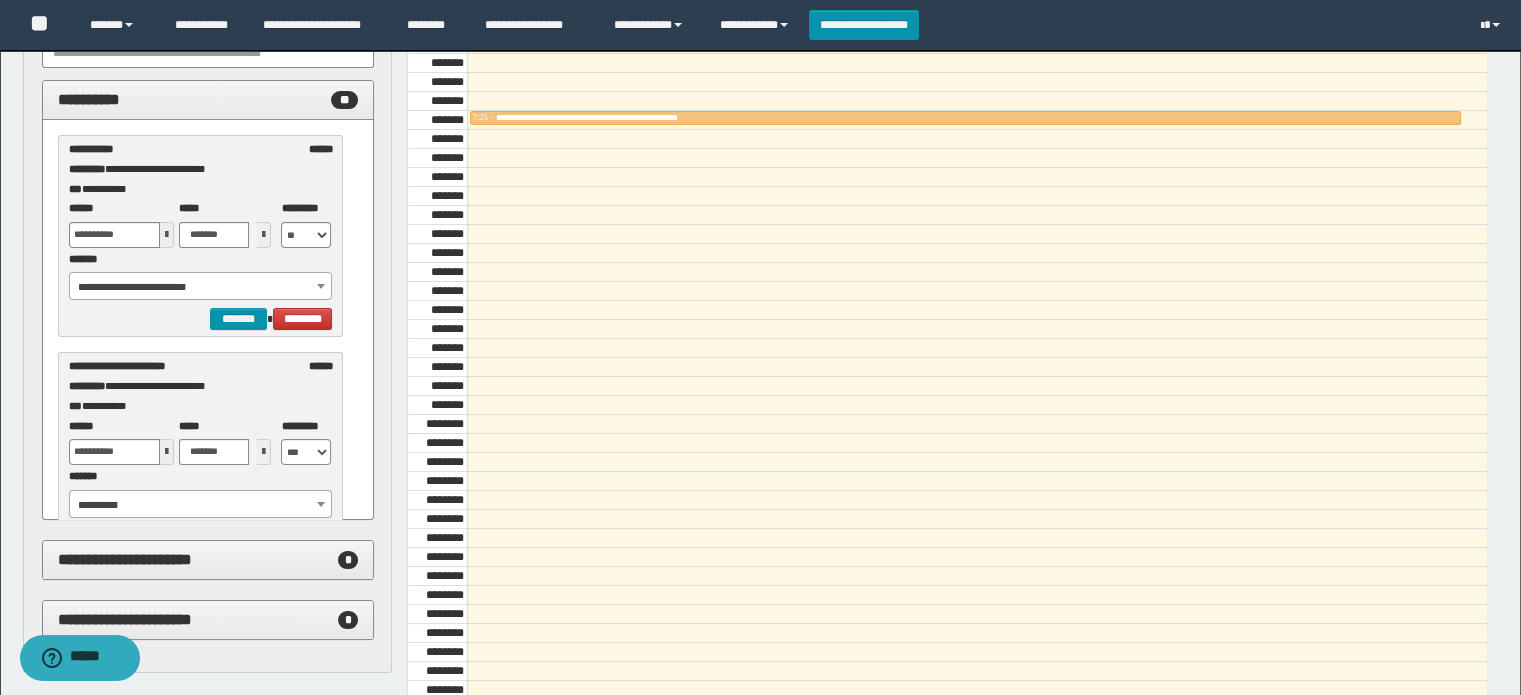 click at bounding box center [167, 235] 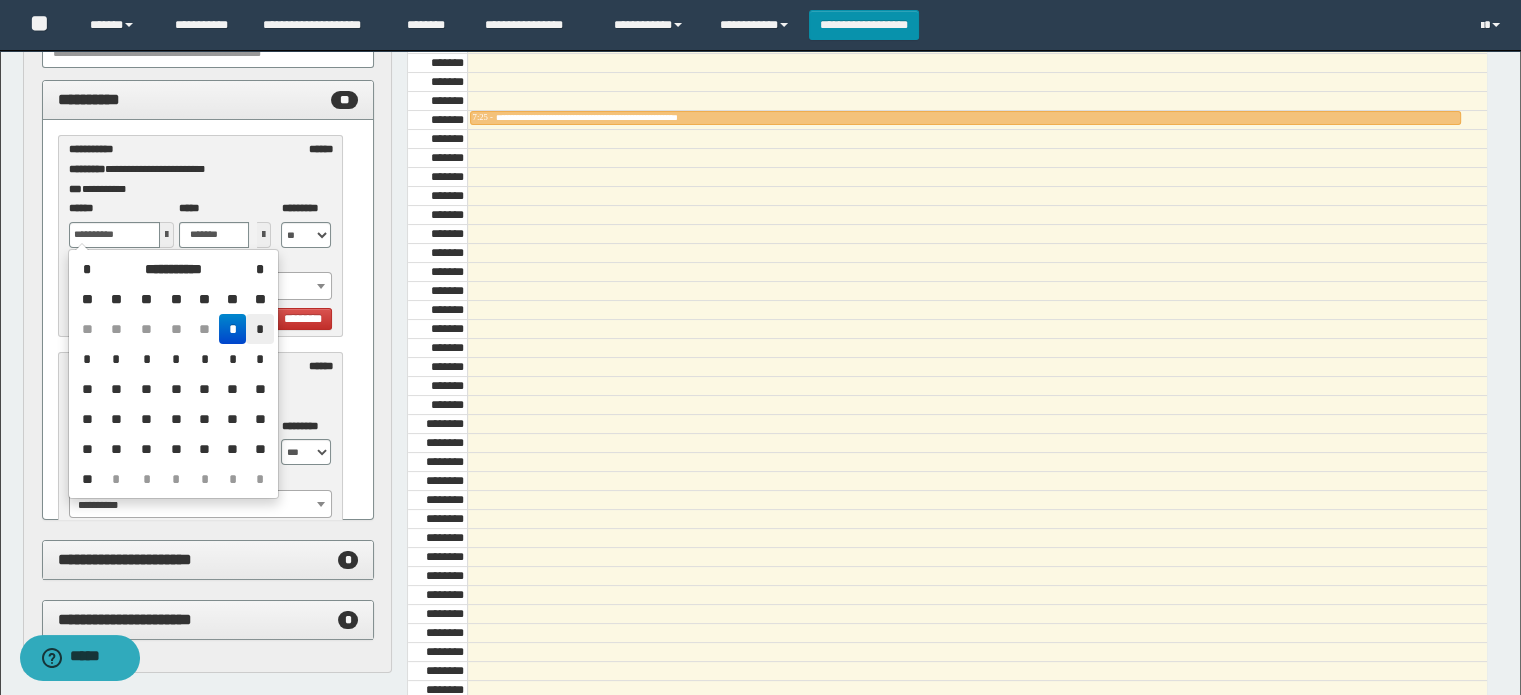 click on "*" at bounding box center [259, 329] 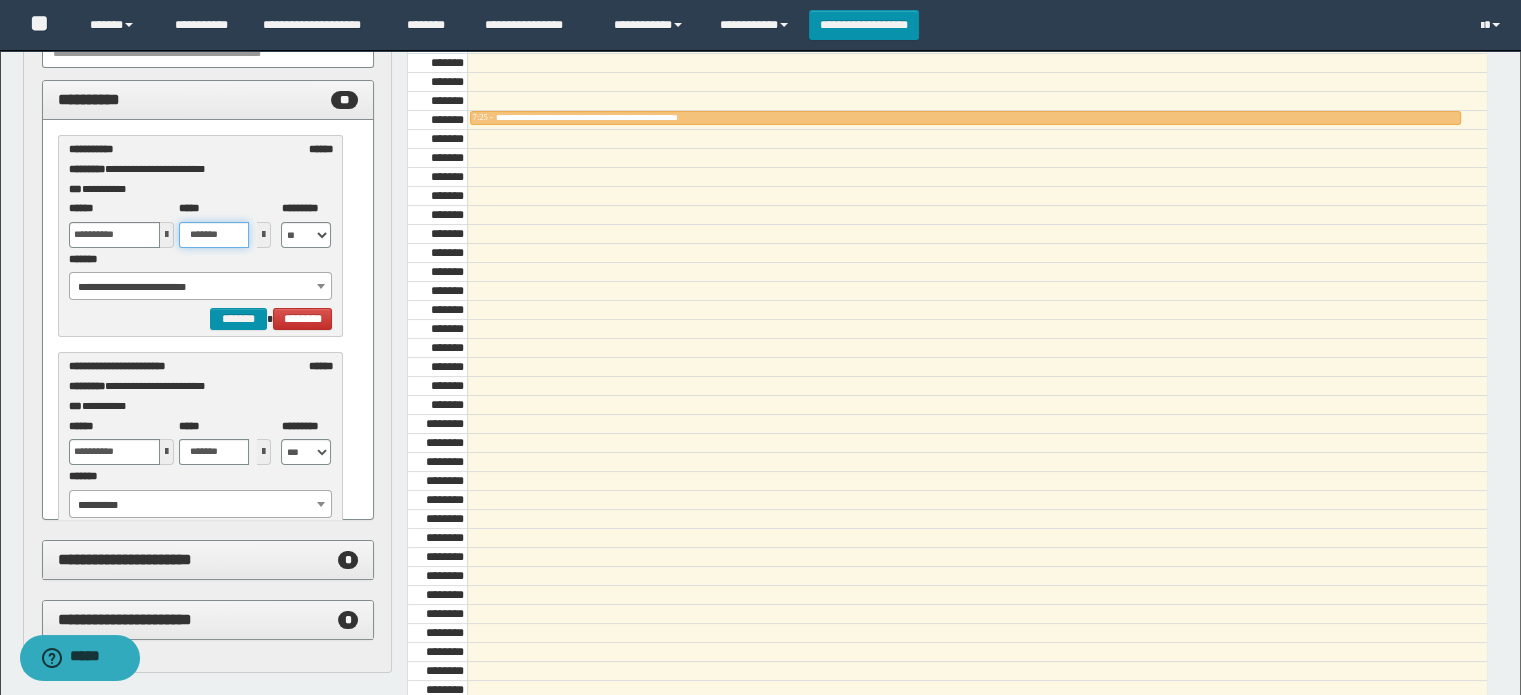click on "*******" at bounding box center [214, 235] 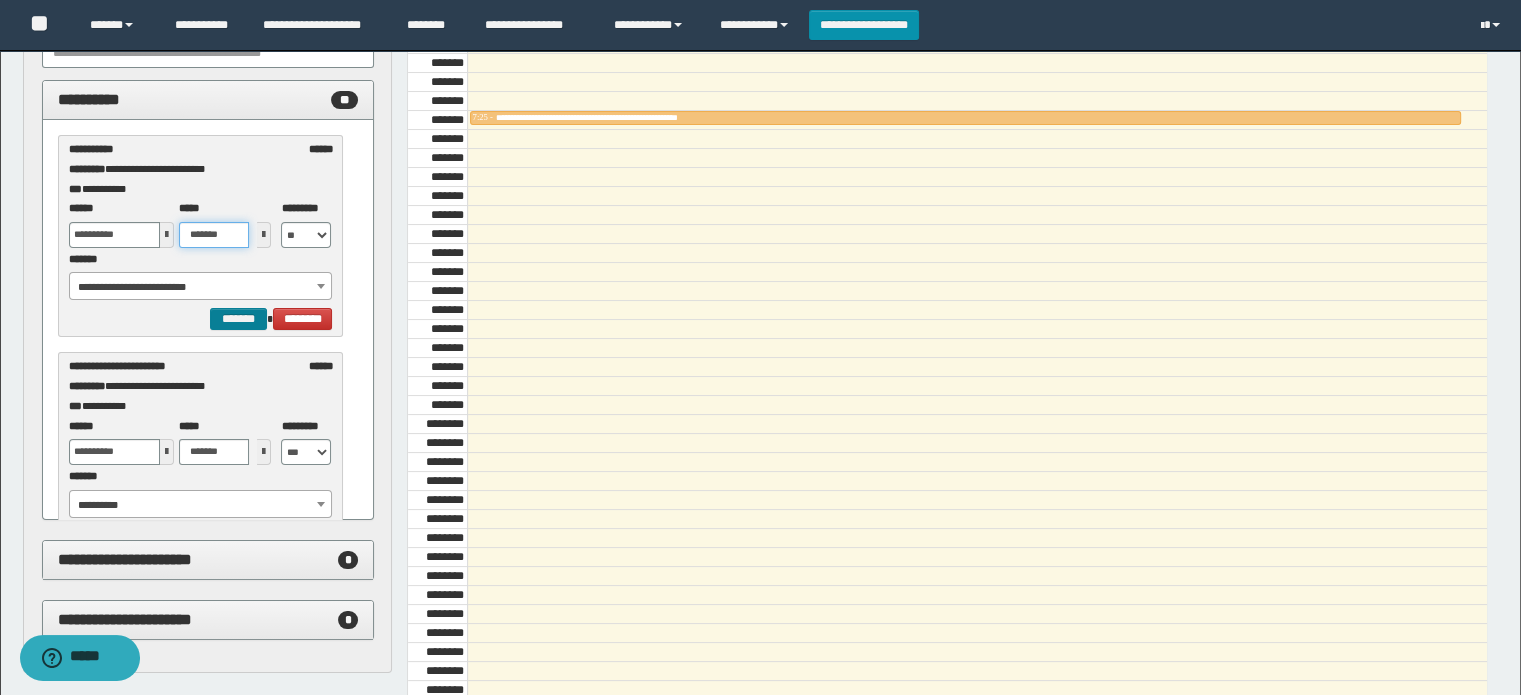 type on "*******" 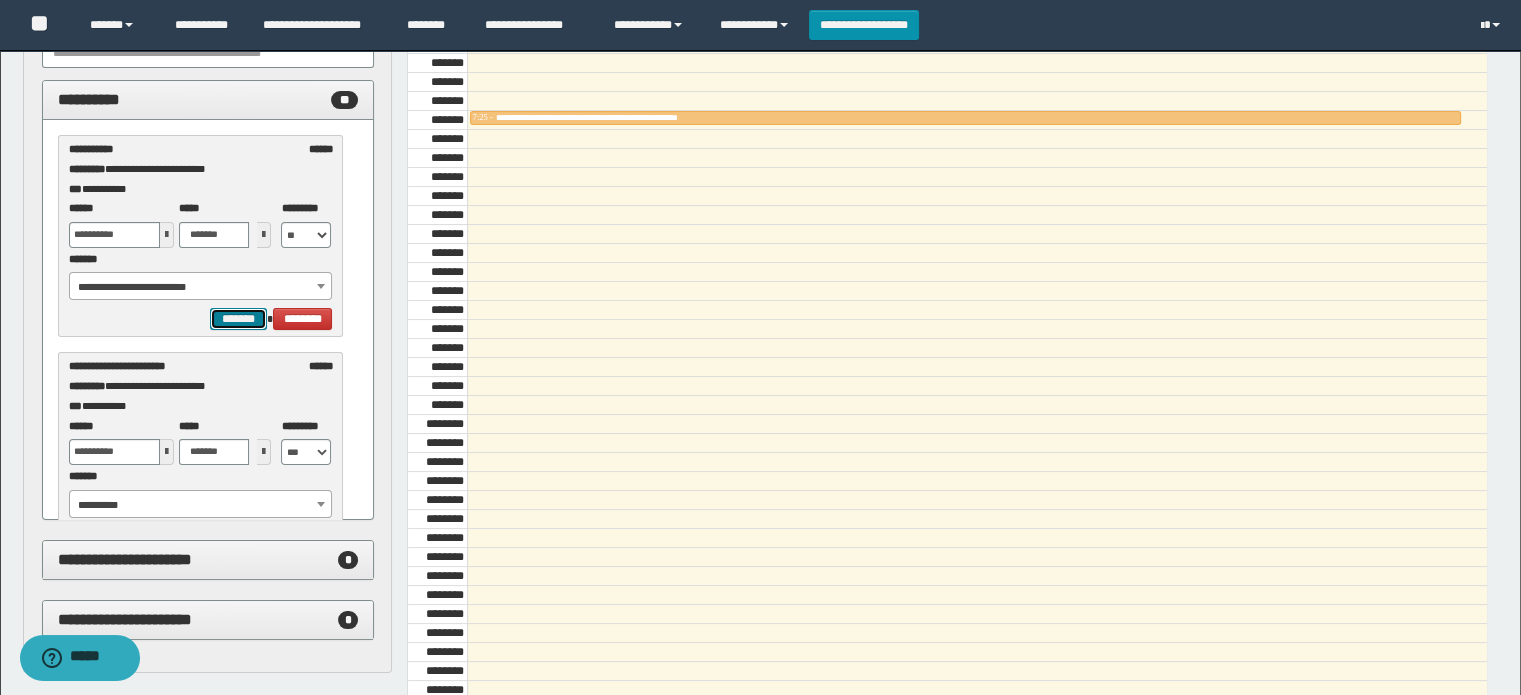 click on "*******" at bounding box center (238, 319) 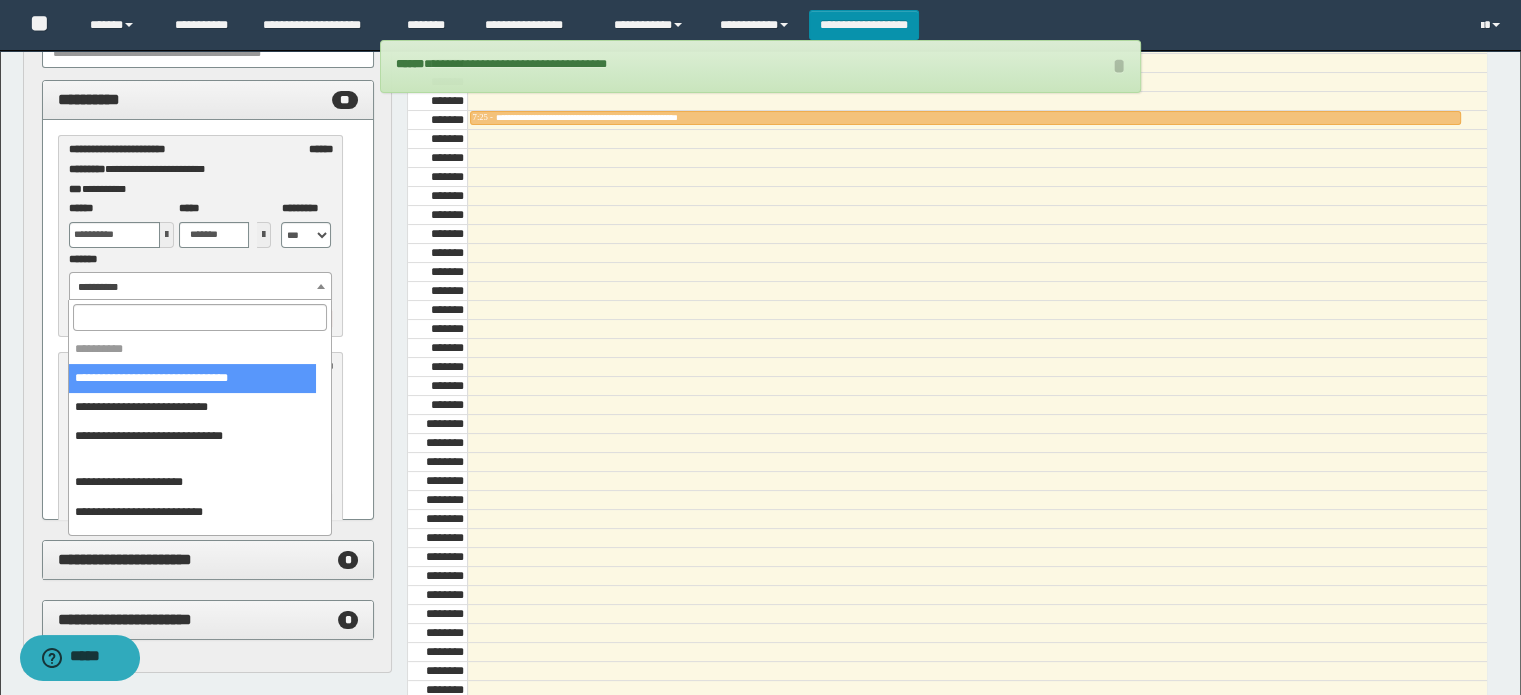 click on "**********" at bounding box center [201, 287] 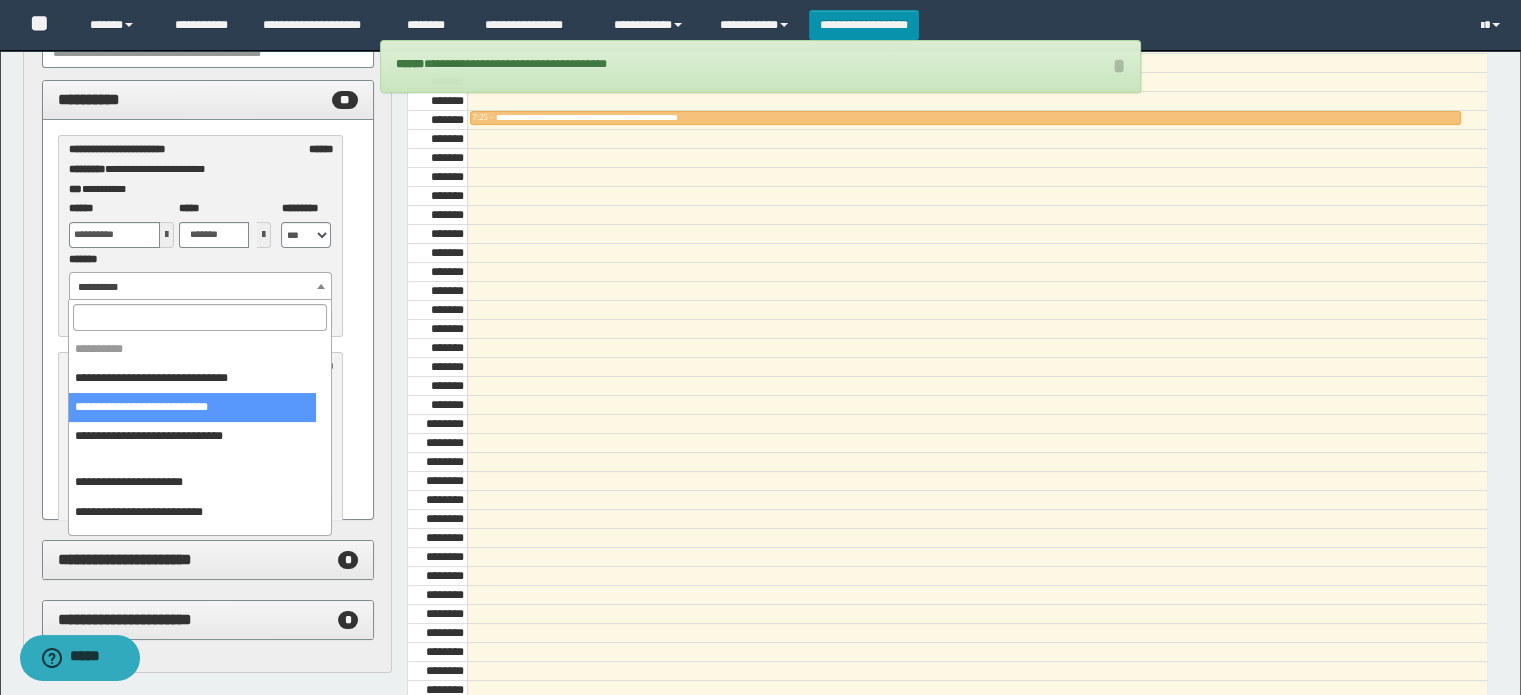 select on "******" 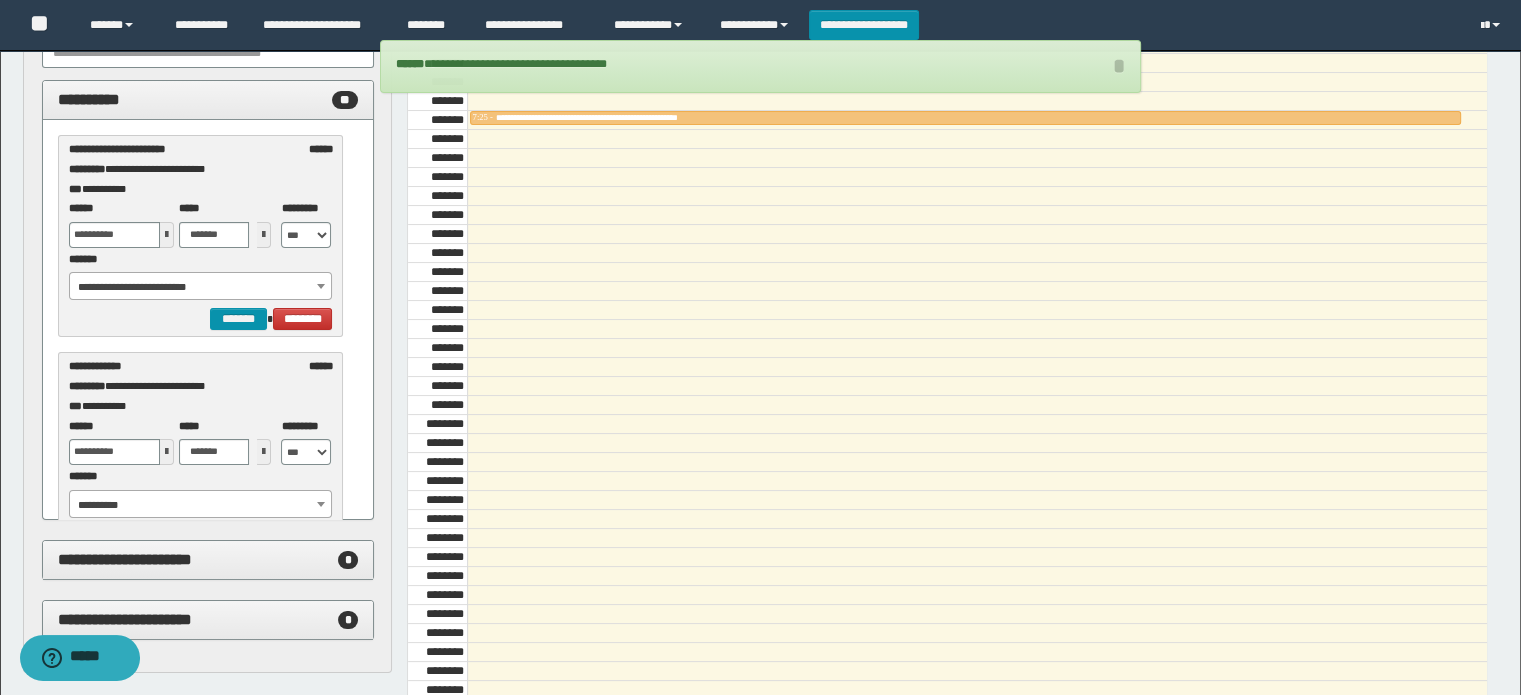 click at bounding box center (167, 235) 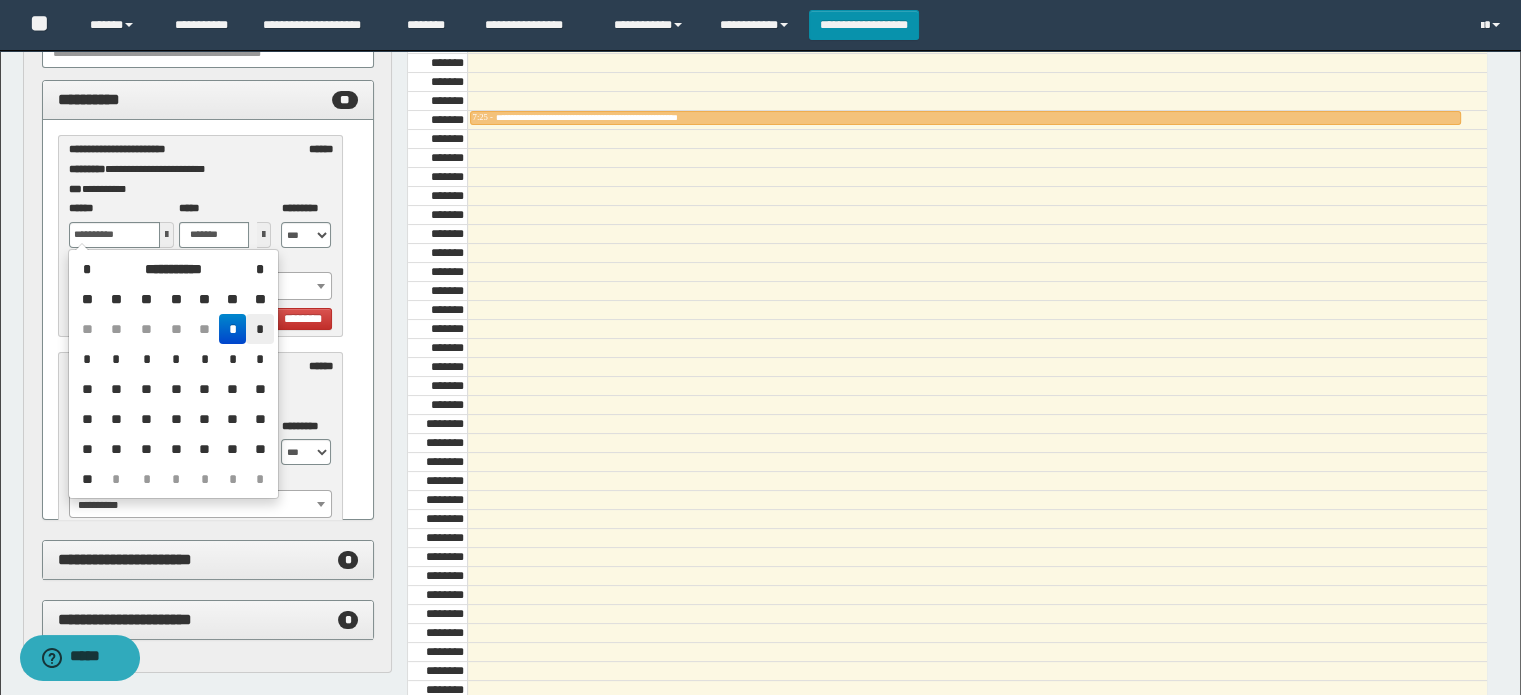 click on "*" at bounding box center [259, 329] 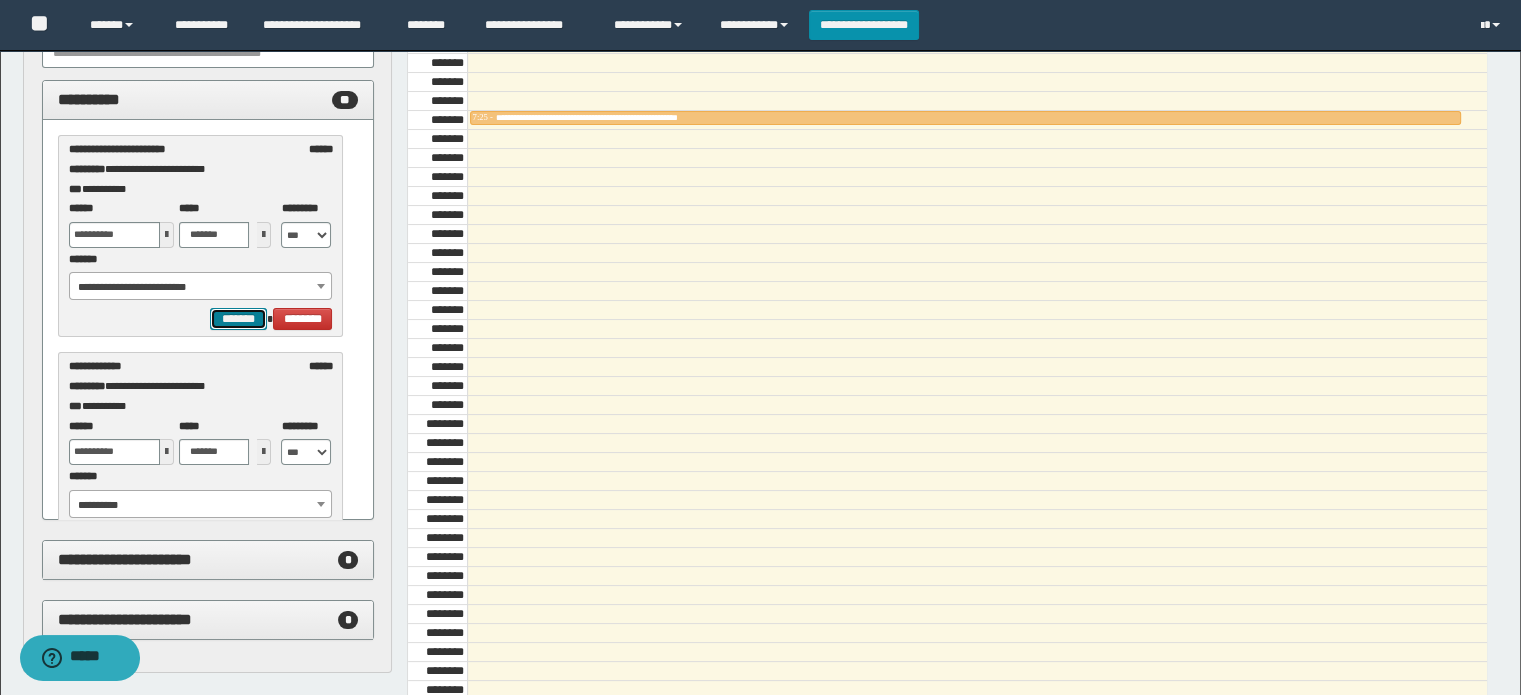 click on "*******" at bounding box center (238, 319) 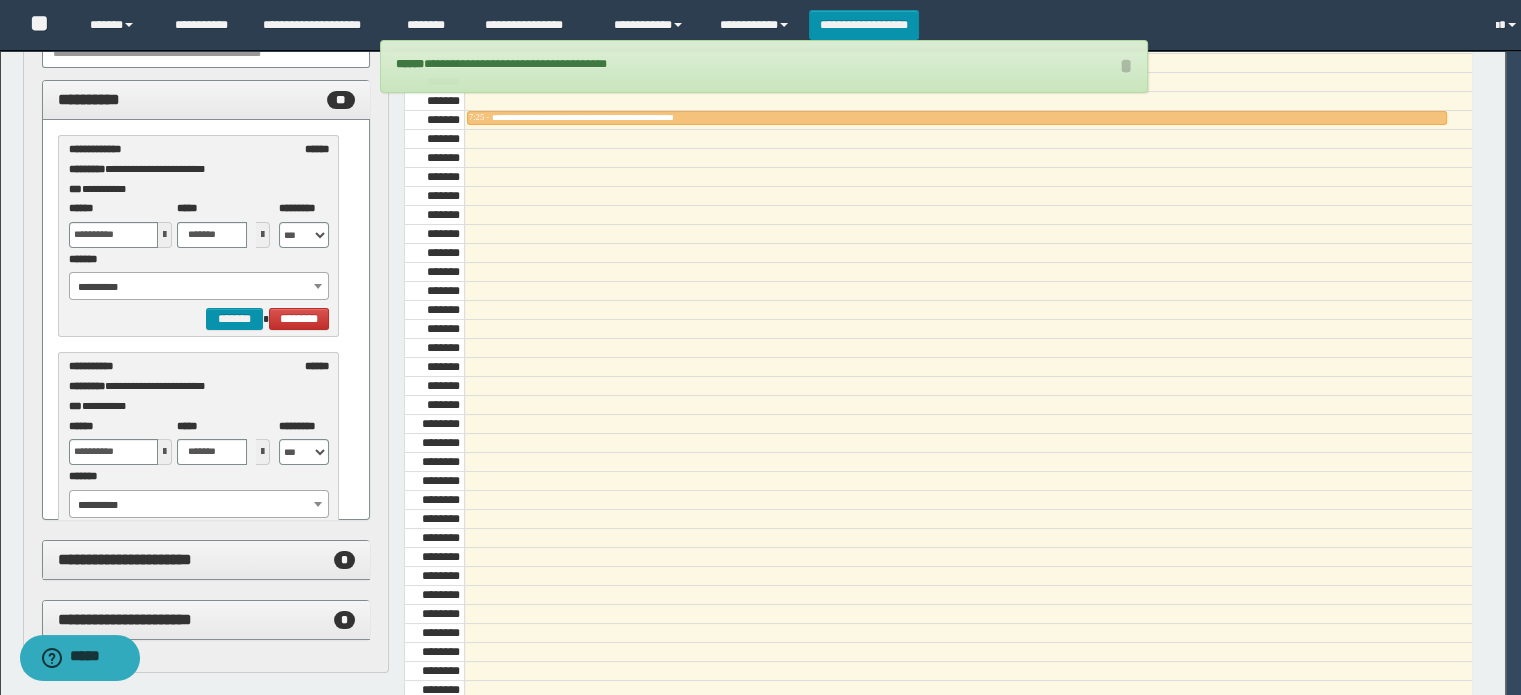 click on "**********" at bounding box center [199, 287] 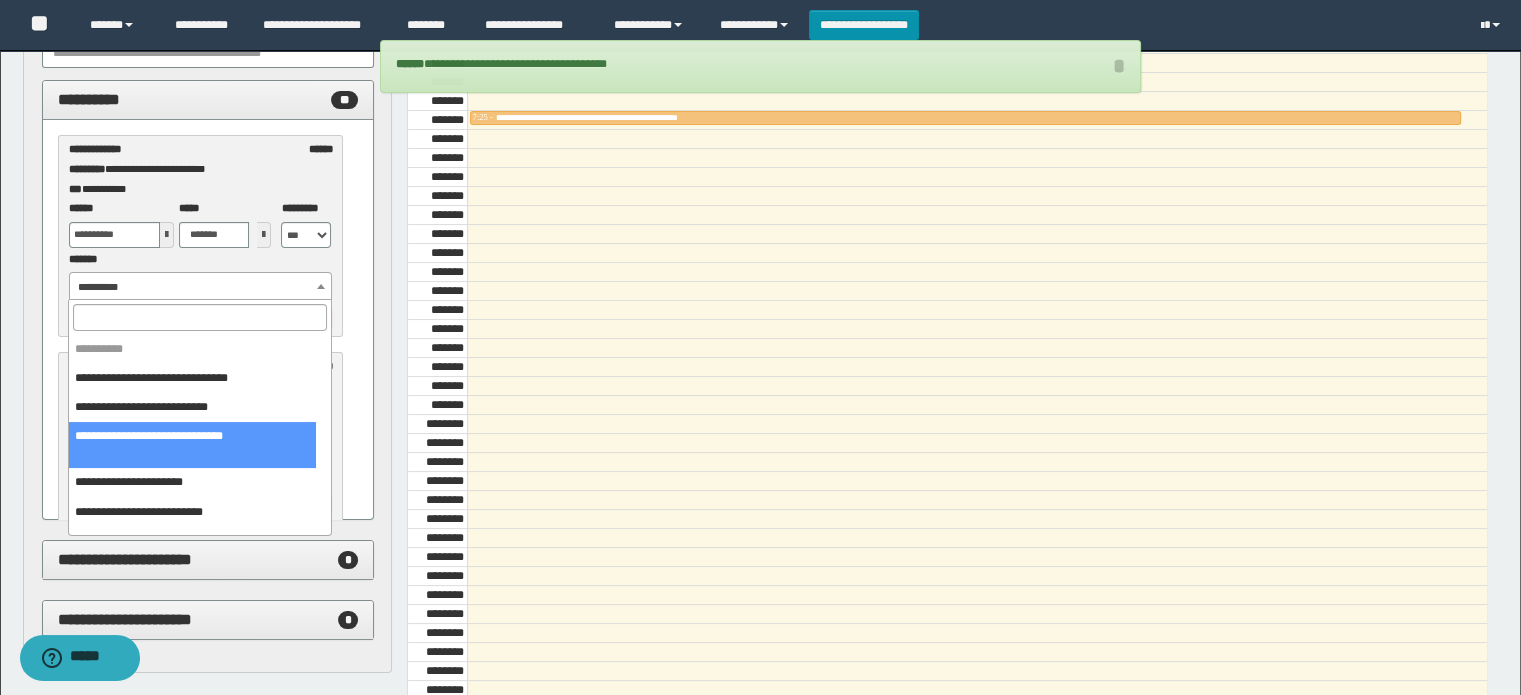 scroll, scrollTop: 100, scrollLeft: 0, axis: vertical 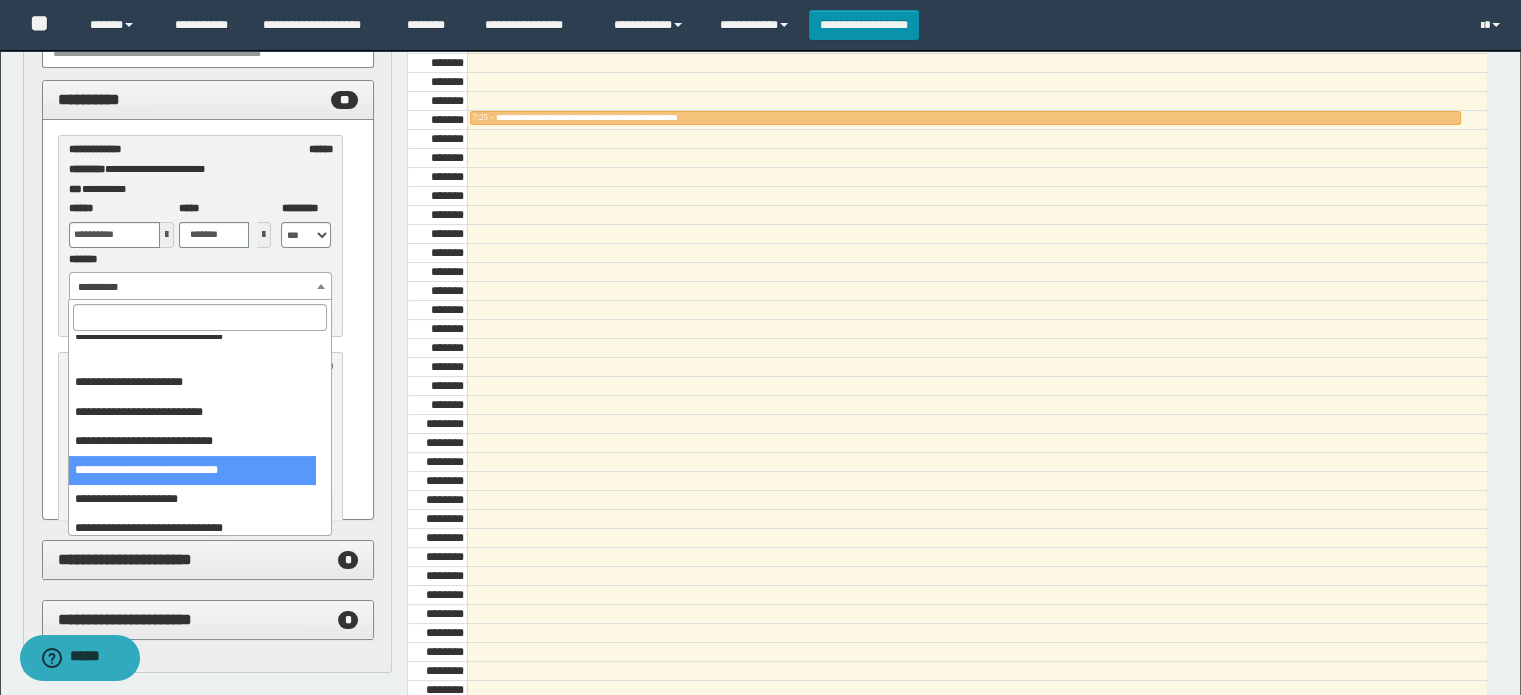 select on "******" 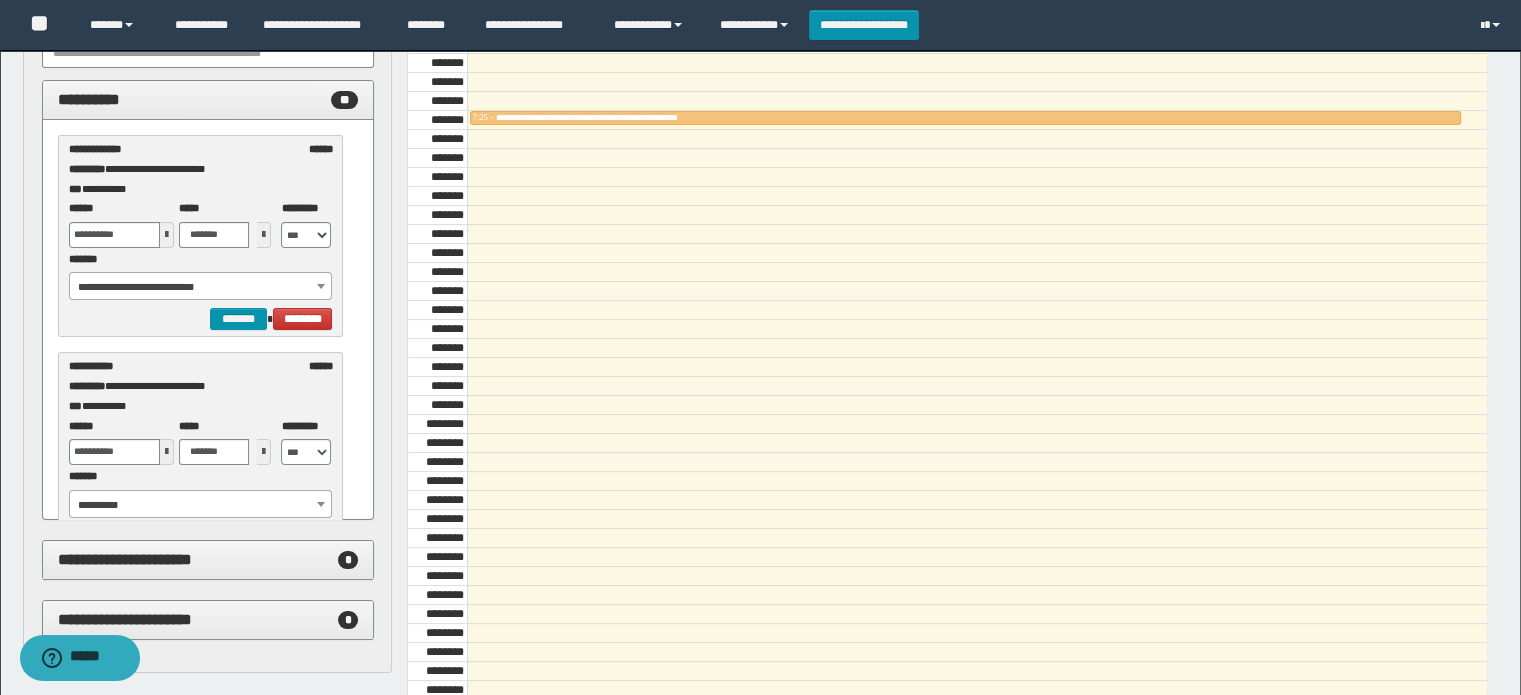 click at bounding box center [167, 235] 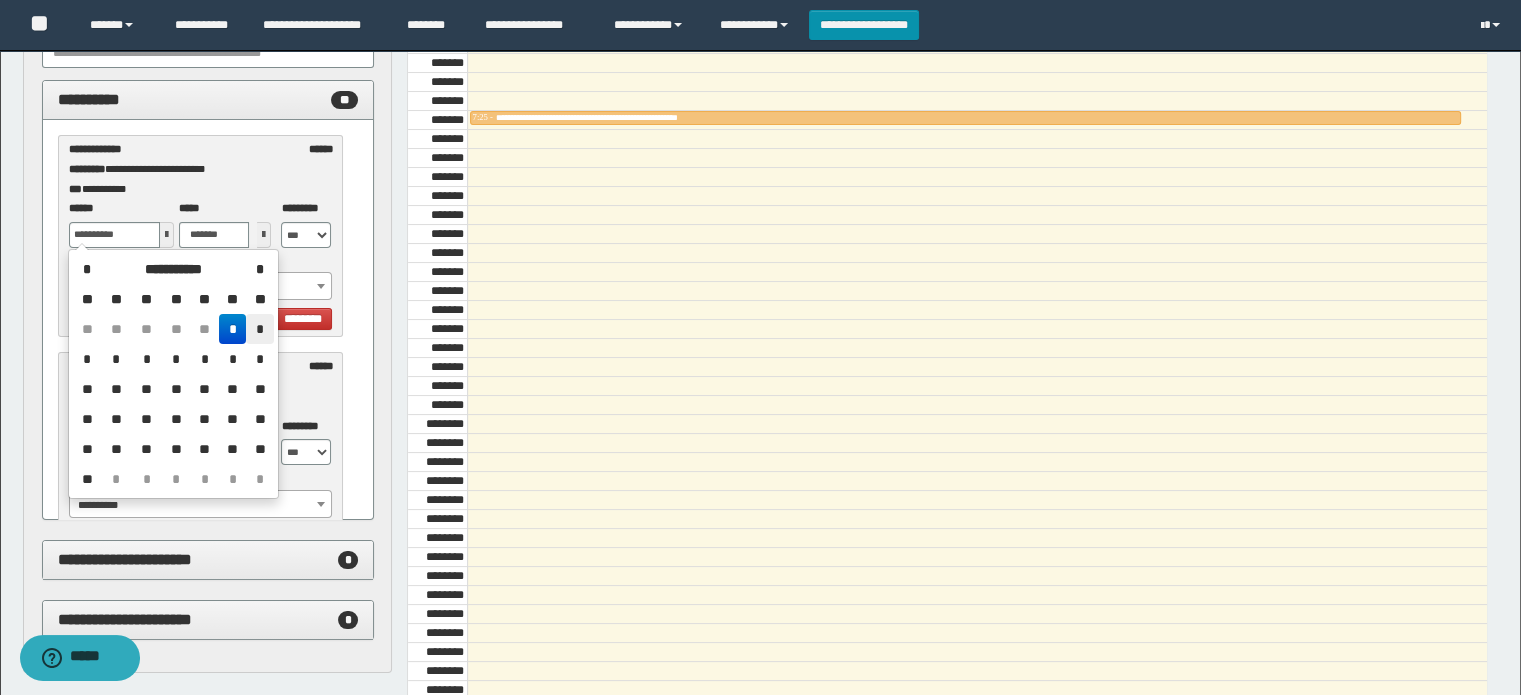 click on "*" at bounding box center (259, 329) 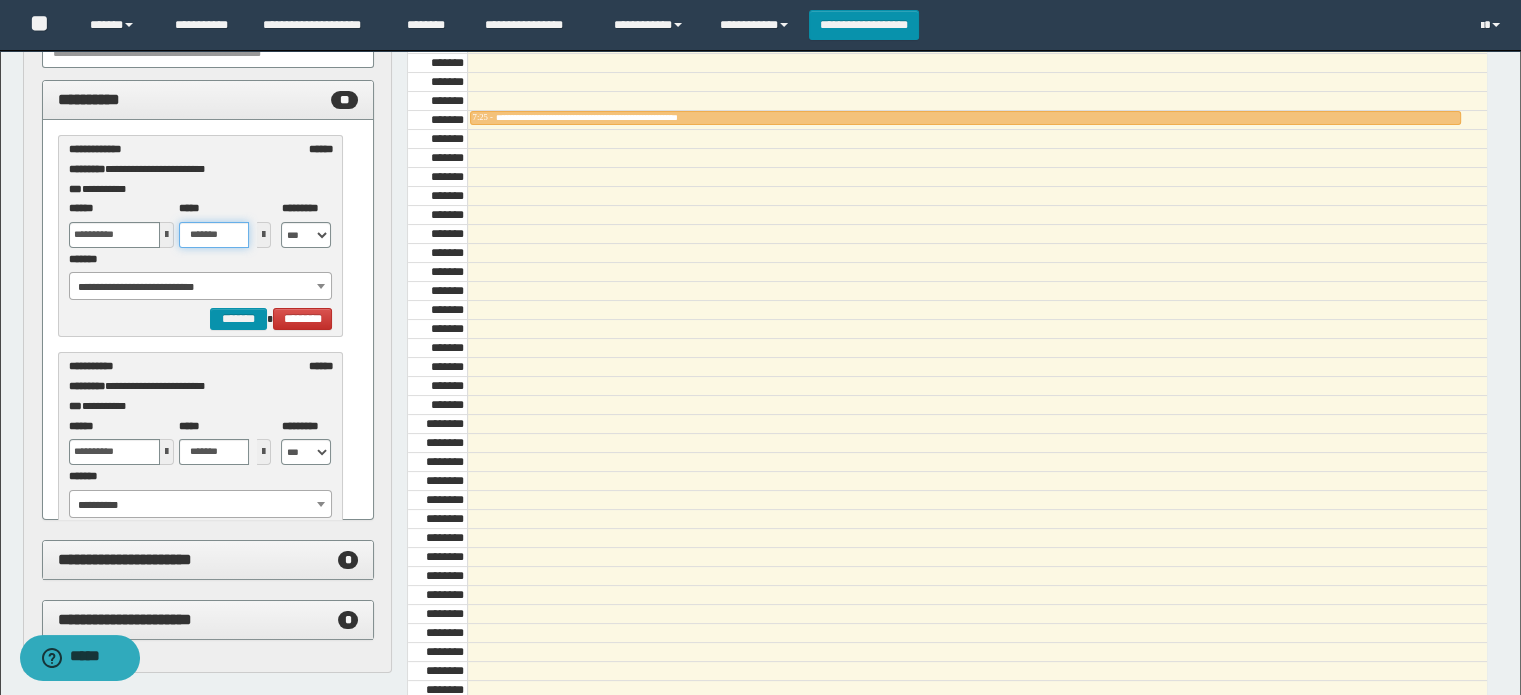 click on "*******" at bounding box center [214, 235] 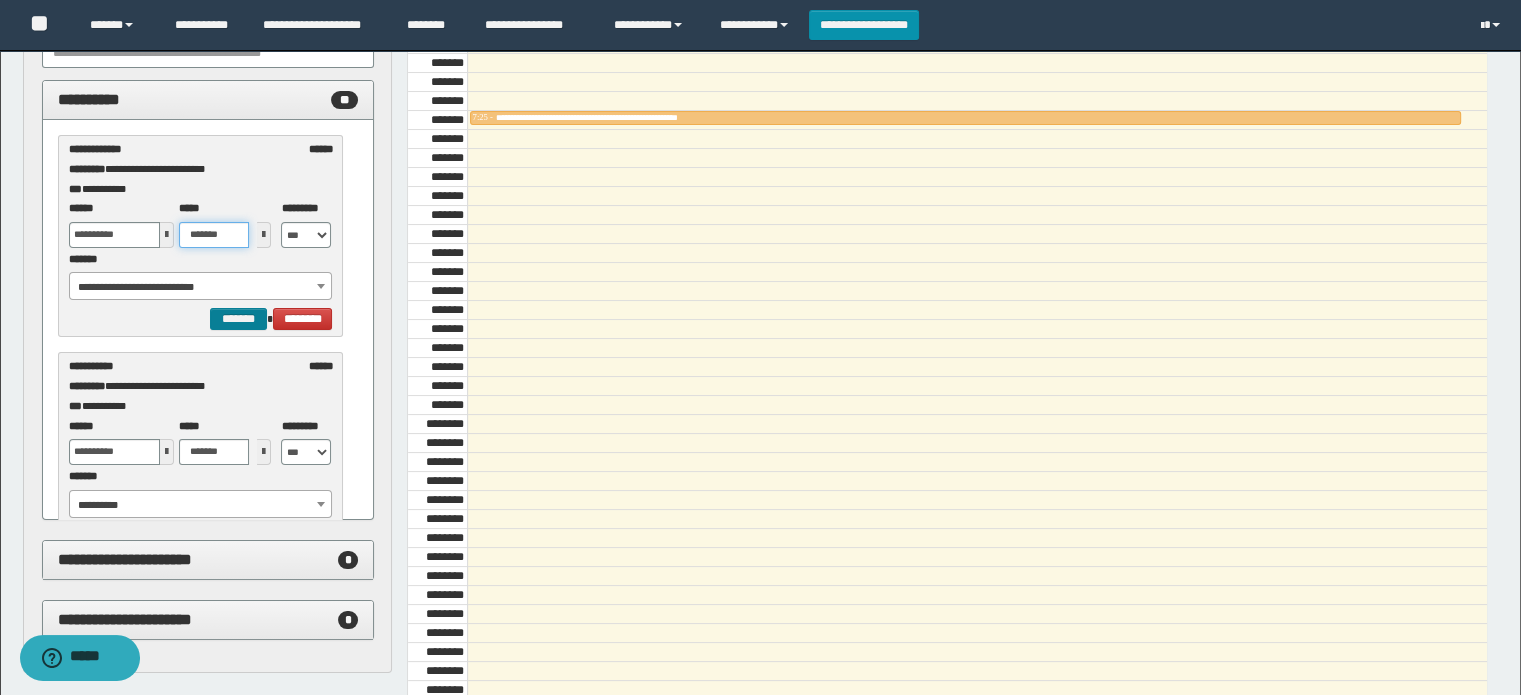 type on "*******" 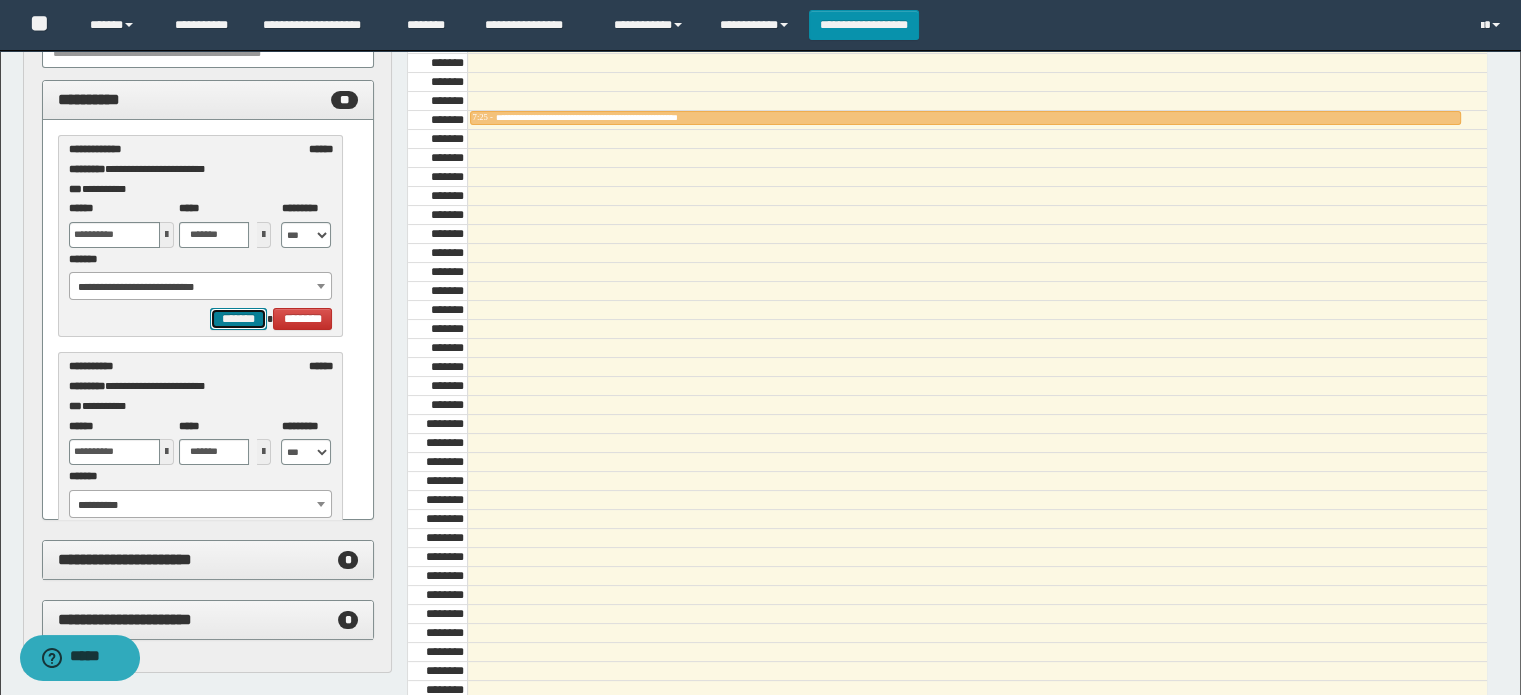 click on "*******" at bounding box center [238, 319] 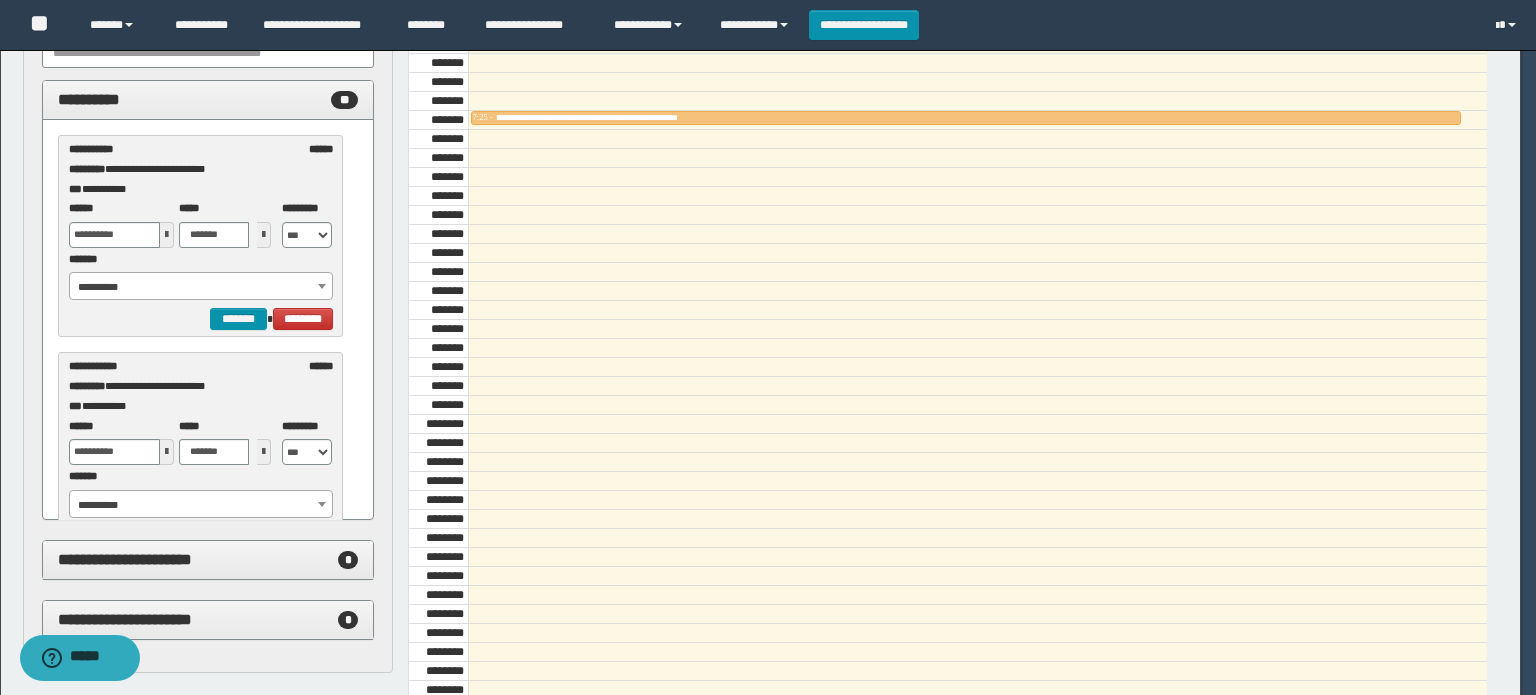 select on "******" 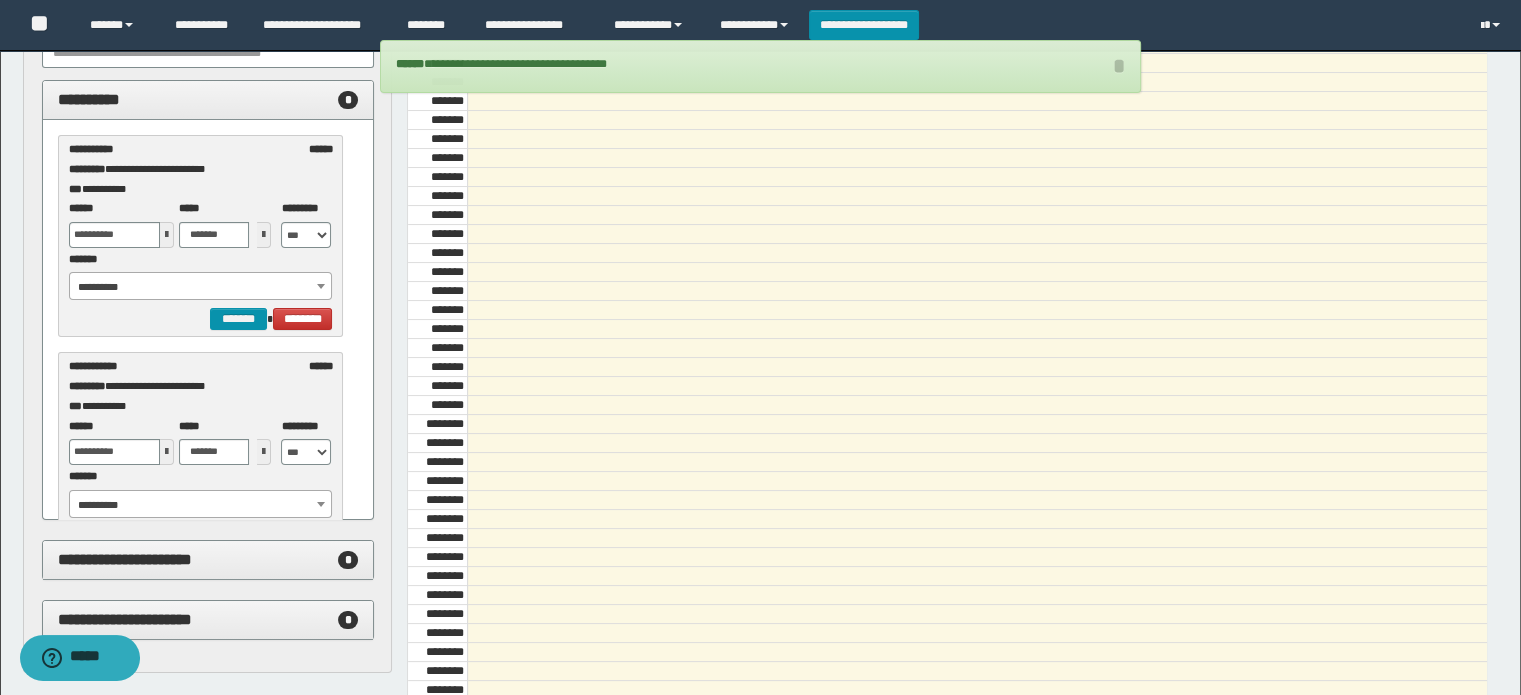 click on "**********" at bounding box center [760, 147] 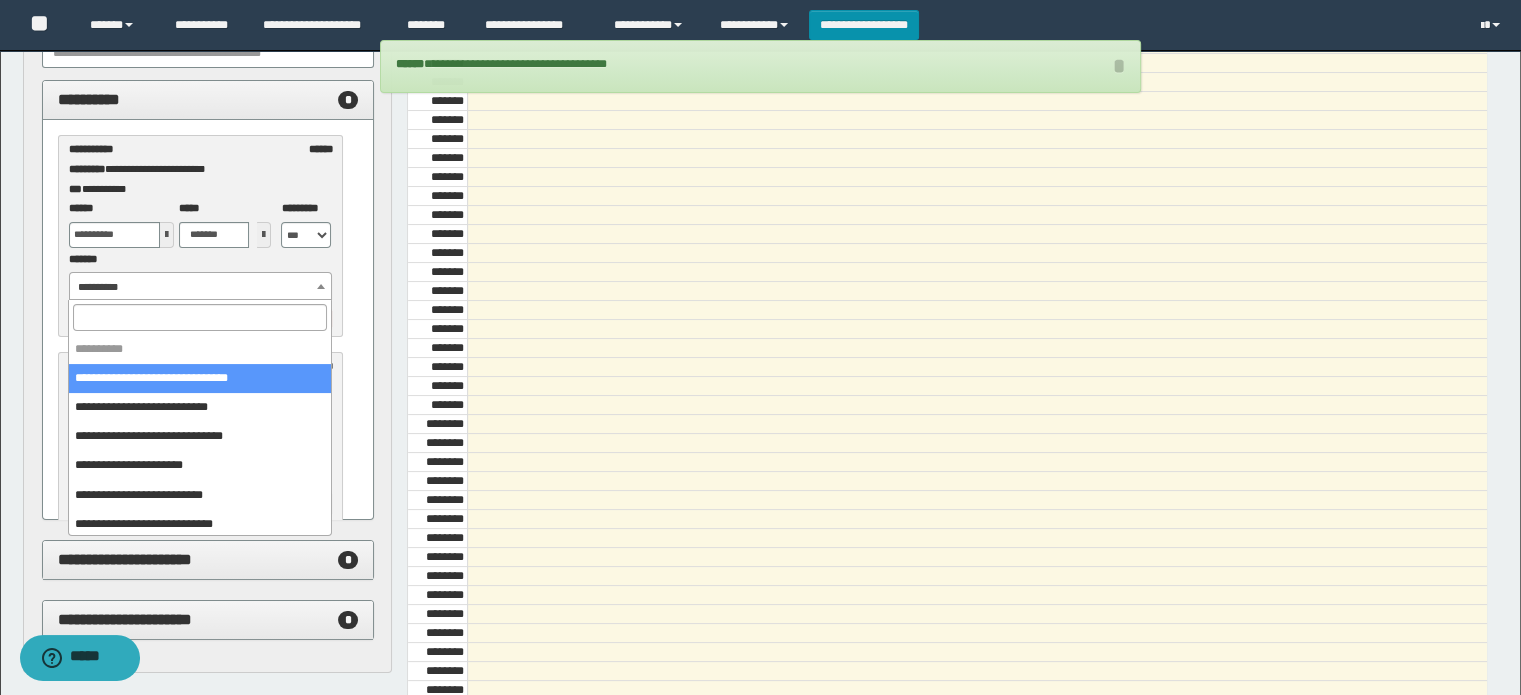 click on "**********" at bounding box center [201, 287] 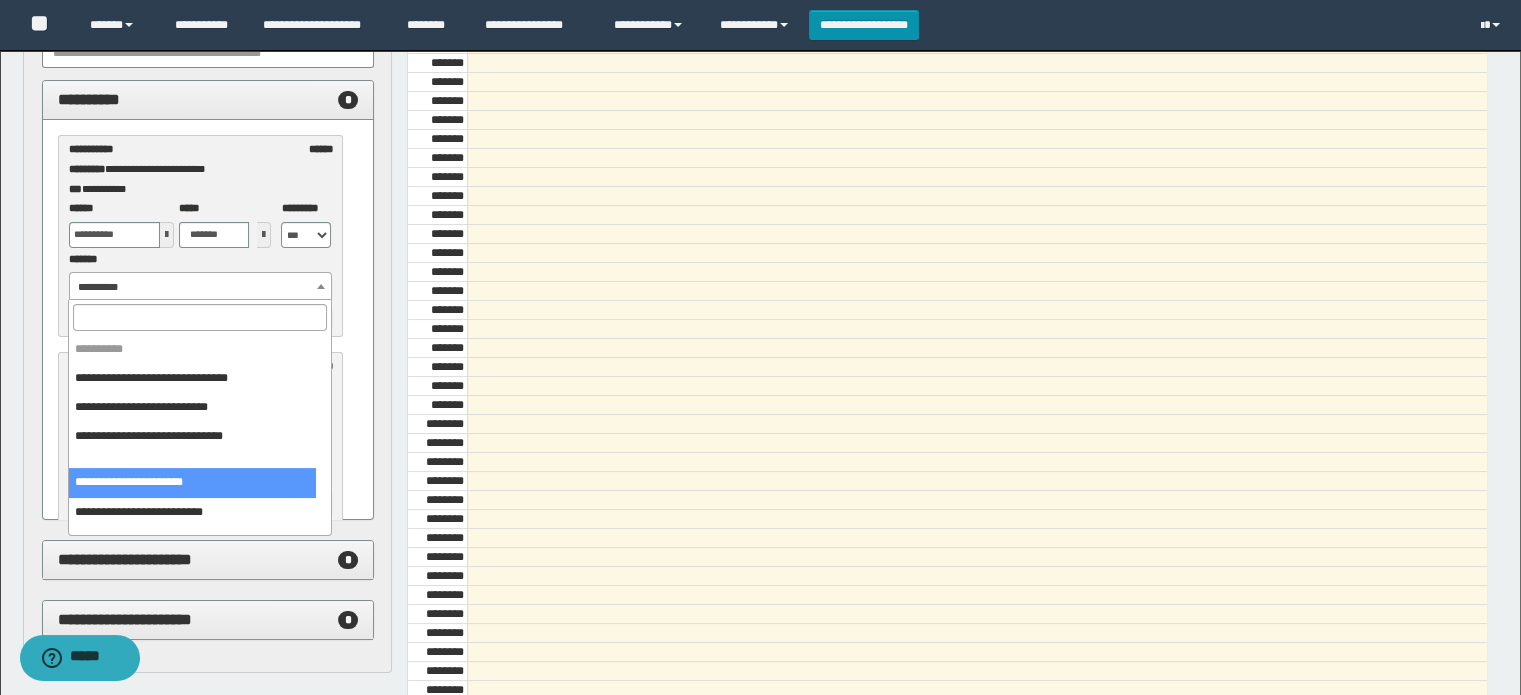 select on "******" 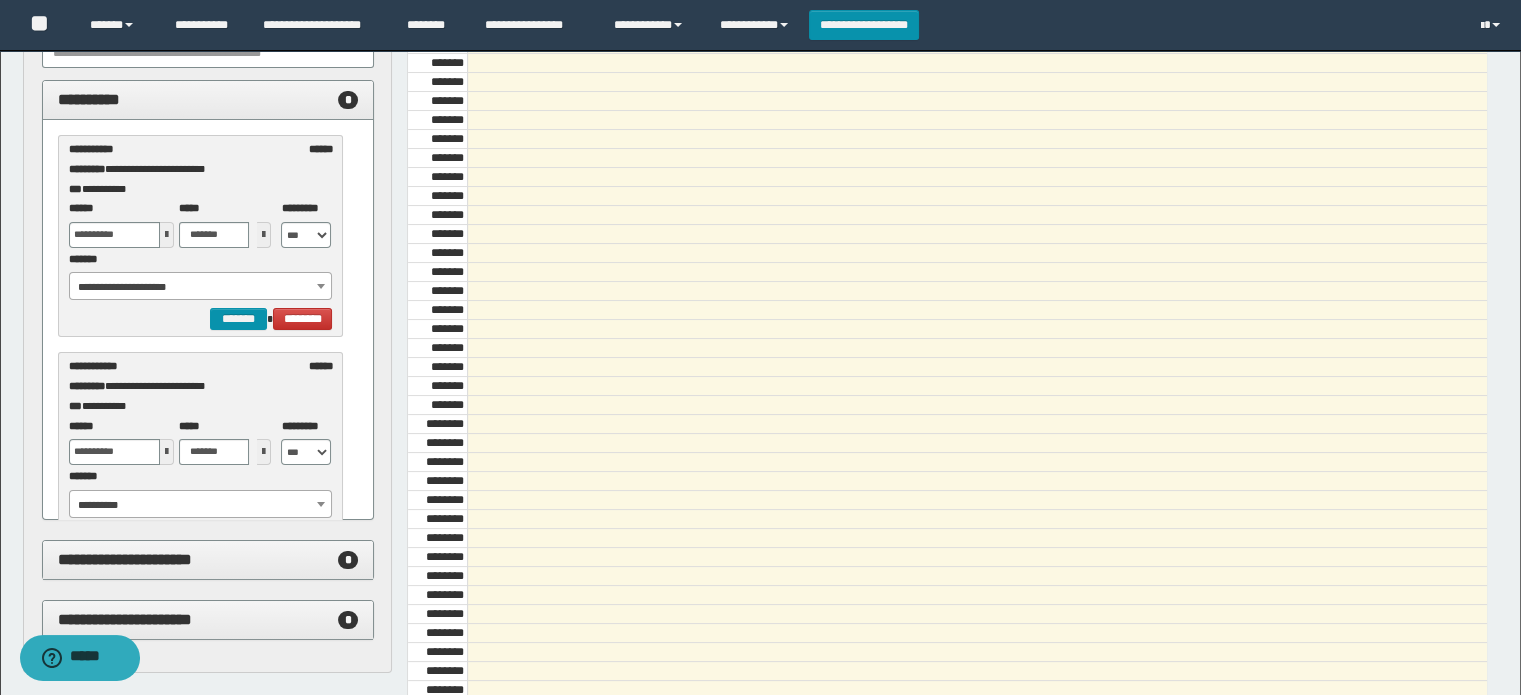 click at bounding box center [167, 235] 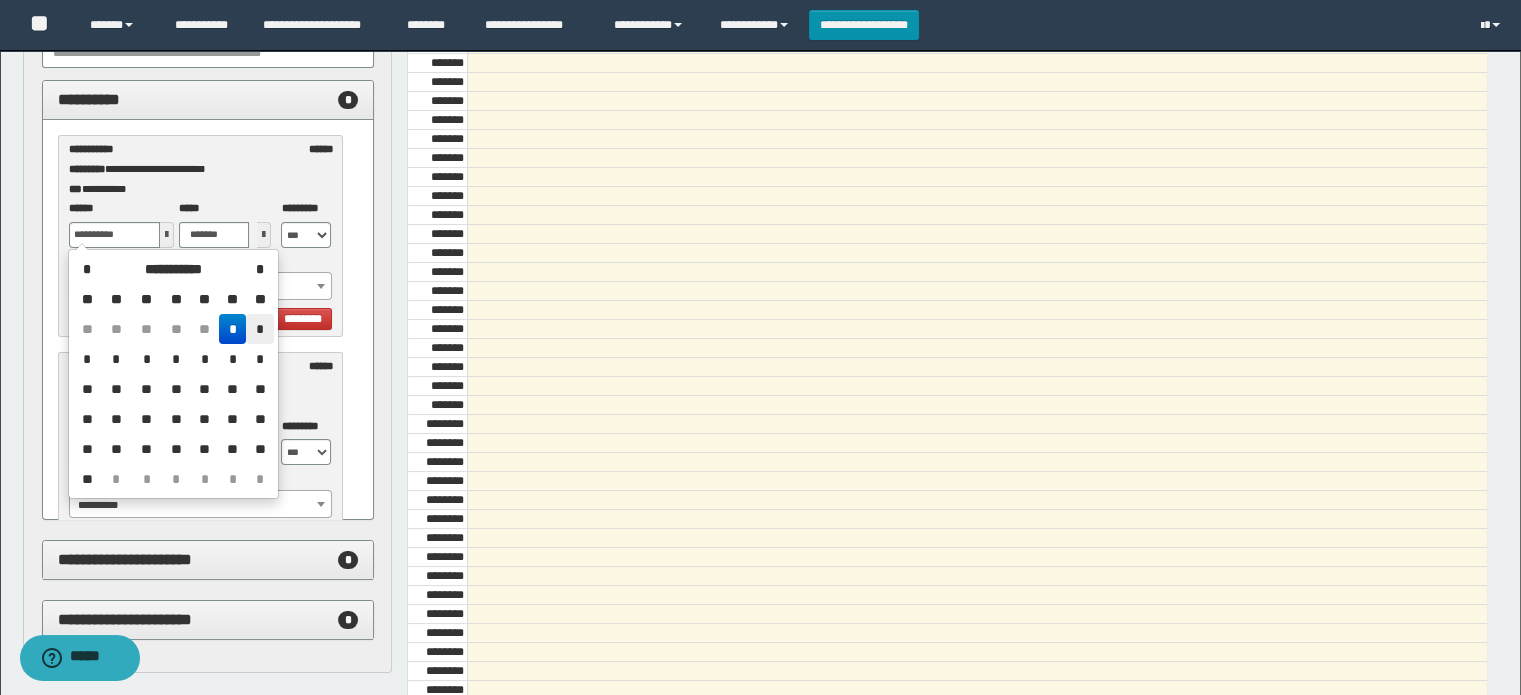 click on "*" at bounding box center [259, 329] 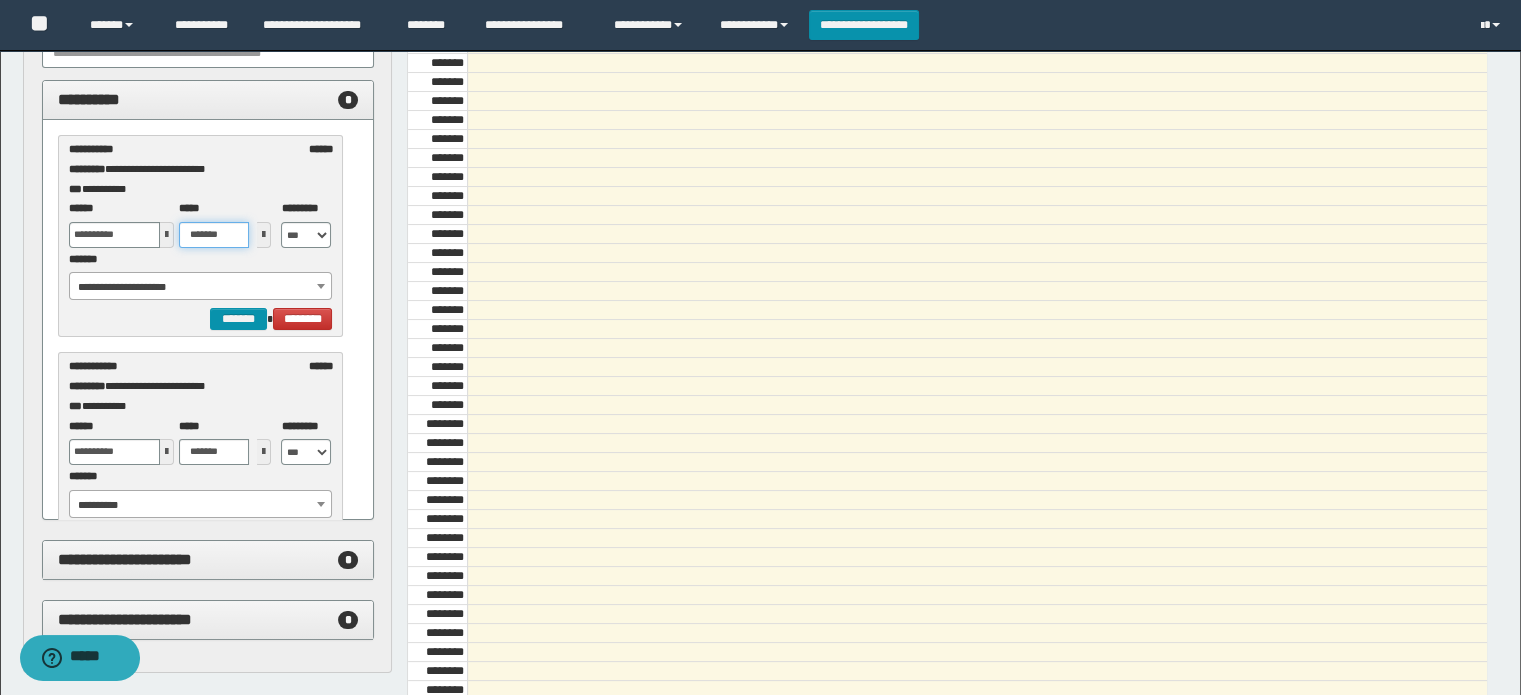 click on "*******" at bounding box center [214, 235] 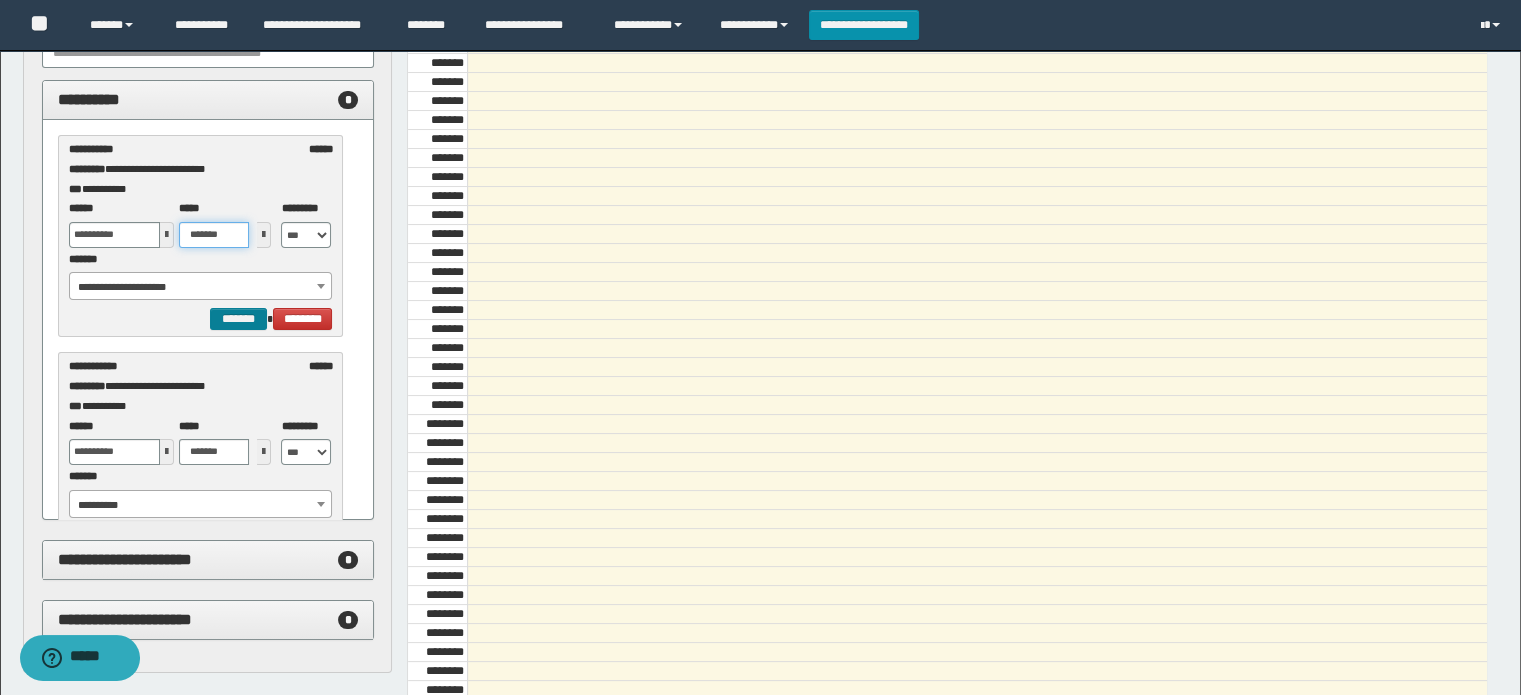 type on "*******" 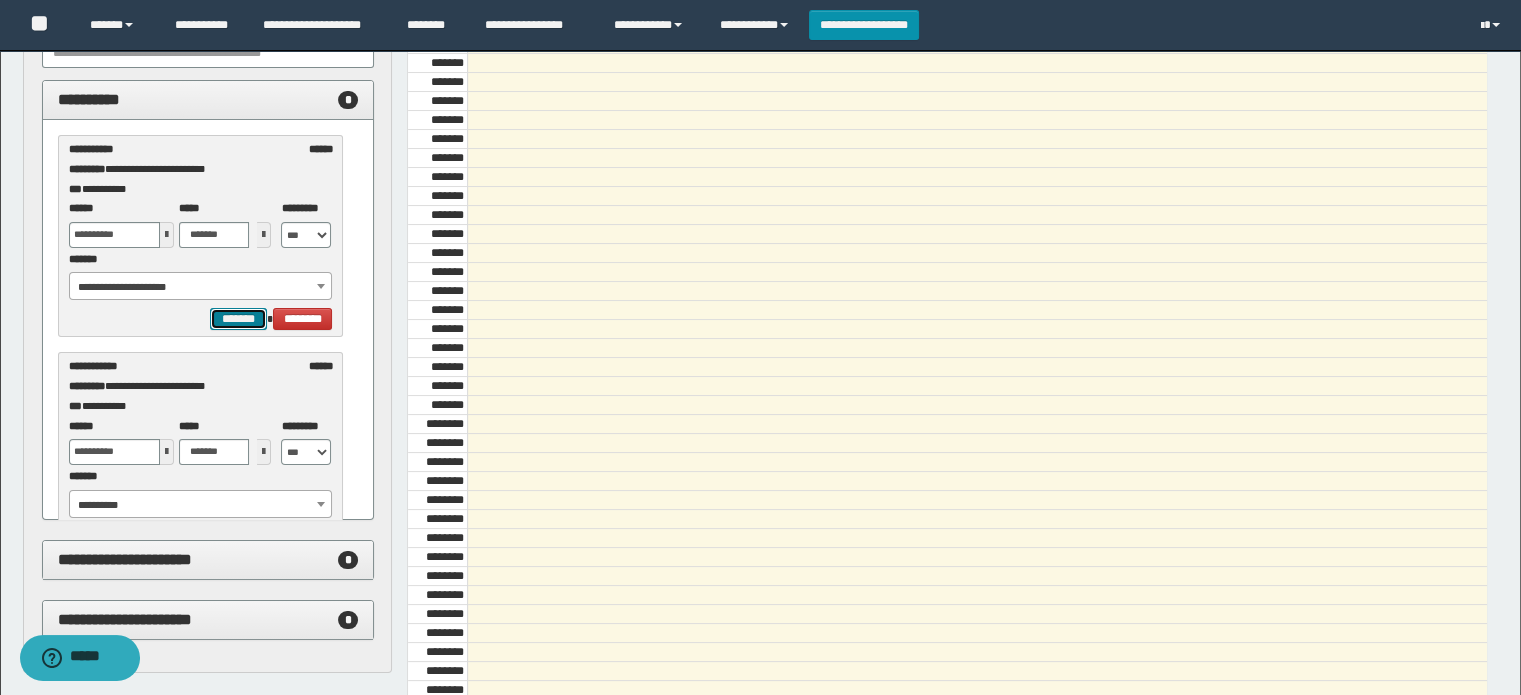 click on "*******" at bounding box center [238, 319] 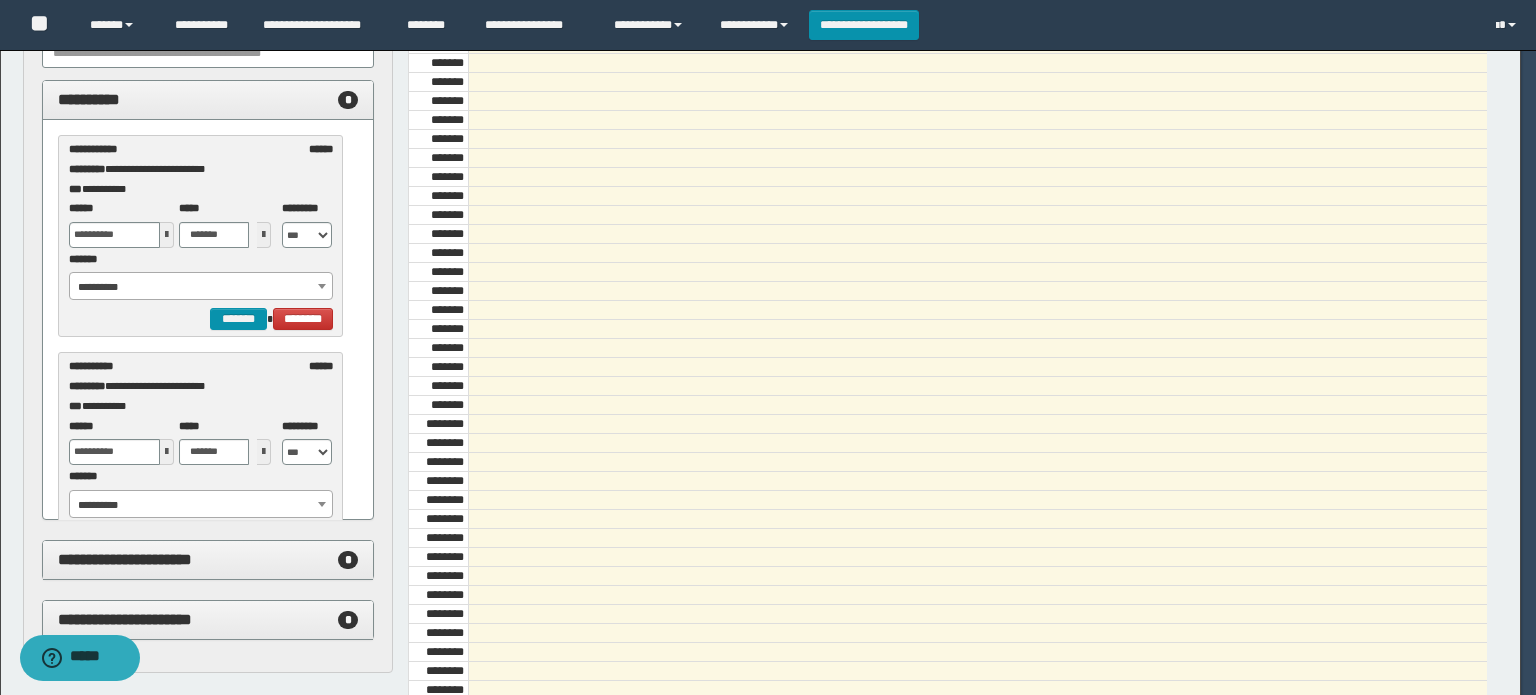 select on "******" 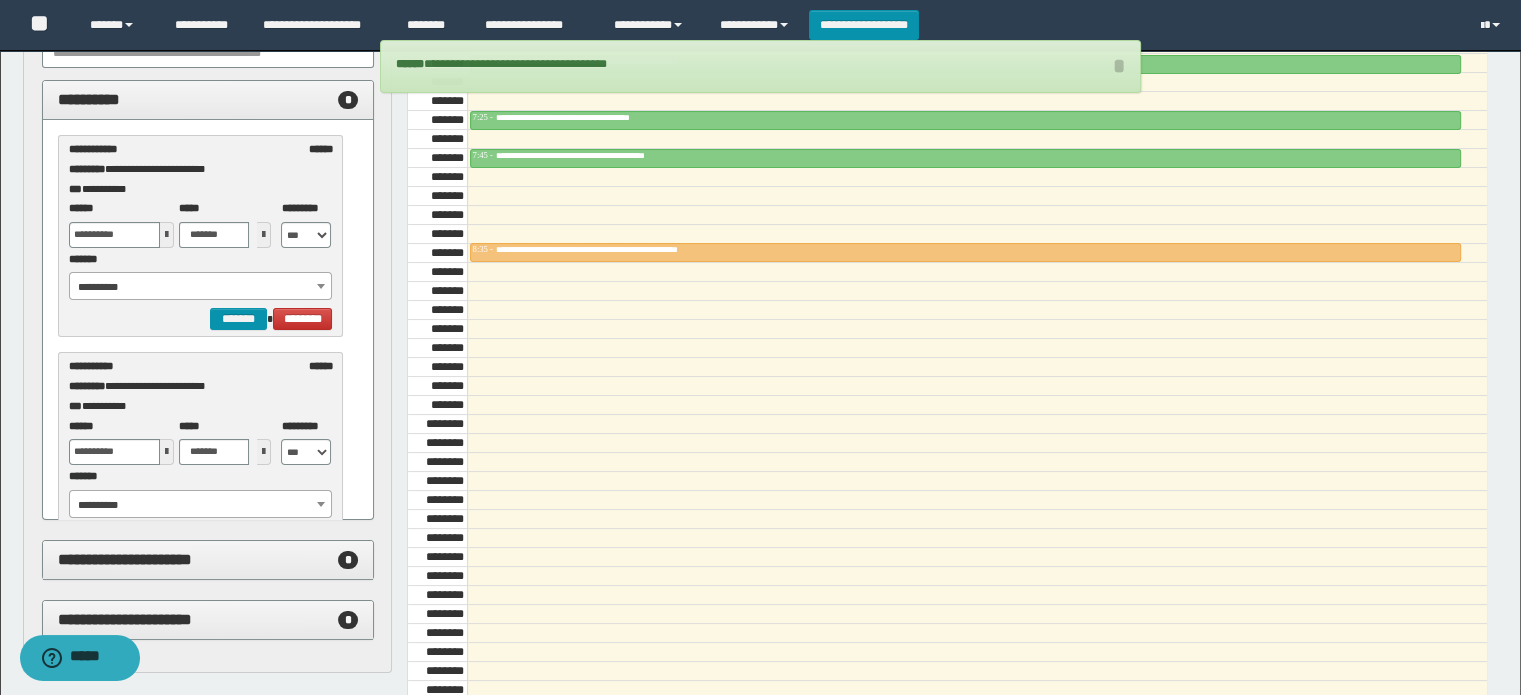 click on "**********" at bounding box center (201, 287) 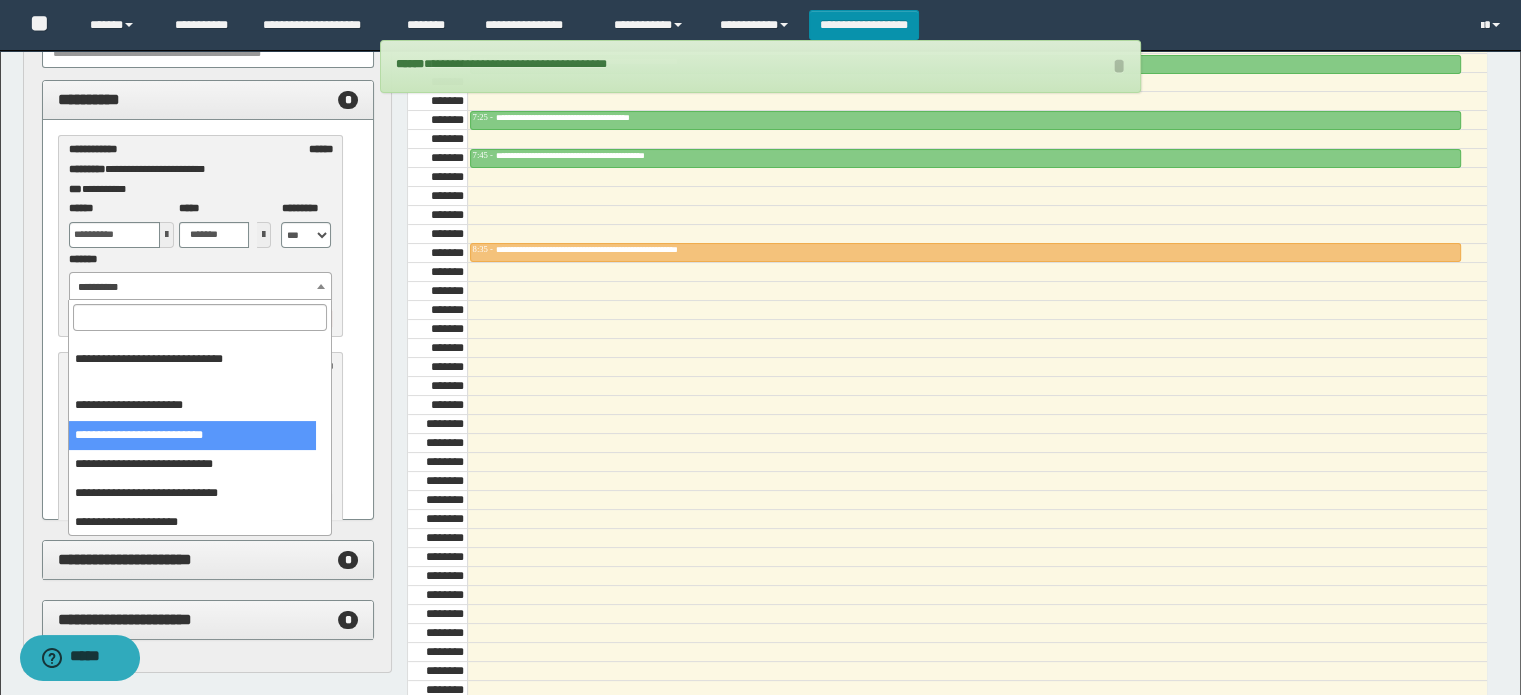 scroll, scrollTop: 166, scrollLeft: 0, axis: vertical 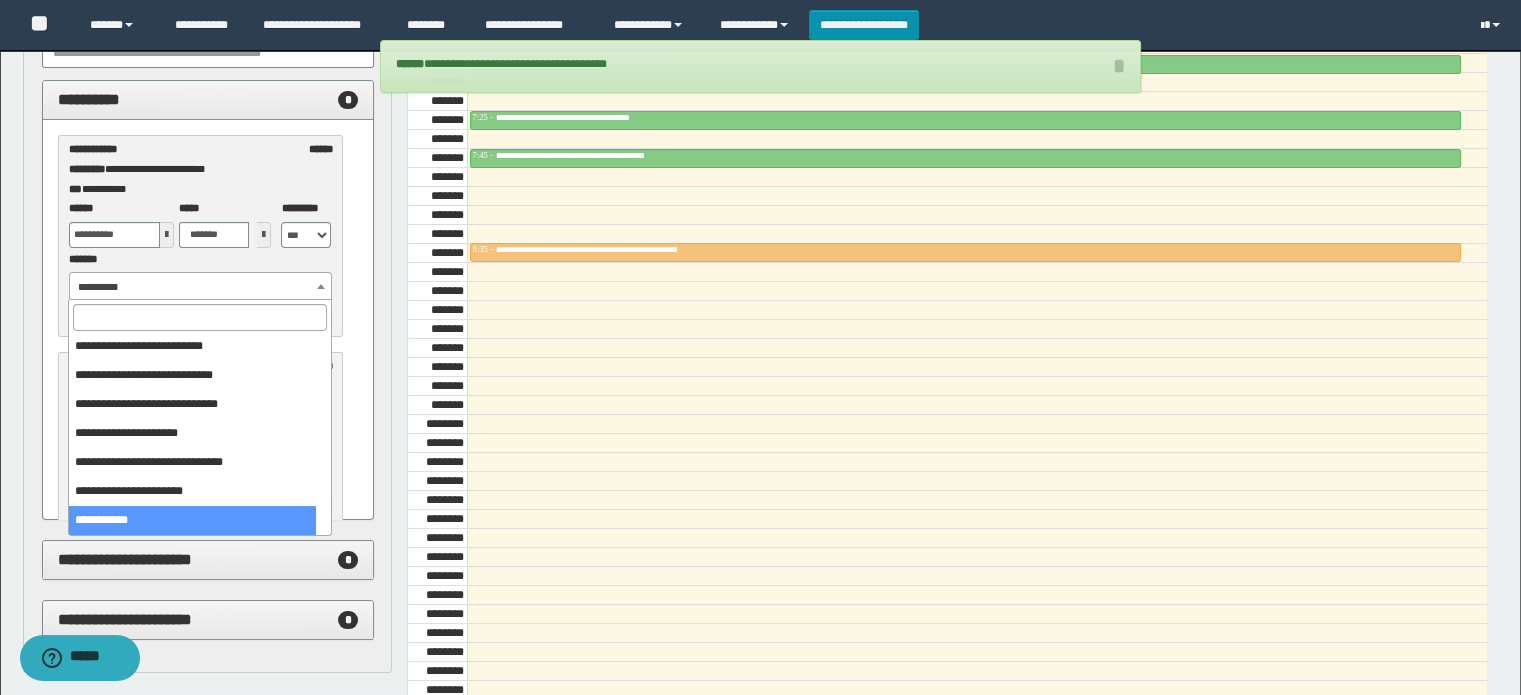 select on "******" 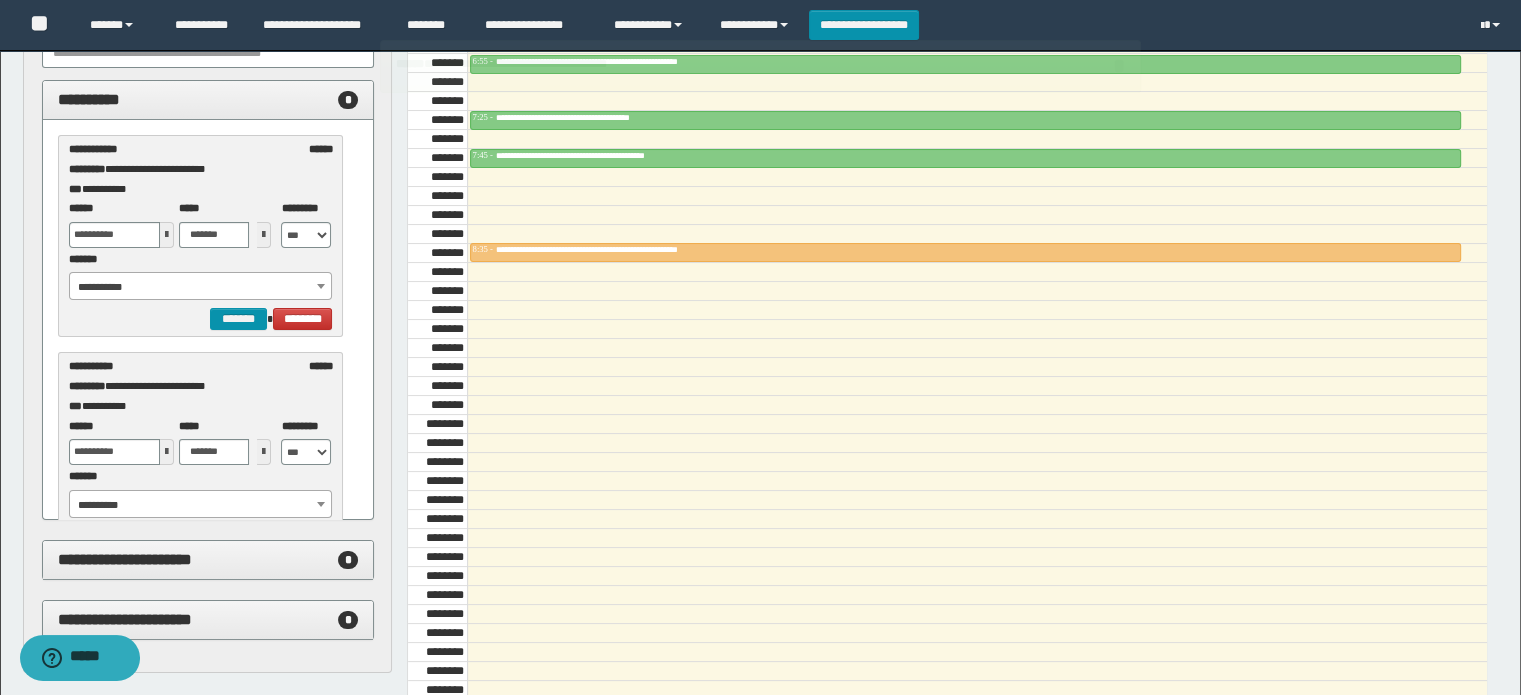 click at bounding box center [167, 235] 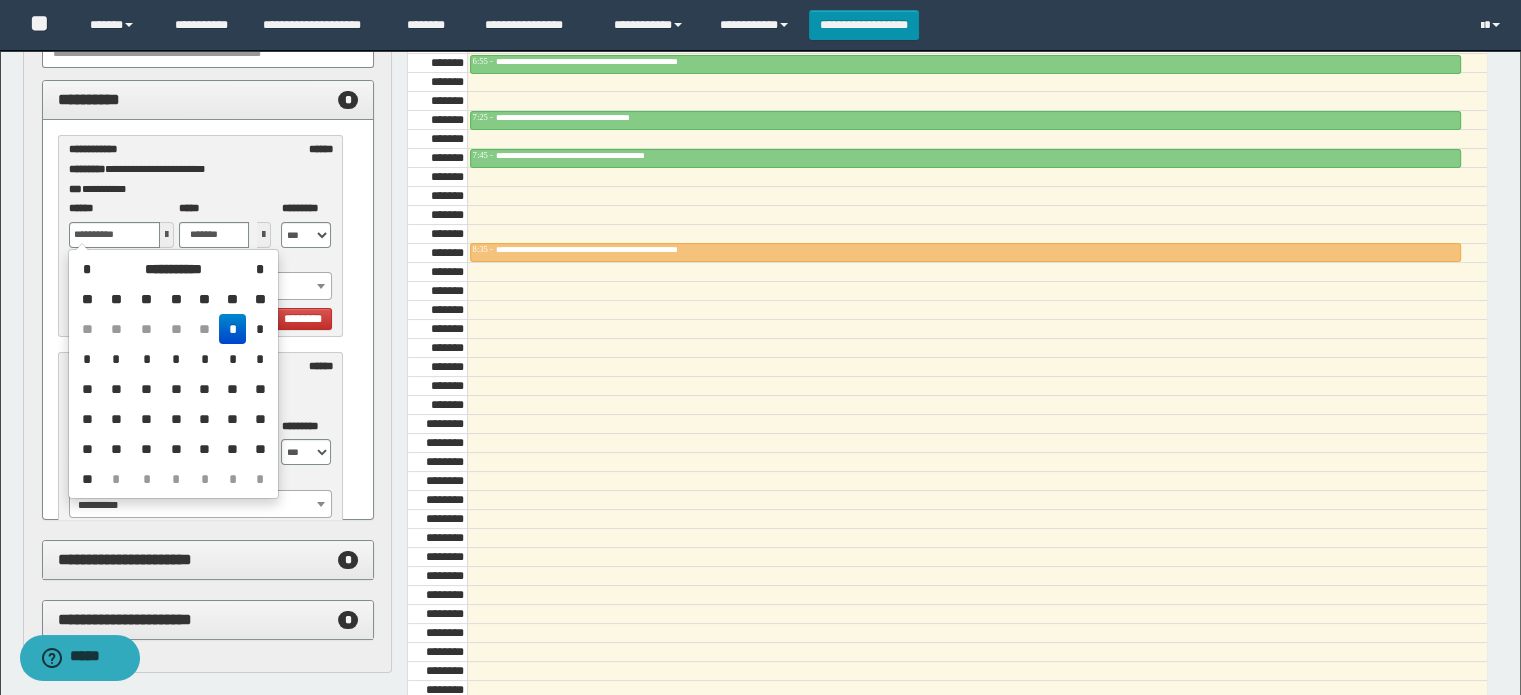 drag, startPoint x: 259, startPoint y: 331, endPoint x: 206, endPoint y: 287, distance: 68.88396 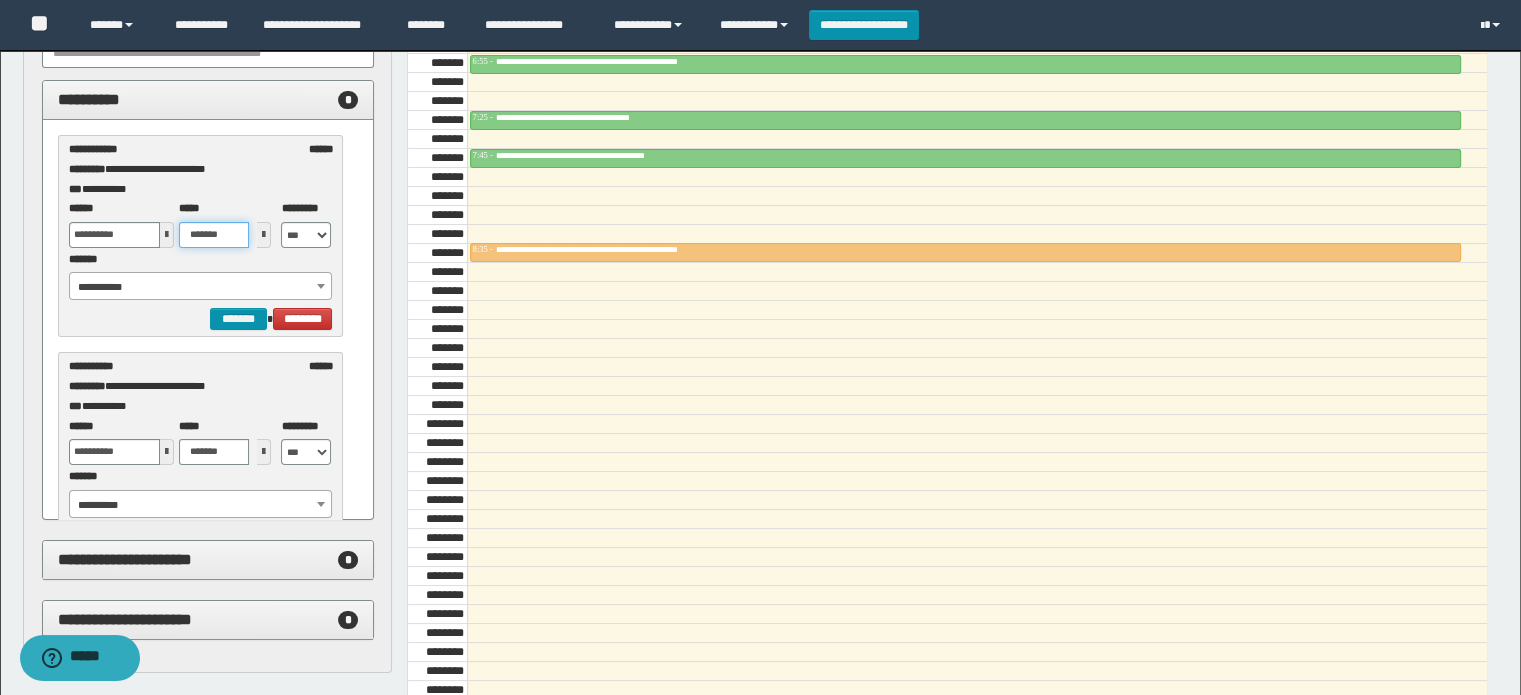 click on "*******" at bounding box center (214, 235) 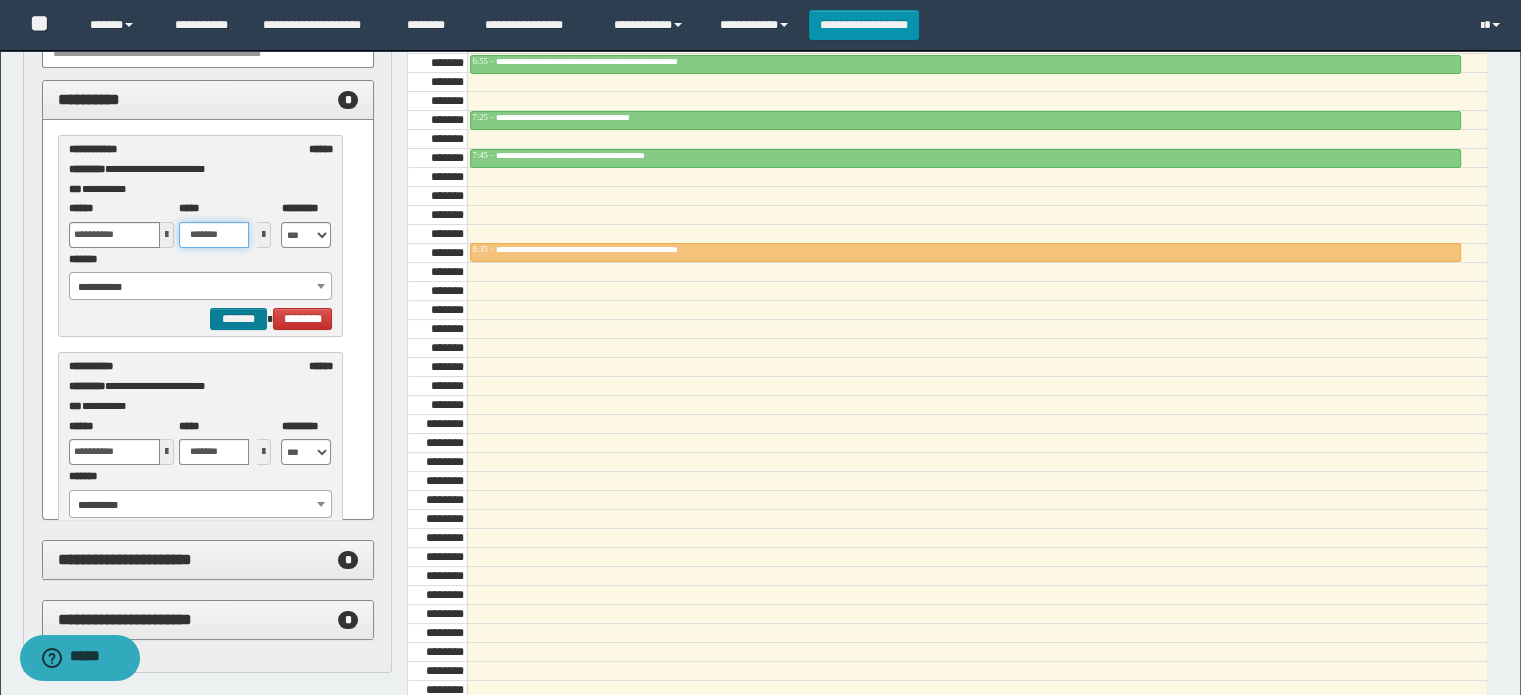 type on "*******" 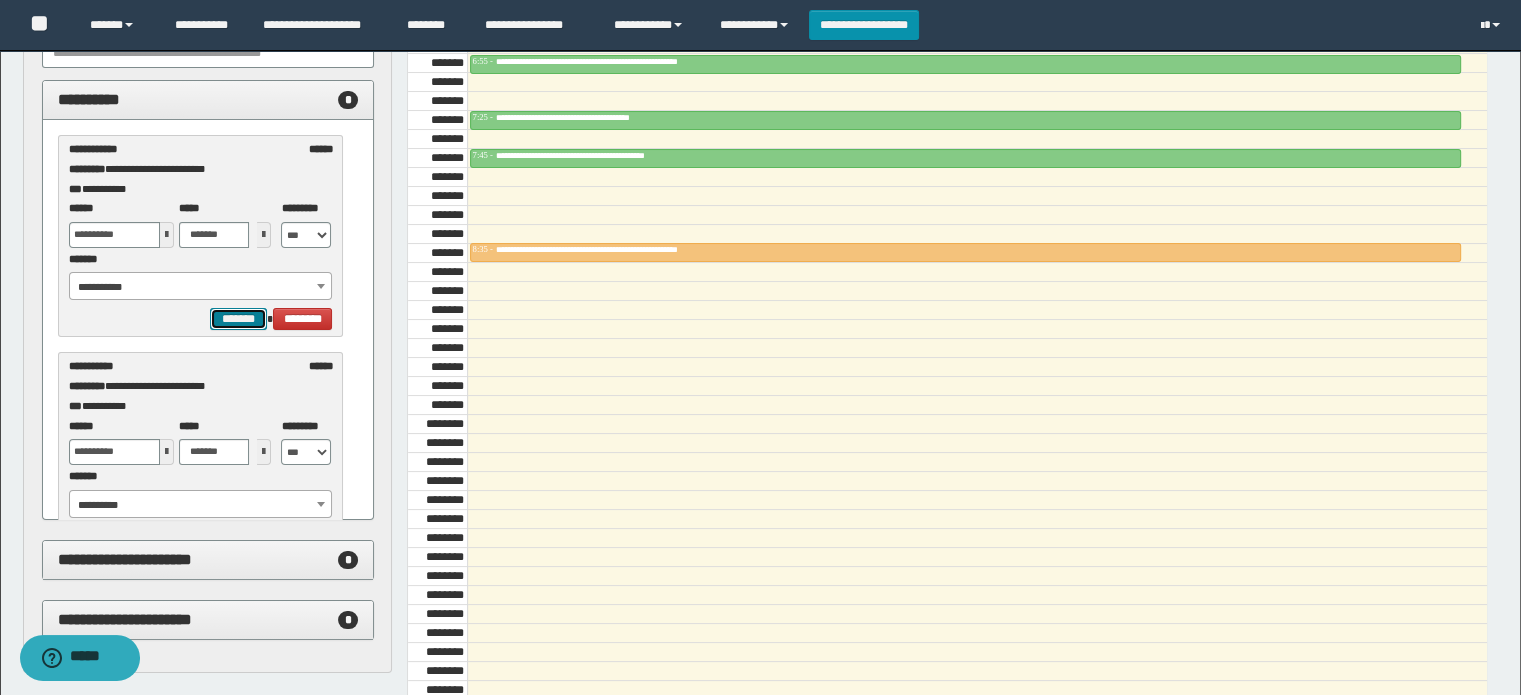 click on "*******" at bounding box center [238, 319] 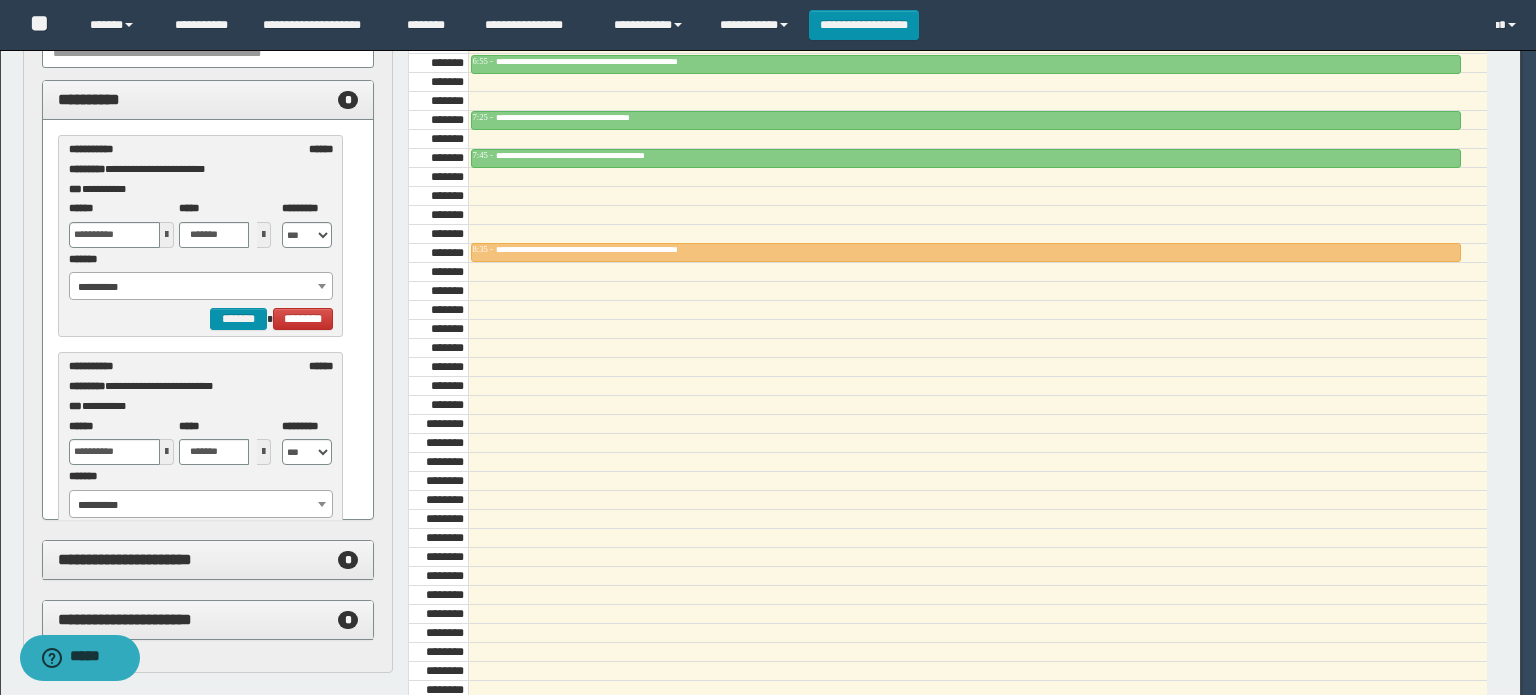 select on "******" 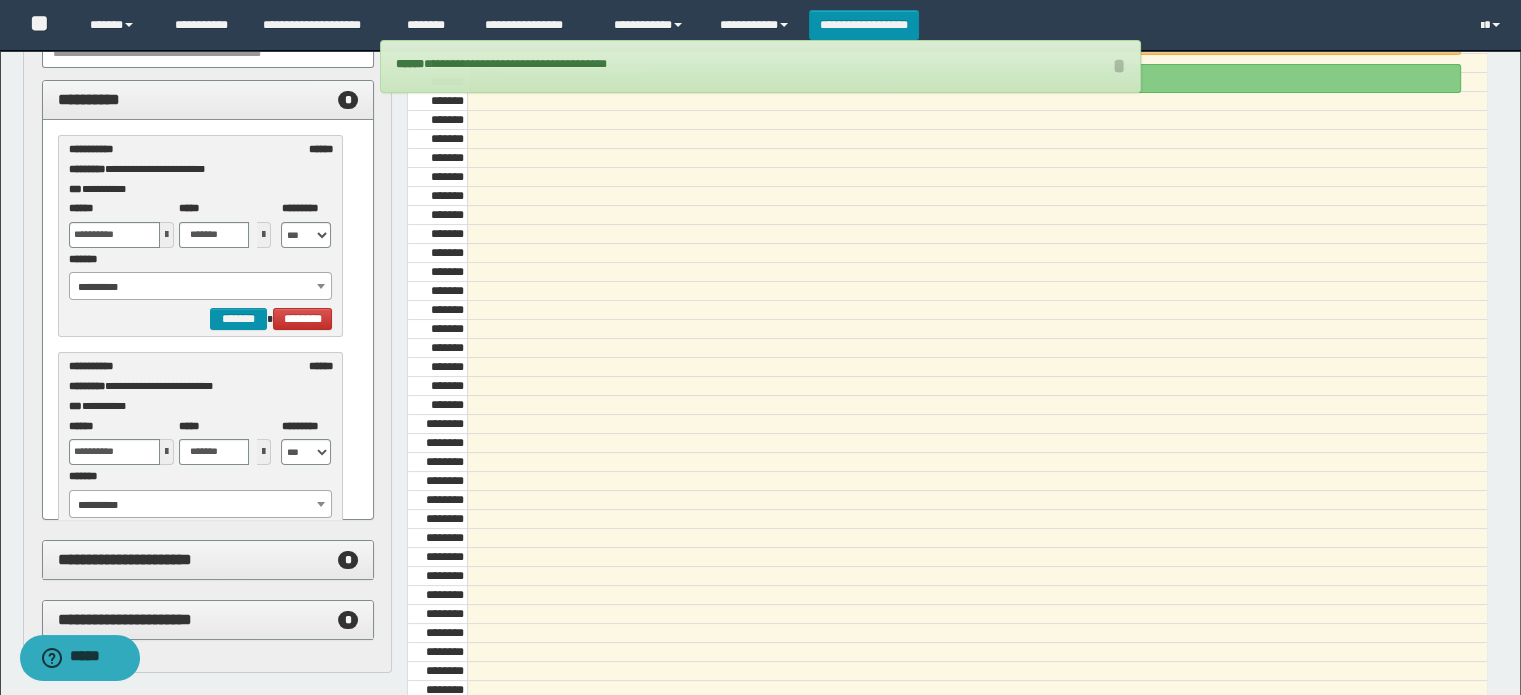 click on "**********" at bounding box center (201, 287) 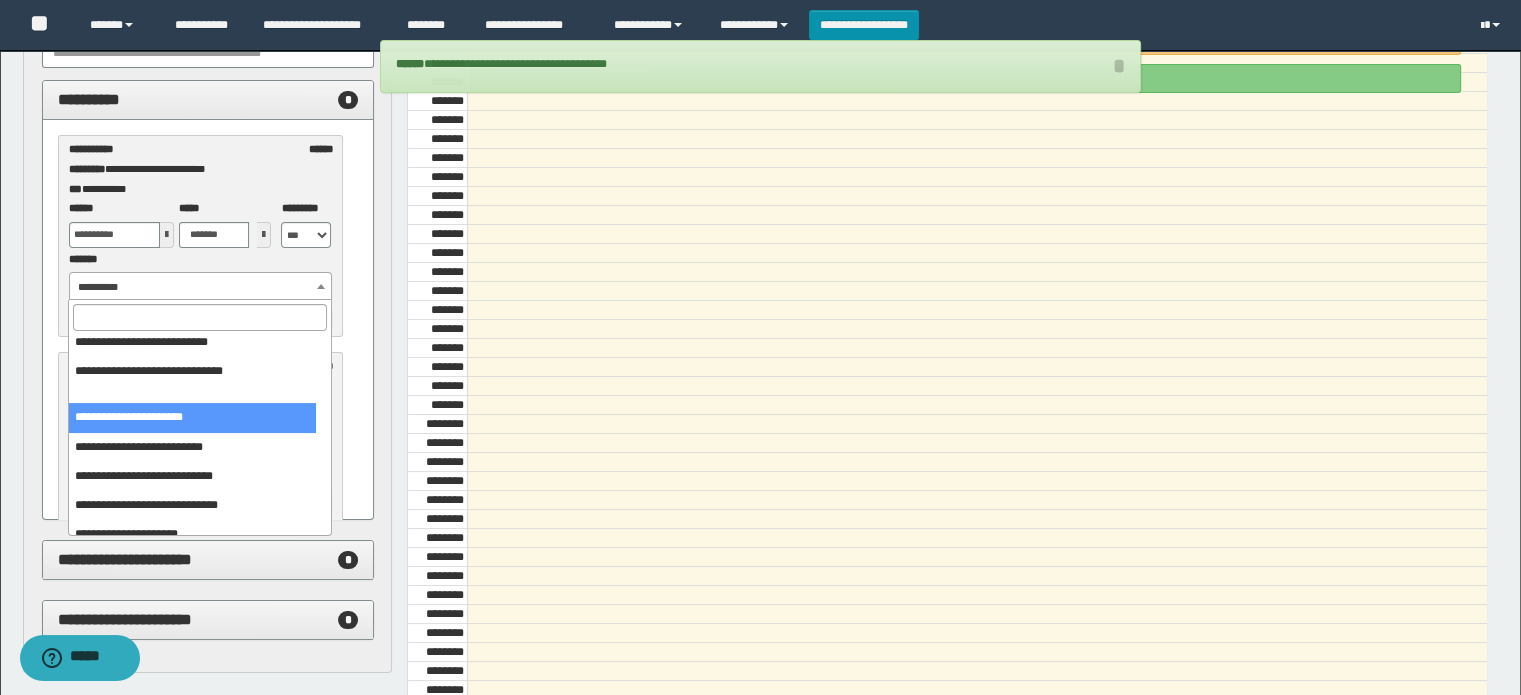 scroll, scrollTop: 100, scrollLeft: 0, axis: vertical 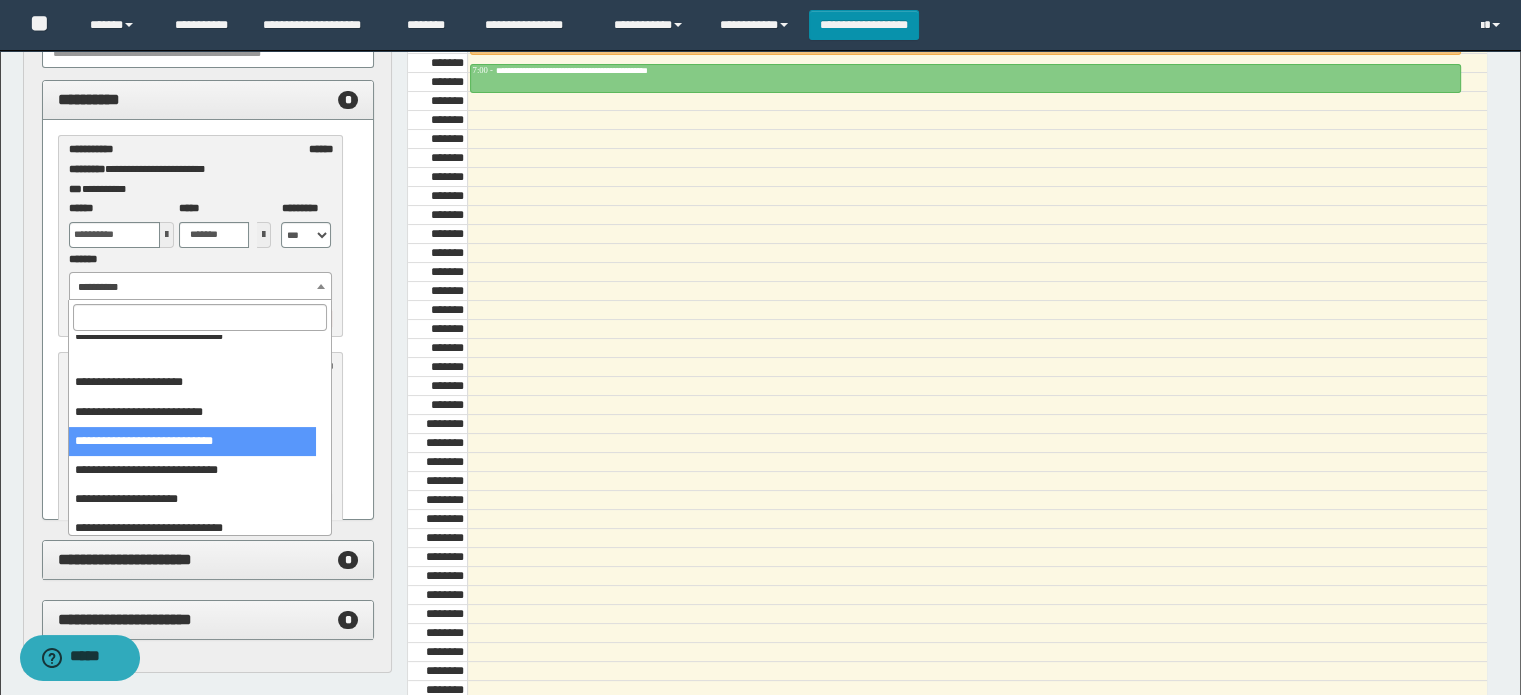 select on "******" 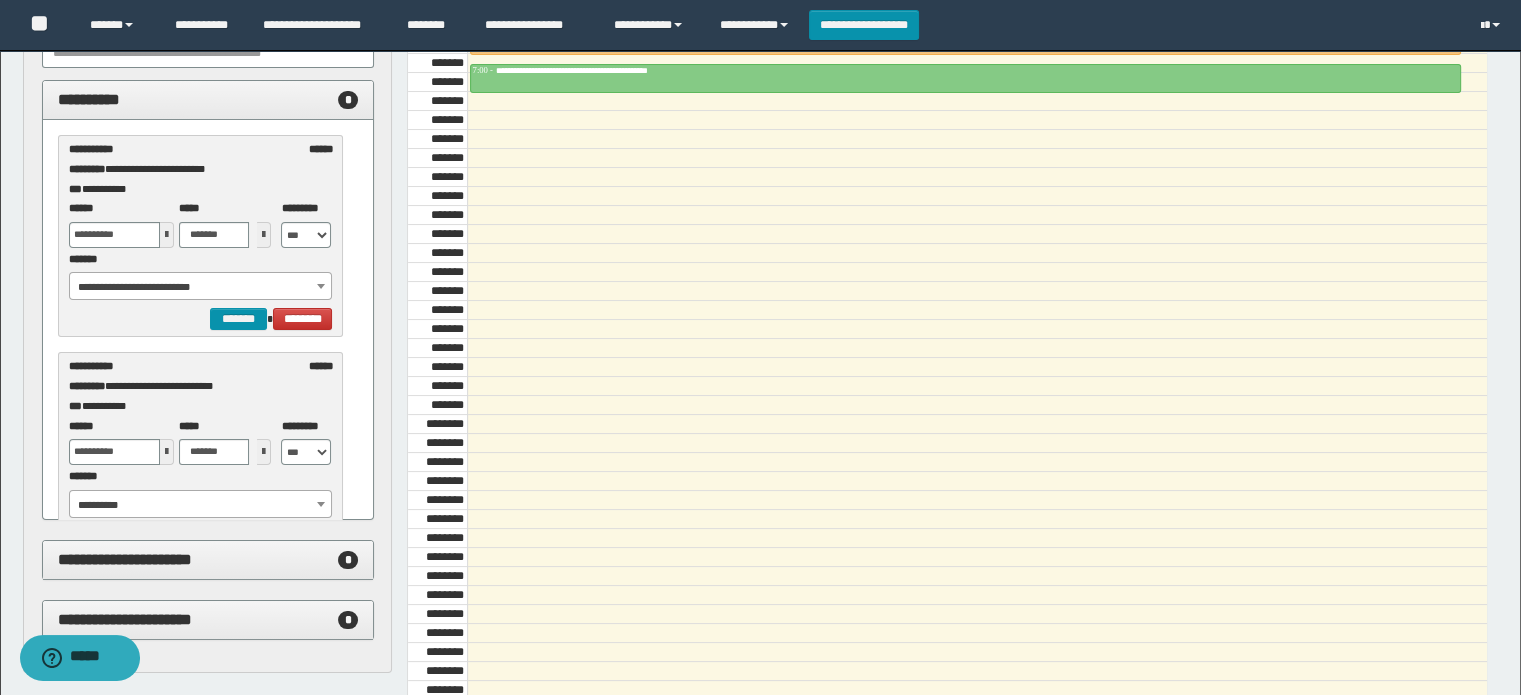 click at bounding box center (167, 235) 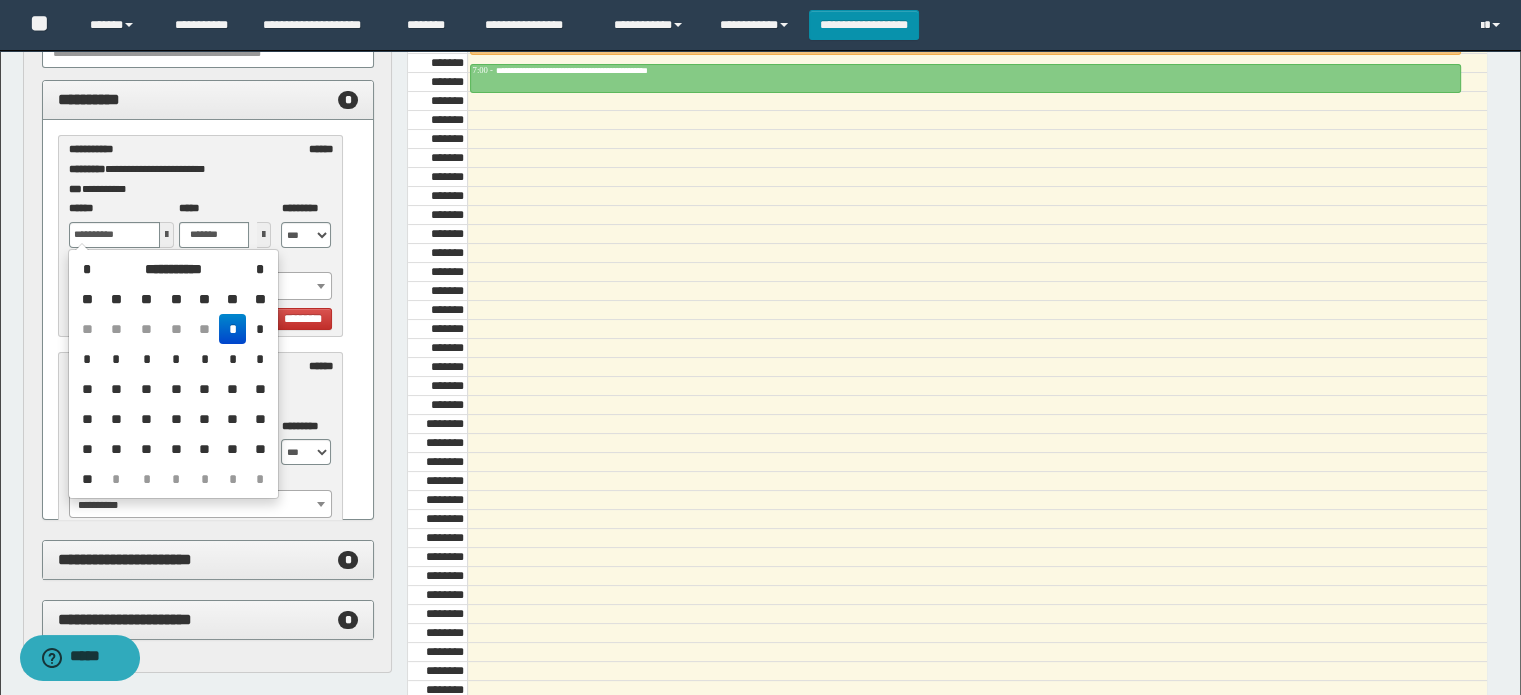click on "*" at bounding box center [259, 329] 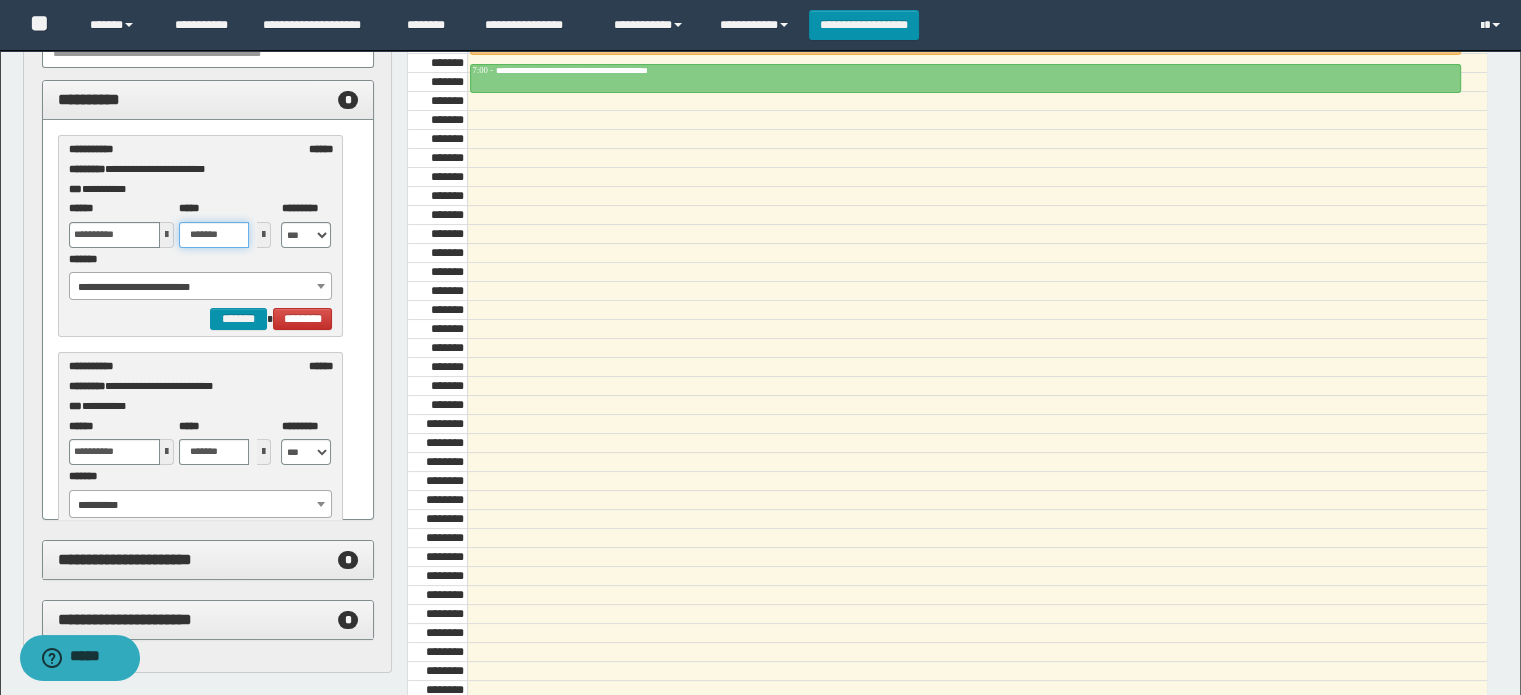 click on "*******" at bounding box center (214, 235) 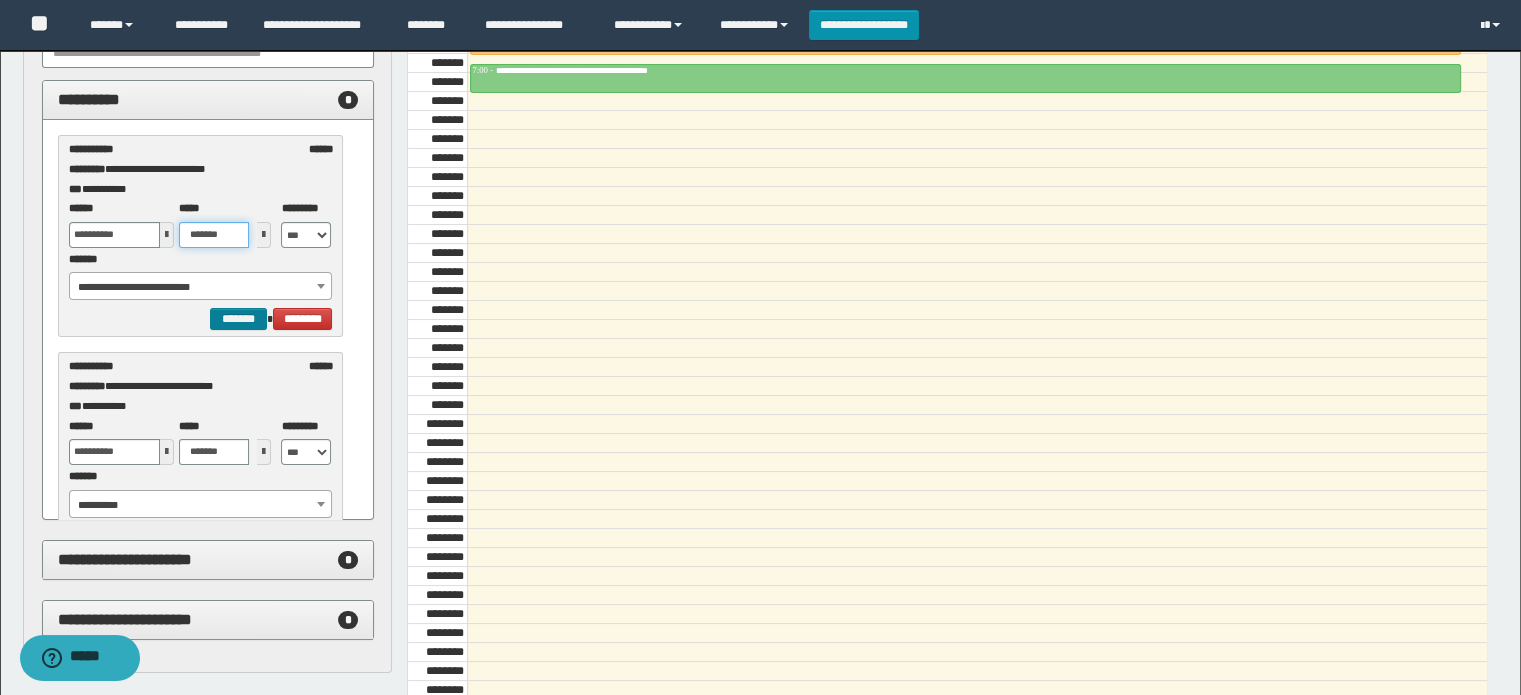 type on "*******" 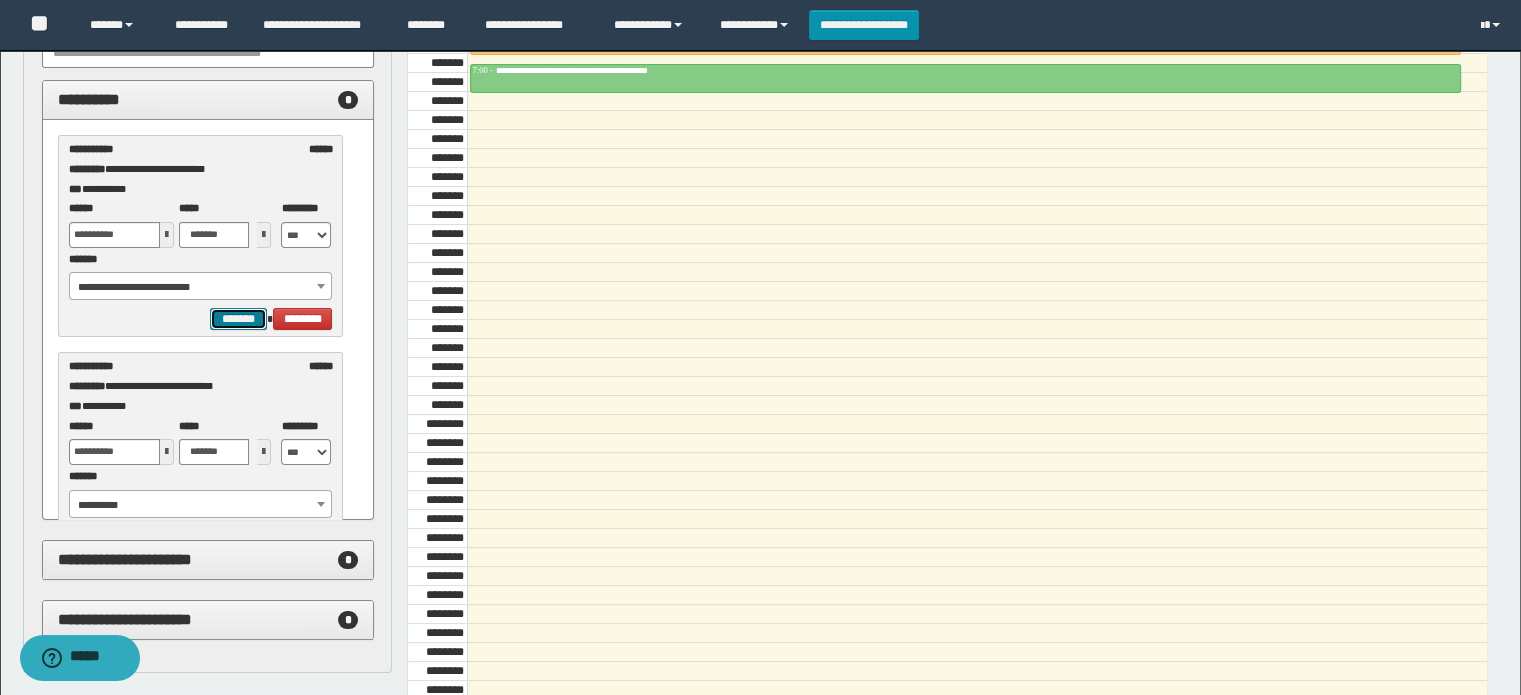 click on "*******" at bounding box center (238, 319) 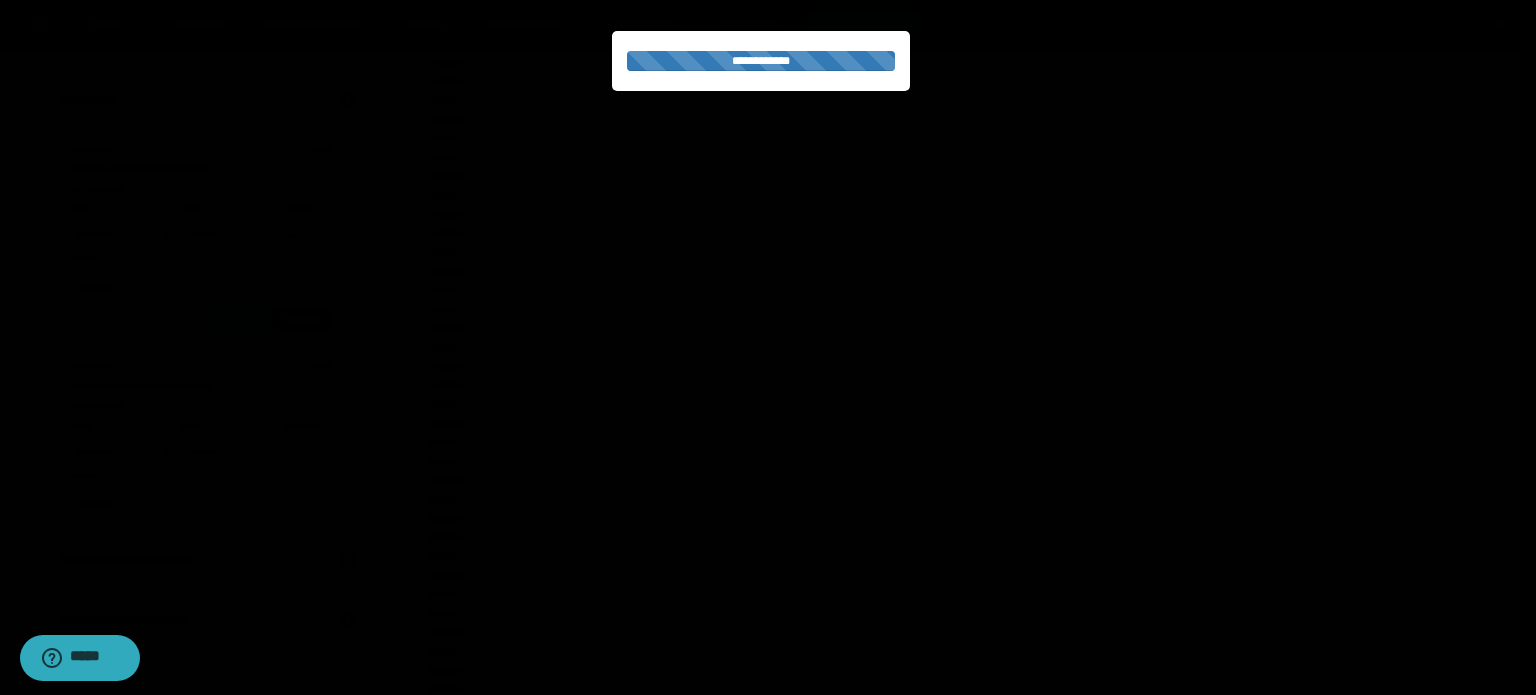 select on "******" 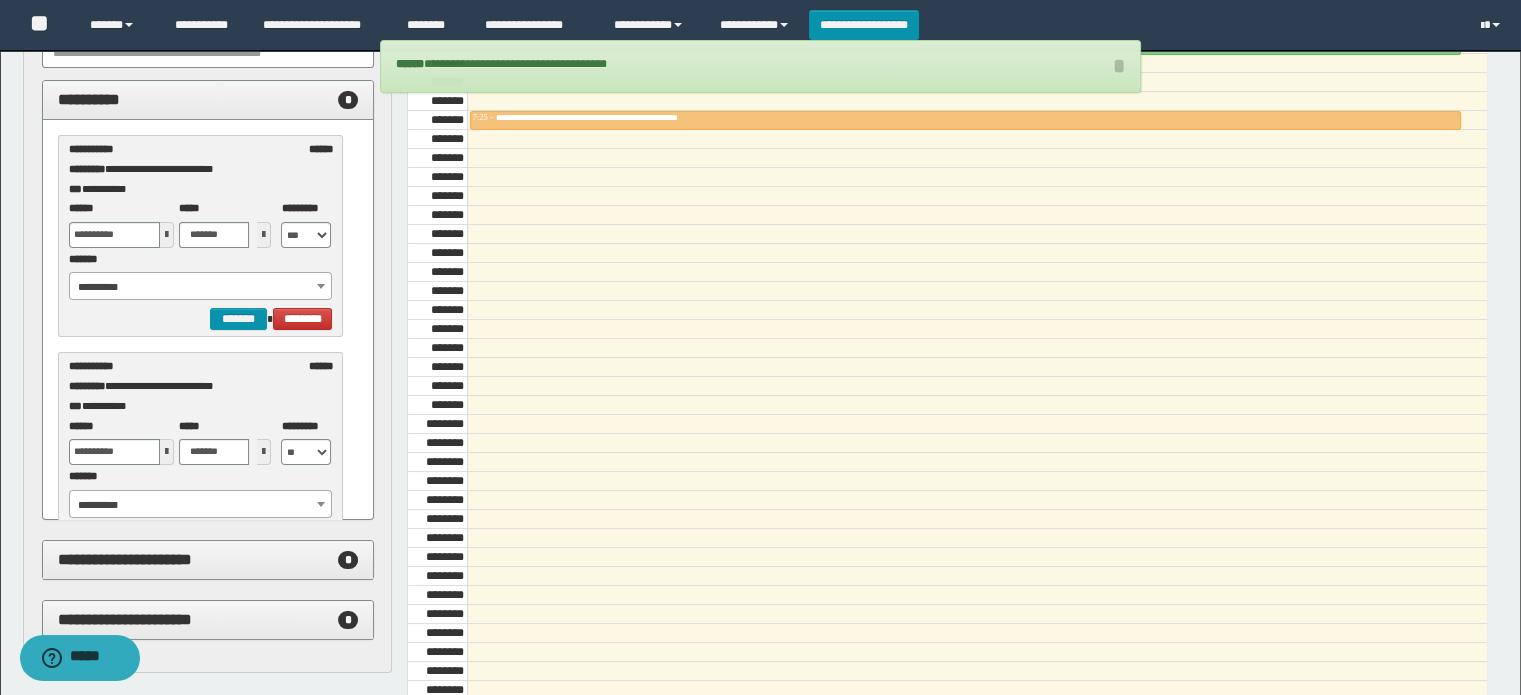 click on "**********" at bounding box center (201, 287) 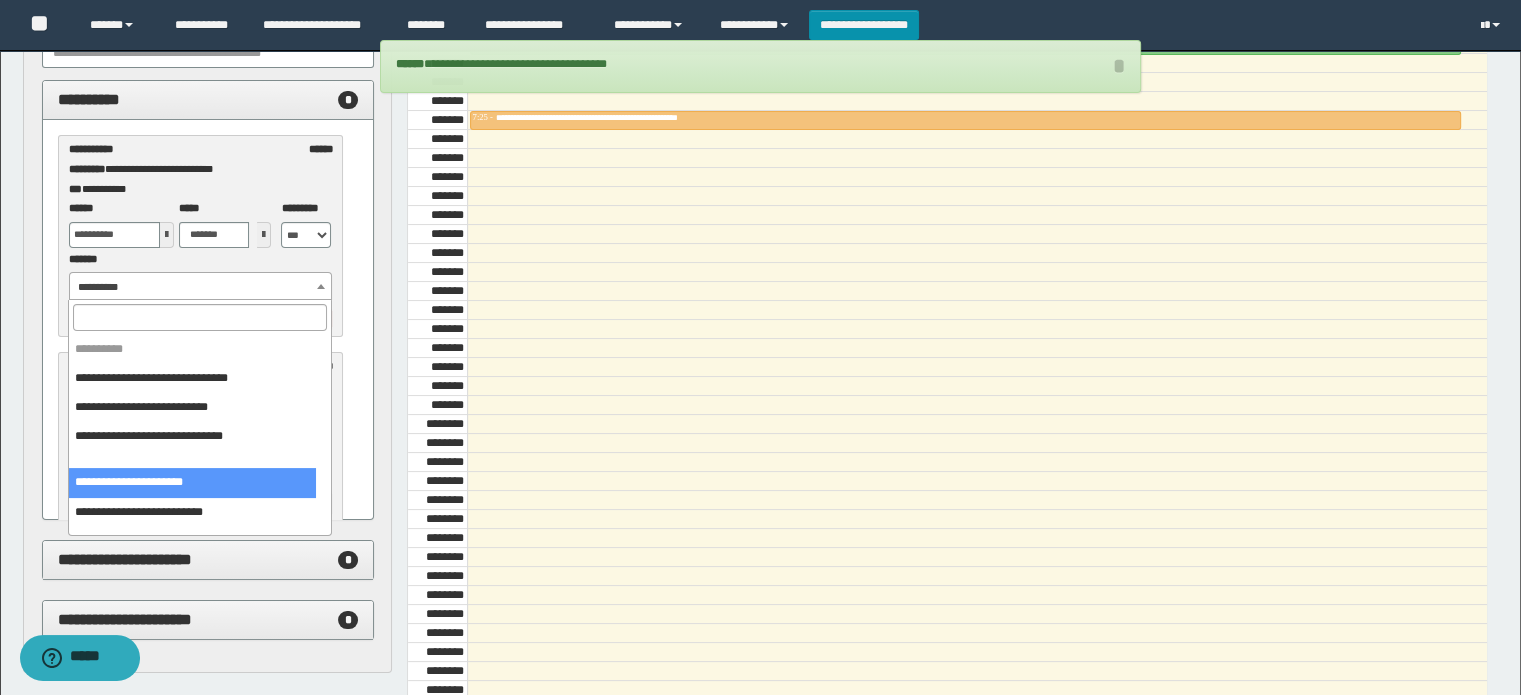 scroll, scrollTop: 100, scrollLeft: 0, axis: vertical 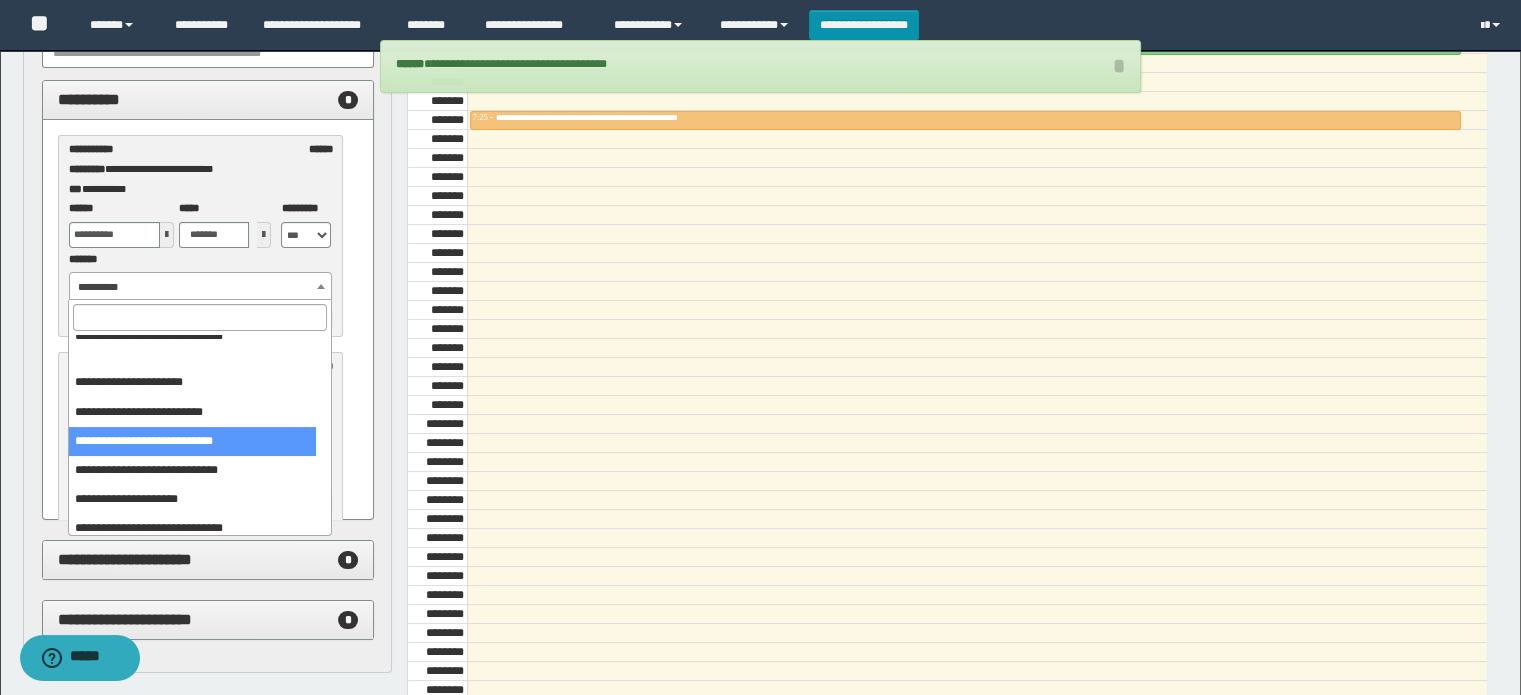 select on "******" 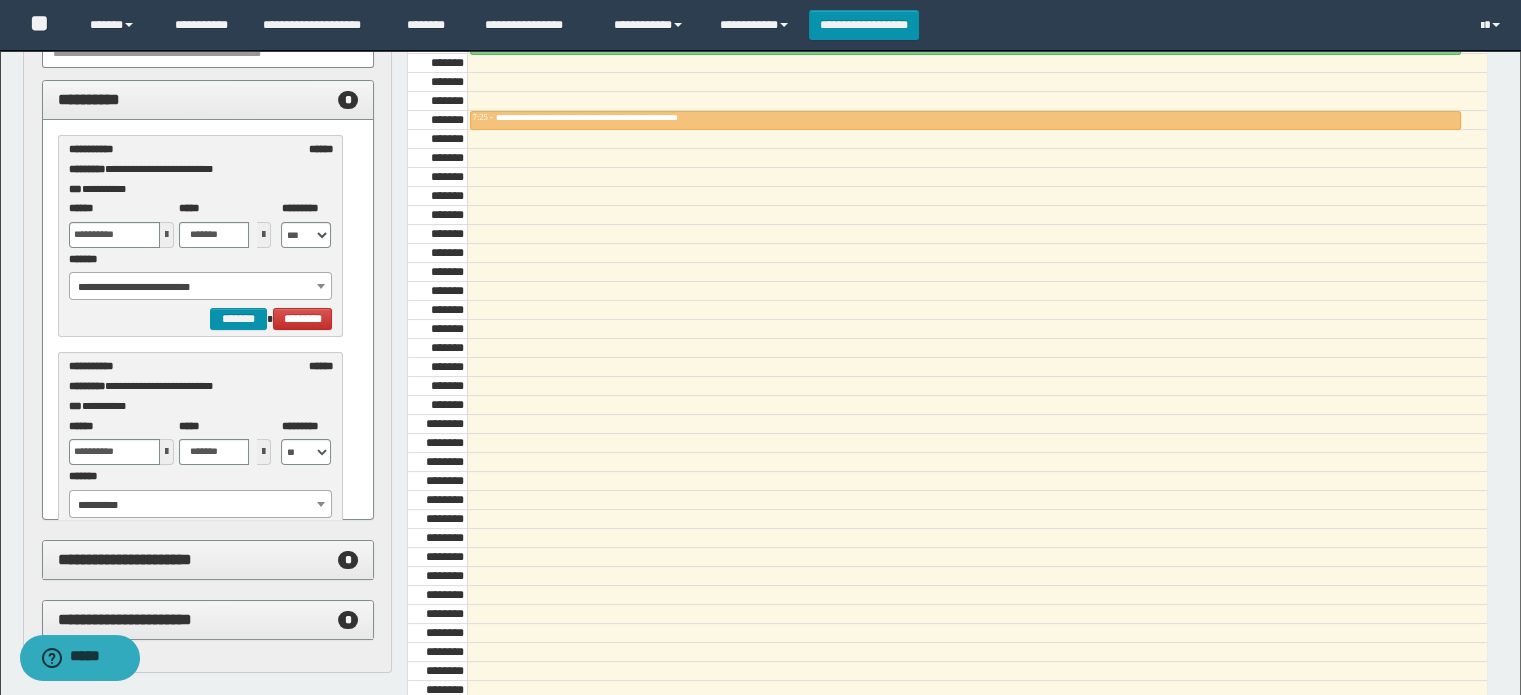 click at bounding box center (167, 235) 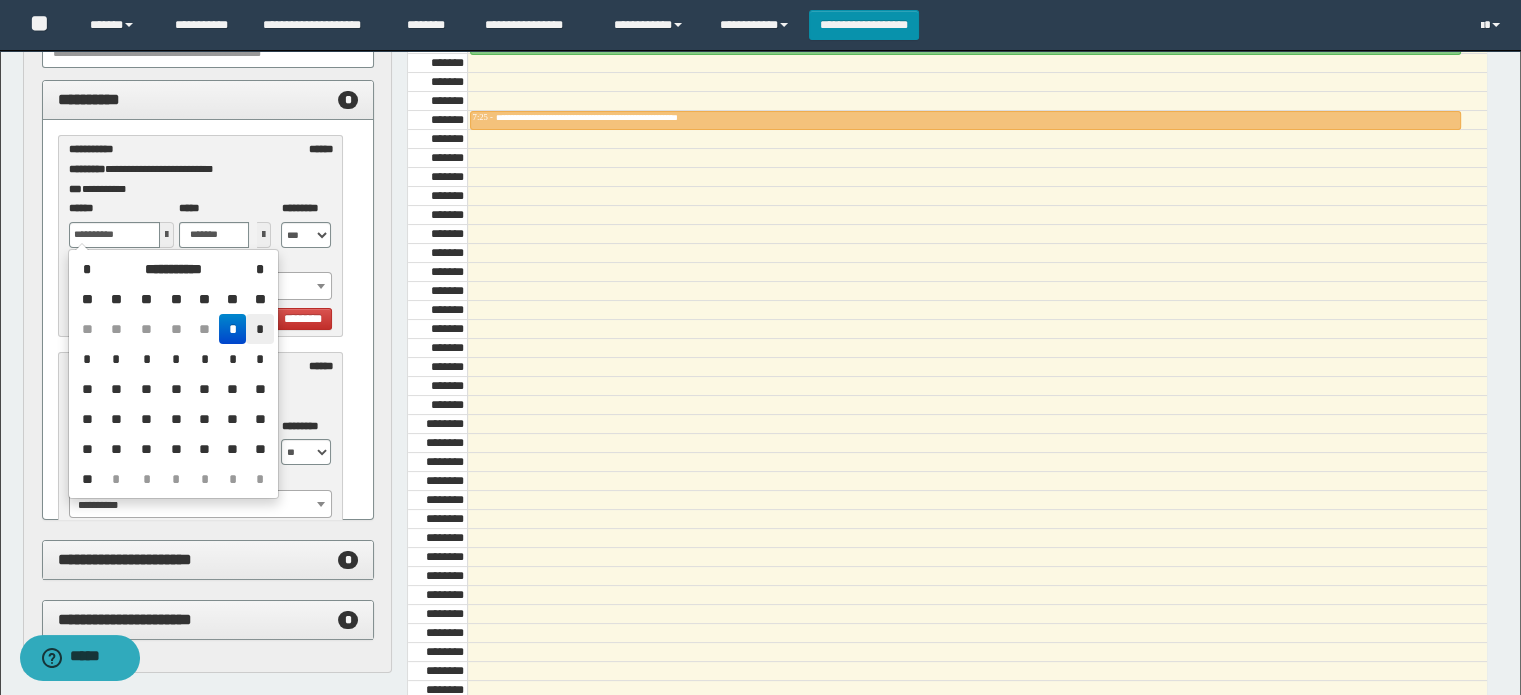 click on "*" at bounding box center (259, 329) 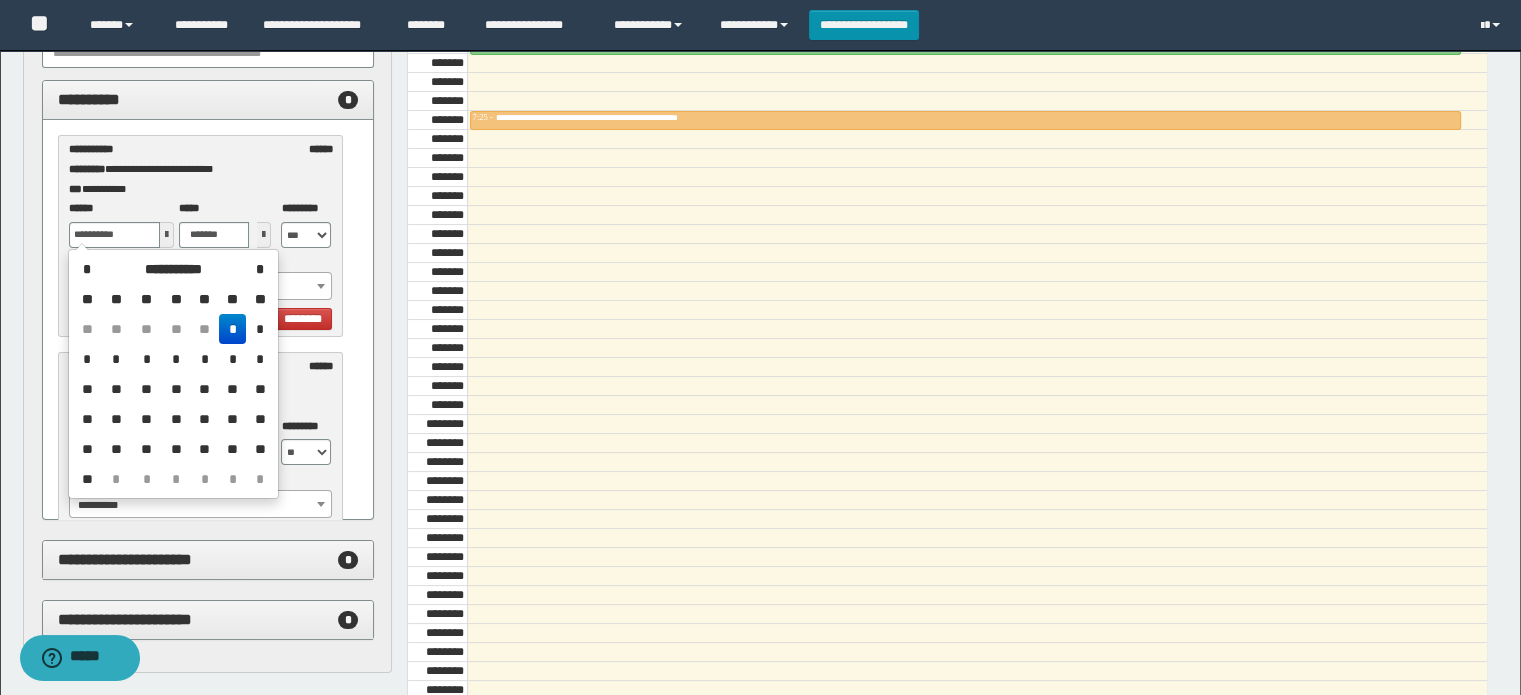 type on "**********" 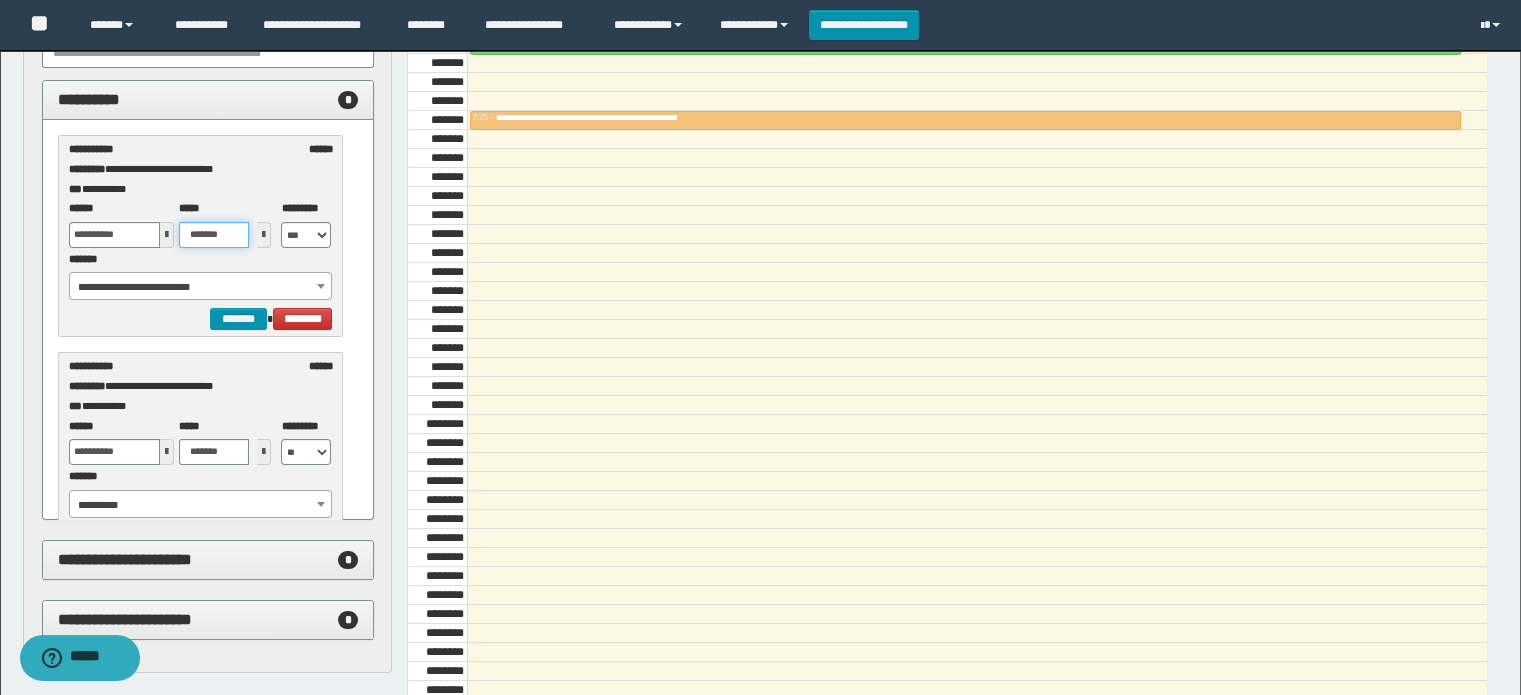 click on "*******" at bounding box center (214, 235) 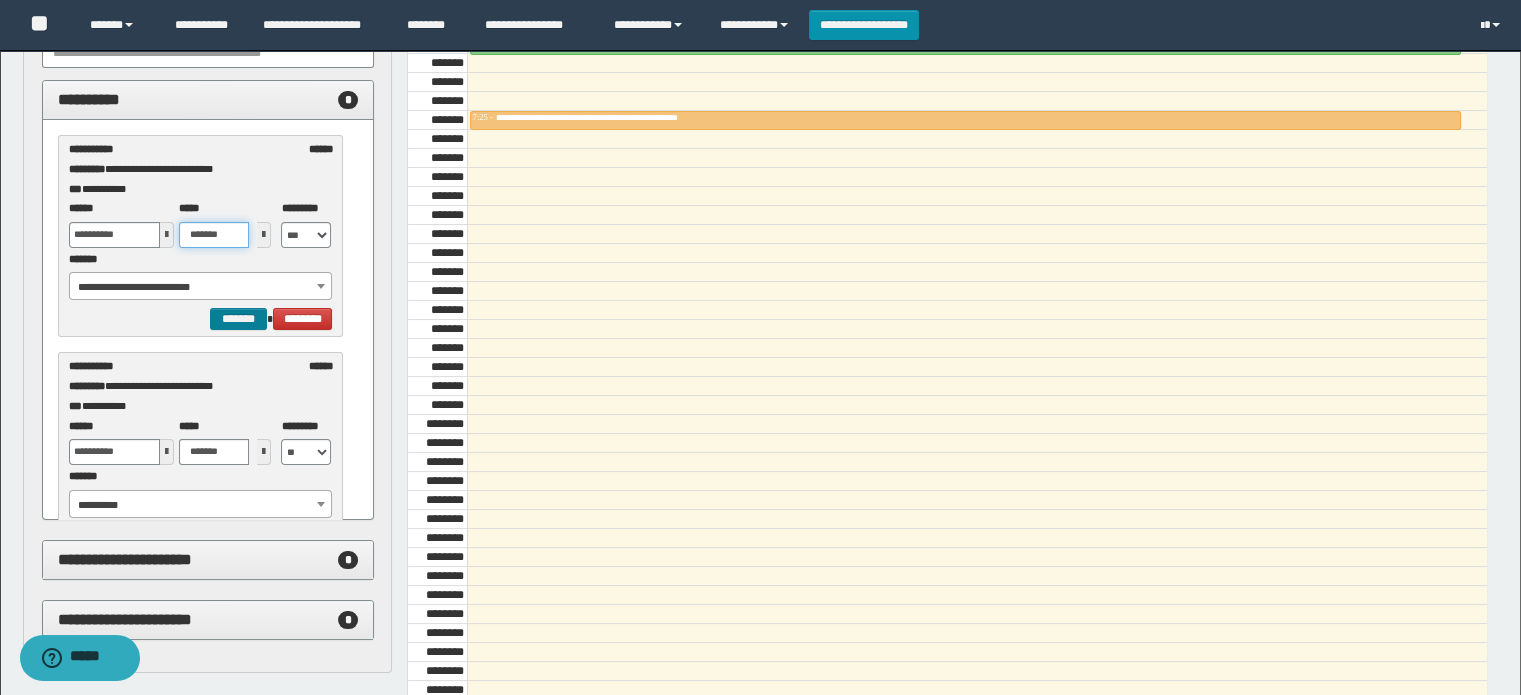 type on "*******" 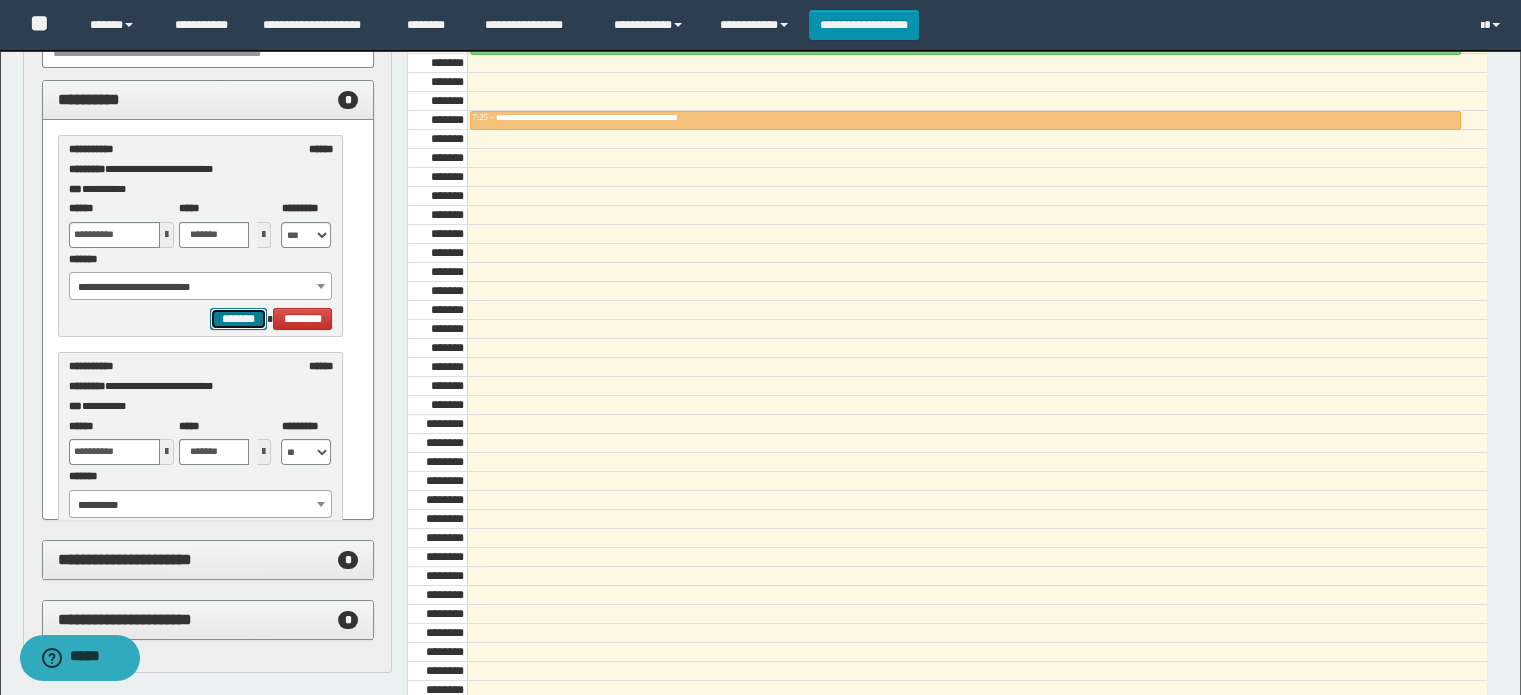 click on "*******" at bounding box center [238, 319] 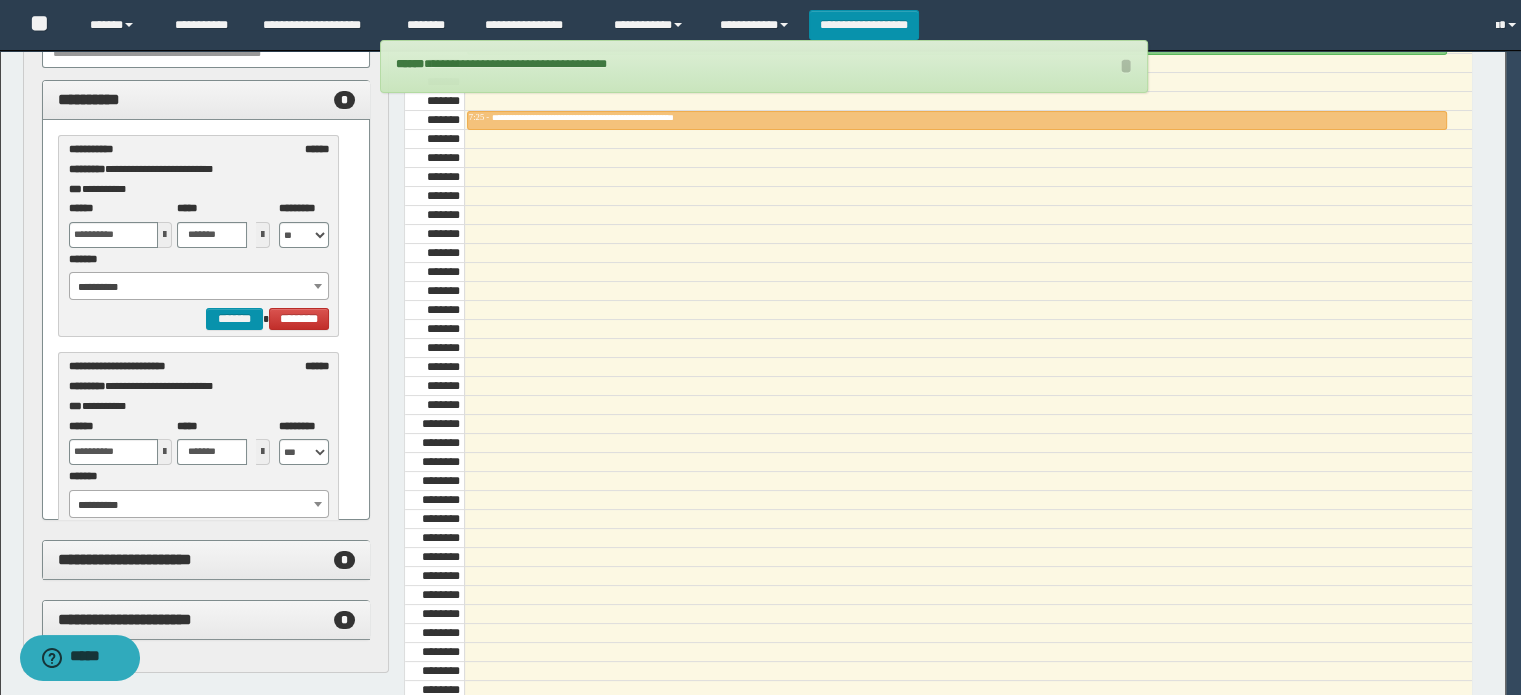 click on "**********" at bounding box center (199, 287) 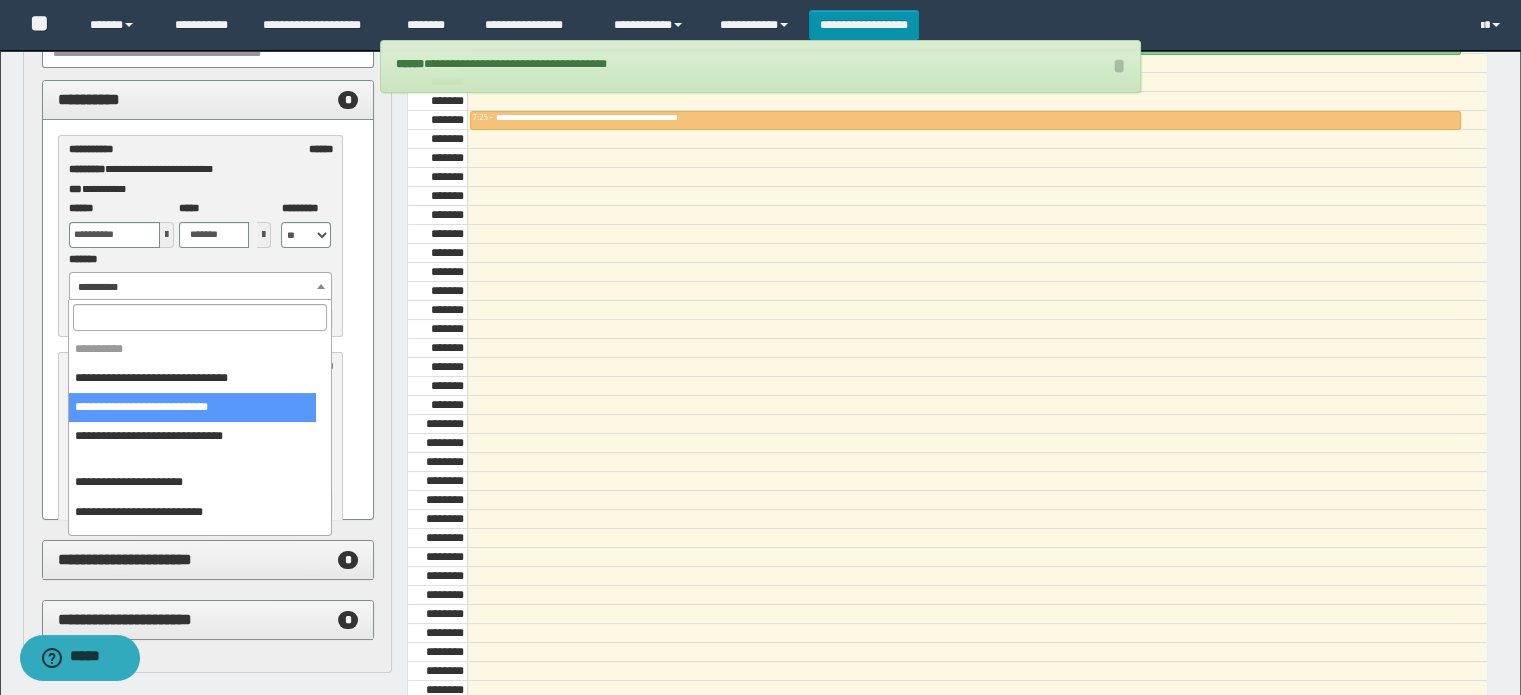 select on "******" 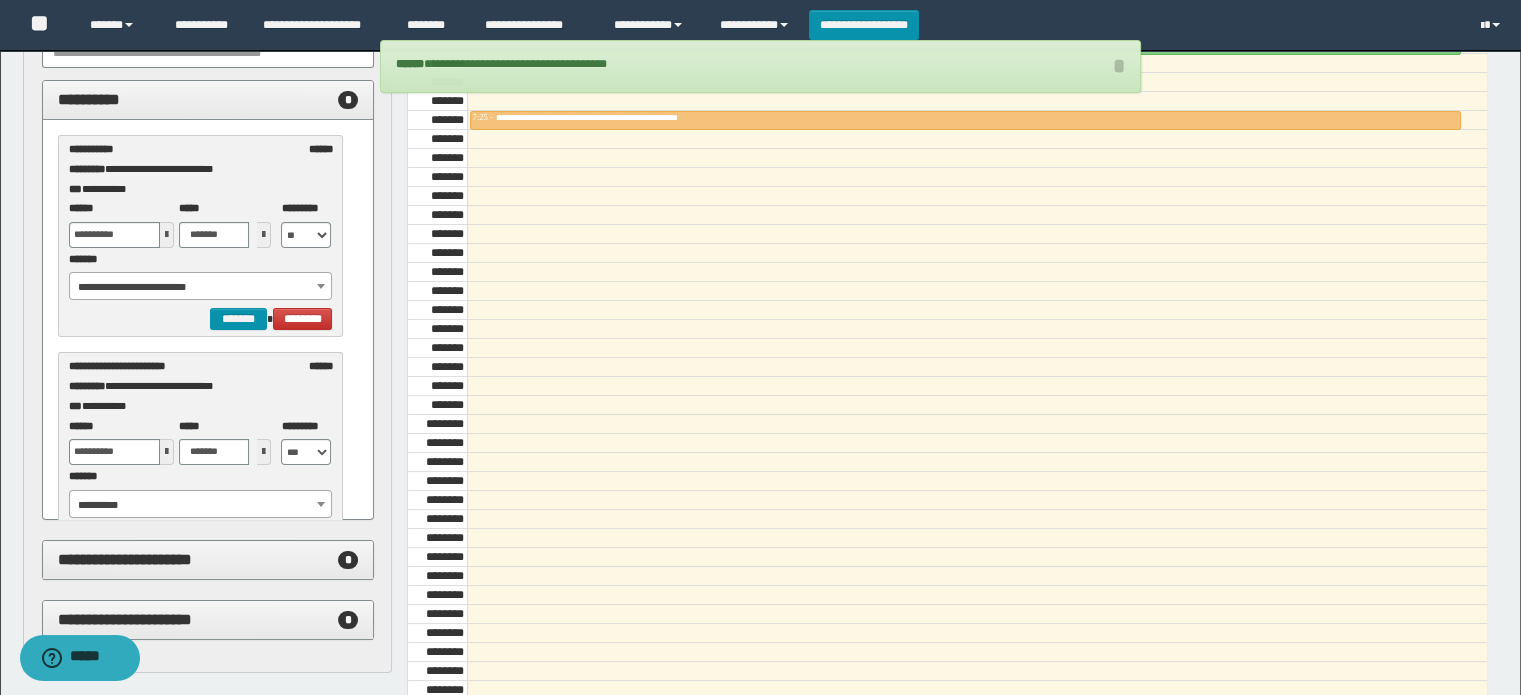 click at bounding box center (167, 235) 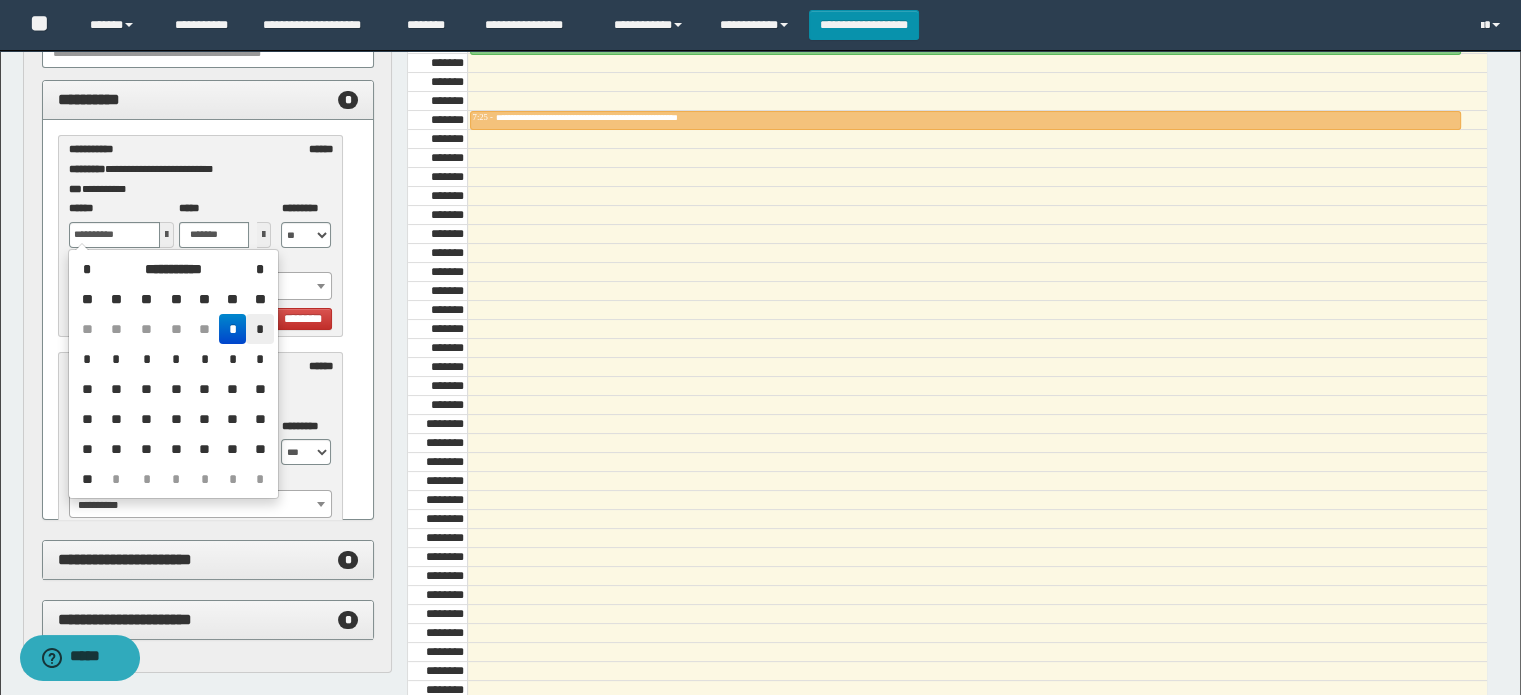 click on "*" at bounding box center (259, 329) 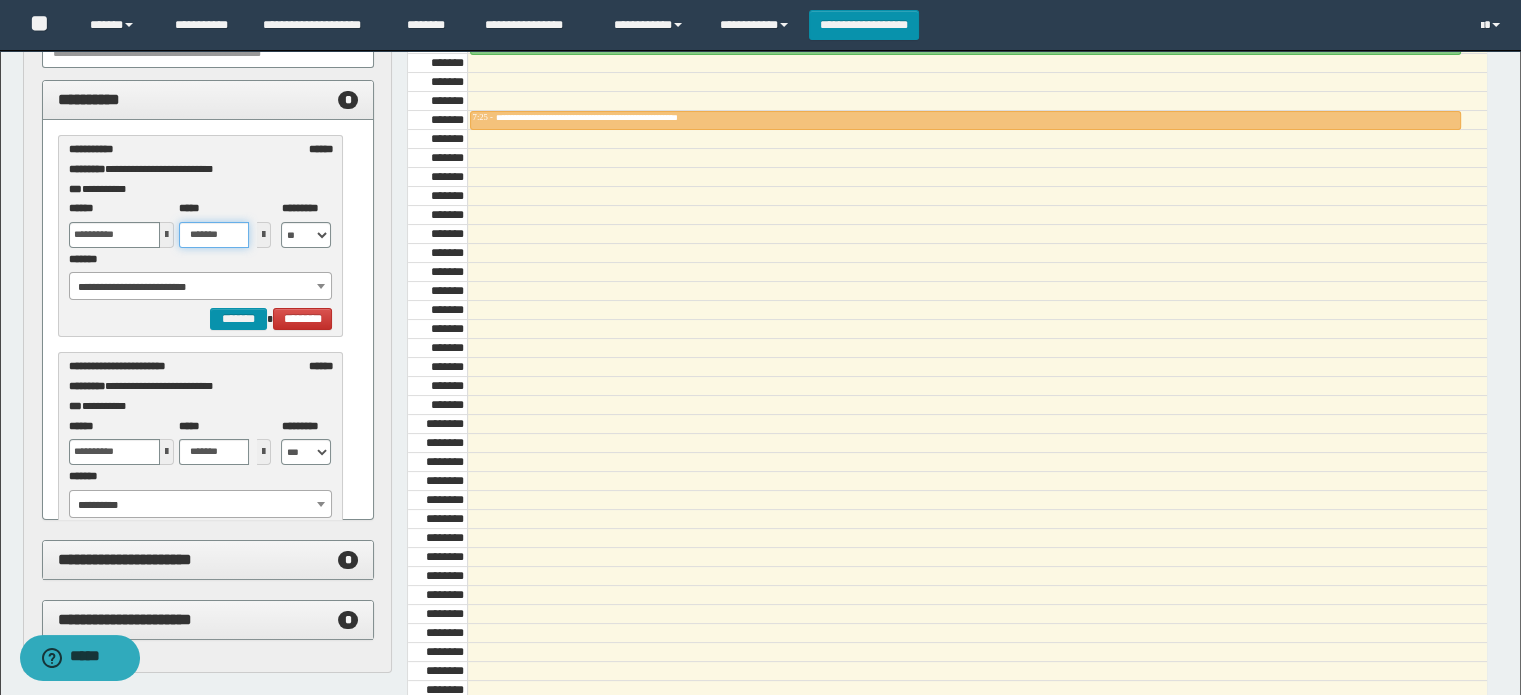 click on "*******" at bounding box center [214, 235] 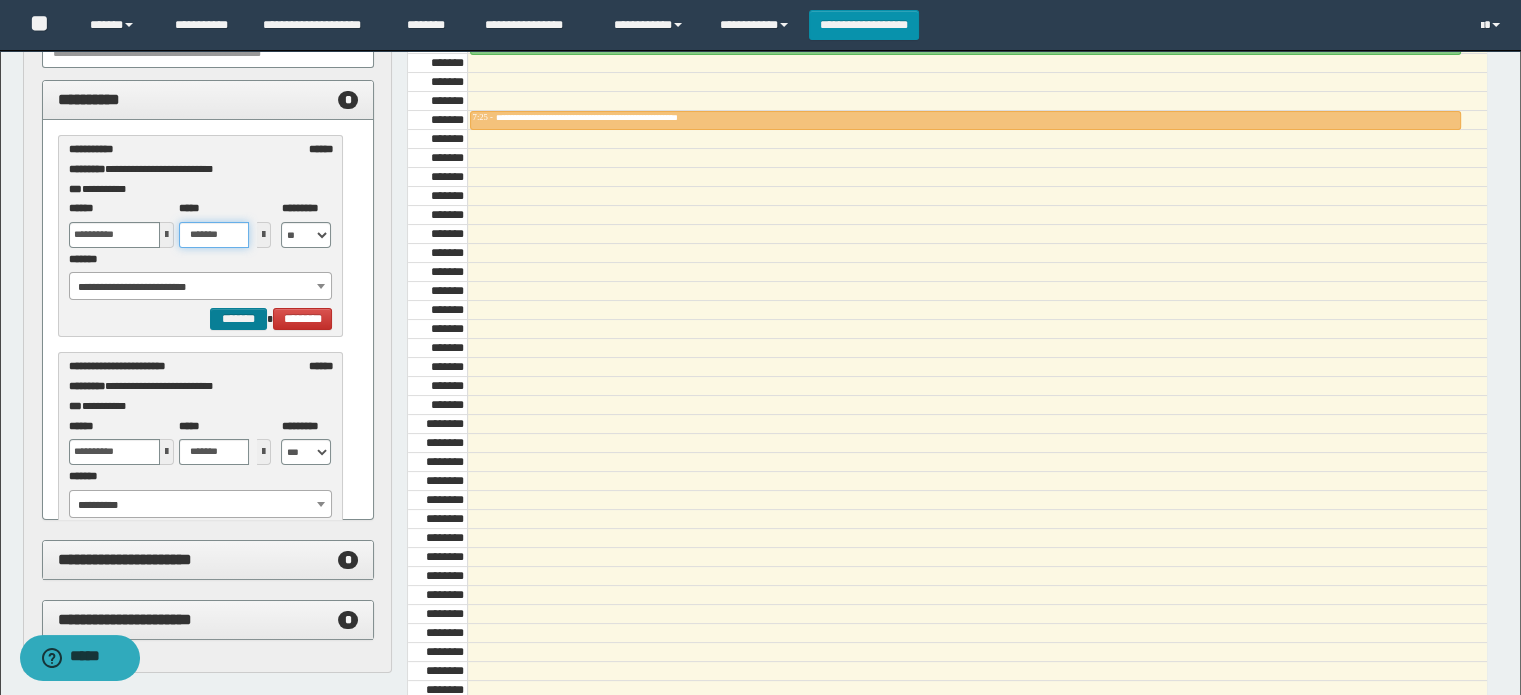 type on "*******" 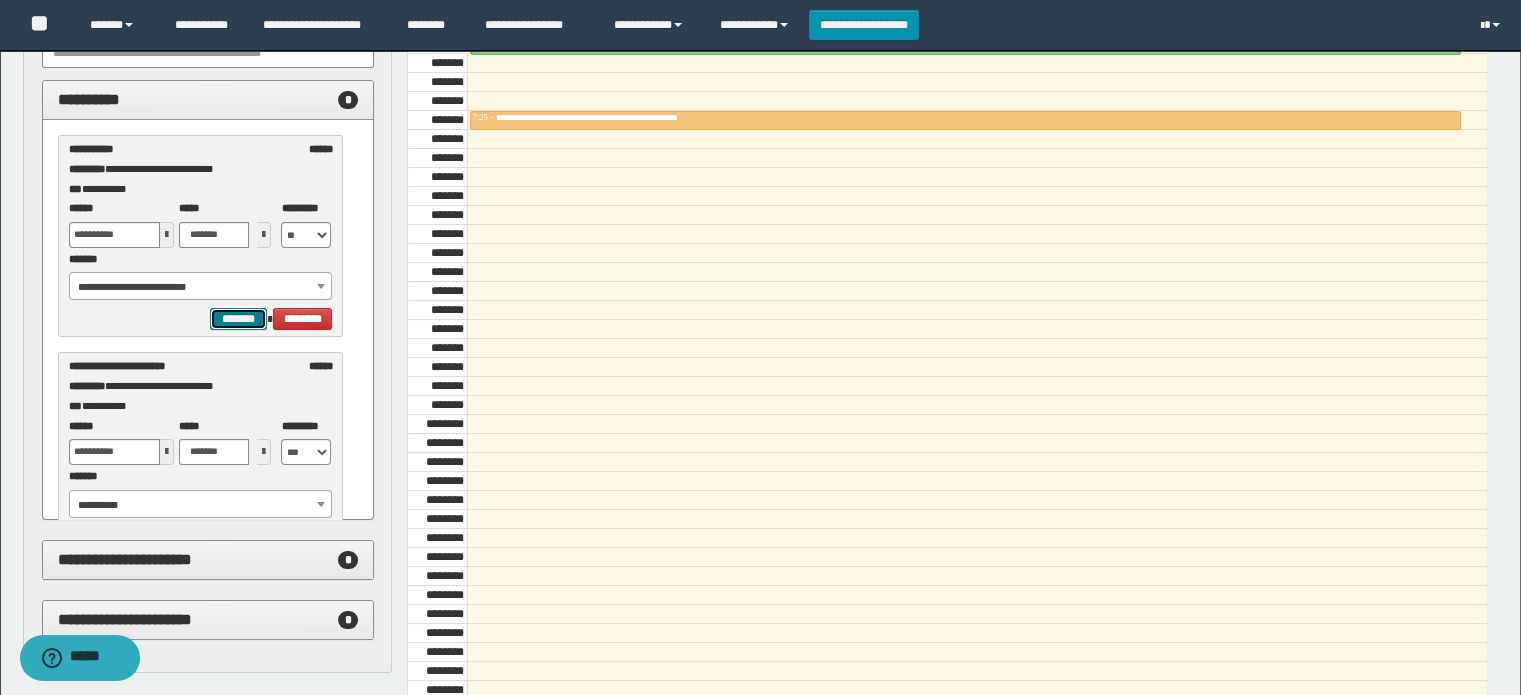 click on "*******" at bounding box center (238, 319) 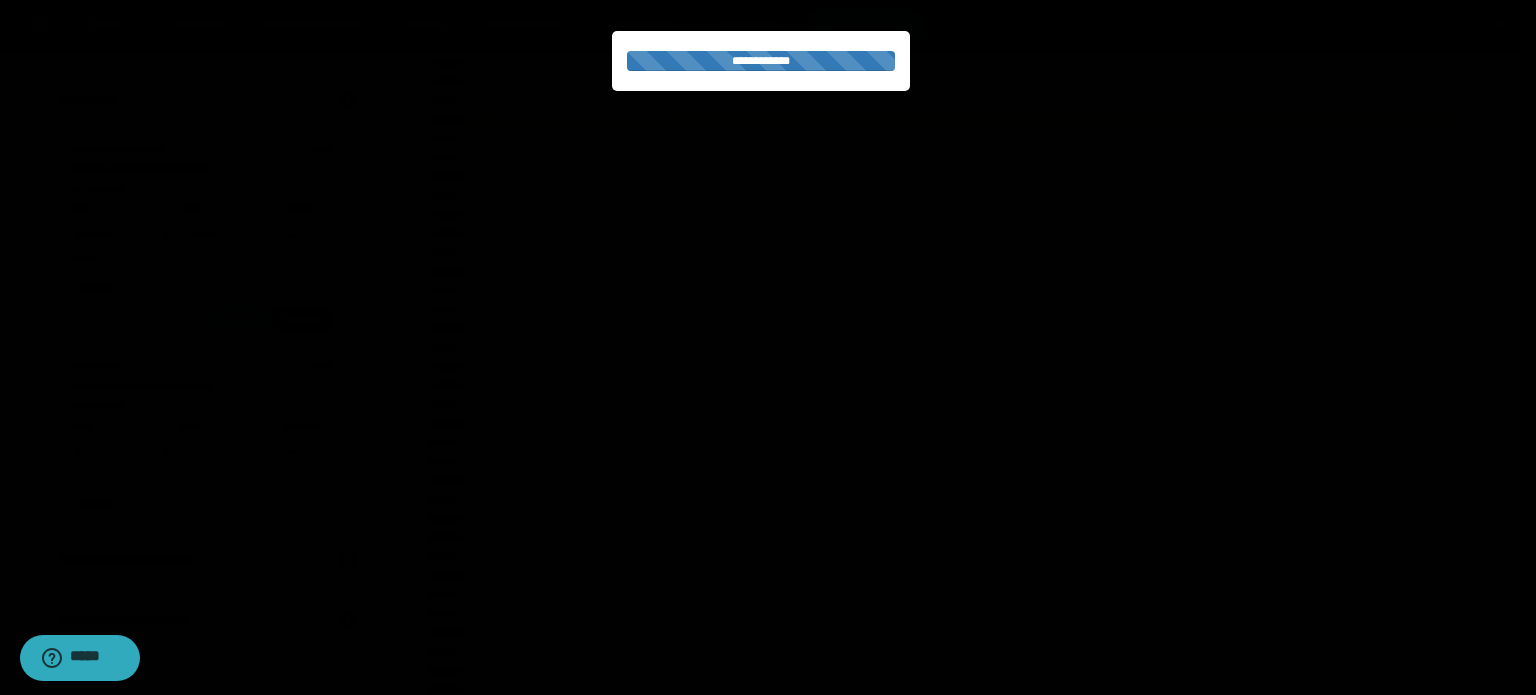 select on "******" 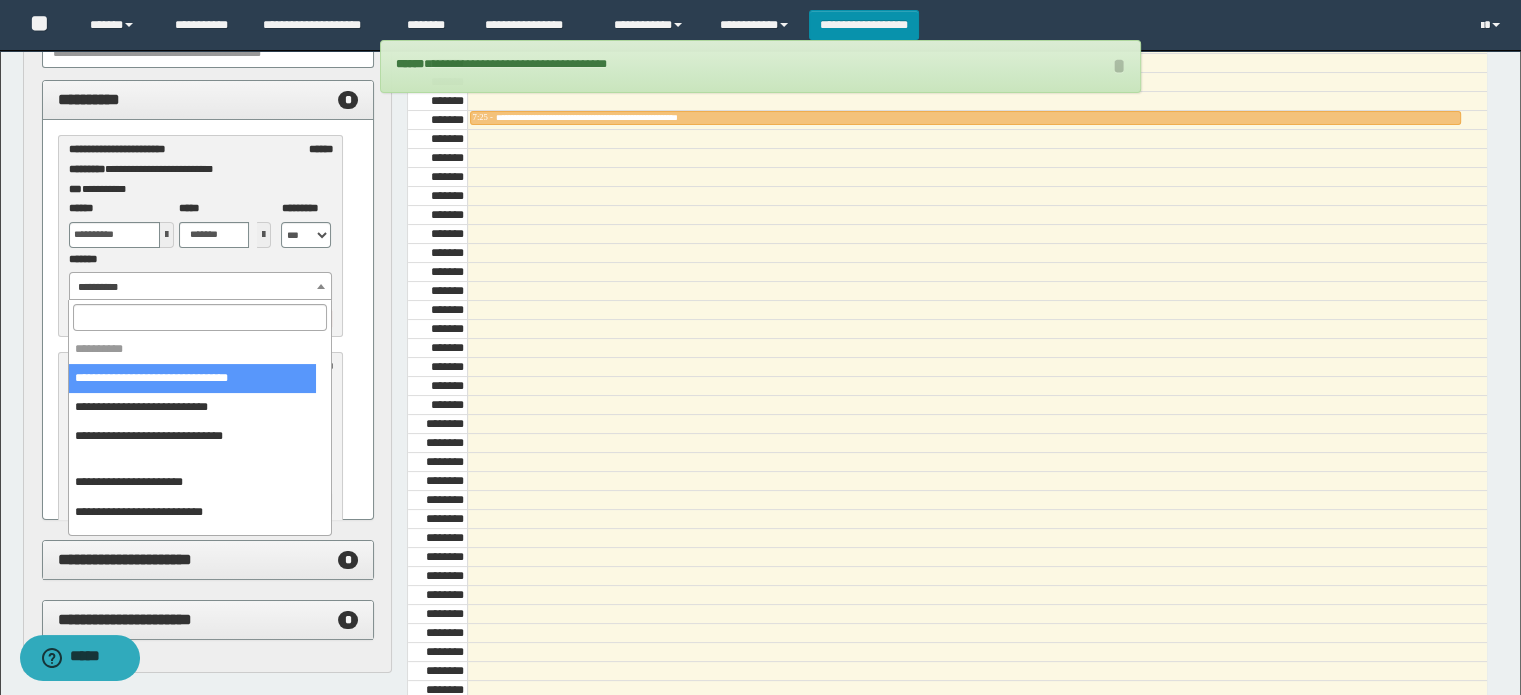 click on "**********" at bounding box center [201, 287] 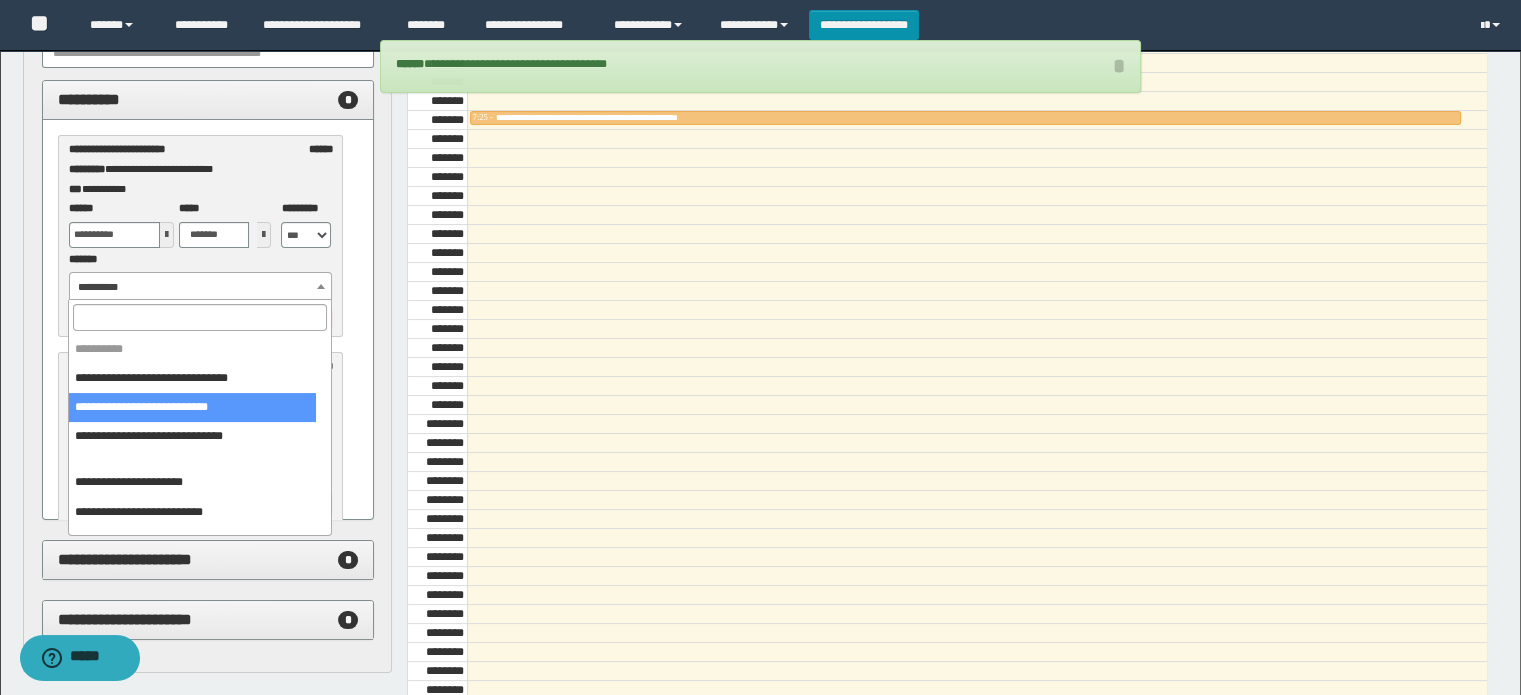 select on "******" 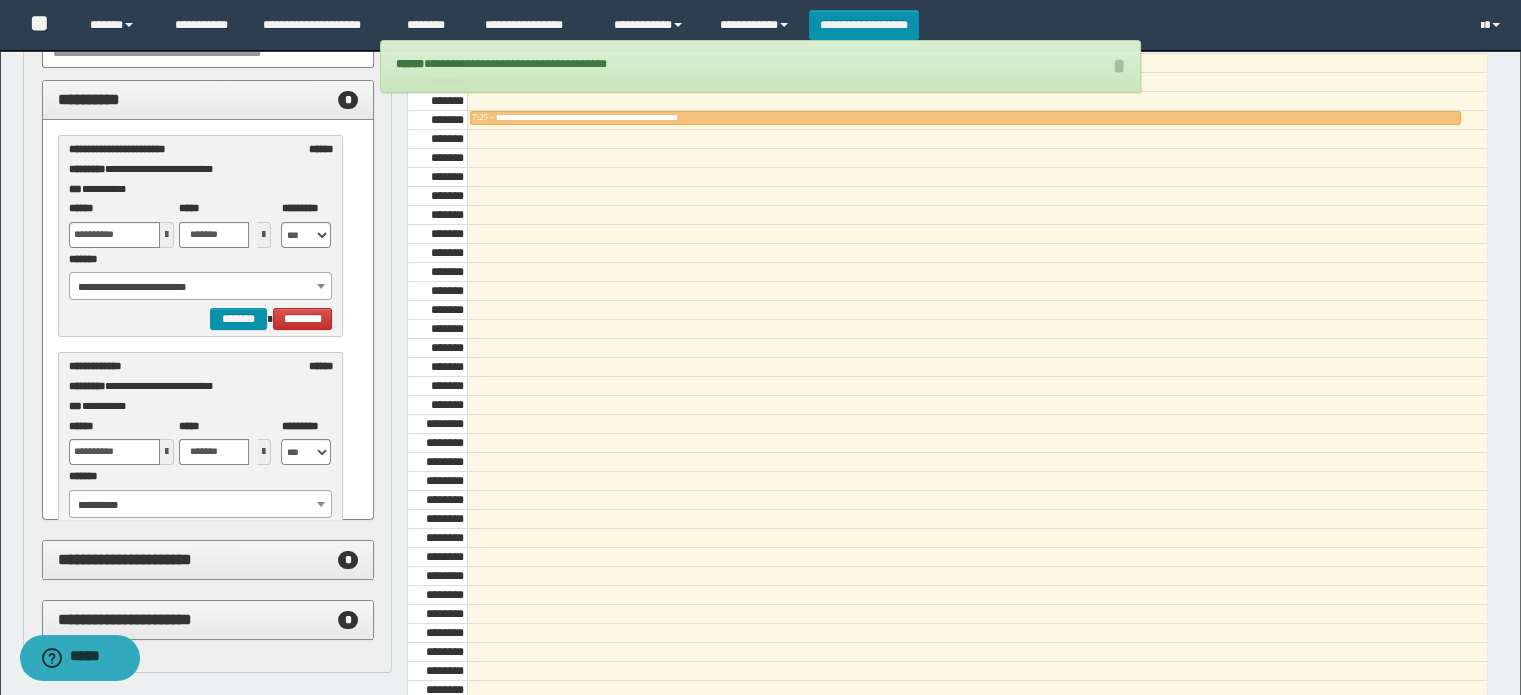 click at bounding box center (167, 235) 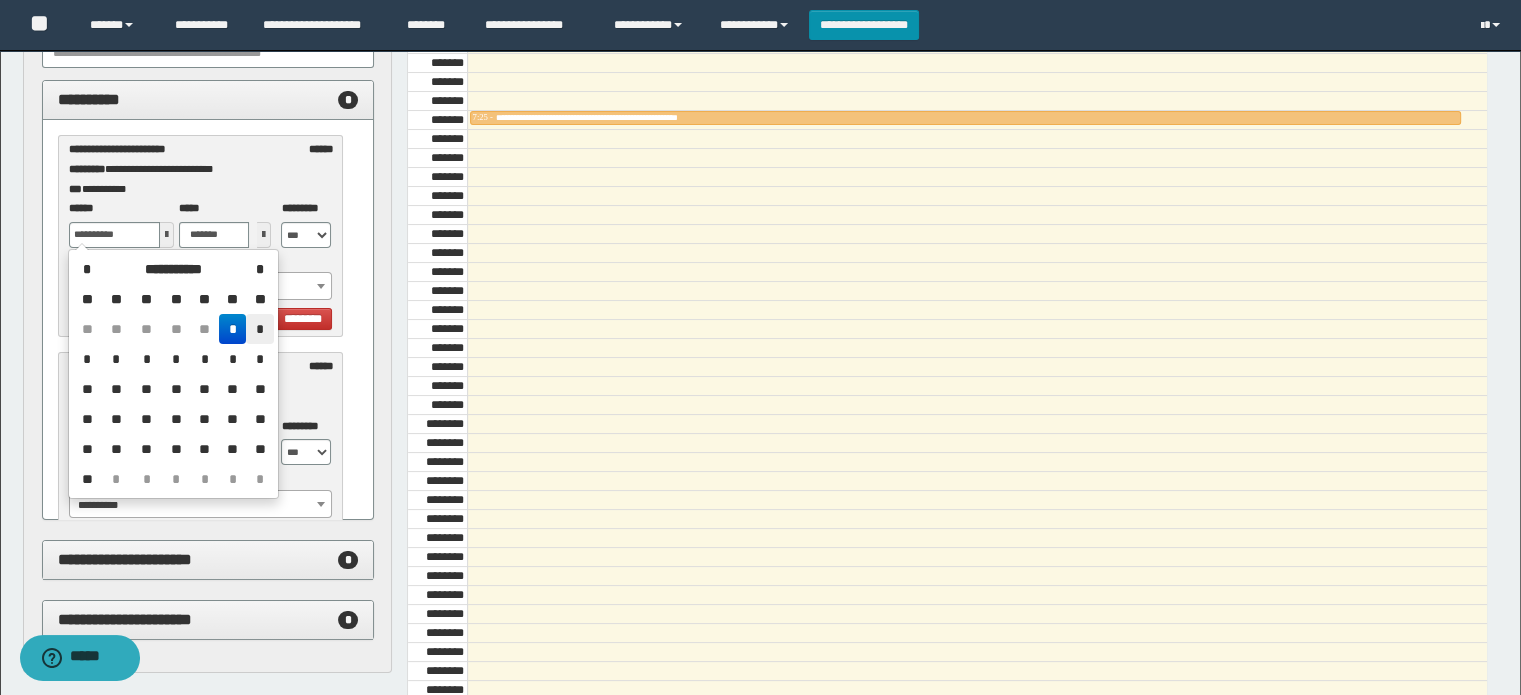 click on "*" at bounding box center (259, 329) 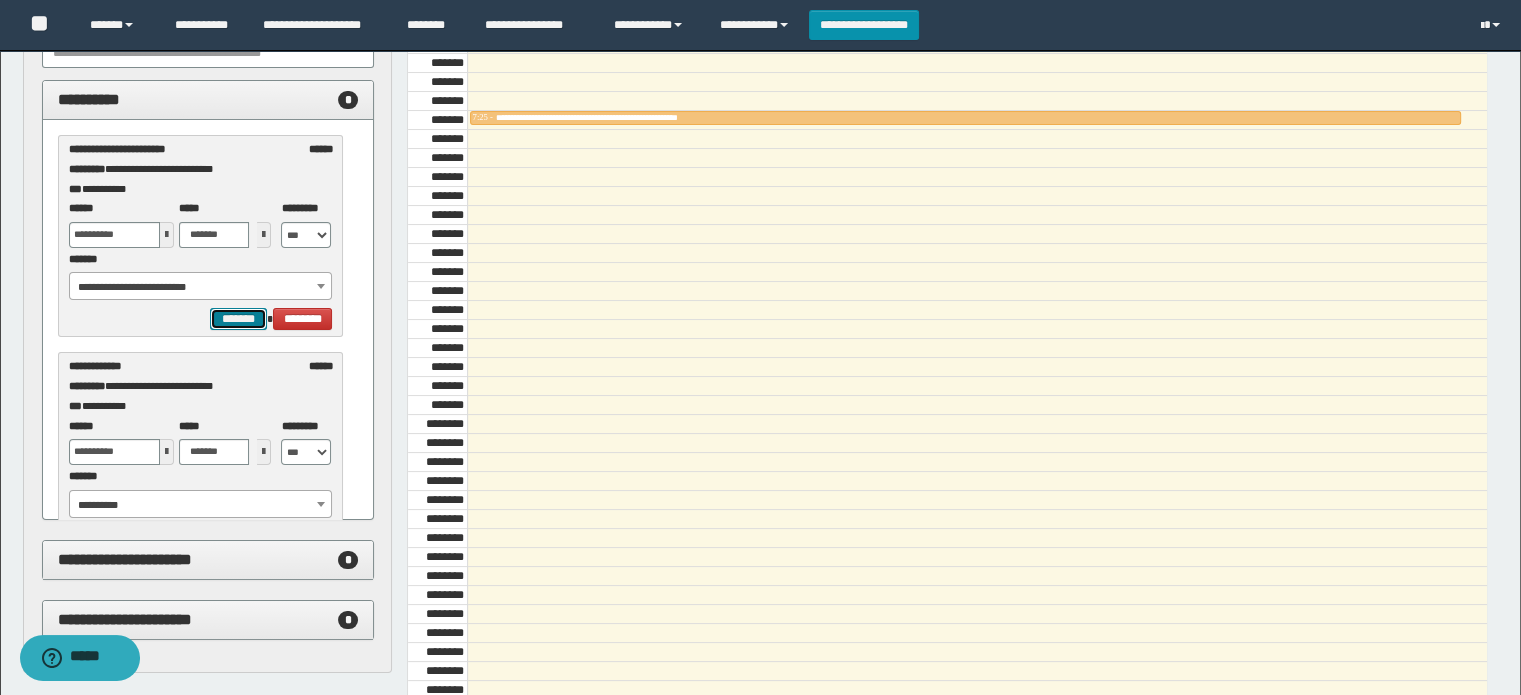 click on "*******" at bounding box center (238, 319) 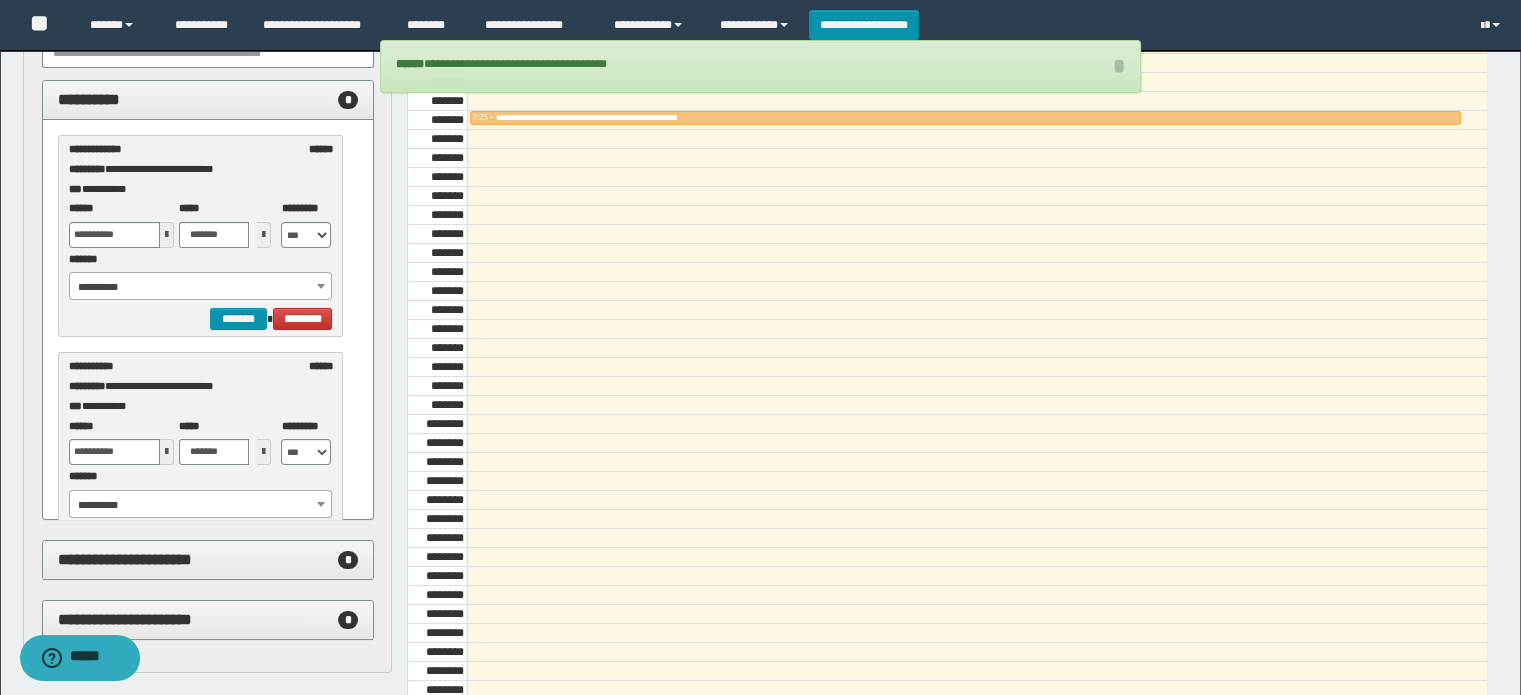 click on "**********" at bounding box center (201, 287) 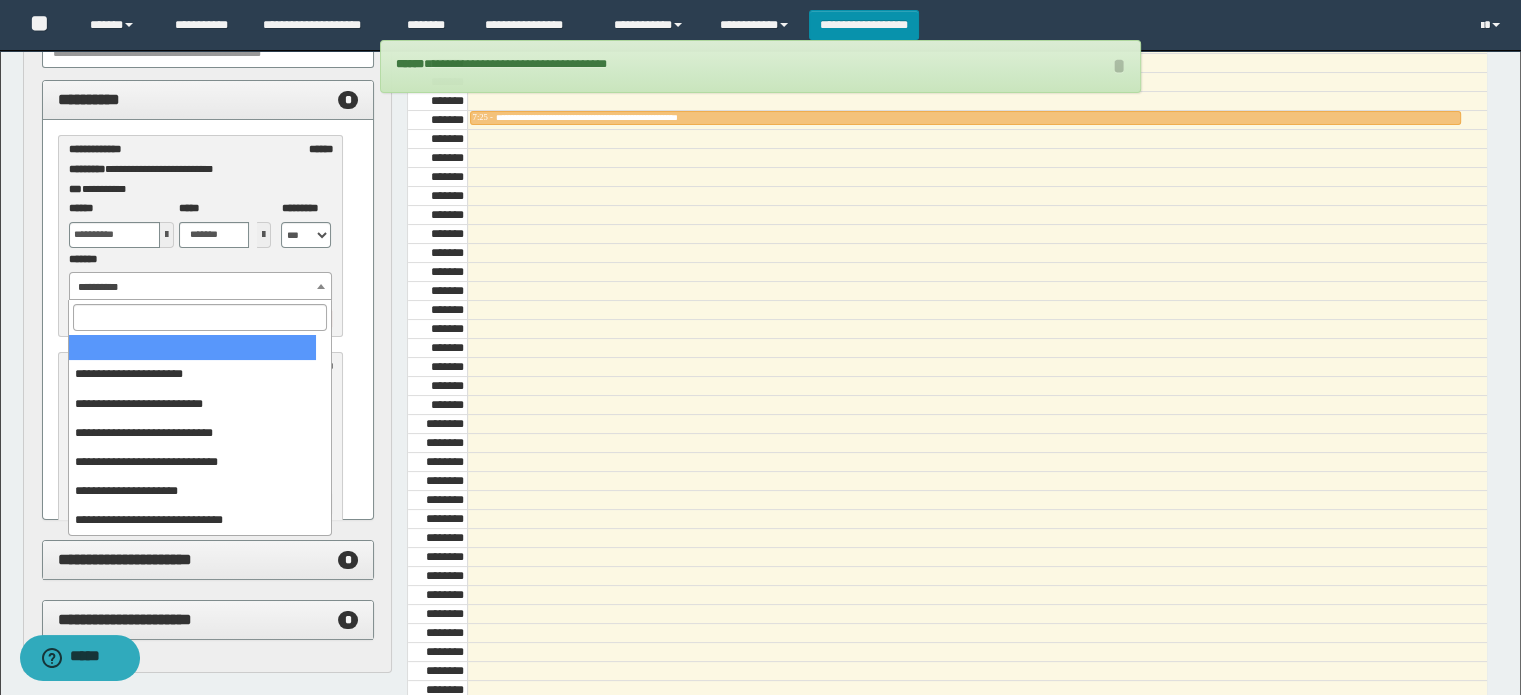 scroll, scrollTop: 166, scrollLeft: 0, axis: vertical 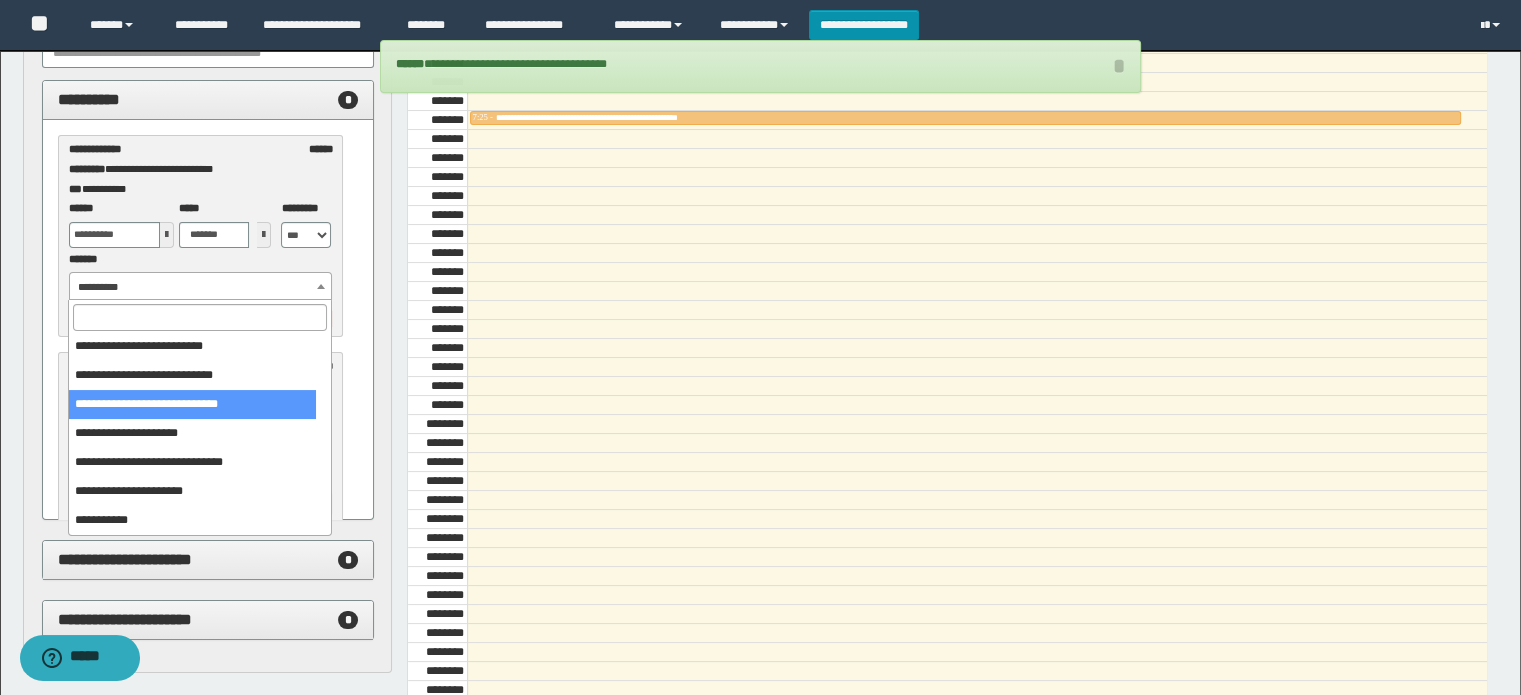 select on "******" 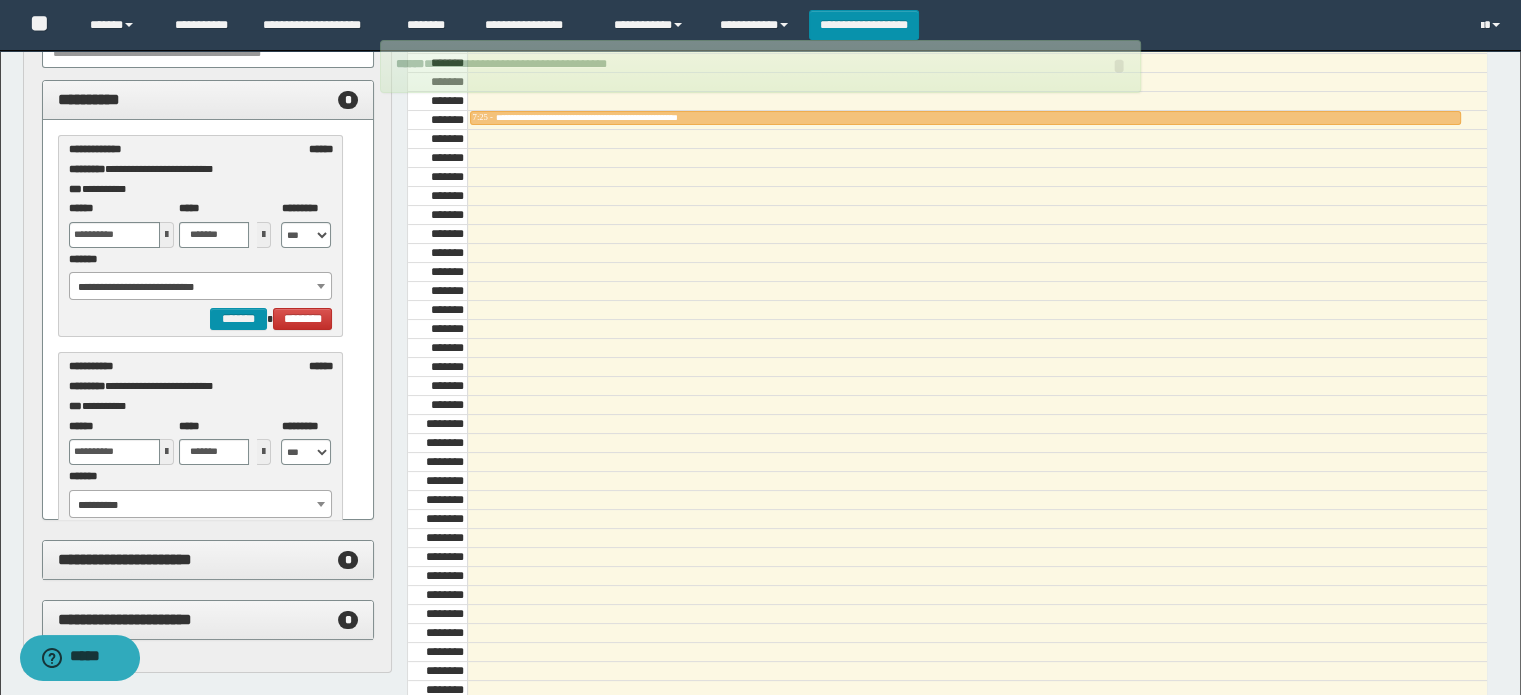click at bounding box center (167, 235) 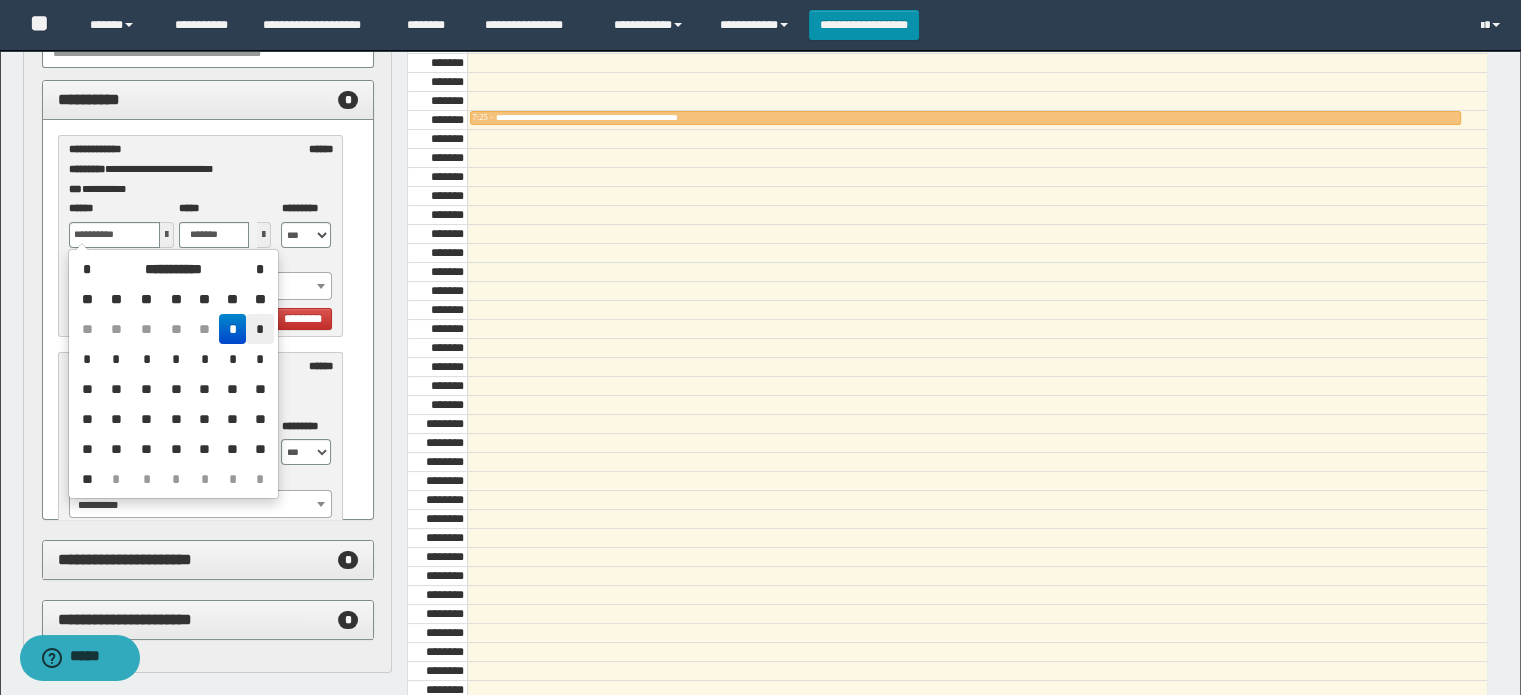 click on "*" at bounding box center (259, 329) 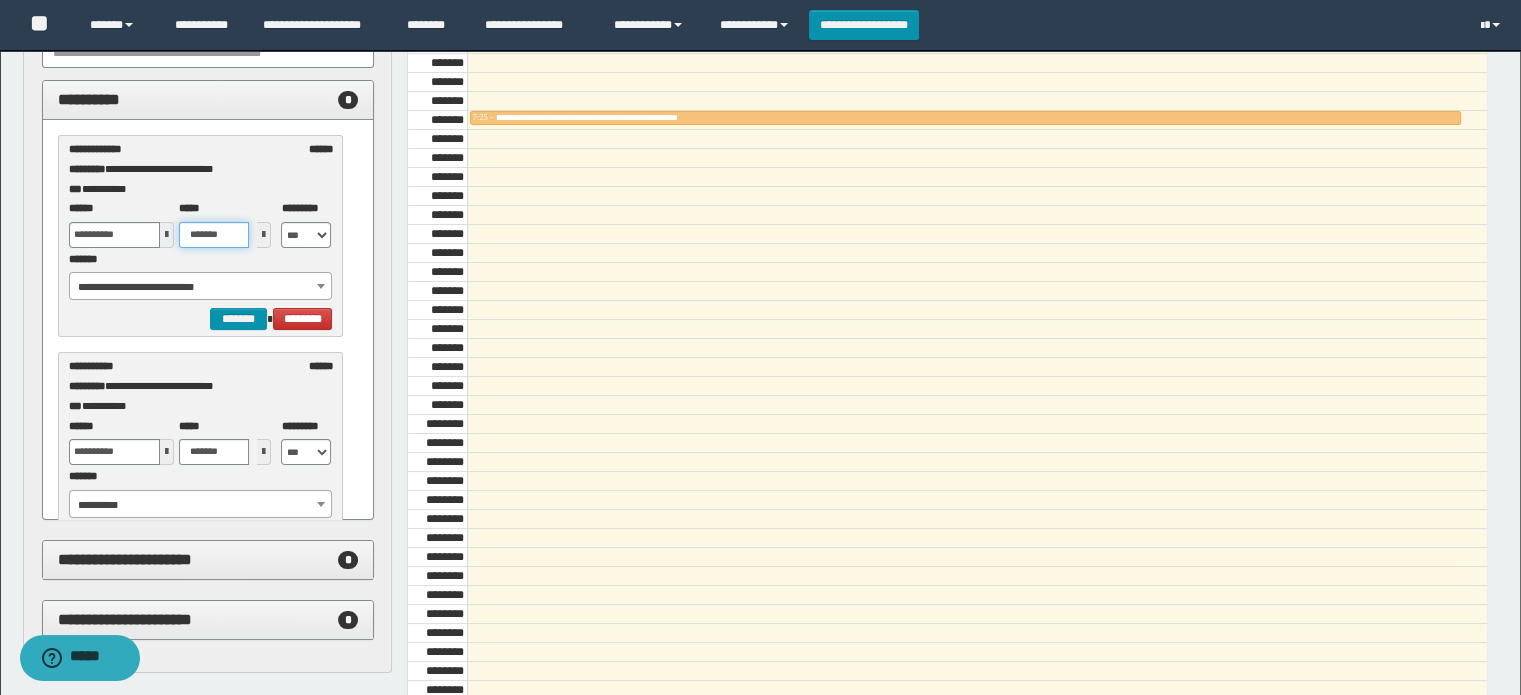 click on "*******" at bounding box center (214, 235) 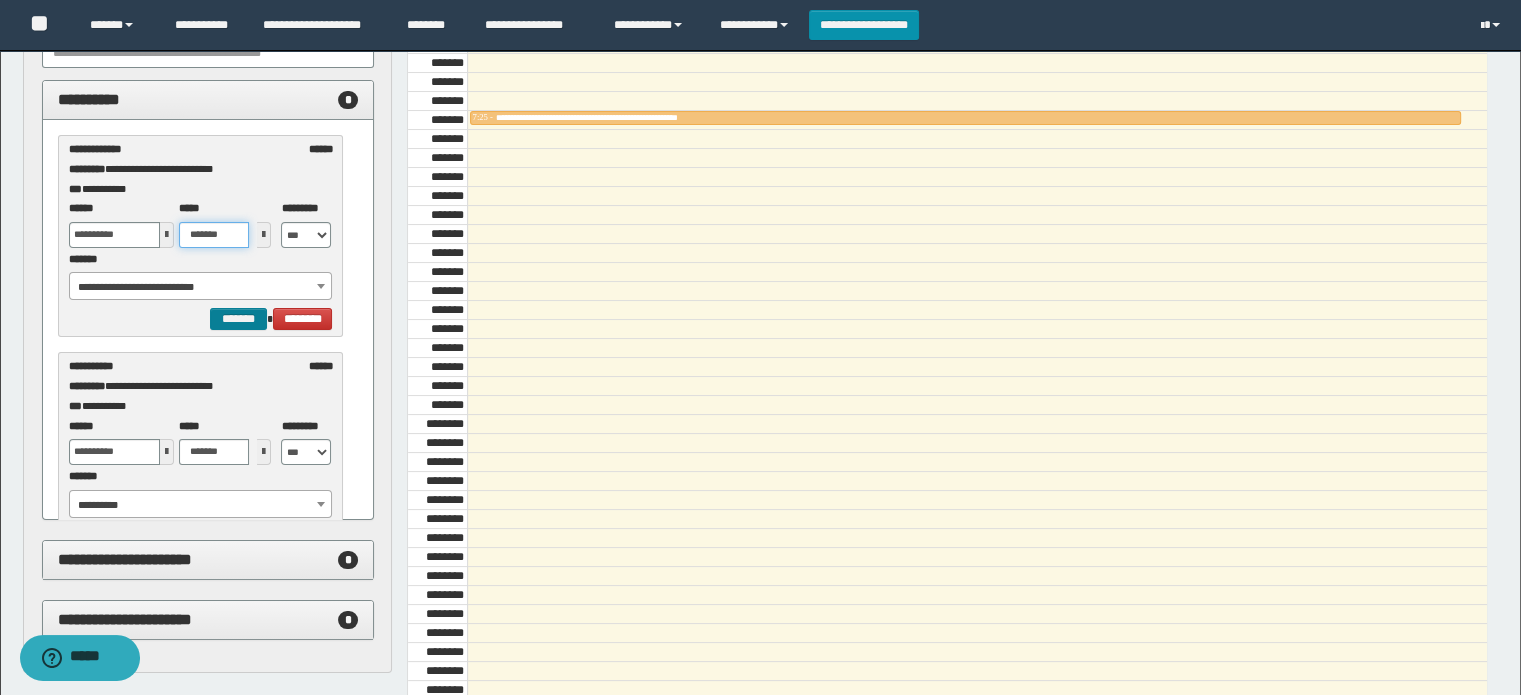 type on "*******" 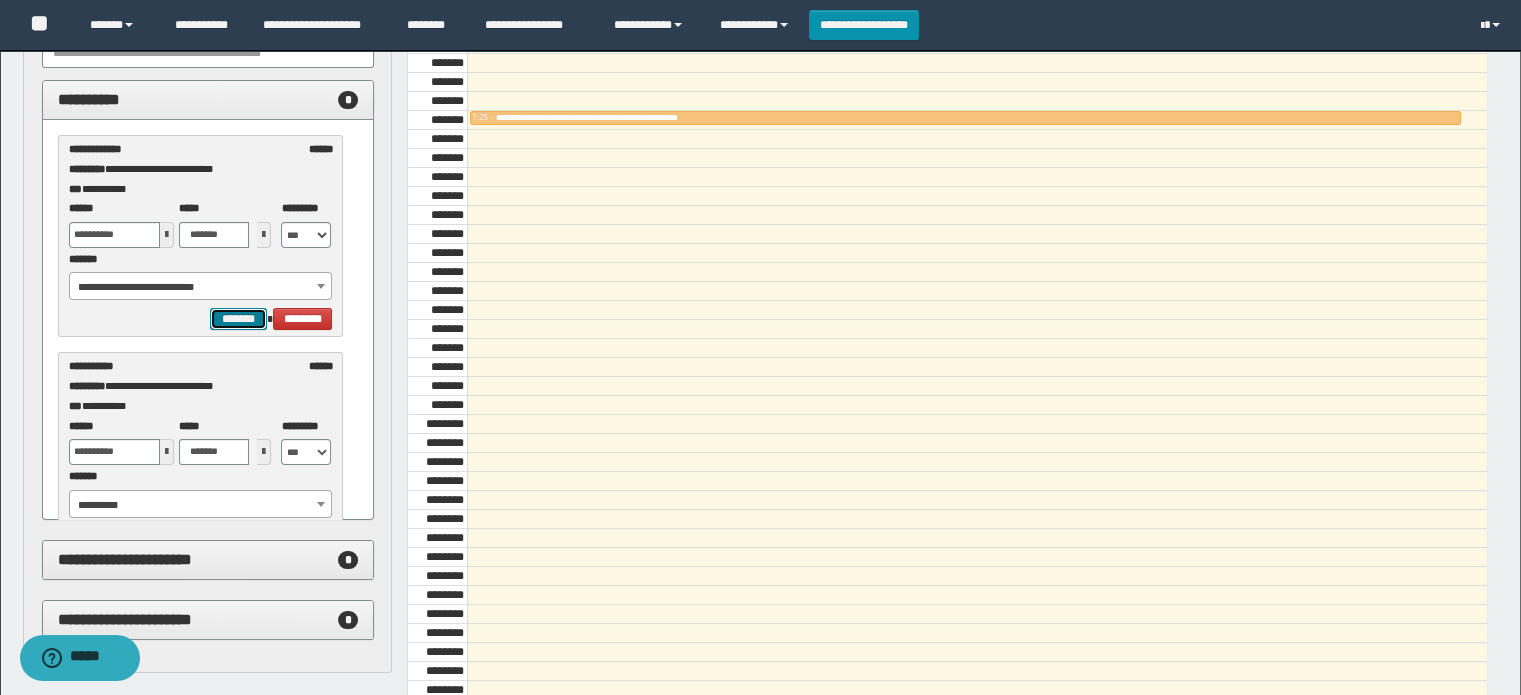 click on "*******" at bounding box center (238, 319) 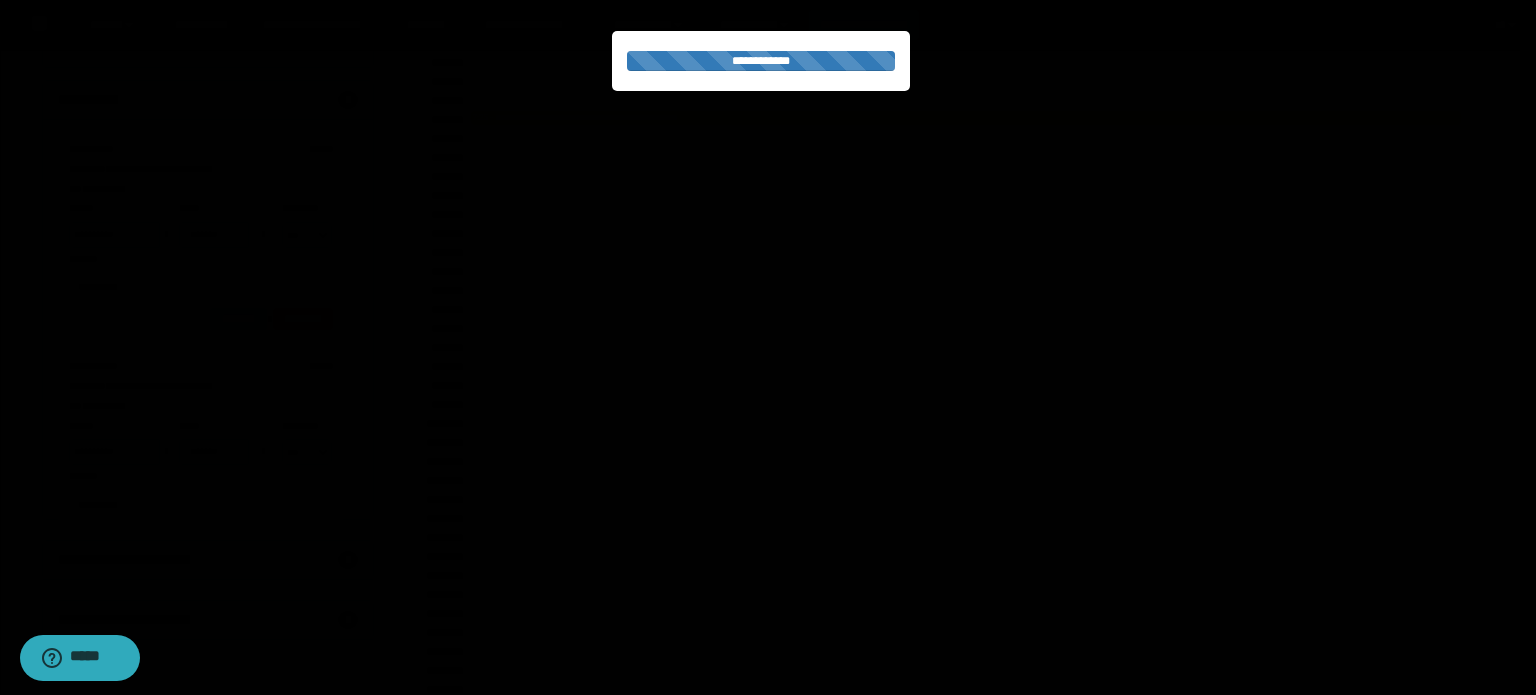 select on "******" 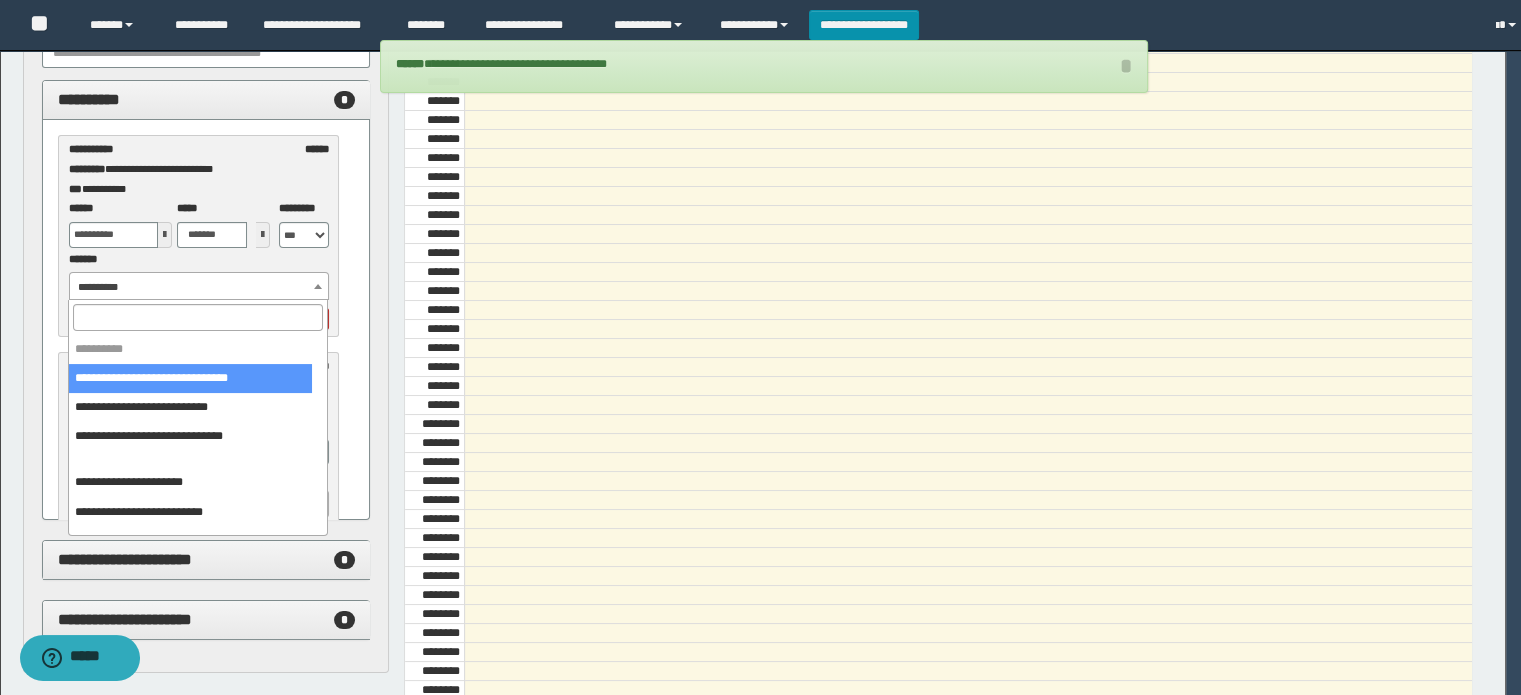 click on "**********" at bounding box center (199, 287) 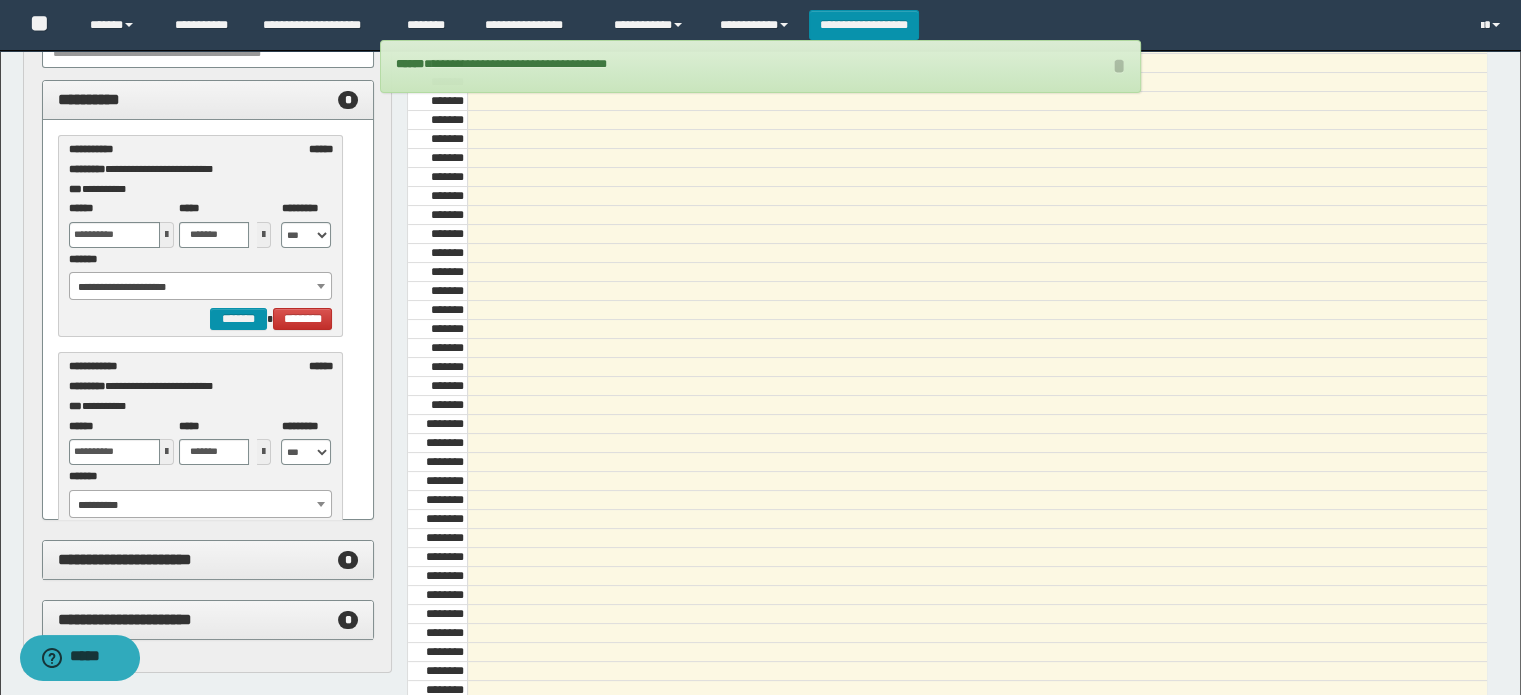 select on "******" 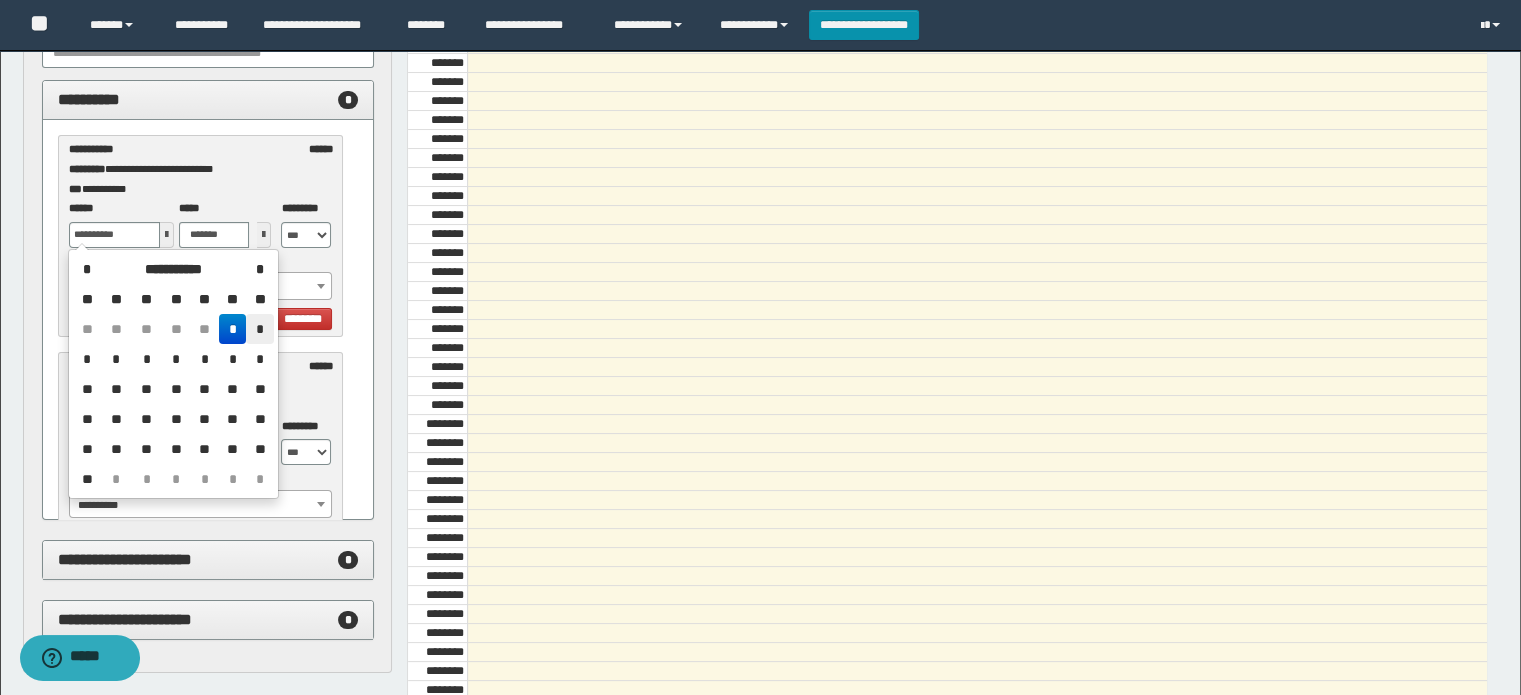 click on "*" at bounding box center [259, 329] 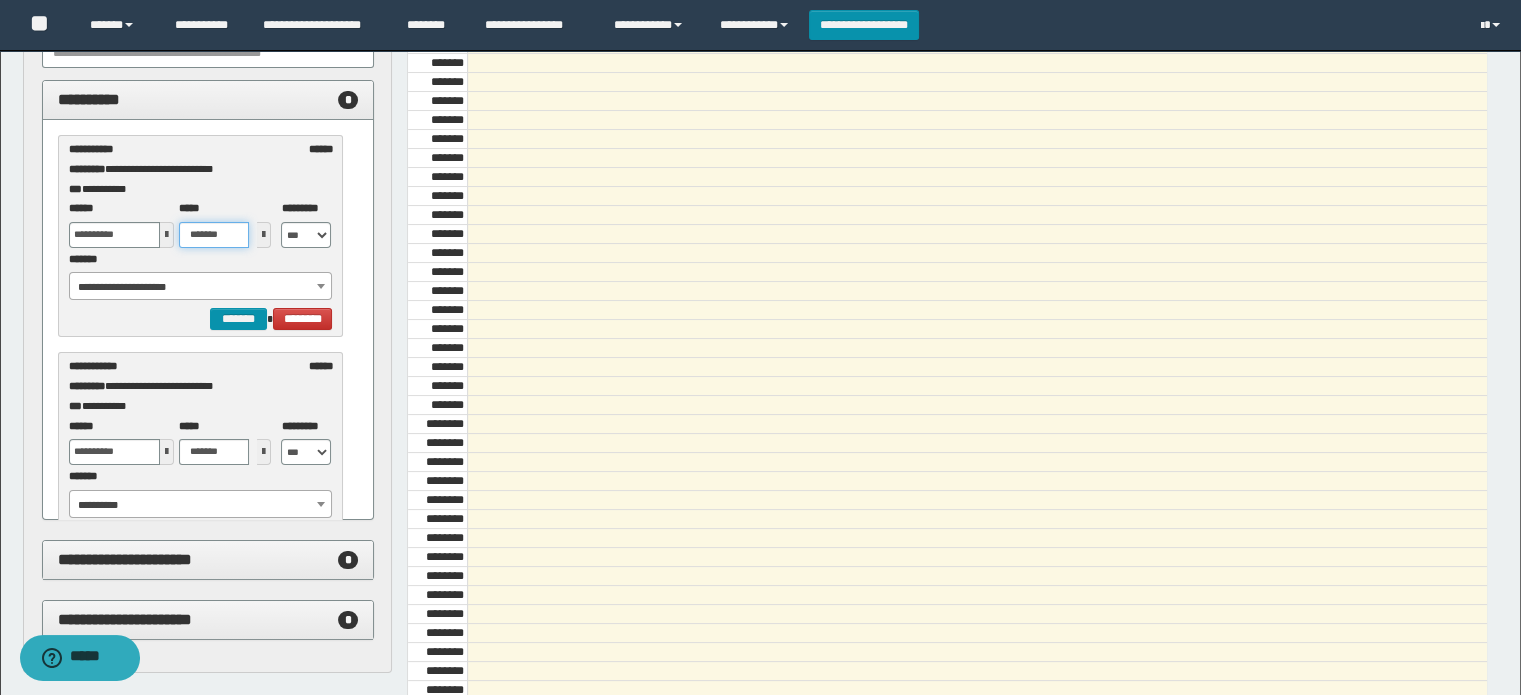 click on "*******" at bounding box center [214, 235] 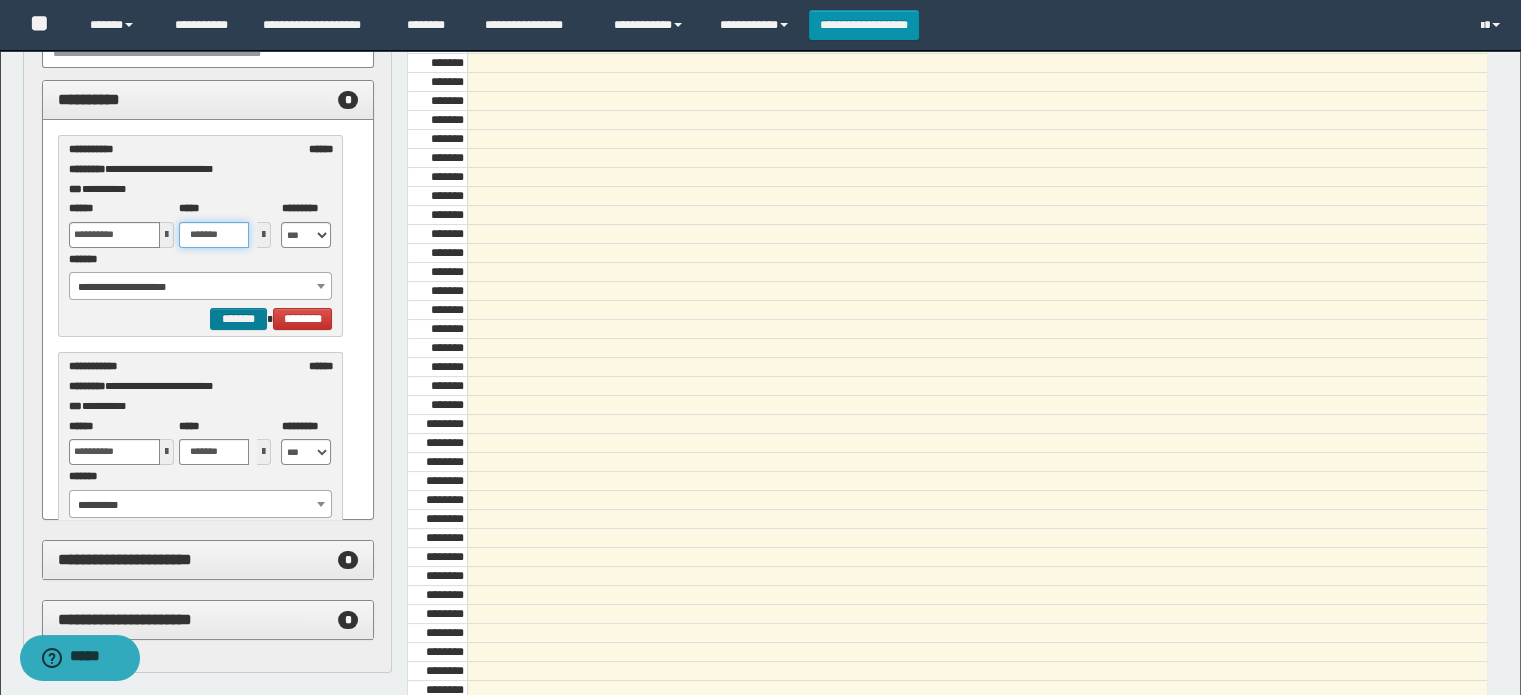 type on "*******" 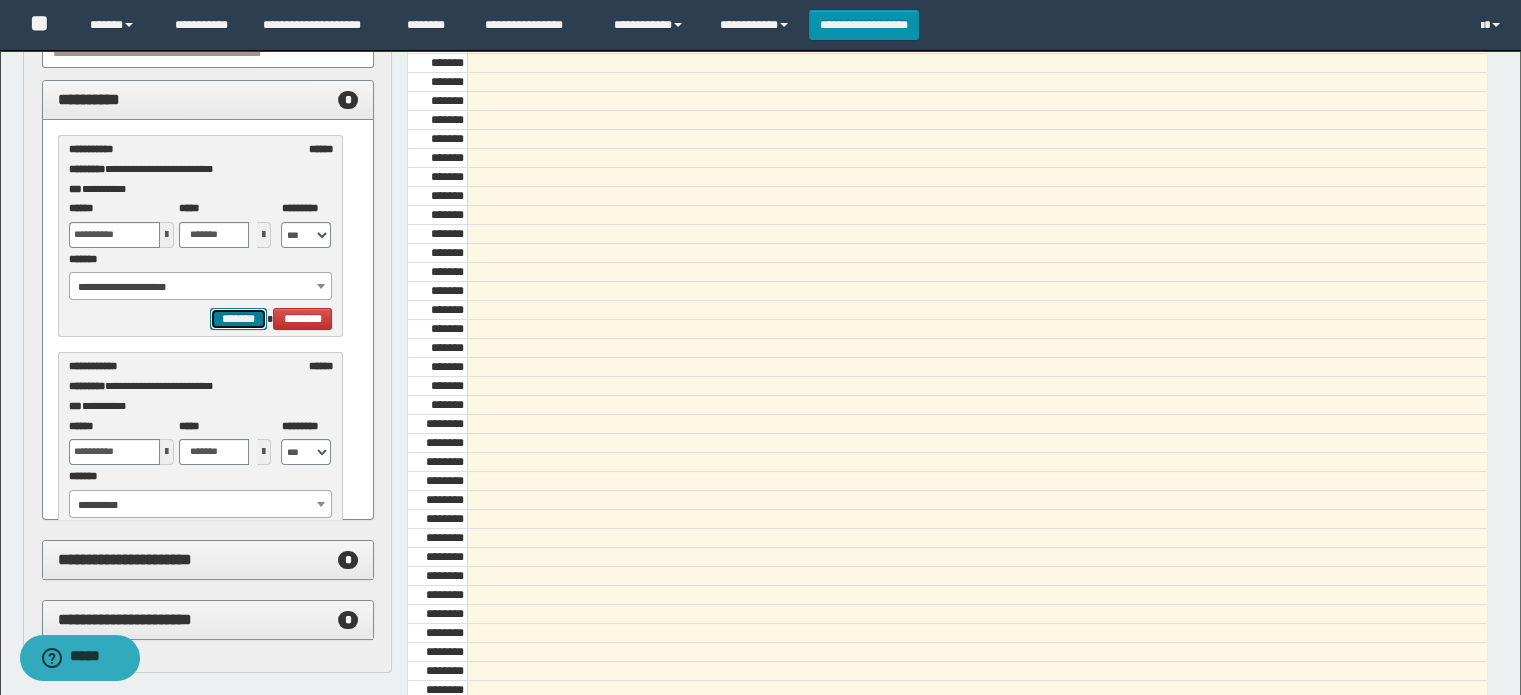 click on "*******" at bounding box center (238, 319) 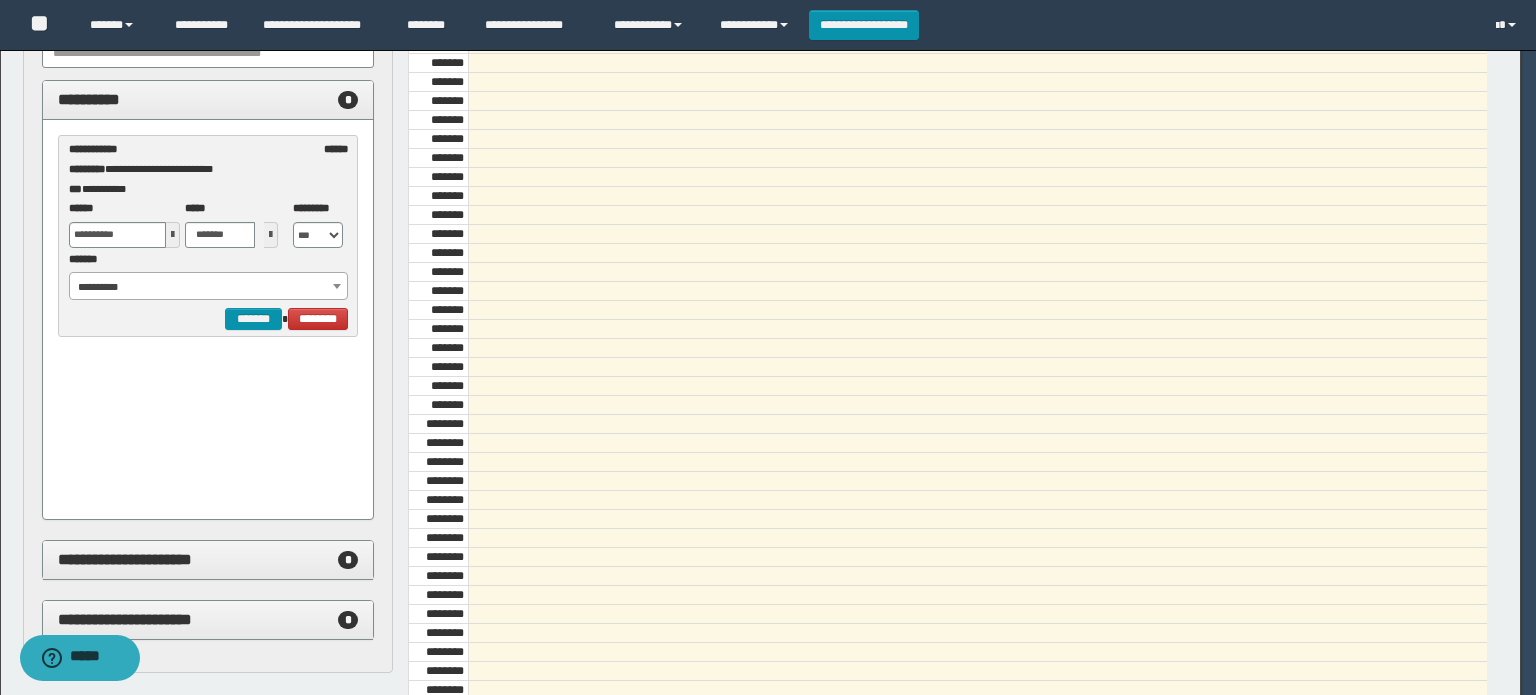 select on "******" 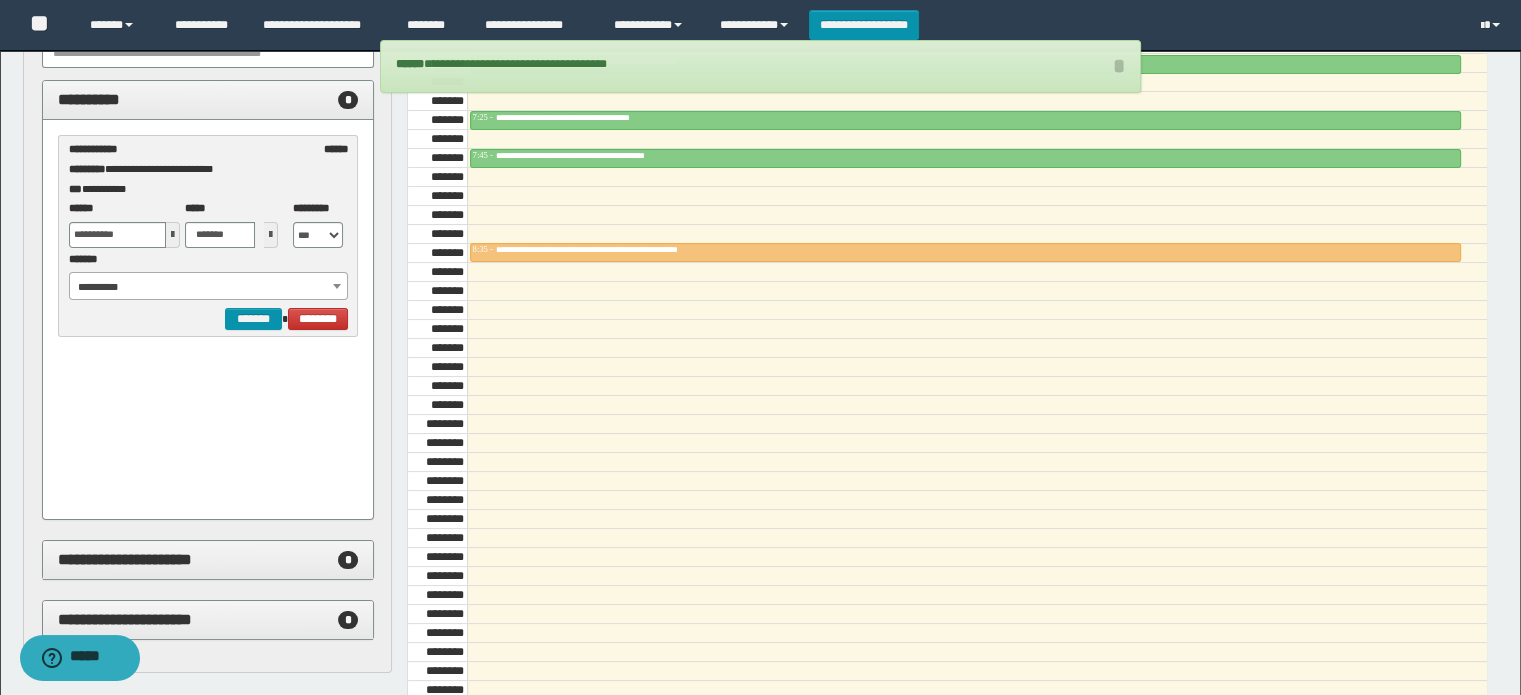 click on "**********" at bounding box center [760, 147] 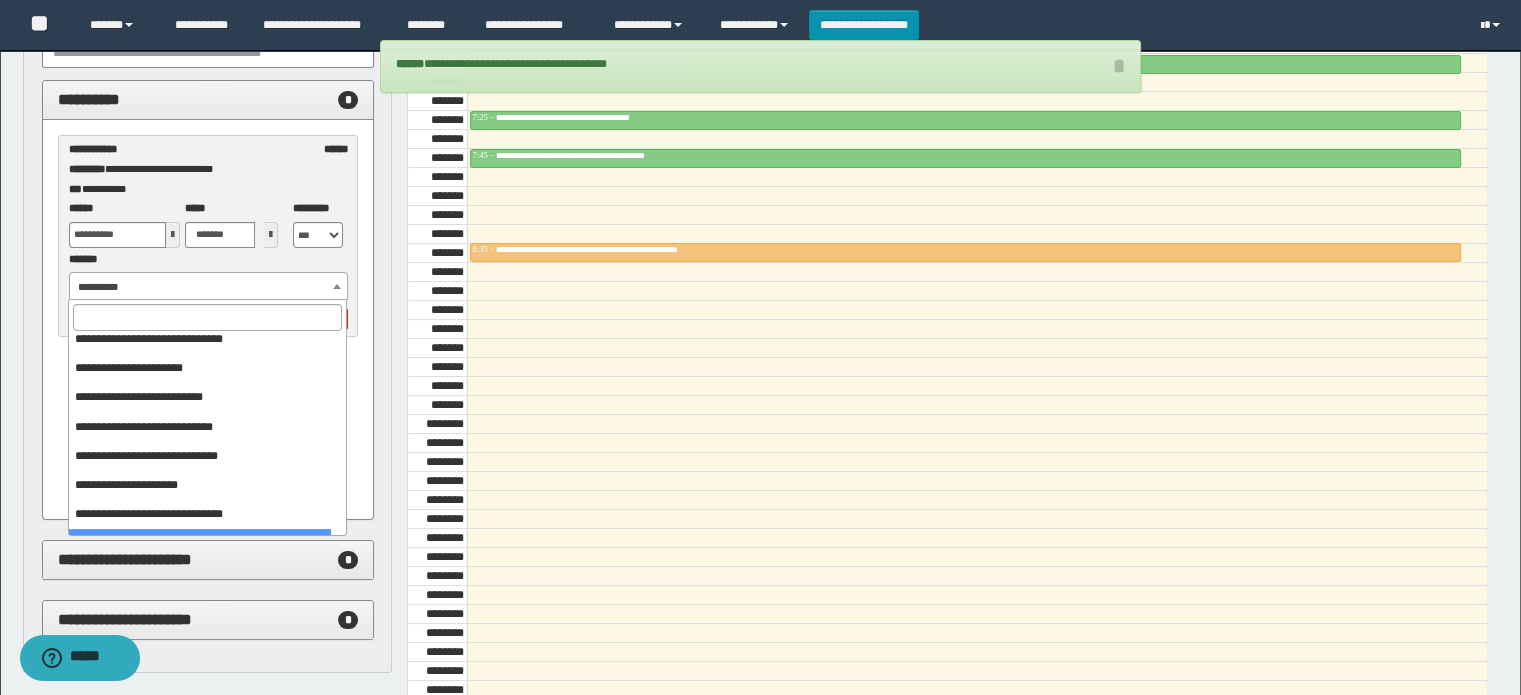 scroll, scrollTop: 149, scrollLeft: 0, axis: vertical 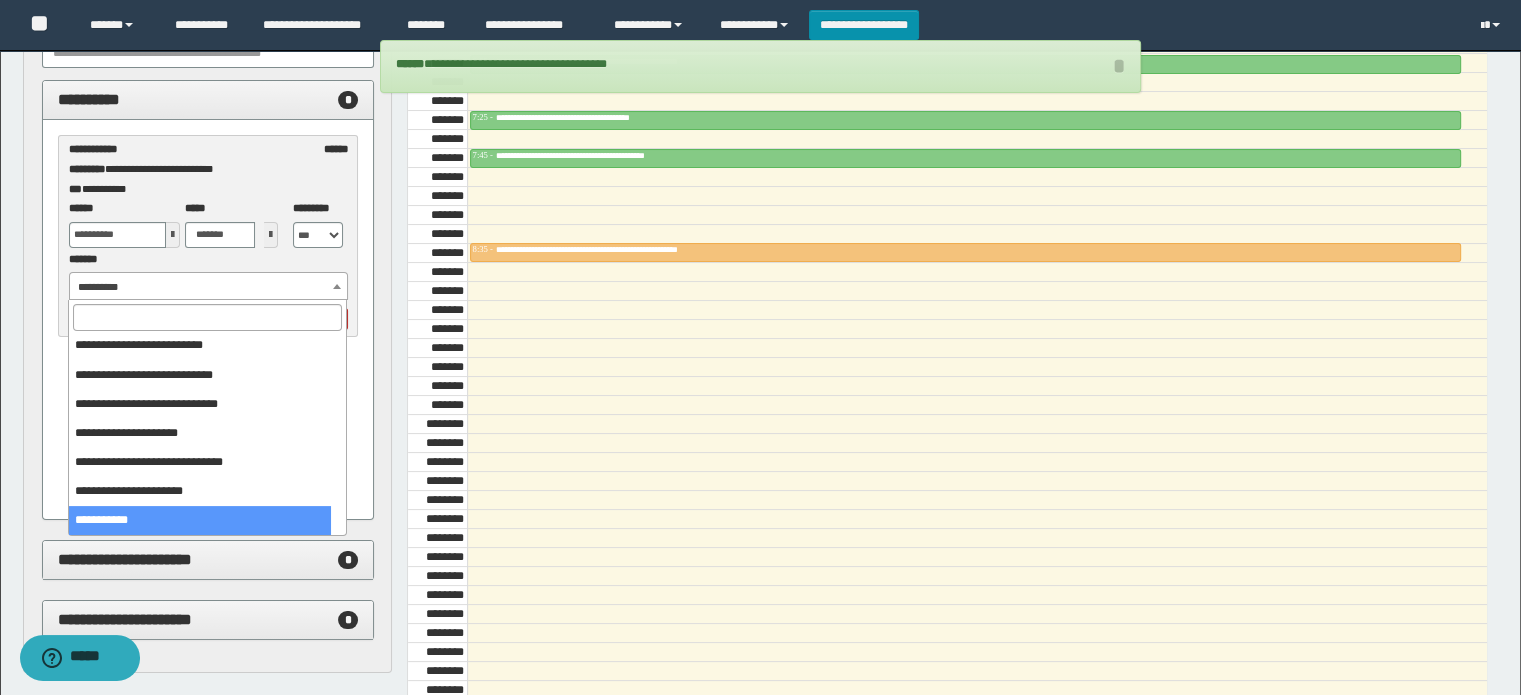 select on "******" 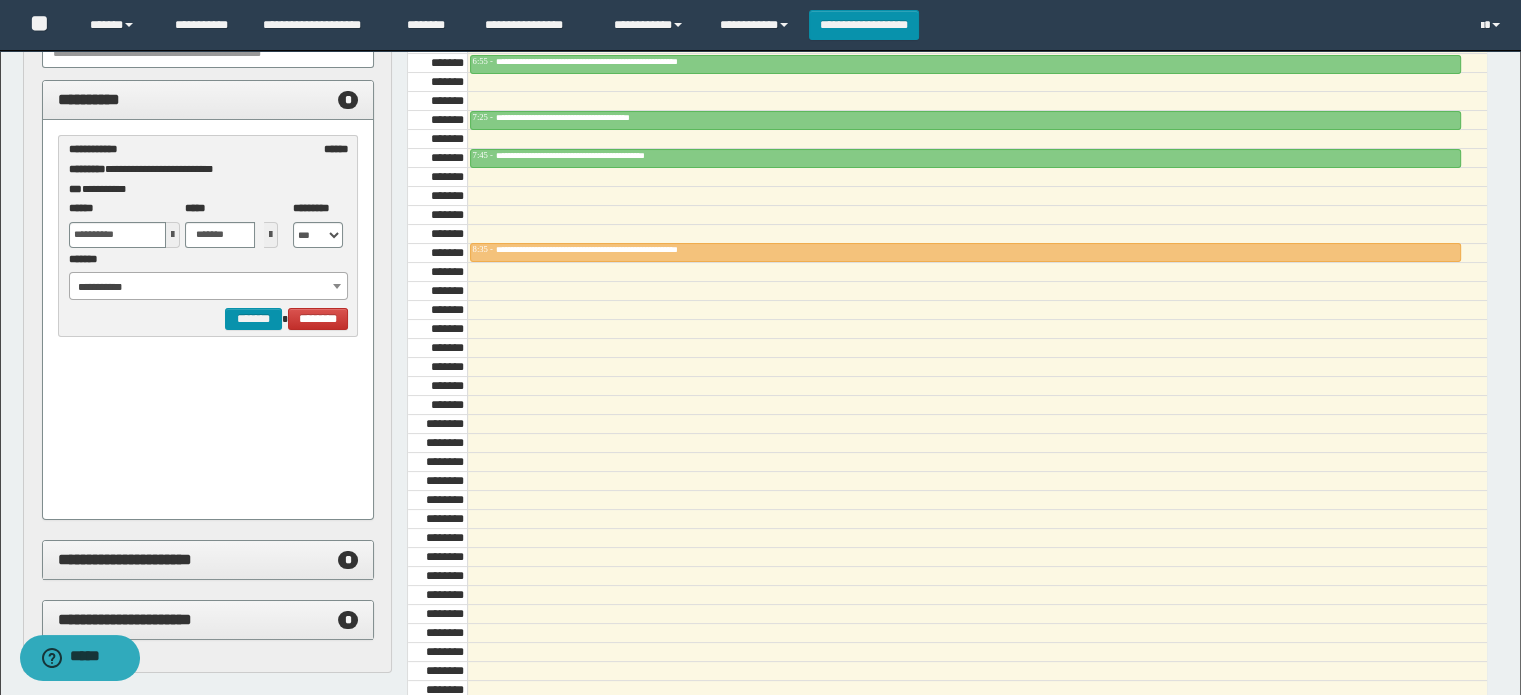 click at bounding box center [173, 235] 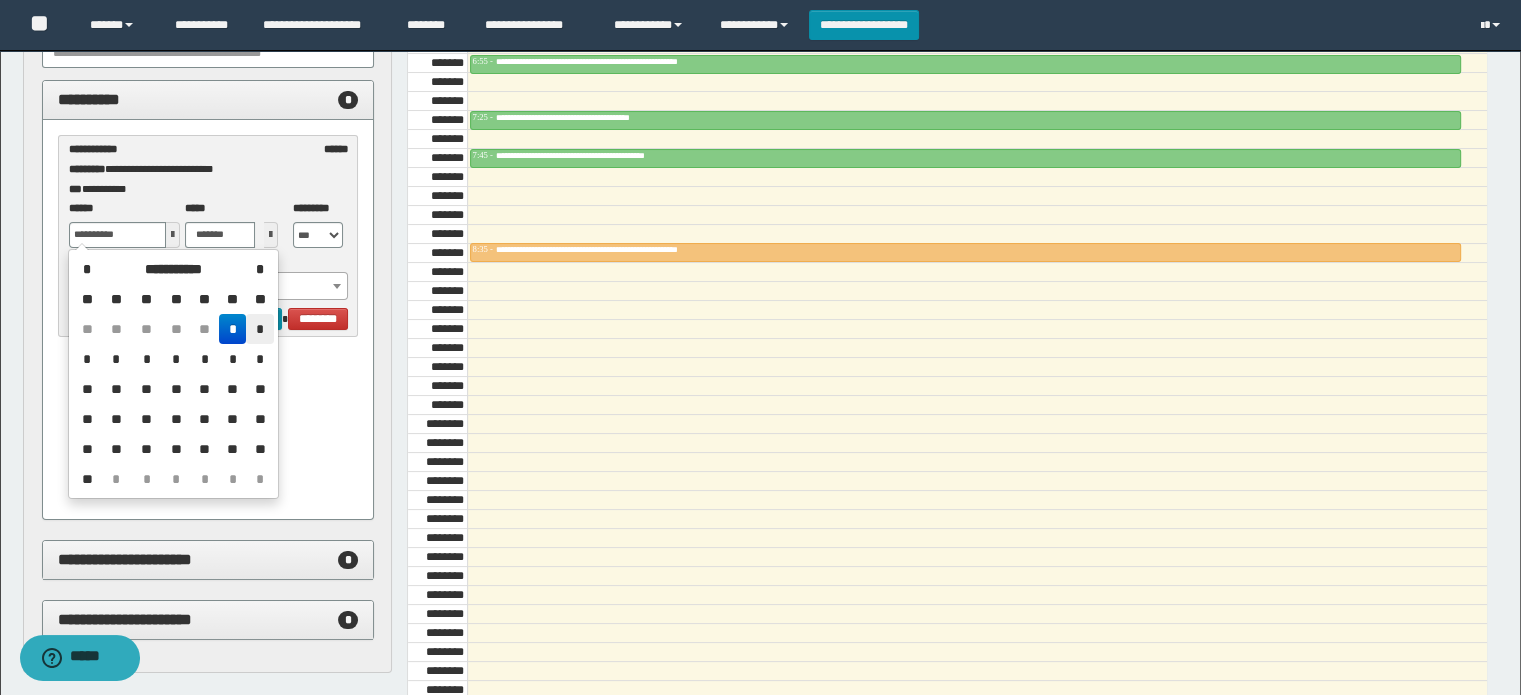 click on "*" at bounding box center (259, 329) 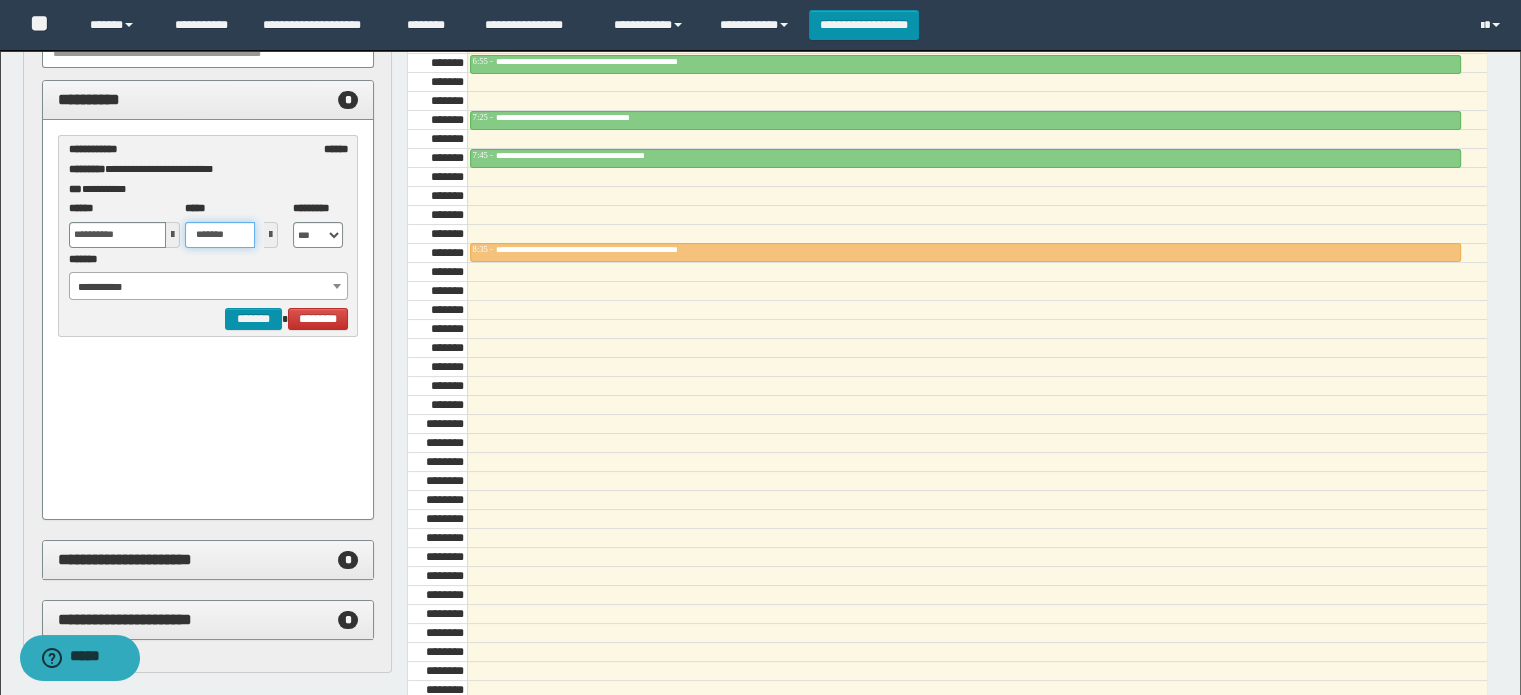 click on "*******" at bounding box center [220, 235] 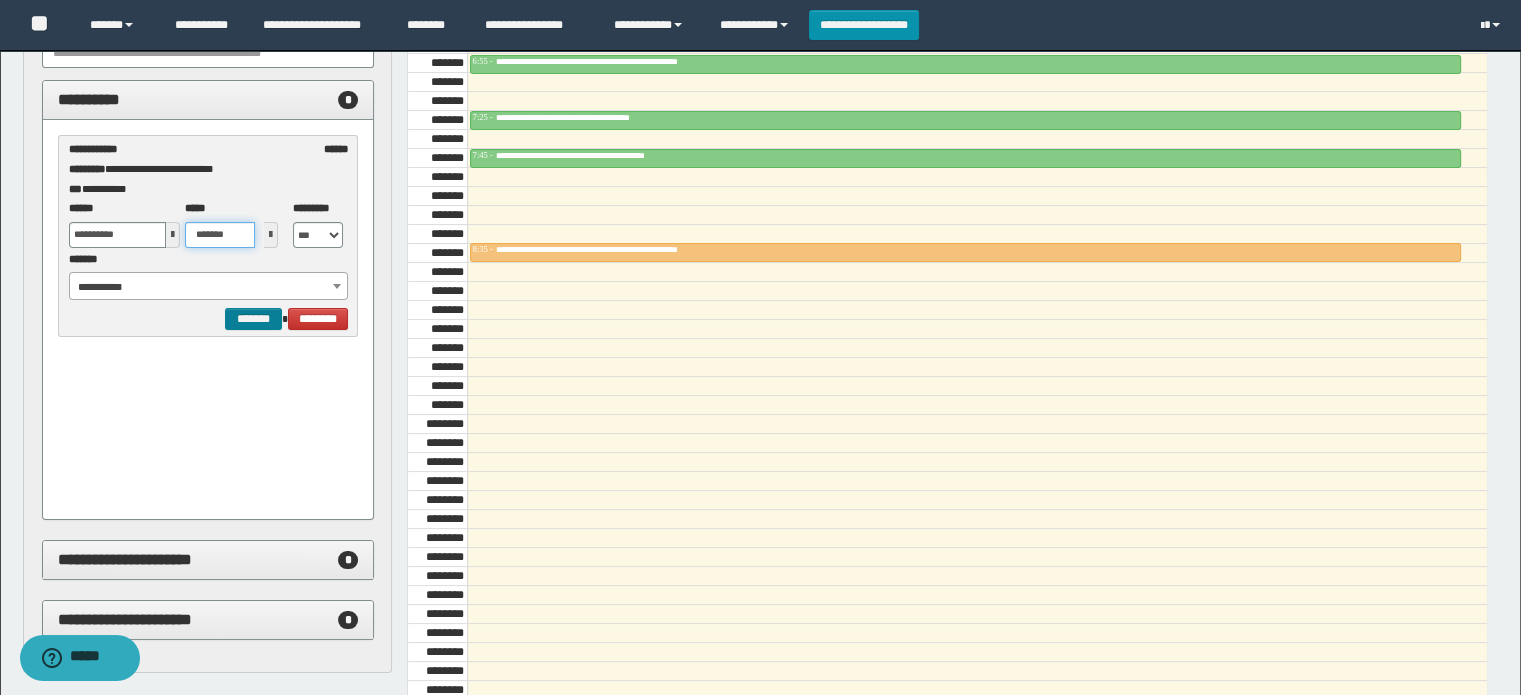 type on "*******" 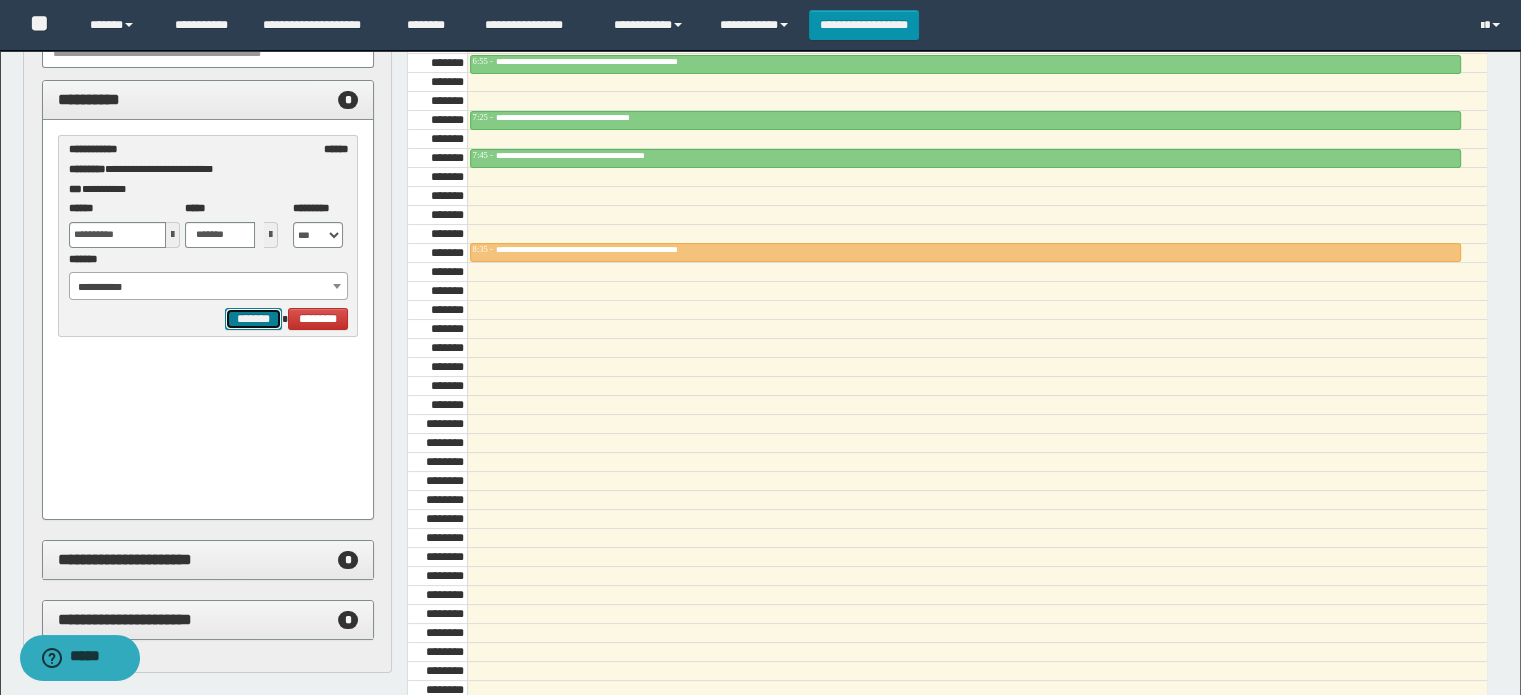 click on "*******" at bounding box center (253, 319) 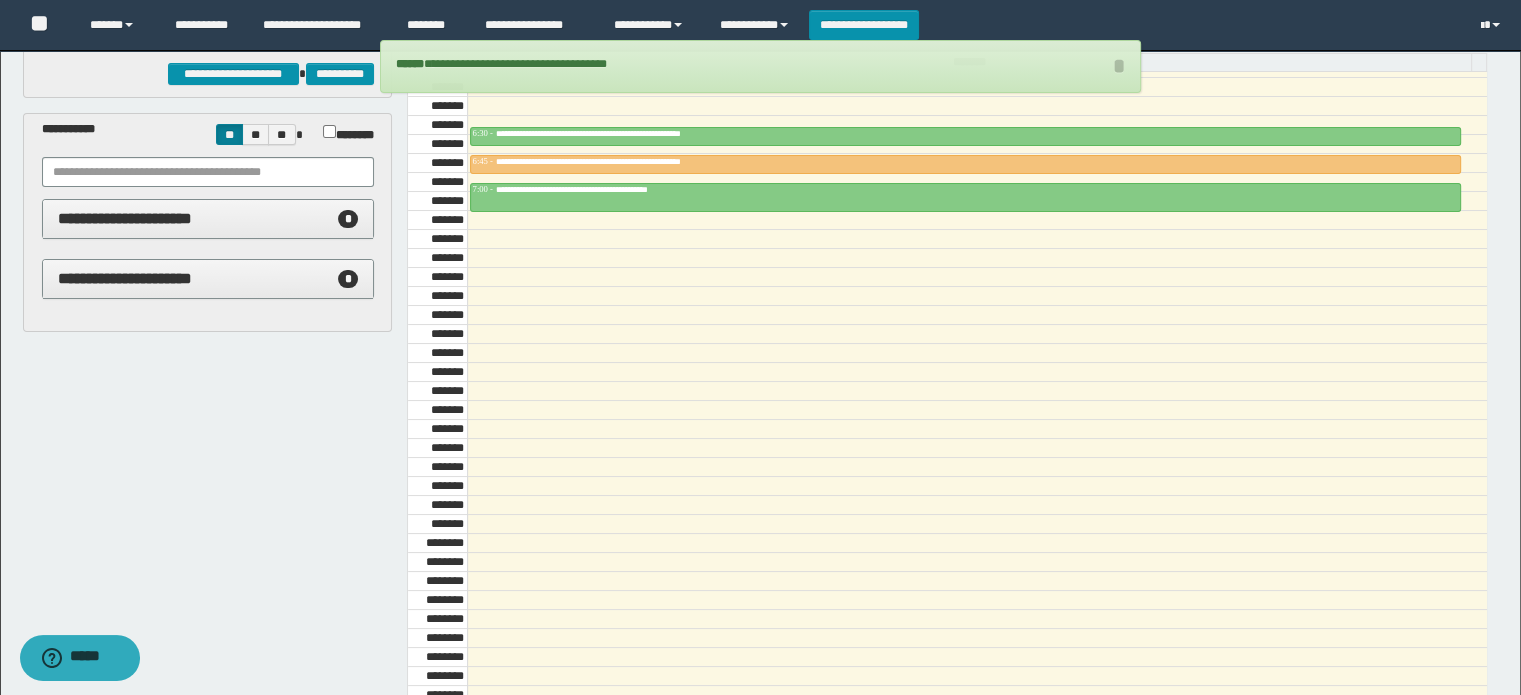 scroll, scrollTop: 0, scrollLeft: 0, axis: both 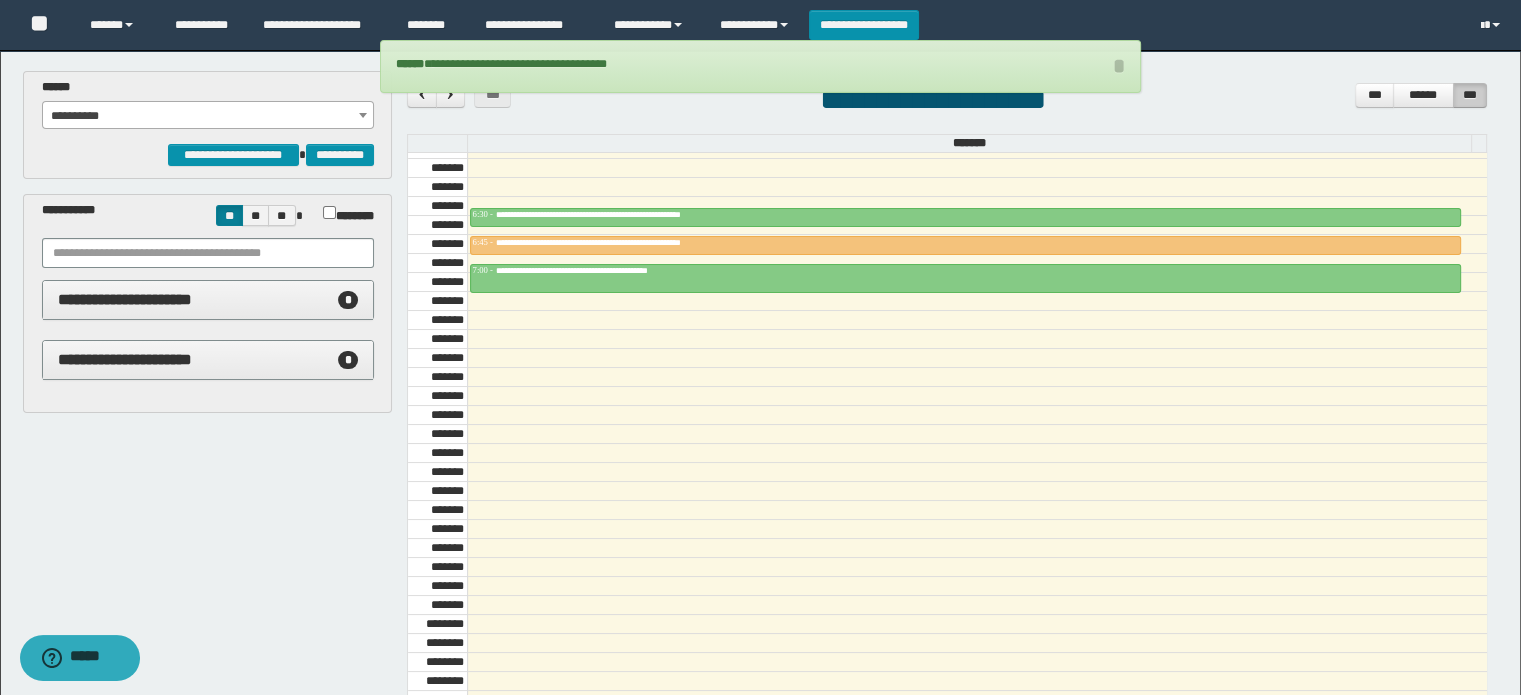click on "**********" at bounding box center [208, 116] 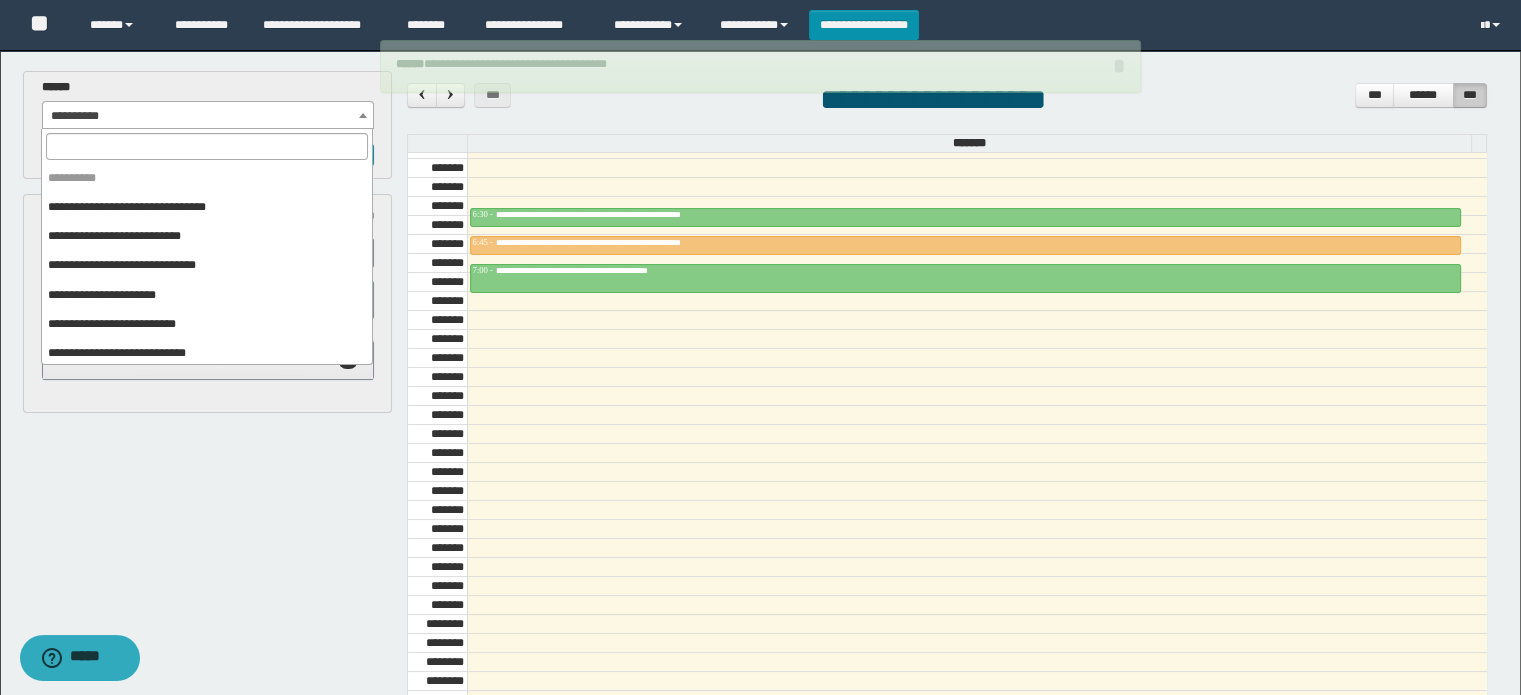 scroll, scrollTop: 149, scrollLeft: 0, axis: vertical 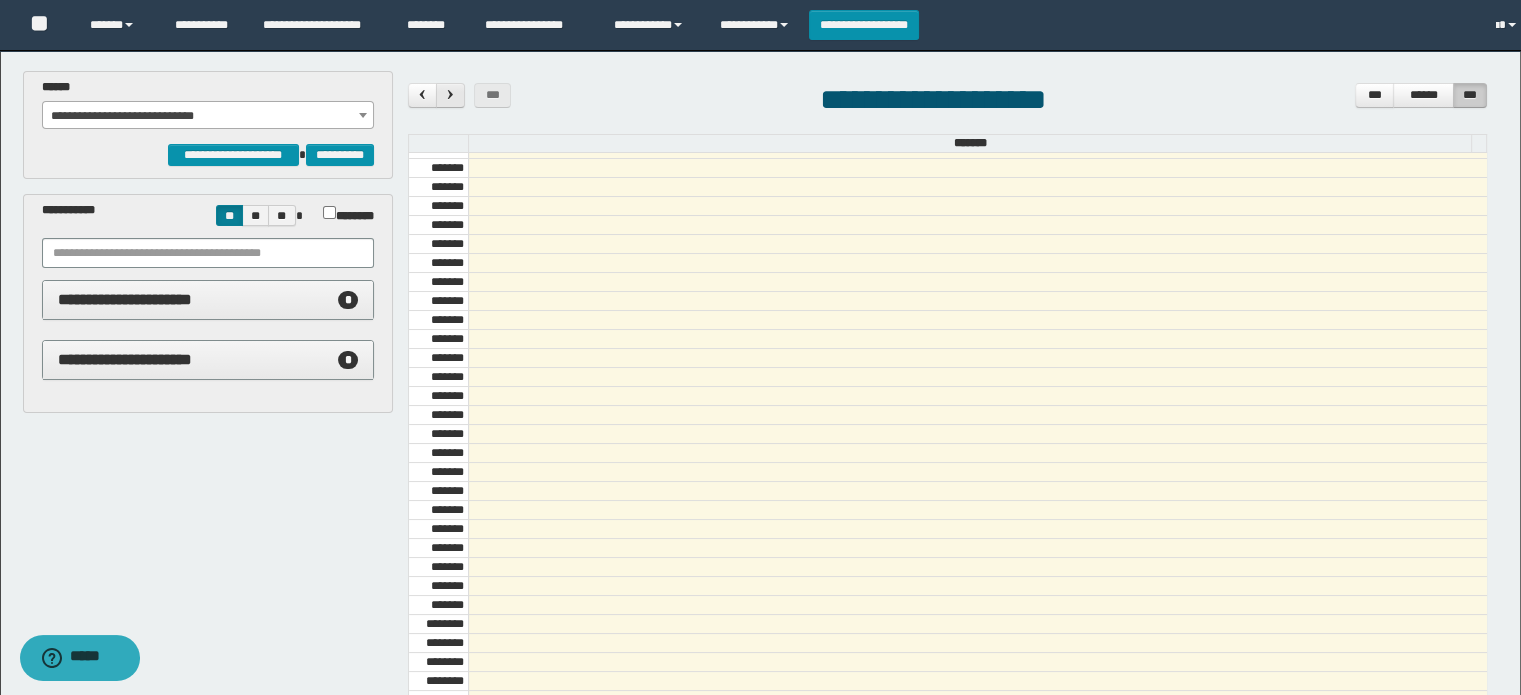 click at bounding box center [450, 94] 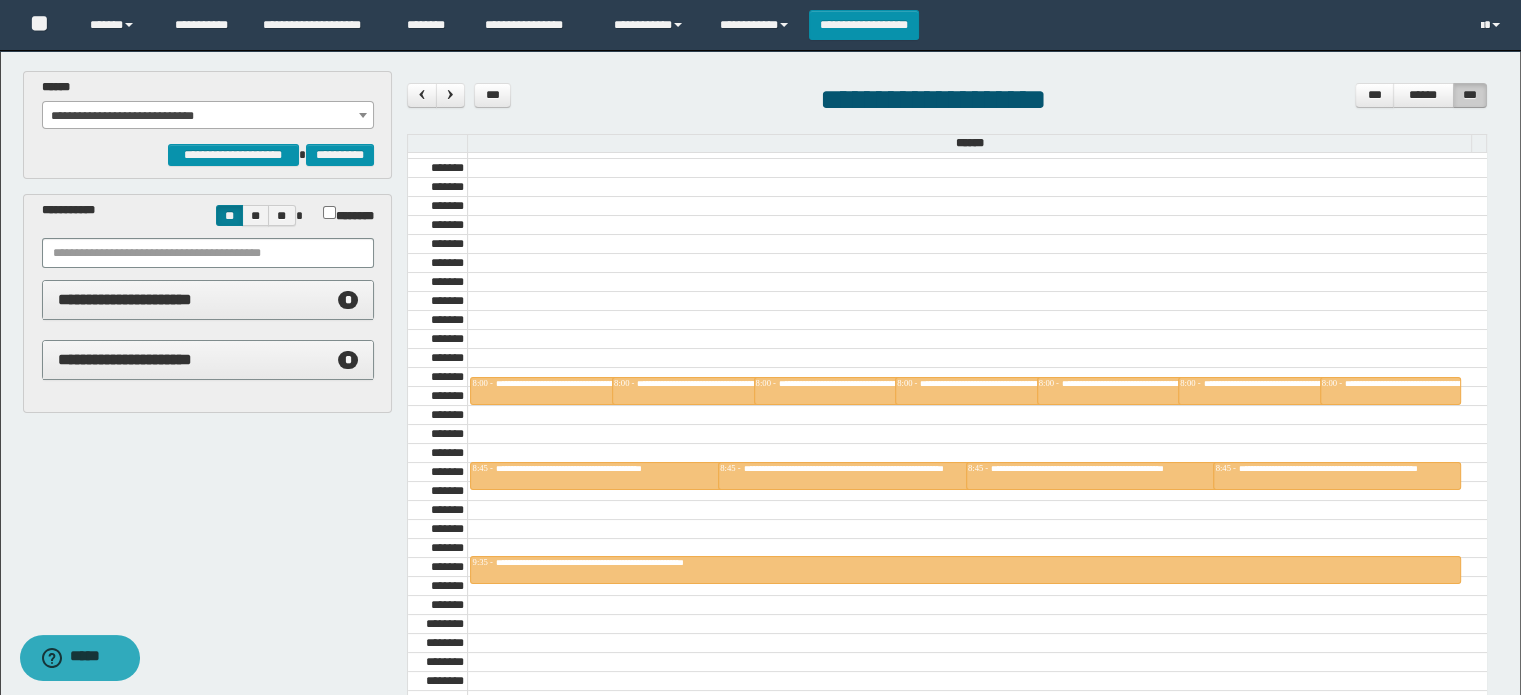 scroll, scrollTop: 778, scrollLeft: 0, axis: vertical 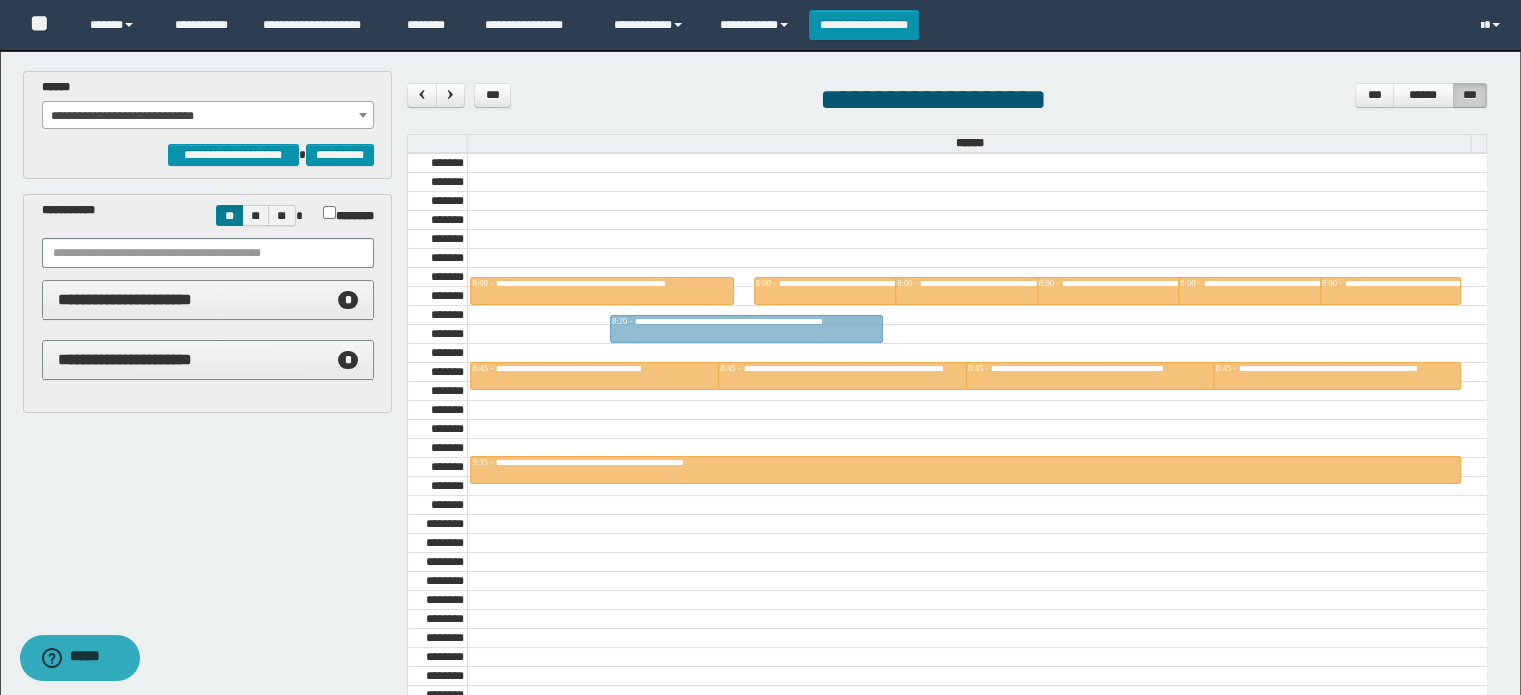 drag, startPoint x: 668, startPoint y: 278, endPoint x: 677, endPoint y: 321, distance: 43.931767 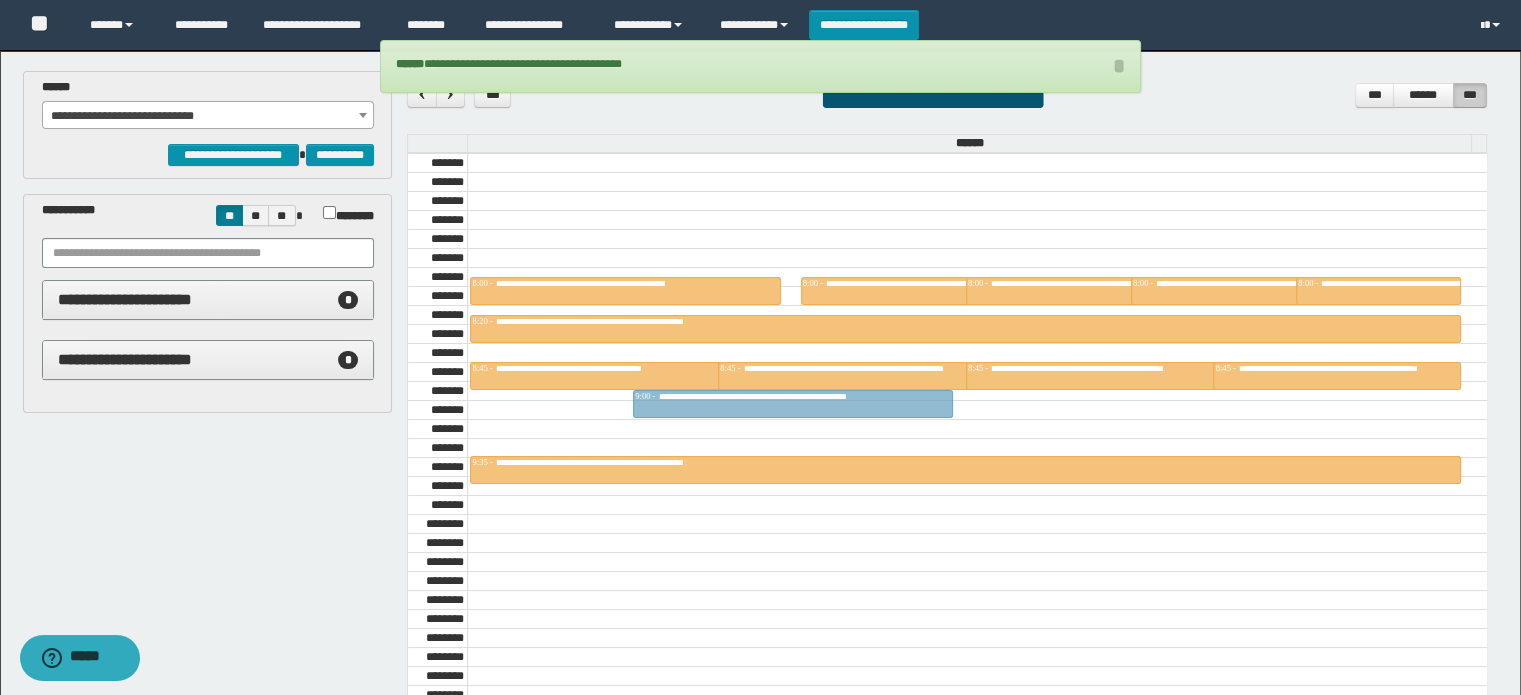 drag, startPoint x: 678, startPoint y: 280, endPoint x: 698, endPoint y: 399, distance: 120.66897 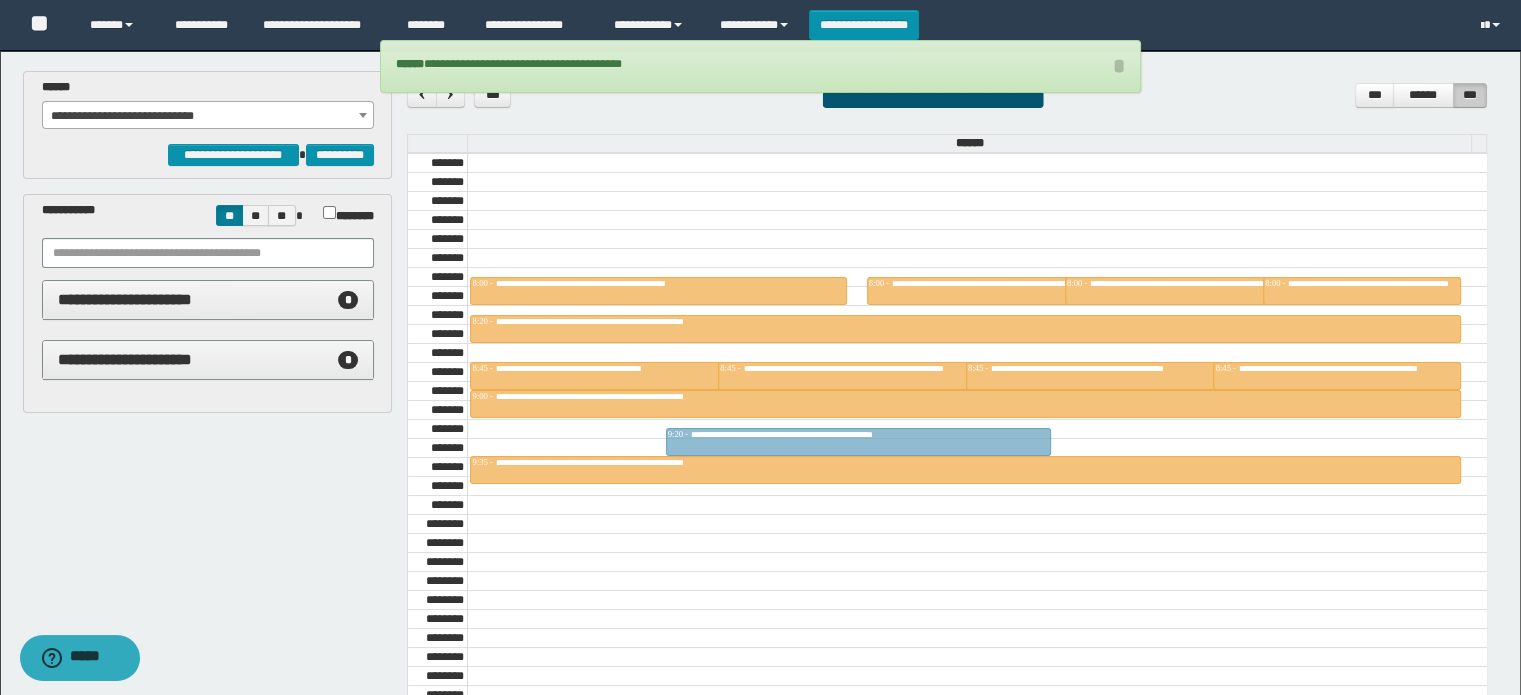 drag, startPoint x: 830, startPoint y: 286, endPoint x: 832, endPoint y: 409, distance: 123.01626 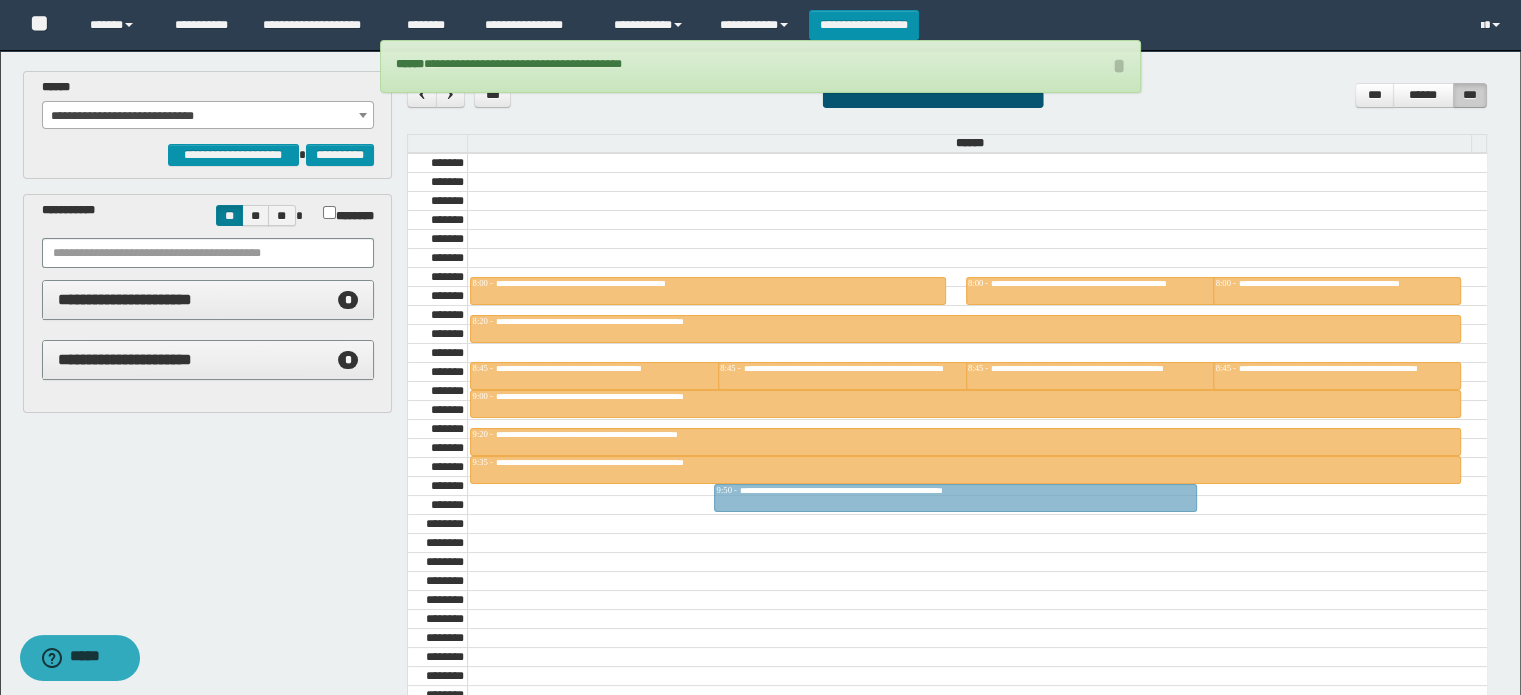 drag, startPoint x: 846, startPoint y: 287, endPoint x: 832, endPoint y: 503, distance: 216.45323 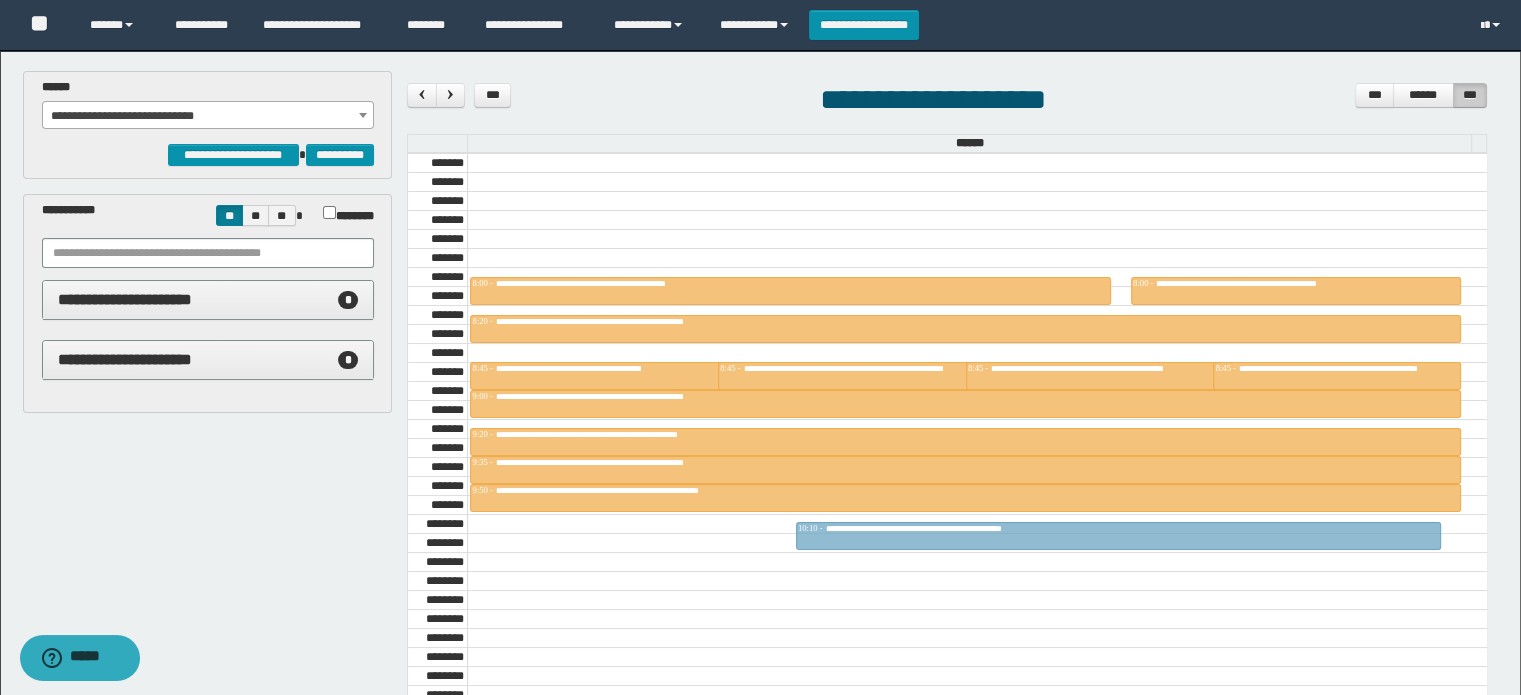 drag, startPoint x: 880, startPoint y: 277, endPoint x: 826, endPoint y: 516, distance: 245.02449 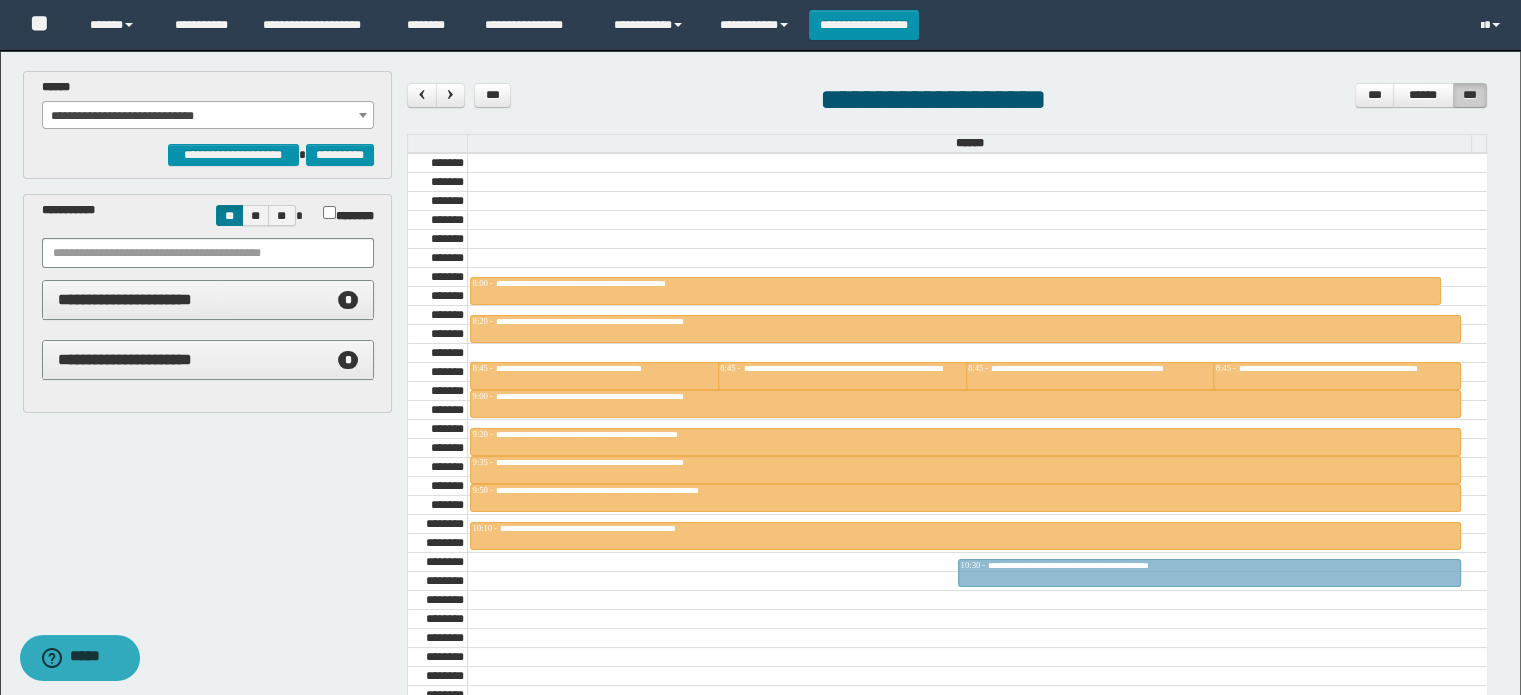 drag, startPoint x: 1141, startPoint y: 288, endPoint x: 1142, endPoint y: 567, distance: 279.0018 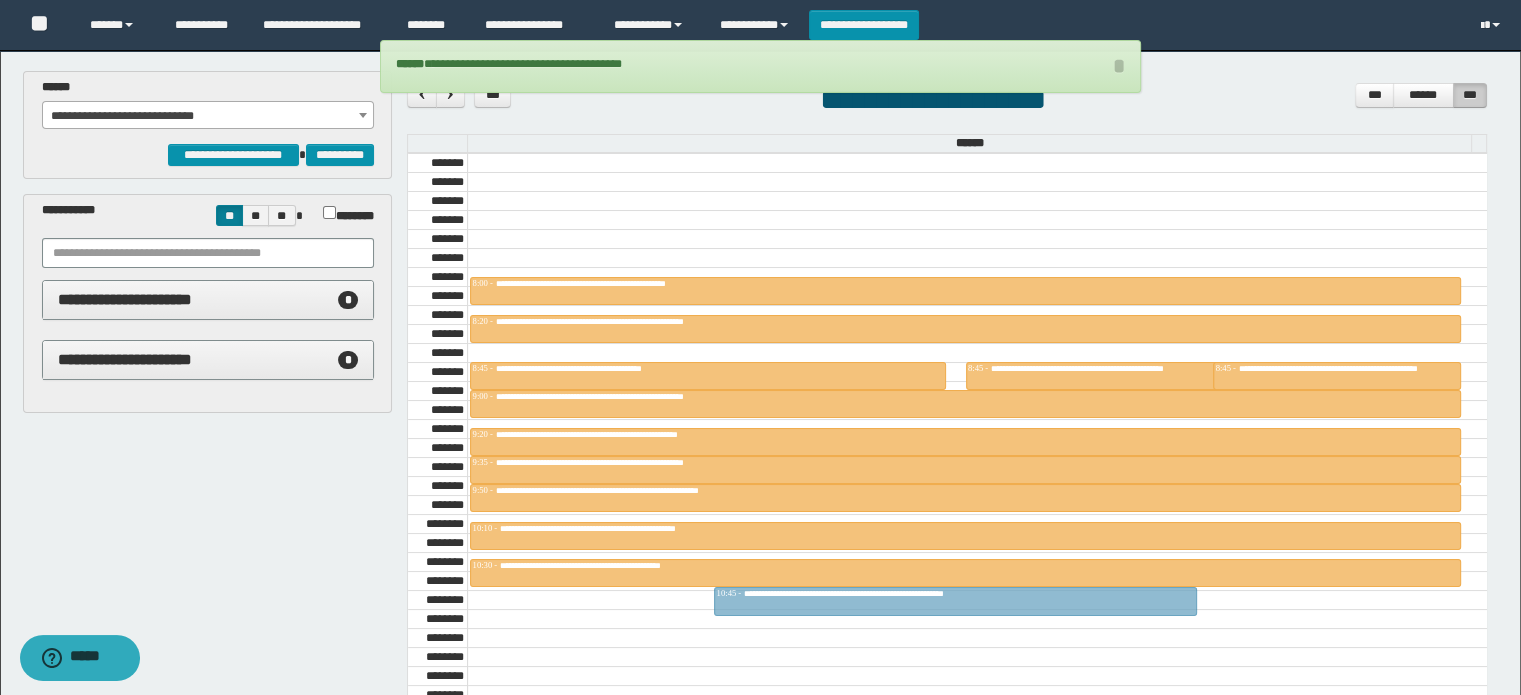 drag, startPoint x: 793, startPoint y: 363, endPoint x: 816, endPoint y: 587, distance: 225.1777 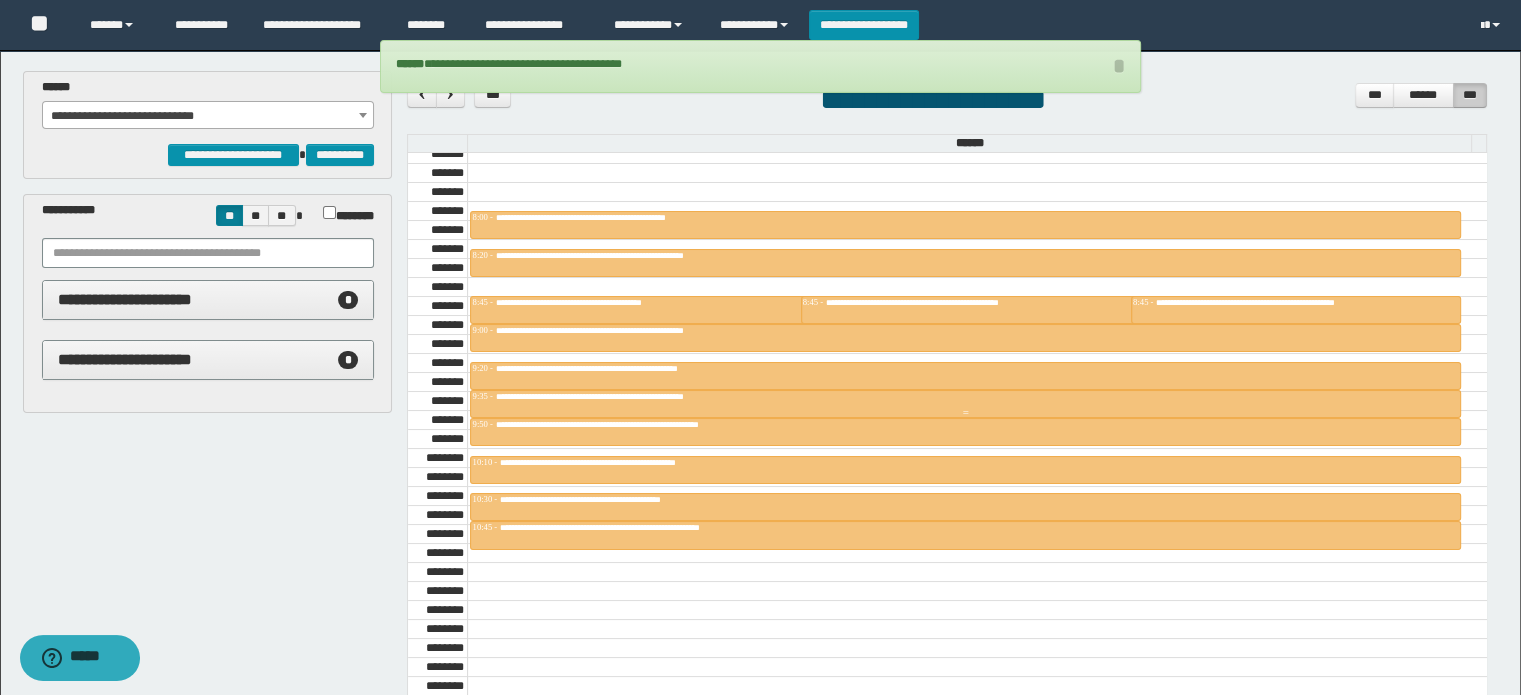 scroll, scrollTop: 878, scrollLeft: 0, axis: vertical 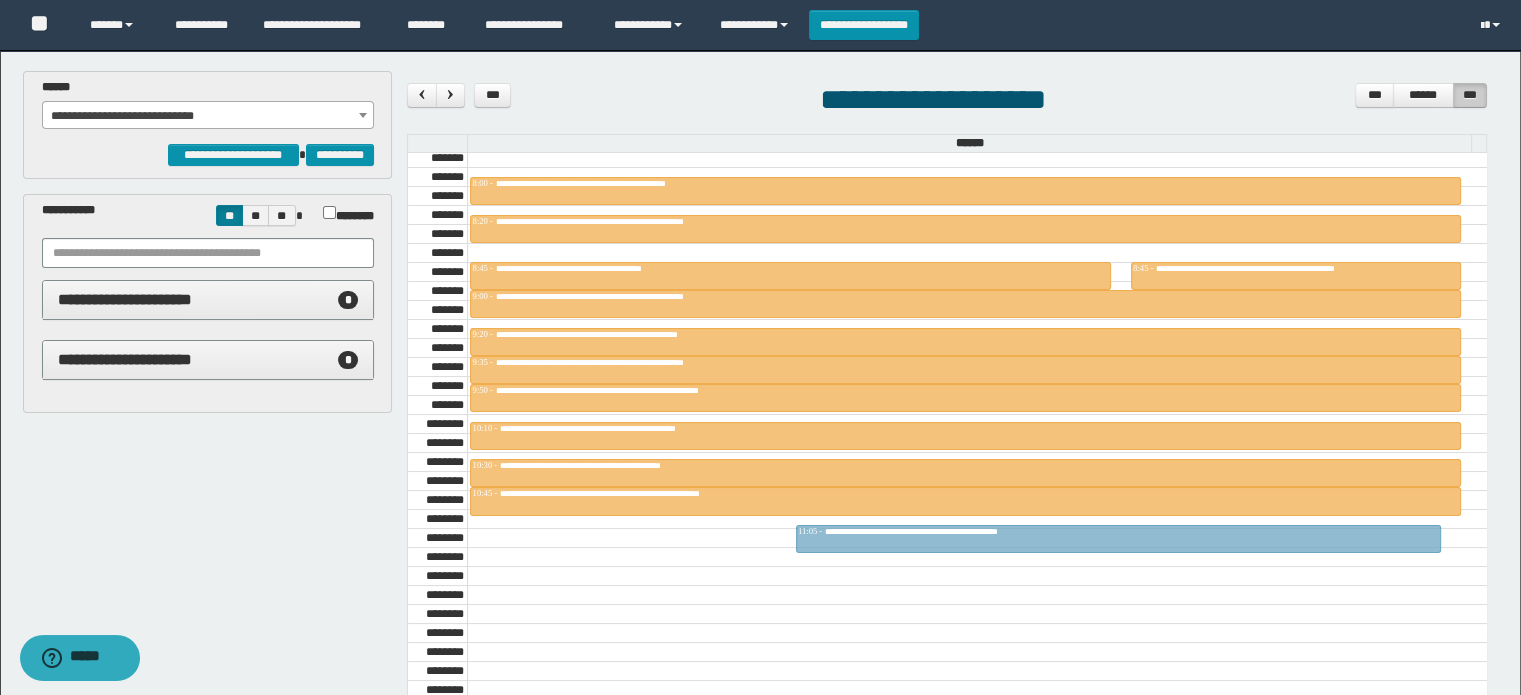 drag, startPoint x: 926, startPoint y: 270, endPoint x: 969, endPoint y: 535, distance: 268.466 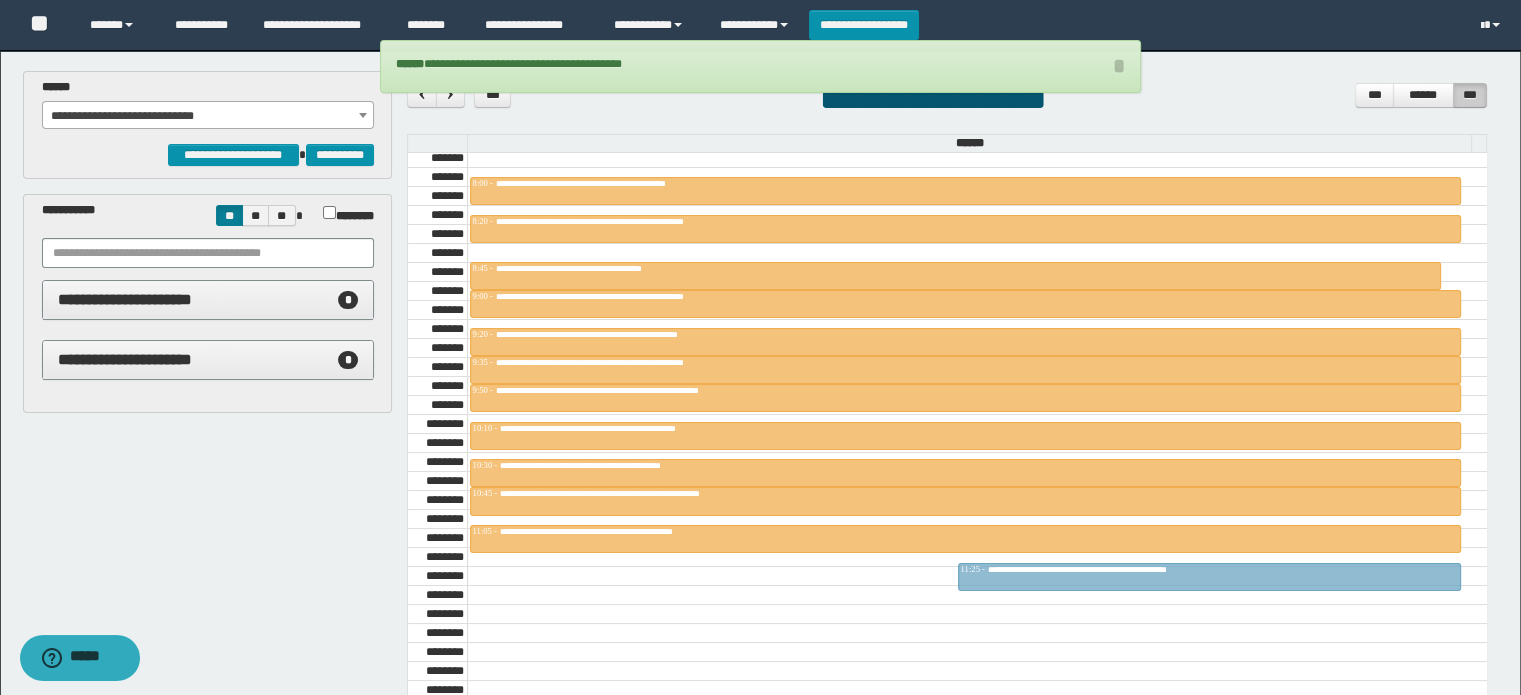 drag, startPoint x: 1024, startPoint y: 267, endPoint x: 952, endPoint y: 559, distance: 300.74573 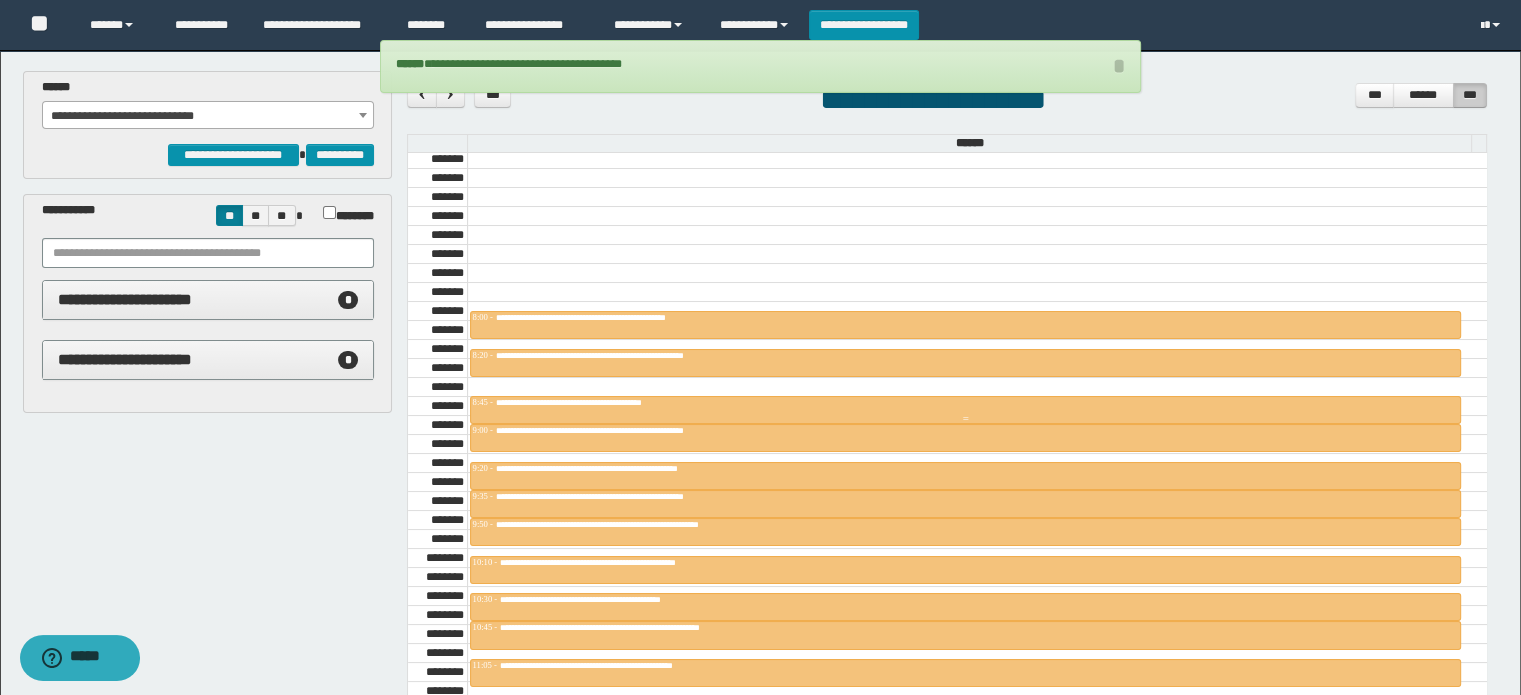 scroll, scrollTop: 778, scrollLeft: 0, axis: vertical 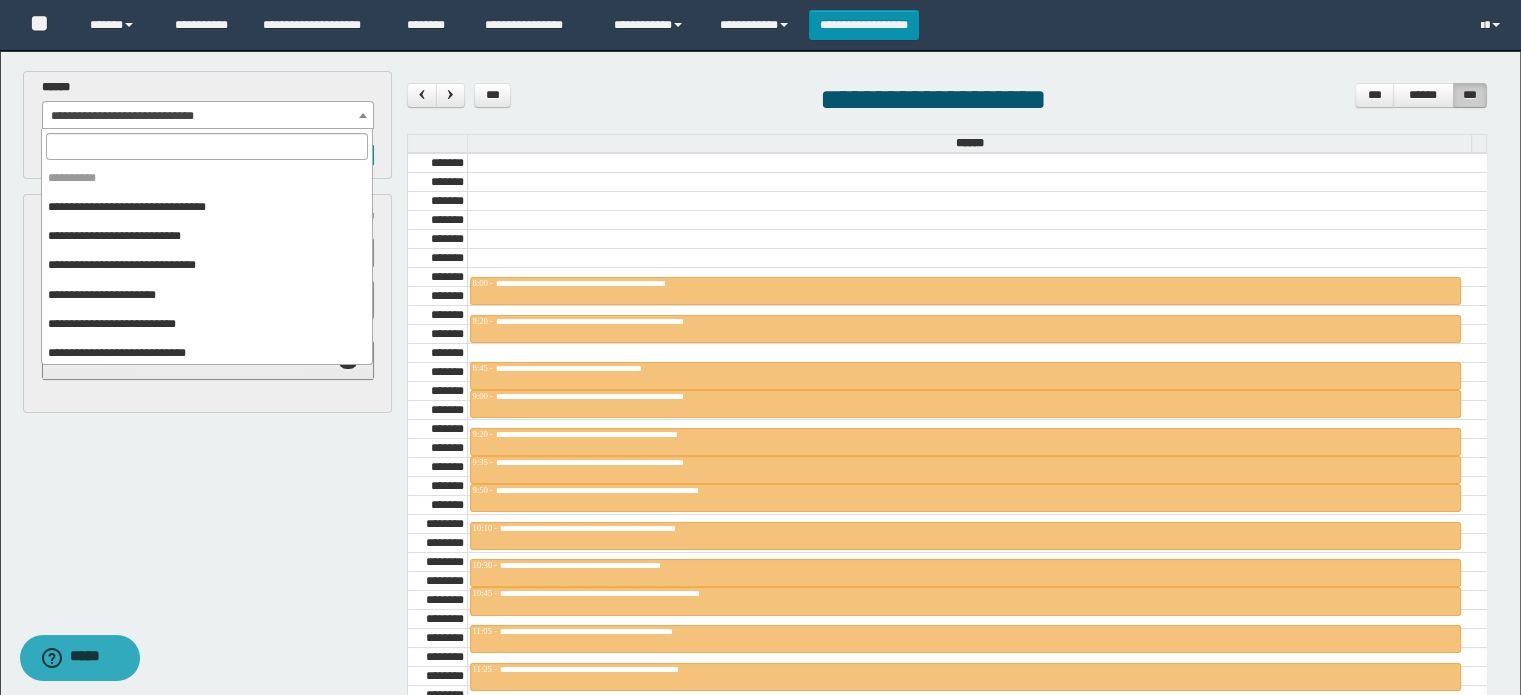 click on "**********" at bounding box center [208, 116] 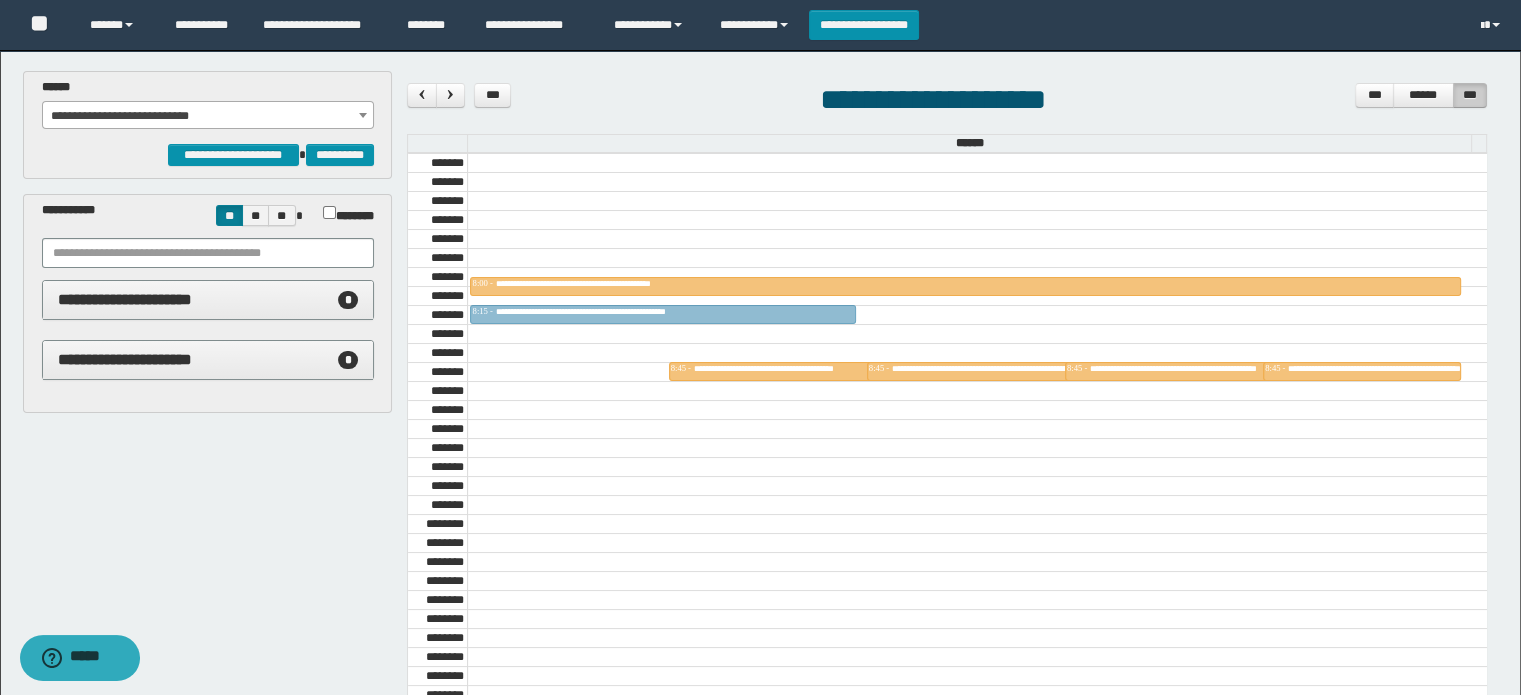 drag, startPoint x: 632, startPoint y: 363, endPoint x: 642, endPoint y: 311, distance: 52.95281 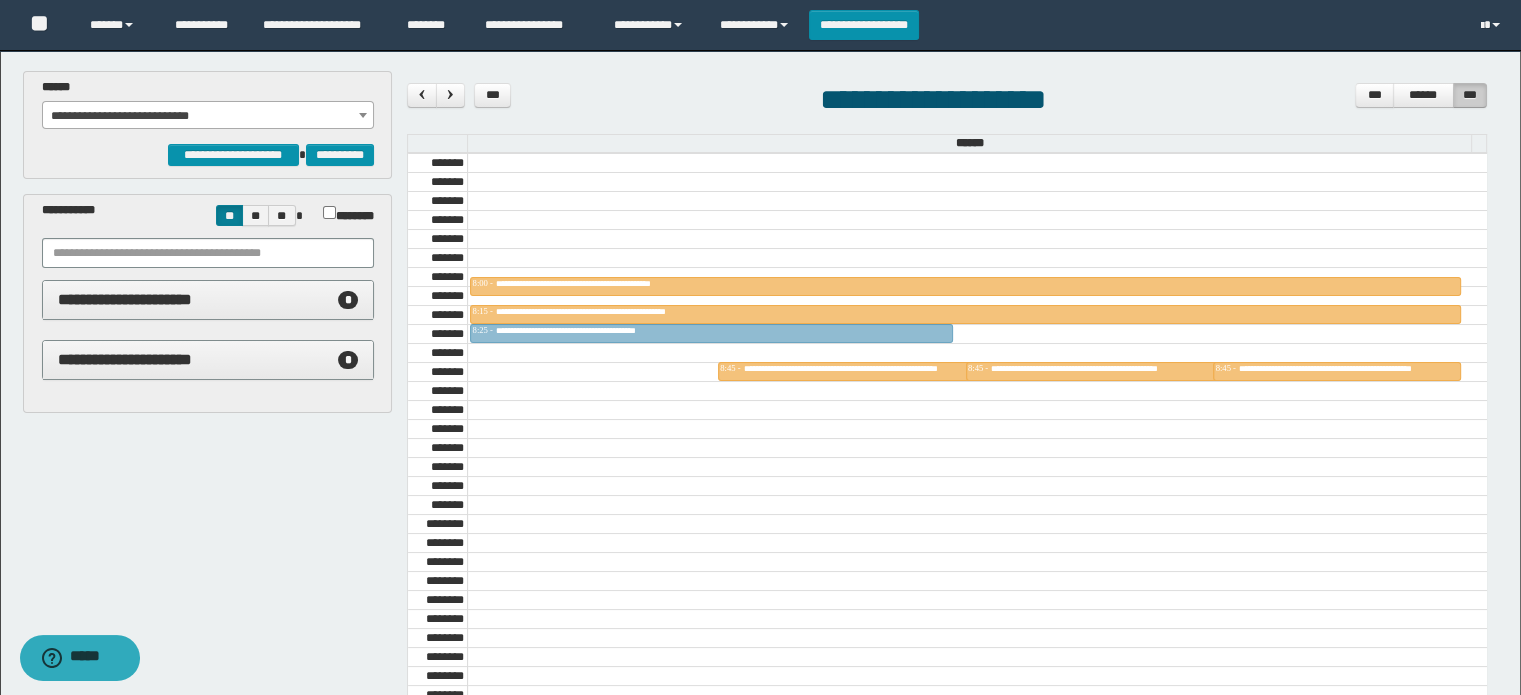 drag, startPoint x: 639, startPoint y: 364, endPoint x: 672, endPoint y: 330, distance: 47.38143 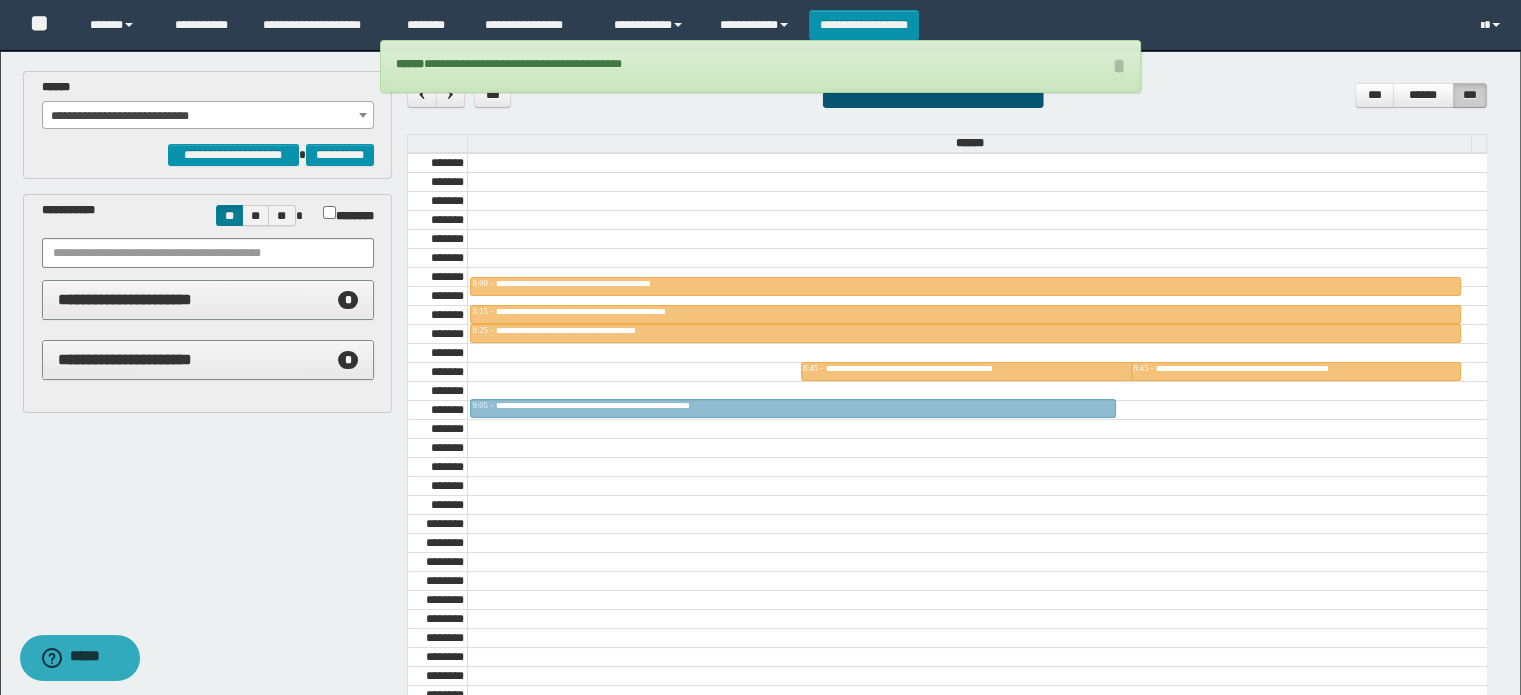 drag, startPoint x: 691, startPoint y: 367, endPoint x: 691, endPoint y: 399, distance: 32 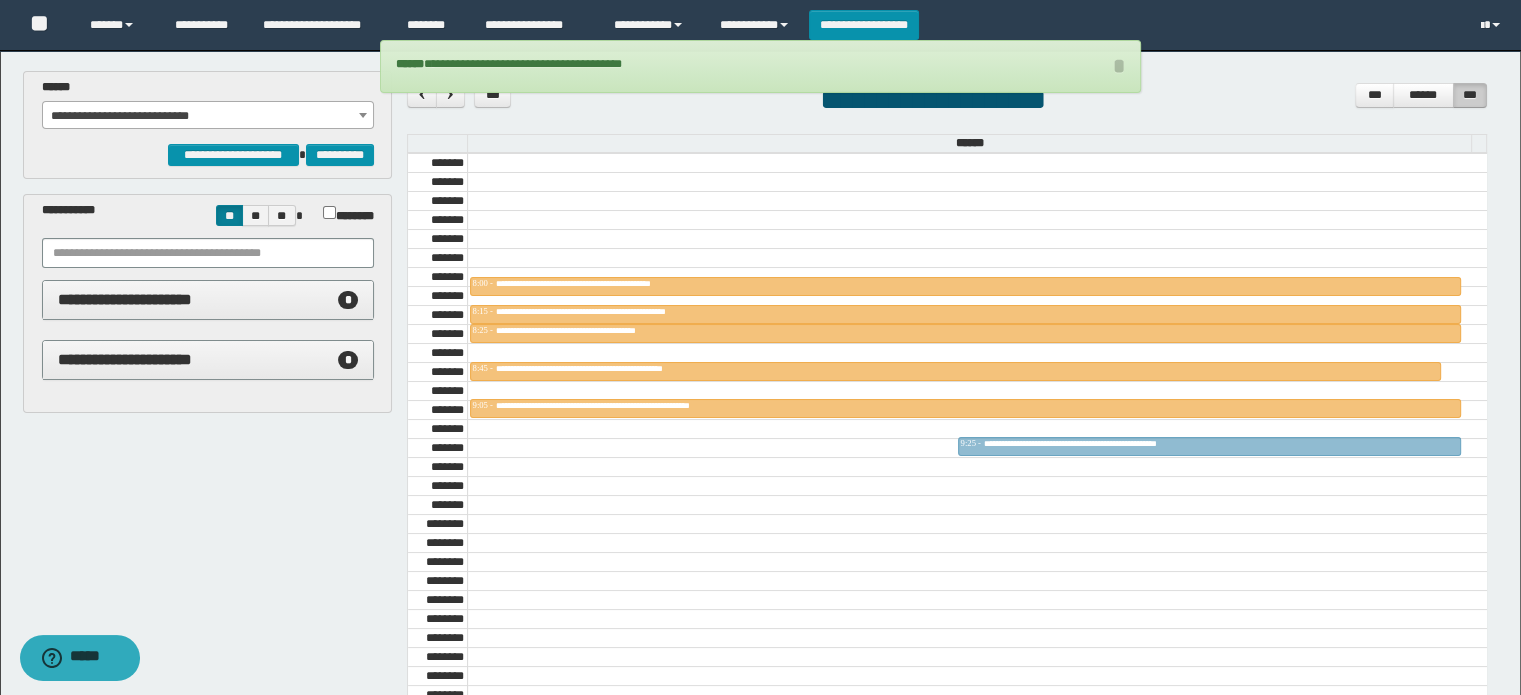 drag, startPoint x: 996, startPoint y: 364, endPoint x: 1000, endPoint y: 426, distance: 62.1289 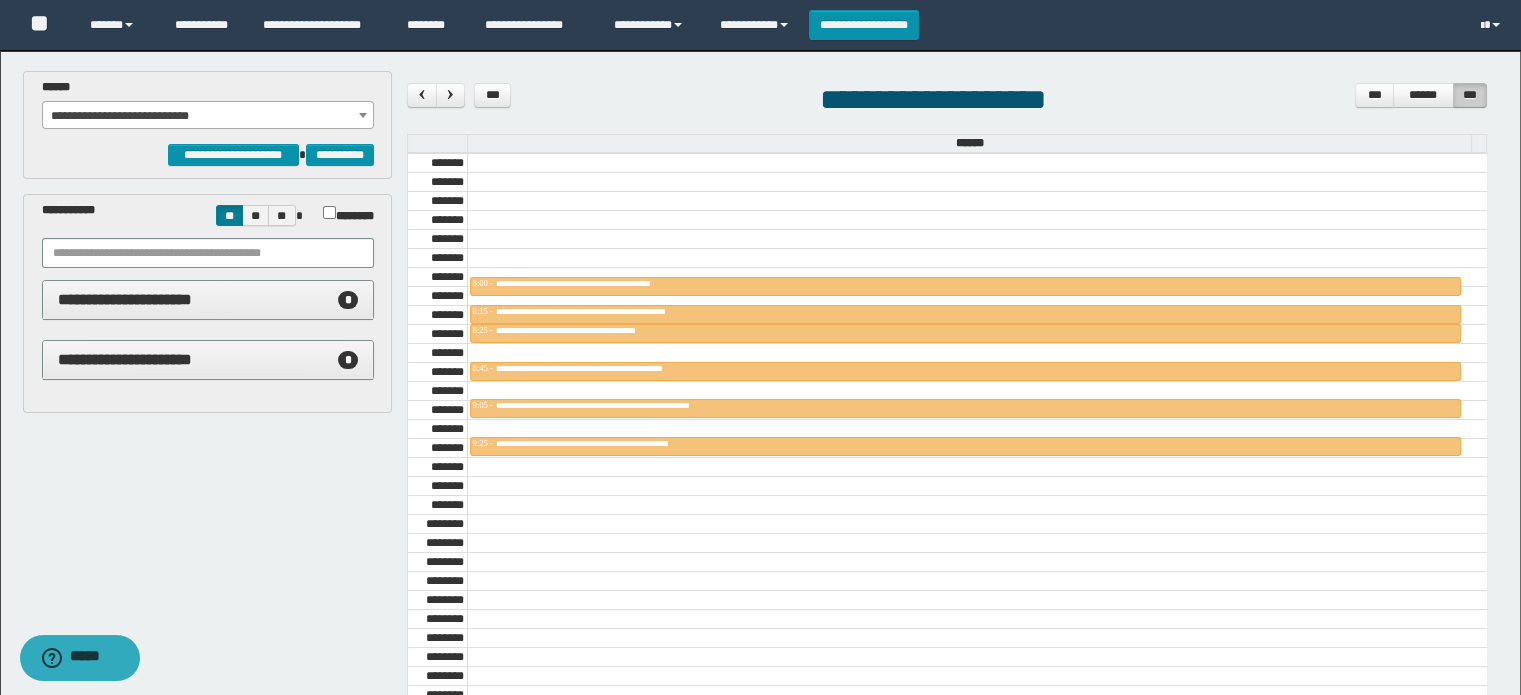 click on "**********" at bounding box center [208, 104] 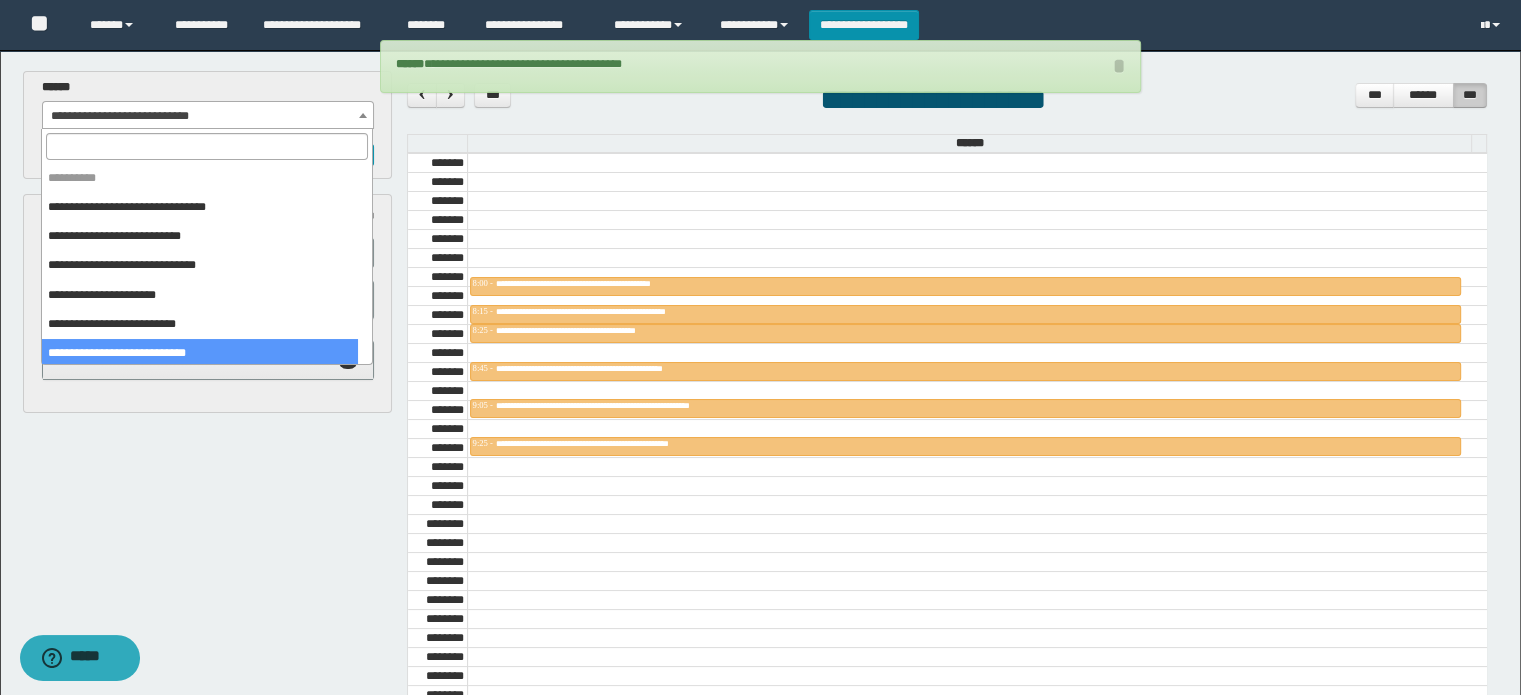 click on "**********" at bounding box center [208, 116] 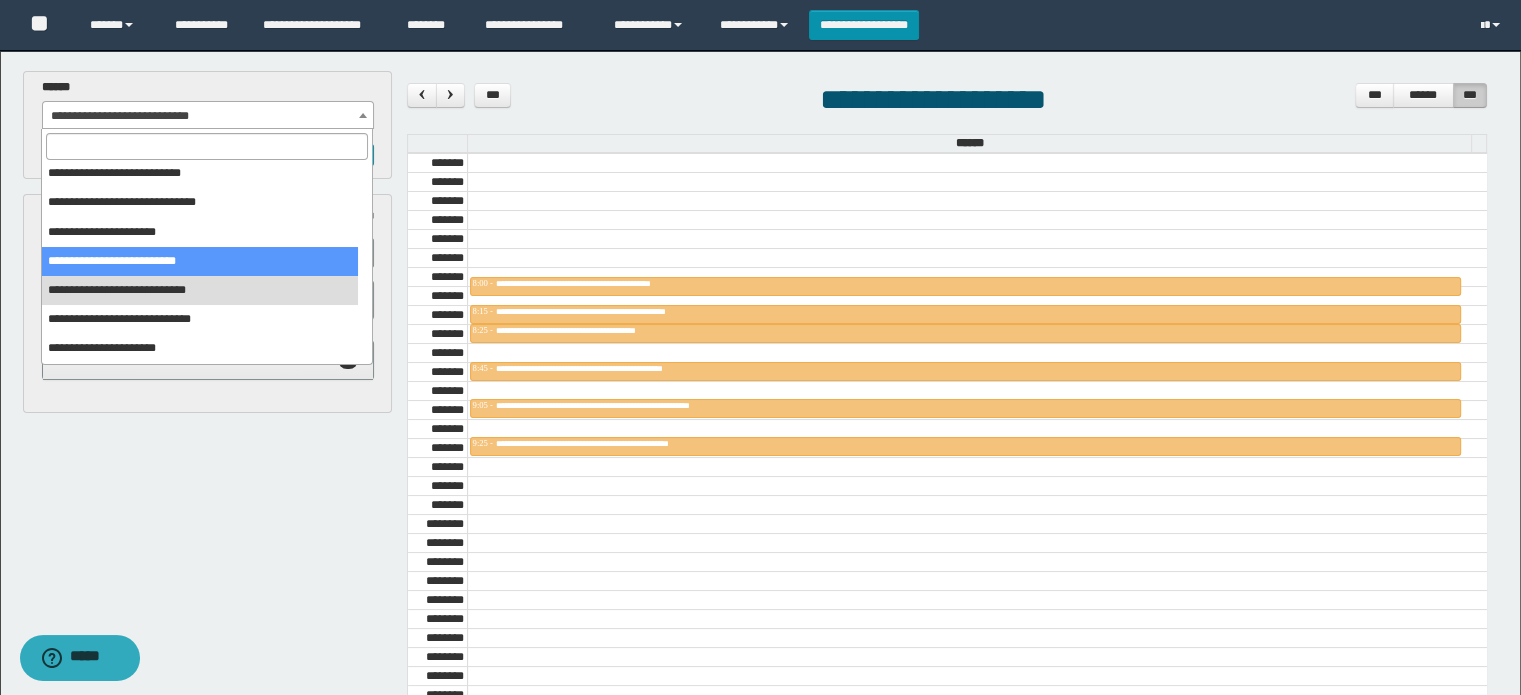 scroll, scrollTop: 45, scrollLeft: 0, axis: vertical 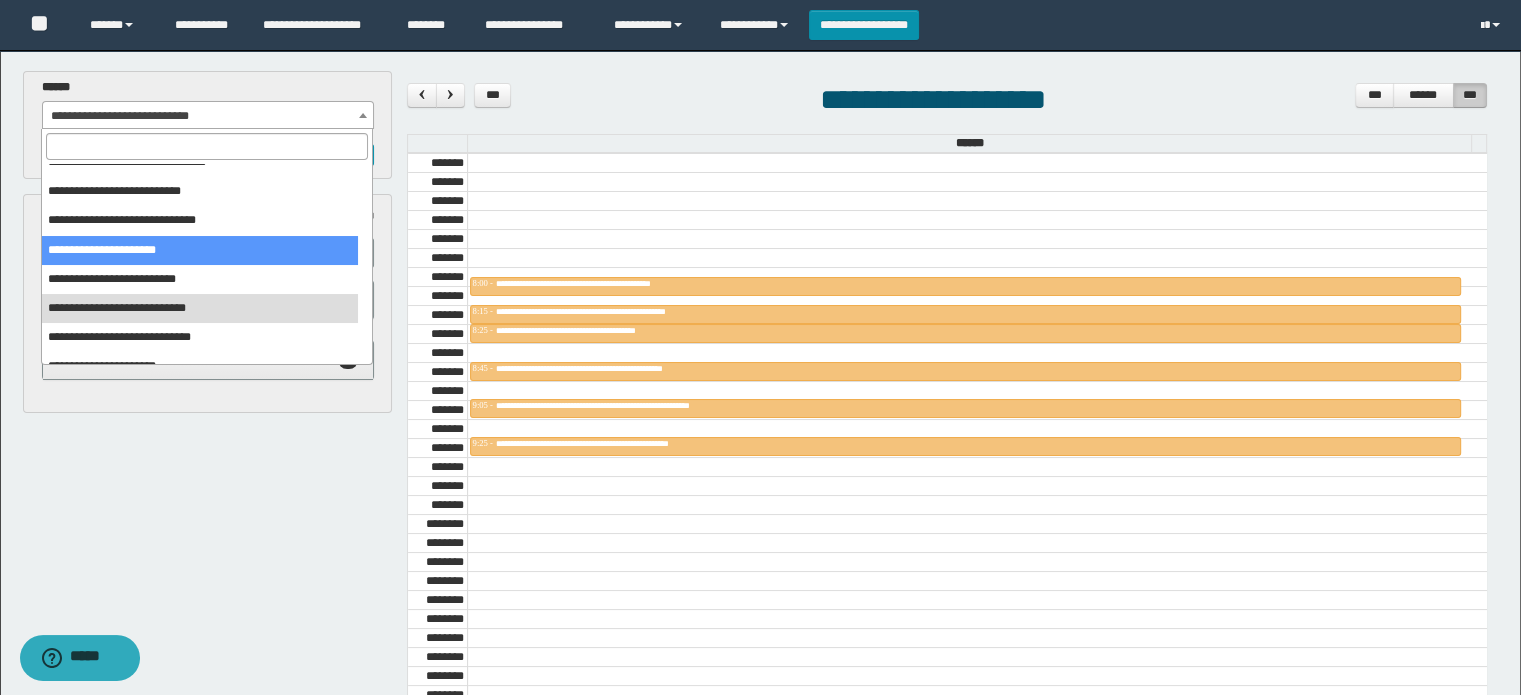select on "******" 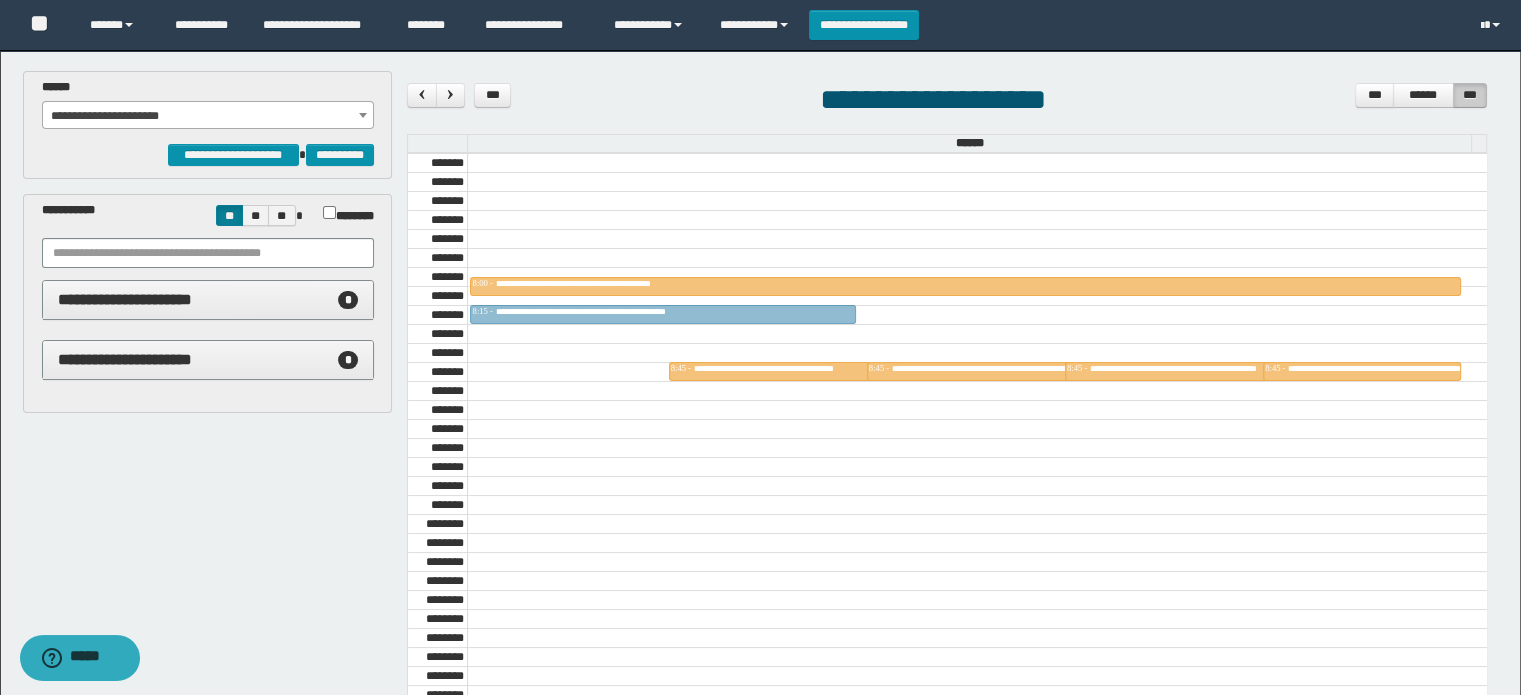 drag, startPoint x: 625, startPoint y: 342, endPoint x: 653, endPoint y: 299, distance: 51.312767 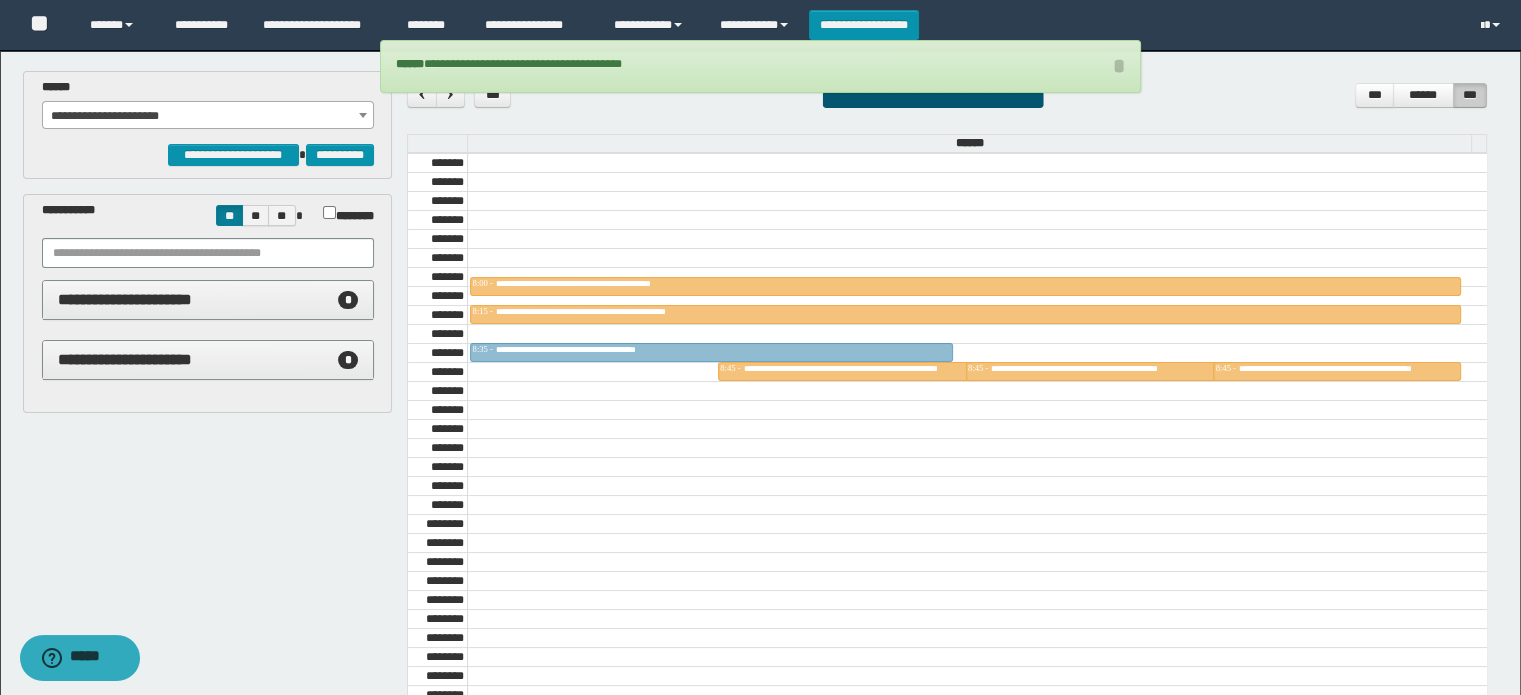 drag, startPoint x: 664, startPoint y: 360, endPoint x: 675, endPoint y: 336, distance: 26.400757 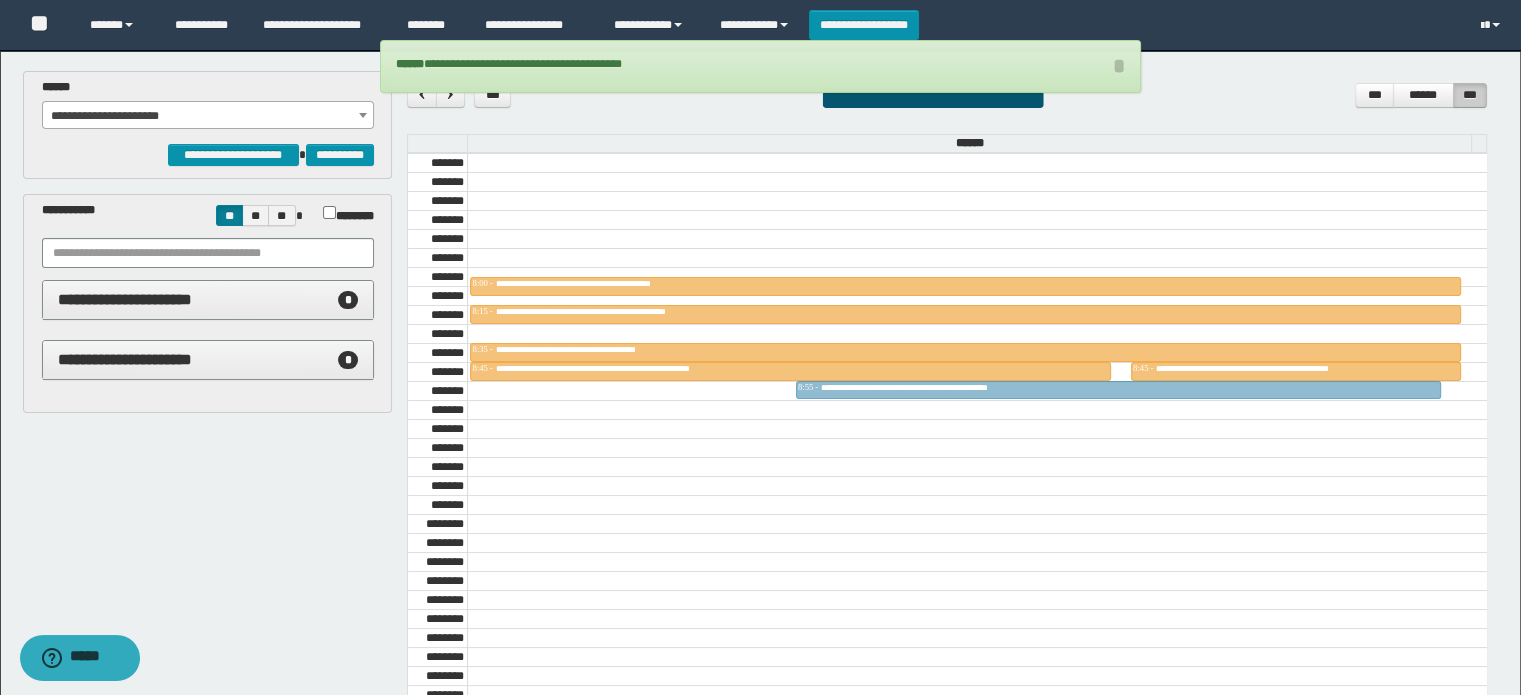 drag, startPoint x: 856, startPoint y: 367, endPoint x: 868, endPoint y: 382, distance: 19.209373 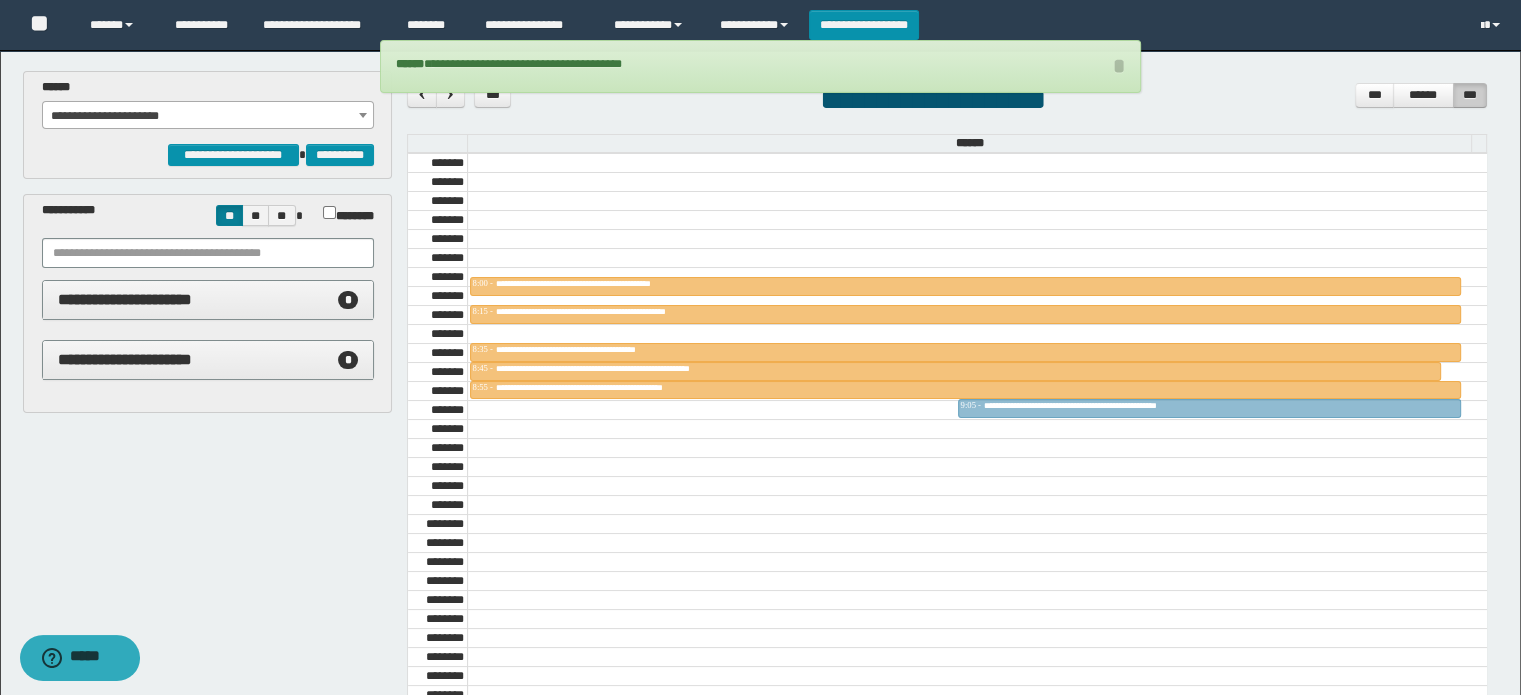 drag, startPoint x: 1075, startPoint y: 363, endPoint x: 1063, endPoint y: 400, distance: 38.8973 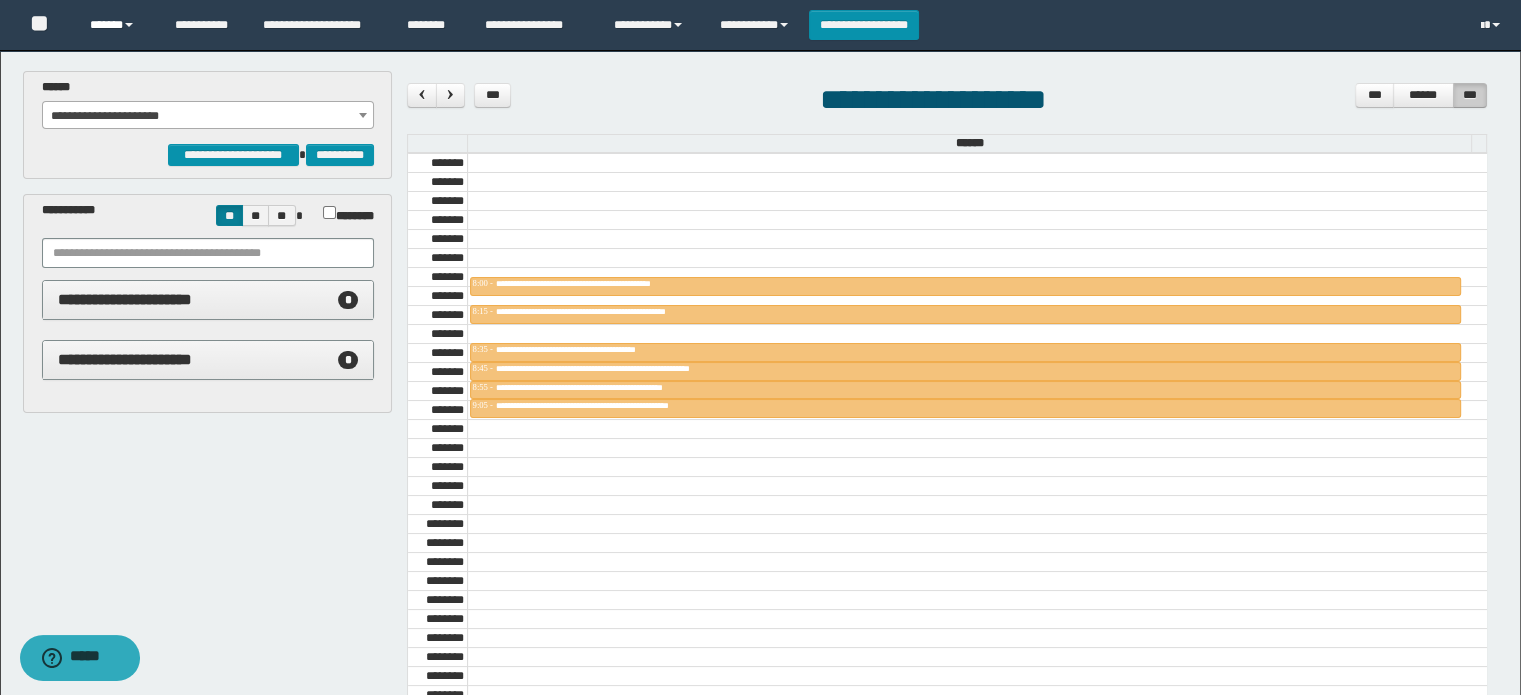 click on "******" at bounding box center [117, 25] 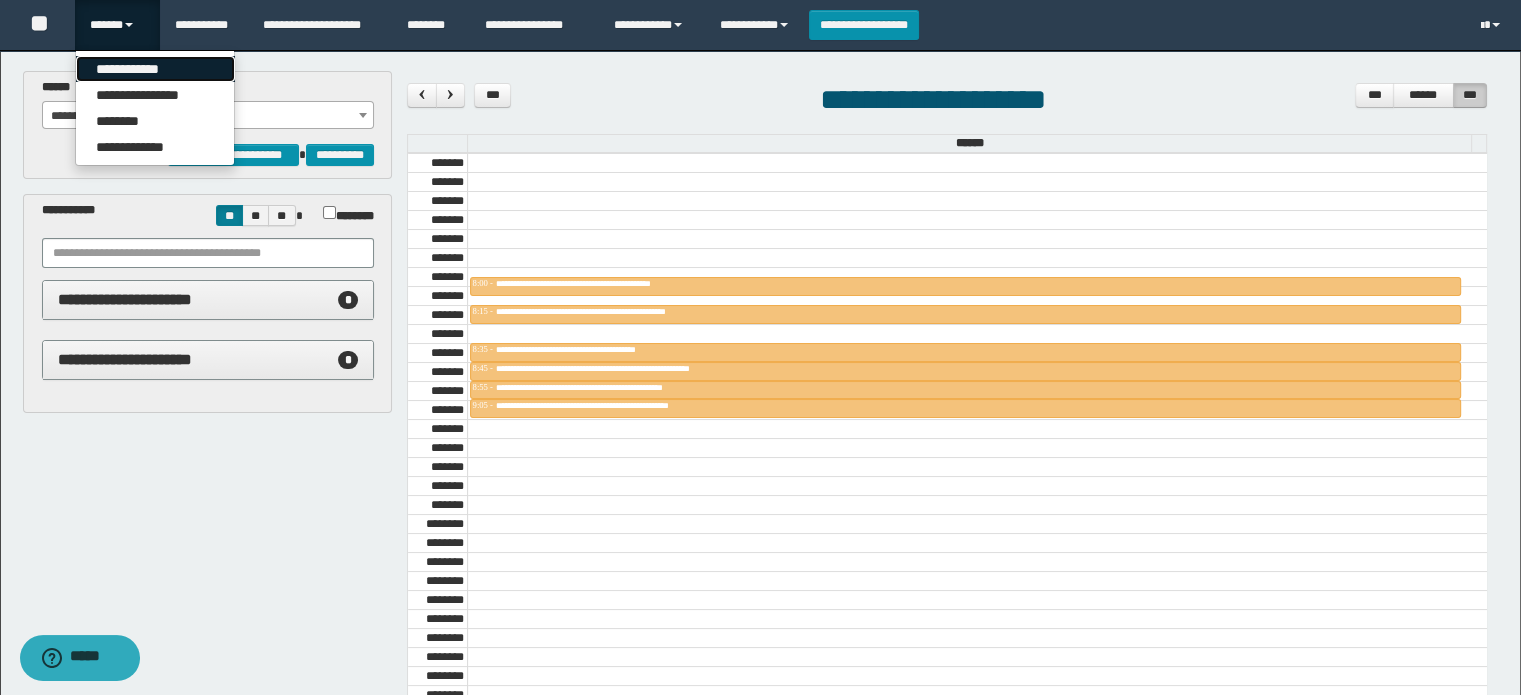 click on "**********" at bounding box center (155, 69) 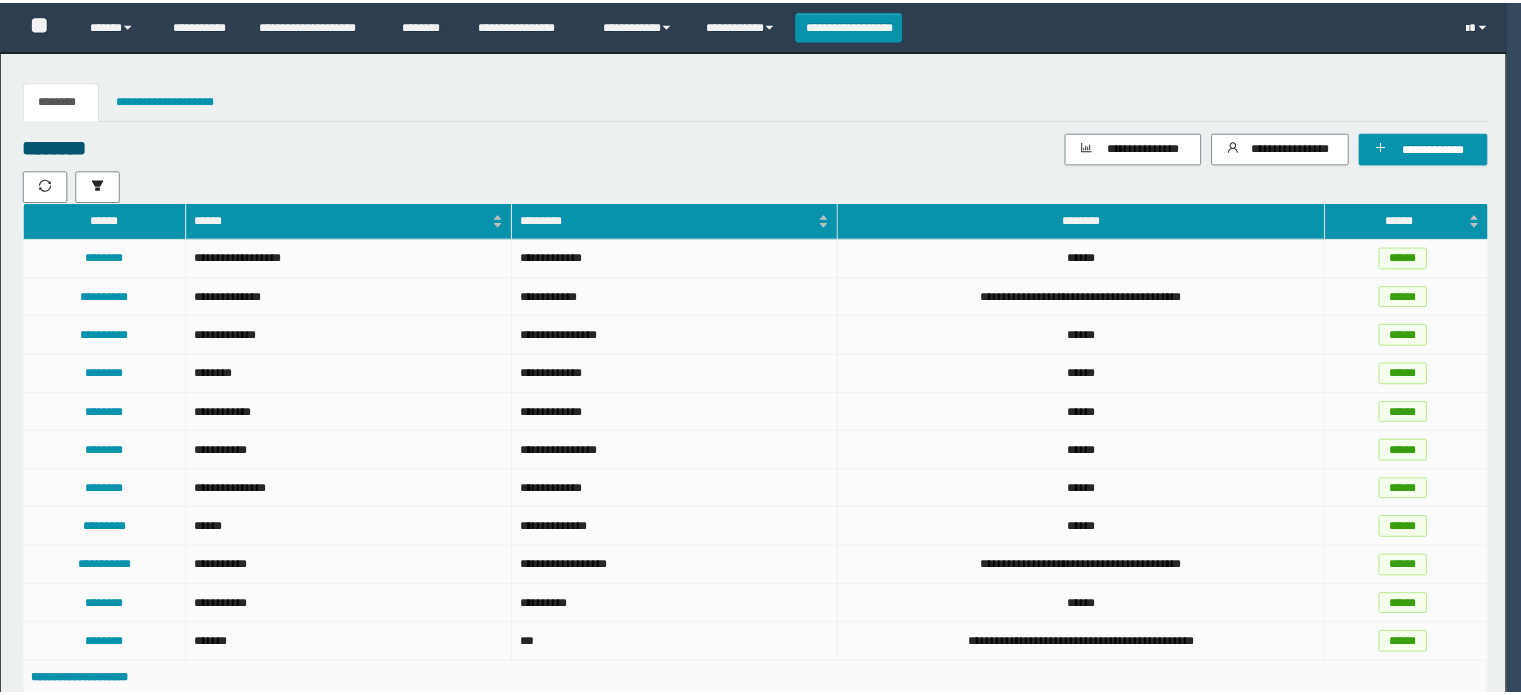 scroll, scrollTop: 0, scrollLeft: 0, axis: both 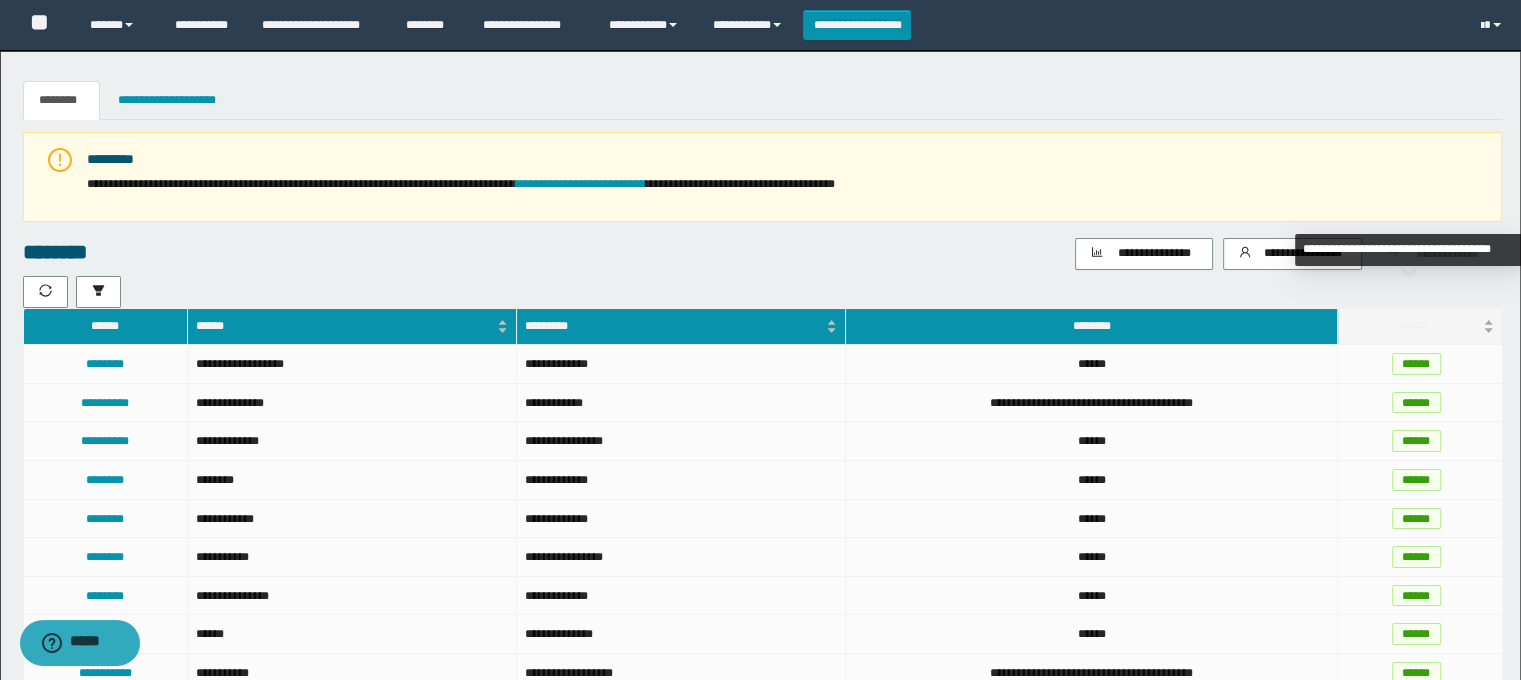 click on "******" at bounding box center [1412, 326] 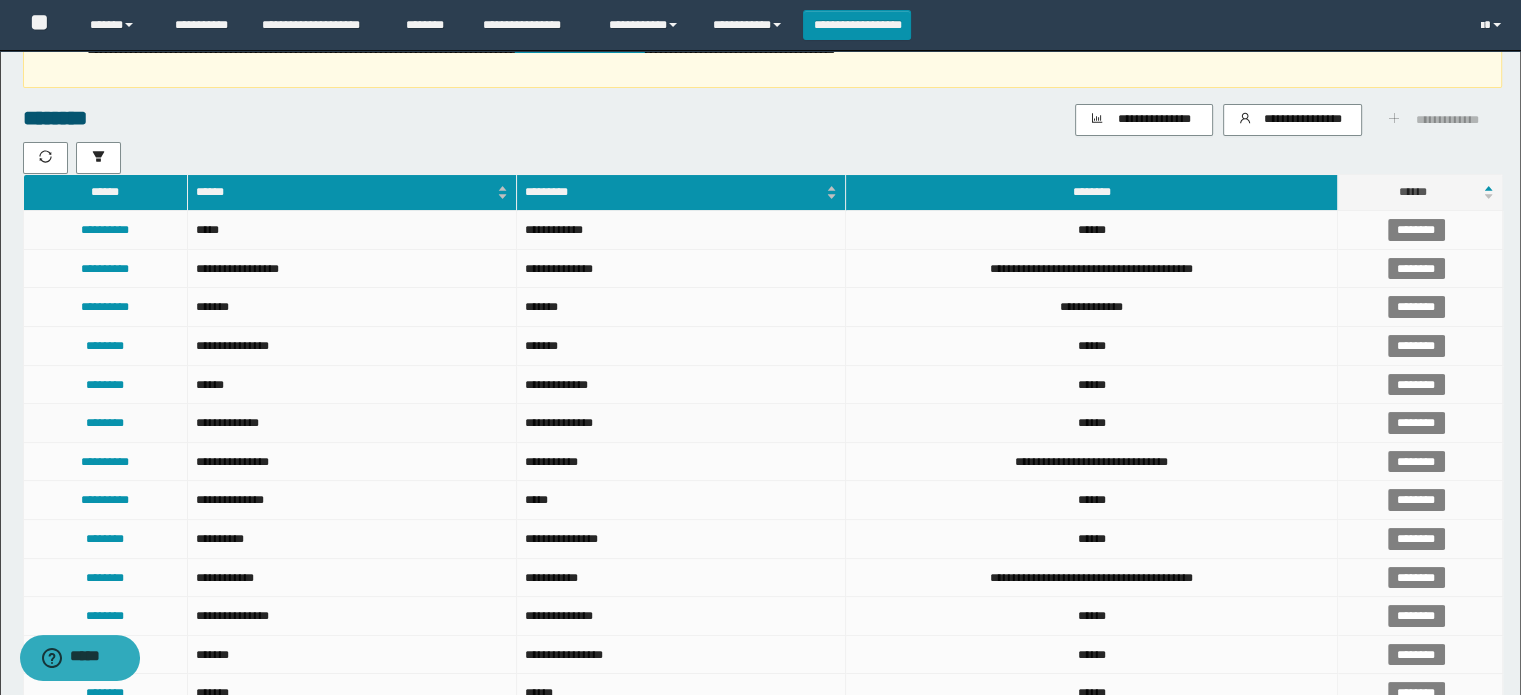 scroll, scrollTop: 100, scrollLeft: 0, axis: vertical 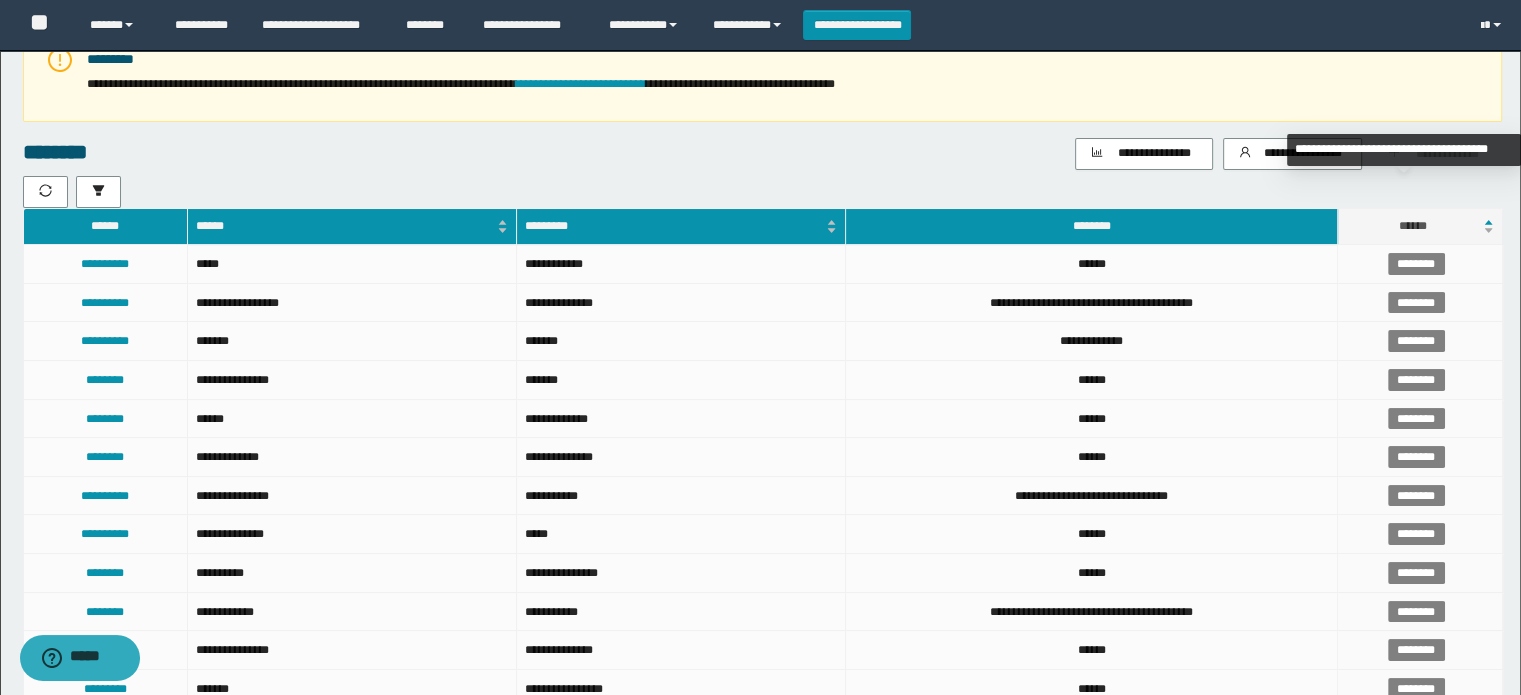 click on "******" at bounding box center [1412, 226] 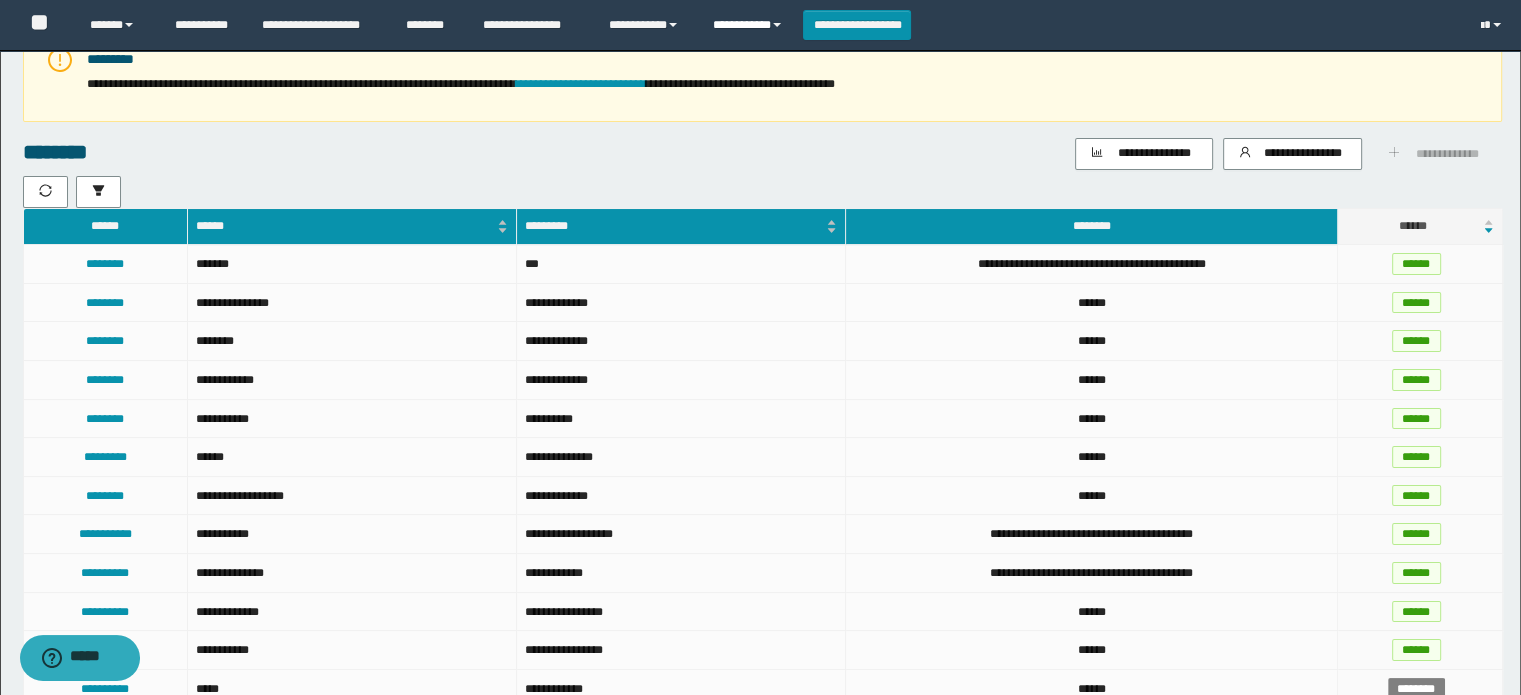 click on "**********" at bounding box center [750, 25] 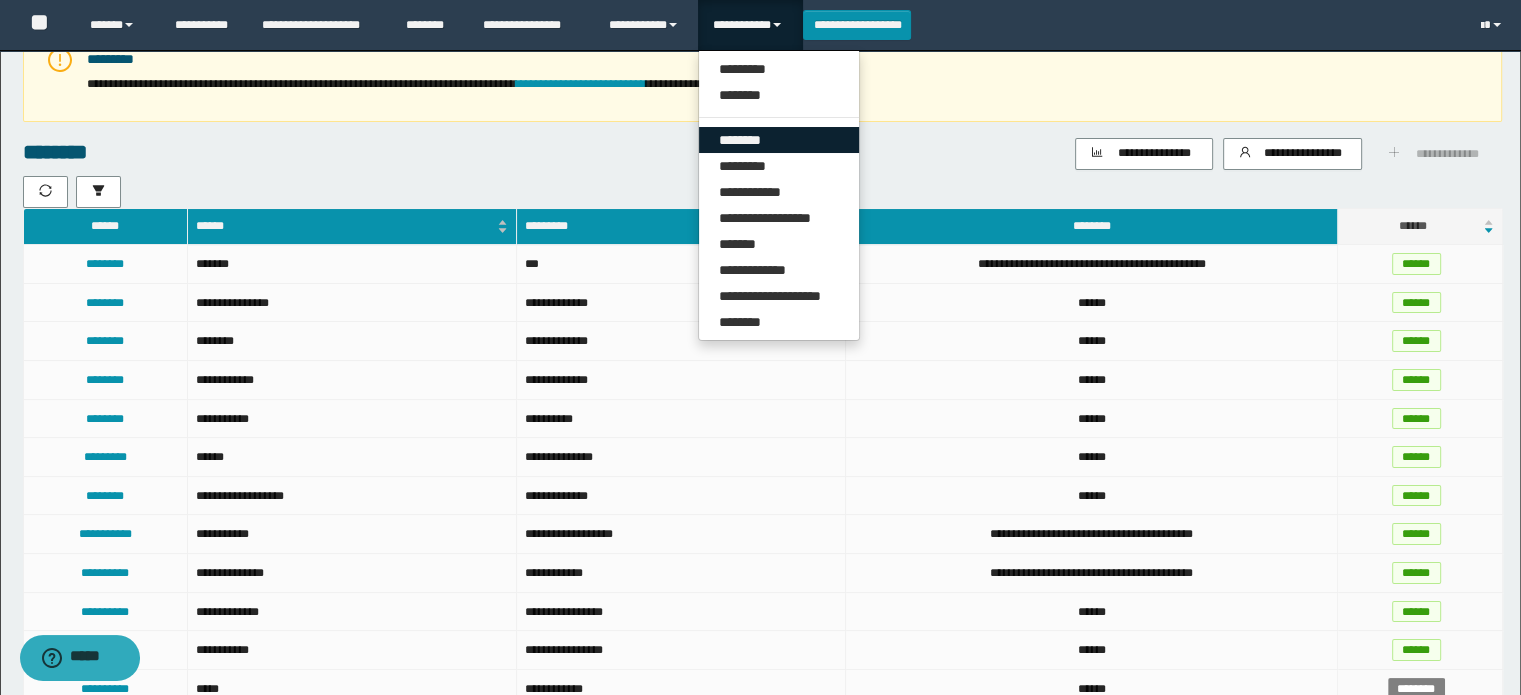 click on "********" at bounding box center [779, 140] 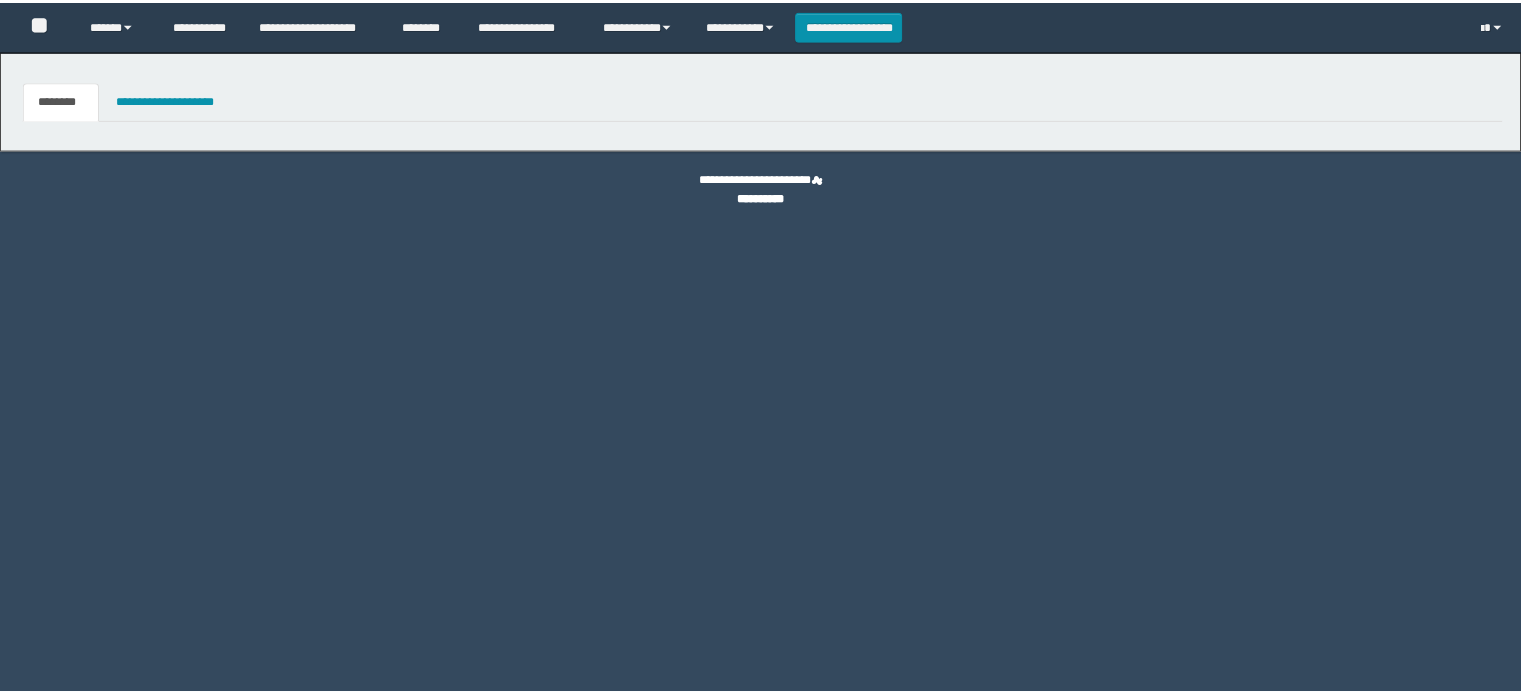 scroll, scrollTop: 0, scrollLeft: 0, axis: both 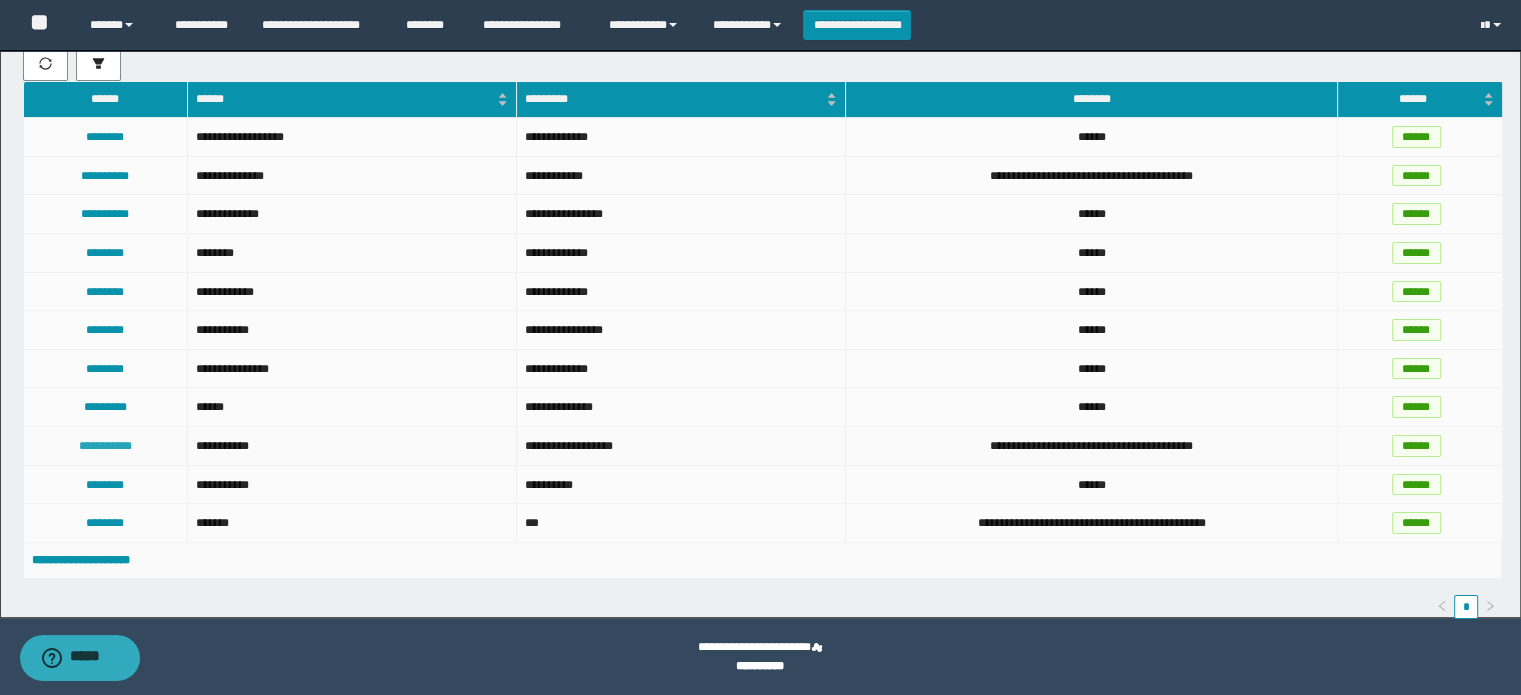click on "**********" at bounding box center (105, 446) 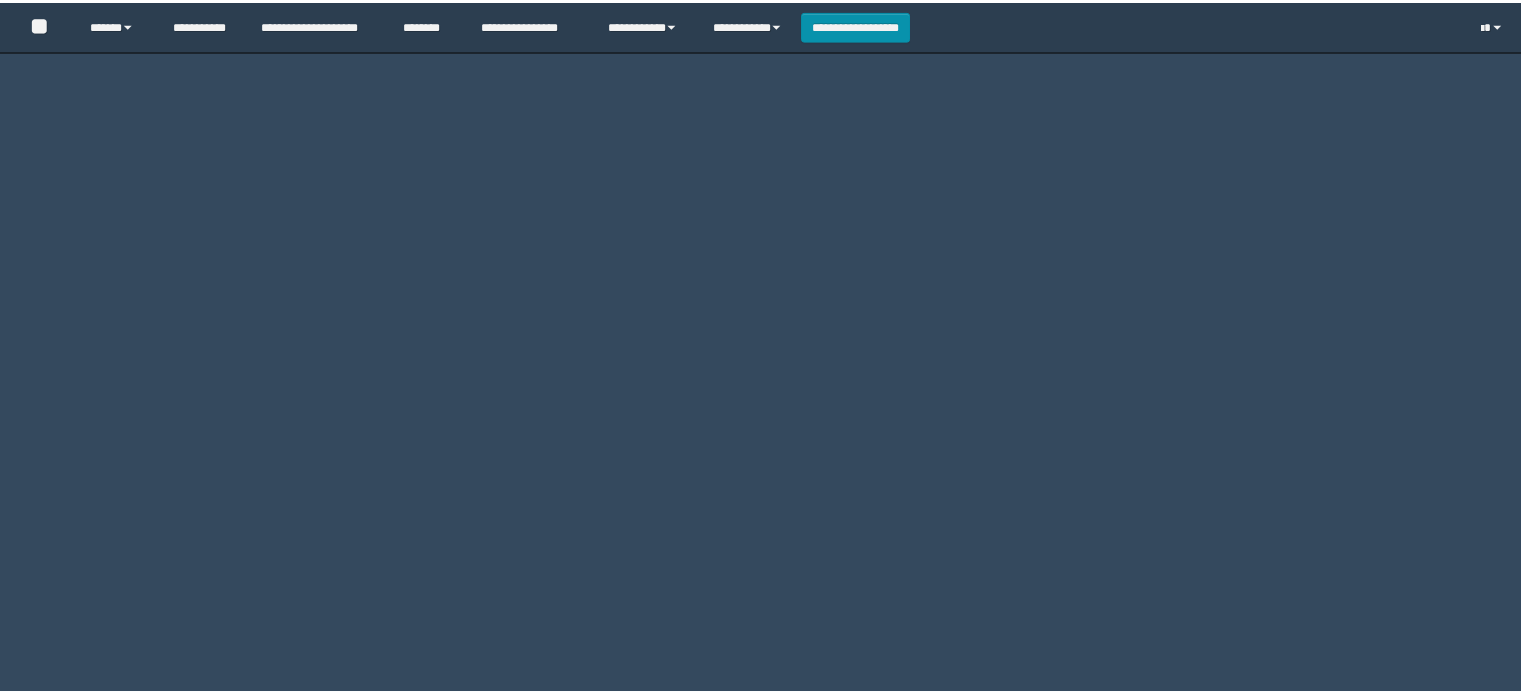 scroll, scrollTop: 0, scrollLeft: 0, axis: both 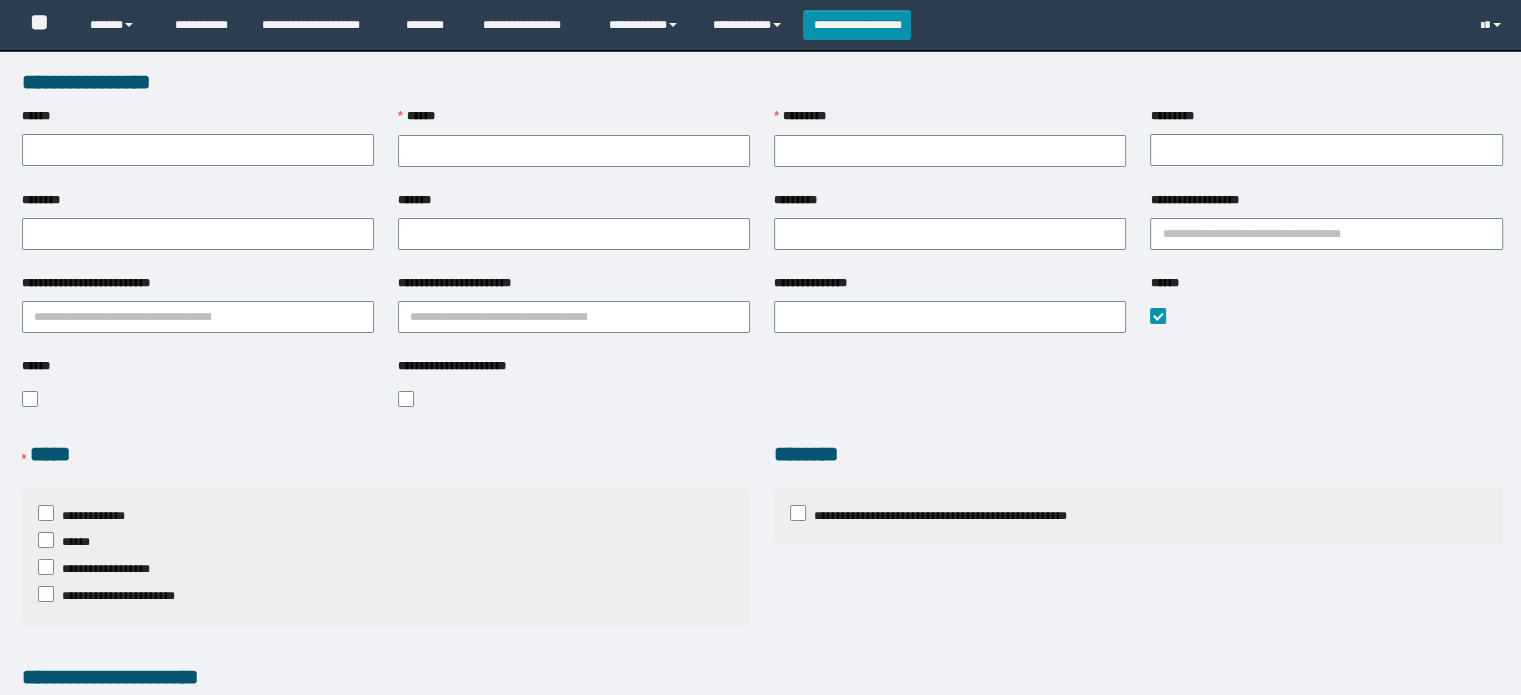 type on "**********" 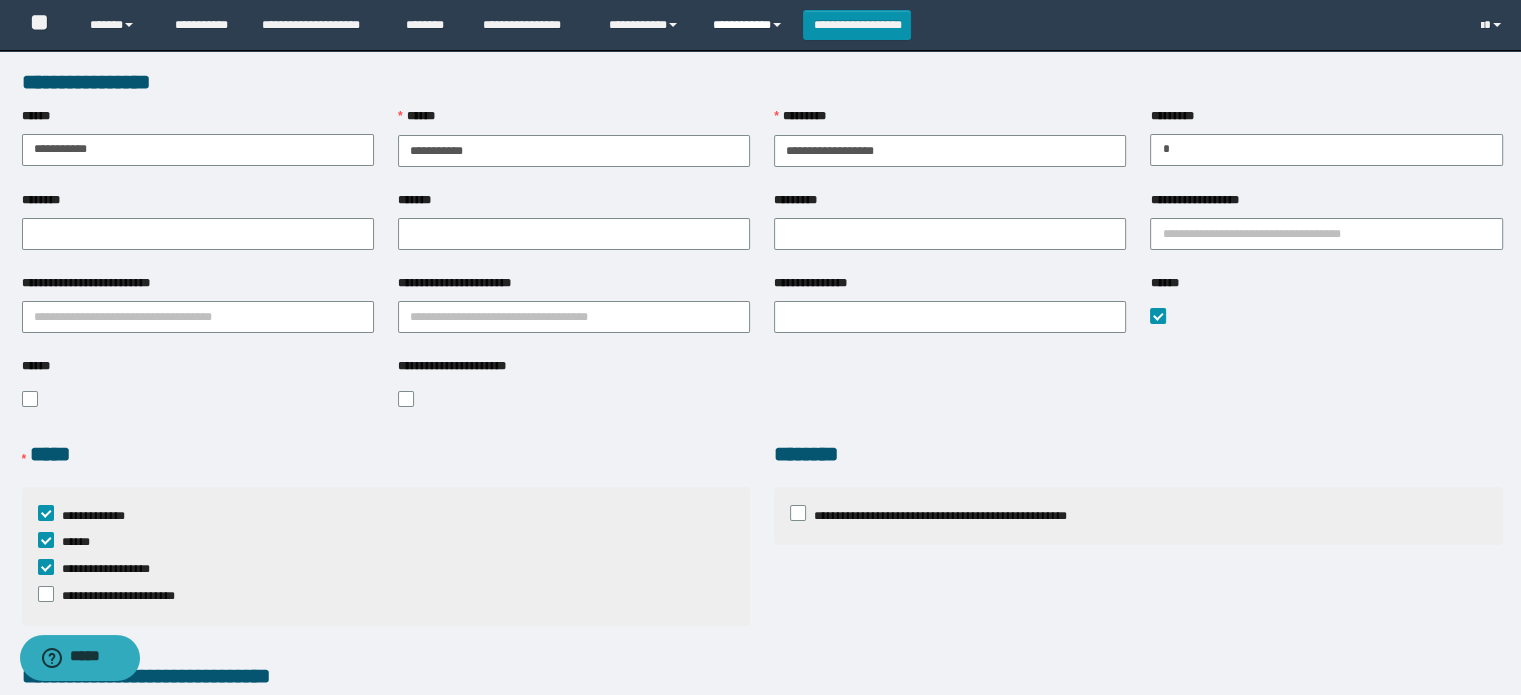 click on "**********" at bounding box center [750, 25] 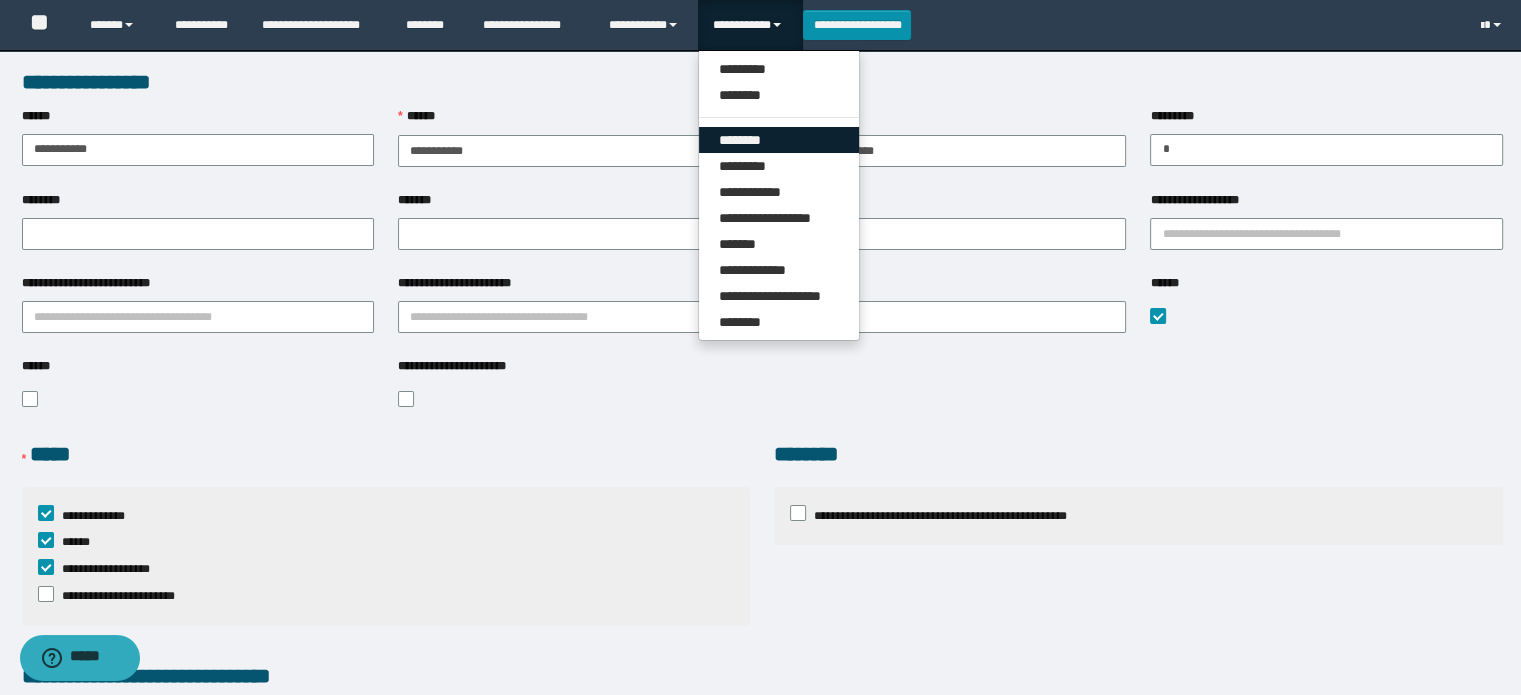 click on "********" at bounding box center [779, 140] 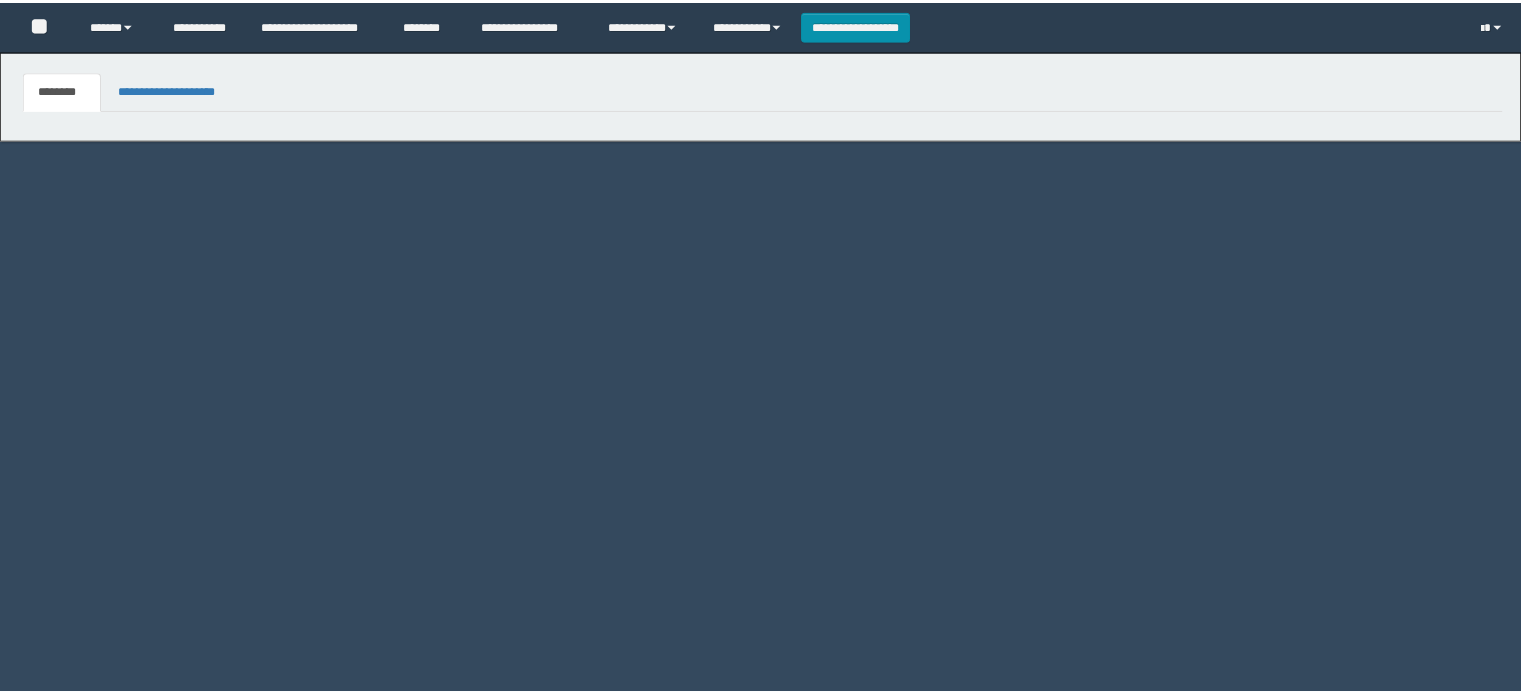 scroll, scrollTop: 0, scrollLeft: 0, axis: both 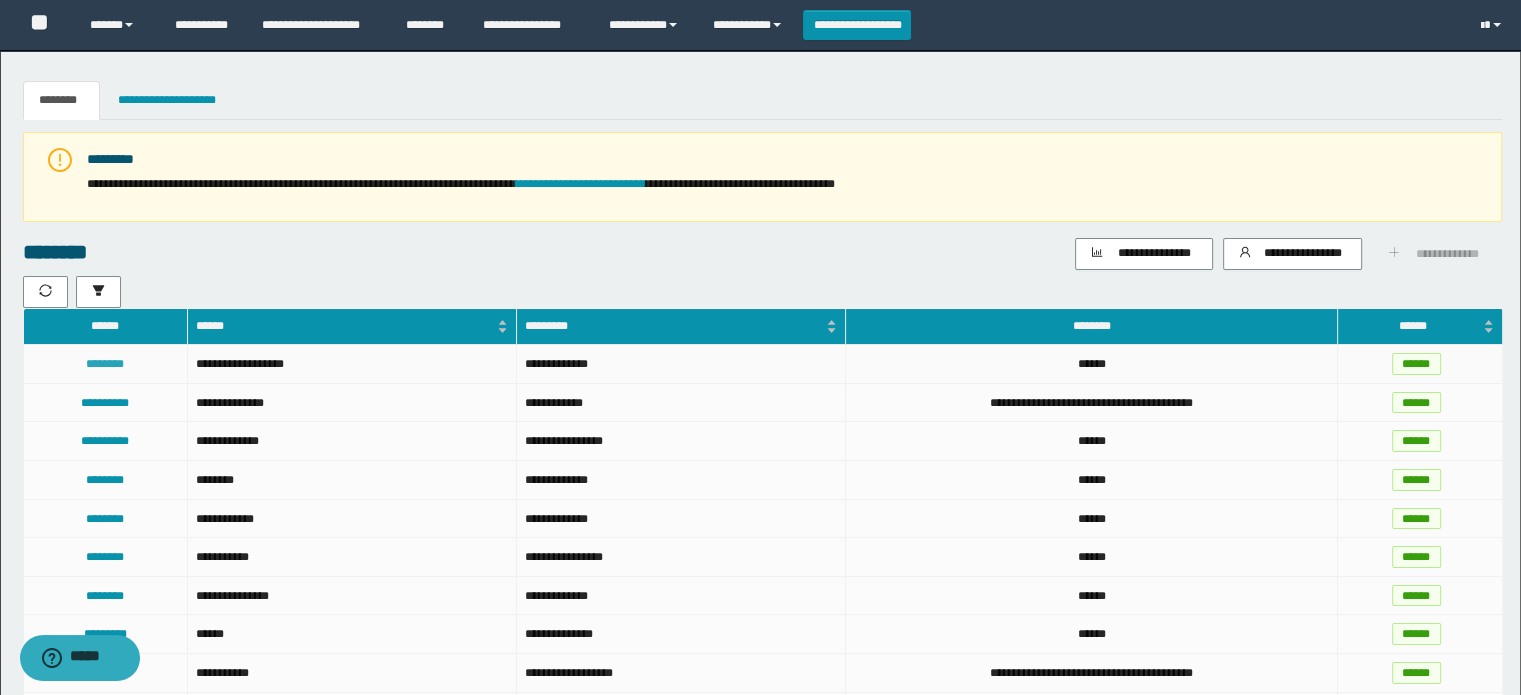 click on "********" at bounding box center (105, 364) 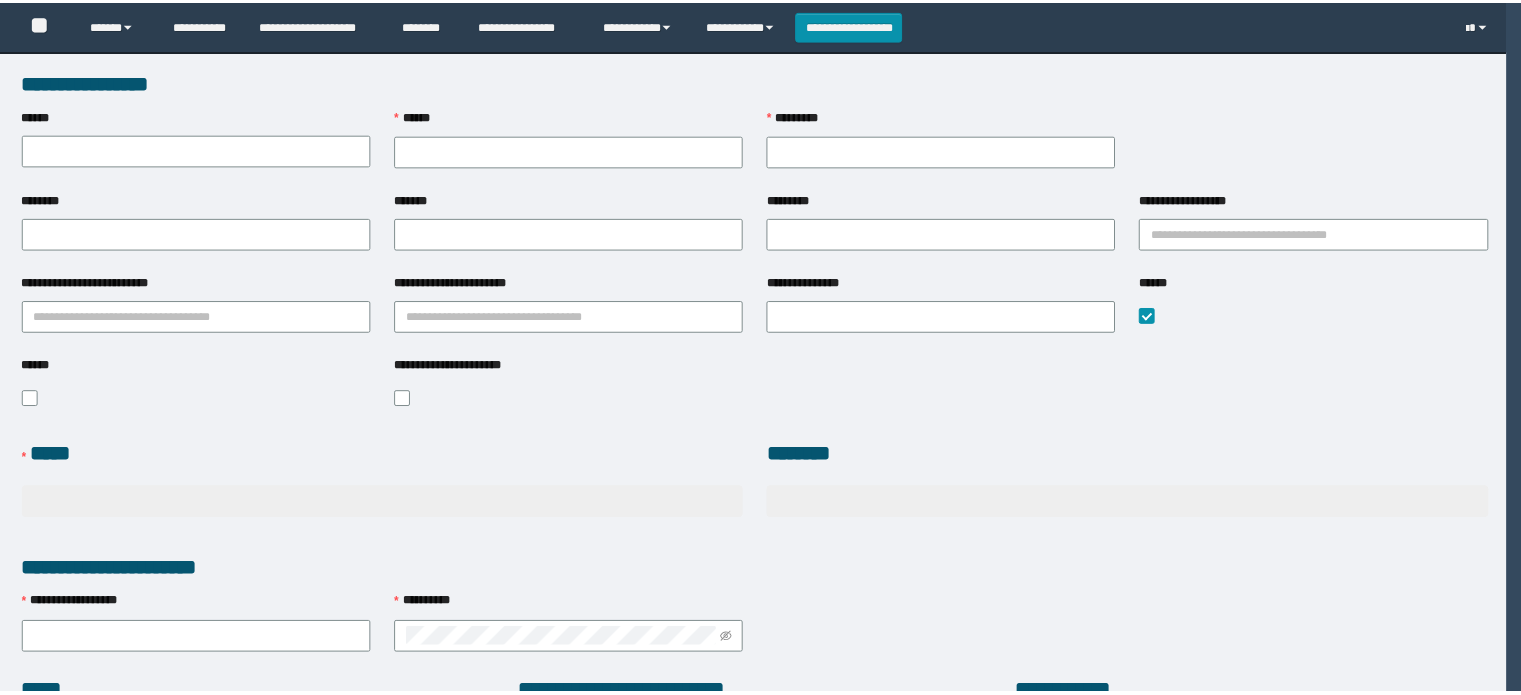 scroll, scrollTop: 0, scrollLeft: 0, axis: both 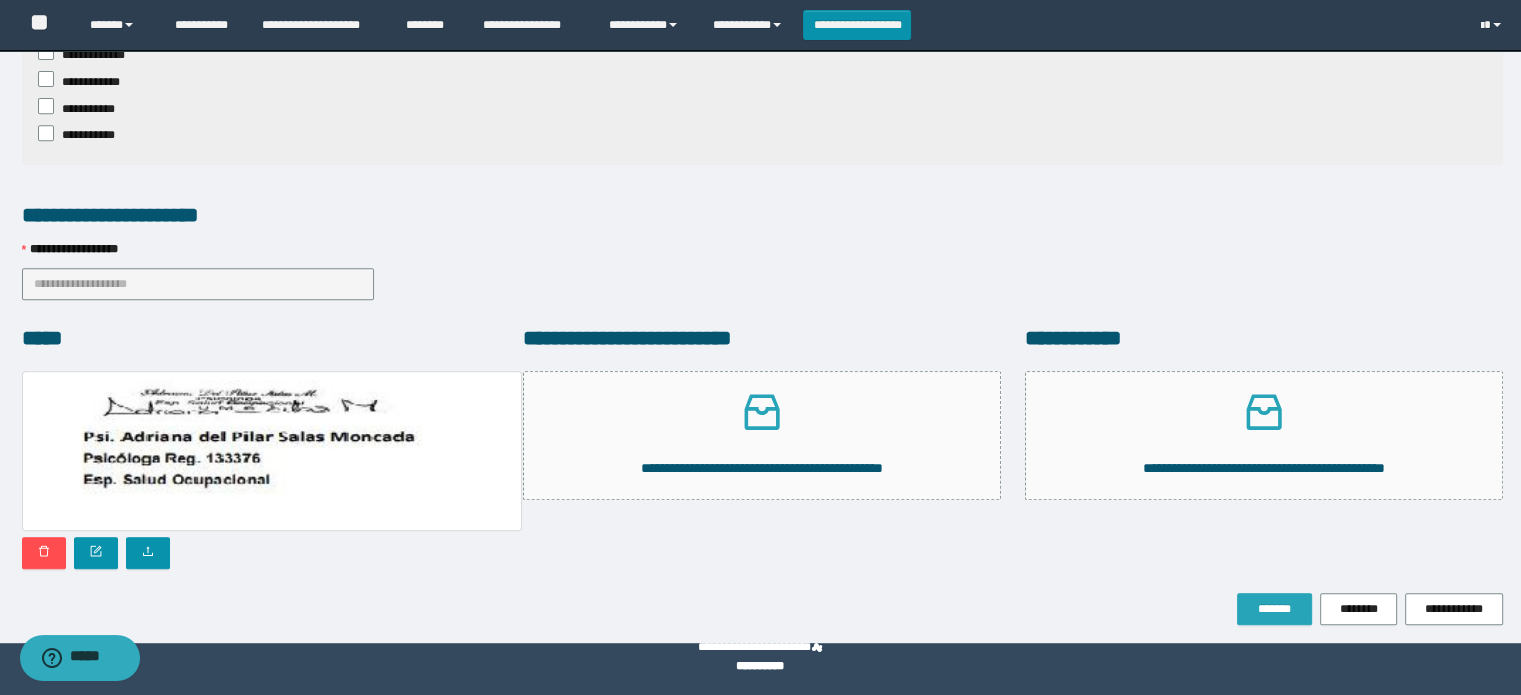 click on "*******" at bounding box center [1274, 609] 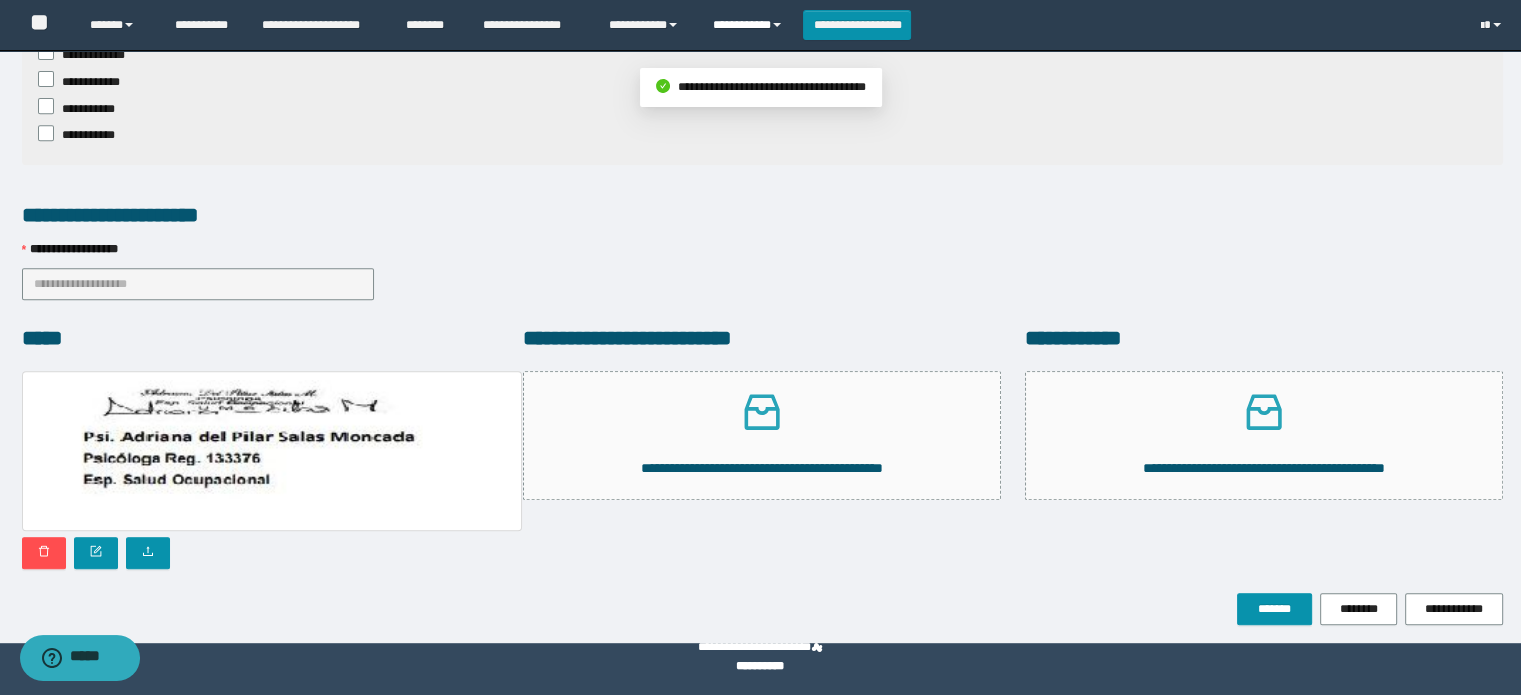 click on "**********" at bounding box center (750, 25) 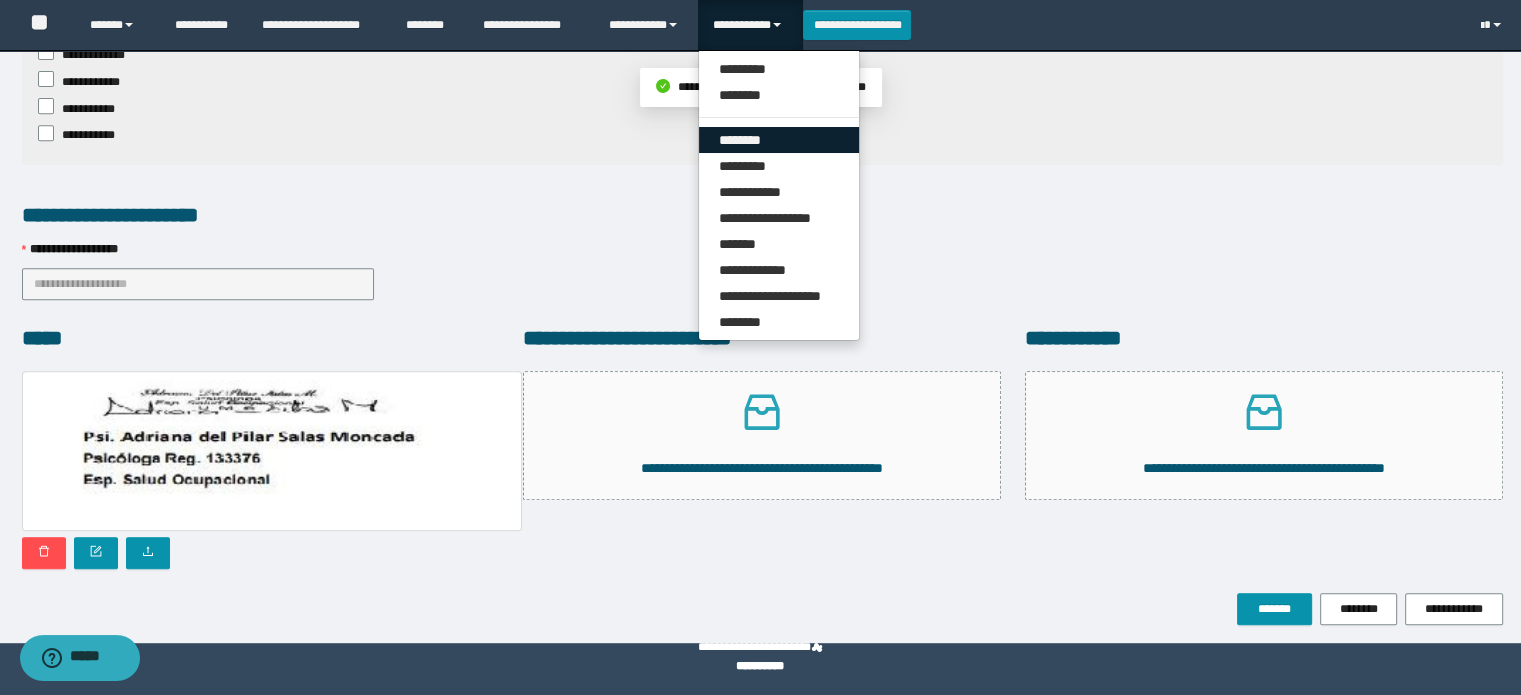 click on "********" at bounding box center (779, 140) 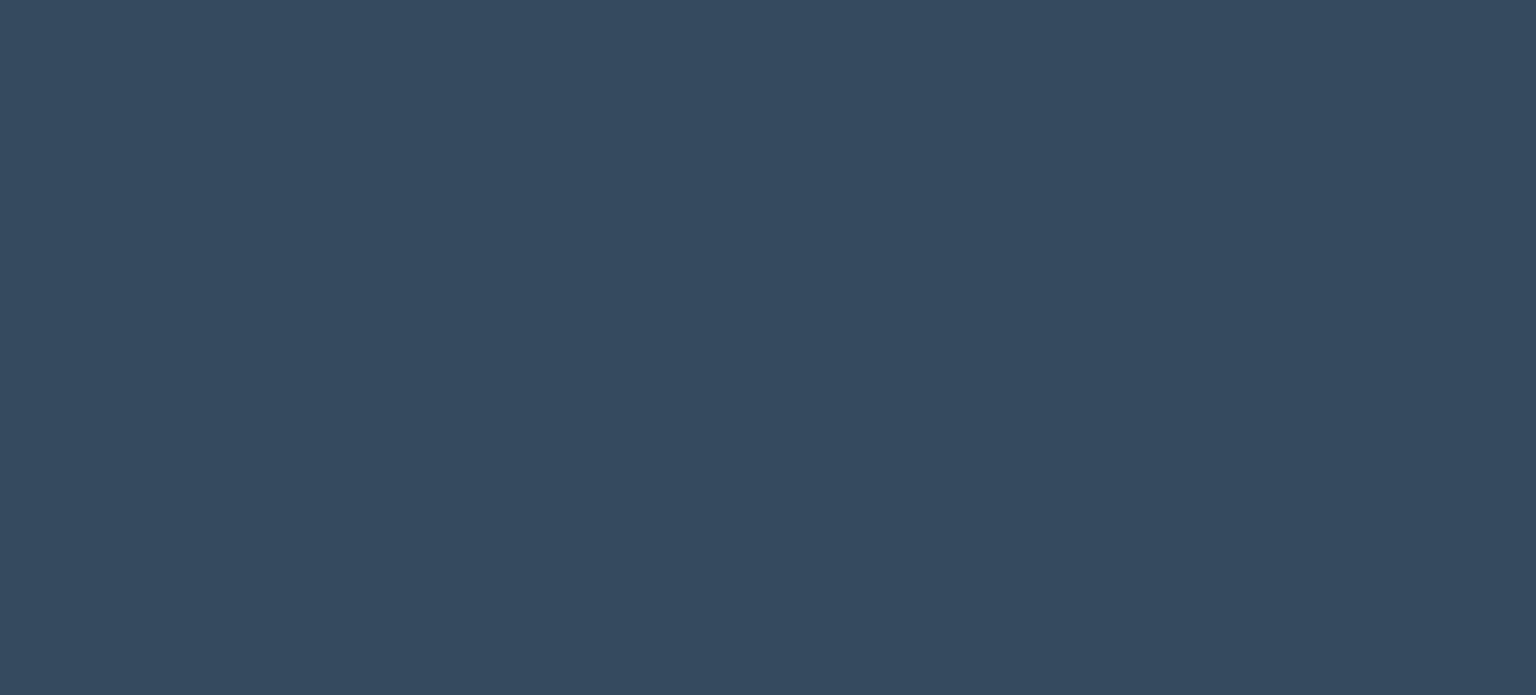 scroll, scrollTop: 0, scrollLeft: 0, axis: both 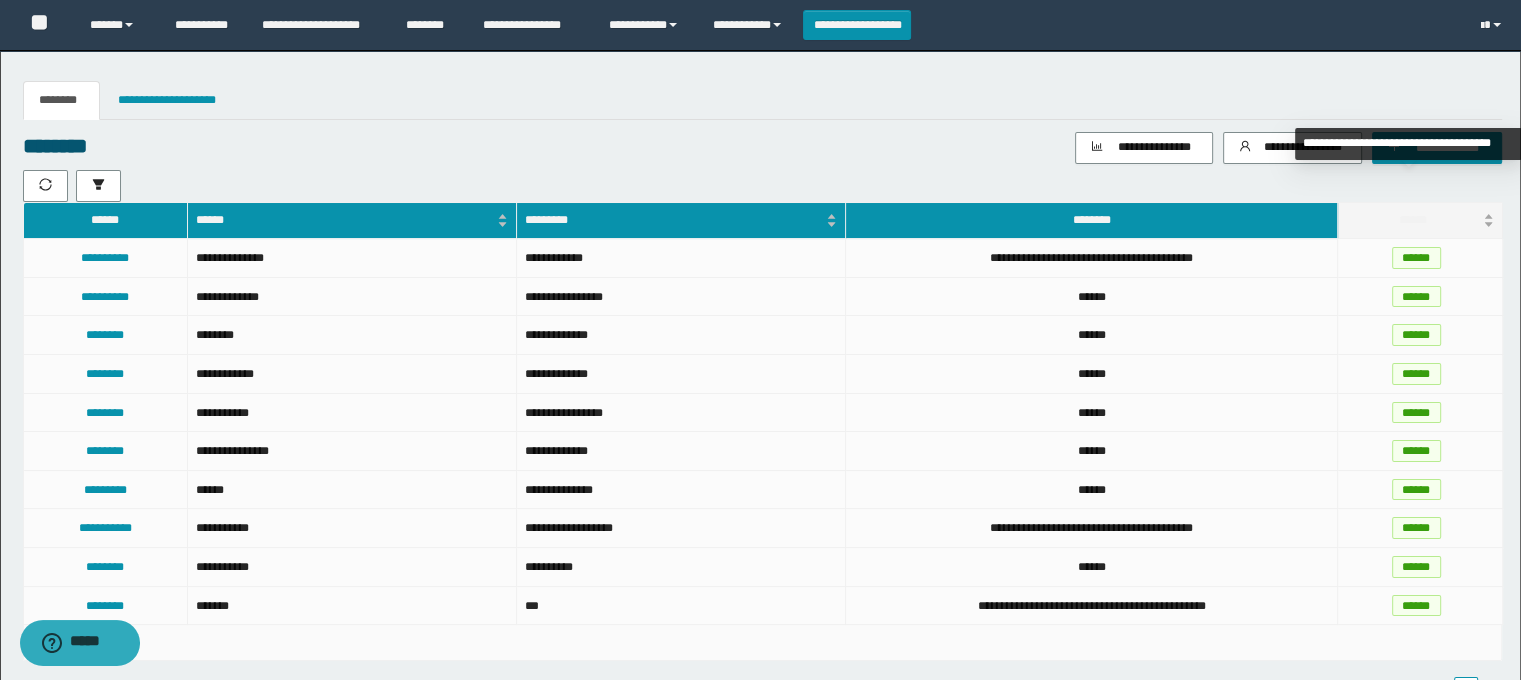 click on "******" at bounding box center (1420, 220) 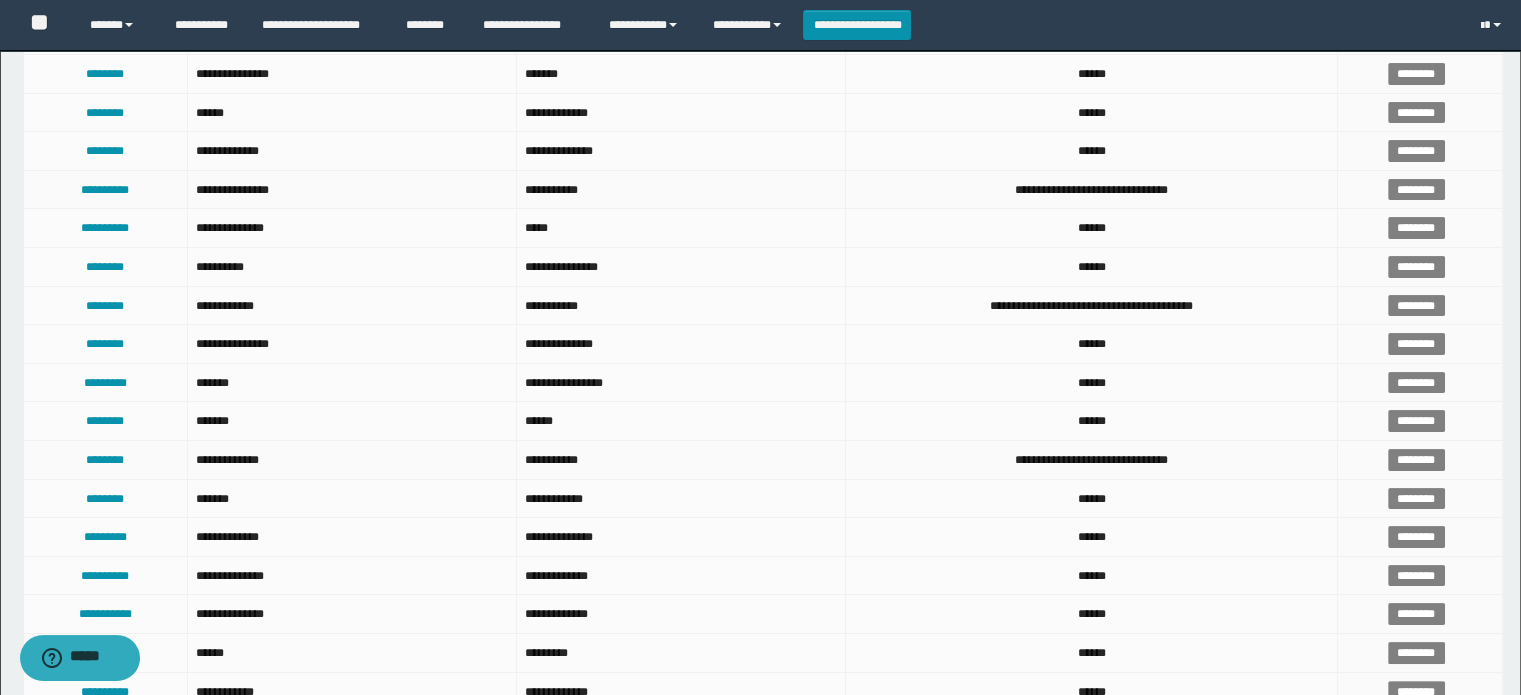 scroll, scrollTop: 400, scrollLeft: 0, axis: vertical 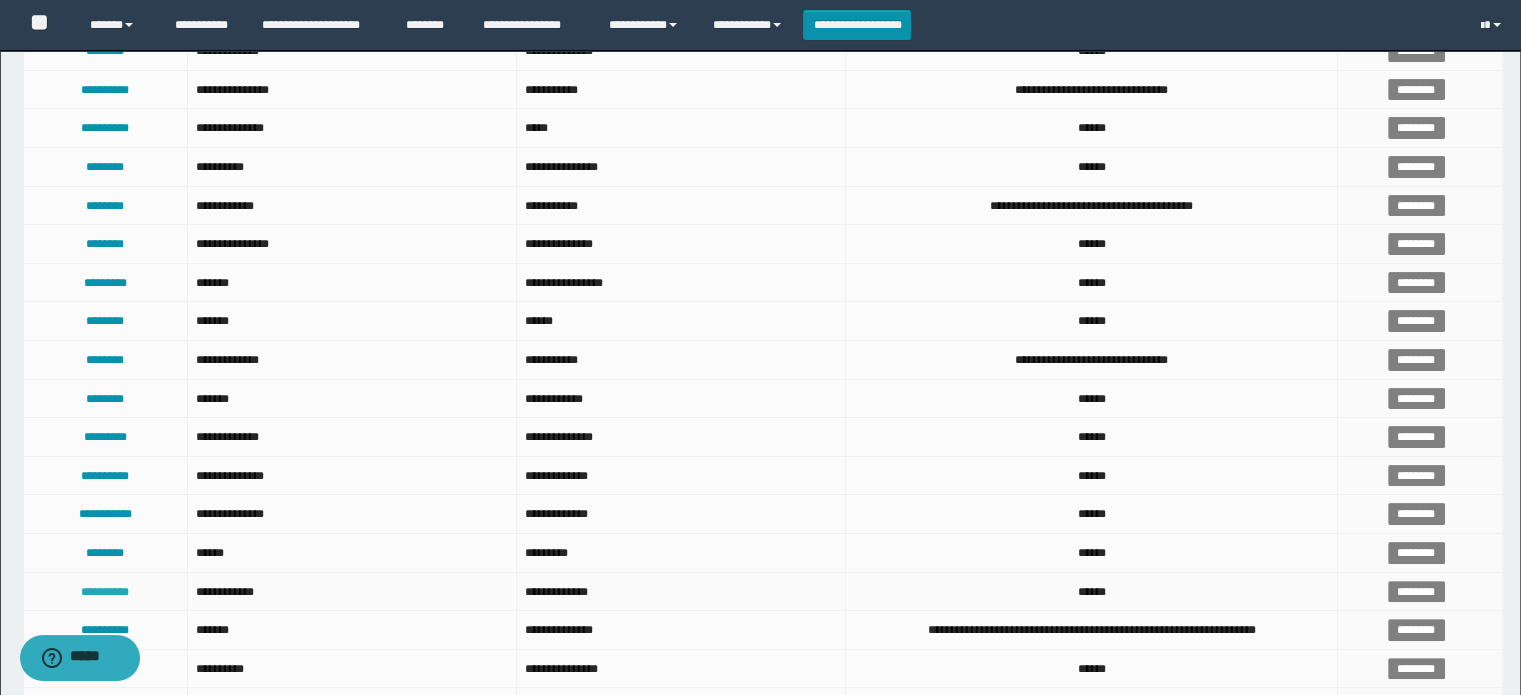 click on "**********" at bounding box center [105, 592] 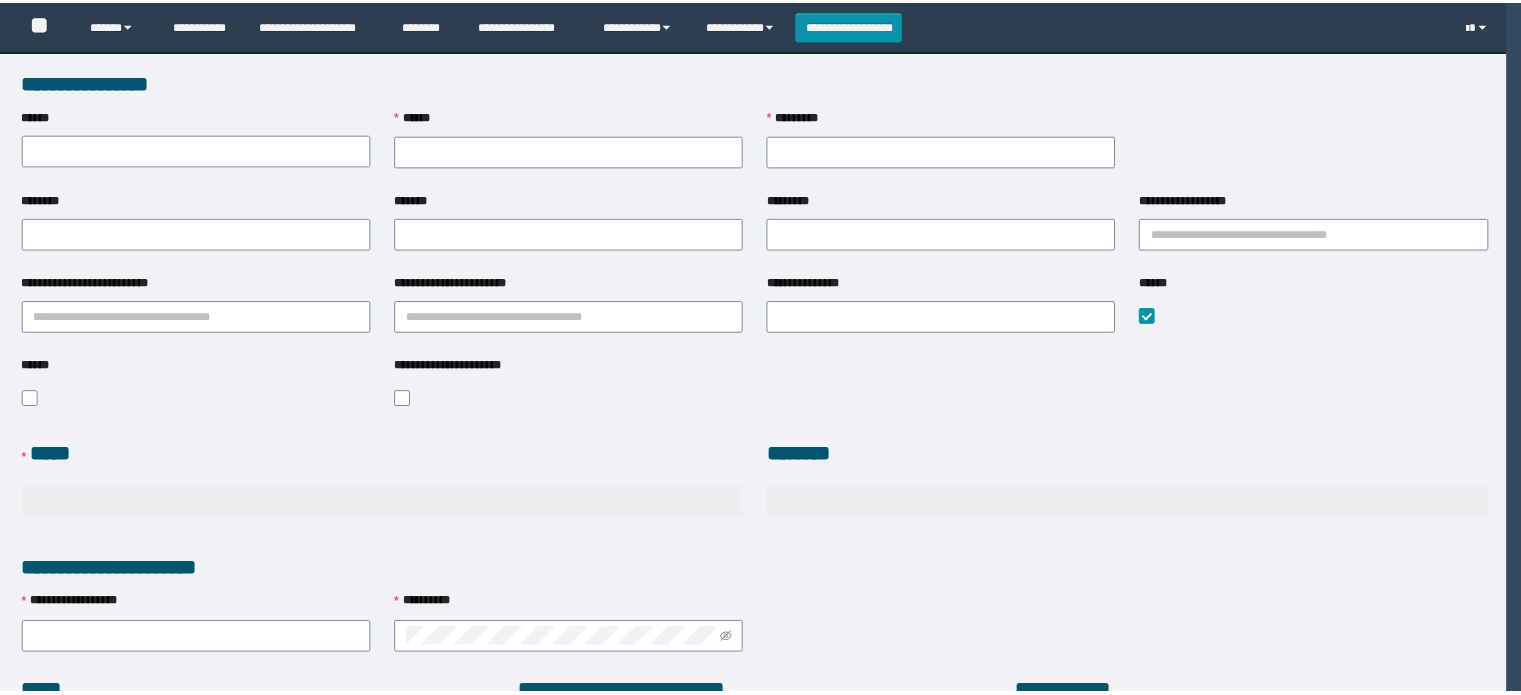 scroll, scrollTop: 0, scrollLeft: 0, axis: both 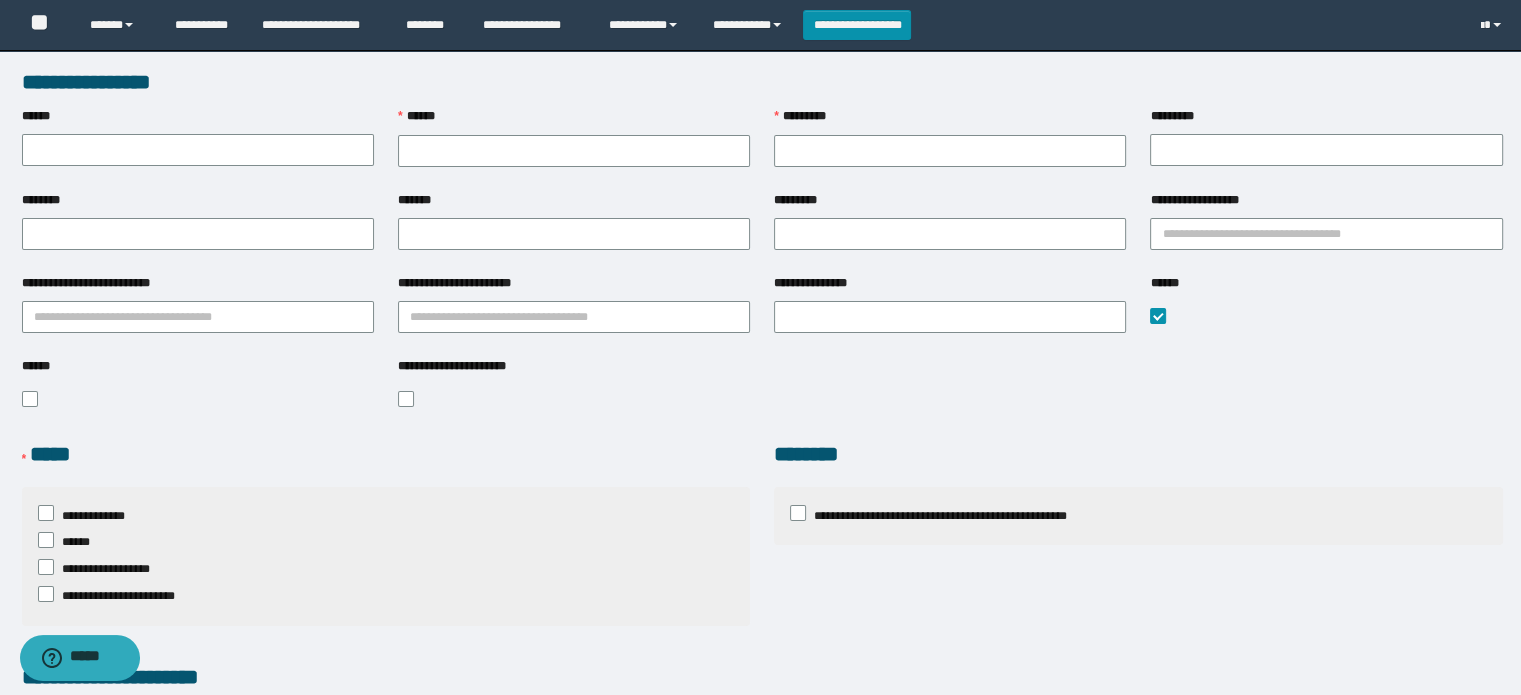 type on "*********" 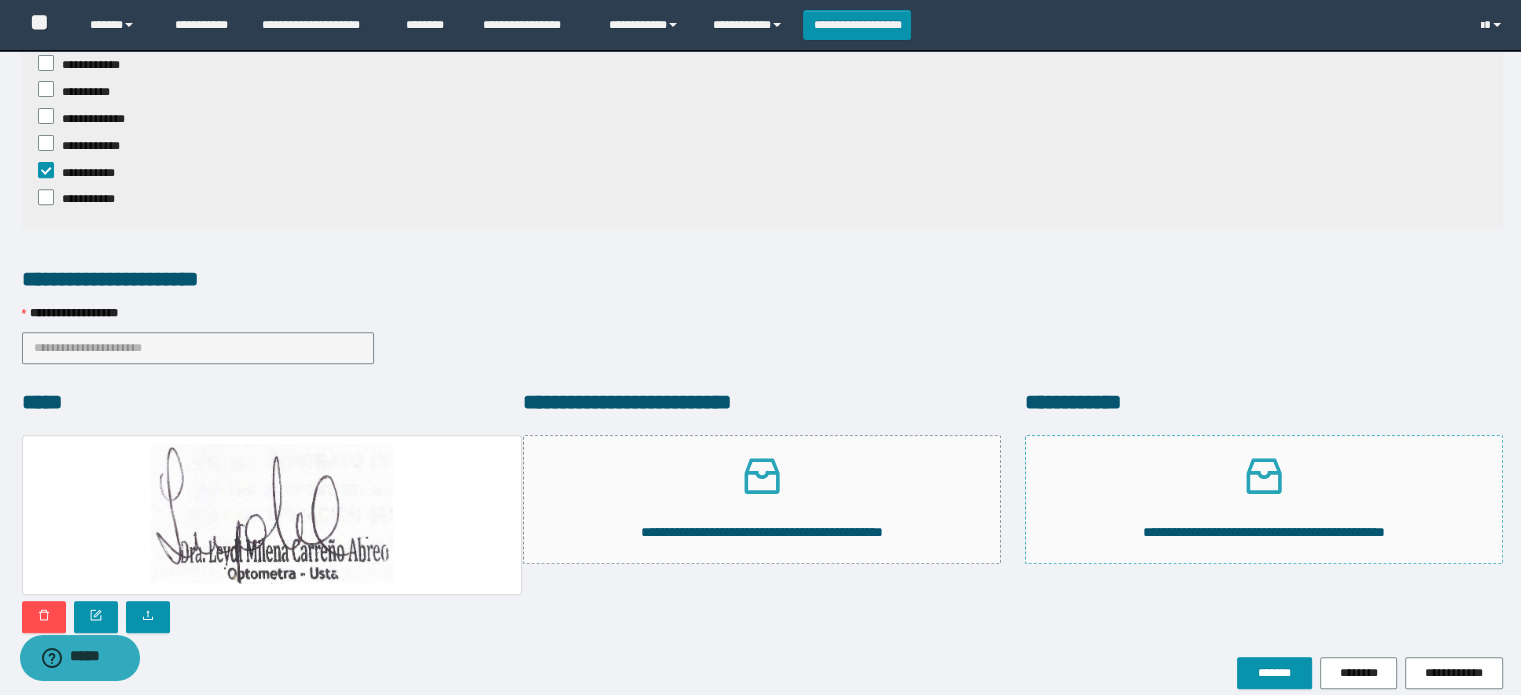 scroll, scrollTop: 844, scrollLeft: 0, axis: vertical 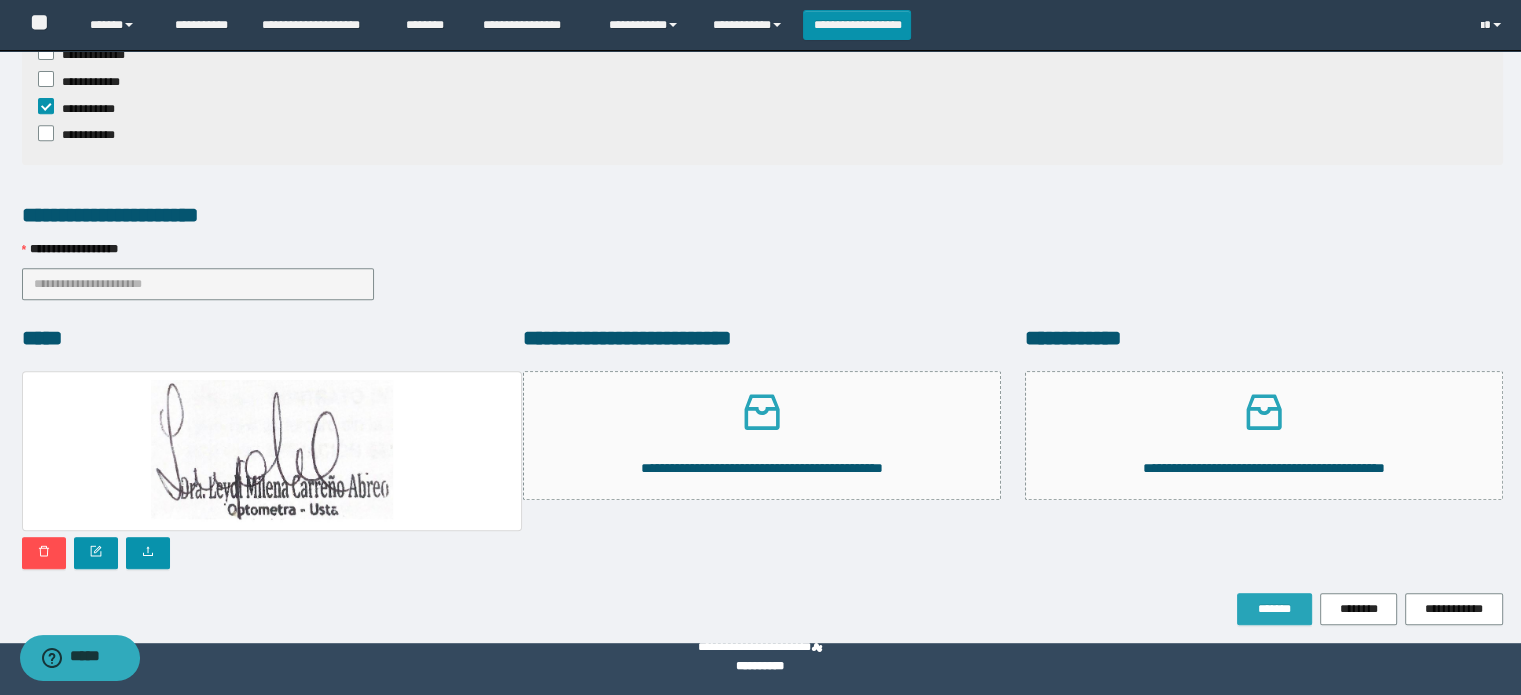 click on "*******" at bounding box center (1274, 609) 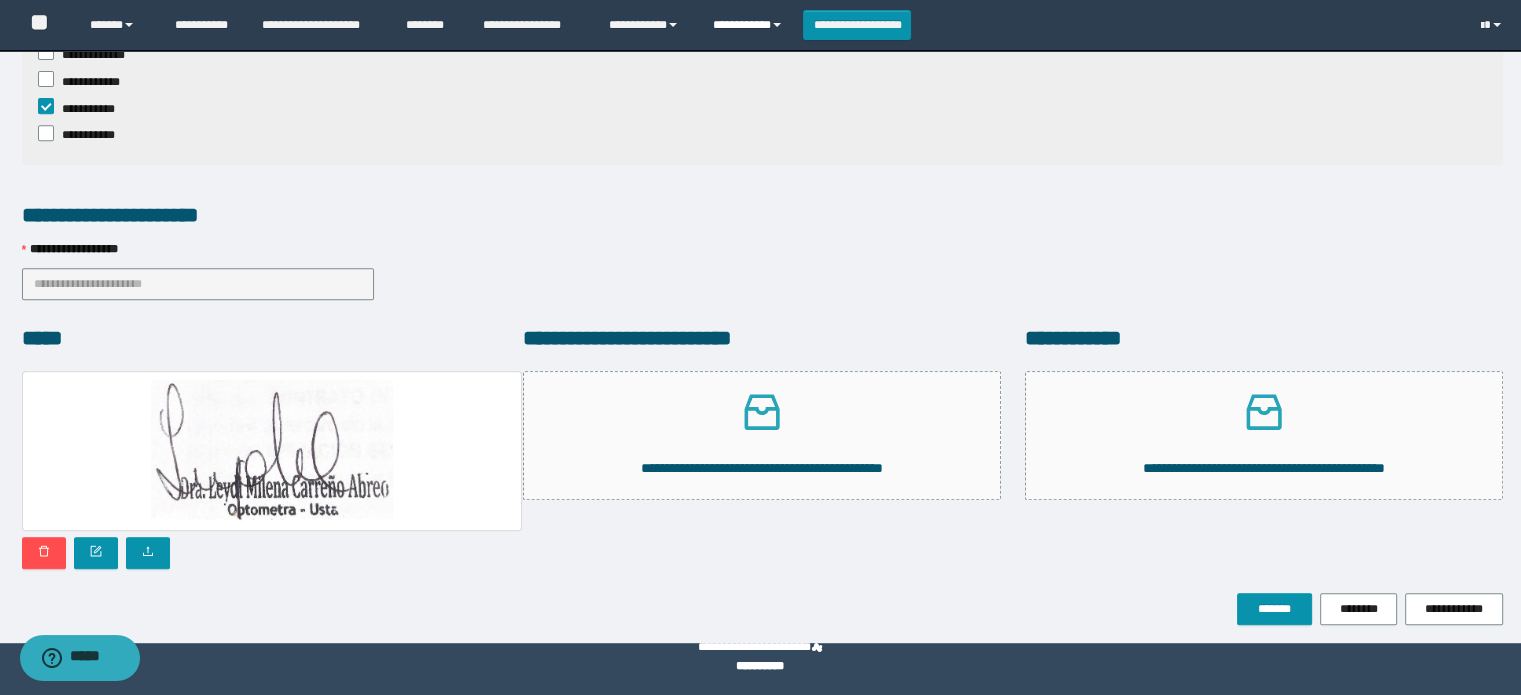 click on "**********" at bounding box center (750, 25) 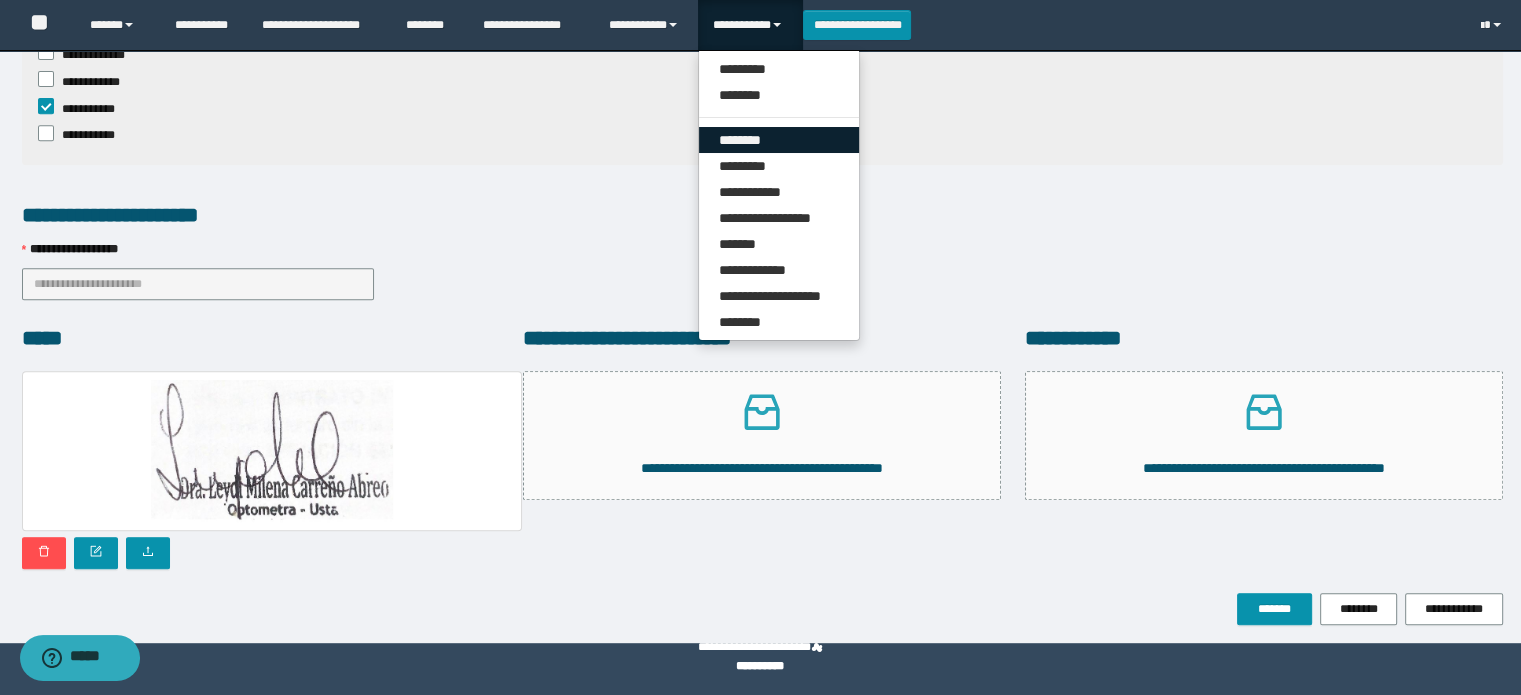 click on "********" at bounding box center [779, 140] 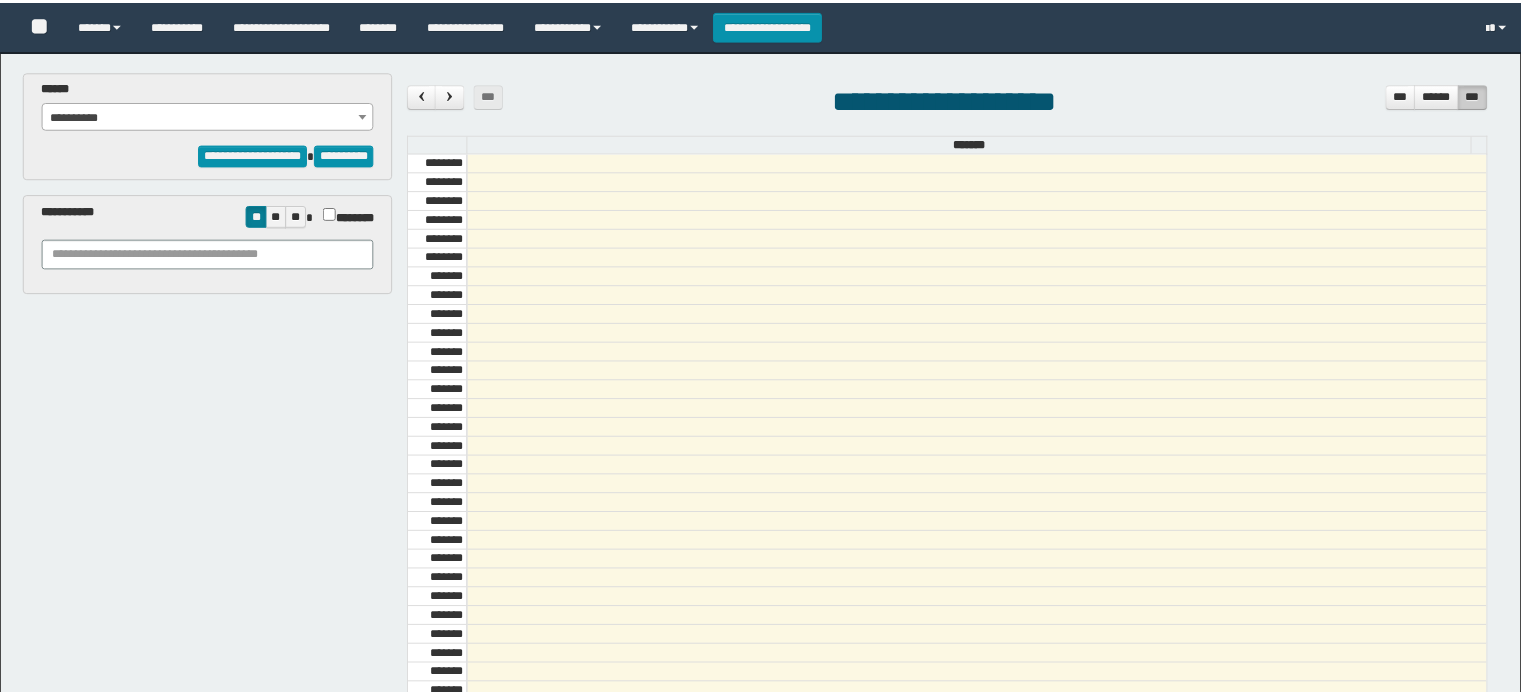 scroll, scrollTop: 0, scrollLeft: 0, axis: both 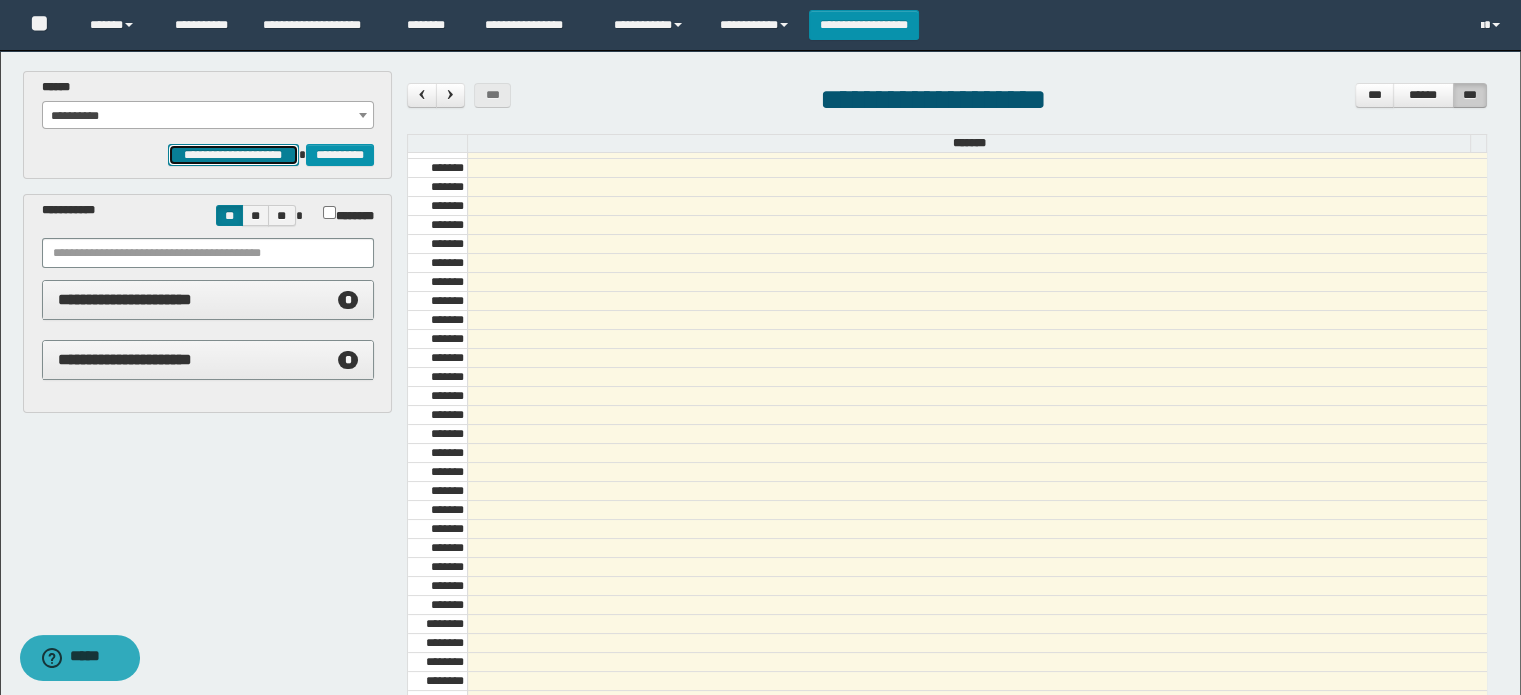 click on "**********" at bounding box center [233, 155] 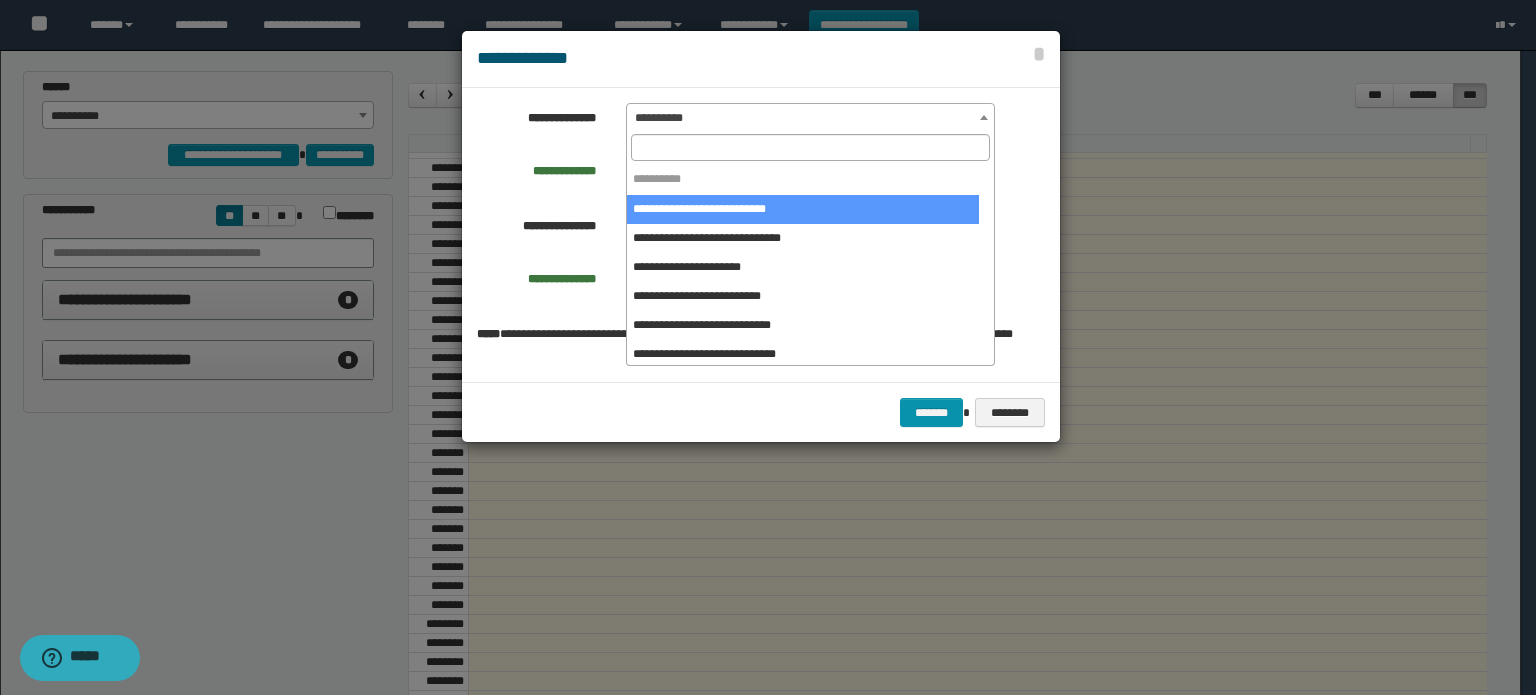 click on "**********" at bounding box center [810, 118] 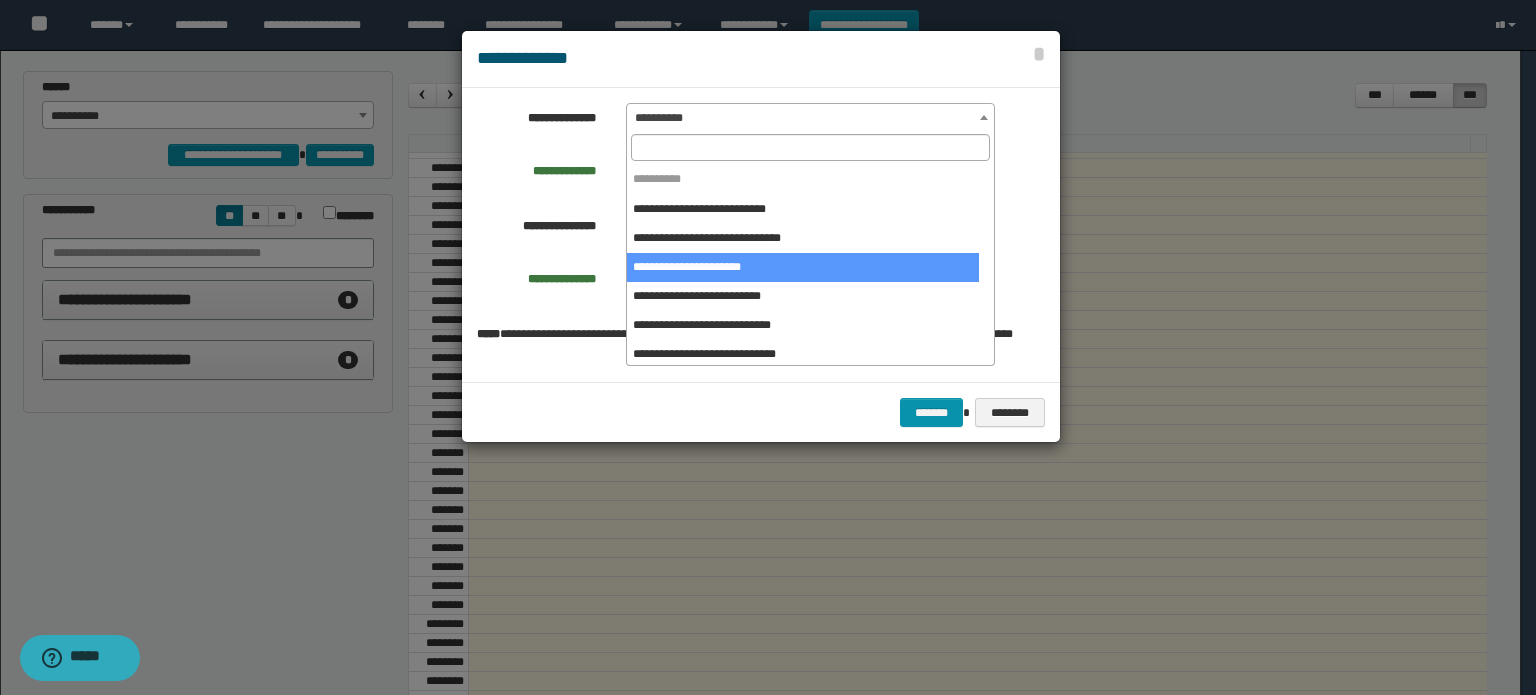 select on "******" 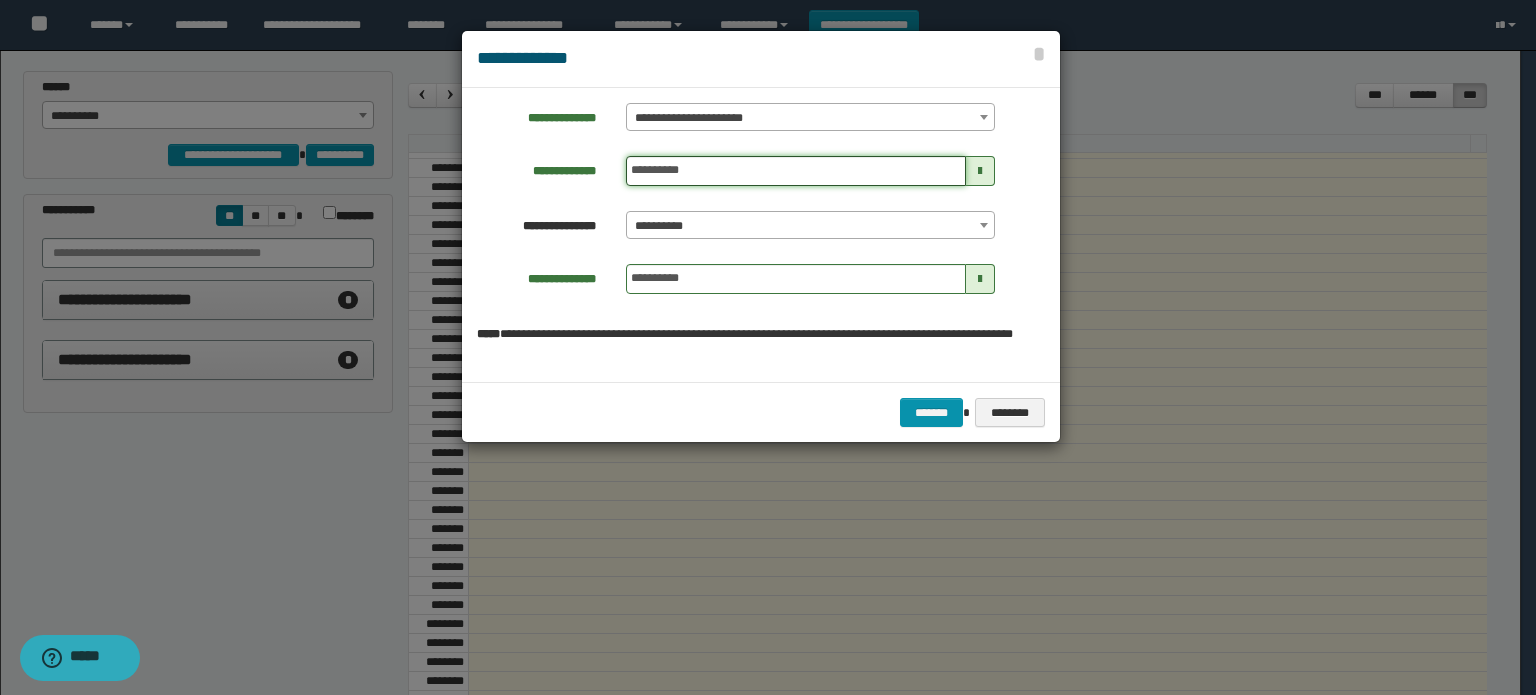 click on "**********" at bounding box center (796, 171) 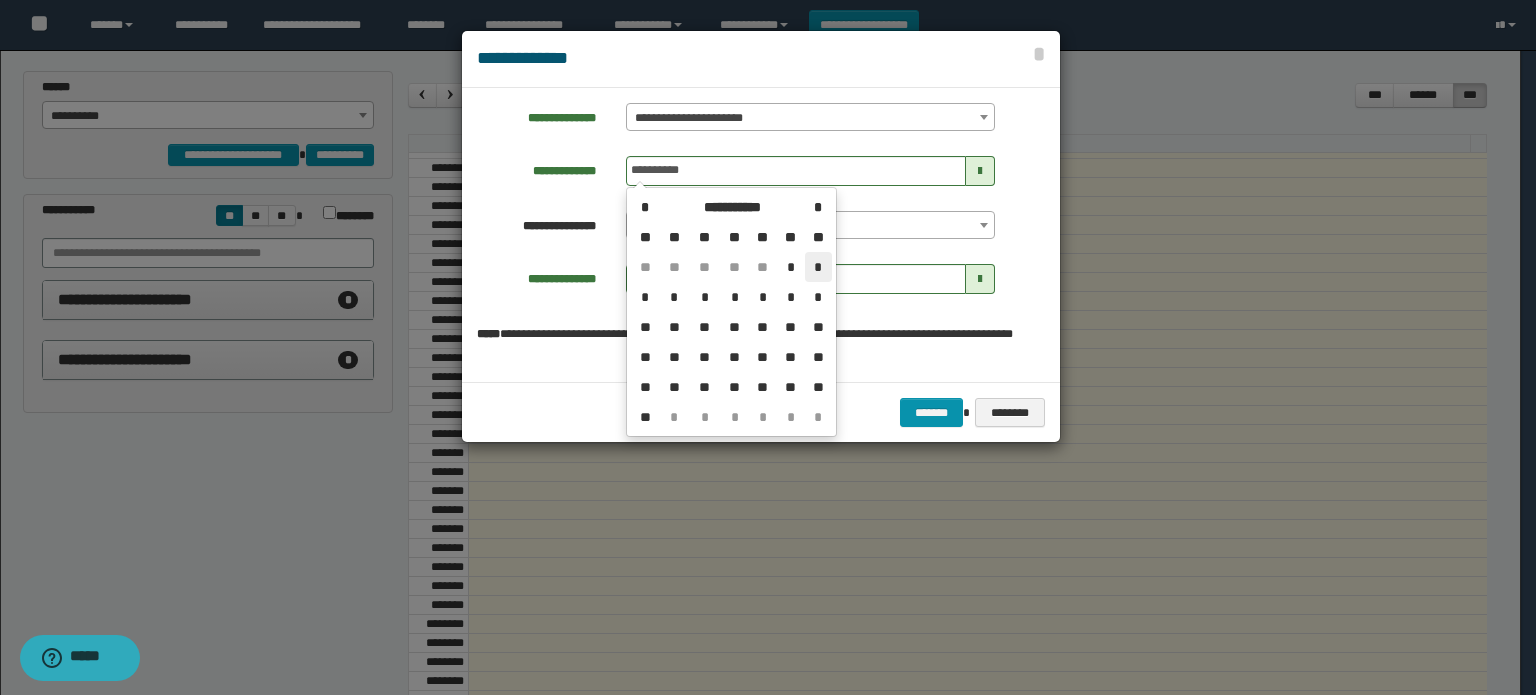 click on "*" at bounding box center [818, 267] 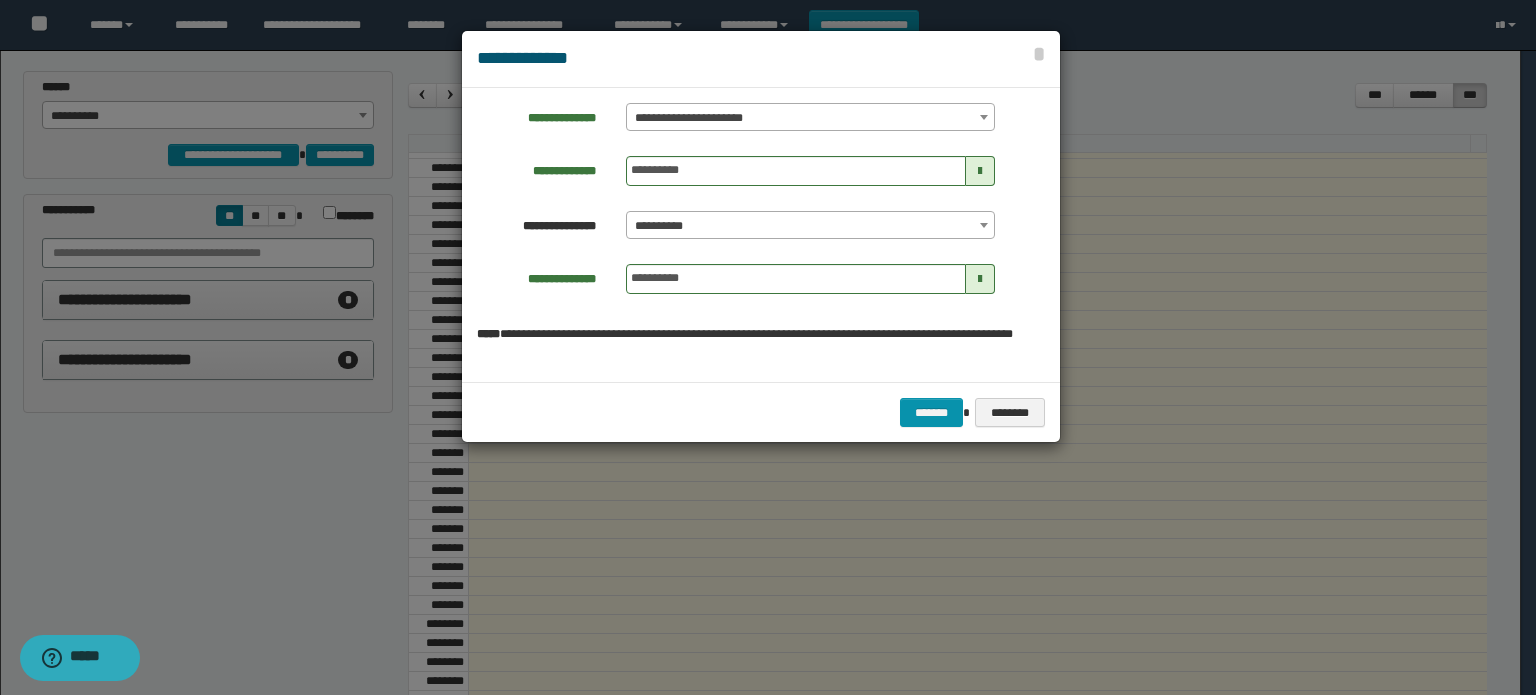 click on "**********" at bounding box center [810, 226] 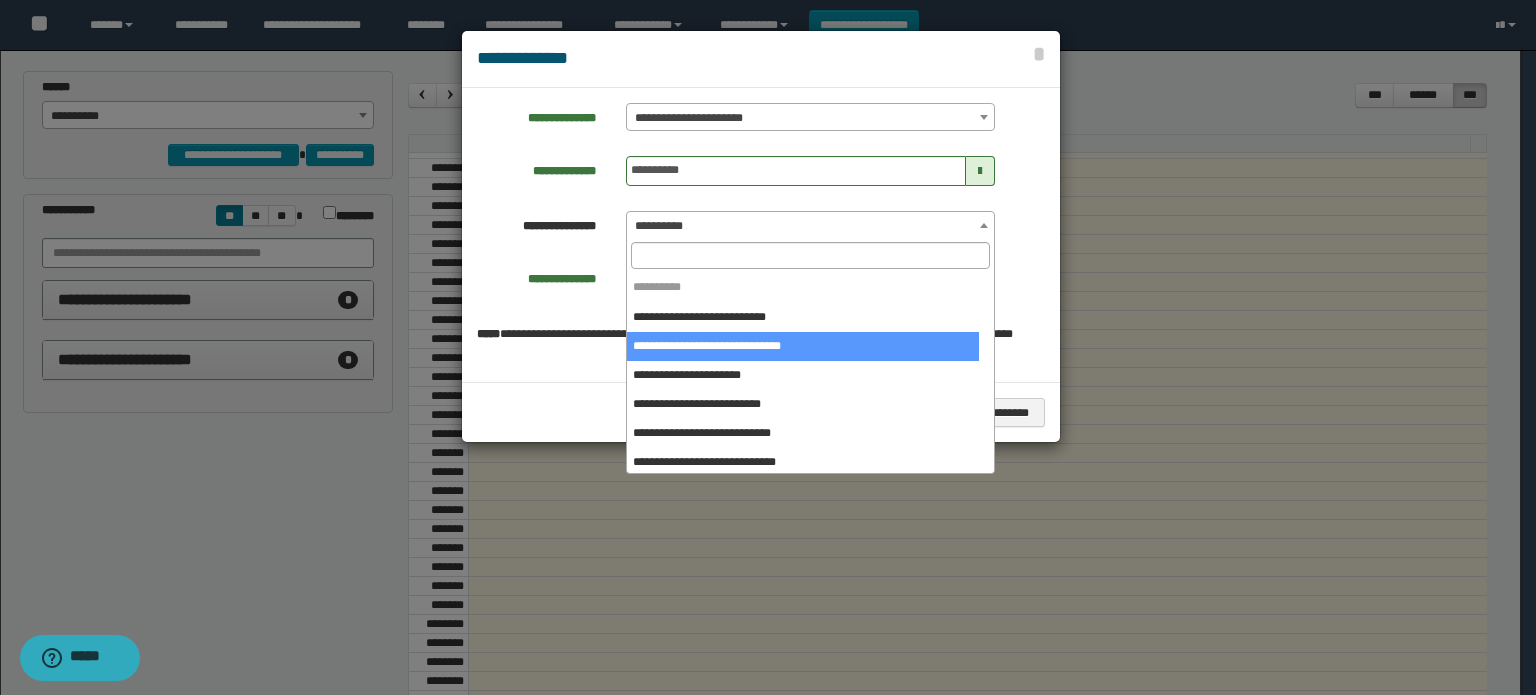 scroll, scrollTop: 100, scrollLeft: 0, axis: vertical 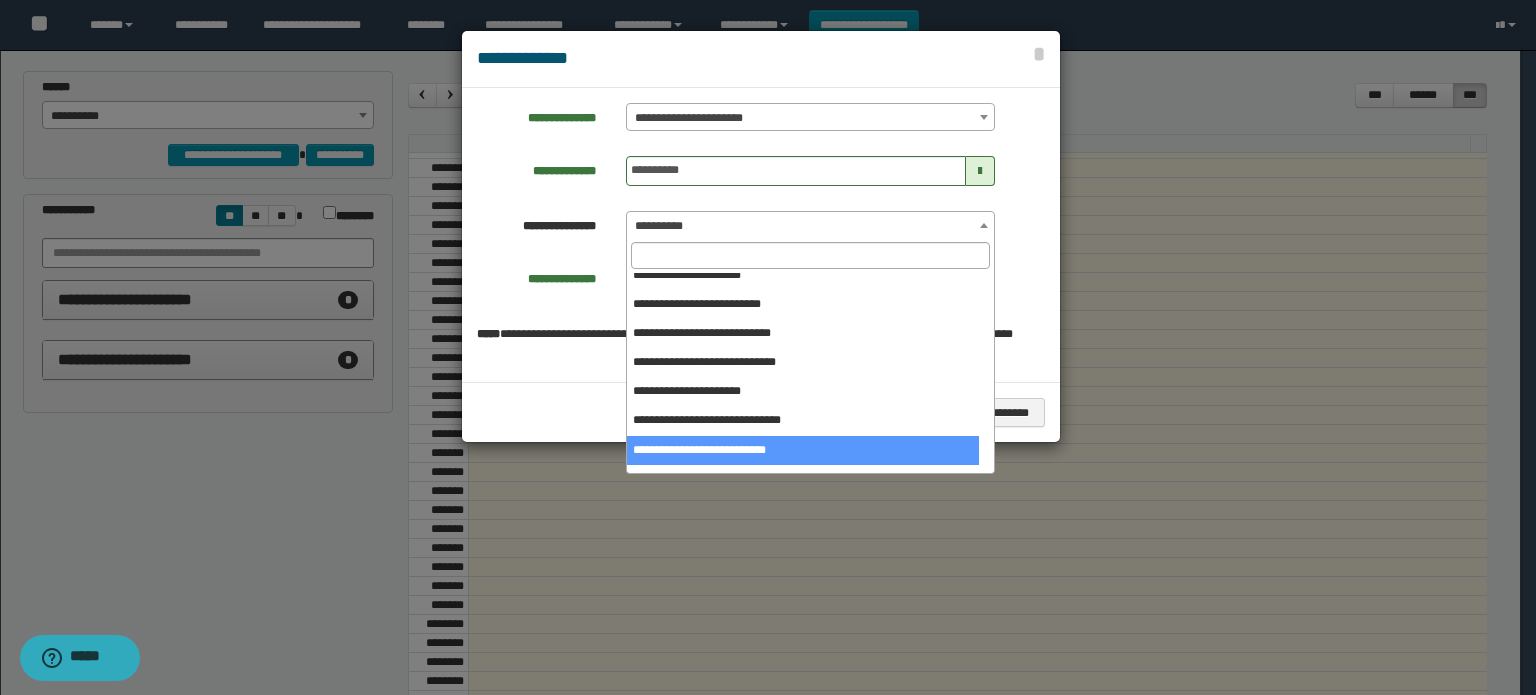 select on "******" 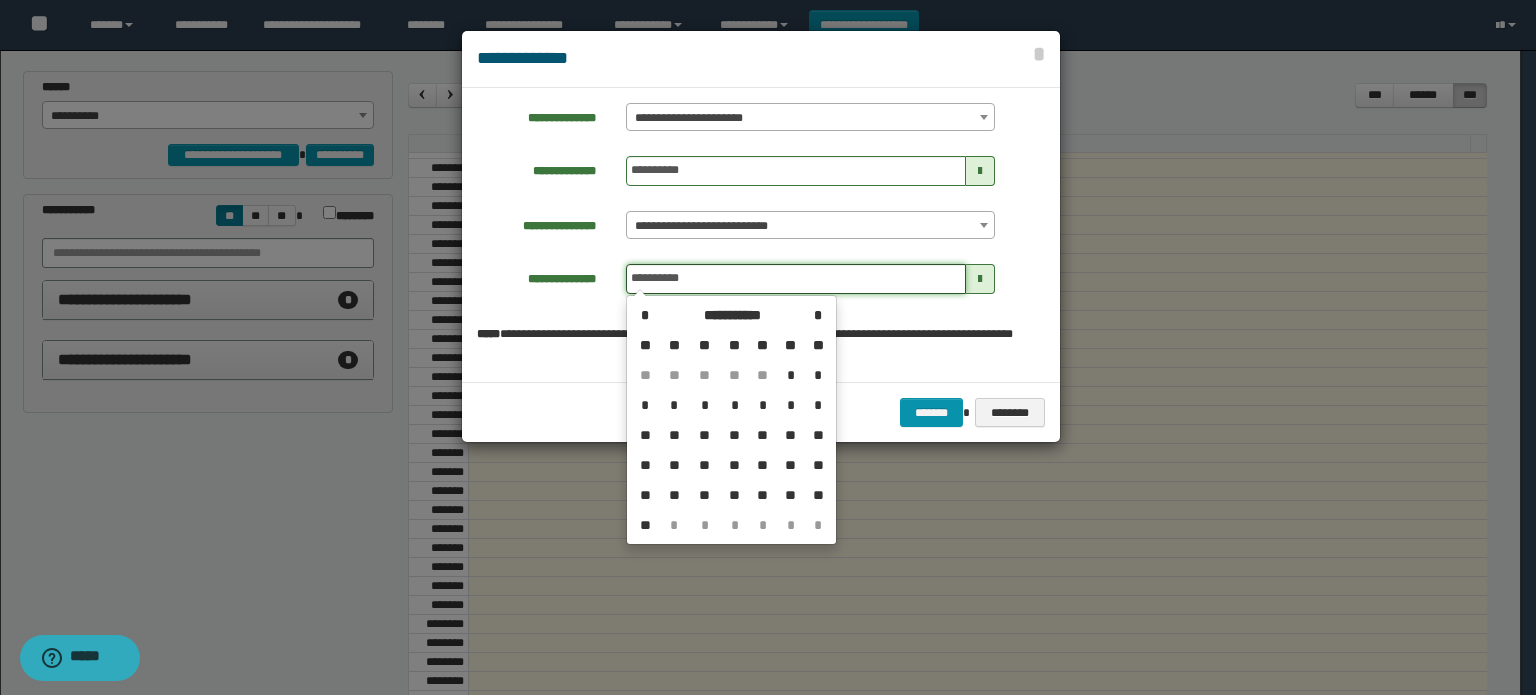 click on "**********" at bounding box center [796, 279] 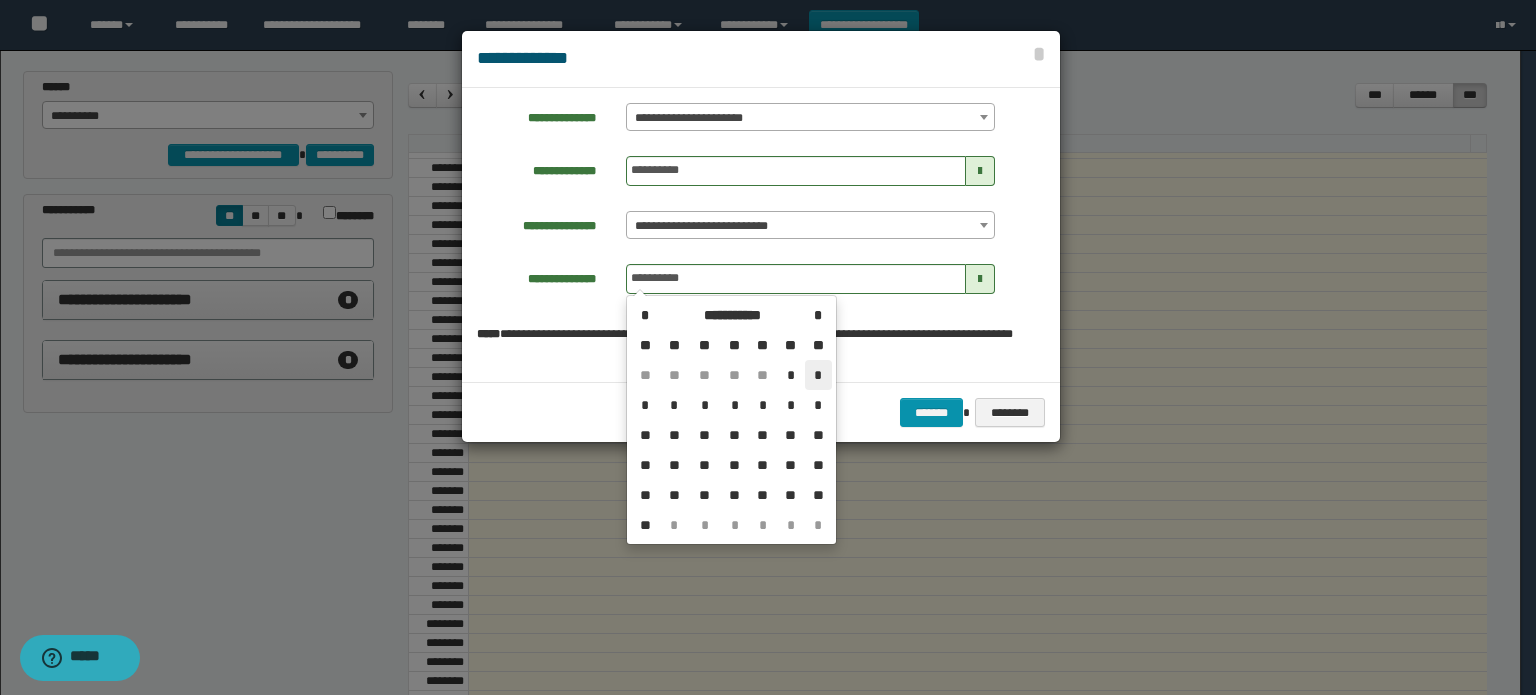 click on "*" at bounding box center (818, 375) 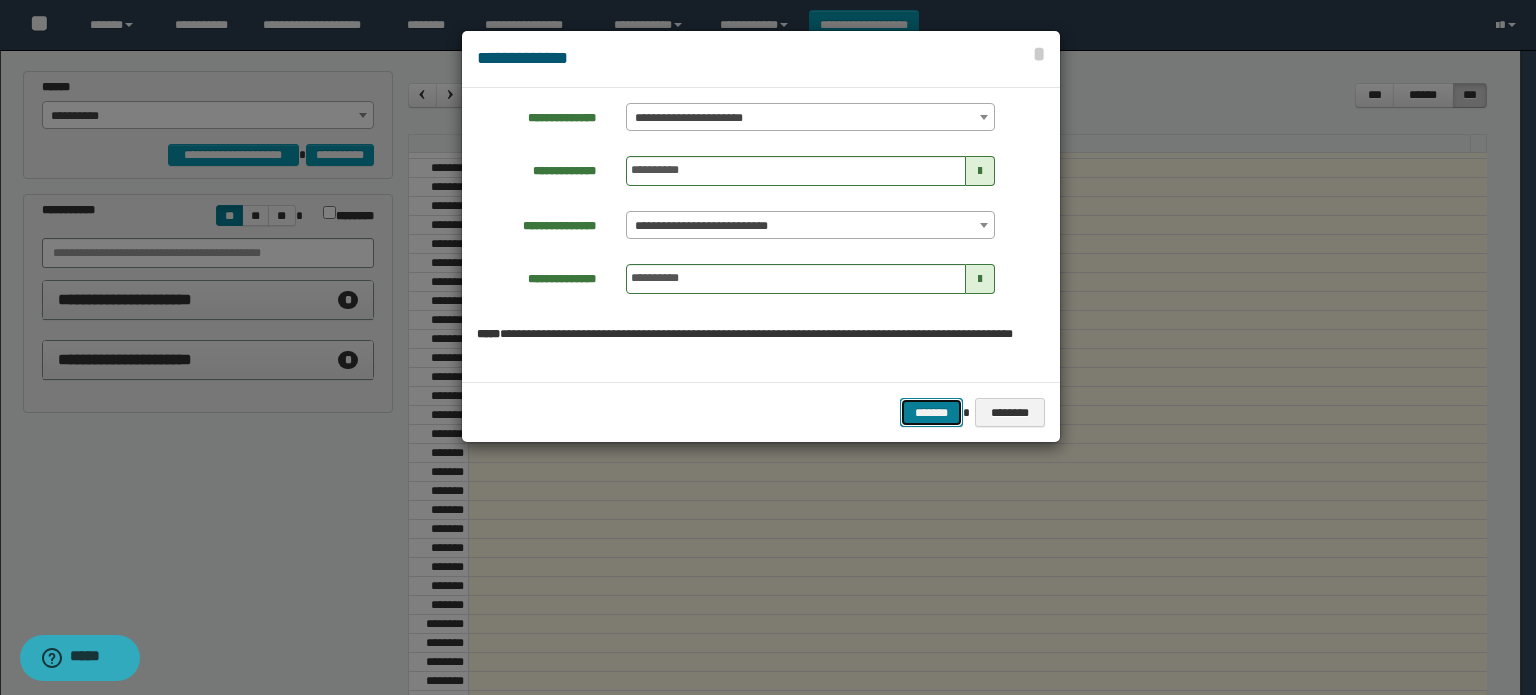 click on "*******" at bounding box center (931, 413) 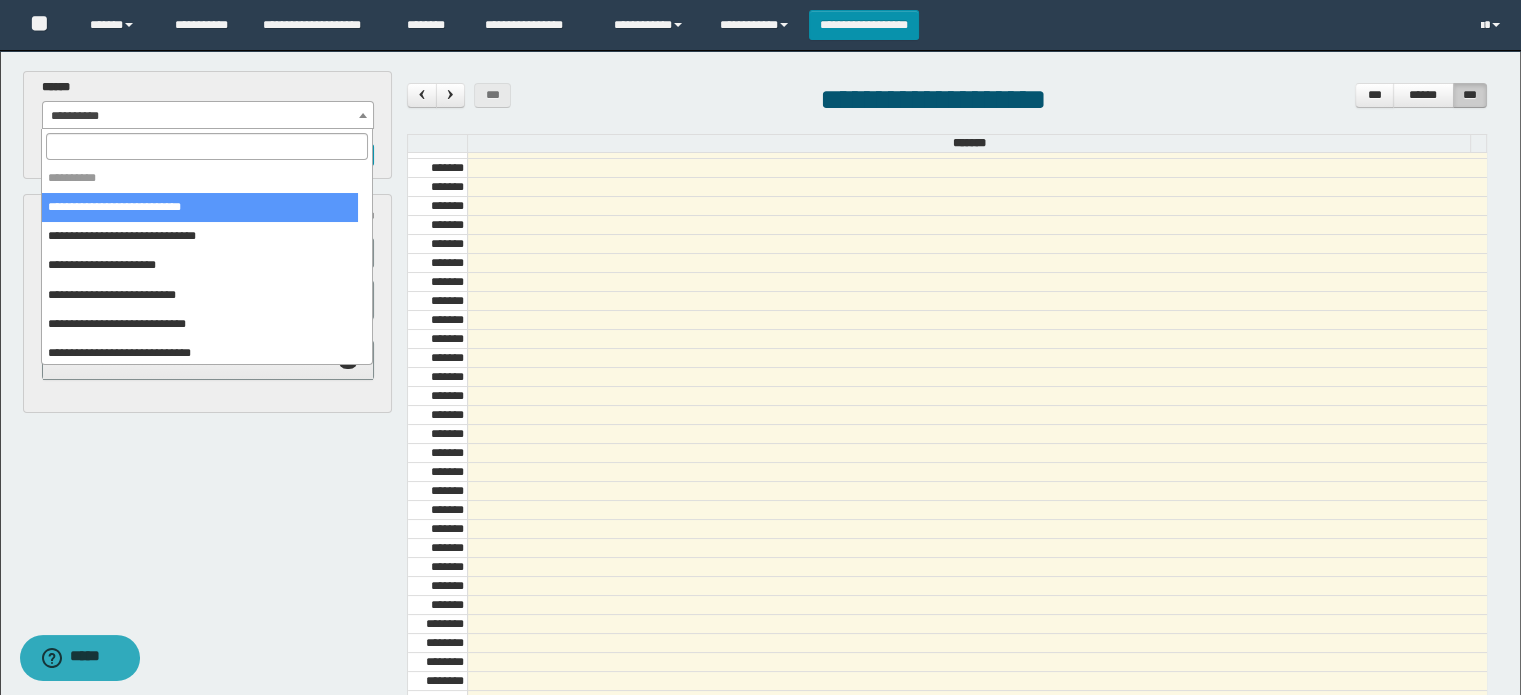 click on "**********" at bounding box center (208, 116) 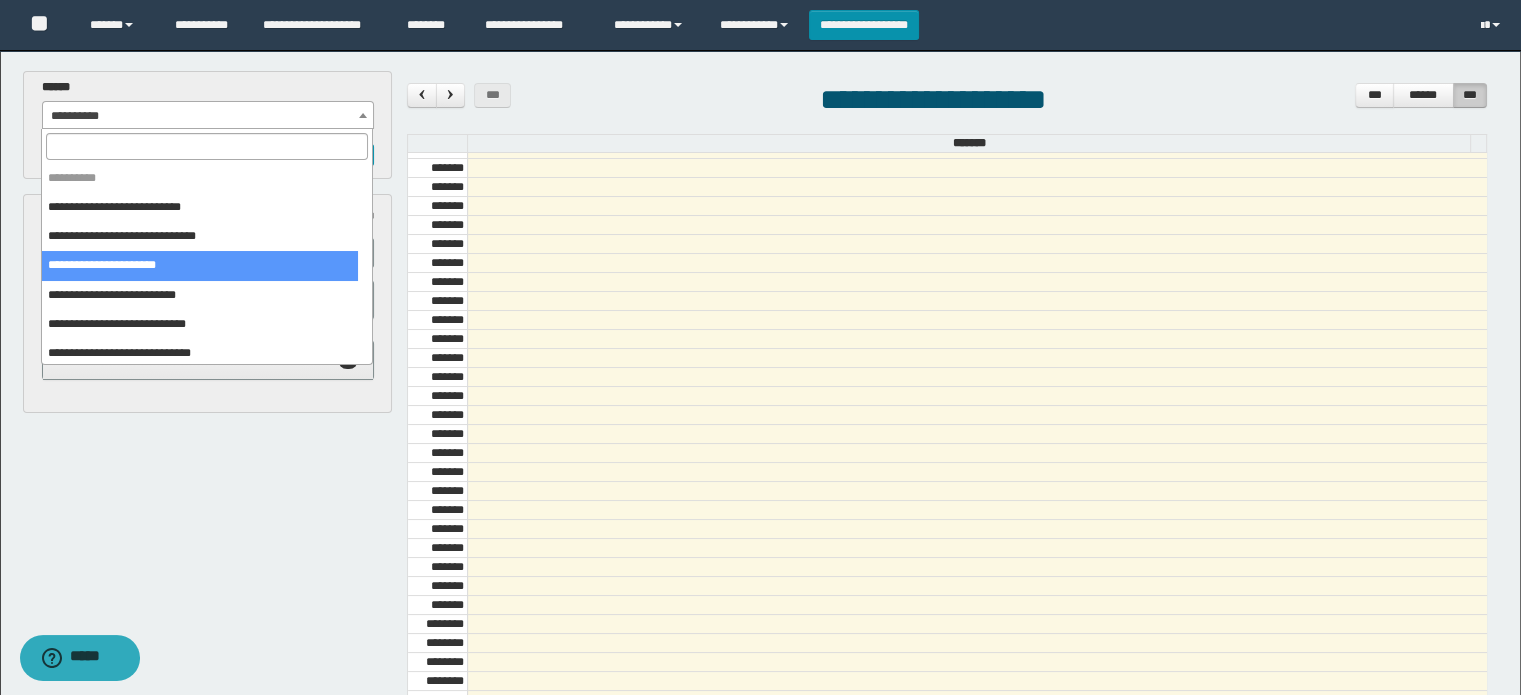 select on "******" 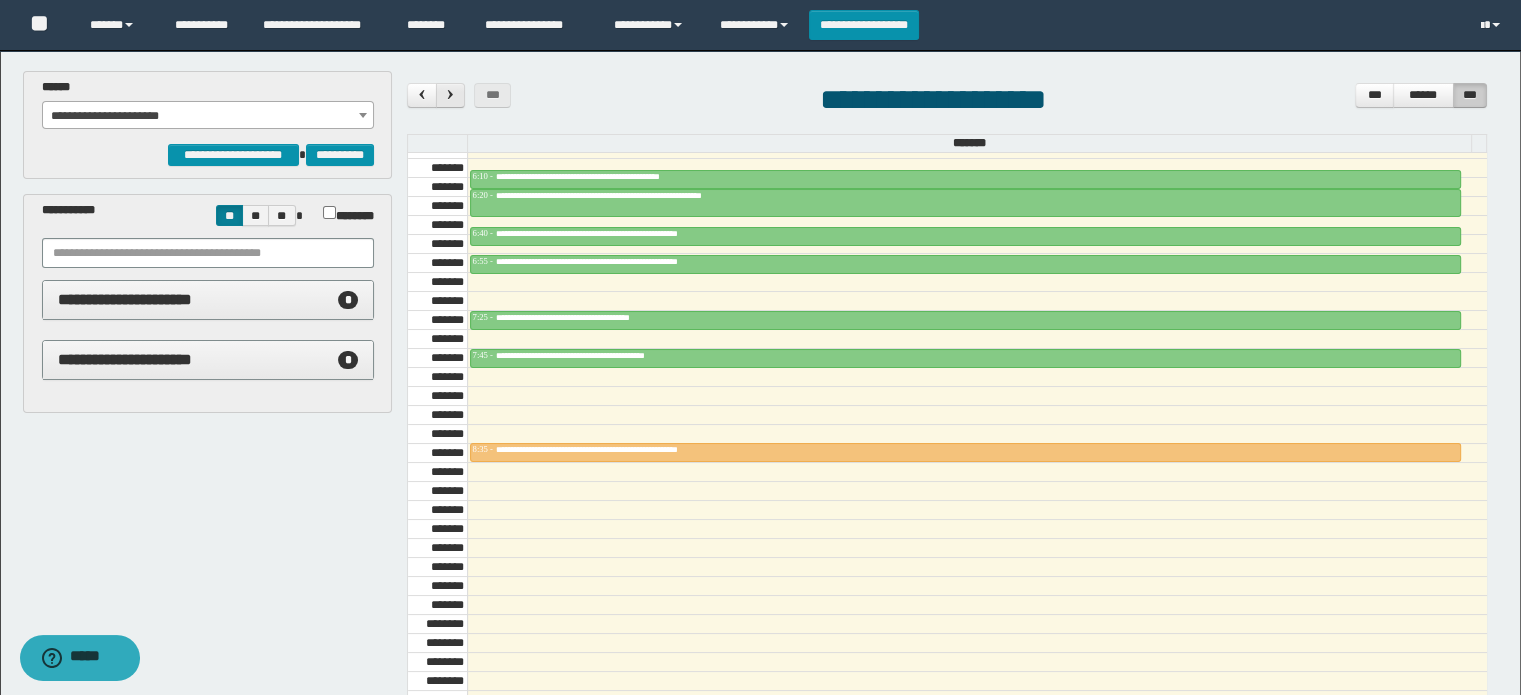 click at bounding box center (450, 95) 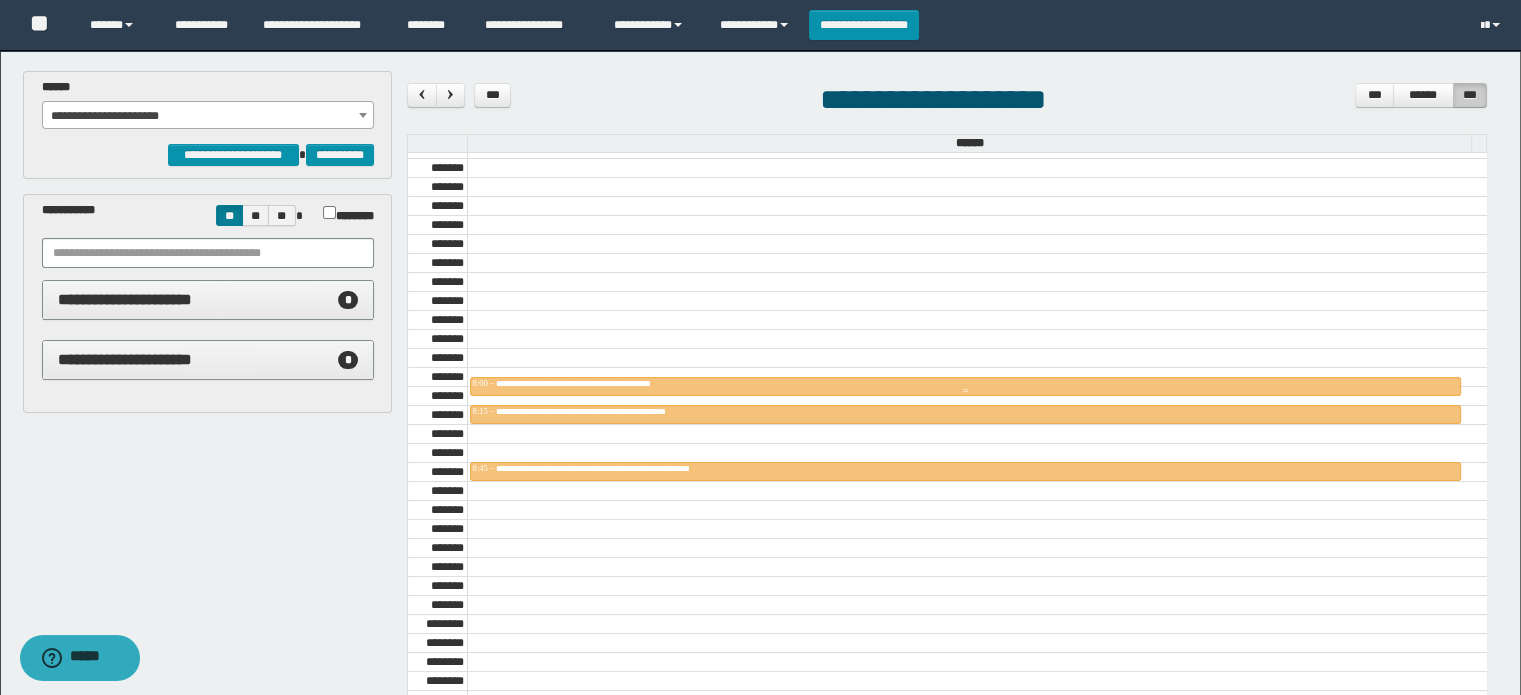 click on "**********" at bounding box center (611, 383) 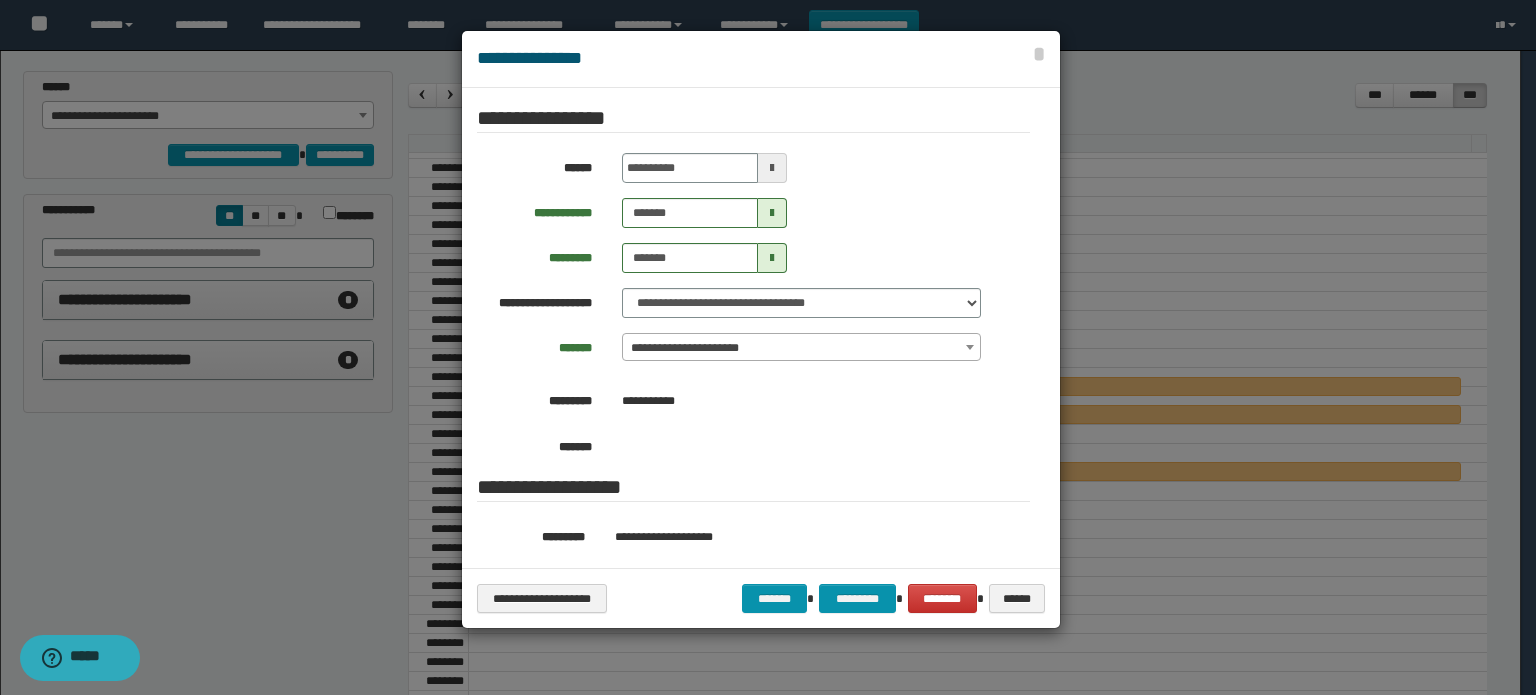 click on "**********" at bounding box center (801, 348) 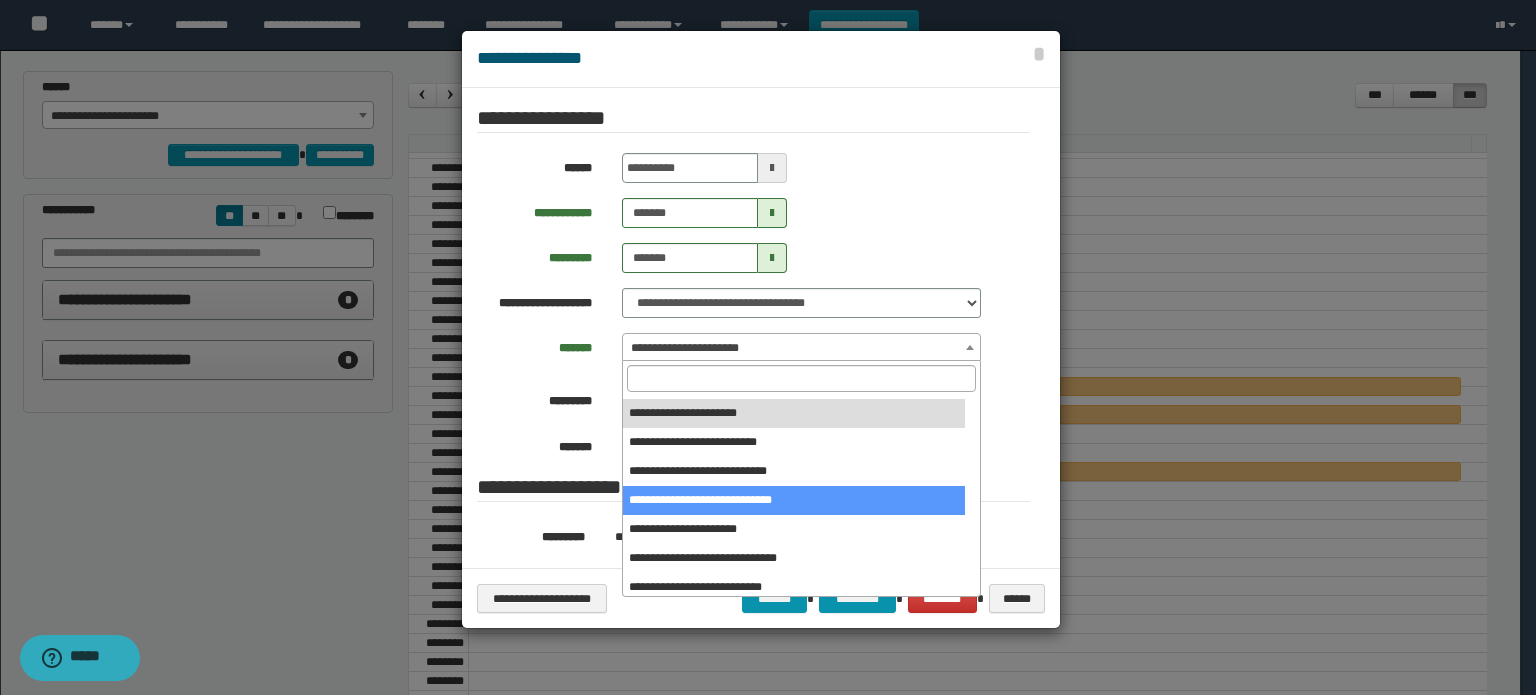 scroll, scrollTop: 100, scrollLeft: 0, axis: vertical 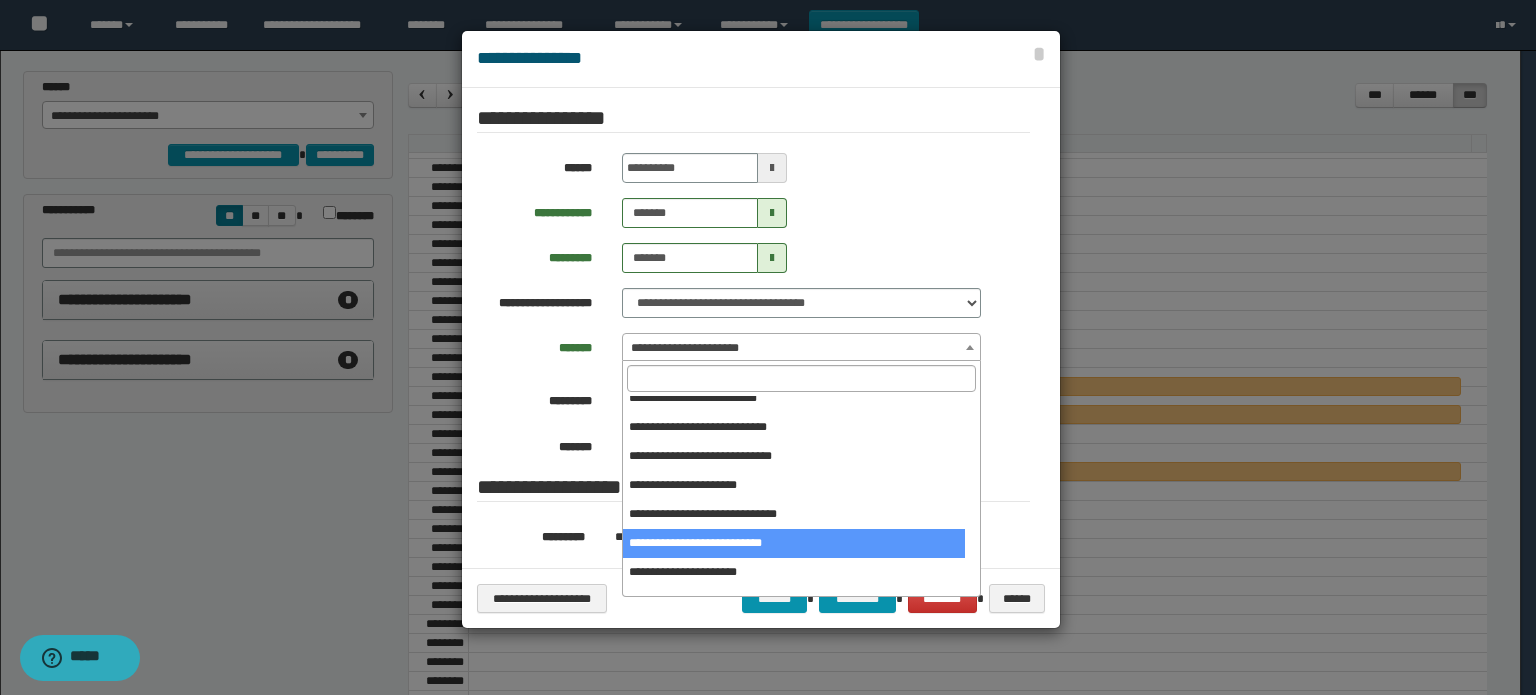 select on "******" 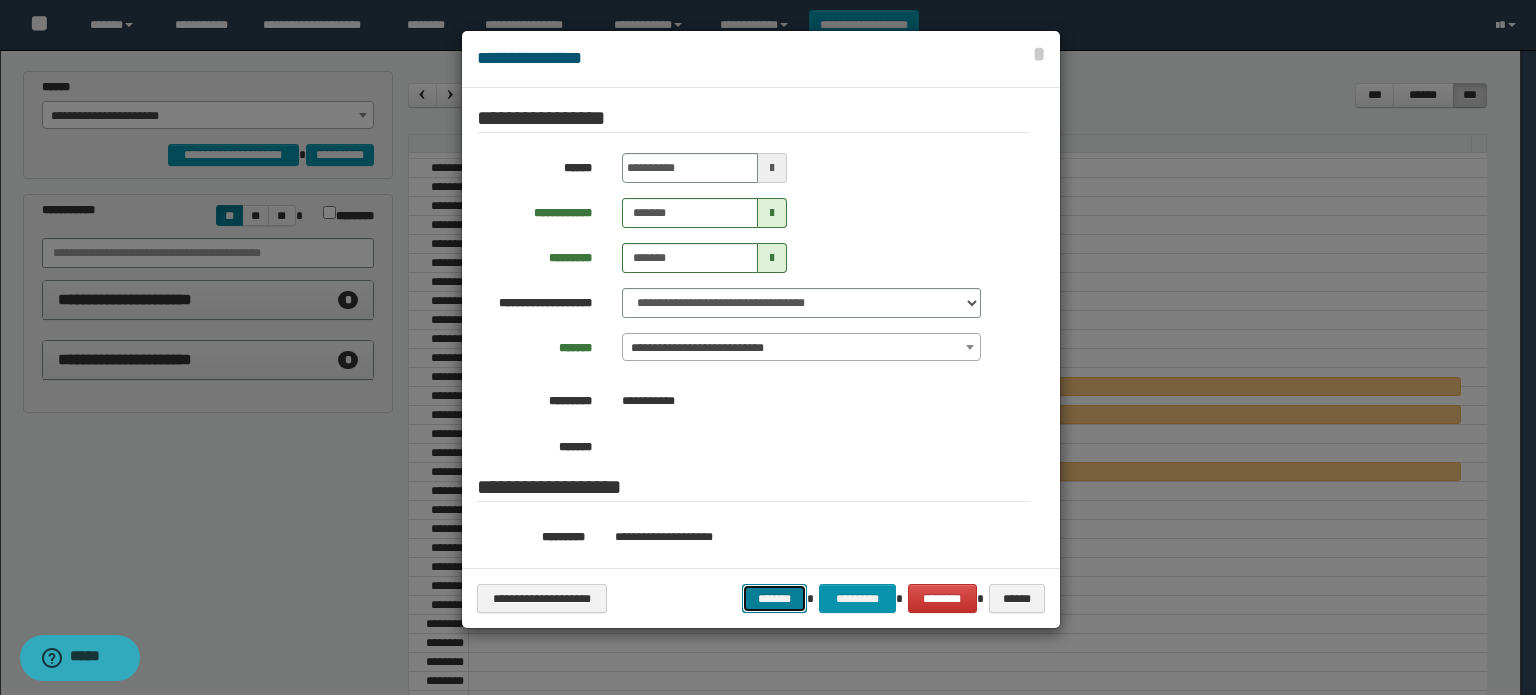 click on "*******" at bounding box center [775, 599] 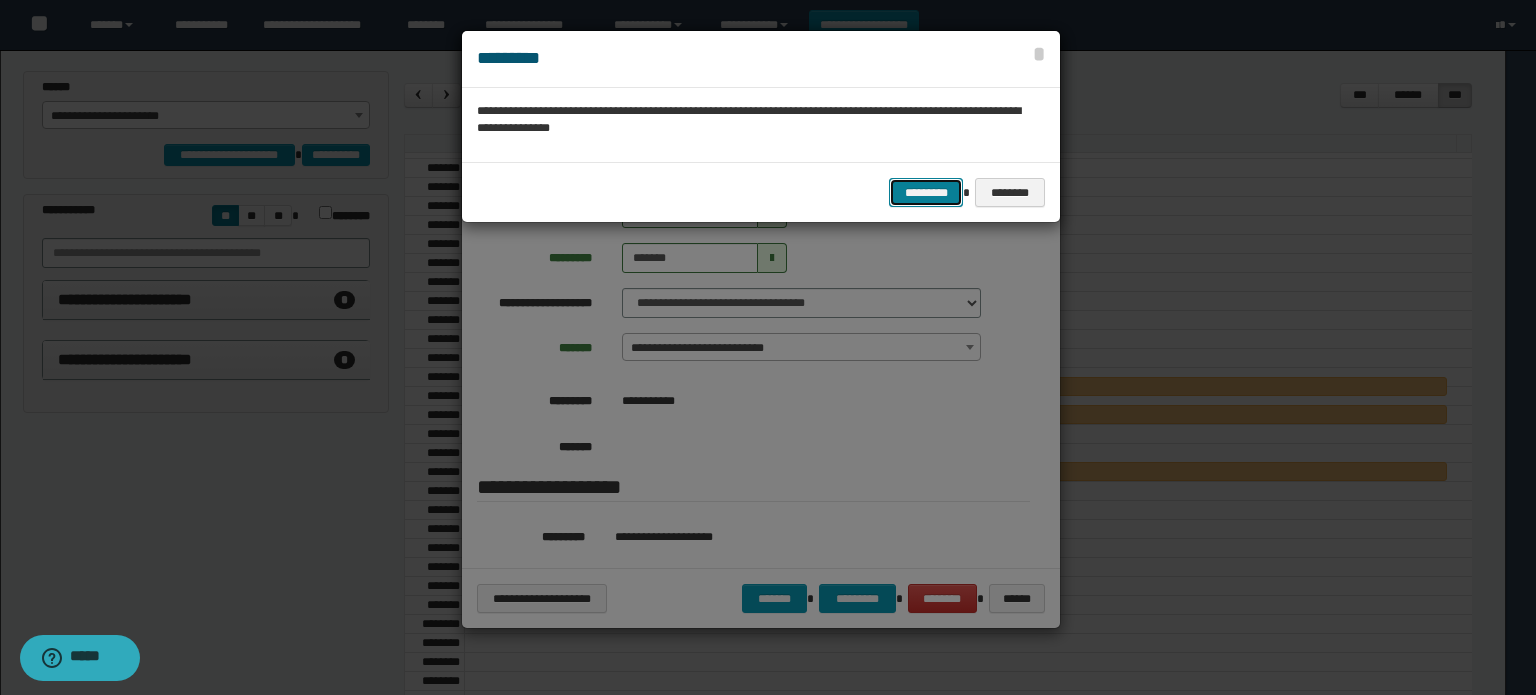 click on "*********" at bounding box center [926, 193] 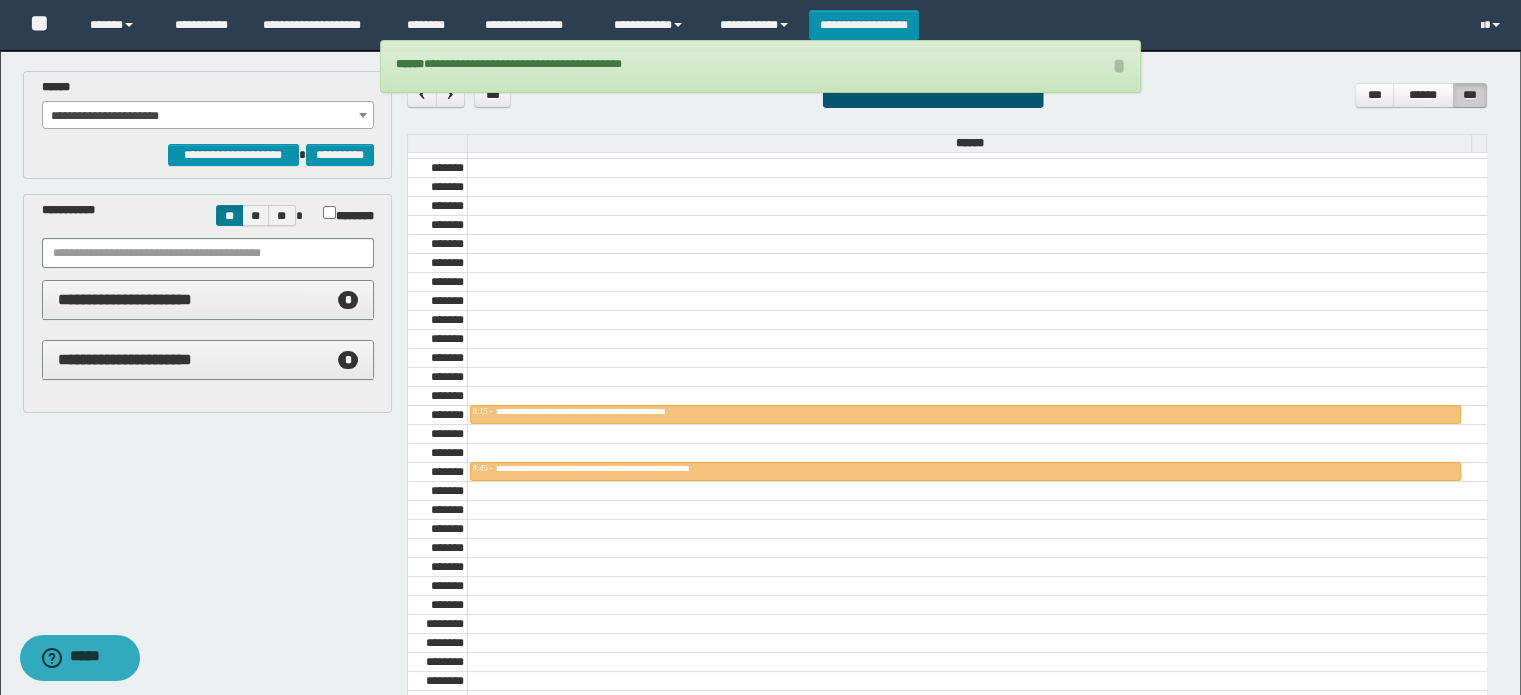 click at bounding box center (977, 415) 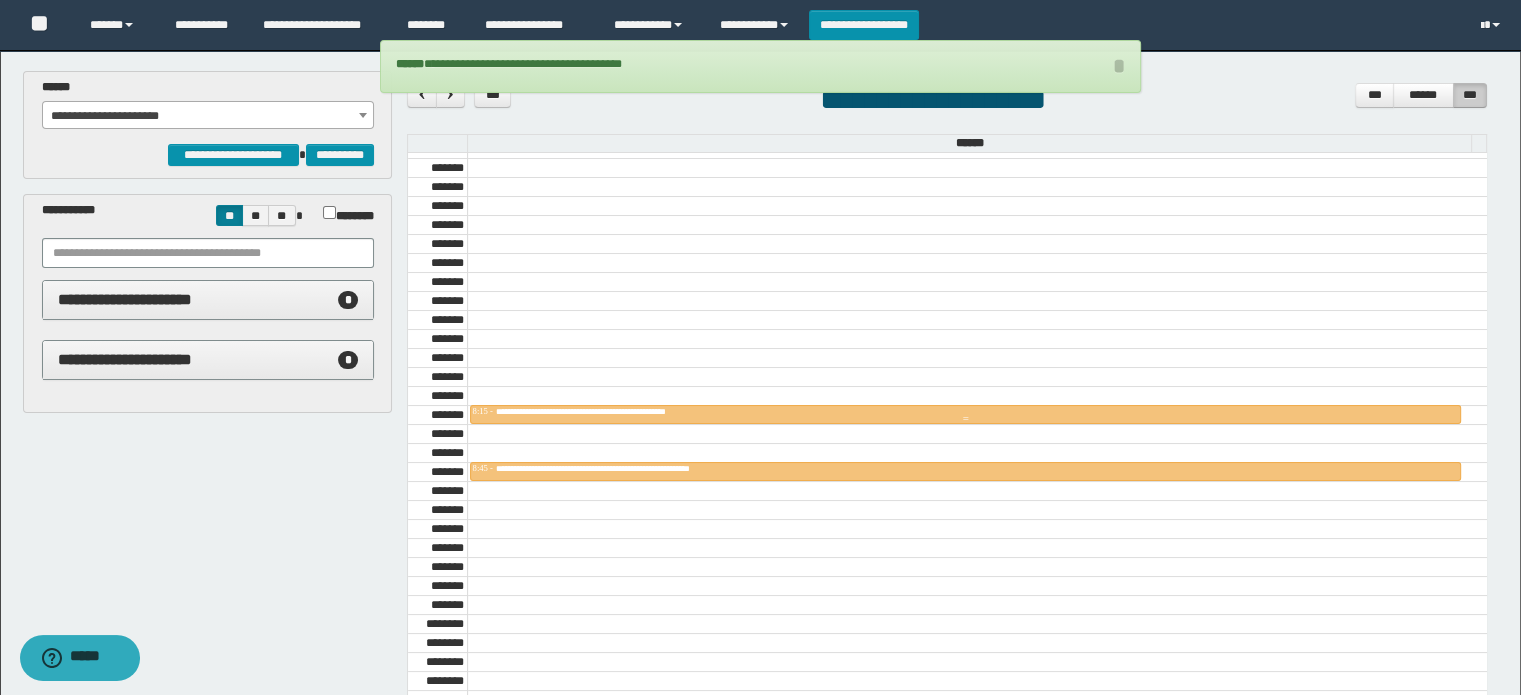 click at bounding box center [965, 419] 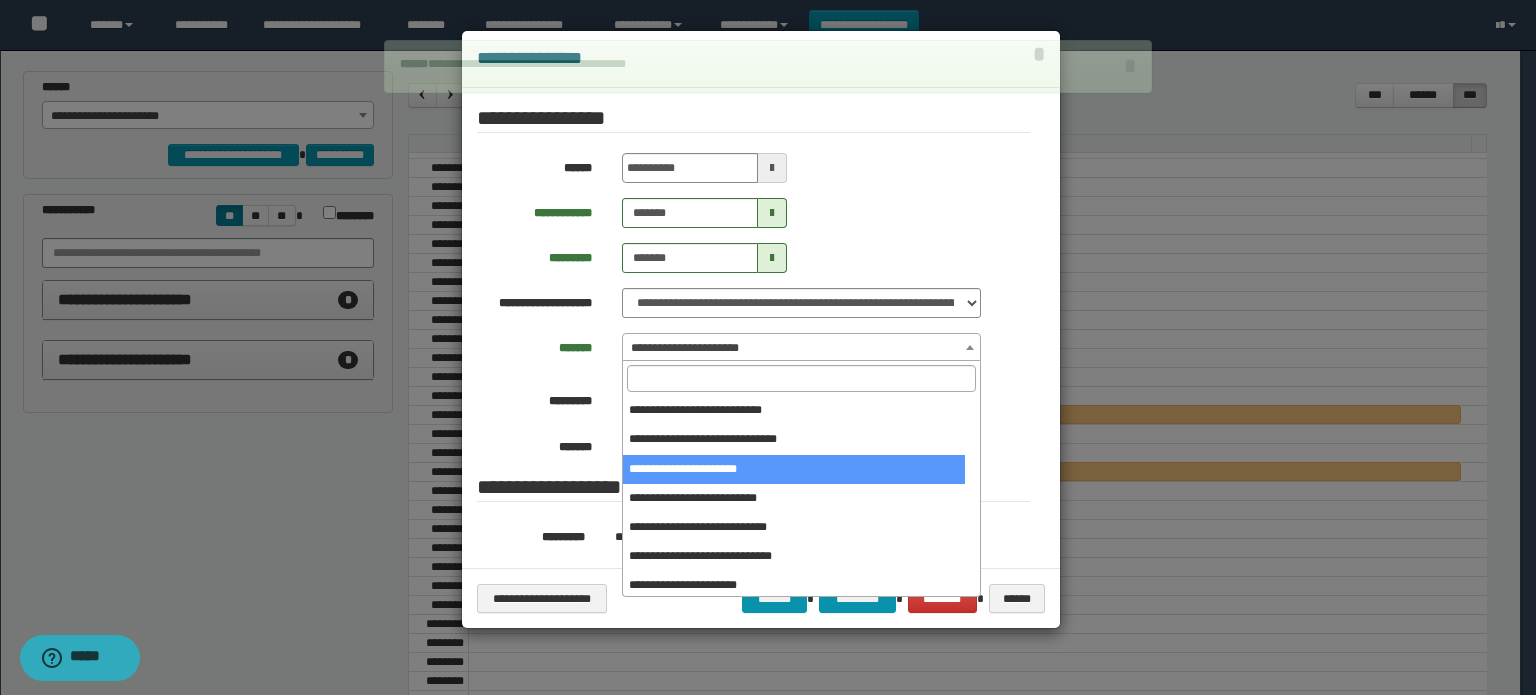 click on "**********" at bounding box center [801, 348] 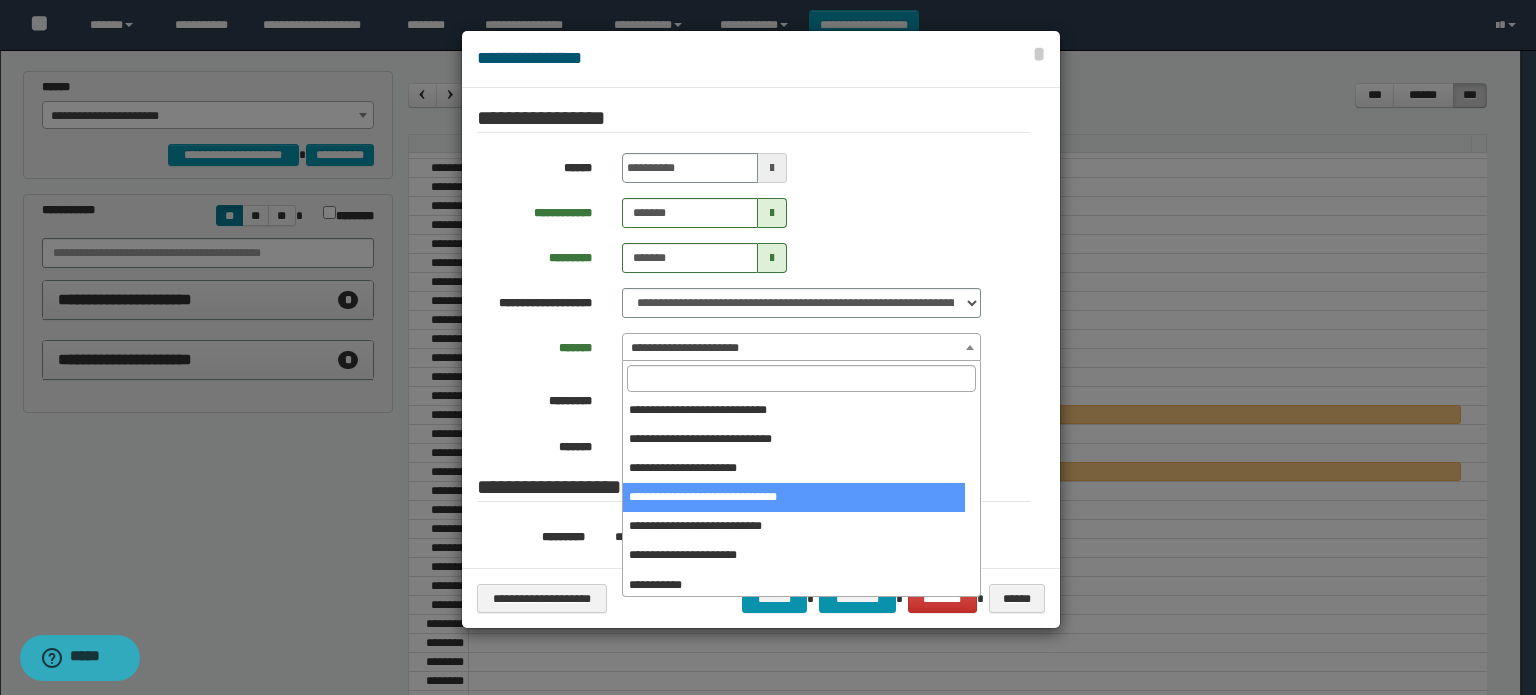 scroll, scrollTop: 120, scrollLeft: 0, axis: vertical 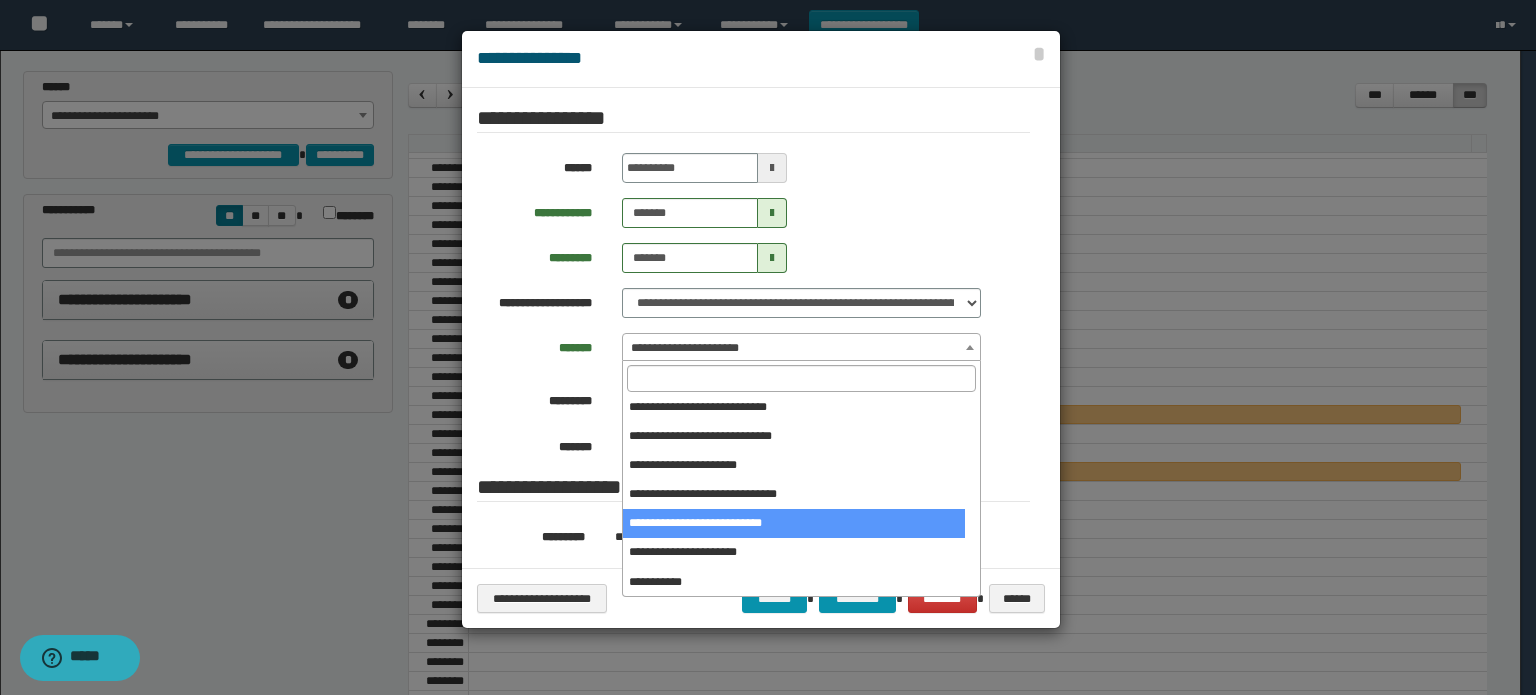 drag, startPoint x: 706, startPoint y: 517, endPoint x: 728, endPoint y: 549, distance: 38.832977 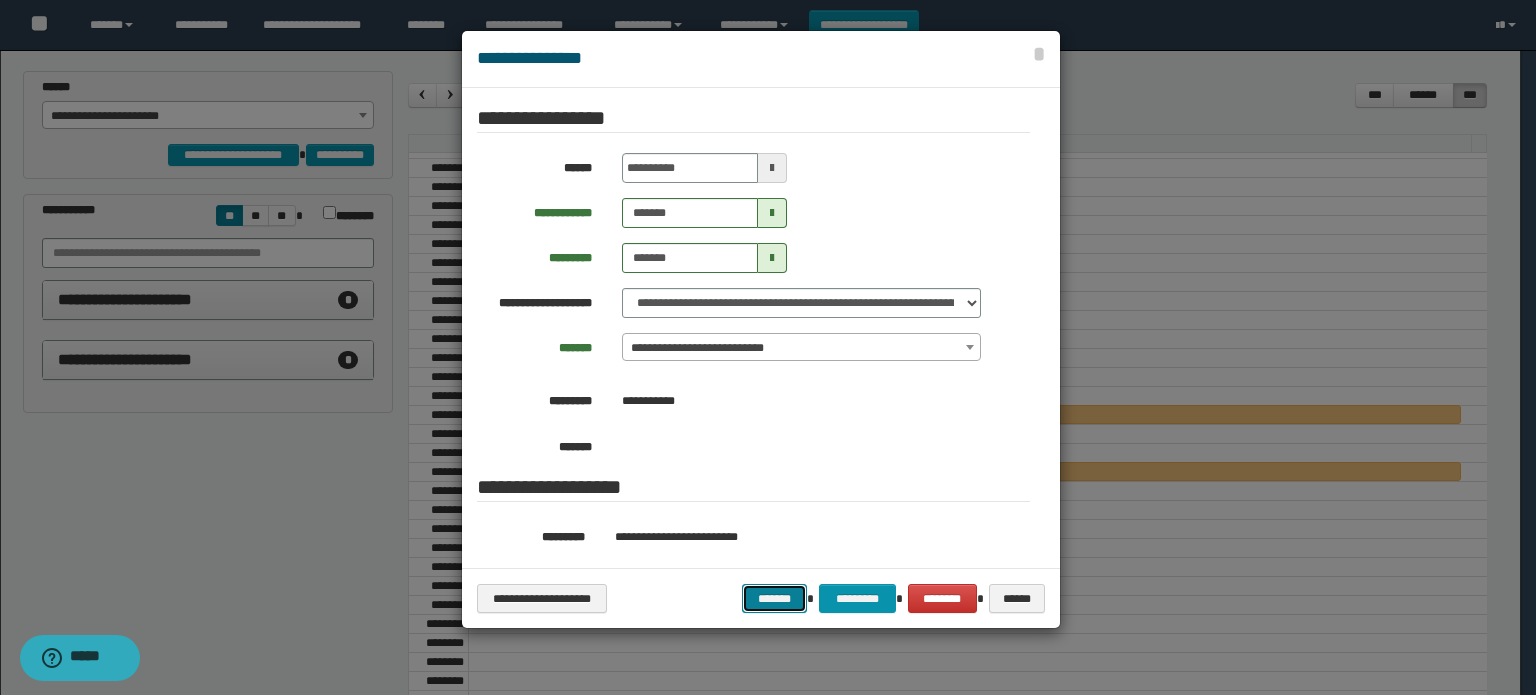click on "*******" at bounding box center [775, 599] 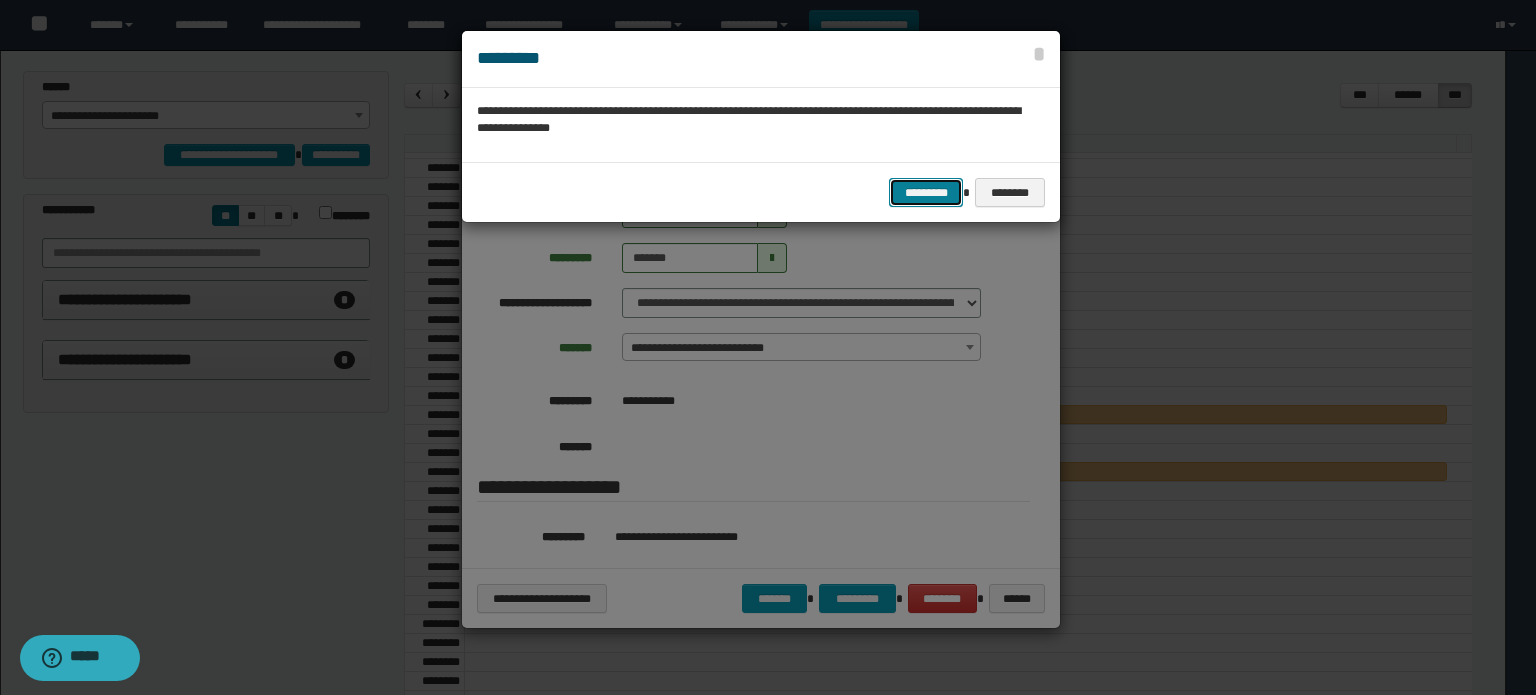 click on "*********" at bounding box center (926, 193) 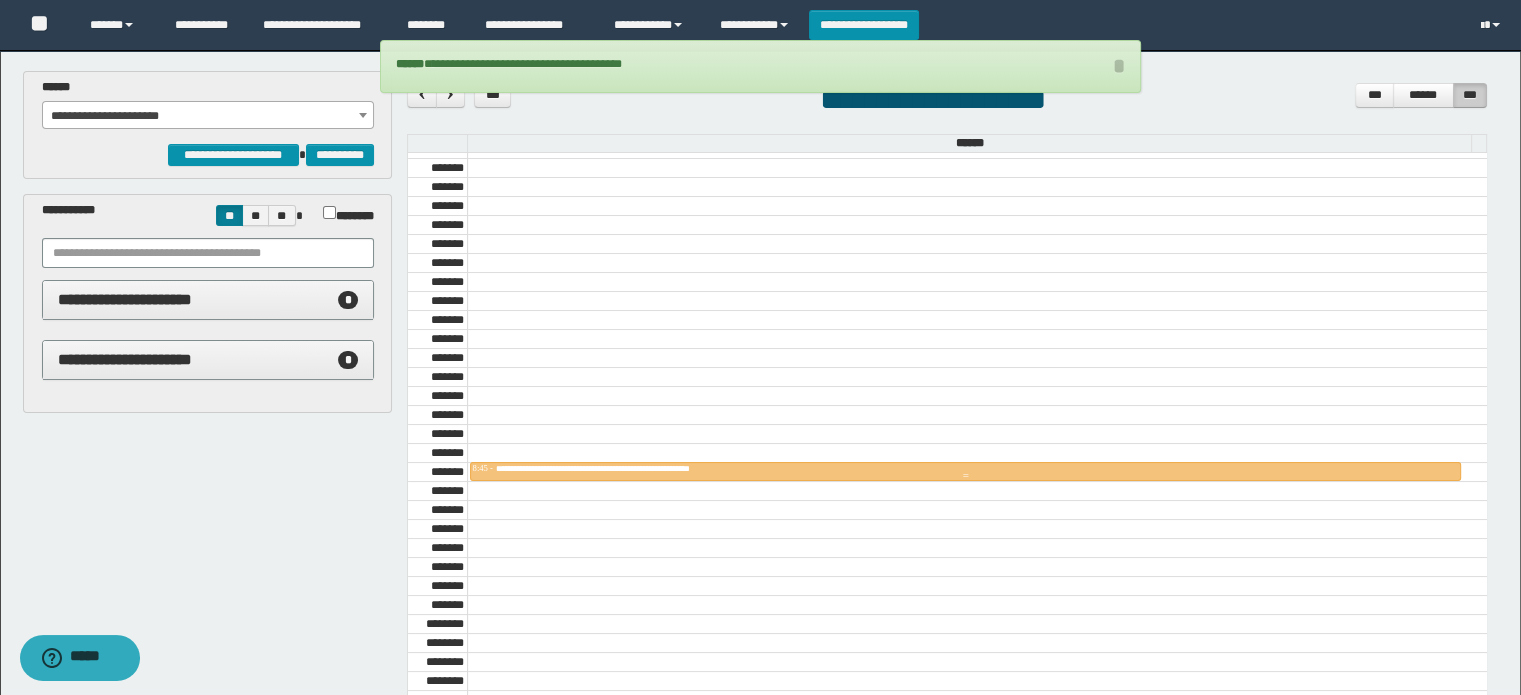 click on "**********" at bounding box center (646, 468) 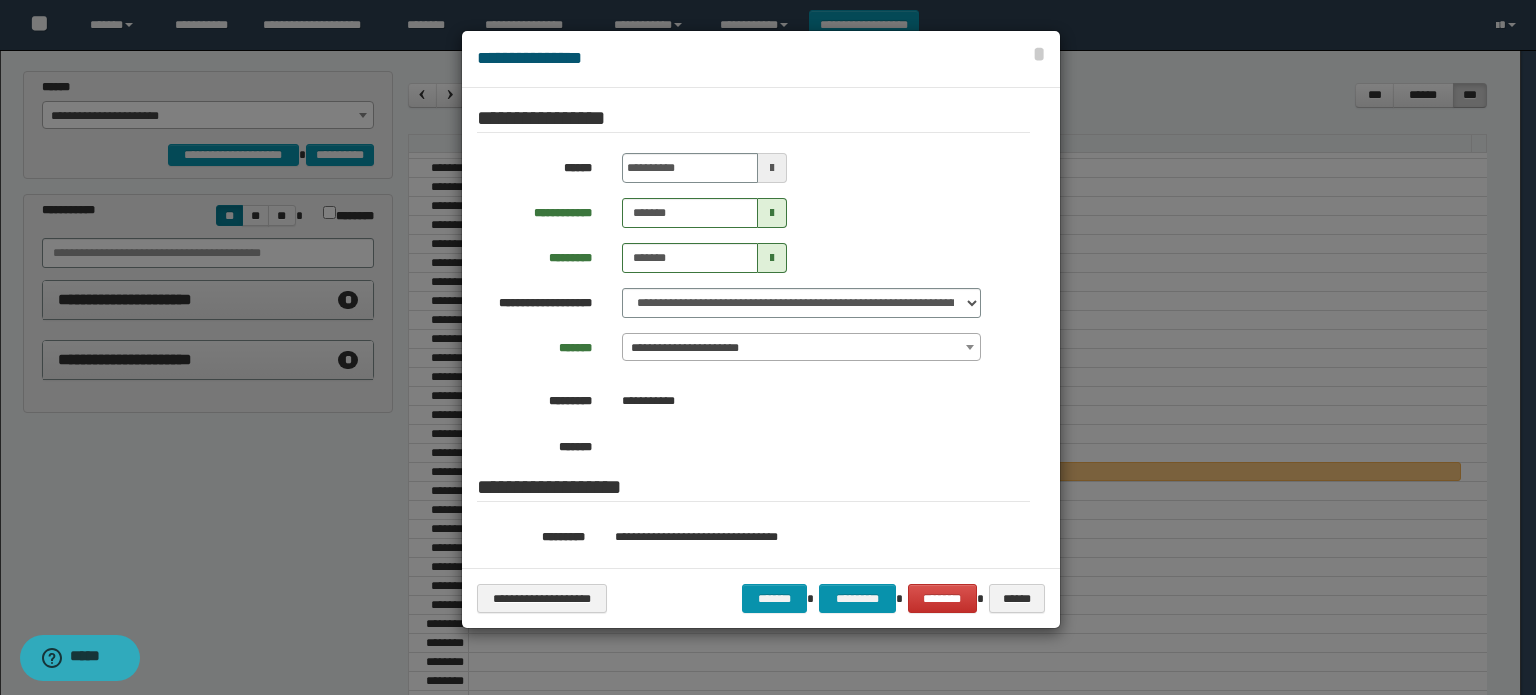 click on "**********" at bounding box center (801, 348) 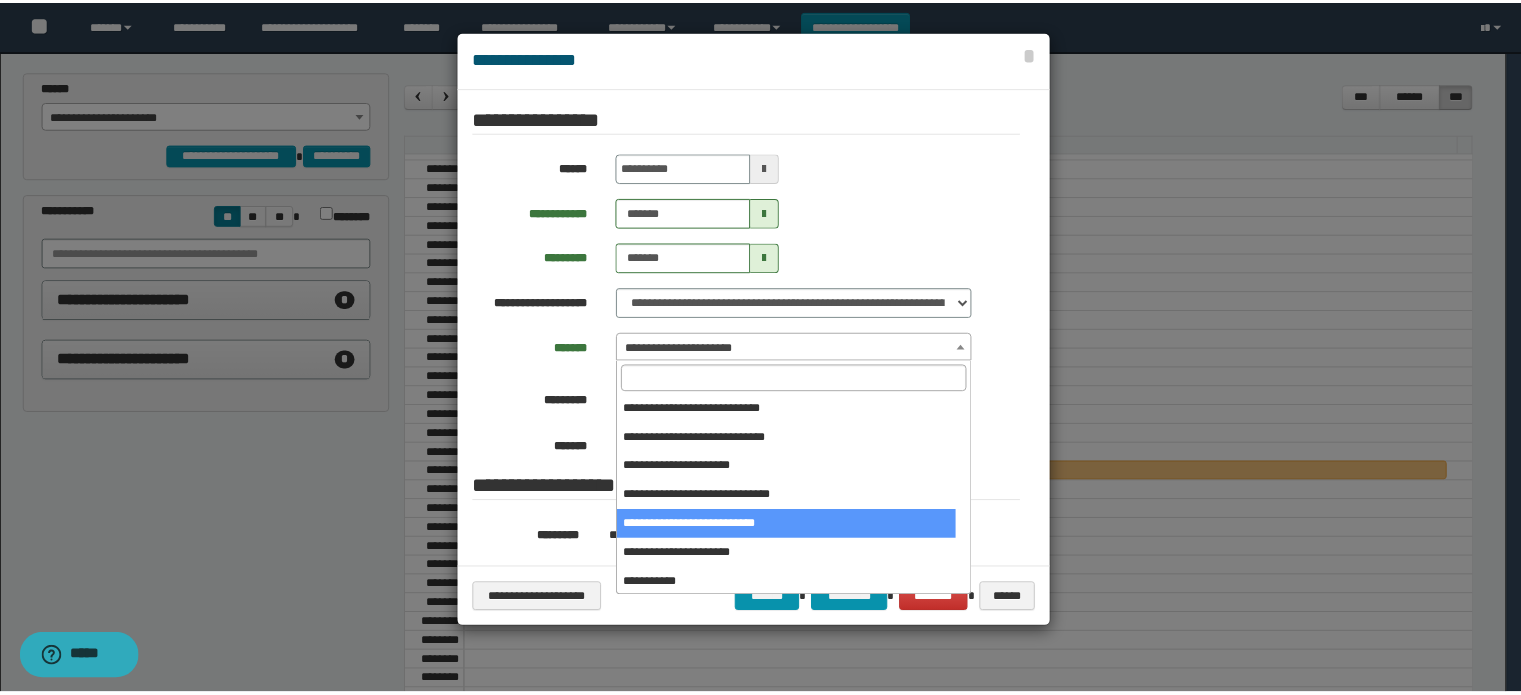 scroll, scrollTop: 120, scrollLeft: 0, axis: vertical 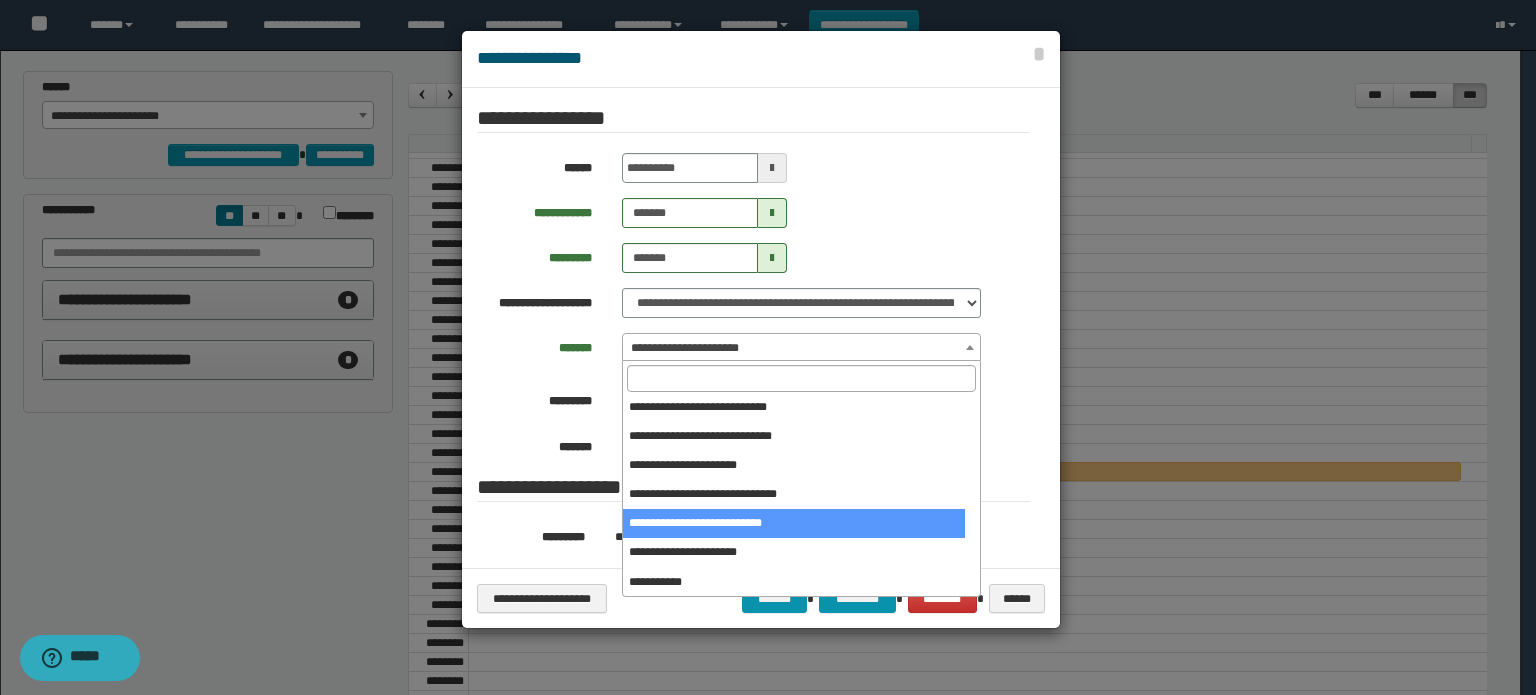 select on "******" 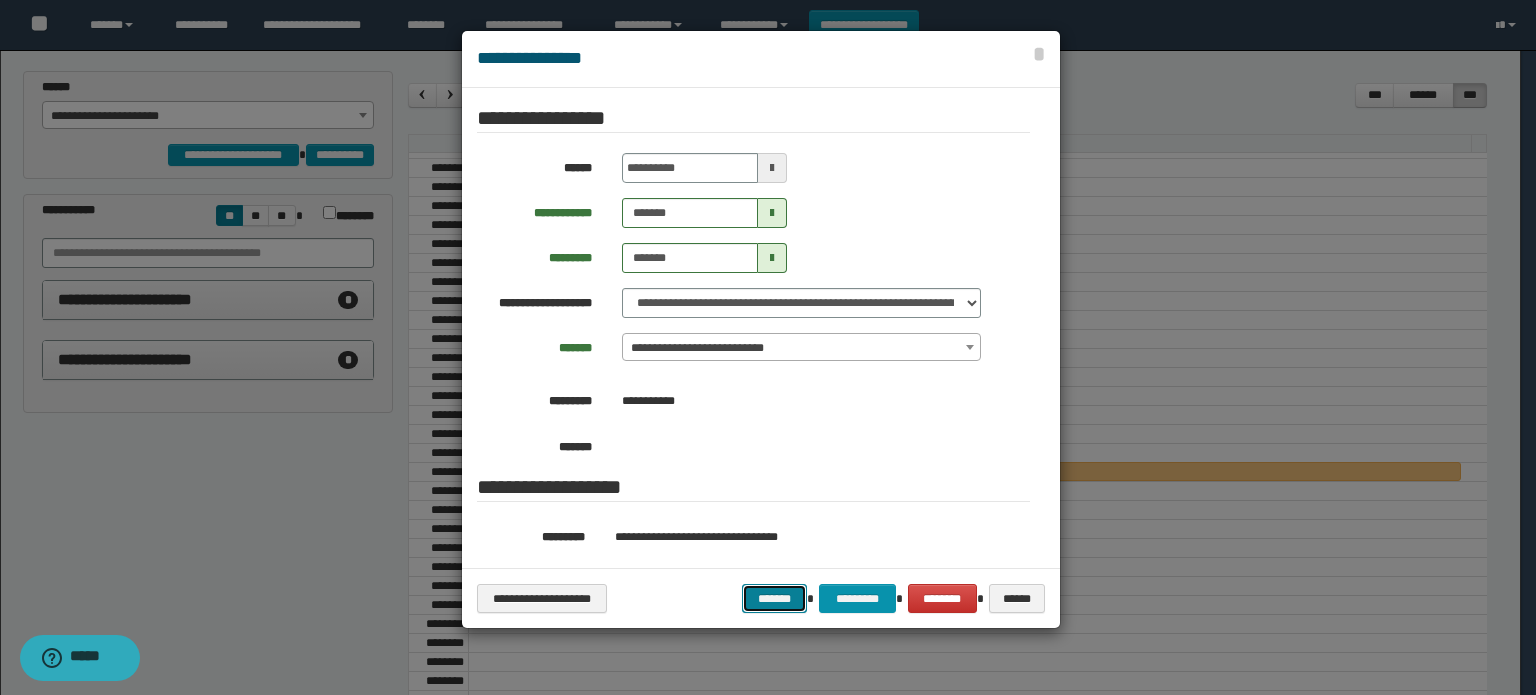 click on "*******" at bounding box center (775, 599) 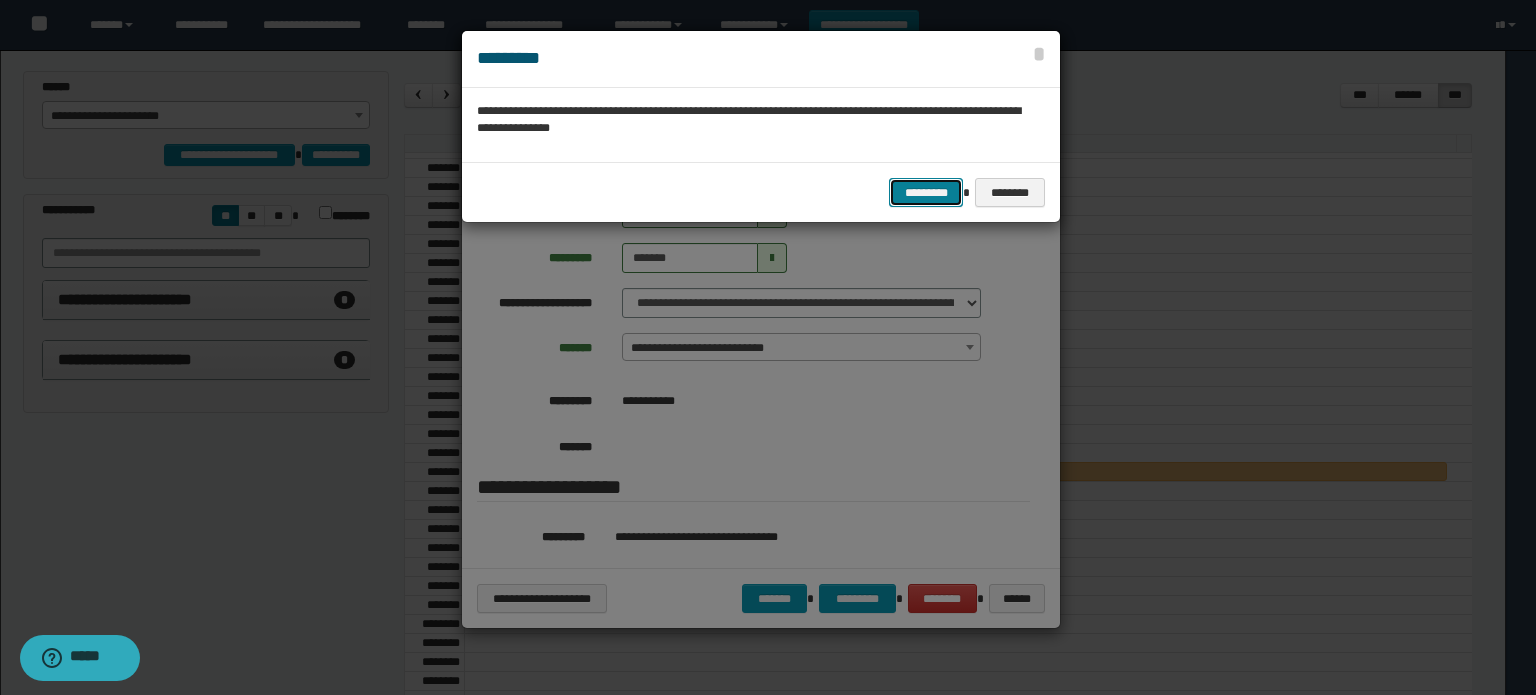 click on "*********" at bounding box center (926, 193) 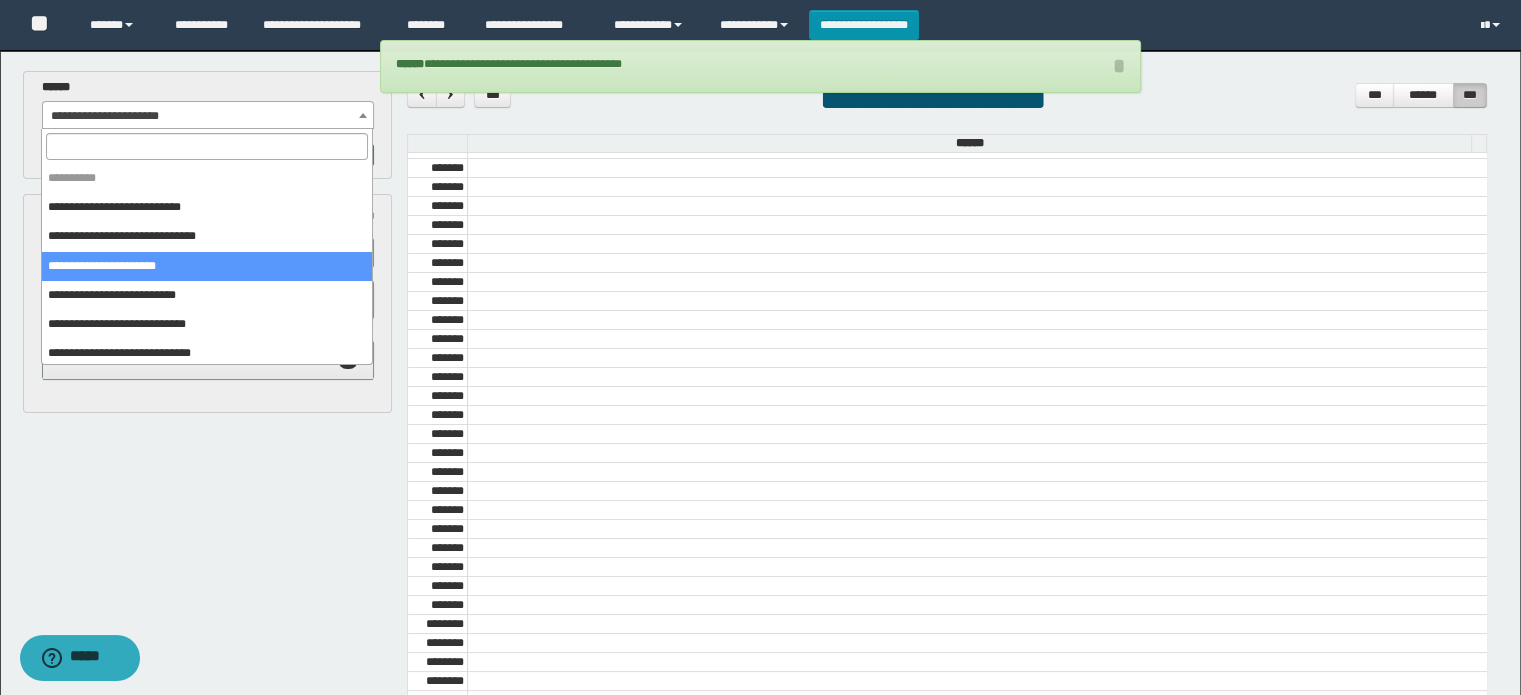 click on "**********" at bounding box center [208, 116] 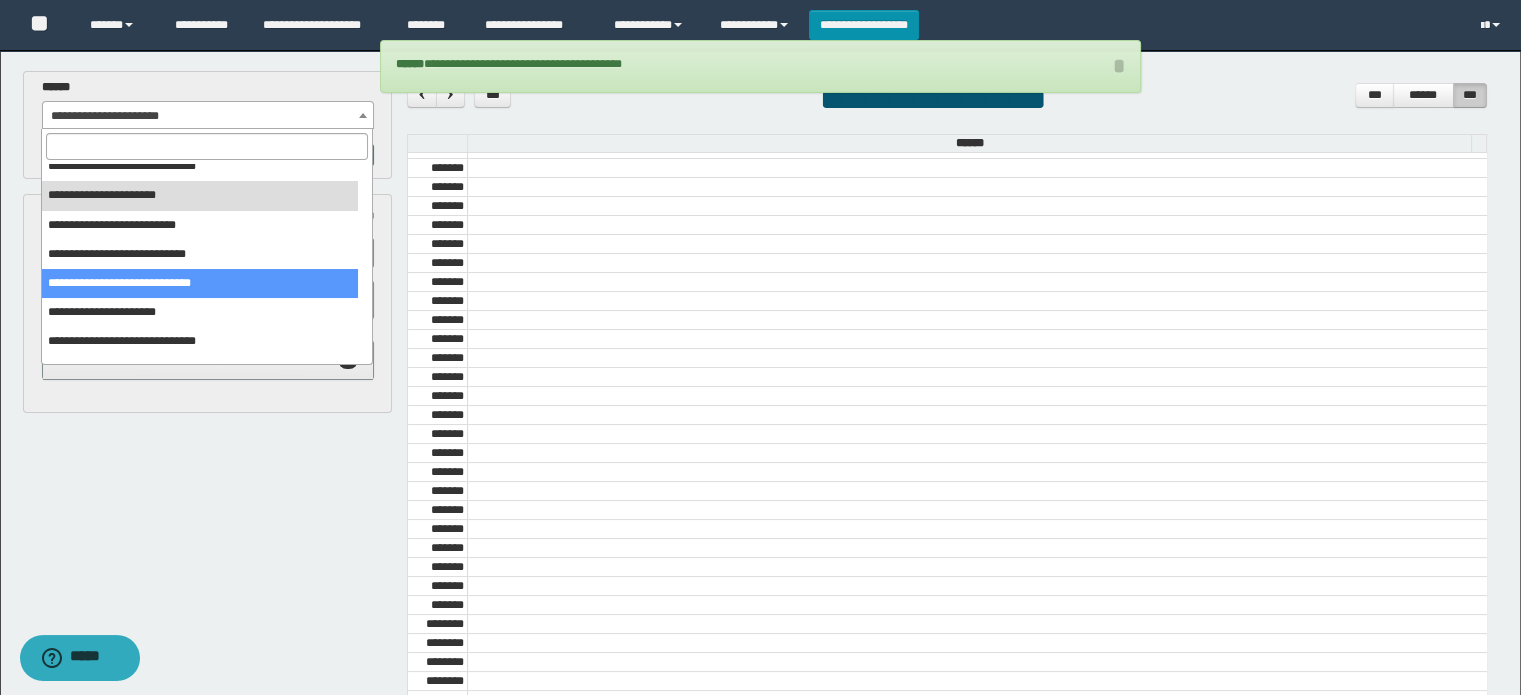 scroll, scrollTop: 149, scrollLeft: 0, axis: vertical 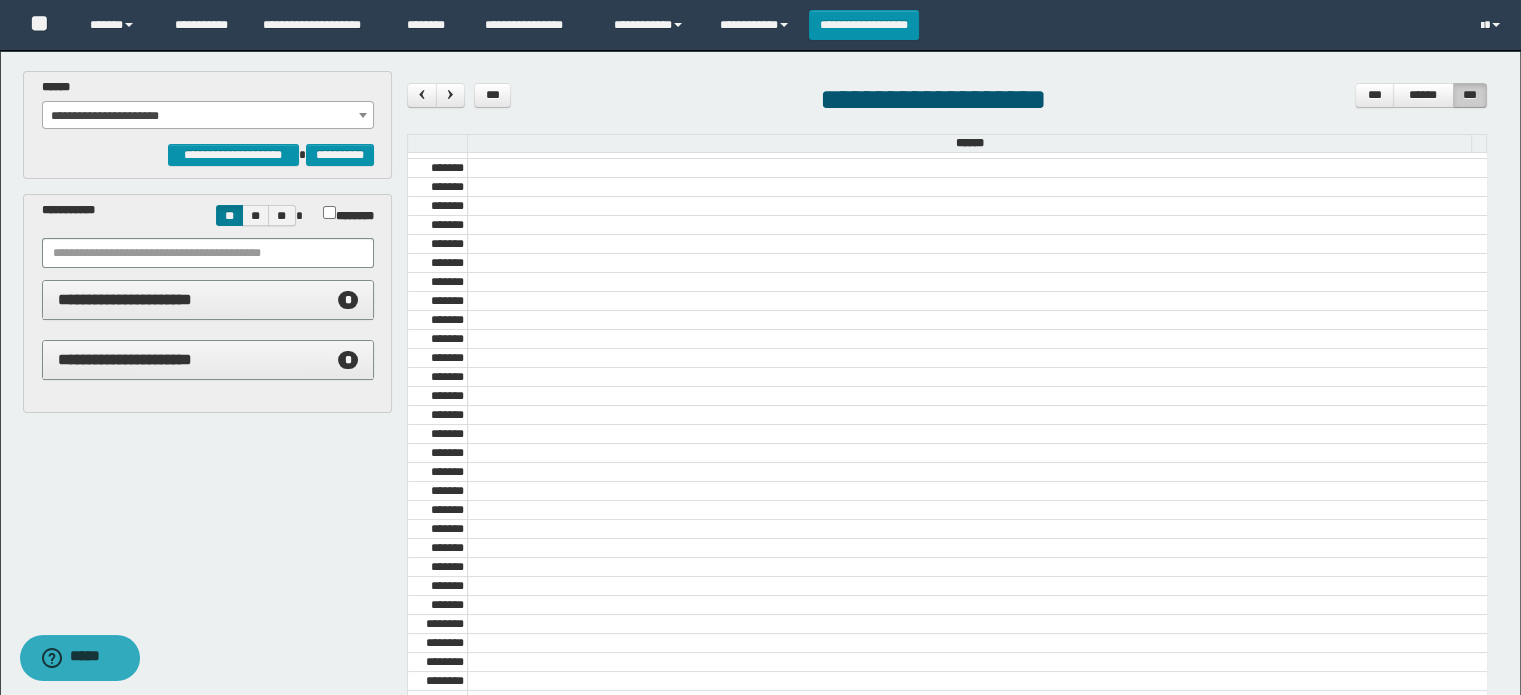 click on "**********" at bounding box center (208, 116) 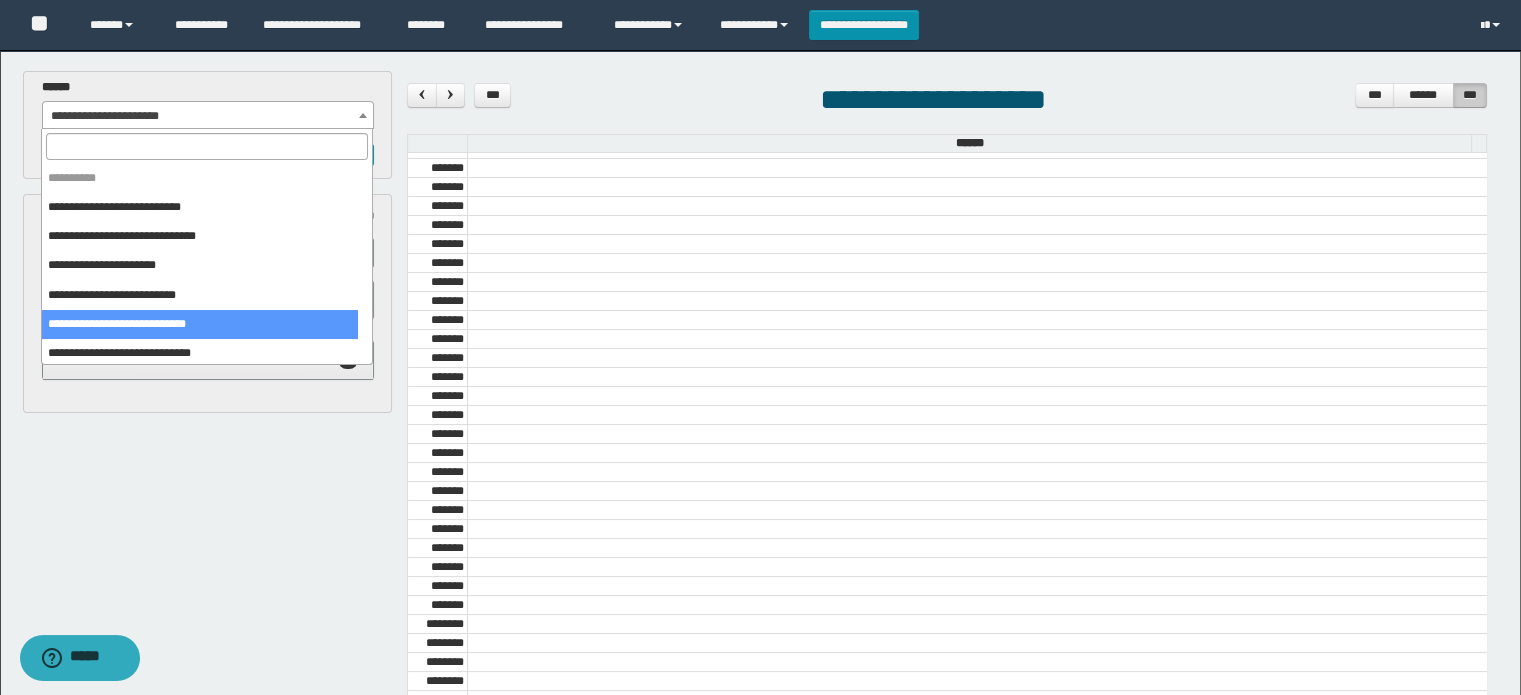 scroll, scrollTop: 149, scrollLeft: 0, axis: vertical 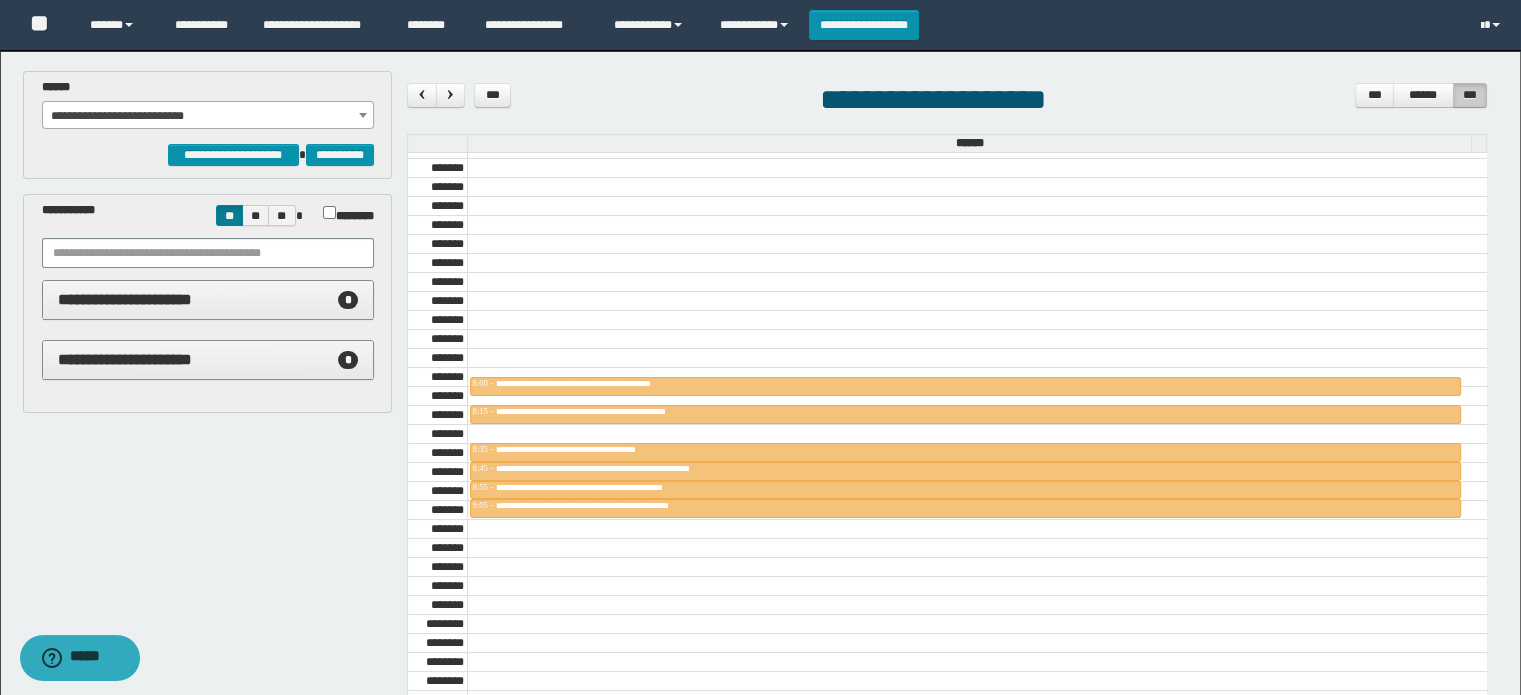 click on "**********" at bounding box center (208, 116) 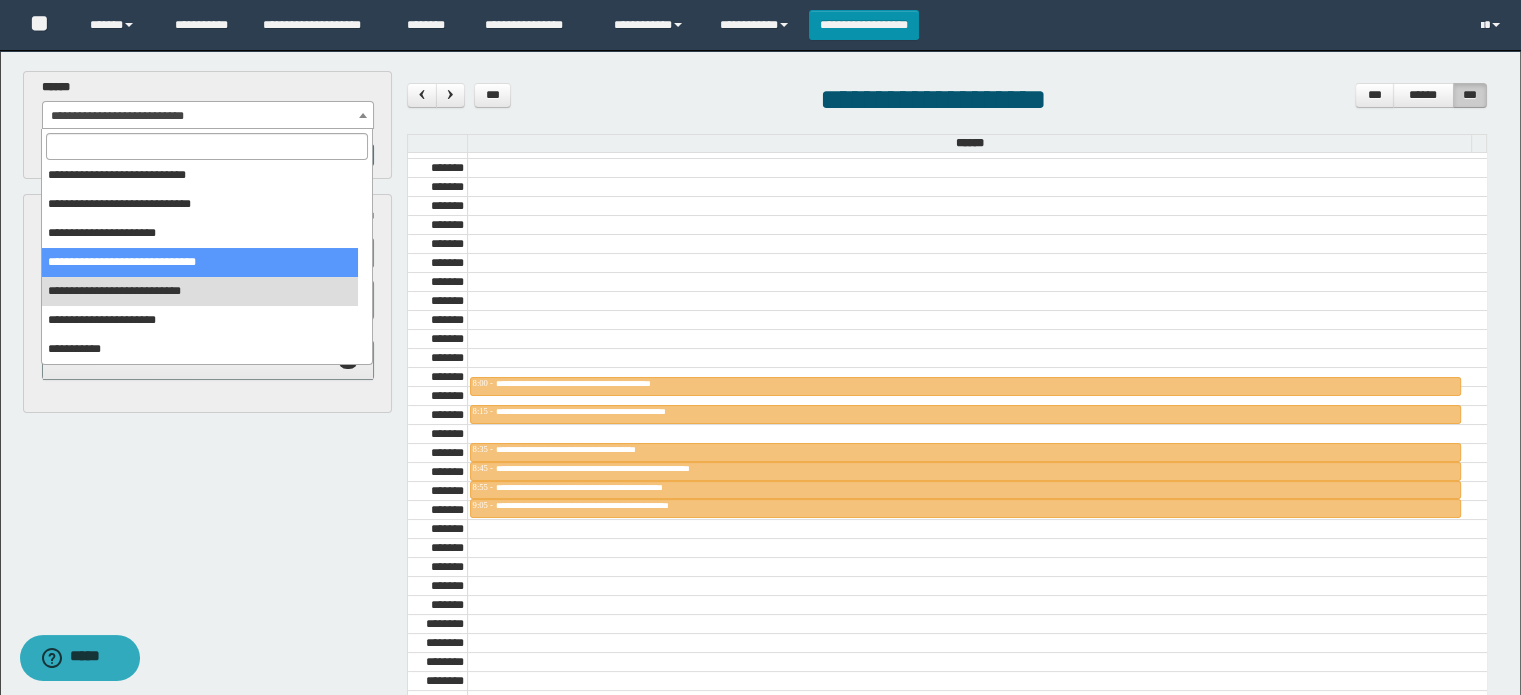 scroll, scrollTop: 49, scrollLeft: 0, axis: vertical 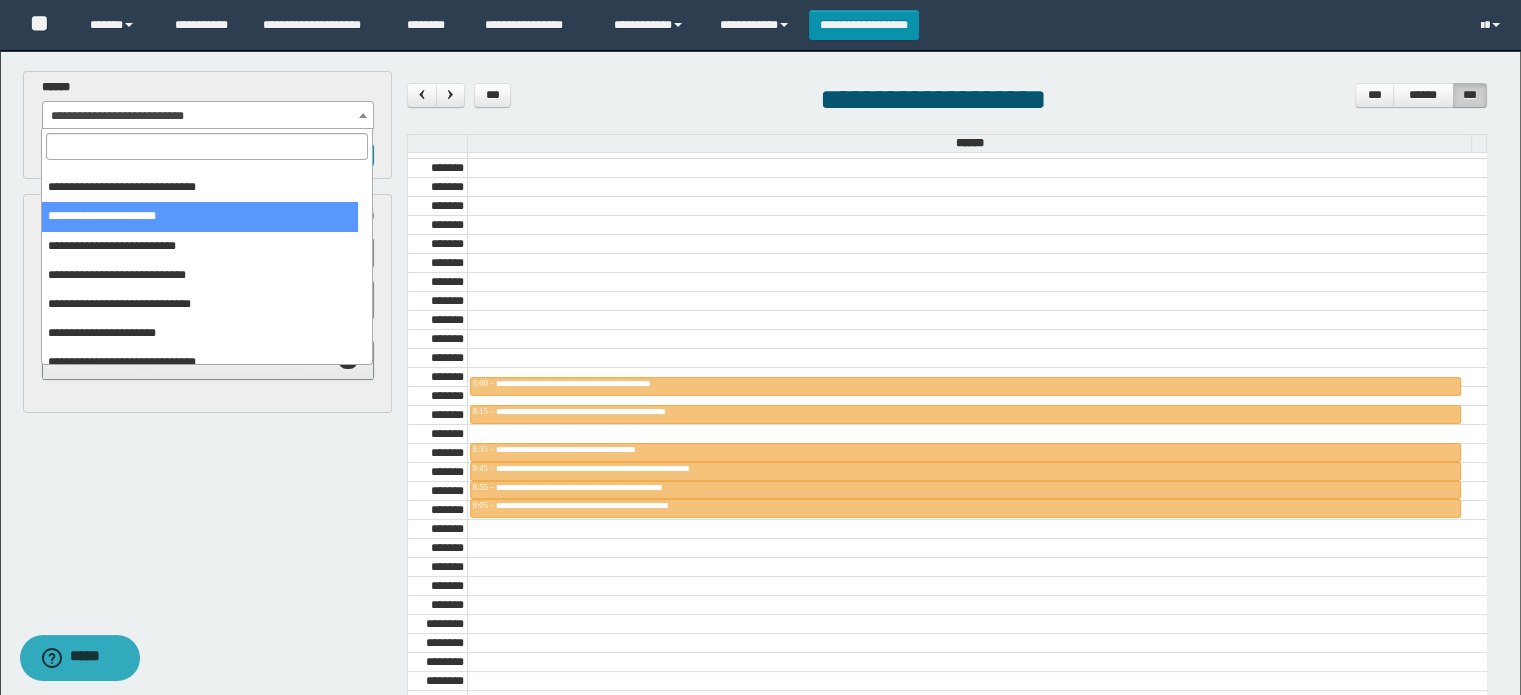 select on "******" 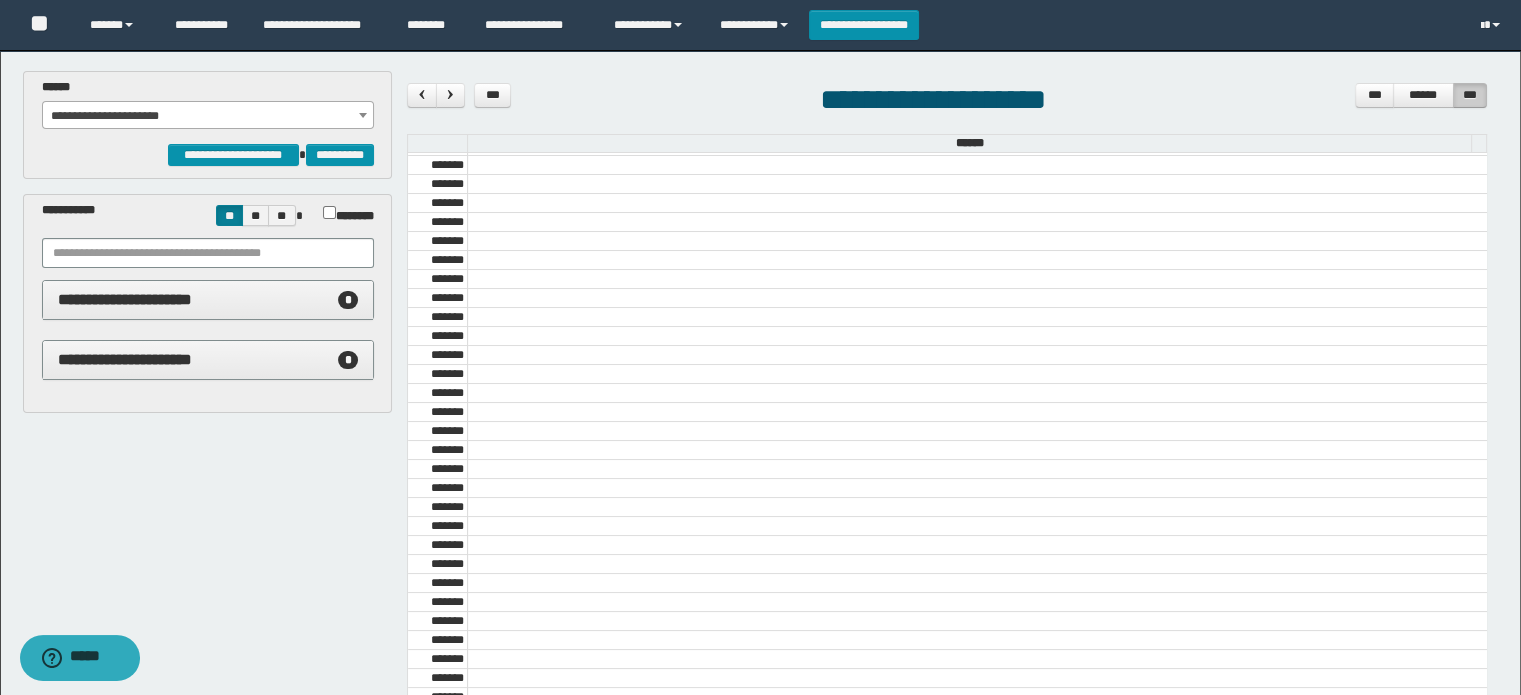 scroll, scrollTop: 1917, scrollLeft: 0, axis: vertical 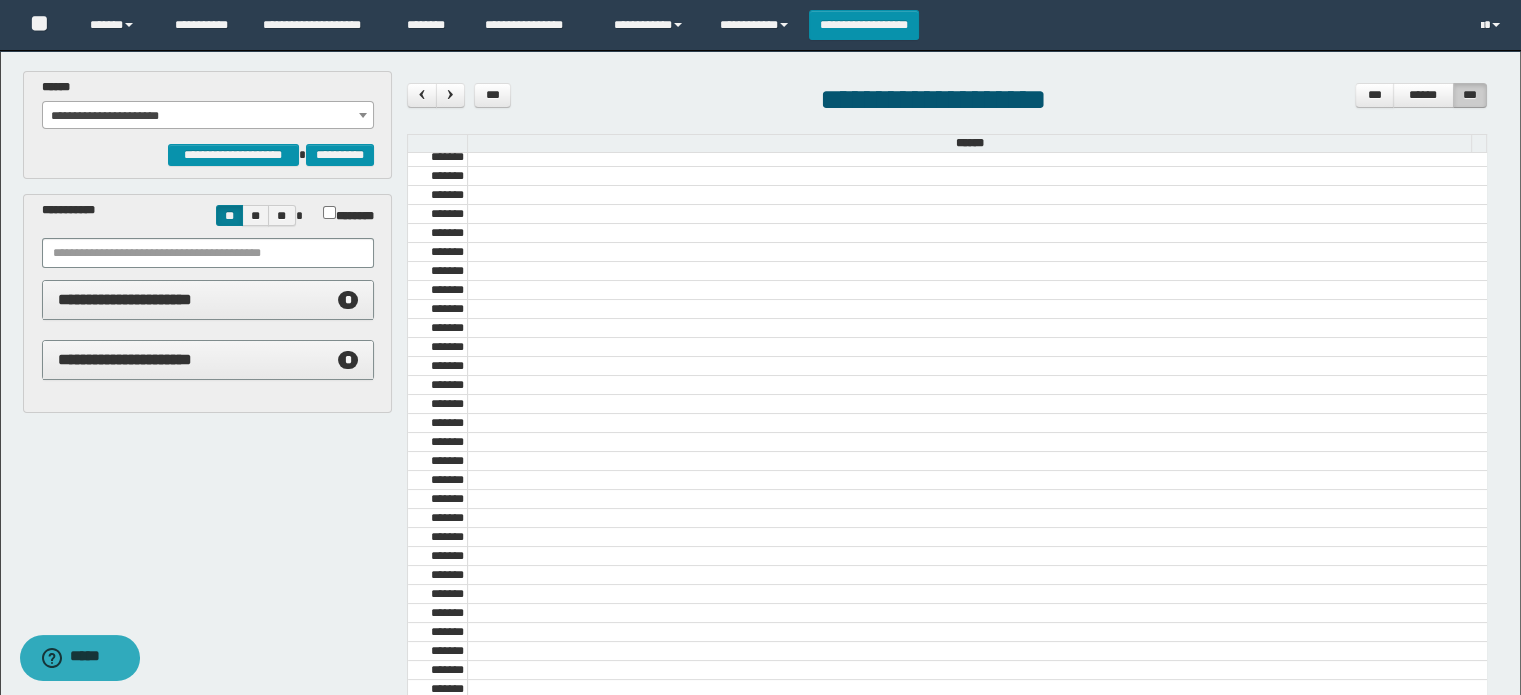 click on "**********" at bounding box center [208, 116] 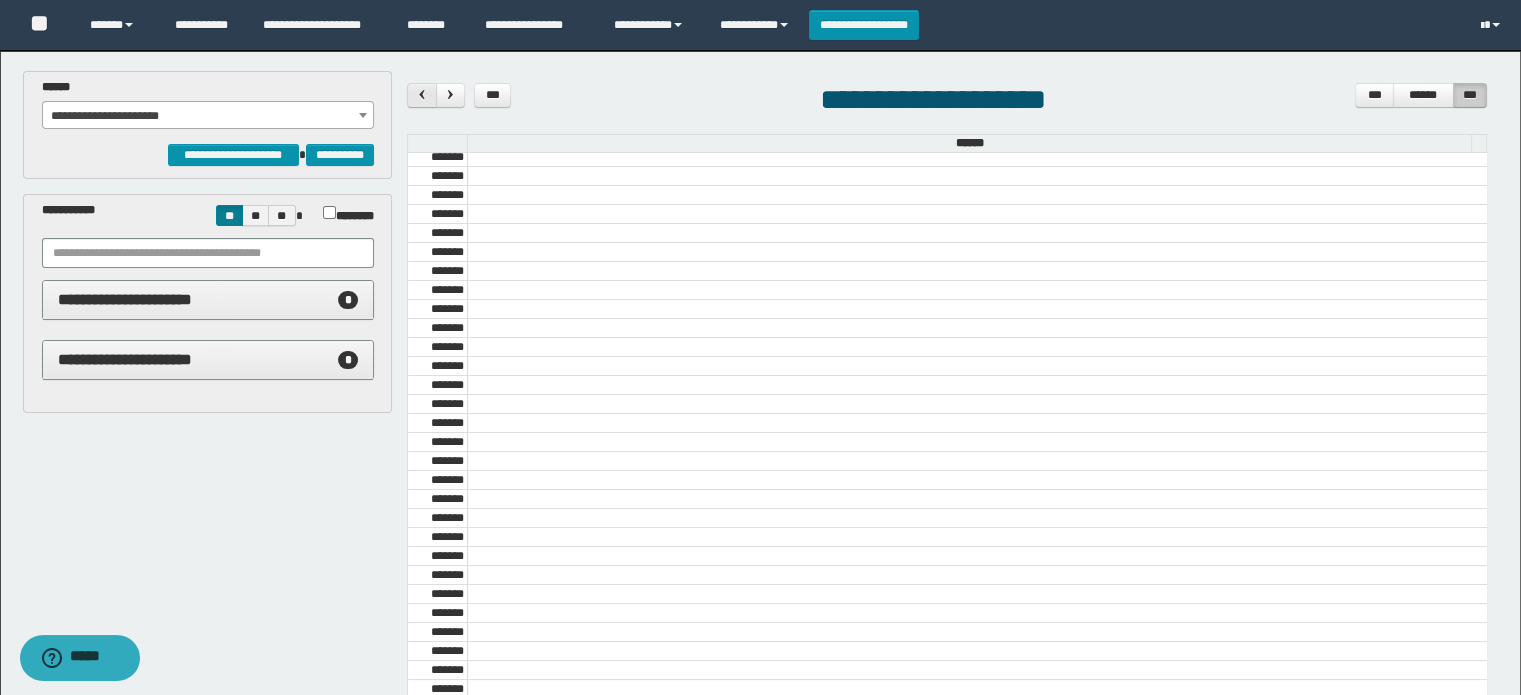 click at bounding box center [422, 94] 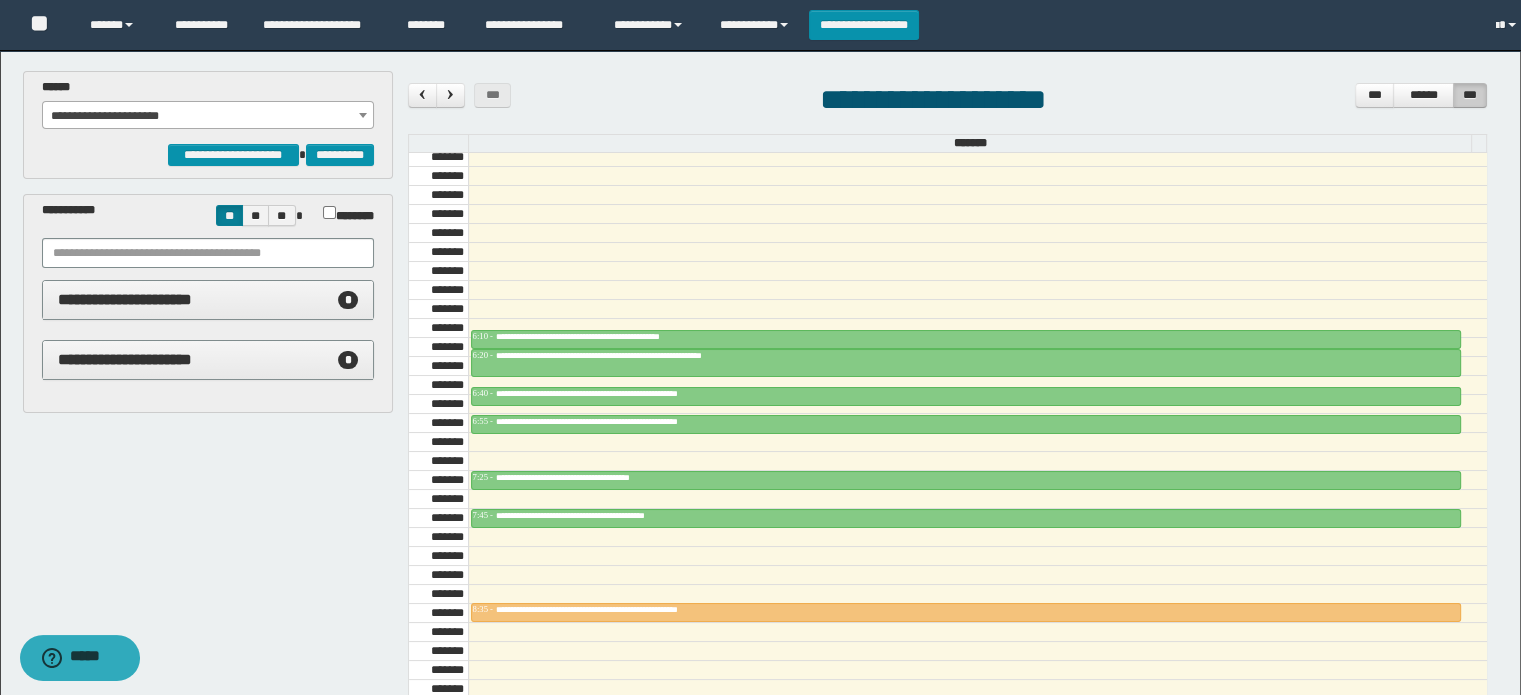 scroll, scrollTop: 678, scrollLeft: 0, axis: vertical 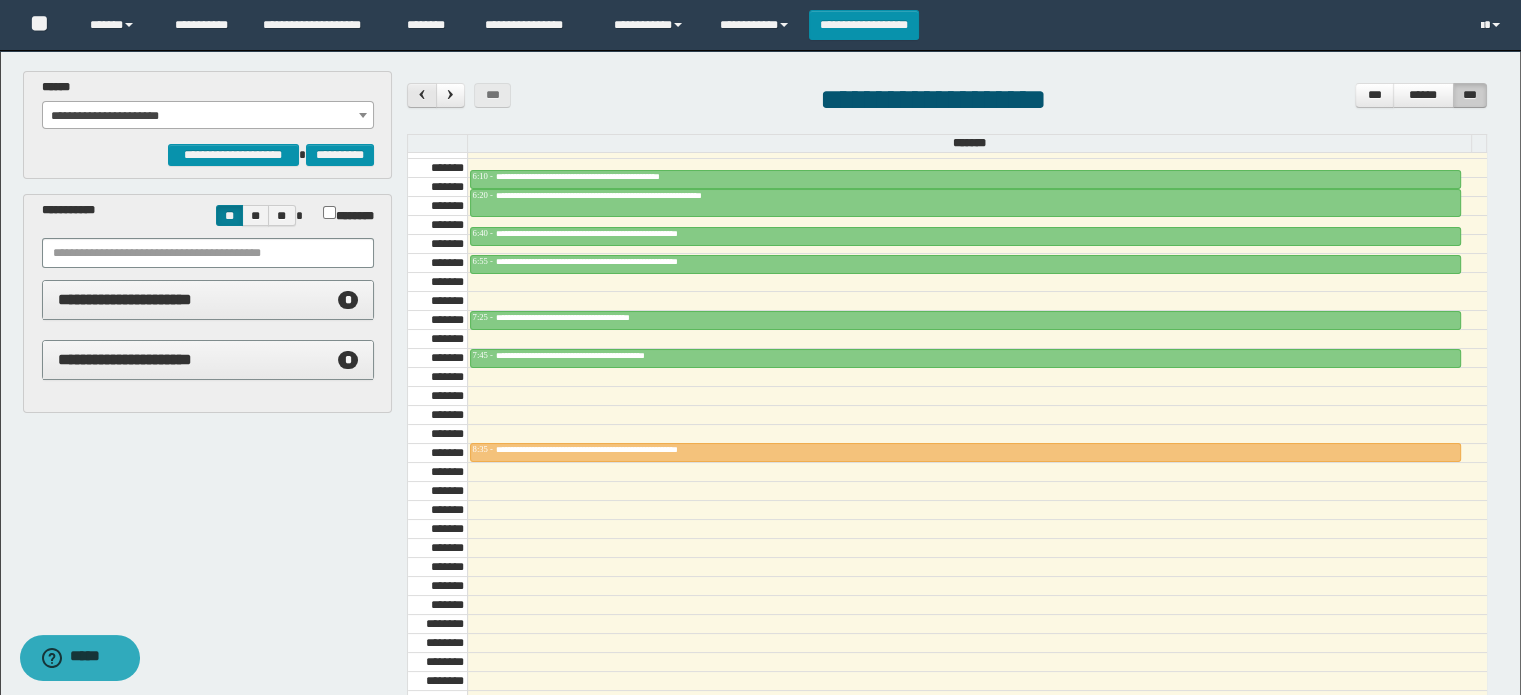 click at bounding box center [422, 94] 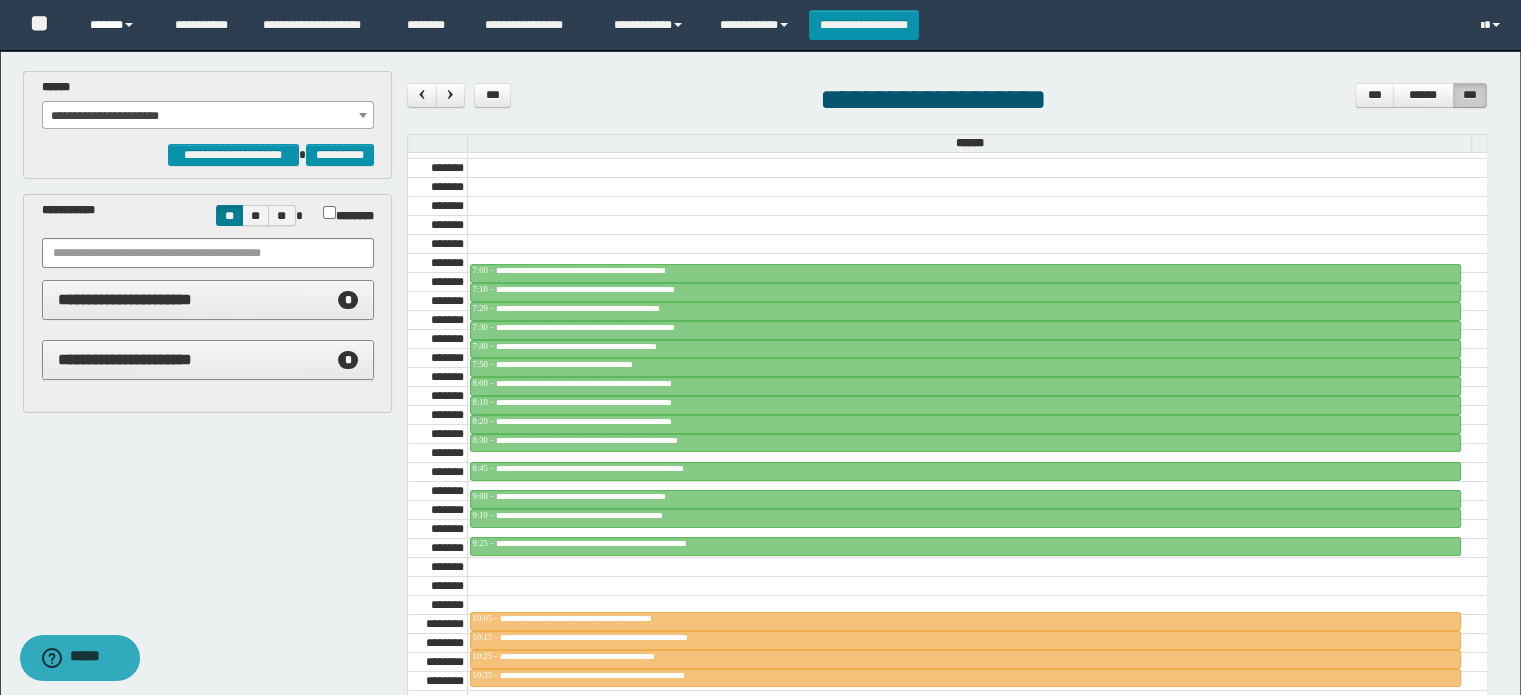click on "******" at bounding box center (117, 25) 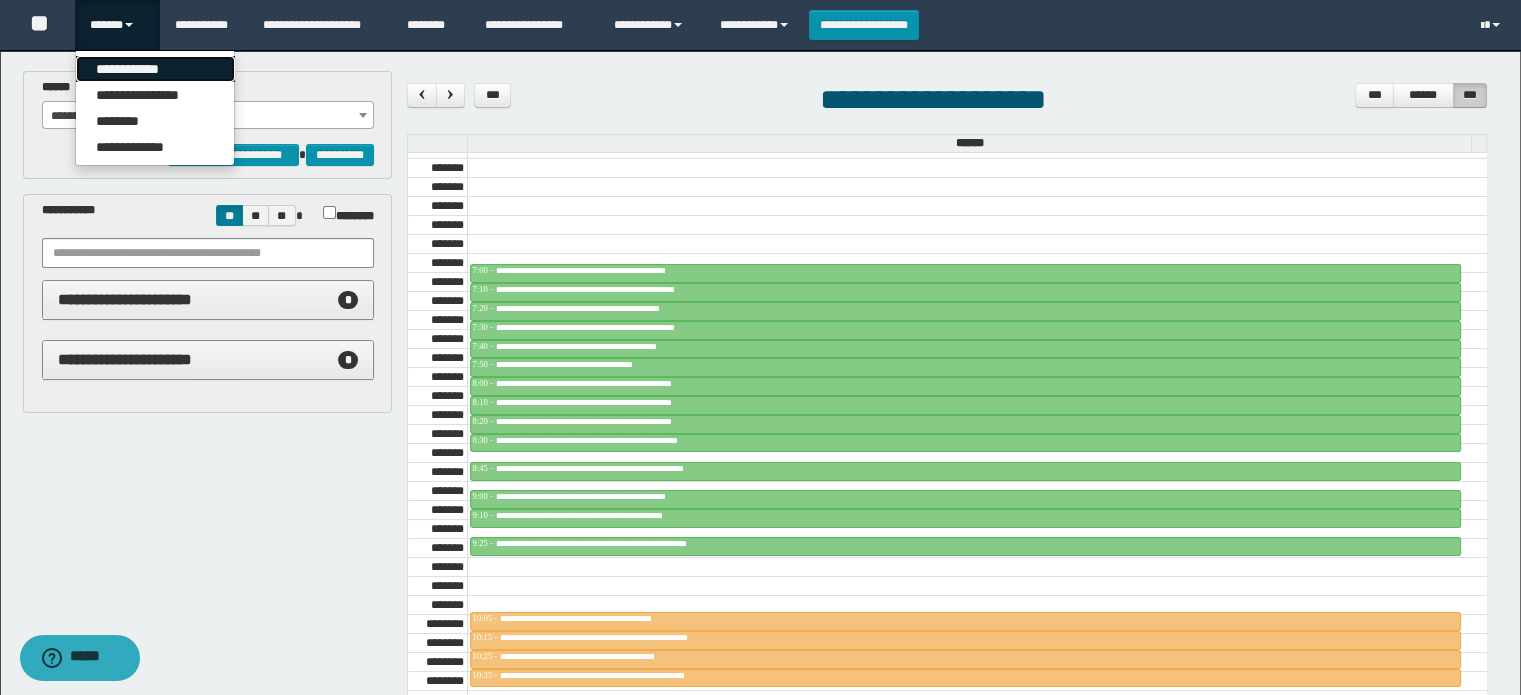 click on "**********" at bounding box center (155, 69) 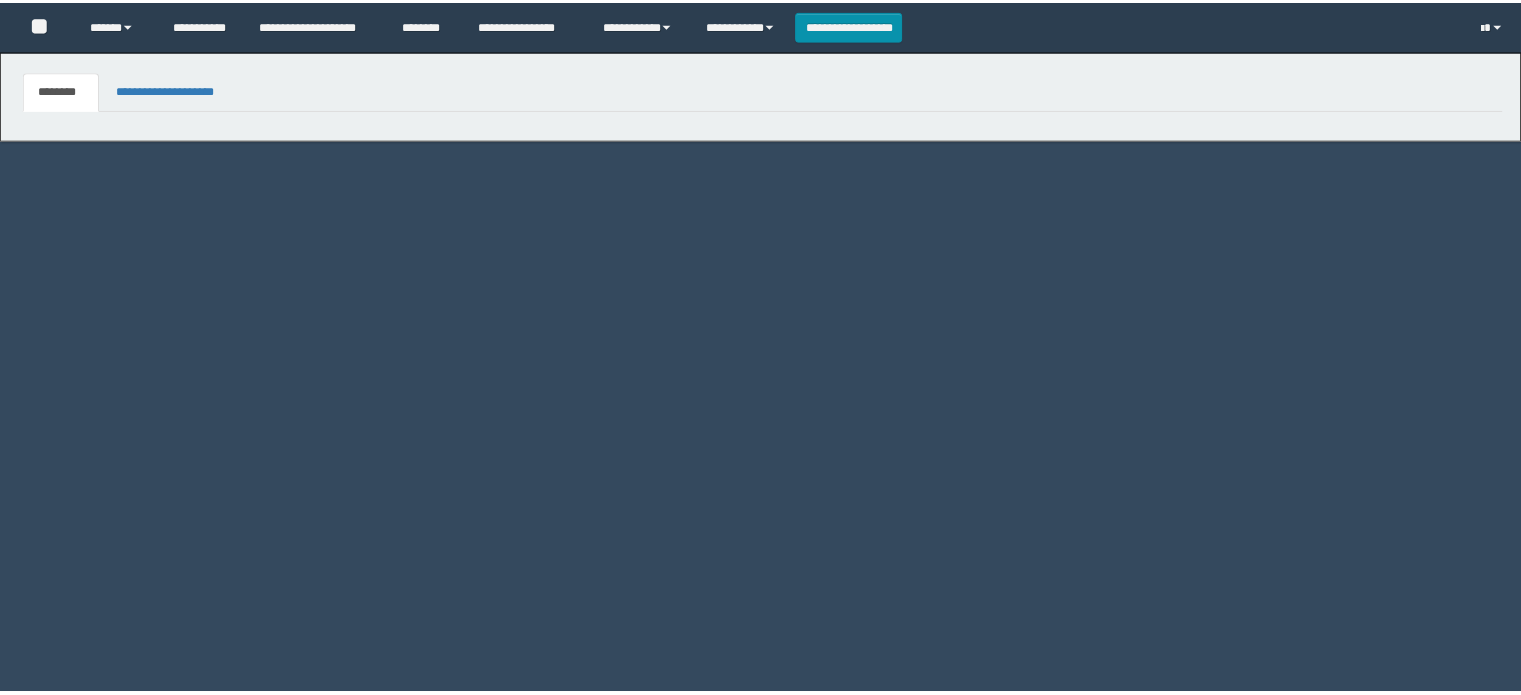 scroll, scrollTop: 0, scrollLeft: 0, axis: both 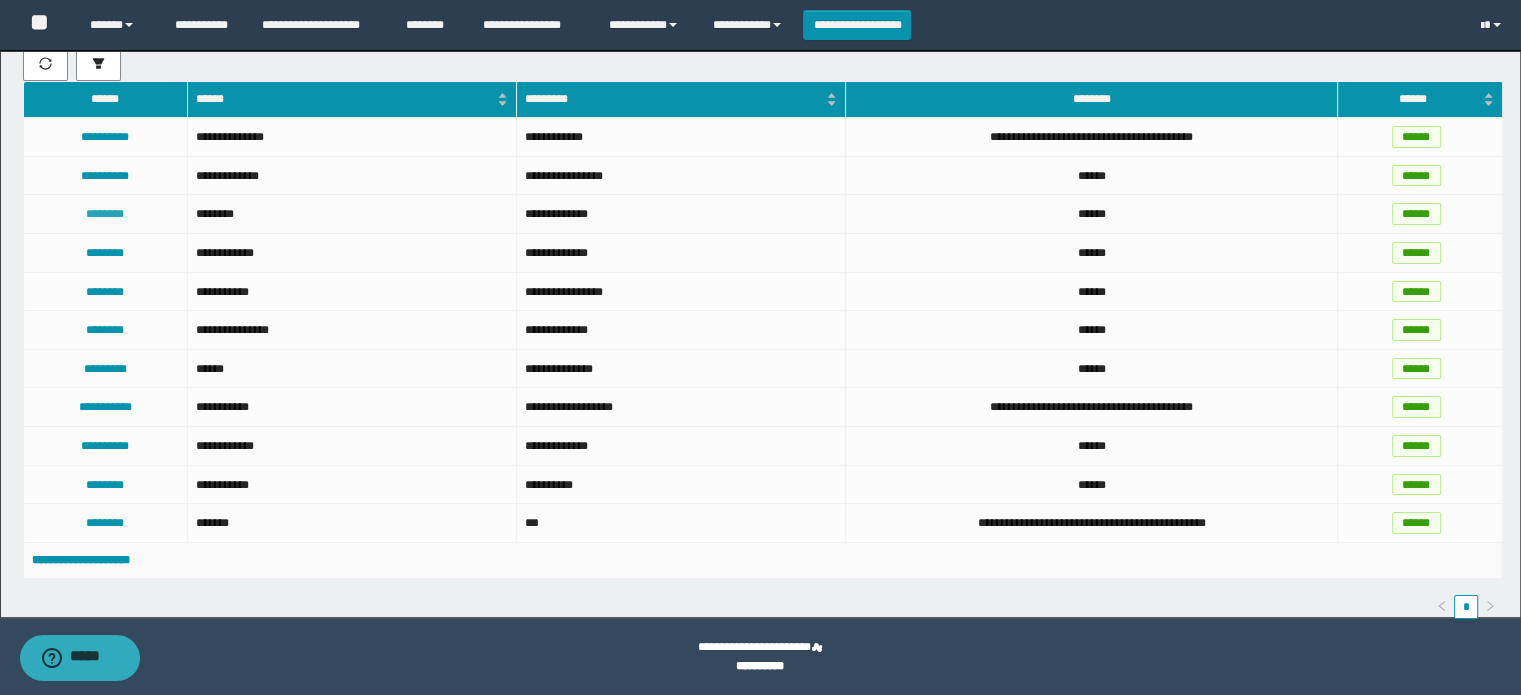 click on "********" at bounding box center [105, 214] 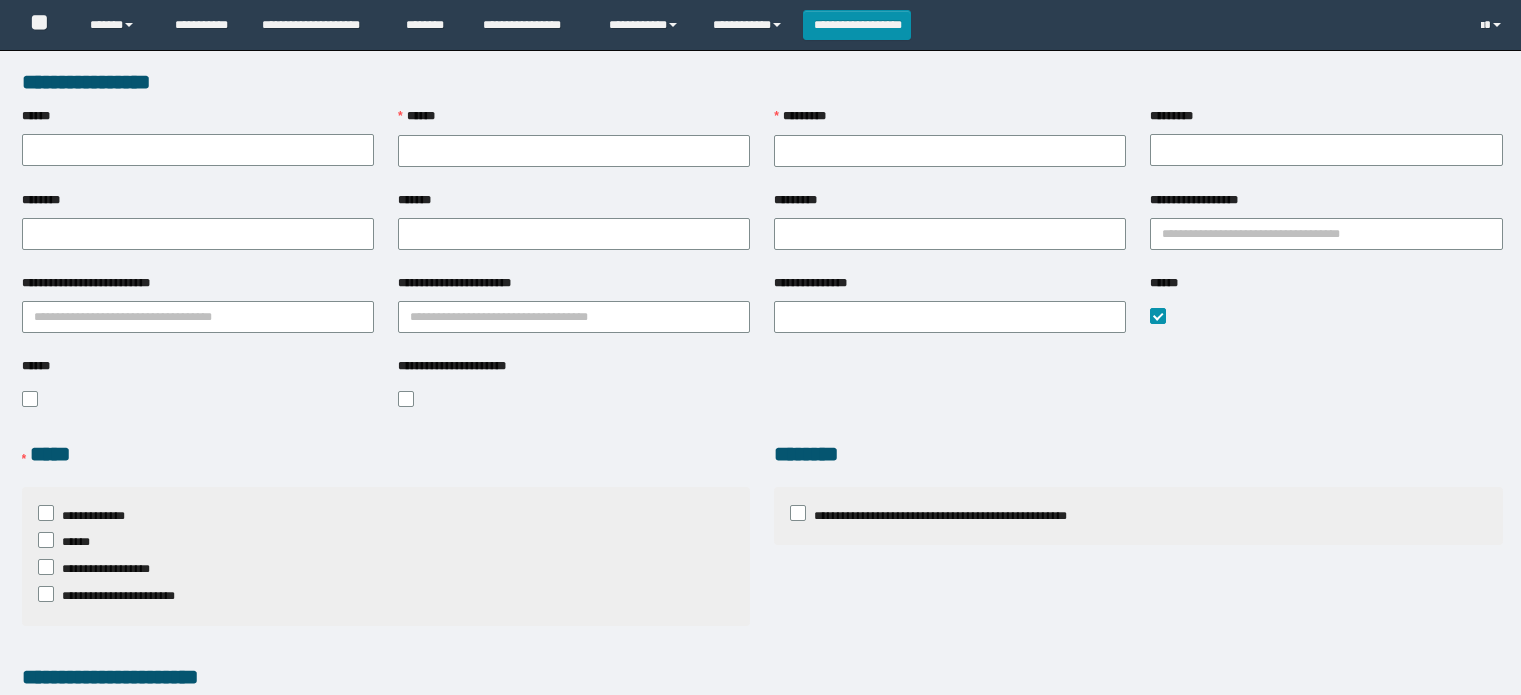 scroll, scrollTop: 0, scrollLeft: 0, axis: both 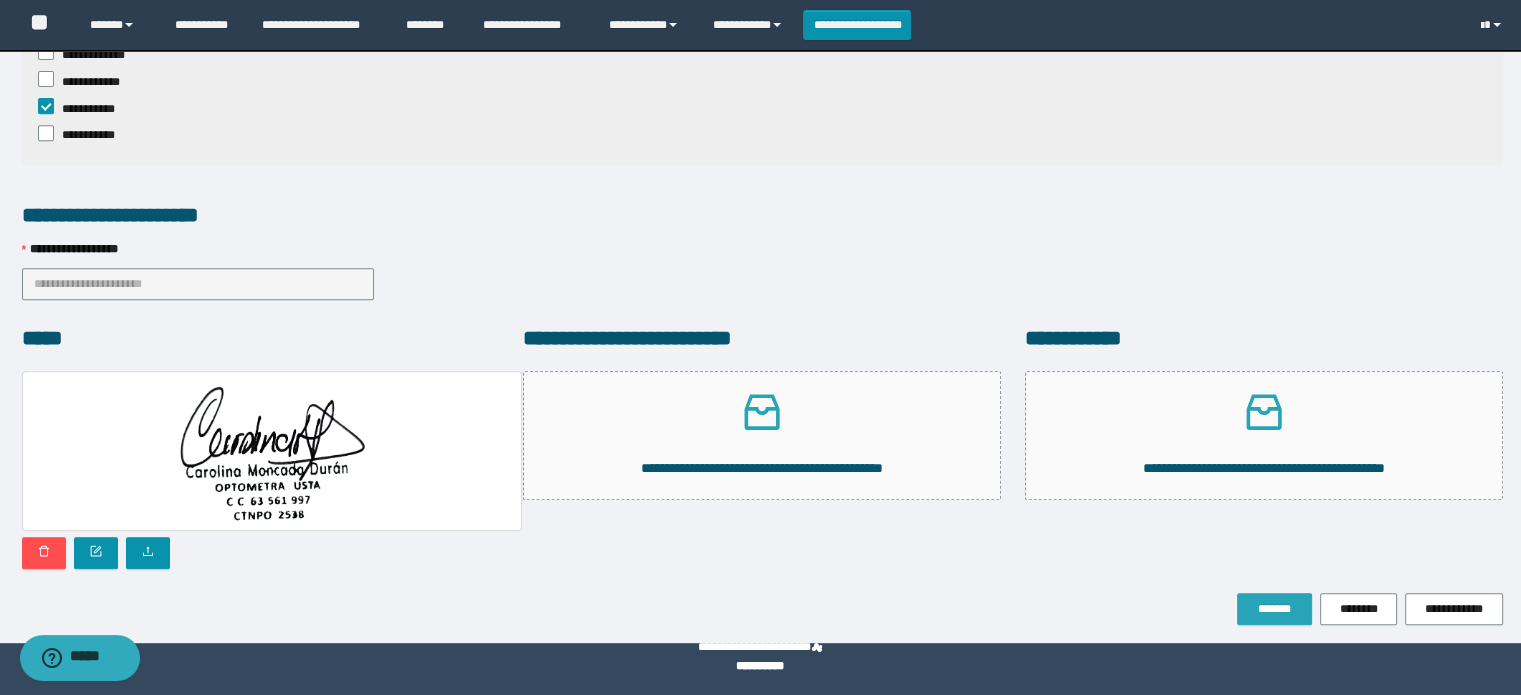 click on "*******" at bounding box center [1274, 609] 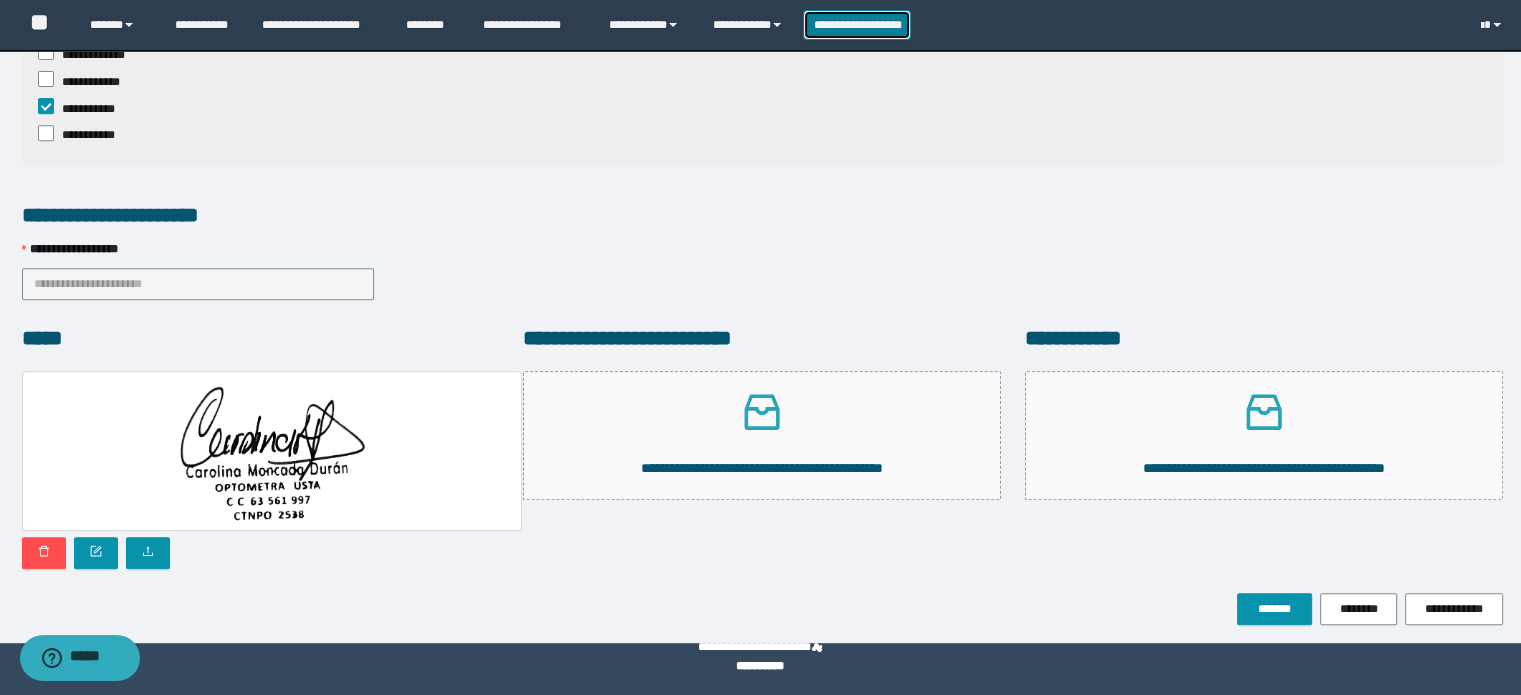 click on "**********" at bounding box center (857, 25) 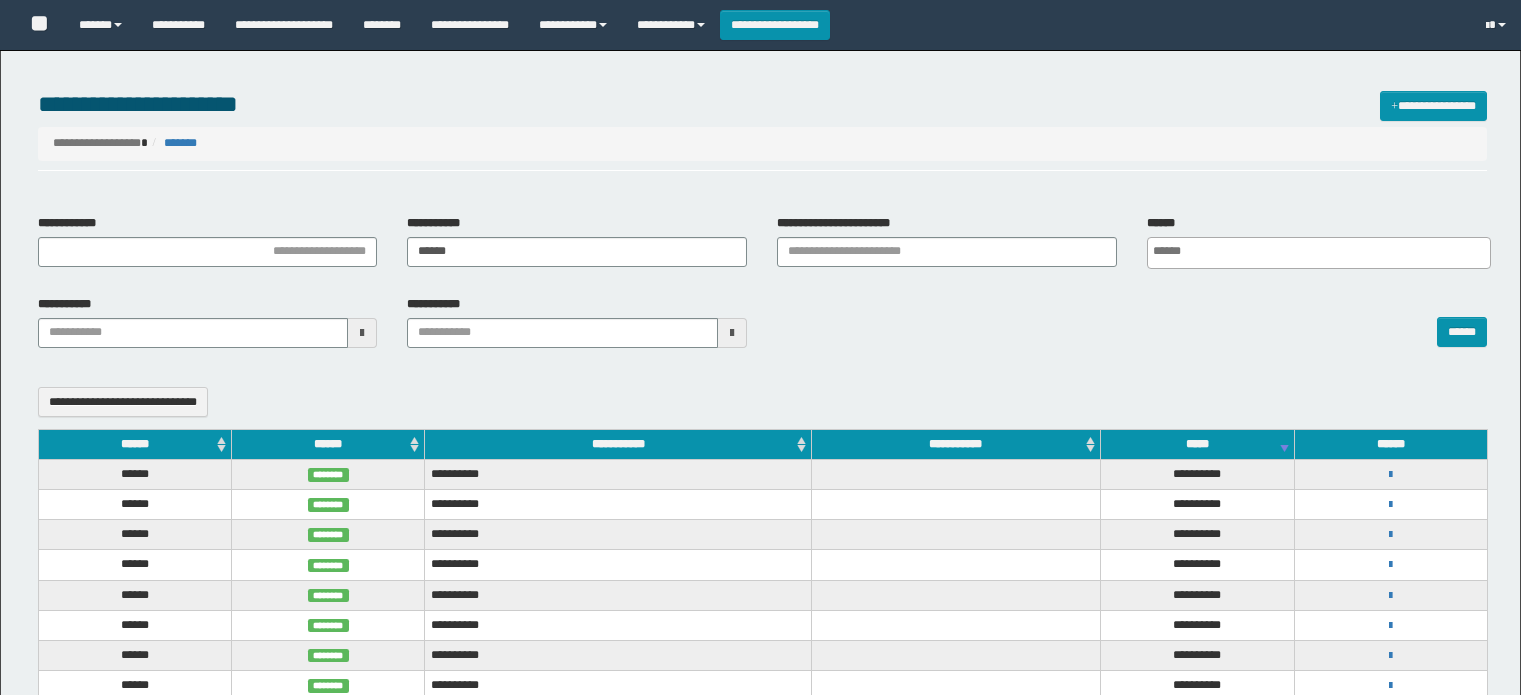 select 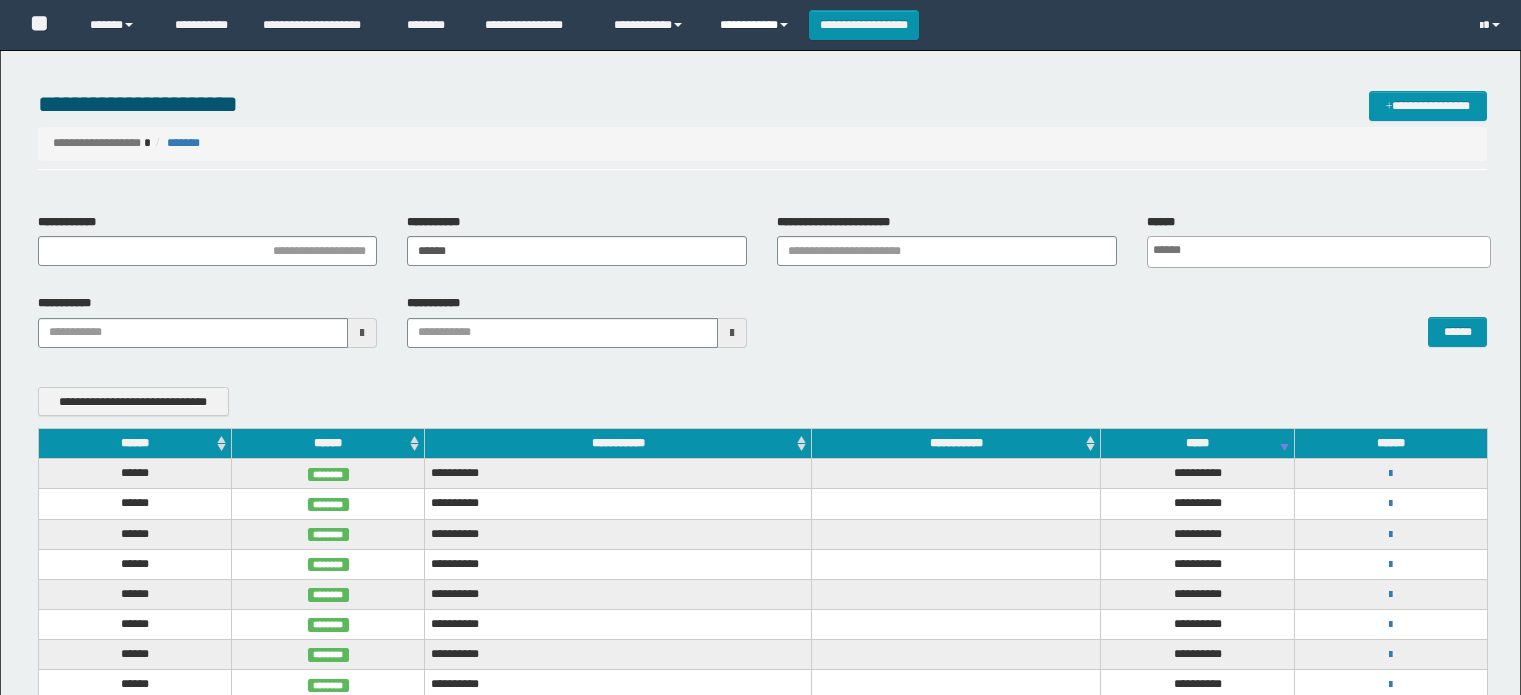scroll, scrollTop: 0, scrollLeft: 0, axis: both 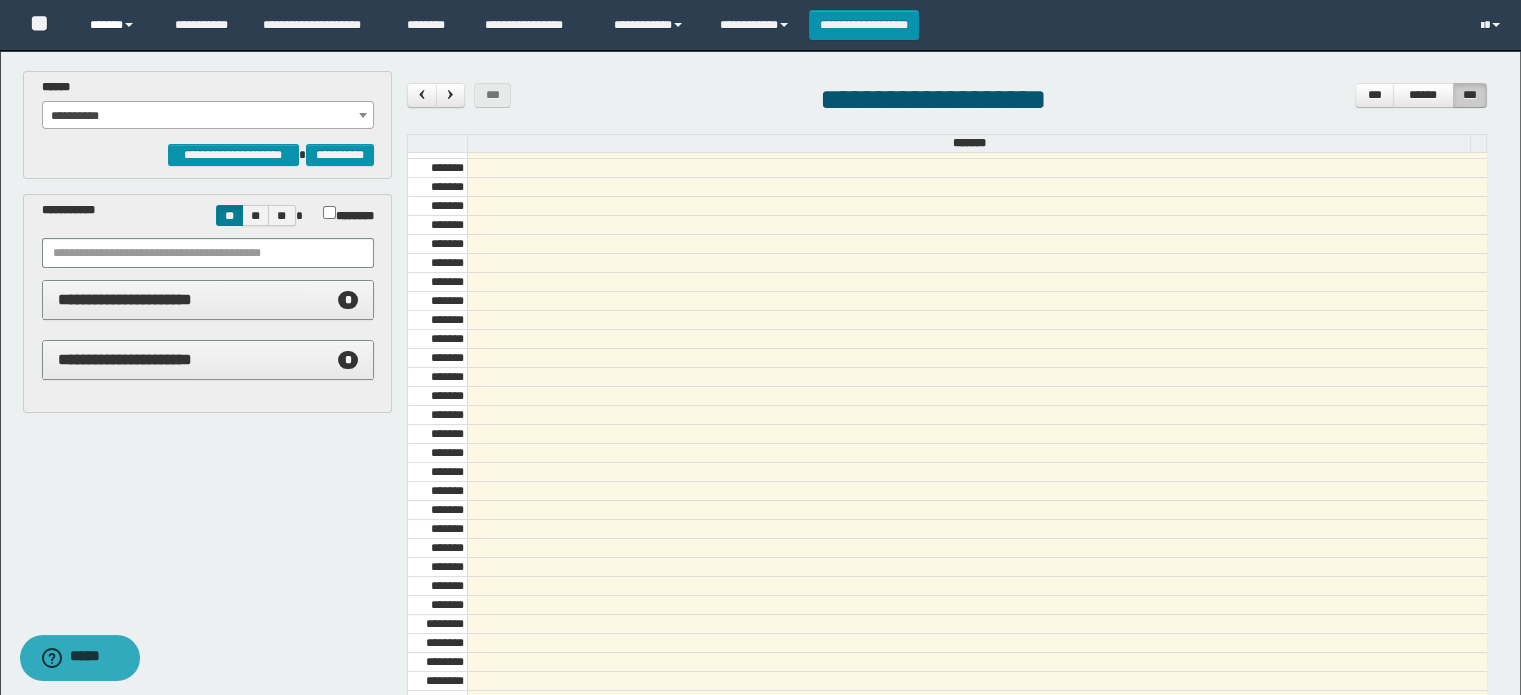 click at bounding box center [129, 25] 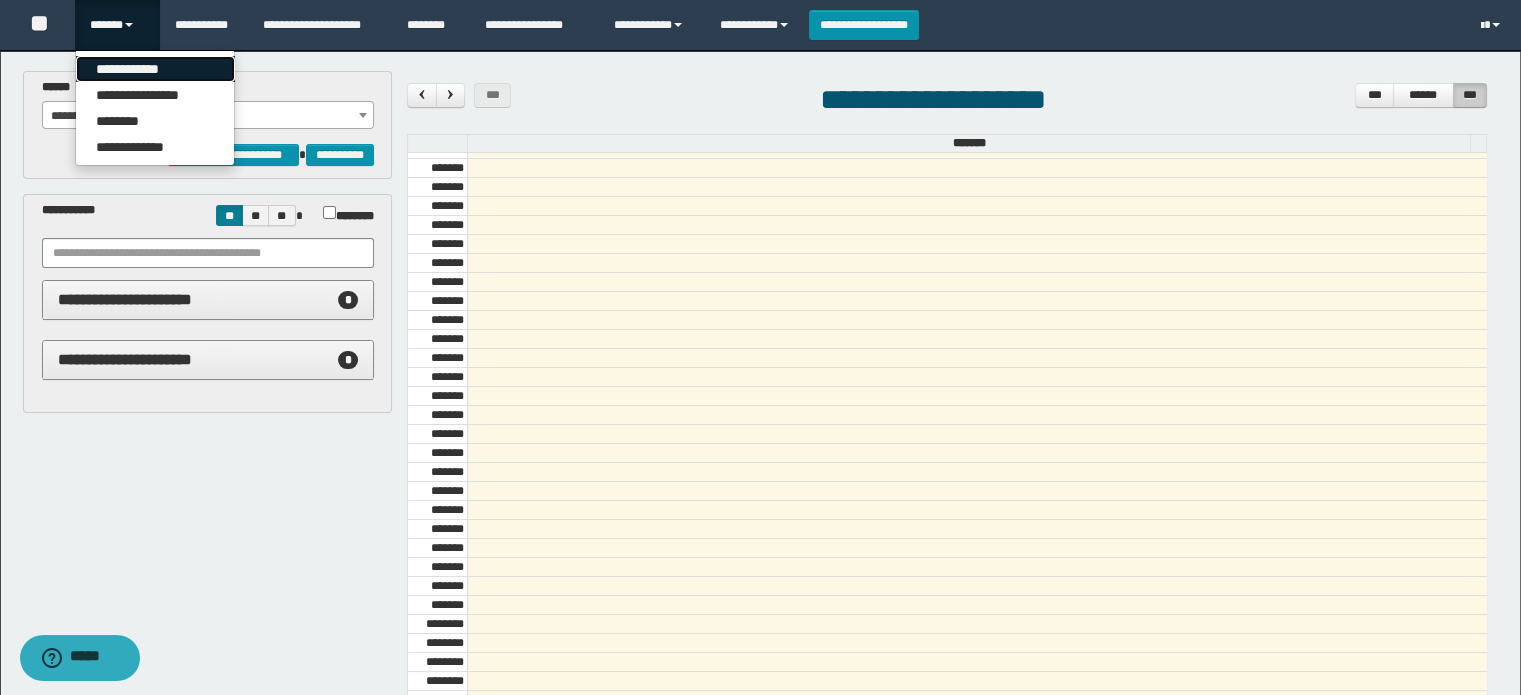 click on "**********" at bounding box center (155, 69) 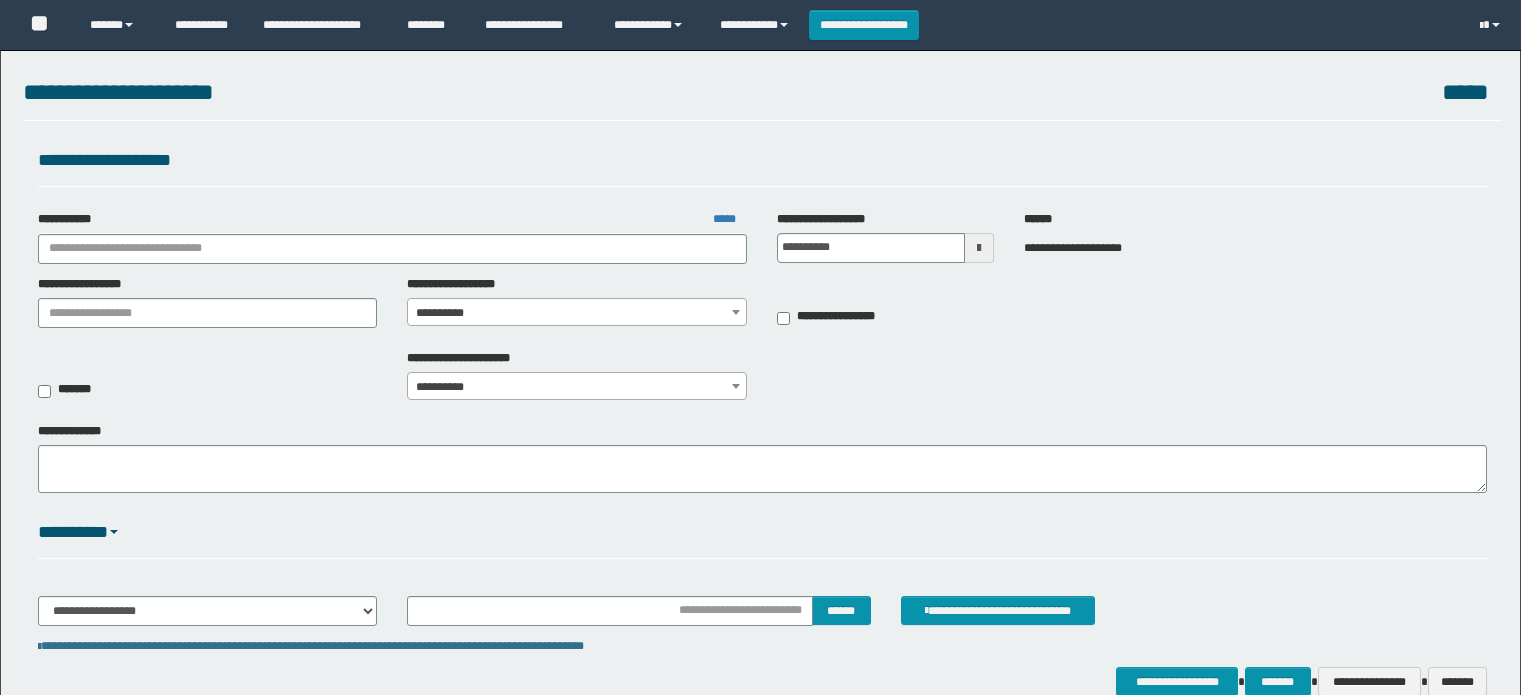 scroll, scrollTop: 0, scrollLeft: 0, axis: both 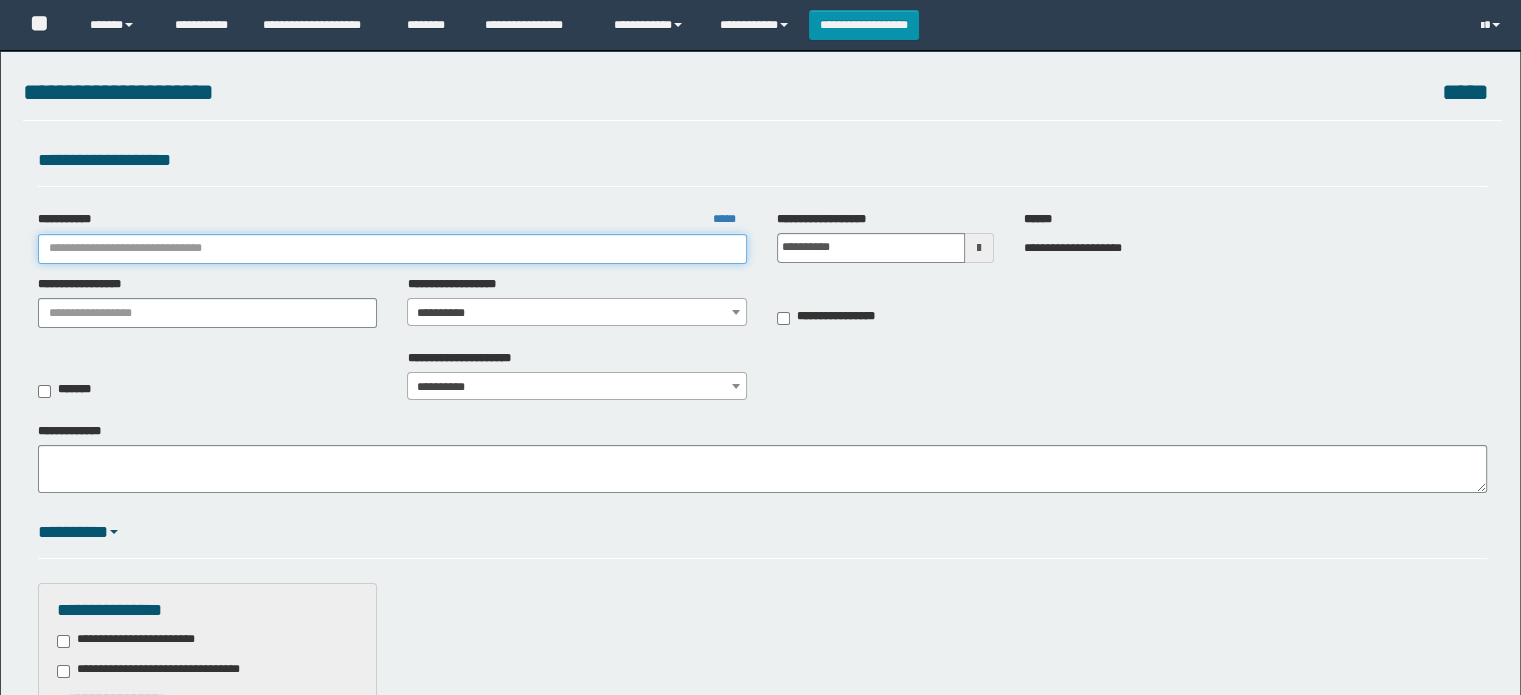 click on "**********" at bounding box center [393, 249] 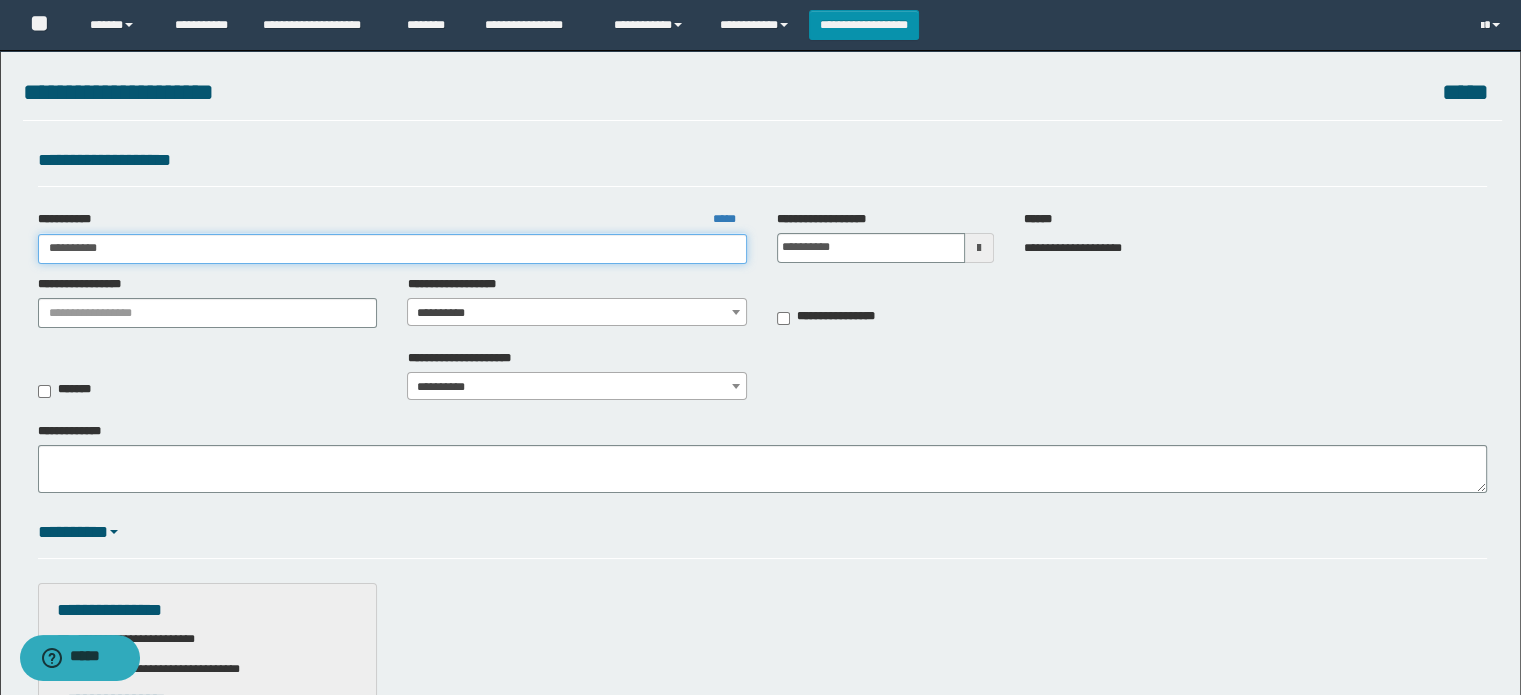 type on "**********" 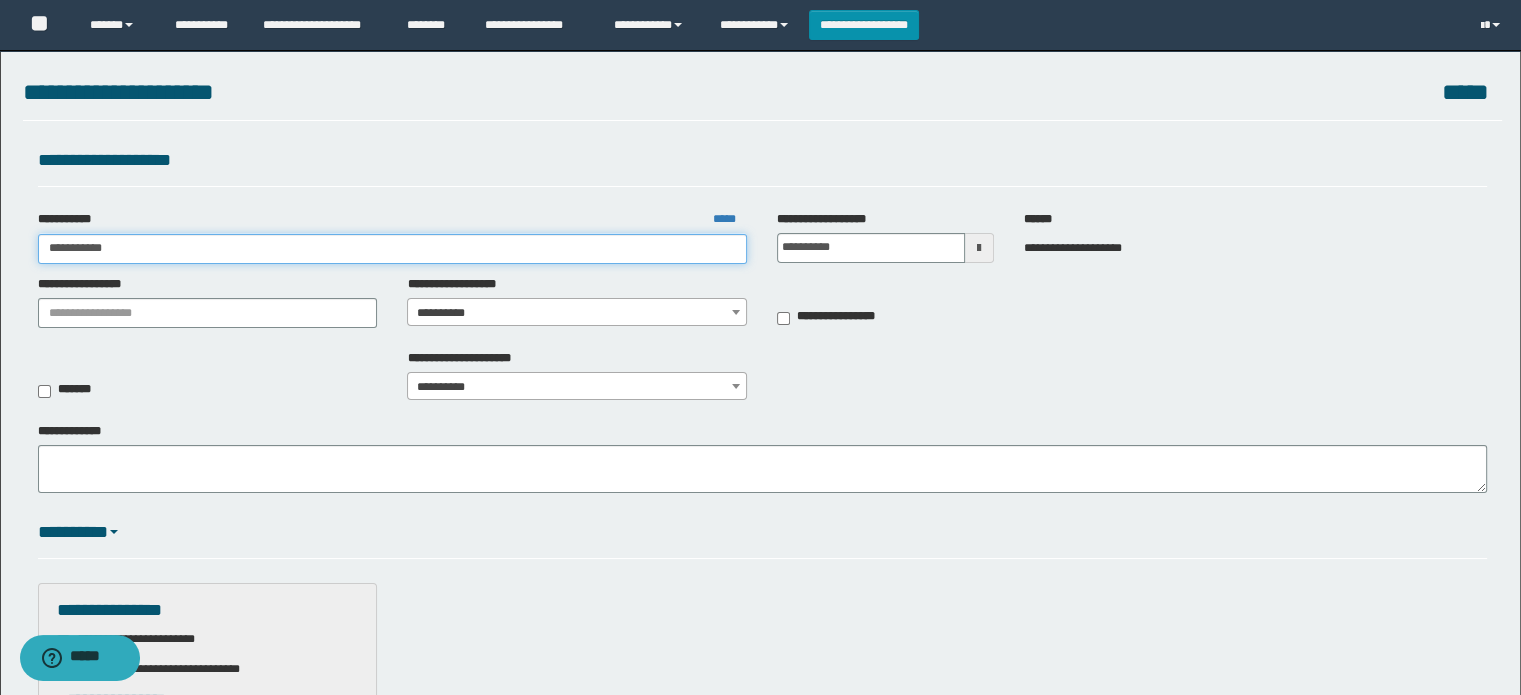 type on "**********" 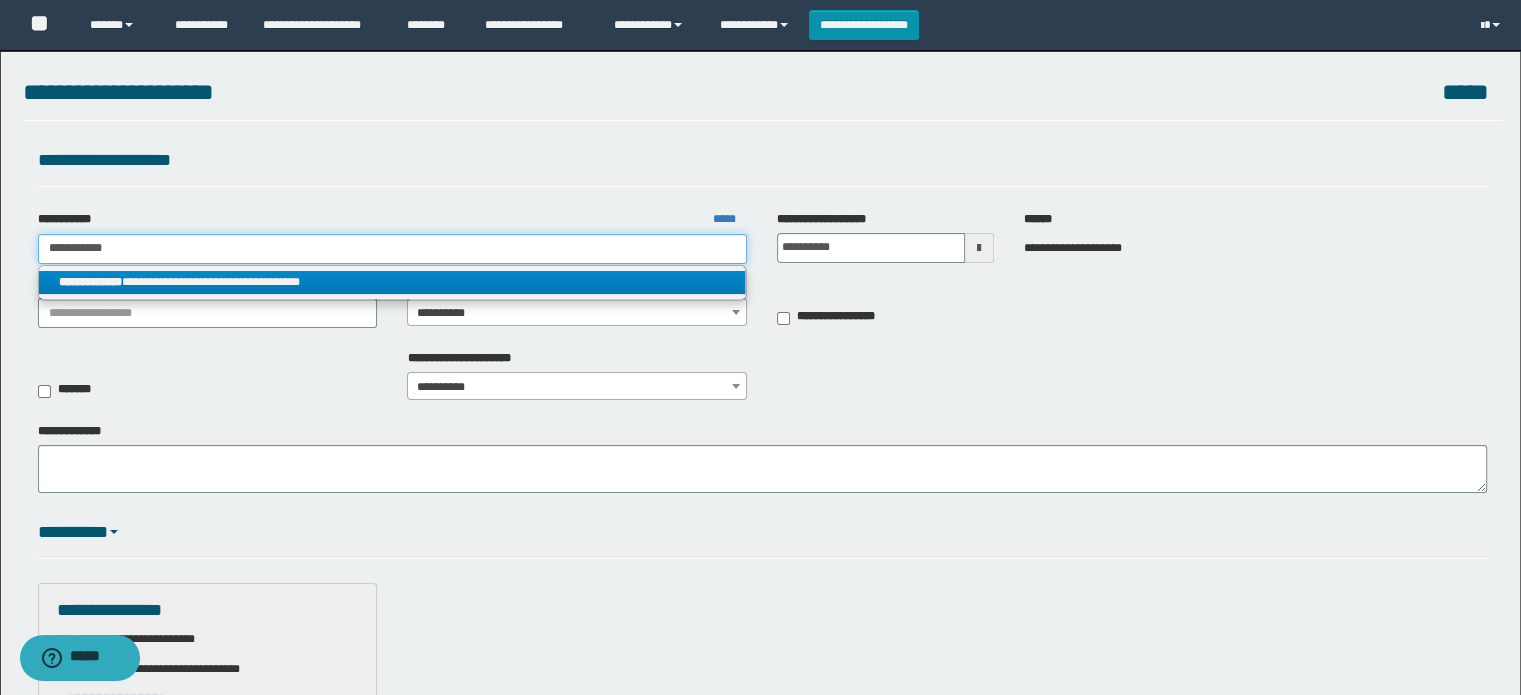 type on "**********" 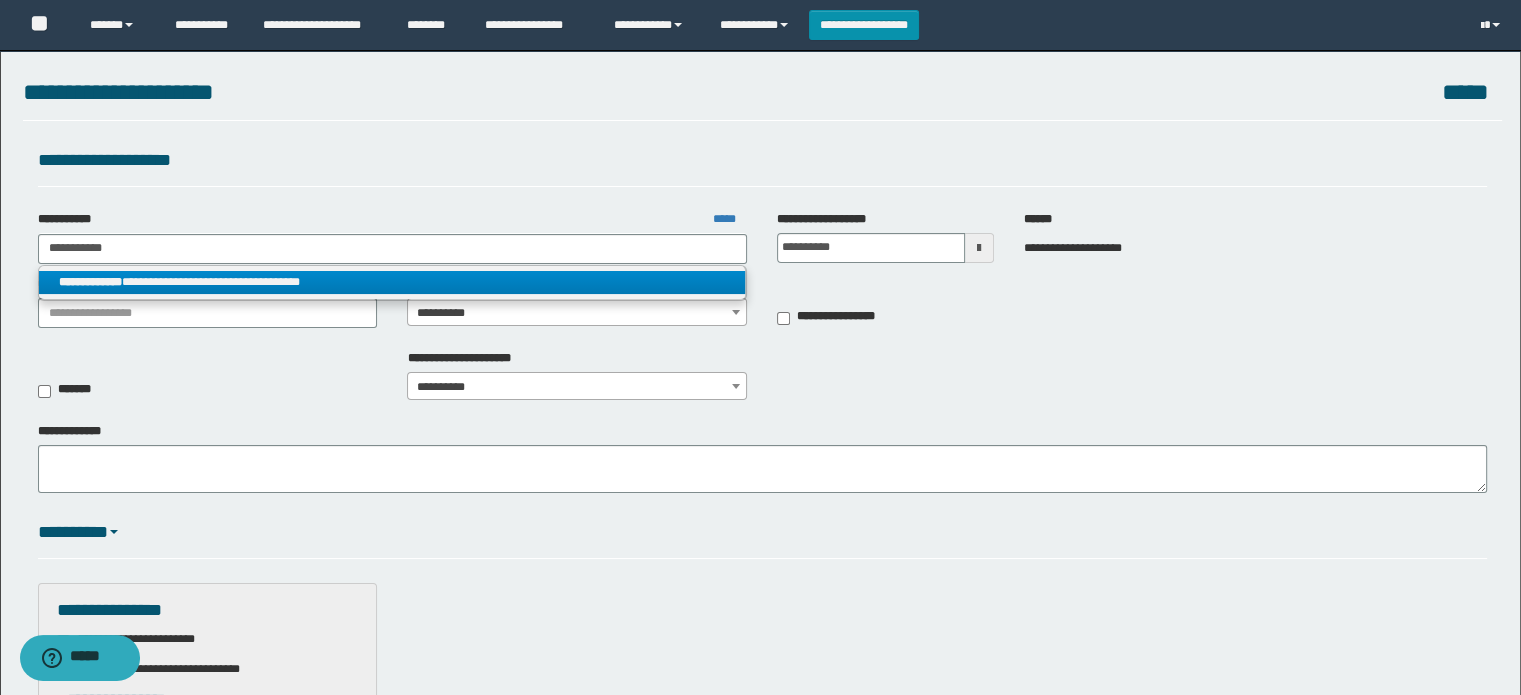 click on "**********" at bounding box center (392, 282) 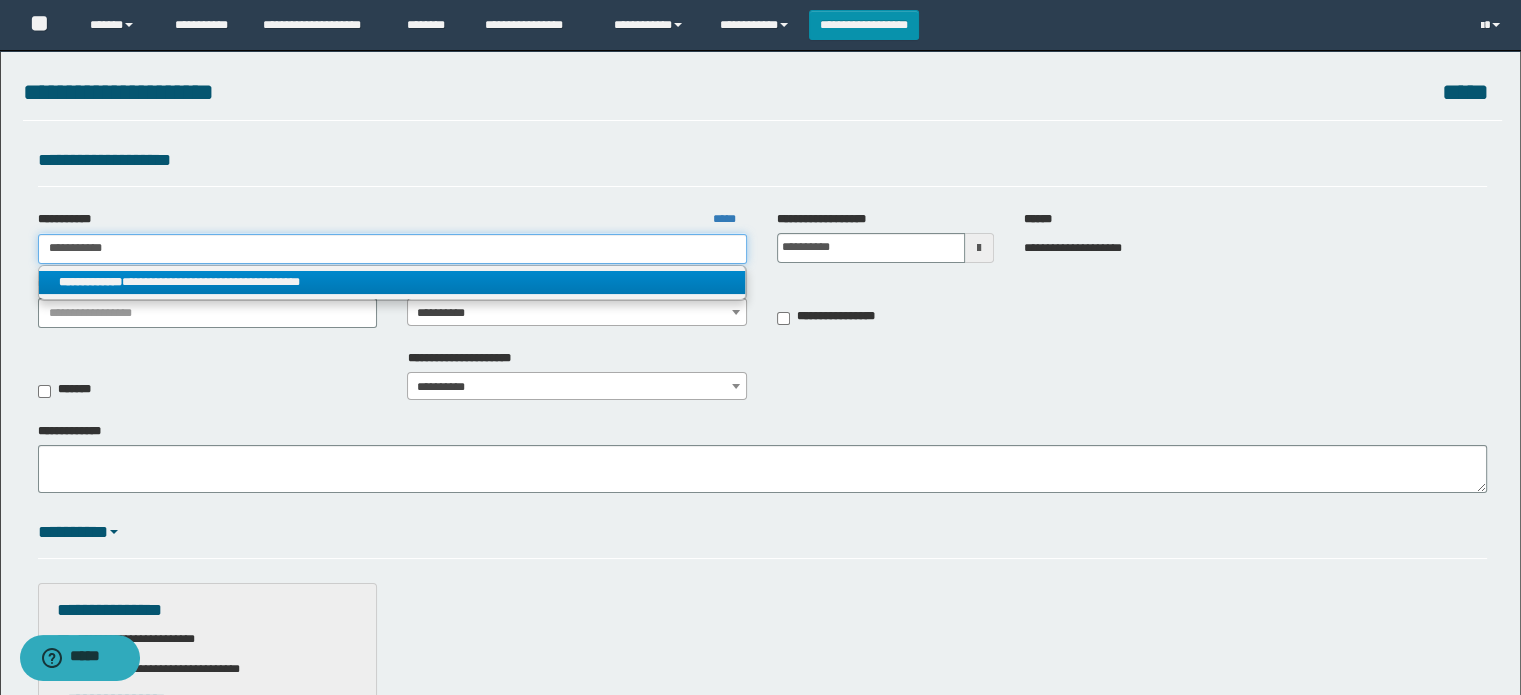 type 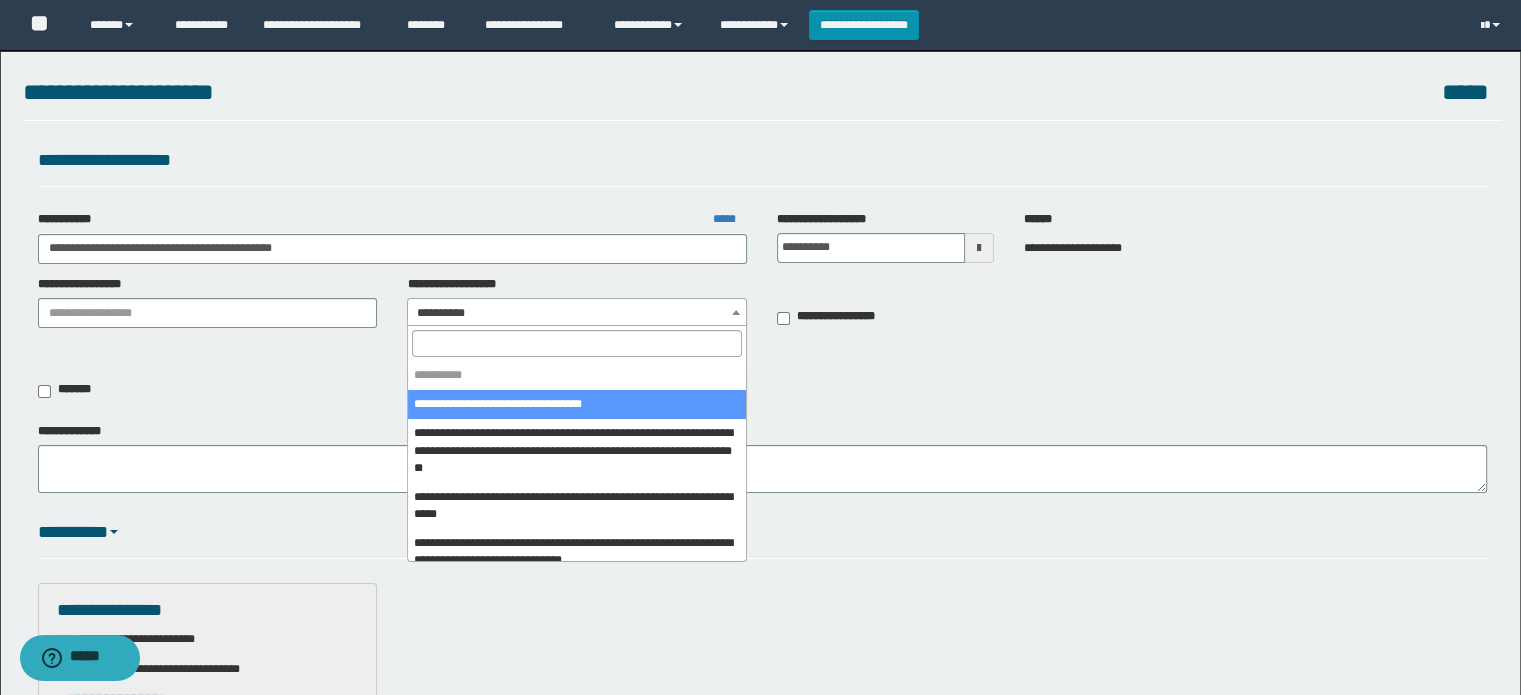 click on "**********" at bounding box center [577, 313] 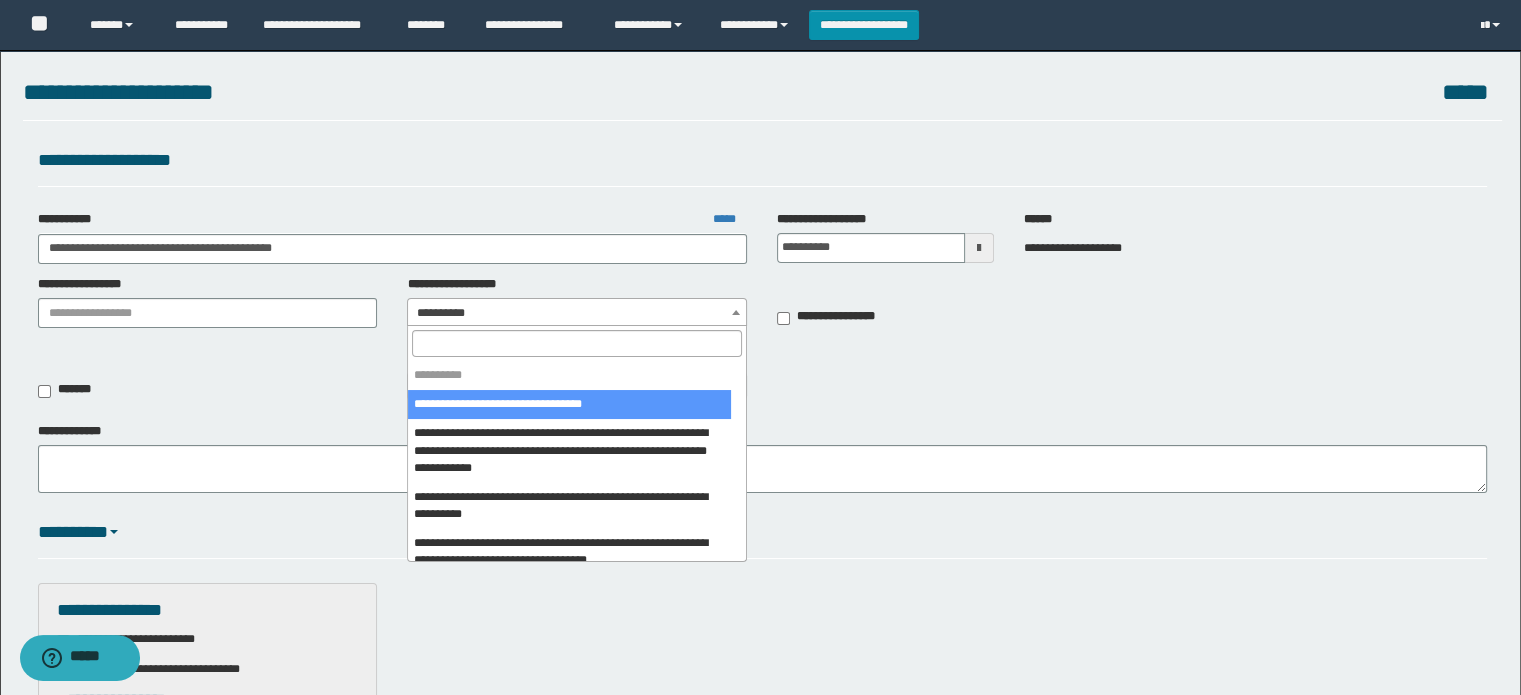 click at bounding box center (577, 343) 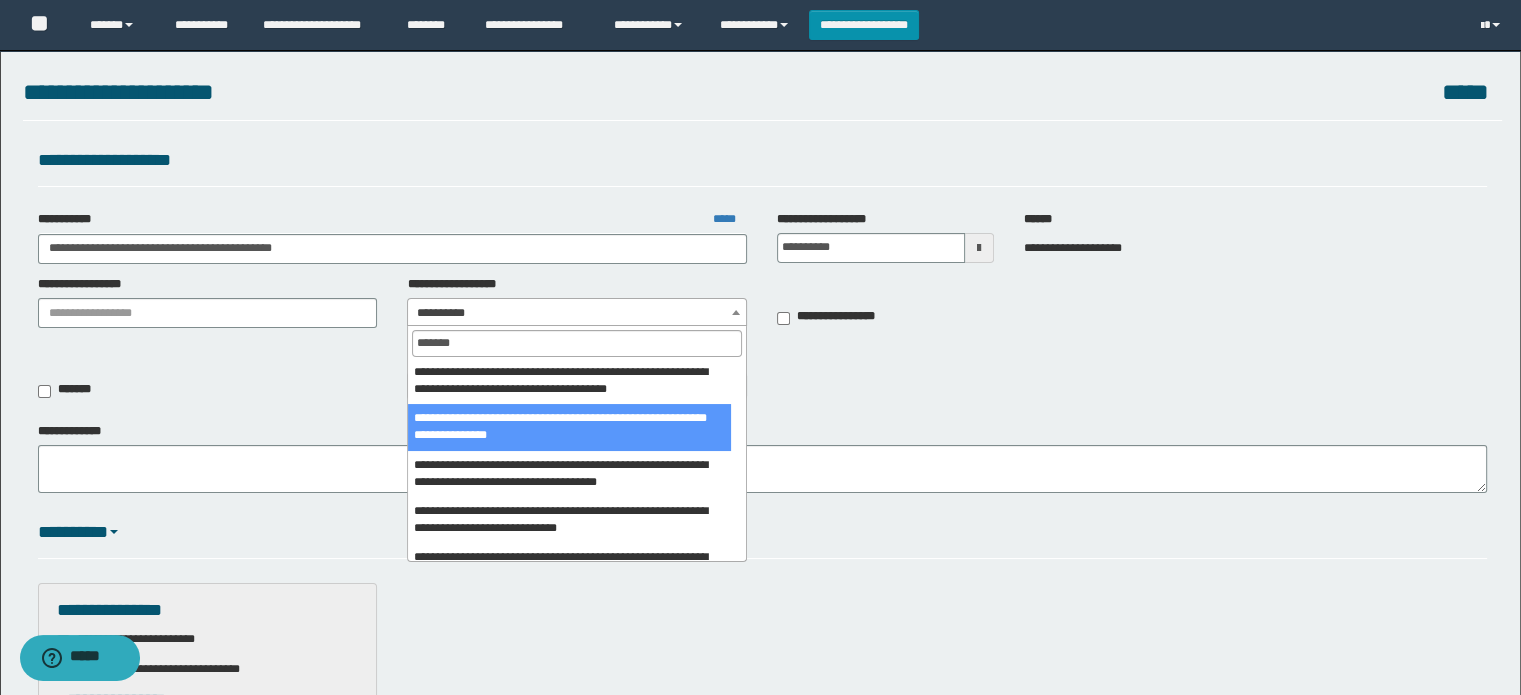 scroll, scrollTop: 900, scrollLeft: 0, axis: vertical 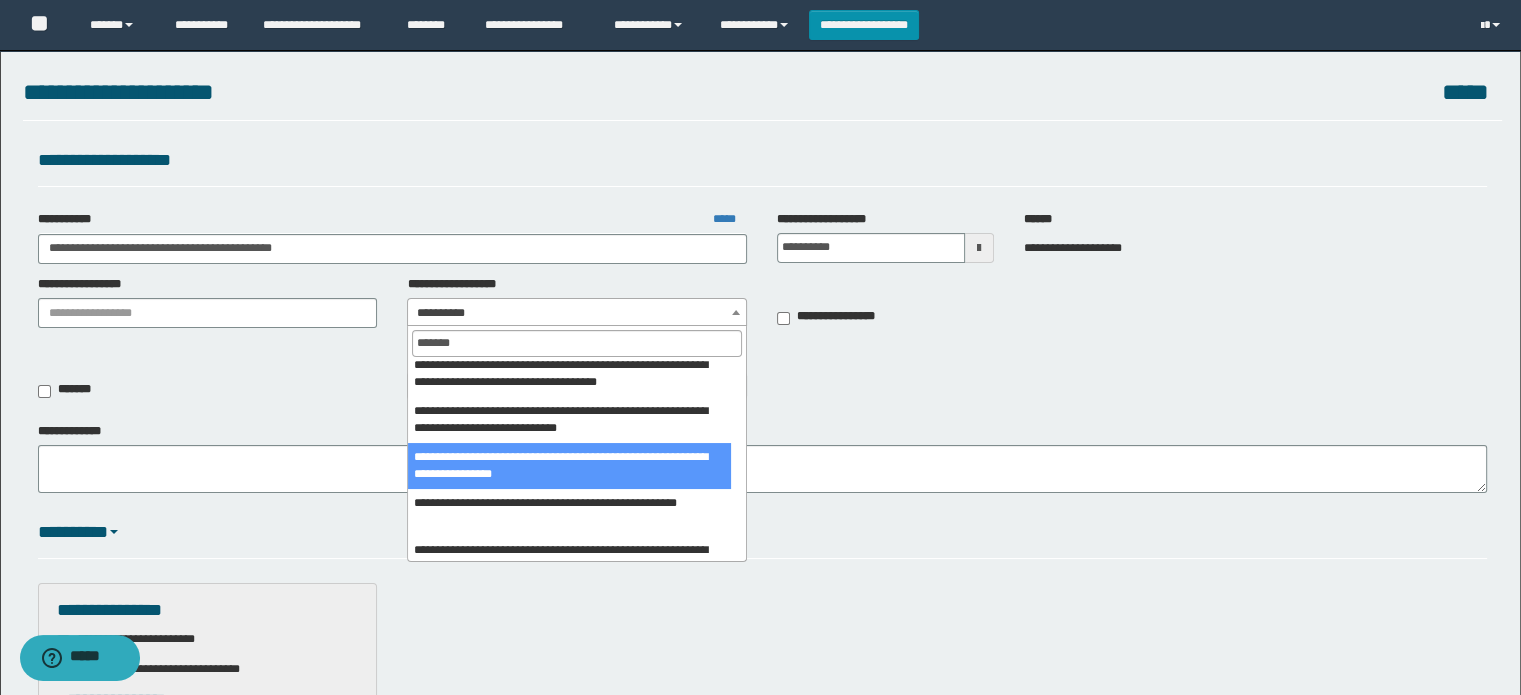 type on "*******" 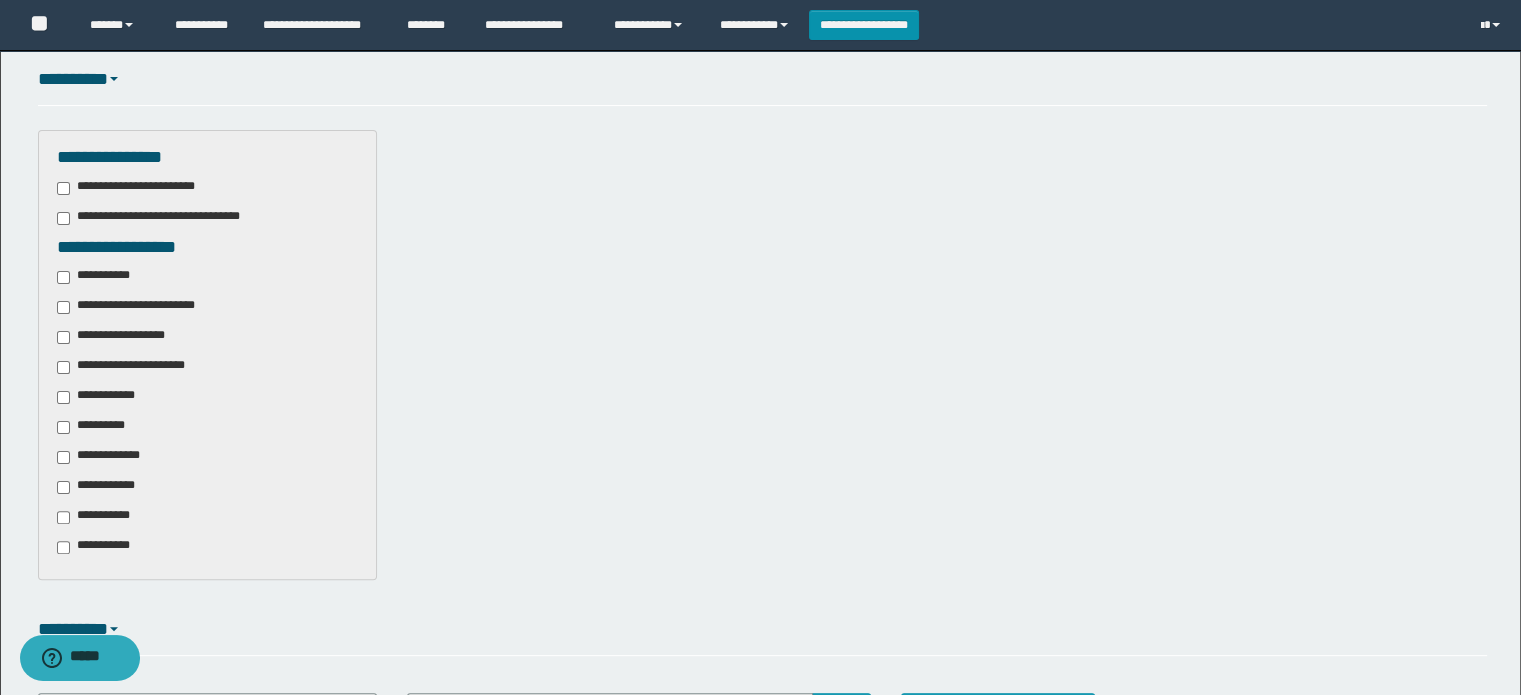 scroll, scrollTop: 656, scrollLeft: 0, axis: vertical 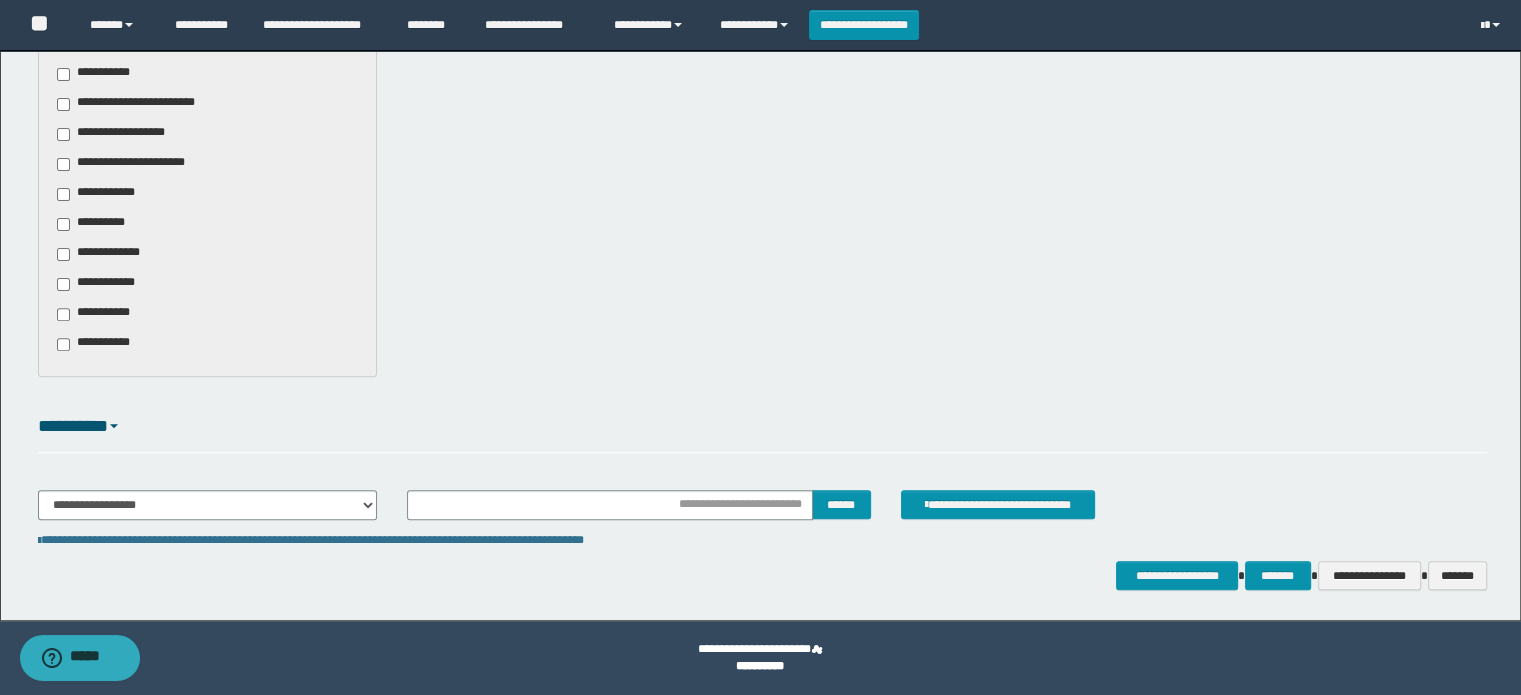 click on "**********" at bounding box center [110, 254] 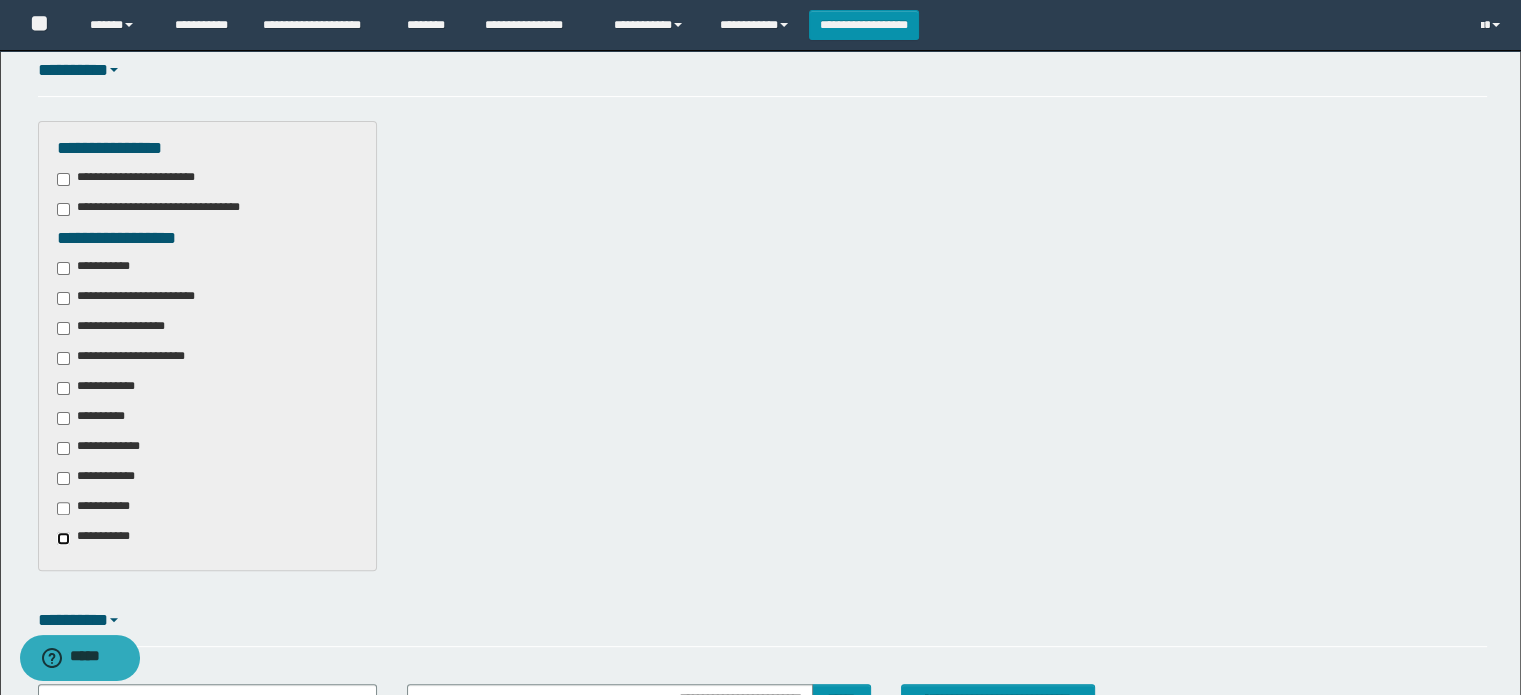 scroll, scrollTop: 456, scrollLeft: 0, axis: vertical 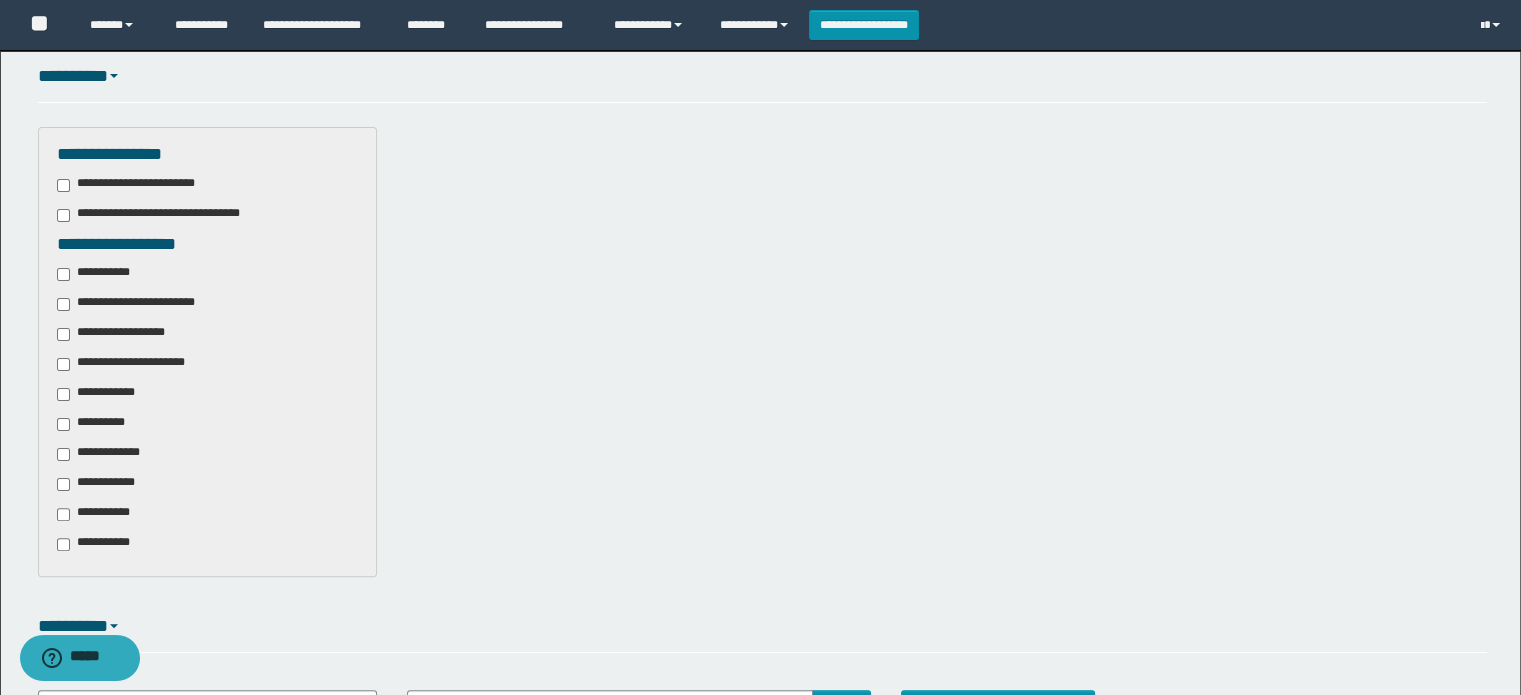 click on "**********" at bounding box center [97, 274] 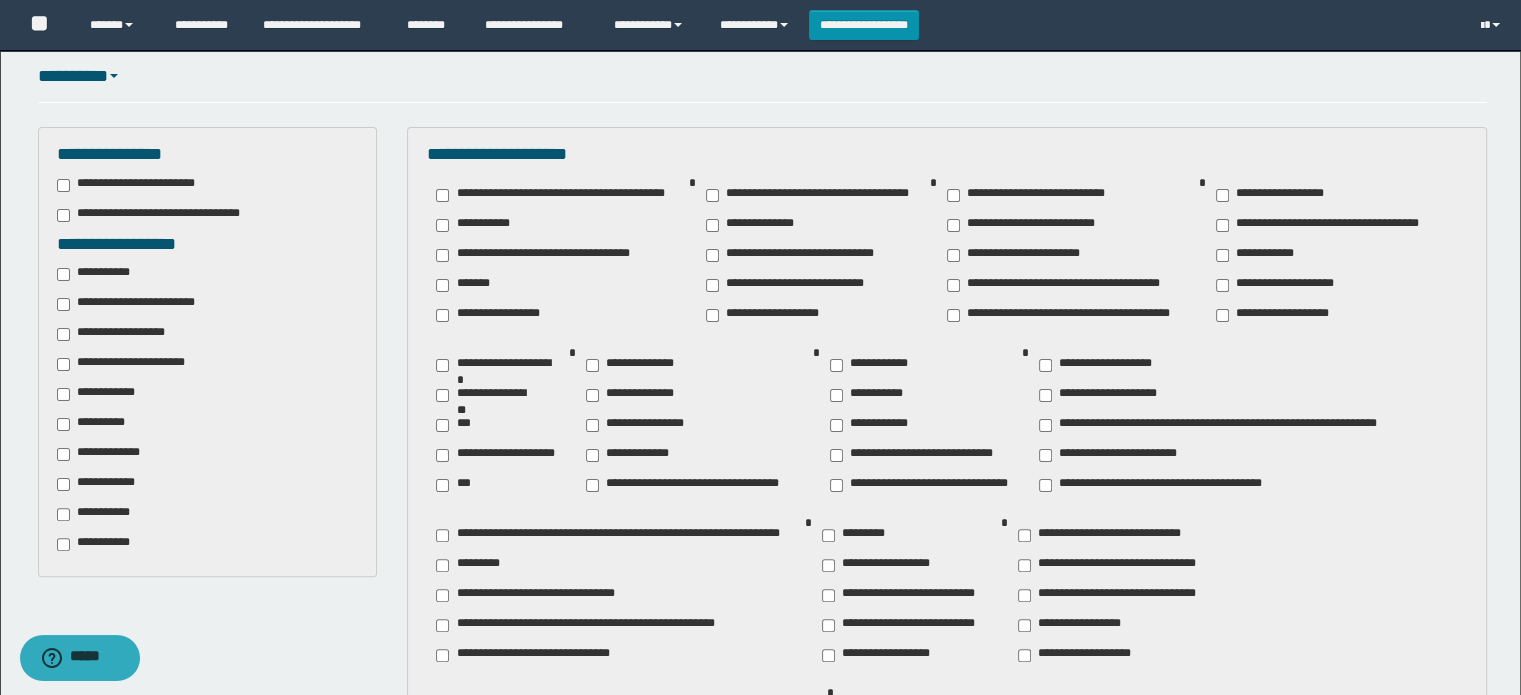 click on "**********" at bounding box center (137, 304) 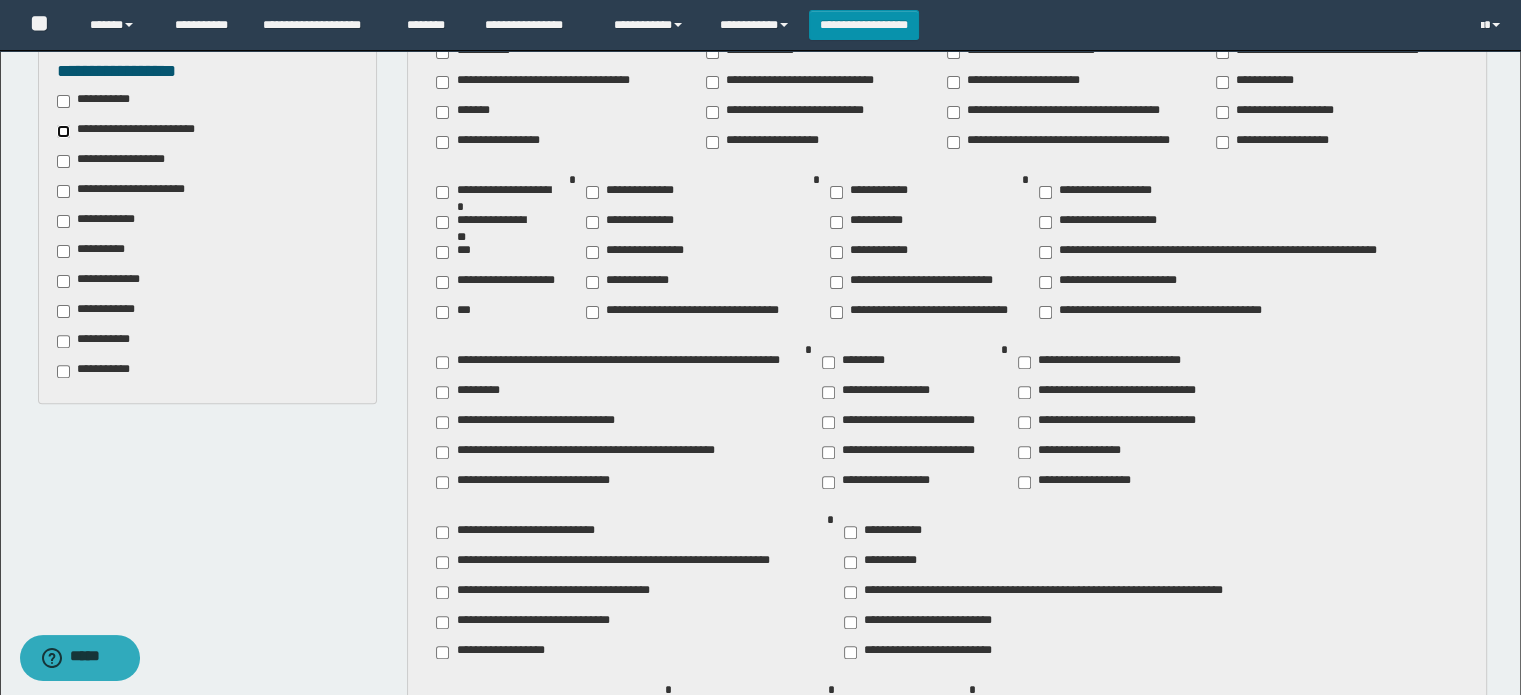 scroll, scrollTop: 656, scrollLeft: 0, axis: vertical 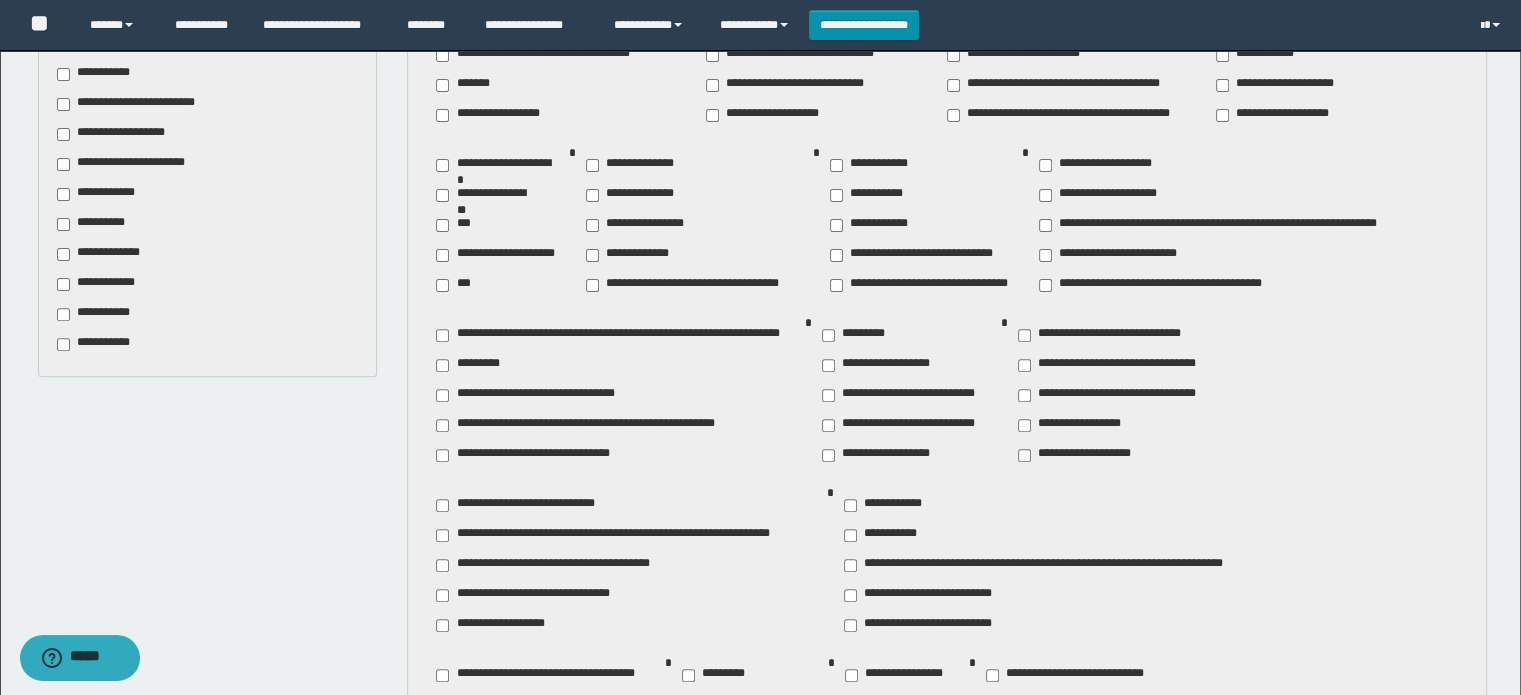 click on "**********" at bounding box center (506, 625) 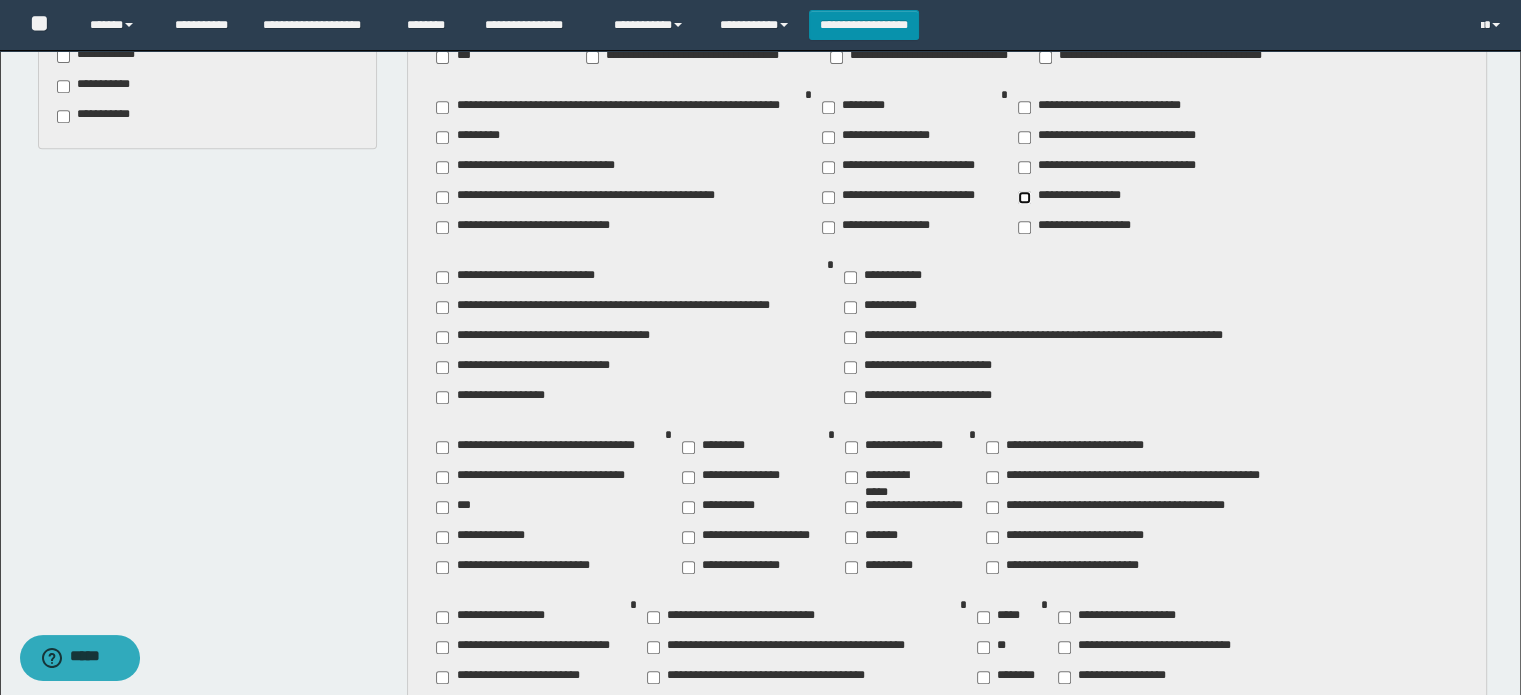 scroll, scrollTop: 956, scrollLeft: 0, axis: vertical 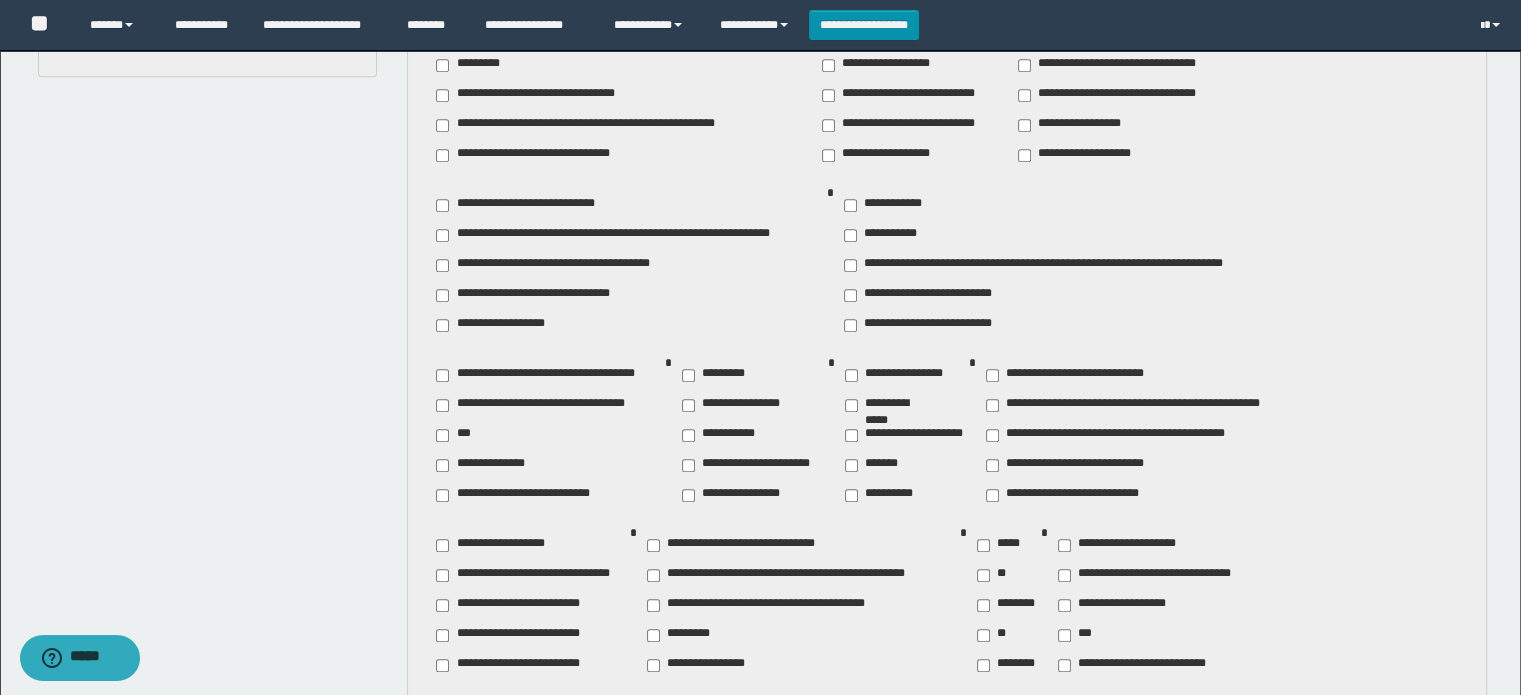 click on "**********" at bounding box center [891, 405] 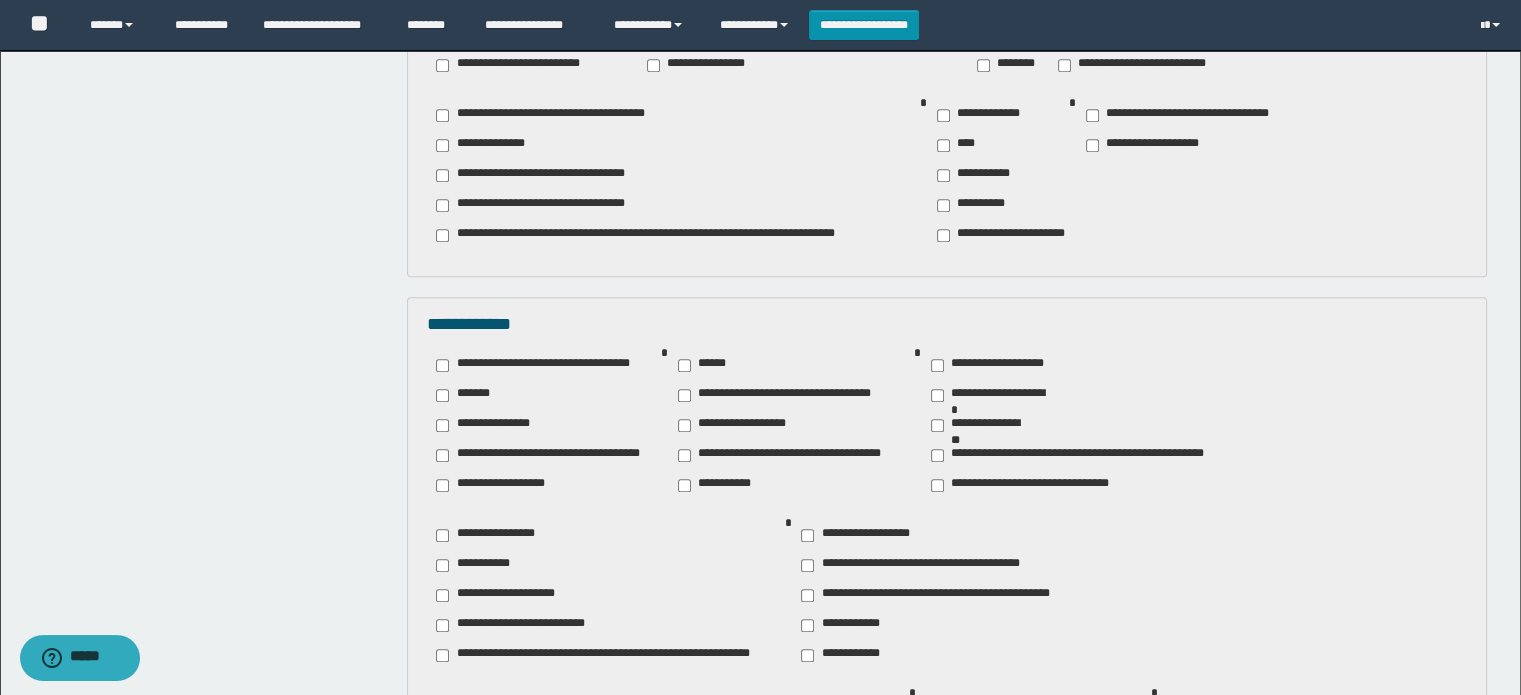 scroll, scrollTop: 1856, scrollLeft: 0, axis: vertical 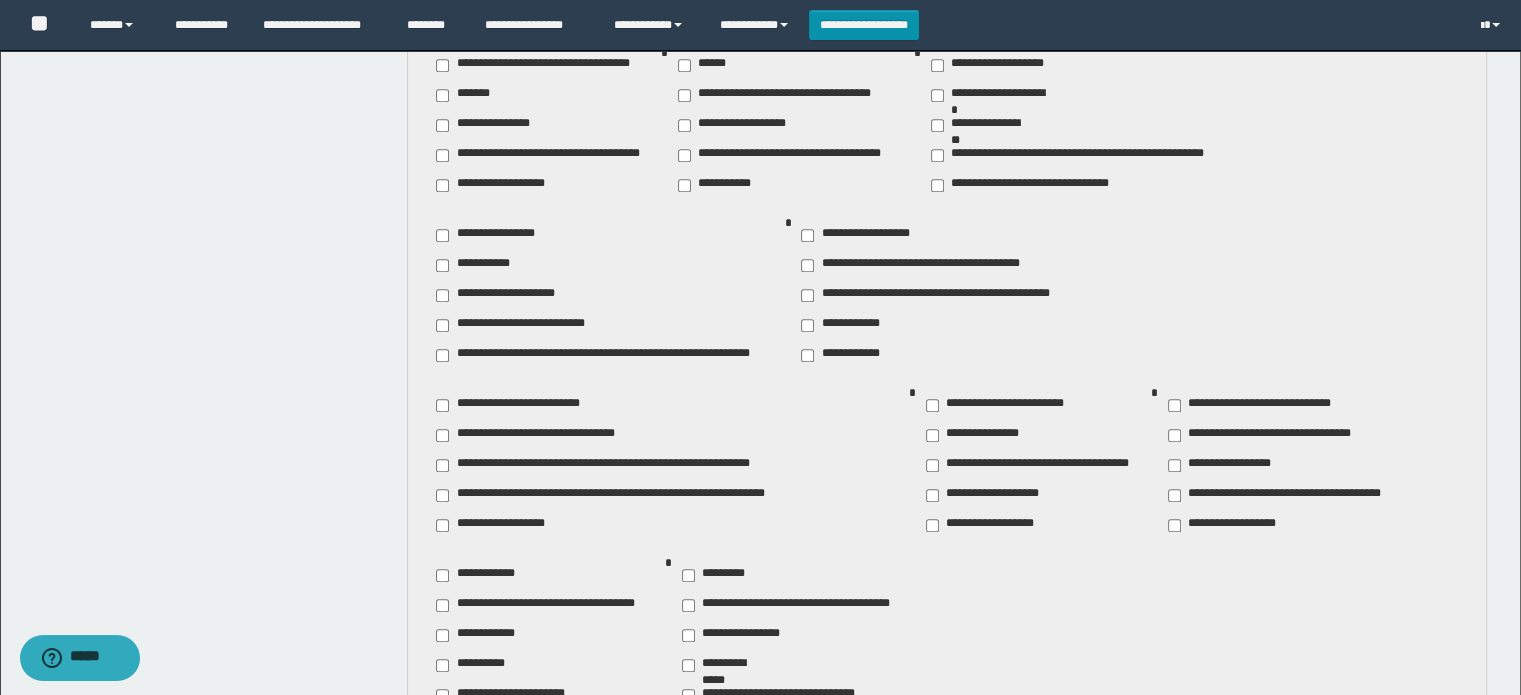click on "**********" at bounding box center [1010, 405] 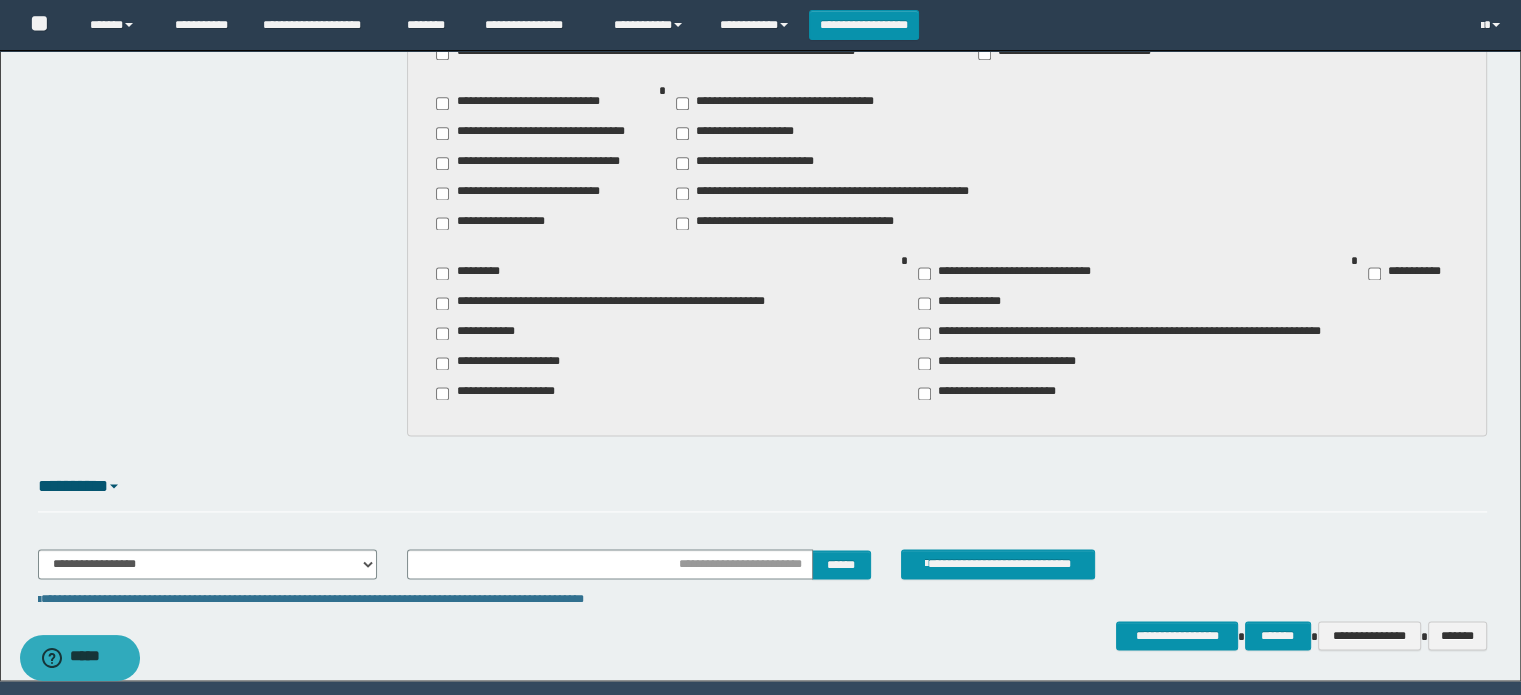 scroll, scrollTop: 2728, scrollLeft: 0, axis: vertical 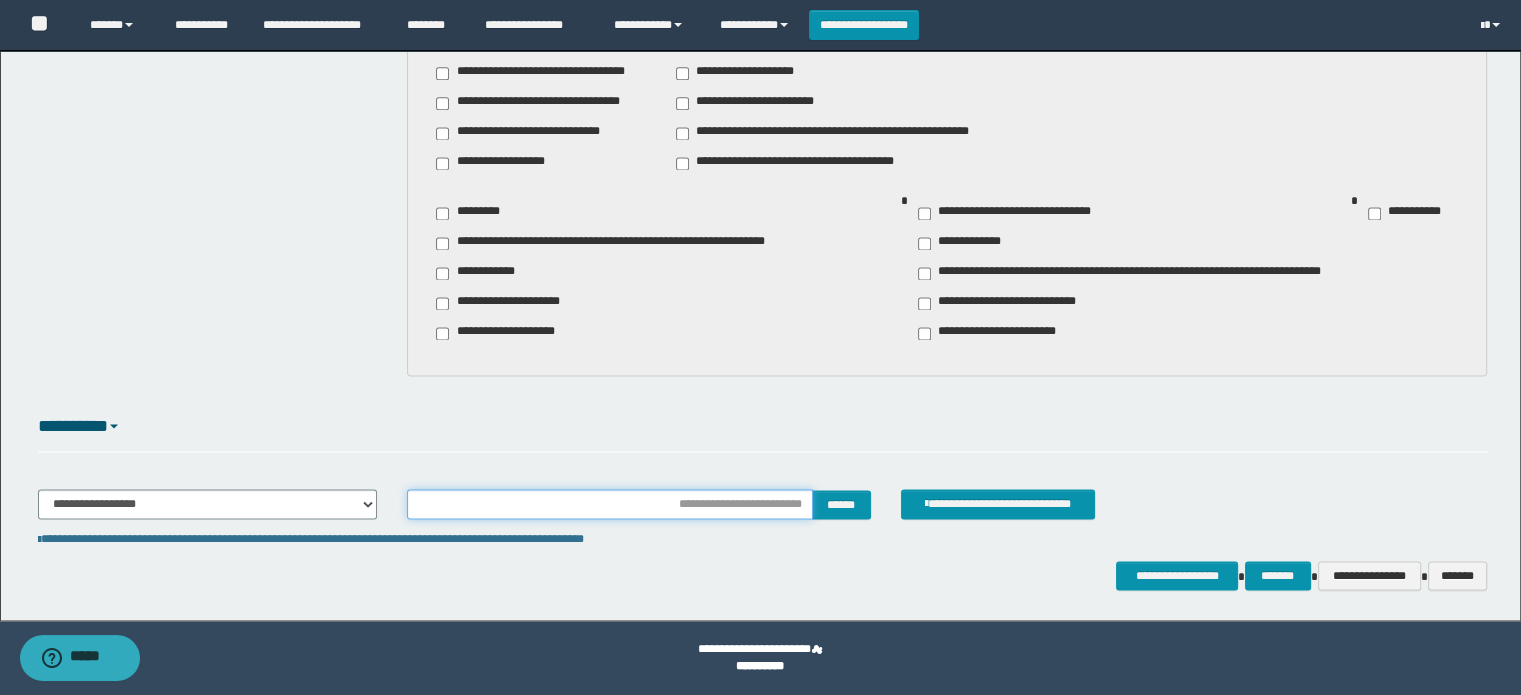 click at bounding box center [609, 504] 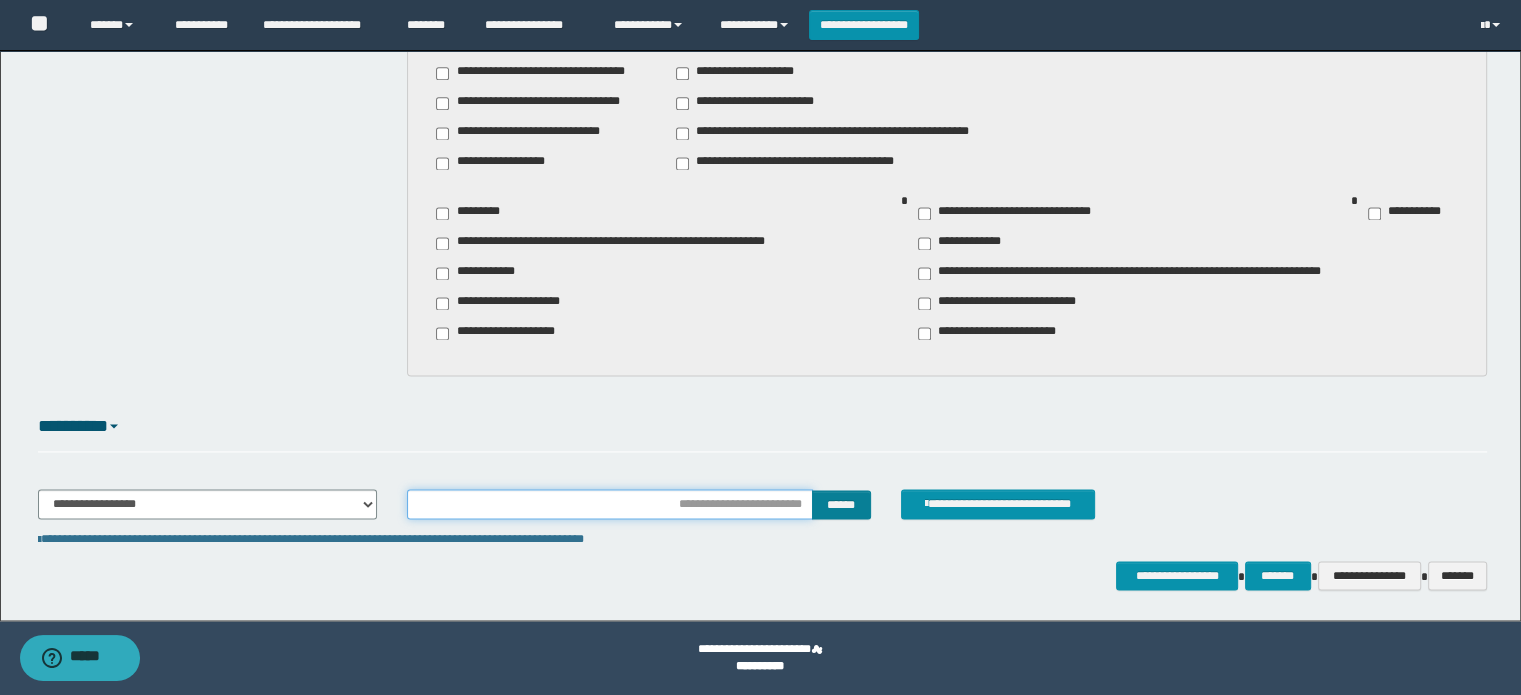 type on "**********" 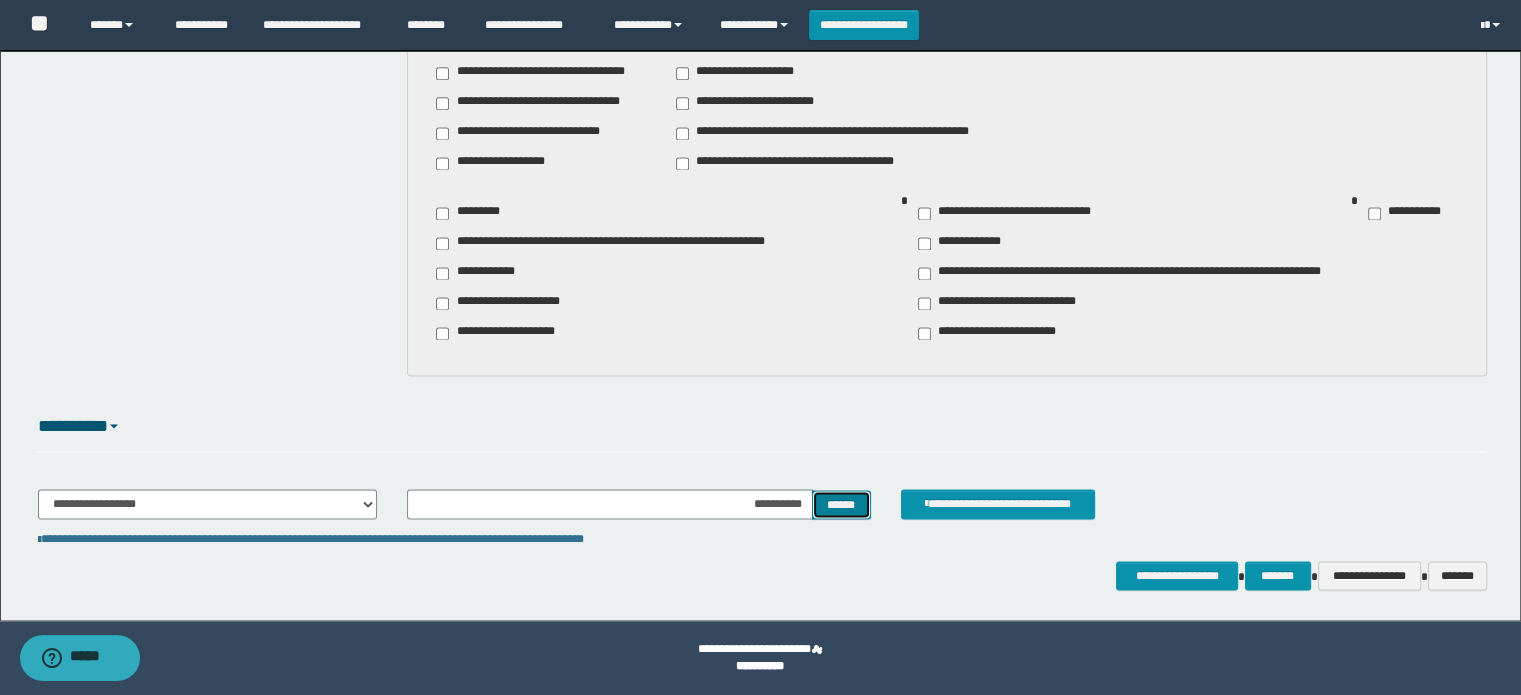 click on "******" at bounding box center [841, 505] 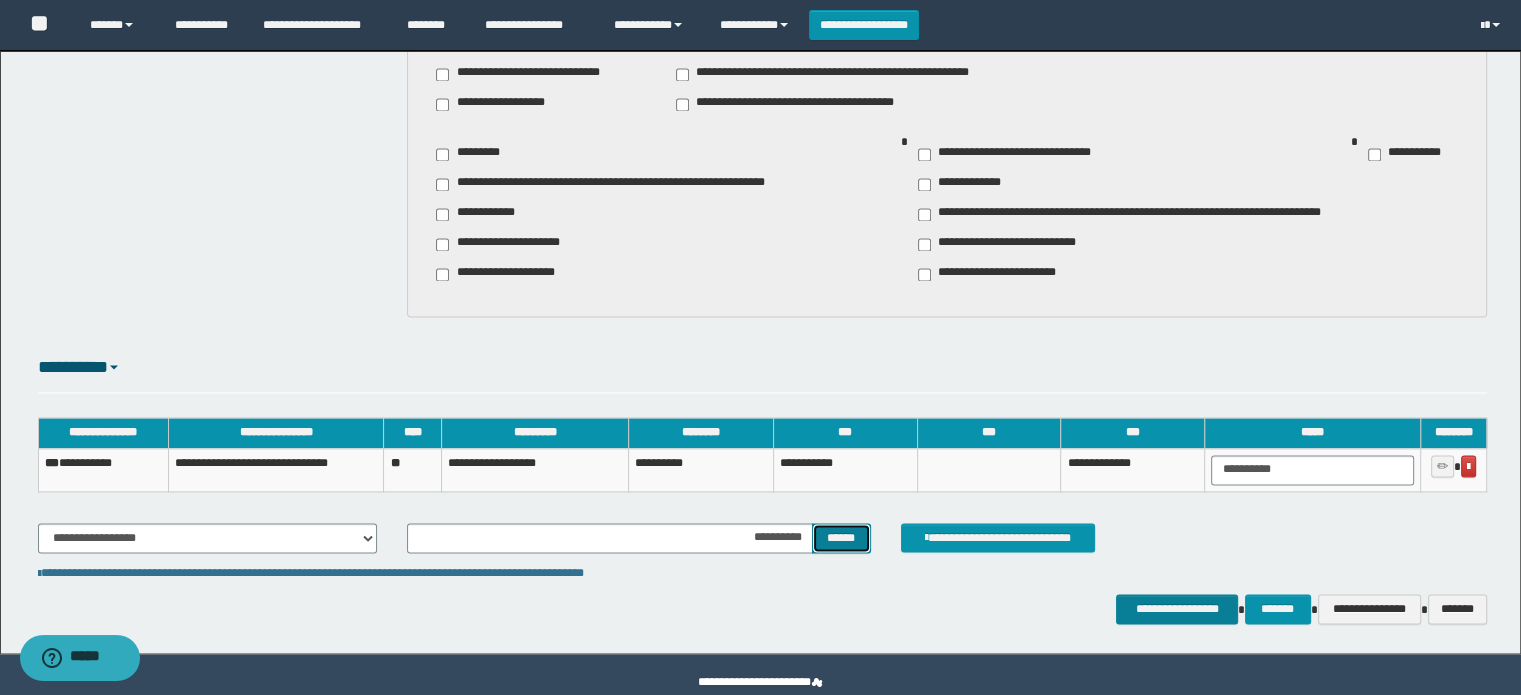 scroll, scrollTop: 2820, scrollLeft: 0, axis: vertical 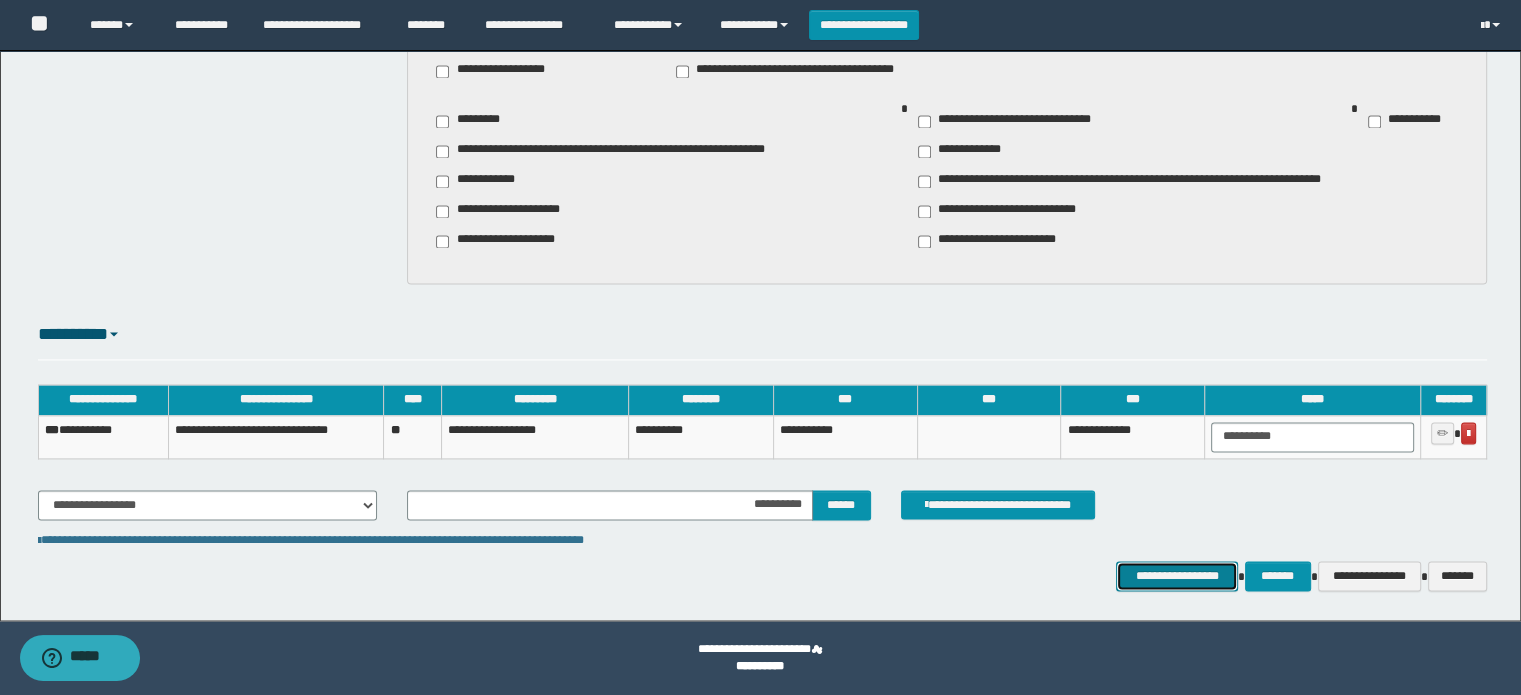 click on "**********" at bounding box center (1177, 576) 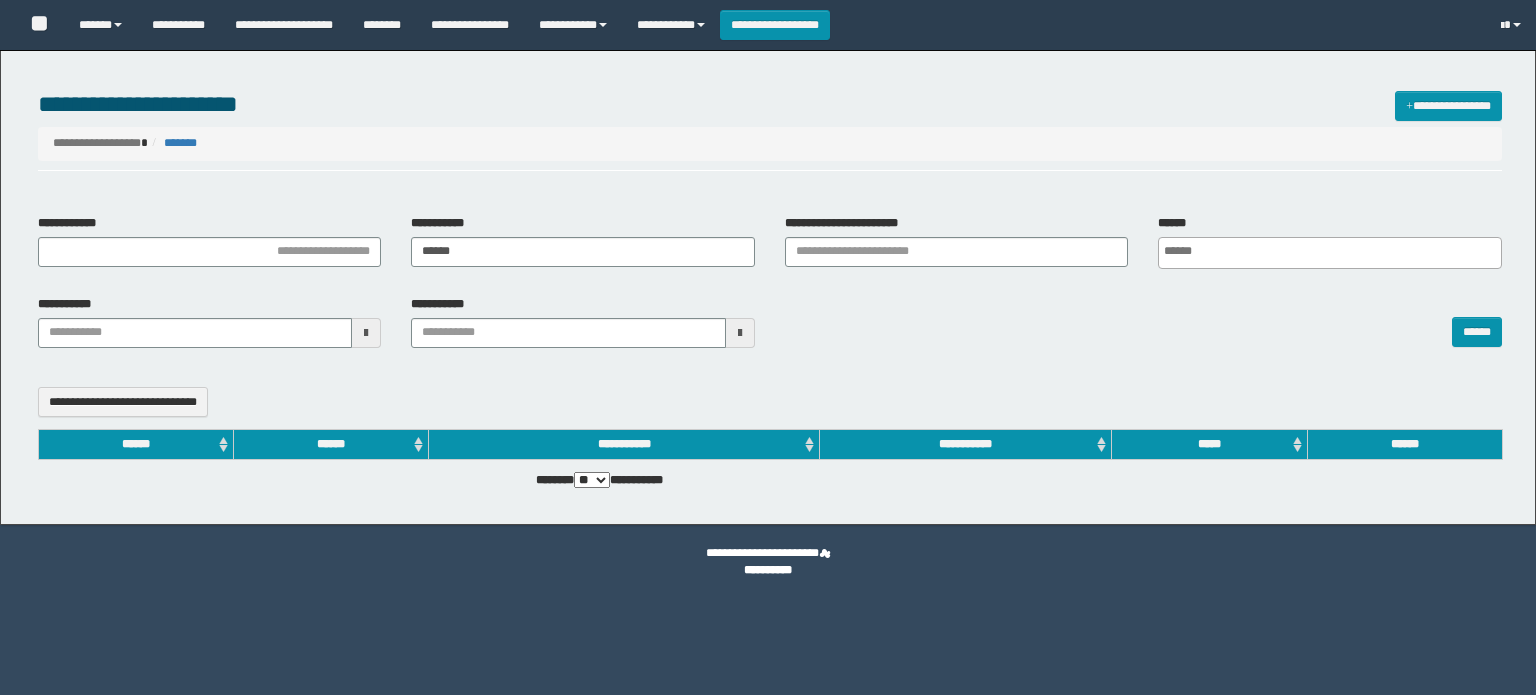 select 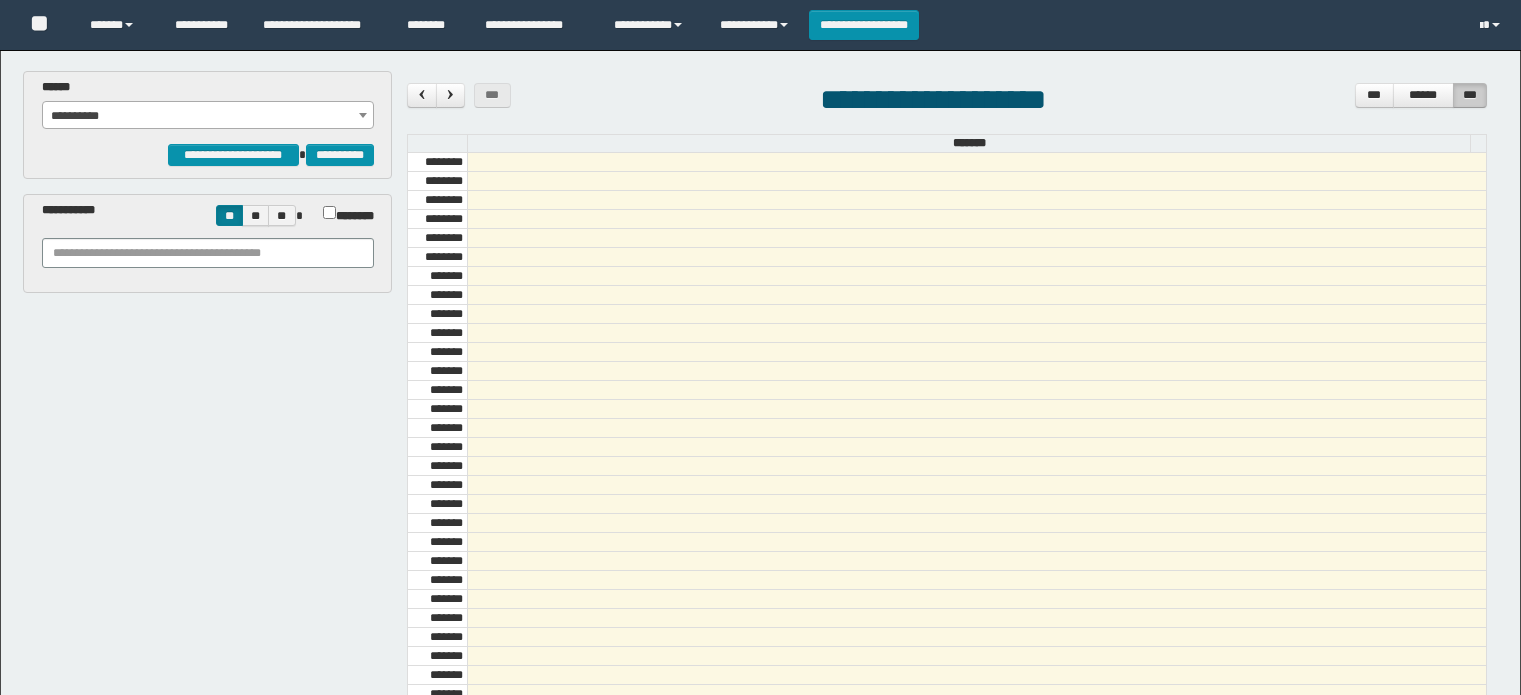 scroll, scrollTop: 0, scrollLeft: 0, axis: both 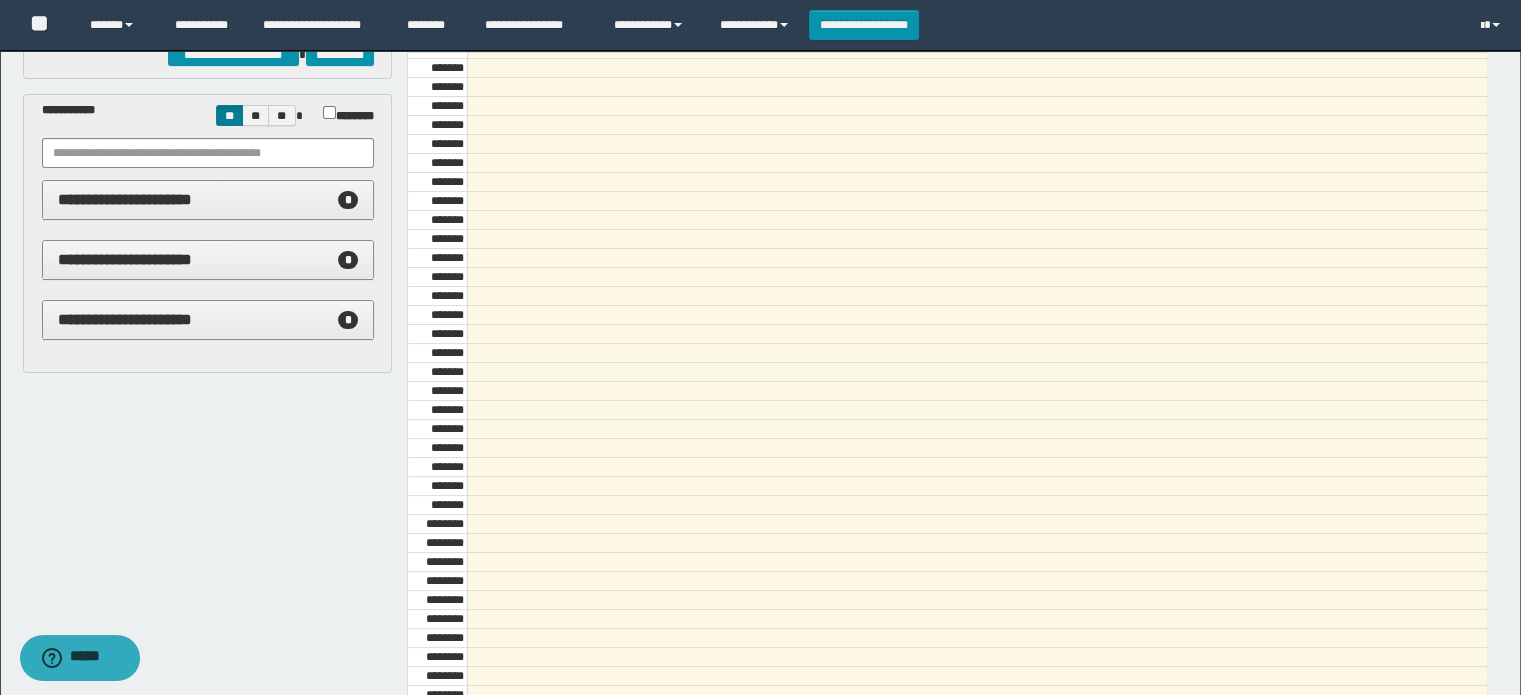 click on "**********" at bounding box center (208, 200) 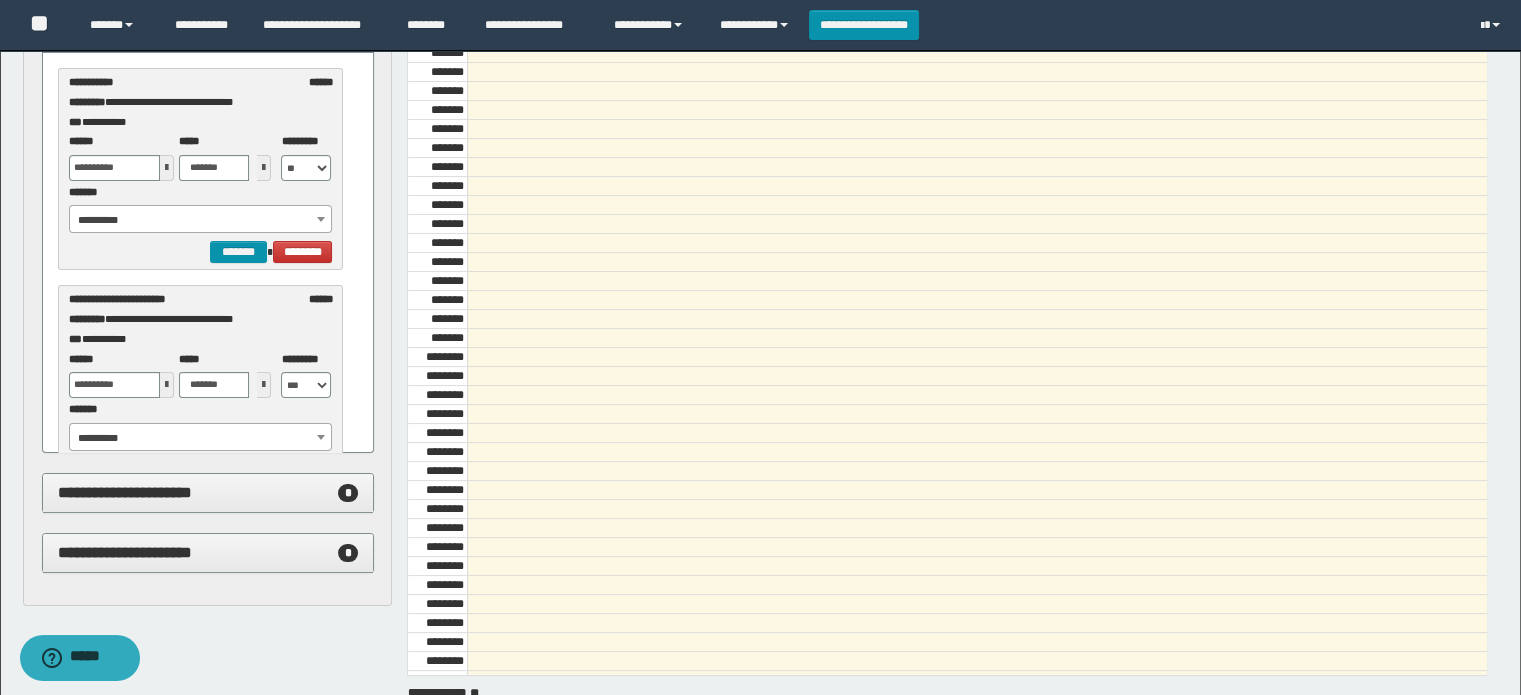 scroll, scrollTop: 300, scrollLeft: 0, axis: vertical 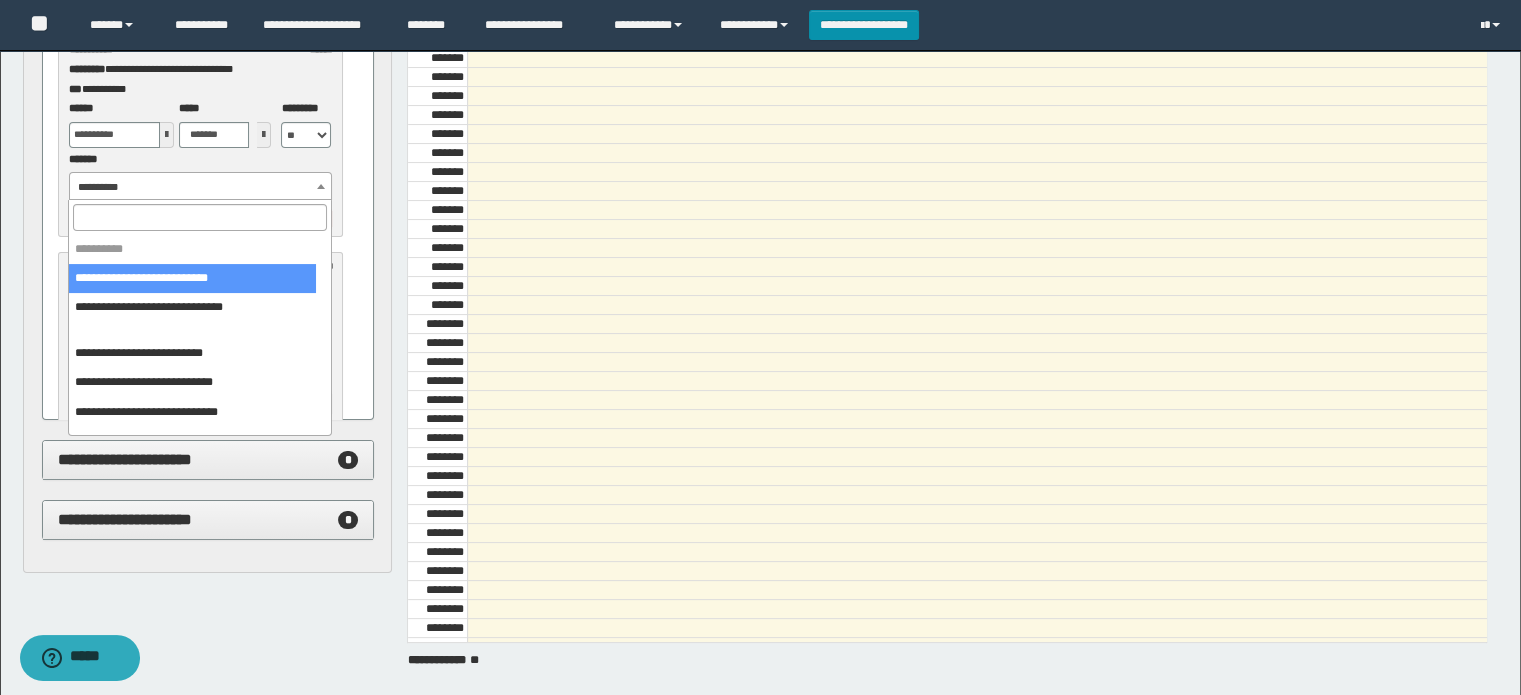 drag, startPoint x: 125, startPoint y: 183, endPoint x: 126, endPoint y: 199, distance: 16.03122 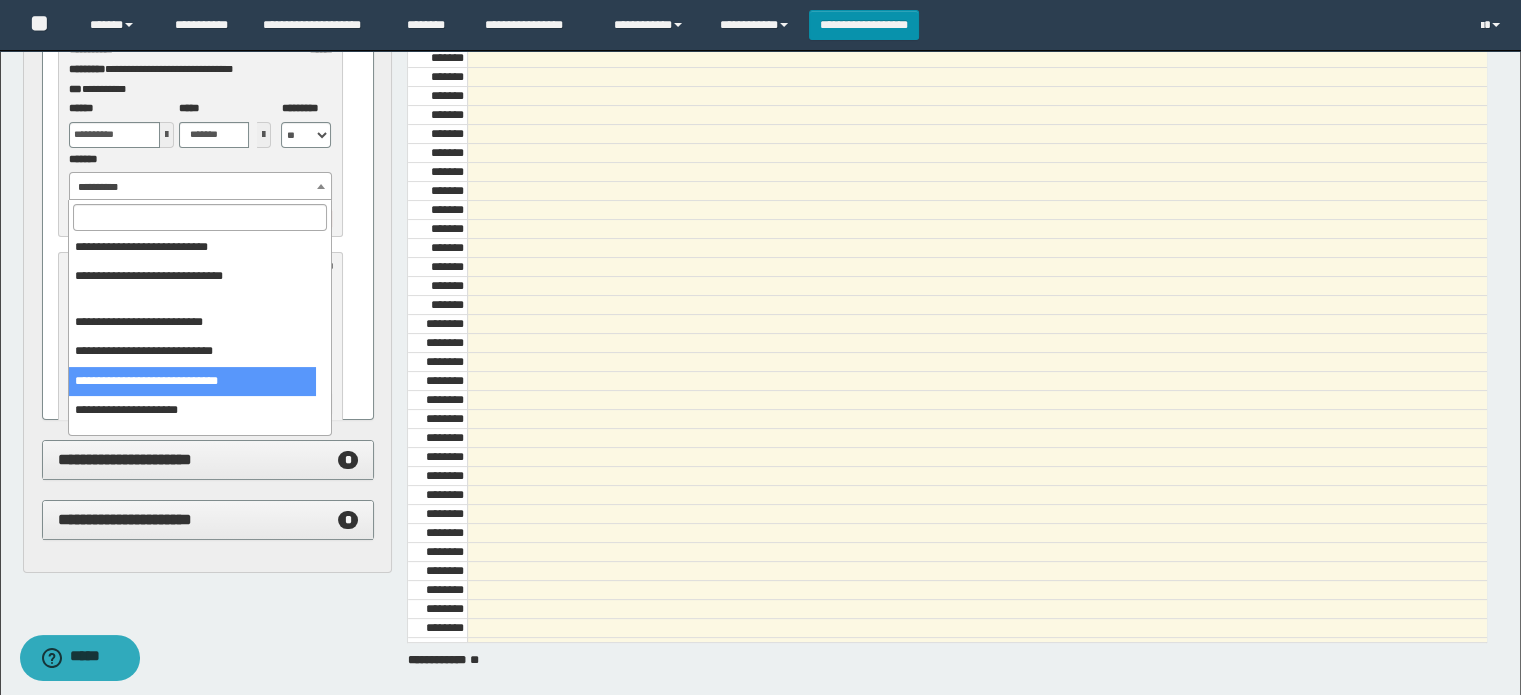 scroll, scrollTop: 0, scrollLeft: 0, axis: both 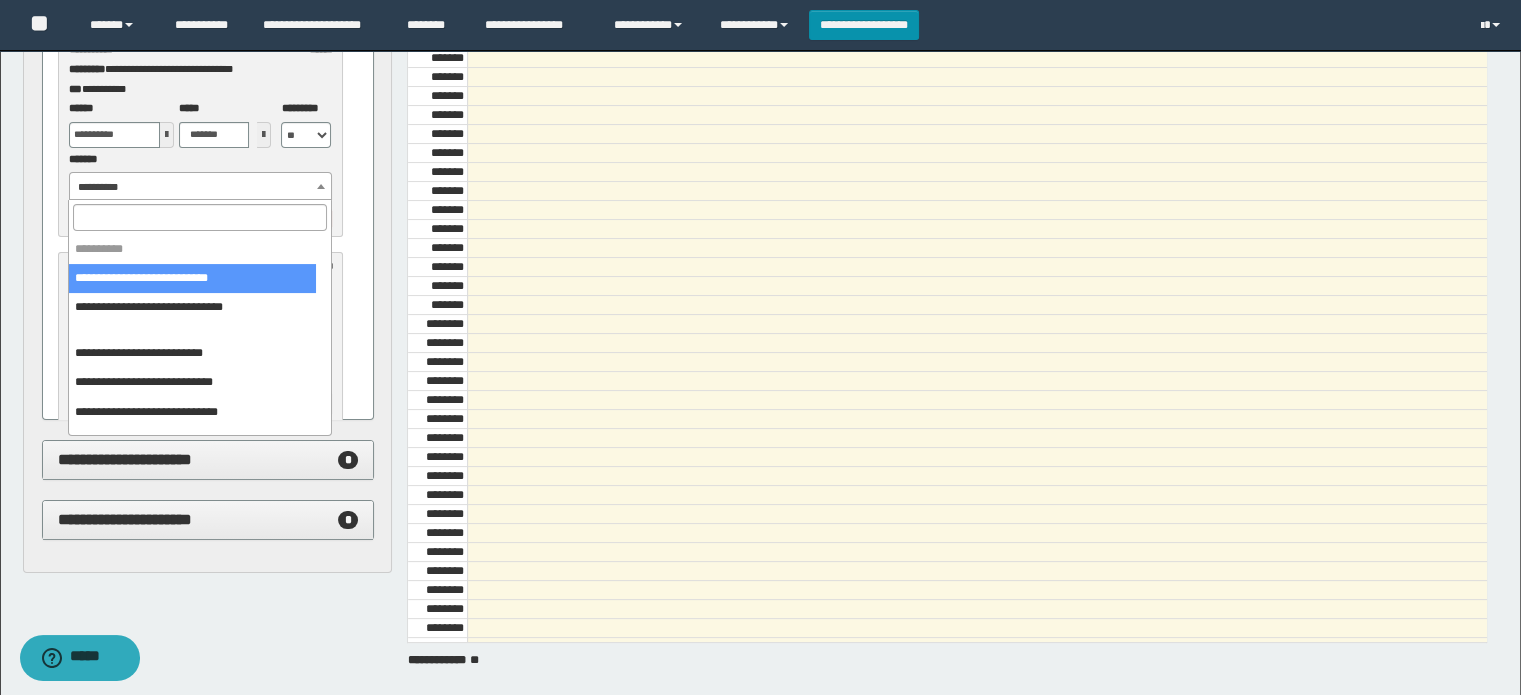 select on "******" 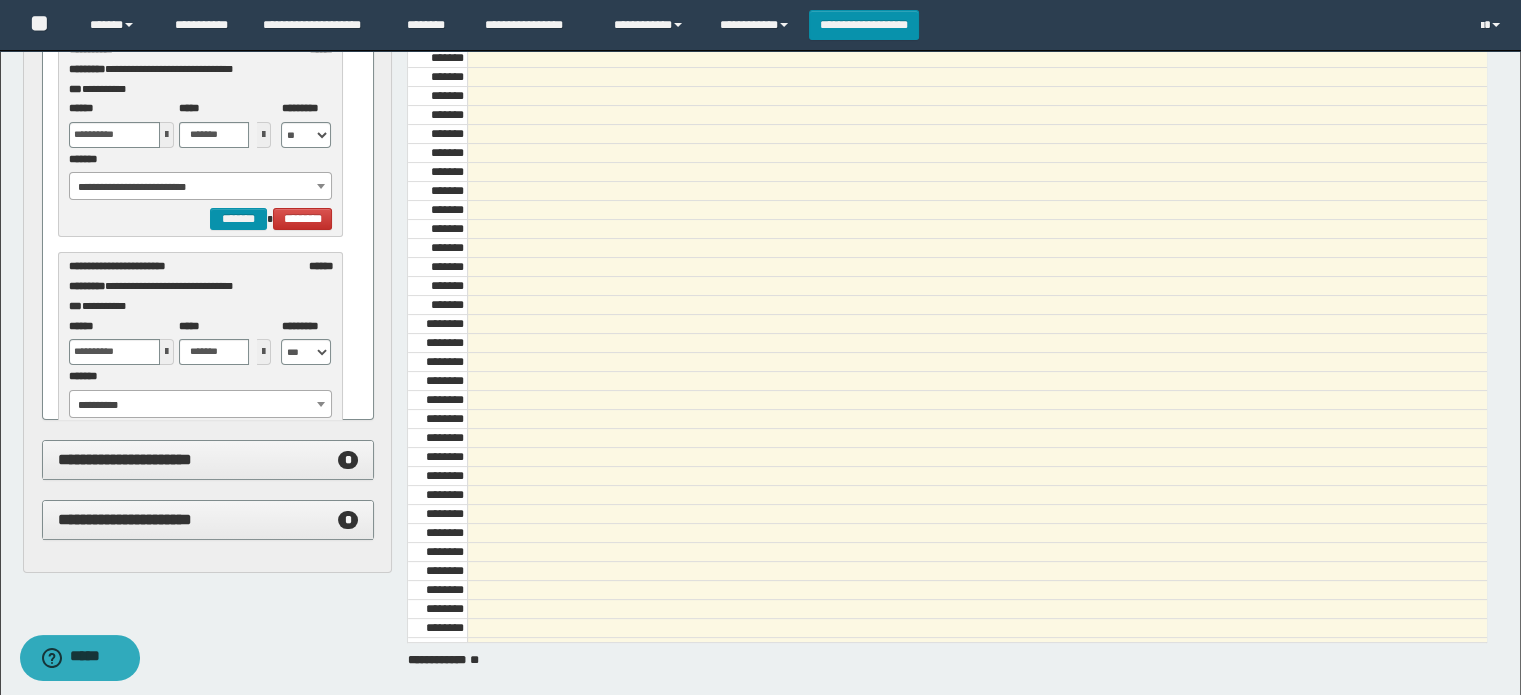 click at bounding box center [167, 135] 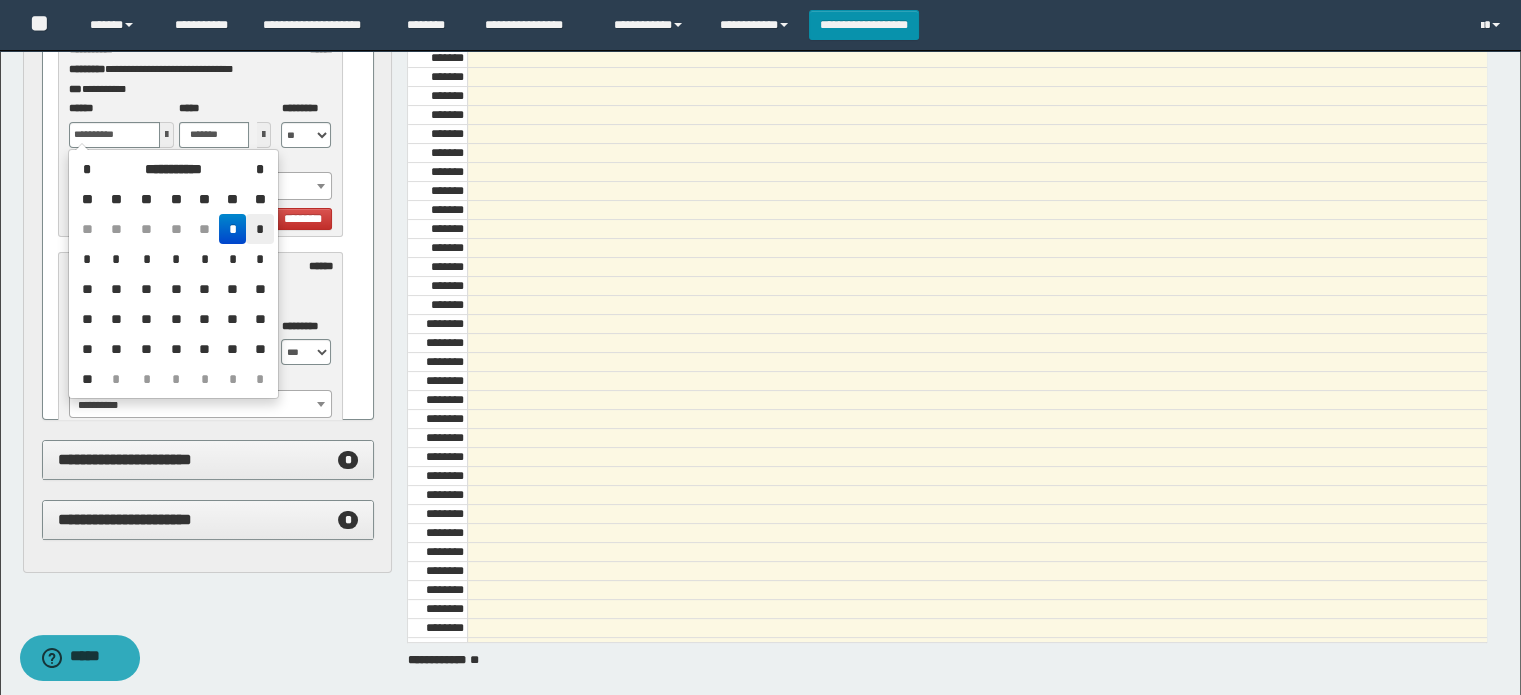 click on "*" at bounding box center (259, 229) 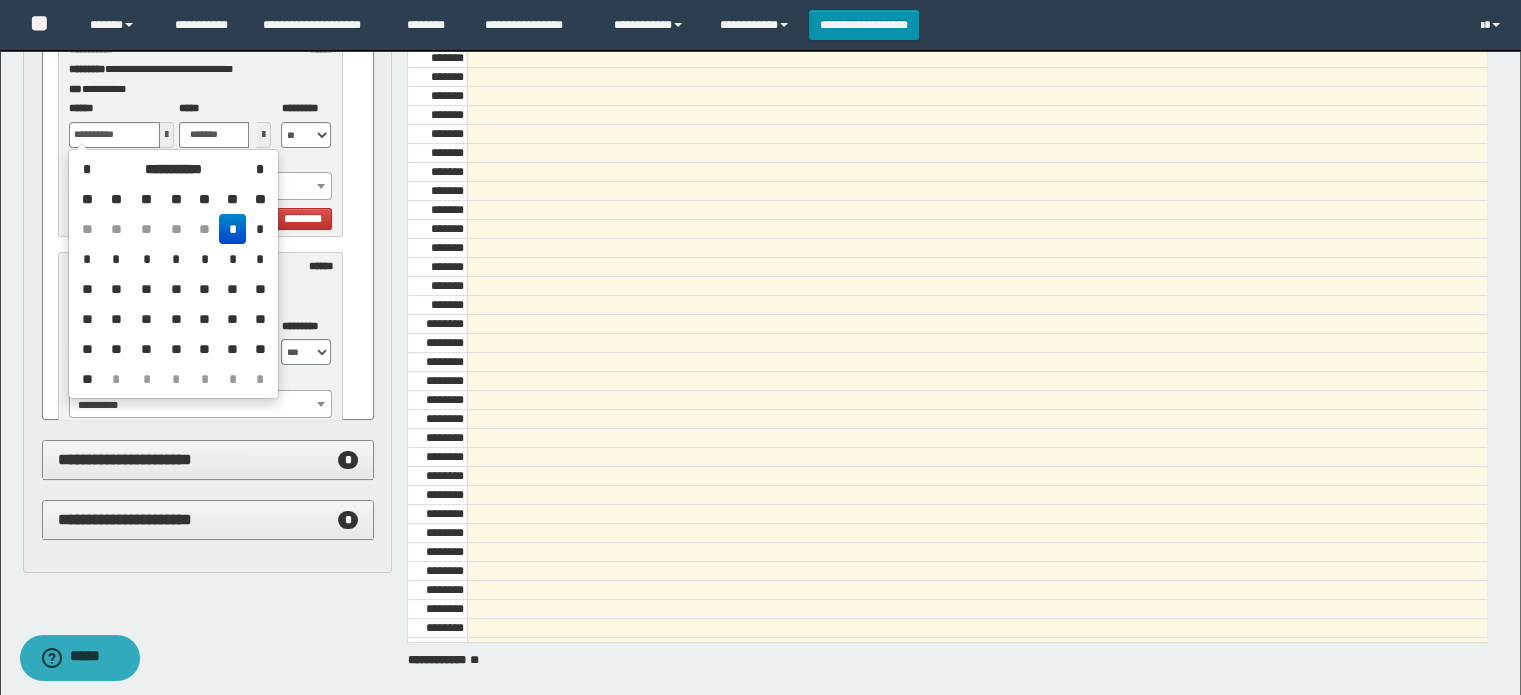 type on "**********" 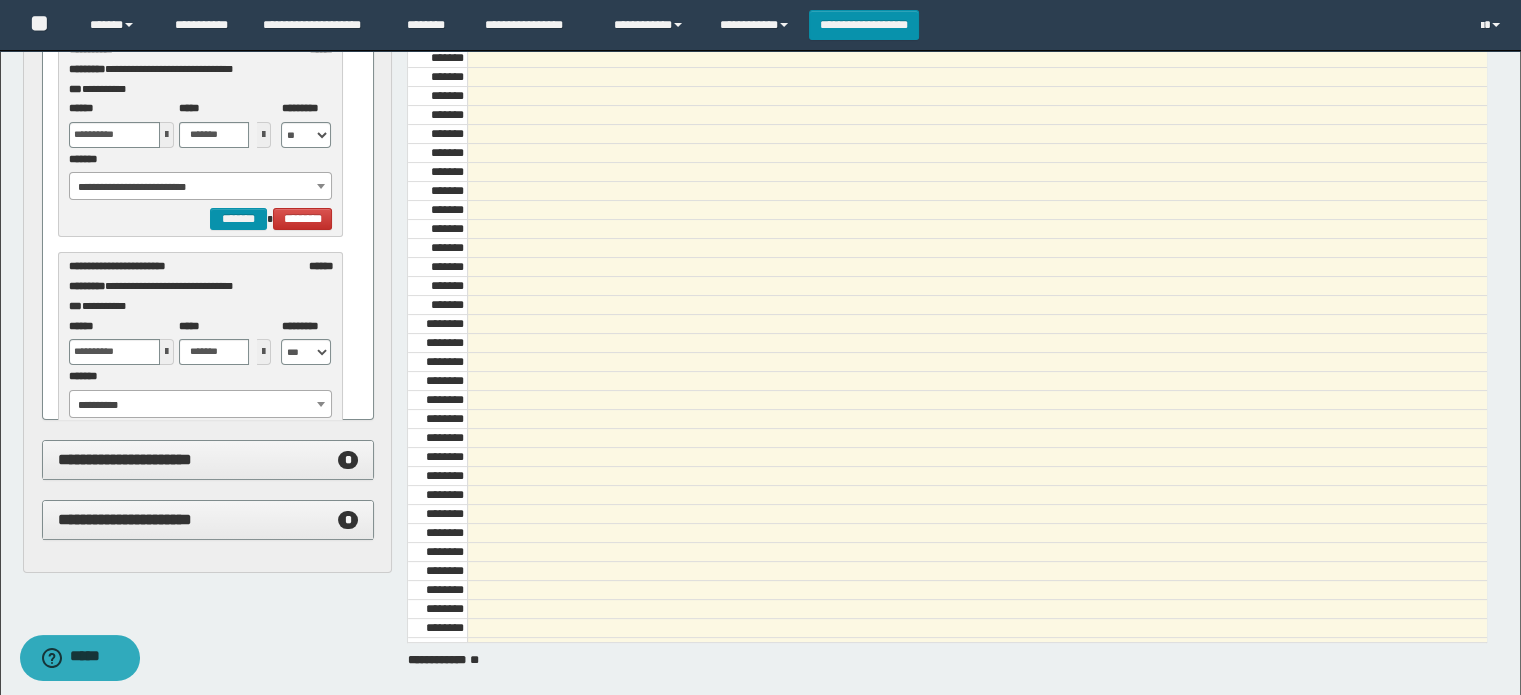 scroll, scrollTop: 200, scrollLeft: 0, axis: vertical 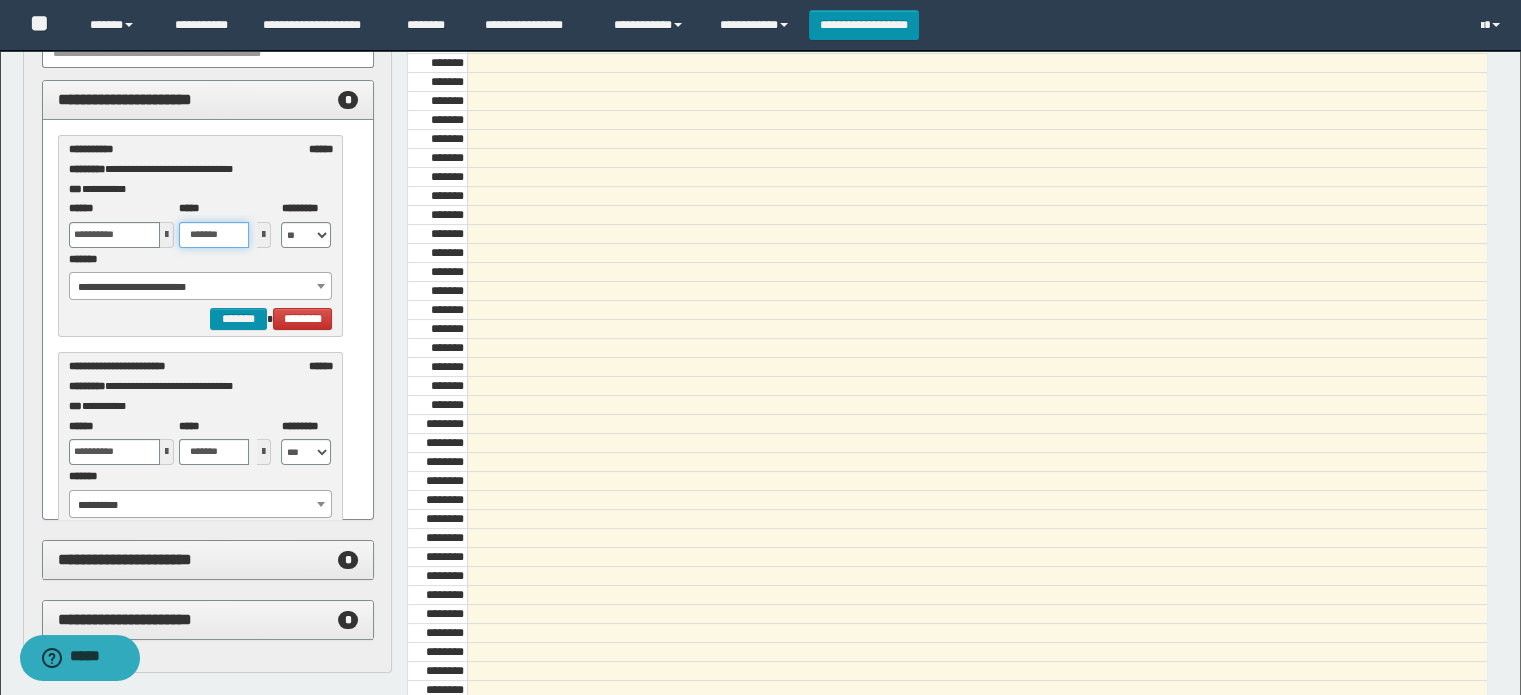 click on "*******" at bounding box center (214, 235) 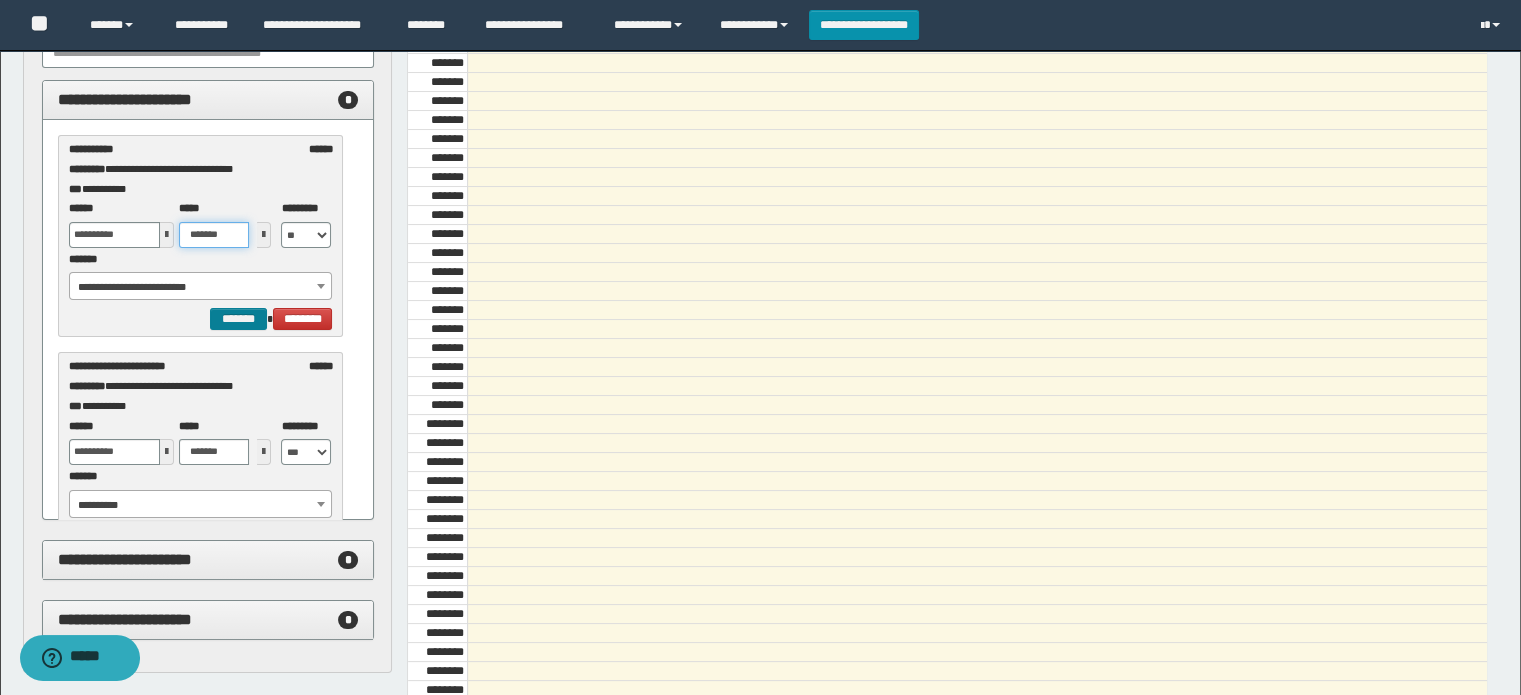 type on "*******" 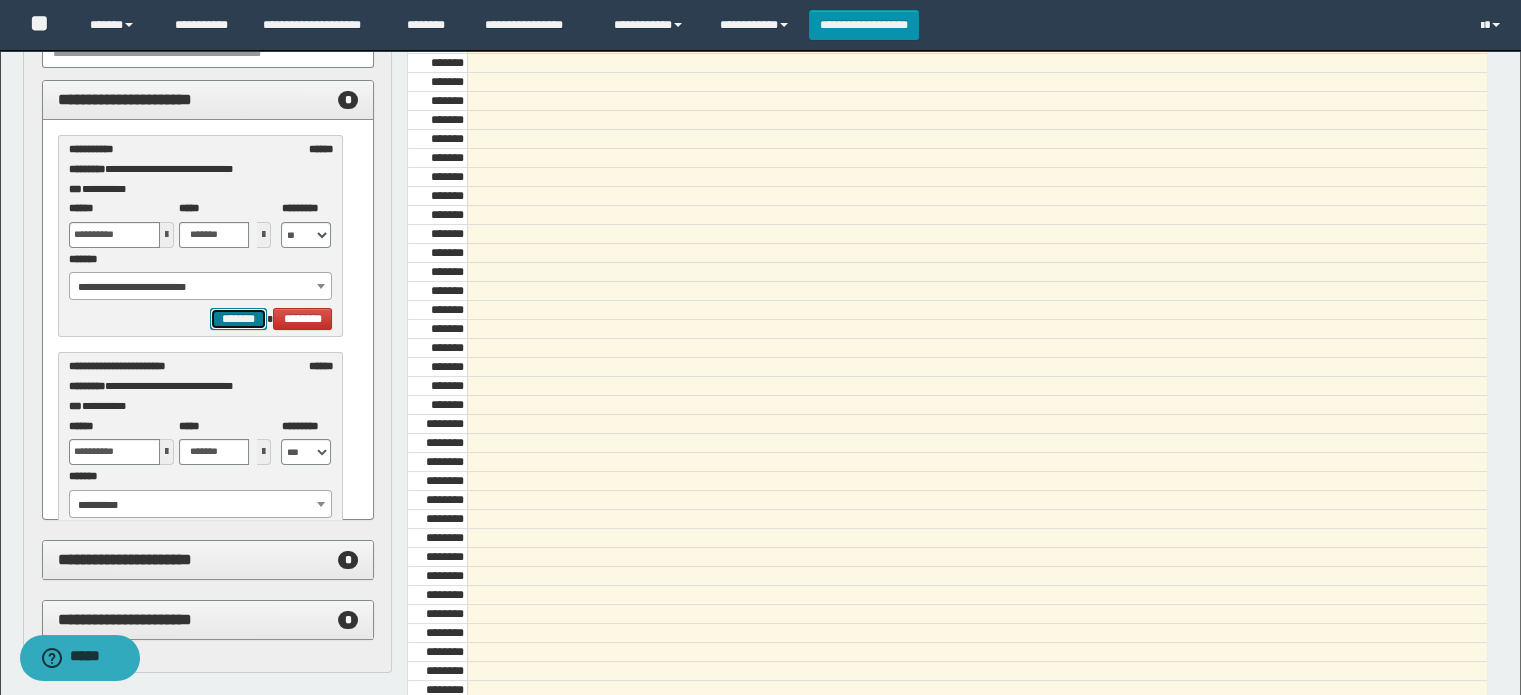click on "*******" at bounding box center [238, 319] 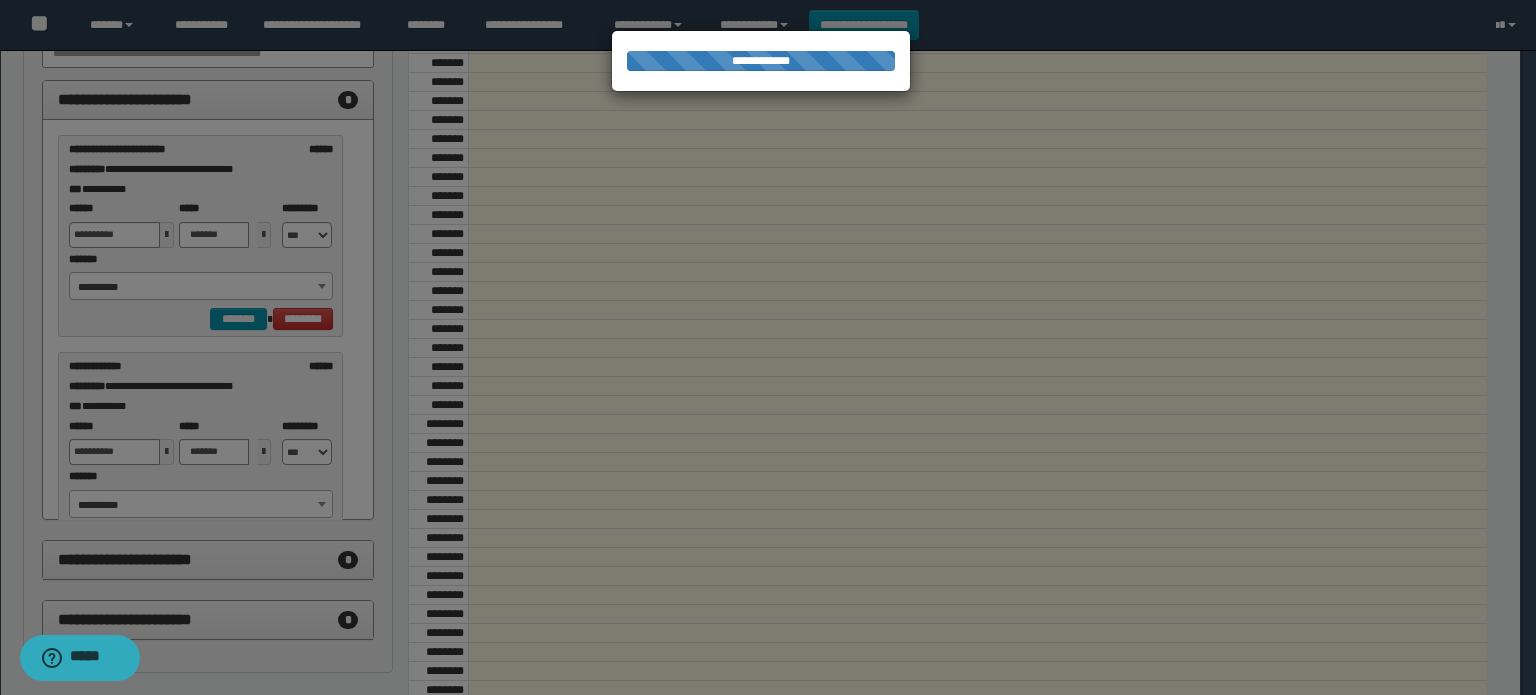 select on "******" 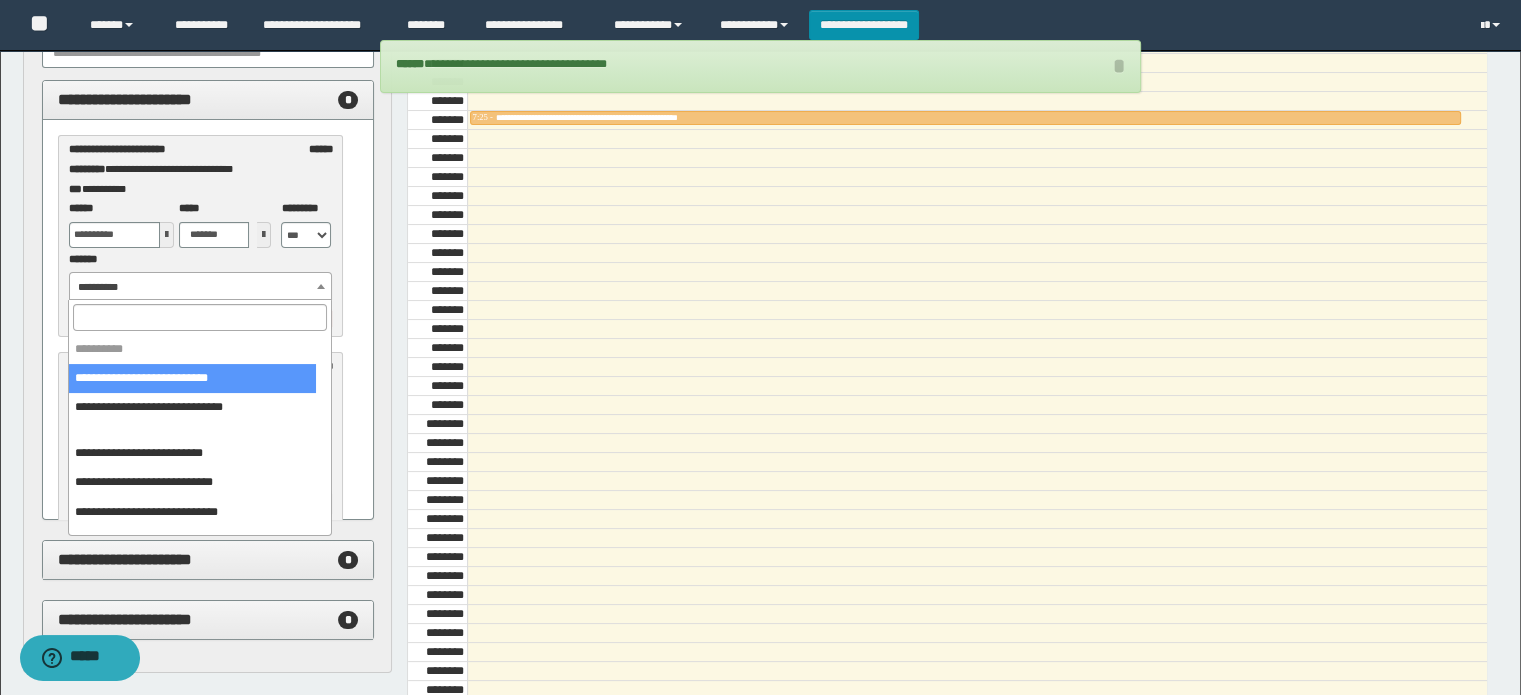 click on "**********" at bounding box center [201, 287] 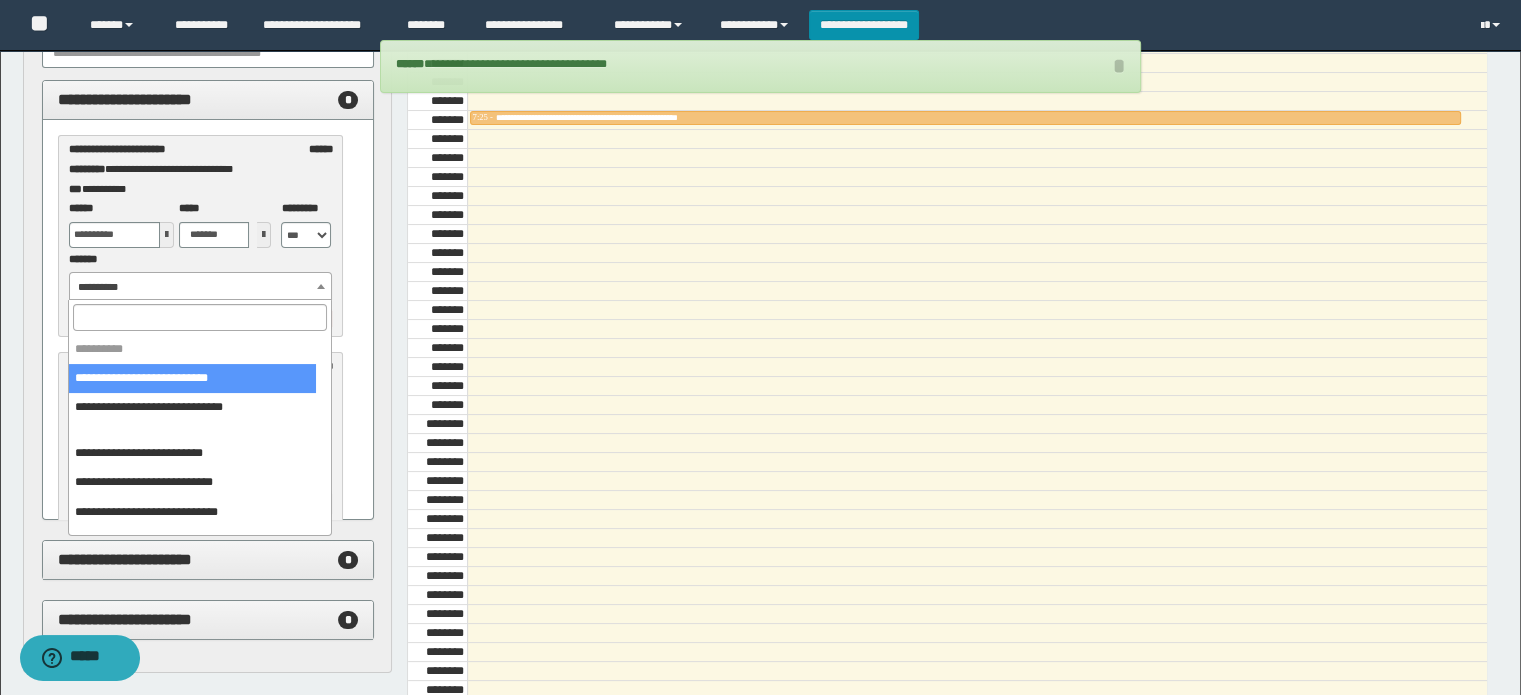 select on "******" 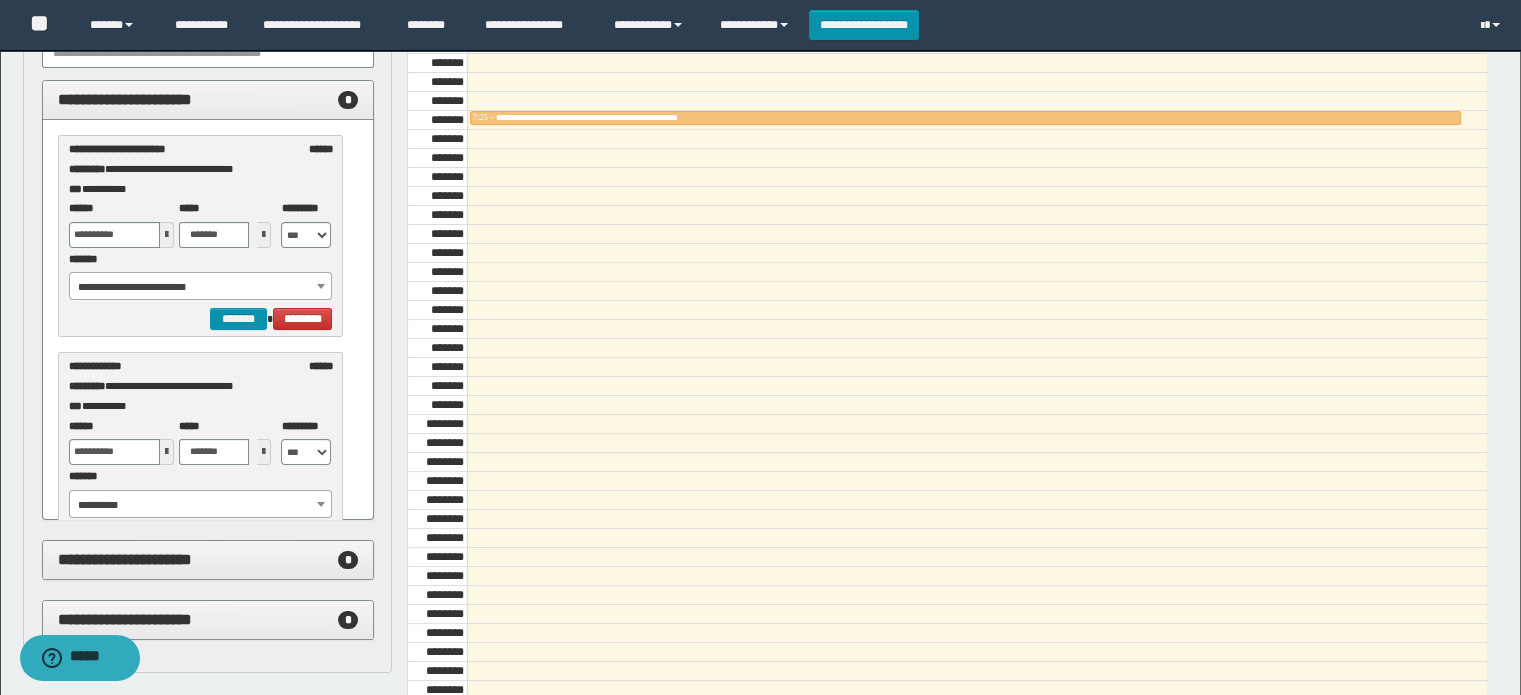 click at bounding box center [167, 235] 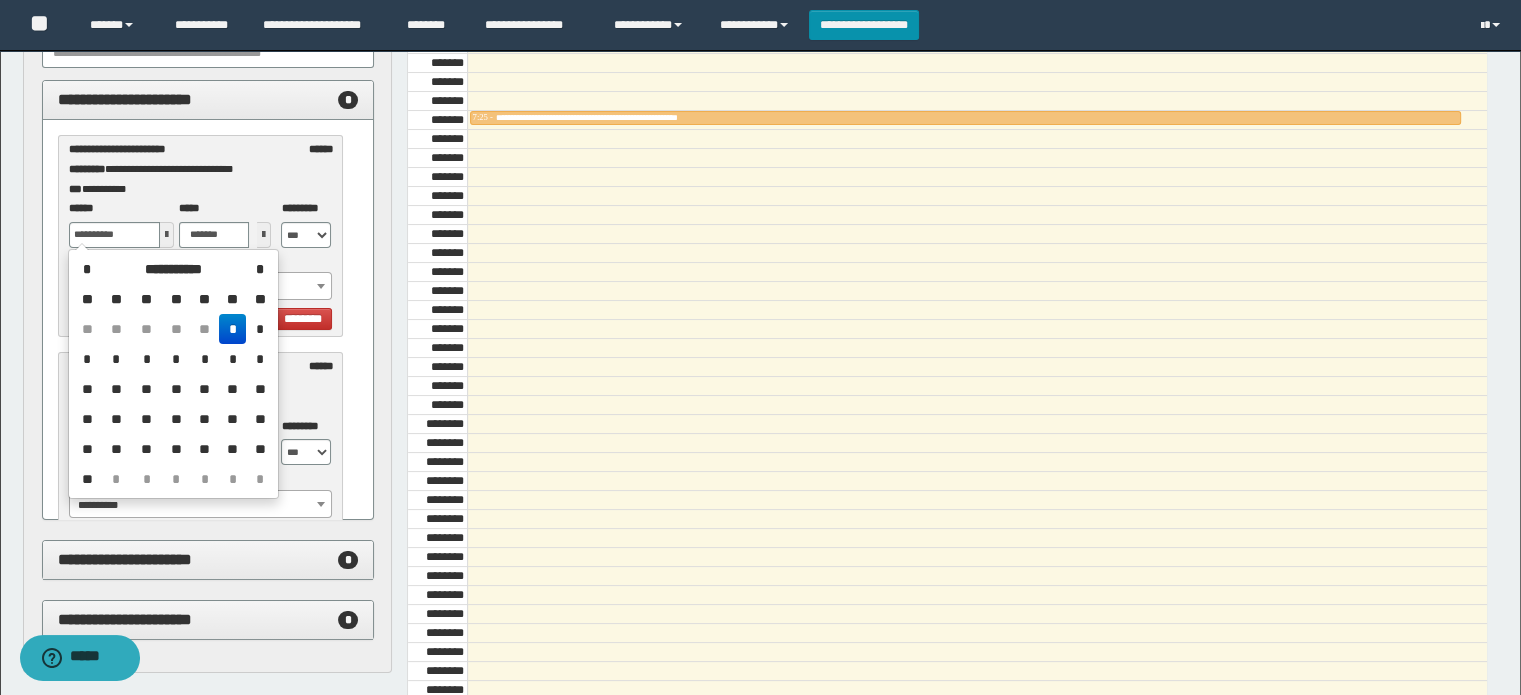 click on "*" at bounding box center [259, 329] 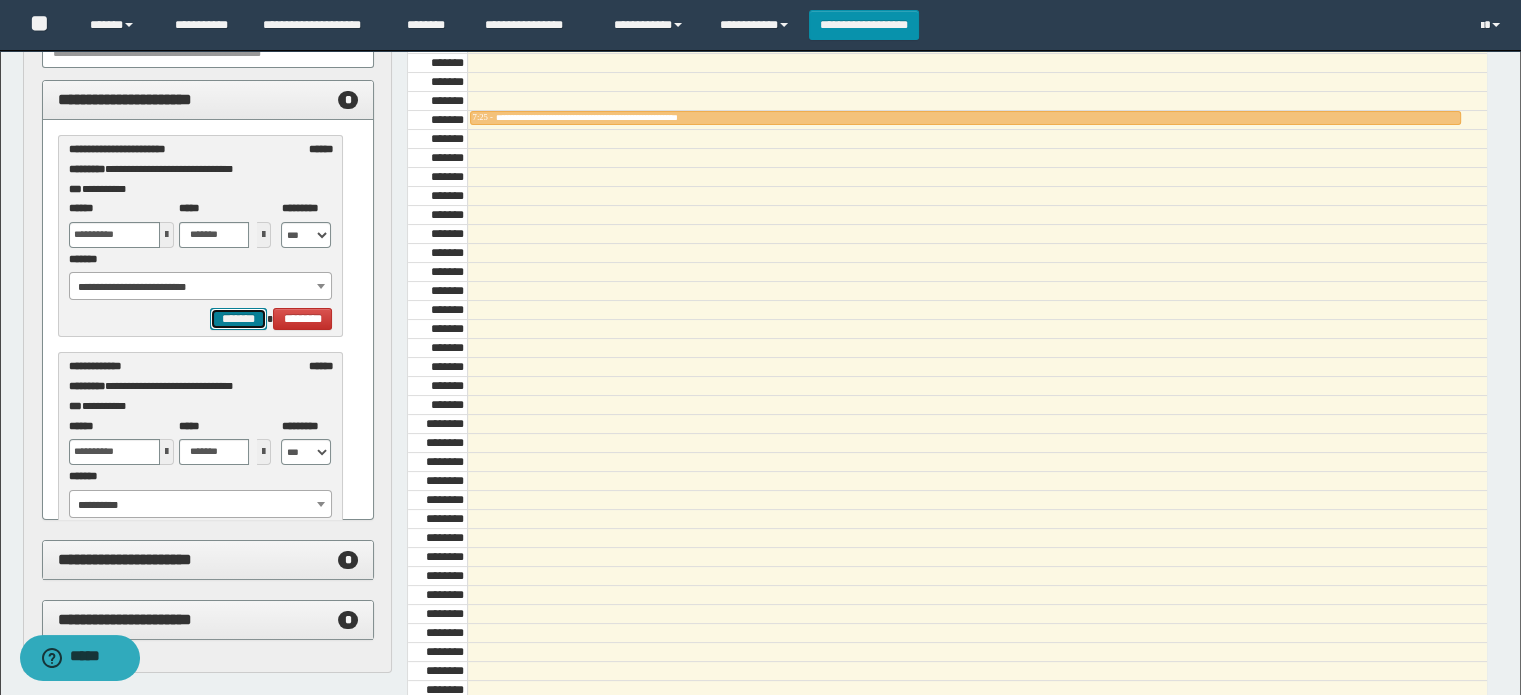 click on "*******" at bounding box center [238, 319] 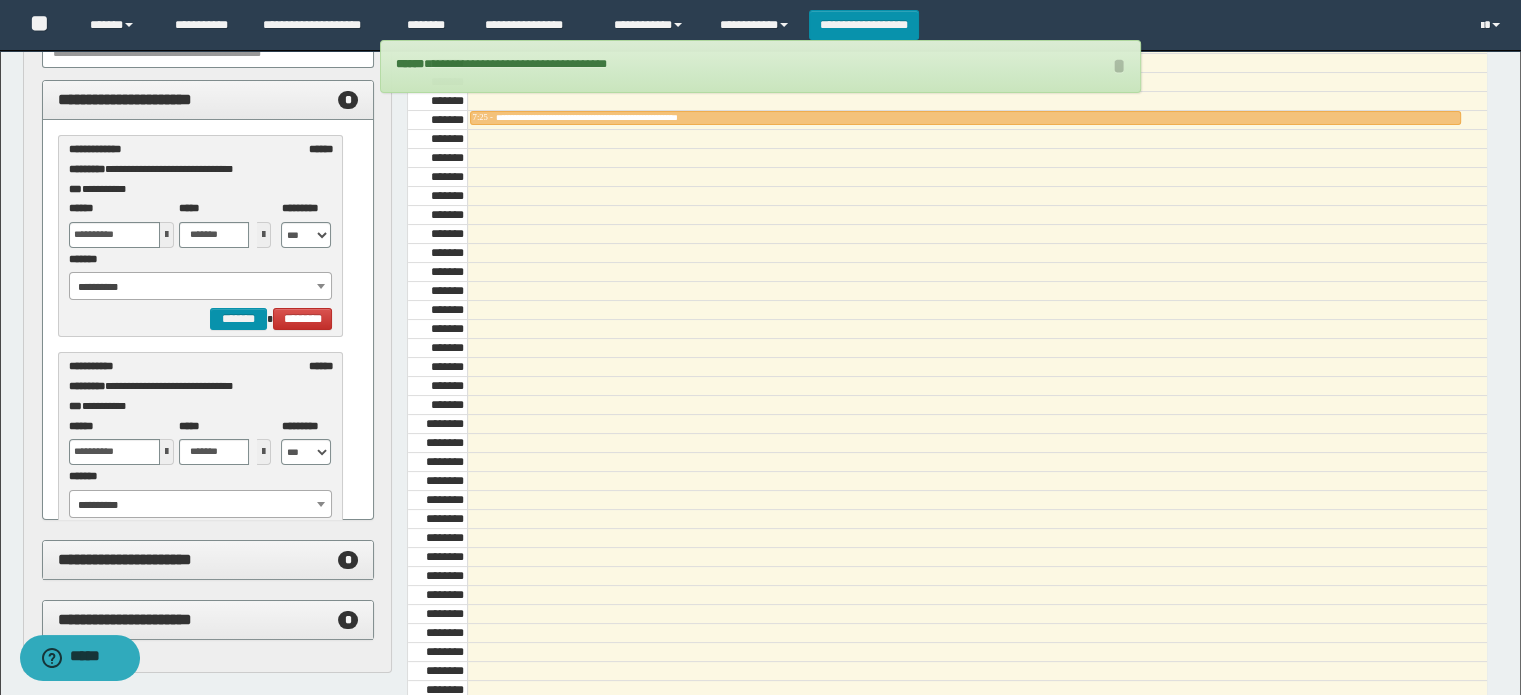 click on "**********" at bounding box center [201, 287] 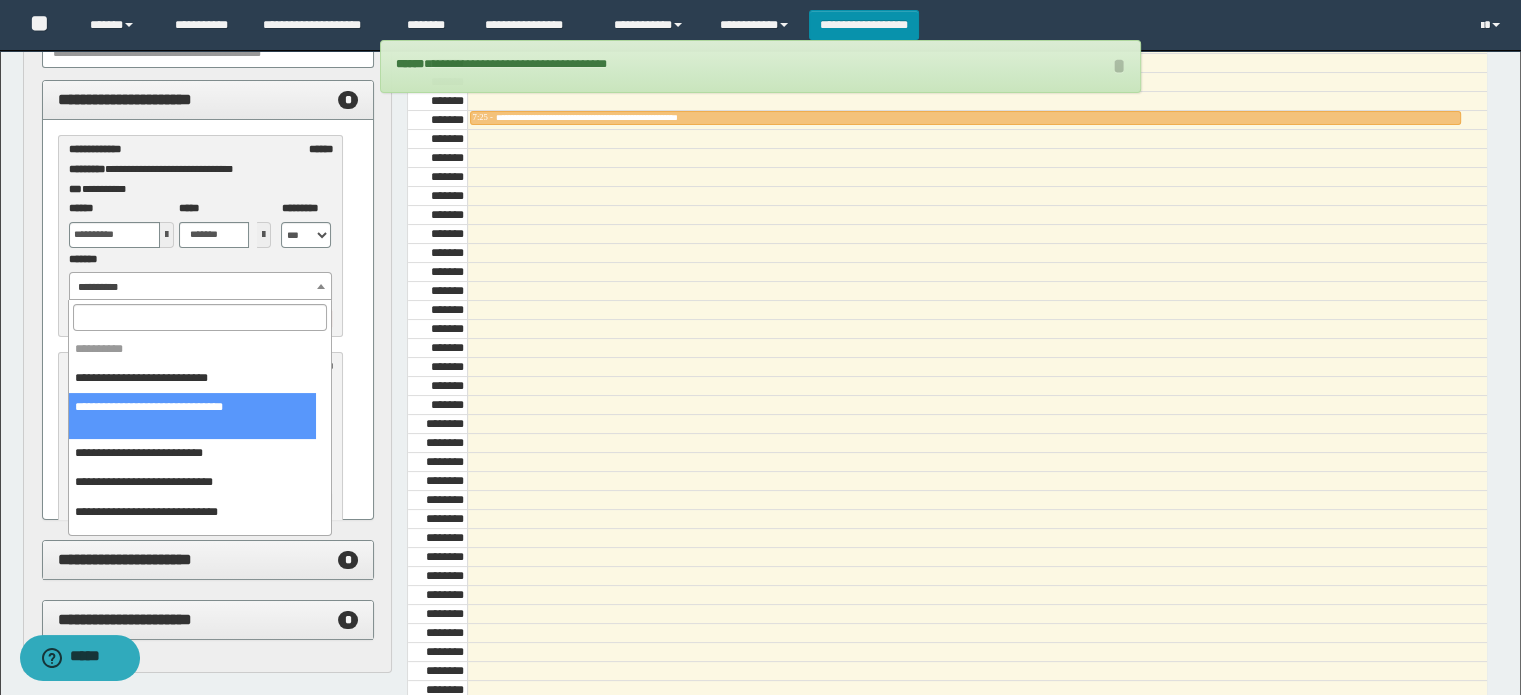 scroll, scrollTop: 100, scrollLeft: 0, axis: vertical 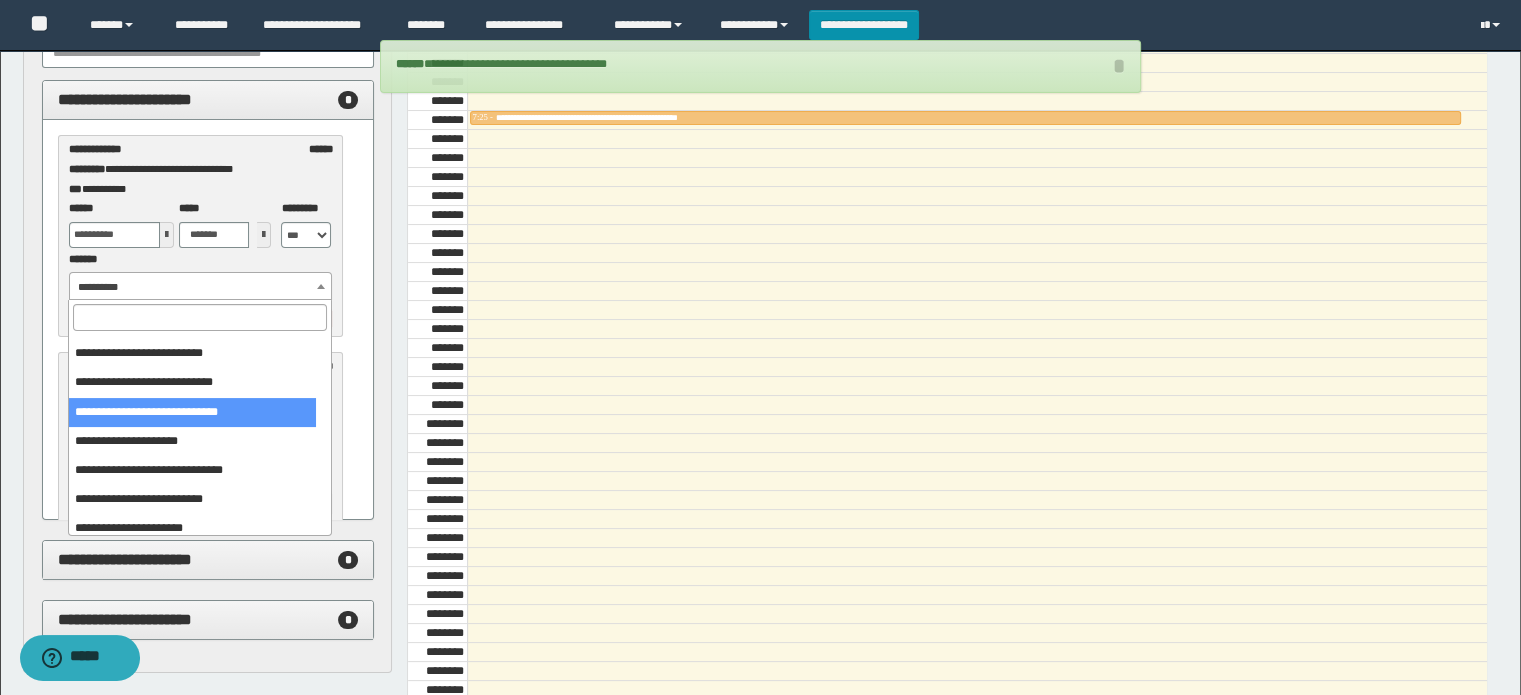 select on "******" 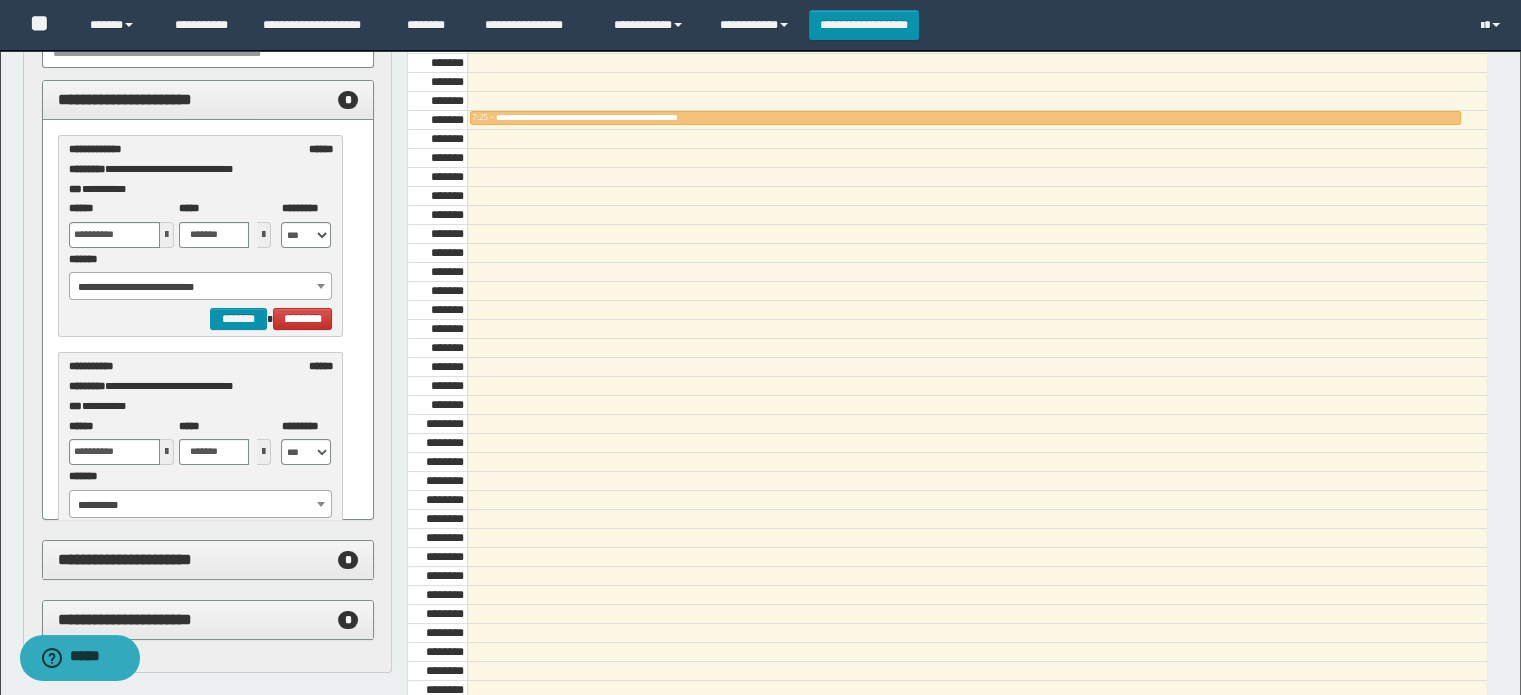 click at bounding box center [167, 235] 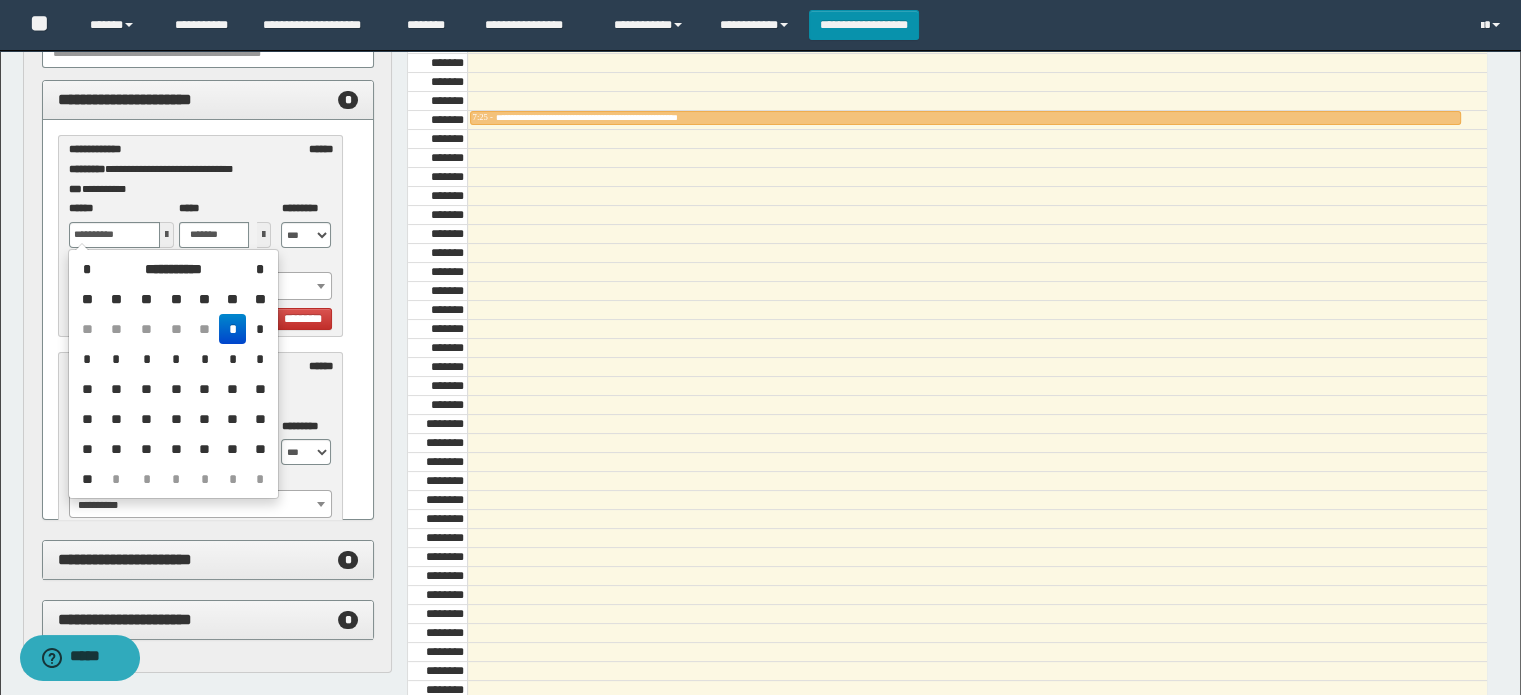 click on "*" at bounding box center (259, 329) 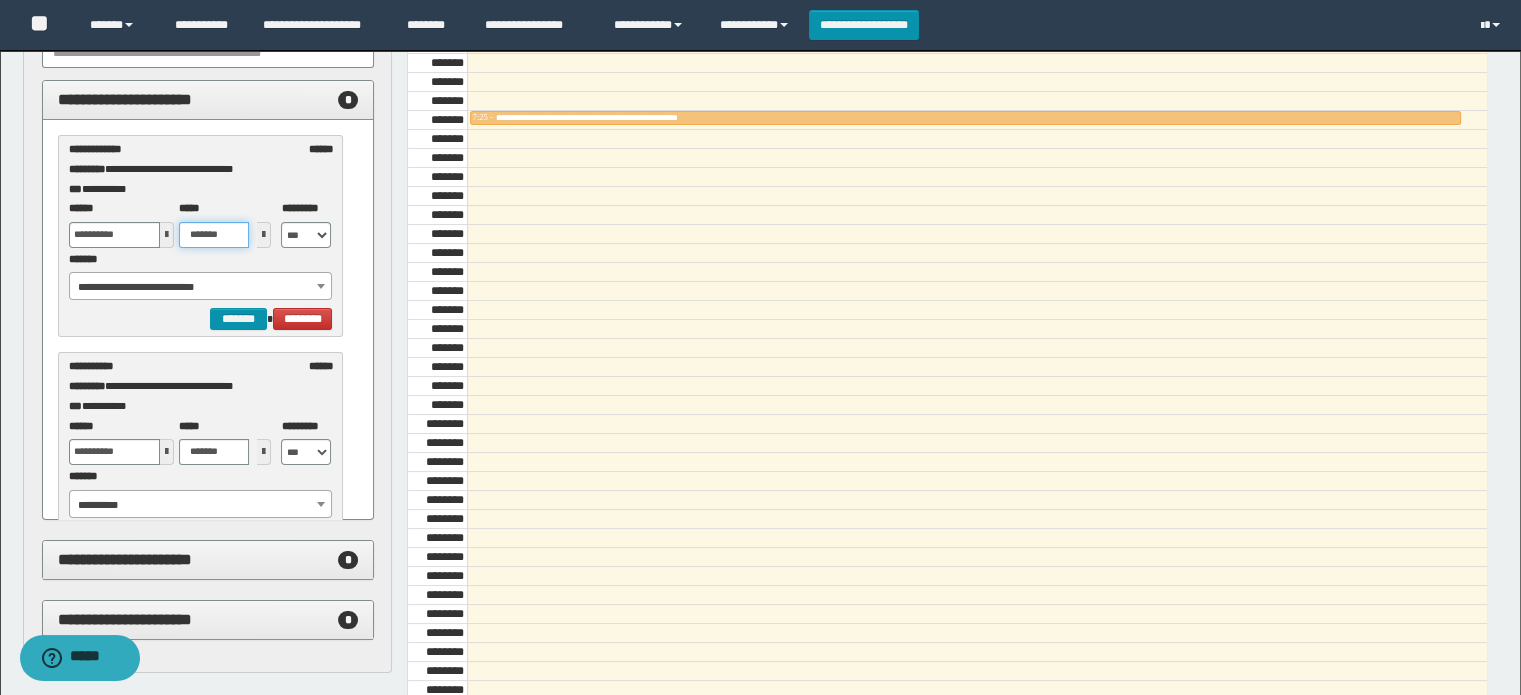 click on "*******" at bounding box center [214, 235] 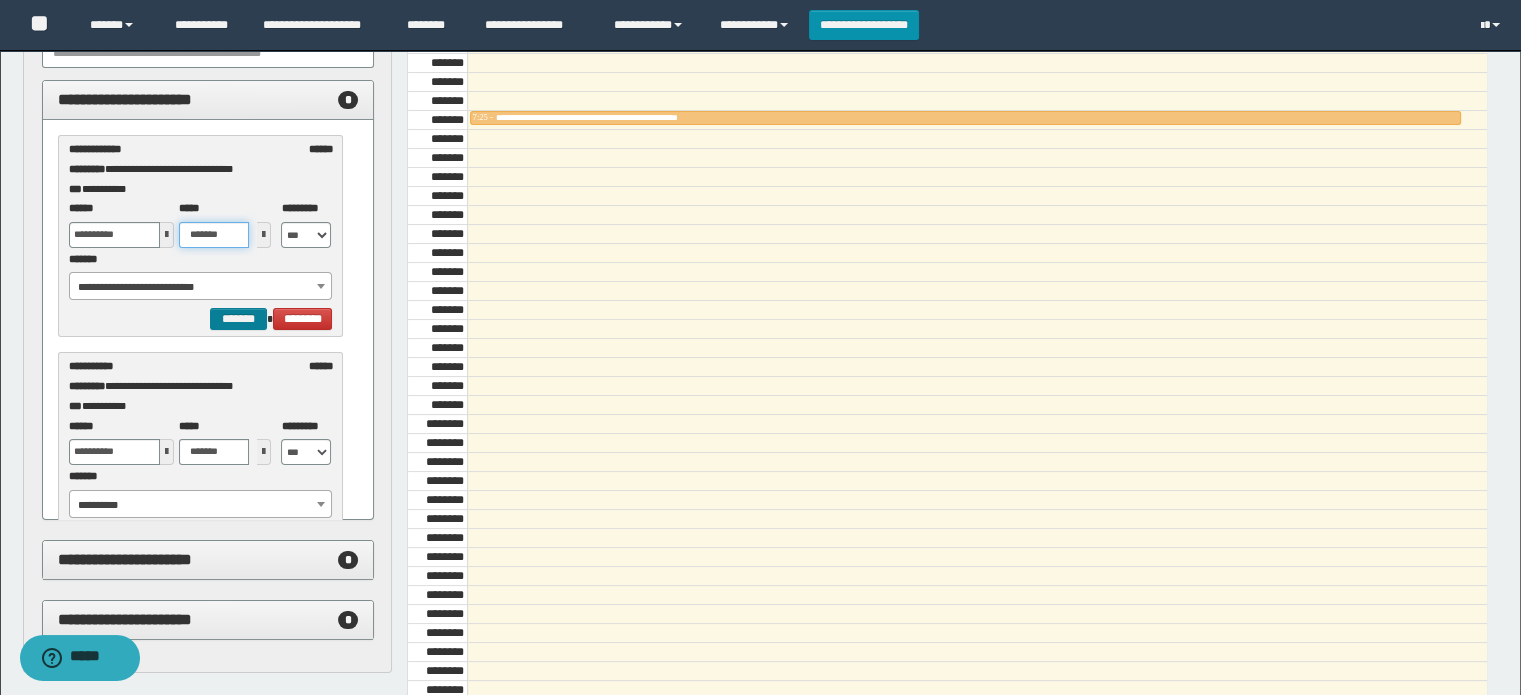 type on "*******" 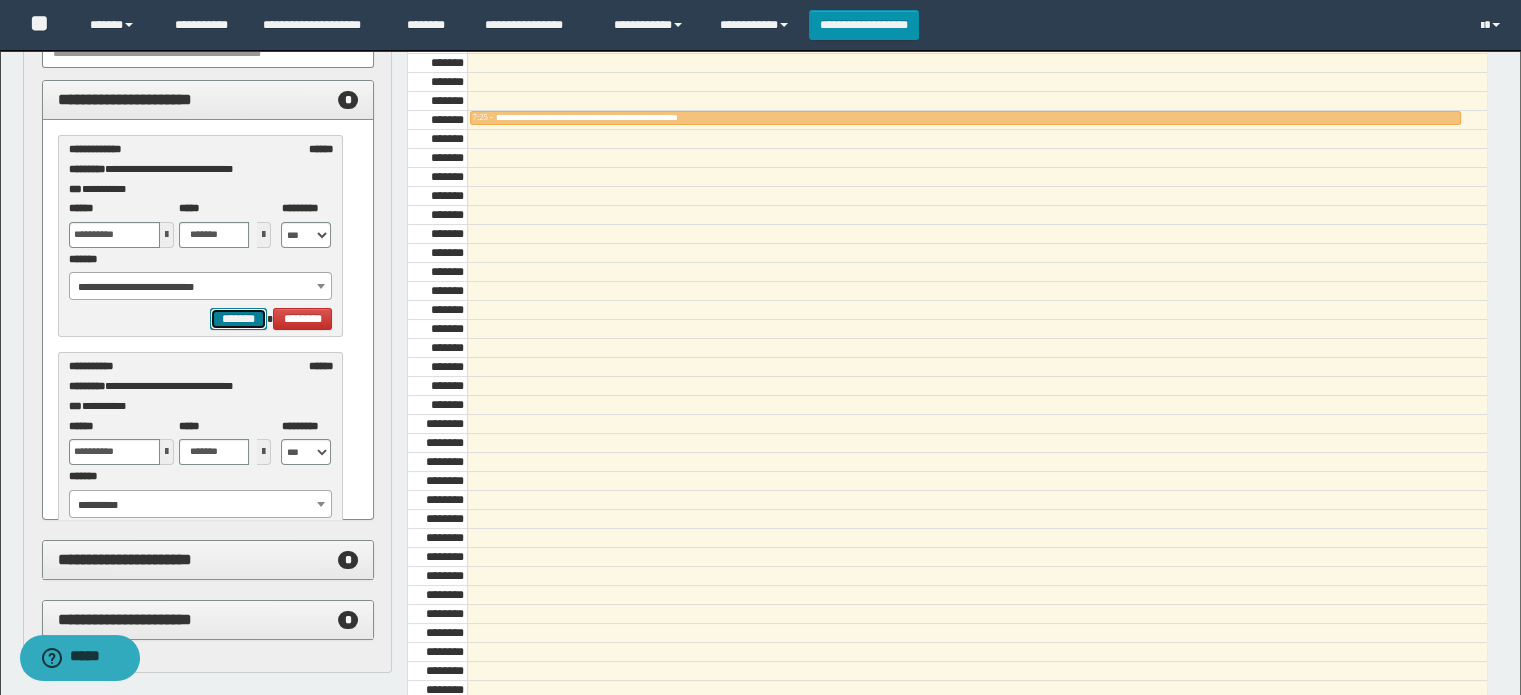 click on "*******" at bounding box center (238, 319) 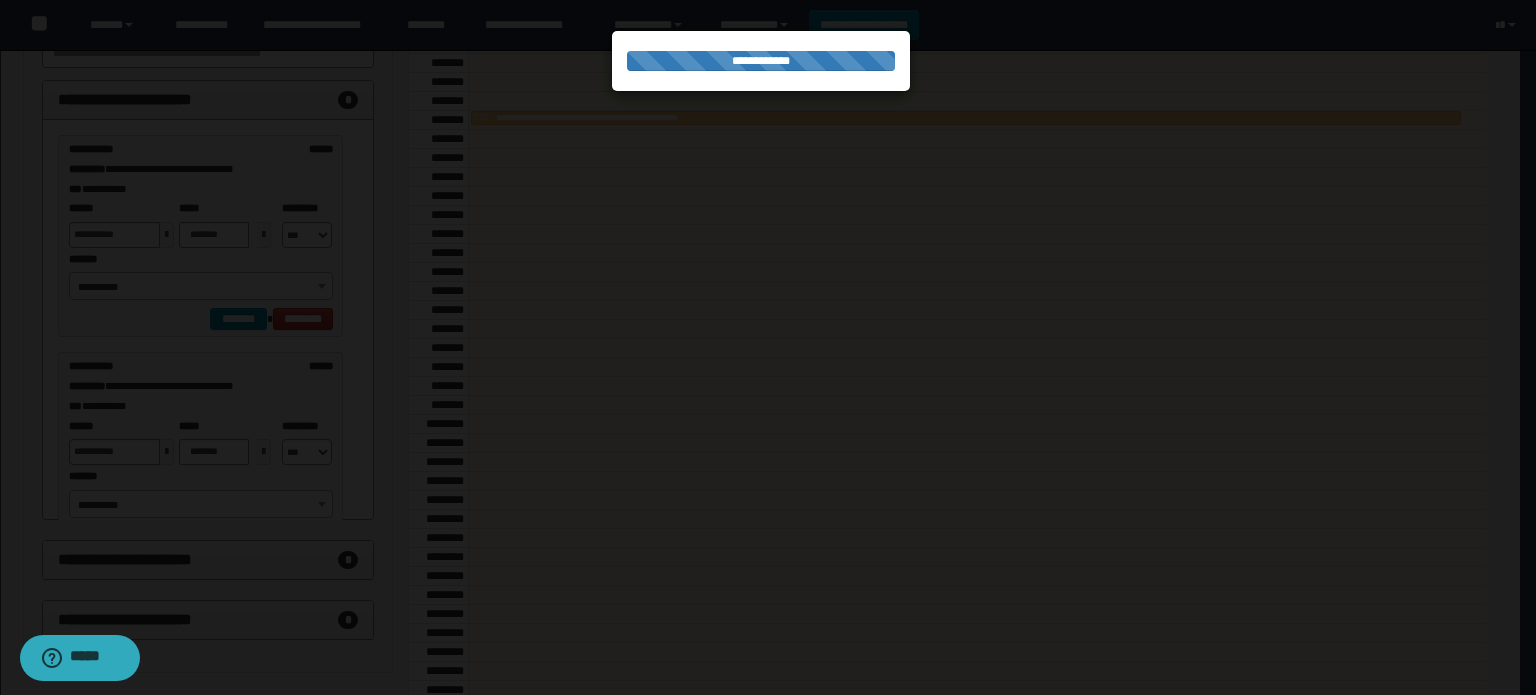select on "******" 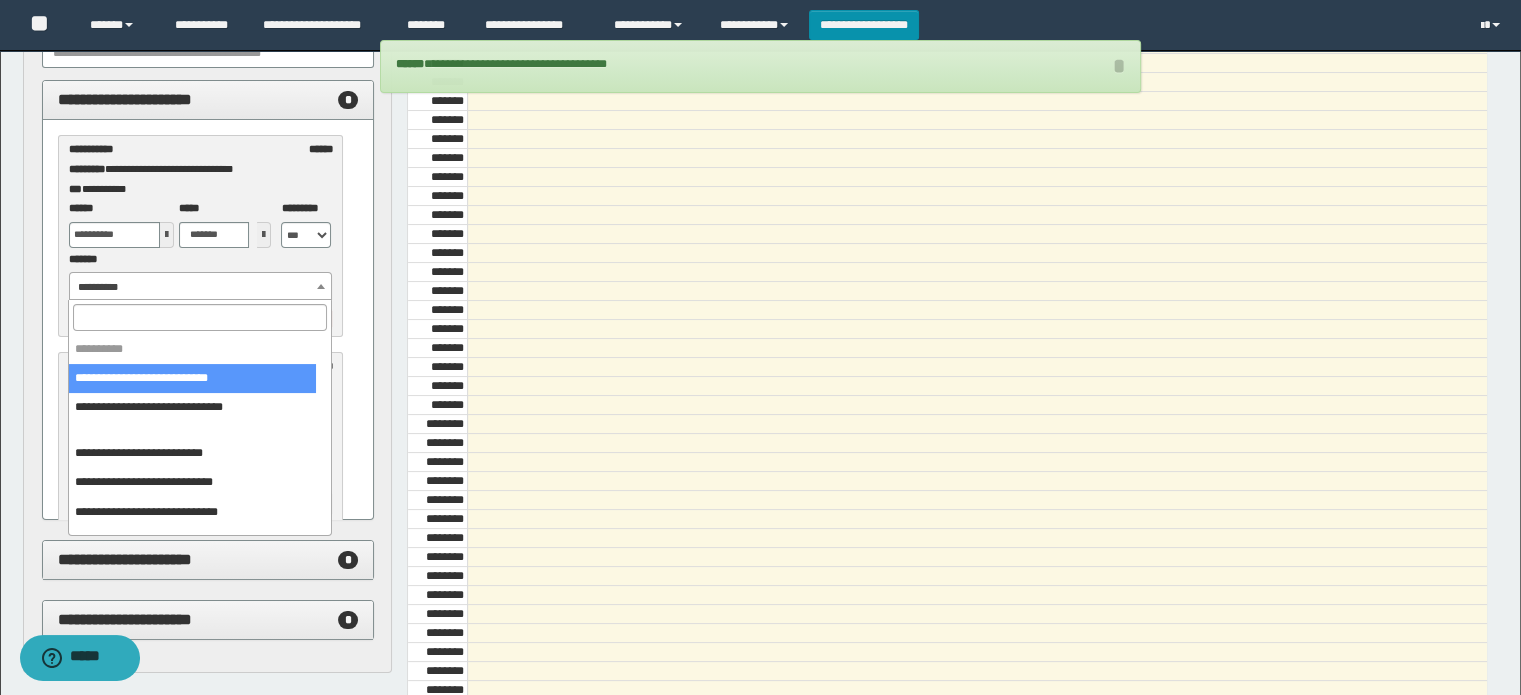 click on "**********" at bounding box center (201, 287) 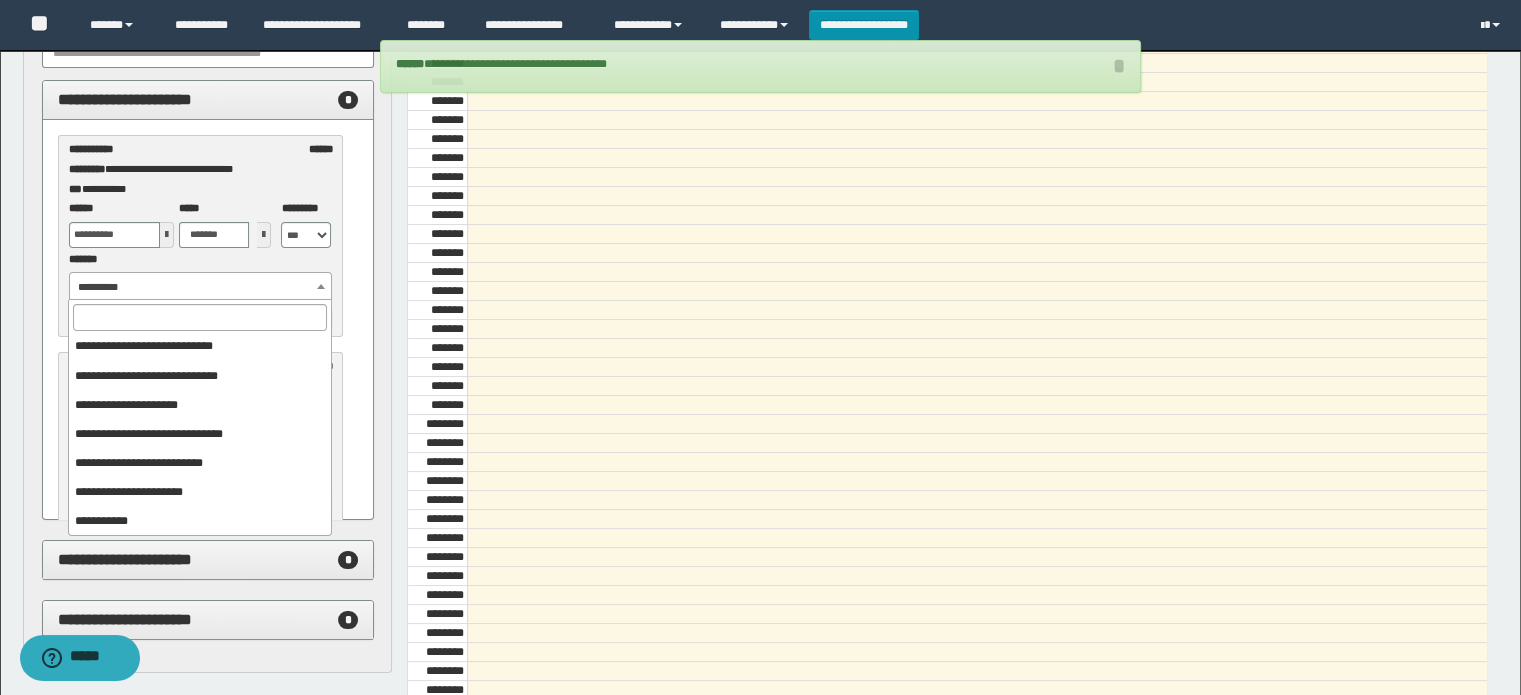 scroll, scrollTop: 137, scrollLeft: 0, axis: vertical 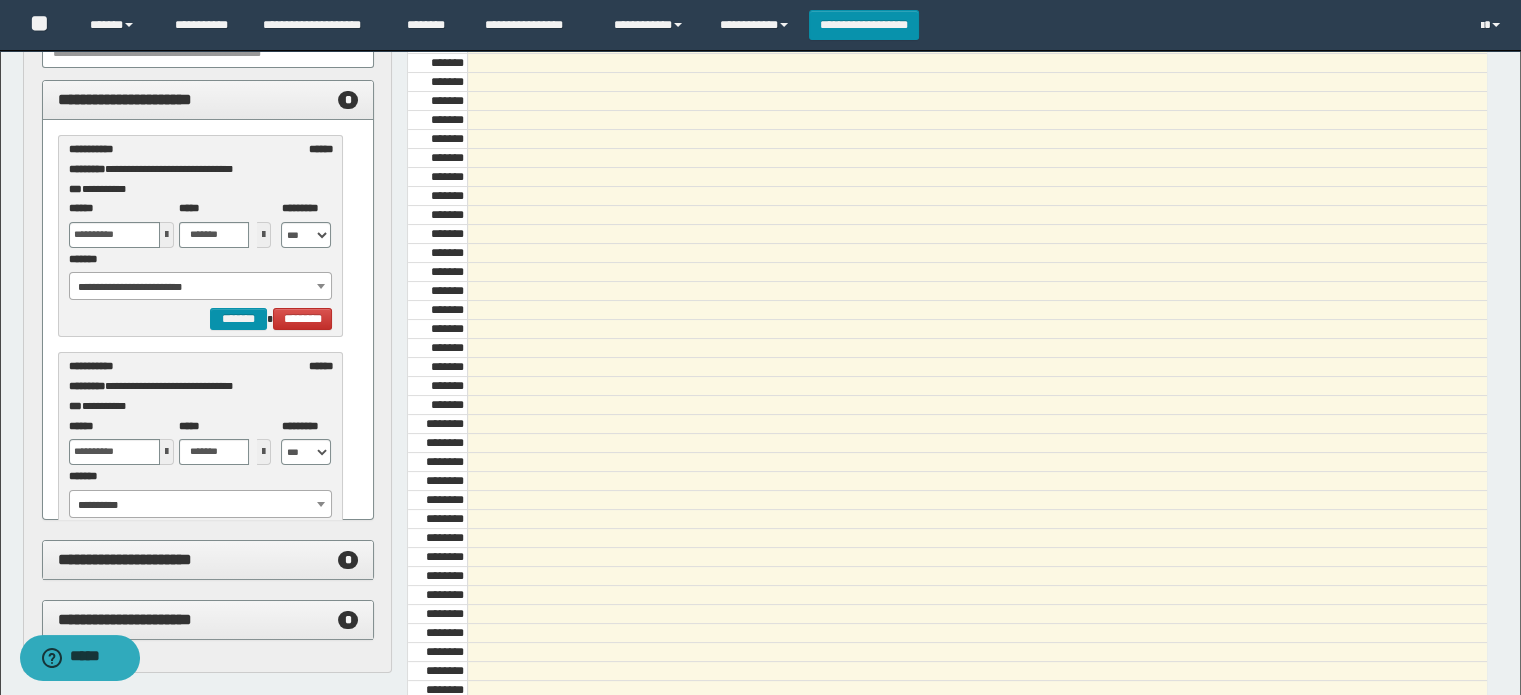 select on "******" 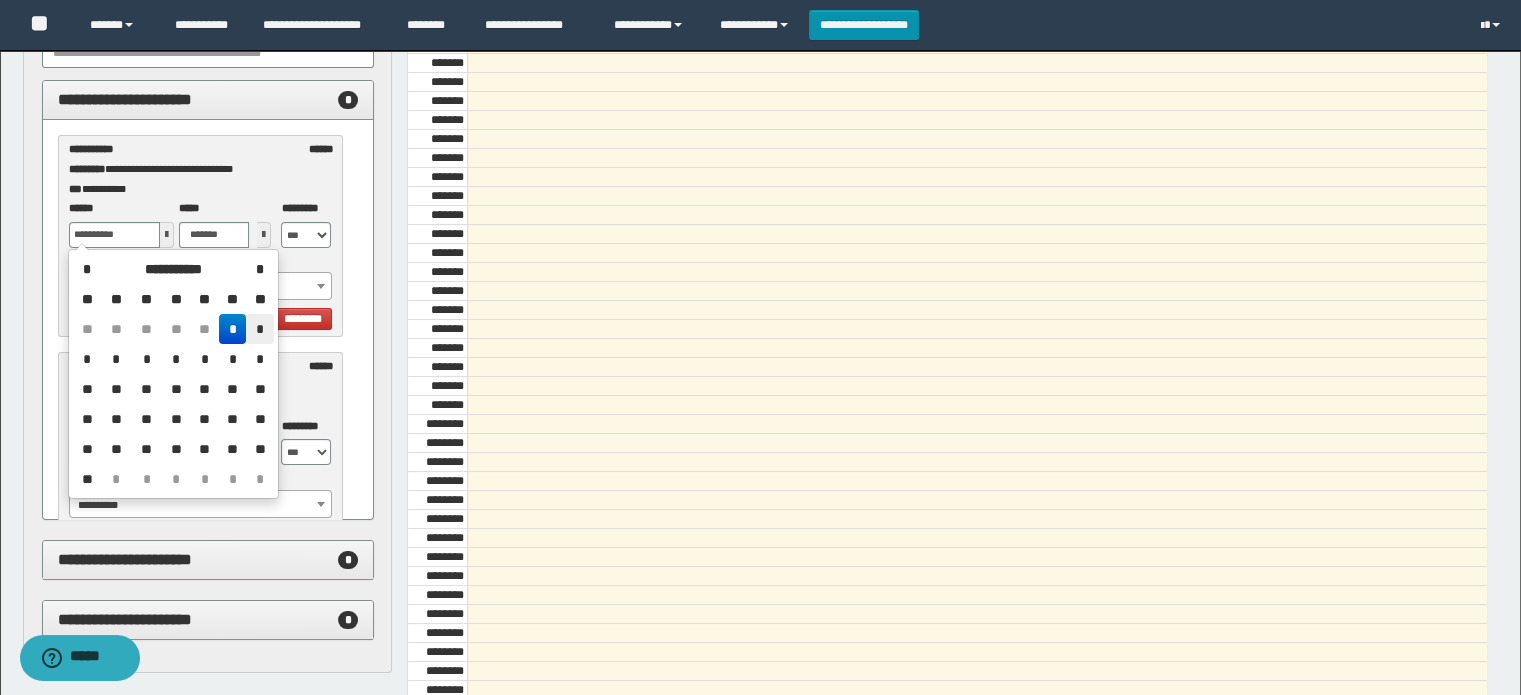 click on "*" at bounding box center [259, 329] 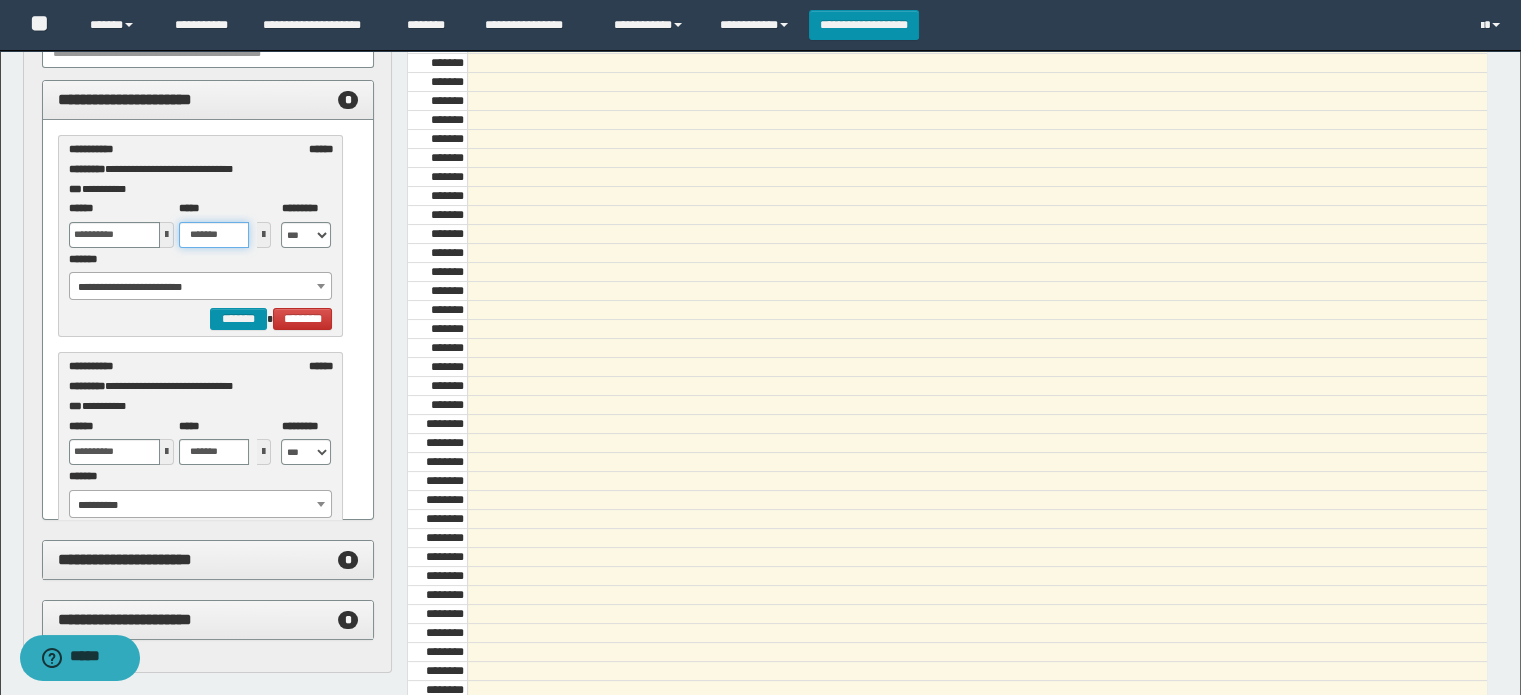 click on "*******" at bounding box center [214, 235] 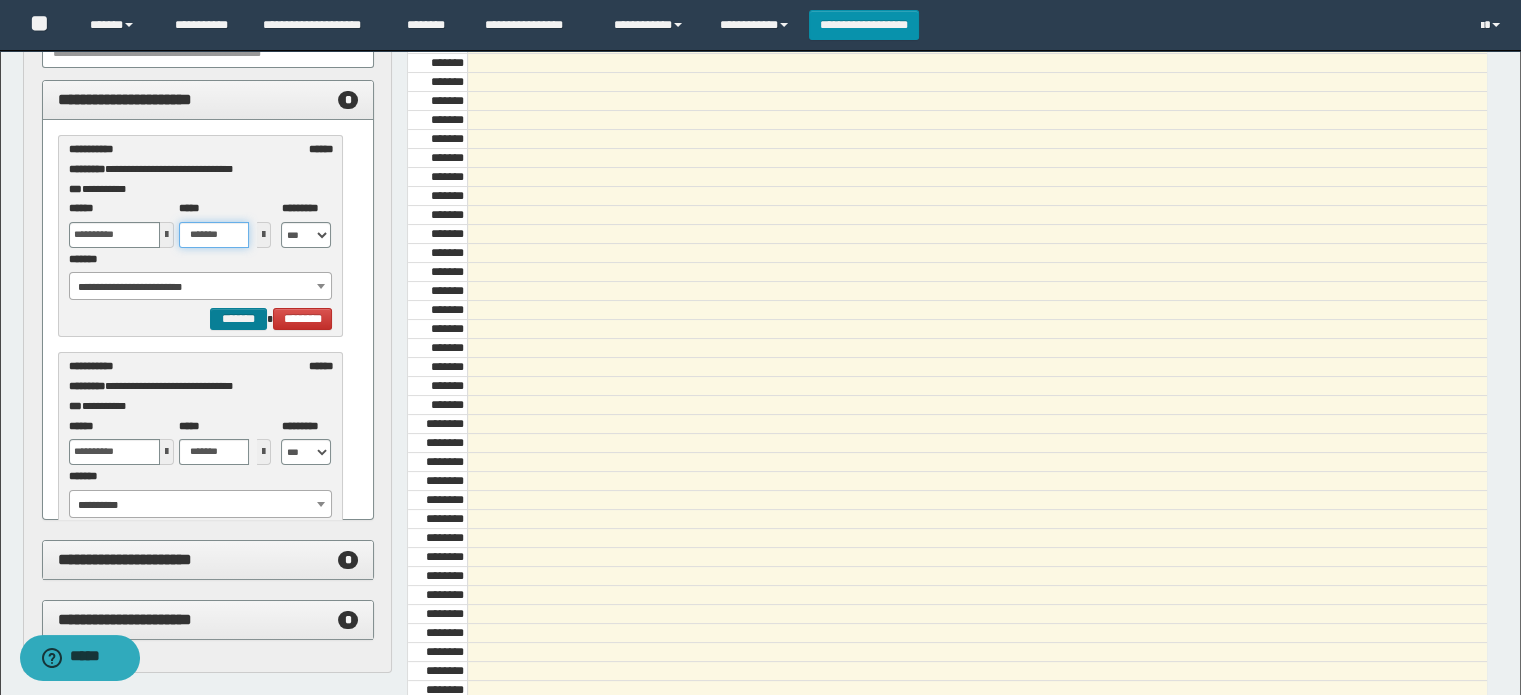 type on "*******" 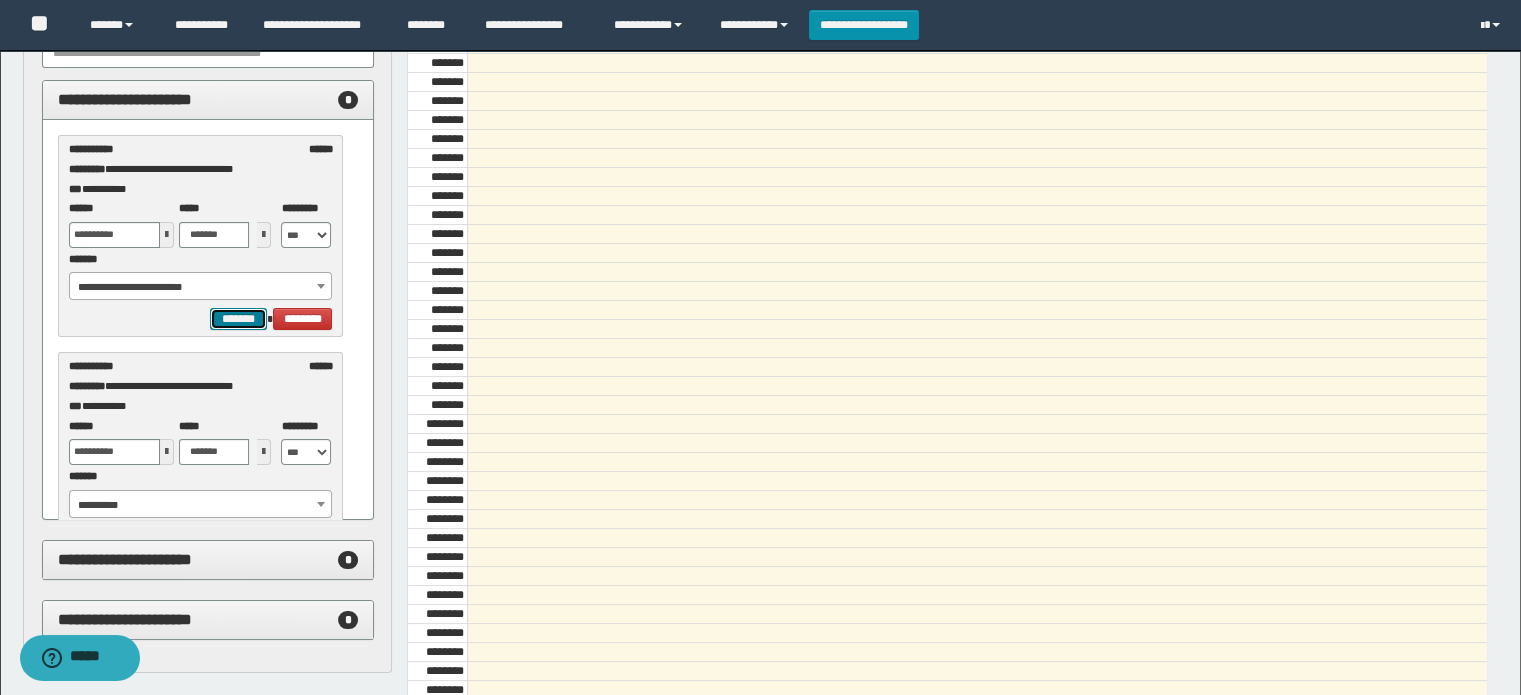 click on "*******" at bounding box center [238, 319] 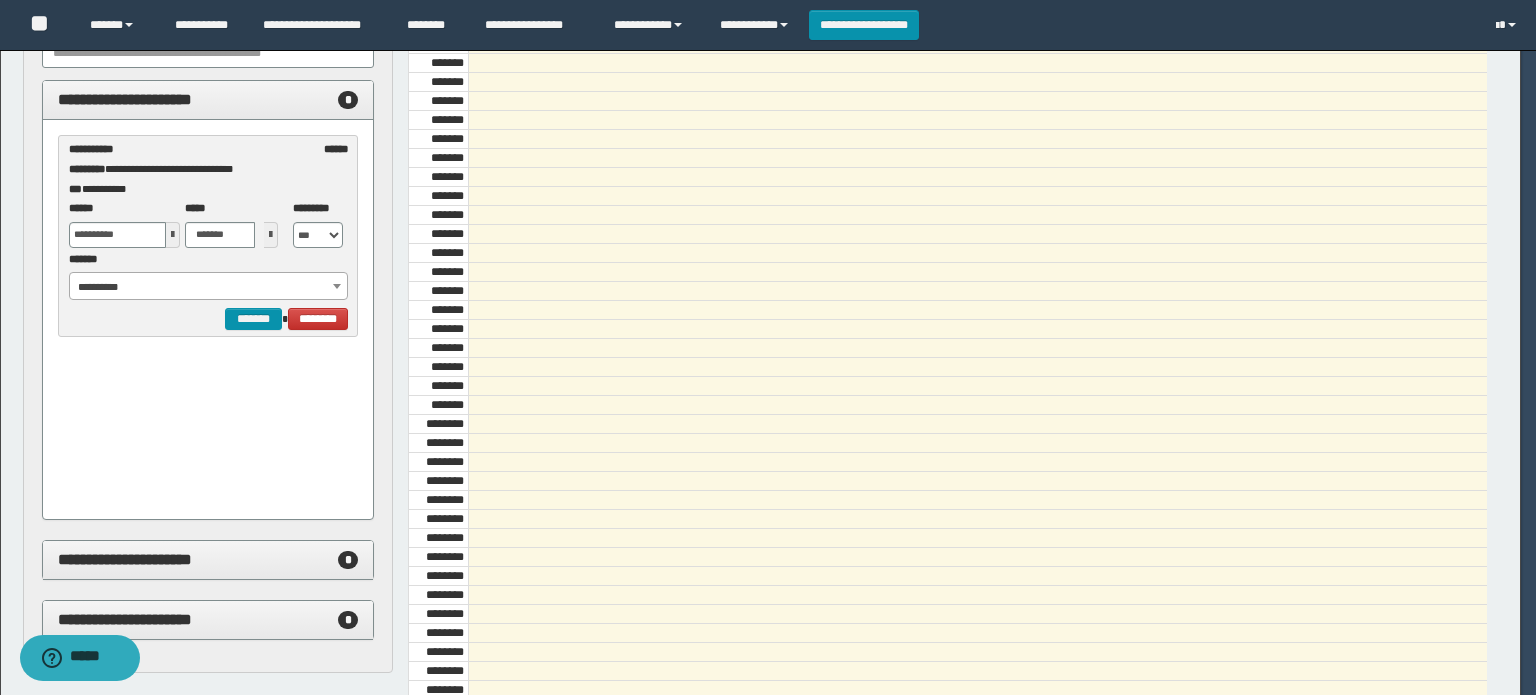 select on "******" 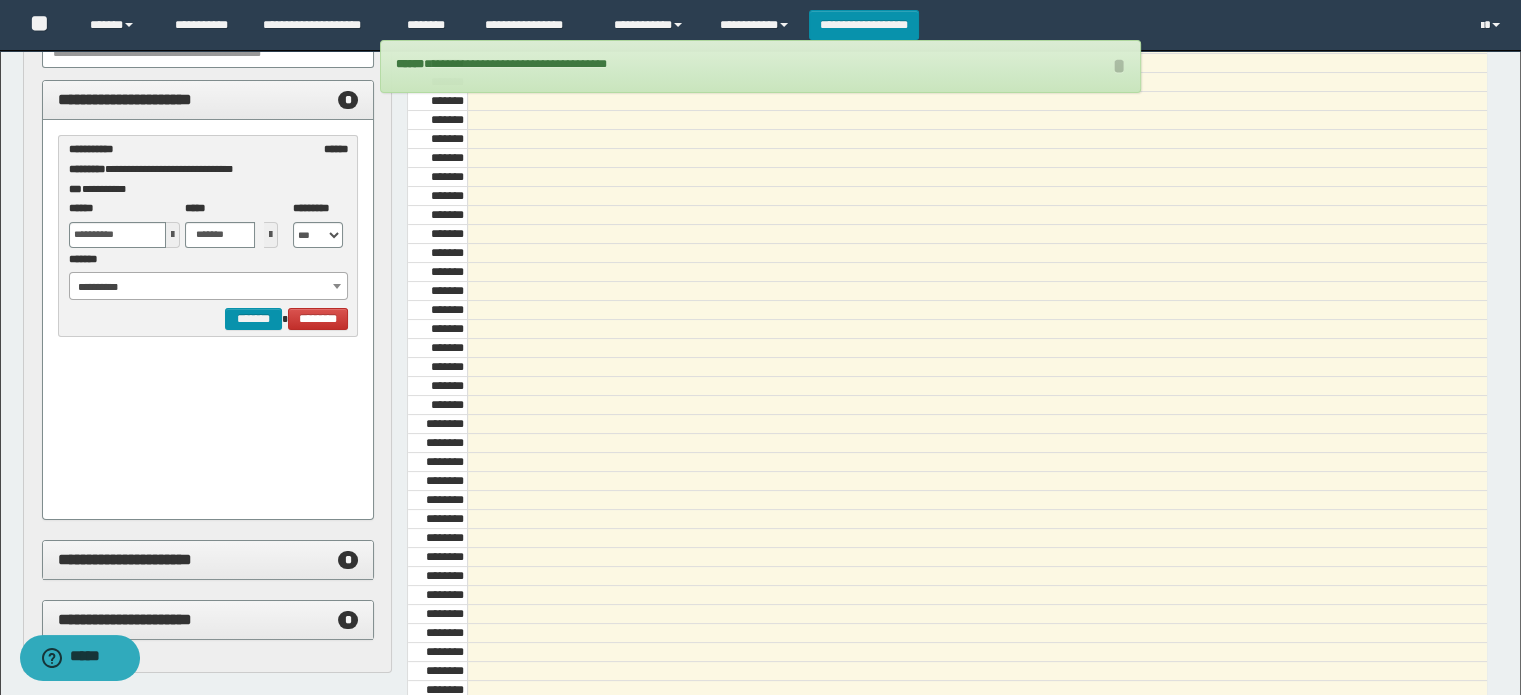 click on "**********" at bounding box center (209, 287) 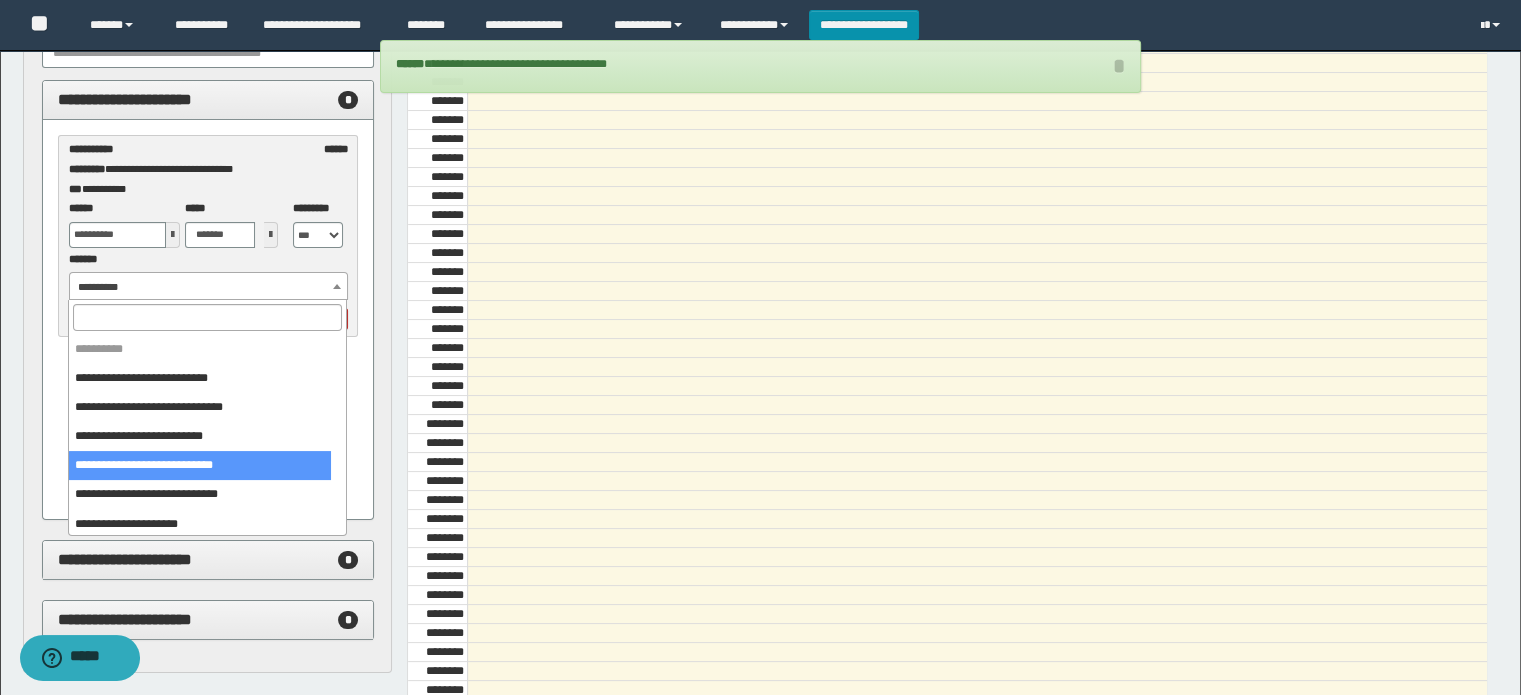 select on "******" 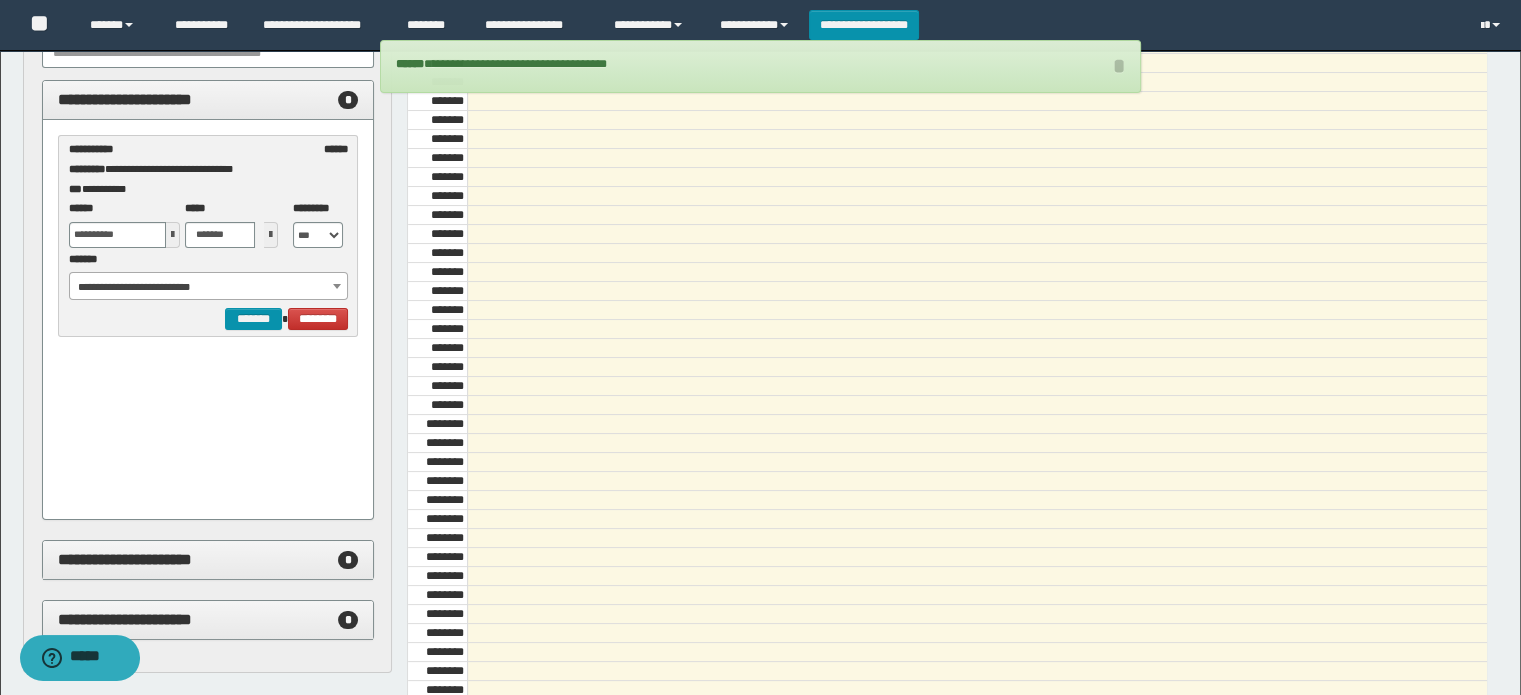 click at bounding box center [173, 235] 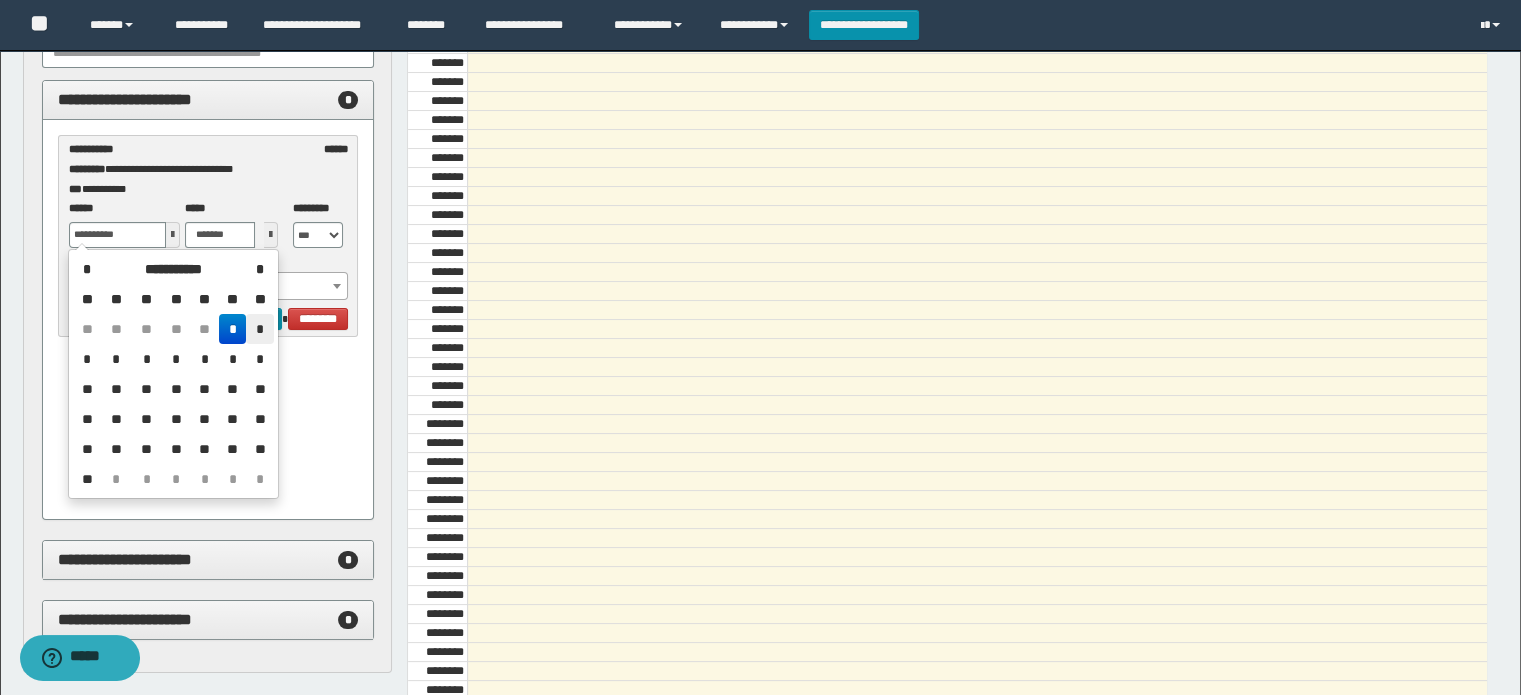click on "*" at bounding box center [259, 329] 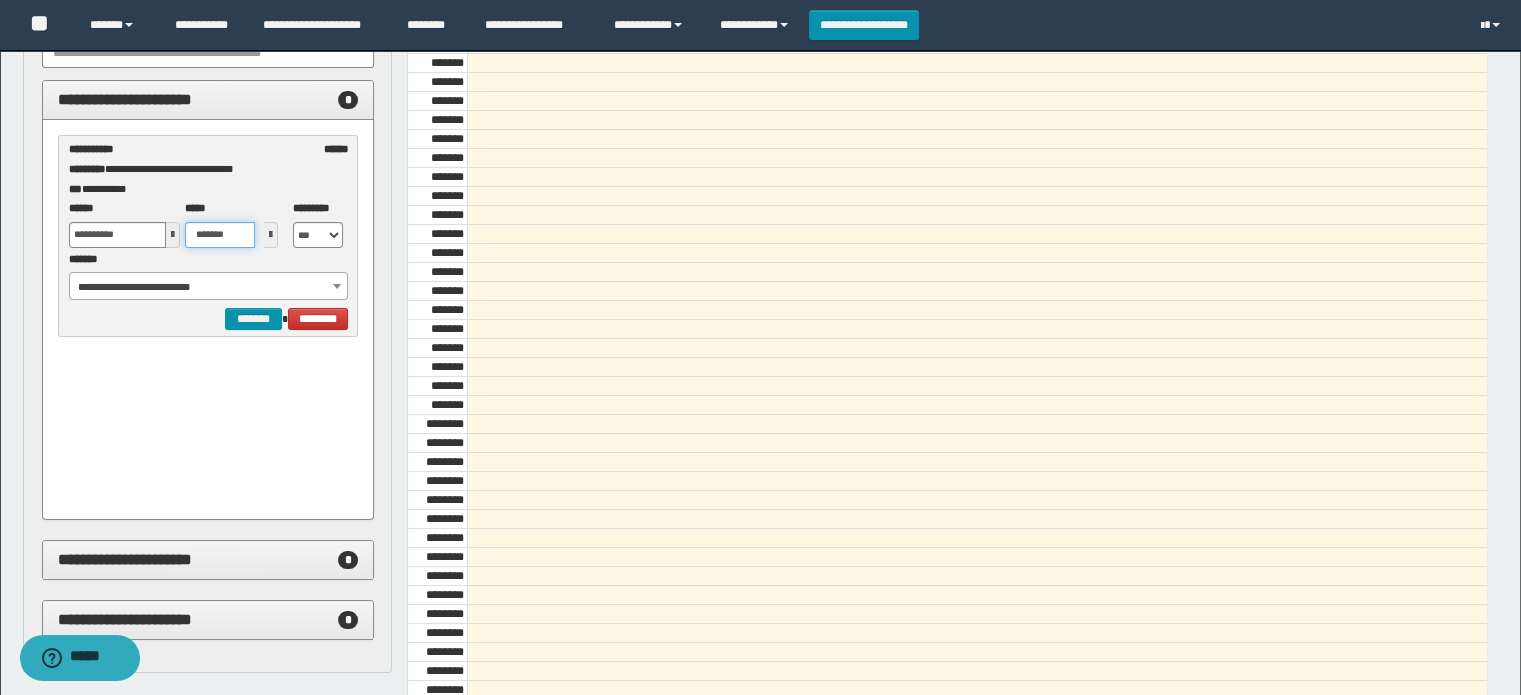click on "*******" at bounding box center (220, 235) 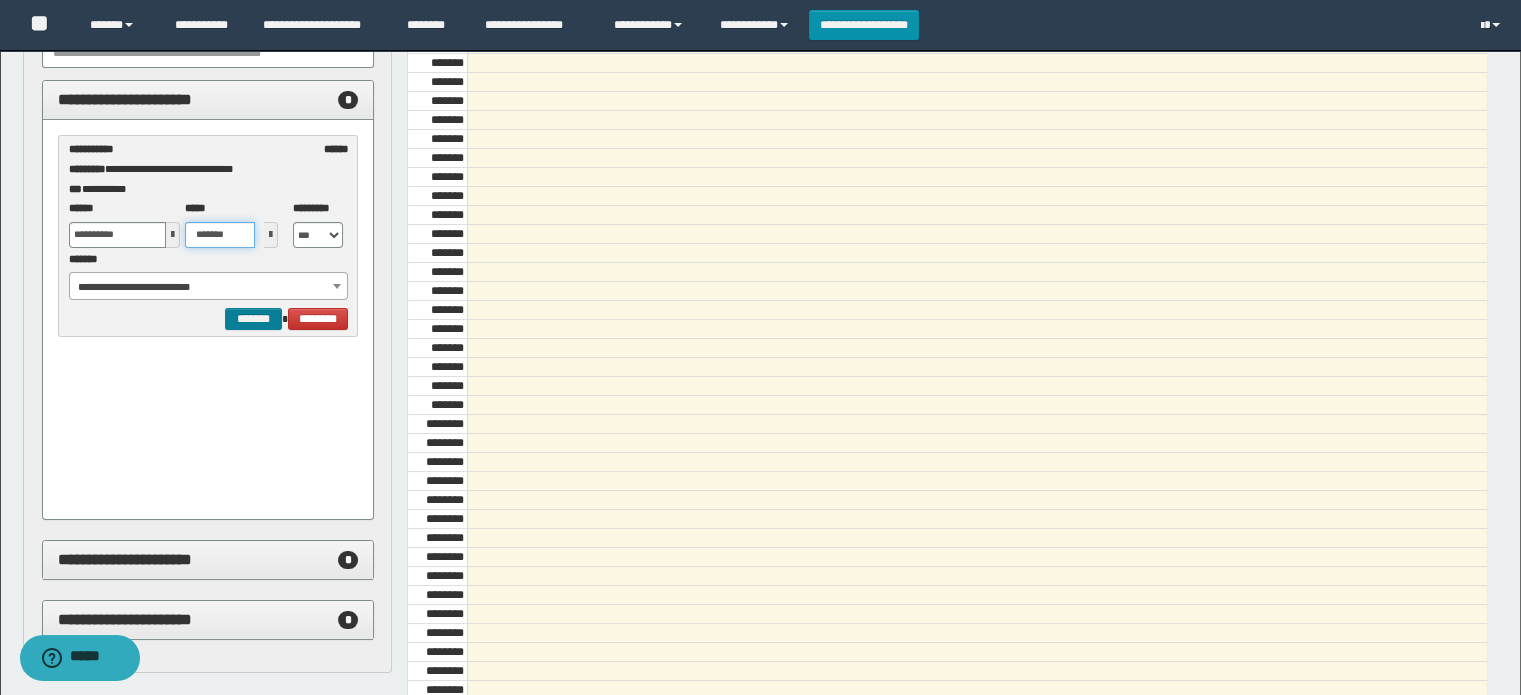 type on "*******" 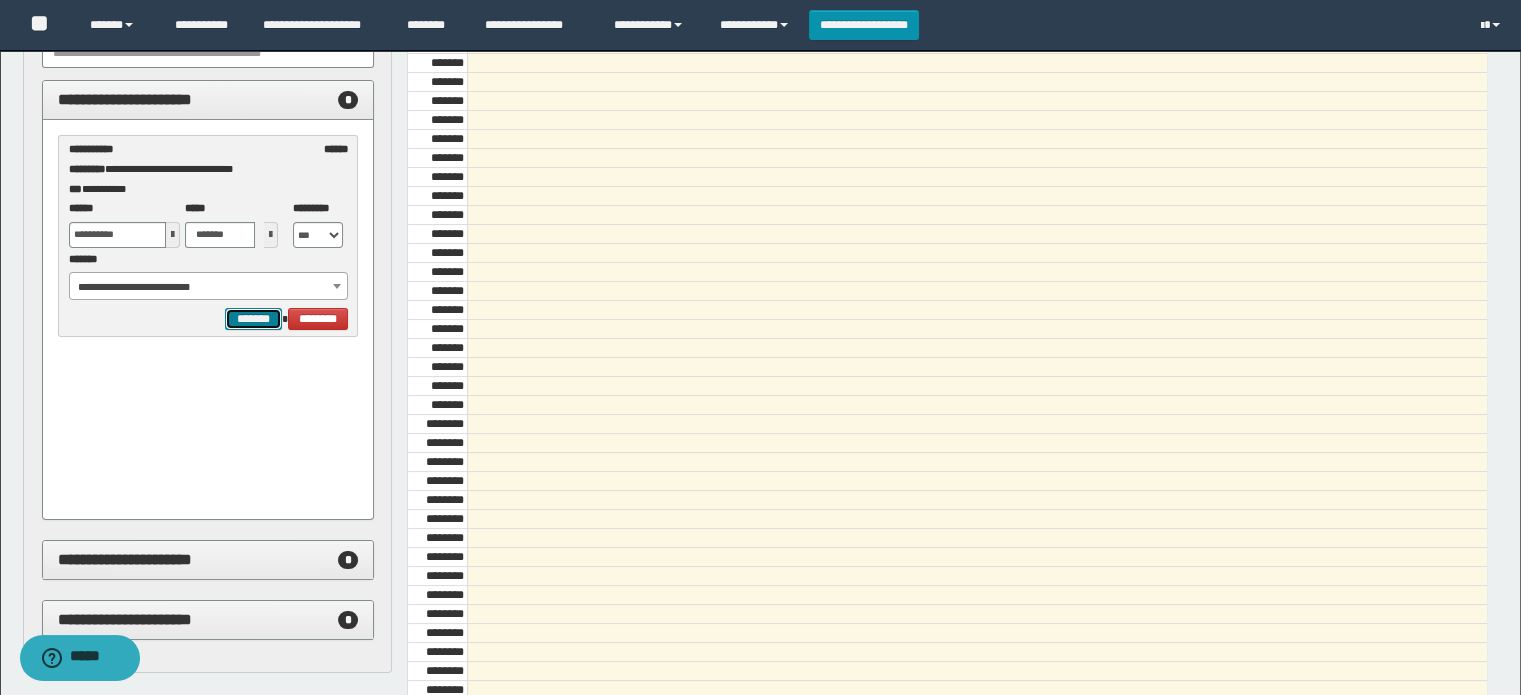 click on "*******" at bounding box center (253, 319) 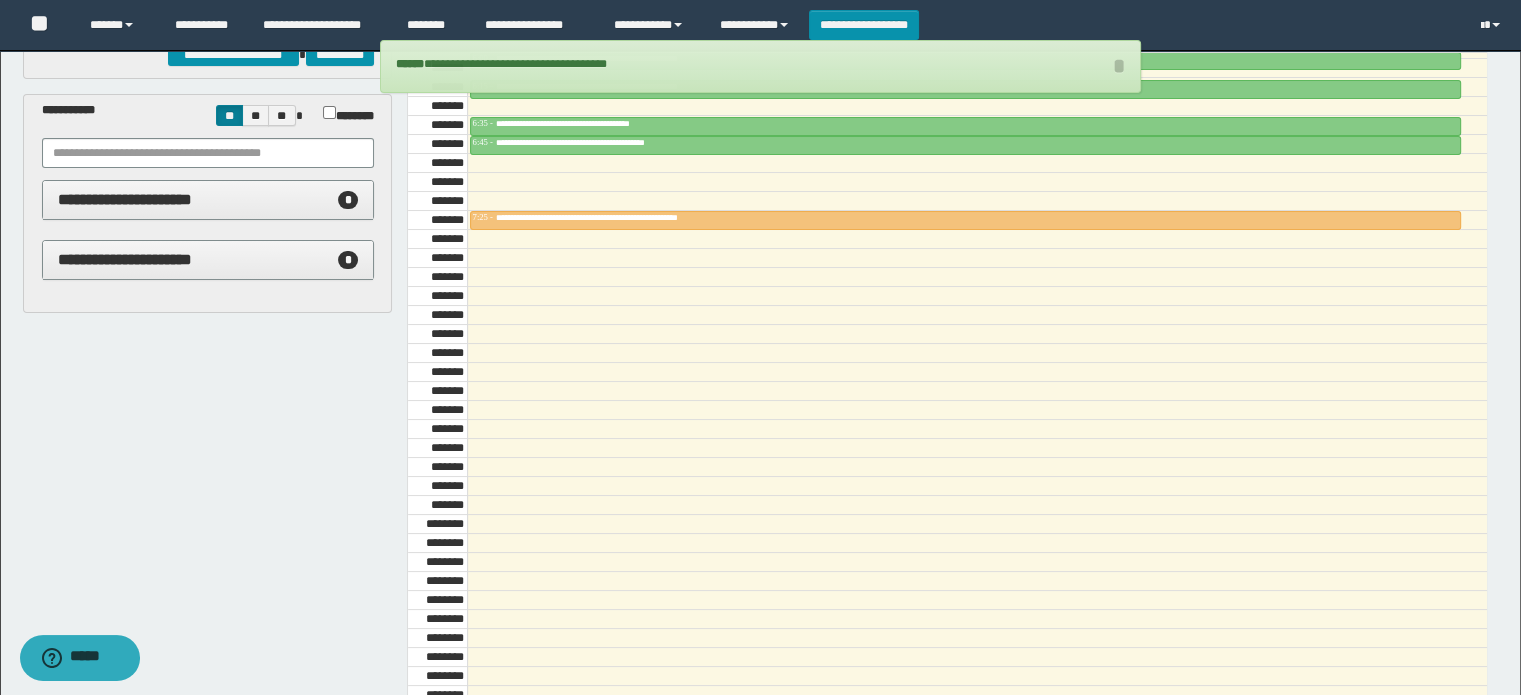 scroll, scrollTop: 0, scrollLeft: 0, axis: both 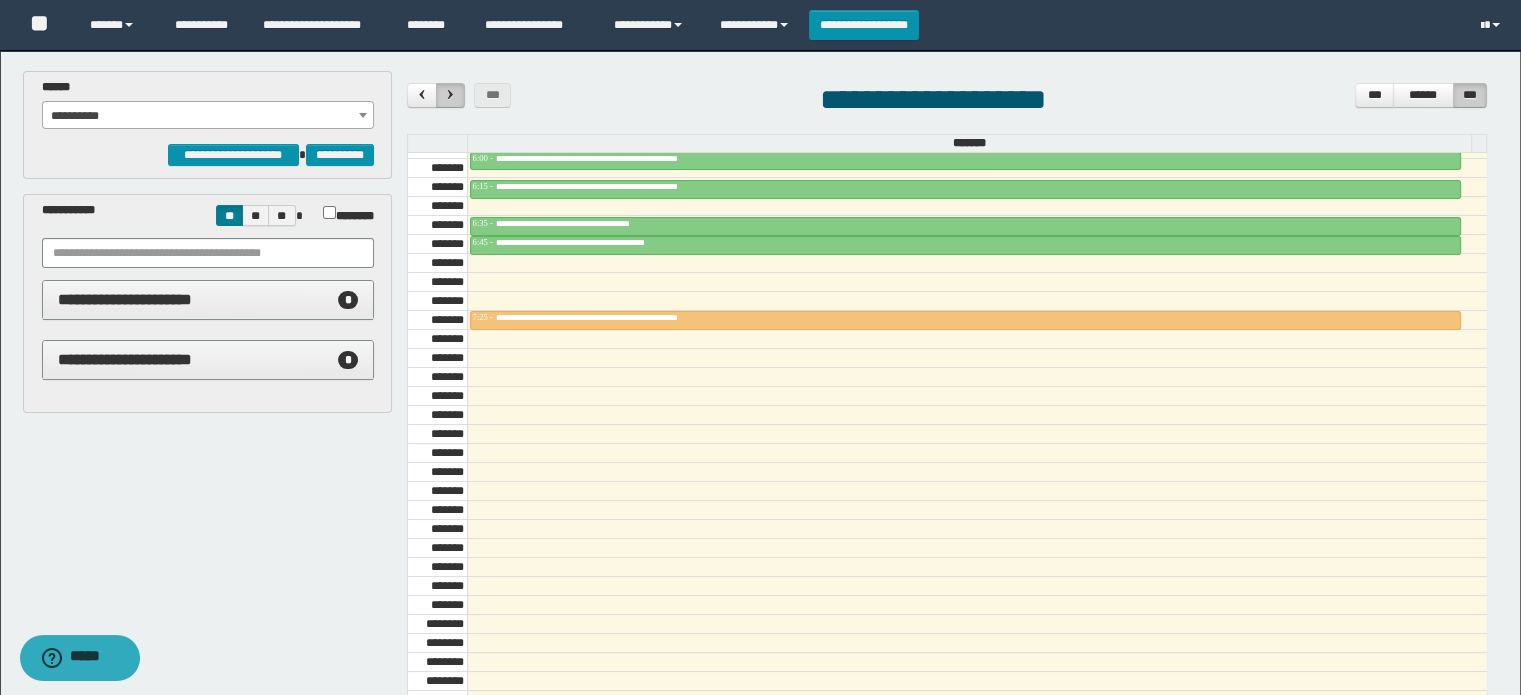 click at bounding box center [450, 95] 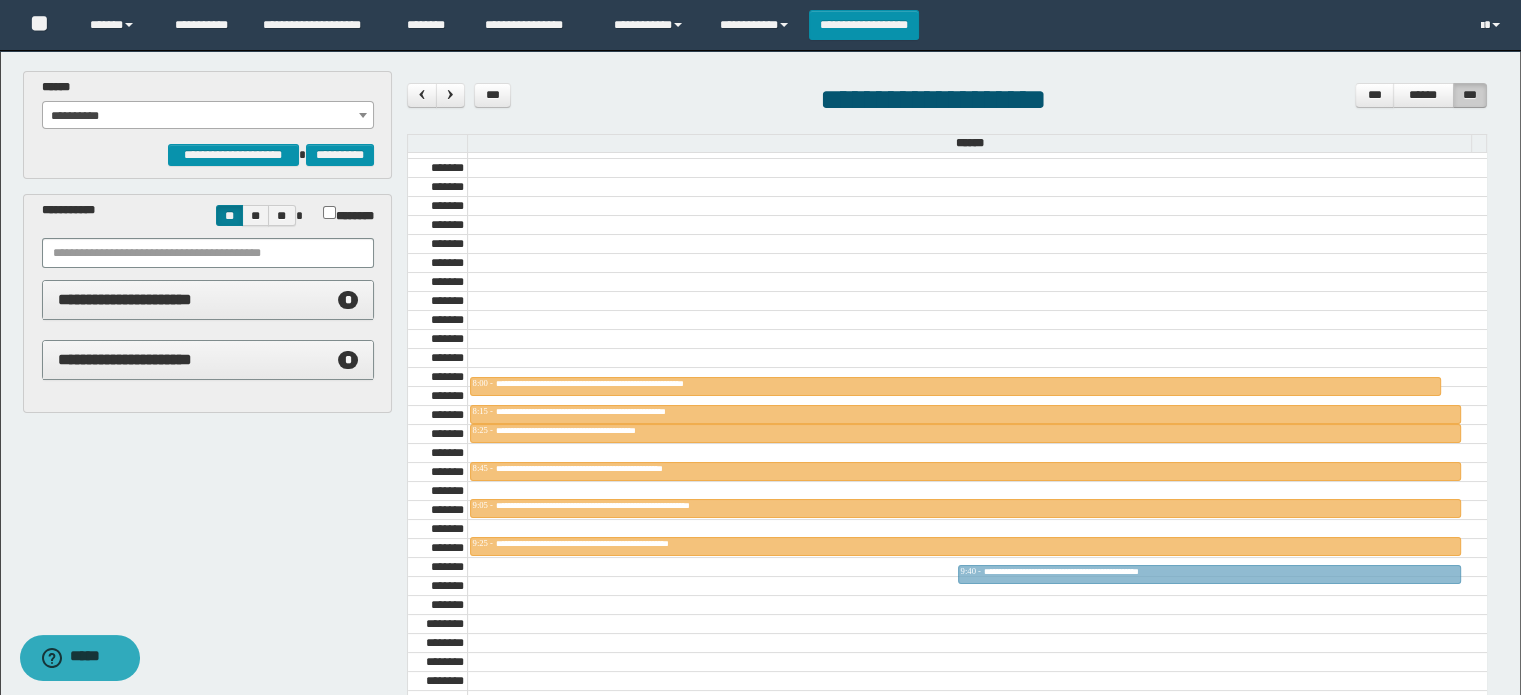 drag, startPoint x: 1074, startPoint y: 375, endPoint x: 1081, endPoint y: 542, distance: 167.14664 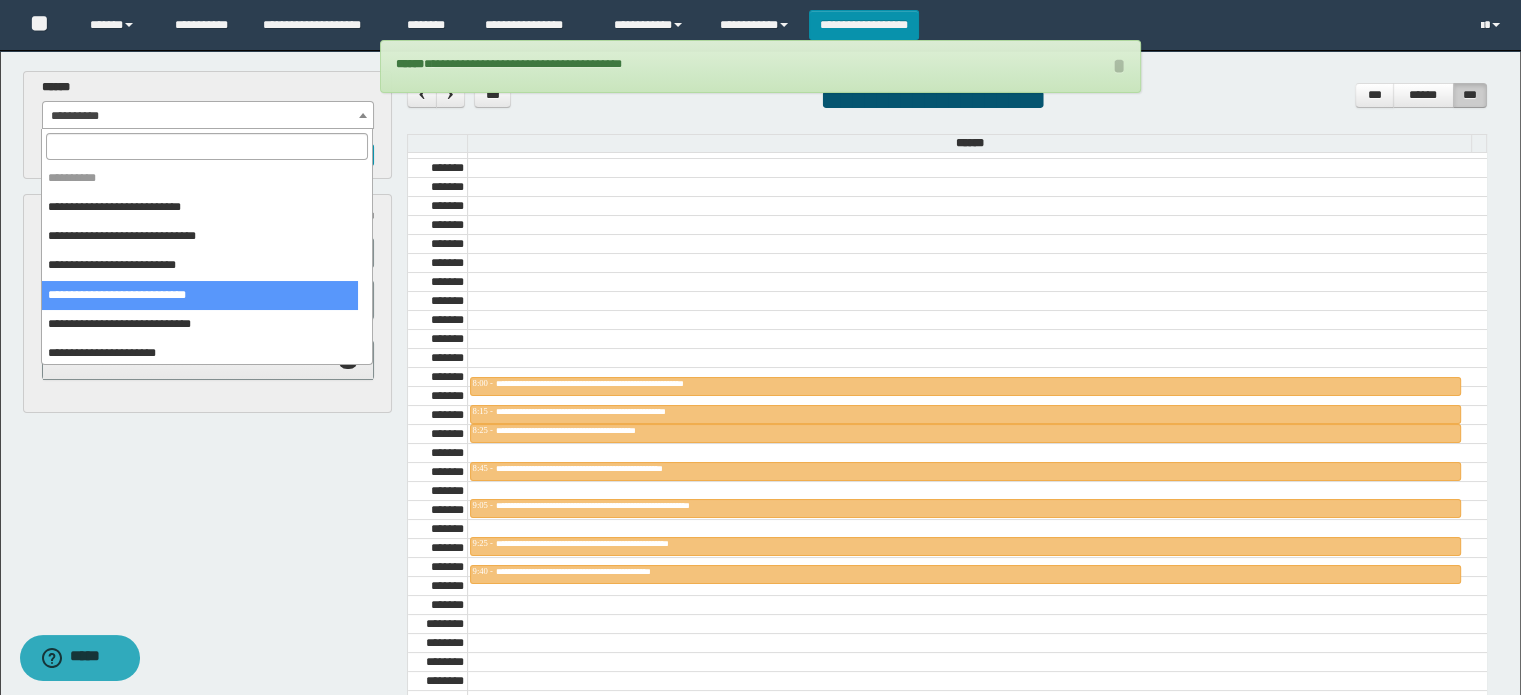 click on "**********" at bounding box center [208, 116] 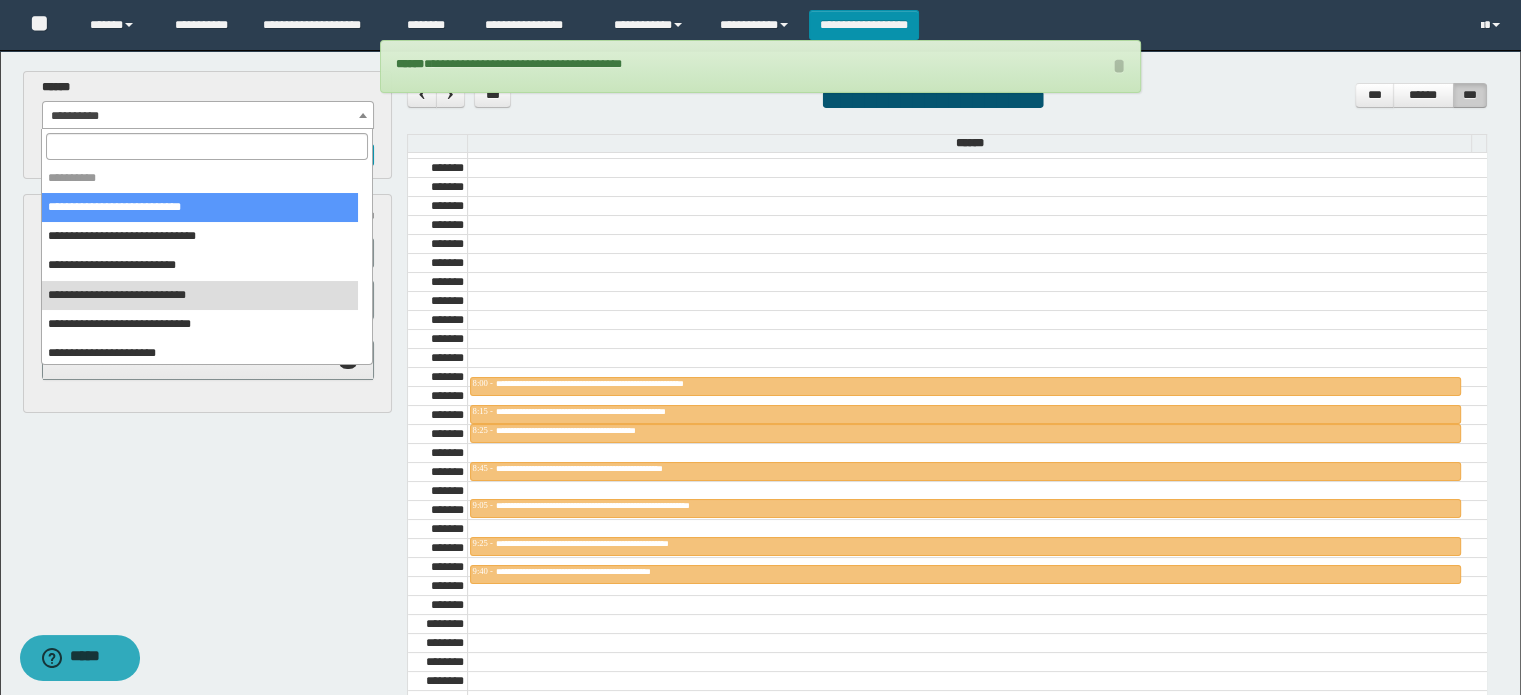 select on "******" 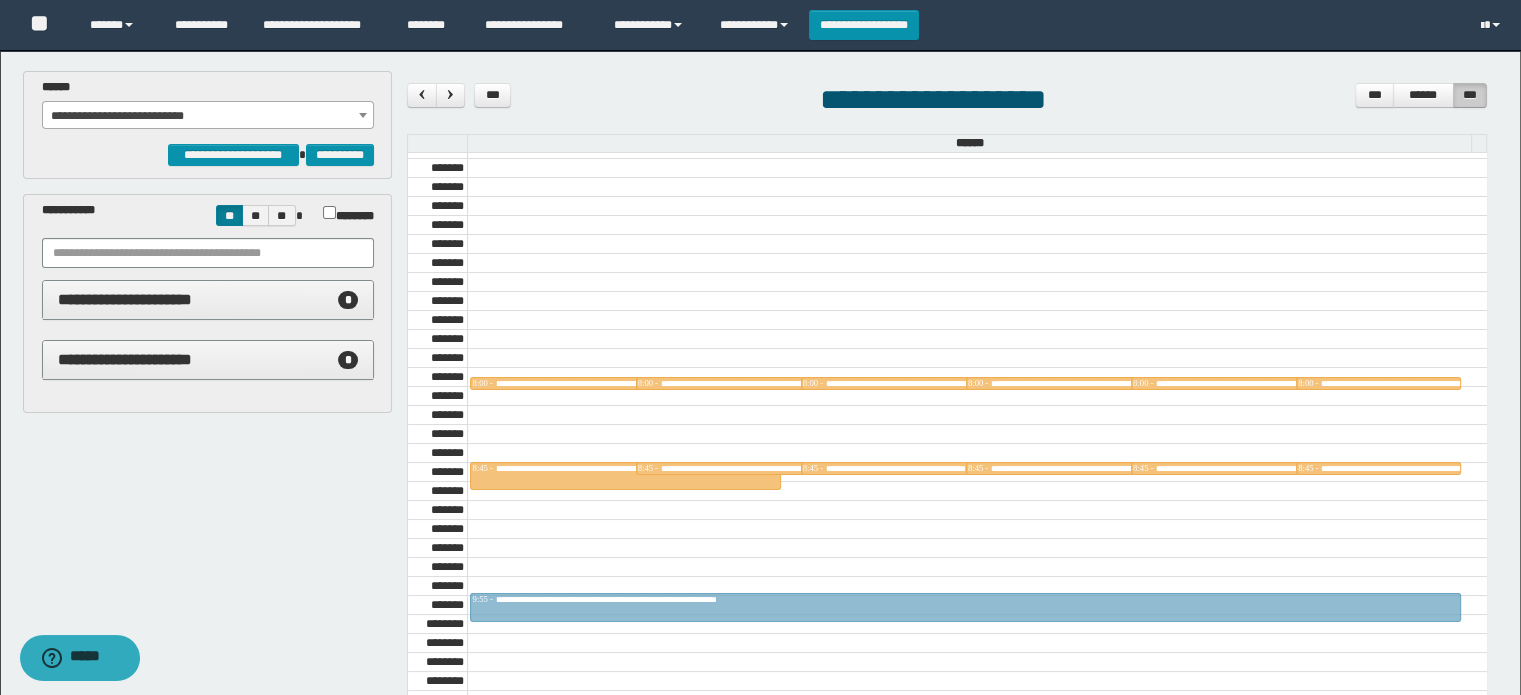 drag, startPoint x: 731, startPoint y: 318, endPoint x: 770, endPoint y: 603, distance: 287.65604 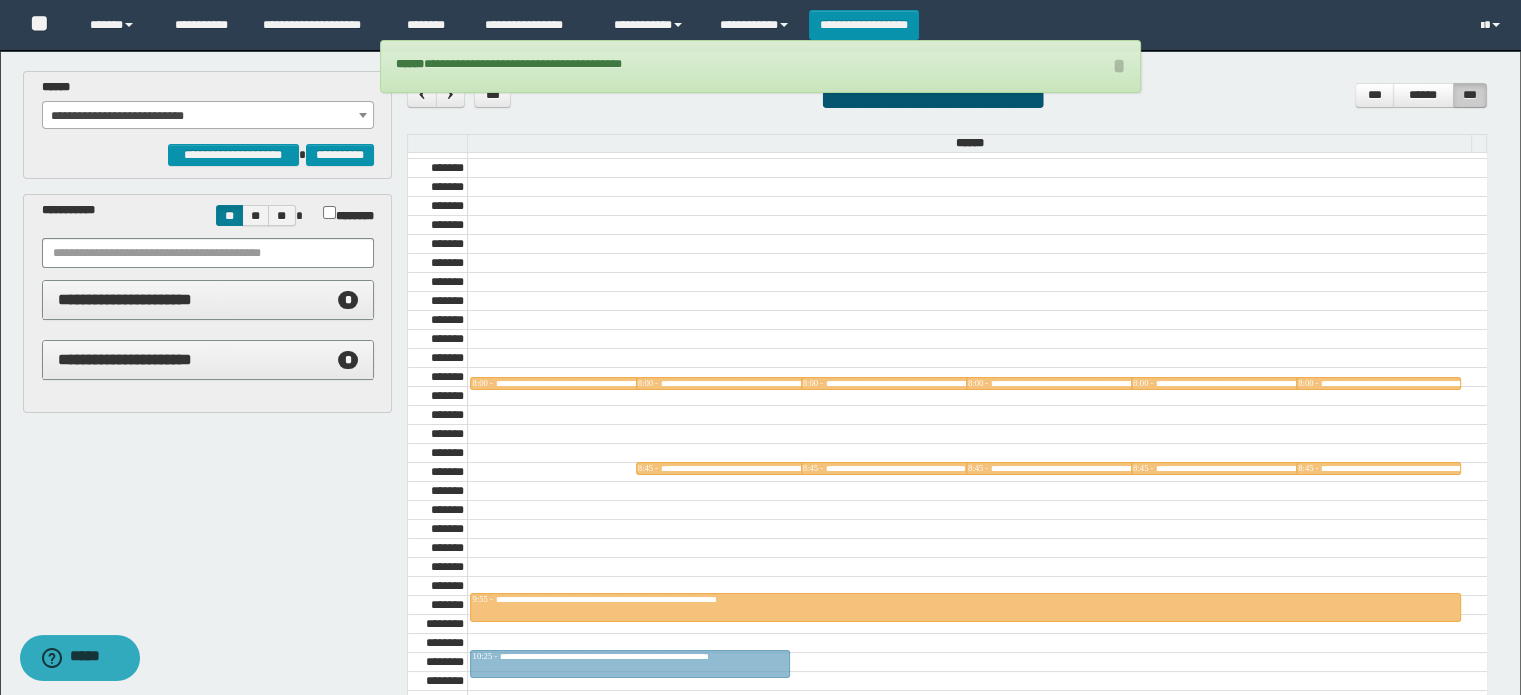 drag, startPoint x: 542, startPoint y: 470, endPoint x: 651, endPoint y: 419, distance: 120.34118 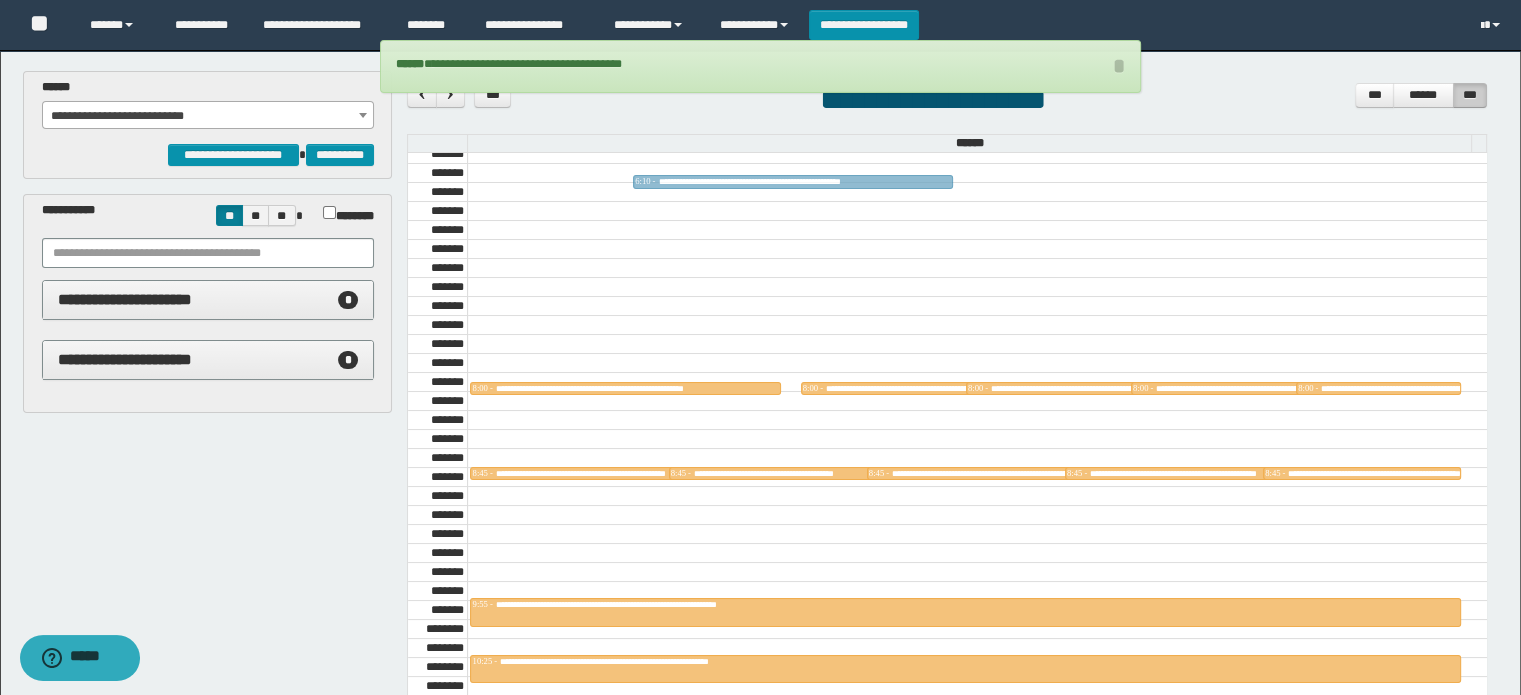 drag, startPoint x: 666, startPoint y: 375, endPoint x: 708, endPoint y: 179, distance: 200.4495 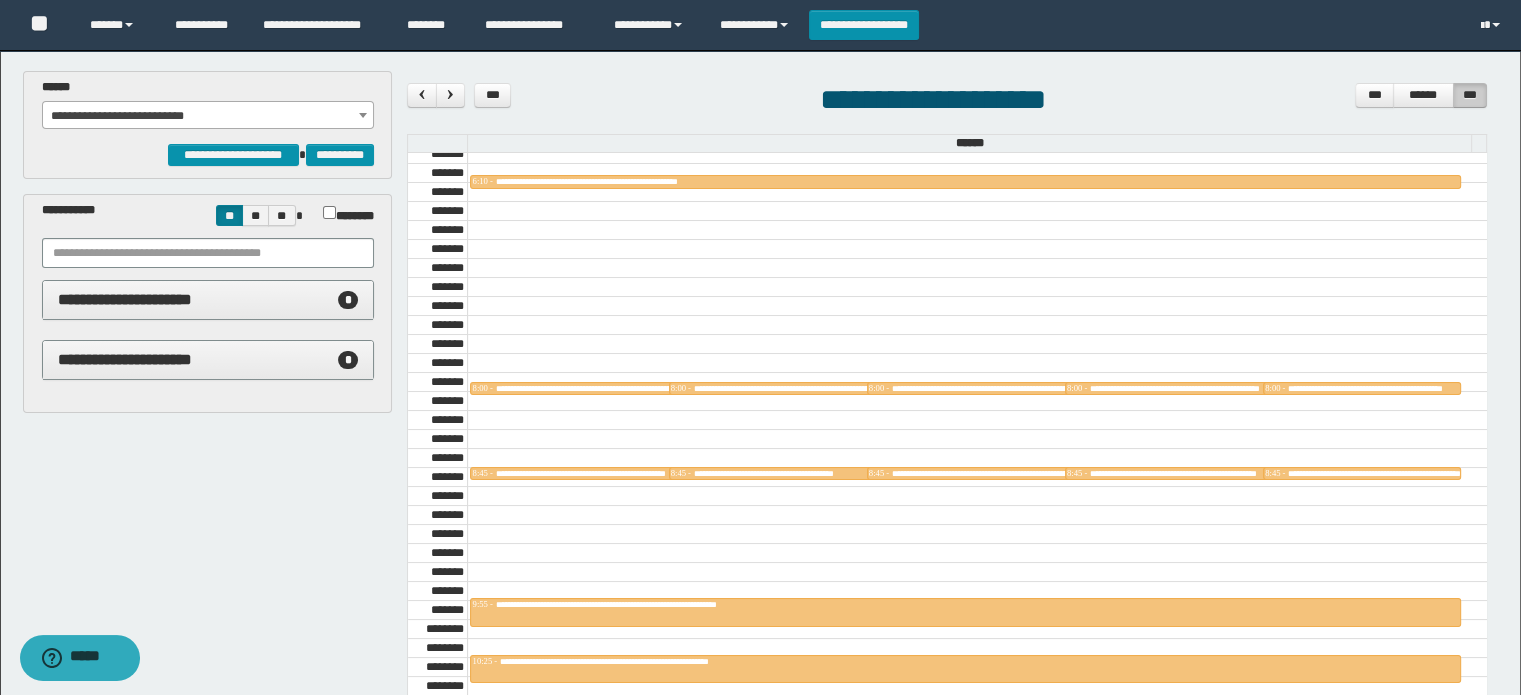 scroll, scrollTop: 672, scrollLeft: 0, axis: vertical 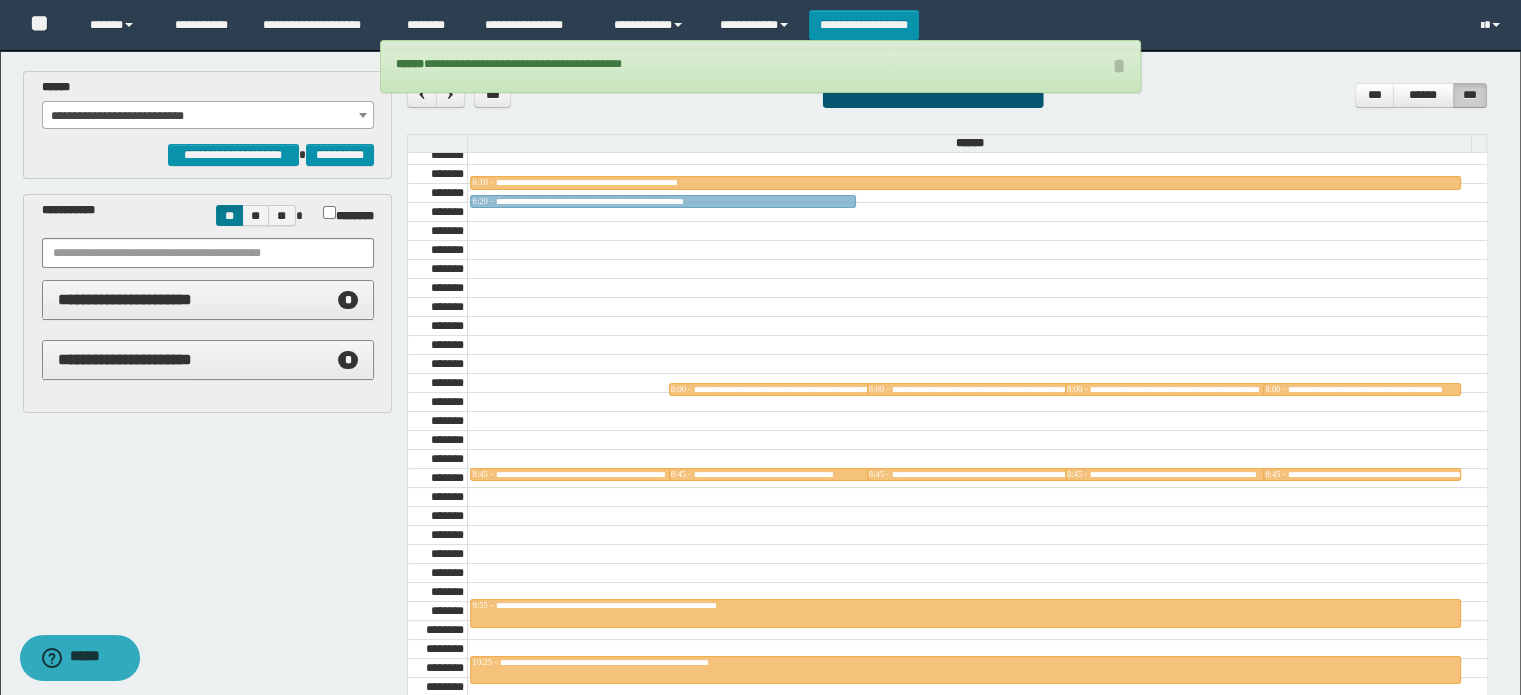 drag, startPoint x: 656, startPoint y: 382, endPoint x: 722, endPoint y: 207, distance: 187.03209 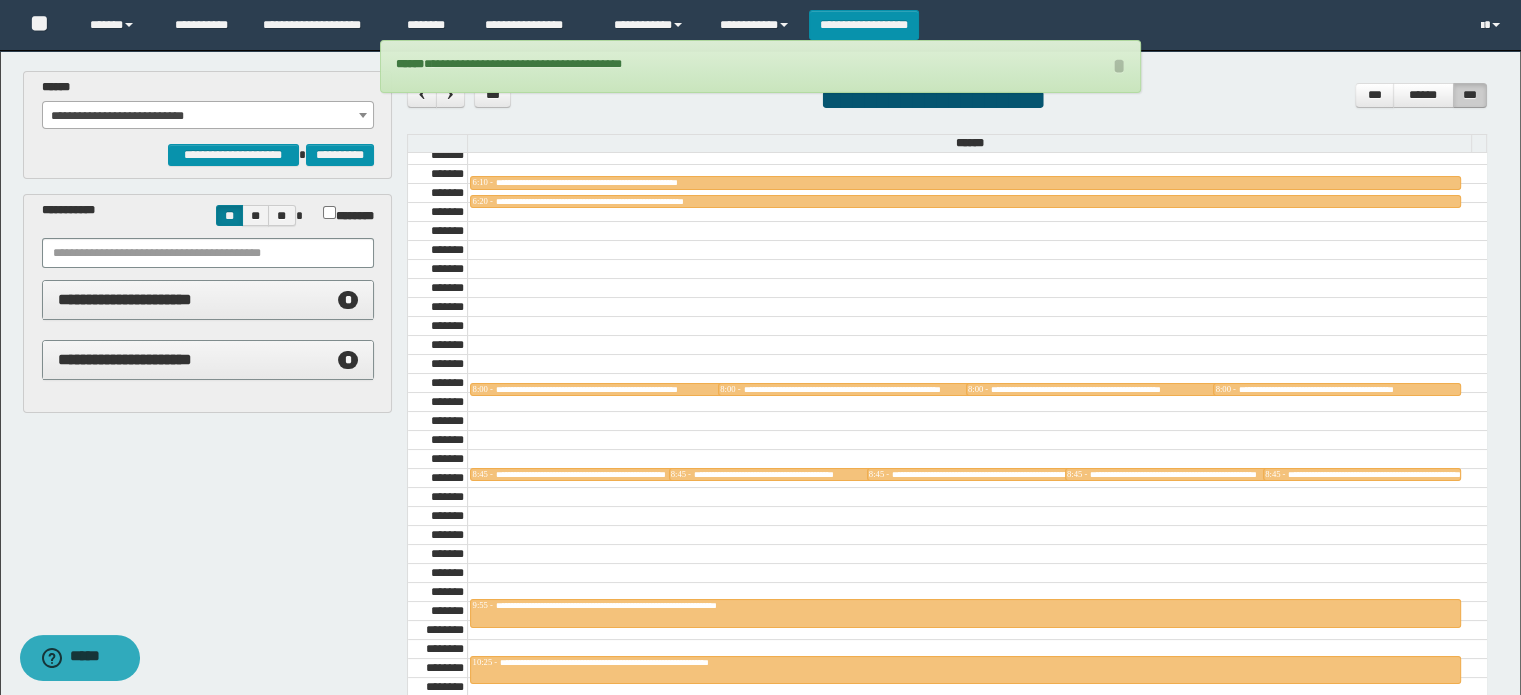 drag, startPoint x: 645, startPoint y: 363, endPoint x: 695, endPoint y: 217, distance: 154.32434 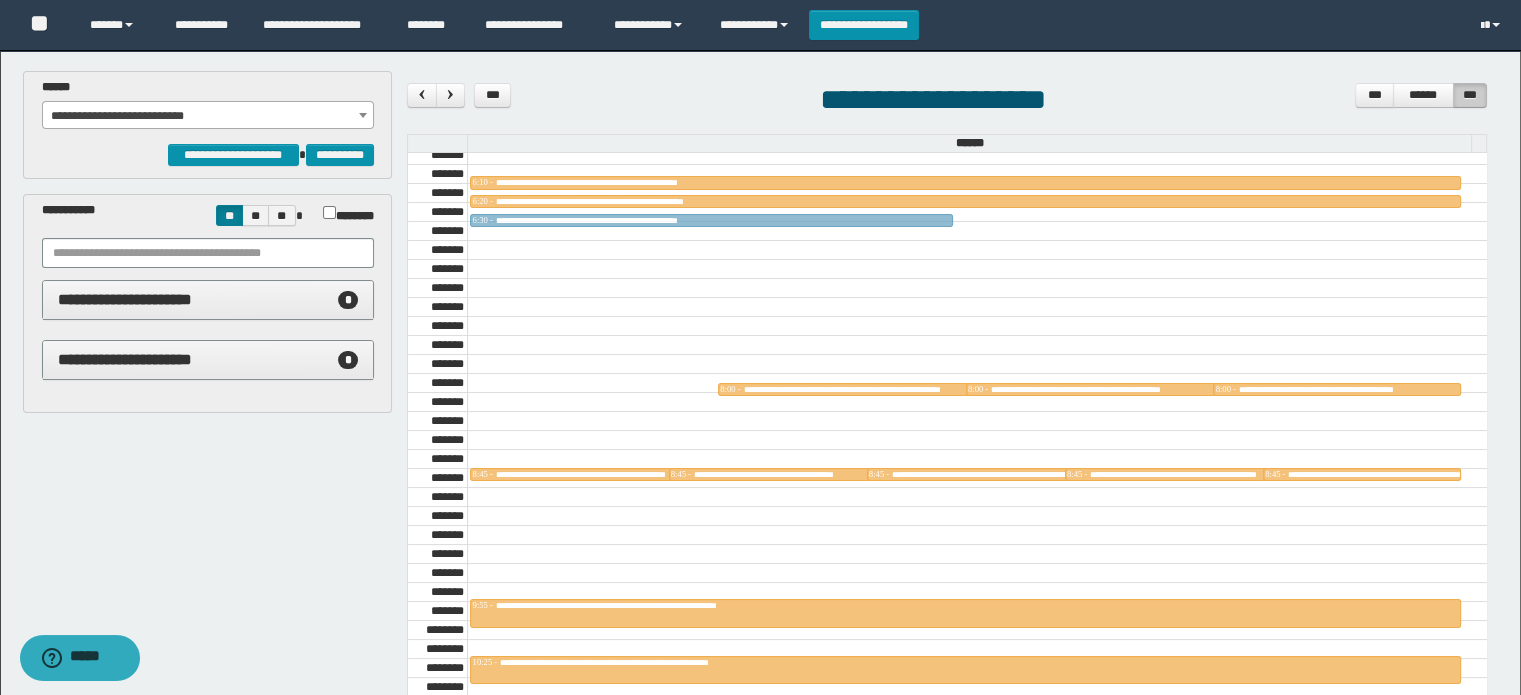 drag, startPoint x: 646, startPoint y: 381, endPoint x: 696, endPoint y: 223, distance: 165.72266 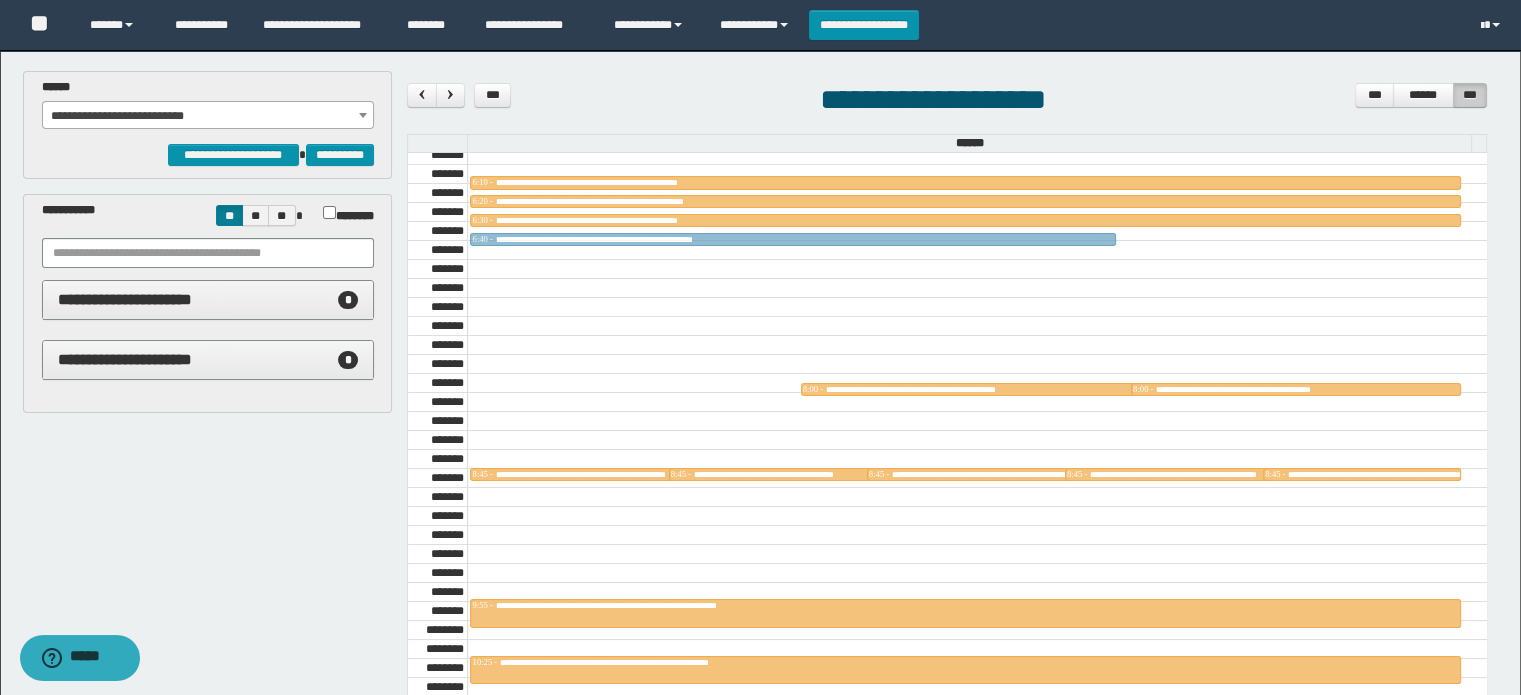 drag, startPoint x: 675, startPoint y: 383, endPoint x: 719, endPoint y: 228, distance: 161.12418 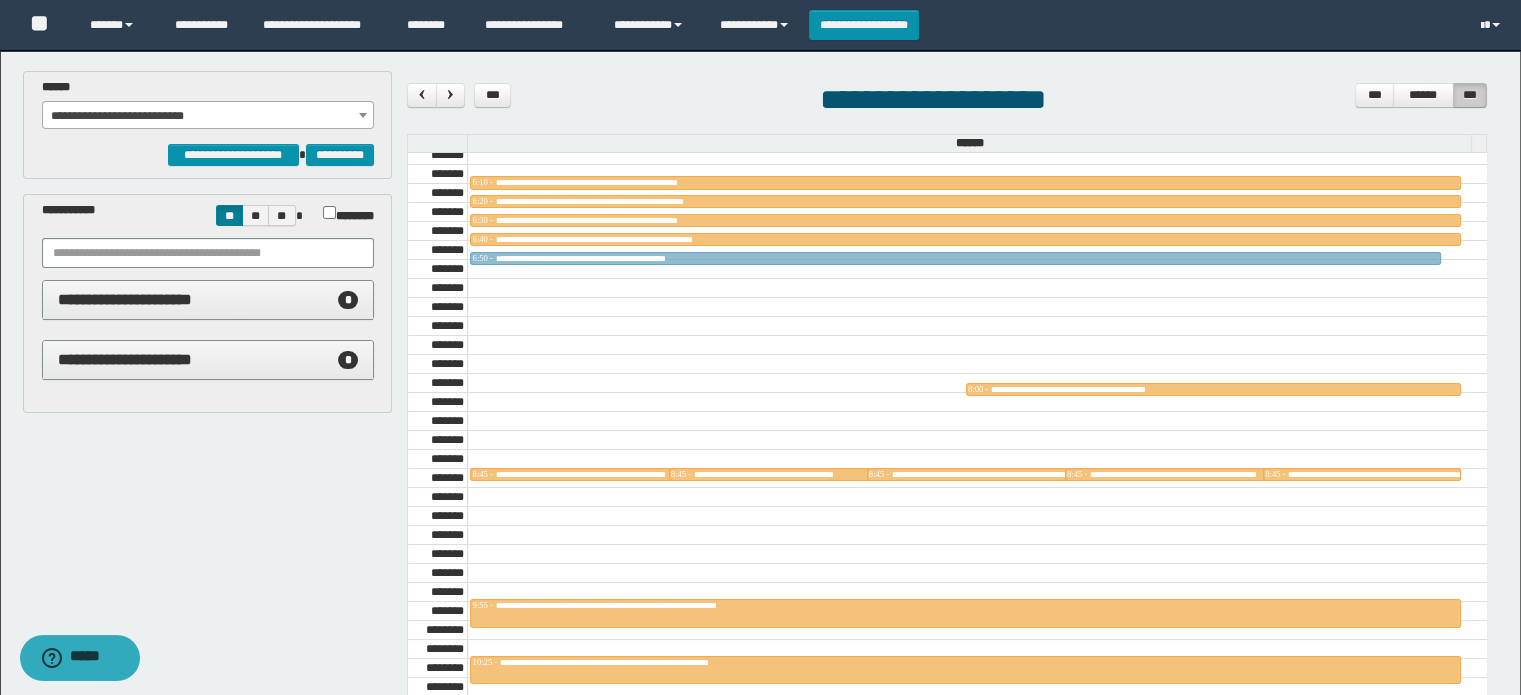drag, startPoint x: 691, startPoint y: 383, endPoint x: 748, endPoint y: 291, distance: 108.226616 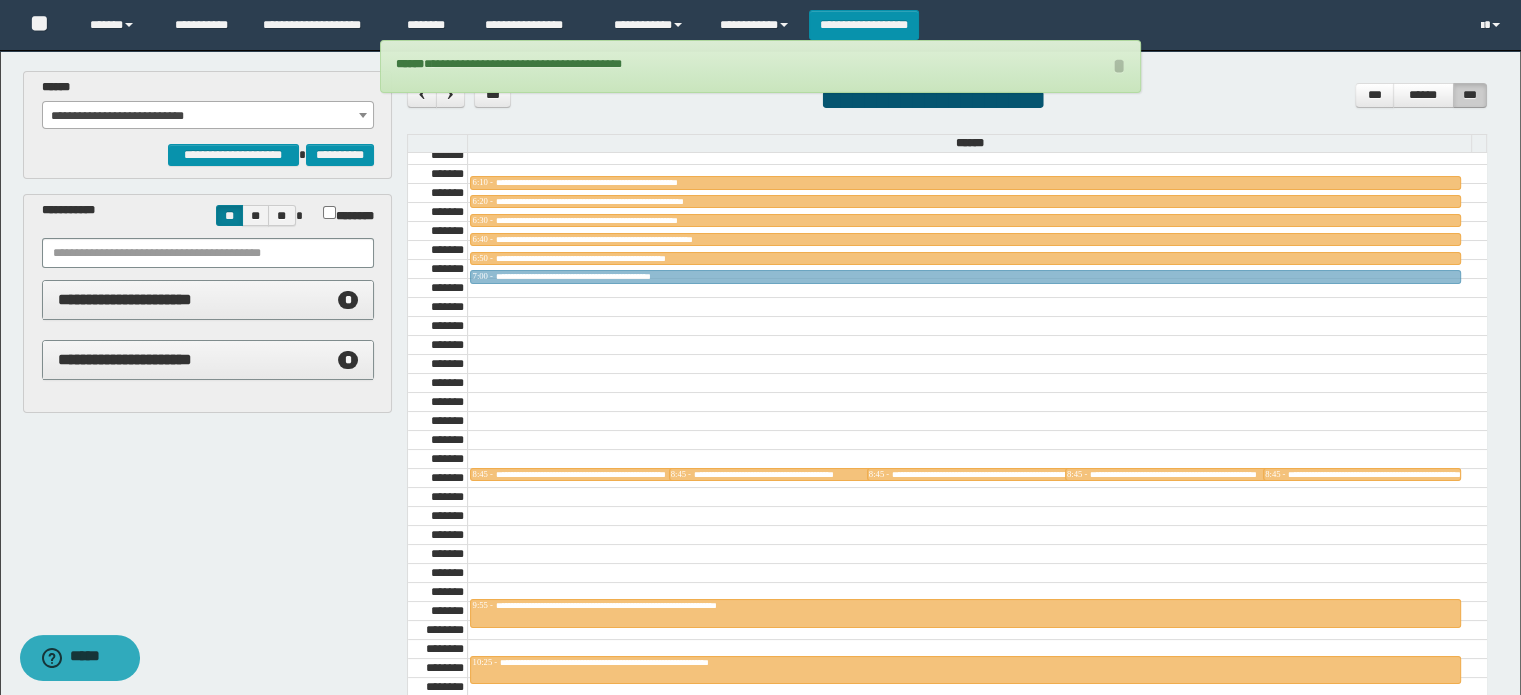 drag, startPoint x: 713, startPoint y: 383, endPoint x: 769, endPoint y: 281, distance: 116.3615 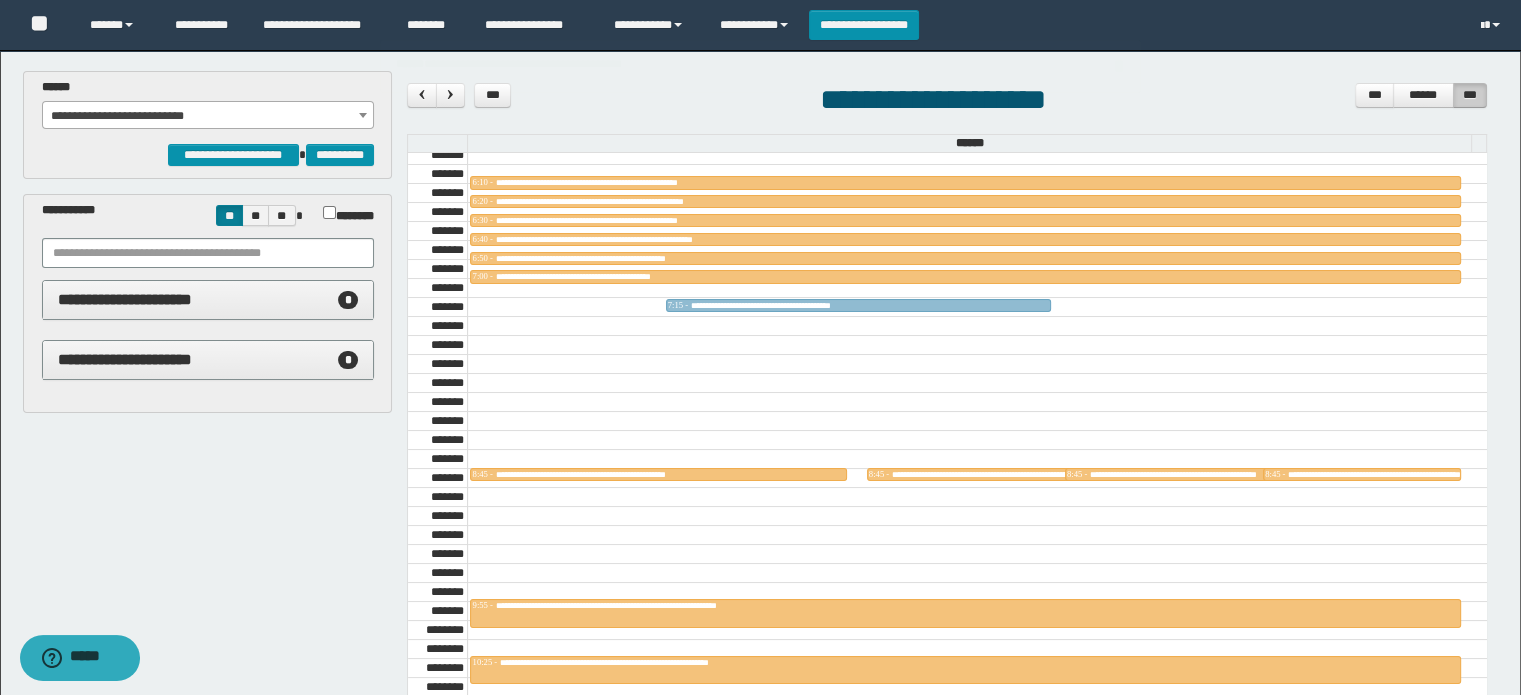 drag, startPoint x: 684, startPoint y: 467, endPoint x: 730, endPoint y: 292, distance: 180.94475 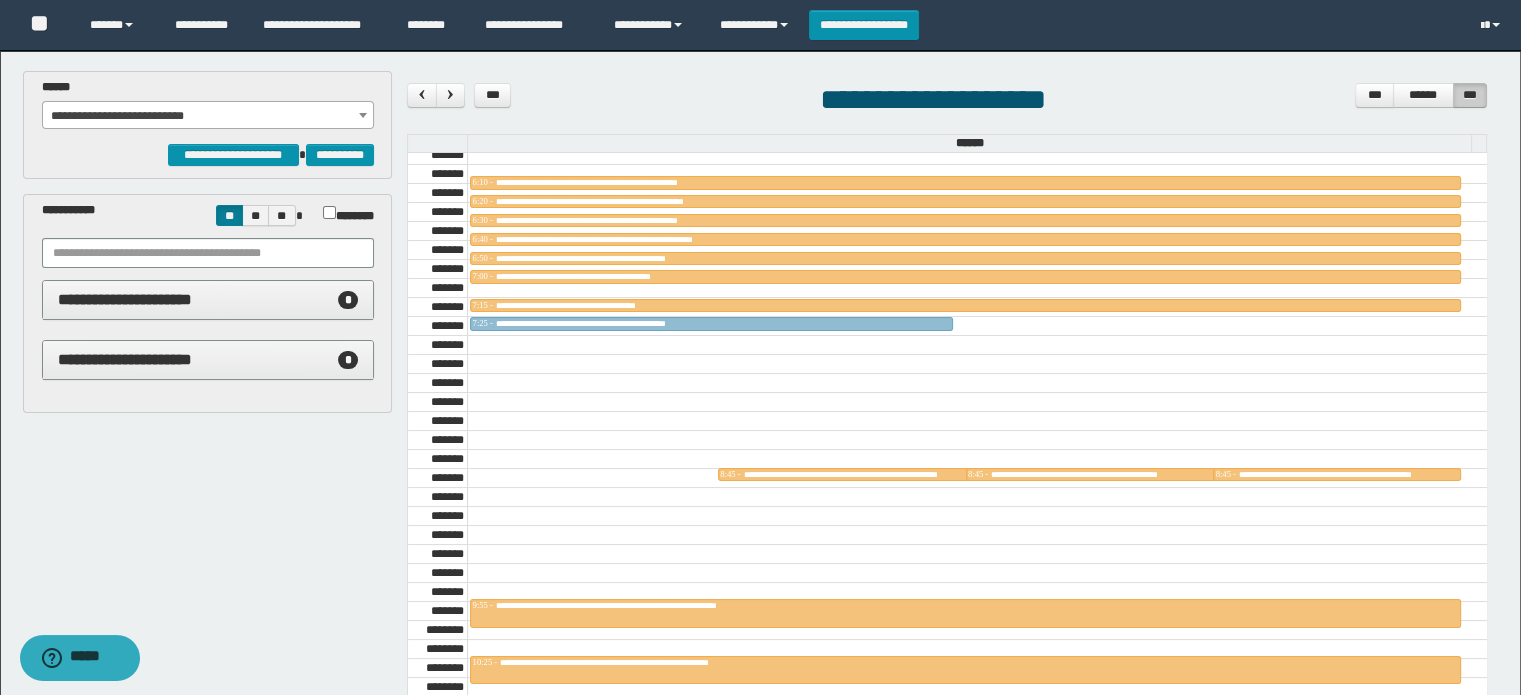 drag, startPoint x: 663, startPoint y: 465, endPoint x: 712, endPoint y: 306, distance: 166.37909 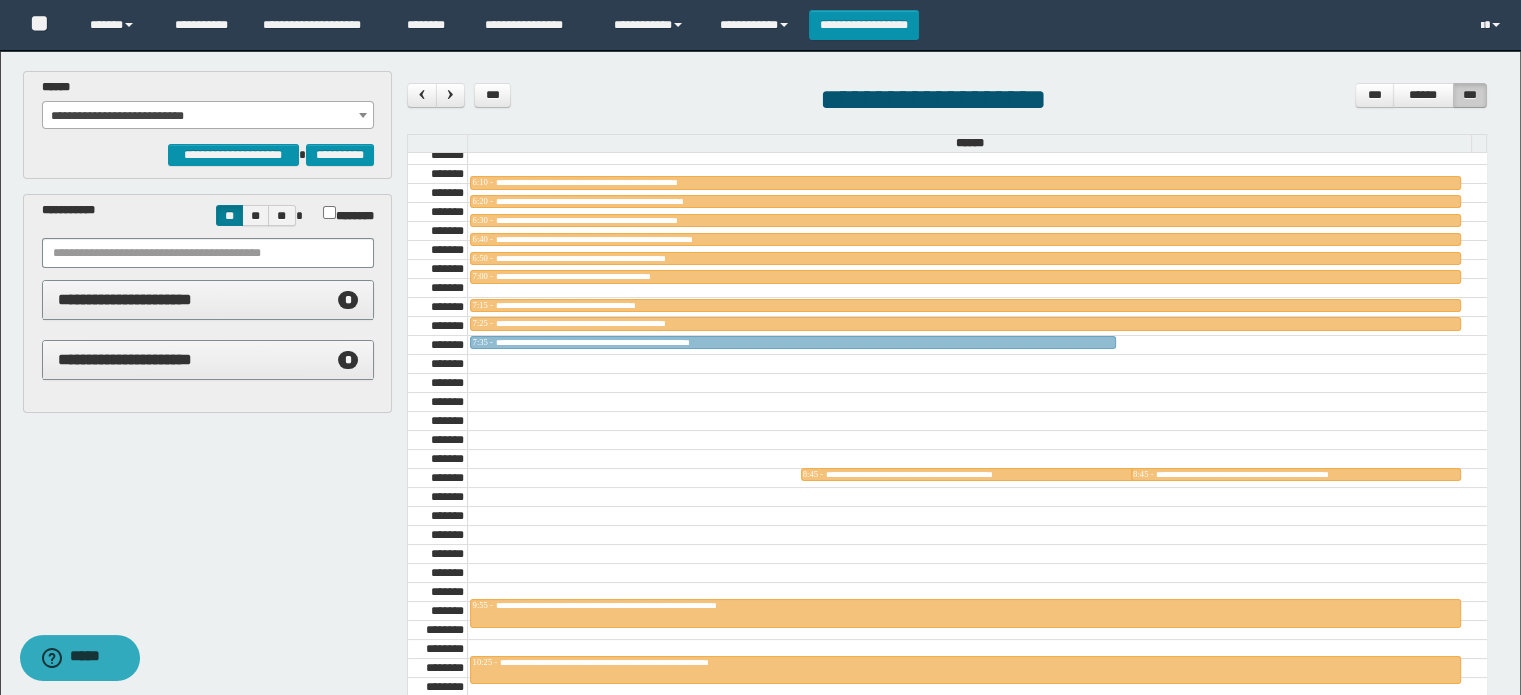 drag, startPoint x: 702, startPoint y: 468, endPoint x: 746, endPoint y: 327, distance: 147.7058 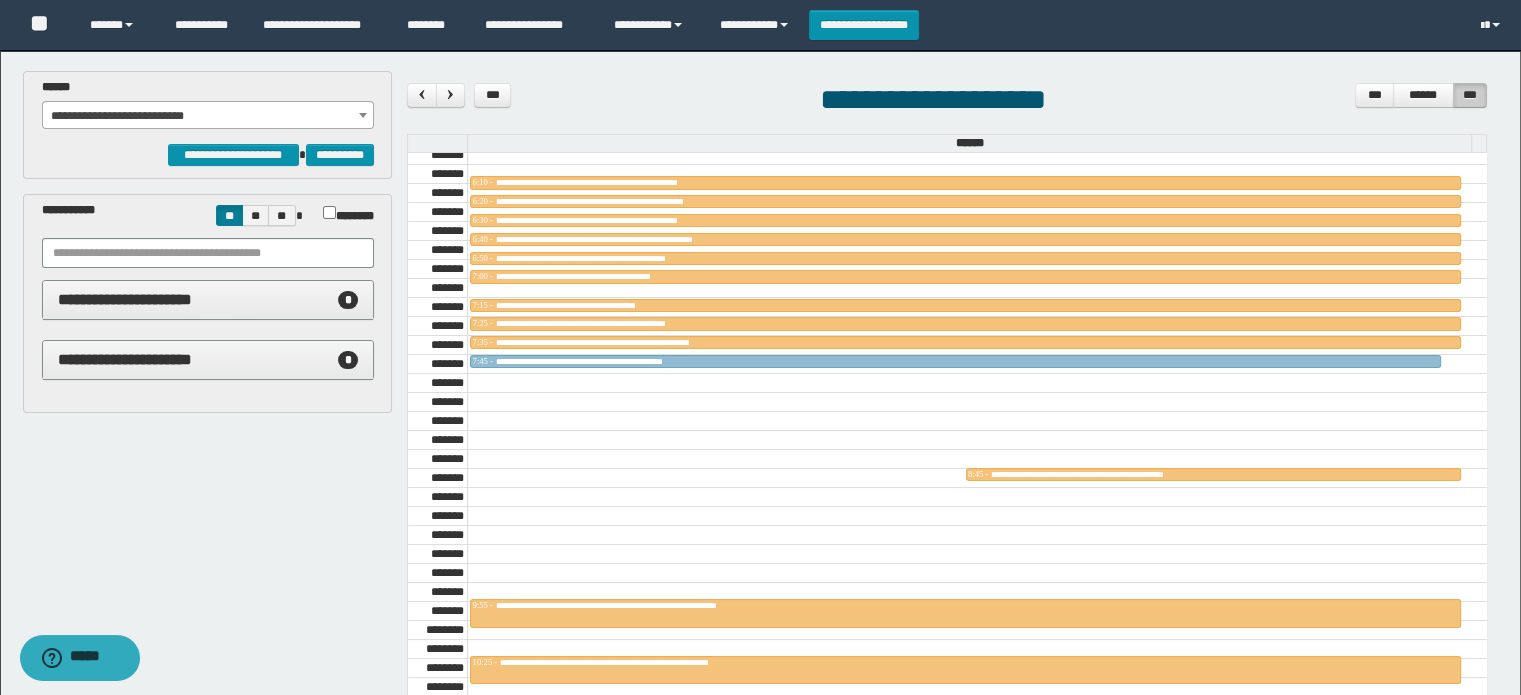 drag, startPoint x: 751, startPoint y: 468, endPoint x: 792, endPoint y: 359, distance: 116.456 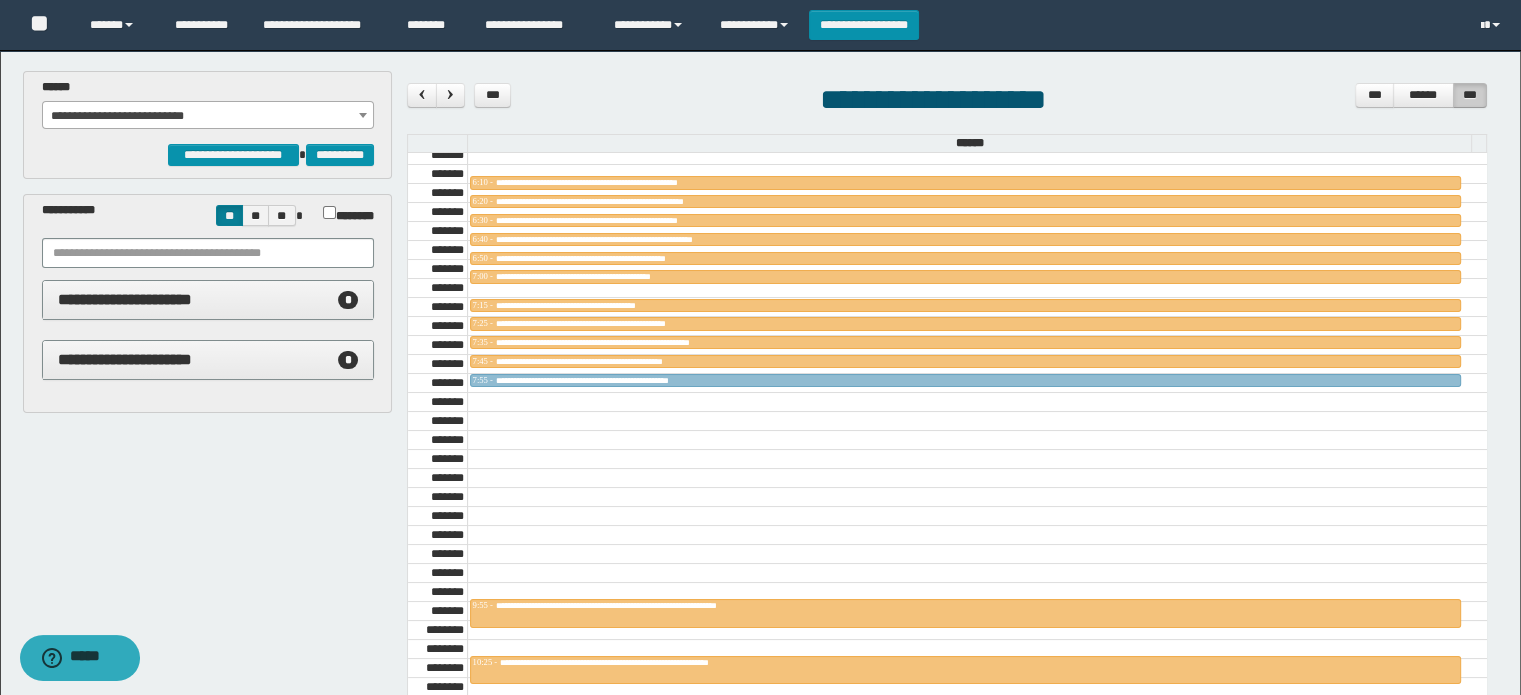 drag, startPoint x: 760, startPoint y: 467, endPoint x: 798, endPoint y: 371, distance: 103.24728 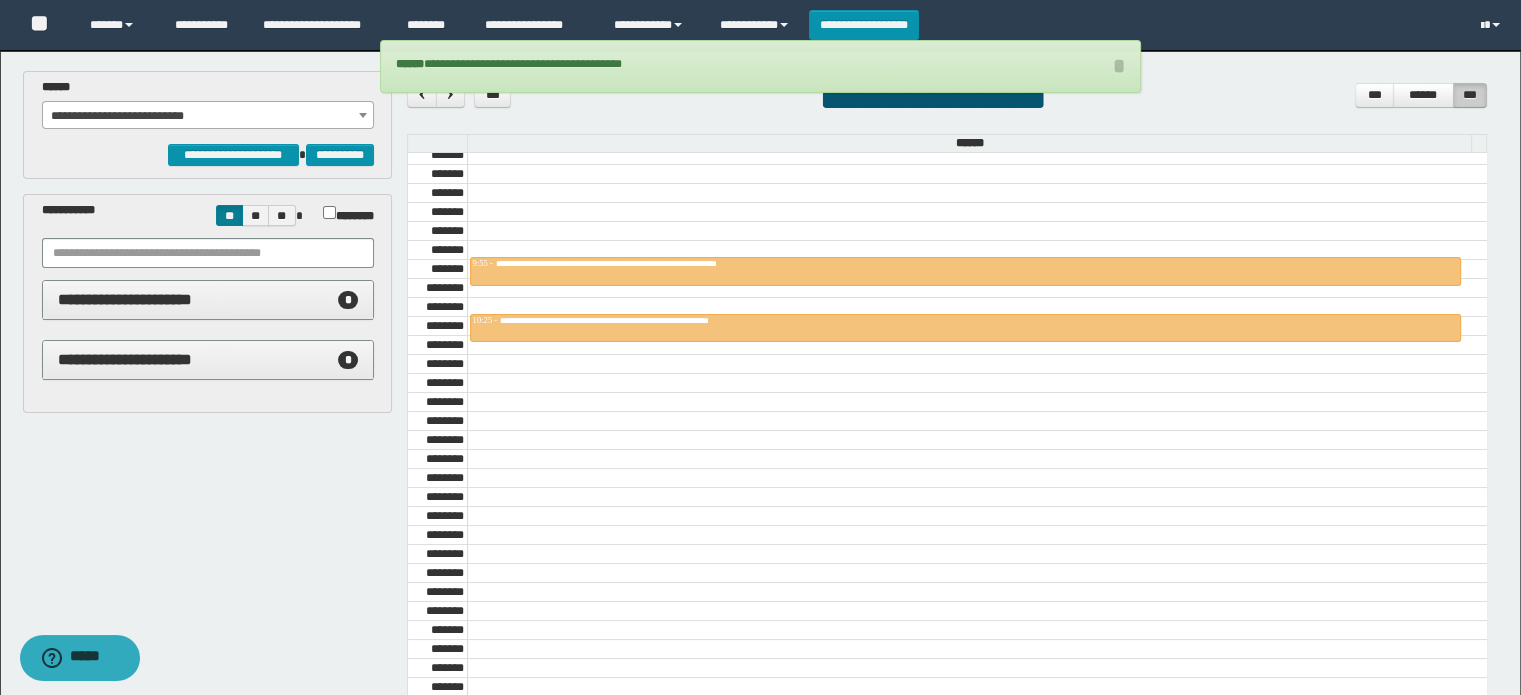 scroll, scrollTop: 1072, scrollLeft: 0, axis: vertical 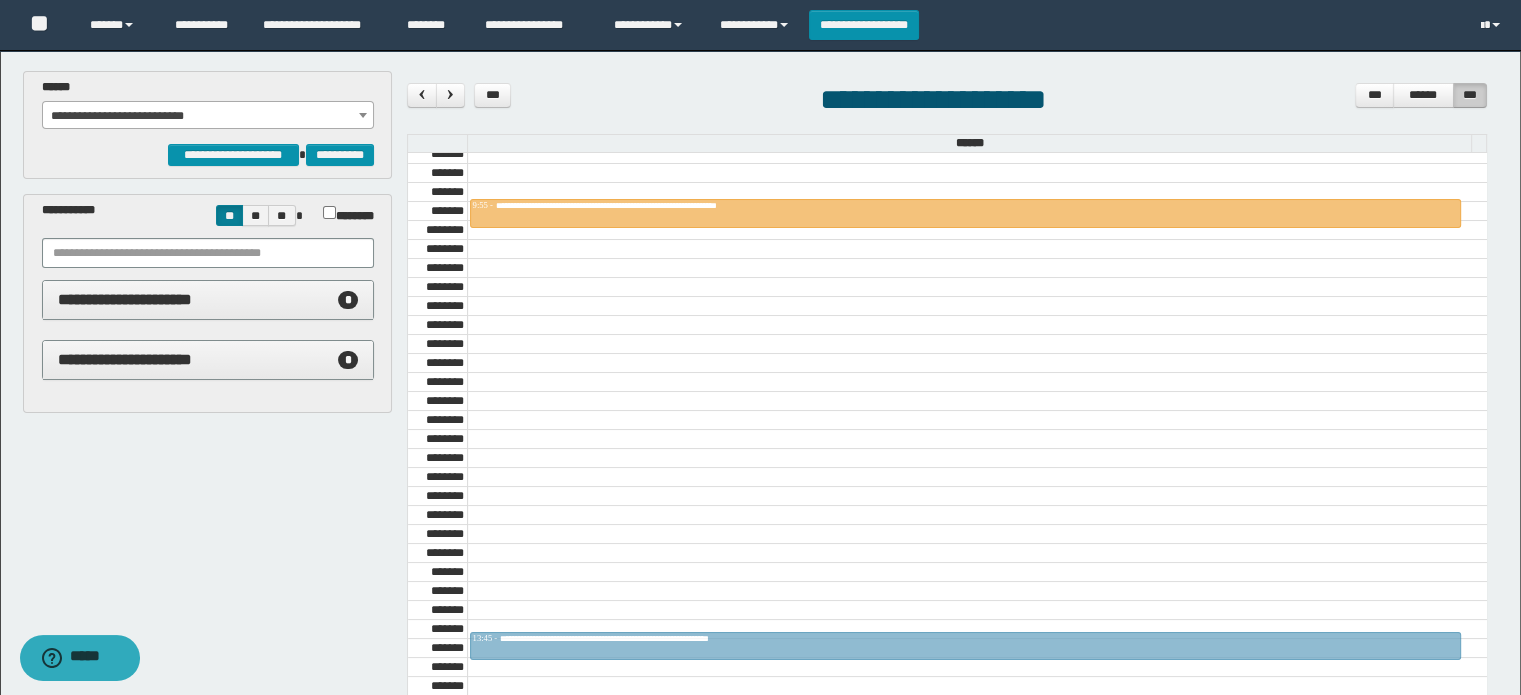 drag, startPoint x: 760, startPoint y: 265, endPoint x: 744, endPoint y: 595, distance: 330.38766 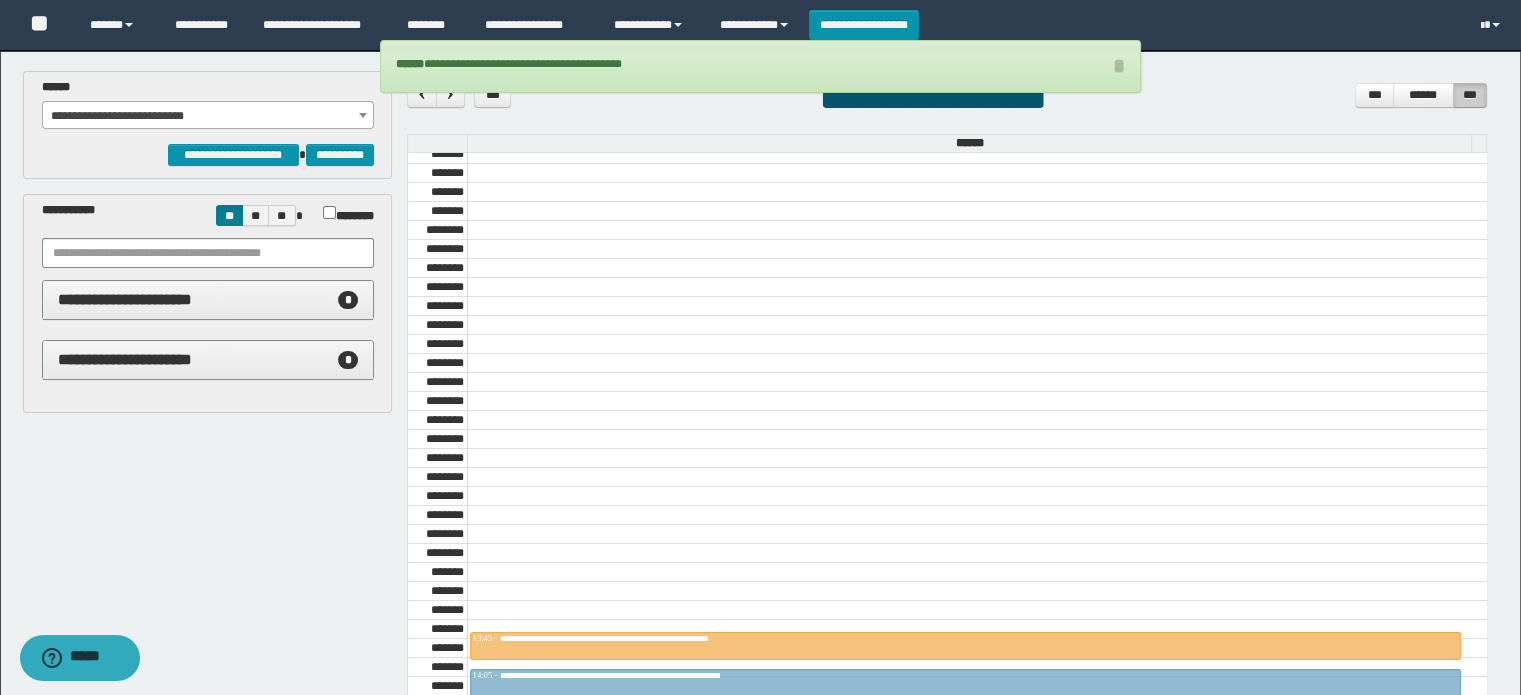 drag, startPoint x: 713, startPoint y: 206, endPoint x: 723, endPoint y: 670, distance: 464.10776 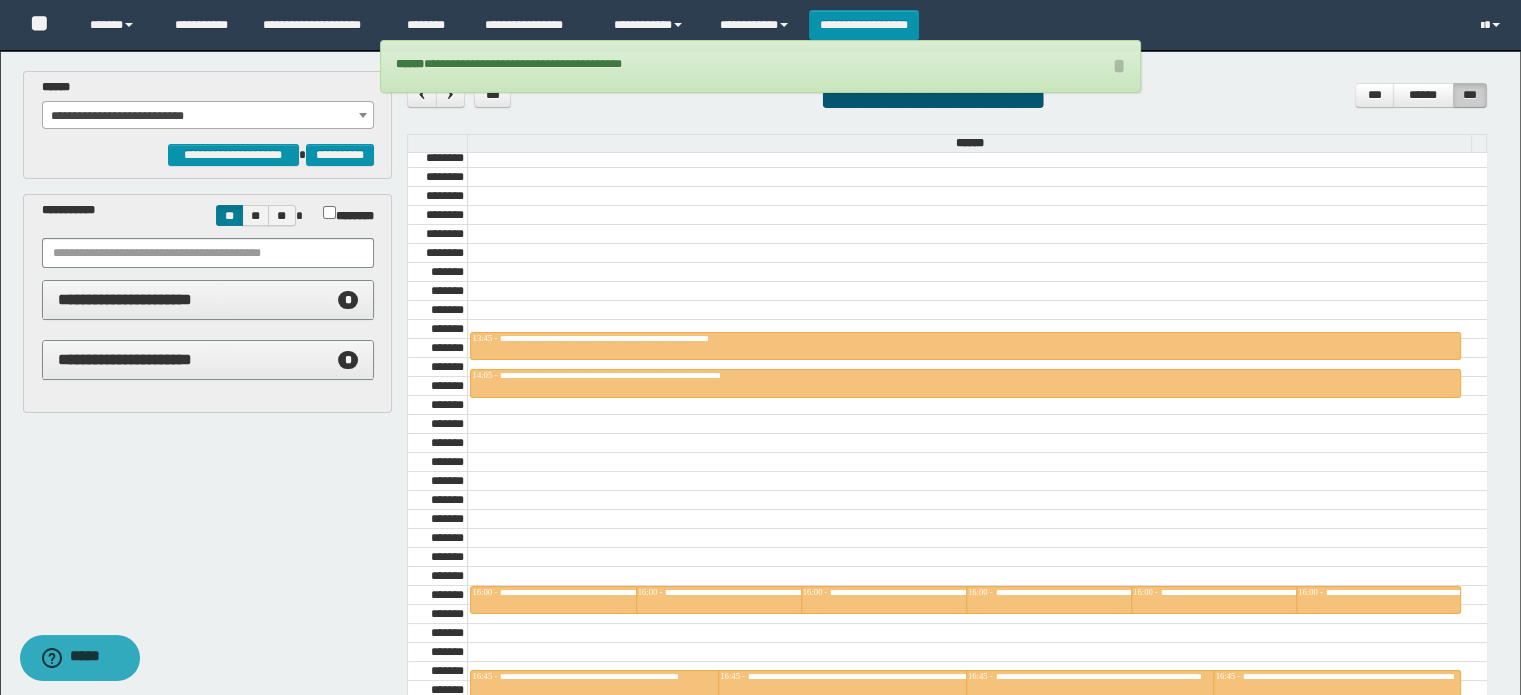 scroll, scrollTop: 1472, scrollLeft: 0, axis: vertical 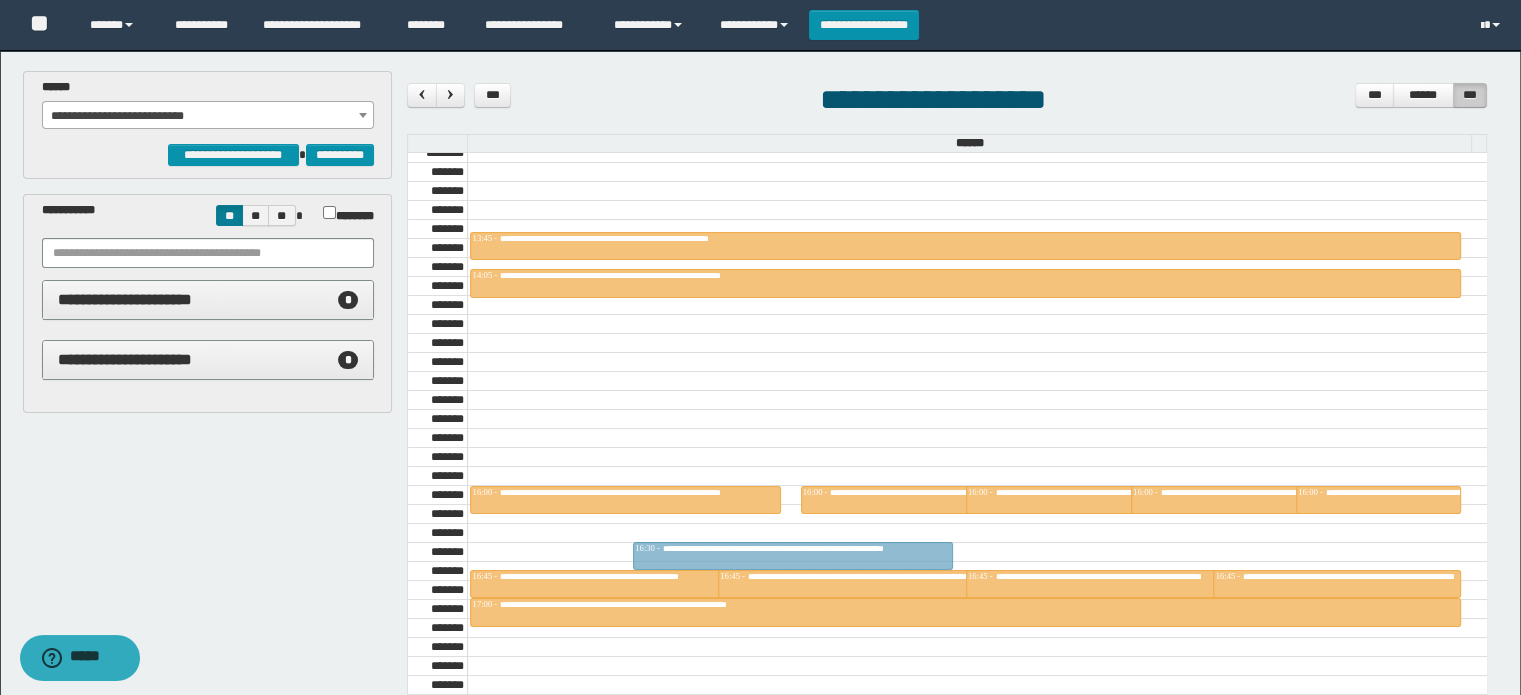 drag, startPoint x: 715, startPoint y: 494, endPoint x: 721, endPoint y: 543, distance: 49.365982 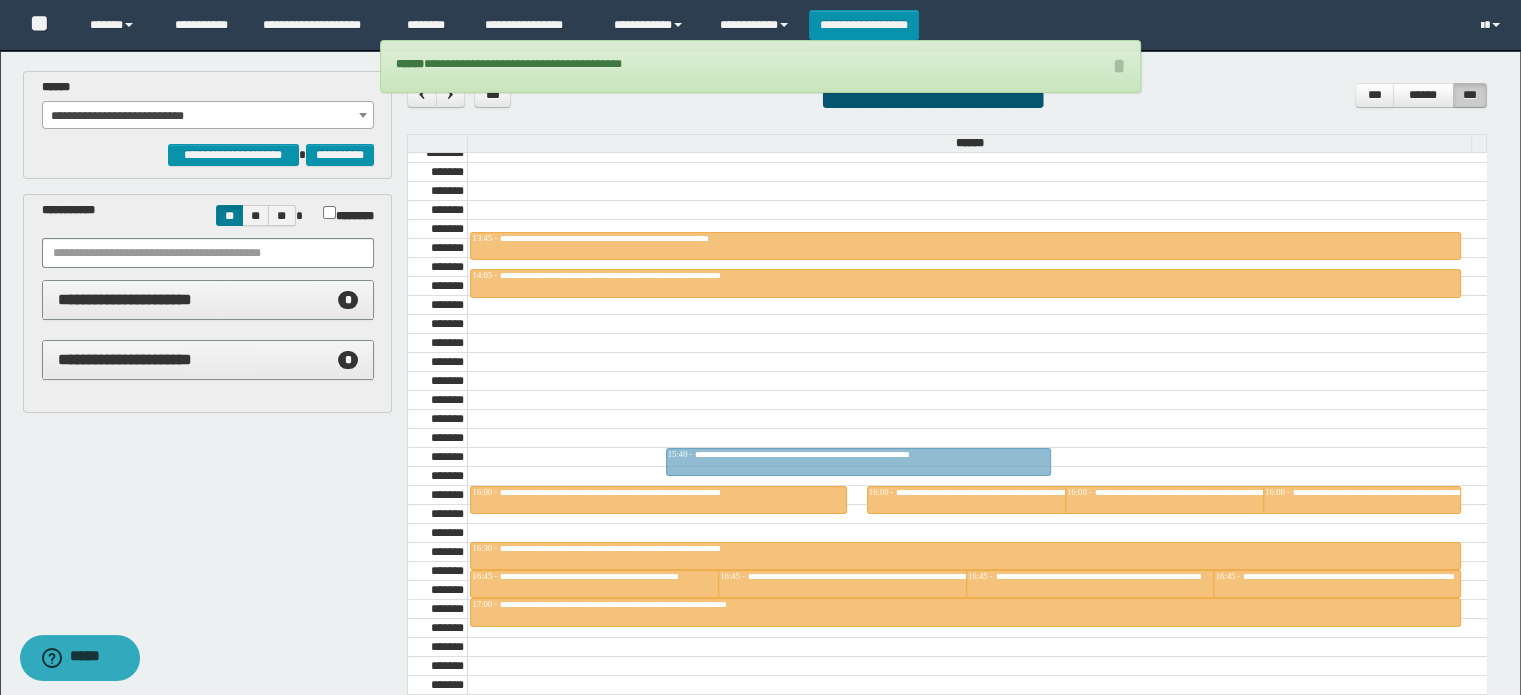 drag, startPoint x: 705, startPoint y: 490, endPoint x: 740, endPoint y: 460, distance: 46.09772 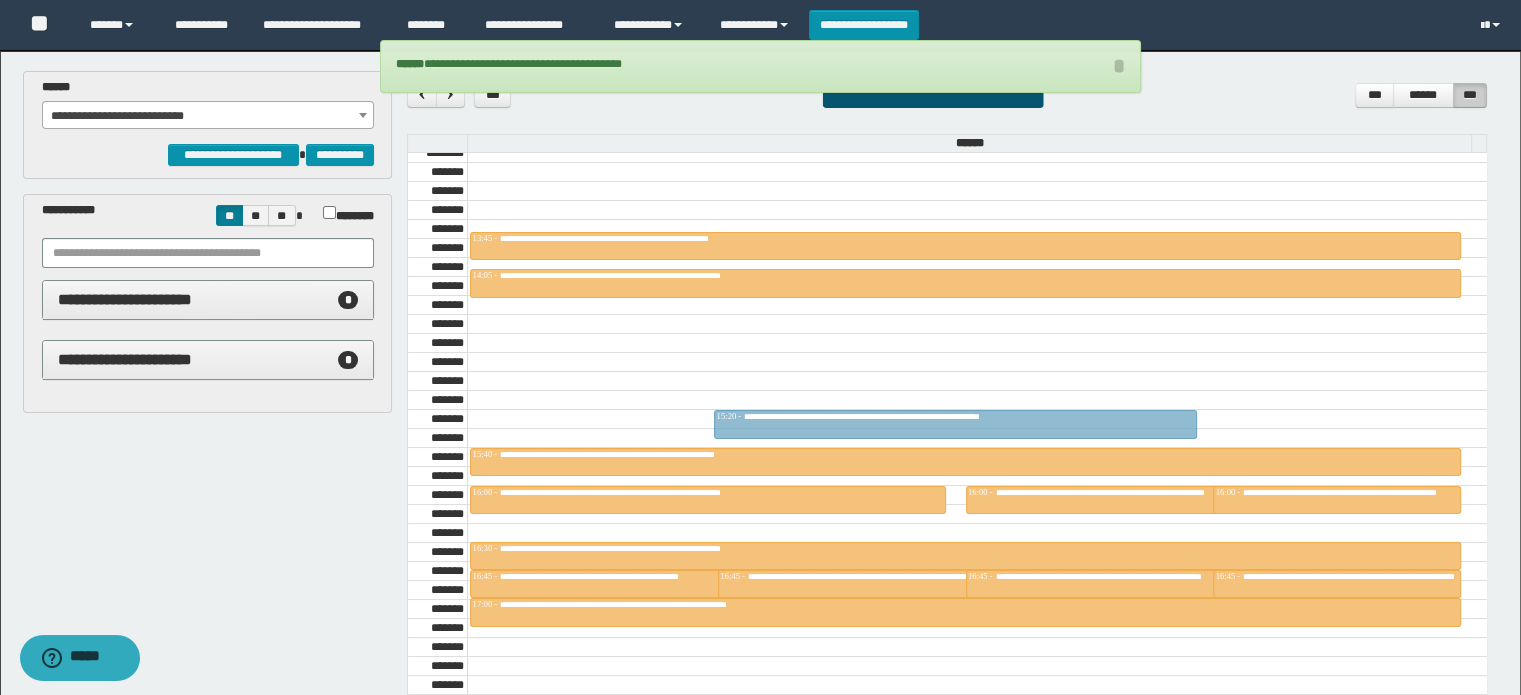 drag, startPoint x: 740, startPoint y: 460, endPoint x: 757, endPoint y: 421, distance: 42.544094 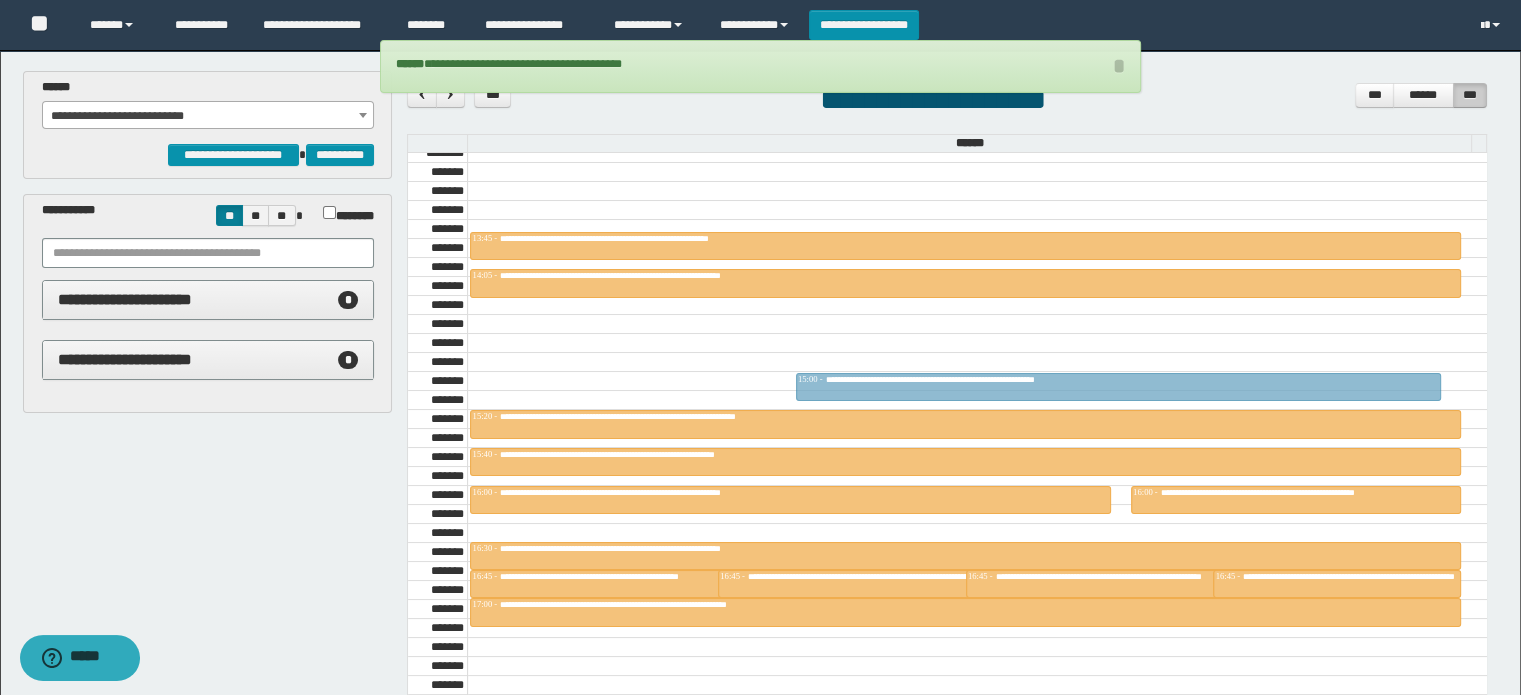 drag, startPoint x: 890, startPoint y: 454, endPoint x: 905, endPoint y: 370, distance: 85.32877 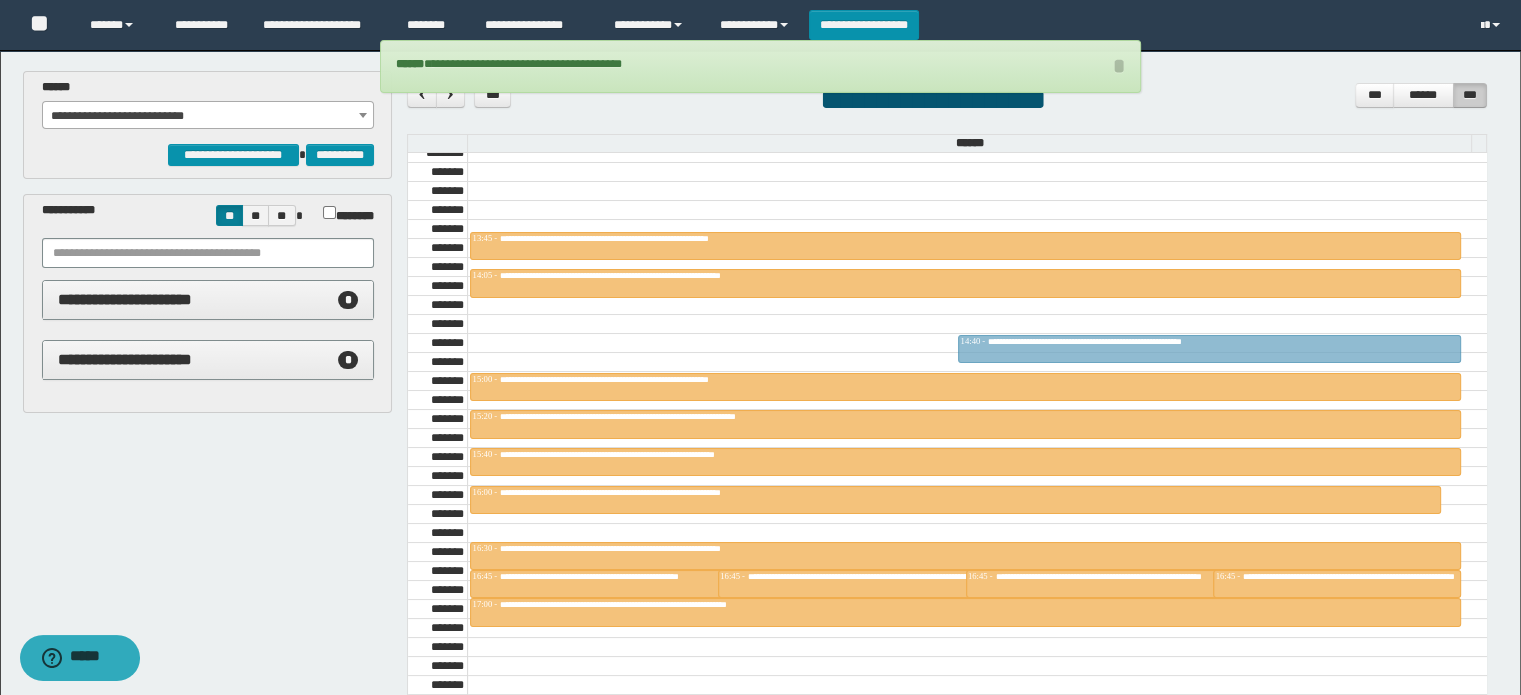drag, startPoint x: 1008, startPoint y: 491, endPoint x: 1011, endPoint y: 350, distance: 141.0319 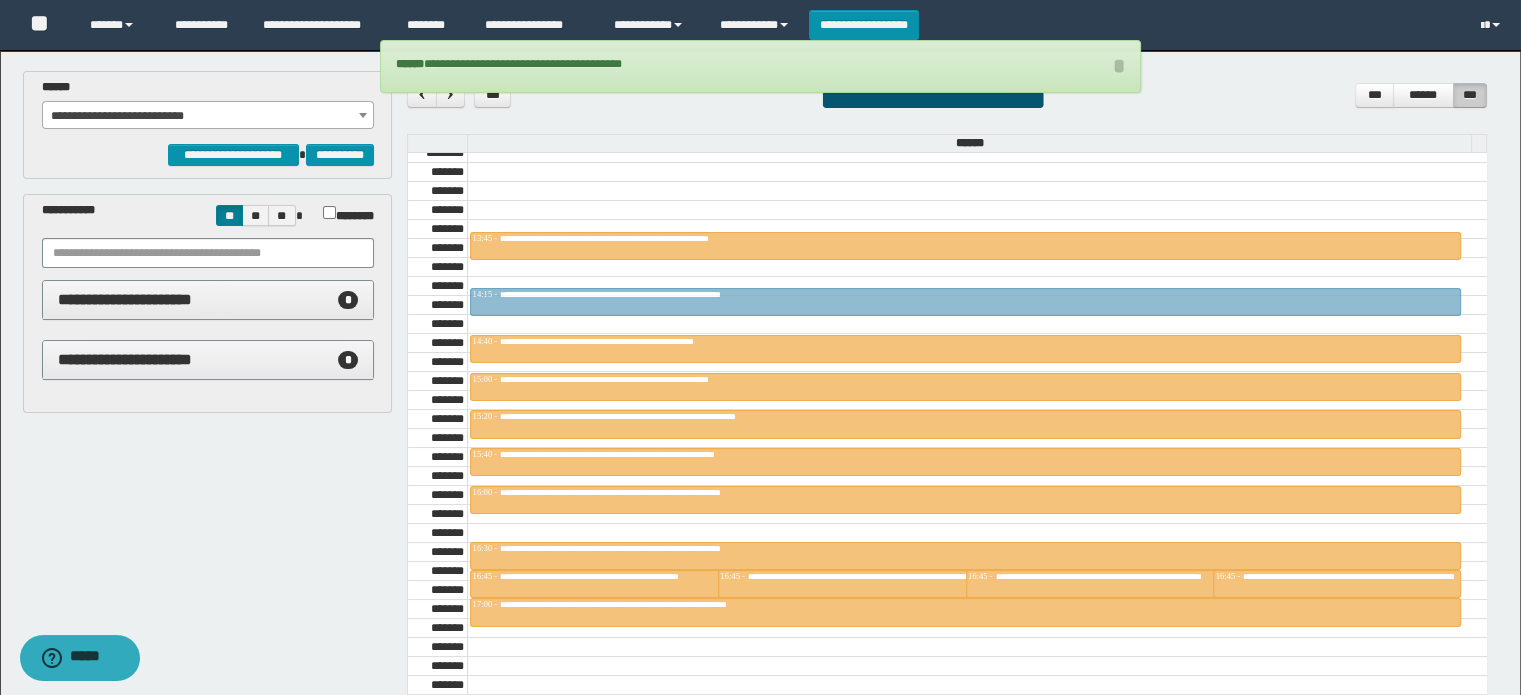 drag, startPoint x: 975, startPoint y: 283, endPoint x: 985, endPoint y: 310, distance: 28.79236 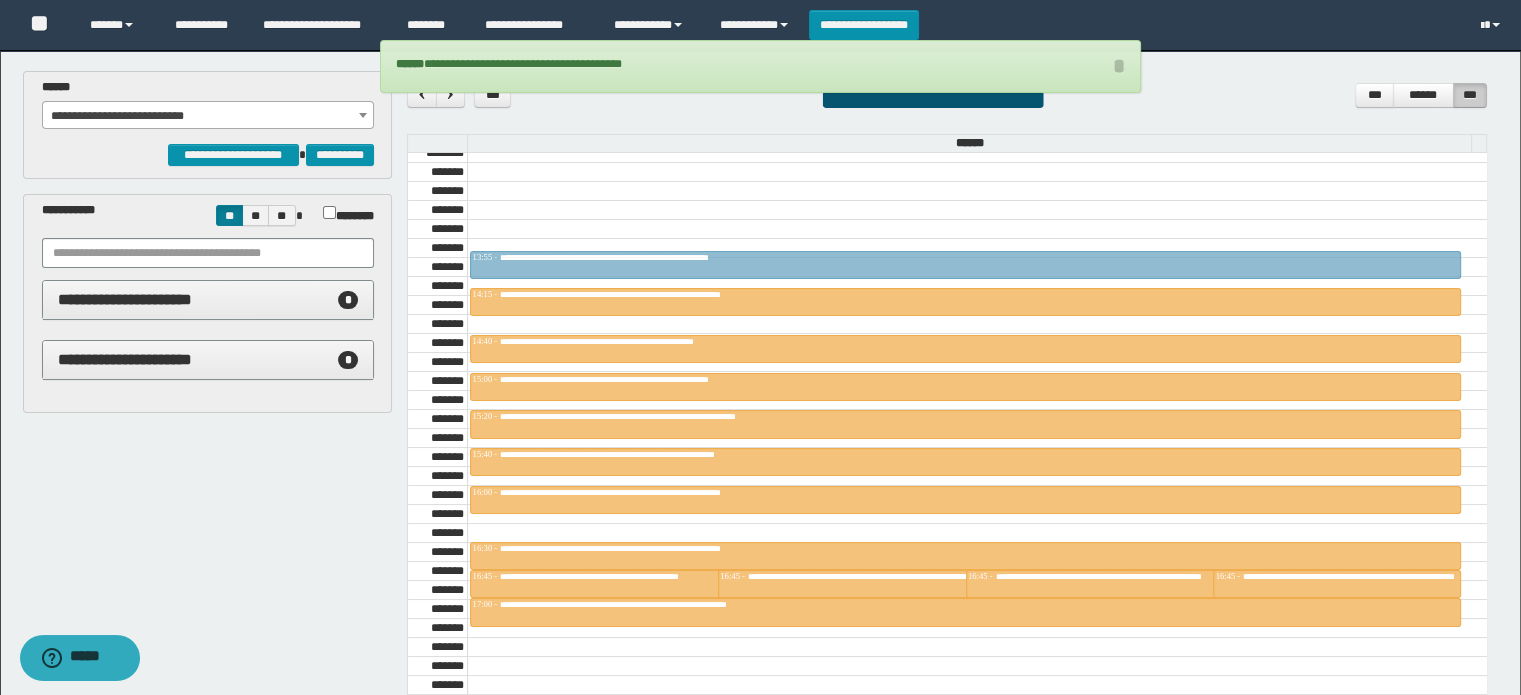 drag, startPoint x: 985, startPoint y: 310, endPoint x: 952, endPoint y: 251, distance: 67.601776 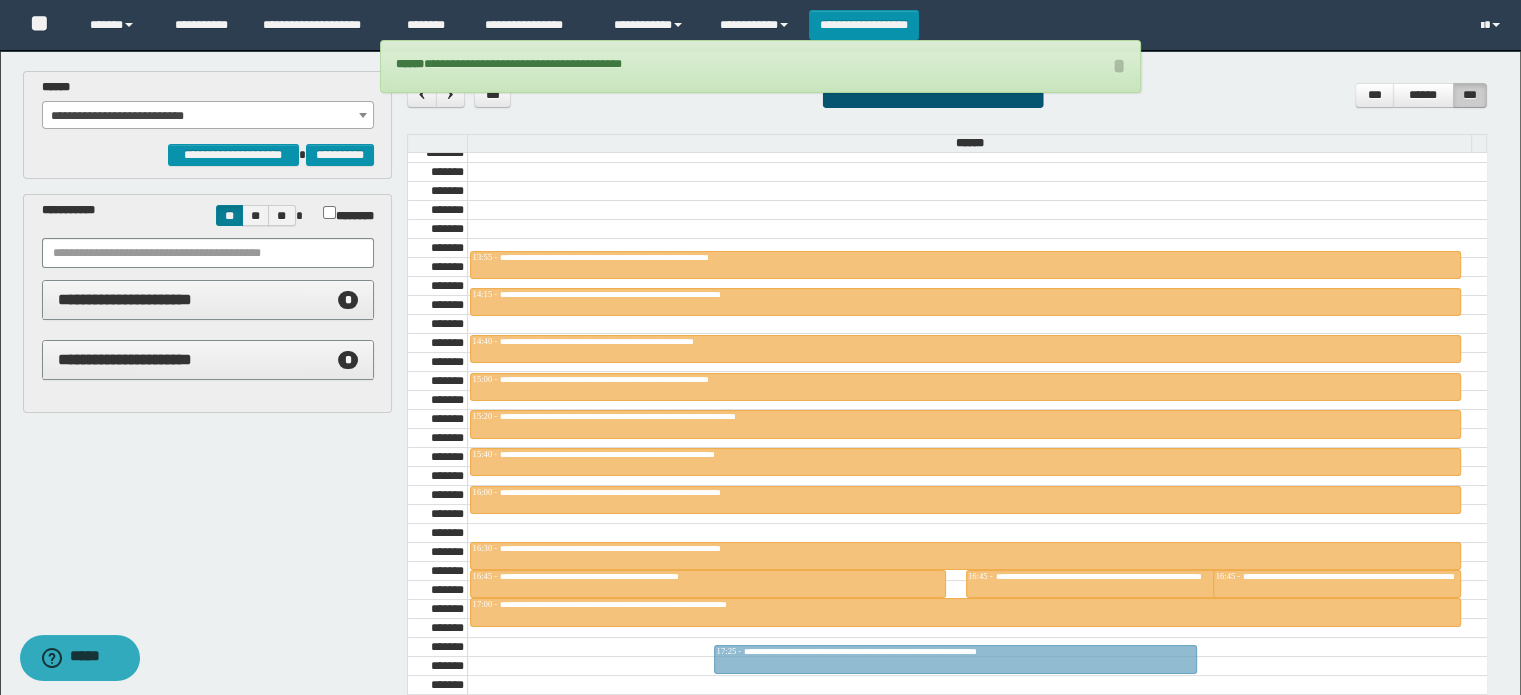 drag, startPoint x: 784, startPoint y: 576, endPoint x: 787, endPoint y: 589, distance: 13.341664 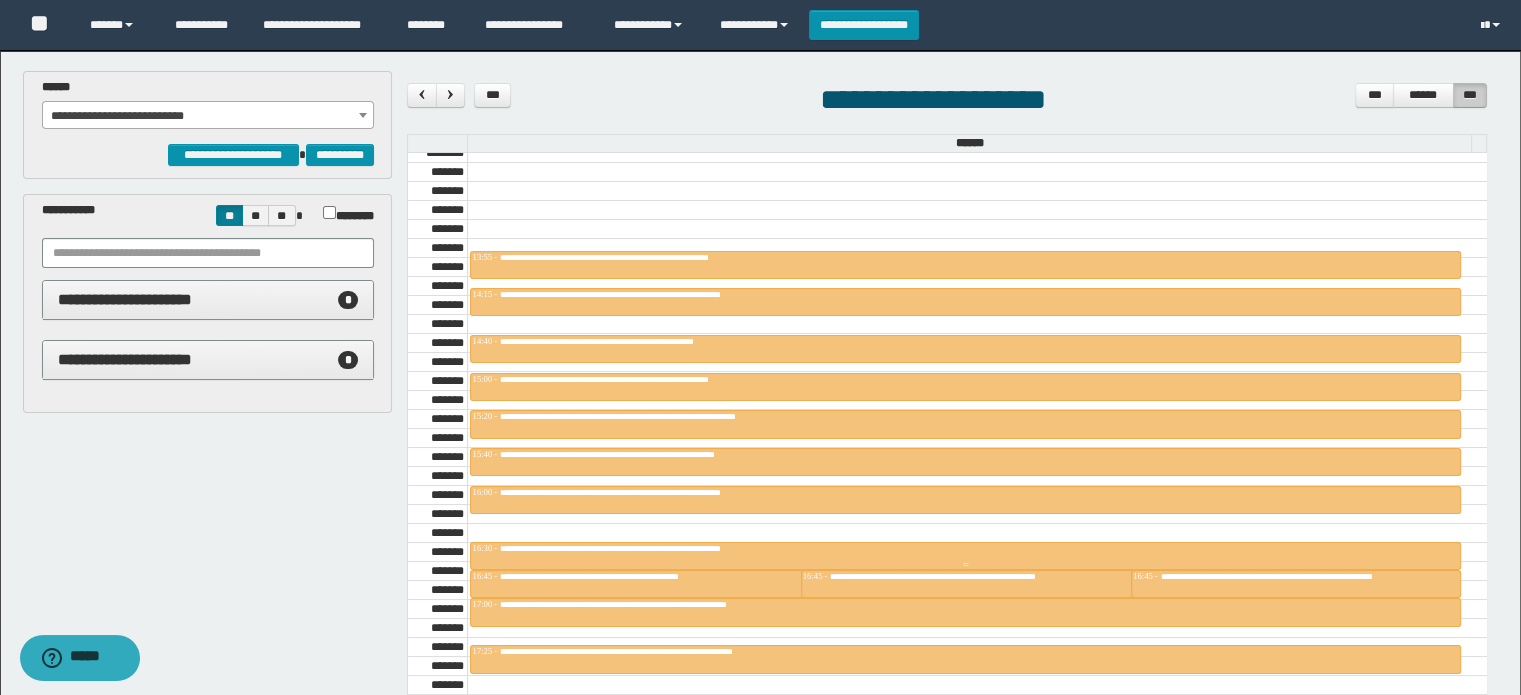 scroll, scrollTop: 1672, scrollLeft: 0, axis: vertical 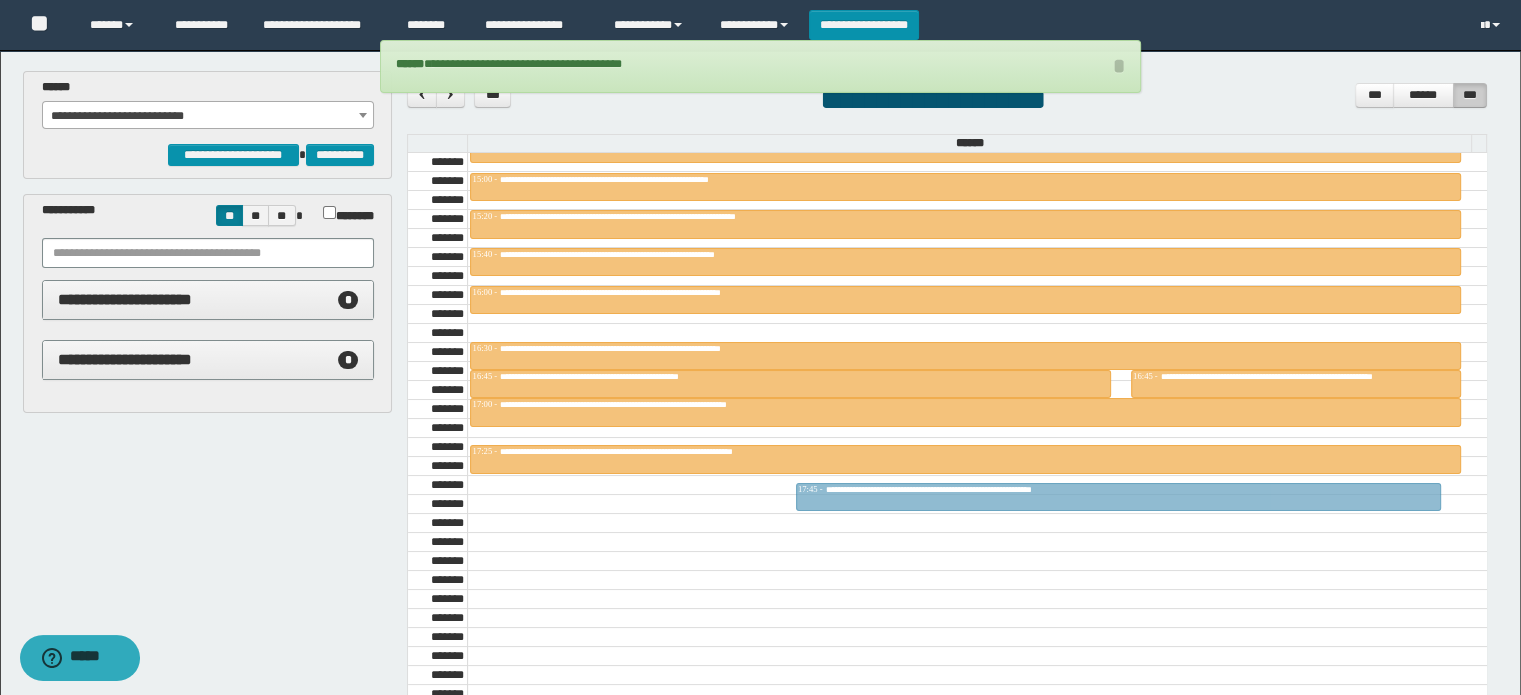 drag, startPoint x: 881, startPoint y: 383, endPoint x: 883, endPoint y: 494, distance: 111.01801 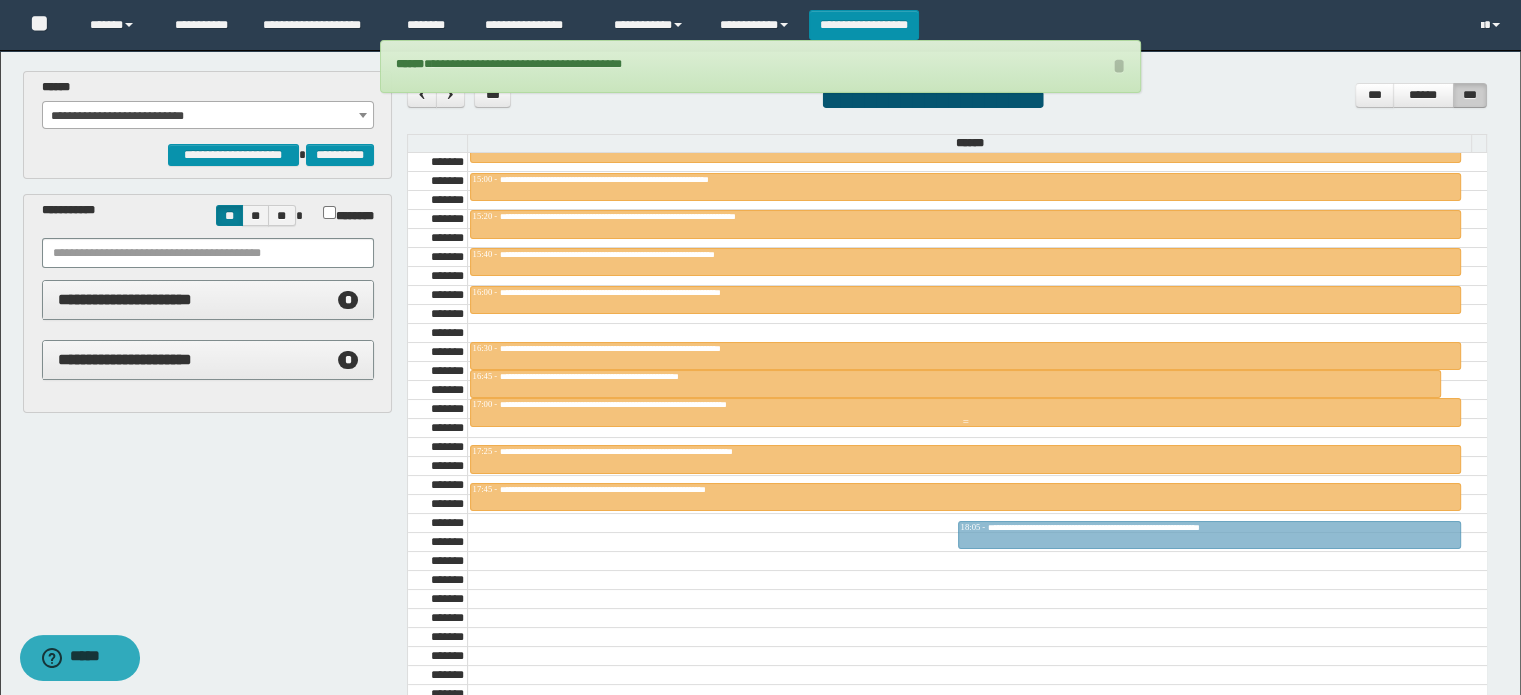 drag, startPoint x: 1144, startPoint y: 382, endPoint x: 1141, endPoint y: 528, distance: 146.03082 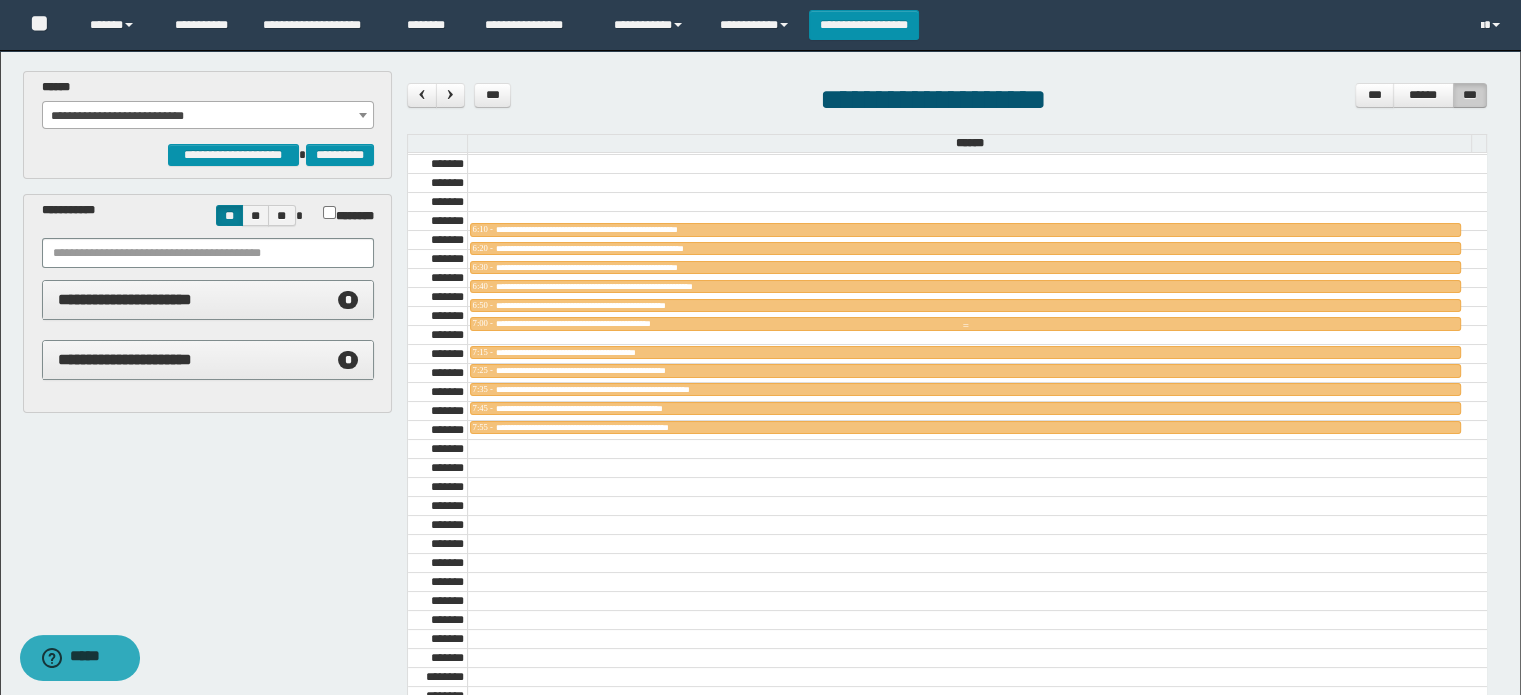 scroll, scrollTop: 572, scrollLeft: 0, axis: vertical 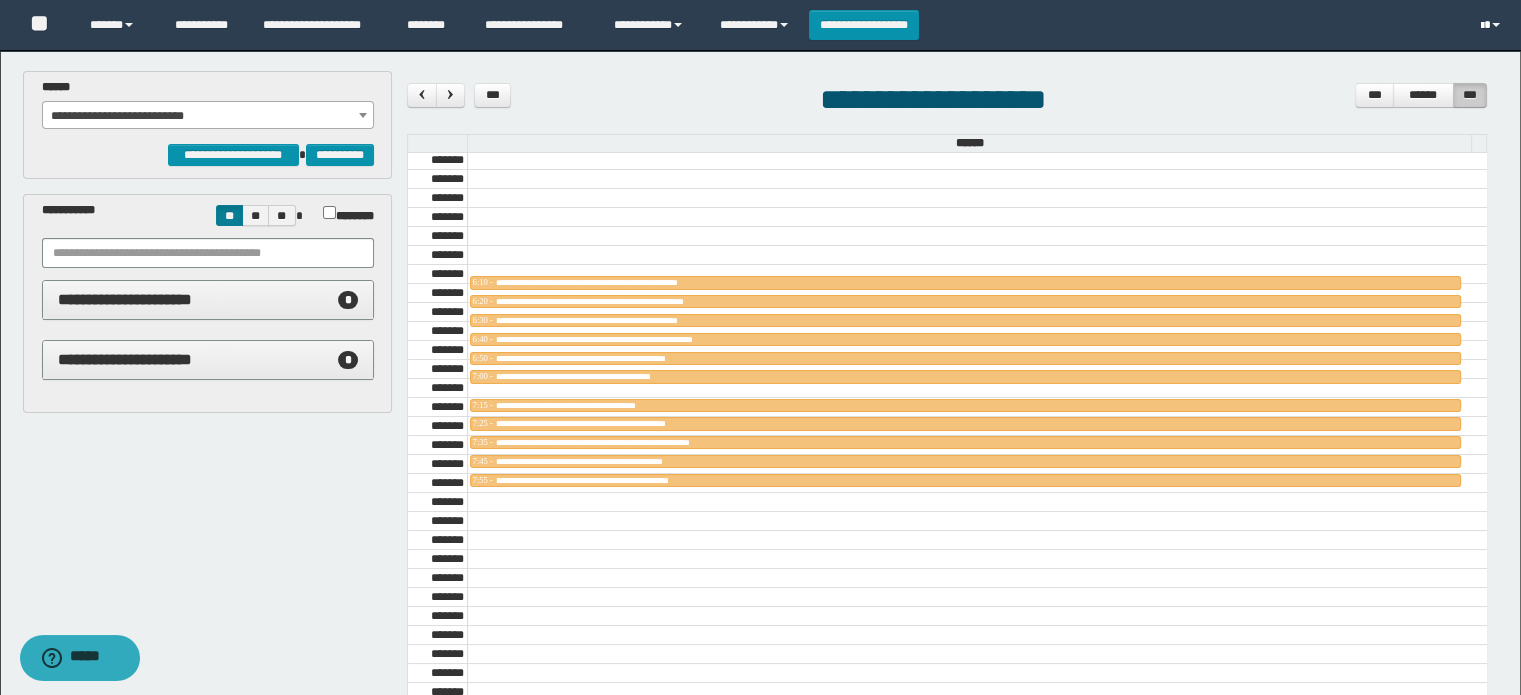click at bounding box center (1492, 25) 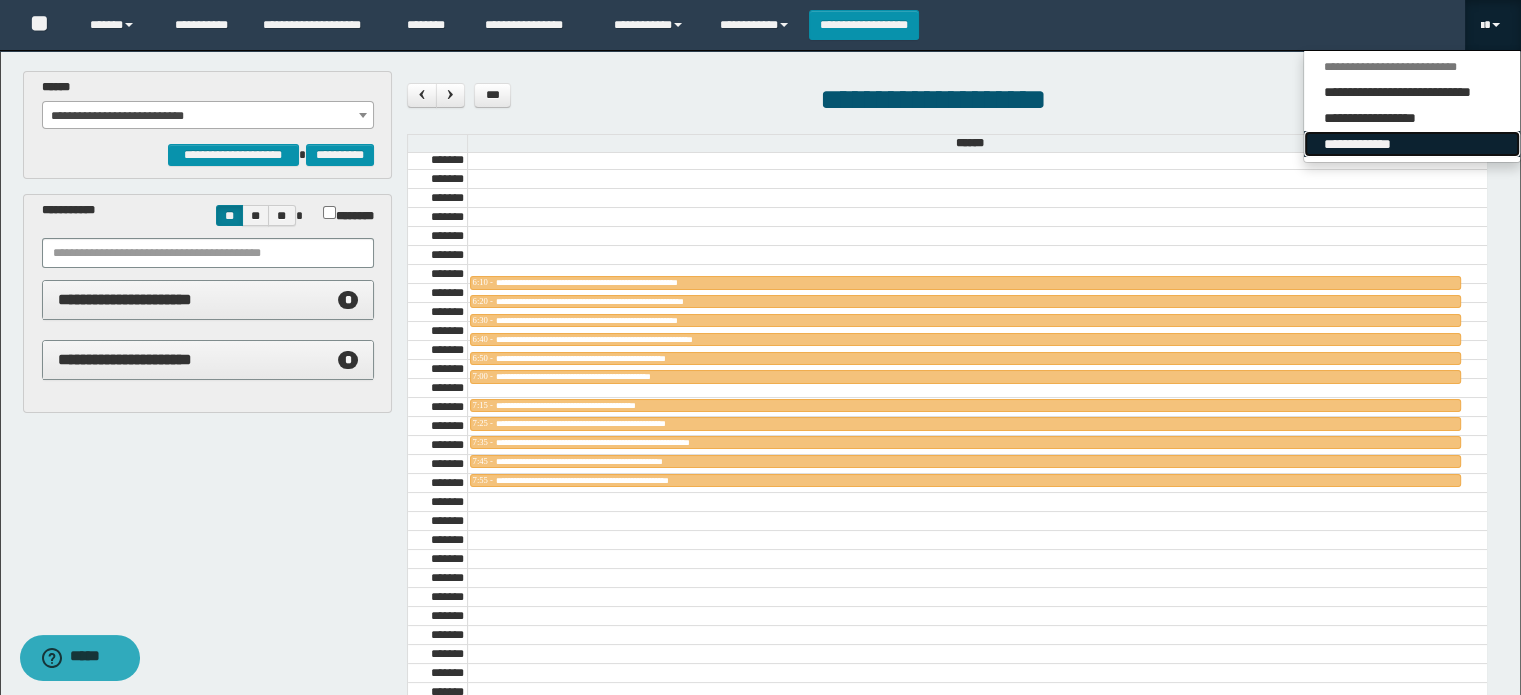 click on "**********" at bounding box center [1412, 144] 